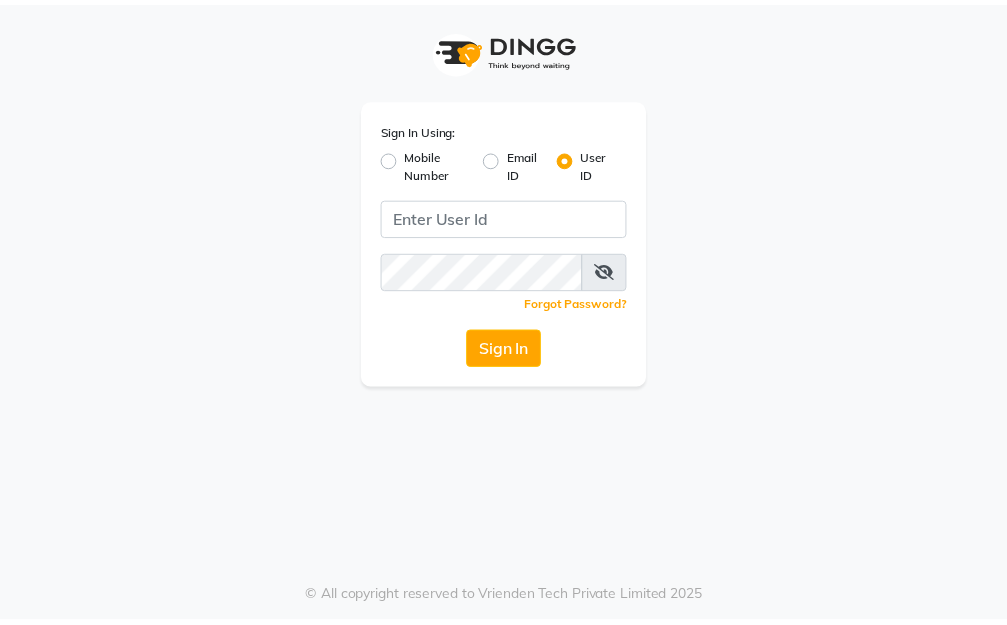 scroll, scrollTop: 0, scrollLeft: 0, axis: both 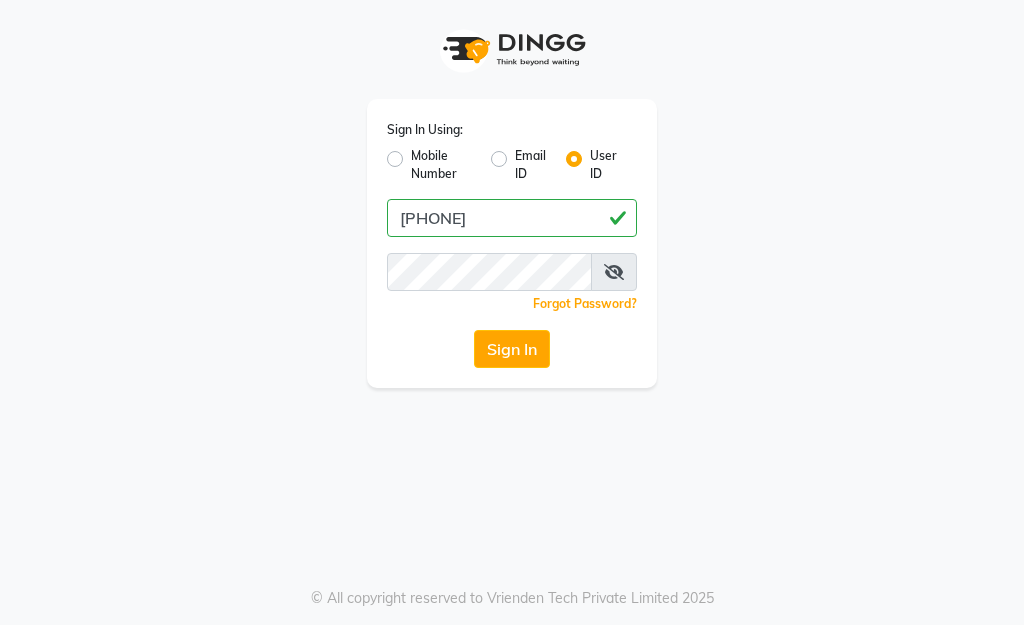 type on "[PHONE]" 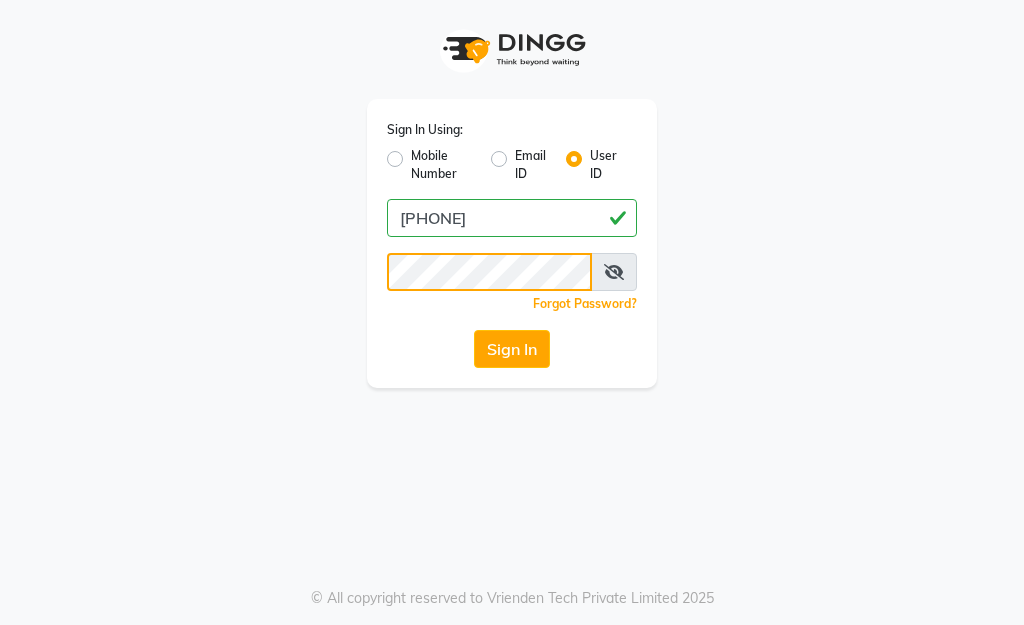 click on "Sign In" 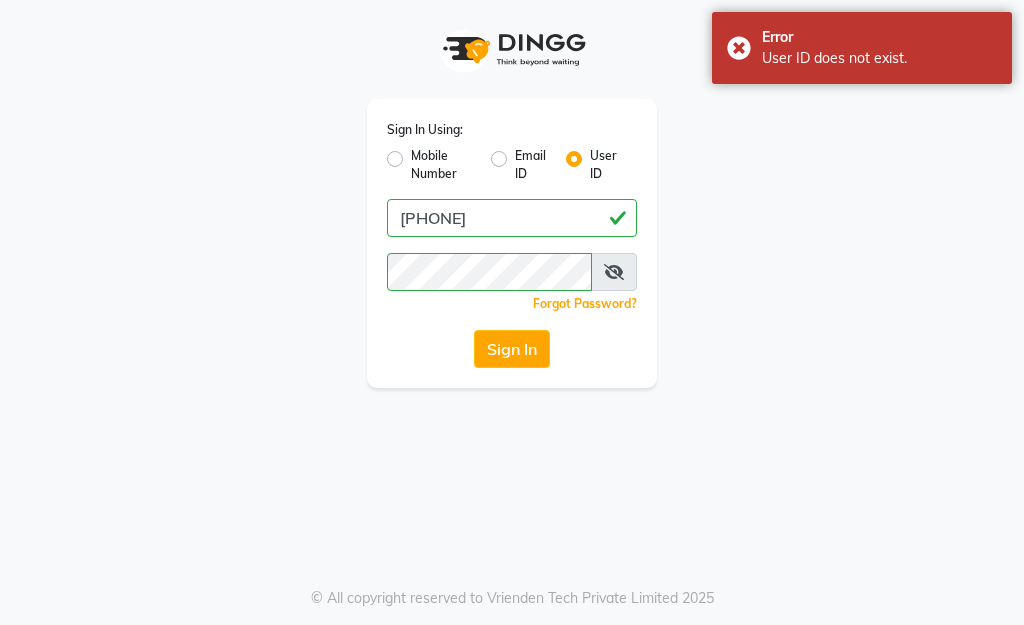 click at bounding box center (614, 272) 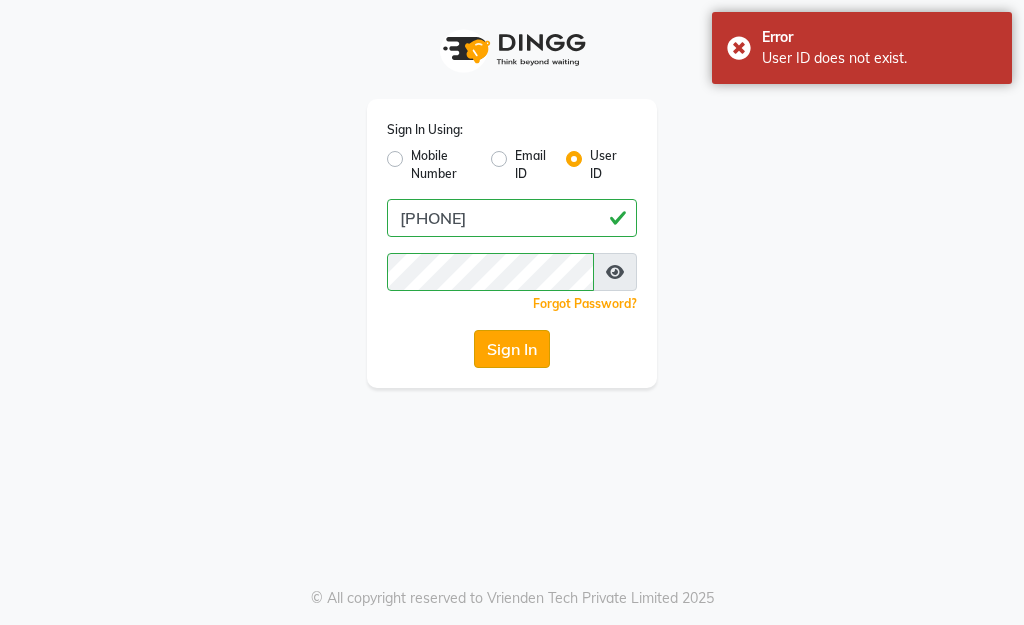click on "Sign In" 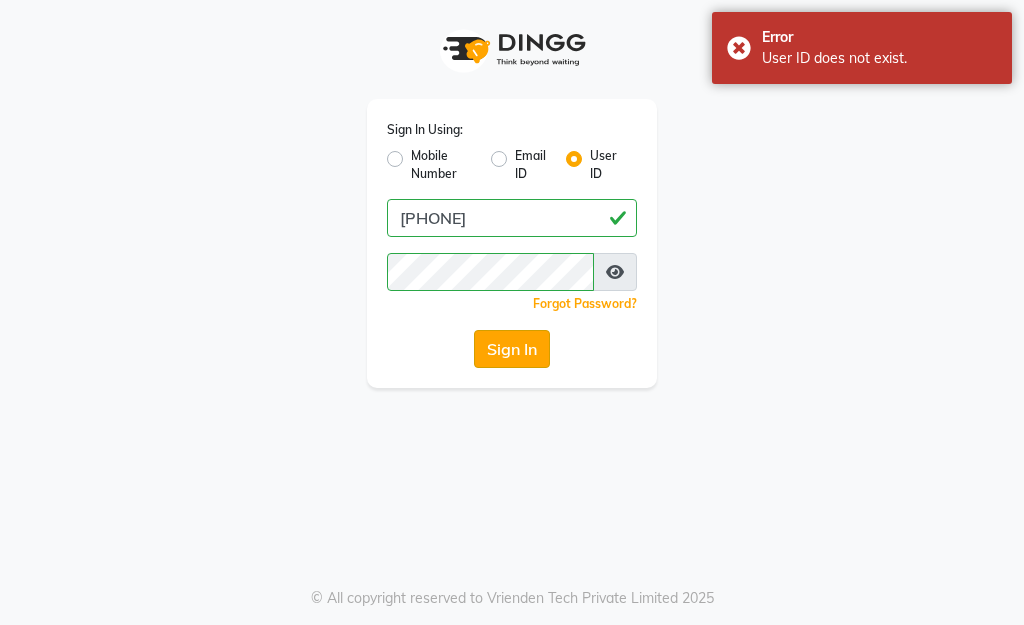 click on "Sign In" 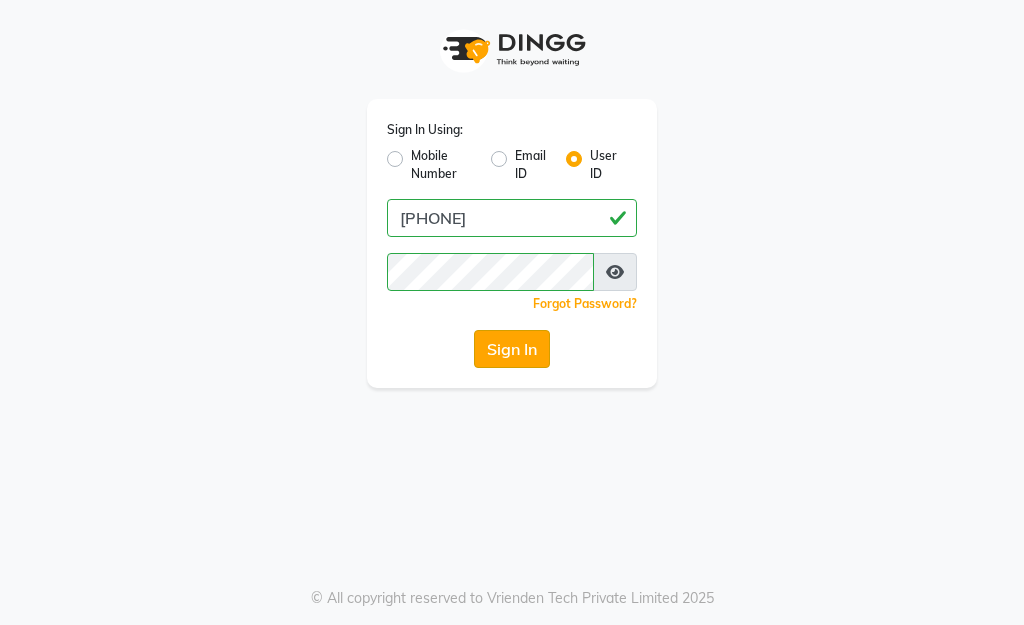 click on "Sign In" 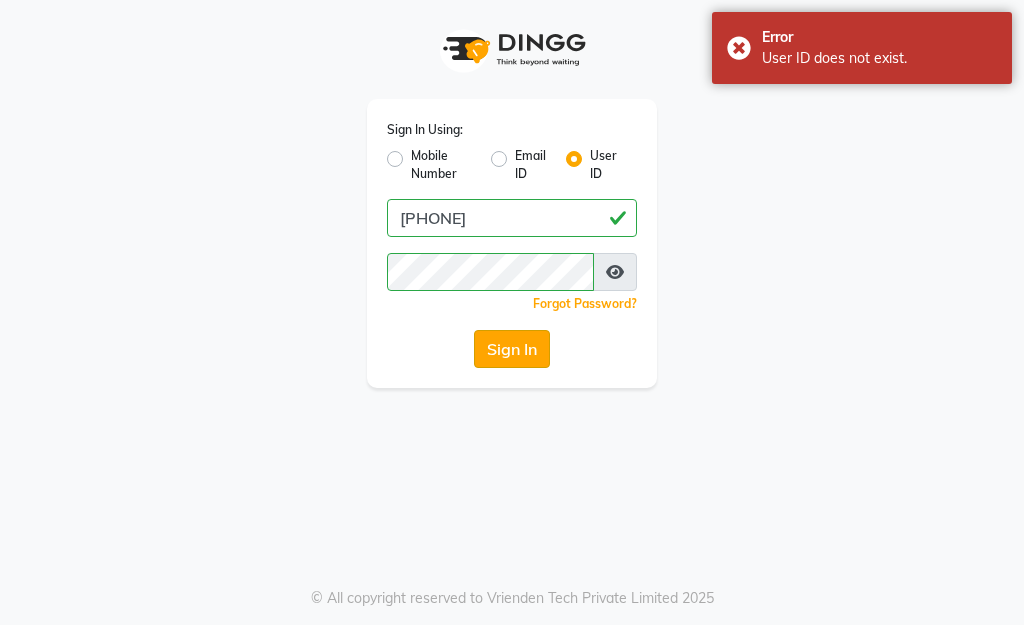 click on "Sign In" 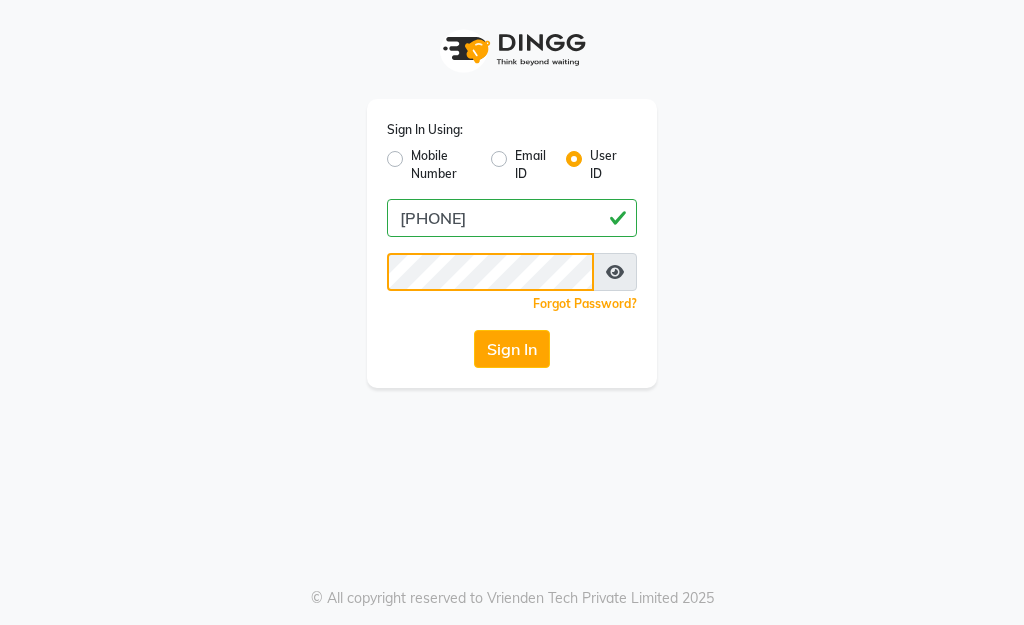 click on "Sign In" 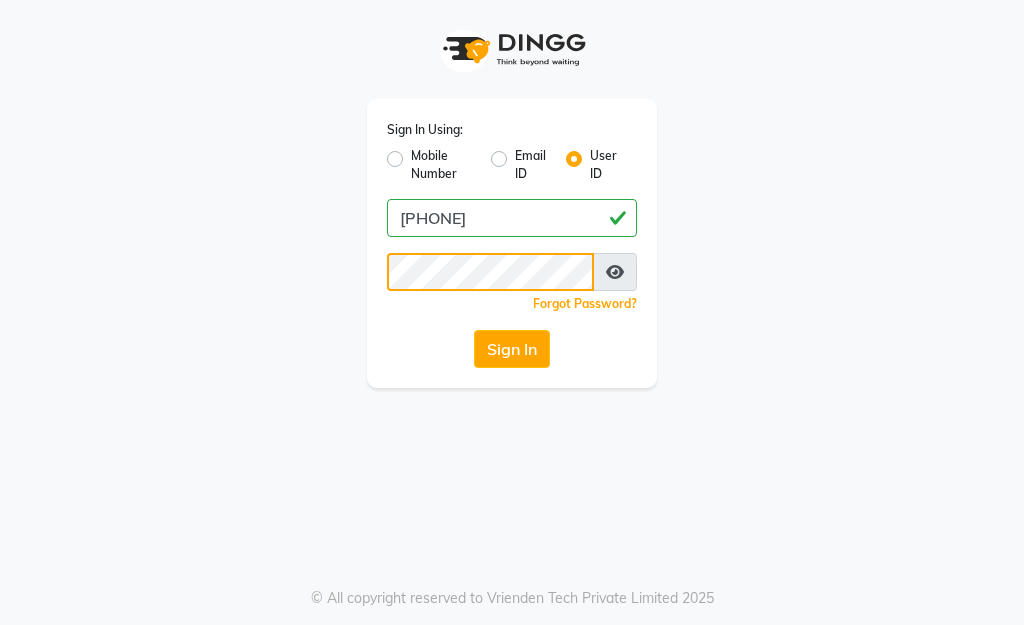 click on "Sign In" 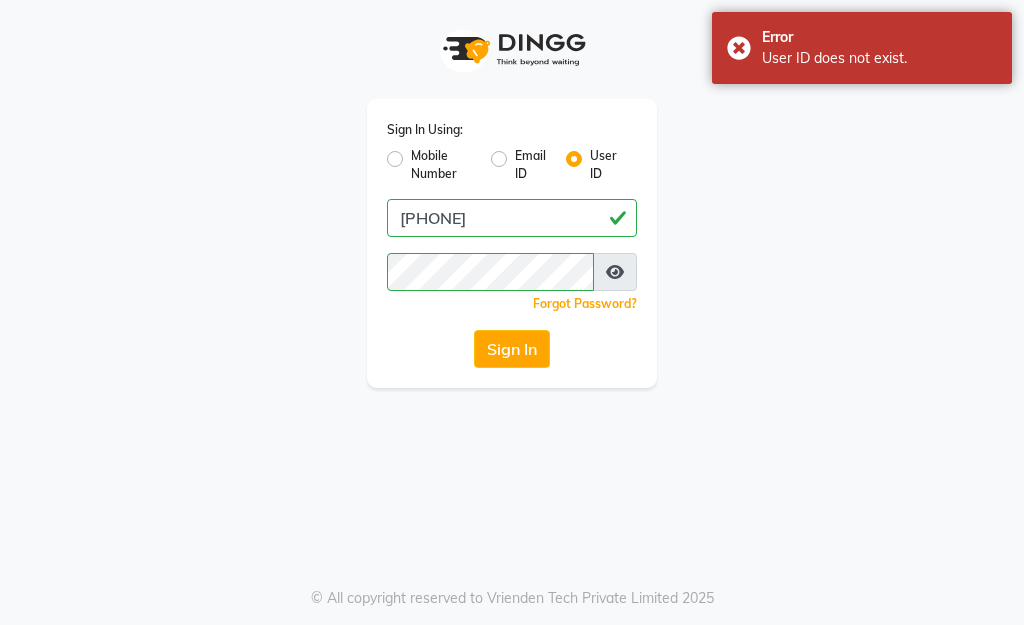 click on "Forgot Password?" 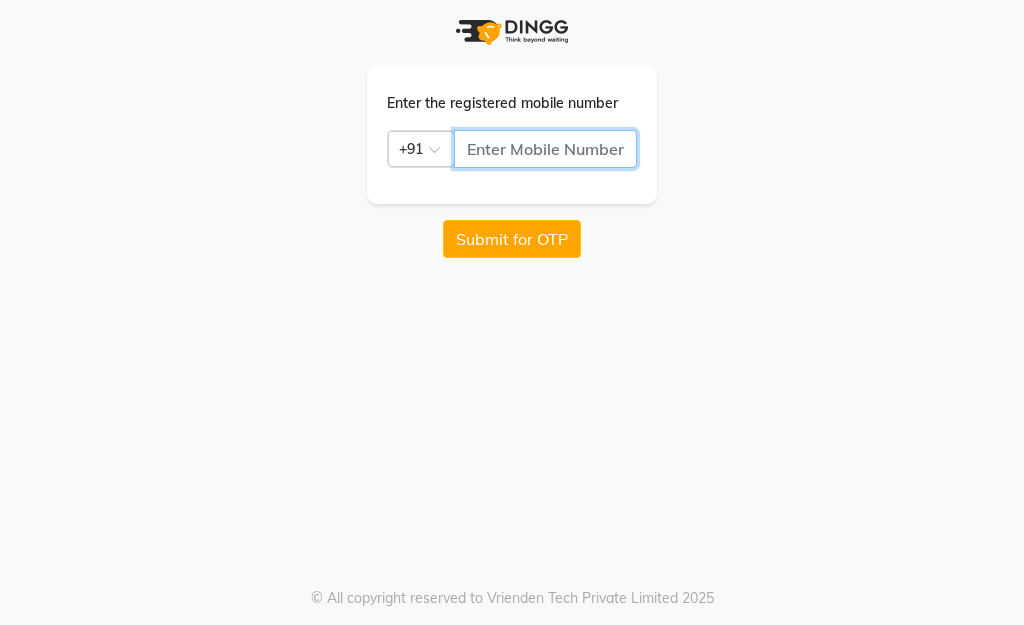 click 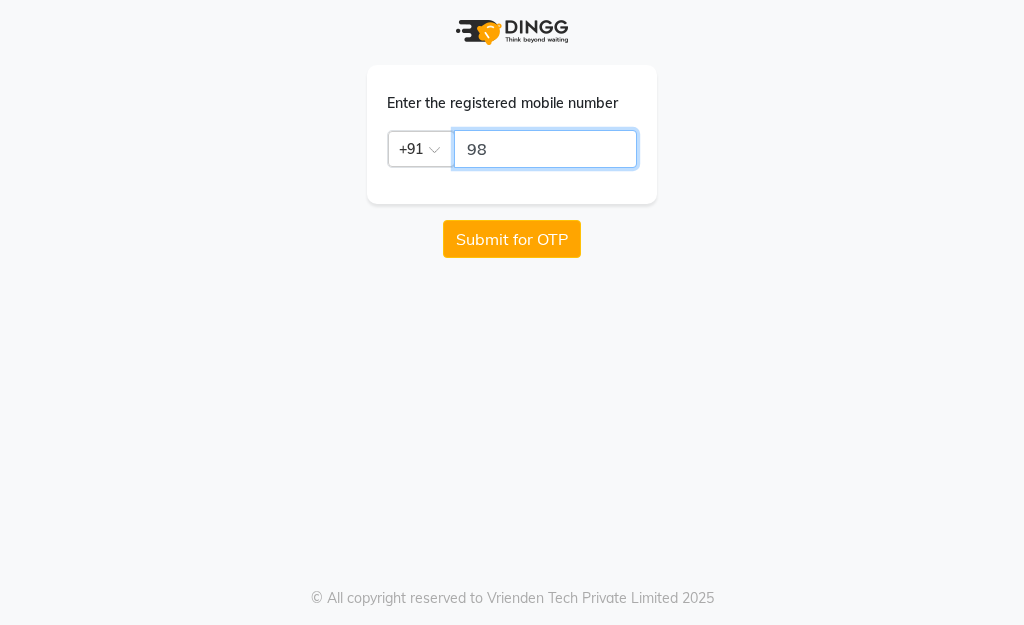 type on "9" 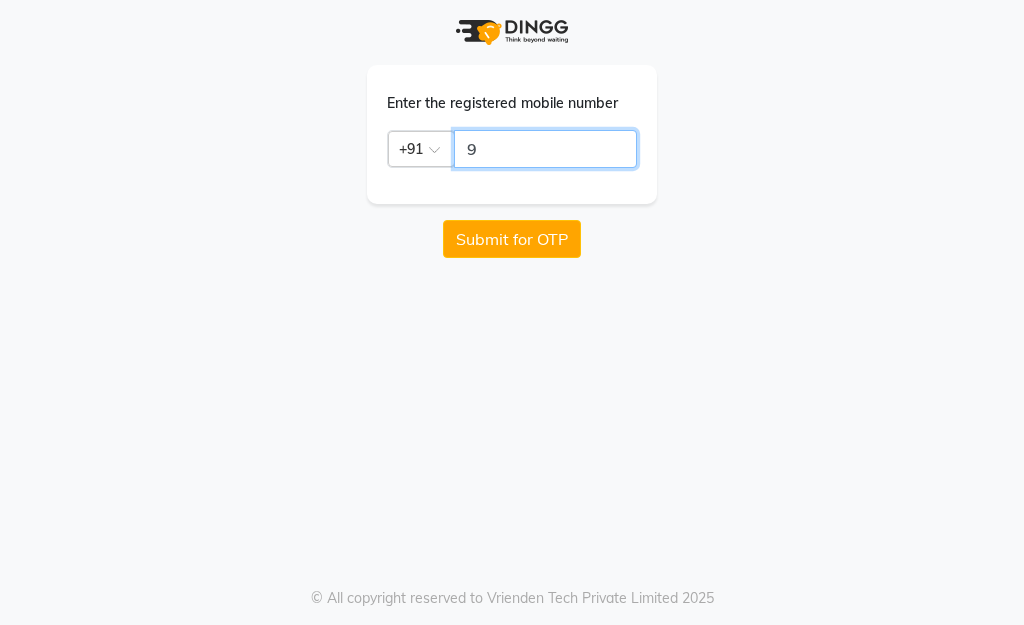 type 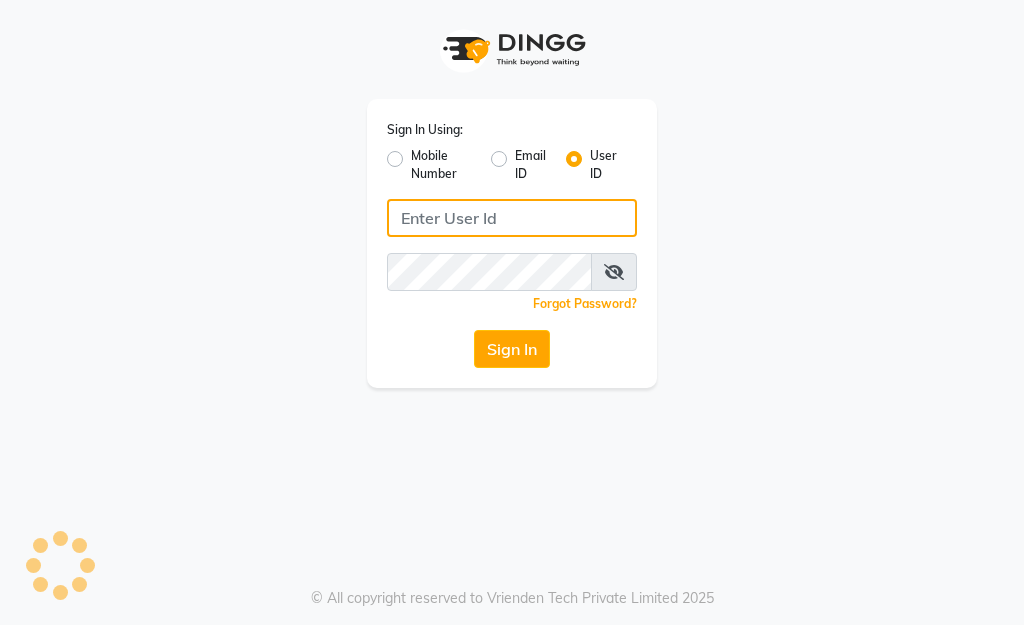 click 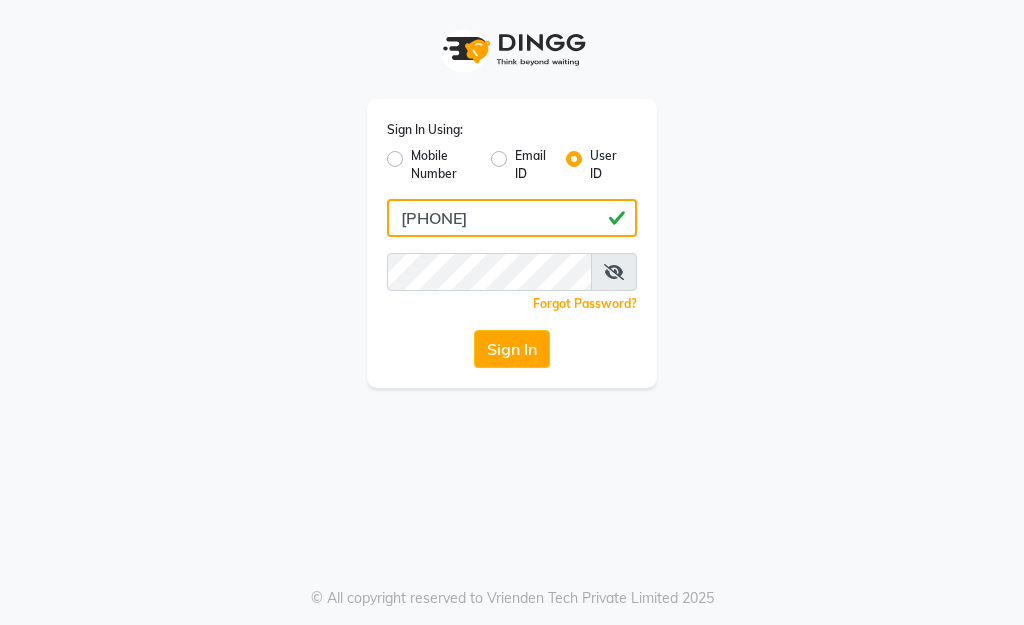 type on "9830606604" 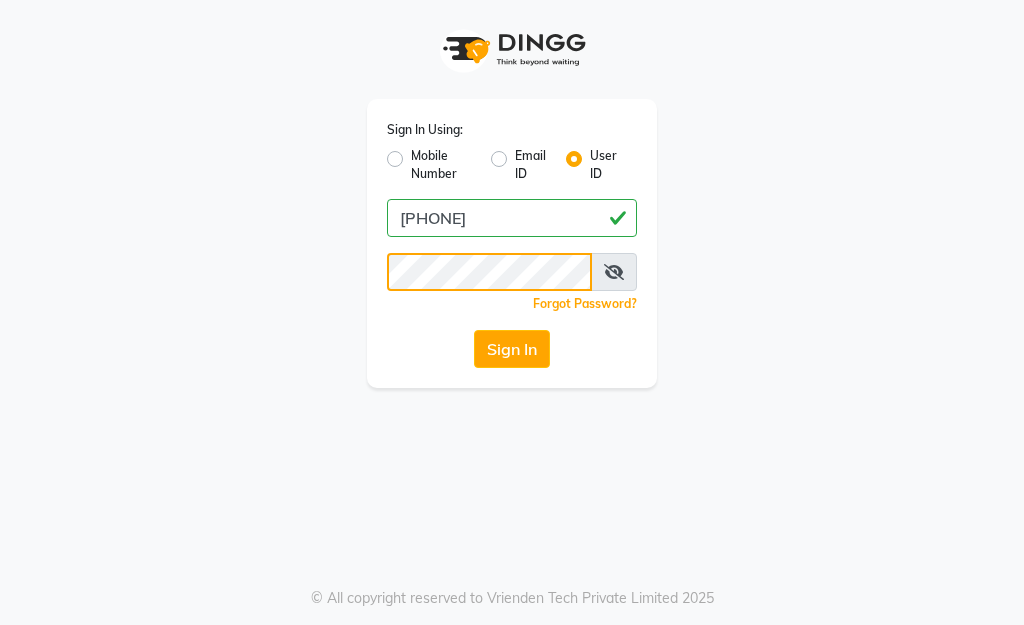 click on "Sign In" 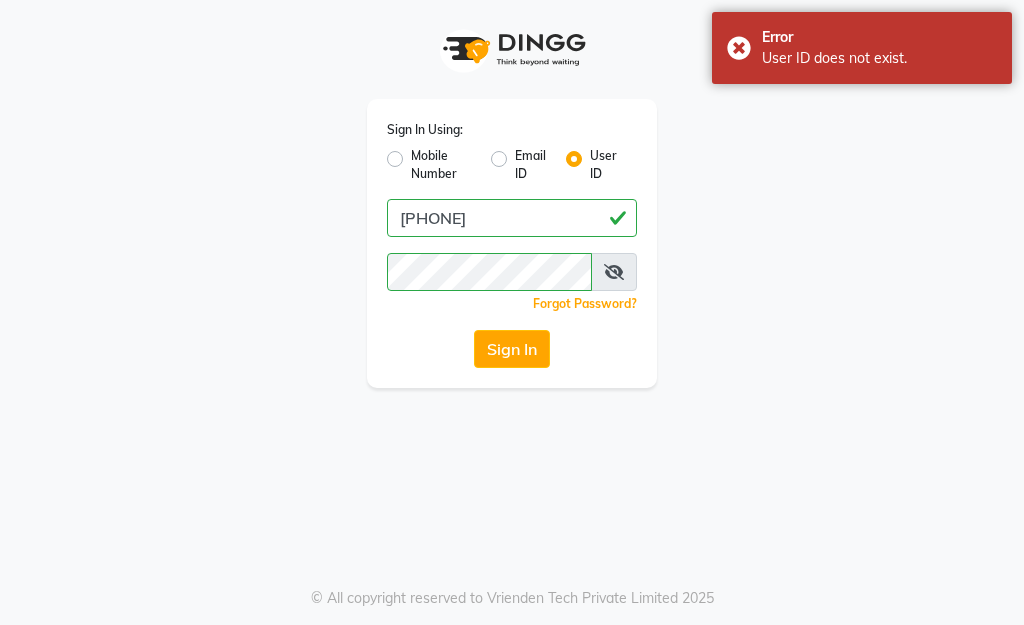 click on "Mobile Number" 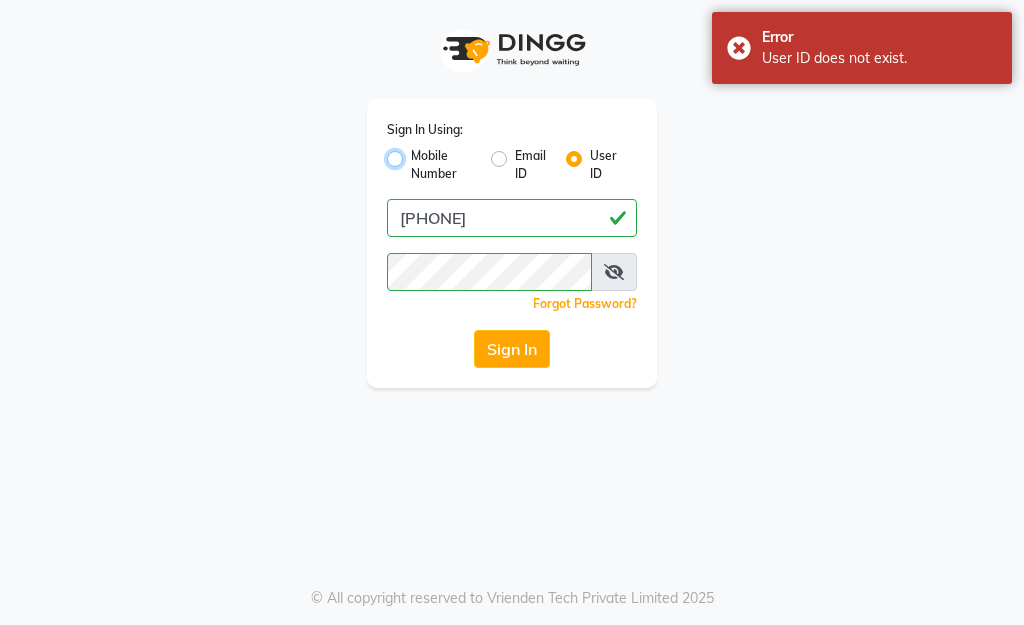 click on "Mobile Number" at bounding box center (417, 153) 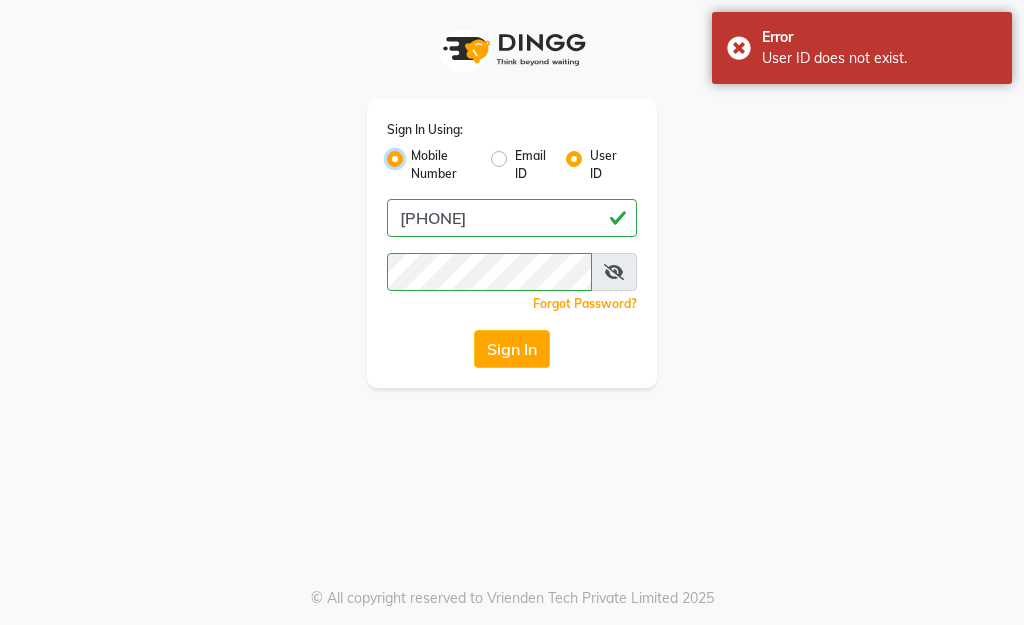 radio on "false" 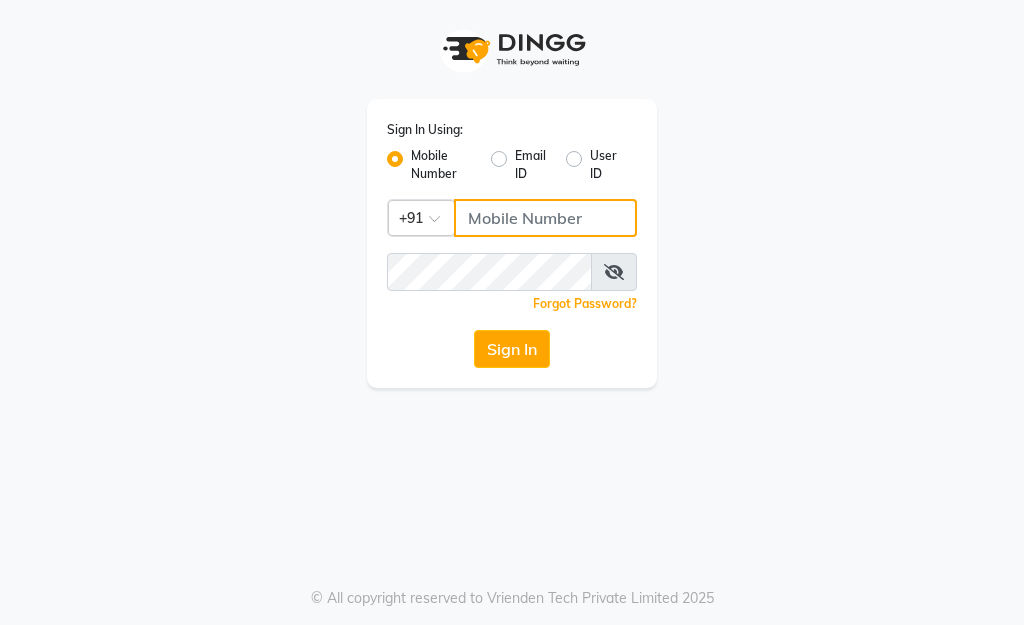 click 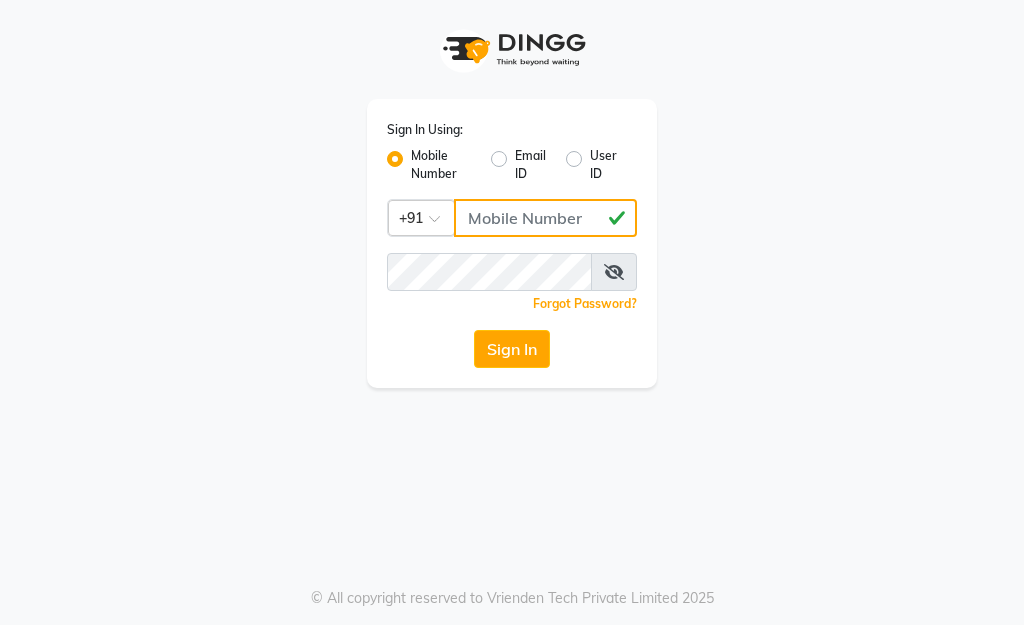 type on "9830606604" 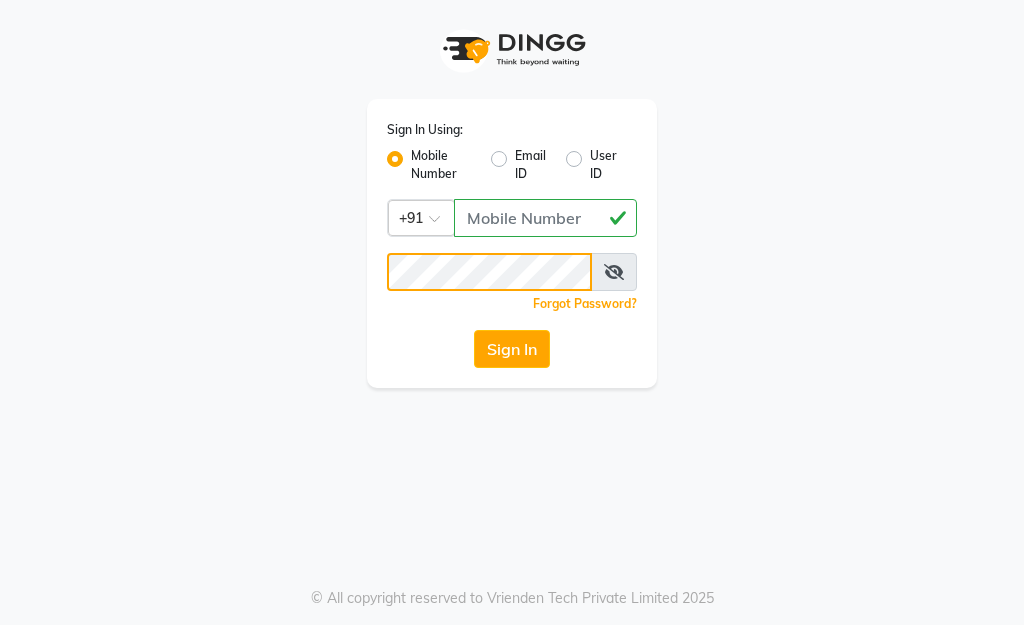 click on "Sign In" 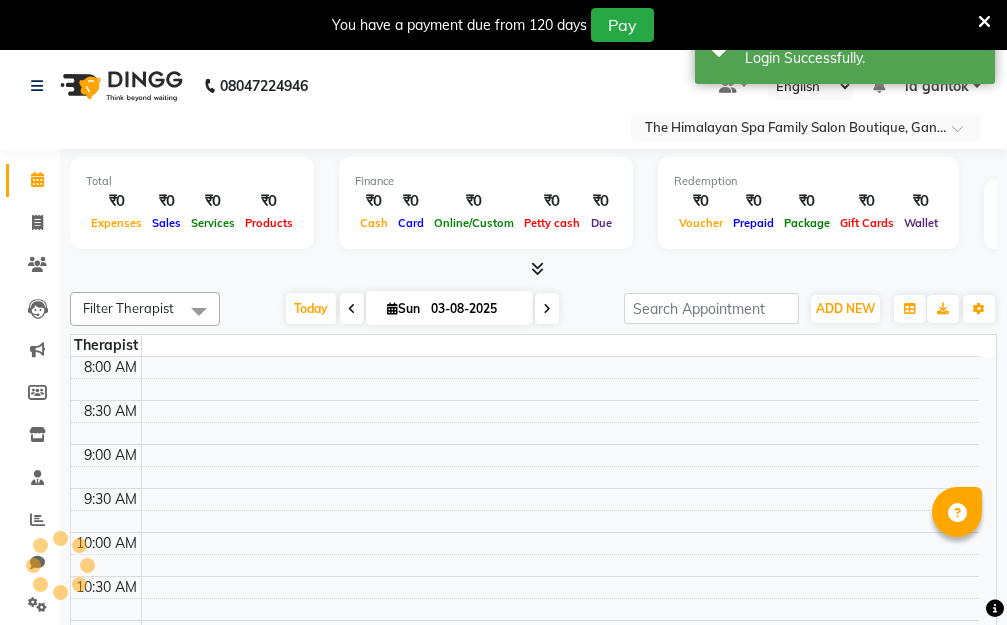 select on "en" 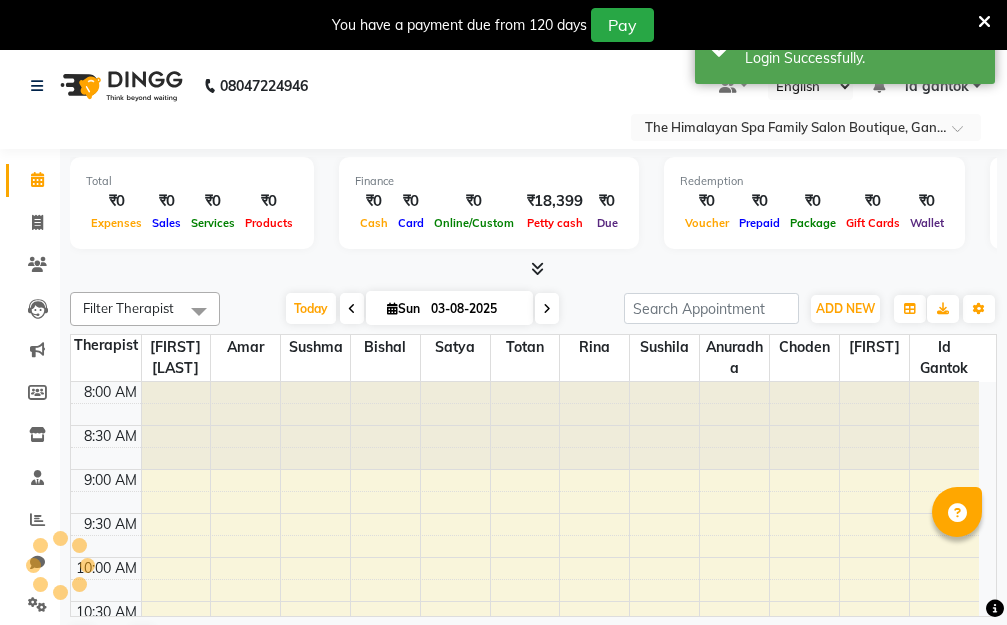 scroll, scrollTop: 0, scrollLeft: 0, axis: both 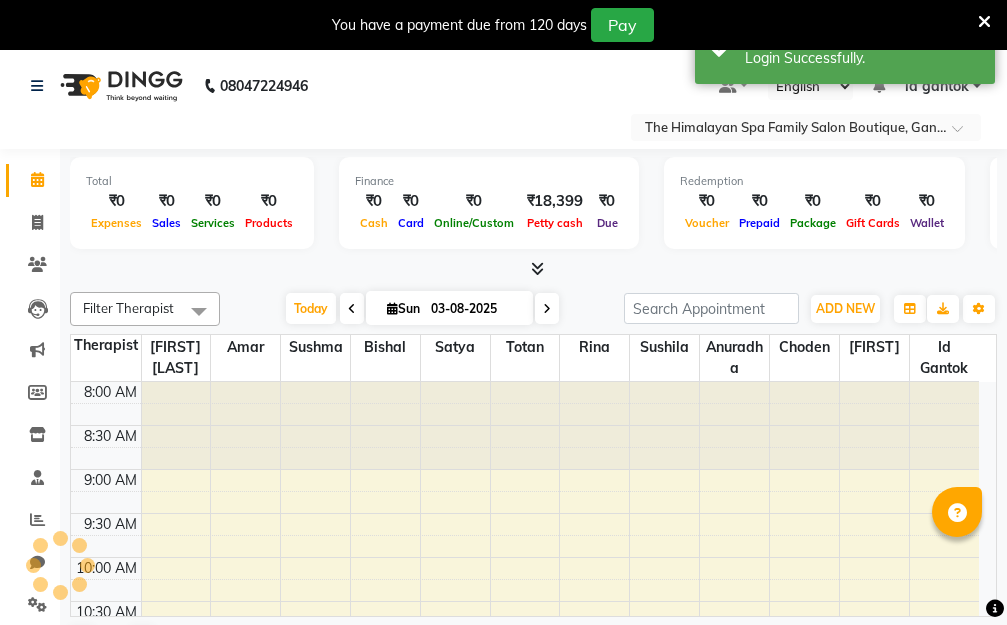 click on "03-08-2025" at bounding box center [475, 309] 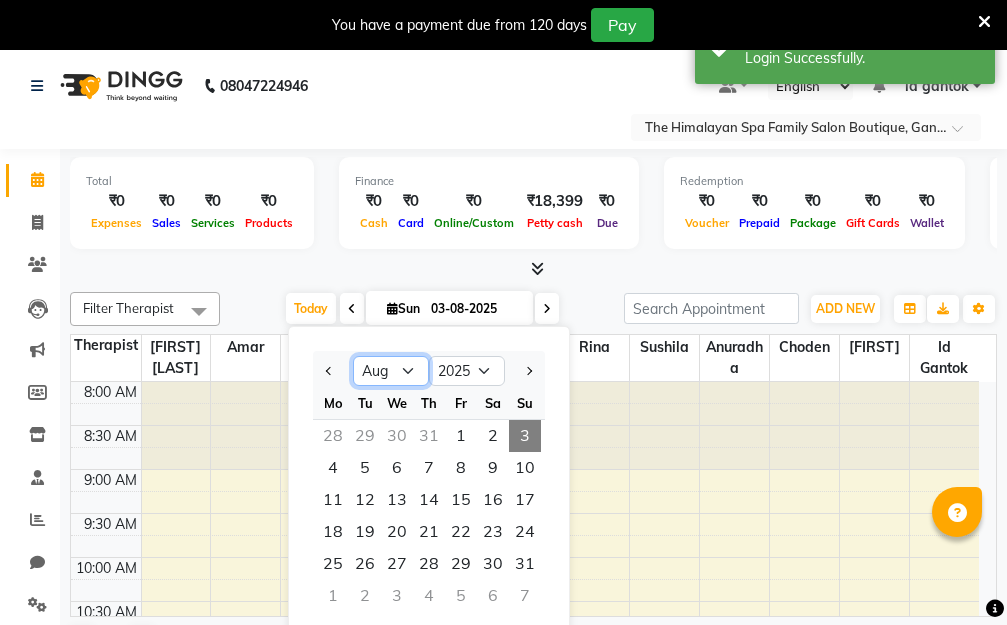 click on "Jan Feb Mar Apr May Jun Jul Aug Sep Oct Nov Dec" at bounding box center [391, 371] 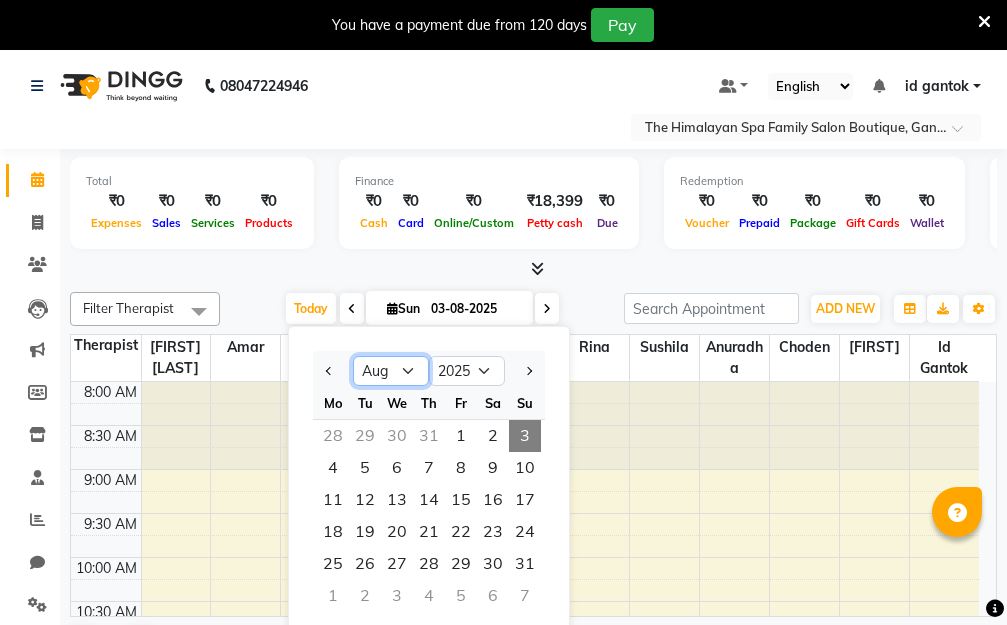 select on "7" 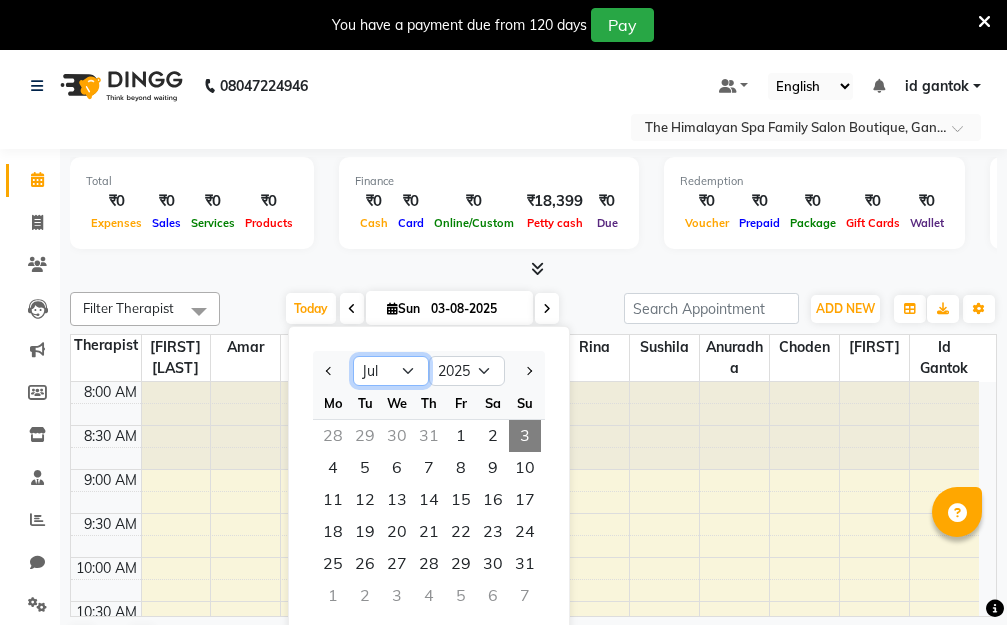 click on "Jan Feb Mar Apr May Jun Jul Aug Sep Oct Nov Dec" at bounding box center [391, 371] 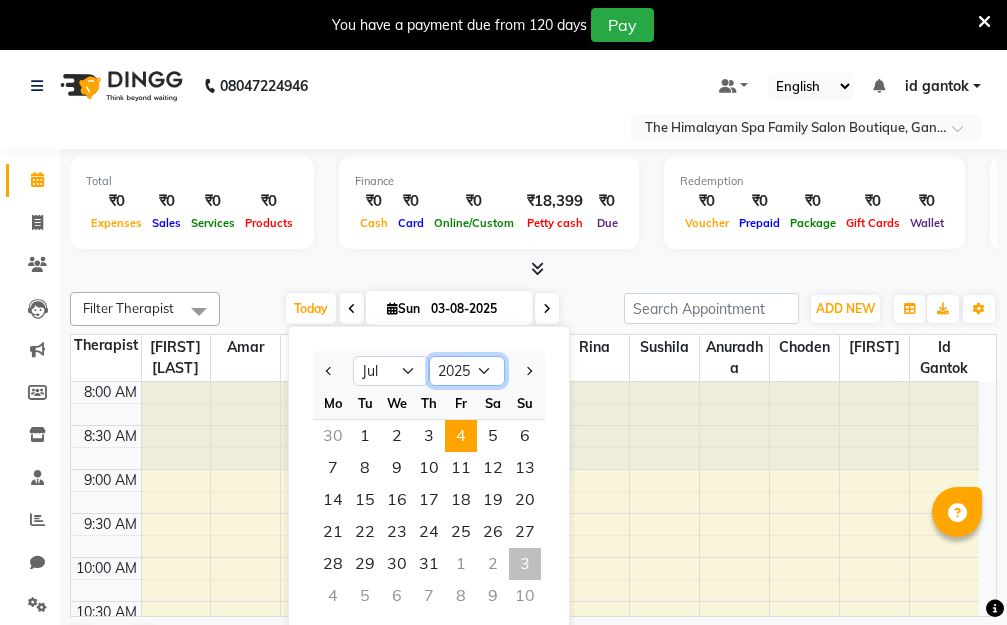 drag, startPoint x: 486, startPoint y: 370, endPoint x: 462, endPoint y: 427, distance: 61.846584 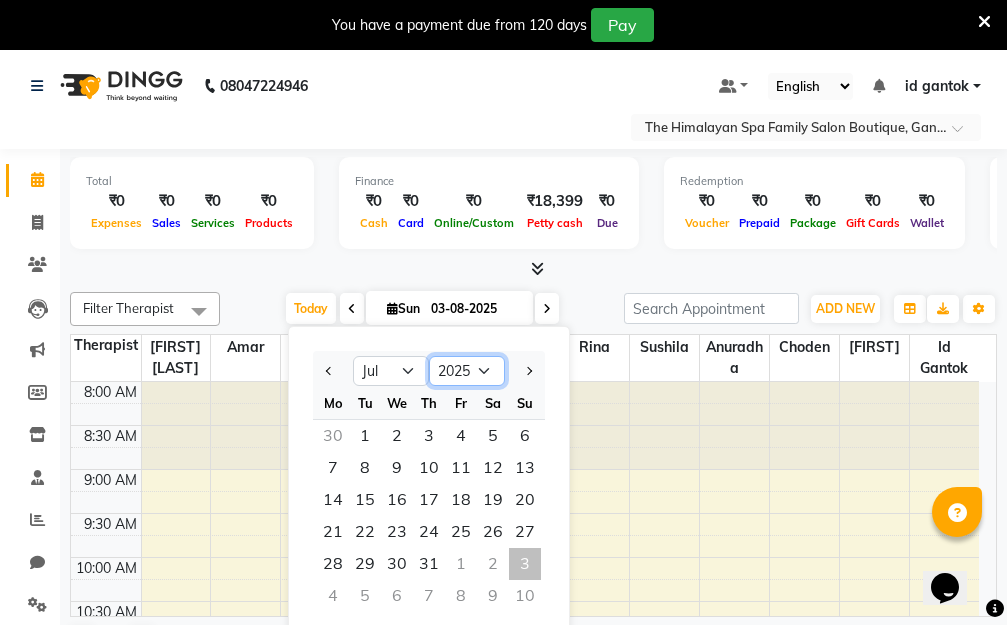scroll, scrollTop: 0, scrollLeft: 0, axis: both 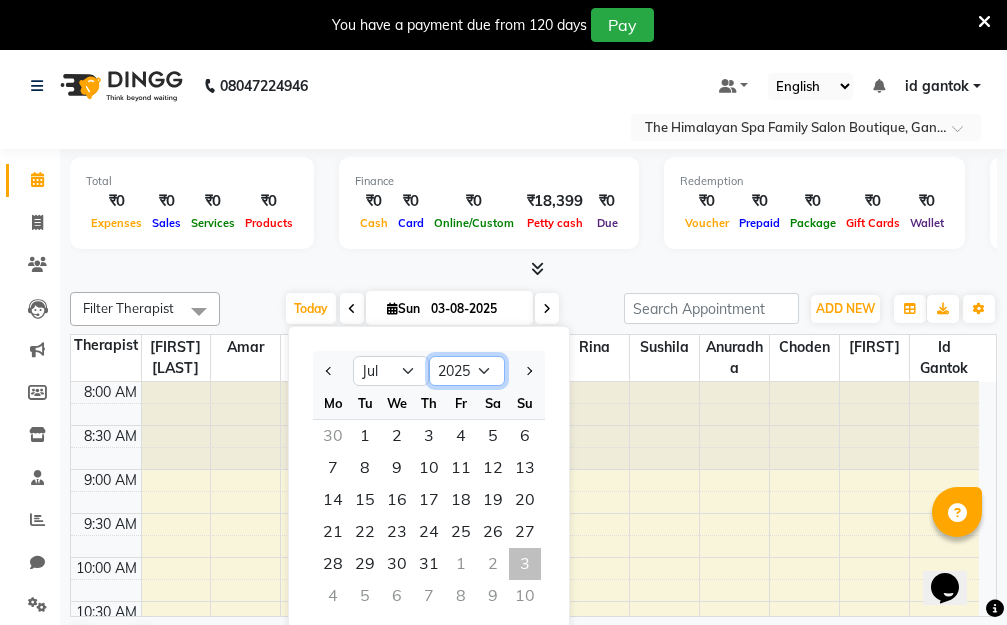 click on "2015 2016 2017 2018 2019 2020 2021 2022 2023 2024 2025 2026 2027 2028 2029 2030 2031 2032 2033 2034 2035" at bounding box center [467, 371] 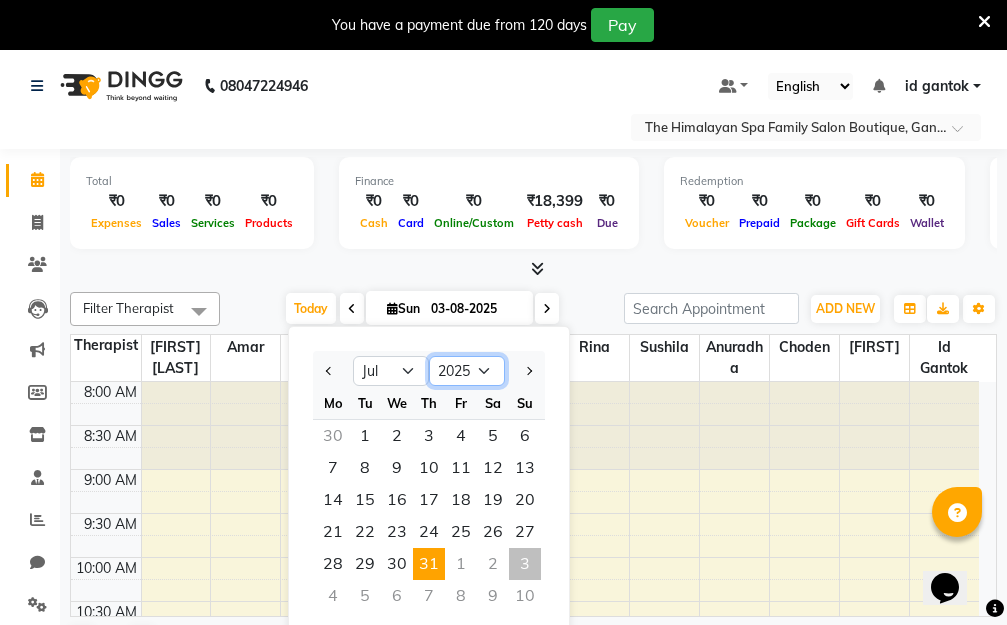 scroll, scrollTop: 51, scrollLeft: 0, axis: vertical 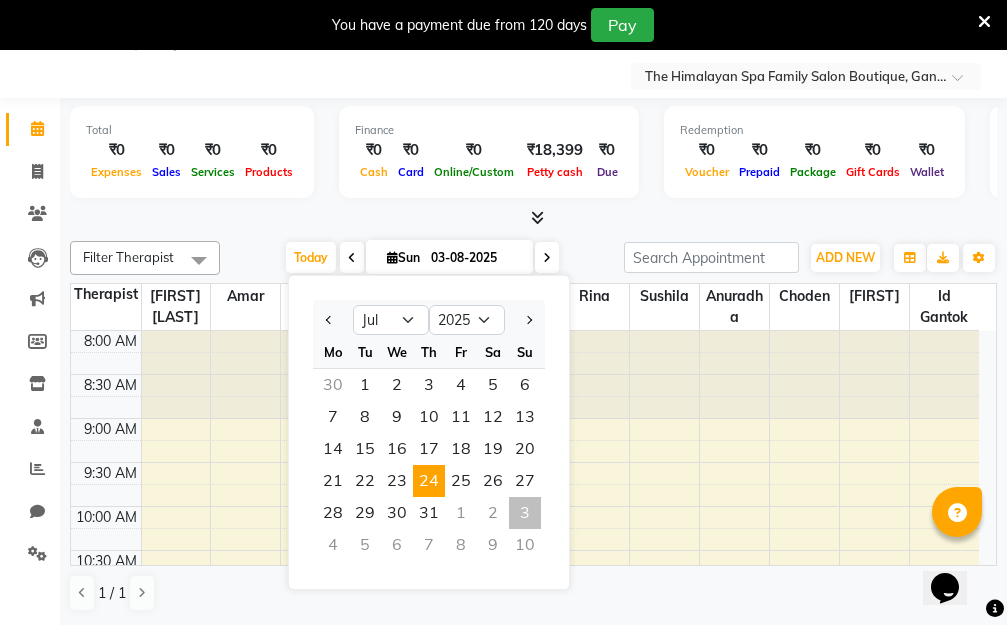 click on "24" at bounding box center (429, 481) 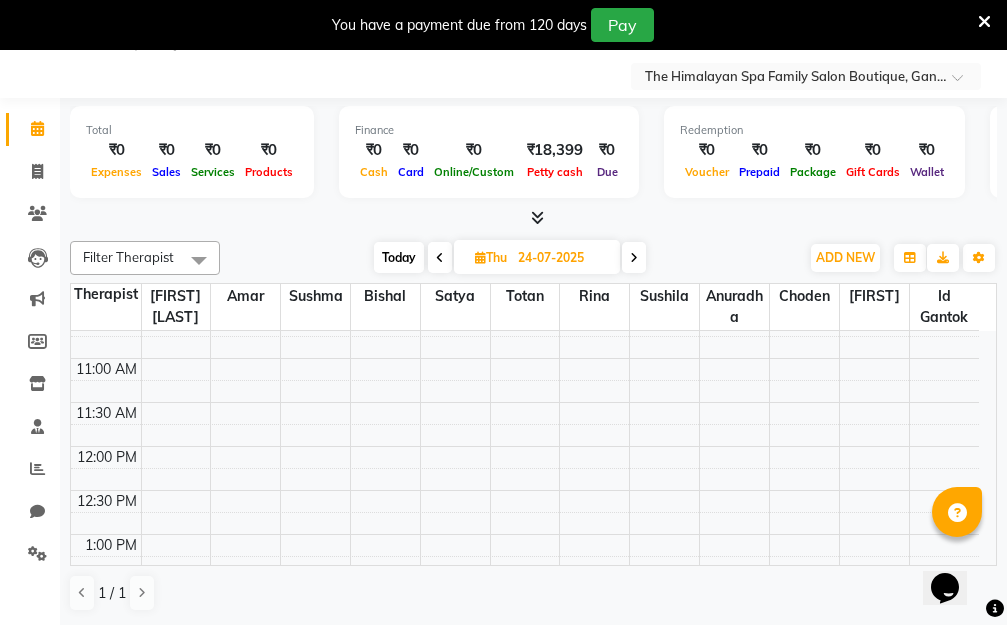 scroll, scrollTop: 209, scrollLeft: 0, axis: vertical 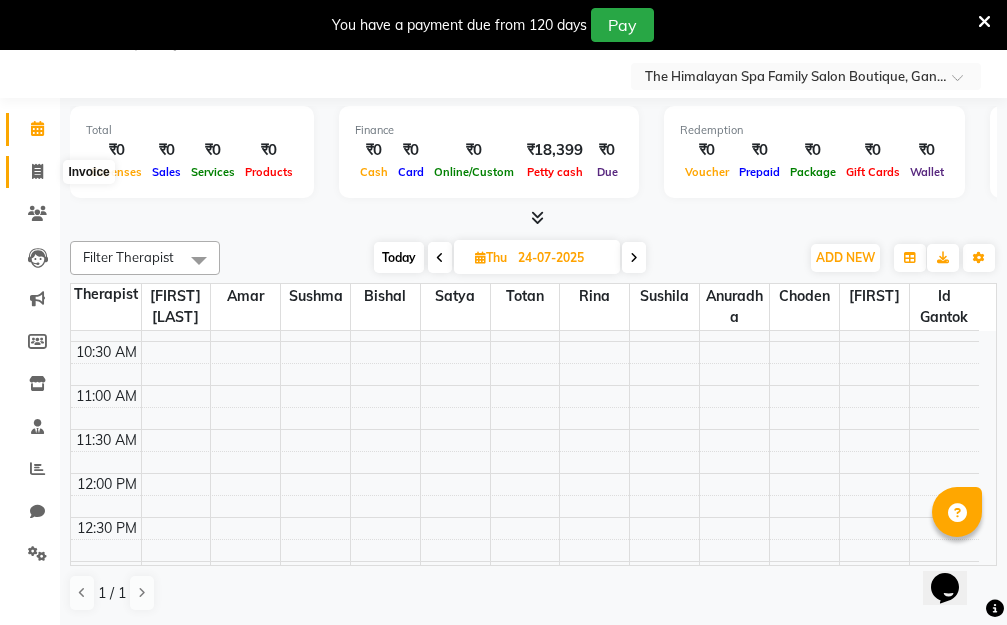 click 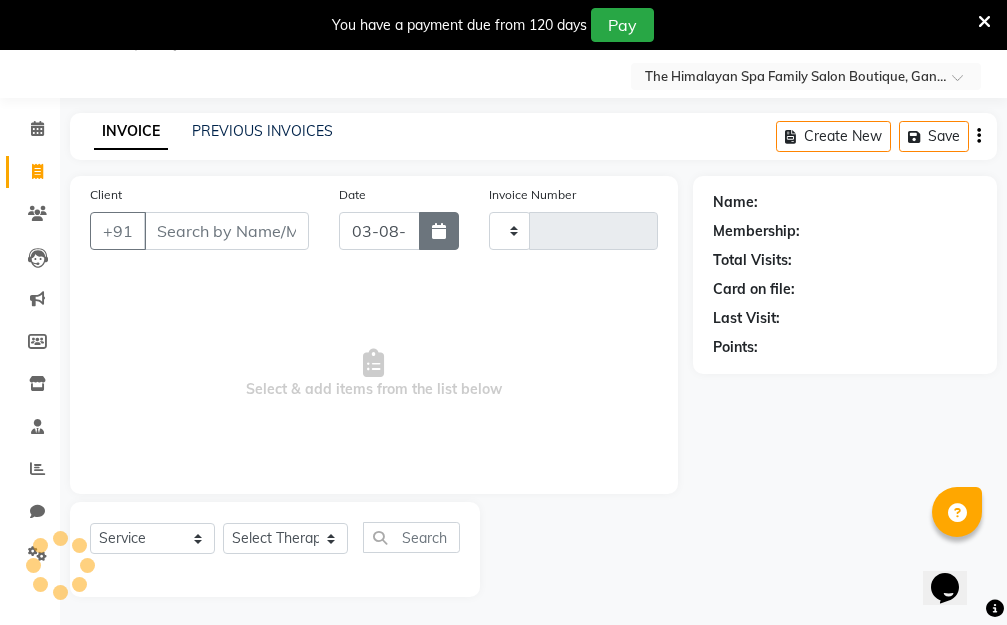 type on "0014" 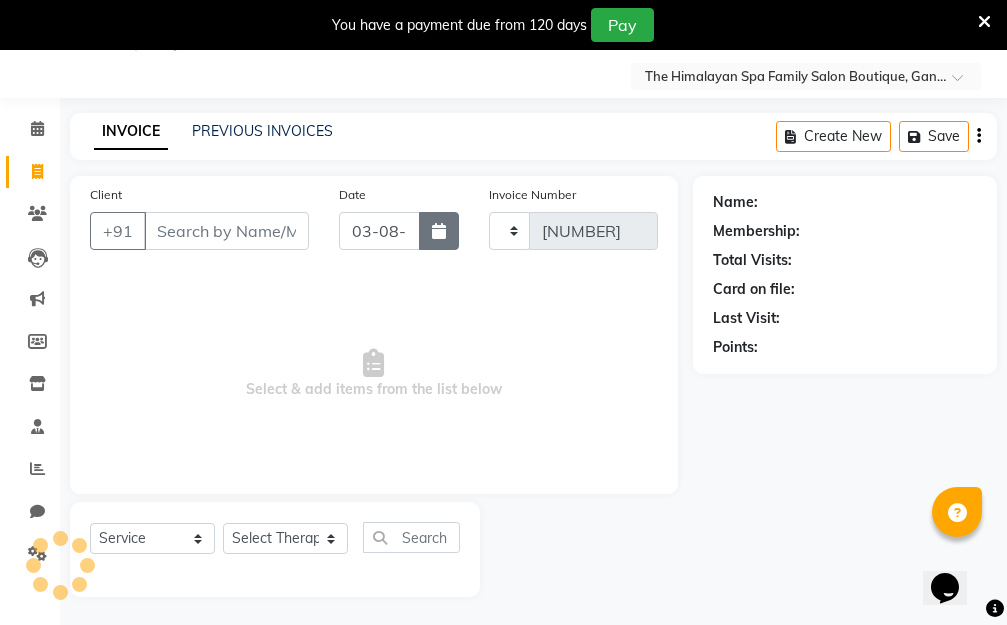 select on "8070" 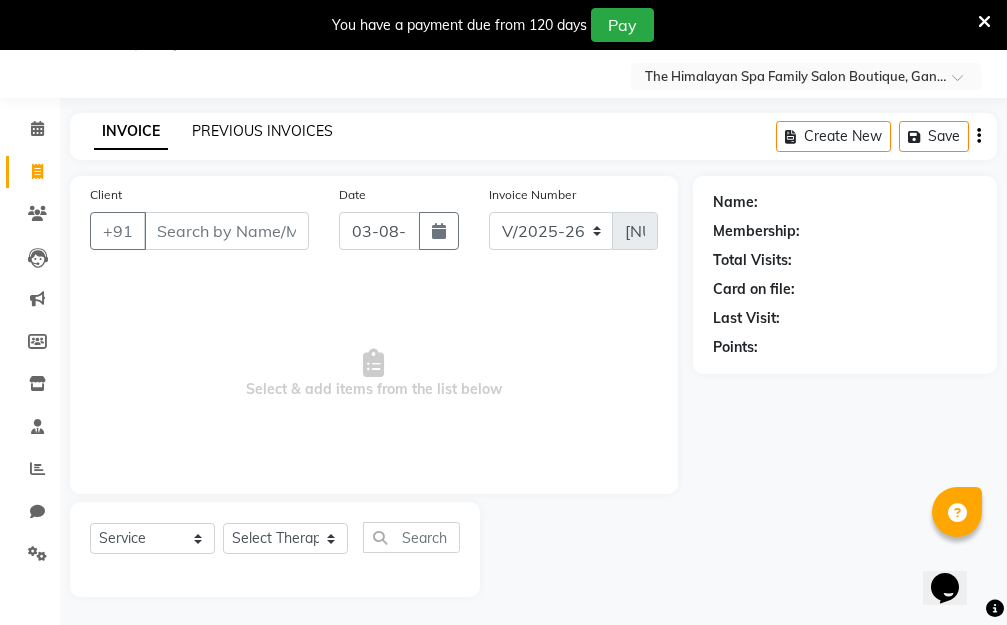 click on "PREVIOUS INVOICES" 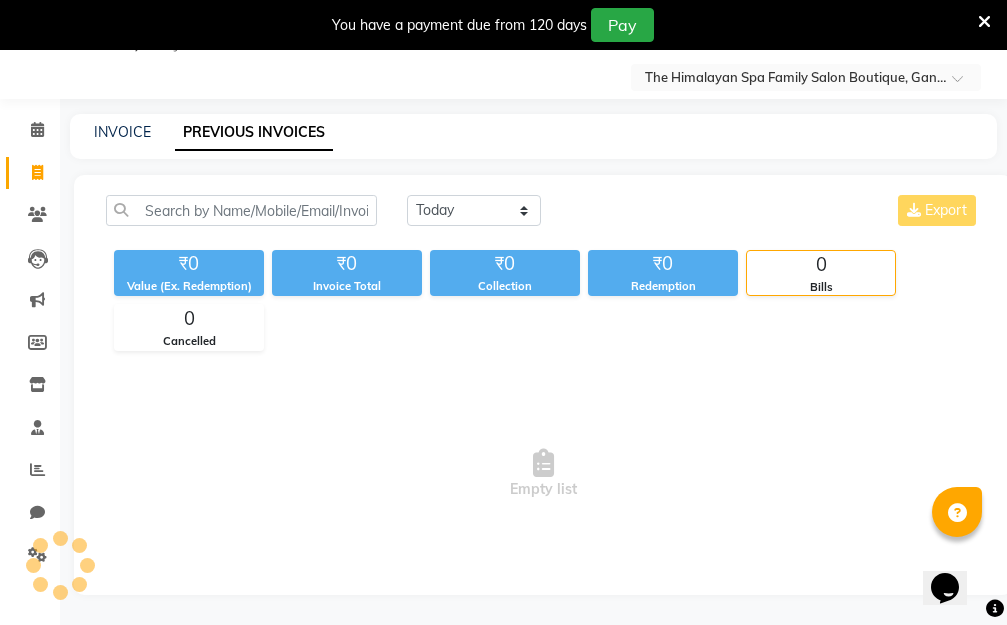 scroll, scrollTop: 50, scrollLeft: 0, axis: vertical 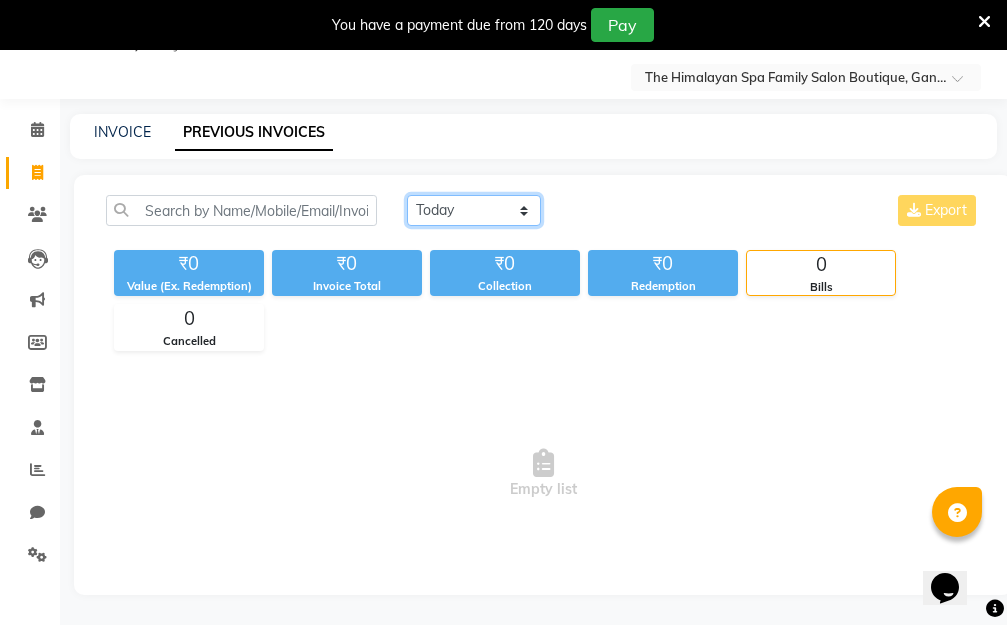 click on "Today Yesterday Custom Range" 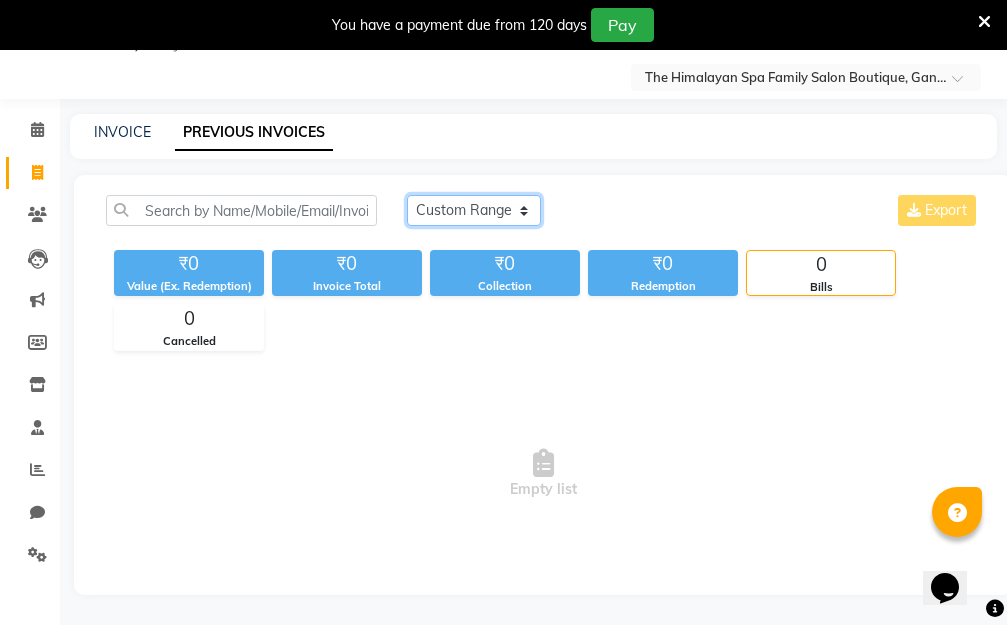click on "Today Yesterday Custom Range" 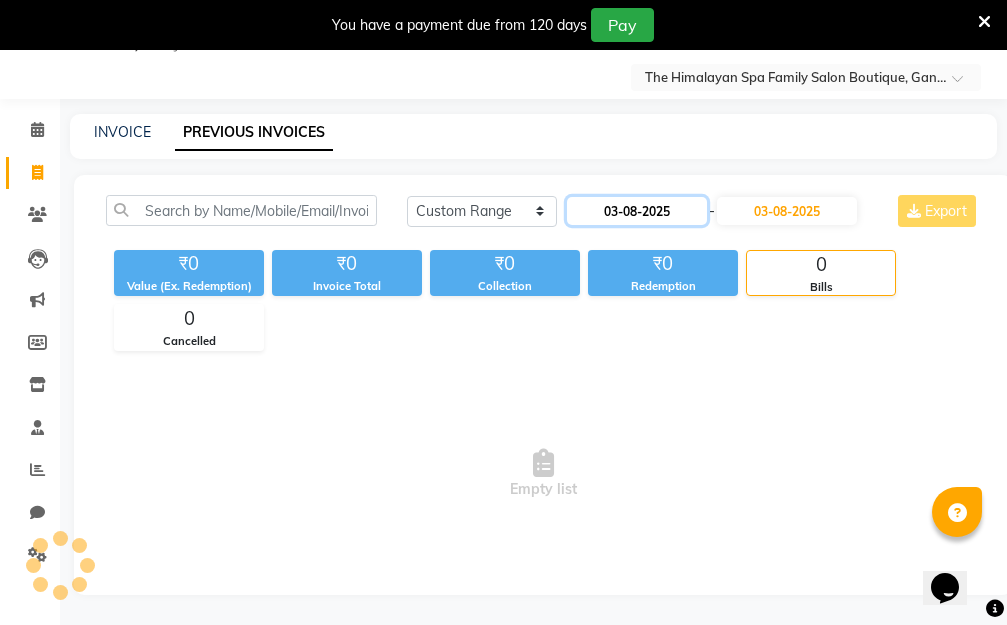 click on "03-08-2025" 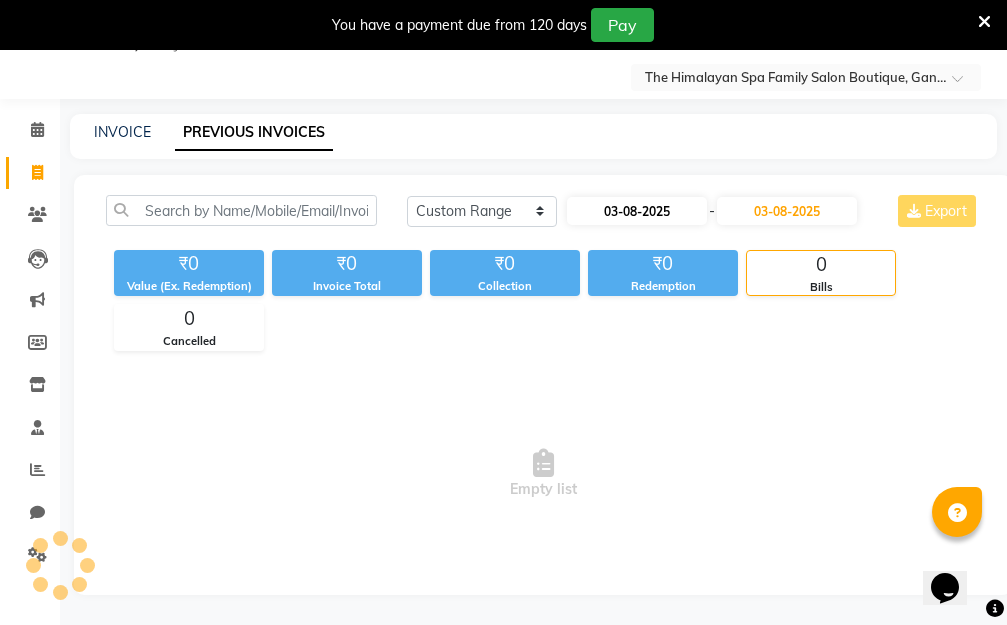 select on "8" 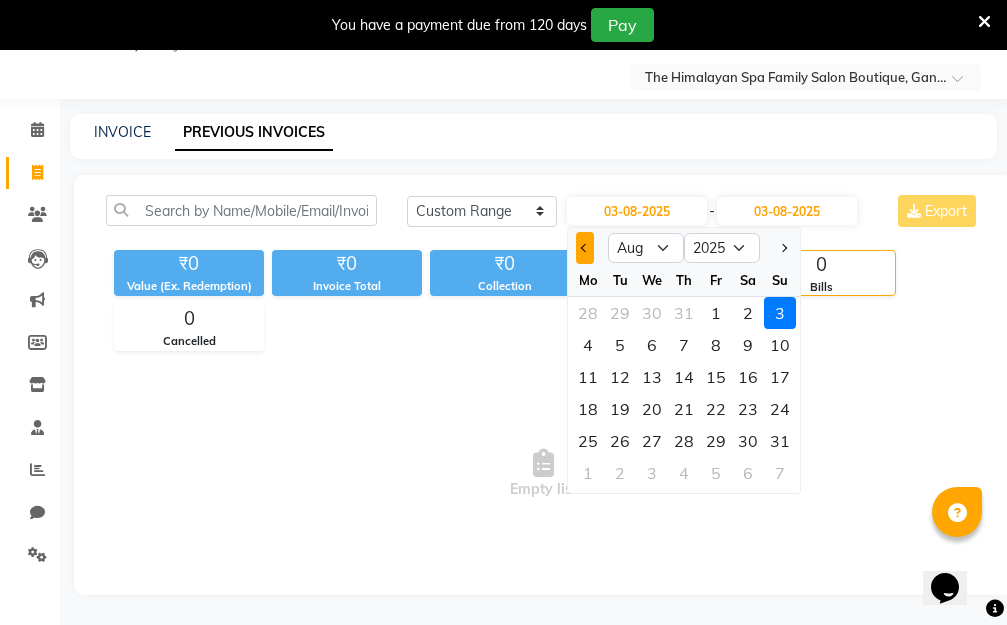 click 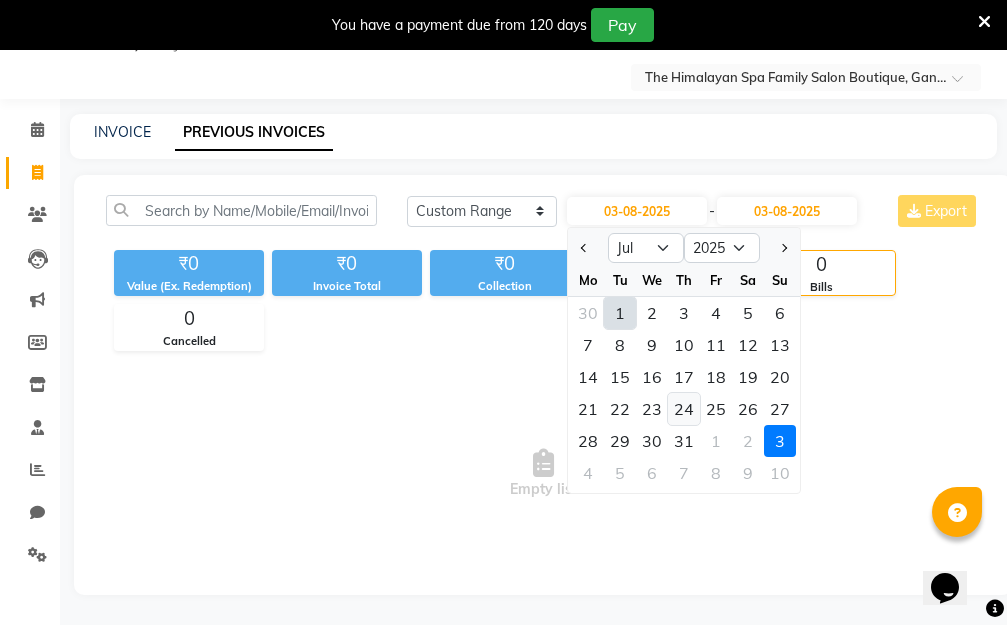 click on "24" 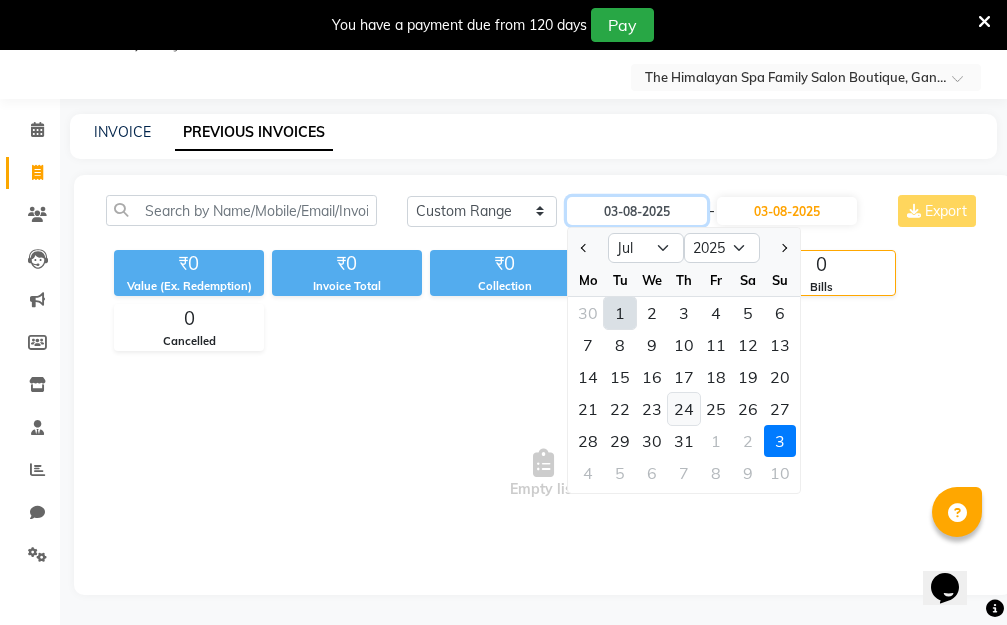 type on "24-07-2025" 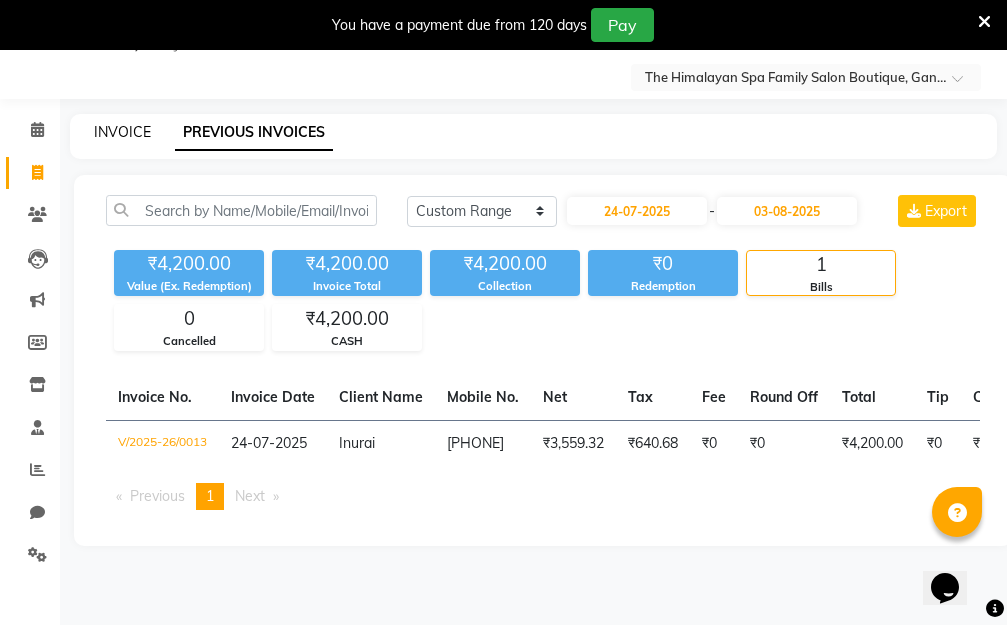 click on "INVOICE" 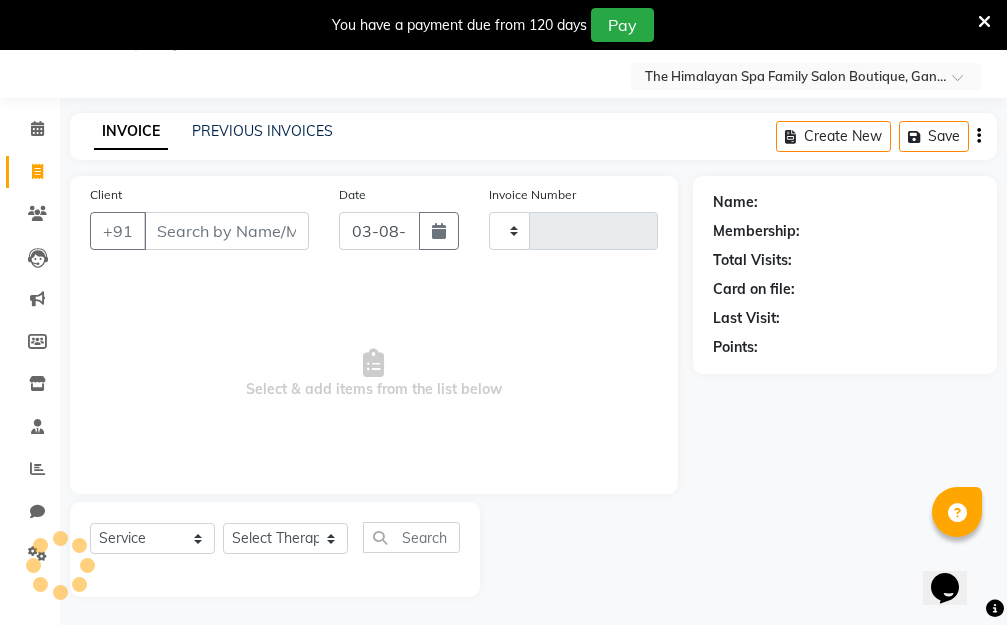 scroll, scrollTop: 53, scrollLeft: 0, axis: vertical 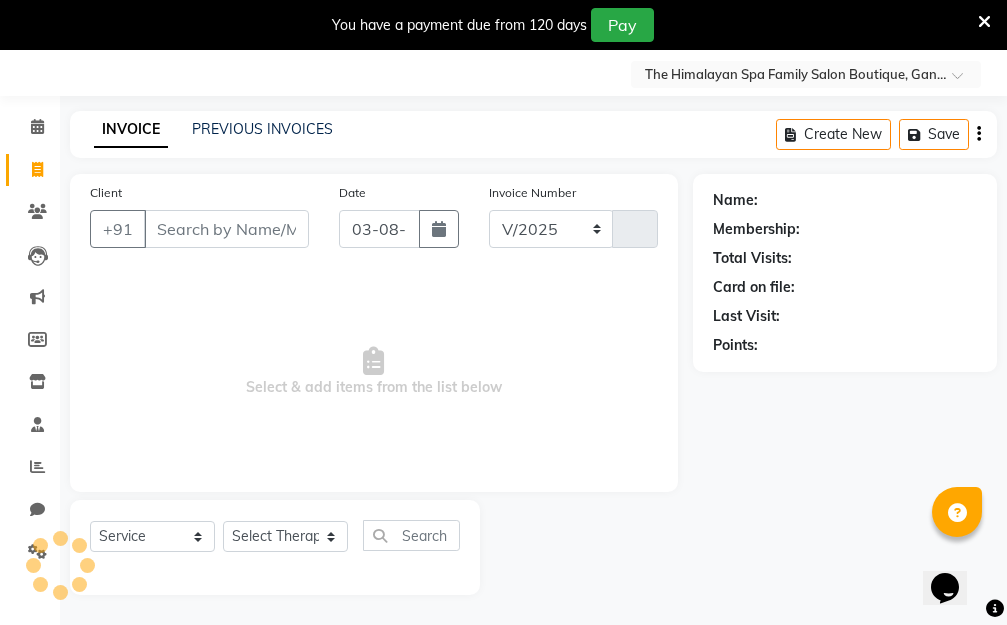 select on "8070" 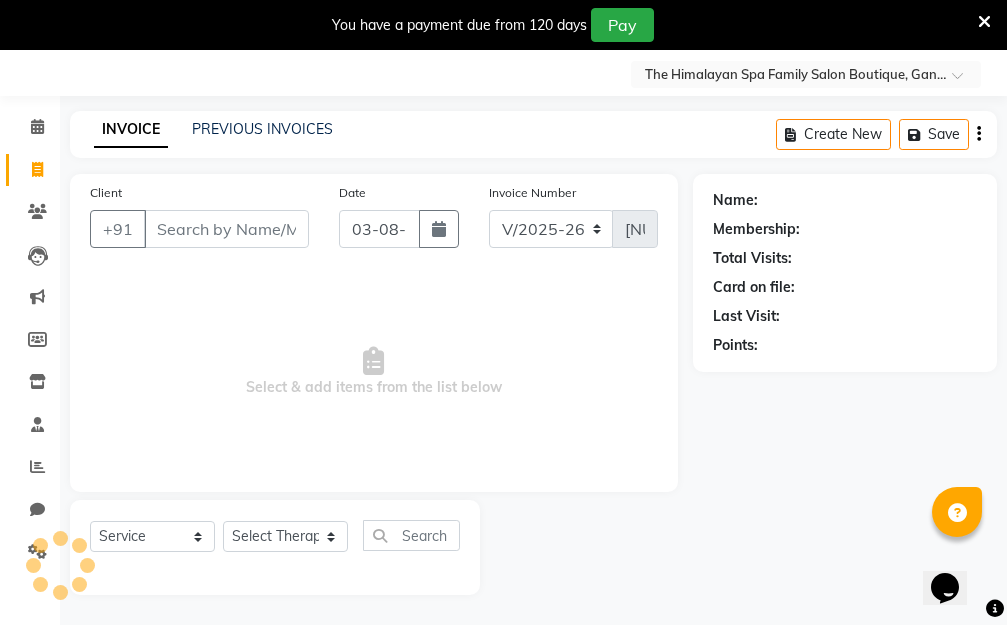 click on "Client" at bounding box center [226, 229] 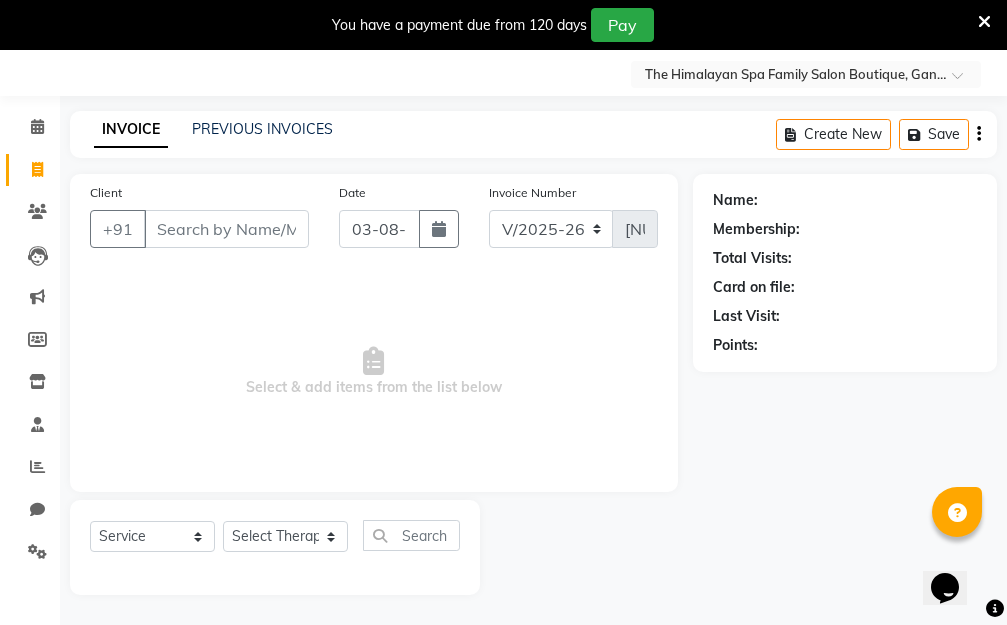 click on "Client" at bounding box center [226, 229] 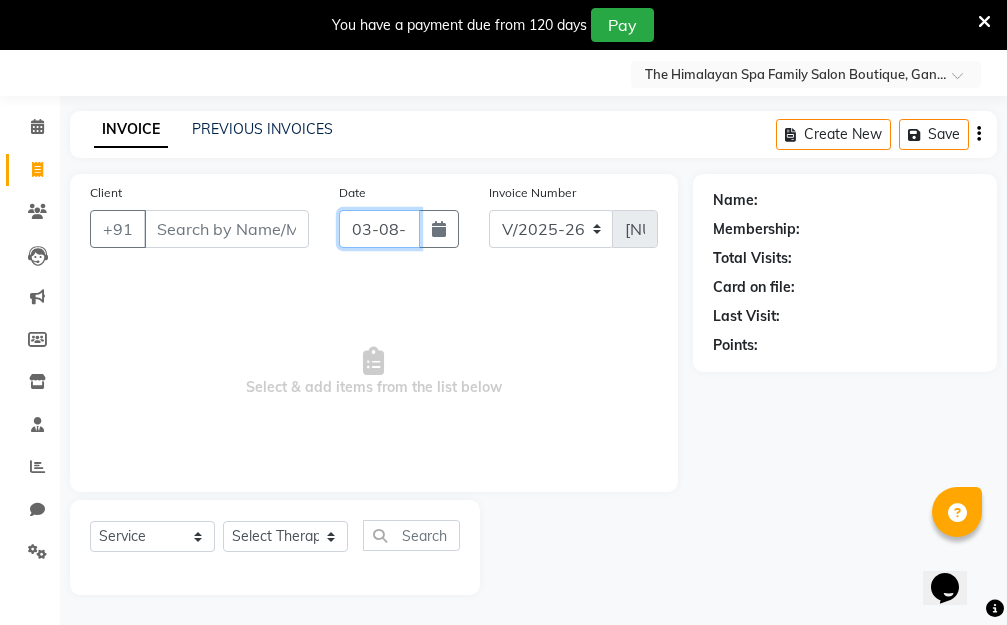 click on "03-08-2025" 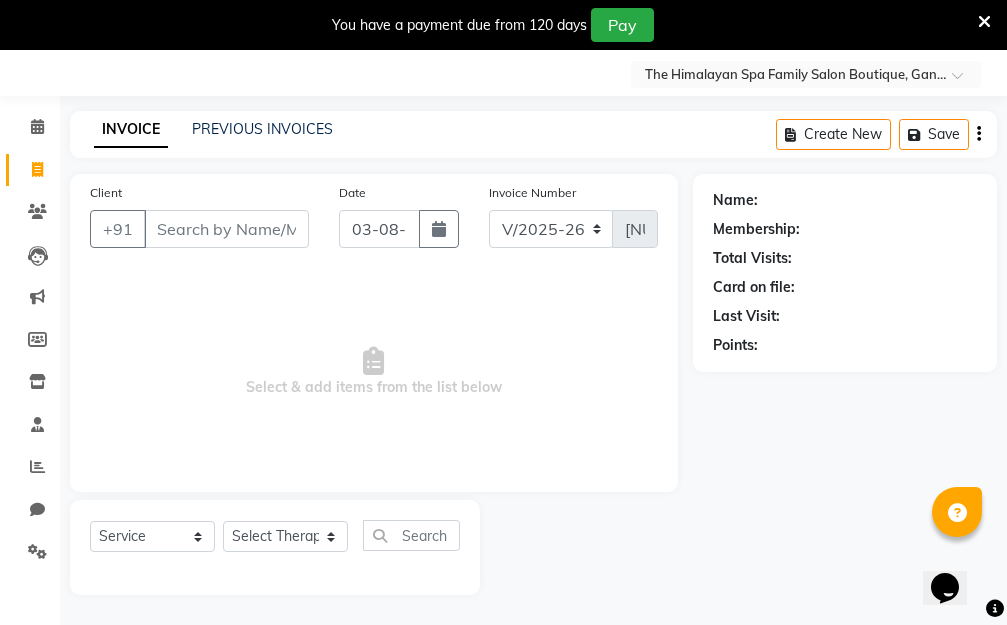 select on "8" 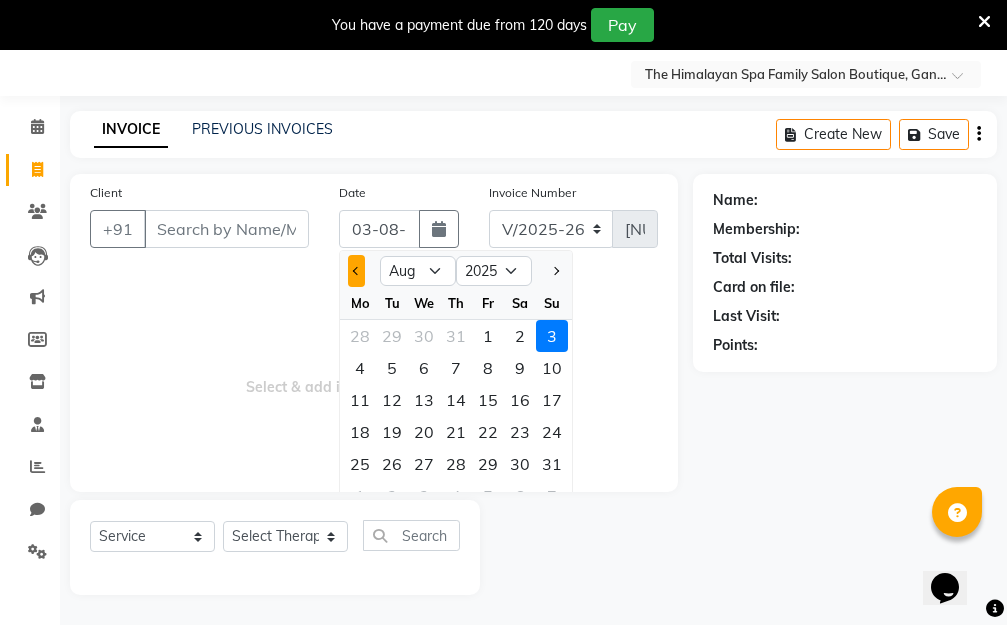 click 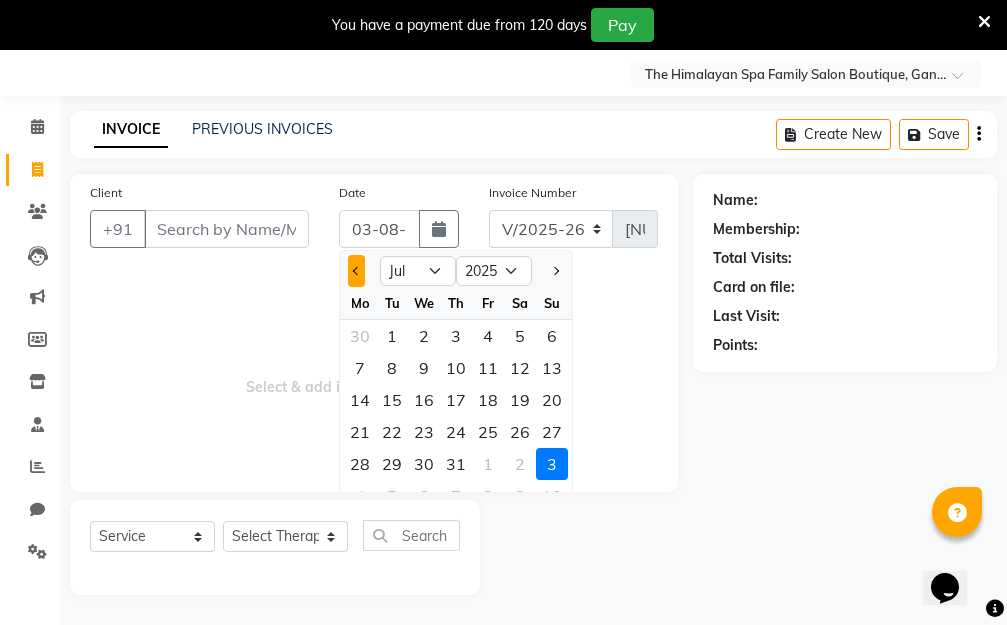 click 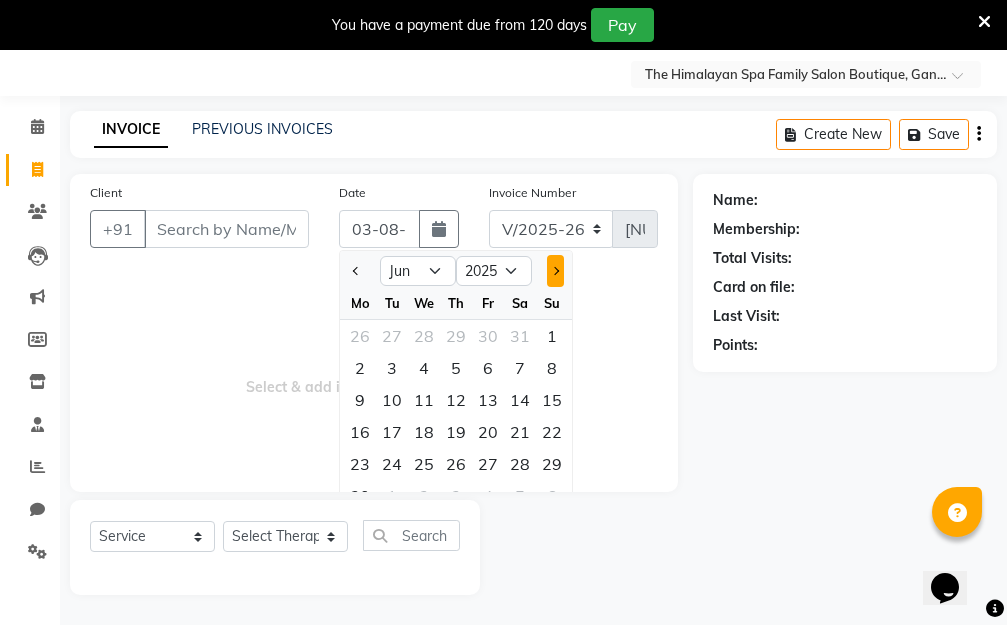click 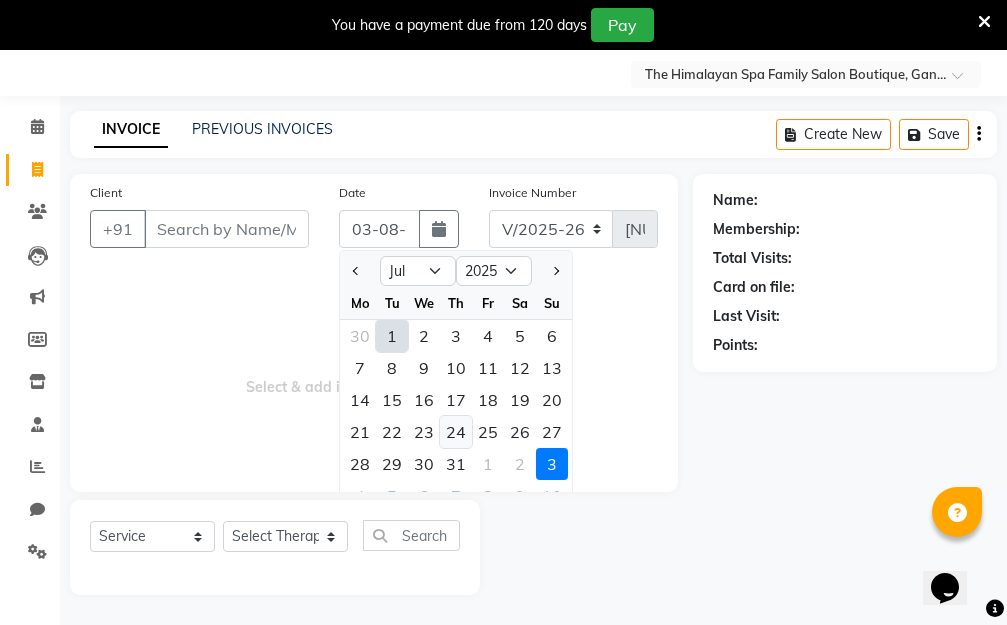 click on "24" 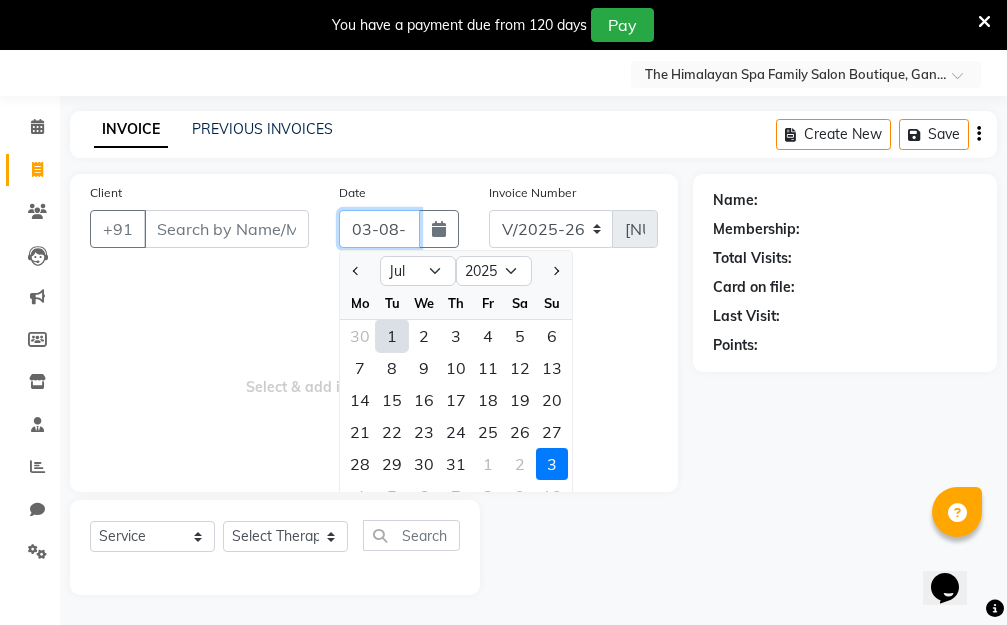 type on "24-07-2025" 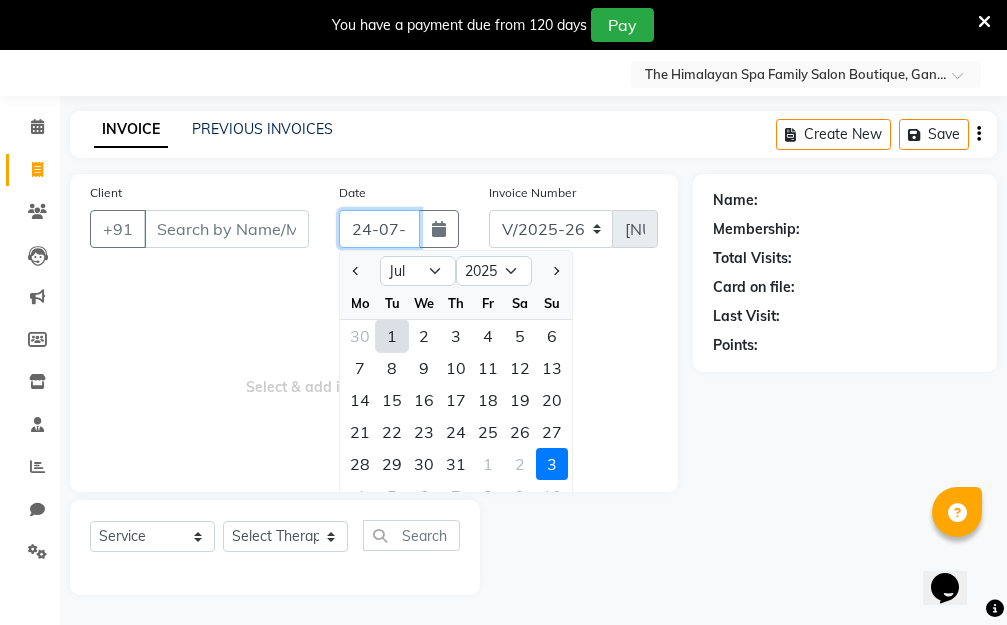 scroll, scrollTop: 0, scrollLeft: 40, axis: horizontal 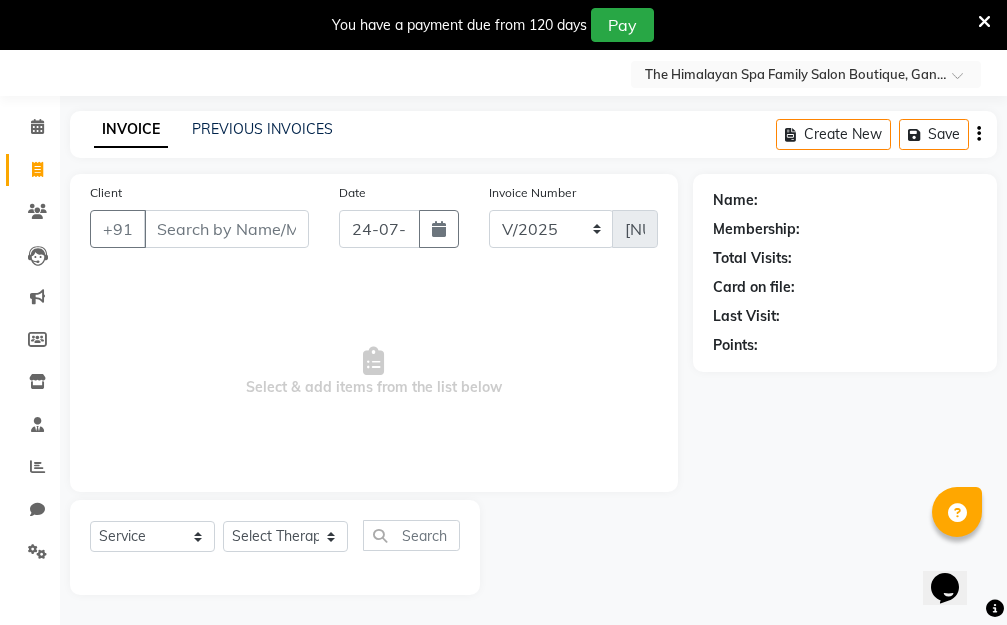 click on "Select & add items from the list below" at bounding box center [374, 372] 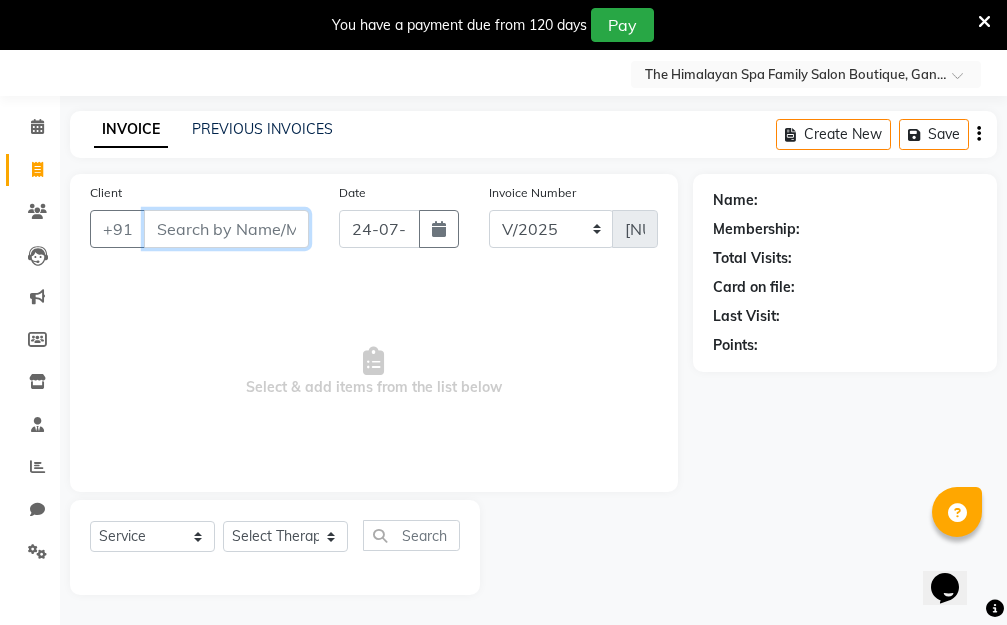 click on "Client" at bounding box center (226, 229) 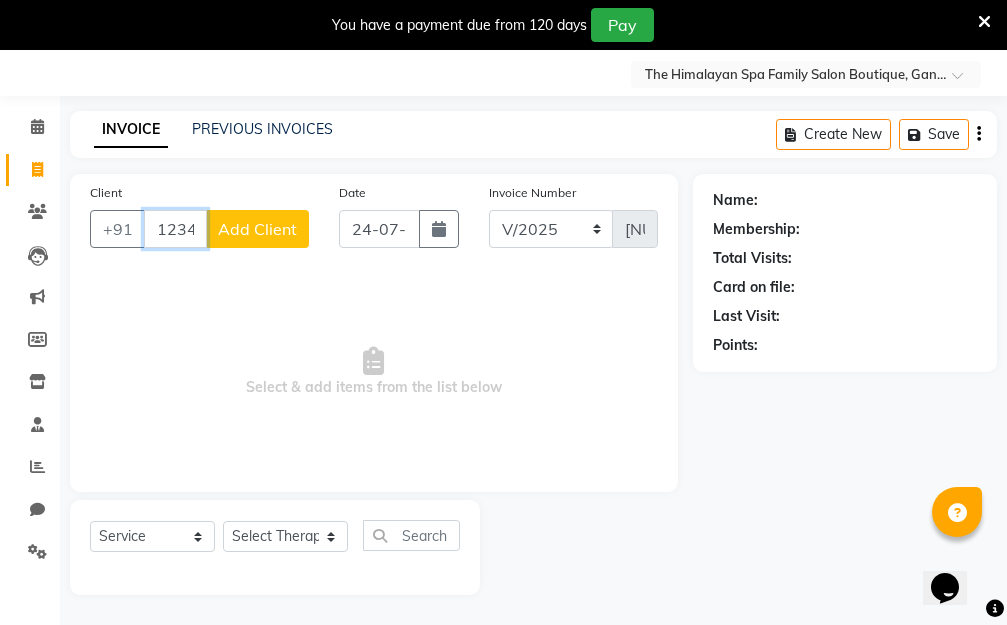 type on "123456789" 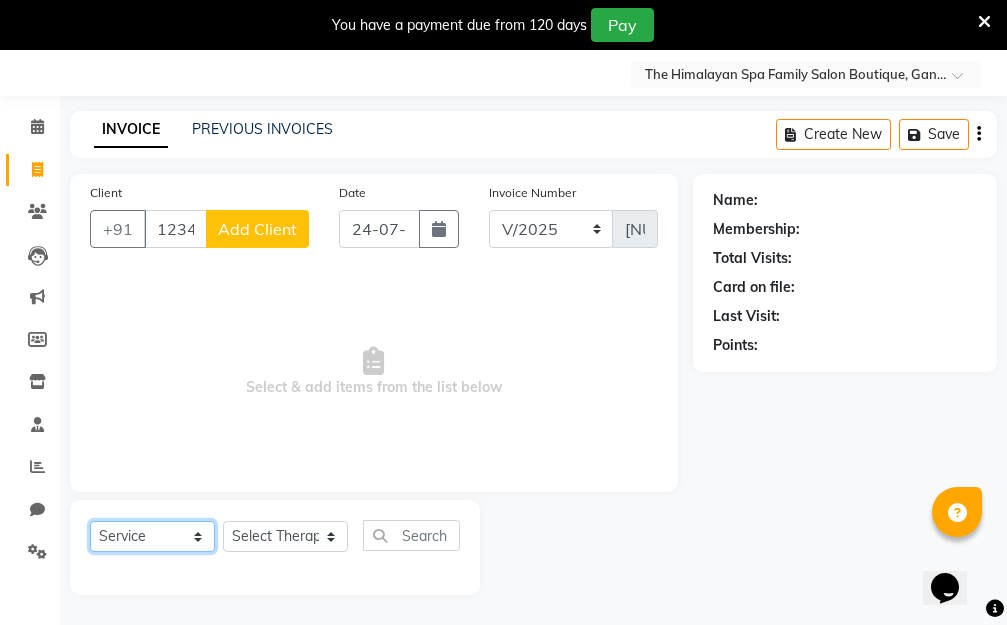 click on "Select  Service  Product  Membership  Package Voucher Prepaid Gift Card" 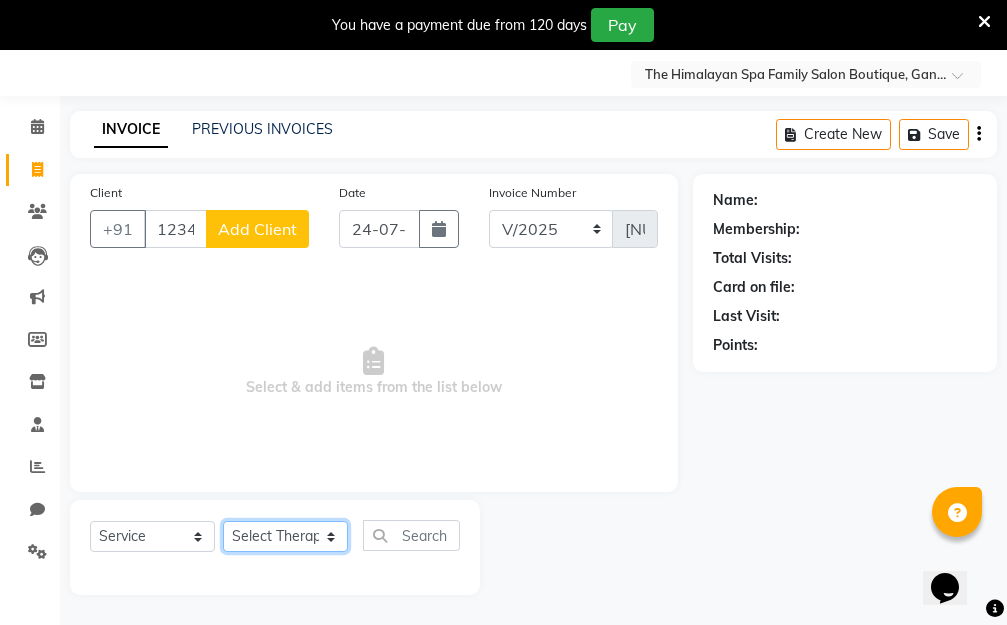 click on "Select Therapist Amar Anuradha  Binisha Bishal  Choden Chung Chung id gantok Rina  Satya  Sushila  Sushma  Totan" 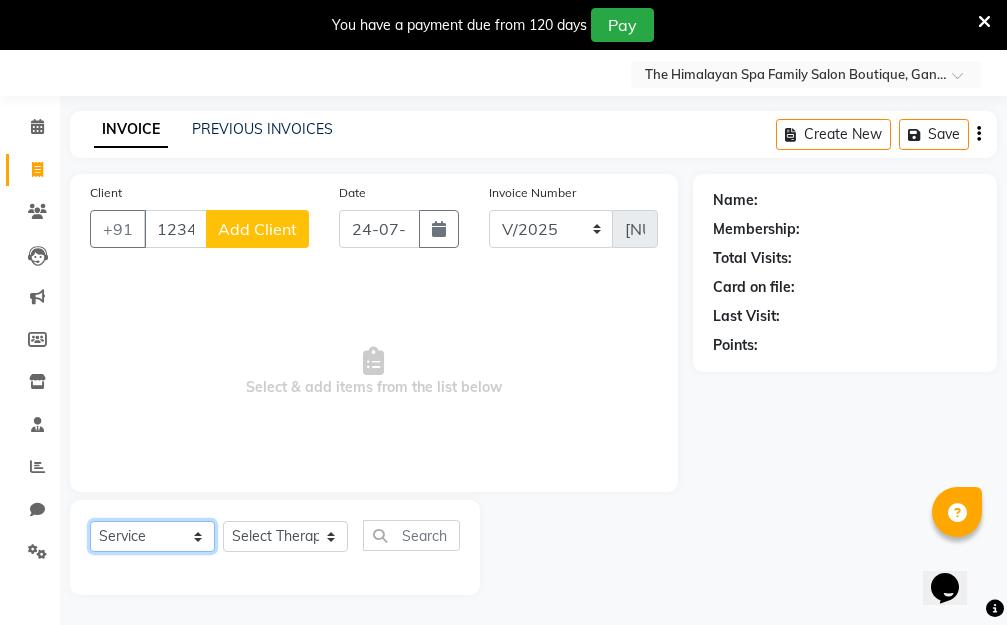 click on "Select  Service  Product  Membership  Package Voucher Prepaid Gift Card" 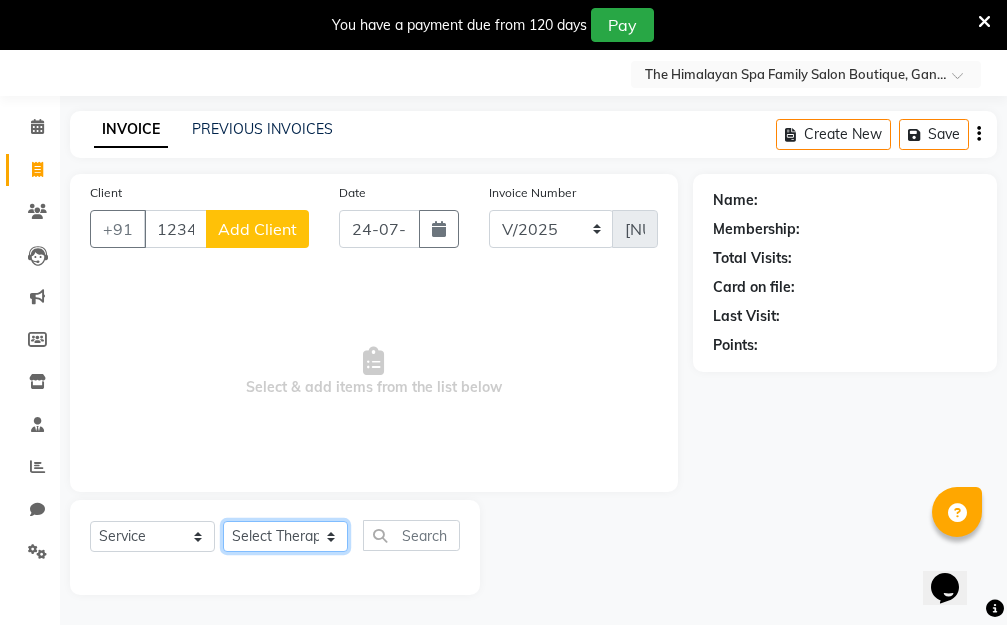 click on "Select Therapist Amar Anuradha  Binisha Bishal  Choden Chung Chung id gantok Rina  Satya  Sushila  Sushma  Totan" 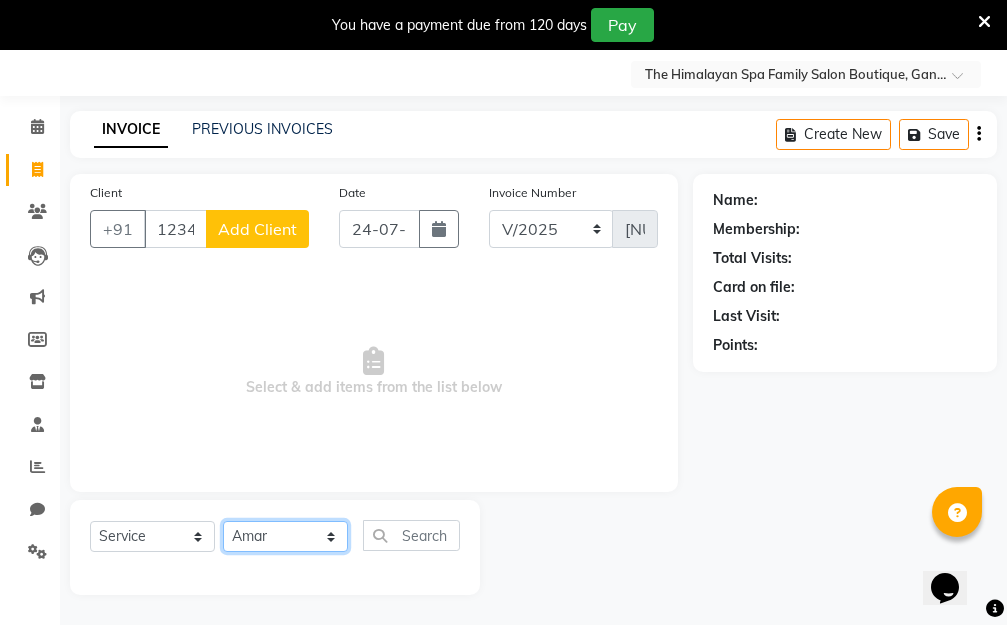 click on "Select Therapist Amar Anuradha  Binisha Bishal  Choden Chung Chung id gantok Rina  Satya  Sushila  Sushma  Totan" 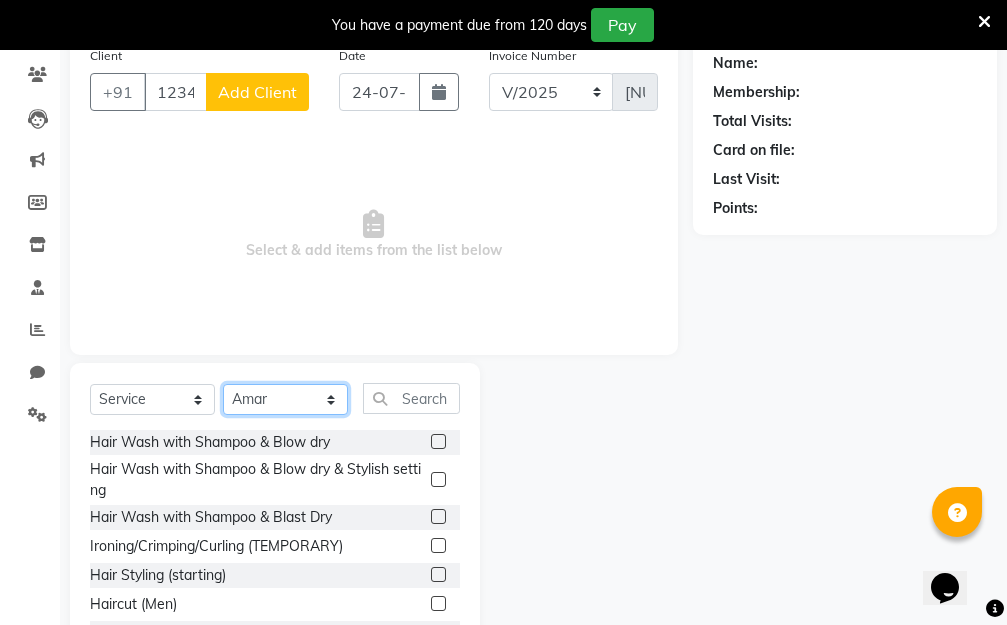 scroll, scrollTop: 253, scrollLeft: 0, axis: vertical 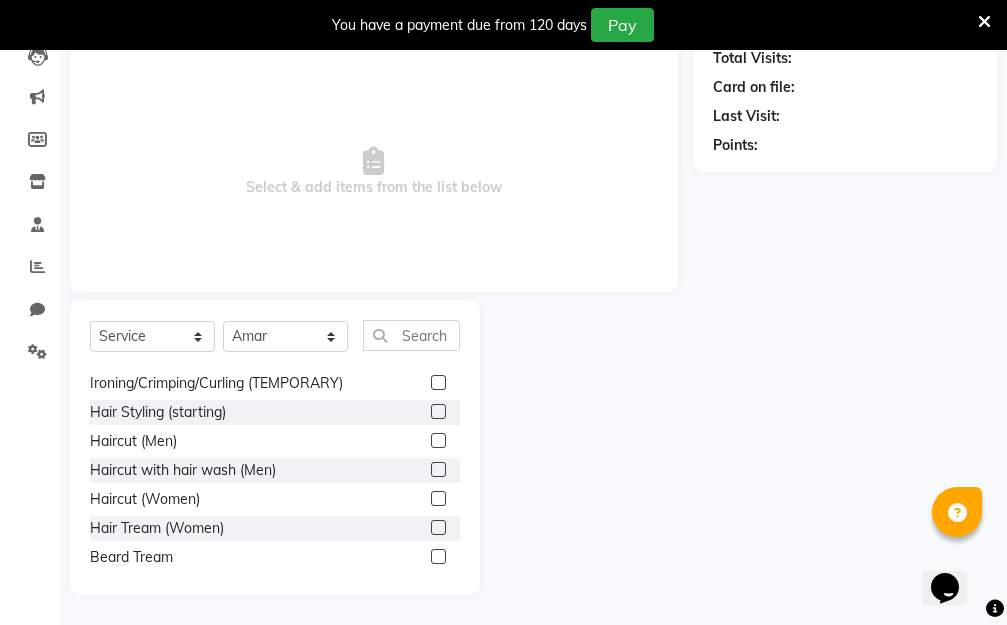 click 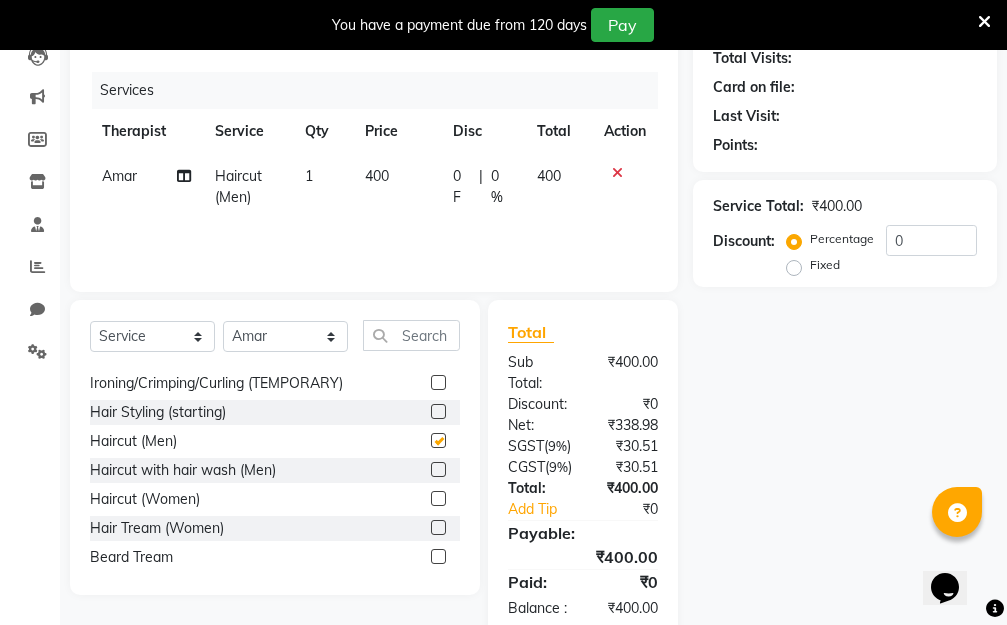 checkbox on "false" 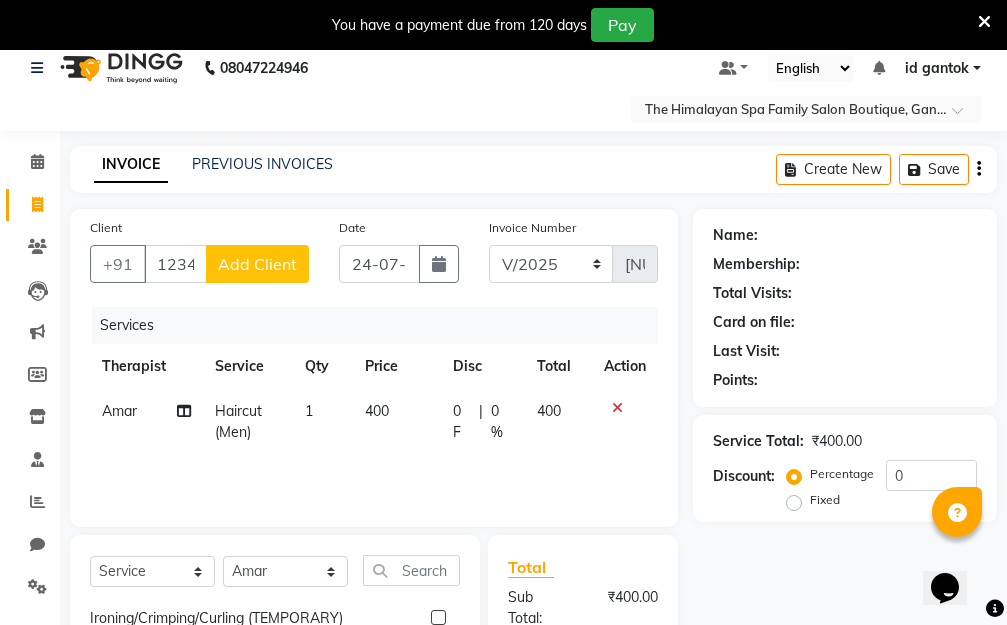scroll, scrollTop: 0, scrollLeft: 0, axis: both 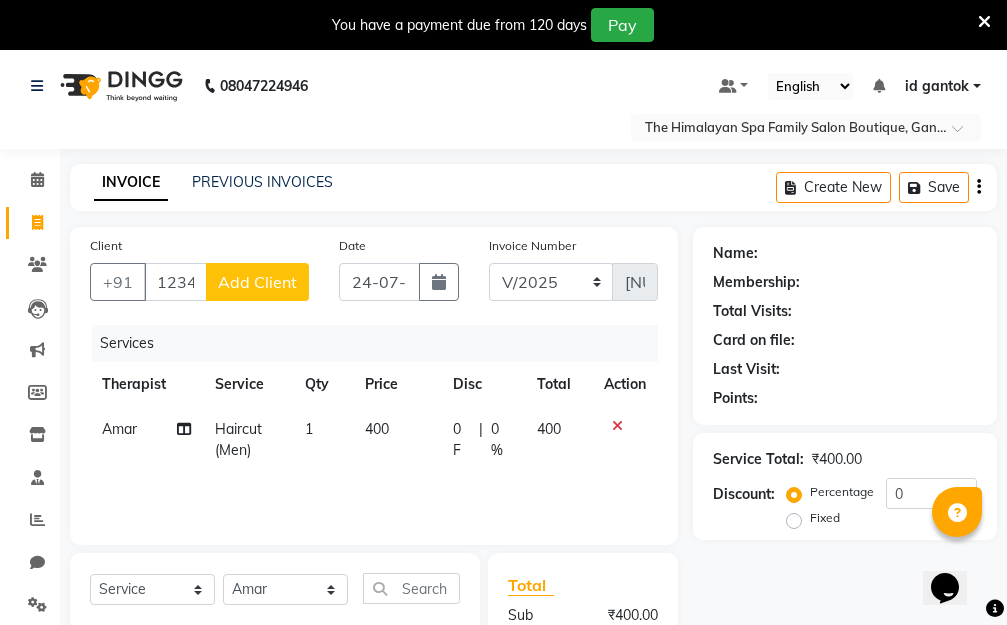 click on "Fixed" 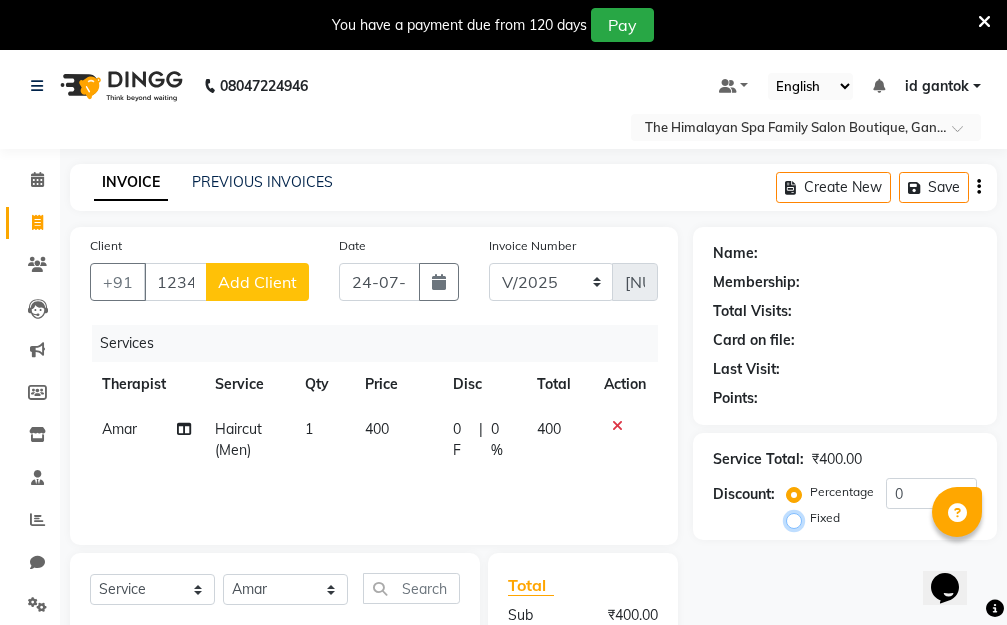 click on "Fixed" at bounding box center (798, 518) 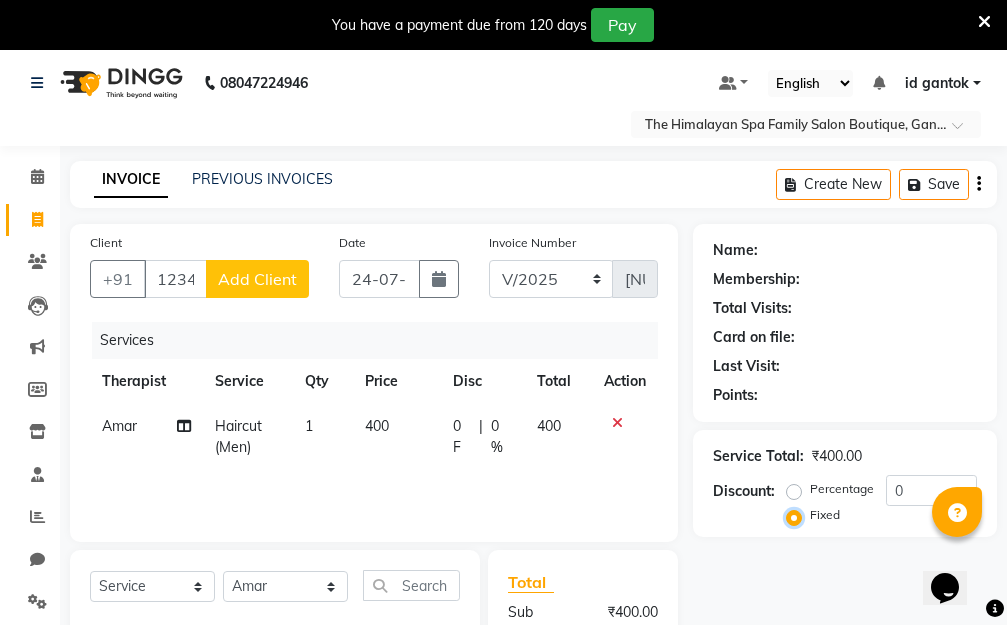 scroll, scrollTop: 0, scrollLeft: 0, axis: both 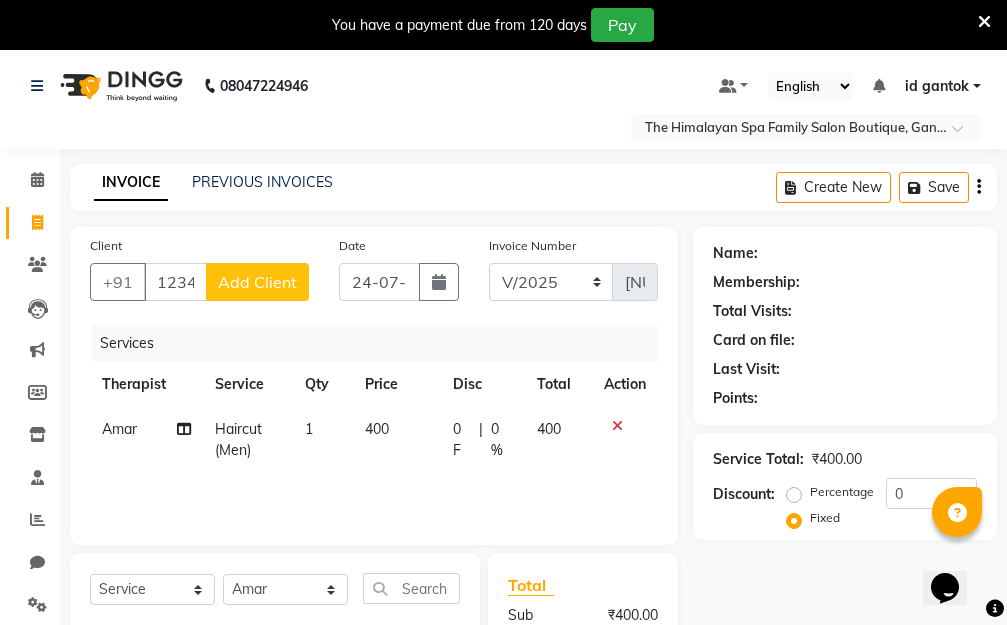 click on "id gantok" at bounding box center (943, 86) 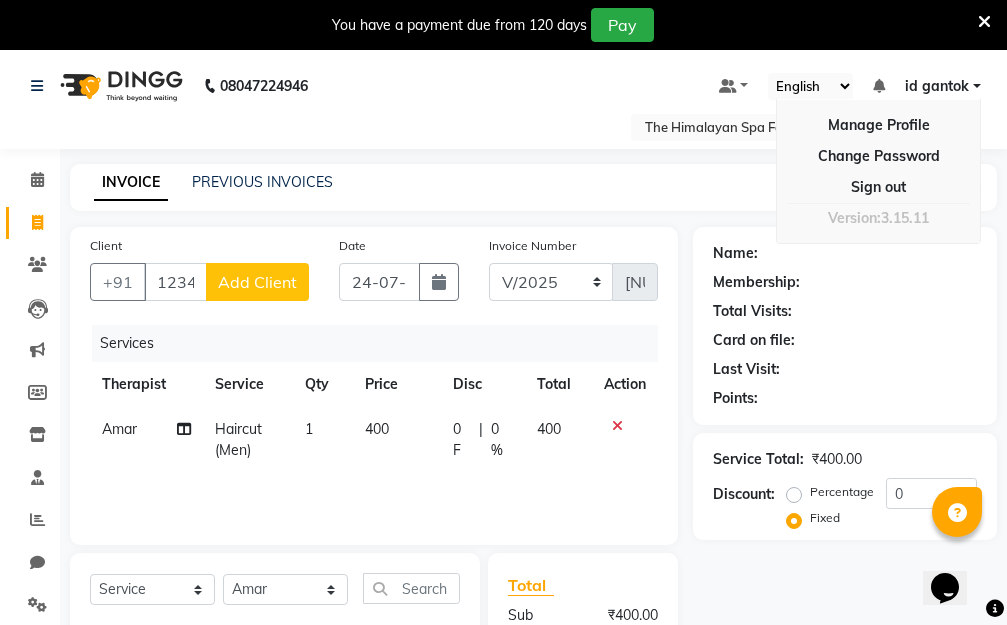click on "id gantok" at bounding box center [943, 86] 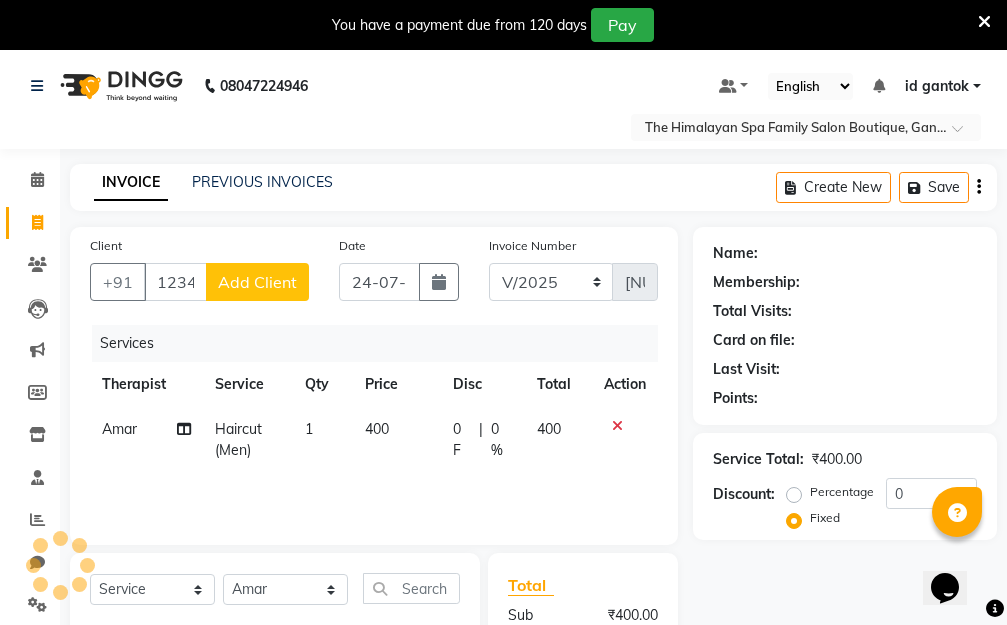 click on "Create New   Save" 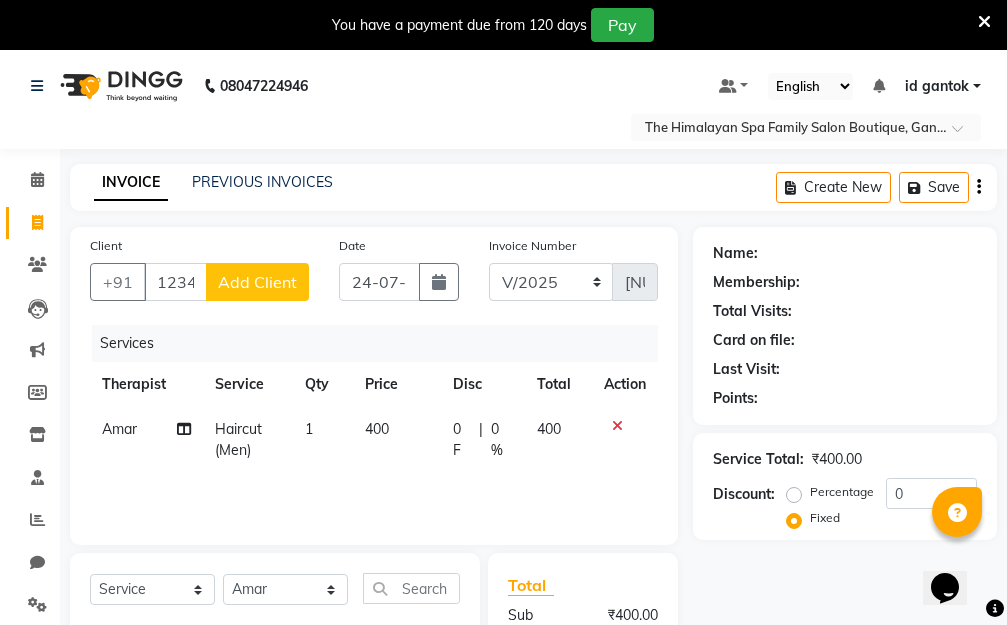 click on "Create New   Save" 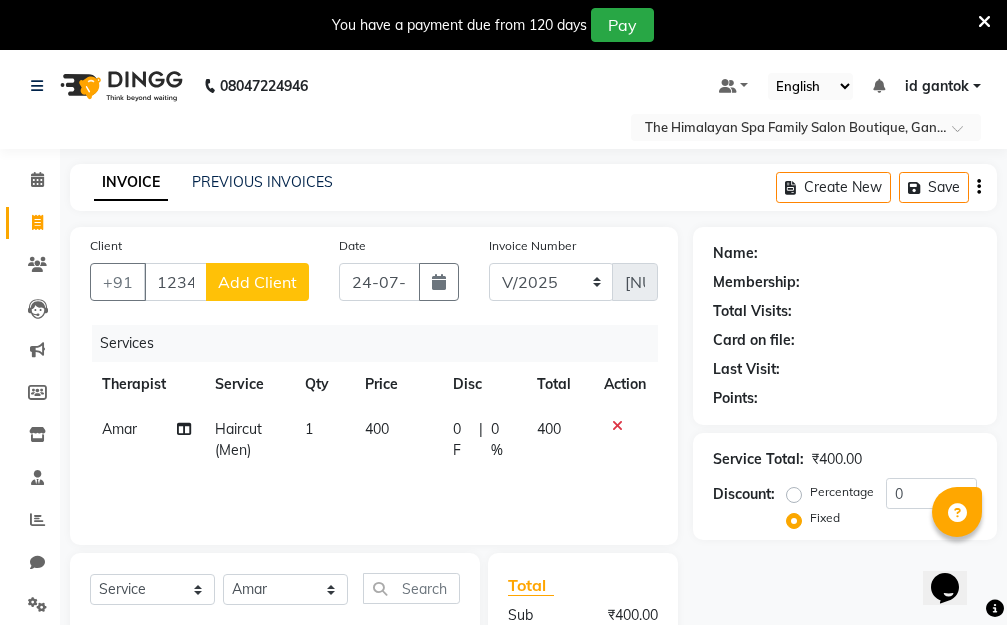 click 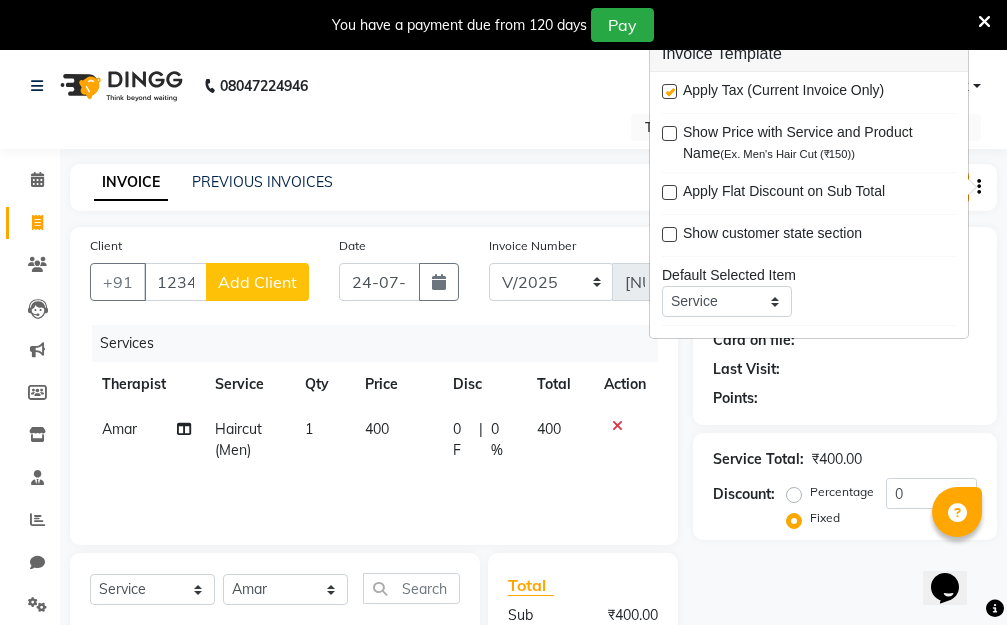 click at bounding box center (669, 133) 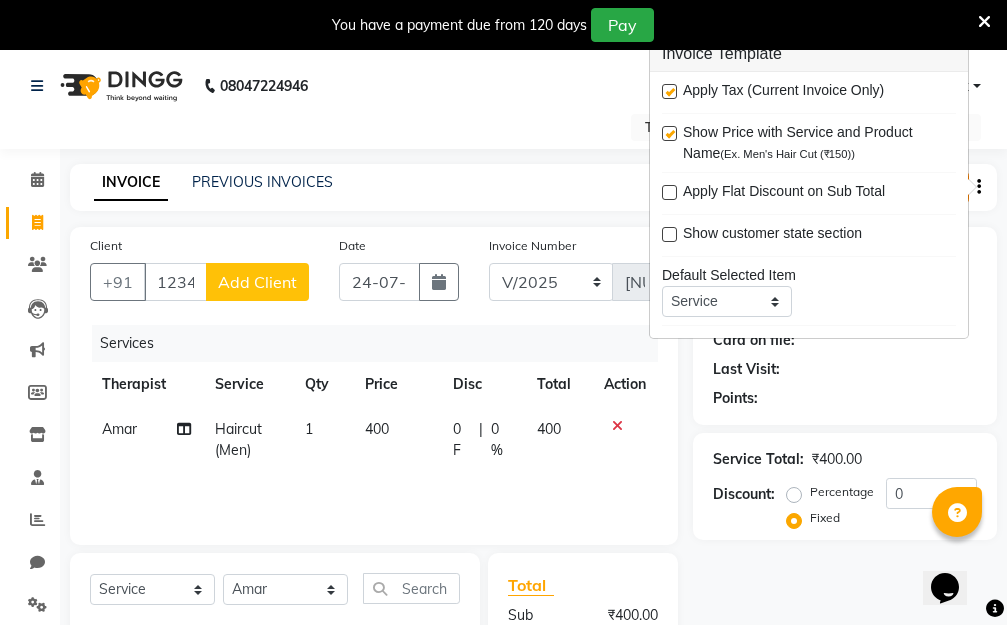 click at bounding box center (669, 91) 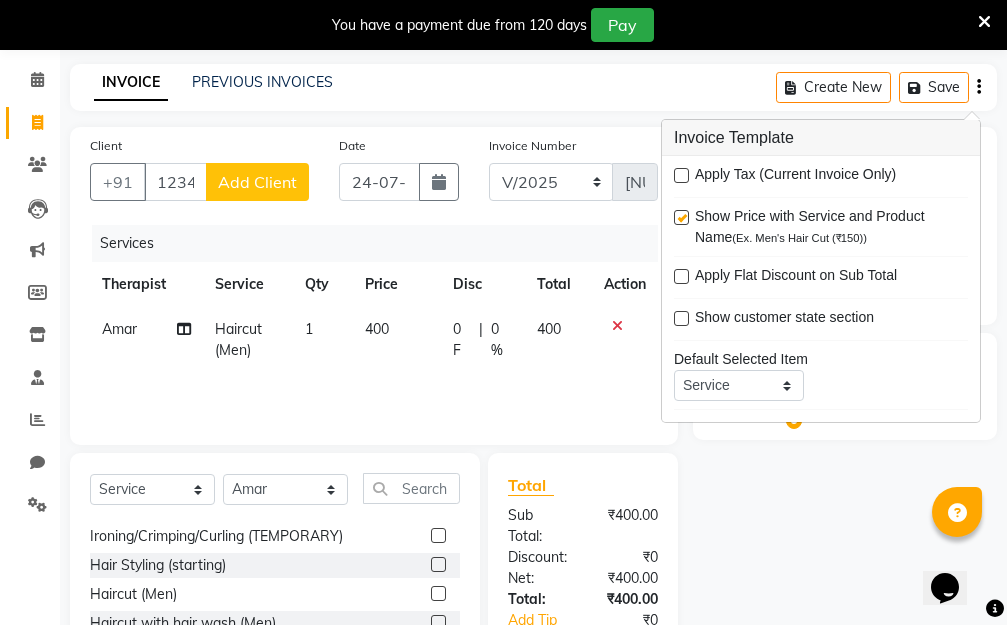 scroll, scrollTop: 200, scrollLeft: 0, axis: vertical 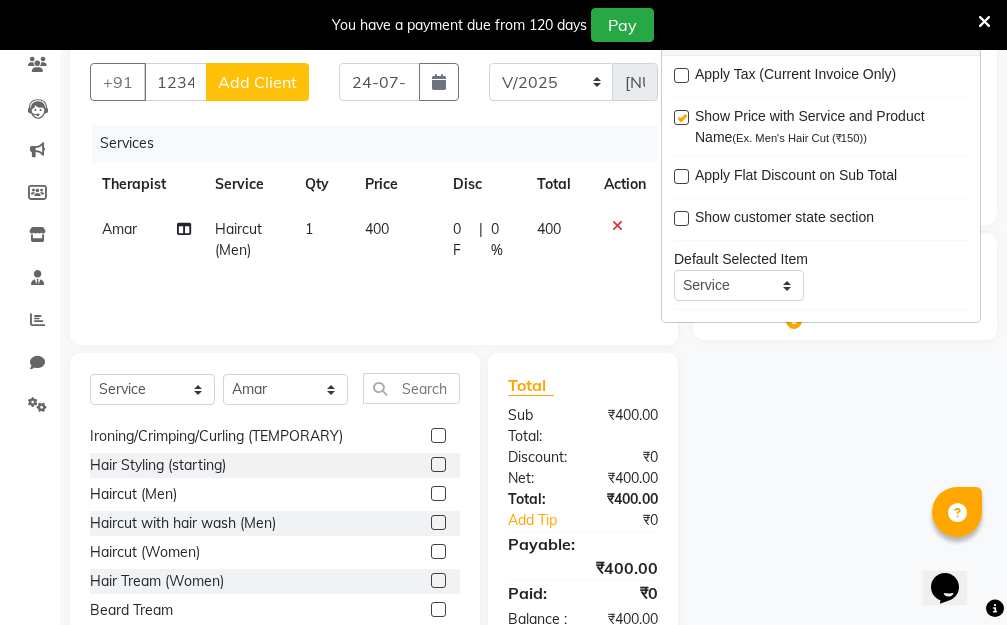 click at bounding box center [681, 176] 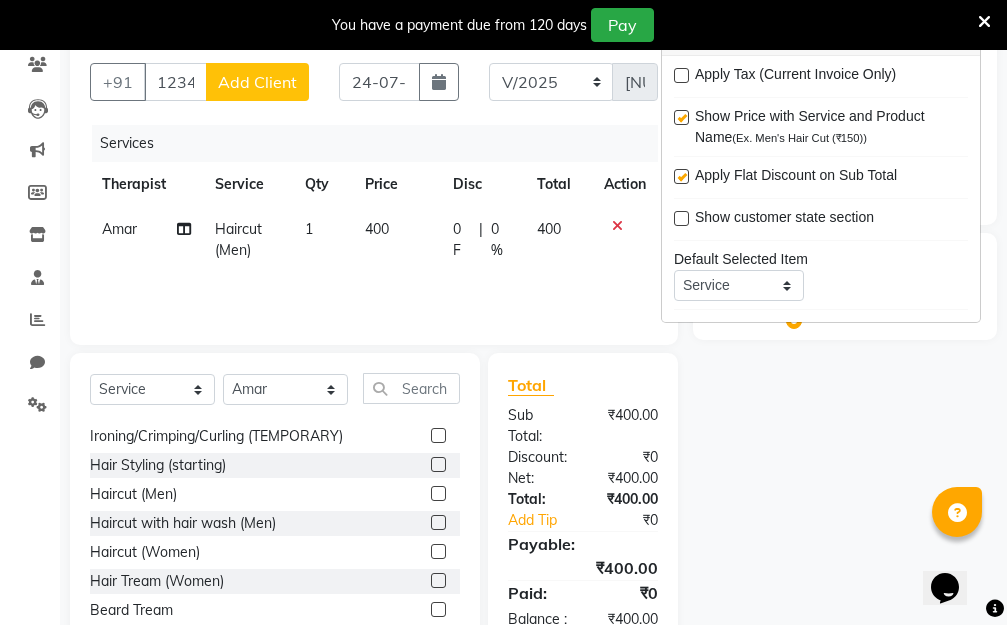 click at bounding box center [681, 75] 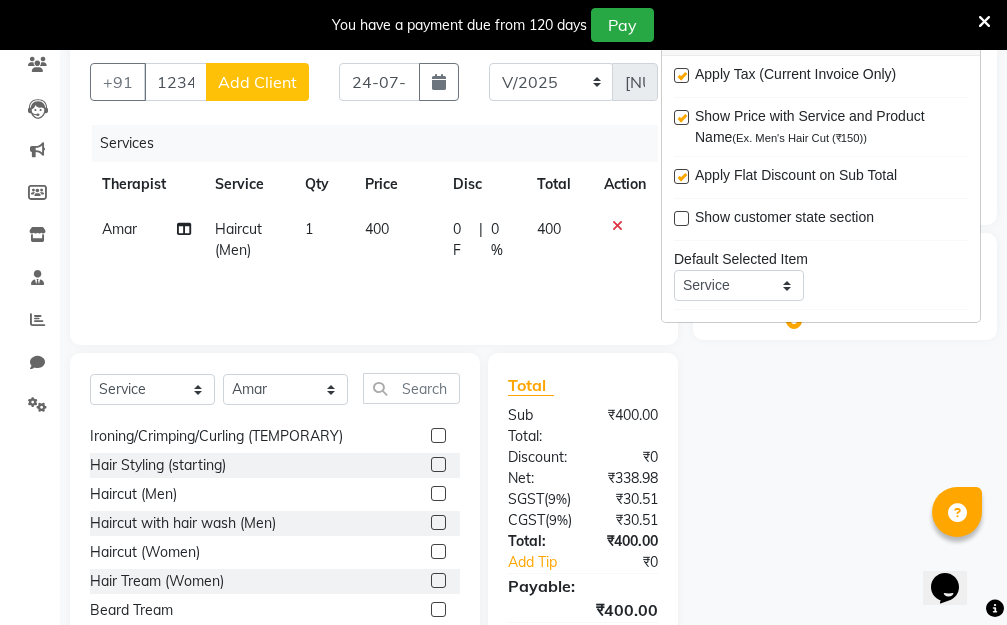 click at bounding box center [681, 117] 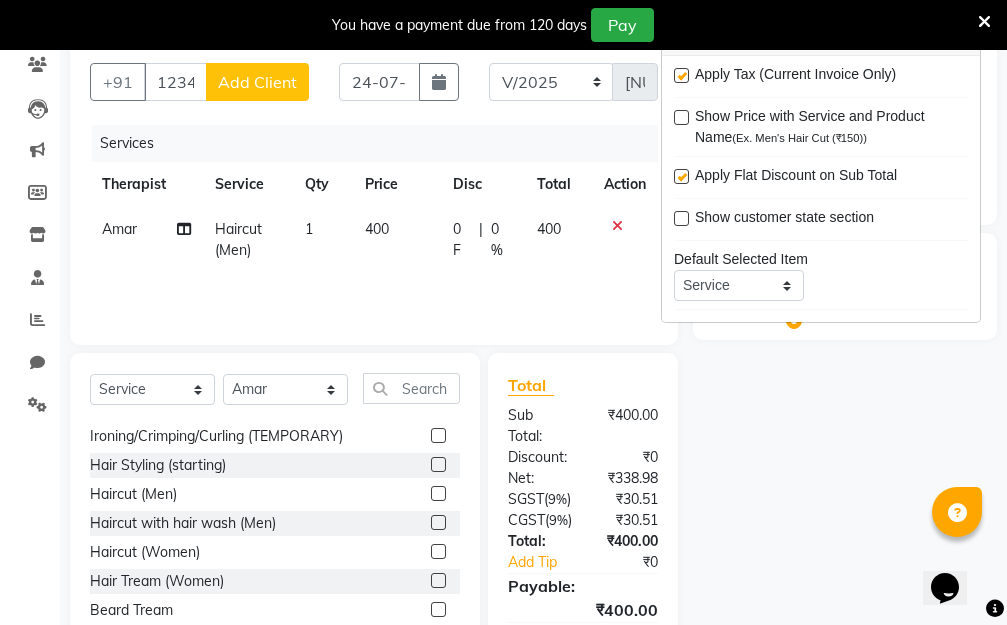 click at bounding box center [681, 75] 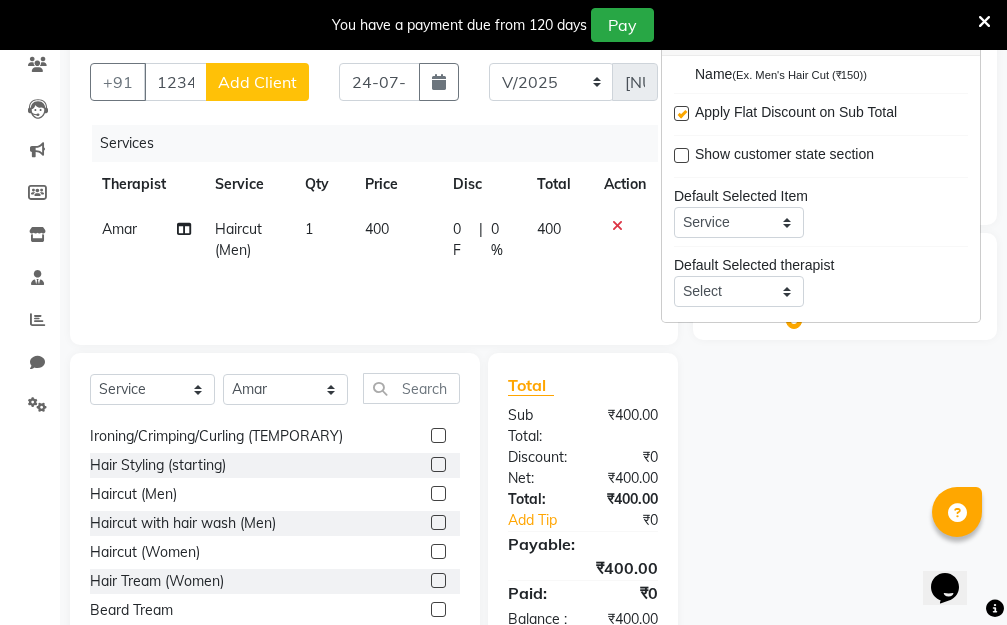 scroll, scrollTop: 98, scrollLeft: 0, axis: vertical 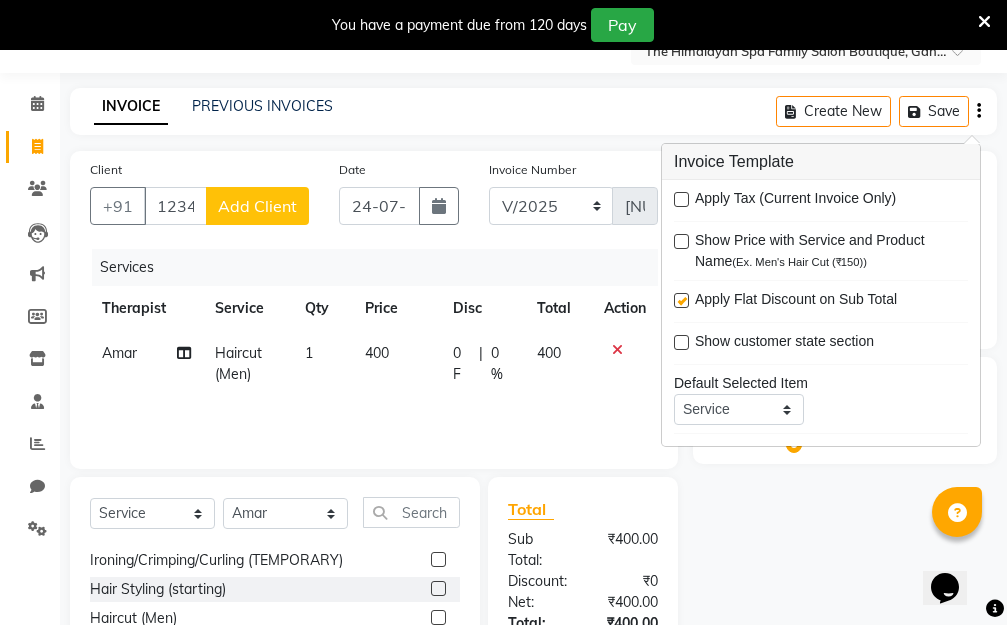 click at bounding box center [681, 199] 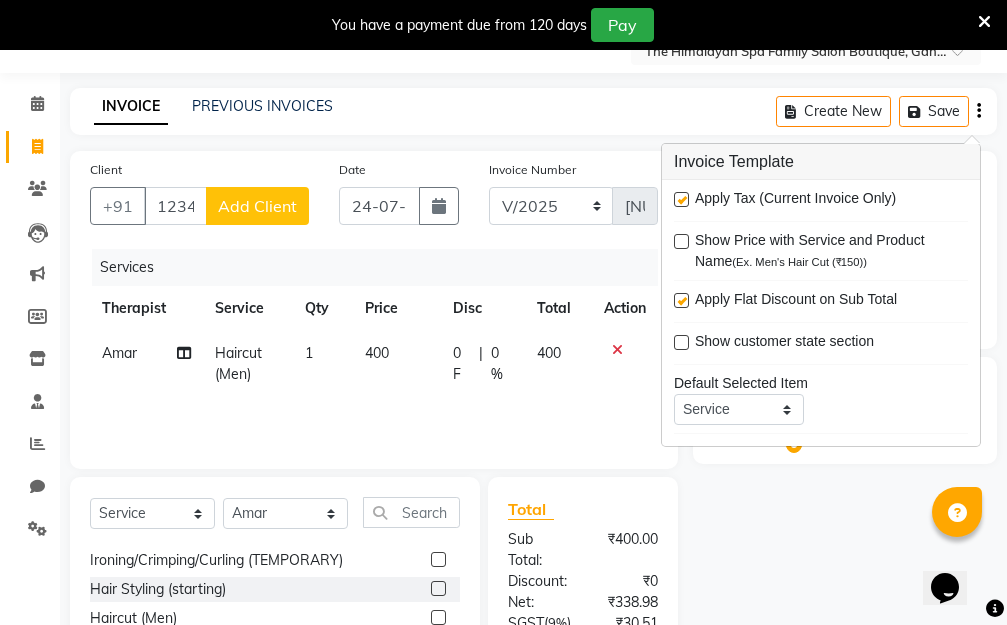 click at bounding box center [681, 300] 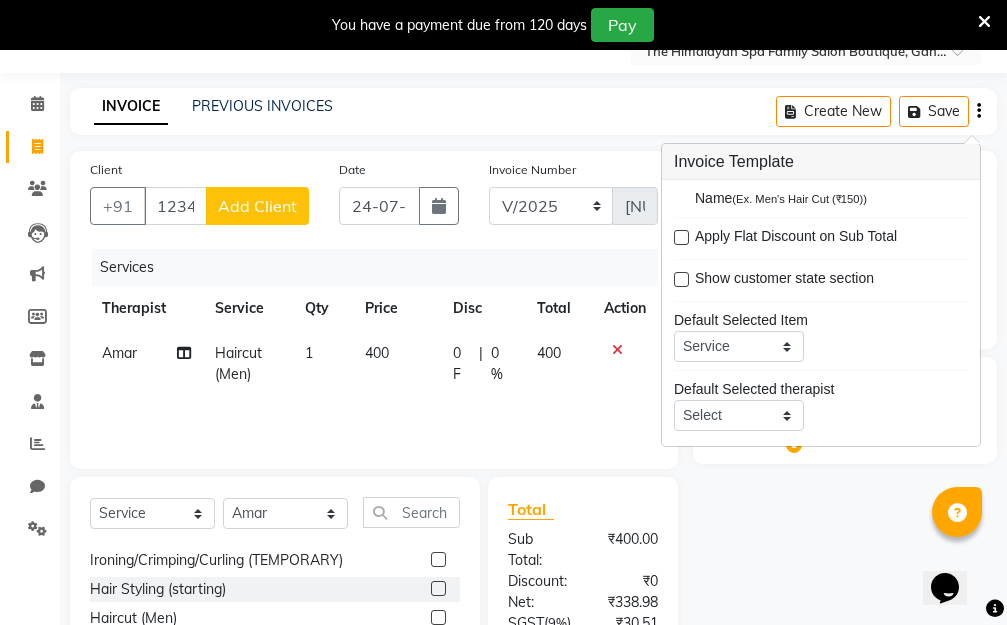 scroll, scrollTop: 98, scrollLeft: 0, axis: vertical 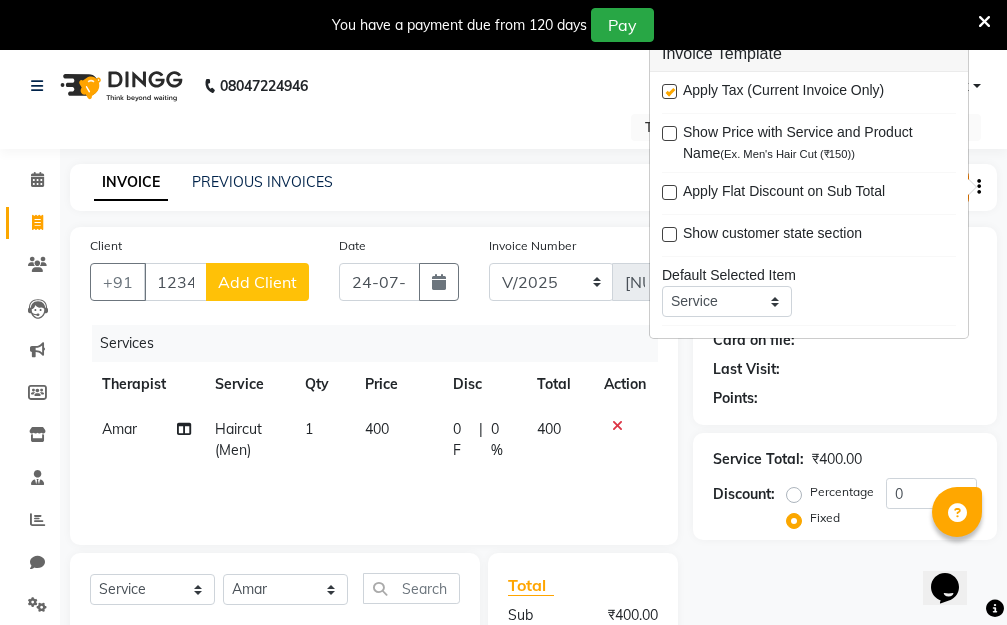 click at bounding box center [669, 91] 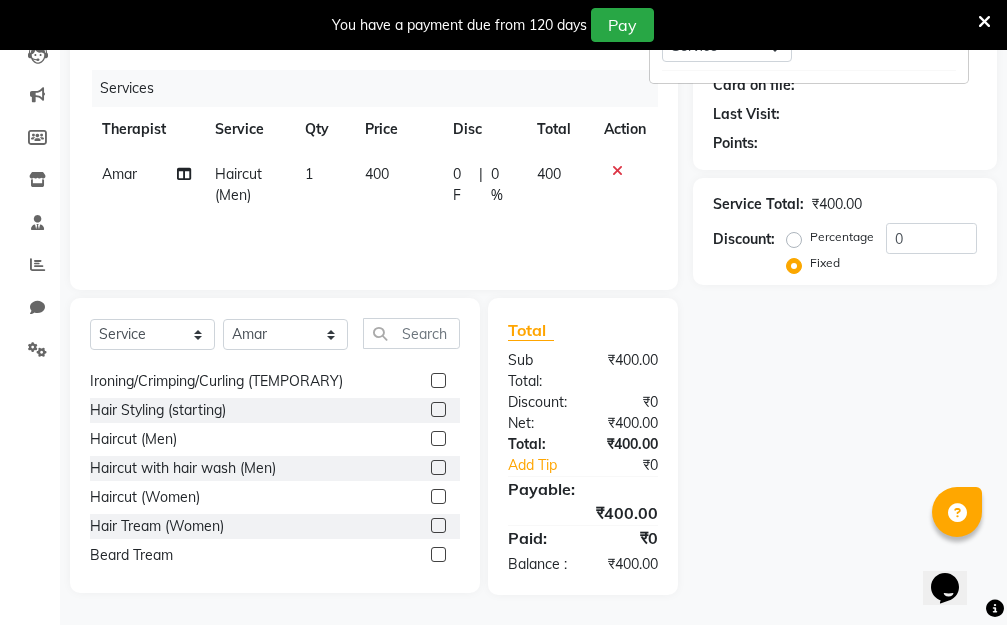 scroll, scrollTop: 0, scrollLeft: 0, axis: both 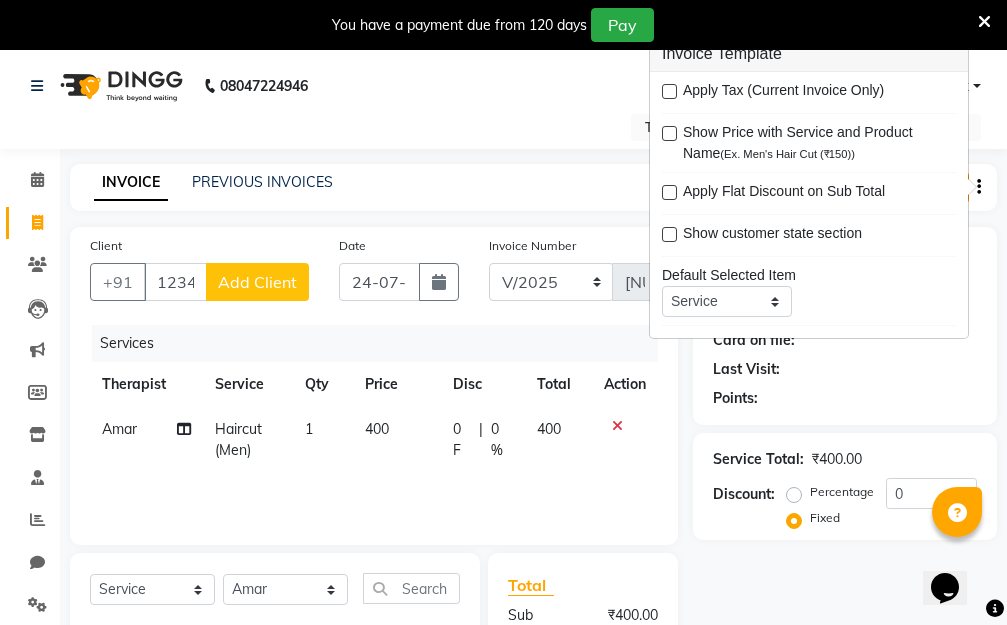 click on "Default Panel My Panel English ENGLISH Español العربية मराठी हिंदी ગુજરાતી தமிழ் 中文 Notifications nothing to show id gantok Manage Profile Change Password Sign out  Version:3.15.11" at bounding box center (753, 86) 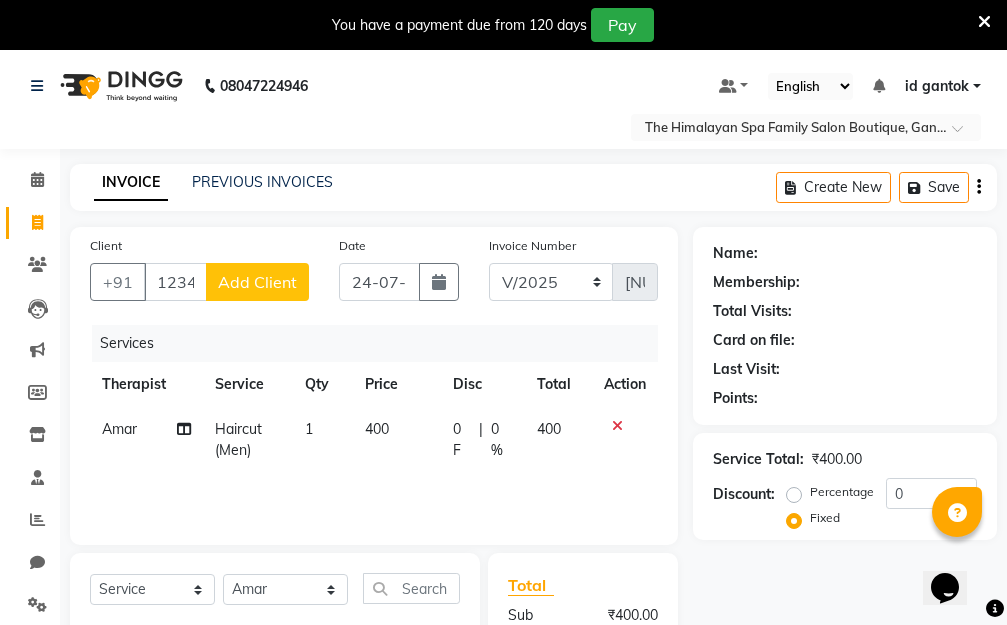 scroll, scrollTop: 276, scrollLeft: 0, axis: vertical 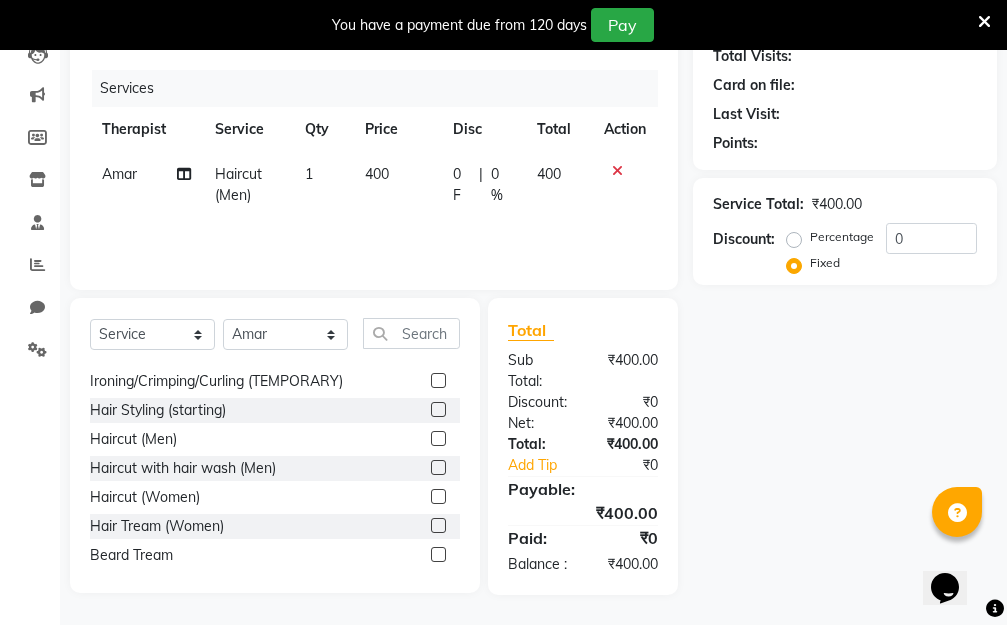 click on "Name: Membership: Total Visits: Card on file: Last Visit:  Points:  Service Total:  ₹400.00  Discount:  Percentage   Fixed  0" 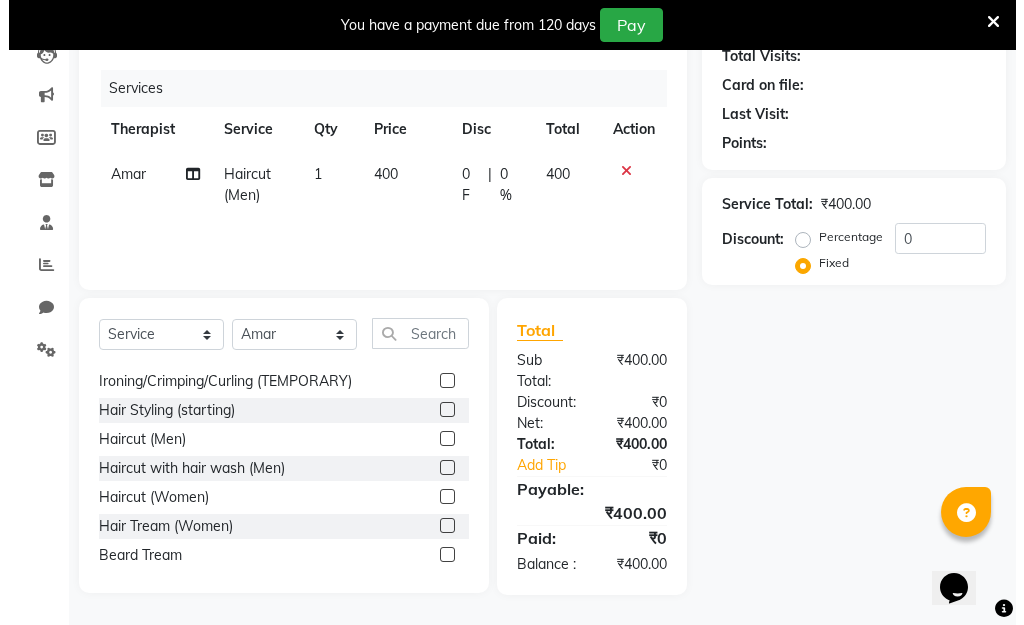 scroll, scrollTop: 0, scrollLeft: 0, axis: both 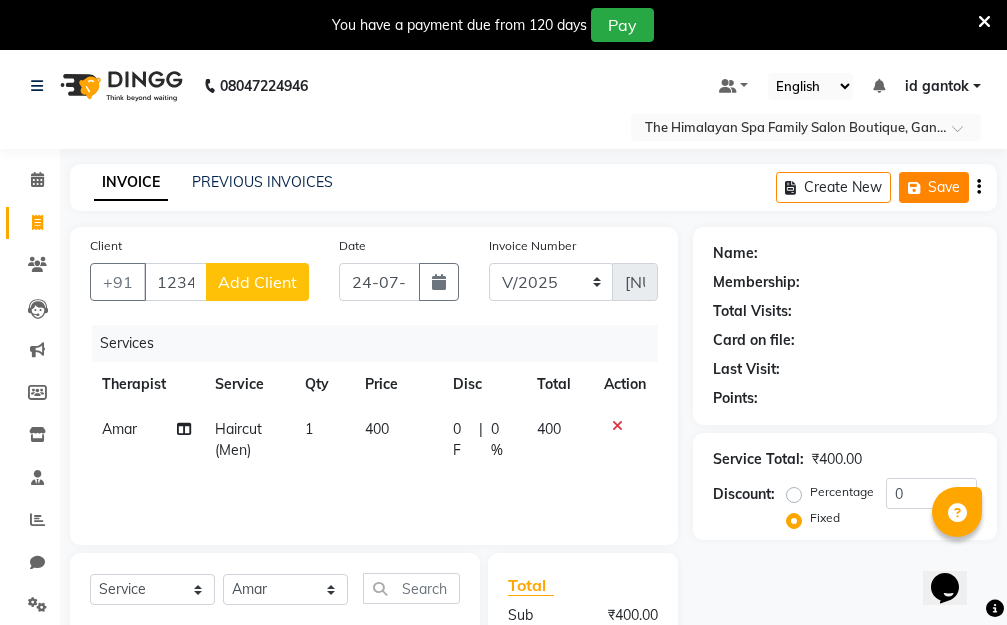 click on "Save" 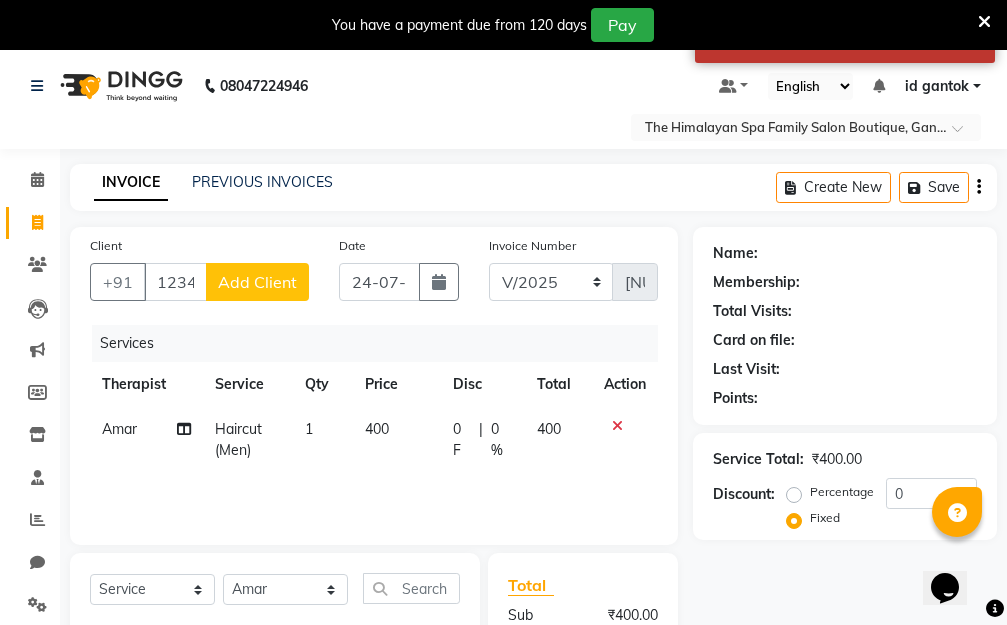 click at bounding box center [984, 22] 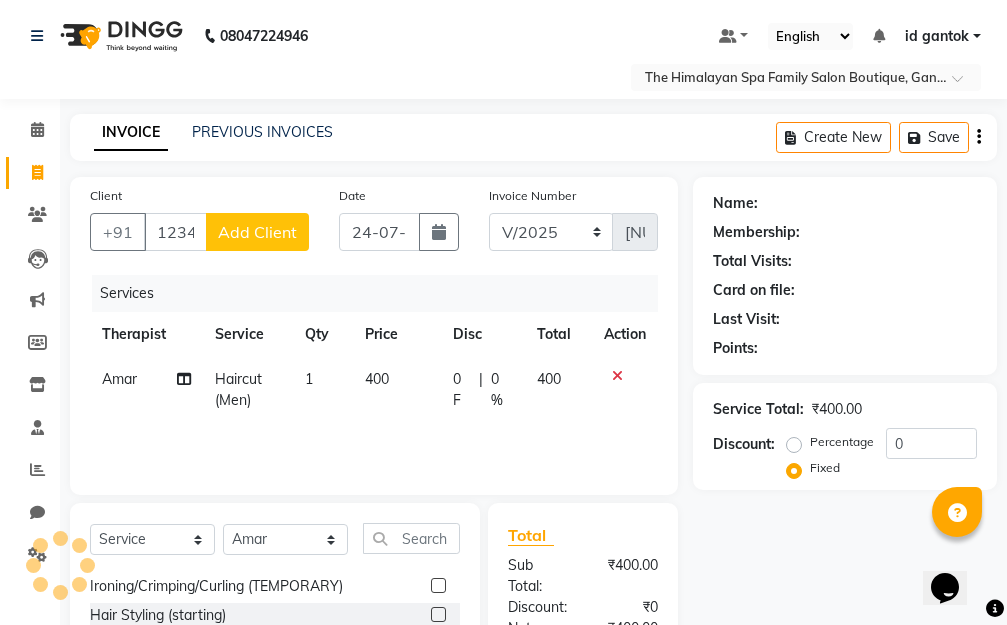 click on "Add Client" 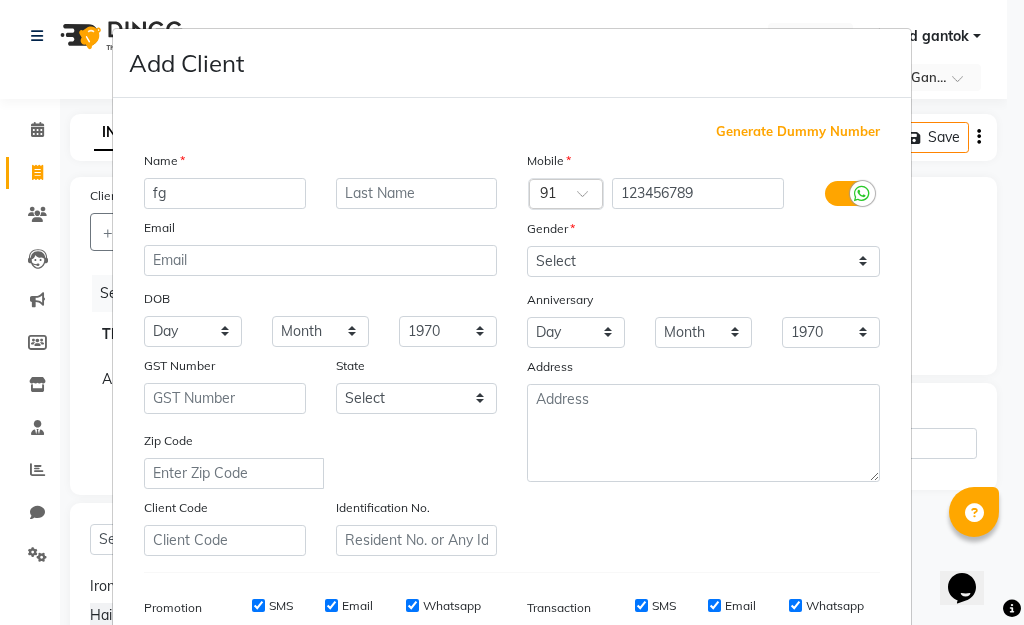 type on "f" 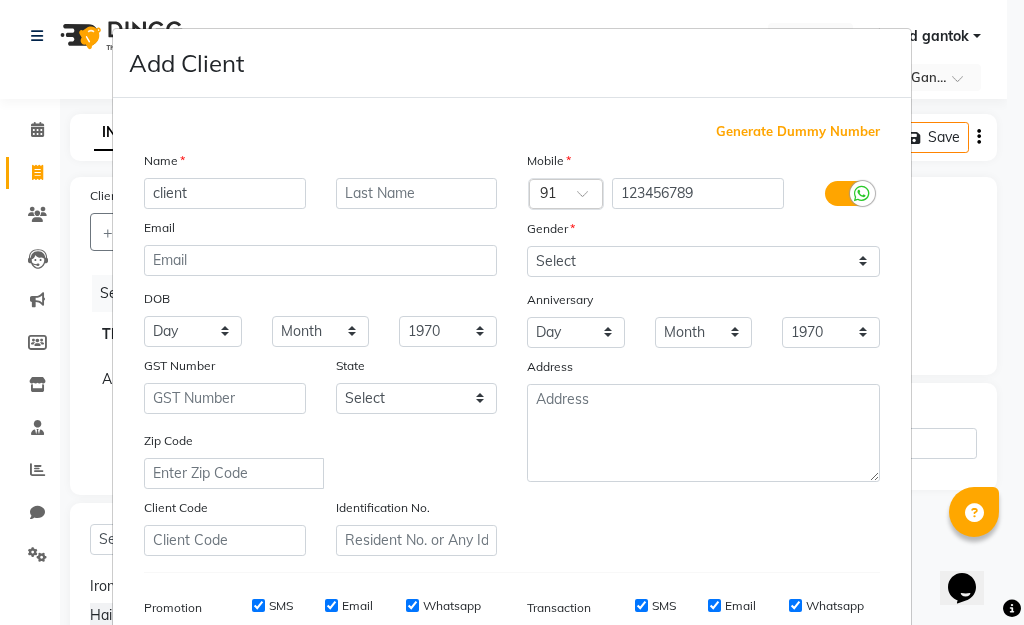 type on "client" 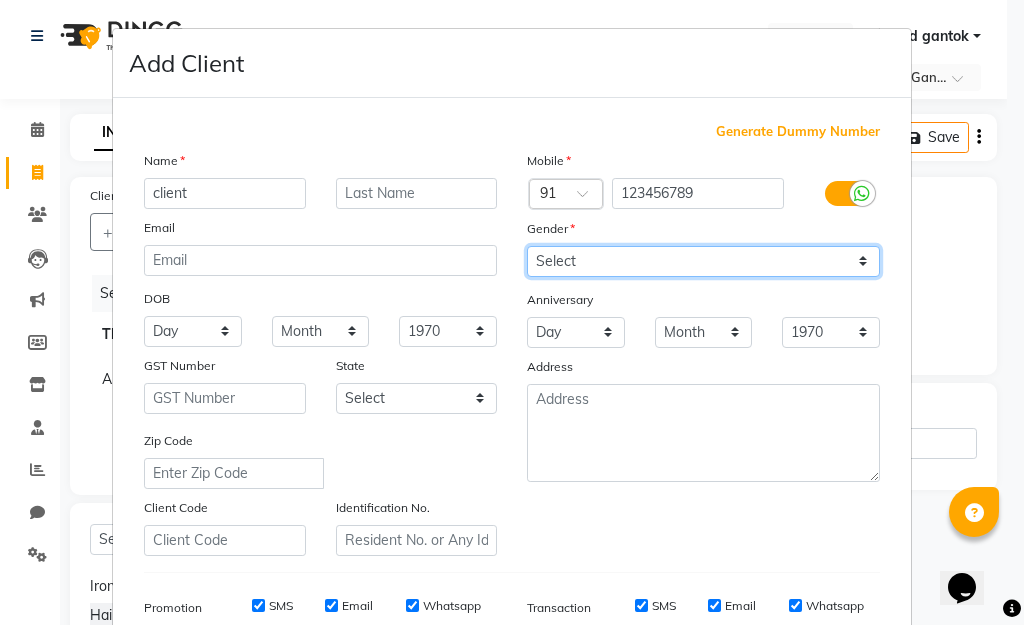 click on "Select Male Female Other Prefer Not To Say" at bounding box center [703, 261] 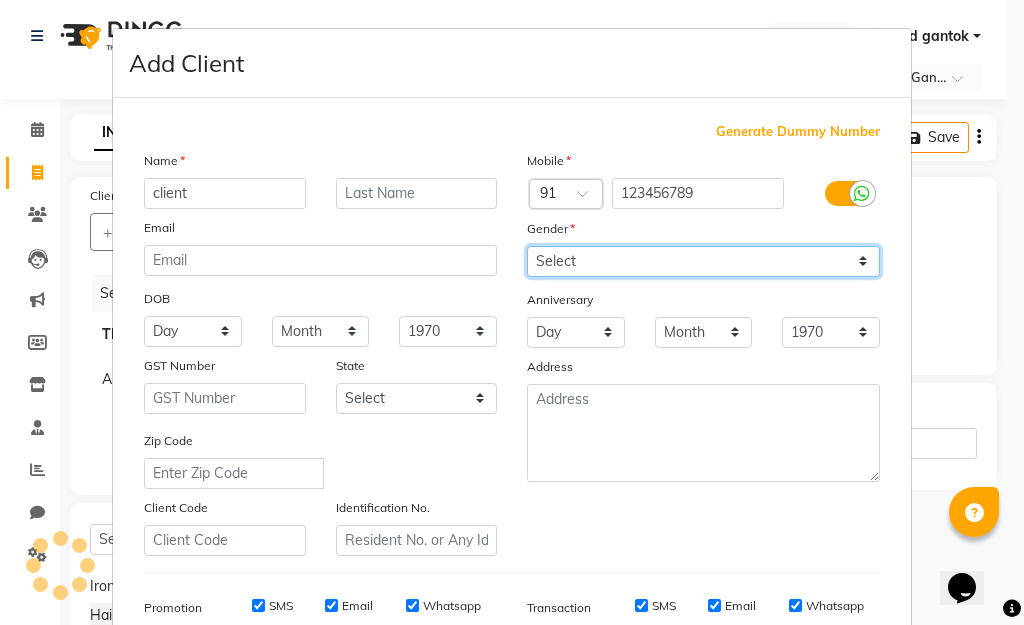 select on "male" 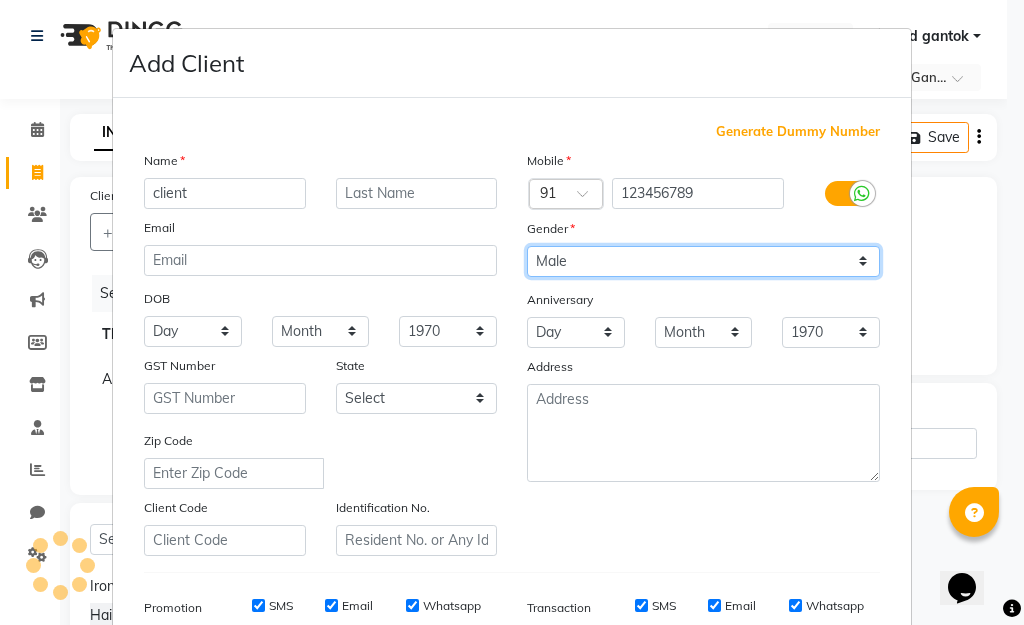 click on "Select Male Female Other Prefer Not To Say" at bounding box center [703, 261] 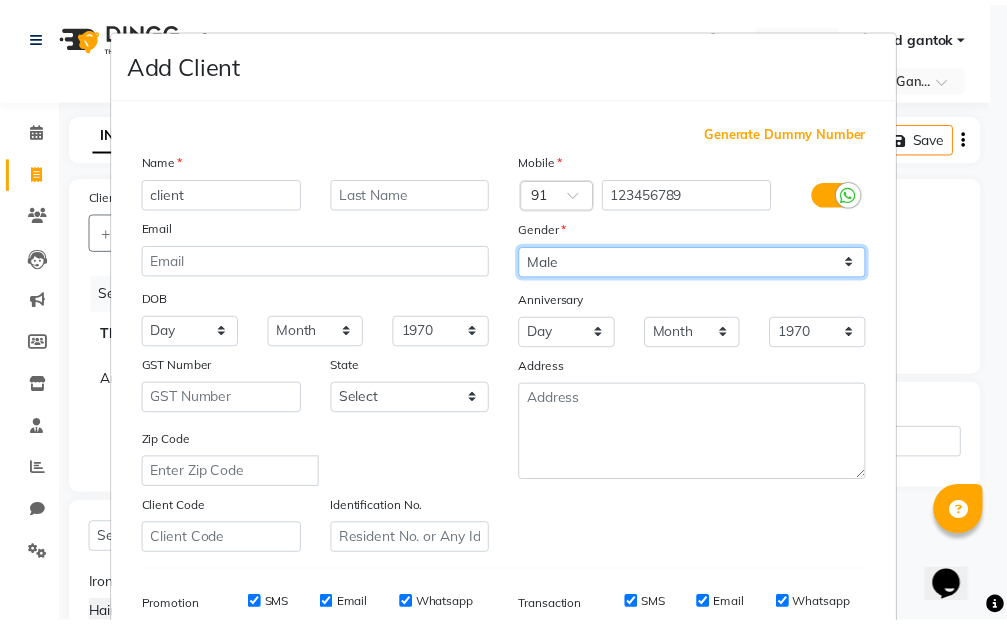 scroll, scrollTop: 298, scrollLeft: 0, axis: vertical 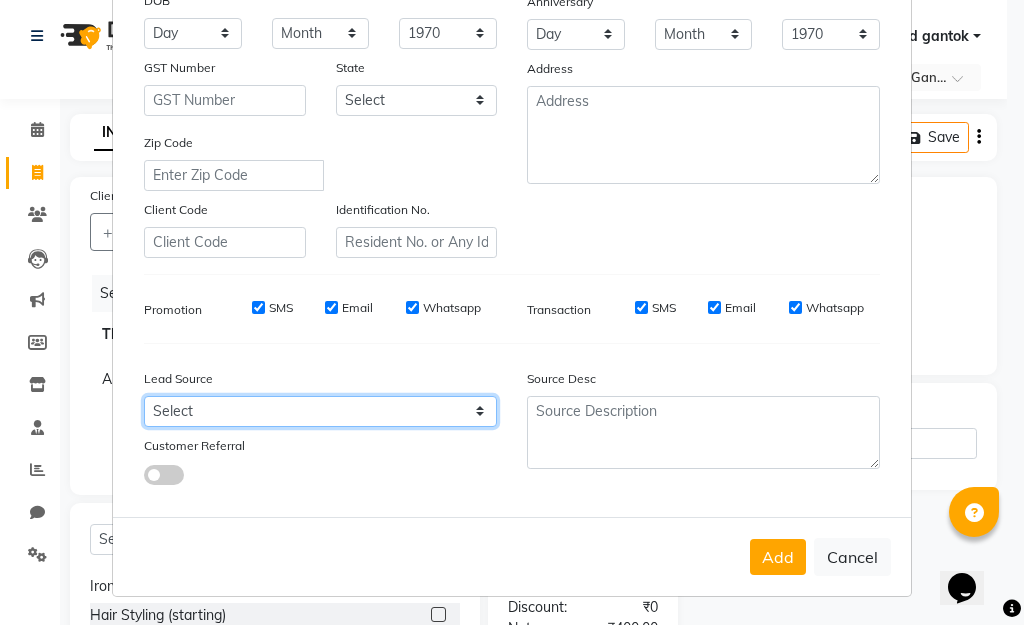 click on "Select Walk-in Referral Internet Friend Word of Mouth Advertisement Facebook JustDial Google Other" at bounding box center [320, 411] 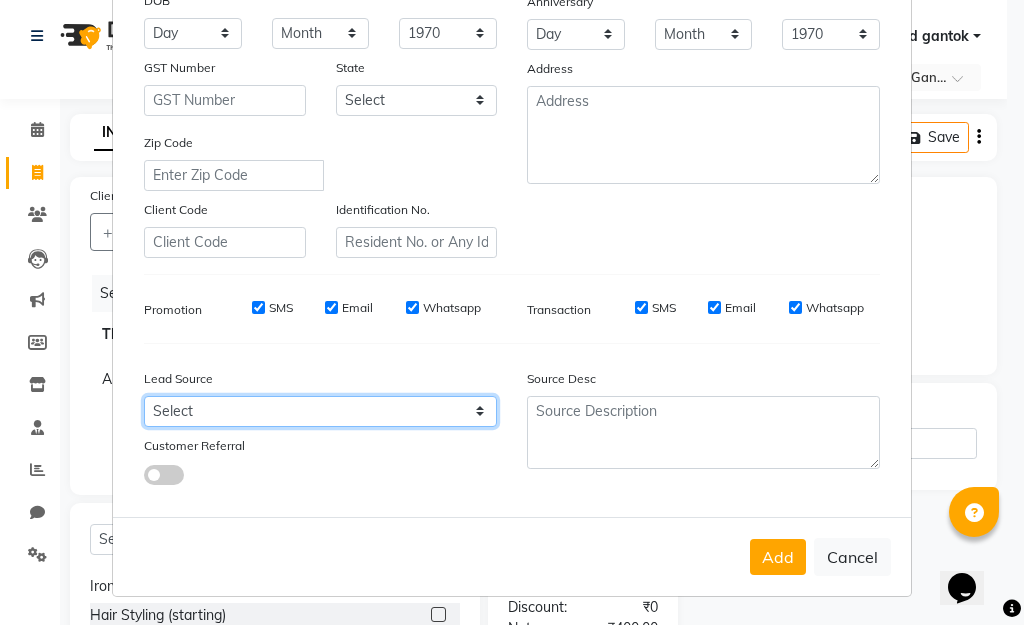 select on "53599" 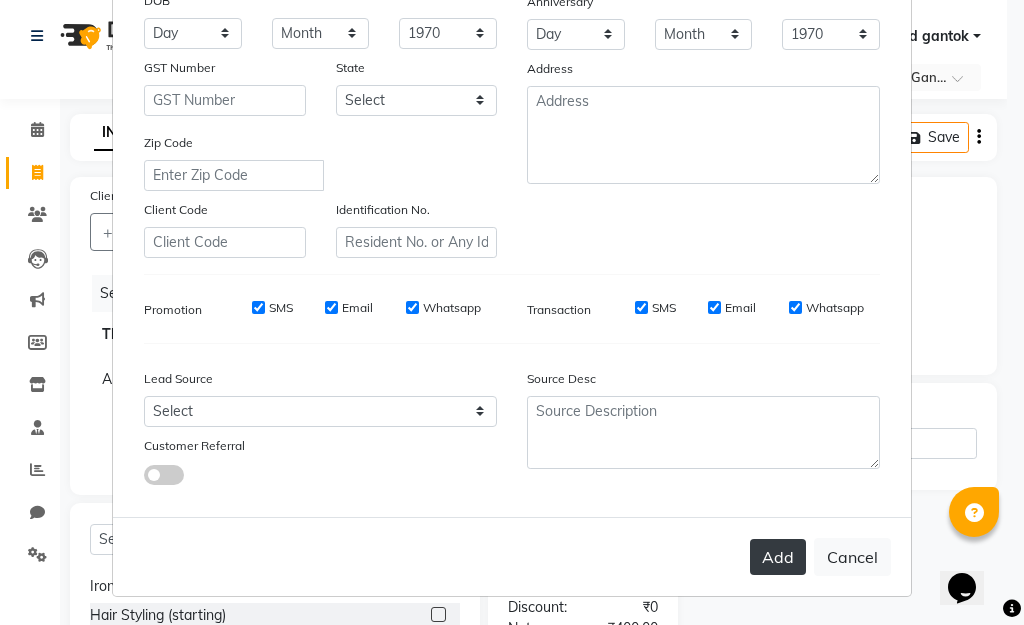 click on "Add" at bounding box center [778, 557] 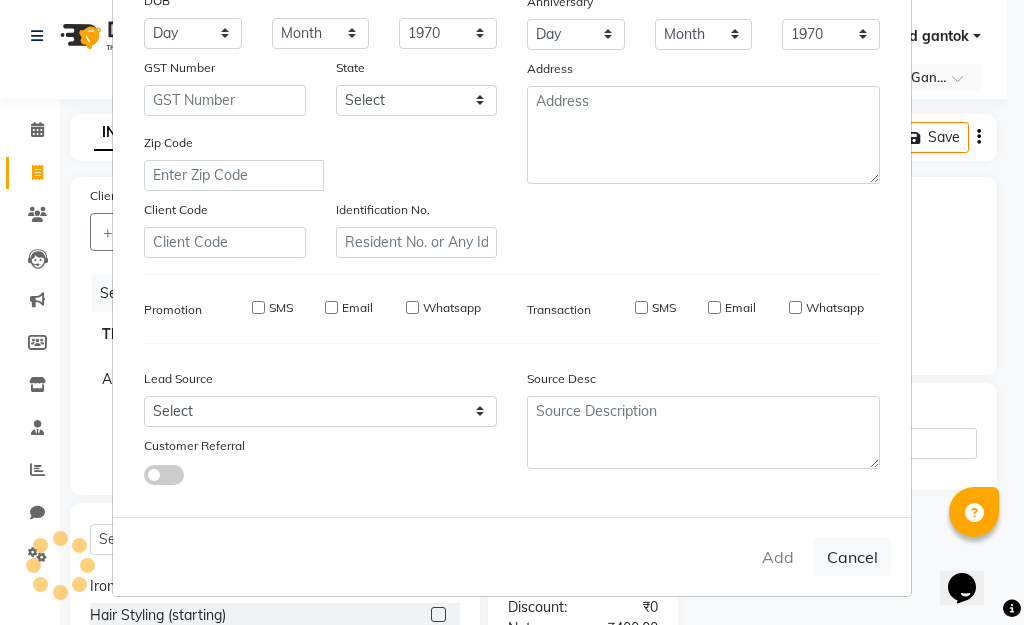 radio on "true" 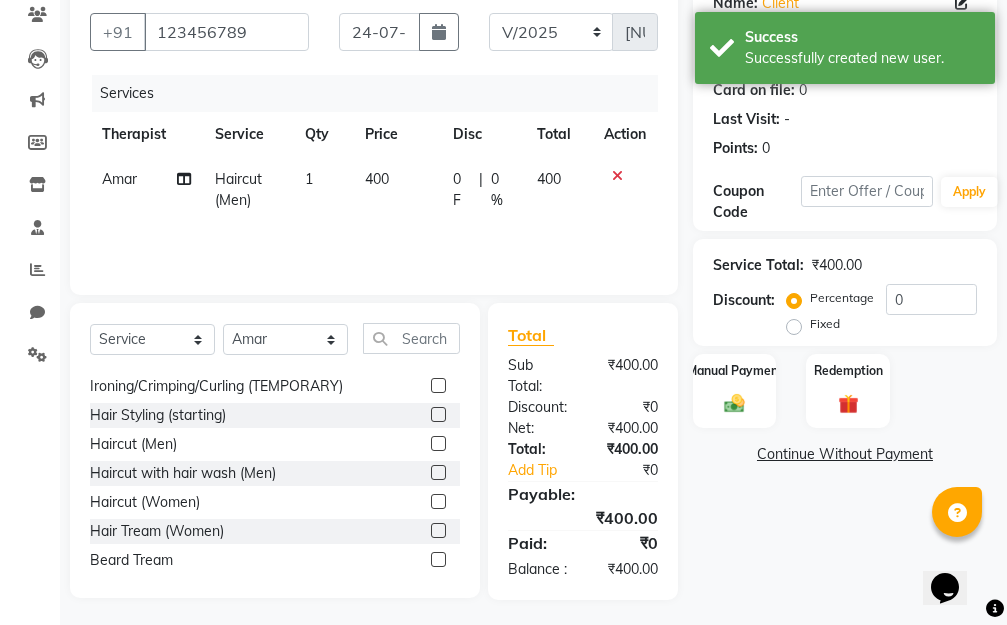 scroll, scrollTop: 226, scrollLeft: 0, axis: vertical 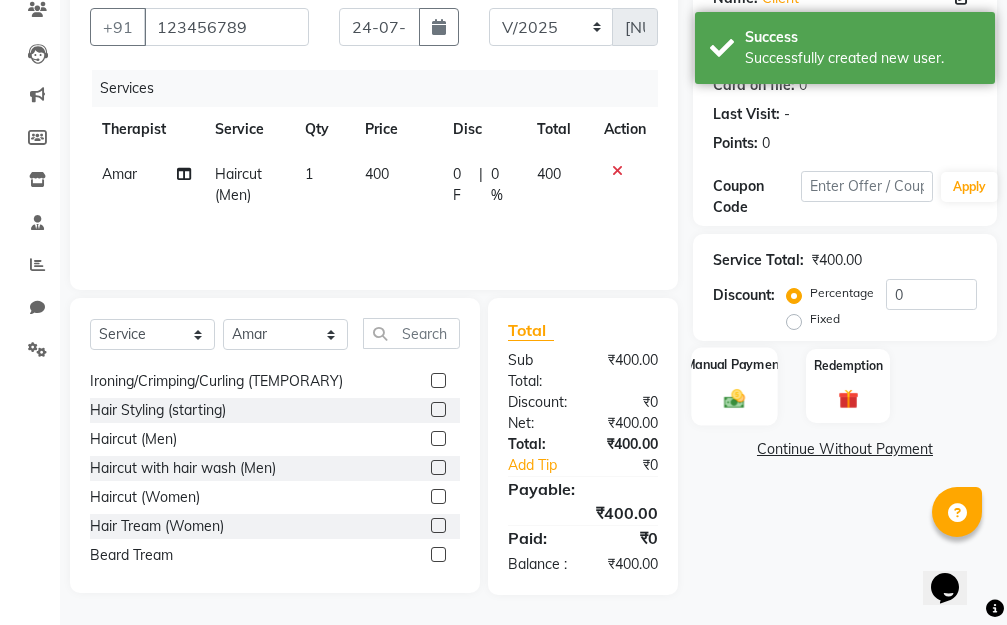 click on "Manual Payment" 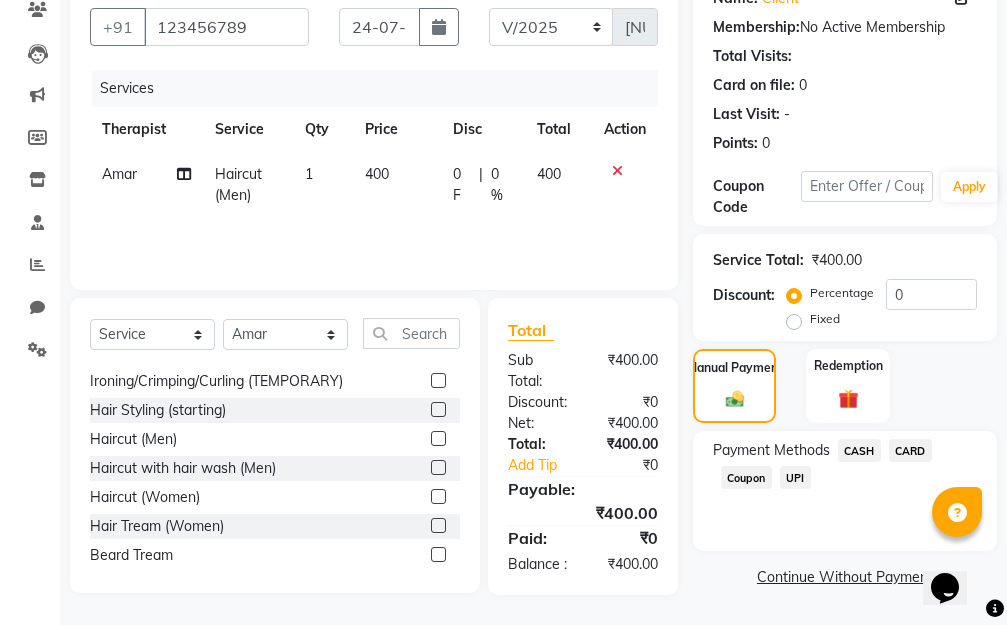 click on "CASH" 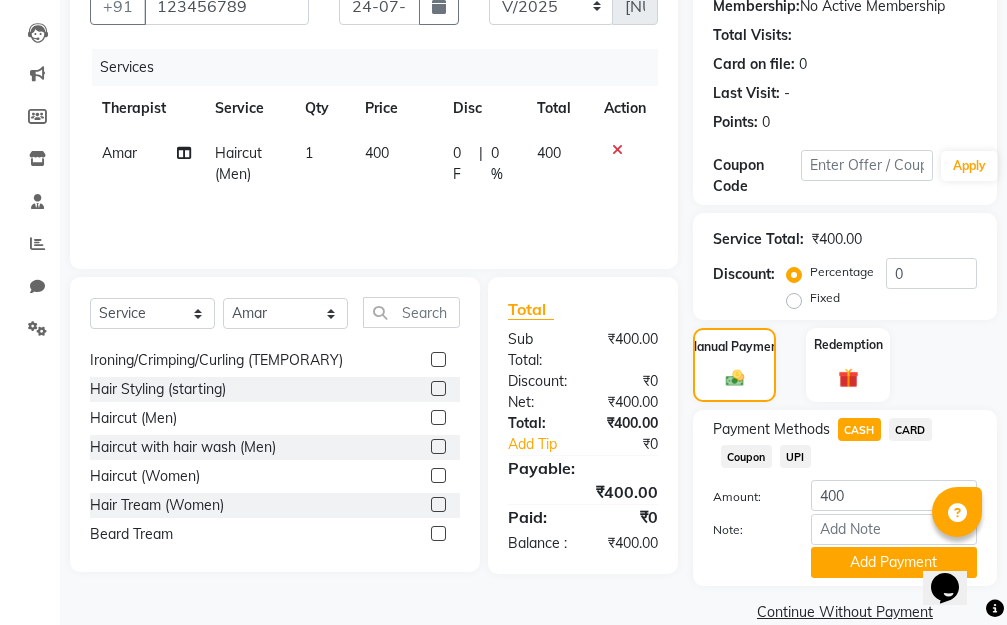 click on "CARD" 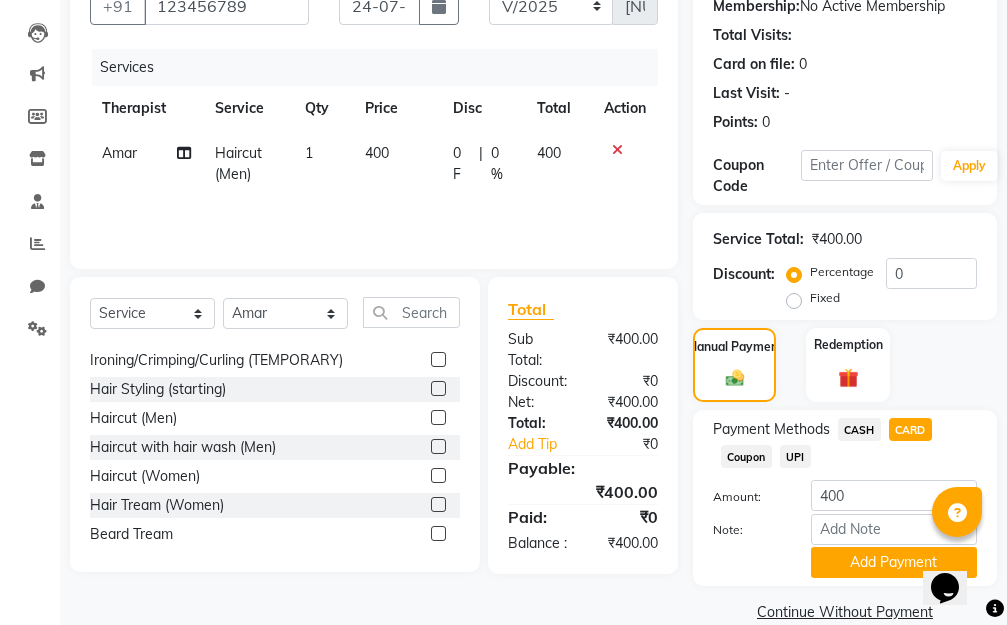 click on "Coupon" 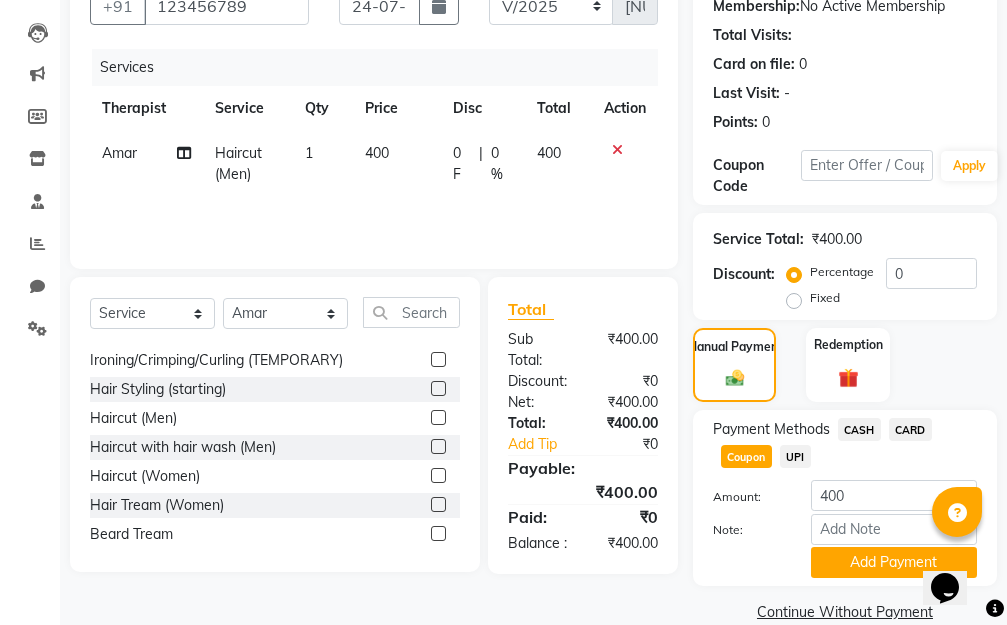 click on "UPI" 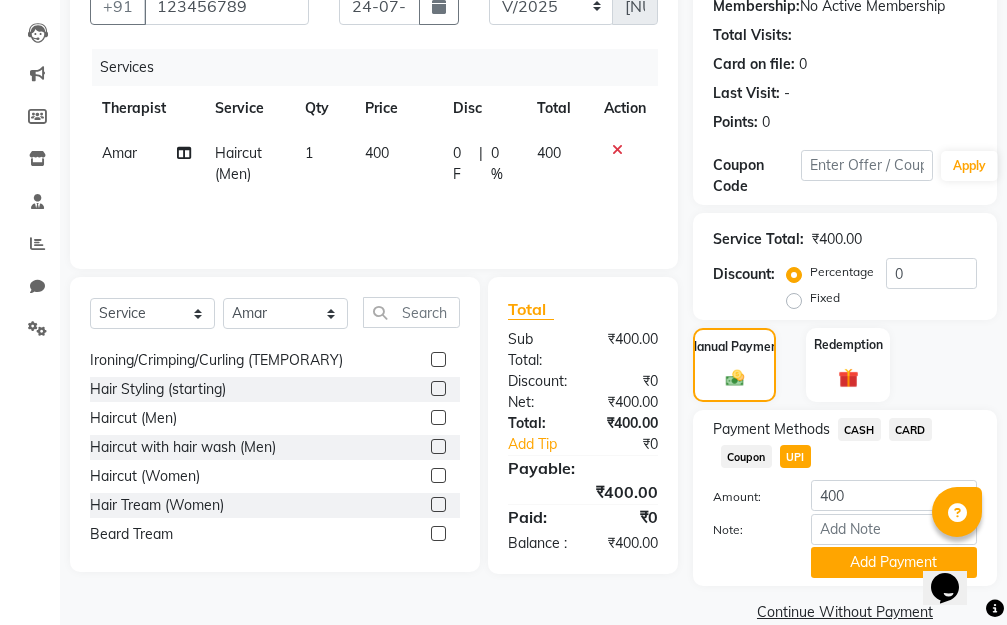 scroll, scrollTop: 258, scrollLeft: 0, axis: vertical 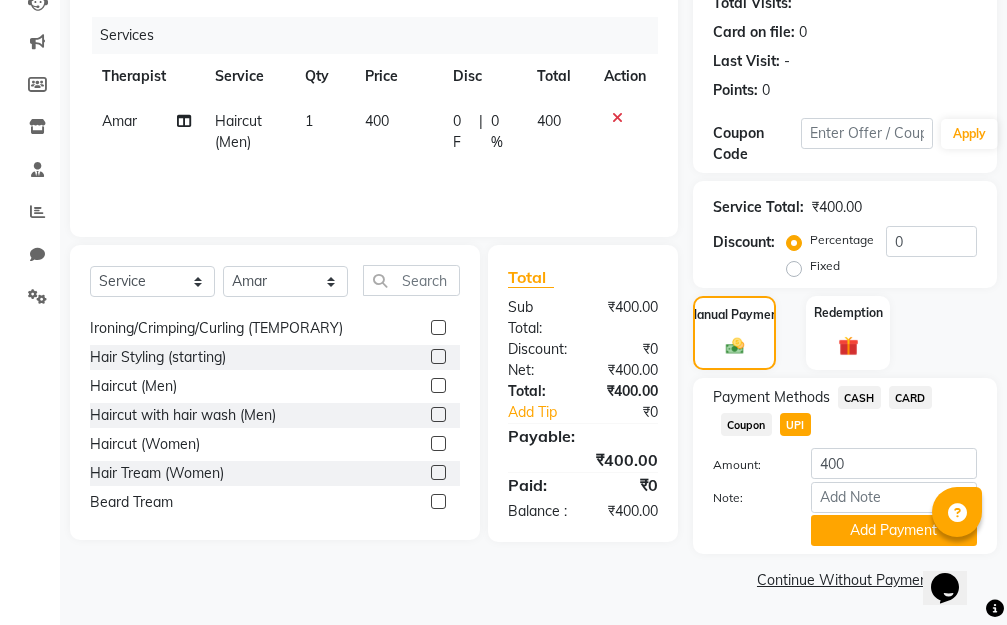 click on "CASH" 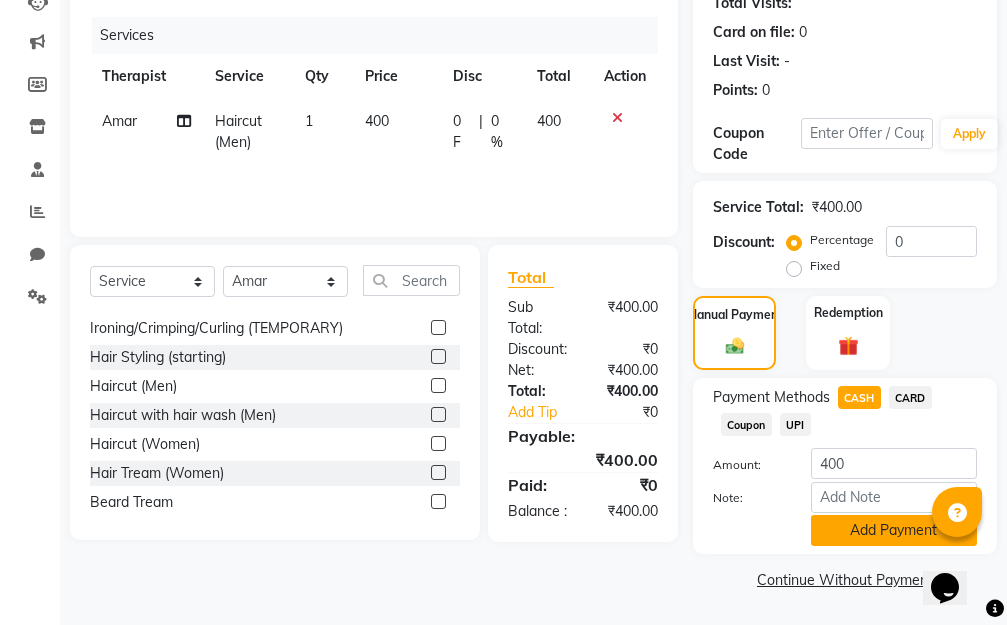 click on "Add Payment" 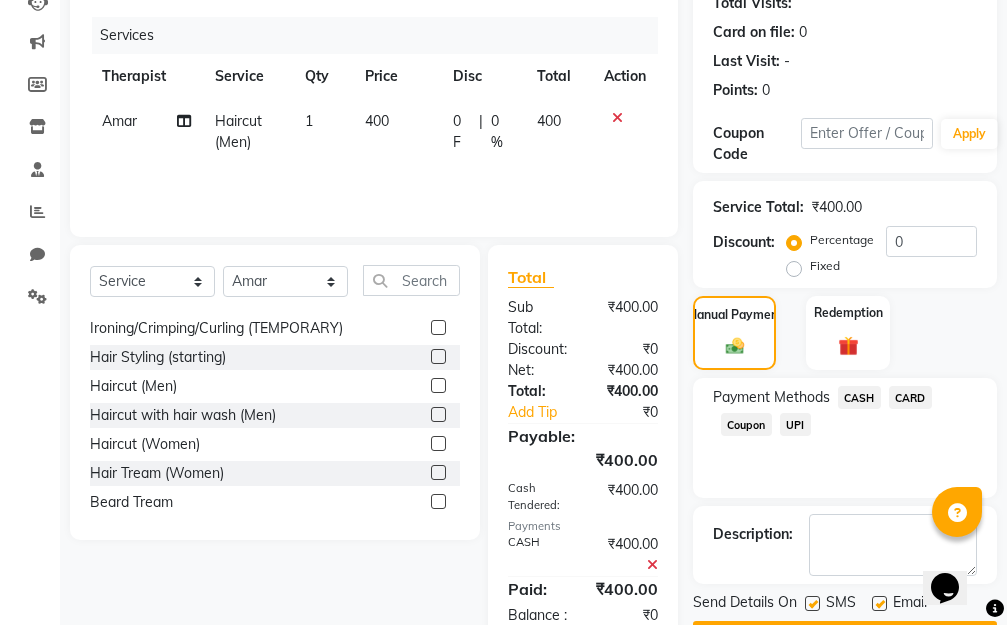 scroll, scrollTop: 330, scrollLeft: 0, axis: vertical 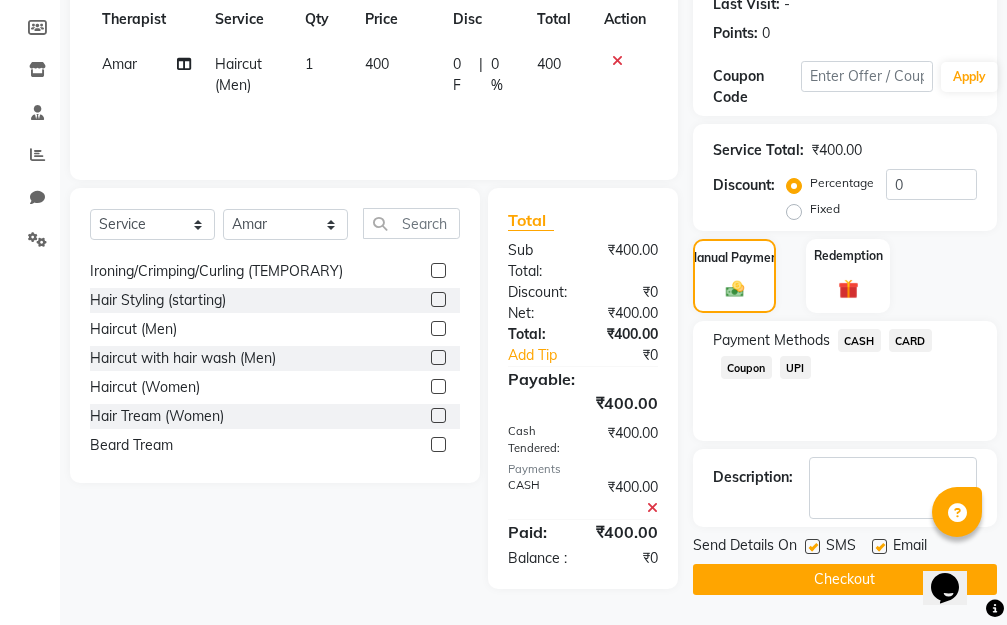 click on "Checkout" 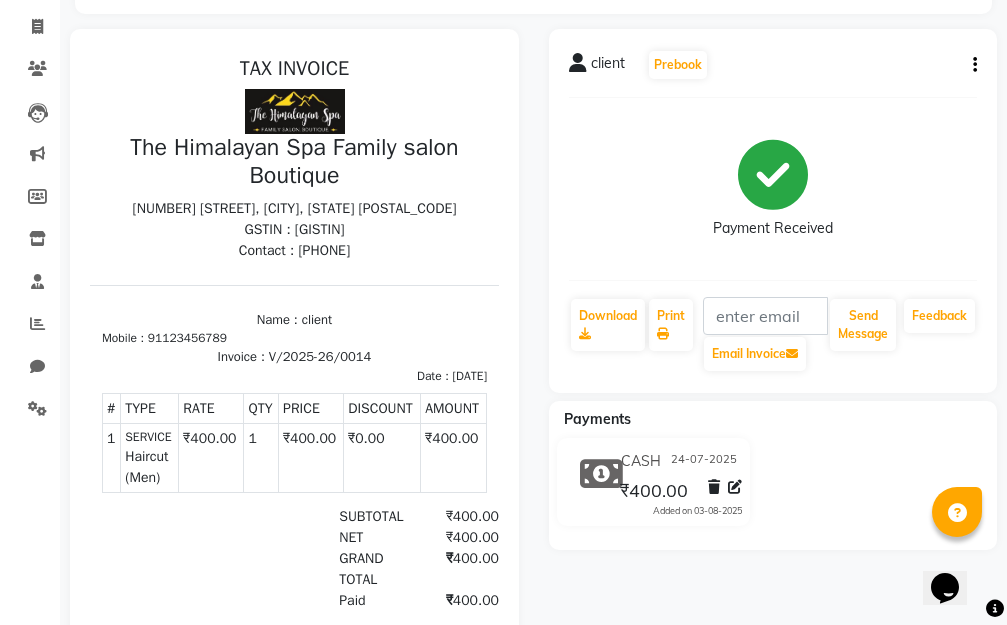 scroll, scrollTop: 100, scrollLeft: 0, axis: vertical 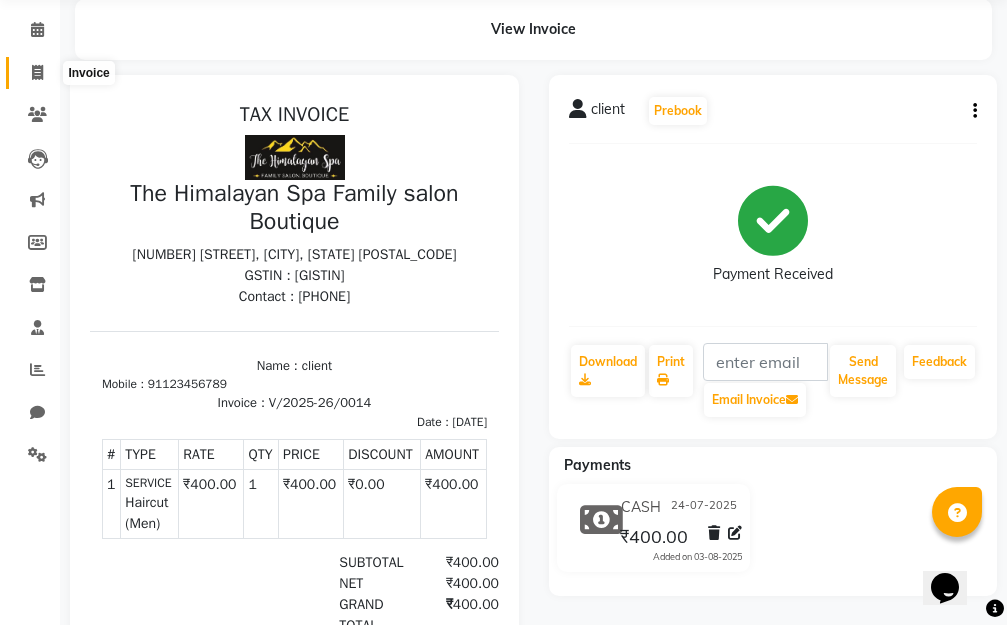 click 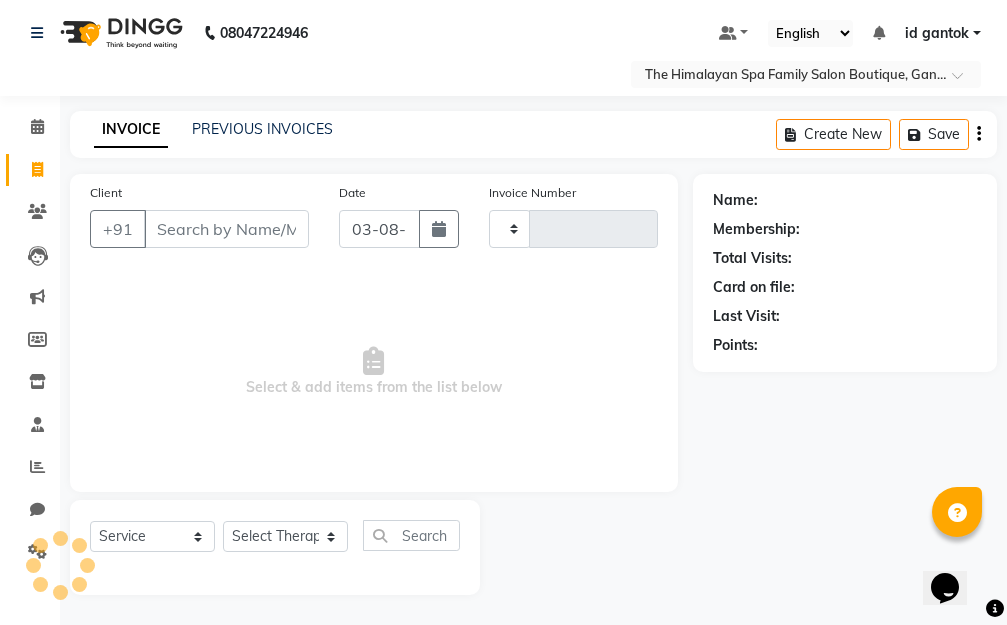 scroll, scrollTop: 3, scrollLeft: 0, axis: vertical 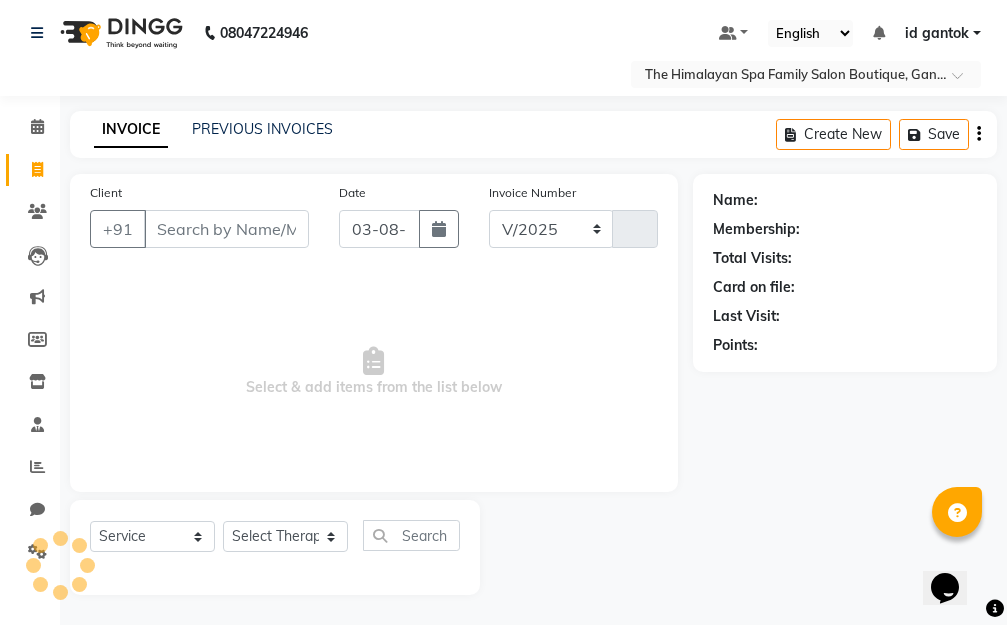 select on "8070" 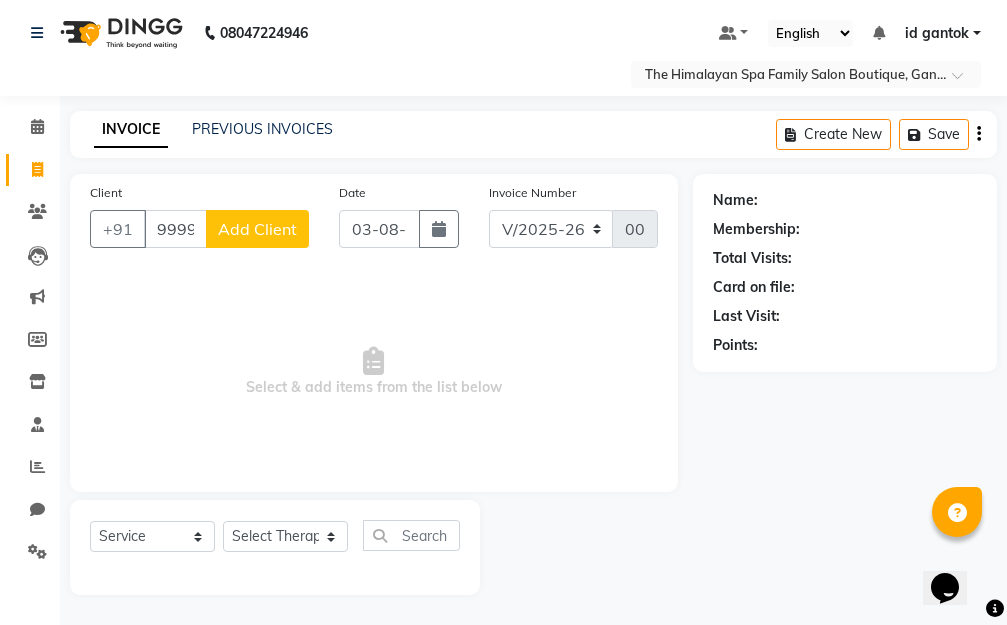 scroll, scrollTop: 3, scrollLeft: 0, axis: vertical 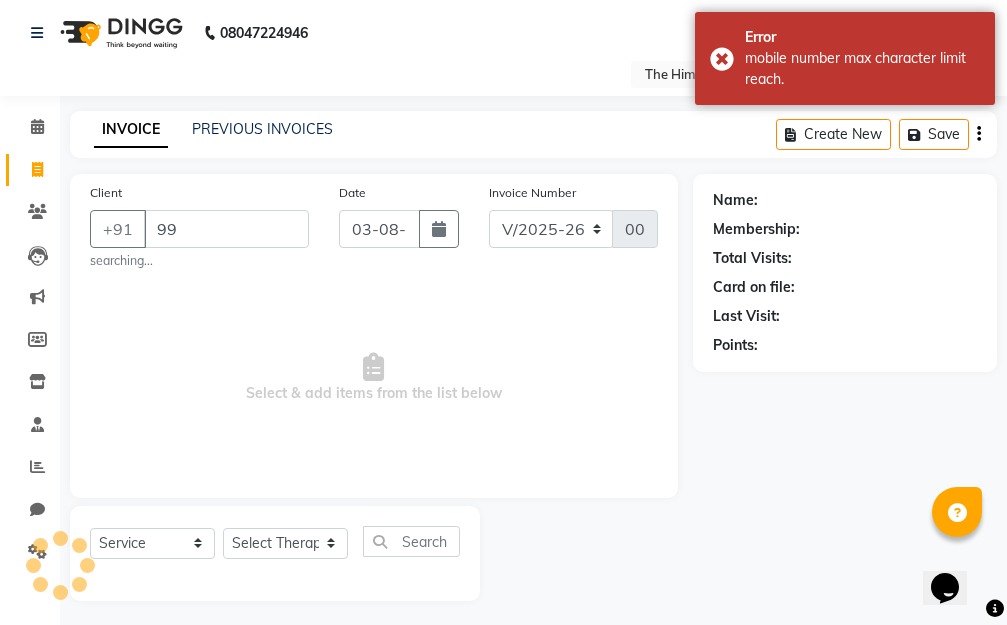 type on "9" 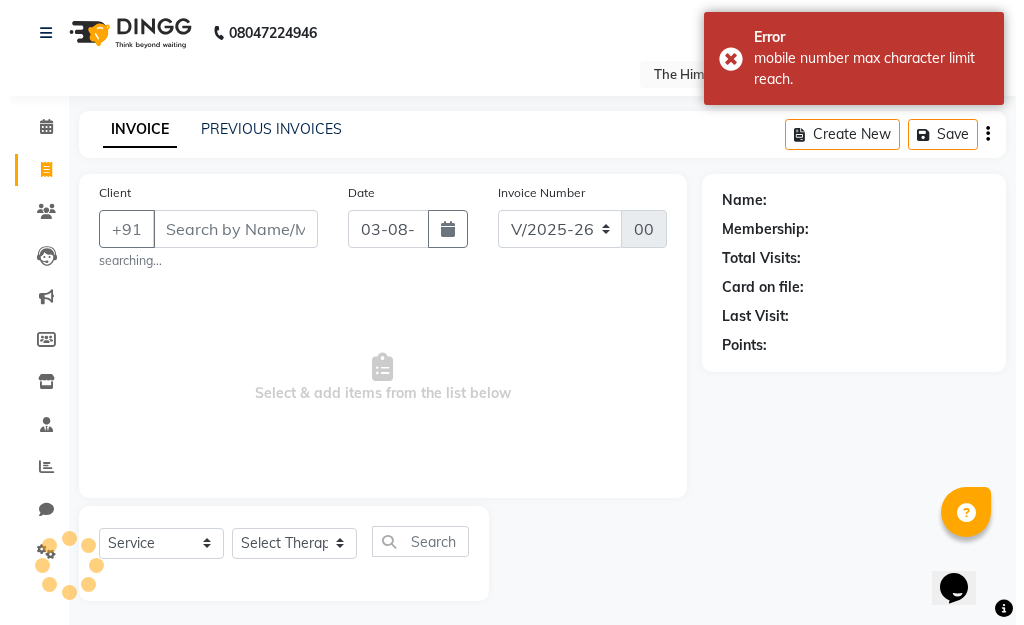 scroll, scrollTop: 0, scrollLeft: 0, axis: both 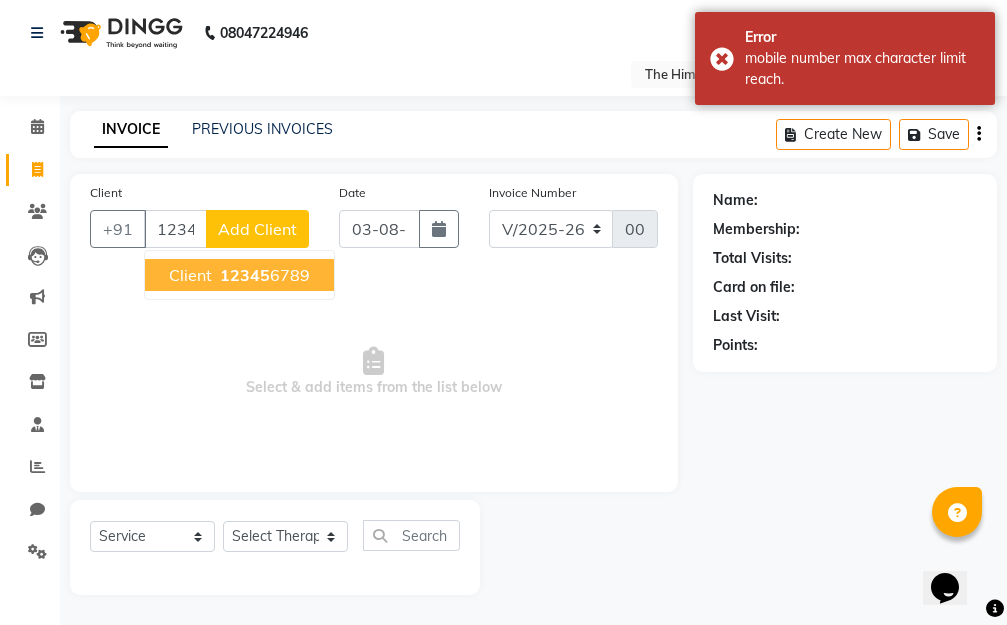 type on "12345" 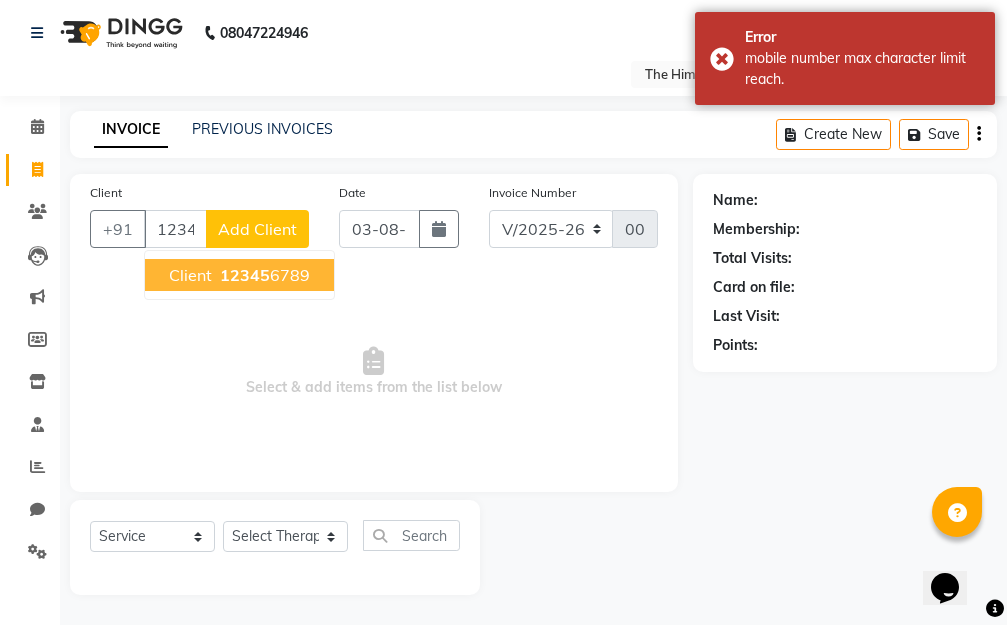 click on "Add Client" 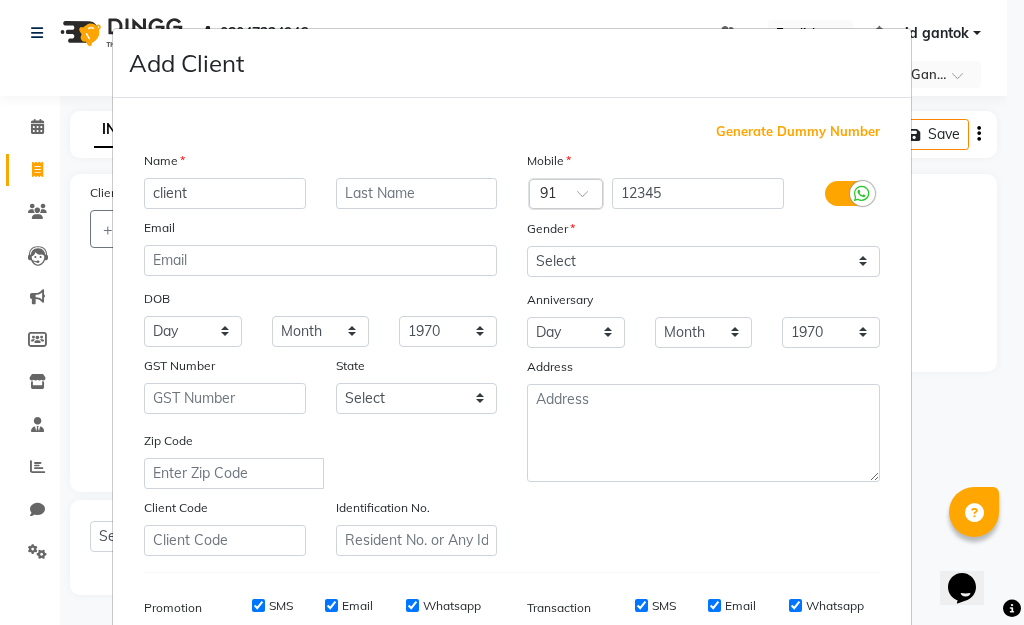 type on "client" 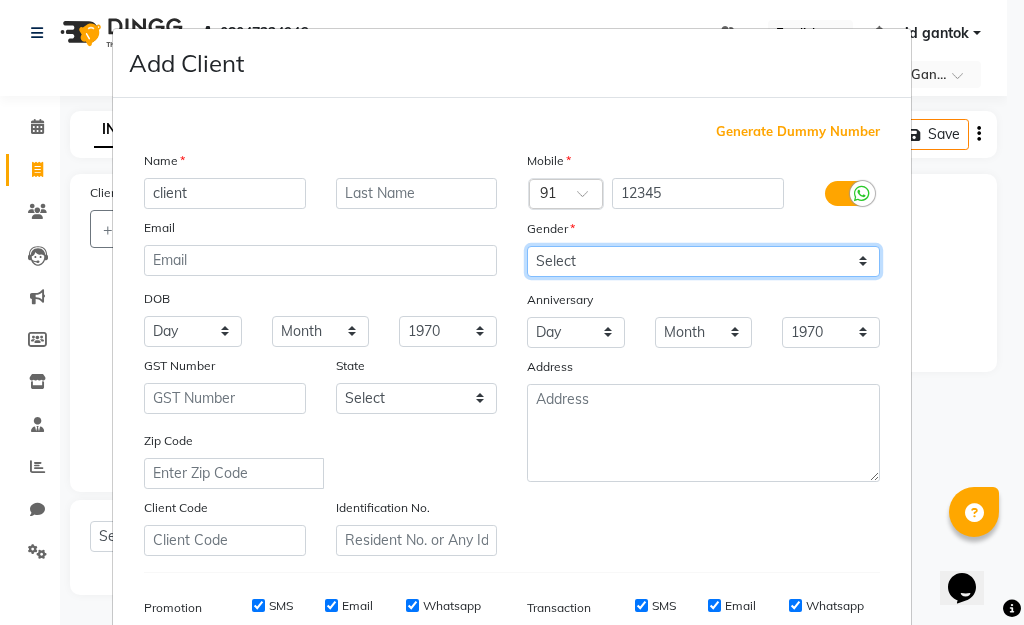 click on "Select Male Female Other Prefer Not To Say" at bounding box center [703, 261] 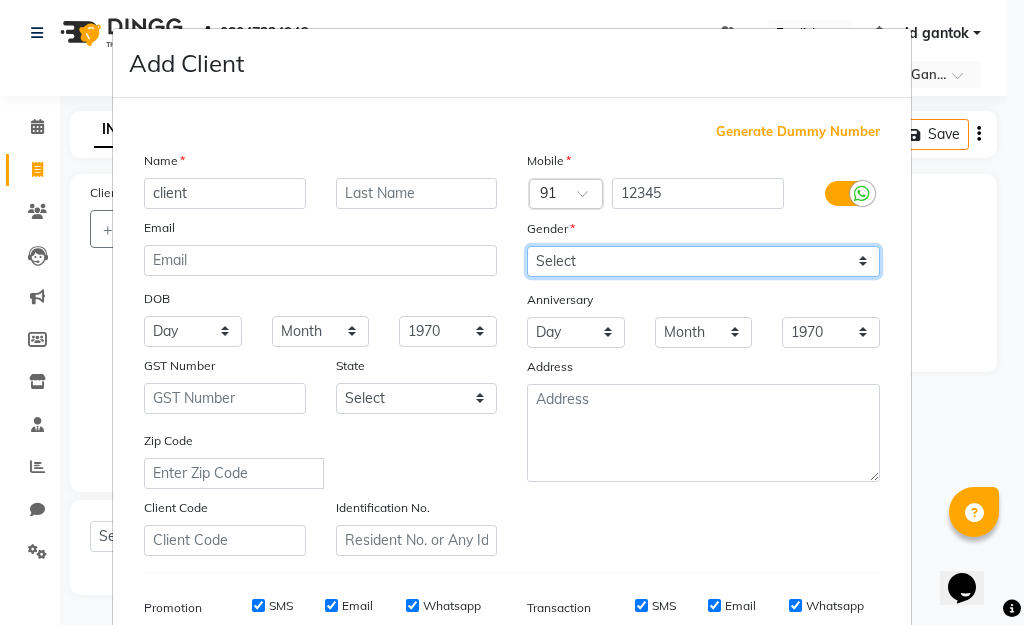 select on "female" 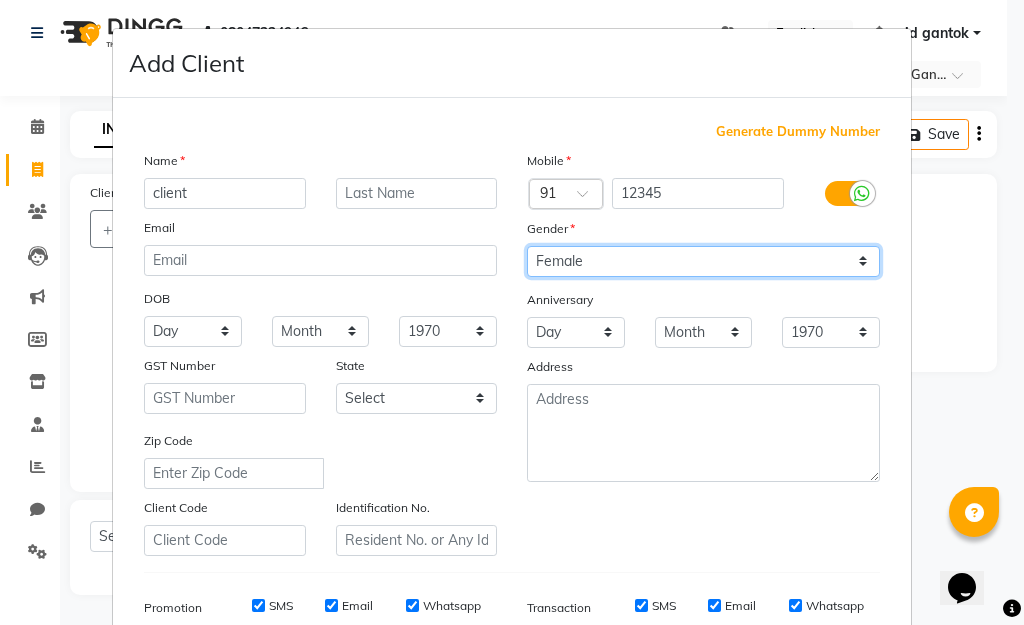 click on "Select Male Female Other Prefer Not To Say" at bounding box center (703, 261) 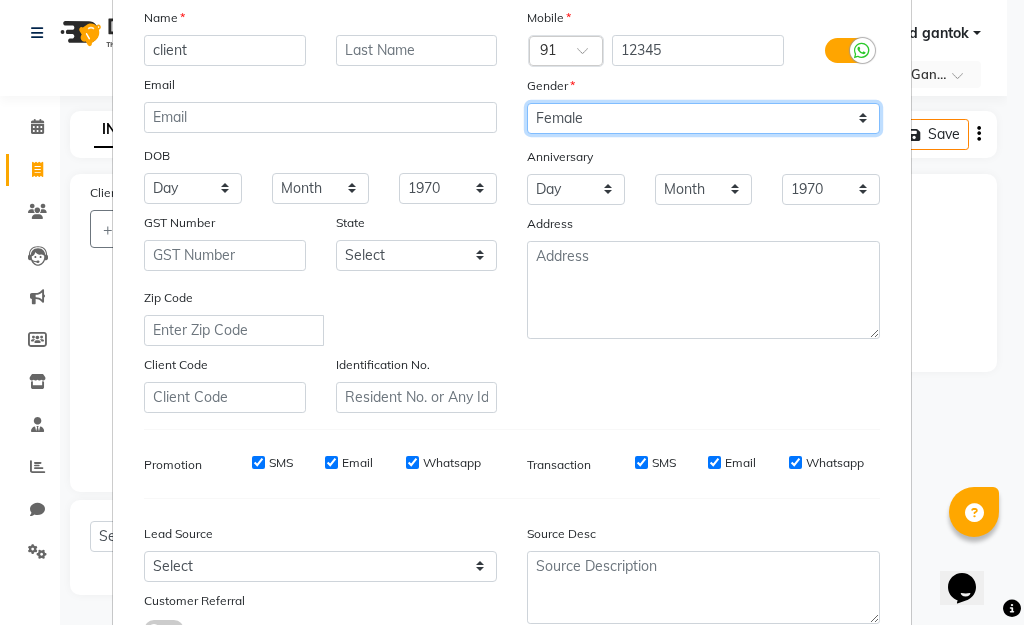 scroll, scrollTop: 298, scrollLeft: 0, axis: vertical 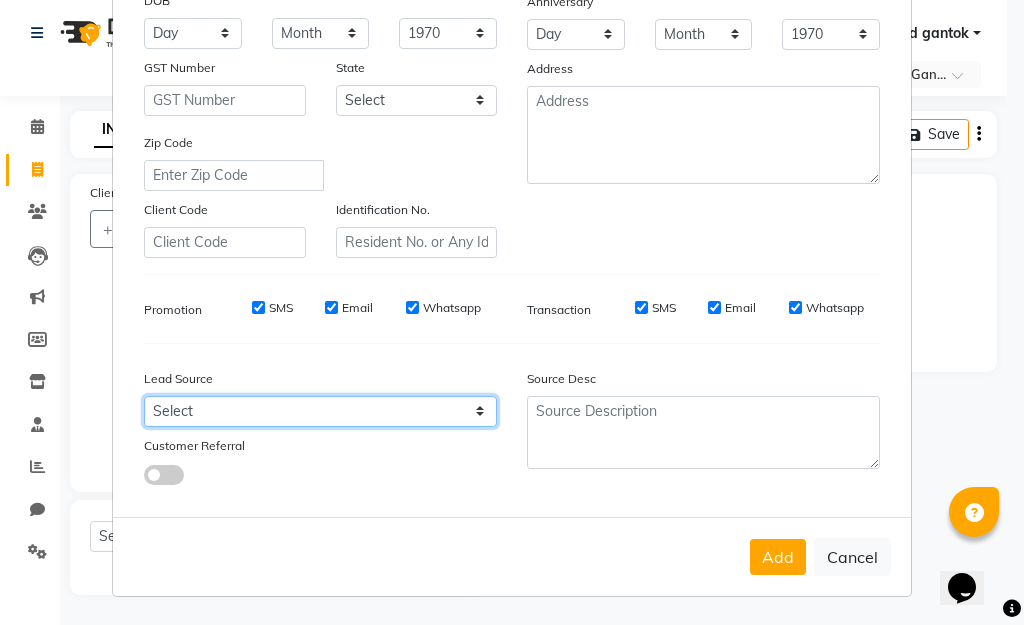 click on "Select Walk-in Referral Internet Friend Word of Mouth Advertisement Facebook JustDial Google Other" at bounding box center [320, 411] 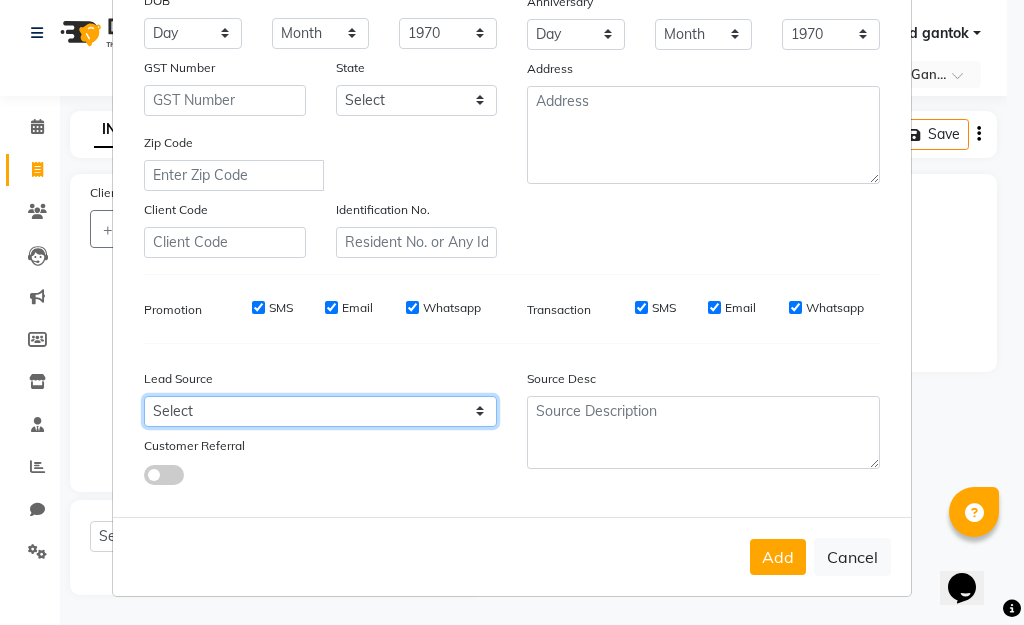 select on "53599" 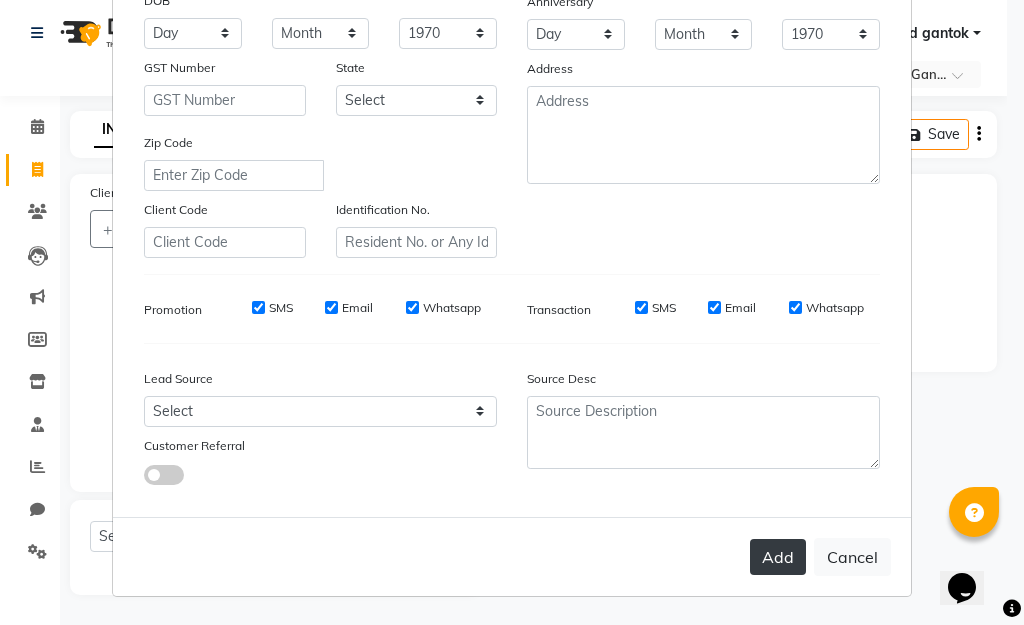 click on "Add" at bounding box center [778, 557] 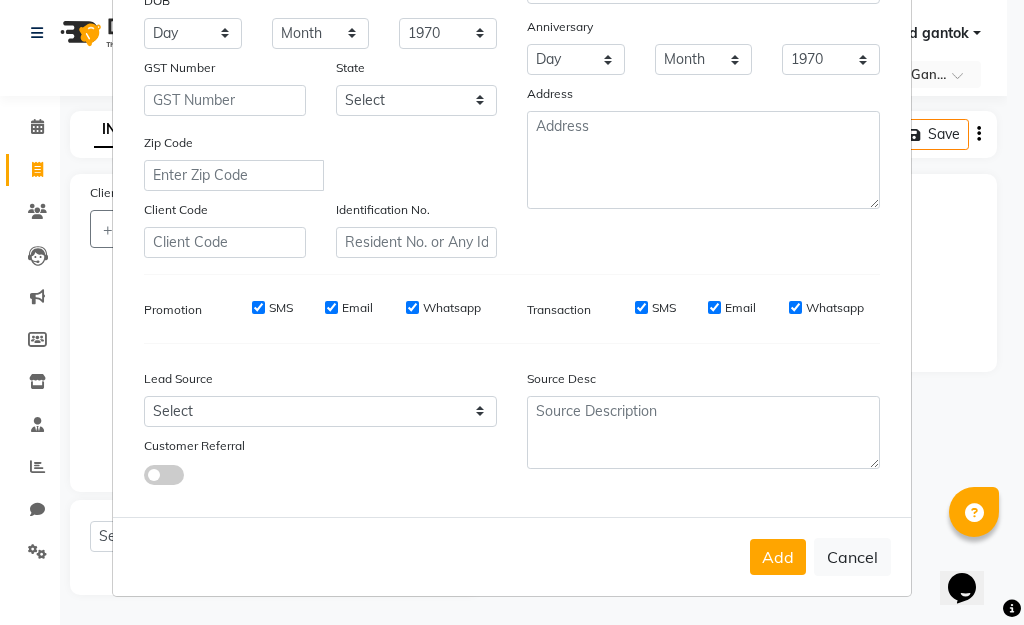 scroll, scrollTop: 0, scrollLeft: 0, axis: both 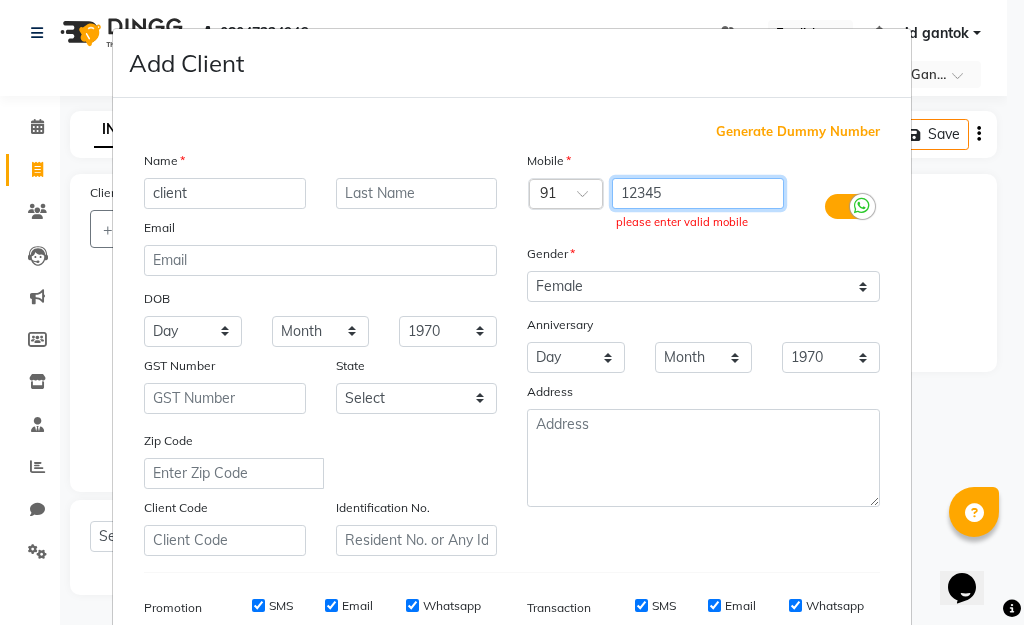 click on "12345" at bounding box center (698, 193) 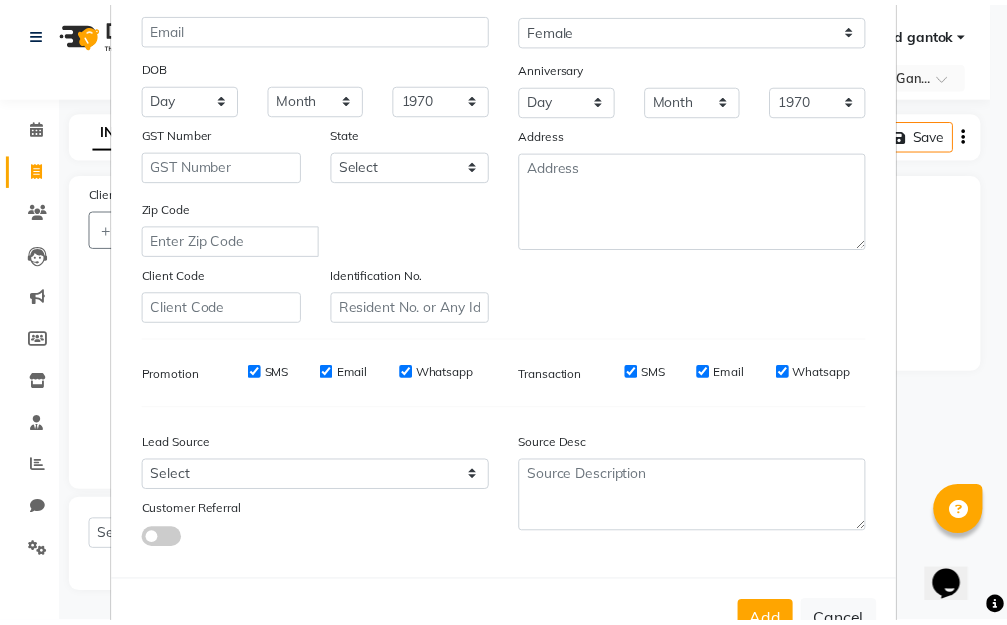 scroll, scrollTop: 298, scrollLeft: 0, axis: vertical 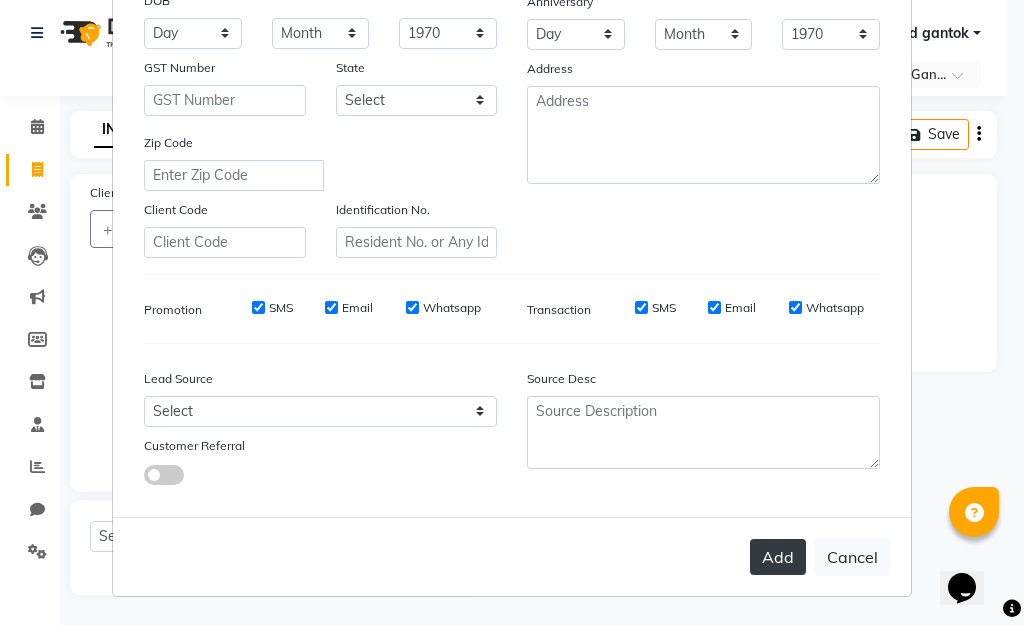 type on "1234500000" 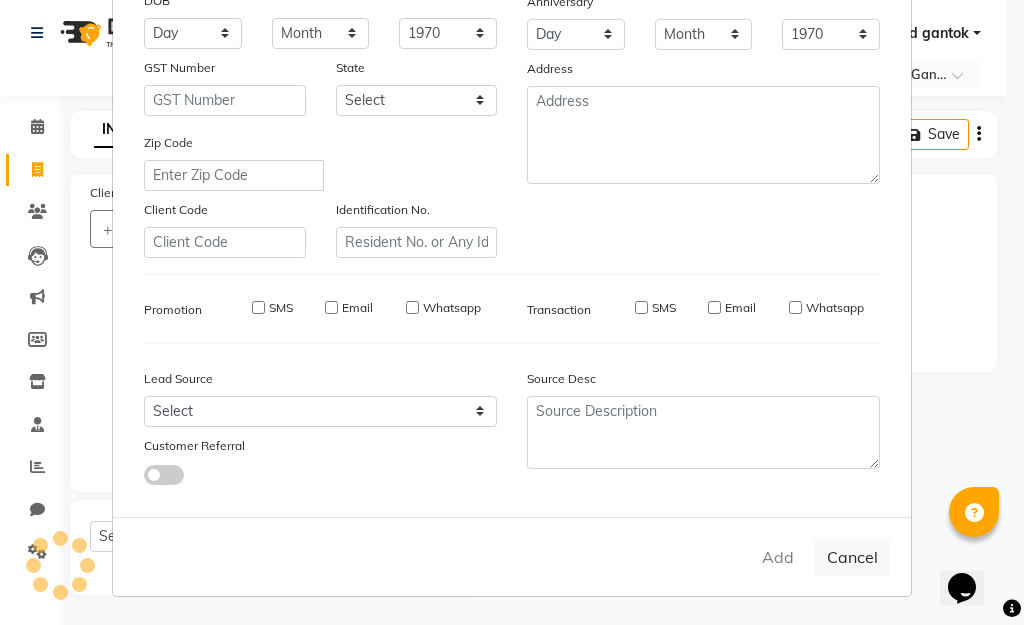 type on "1234500000" 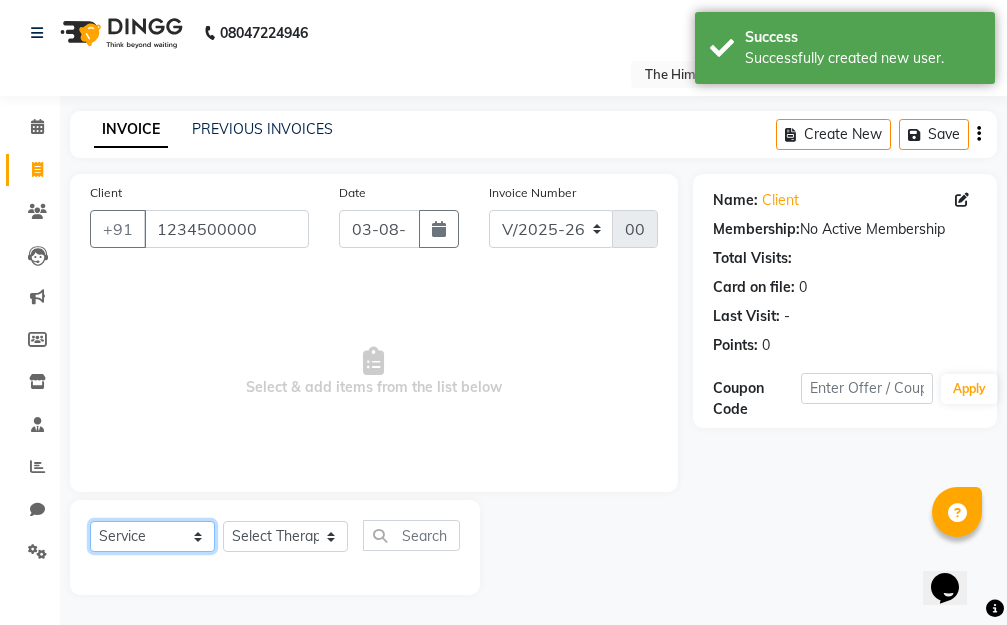 click on "Select  Service  Product  Membership  Package Voucher Prepaid Gift Card" 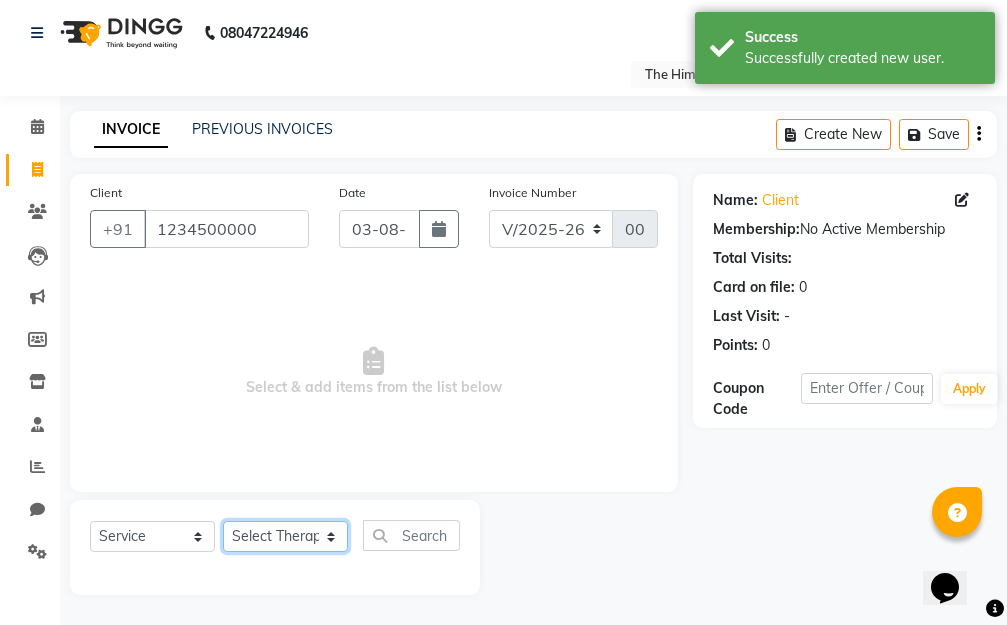 click on "Select Therapist Amar Anuradha  Binisha Bishal  Choden Chung Chung id gantok Rina  Satya  Sushila  Sushma  Totan" 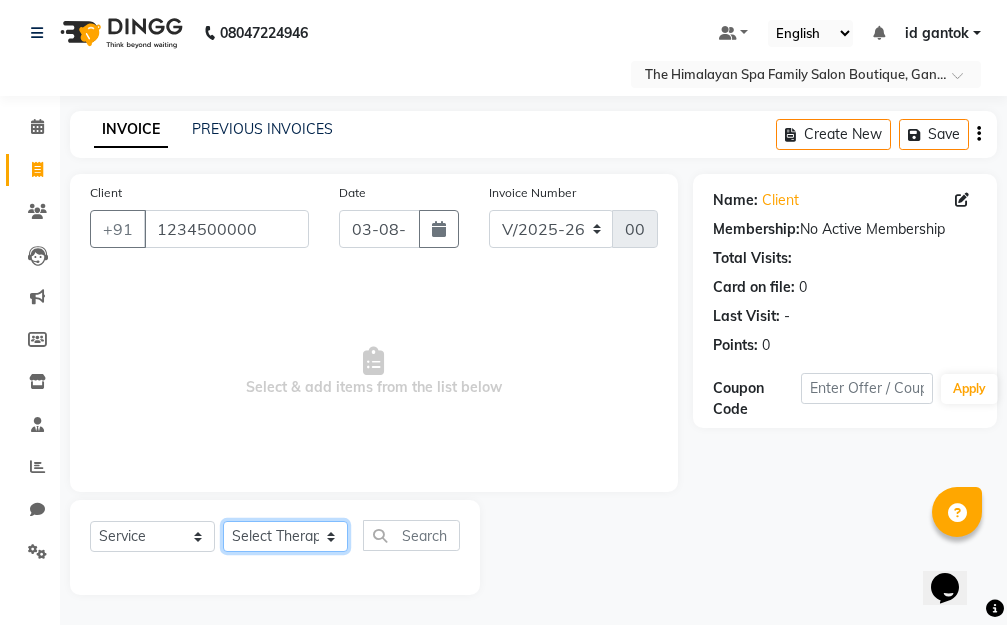 select on "74586" 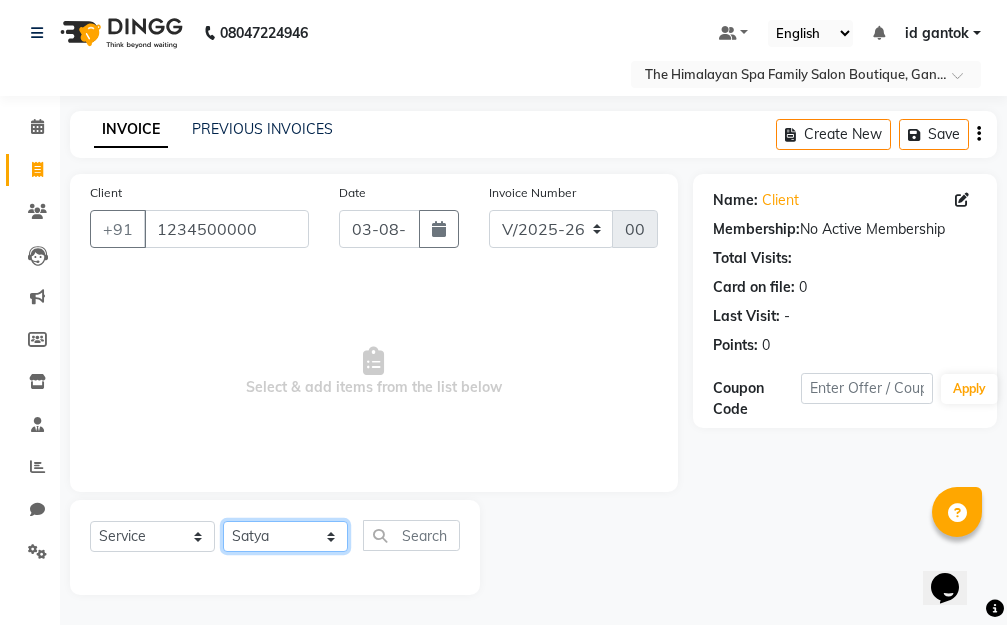 click on "Select Therapist Amar Anuradha  Binisha Bishal  Choden Chung Chung id gantok Rina  Satya  Sushila  Sushma  Totan" 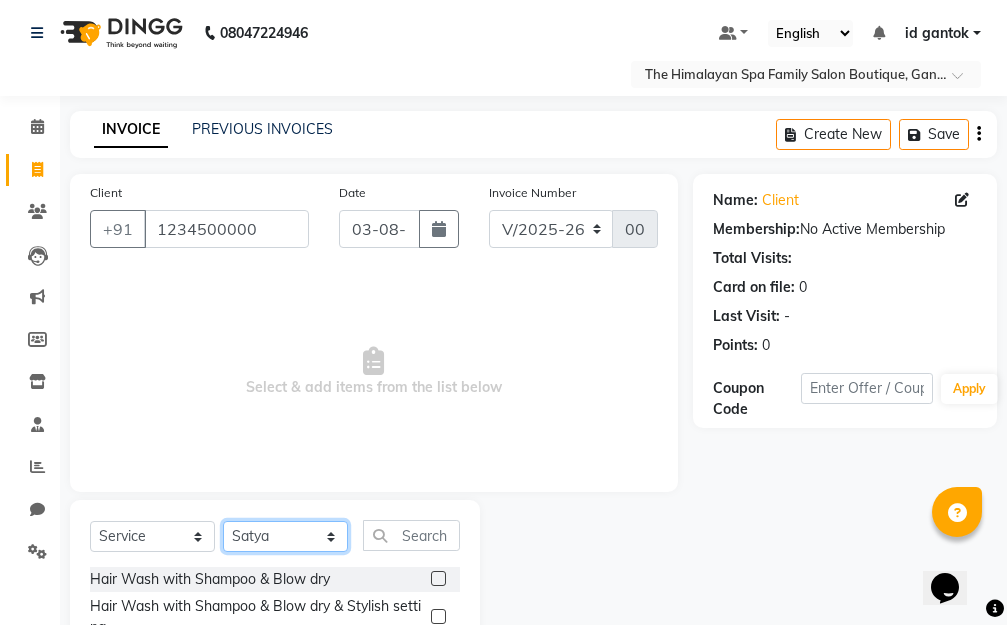 scroll, scrollTop: 203, scrollLeft: 0, axis: vertical 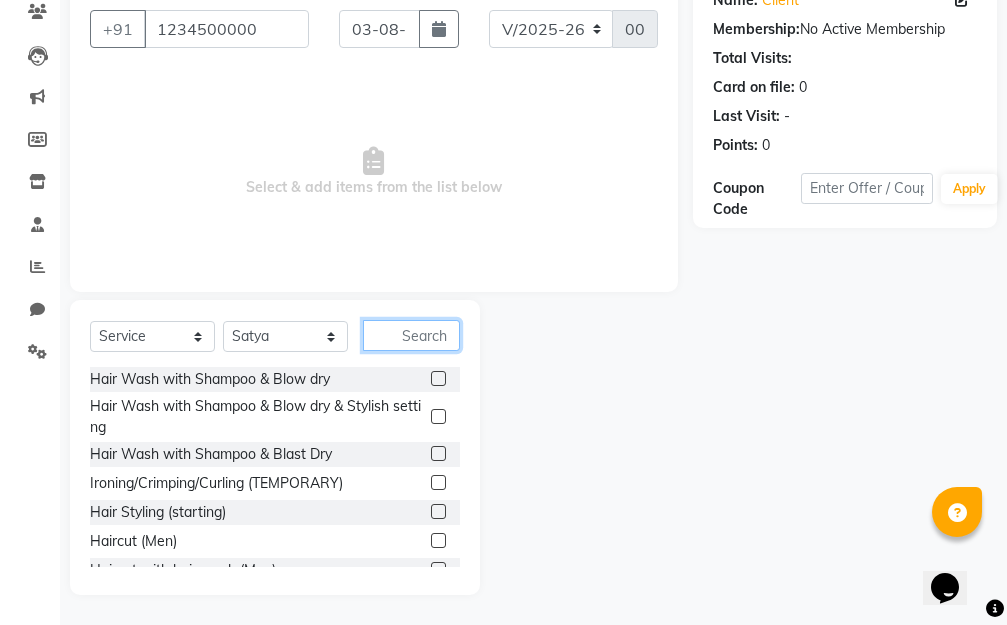 click 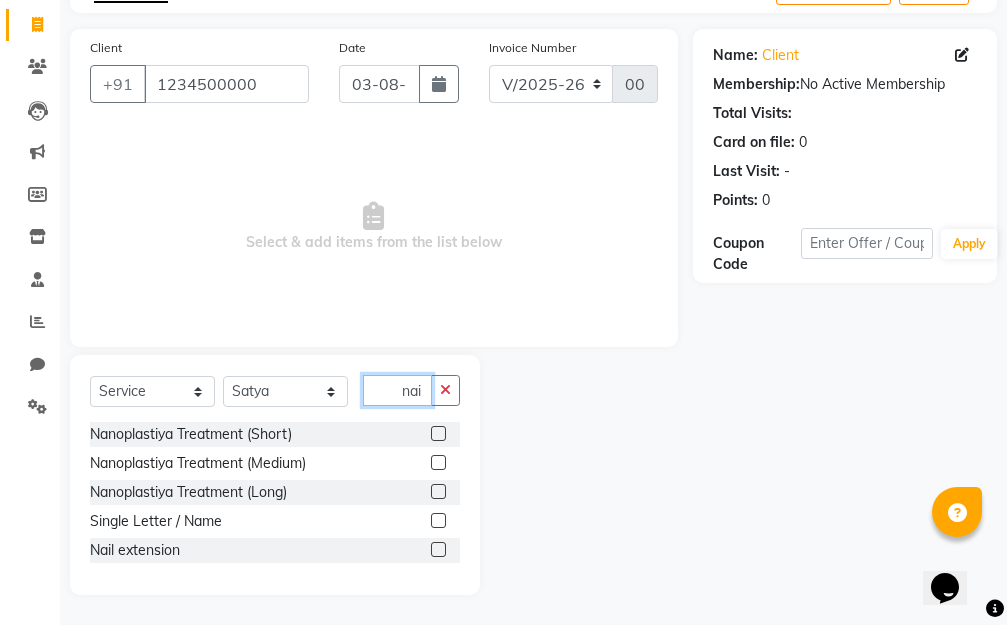 scroll, scrollTop: 32, scrollLeft: 0, axis: vertical 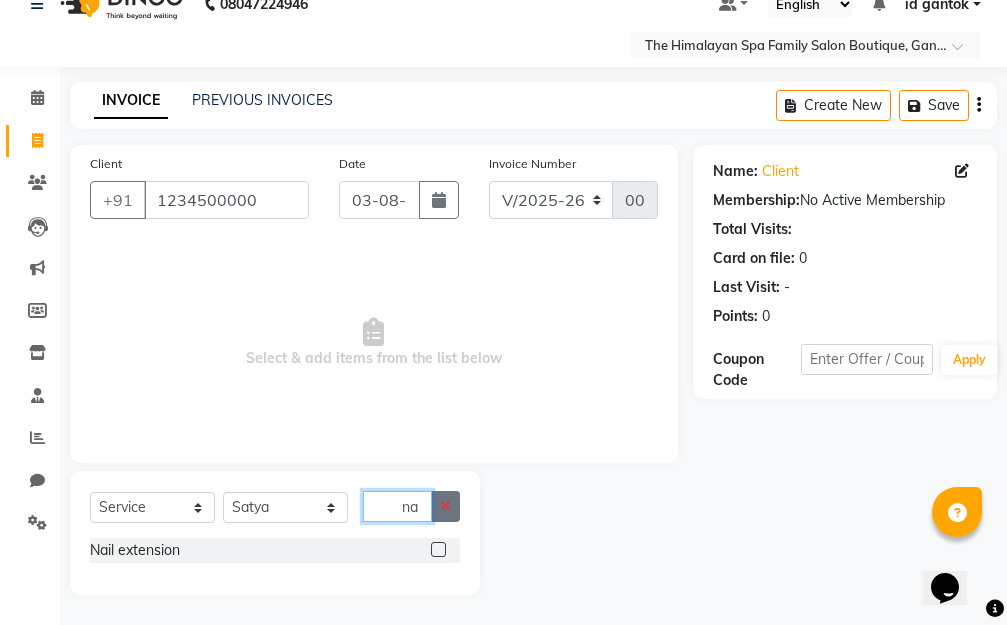 type on "n" 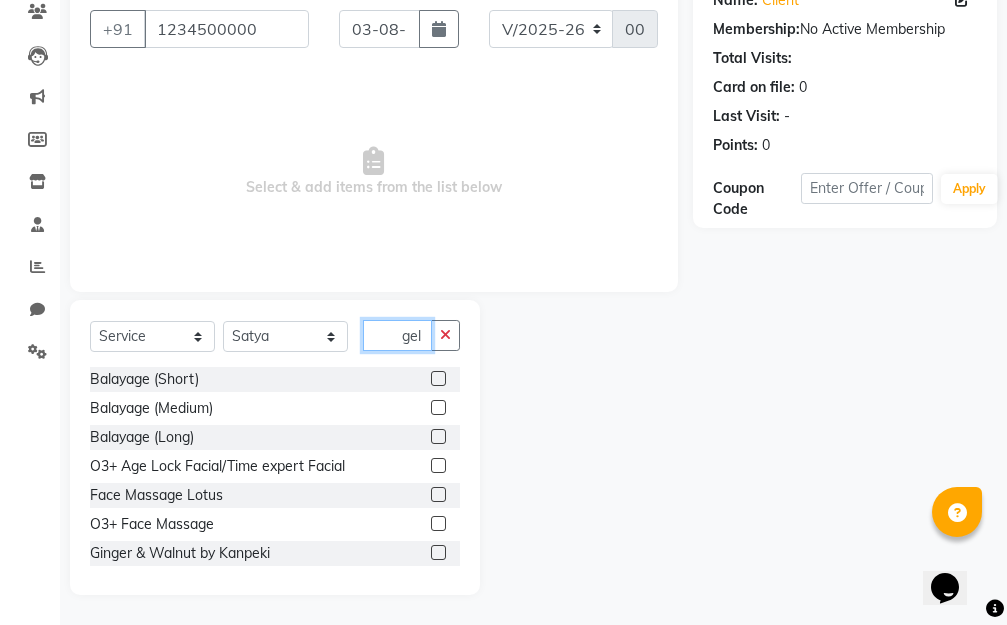 scroll, scrollTop: 32, scrollLeft: 0, axis: vertical 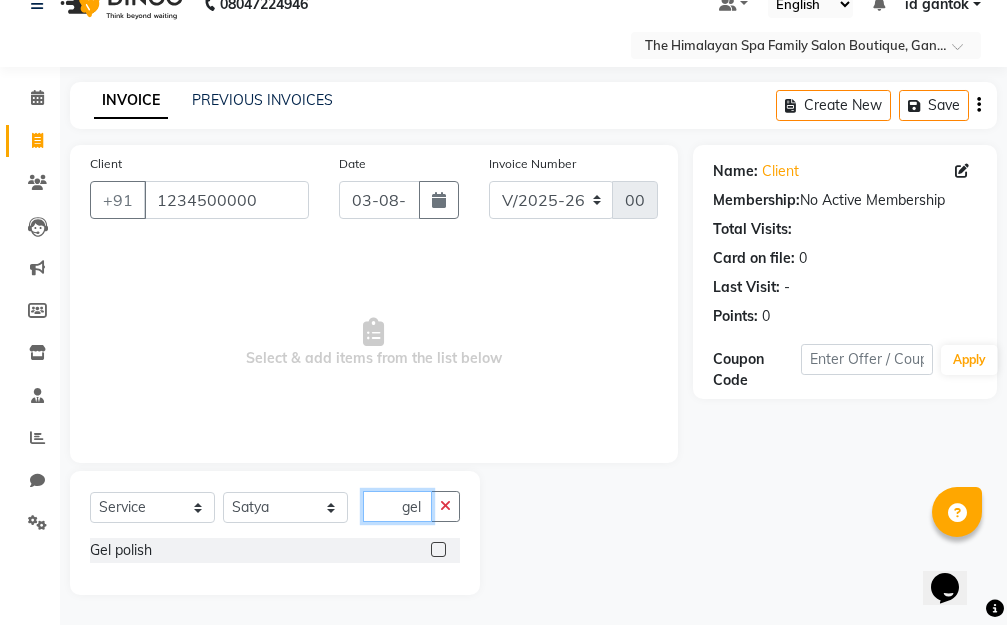 type on "gel" 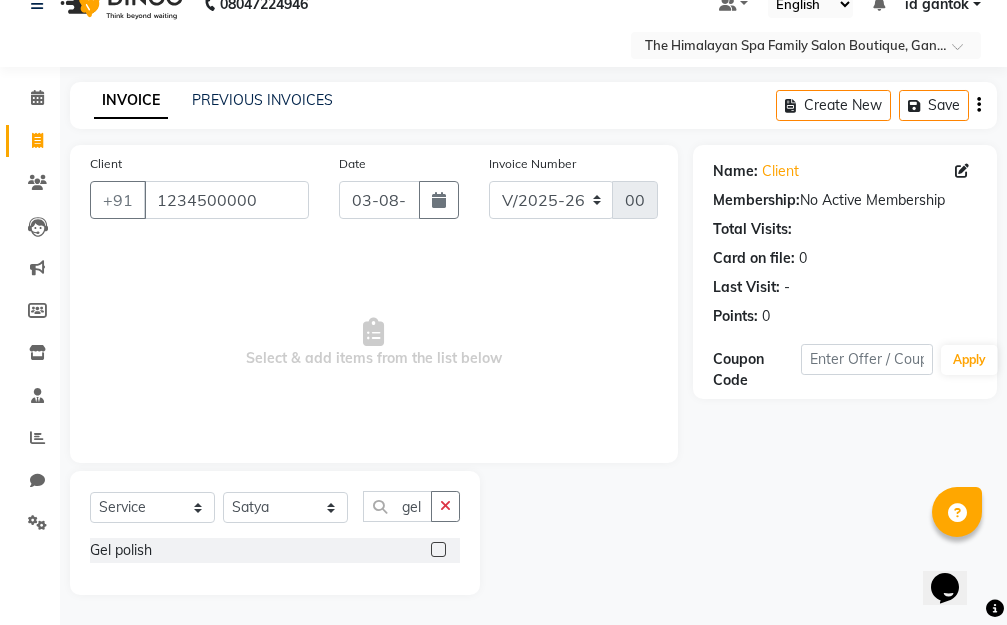 click 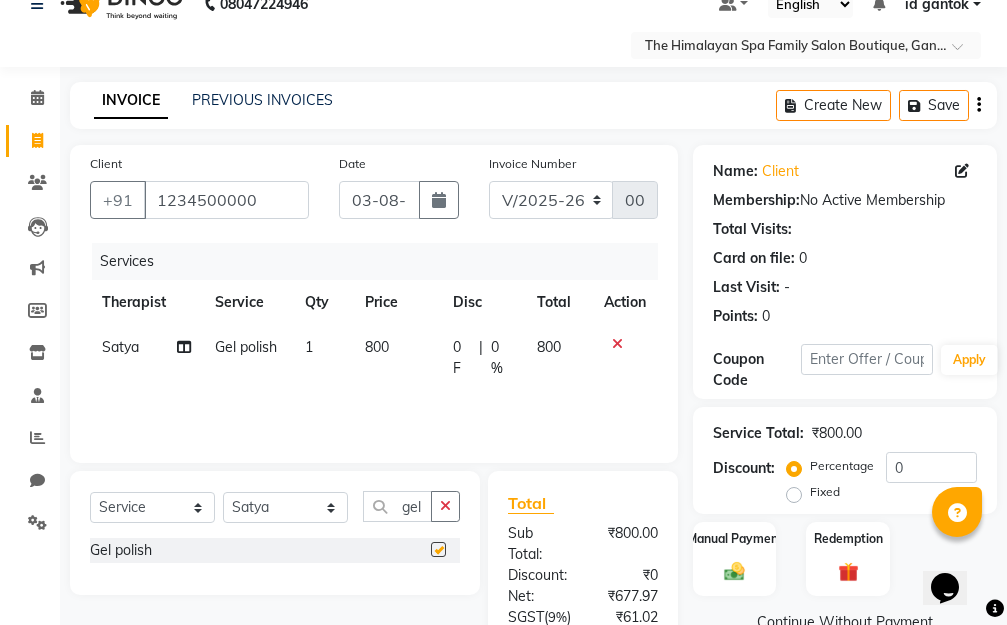checkbox on "false" 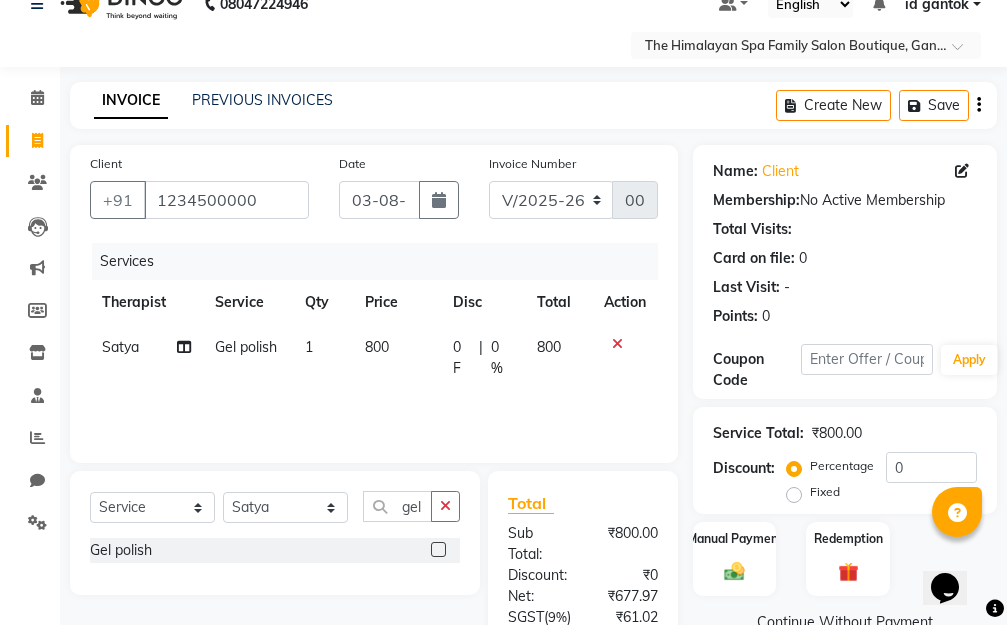 scroll, scrollTop: 310, scrollLeft: 0, axis: vertical 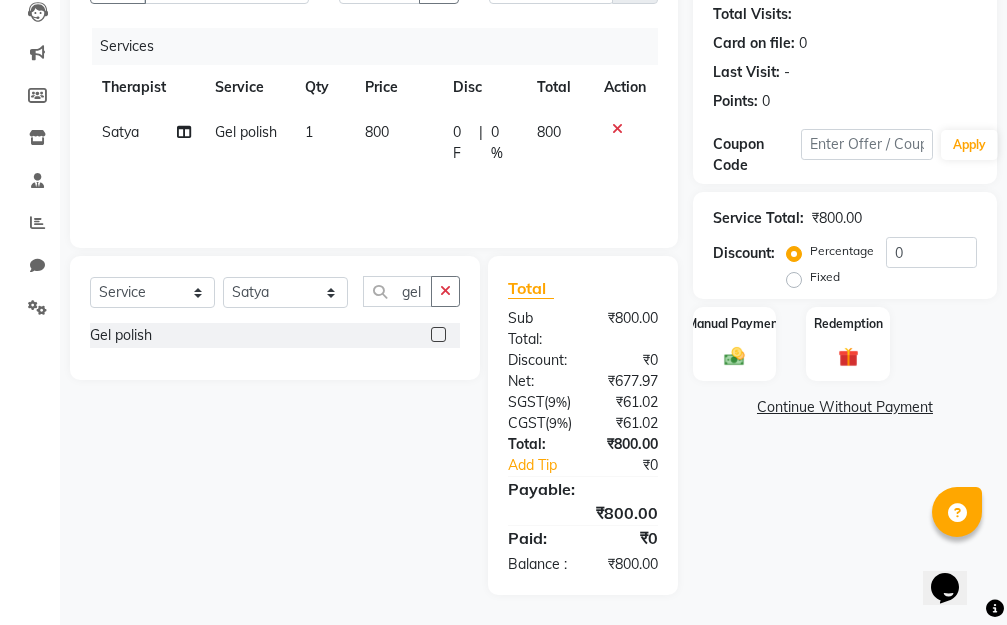 click on "Fixed" 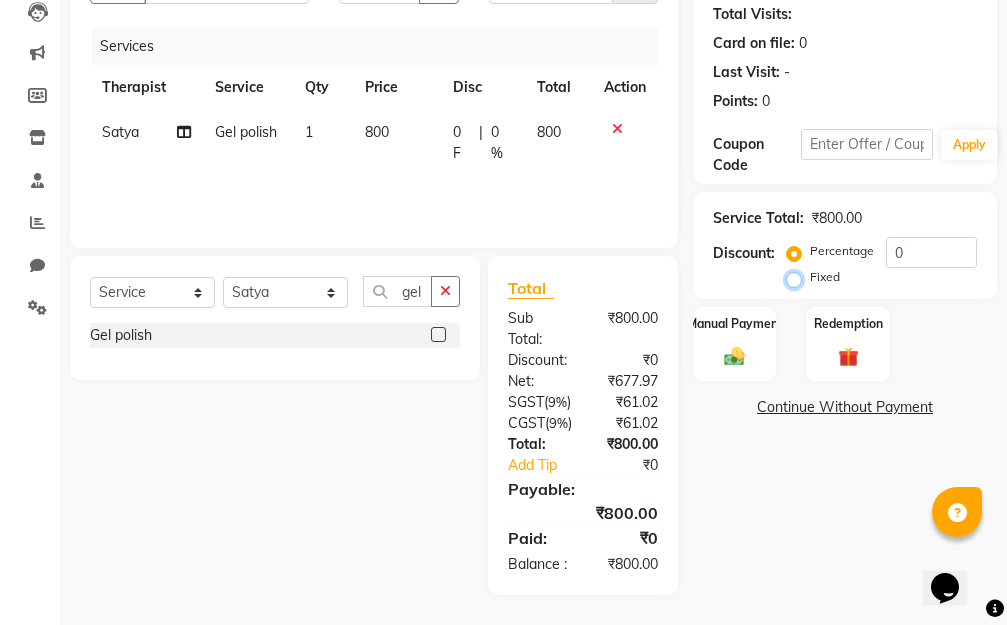 click on "Fixed" at bounding box center (798, 277) 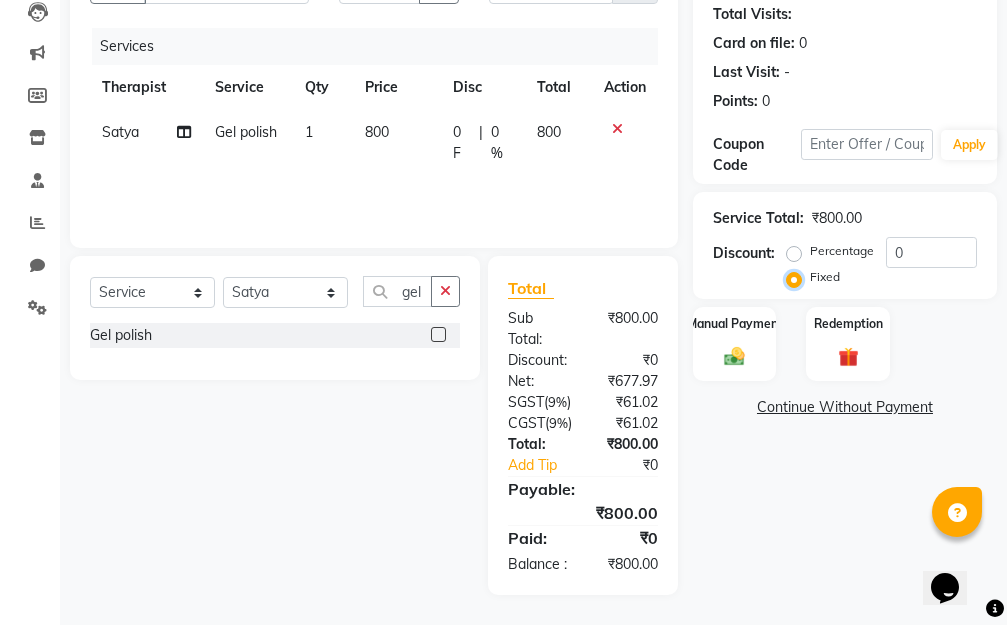 scroll, scrollTop: 0, scrollLeft: 0, axis: both 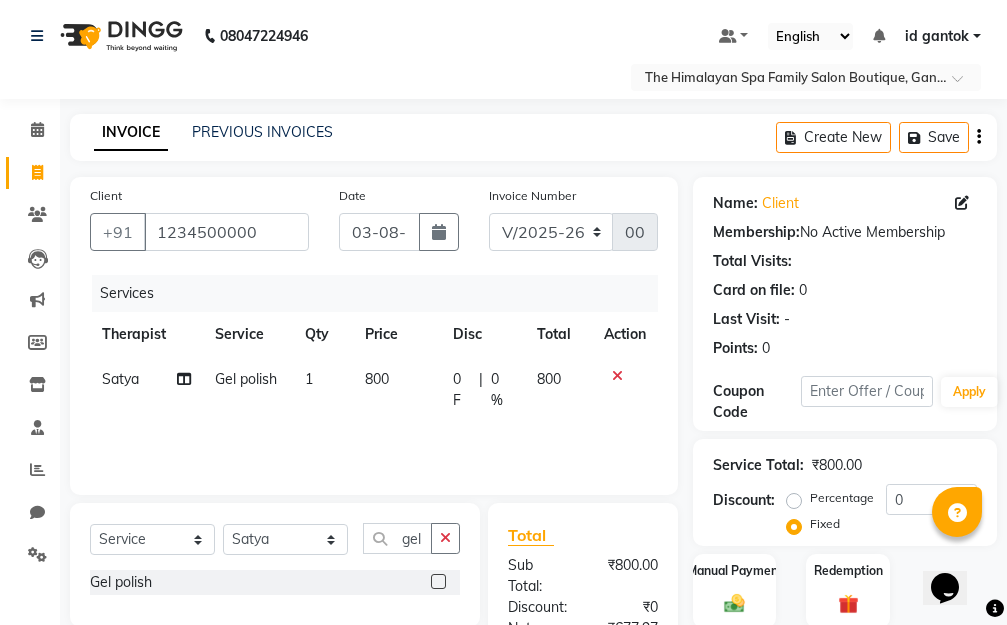 click 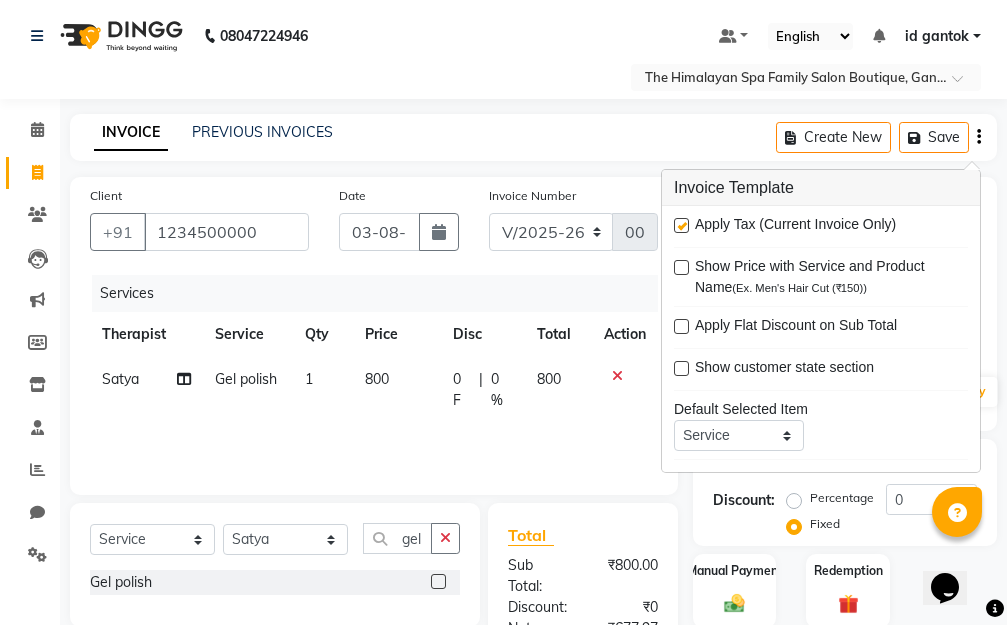 click at bounding box center (681, 225) 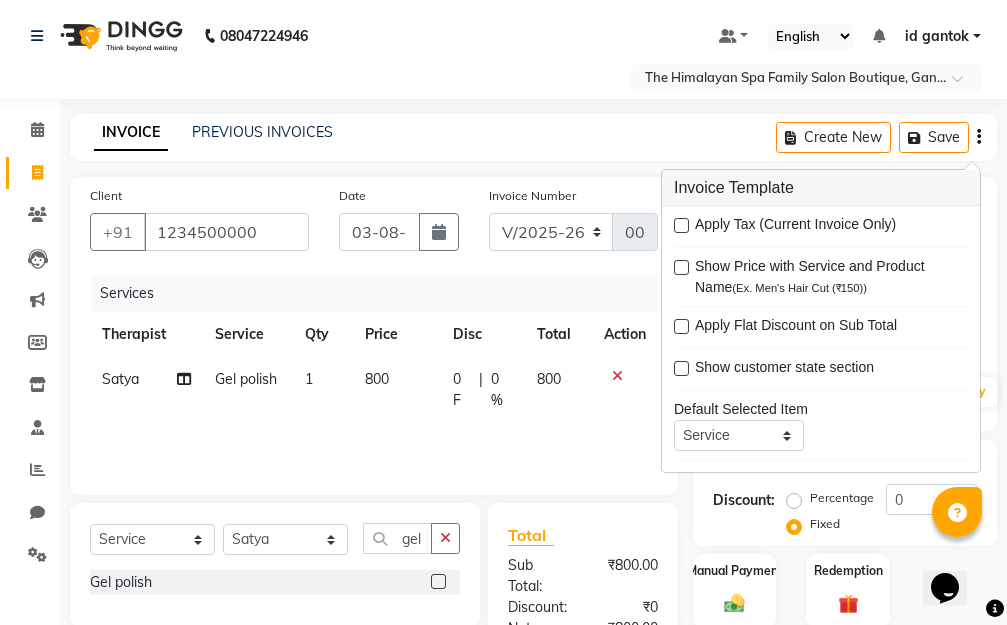 click on "Services Therapist Service Qty Price Disc Total Action Satya  Gel polish 1 800 0 F | 0 % 800" 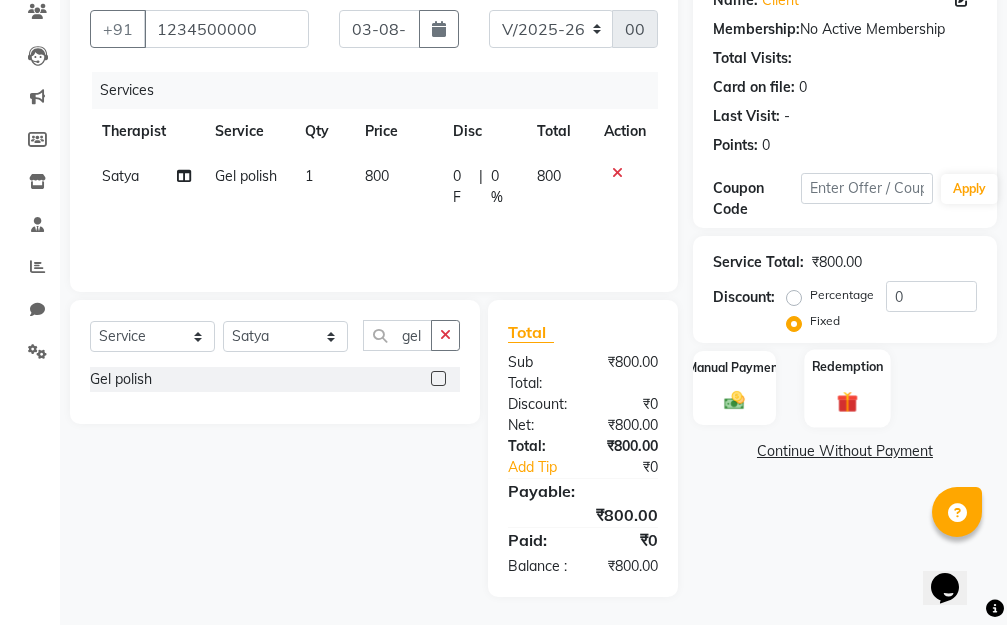 scroll, scrollTop: 226, scrollLeft: 0, axis: vertical 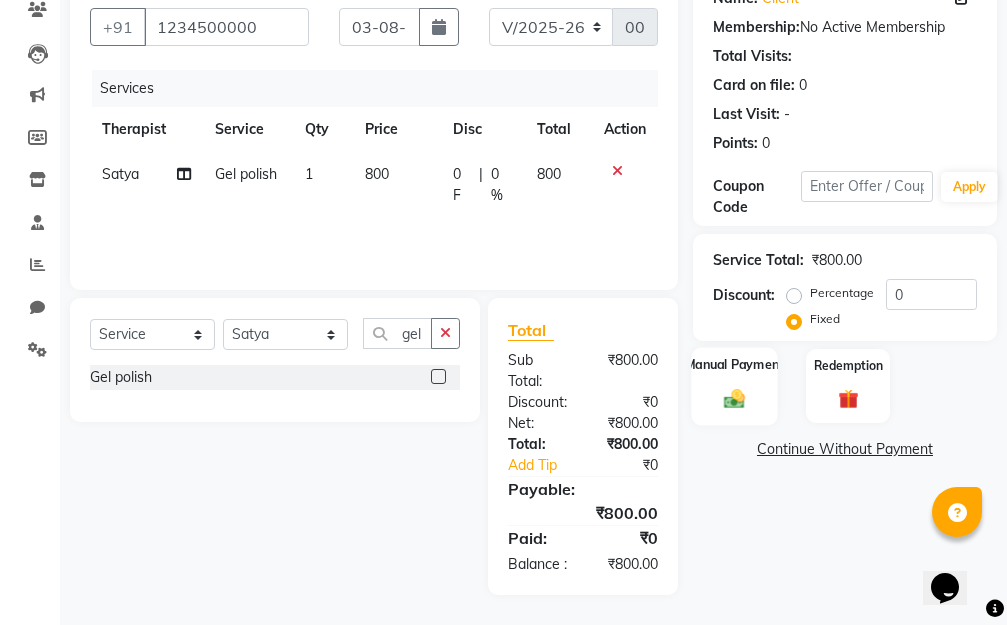 click on "Manual Payment" 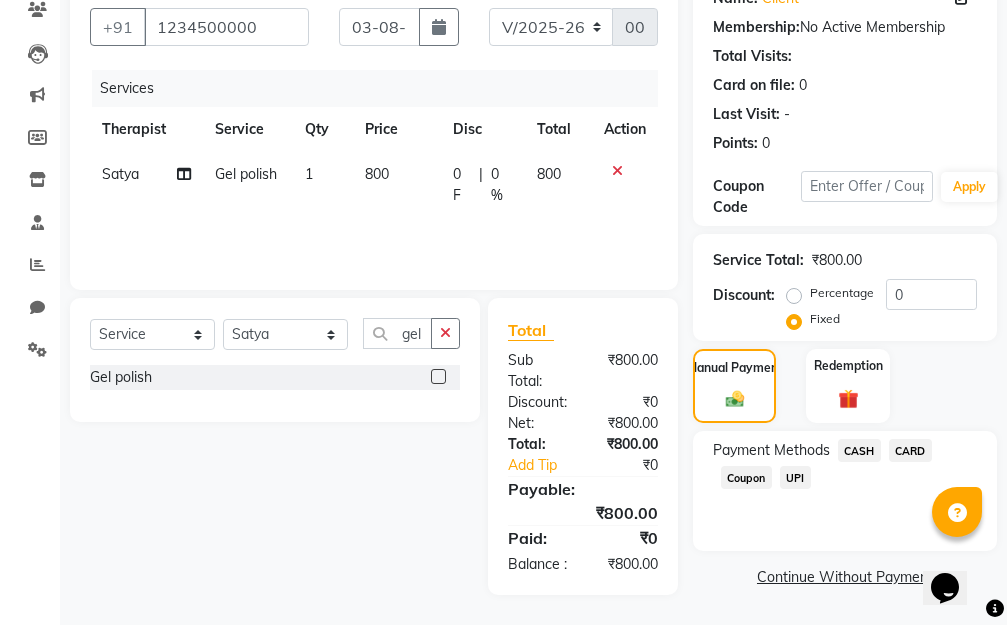 click on "CASH" 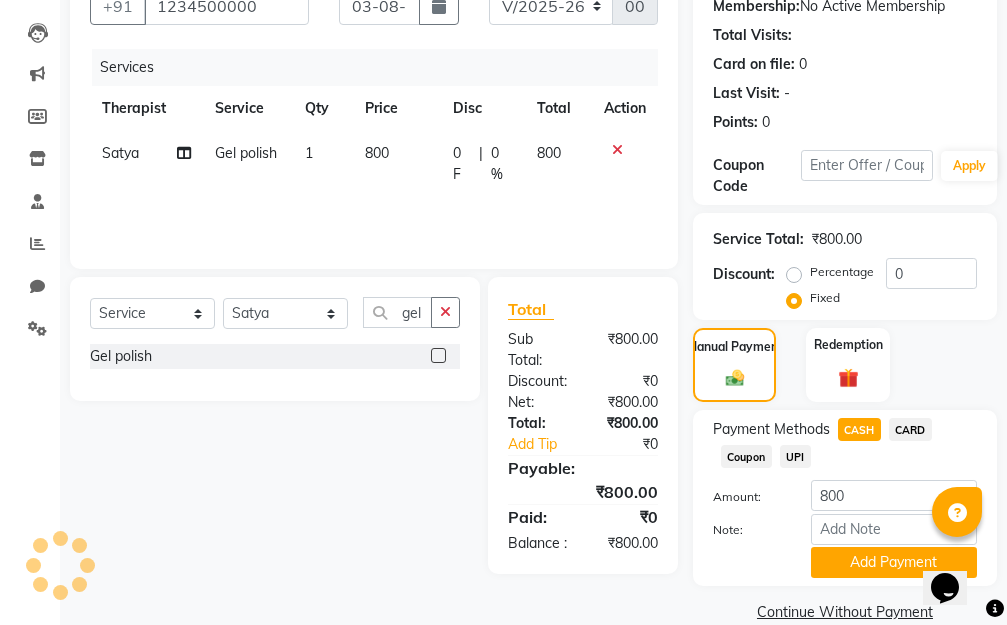 scroll, scrollTop: 258, scrollLeft: 0, axis: vertical 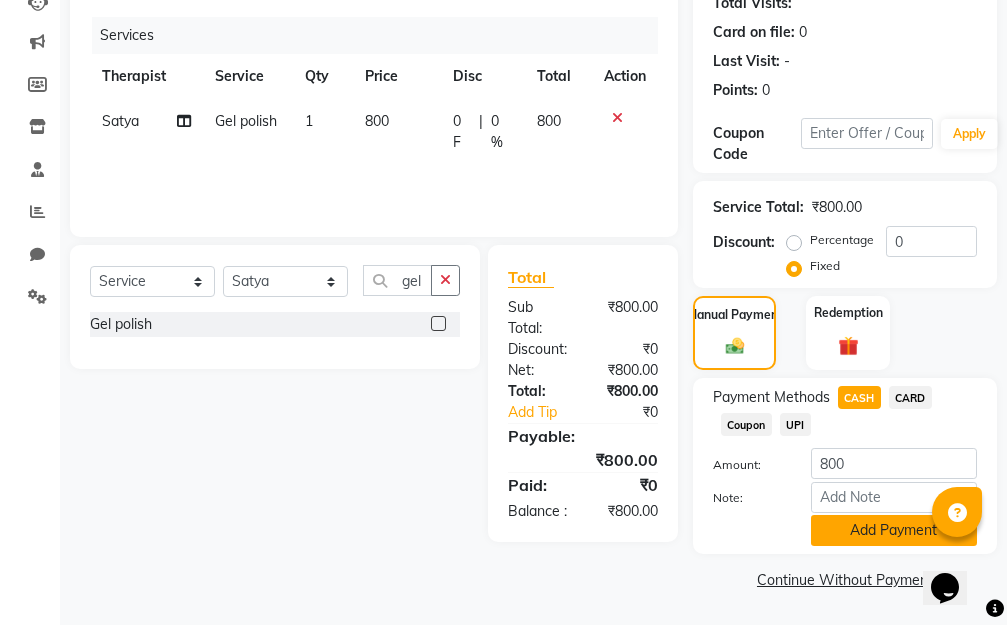 click on "Add Payment" 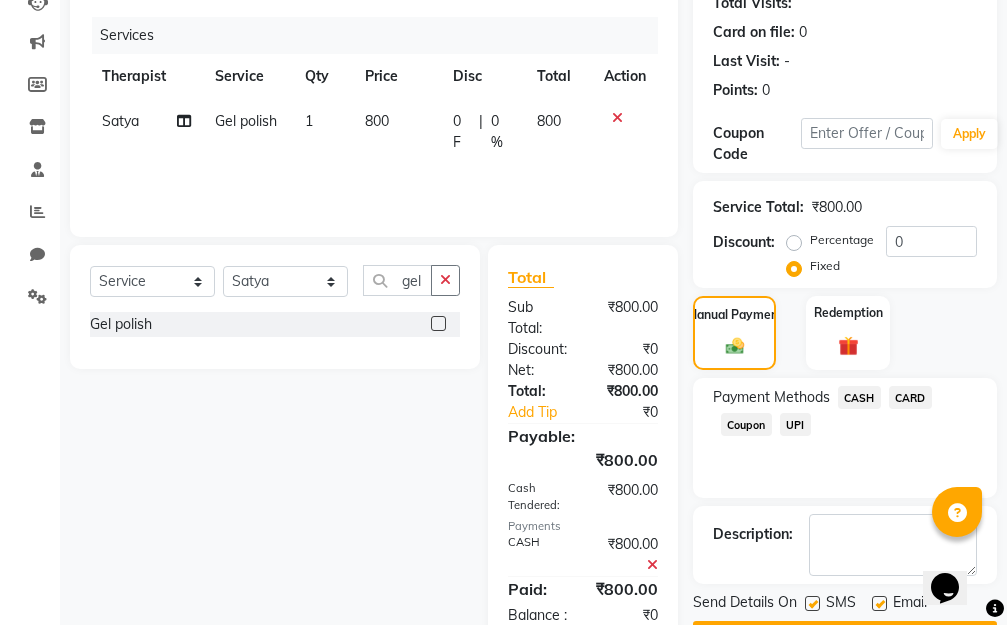 scroll, scrollTop: 330, scrollLeft: 0, axis: vertical 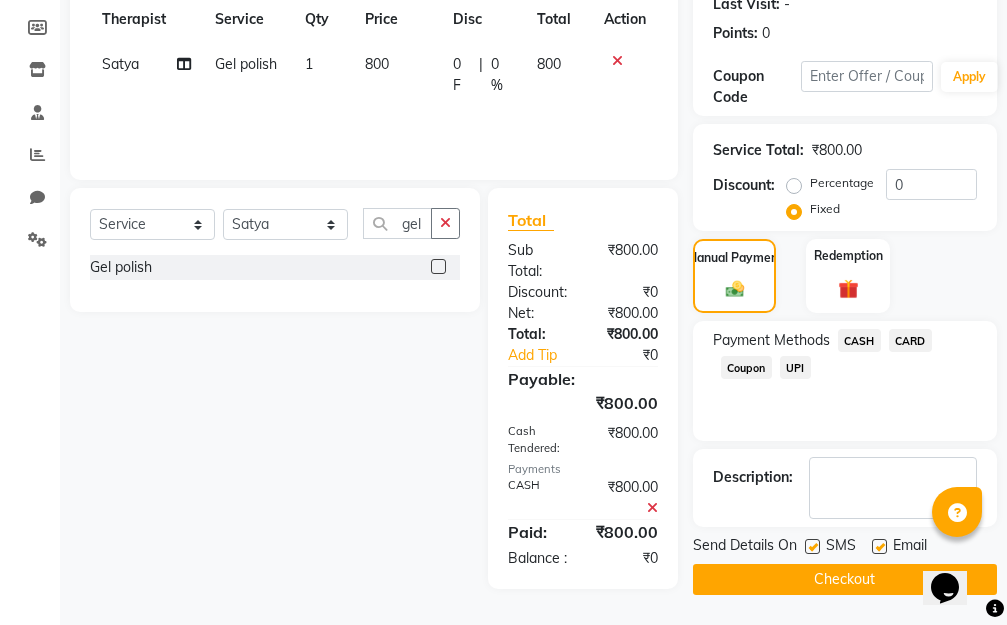 click on "Checkout" 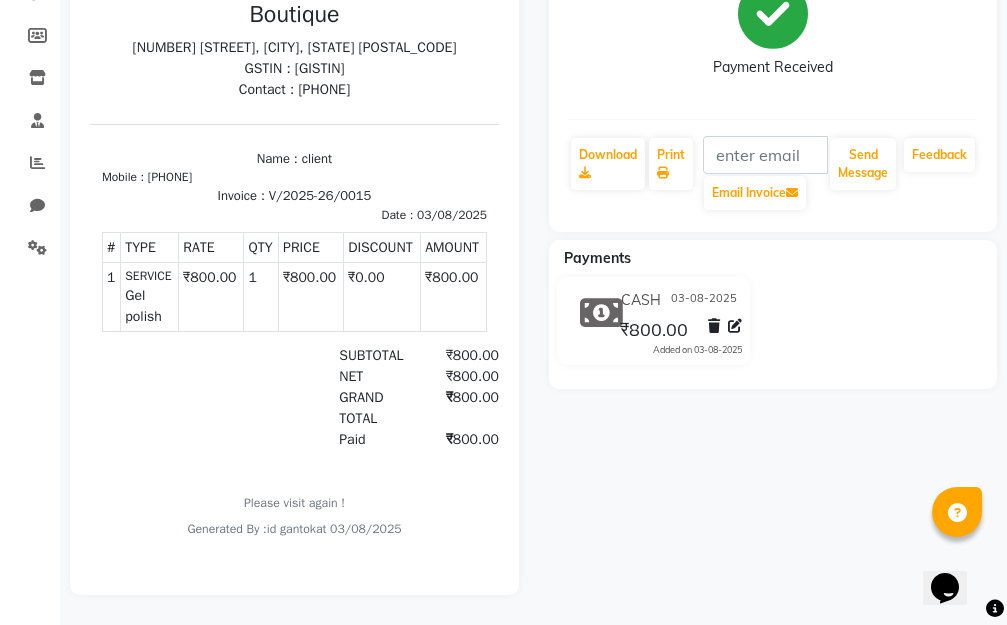 scroll, scrollTop: 24, scrollLeft: 0, axis: vertical 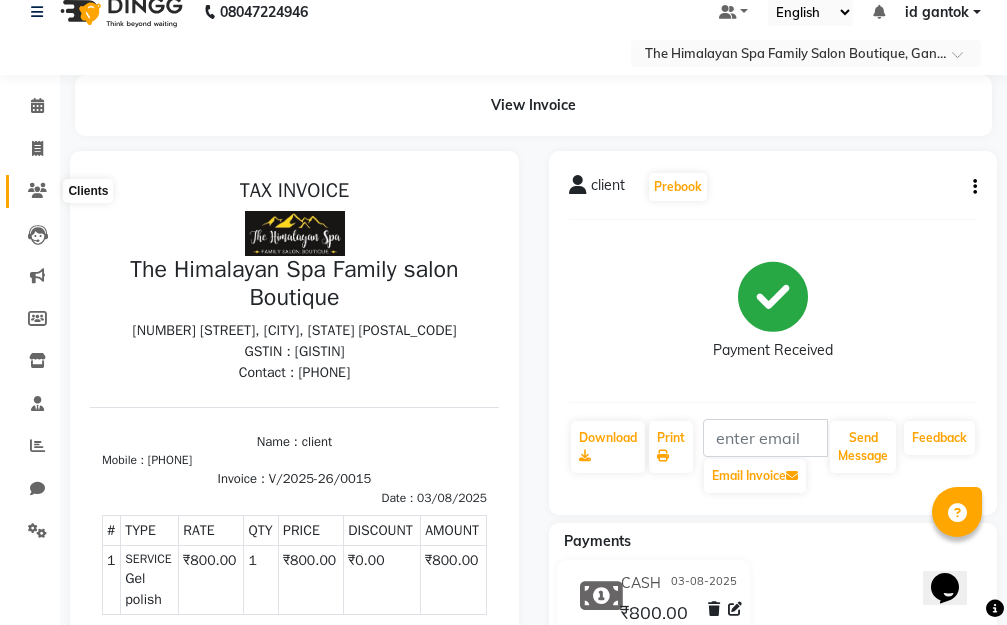 click 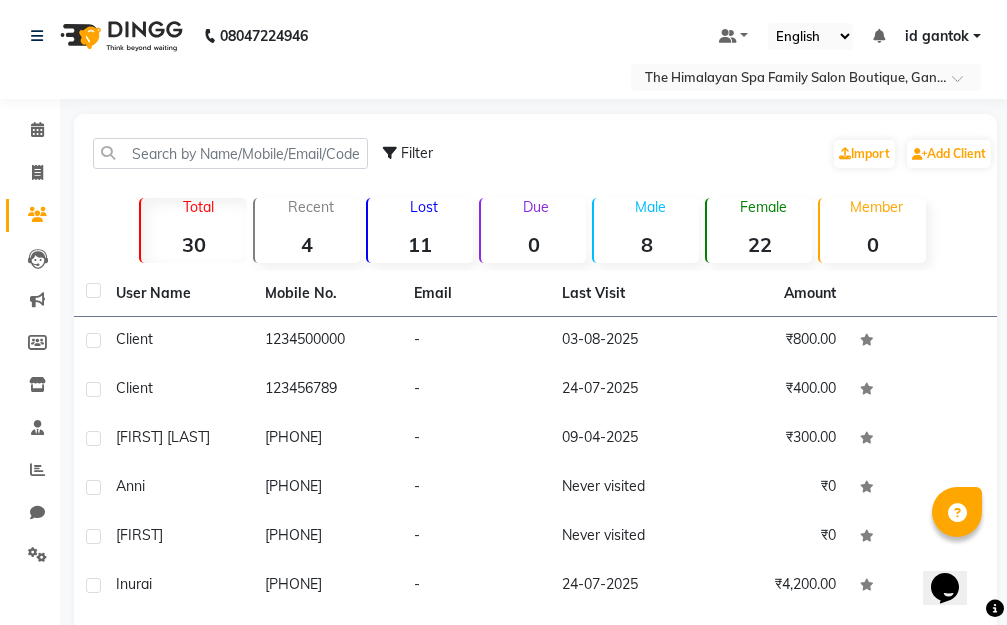 scroll, scrollTop: 100, scrollLeft: 0, axis: vertical 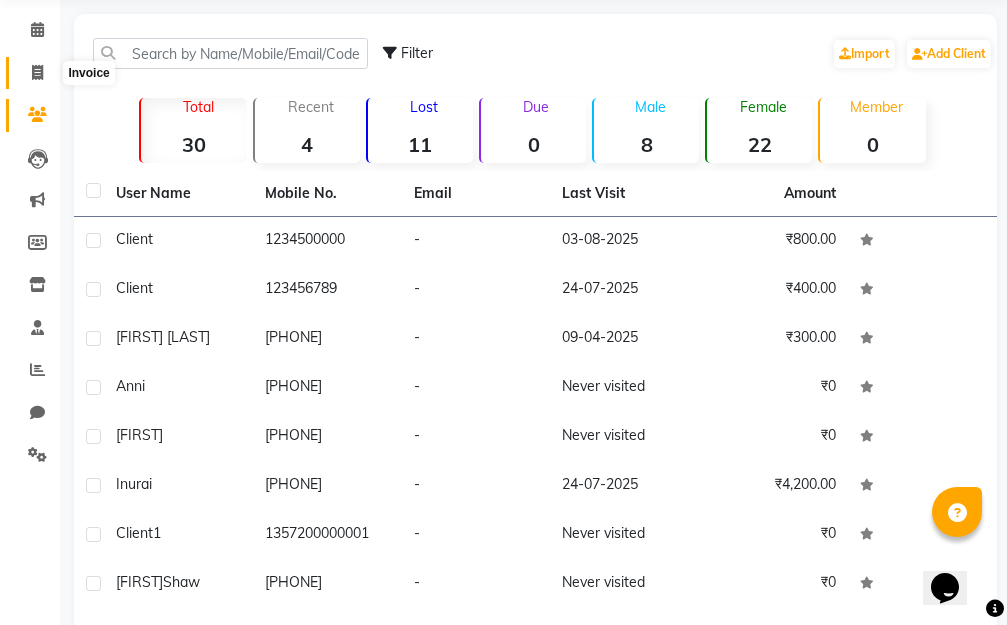 click 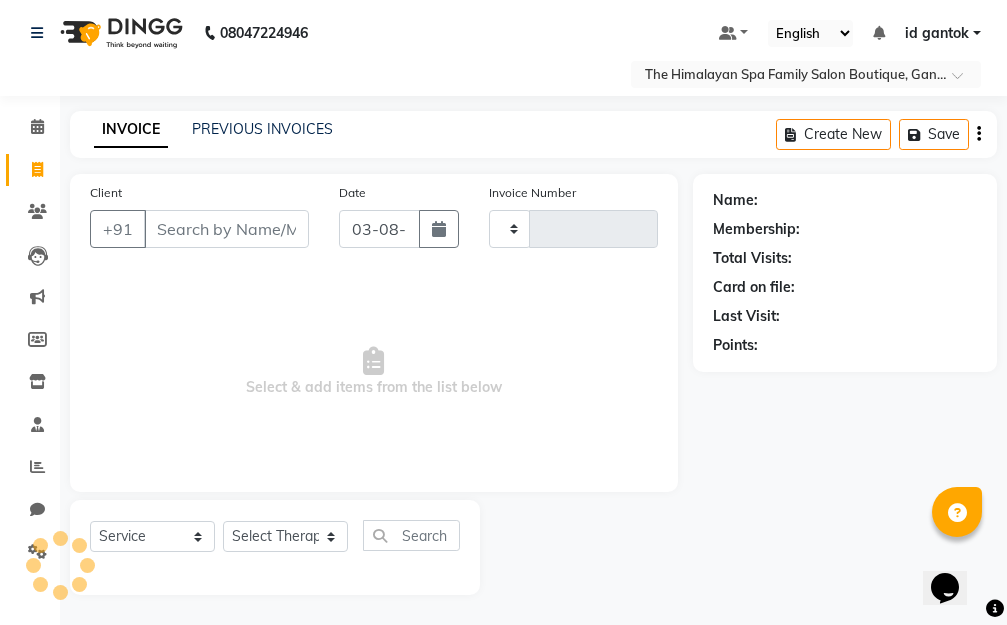 type on "0016" 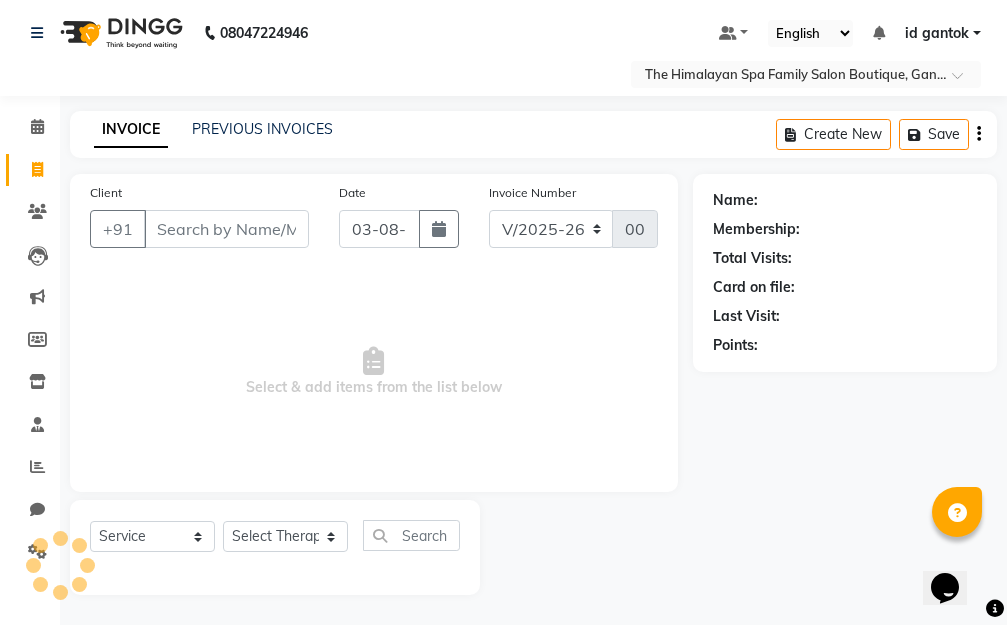 scroll, scrollTop: 3, scrollLeft: 0, axis: vertical 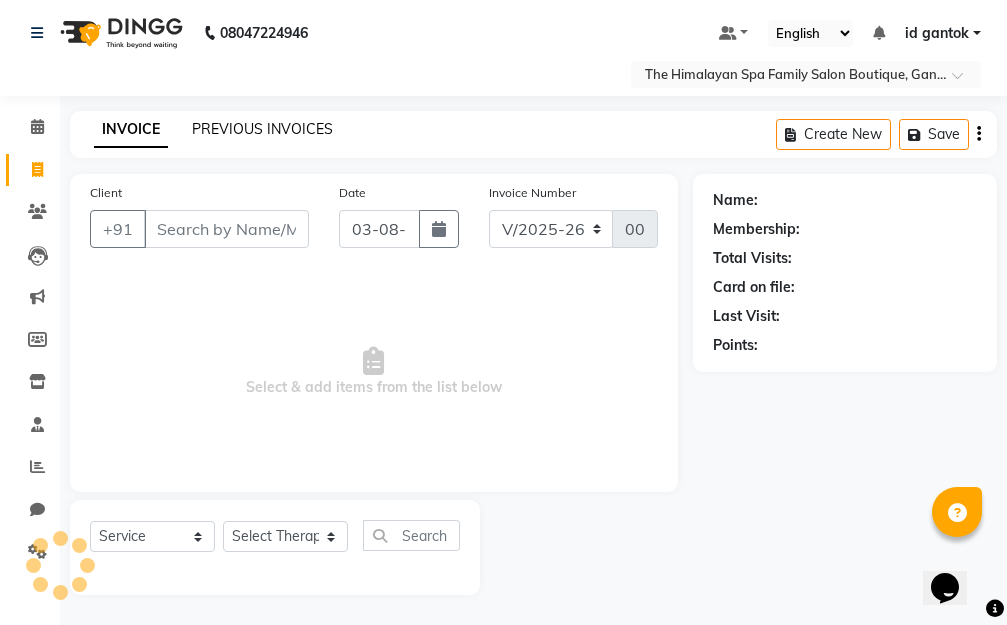 click on "PREVIOUS INVOICES" 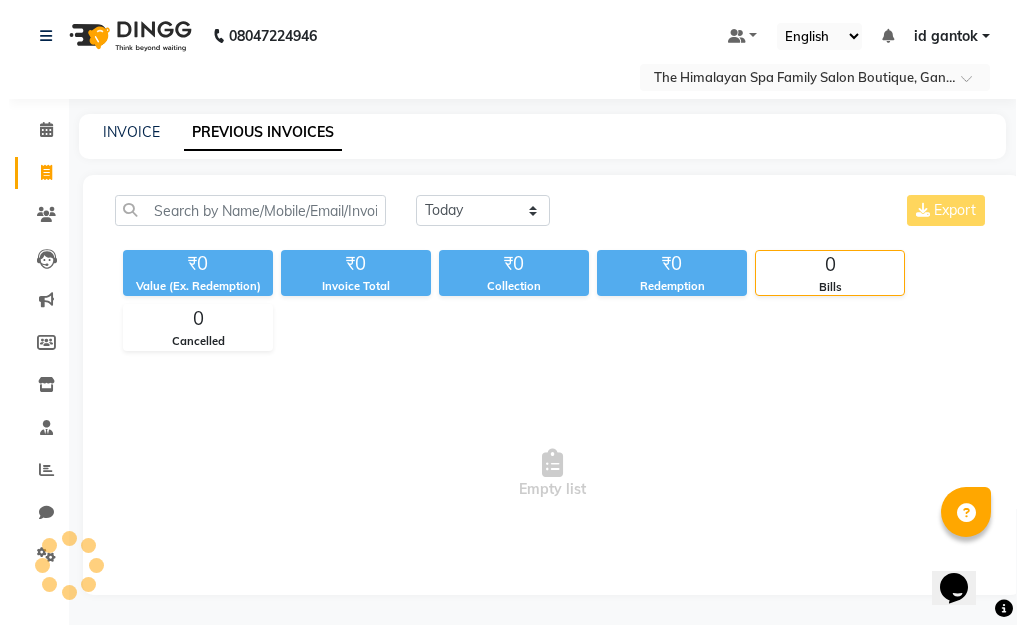 scroll, scrollTop: 0, scrollLeft: 0, axis: both 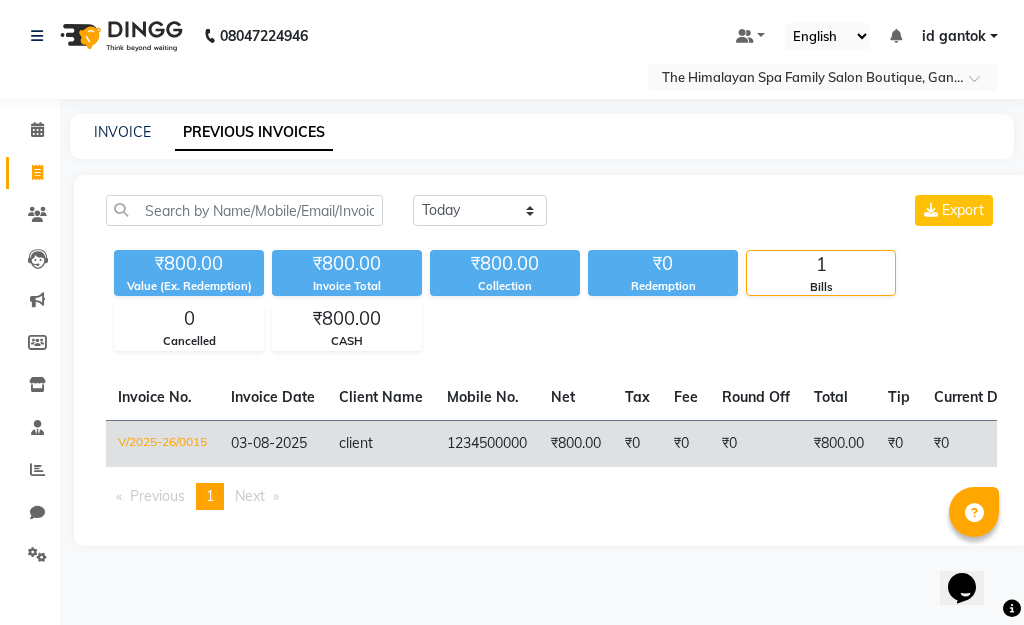 click on "03-08-2025" 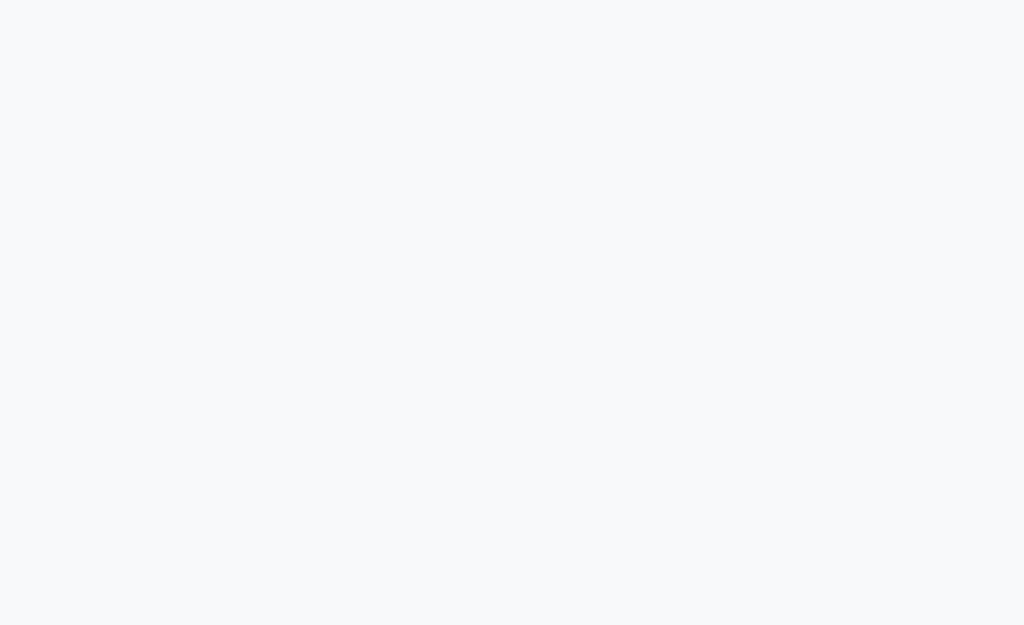 scroll, scrollTop: 0, scrollLeft: 0, axis: both 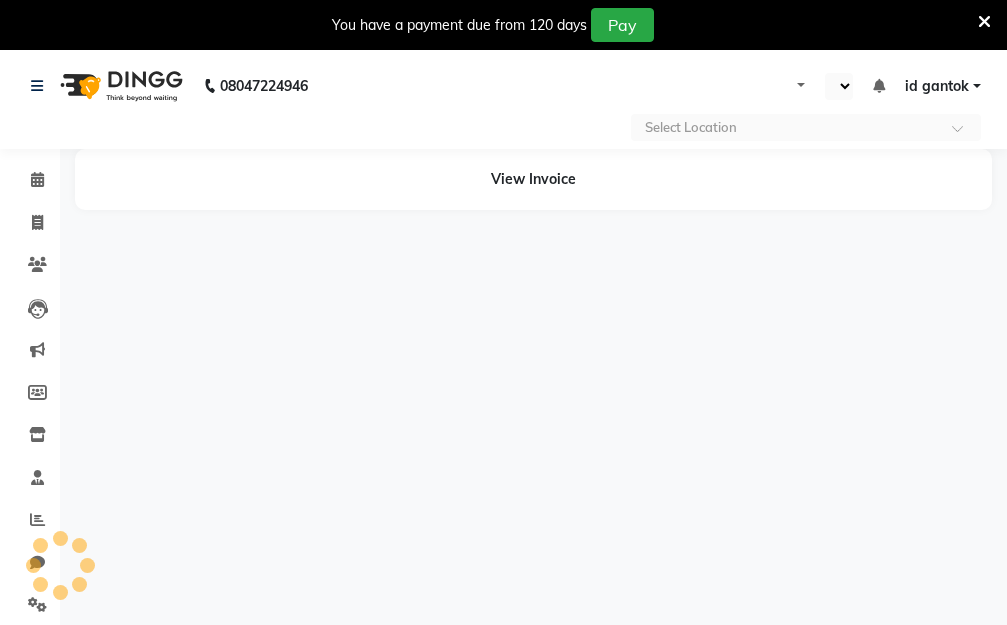 select on "en" 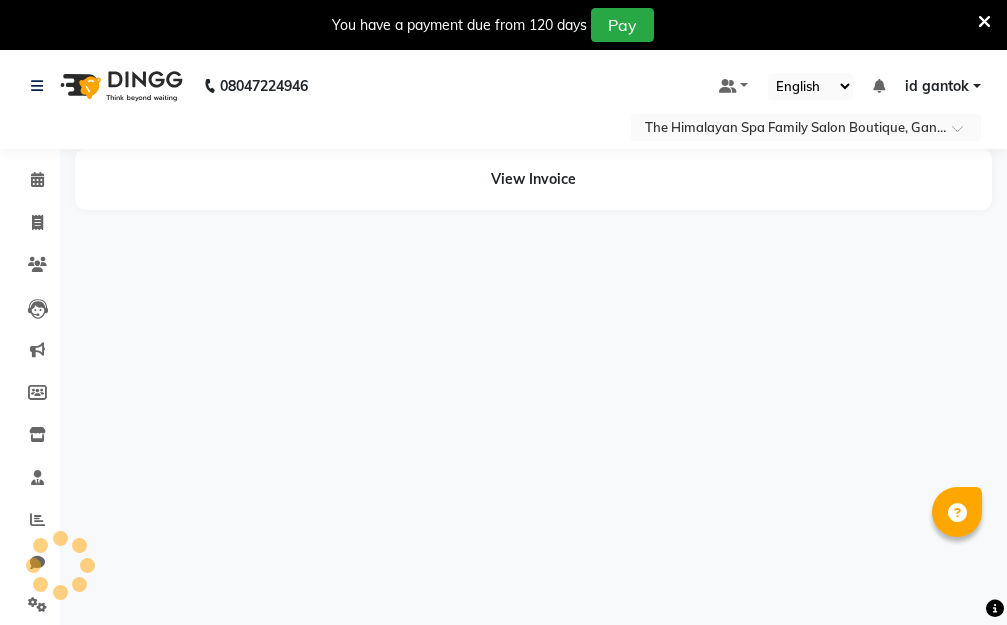 click at bounding box center [984, 22] 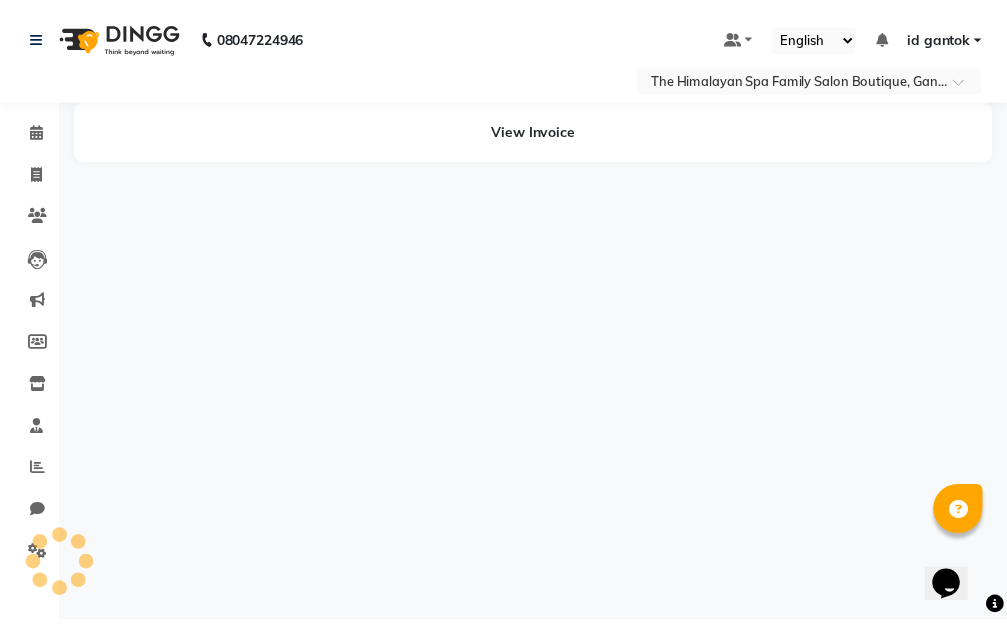 scroll, scrollTop: 0, scrollLeft: 0, axis: both 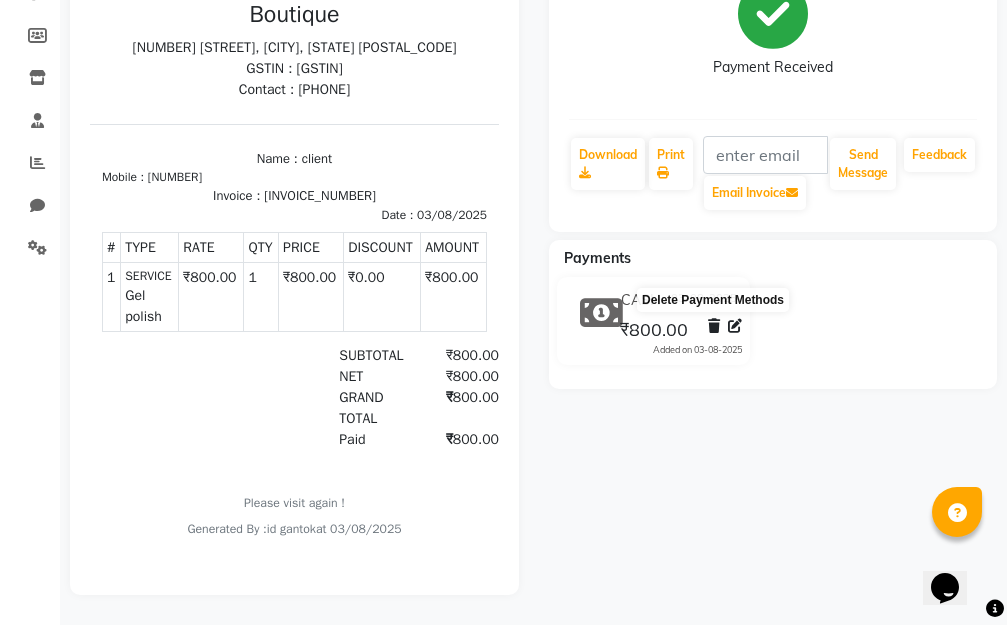 click 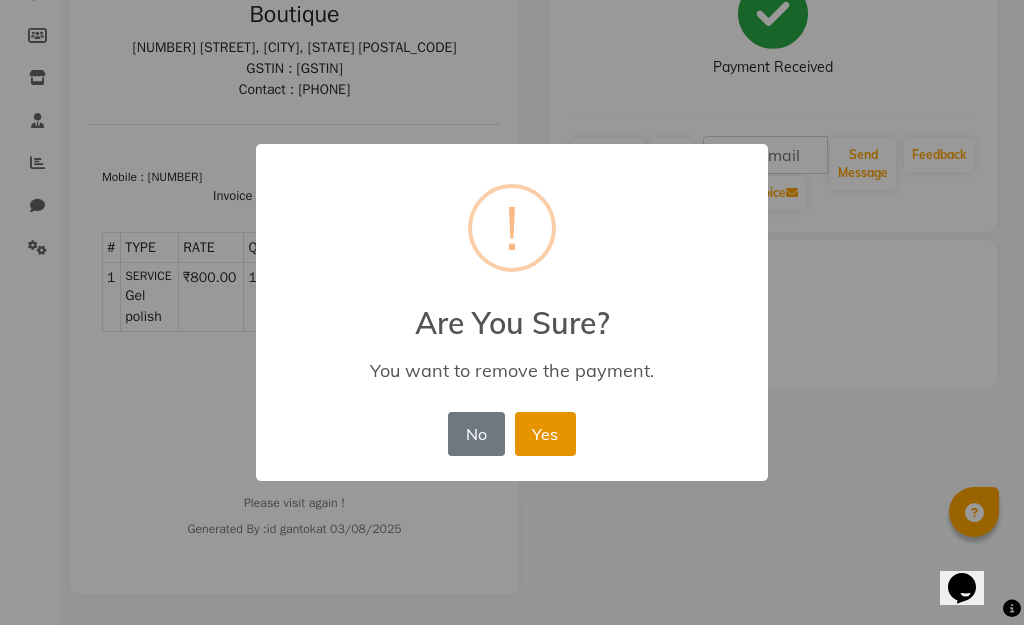 click on "Yes" at bounding box center (545, 434) 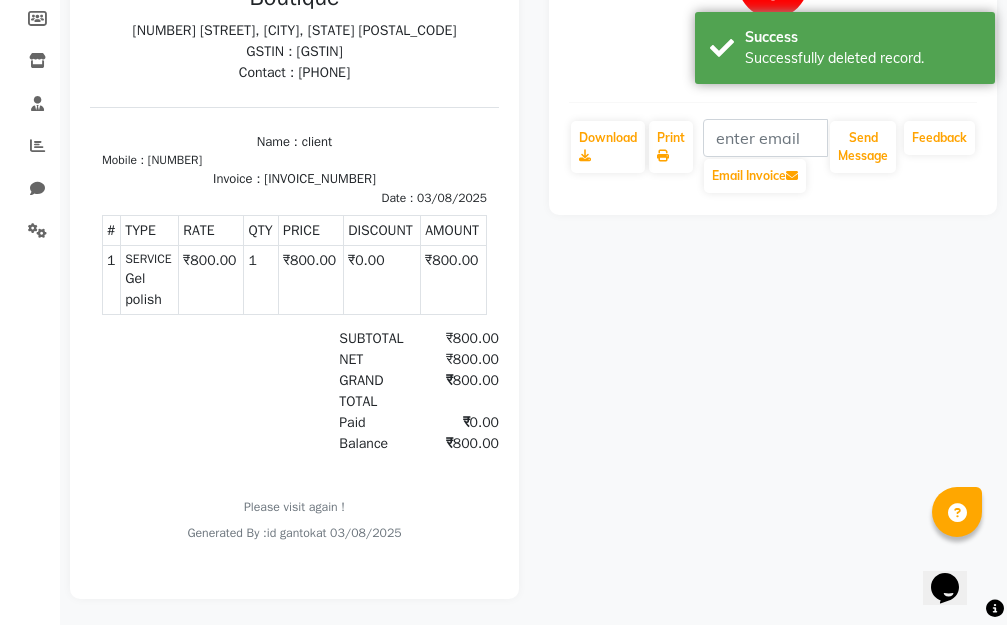 scroll, scrollTop: 16, scrollLeft: 0, axis: vertical 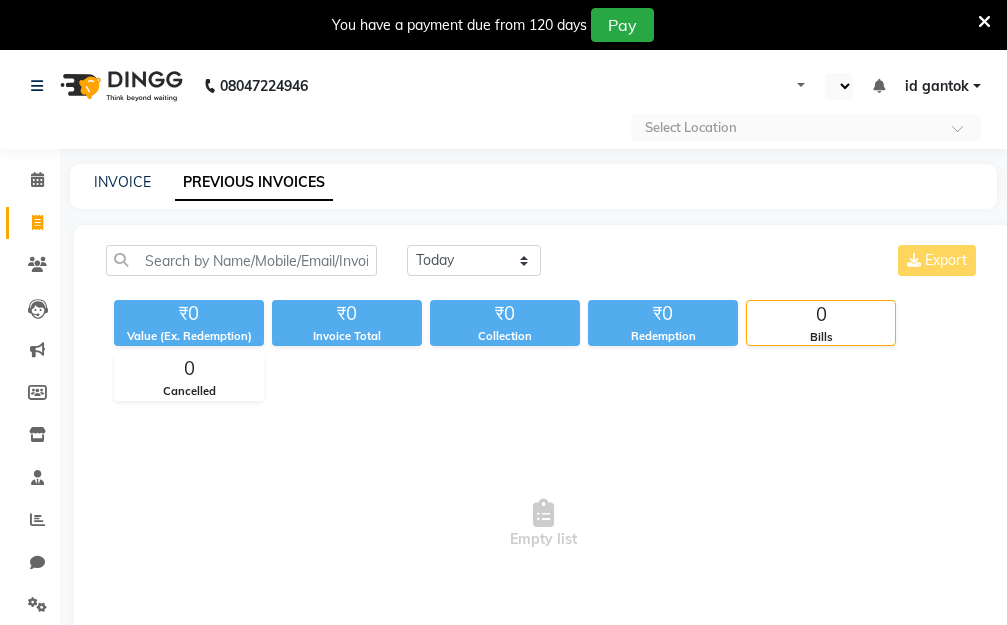 select on "en" 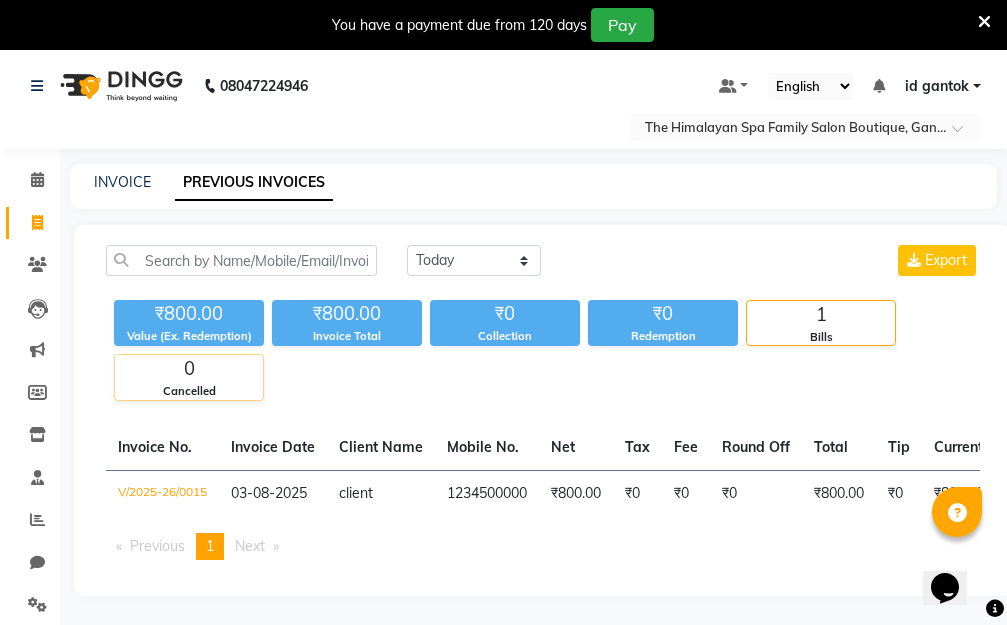 scroll, scrollTop: 0, scrollLeft: 0, axis: both 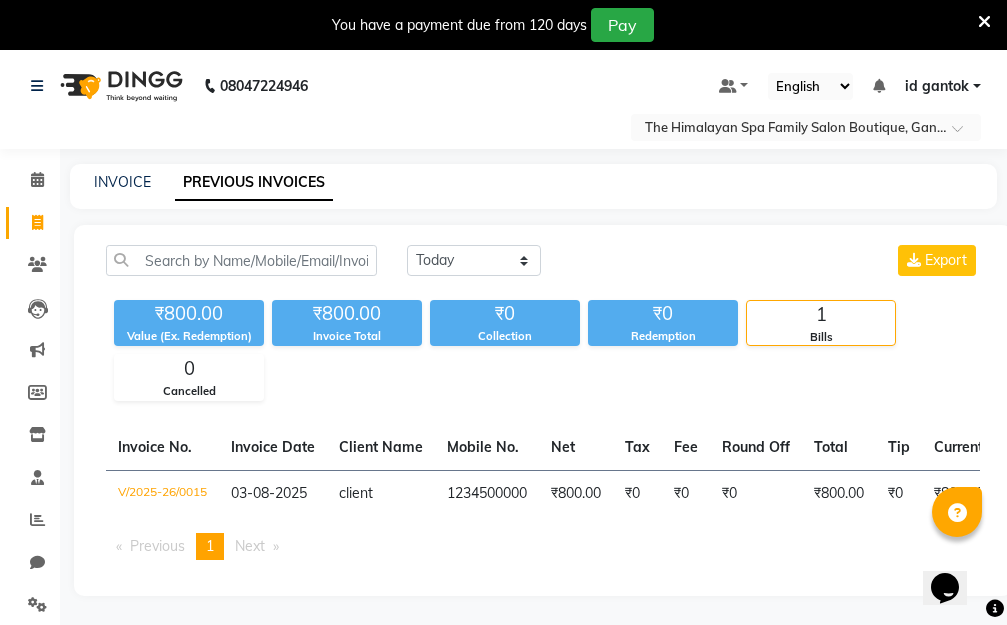 drag, startPoint x: 517, startPoint y: 481, endPoint x: 478, endPoint y: 185, distance: 298.5582 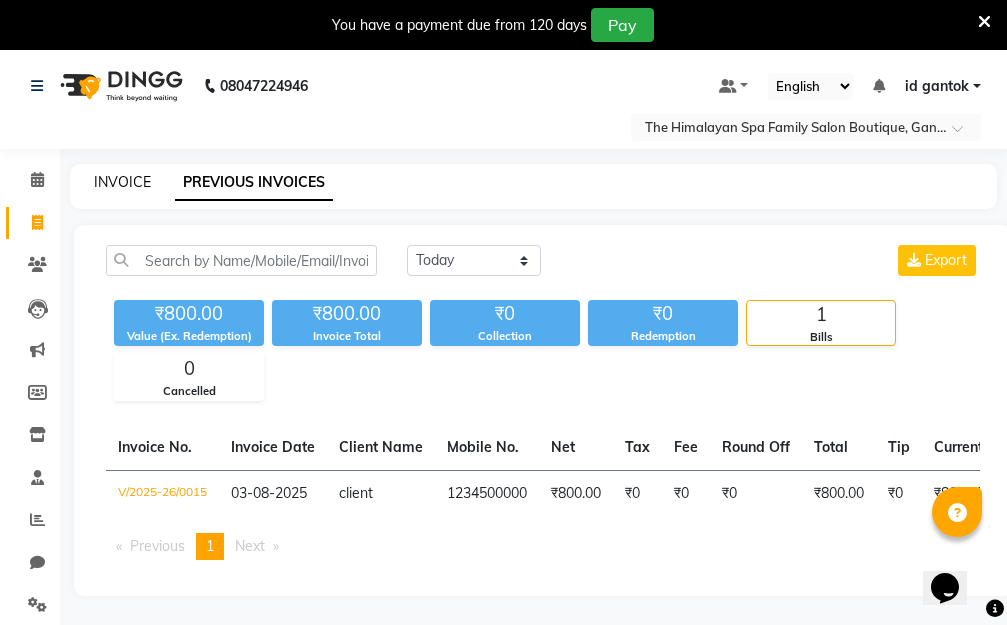 click on "INVOICE" 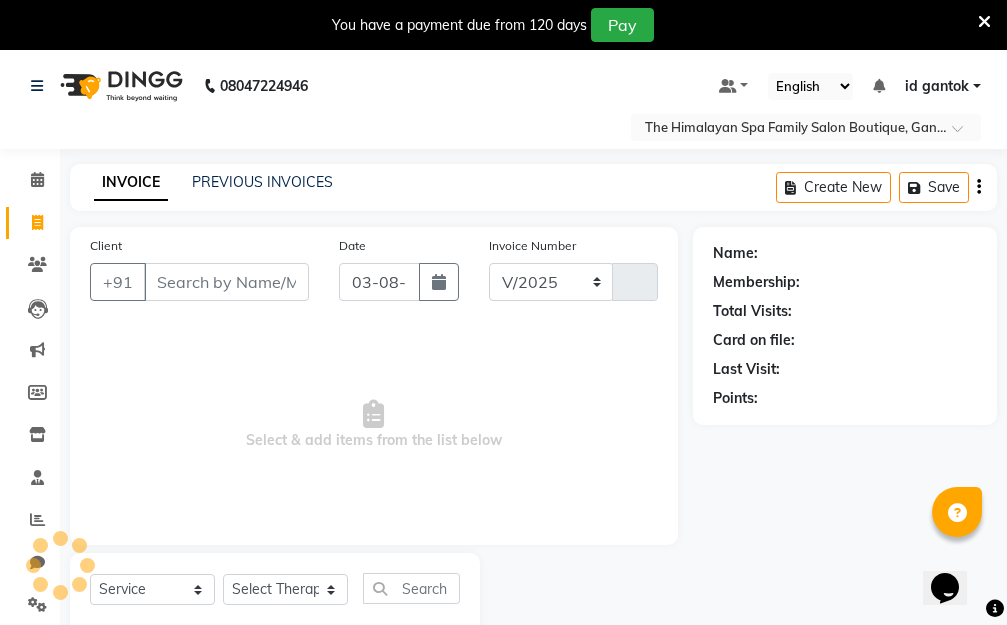 select on "8070" 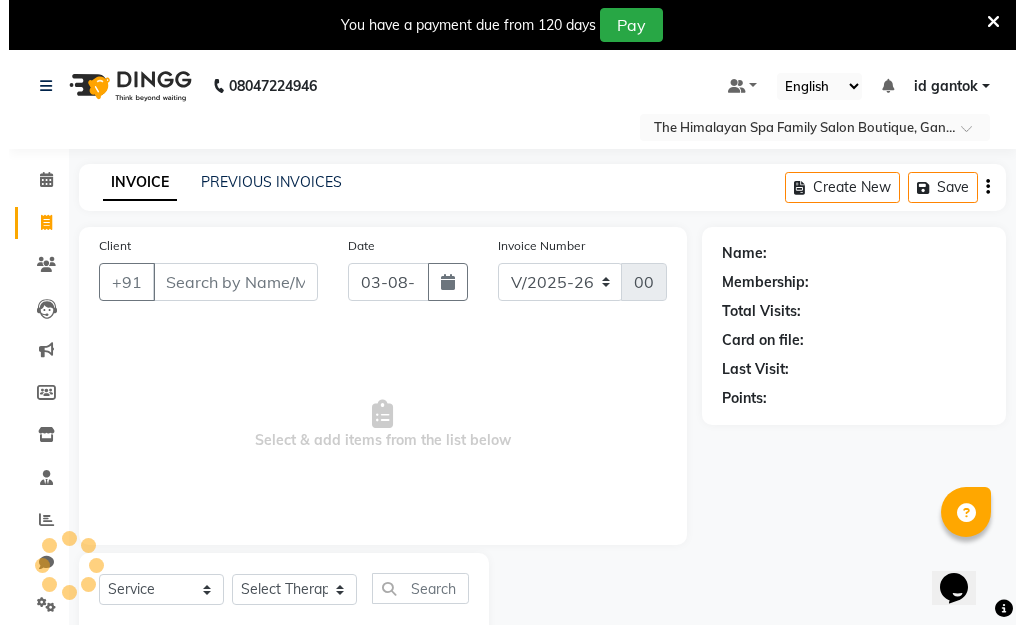 scroll, scrollTop: 53, scrollLeft: 0, axis: vertical 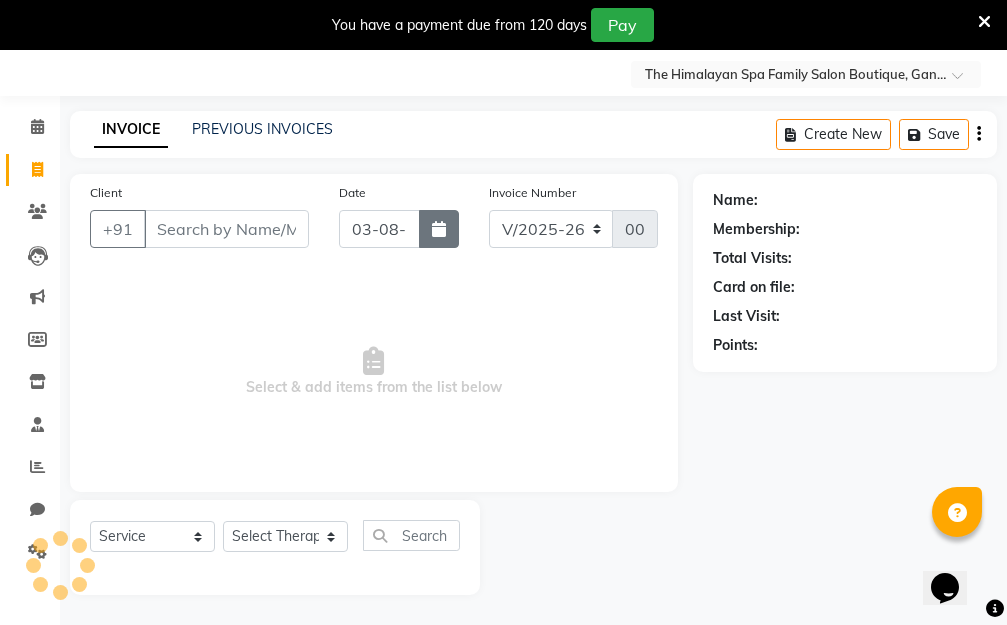 click 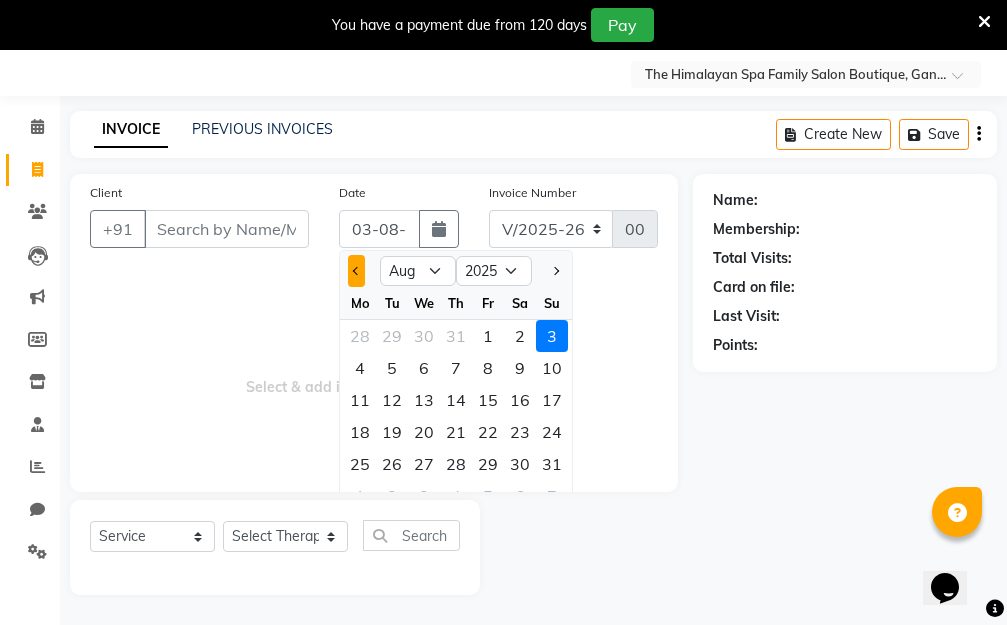 click 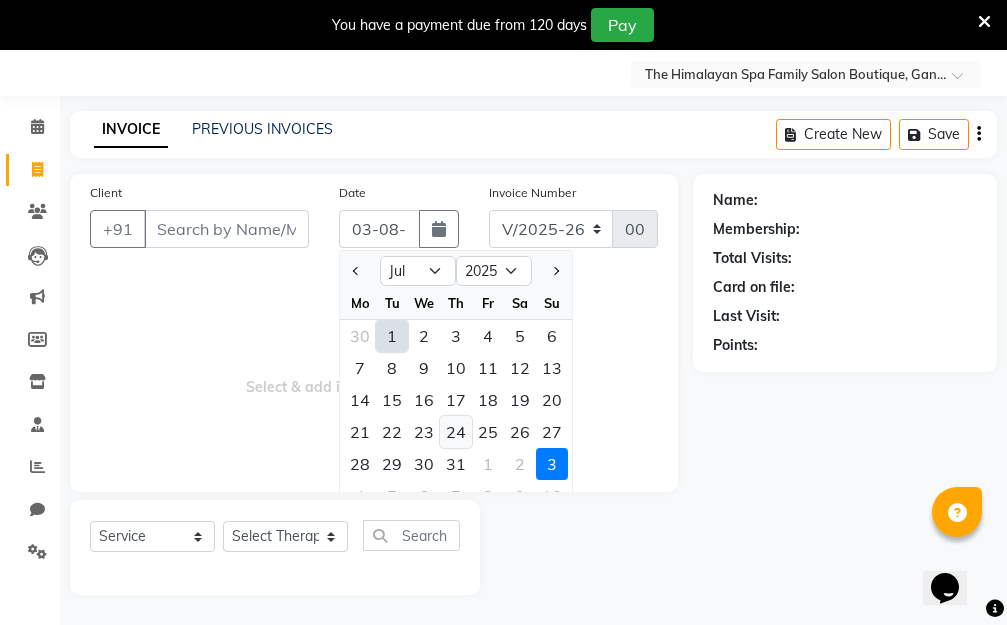 click on "24" 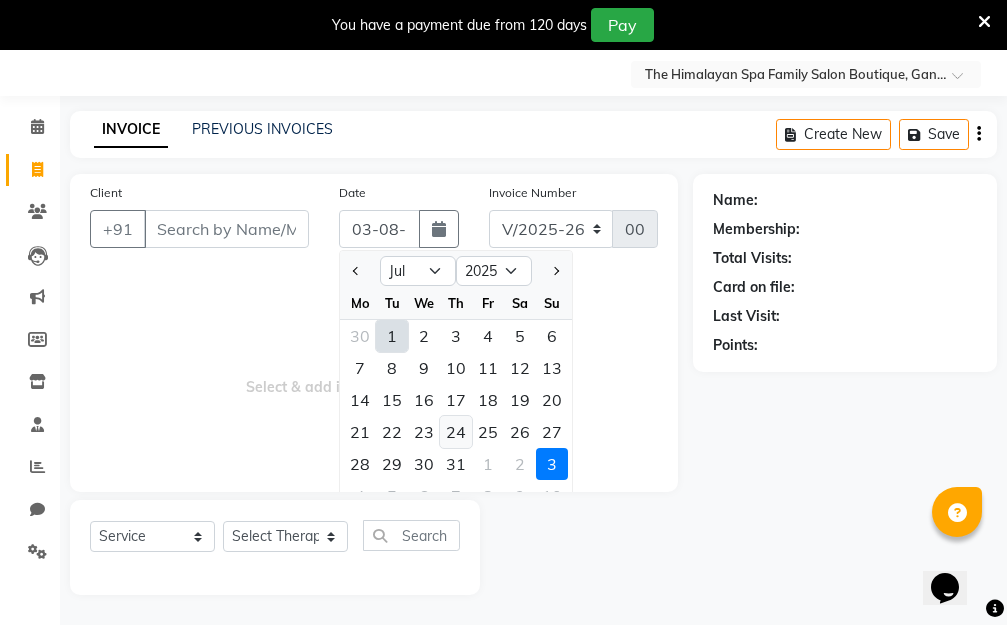 type on "24-07-2025" 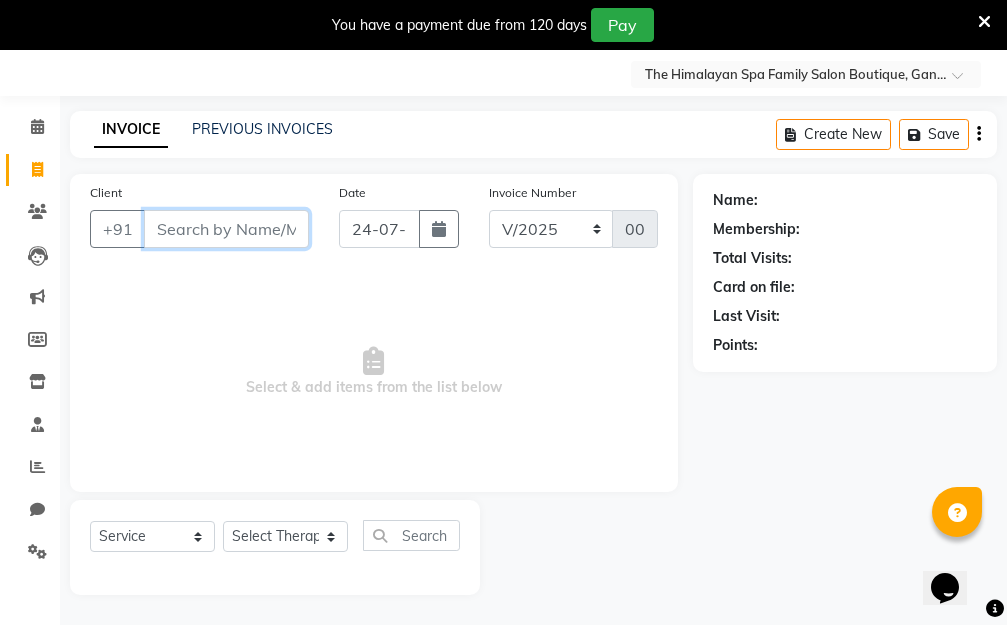 click on "Client" at bounding box center [226, 229] 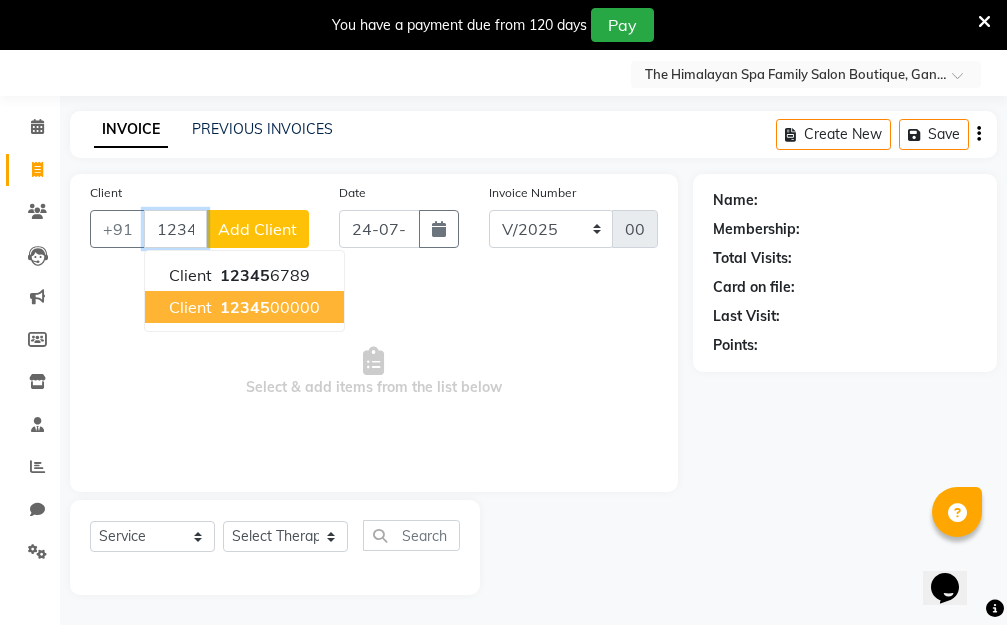 click on "12345" at bounding box center (245, 307) 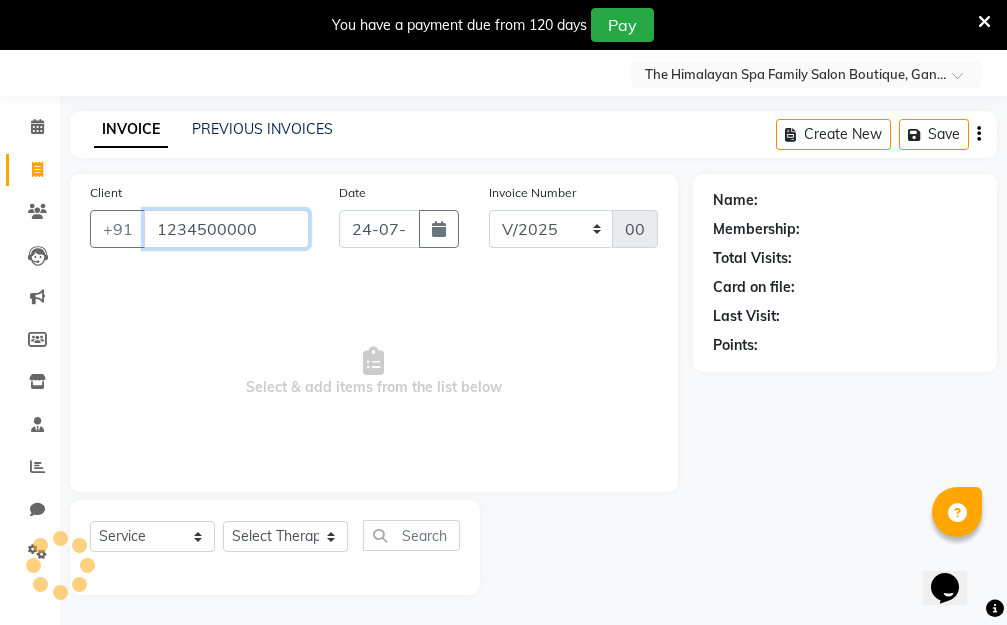 type on "1234500000" 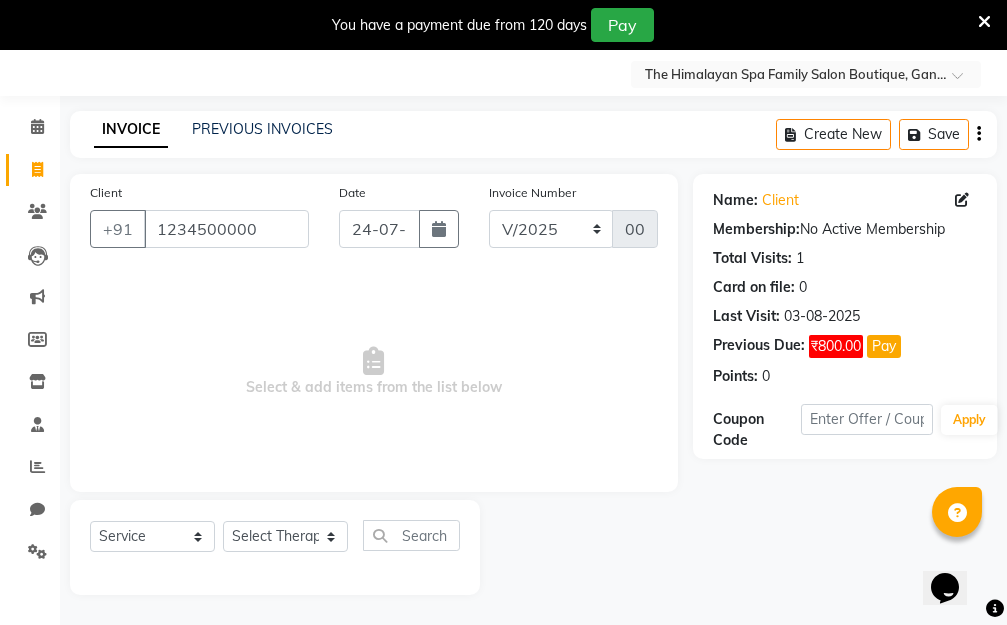 drag, startPoint x: 831, startPoint y: 345, endPoint x: 840, endPoint y: 386, distance: 41.976185 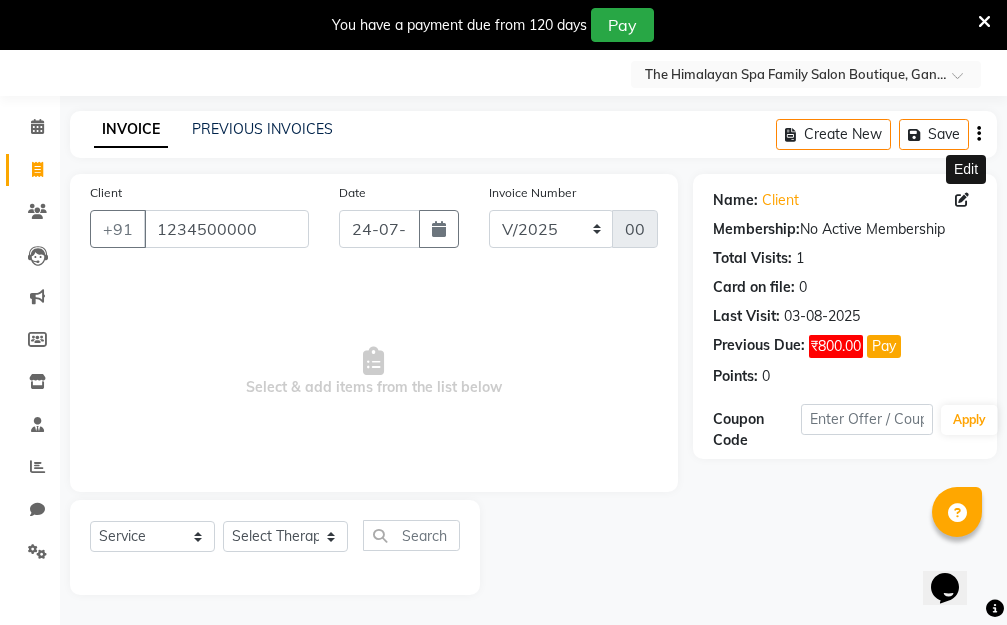click 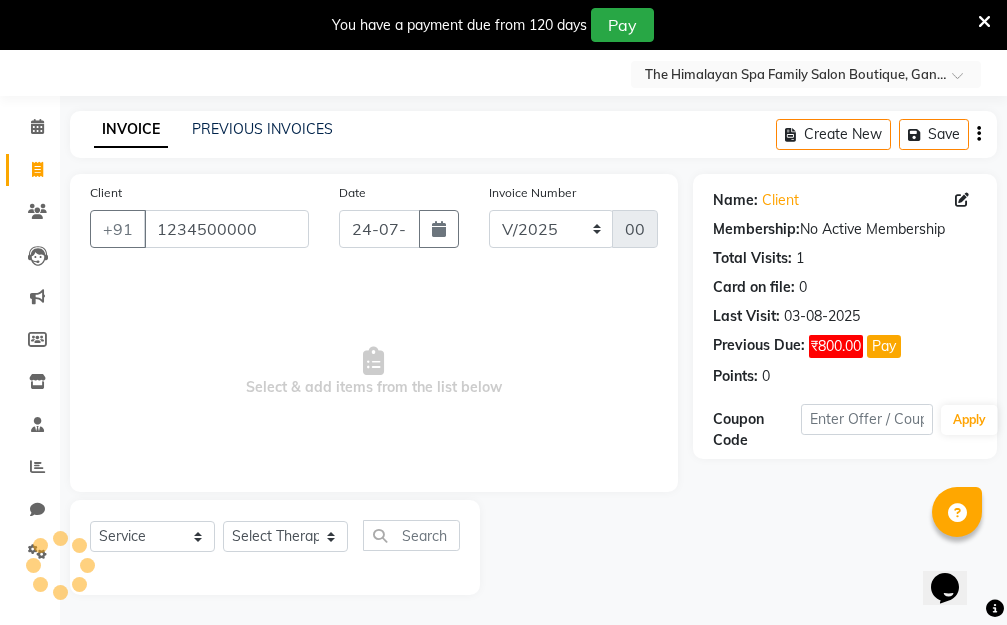 select on "female" 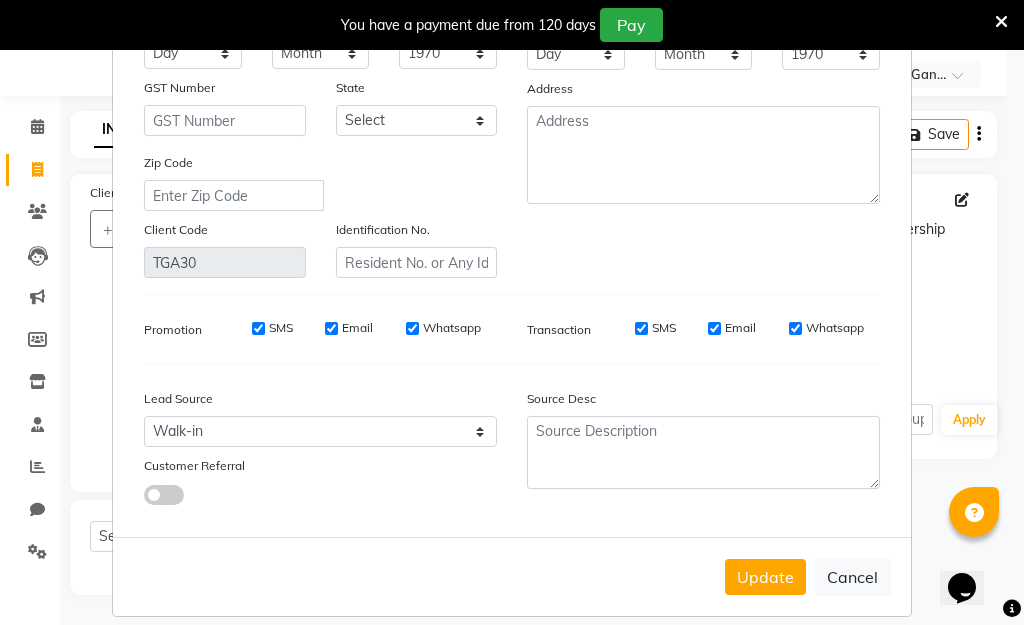 scroll, scrollTop: 262, scrollLeft: 0, axis: vertical 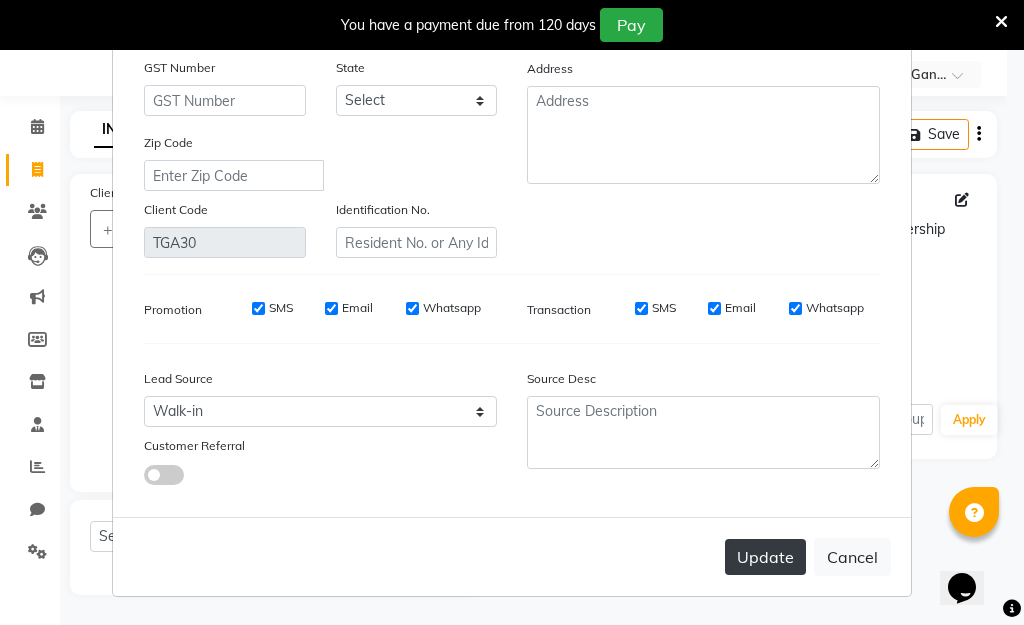 click on "Update" at bounding box center (765, 557) 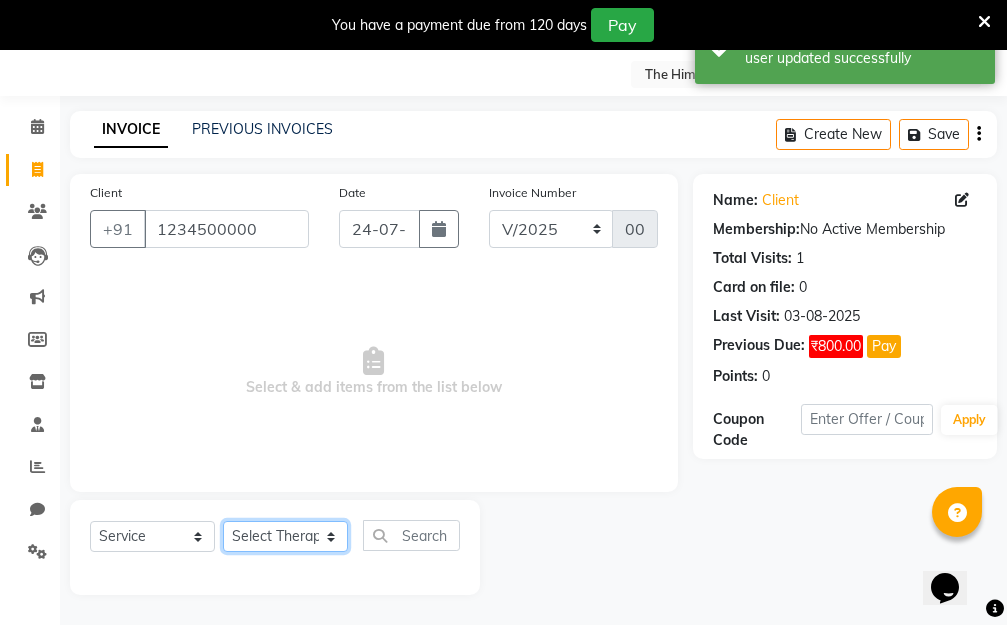 click on "Select Therapist Amar Anuradha  Binisha Bishal  Choden Chung Chung id gantok Rina  Satya  Sushila  Sushma  Totan" 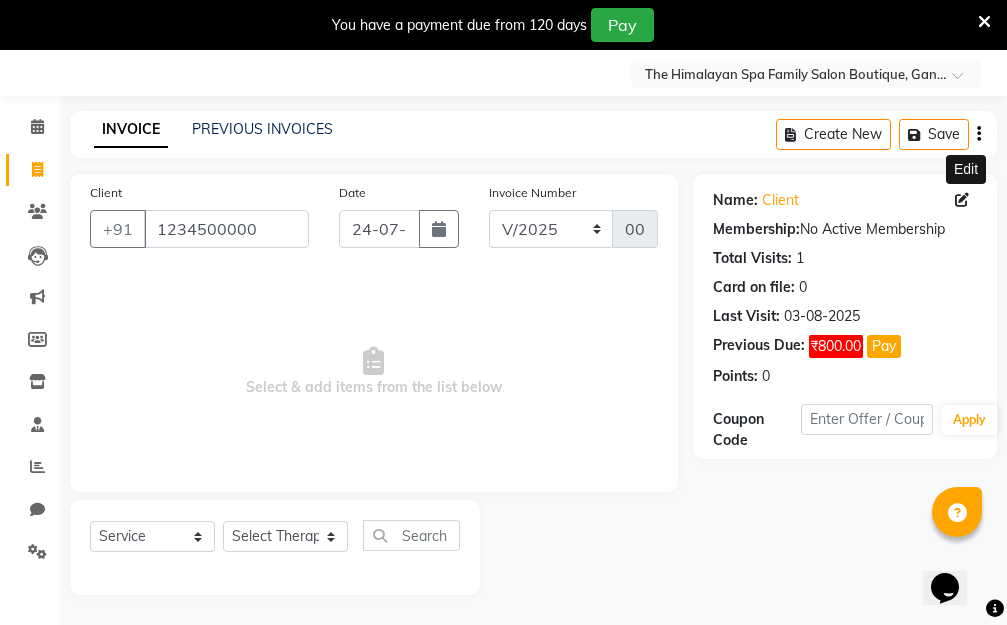 click 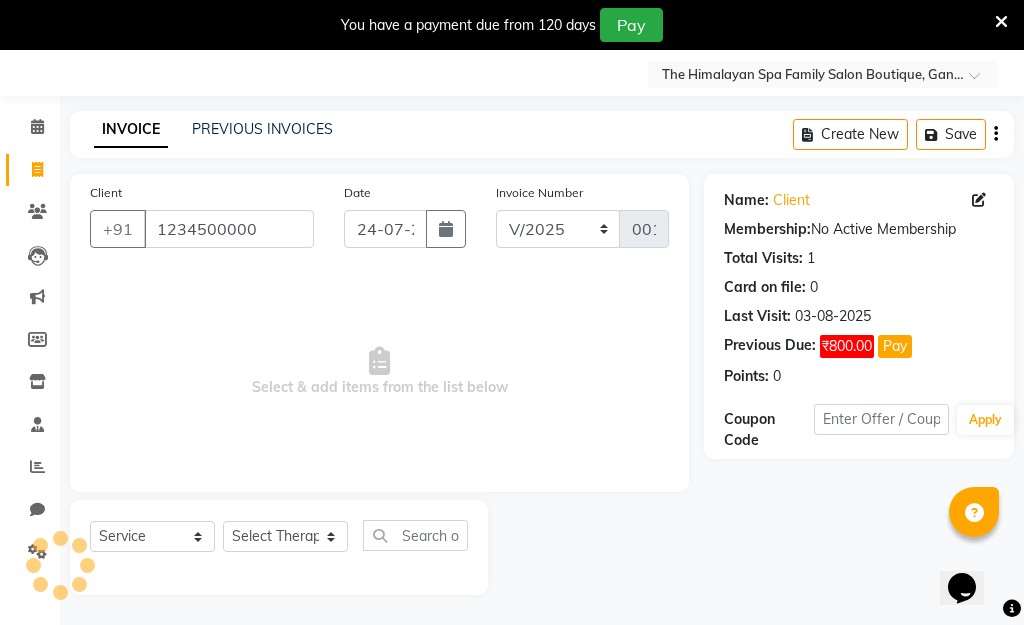 select on "female" 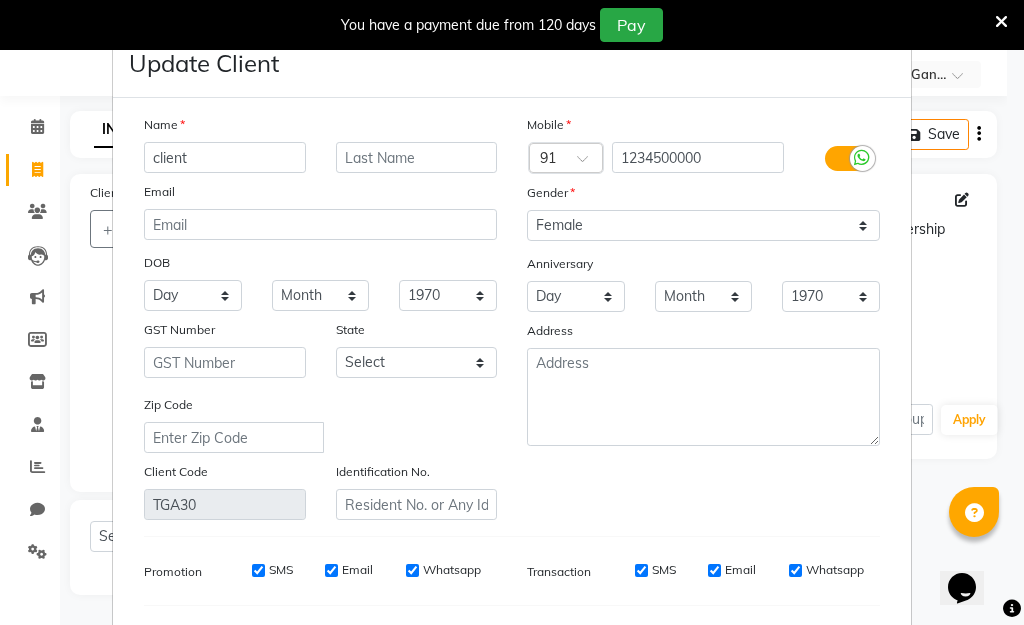 click on "TGA30" at bounding box center [225, 504] 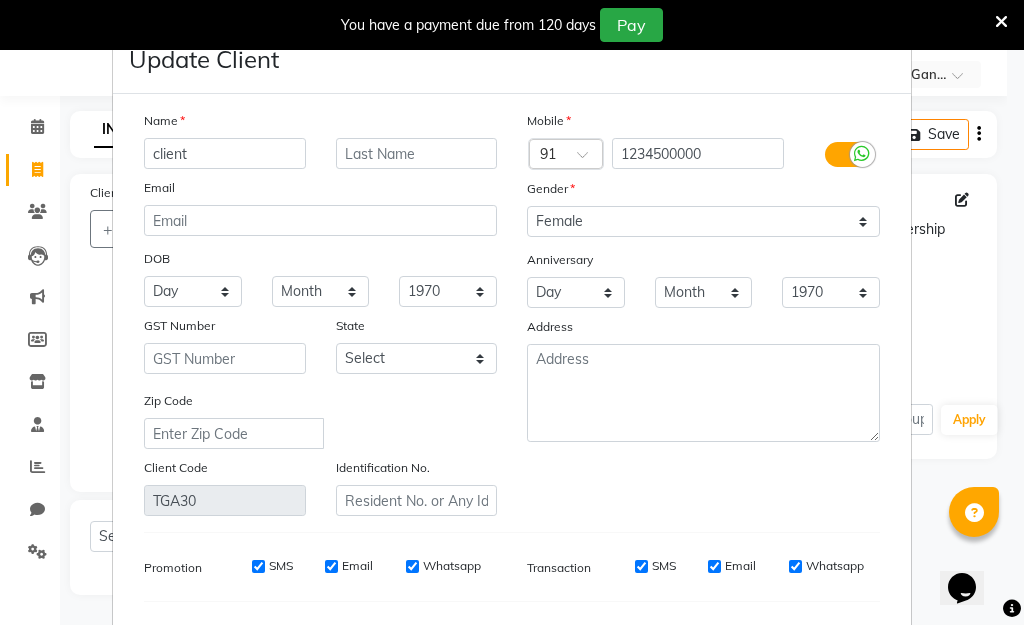 scroll, scrollTop: 0, scrollLeft: 0, axis: both 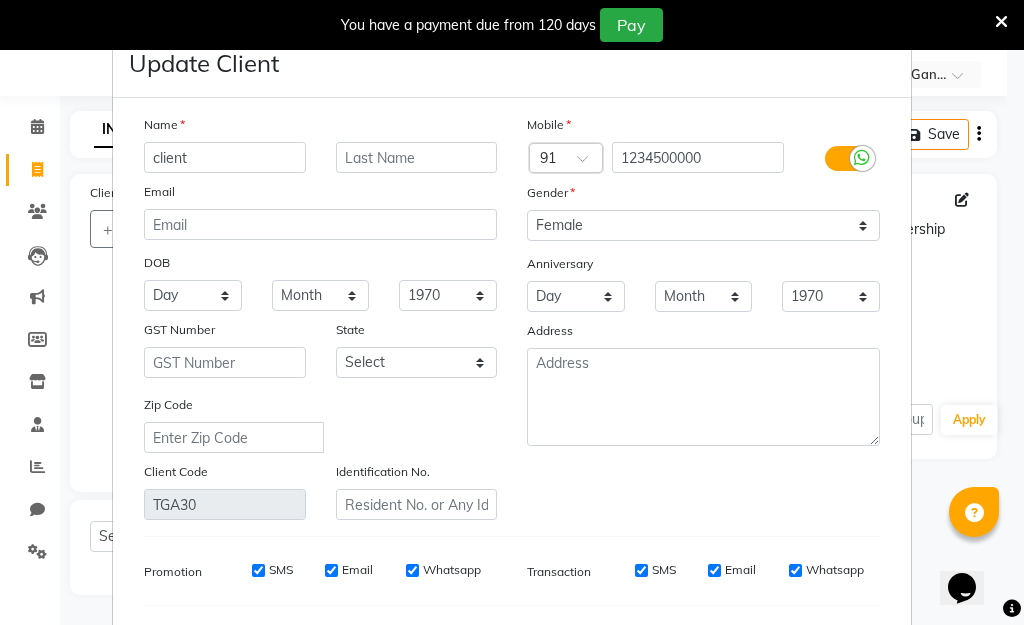 click at bounding box center (1001, 22) 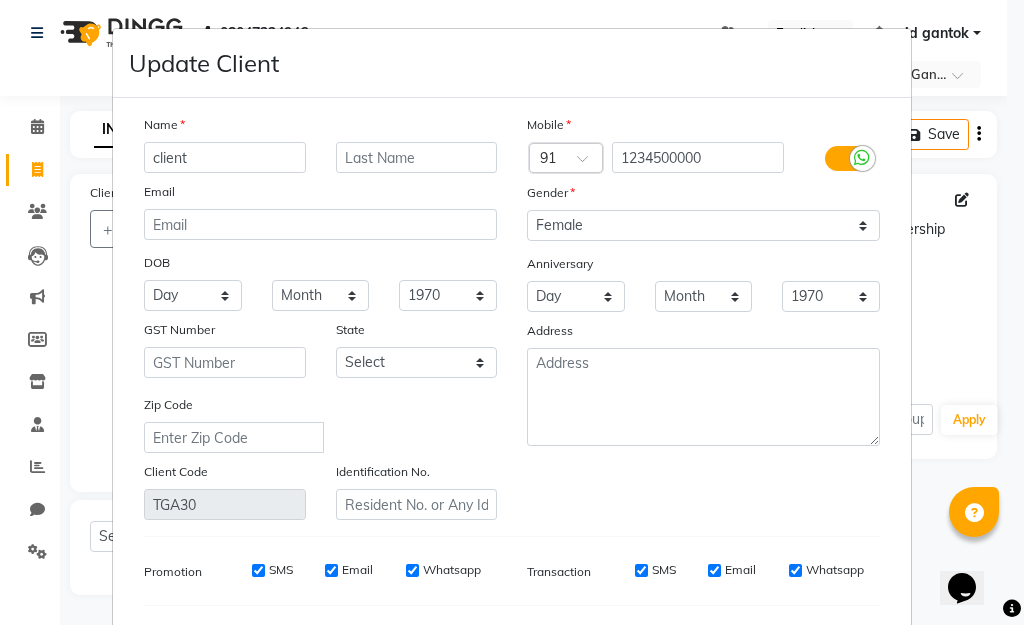 scroll, scrollTop: 3, scrollLeft: 0, axis: vertical 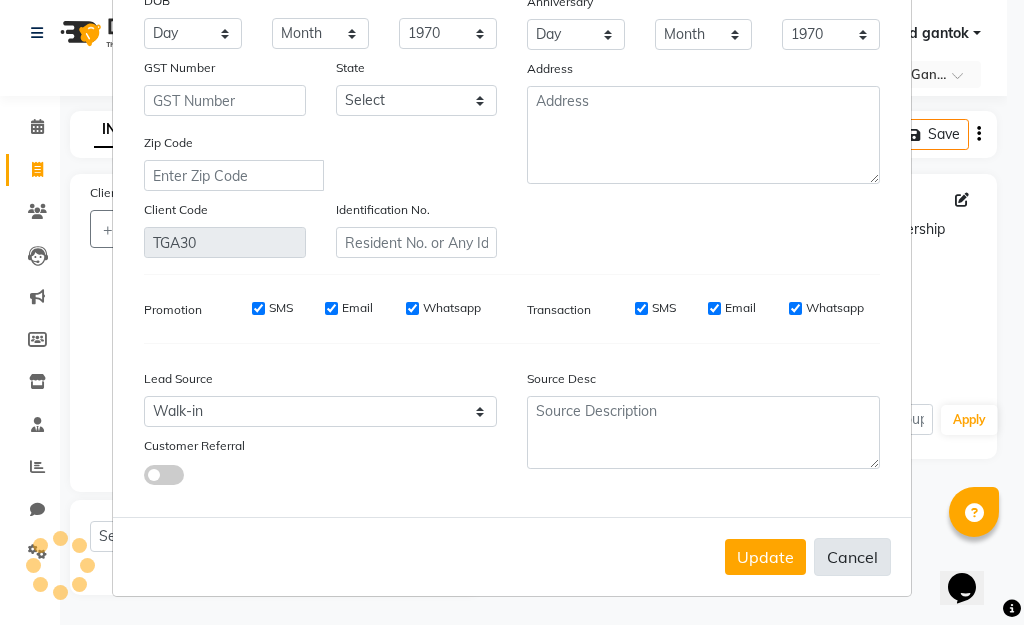 click on "Cancel" at bounding box center (852, 557) 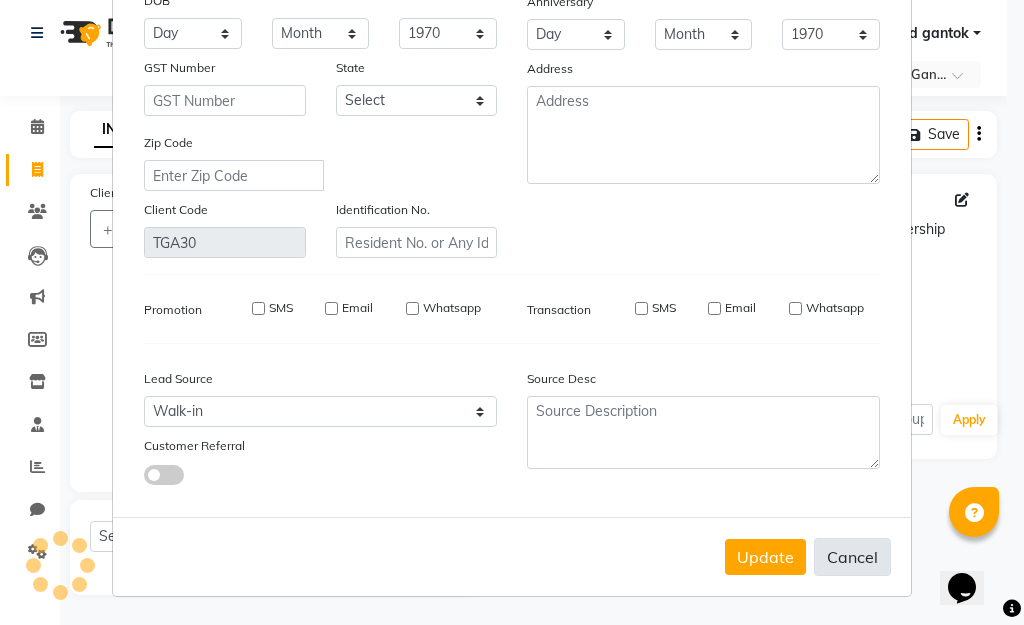 type 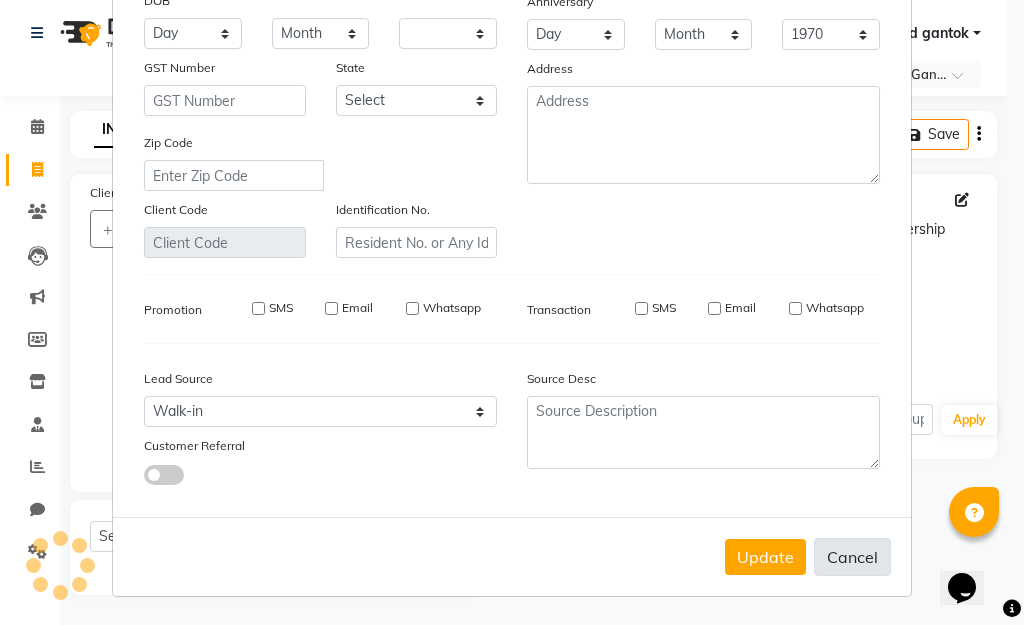 select 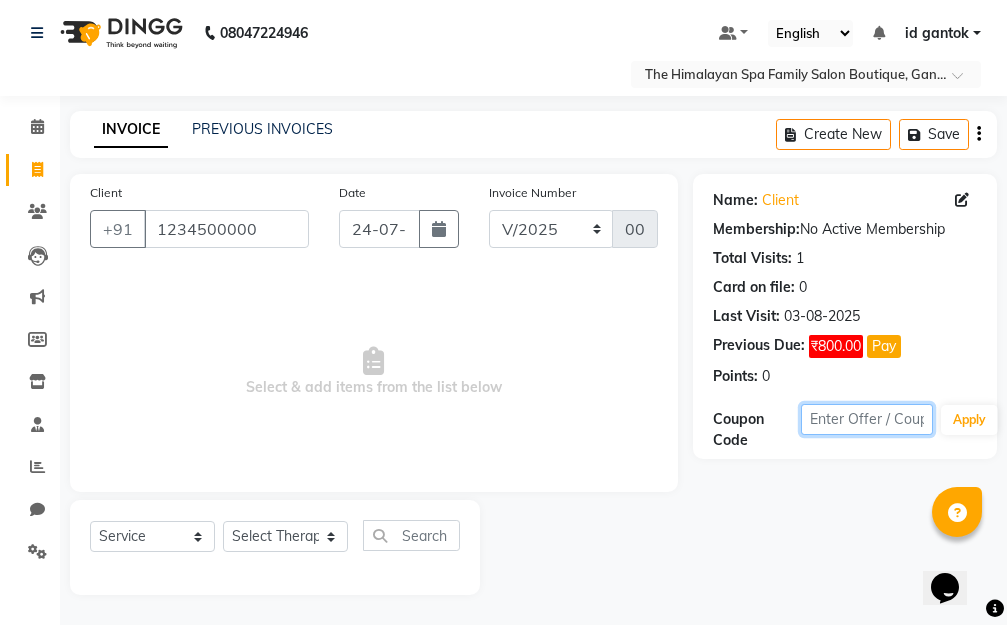 click 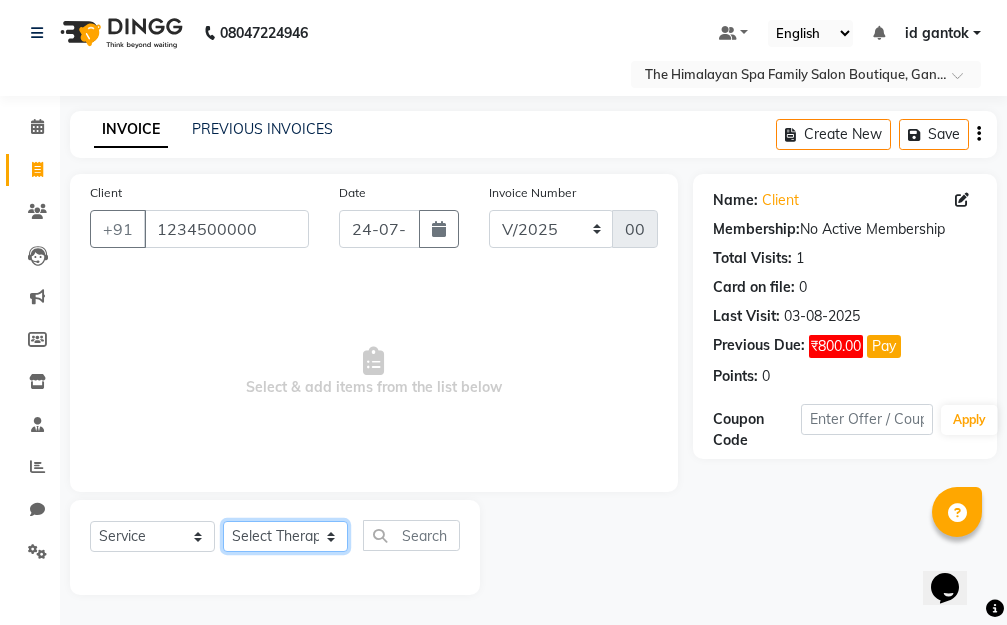 click on "Select Therapist Amar Anuradha  Binisha Bishal  Choden Chung Chung id gantok Rina  Satya  Sushila  Sushma  Totan" 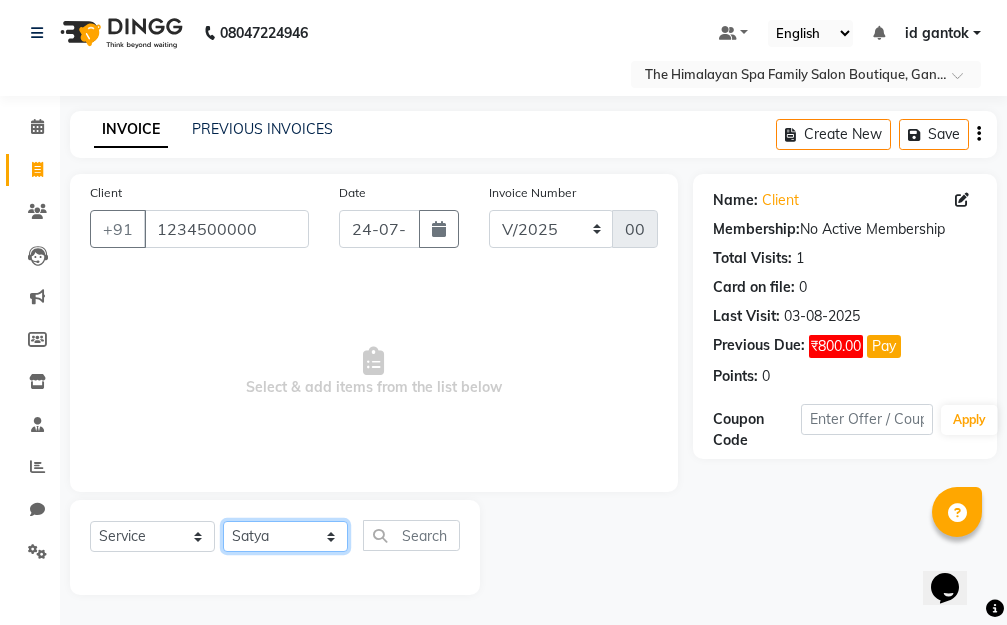 click on "Select Therapist Amar Anuradha  Binisha Bishal  Choden Chung Chung id gantok Rina  Satya  Sushila  Sushma  Totan" 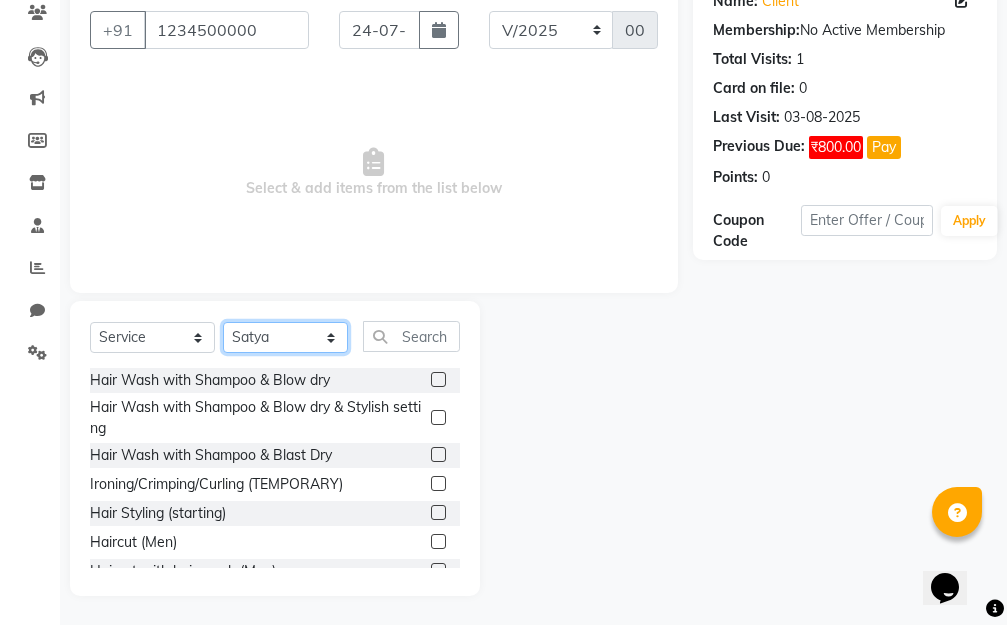 scroll, scrollTop: 203, scrollLeft: 0, axis: vertical 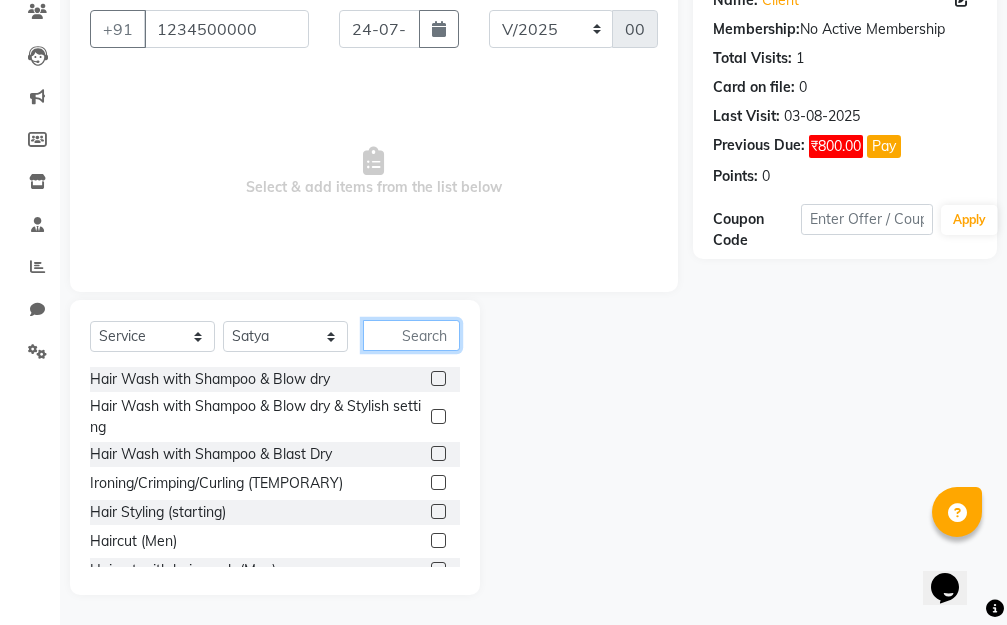 click 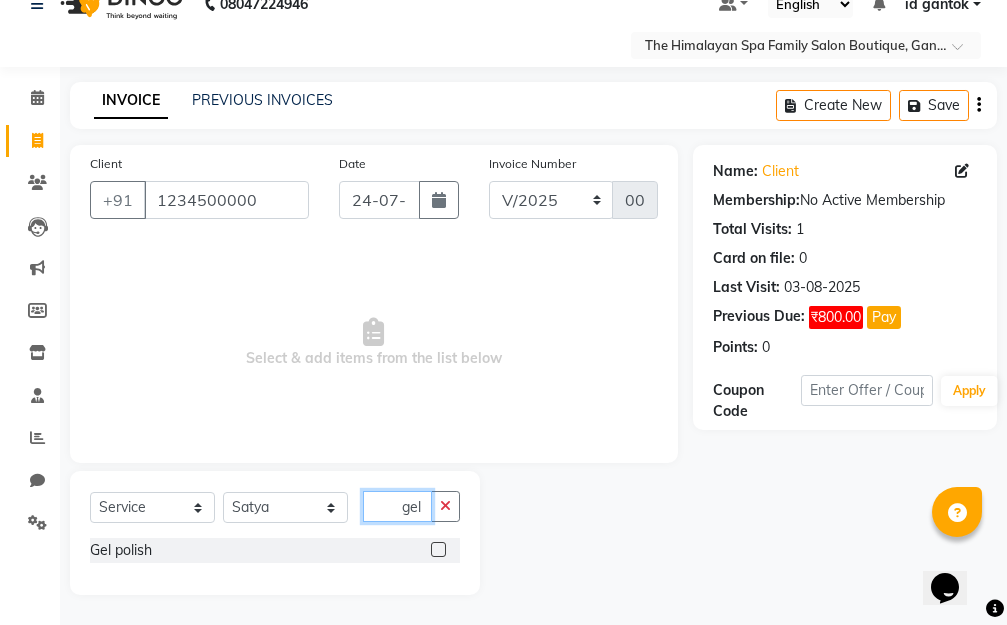 scroll, scrollTop: 32, scrollLeft: 0, axis: vertical 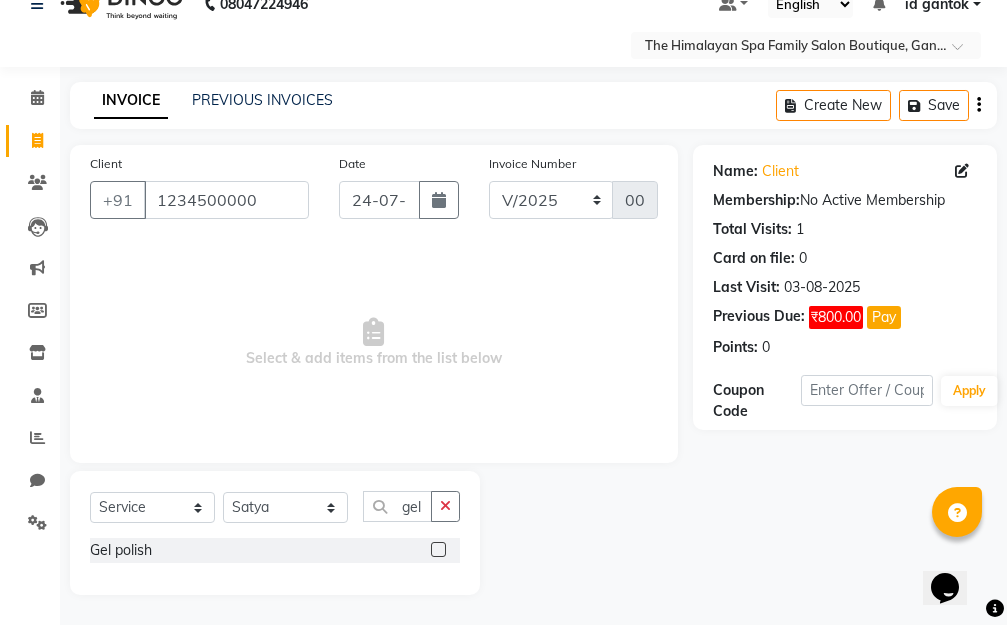 click 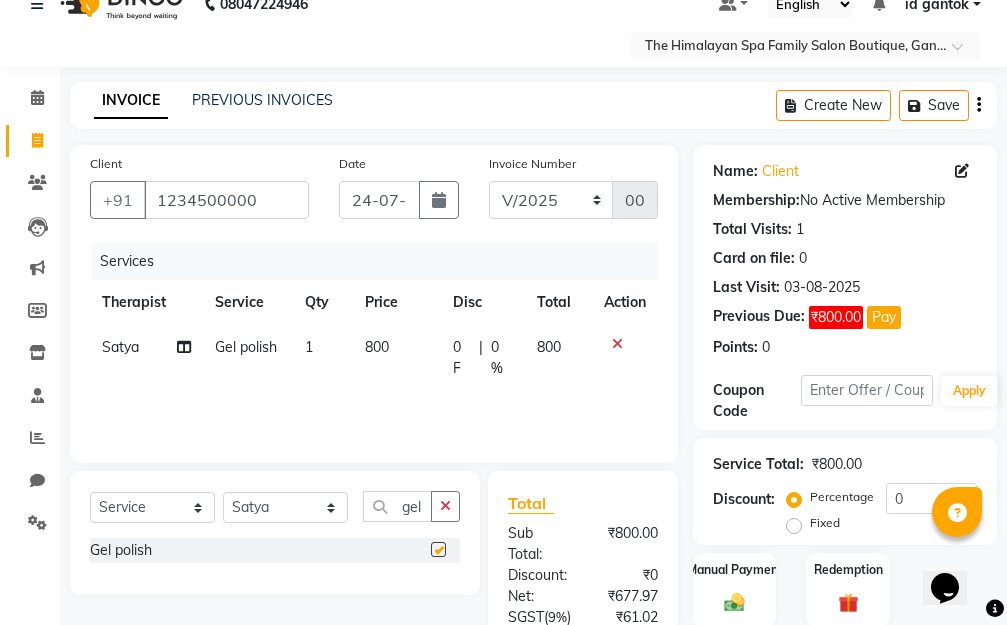 checkbox on "false" 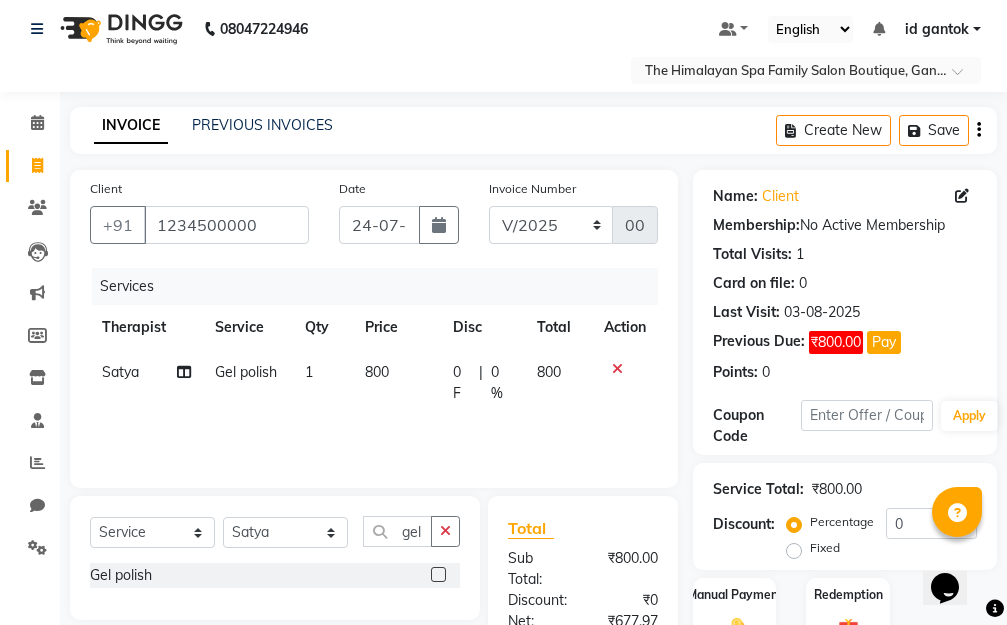 scroll, scrollTop: 0, scrollLeft: 0, axis: both 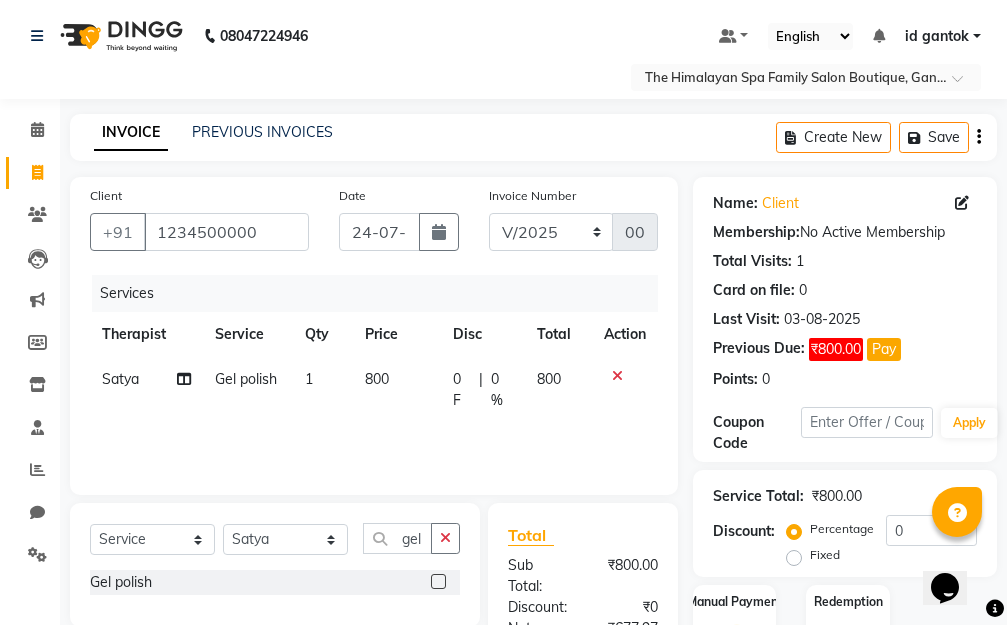 click on "Create New   Save" 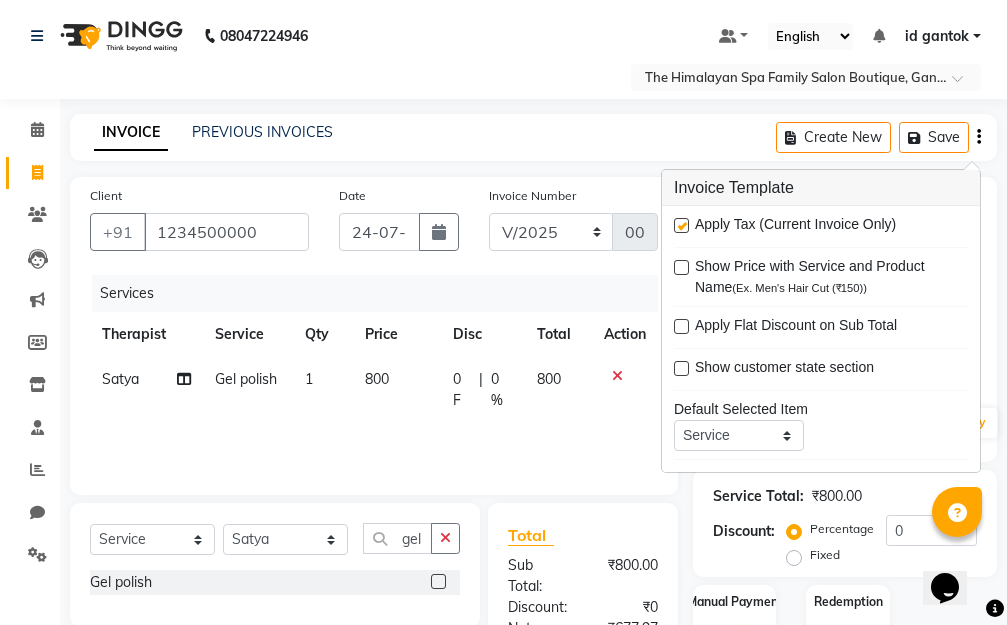 click at bounding box center (681, 225) 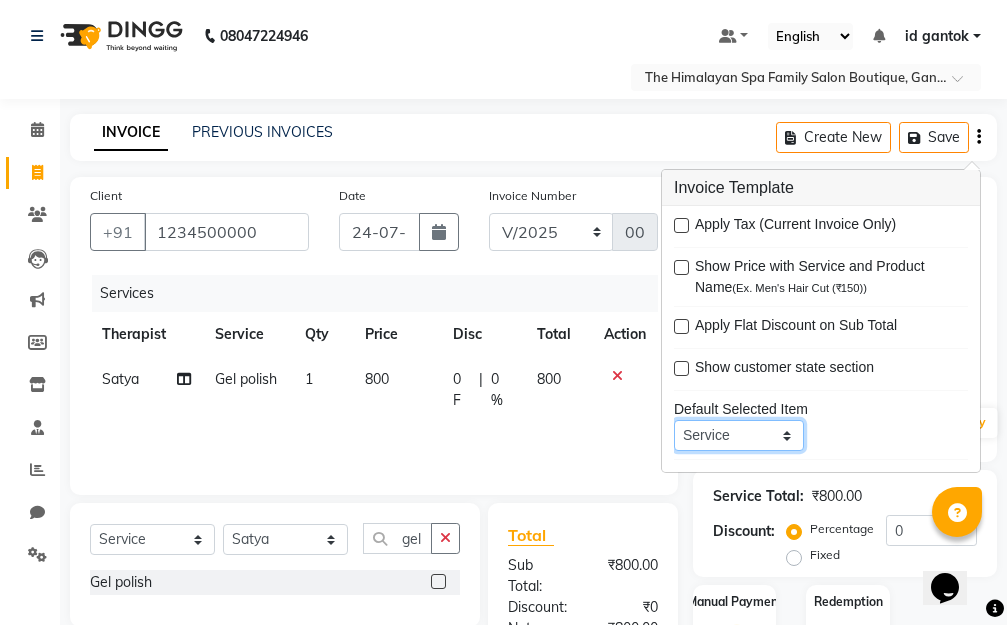 click on "Service Product Membership Package Voucher Prepaid Gift Card" at bounding box center [739, 435] 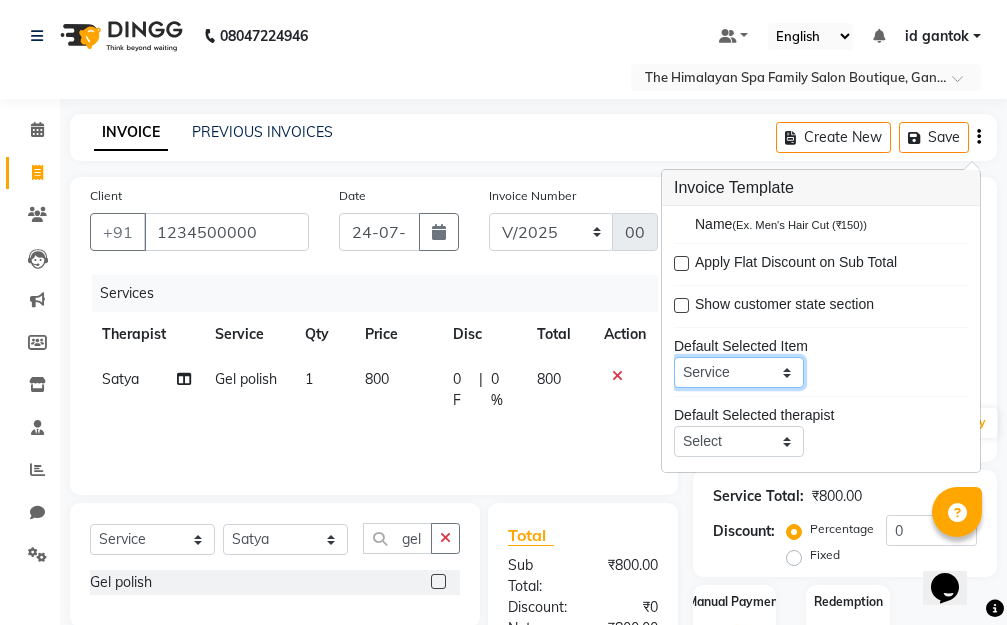 scroll, scrollTop: 98, scrollLeft: 0, axis: vertical 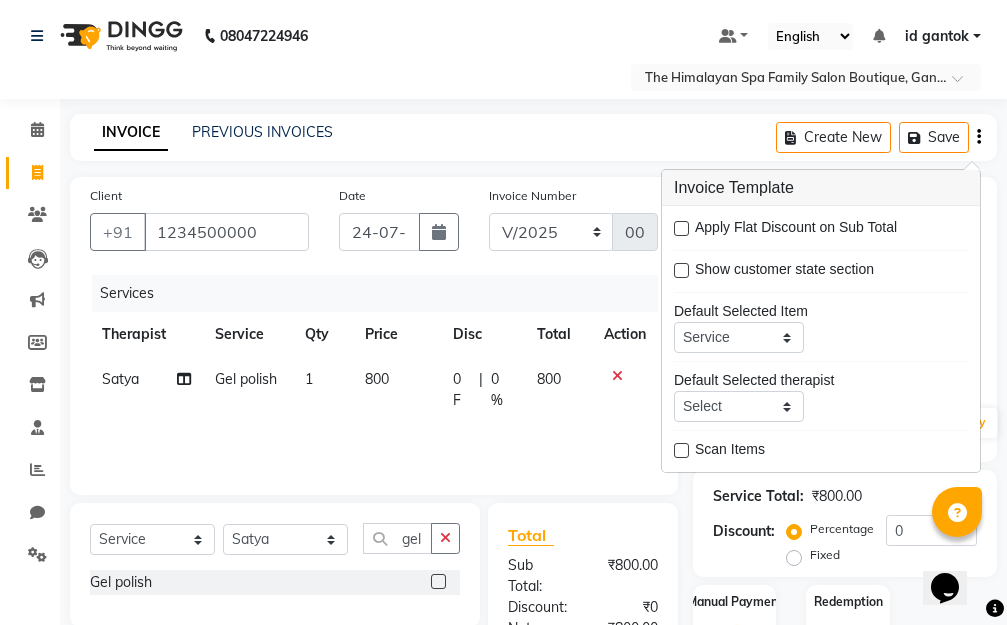 click at bounding box center (681, 450) 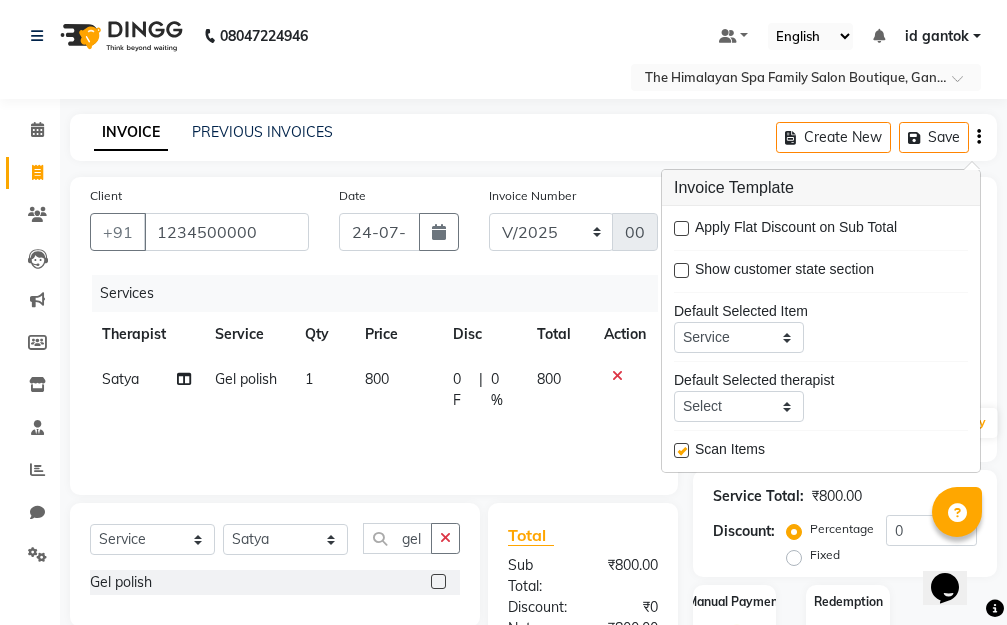 click at bounding box center (681, 450) 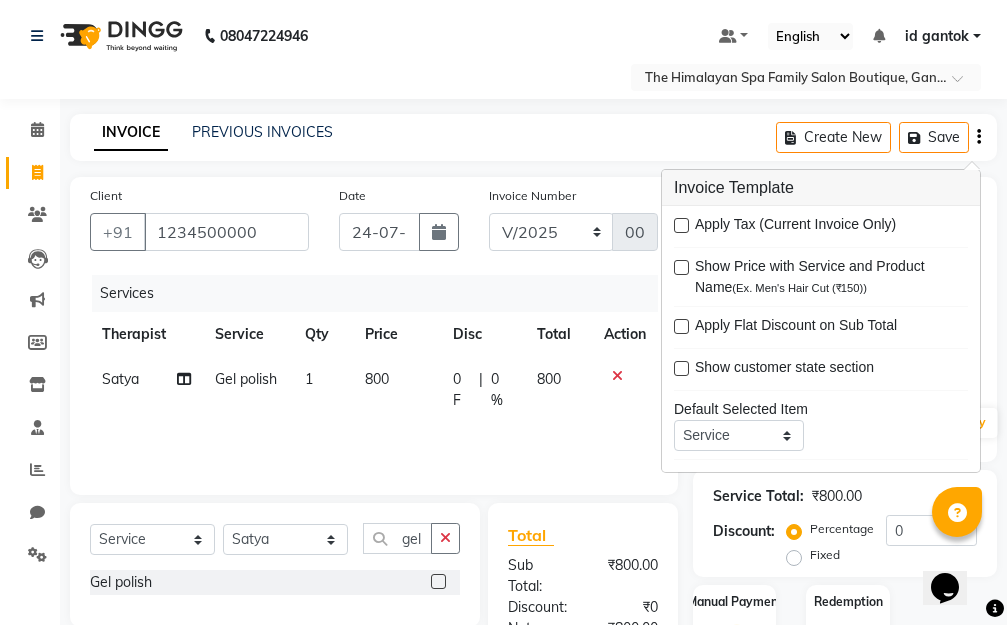 scroll, scrollTop: 98, scrollLeft: 0, axis: vertical 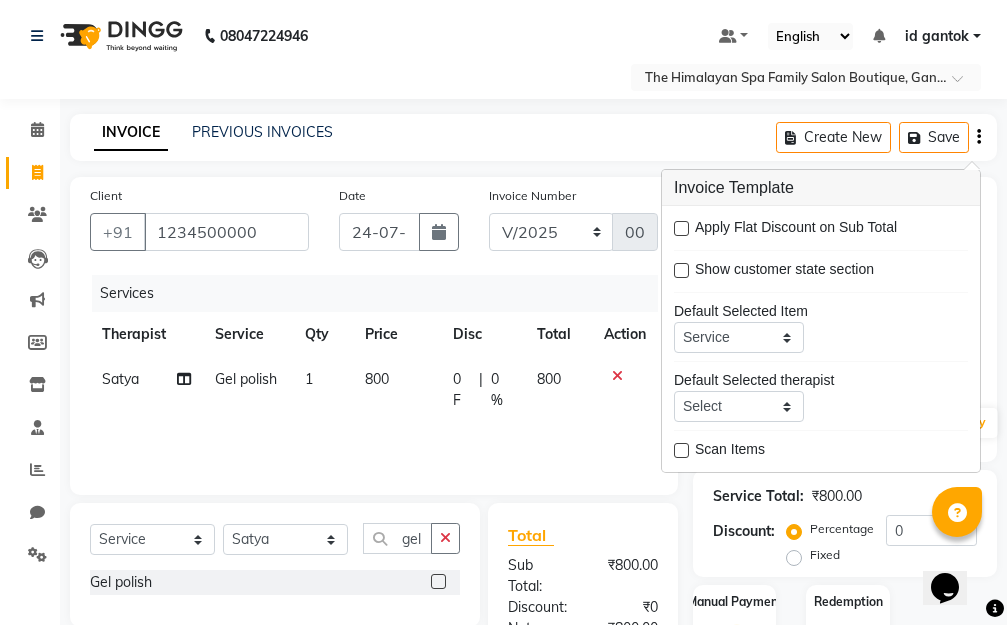 click on "Client +91 1234500000 Date 24-07-2025 Invoice Number V/2025 V/2025-26 0016 Services Therapist Service Qty Price Disc Total Action Satya  Gel polish 1 800 0 F | 0 % 800 Select  Service  Product  Membership  Package Voucher Prepaid Gift Card  Select Therapist Amar Anuradha  Binisha Bishal  Choden Chung Chung id gantok Rina  Satya  Sushila  Sushma  Totan  gel Gel polish  Total Sub Total: ₹800.00 Discount: ₹0 Net: ₹800.00 Total: ₹800.00 Add Tip ₹0 Payable: ₹800.00 Paid: ₹0 Balance   : ₹800.00" 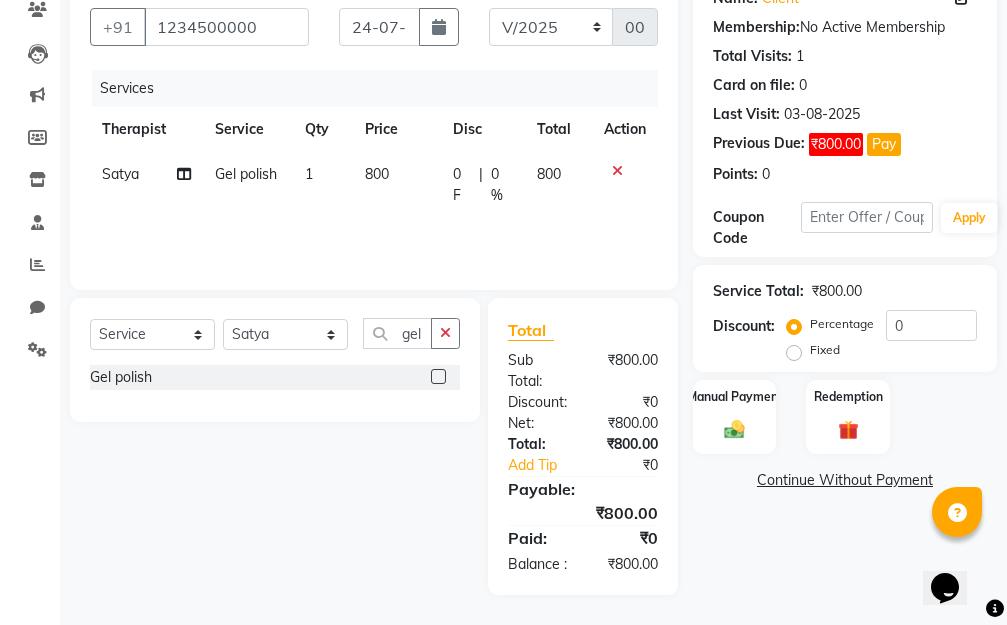 scroll, scrollTop: 226, scrollLeft: 0, axis: vertical 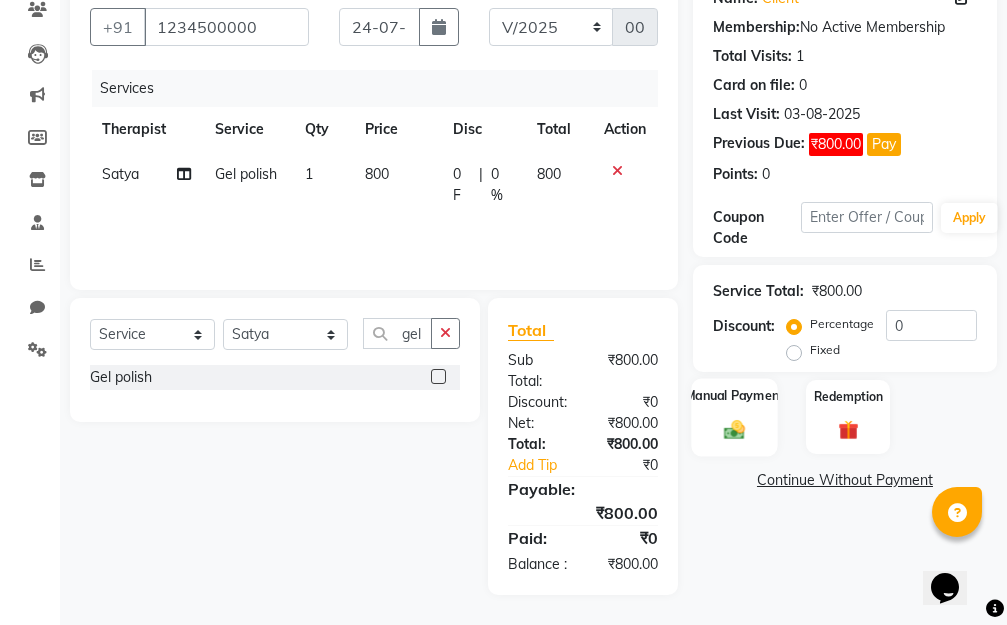 click on "Manual Payment" 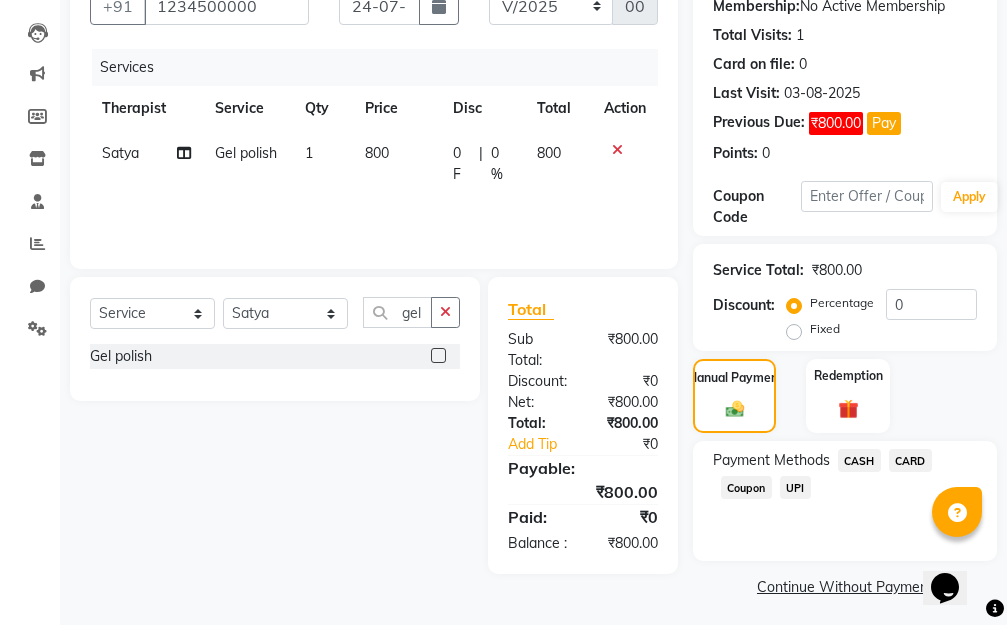 click on "CASH" 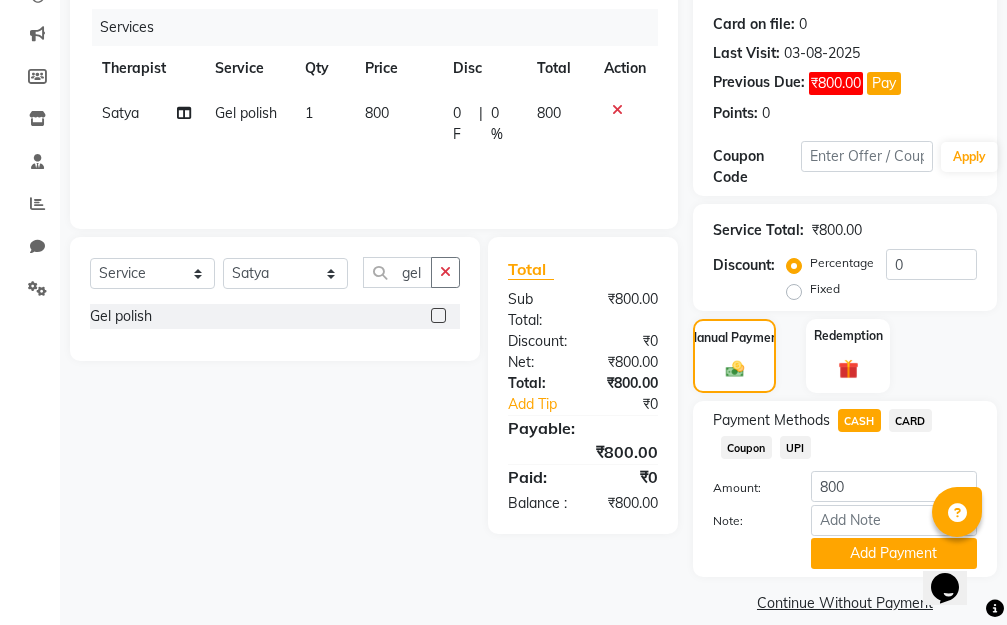 scroll, scrollTop: 289, scrollLeft: 0, axis: vertical 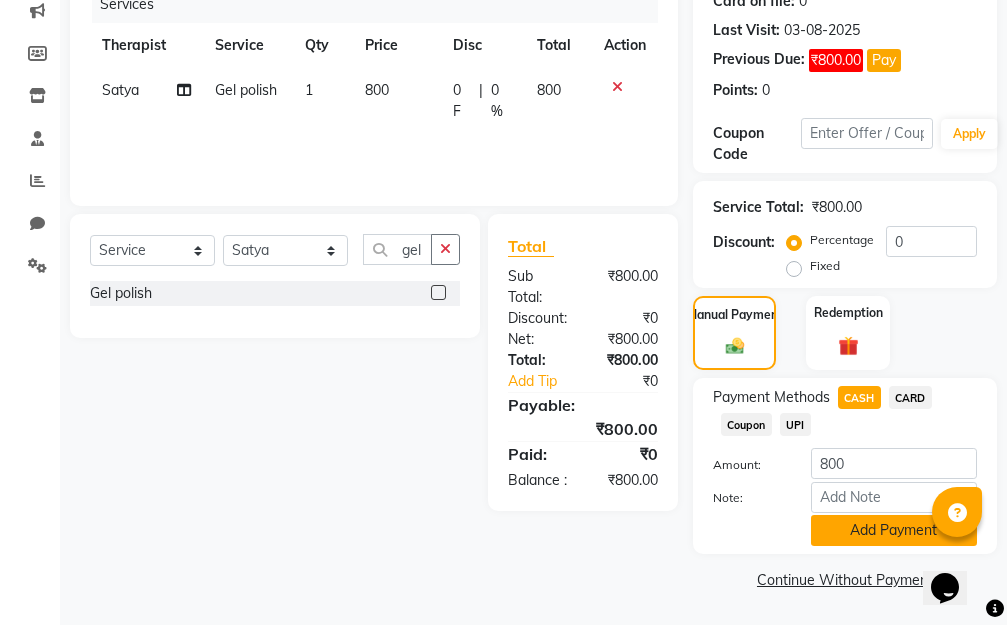 click on "Add Payment" 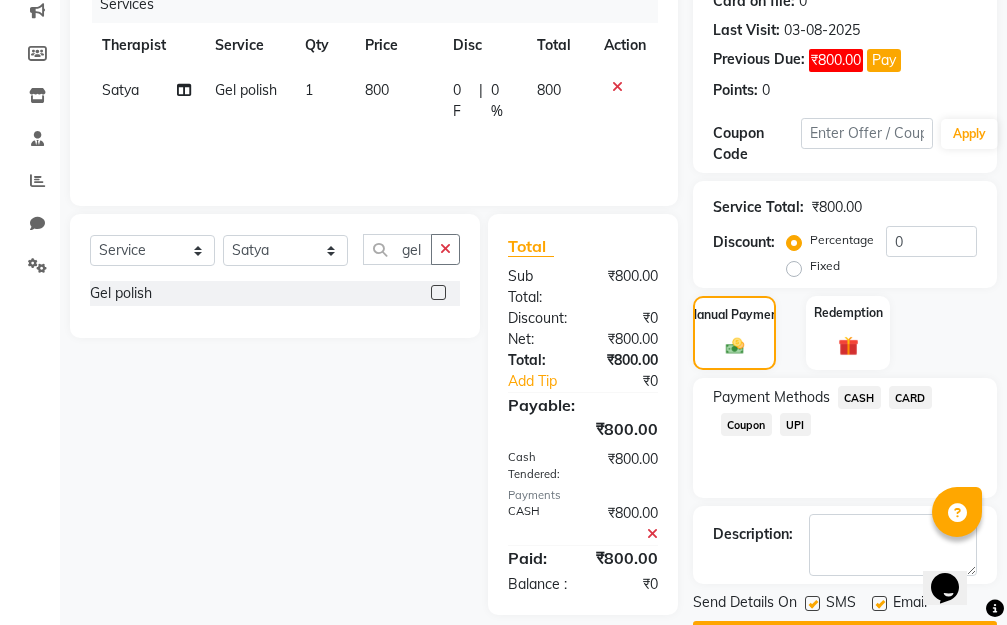 scroll, scrollTop: 346, scrollLeft: 0, axis: vertical 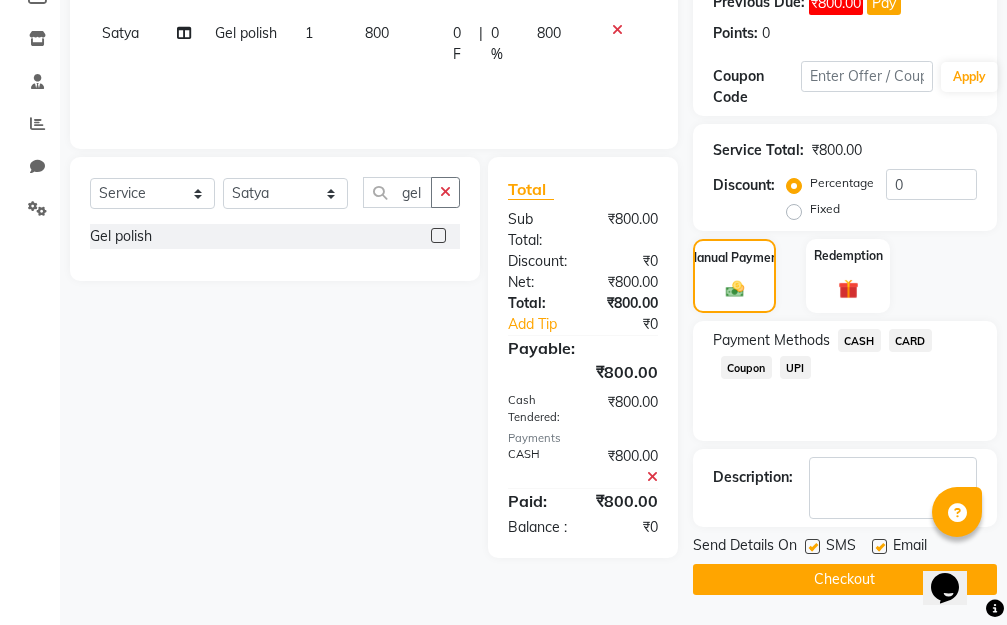 click 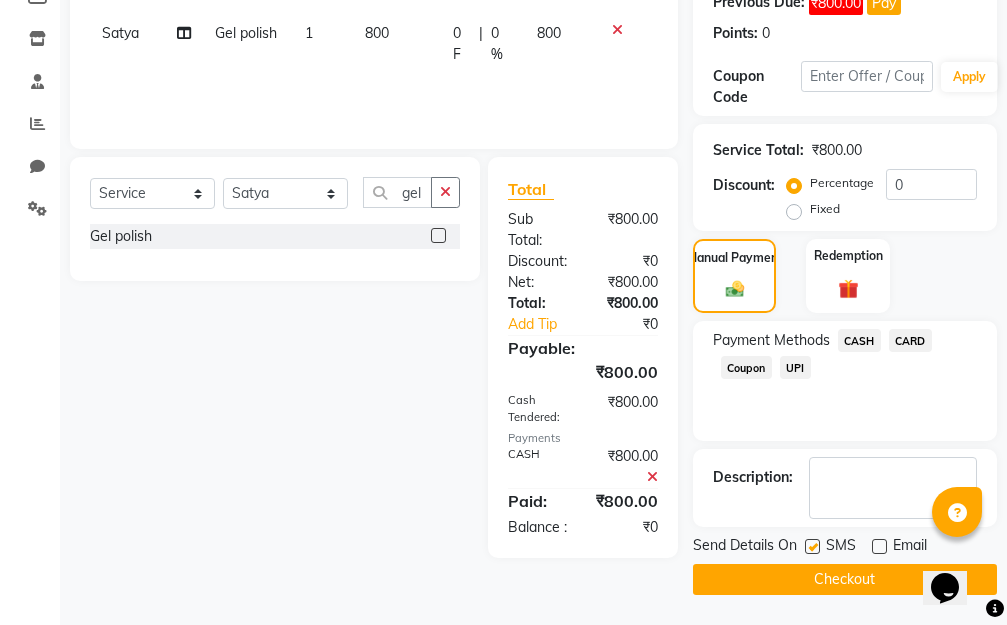 click 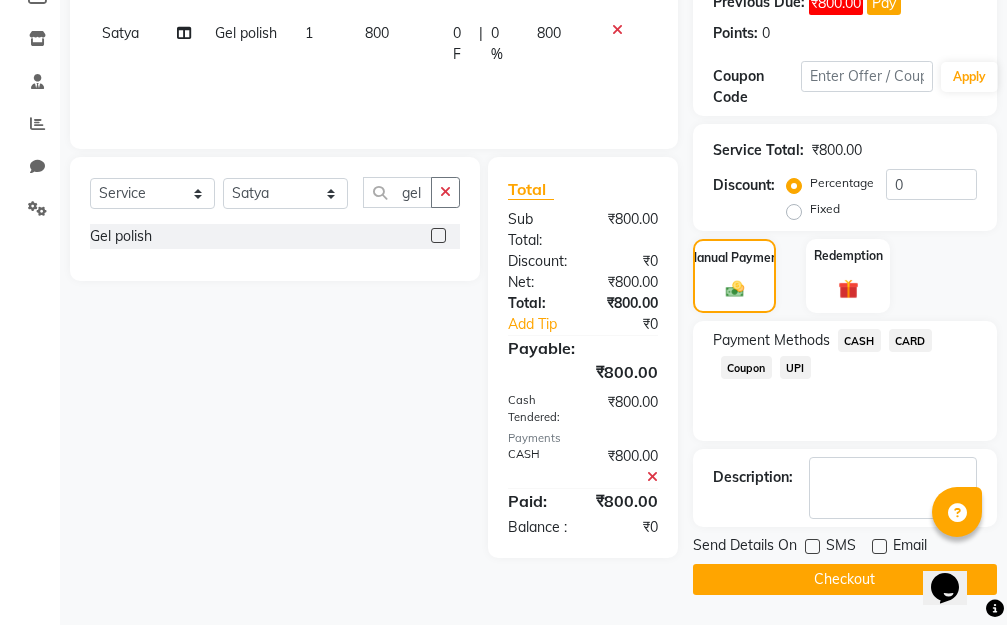 click on "Checkout" 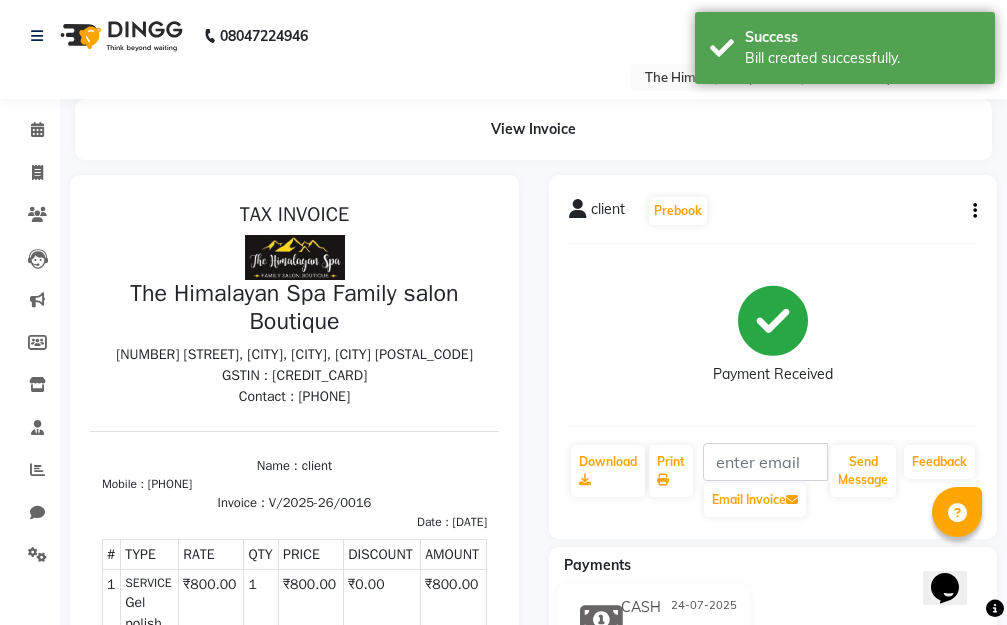 scroll, scrollTop: 100, scrollLeft: 0, axis: vertical 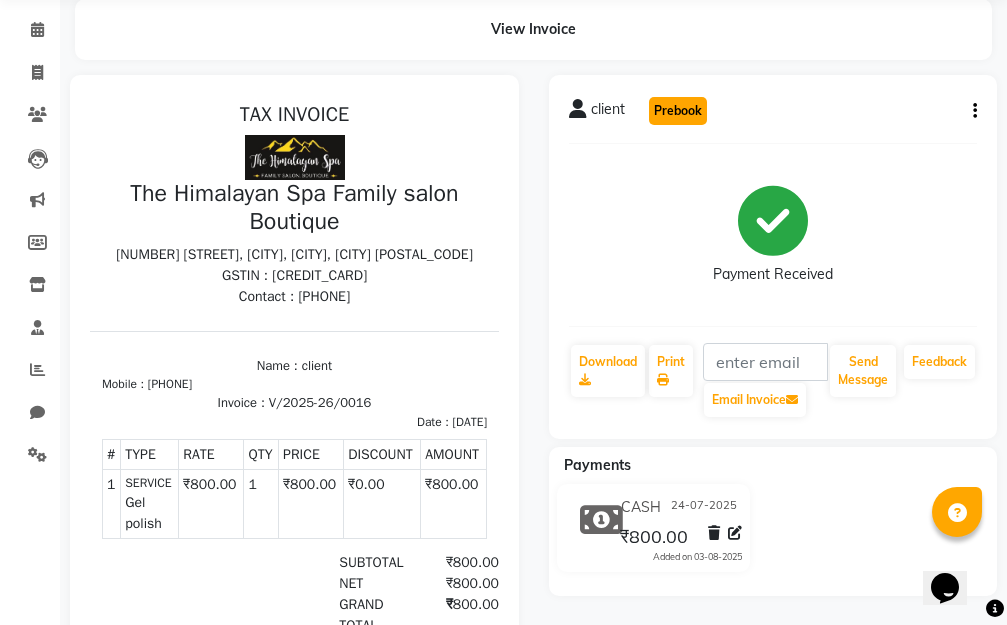 click on "Prebook" 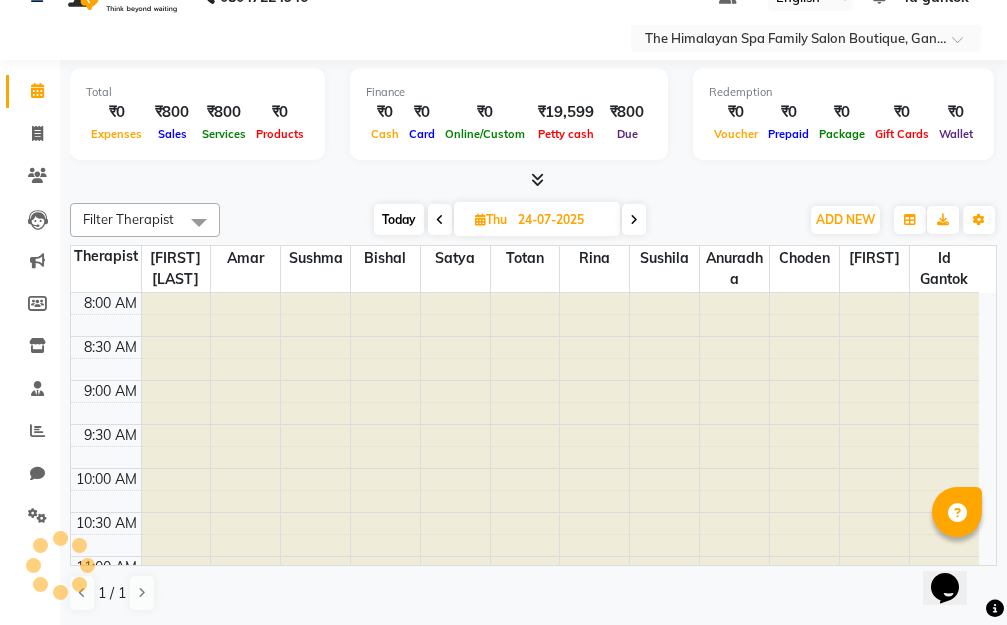 scroll, scrollTop: 0, scrollLeft: 0, axis: both 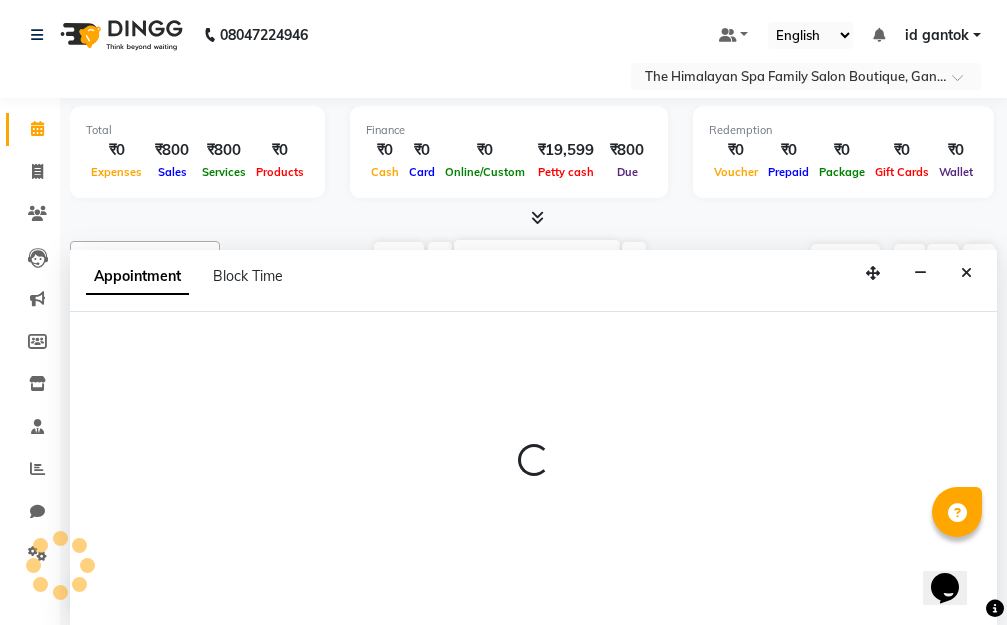 type on "03-08-2025" 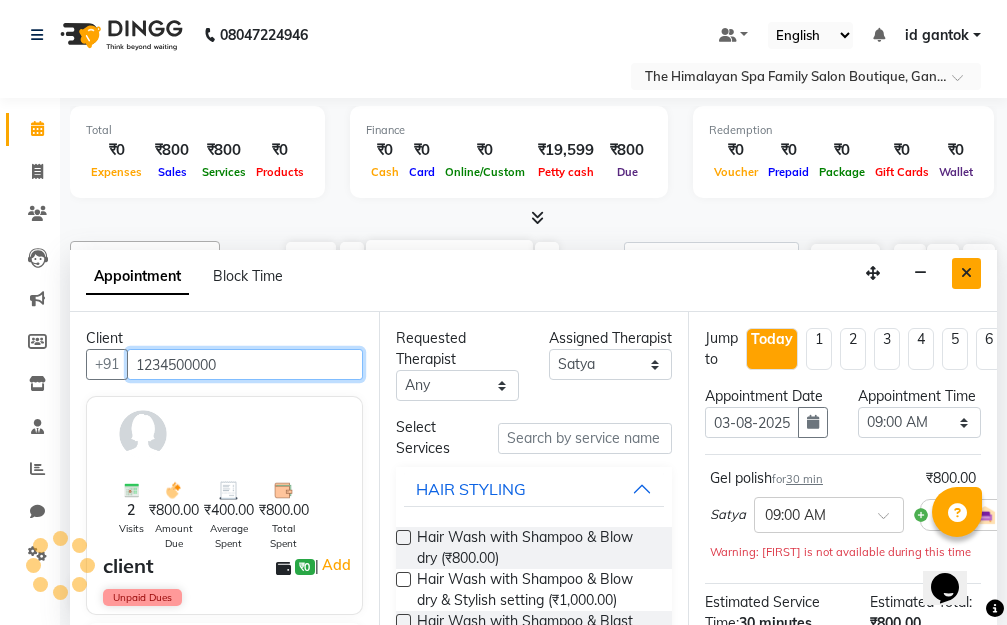 scroll, scrollTop: 353, scrollLeft: 0, axis: vertical 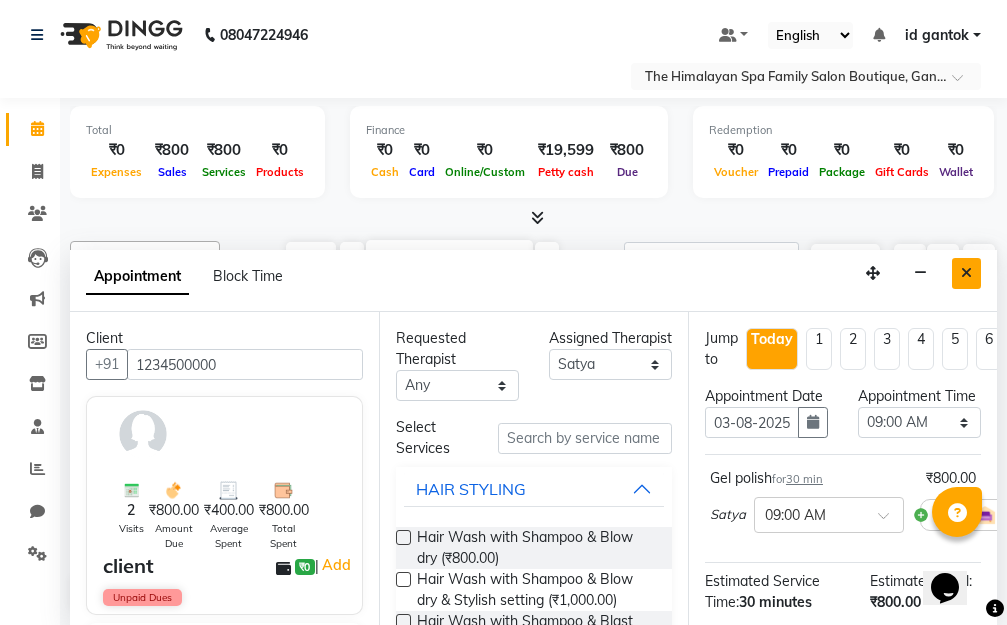 click at bounding box center [966, 273] 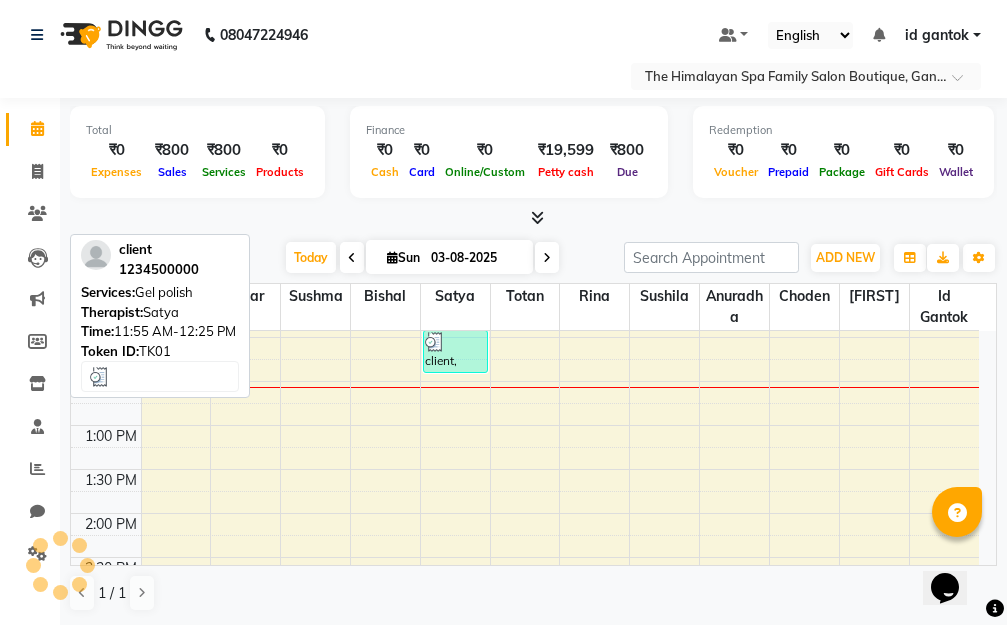 scroll, scrollTop: 300, scrollLeft: 0, axis: vertical 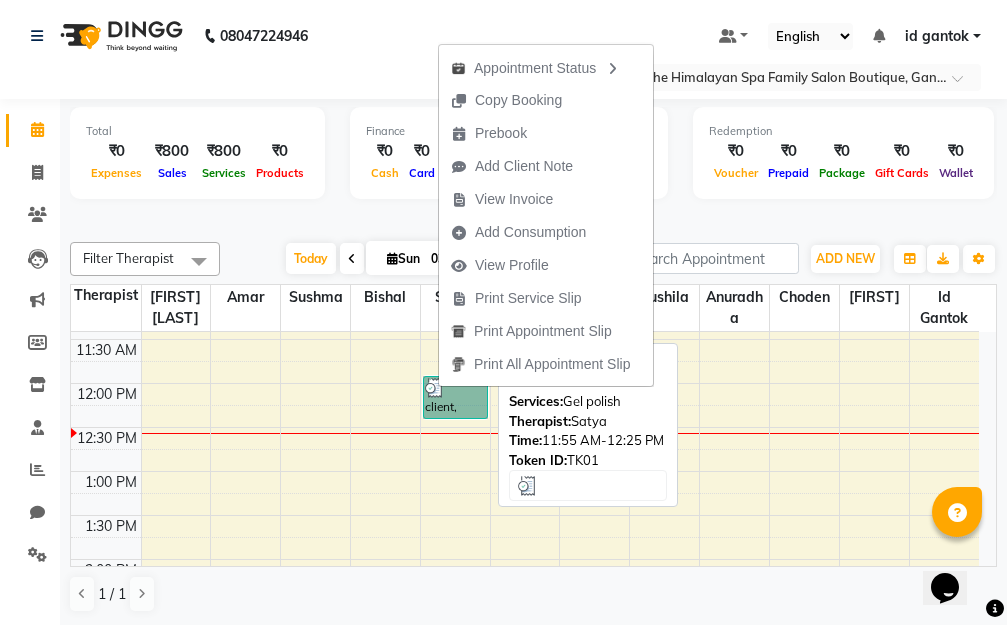 click on "client, TK01, 11:55 AM-12:25 PM, Gel polish" at bounding box center (455, 397) 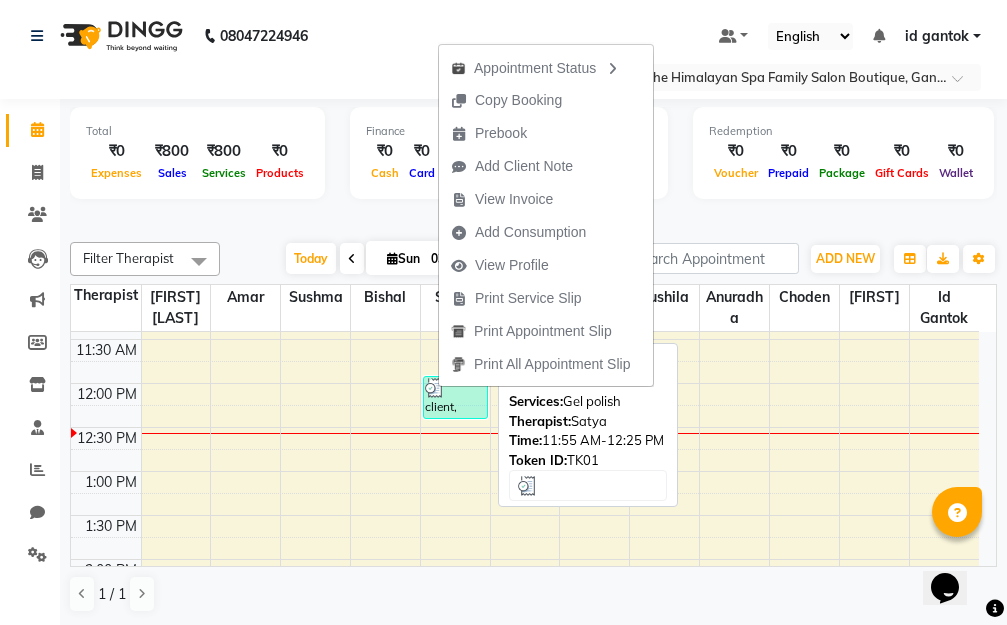 select on "3" 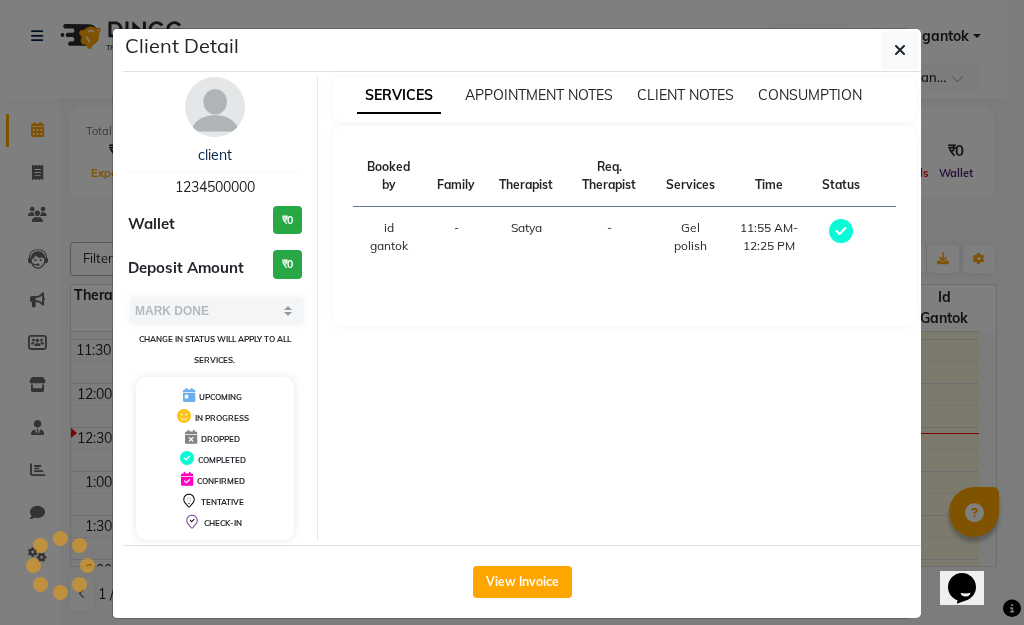 click on "SERVICES APPOINTMENT NOTES CLIENT NOTES CONSUMPTION Booked by Family Therapist Req. Therapist Services Time Status  id gantok  - Satya  -  Gel polish   11:55 AM-12:25 PM" at bounding box center [625, 308] 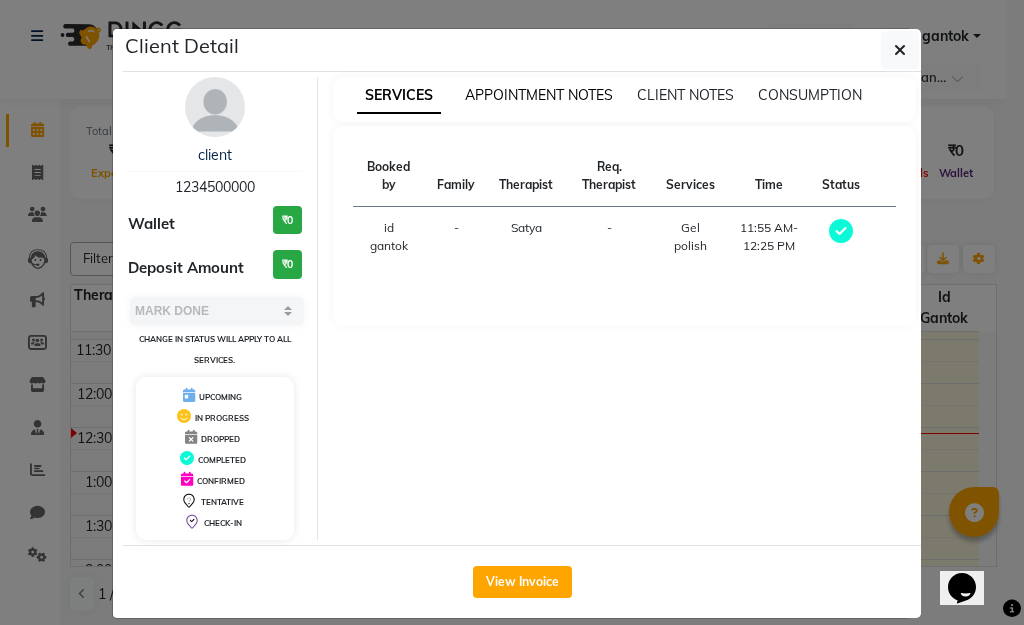 click on "APPOINTMENT NOTES" at bounding box center [539, 95] 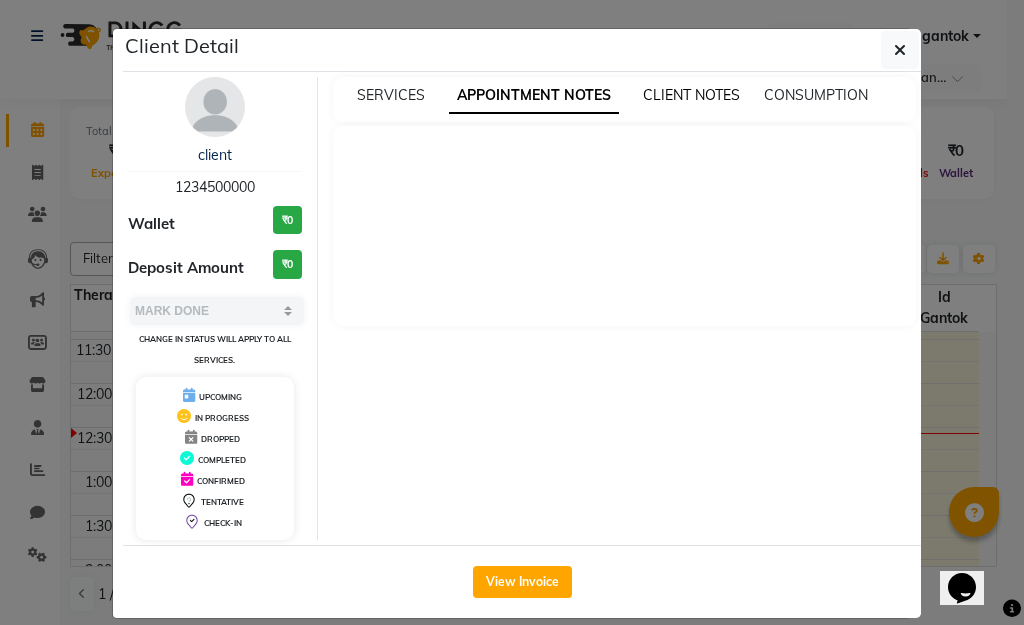 click on "CLIENT NOTES" at bounding box center (691, 95) 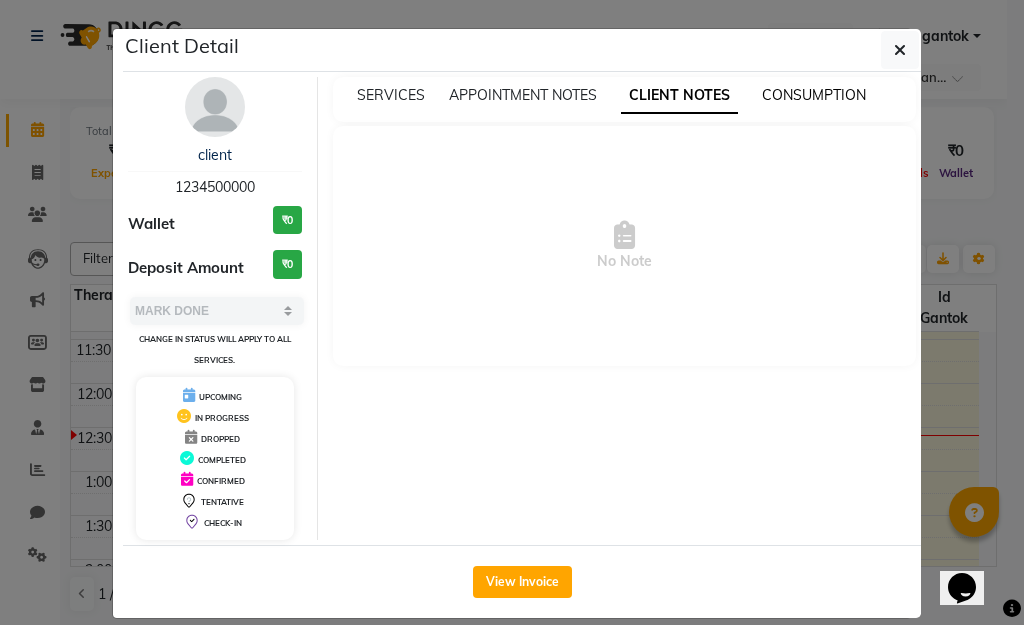 click on "CONSUMPTION" at bounding box center (814, 95) 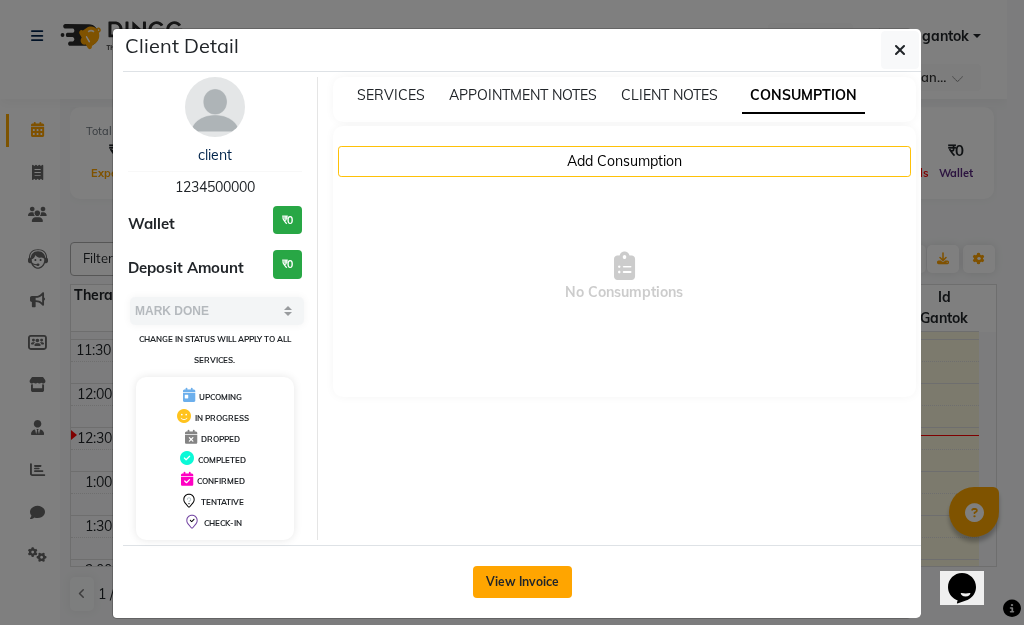 click on "View Invoice" 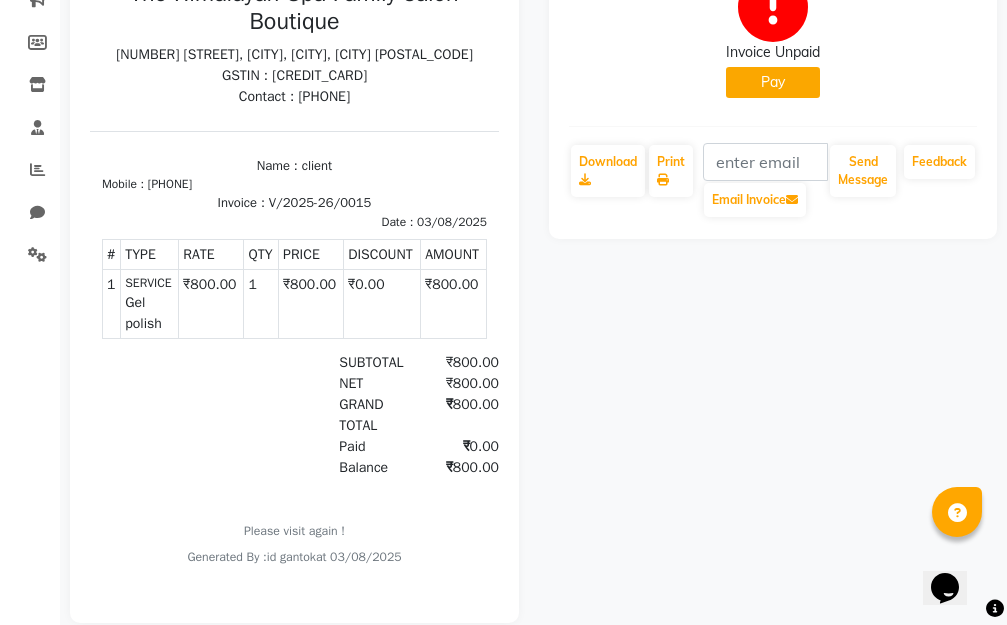 scroll, scrollTop: 200, scrollLeft: 0, axis: vertical 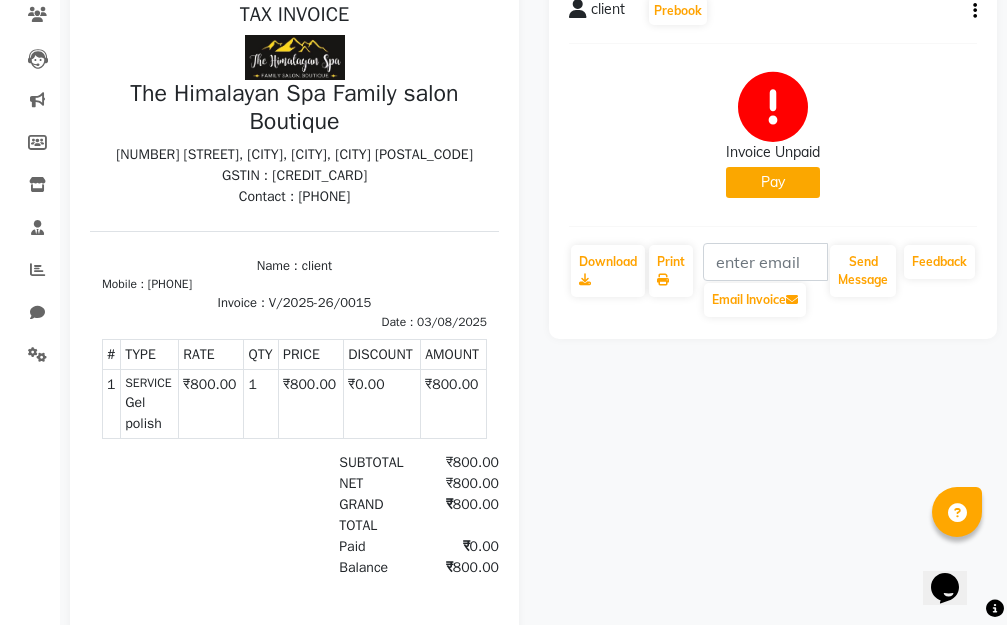 click on "03/08/2025" at bounding box center [452, 322] 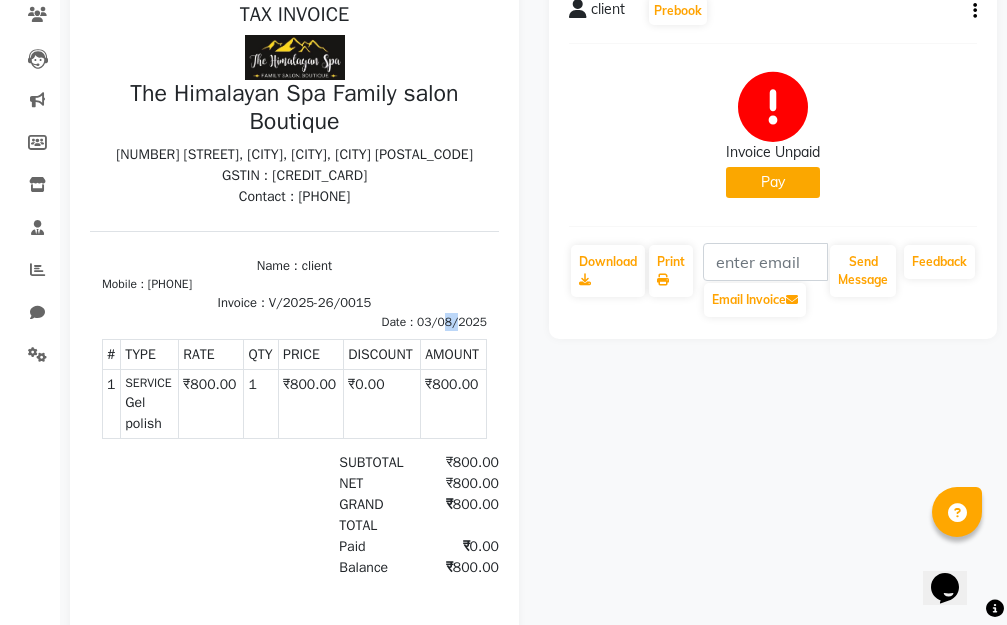 click on "03/08/2025" at bounding box center [452, 322] 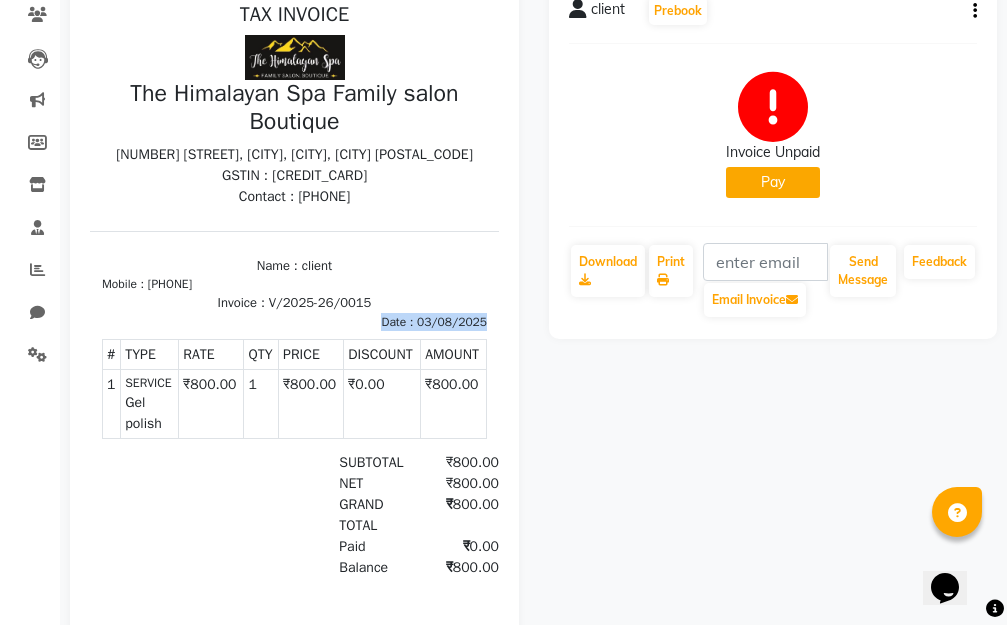 click on "03/08/2025" at bounding box center [452, 322] 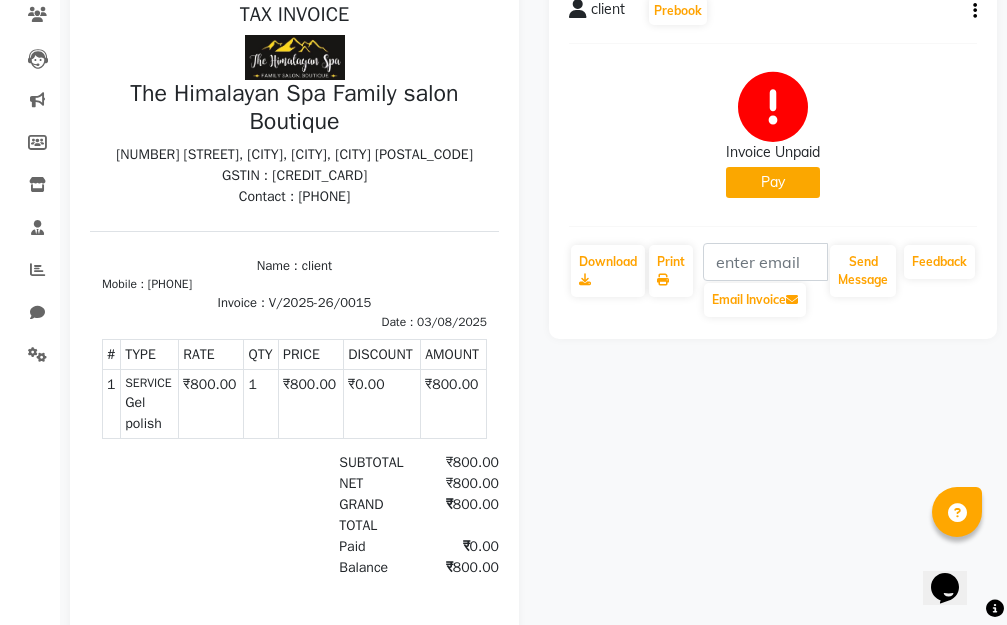 drag, startPoint x: 419, startPoint y: 341, endPoint x: 332, endPoint y: 316, distance: 90.52071 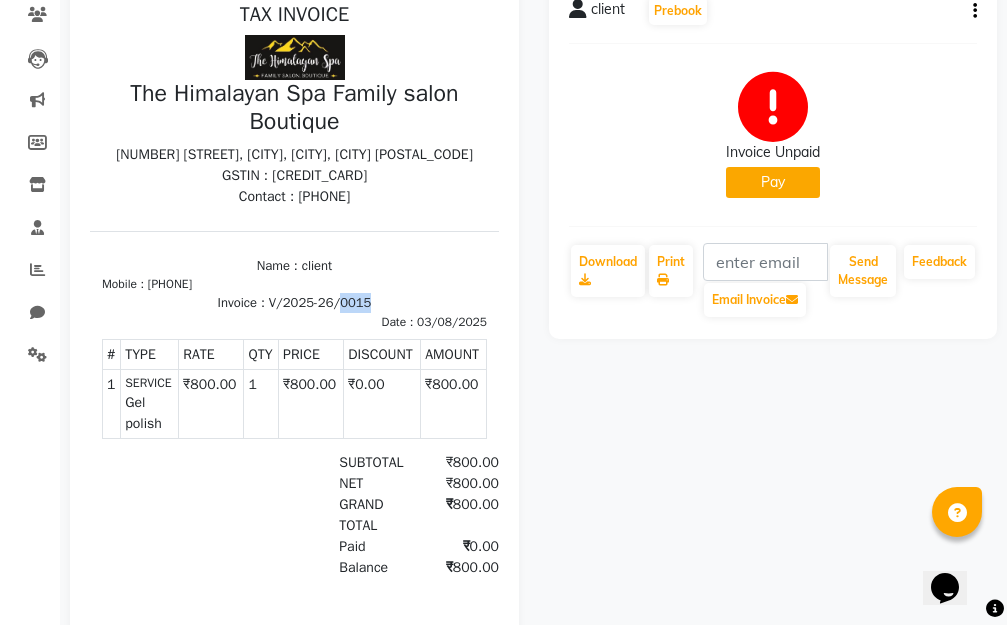 click on "Invoice : V/2025-26/0015" at bounding box center (294, 303) 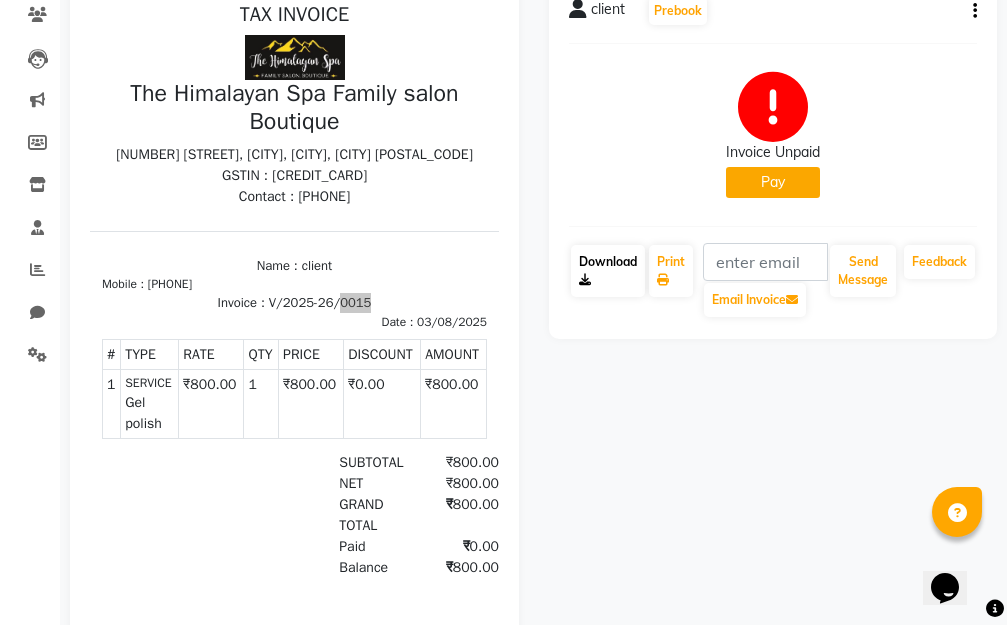click on "Download" 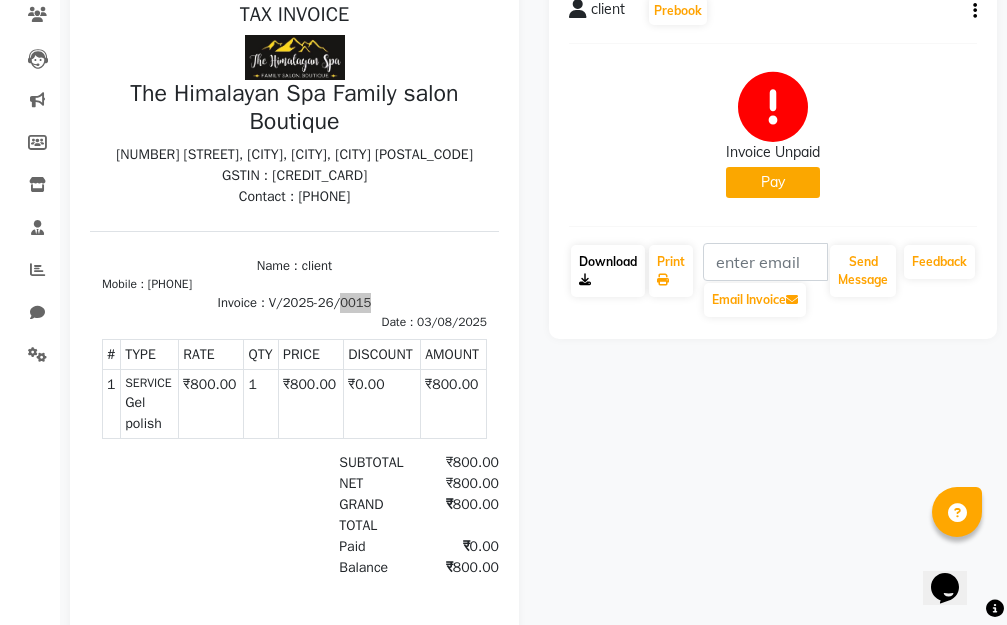 scroll, scrollTop: 0, scrollLeft: 0, axis: both 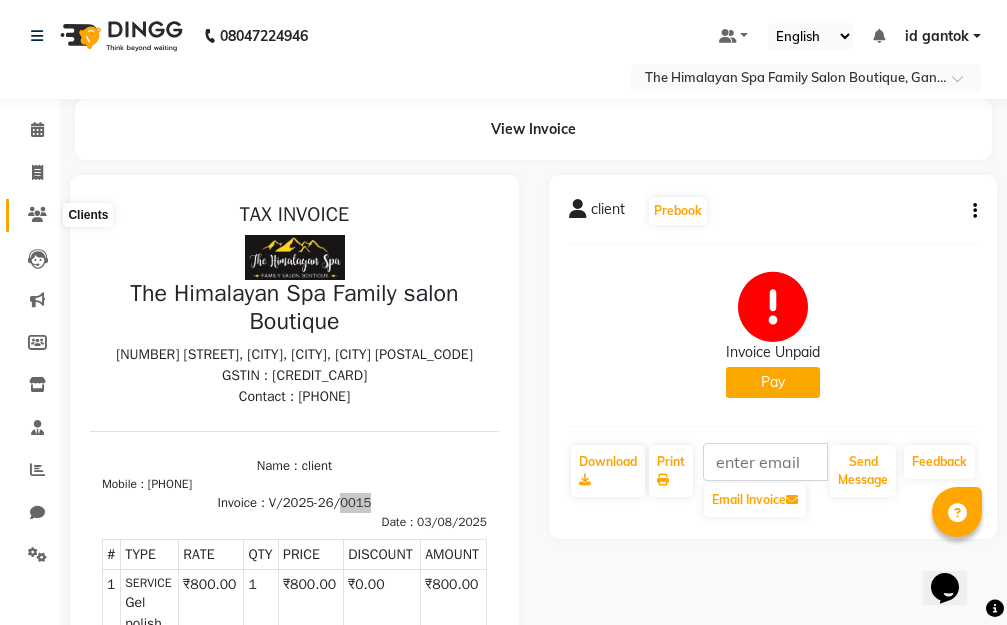 click 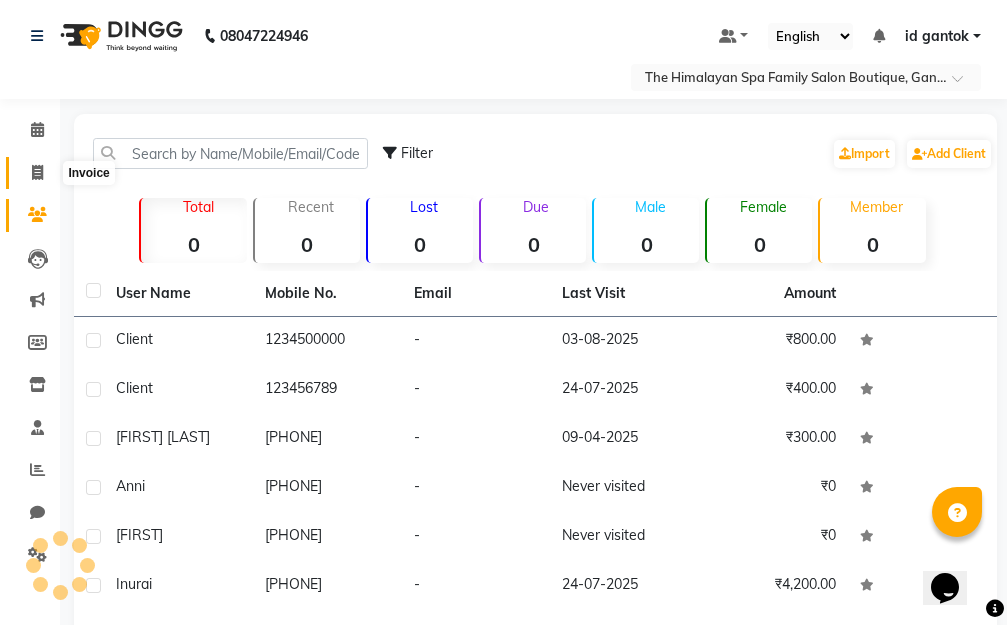 click 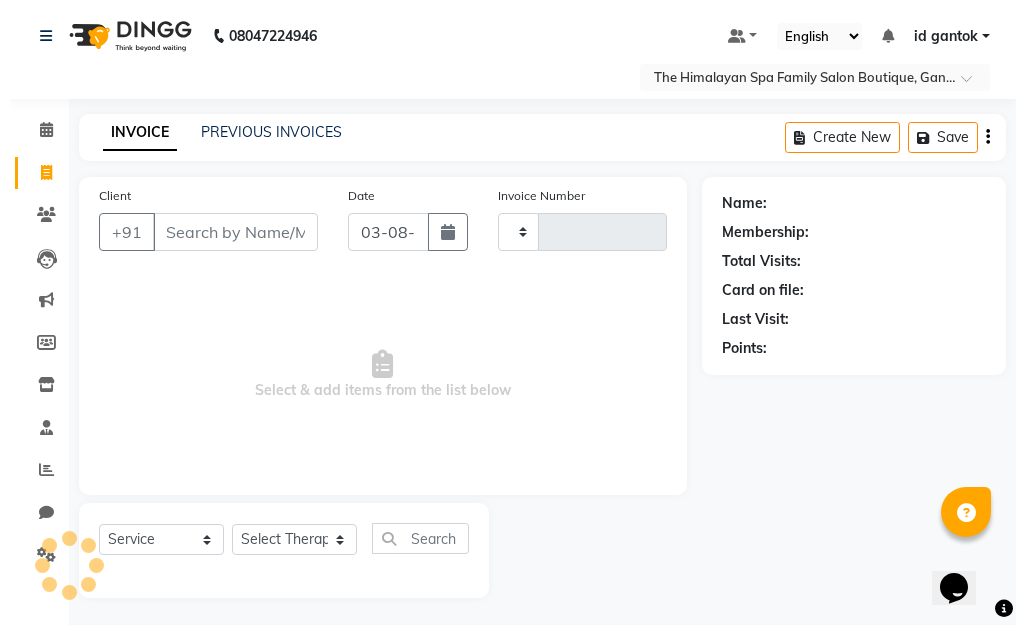 scroll, scrollTop: 3, scrollLeft: 0, axis: vertical 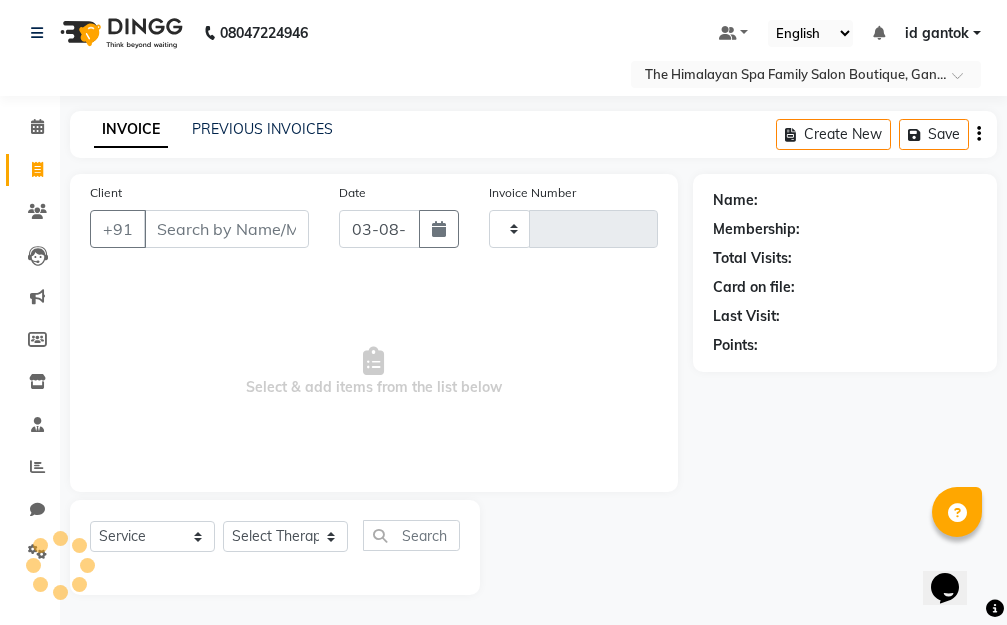 type on "0017" 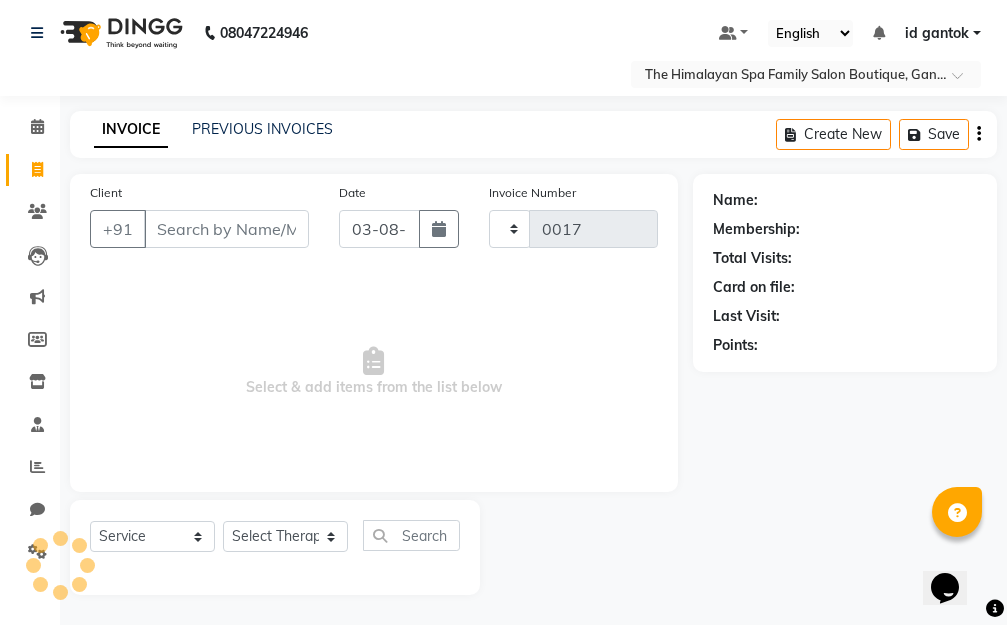 select on "8070" 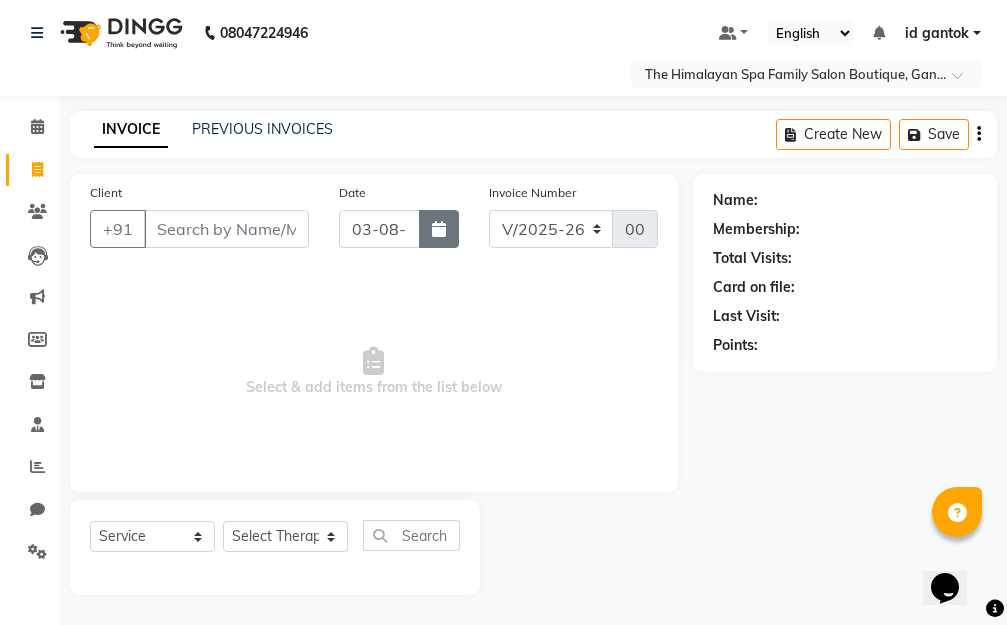 click 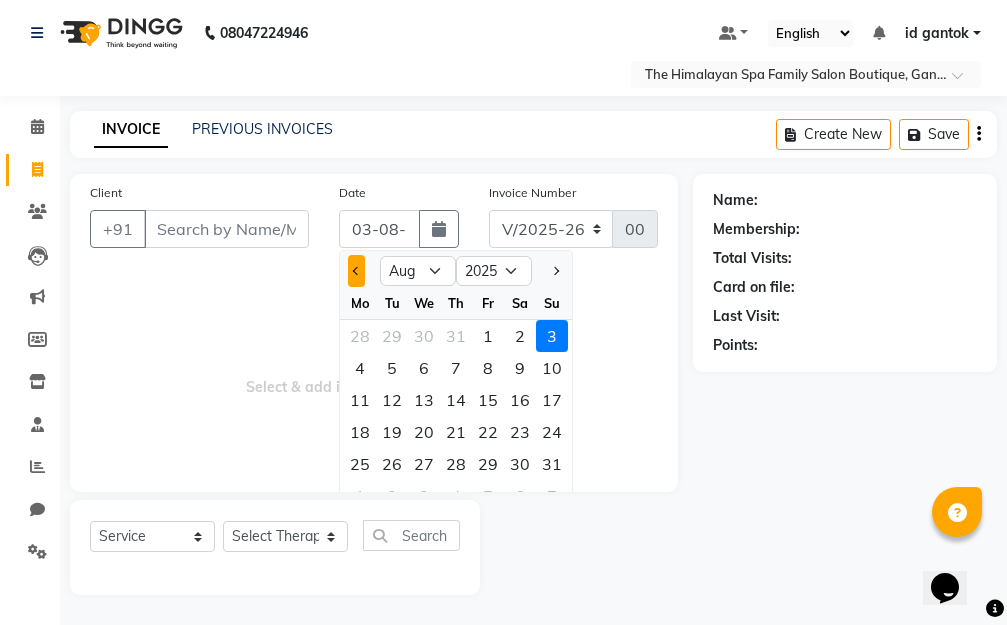 click 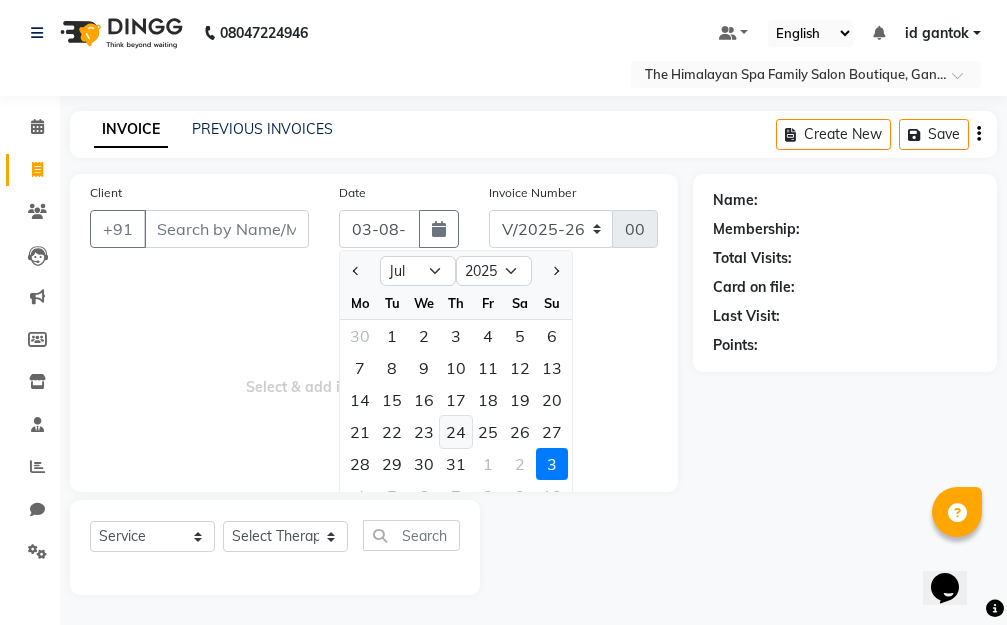 click on "24" 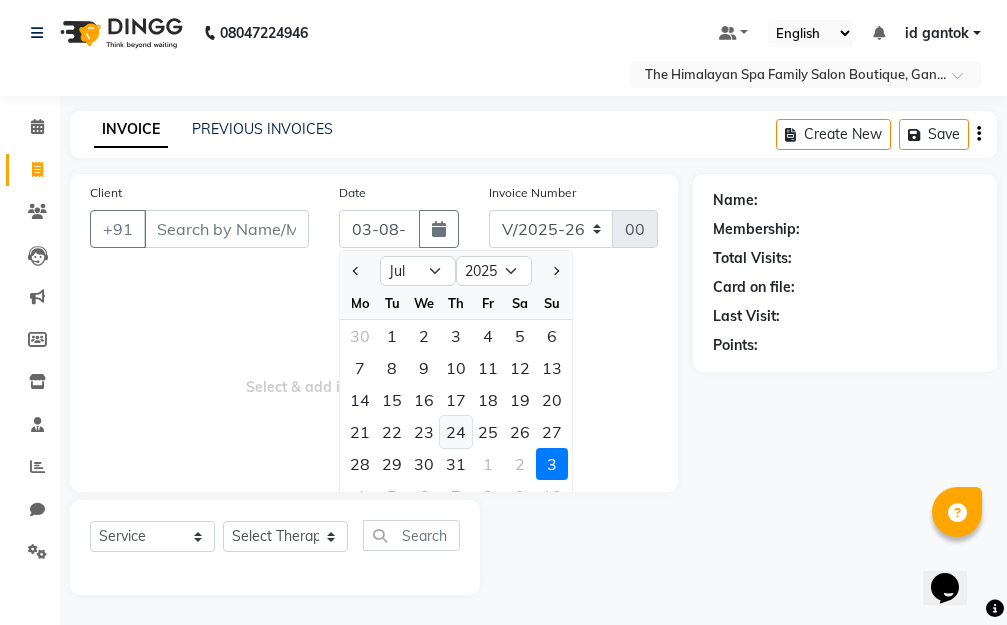 type on "24-07-2025" 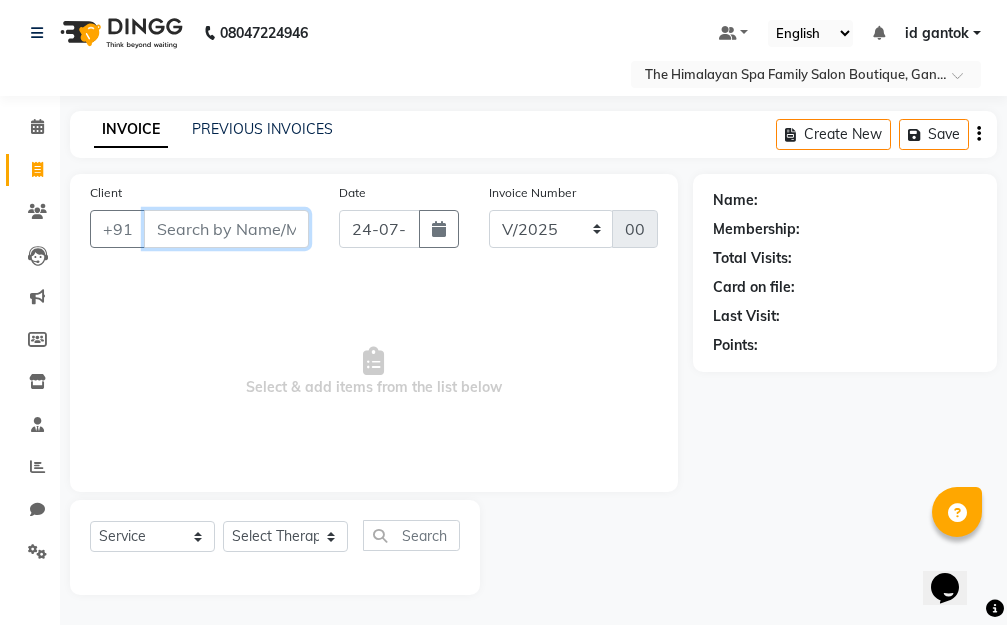 click on "Client" at bounding box center (226, 229) 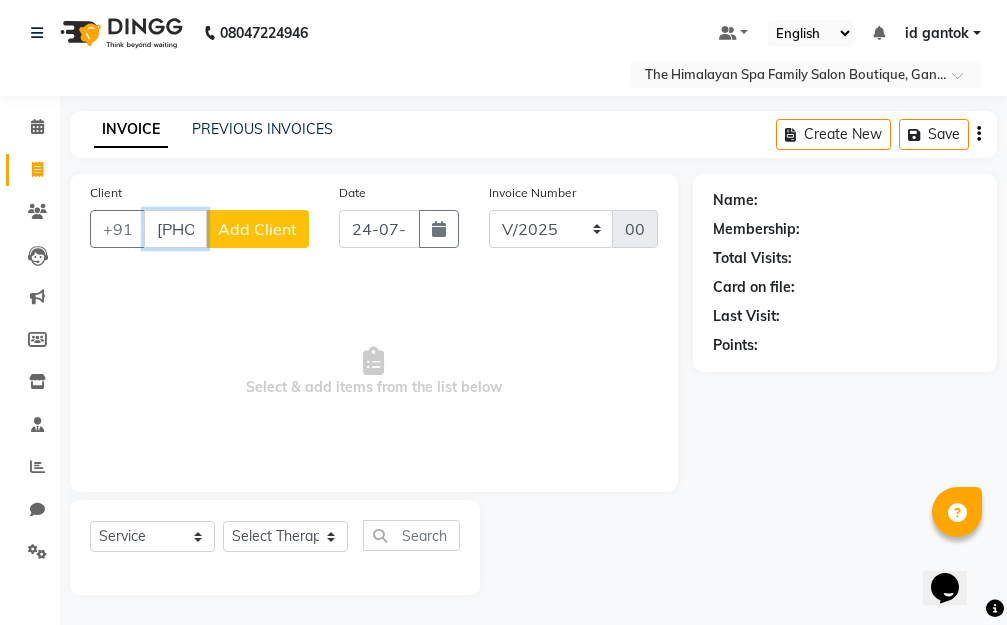 type on "9874561230" 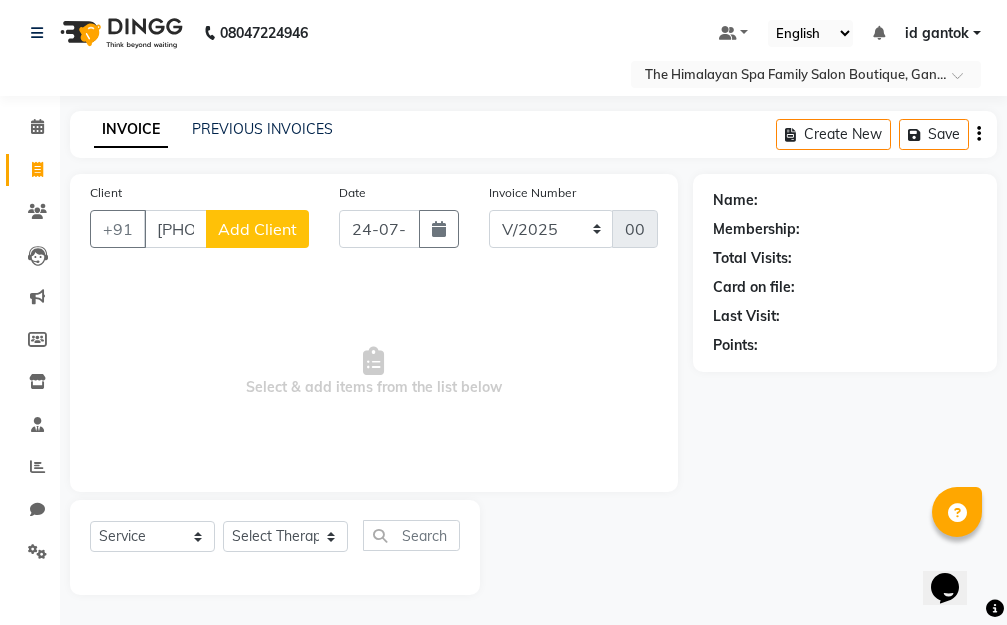 click on "Add Client" 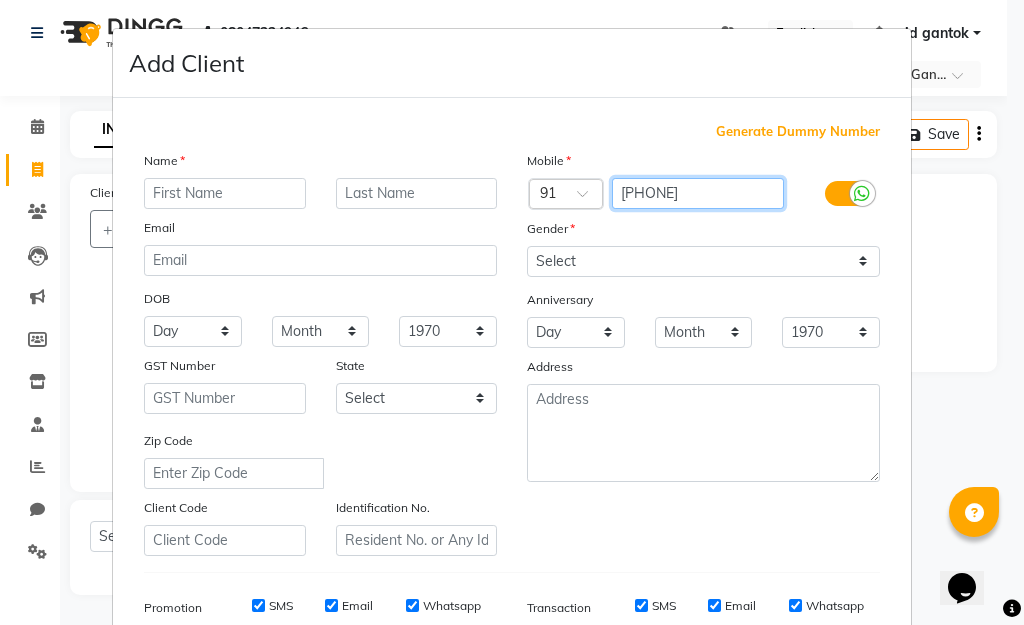 click on "9874561230" at bounding box center (698, 193) 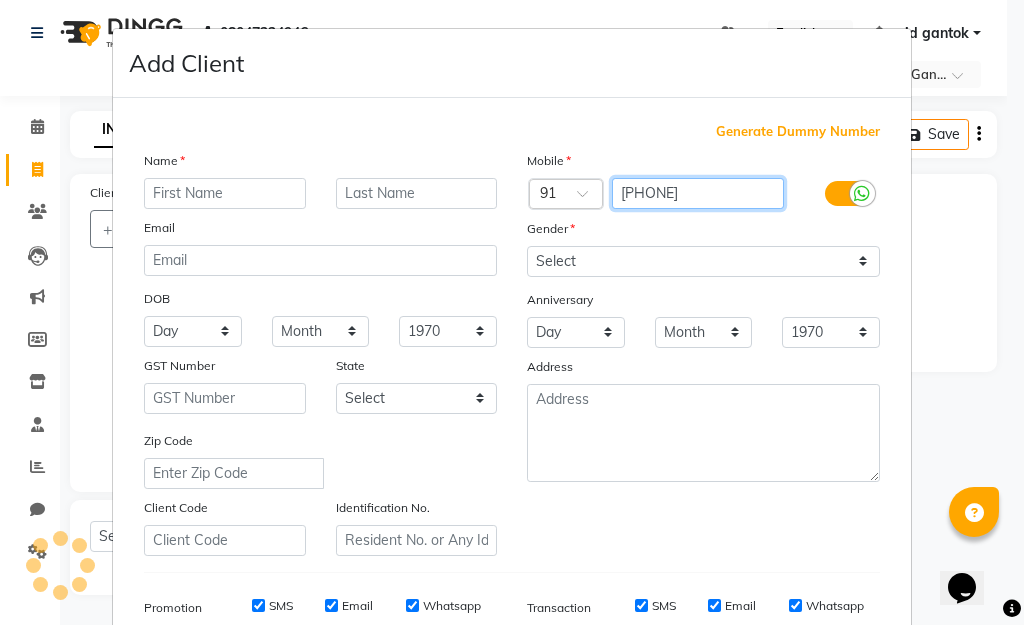 type on "98745612300" 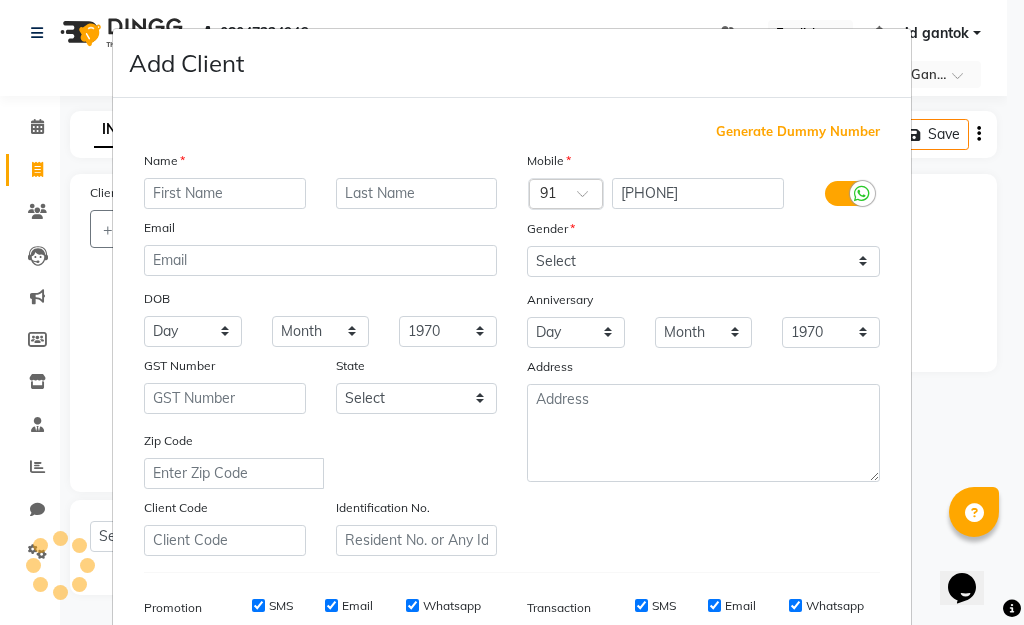 click on "Mobile Country Code × 91 98745612300 Gender Select Male Female Other Prefer Not To Say Anniversary Day 01 02 03 04 05 06 07 08 09 10 11 12 13 14 15 16 17 18 19 20 21 22 23 24 25 26 27 28 29 30 31 Month January February March April May June July August September October November December 1970 1971 1972 1973 1974 1975 1976 1977 1978 1979 1980 1981 1982 1983 1984 1985 1986 1987 1988 1989 1990 1991 1992 1993 1994 1995 1996 1997 1998 1999 2000 2001 2002 2003 2004 2005 2006 2007 2008 2009 2010 2011 2012 2013 2014 2015 2016 2017 2018 2019 2020 2021 2022 2023 2024 2025 Address" at bounding box center (703, 353) 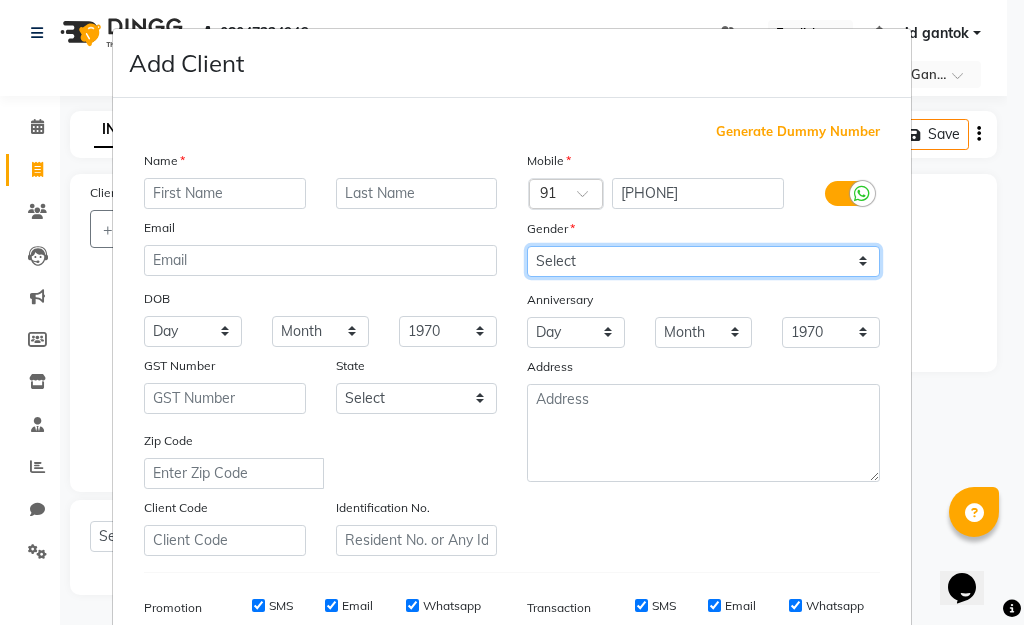 click on "Select Male Female Other Prefer Not To Say" at bounding box center (703, 261) 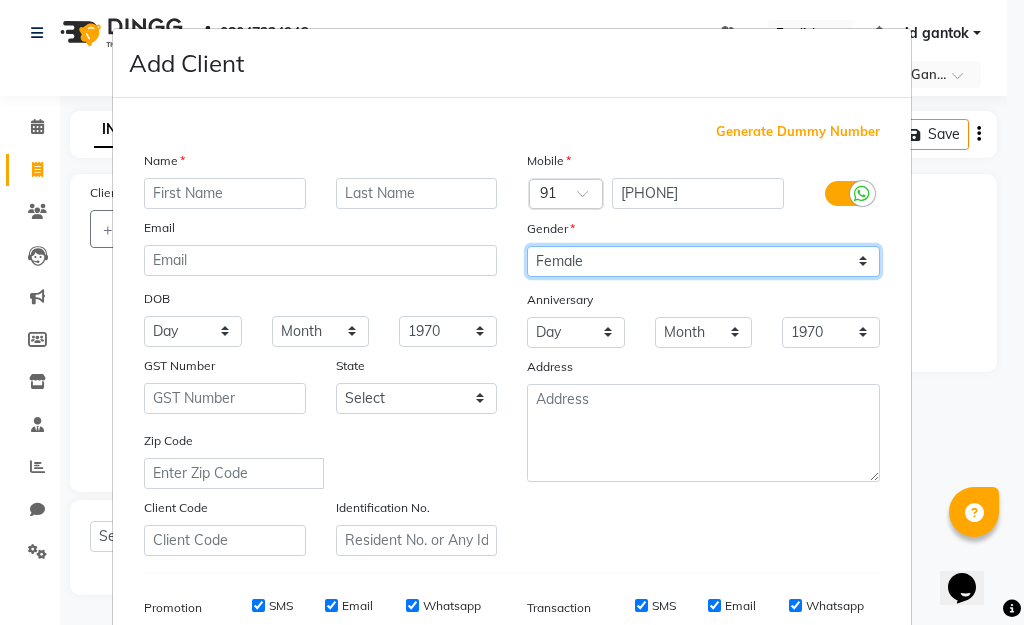 click on "Select Male Female Other Prefer Not To Say" at bounding box center (703, 261) 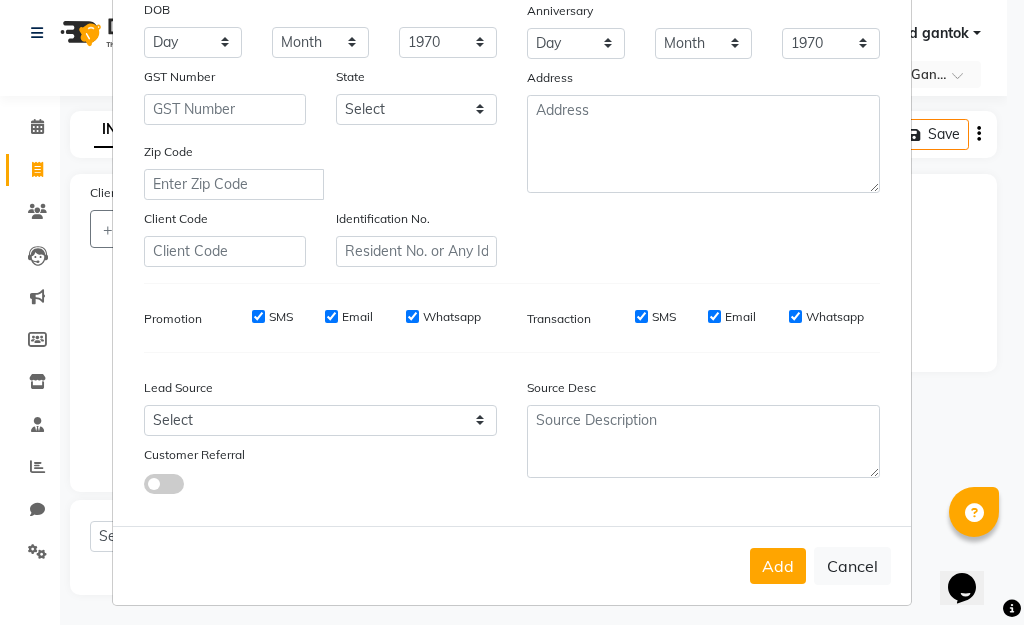 scroll, scrollTop: 298, scrollLeft: 0, axis: vertical 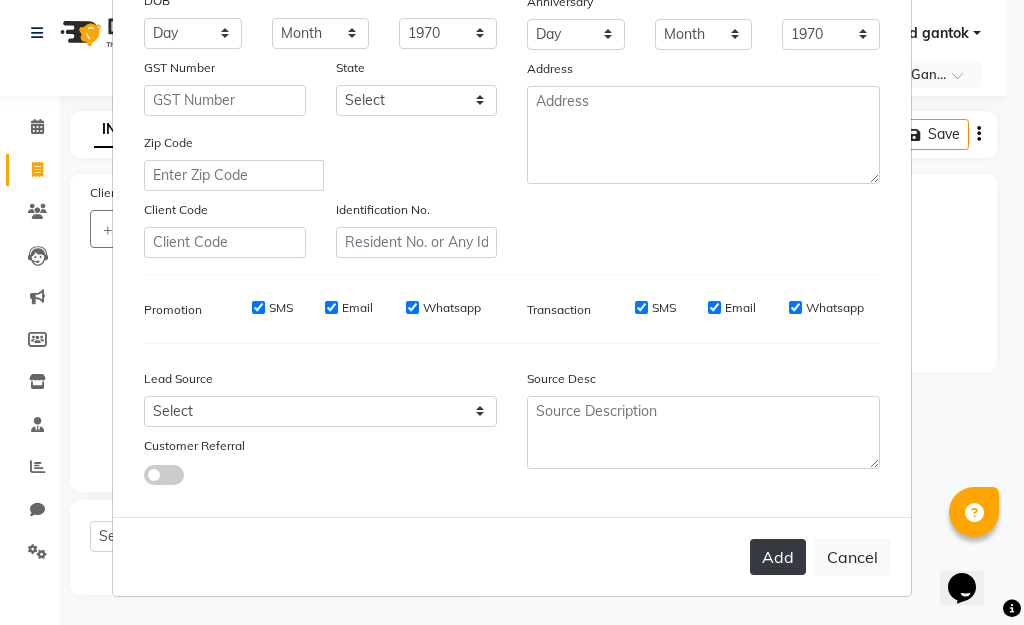 click on "Add" at bounding box center [778, 557] 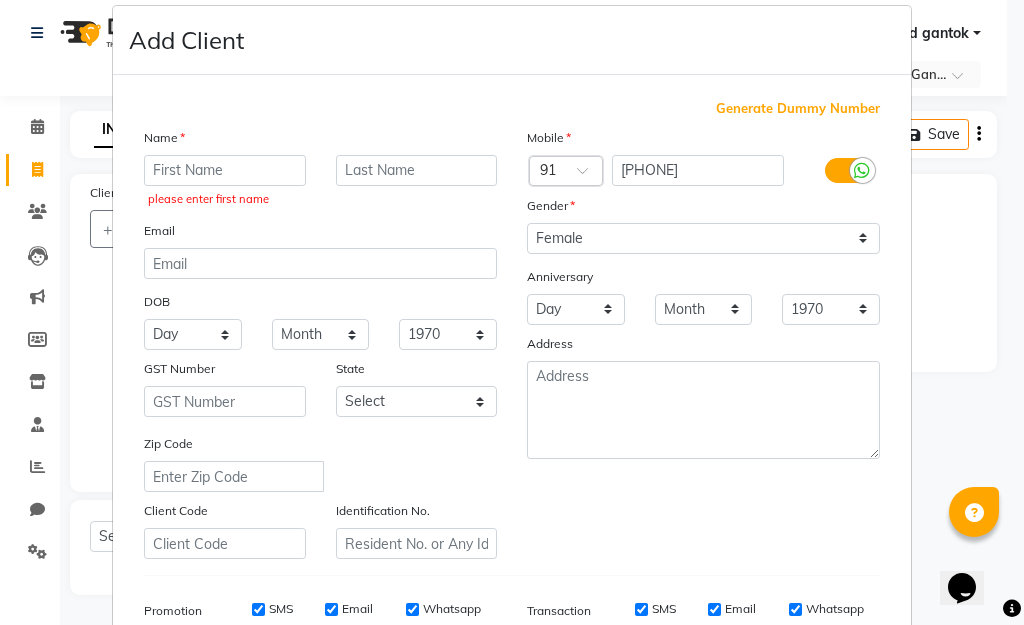 scroll, scrollTop: 0, scrollLeft: 0, axis: both 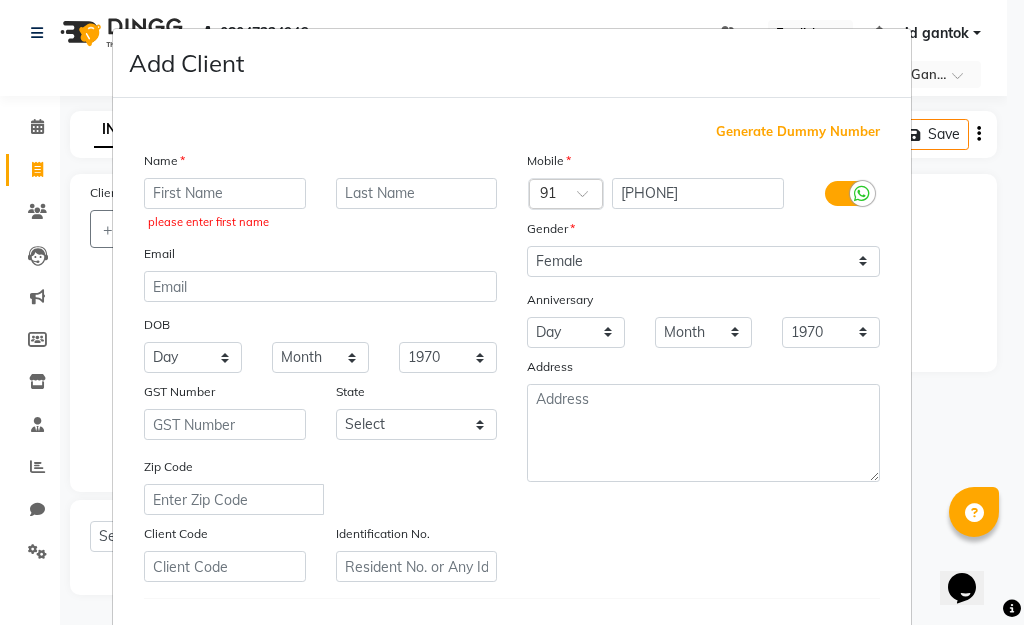 click on "Generate Dummy Number" at bounding box center (798, 132) 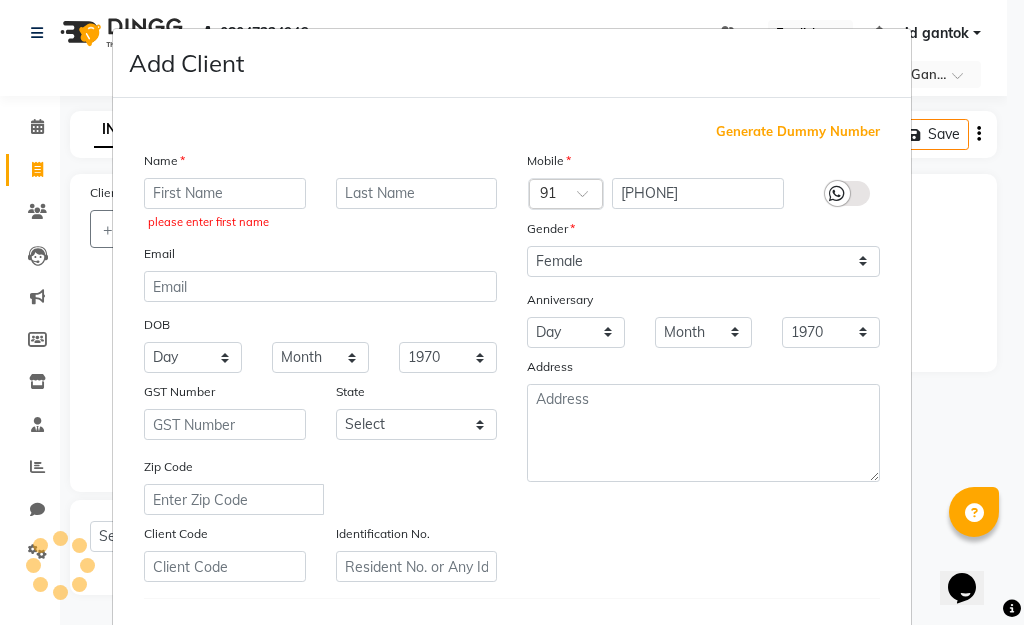 type on "1357200000002" 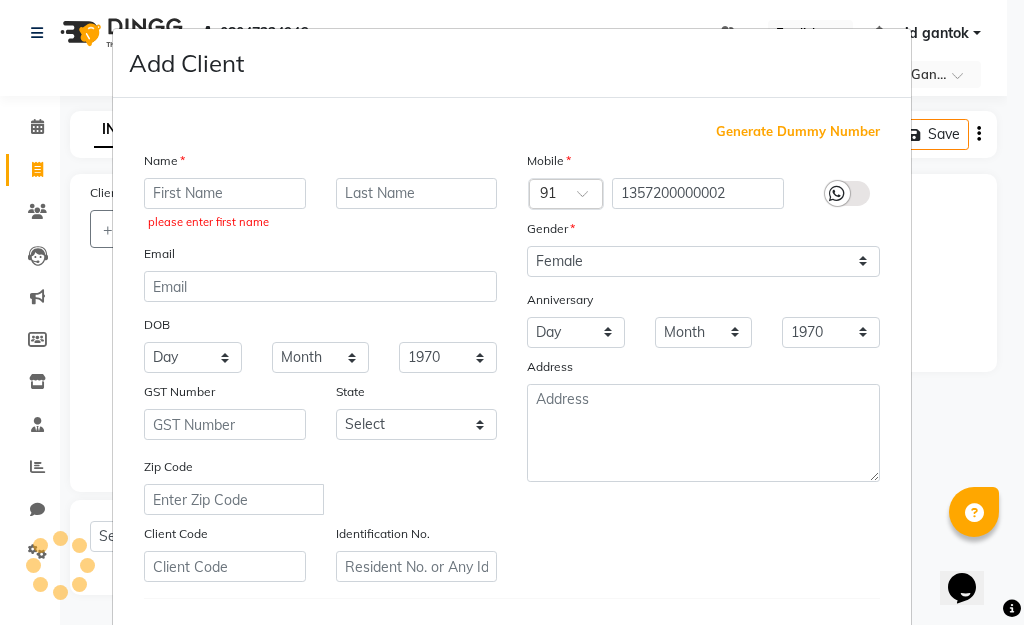 checkbox on "false" 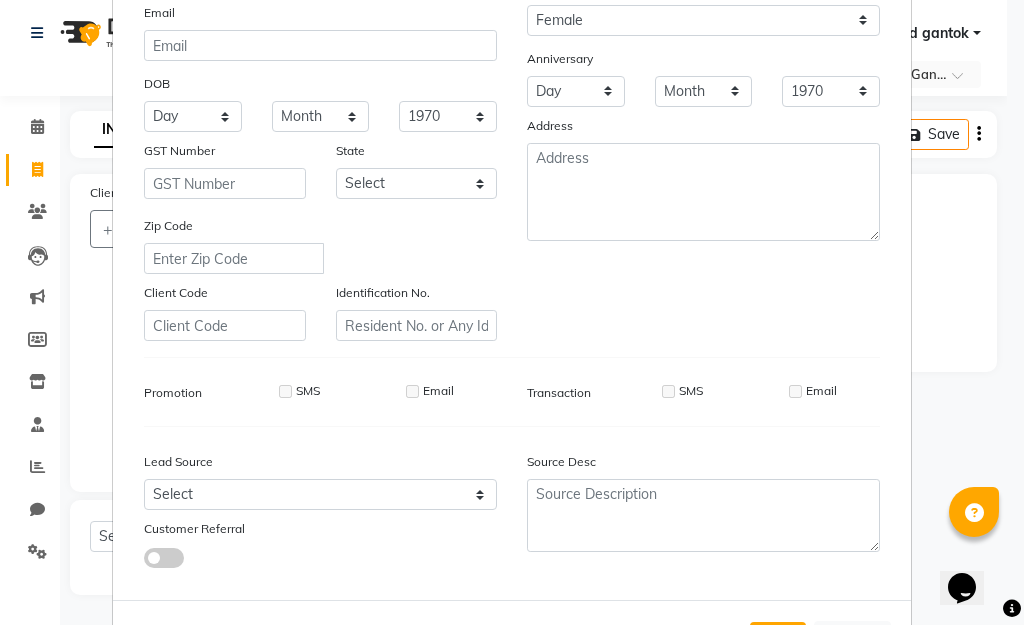scroll, scrollTop: 324, scrollLeft: 0, axis: vertical 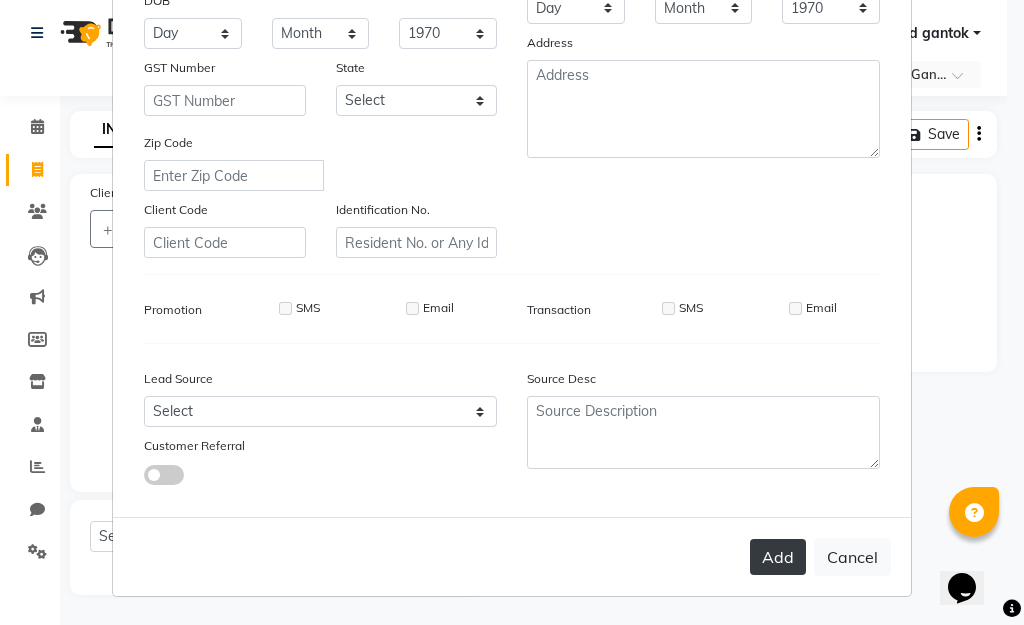 click on "Add" at bounding box center (778, 557) 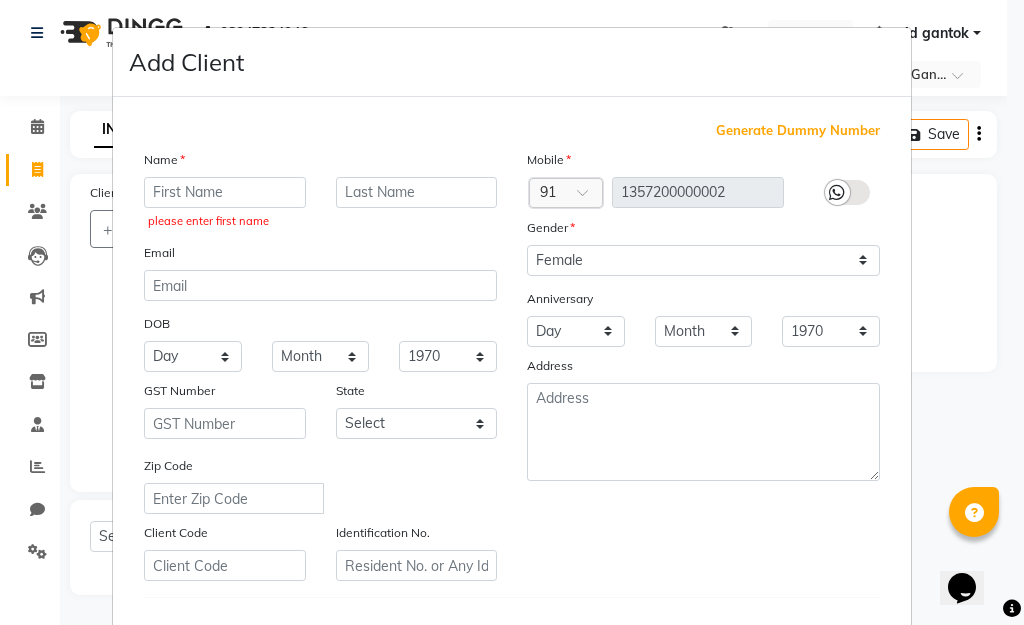 scroll, scrollTop: 0, scrollLeft: 0, axis: both 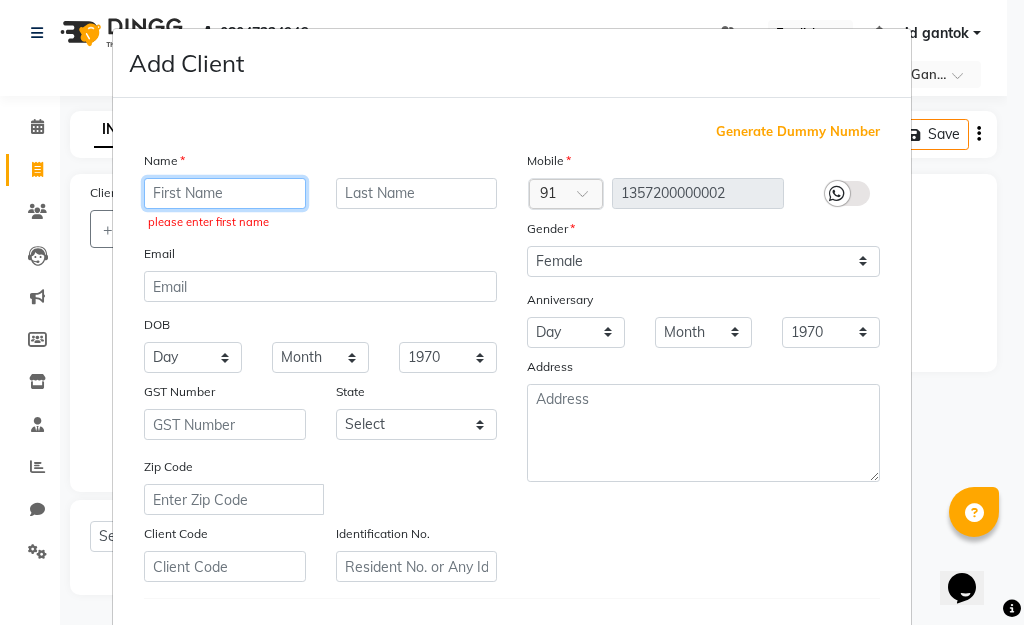 click at bounding box center (225, 193) 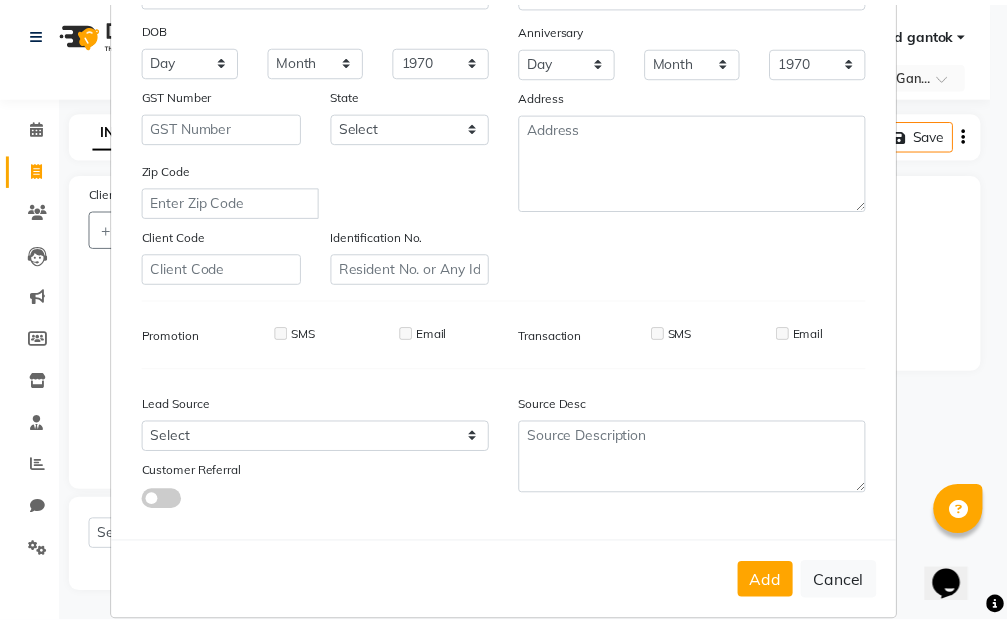 scroll, scrollTop: 298, scrollLeft: 0, axis: vertical 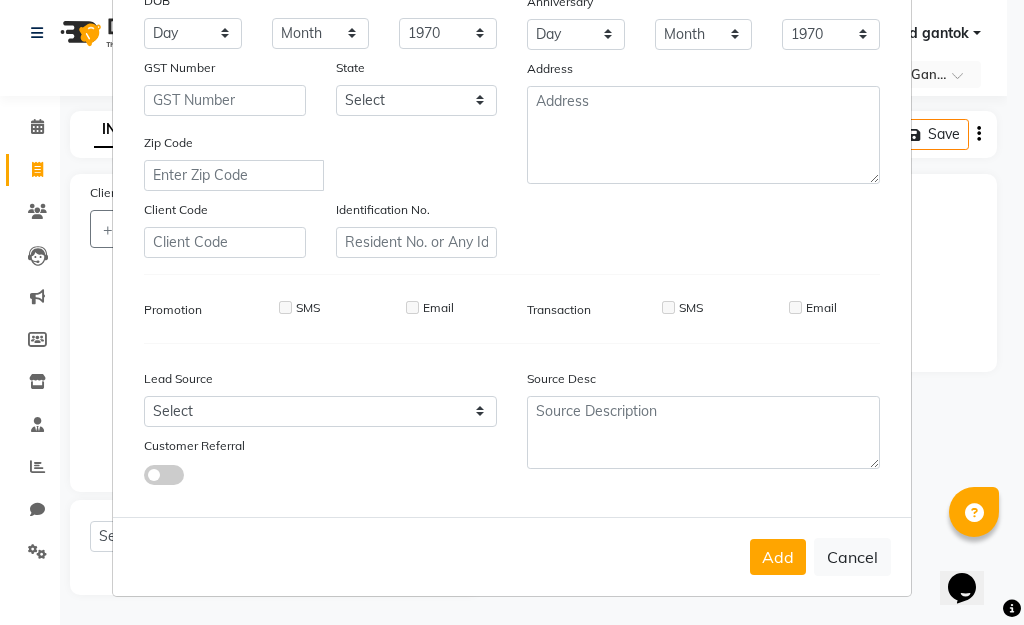 type on "client" 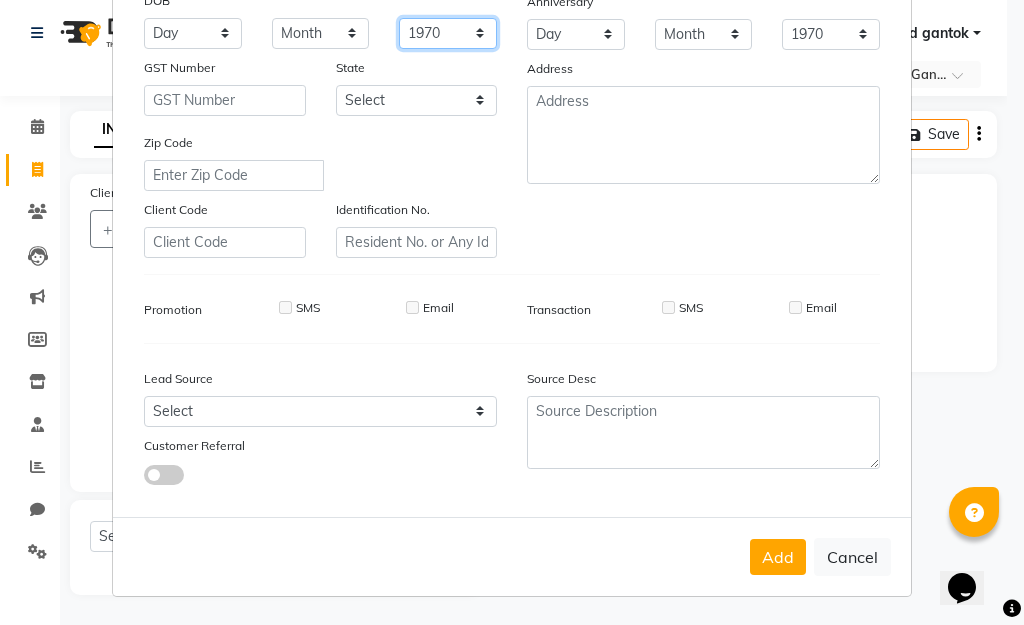 click on "1940 1941 1942 1943 1944 1945 1946 1947 1948 1949 1950 1951 1952 1953 1954 1955 1956 1957 1958 1959 1960 1961 1962 1963 1964 1965 1966 1967 1968 1969 1970 1971 1972 1973 1974 1975 1976 1977 1978 1979 1980 1981 1982 1983 1984 1985 1986 1987 1988 1989 1990 1991 1992 1993 1994 1995 1996 1997 1998 1999 2000 2001 2002 2003 2004 2005 2006 2007 2008 2009 2010 2011 2012 2013 2014 2015 2016 2017 2018 2019 2020 2021 2022 2023 2024" at bounding box center (448, 33) 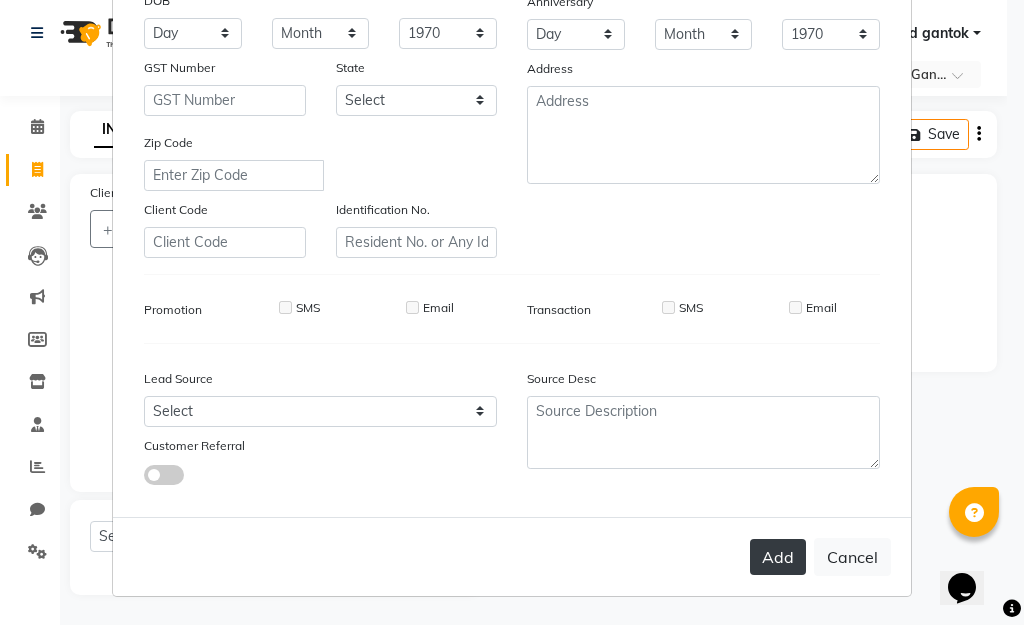 click on "Add" at bounding box center [778, 557] 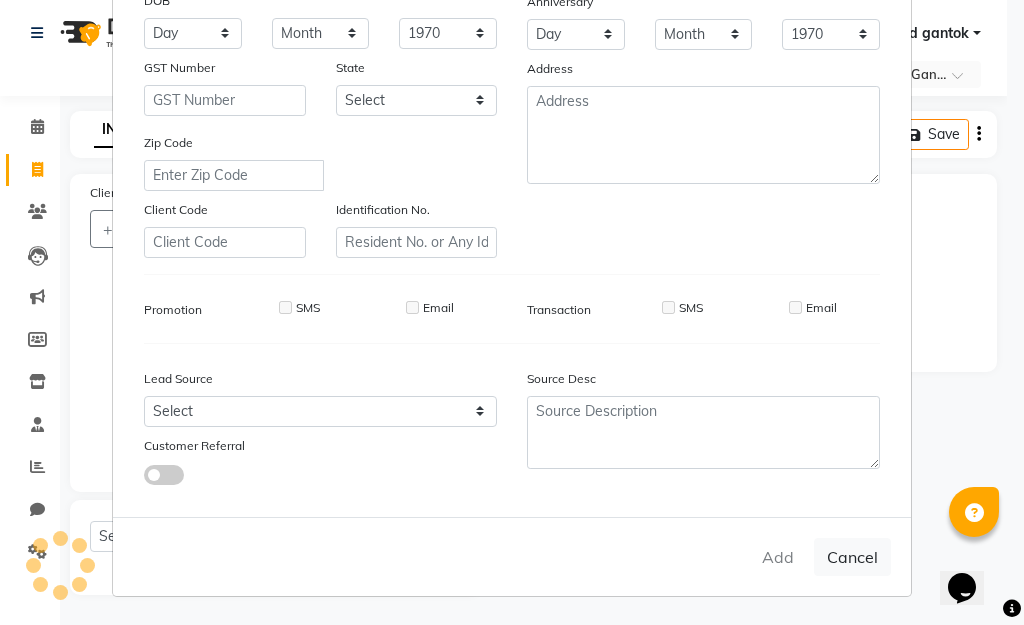 type on "1357200000002" 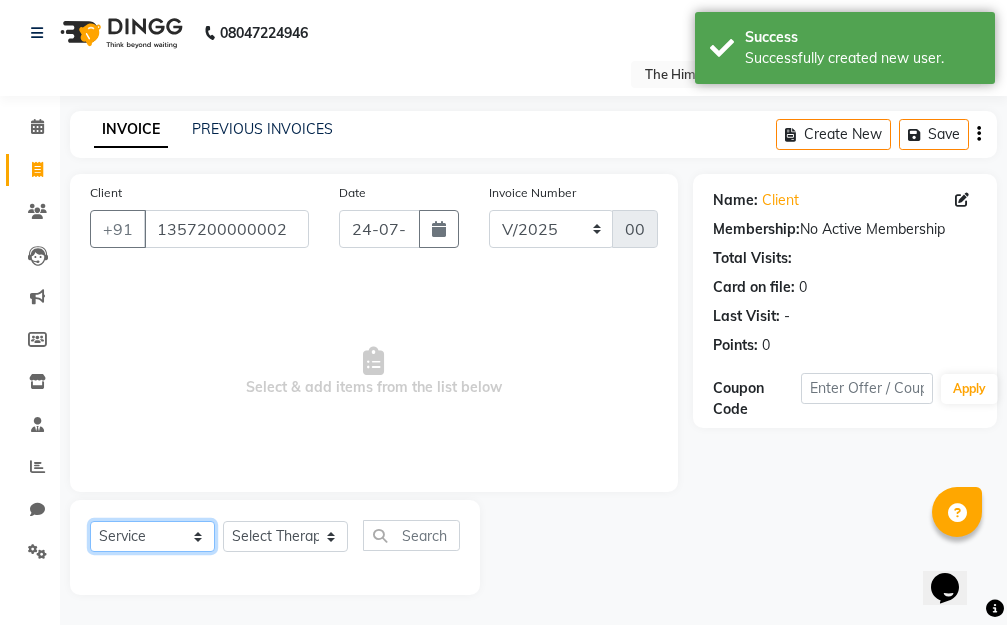 click on "Select  Service  Product  Membership  Package Voucher Prepaid Gift Card" 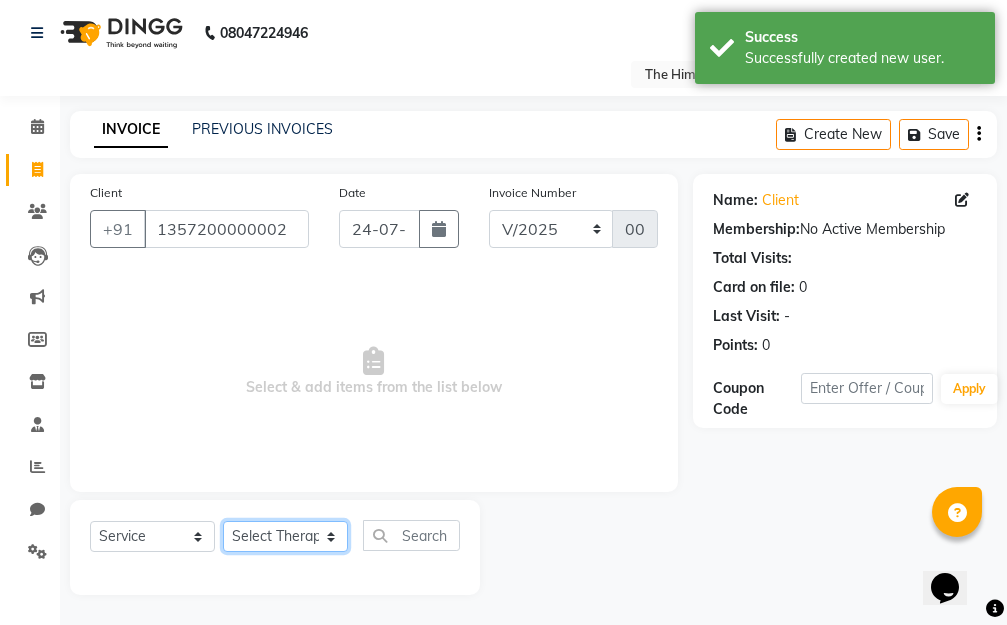 click on "Select Therapist Amar Anuradha  Binisha Bishal  Choden Chung Chung id gantok Rina  Satya  Sushila  Sushma  Totan" 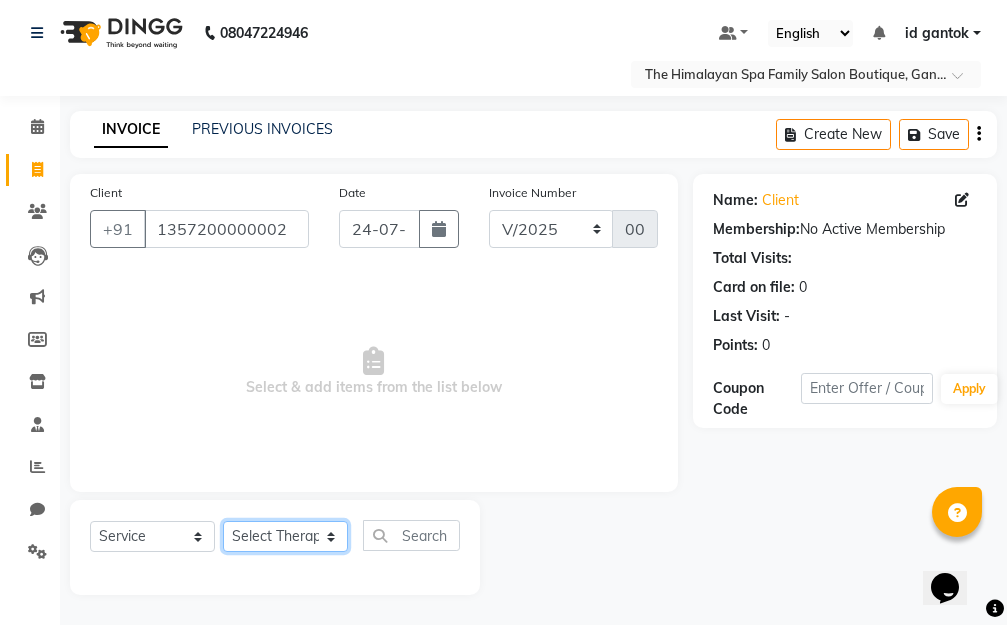 select on "74586" 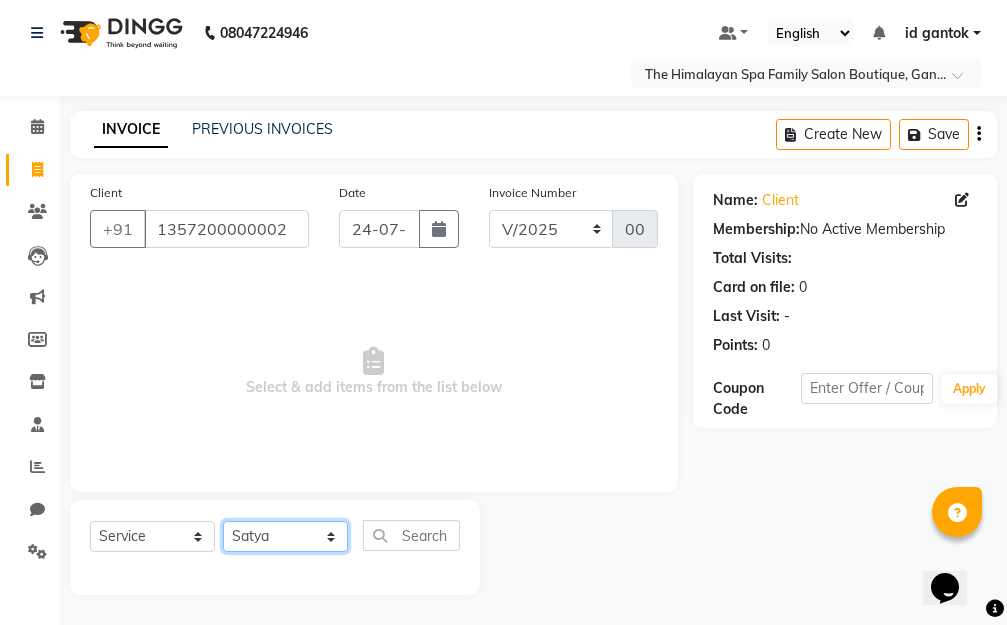click on "Select Therapist Amar Anuradha  Binisha Bishal  Choden Chung Chung id gantok Rina  Satya  Sushila  Sushma  Totan" 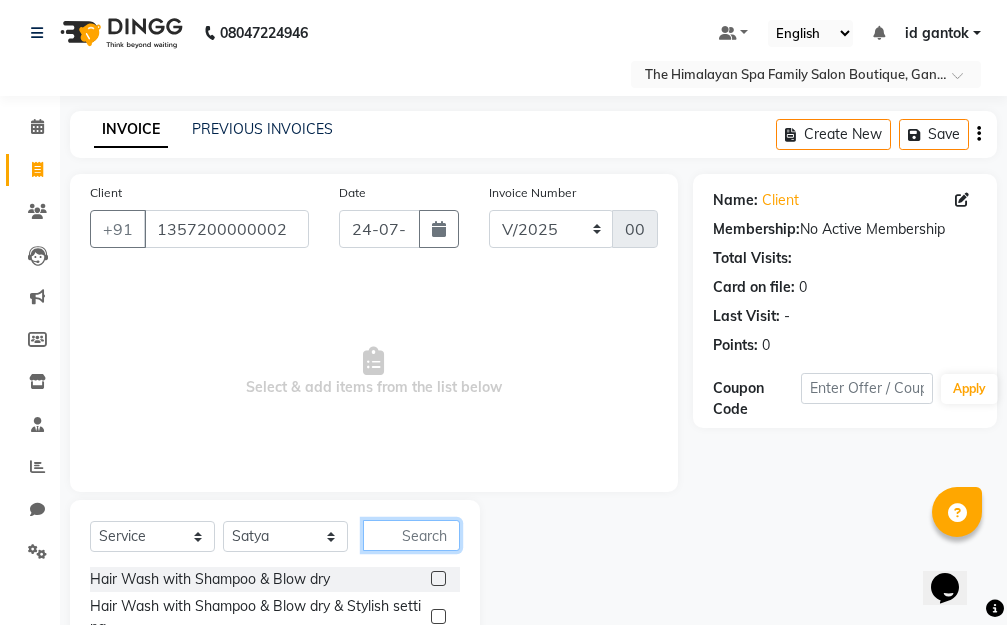 click 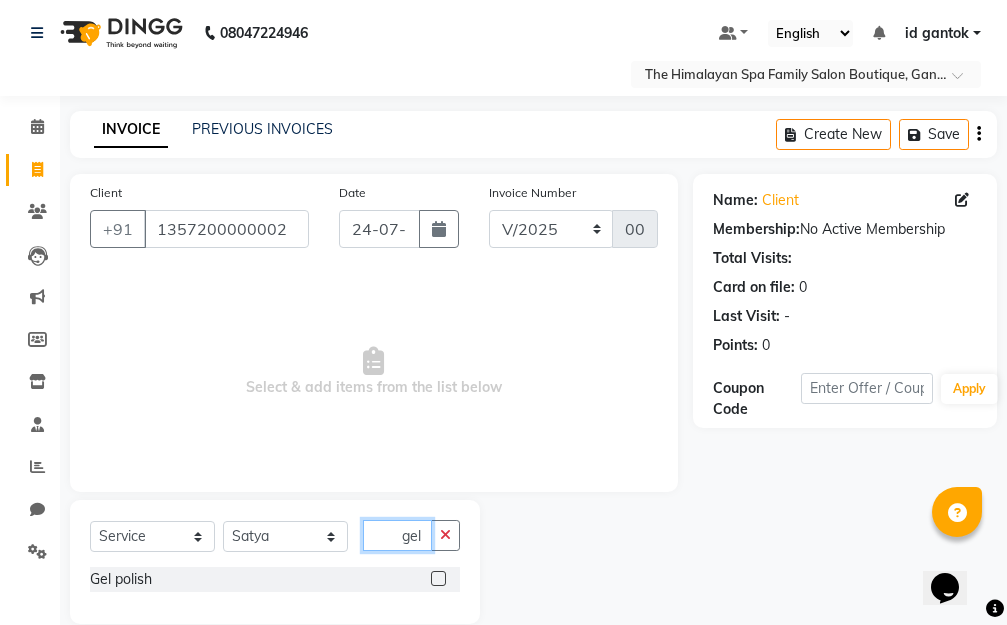 type on "gel" 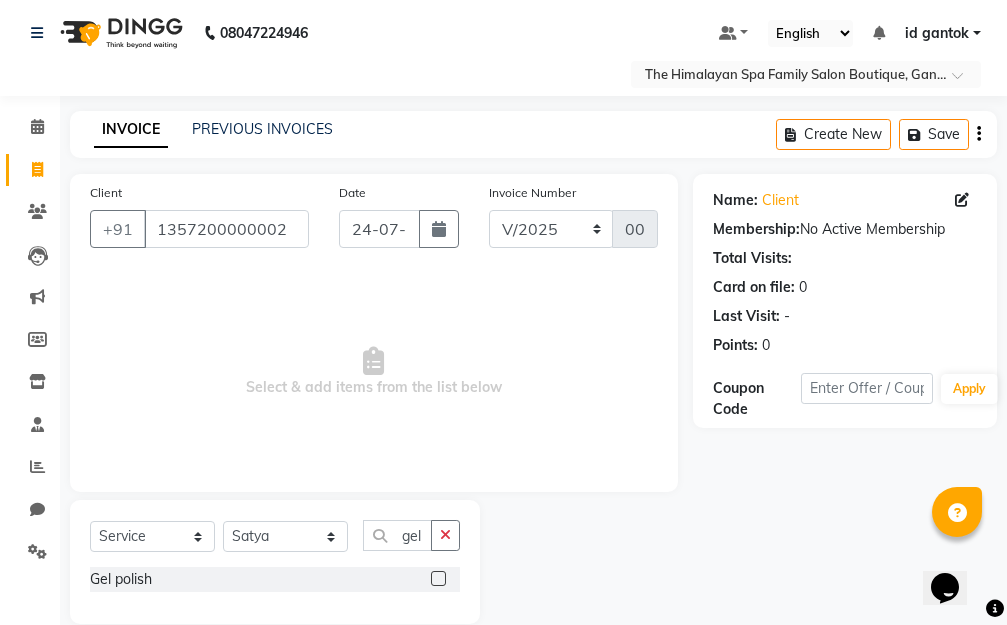 click 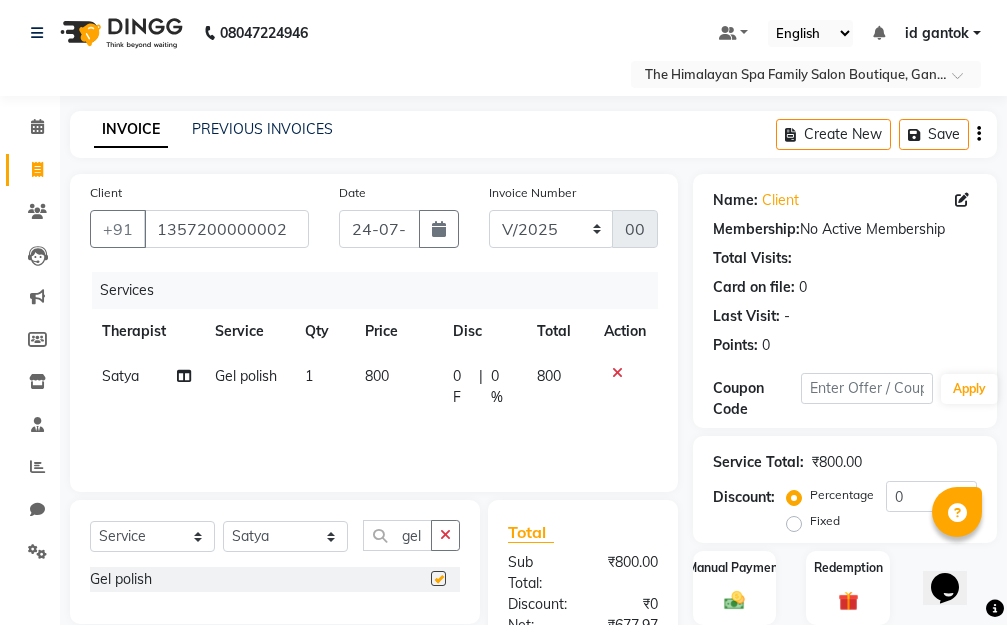 checkbox on "false" 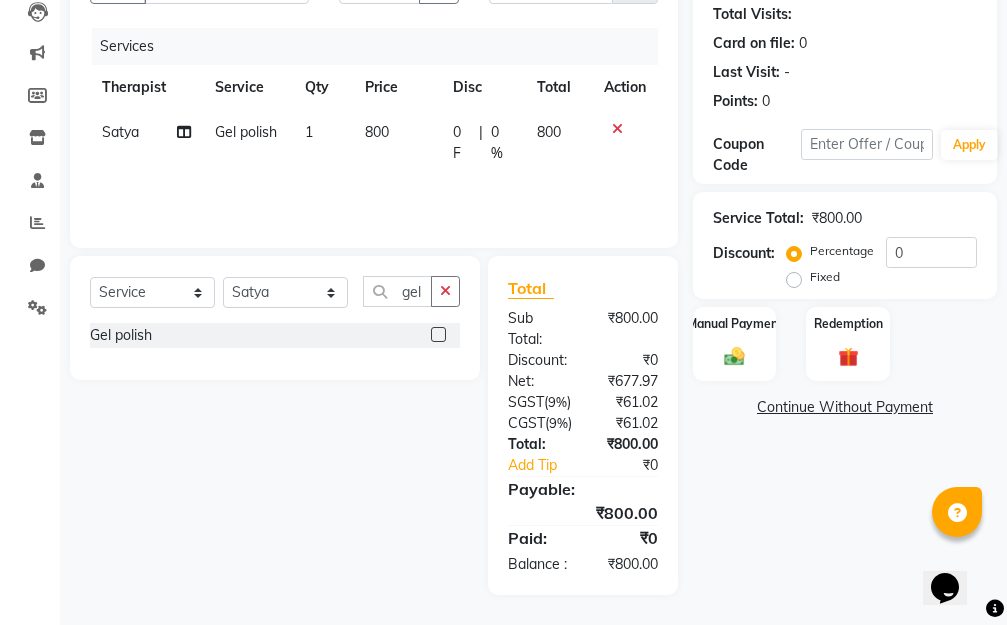 scroll, scrollTop: 0, scrollLeft: 0, axis: both 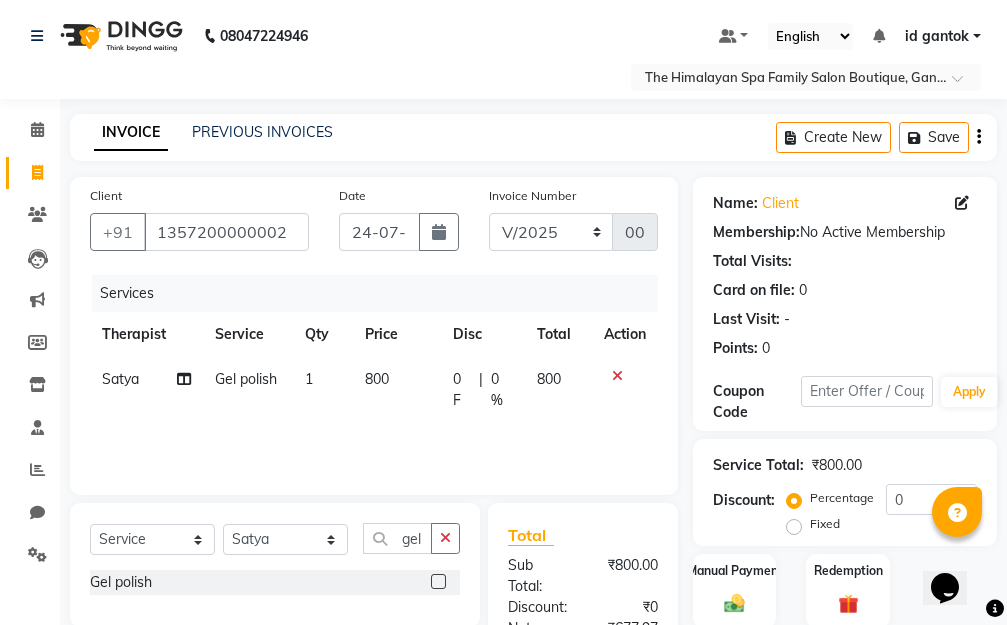 click 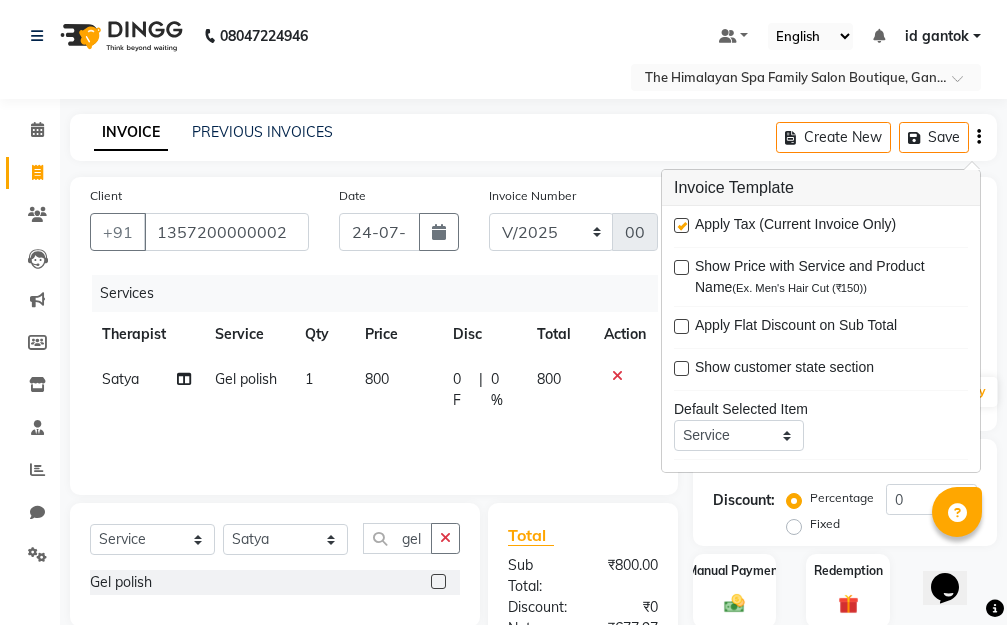 click on "Apply Tax (Current Invoice Only)" at bounding box center [795, 226] 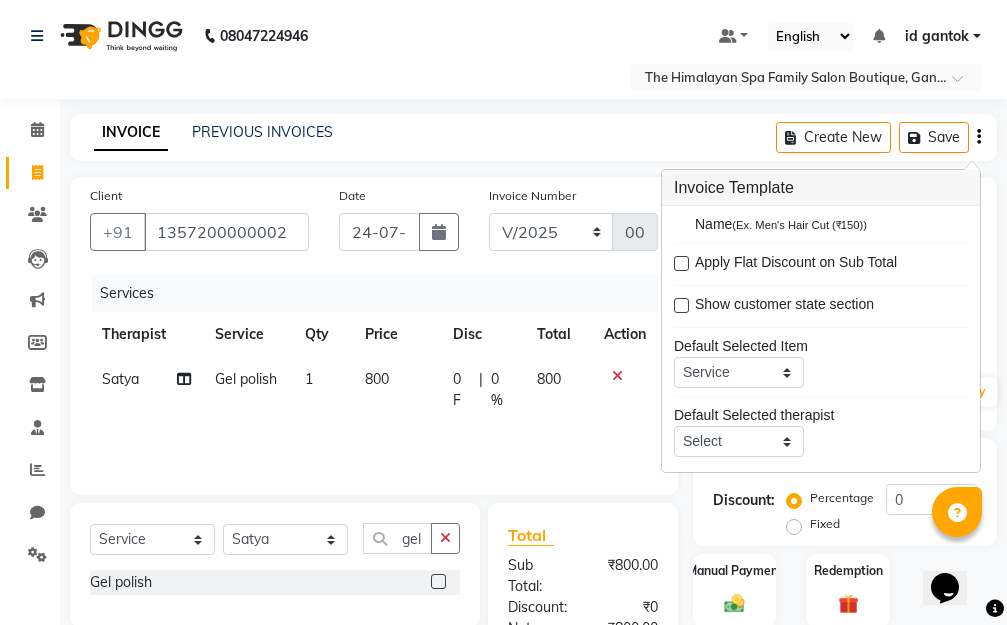 scroll, scrollTop: 98, scrollLeft: 0, axis: vertical 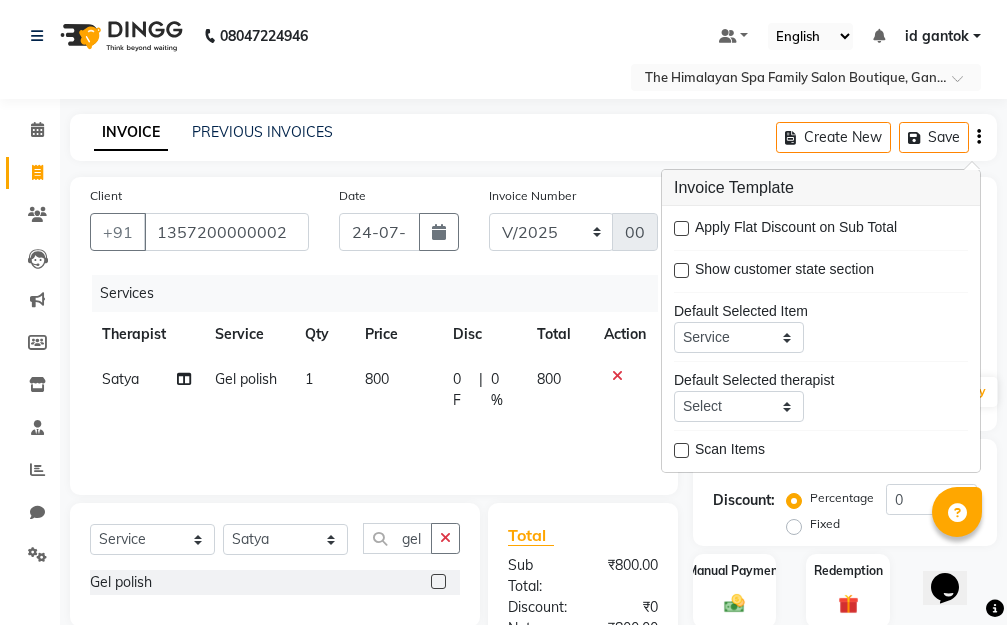 click 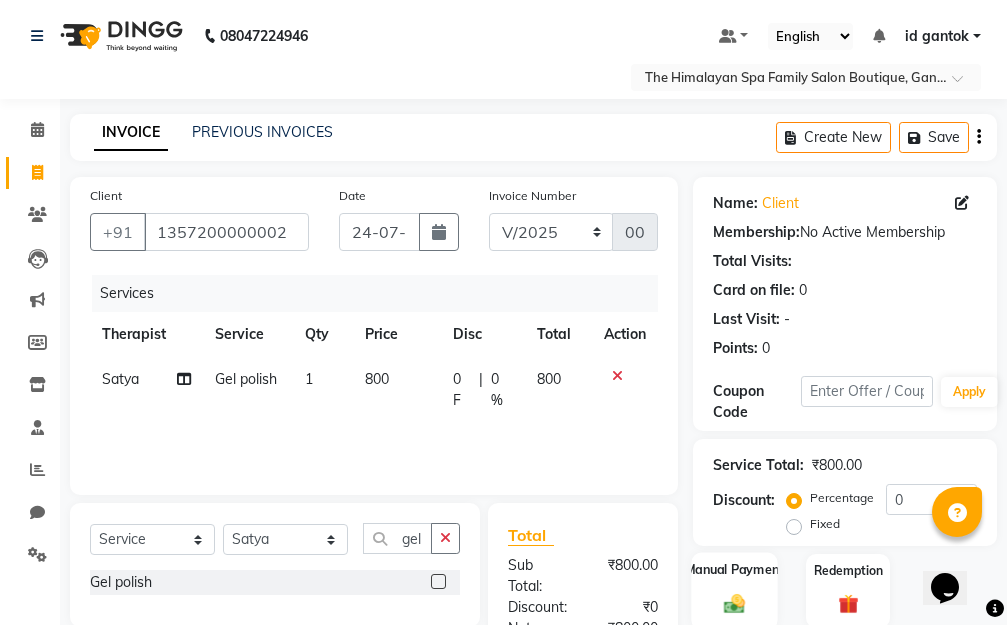 scroll, scrollTop: 226, scrollLeft: 0, axis: vertical 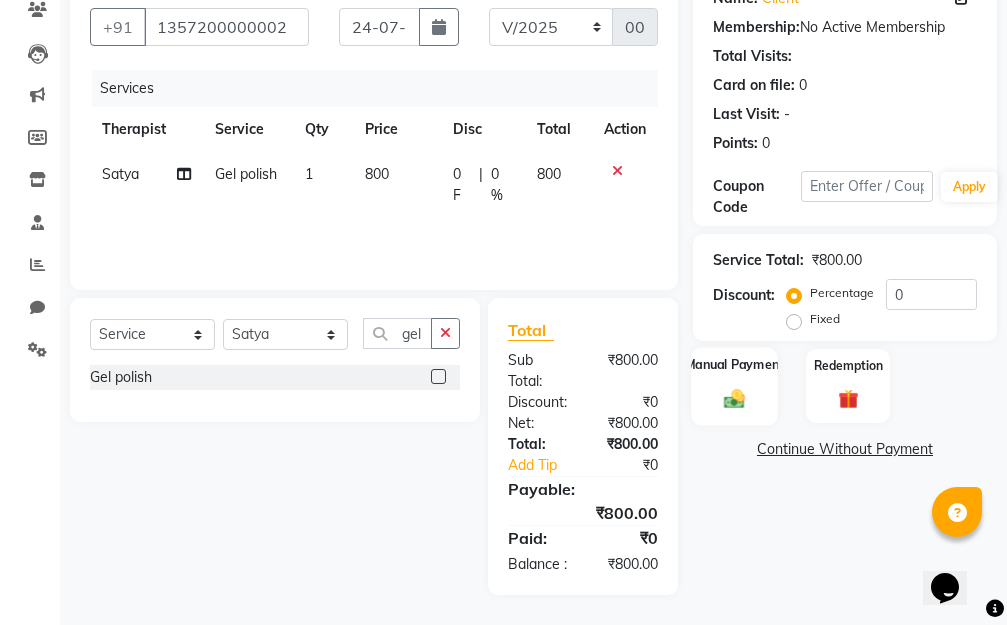 click 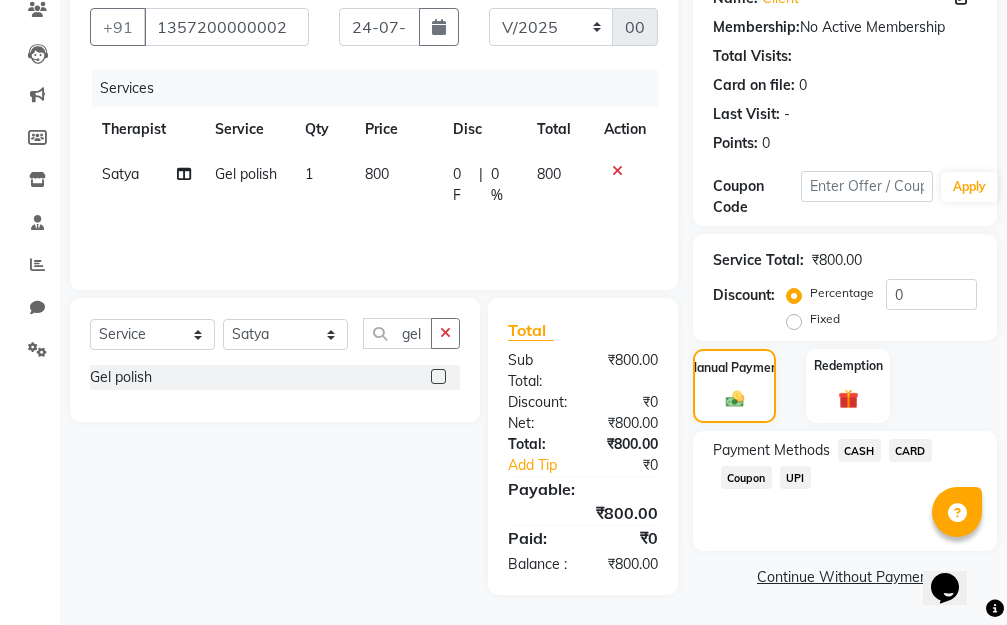 click on "CASH" 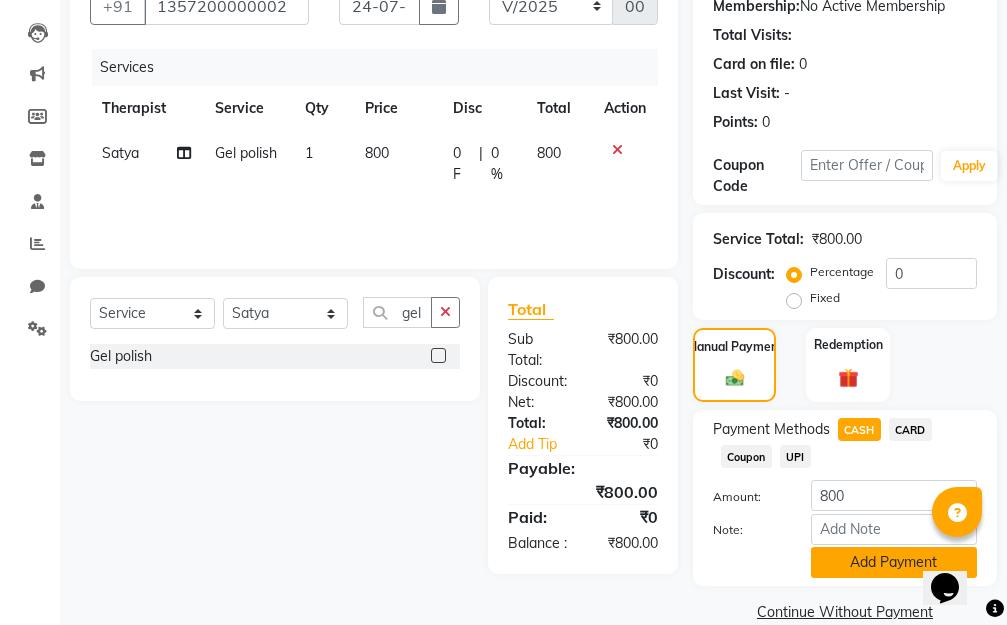 scroll, scrollTop: 258, scrollLeft: 0, axis: vertical 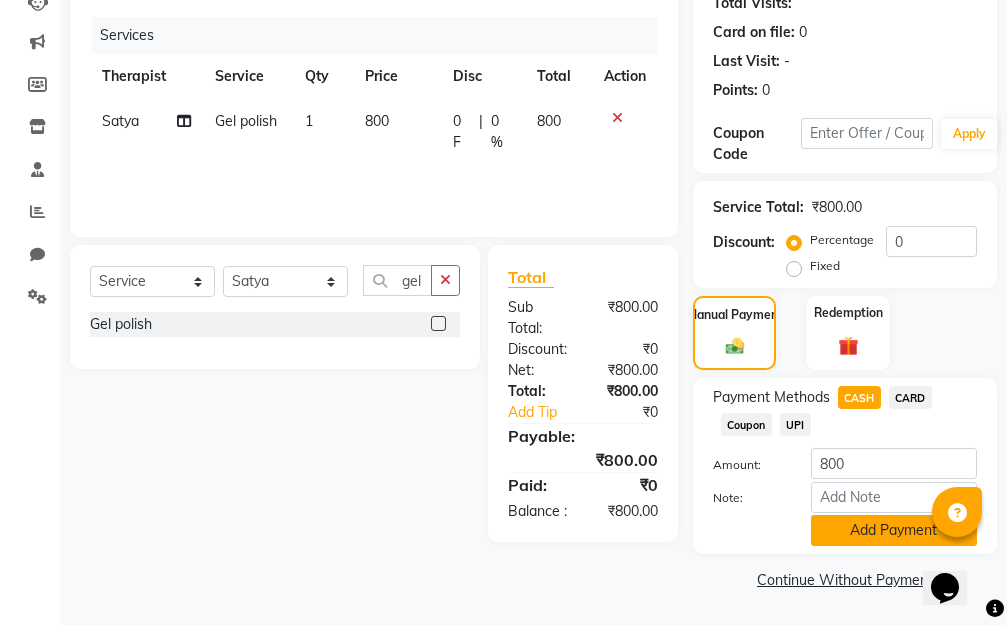 click on "Add Payment" 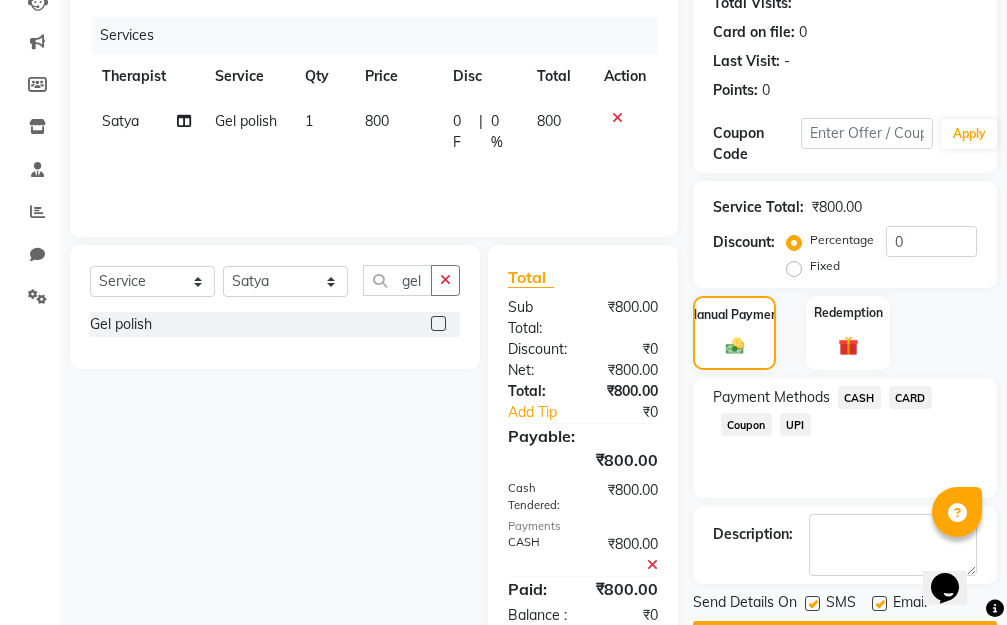 scroll, scrollTop: 330, scrollLeft: 0, axis: vertical 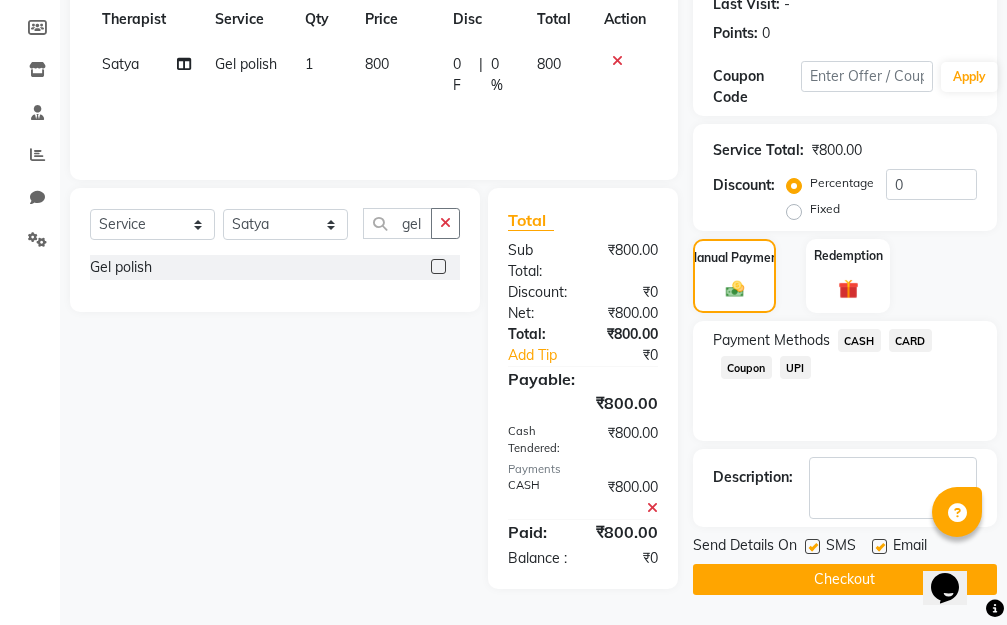 click 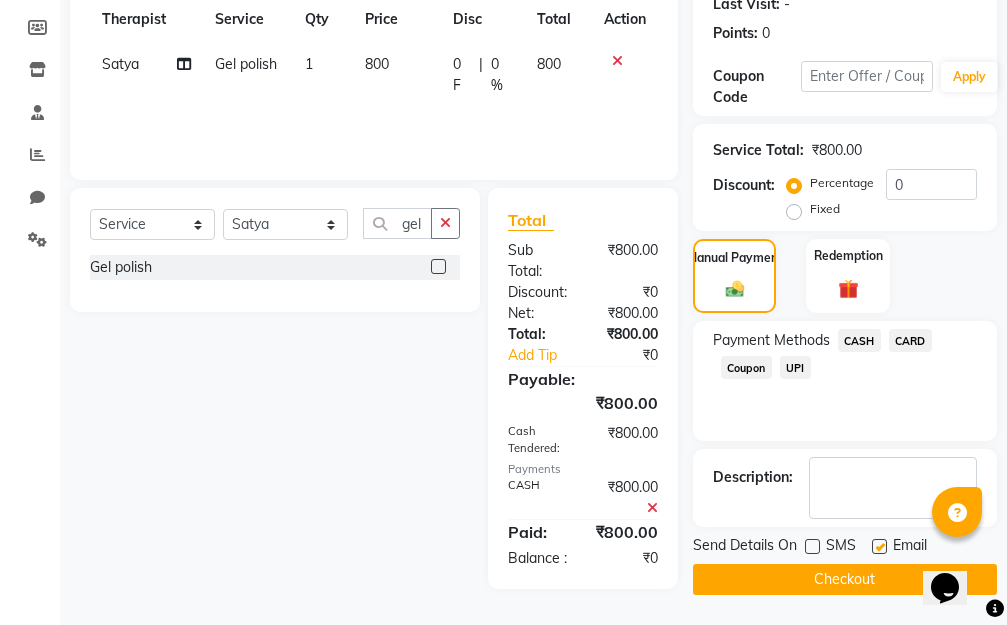 click 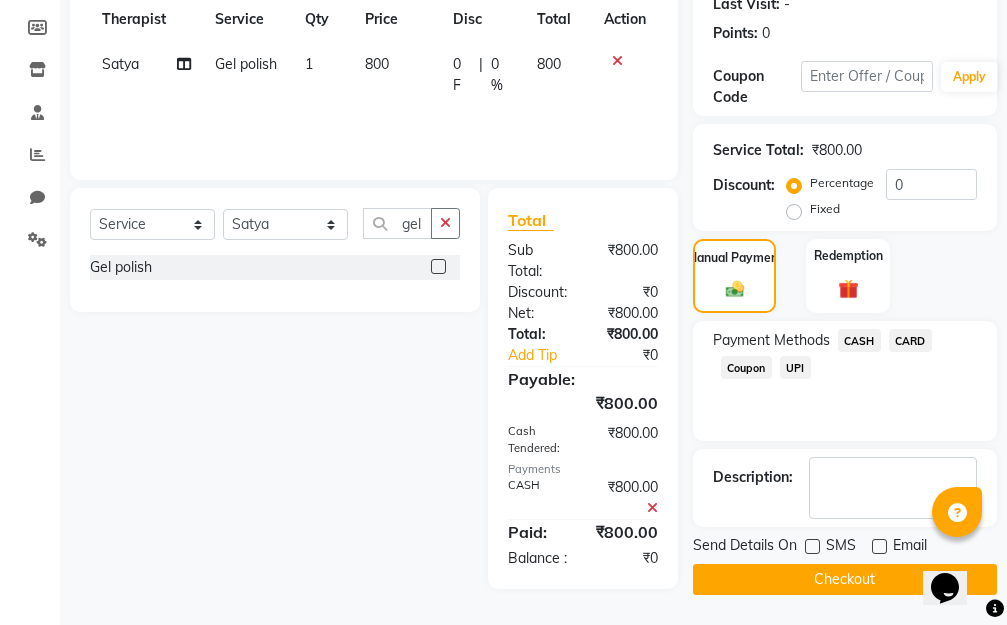 click on "Checkout" 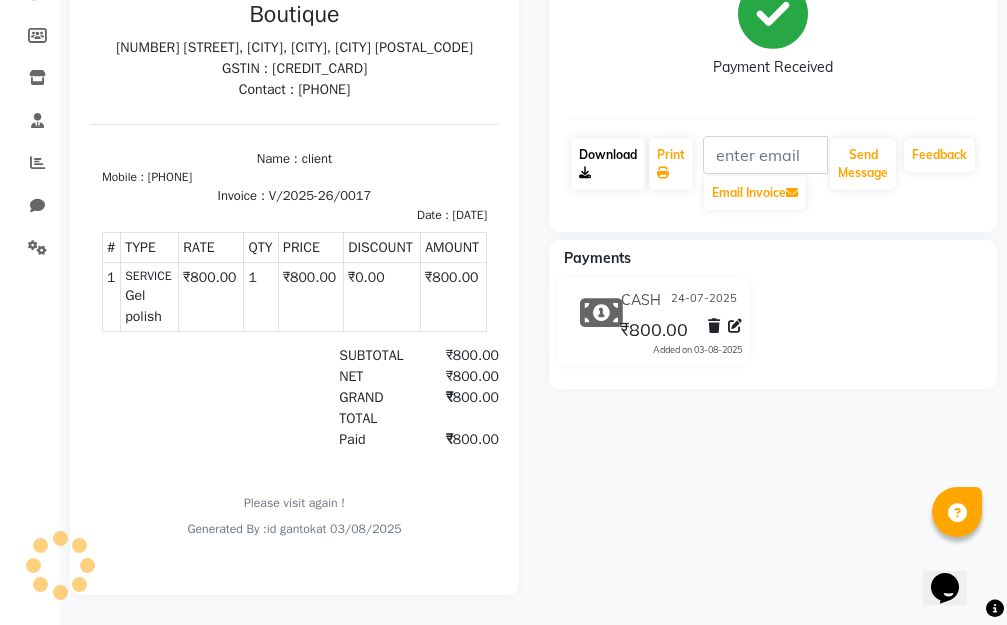 scroll, scrollTop: 0, scrollLeft: 0, axis: both 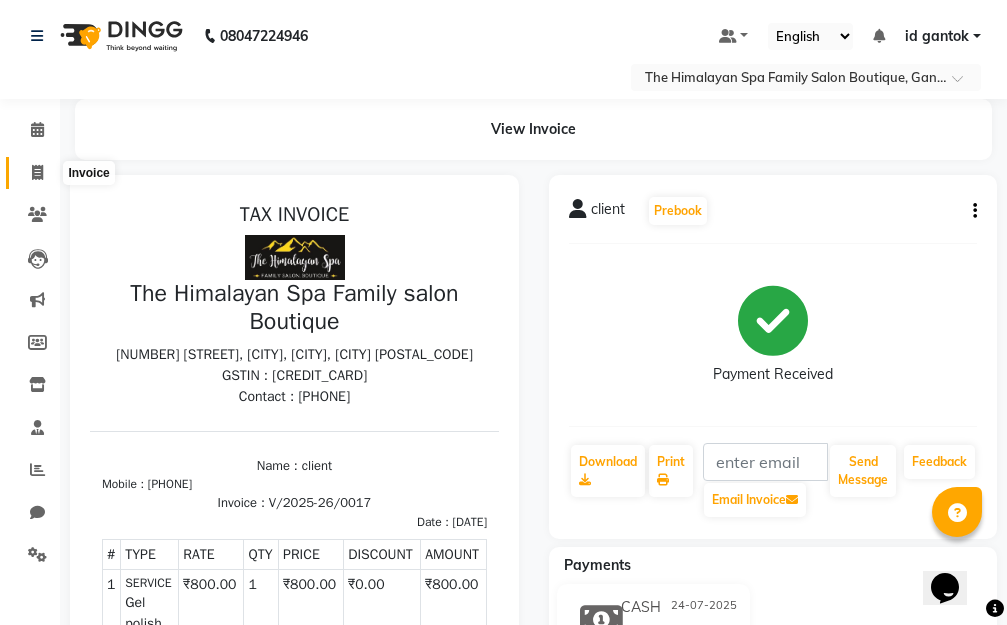 click 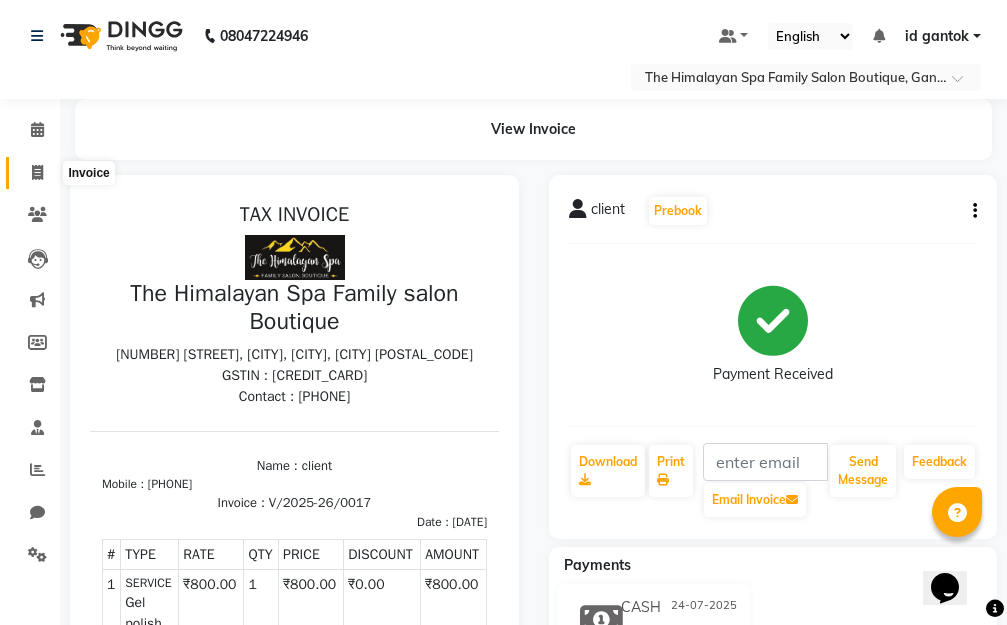 select on "service" 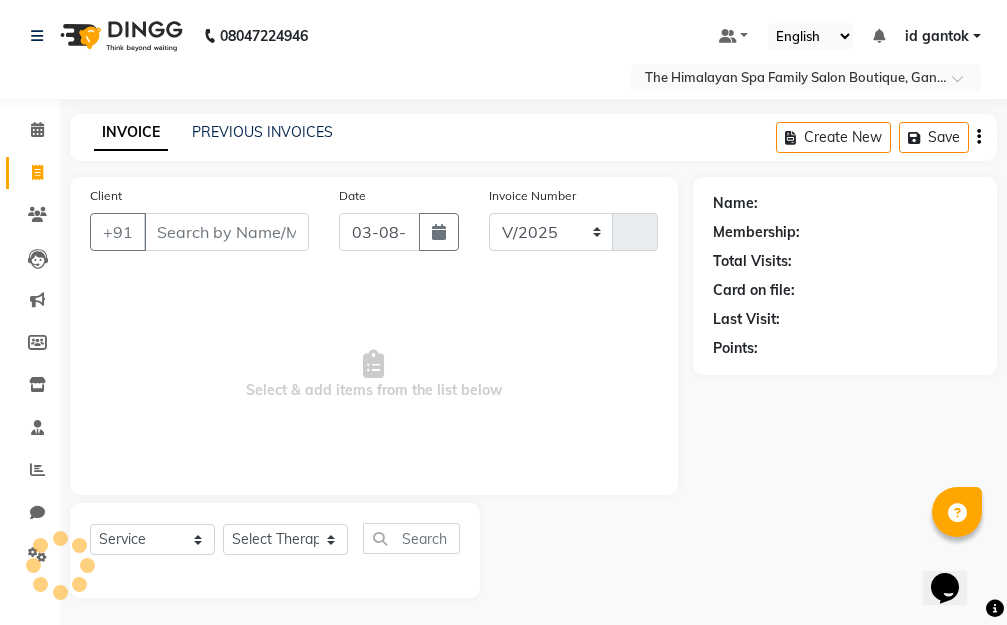 select on "8070" 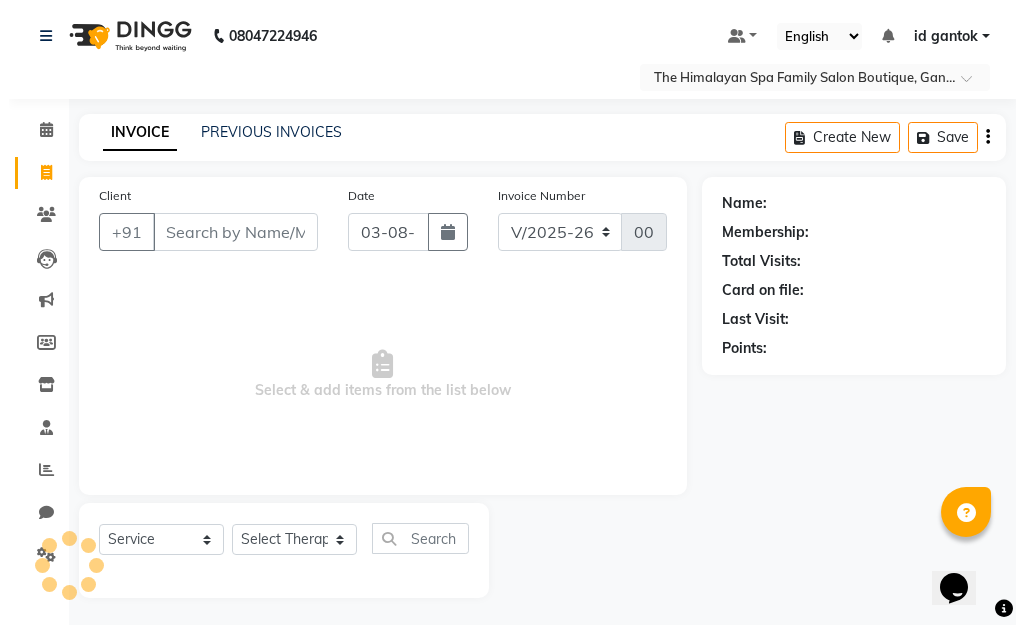 scroll, scrollTop: 3, scrollLeft: 0, axis: vertical 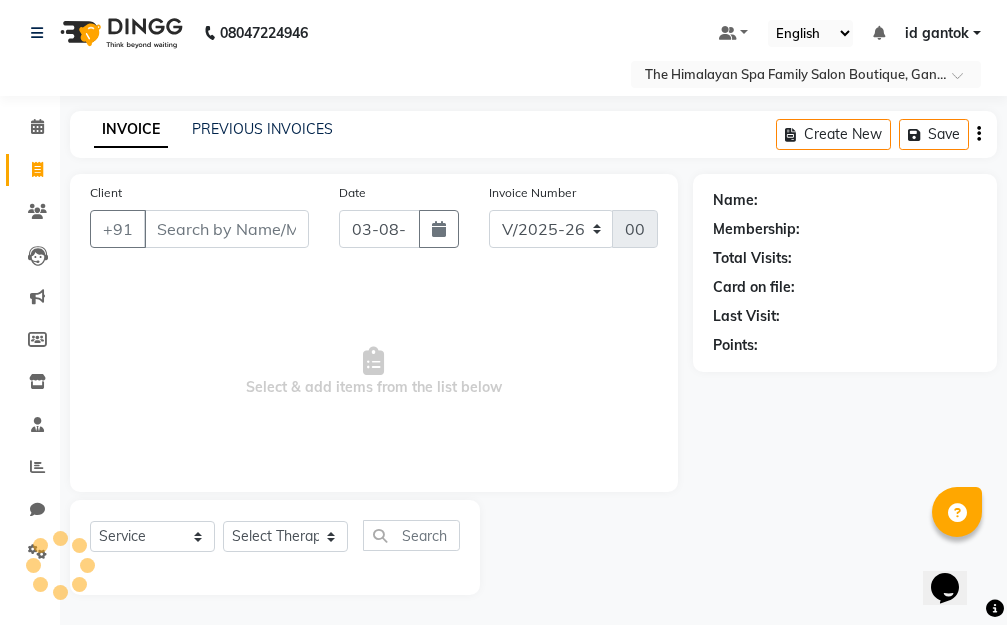 click on "Client" at bounding box center (226, 229) 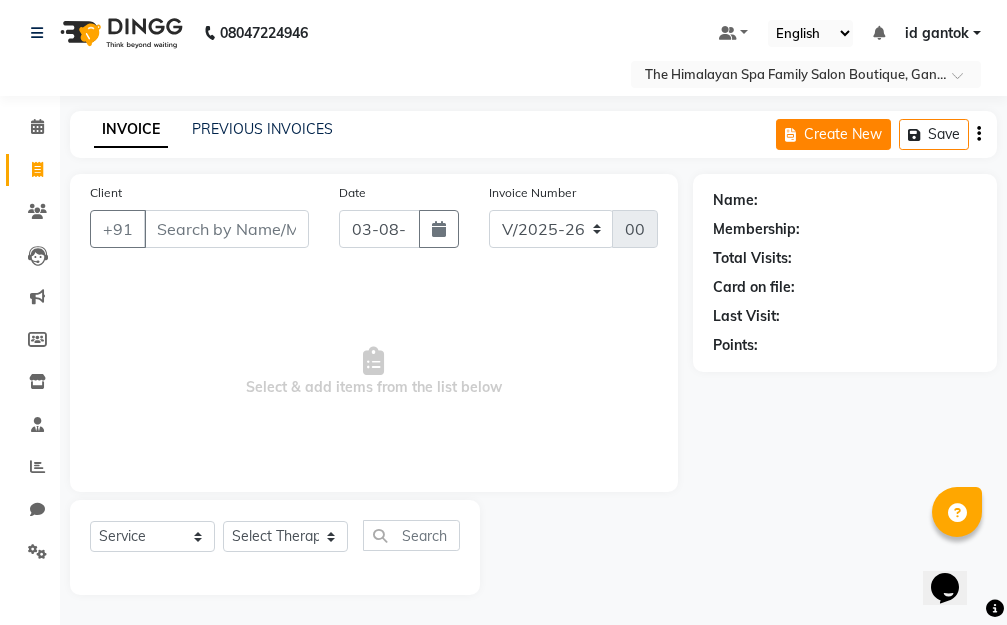 click on "Create New" 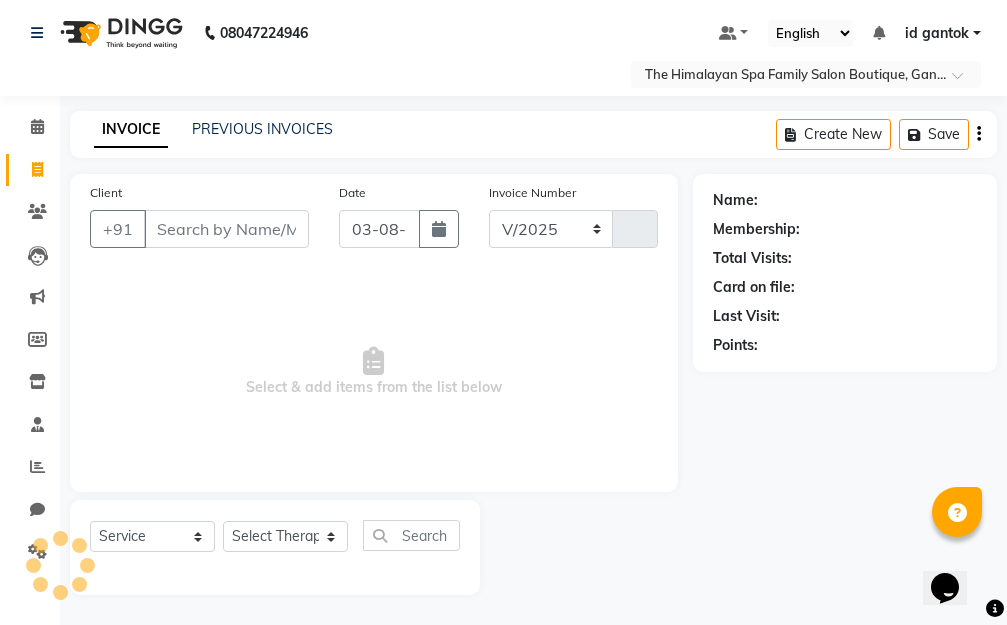 select on "8070" 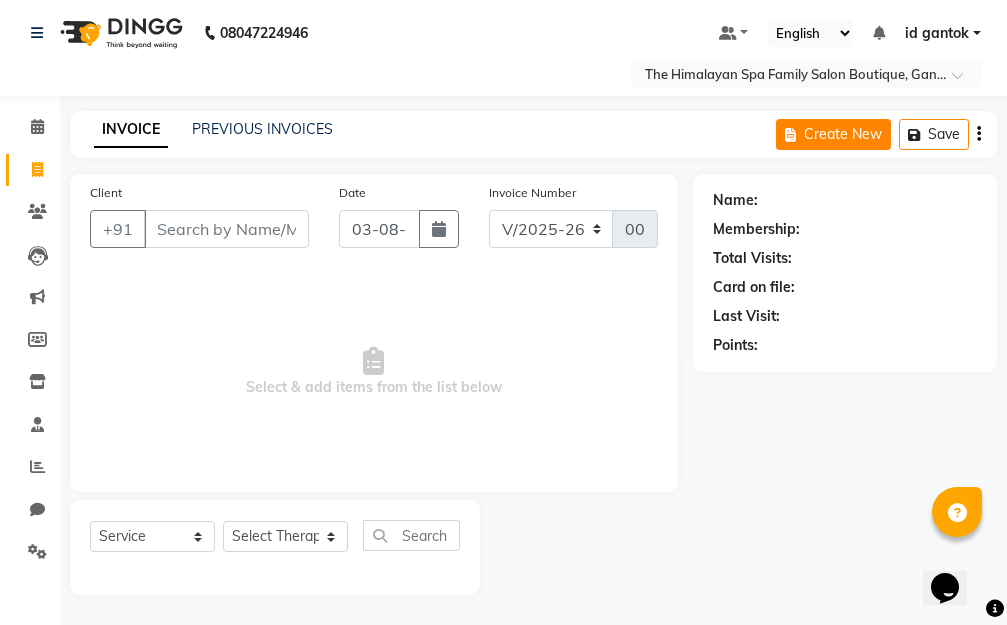 click on "Create New" 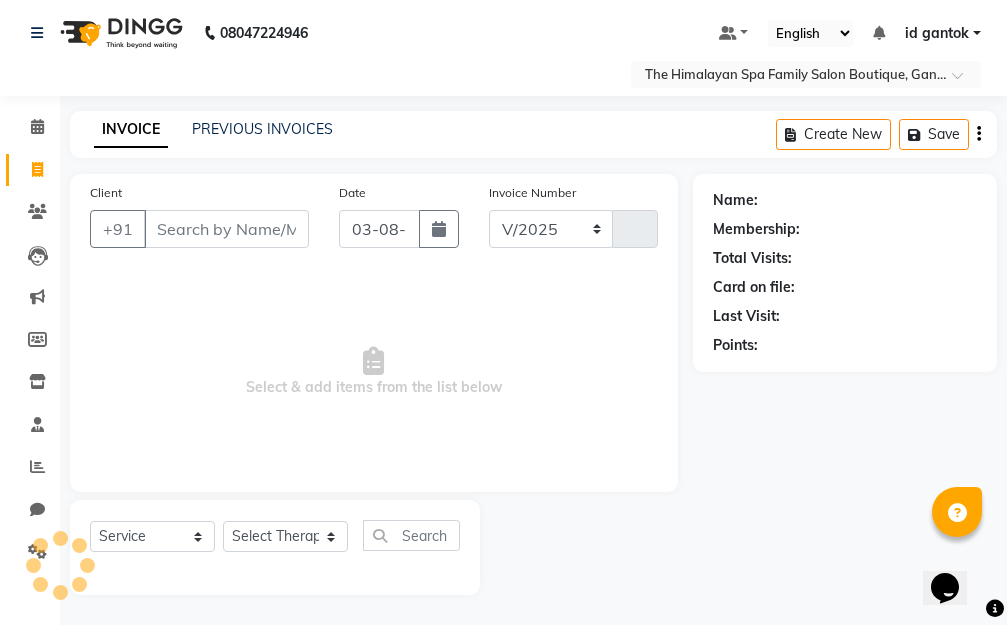 select on "8070" 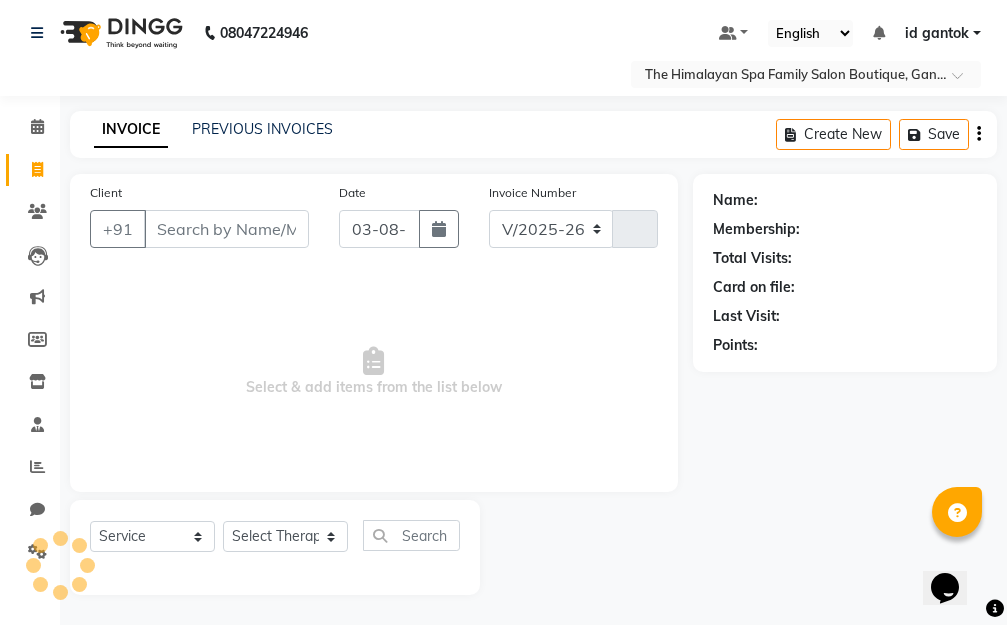 type on "0018" 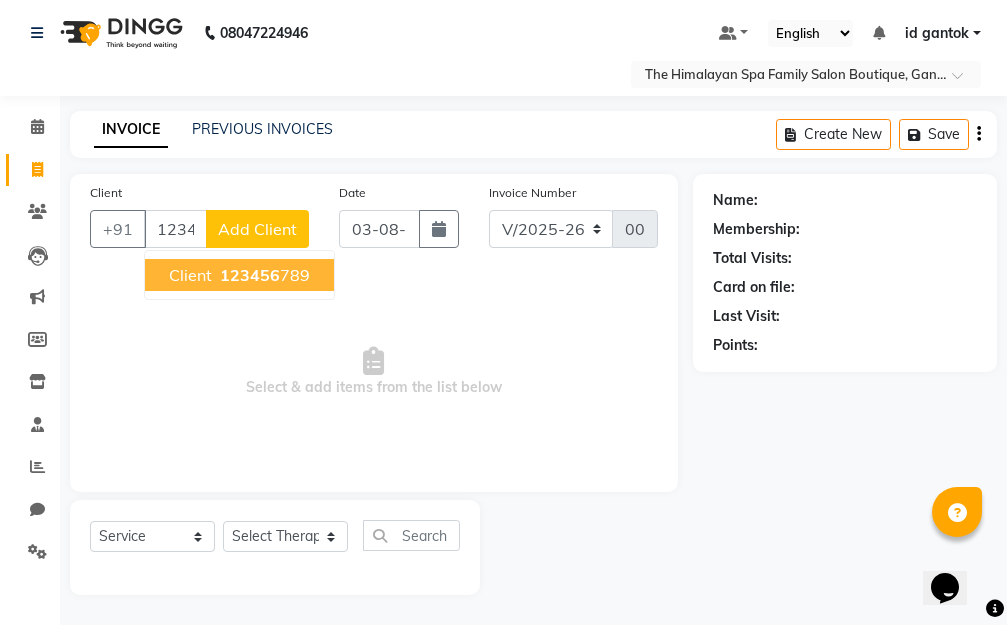 type on "123456" 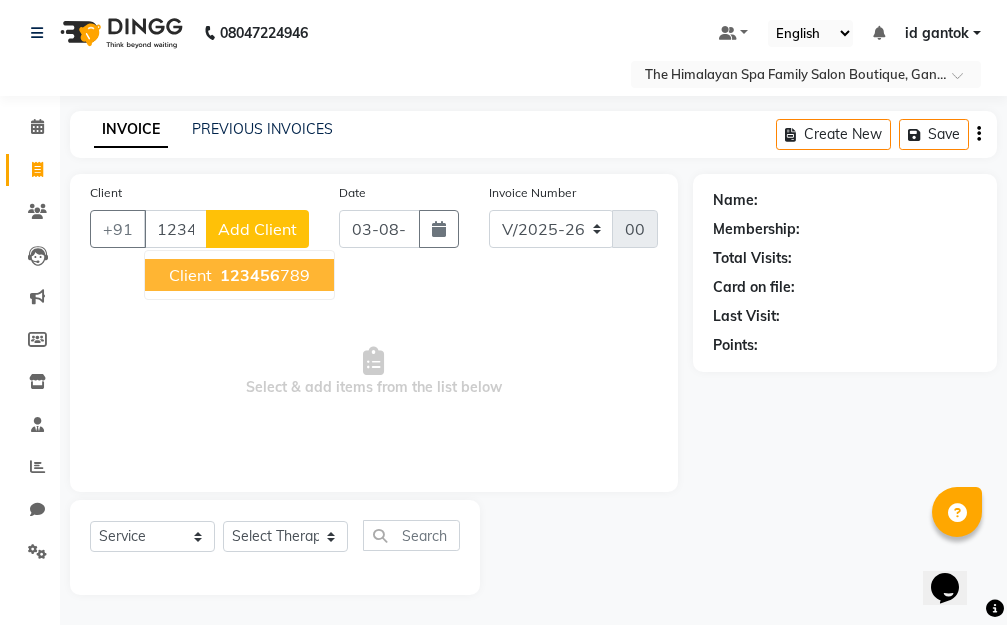 click on "Add Client" 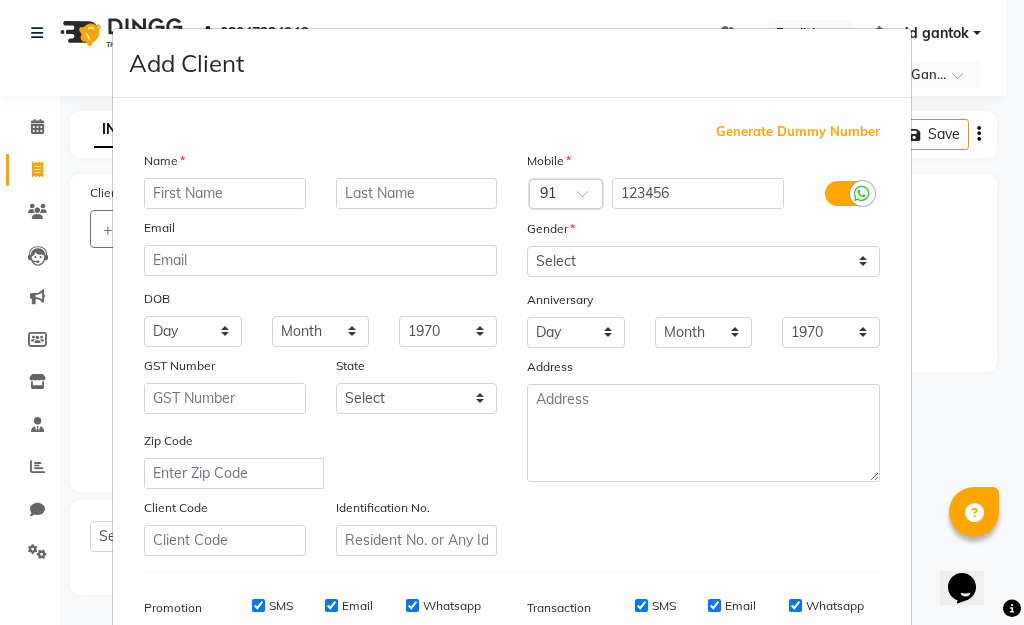 click on "Generate Dummy Number" at bounding box center [798, 132] 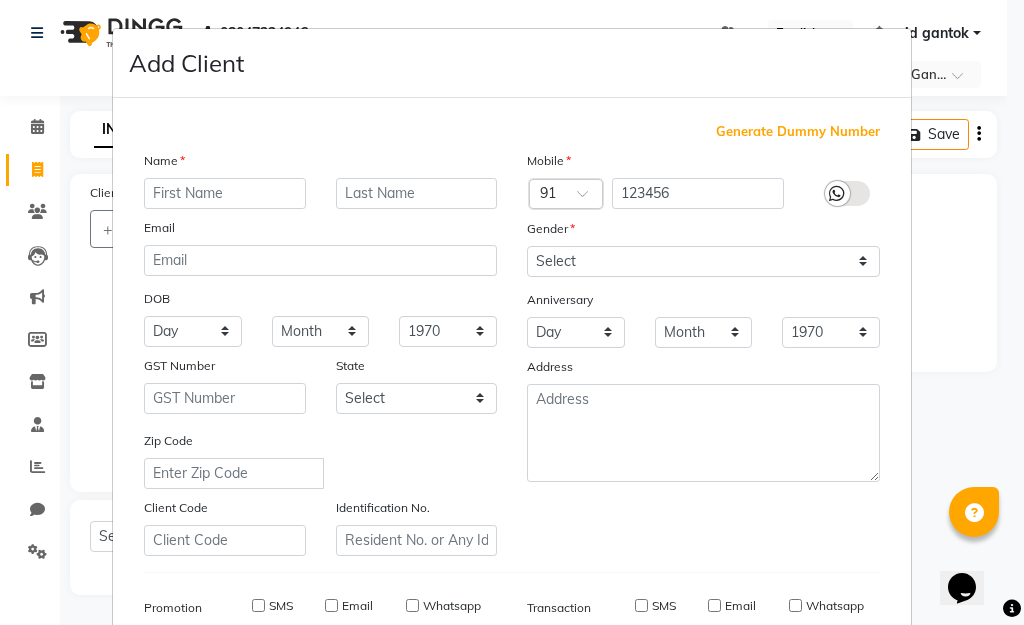 type on "1357200000003" 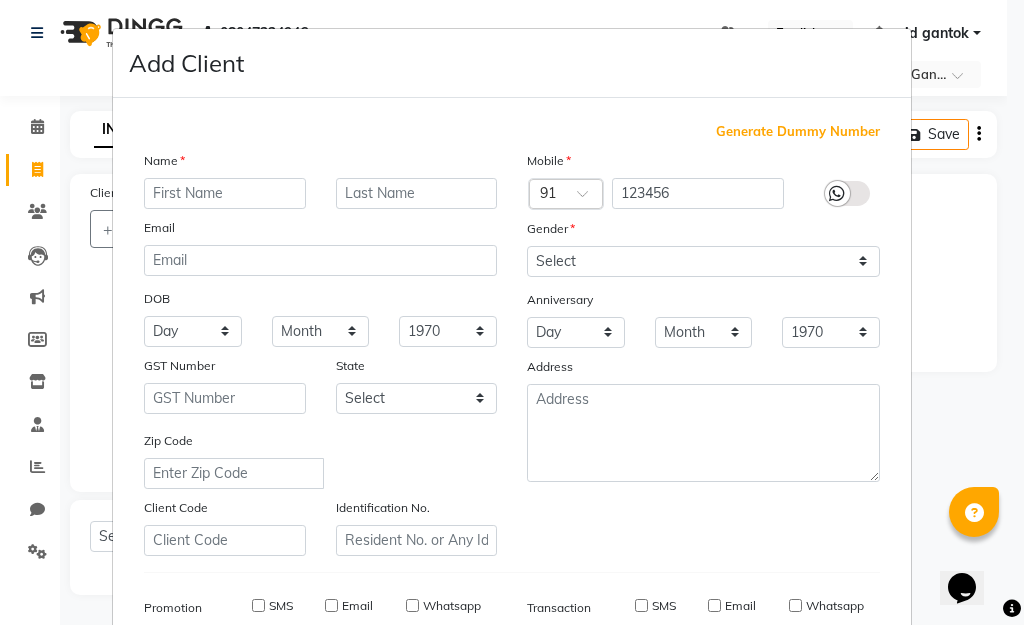 checkbox on "false" 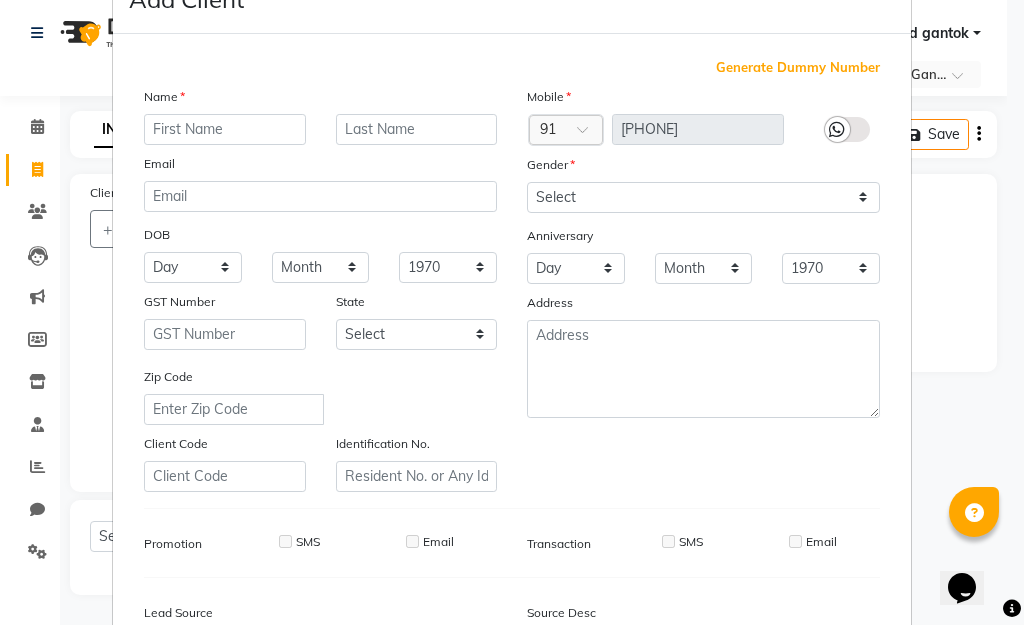 scroll, scrollTop: 100, scrollLeft: 0, axis: vertical 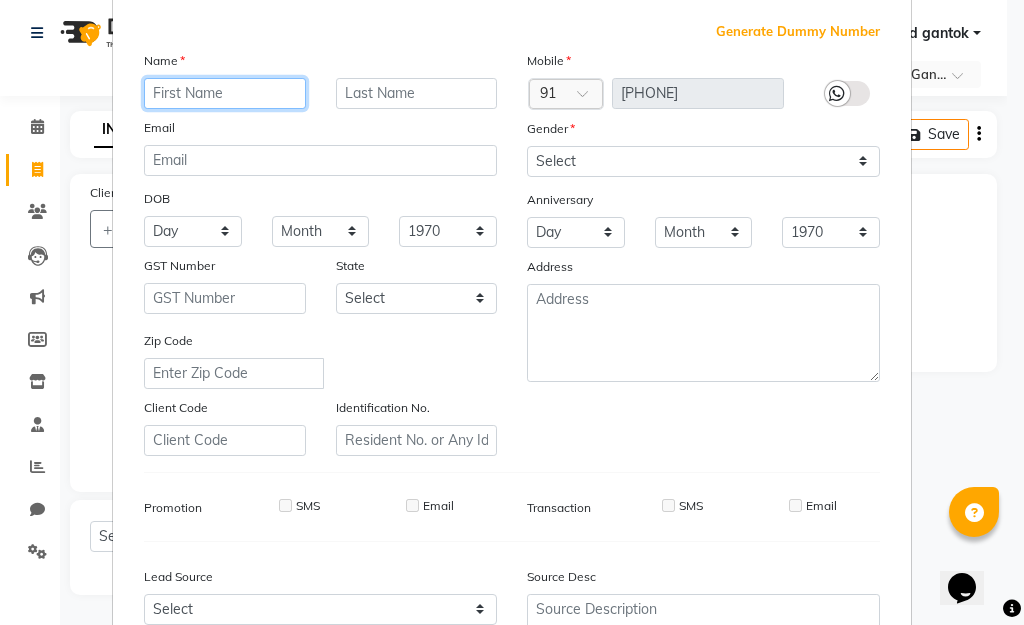 click at bounding box center [225, 93] 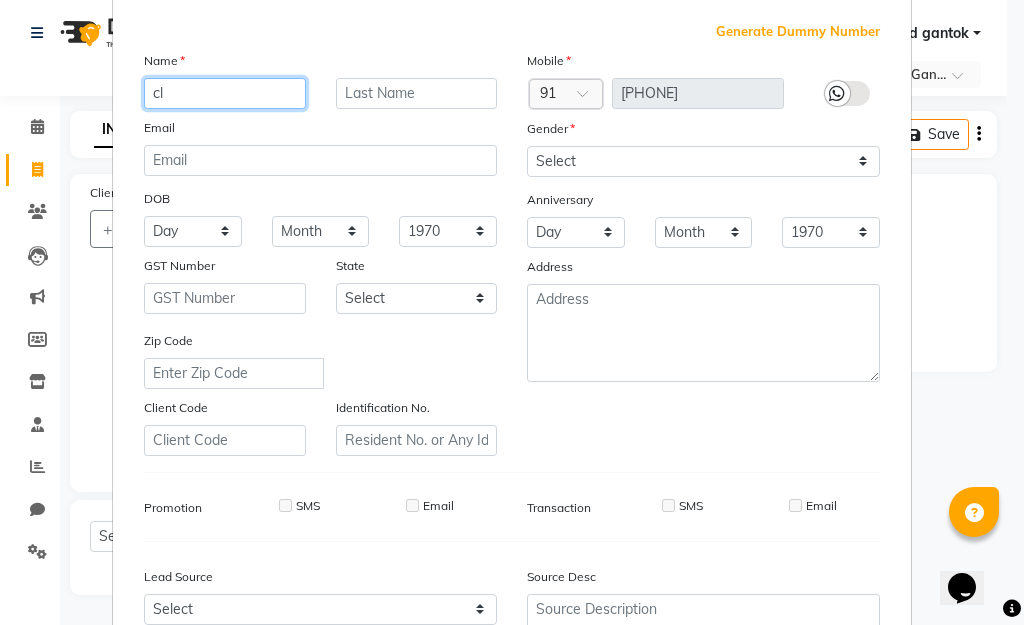 scroll, scrollTop: 0, scrollLeft: 0, axis: both 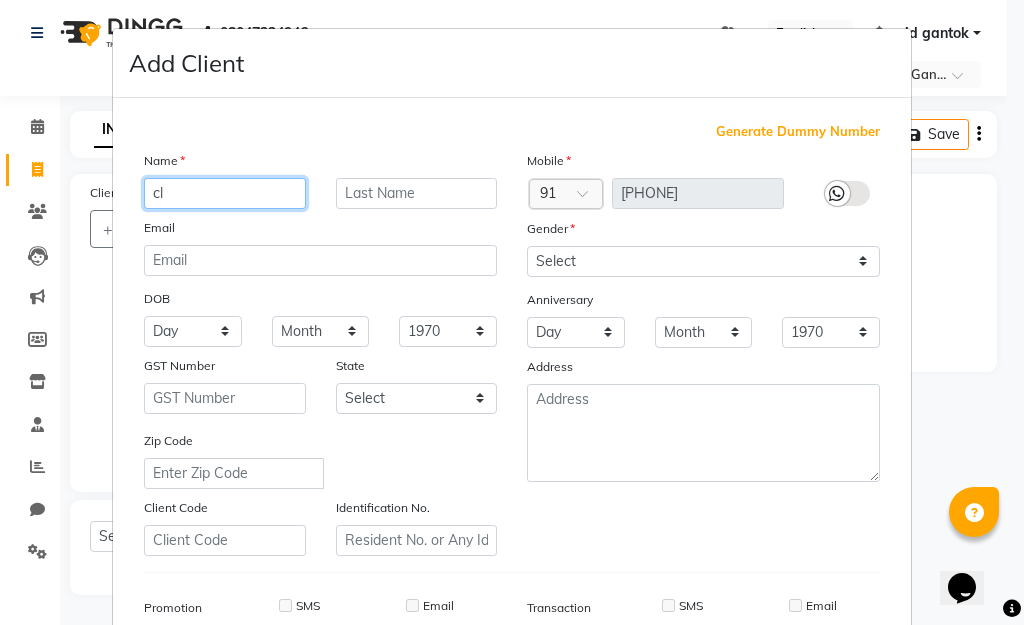 type on "cl" 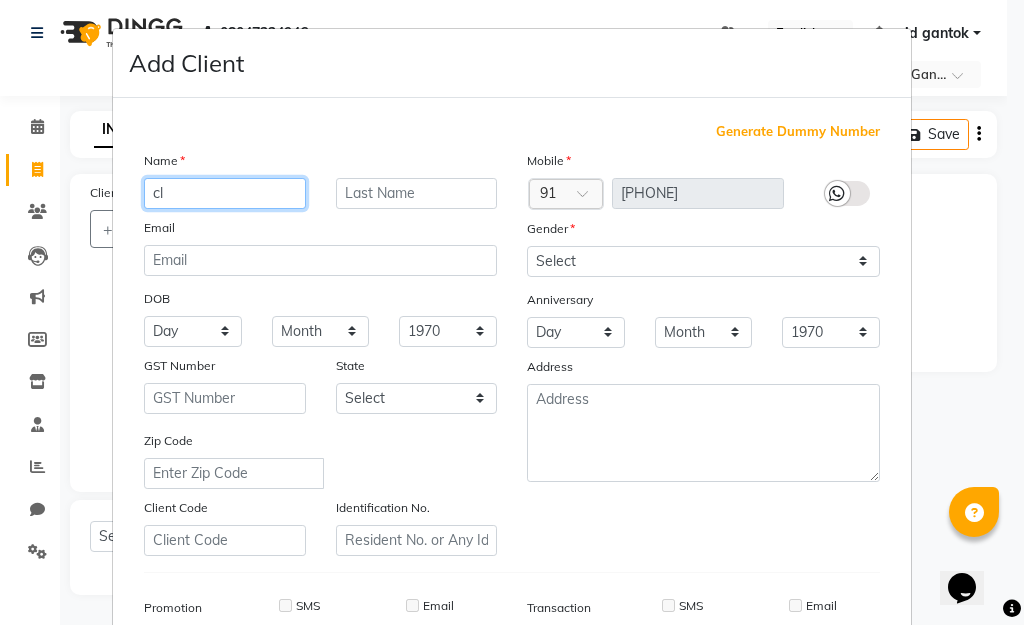 drag, startPoint x: 795, startPoint y: 154, endPoint x: 187, endPoint y: 191, distance: 609.12476 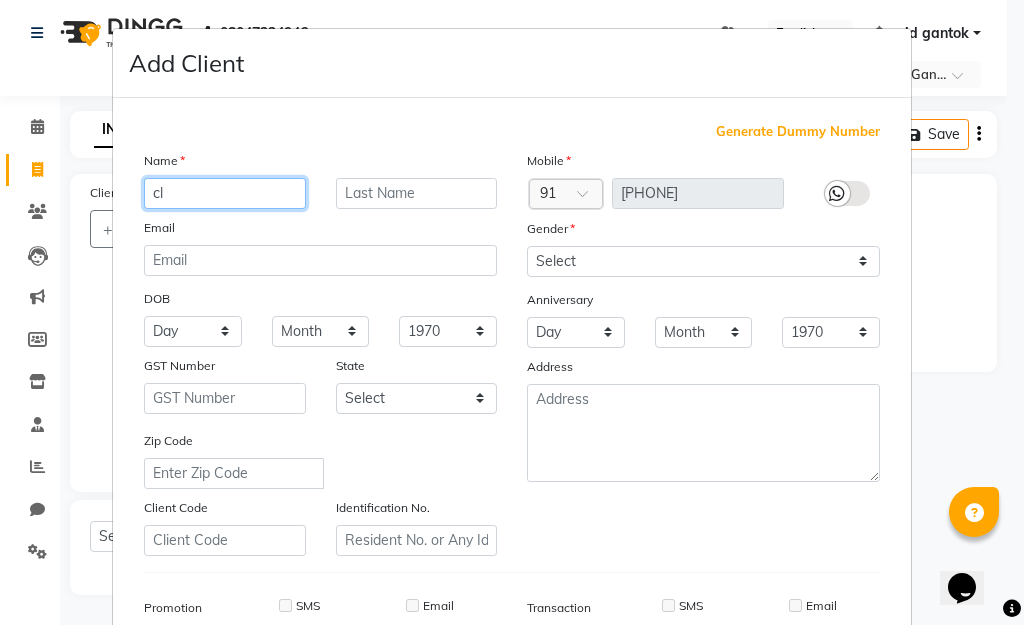 click on "cl" at bounding box center (225, 193) 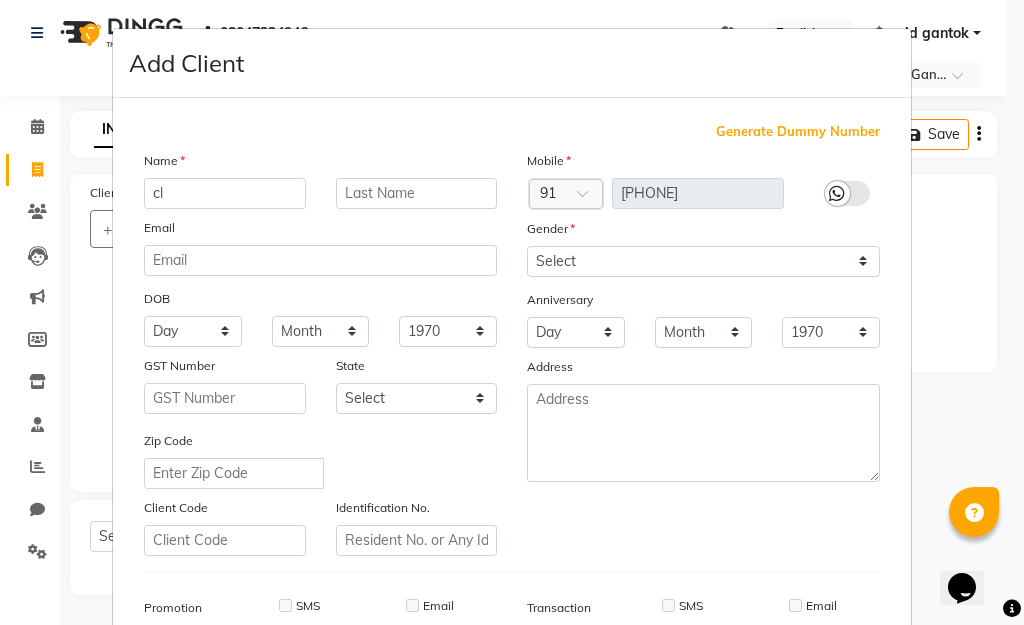 click on "Add Client Generate Dummy Number Name cl Email DOB Day 01 02 03 04 05 06 07 08 09 10 11 12 13 14 15 16 17 18 19 20 21 22 23 24 25 26 27 28 29 30 31 Month January February March April May June July August September October November December 1940 1941 1942 1943 1944 1945 1946 1947 1948 1949 1950 1951 1952 1953 1954 1955 1956 1957 1958 1959 1960 1961 1962 1963 1964 1965 1966 1967 1968 1969 1970 1971 1972 1973 1974 1975 1976 1977 1978 1979 1980 1981 1982 1983 1984 1985 1986 1987 1988 1989 1990 1991 1992 1993 1994 1995 1996 1997 1998 1999 2000 2001 2002 2003 2004 2005 2006 2007 2008 2009 2010 2011 2012 2013 2014 2015 2016 2017 2018 2019 2020 2021 2022 2023 2024 GST Number State Select Andaman and Nicobar Islands Andhra Pradesh Arunachal Pradesh Assam Bihar Chandigarh Chhattisgarh Dadra and Nagar Haveli Daman and Diu Delhi Goa Gujarat Haryana Himachal Pradesh Jammu and Kashmir Jharkhand Karnataka Kerala Lakshadweep Madhya Pradesh Maharashtra Manipur Meghalaya Mizoram Nagaland Odisha Pondicherry Punjab Rajasthan ×" at bounding box center [512, 312] 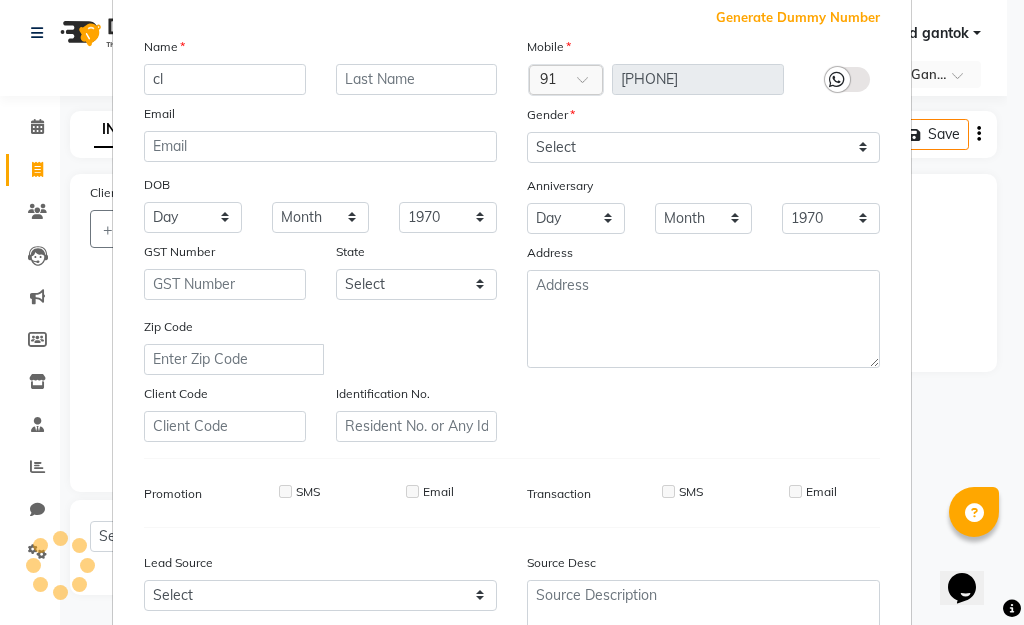 scroll, scrollTop: 298, scrollLeft: 0, axis: vertical 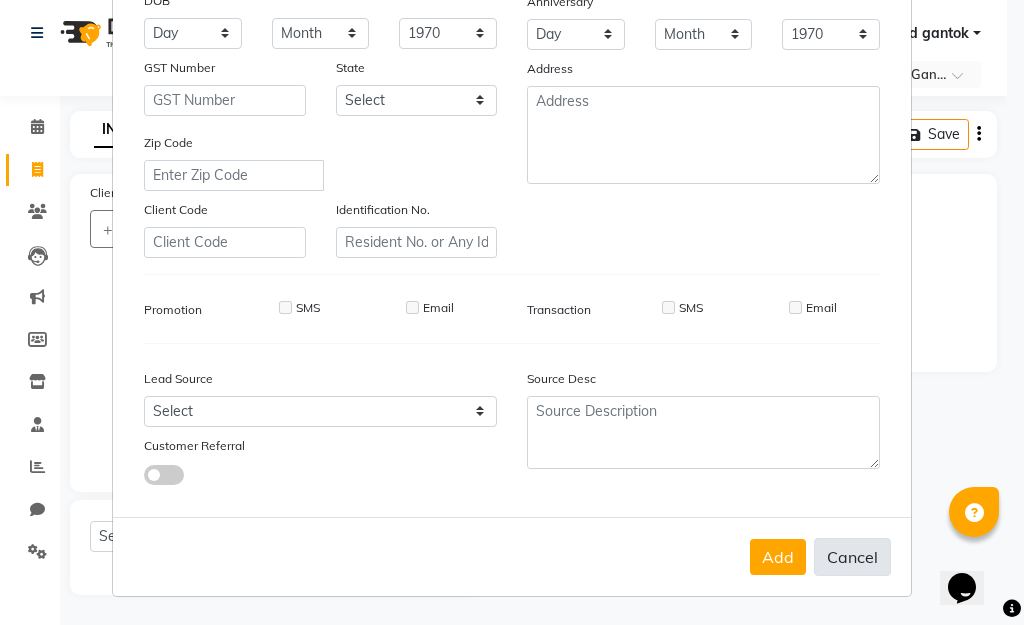 click on "Cancel" at bounding box center (852, 557) 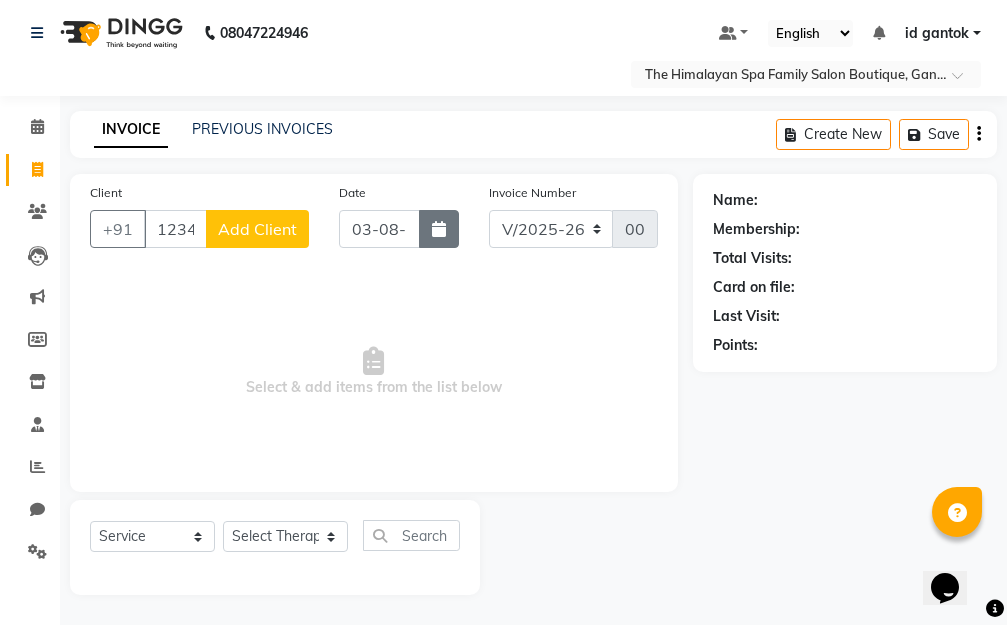 click 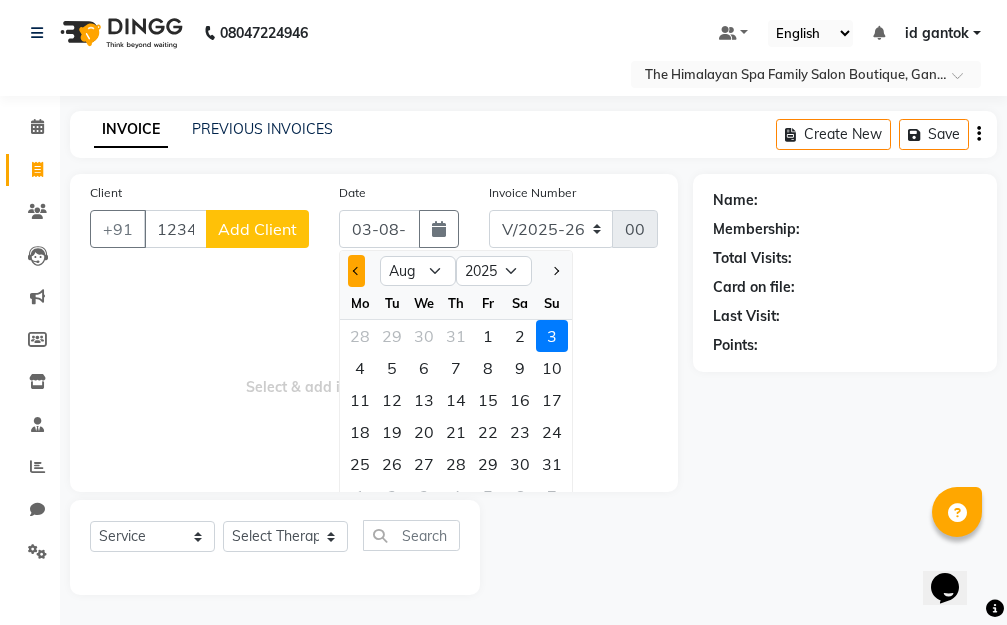 click 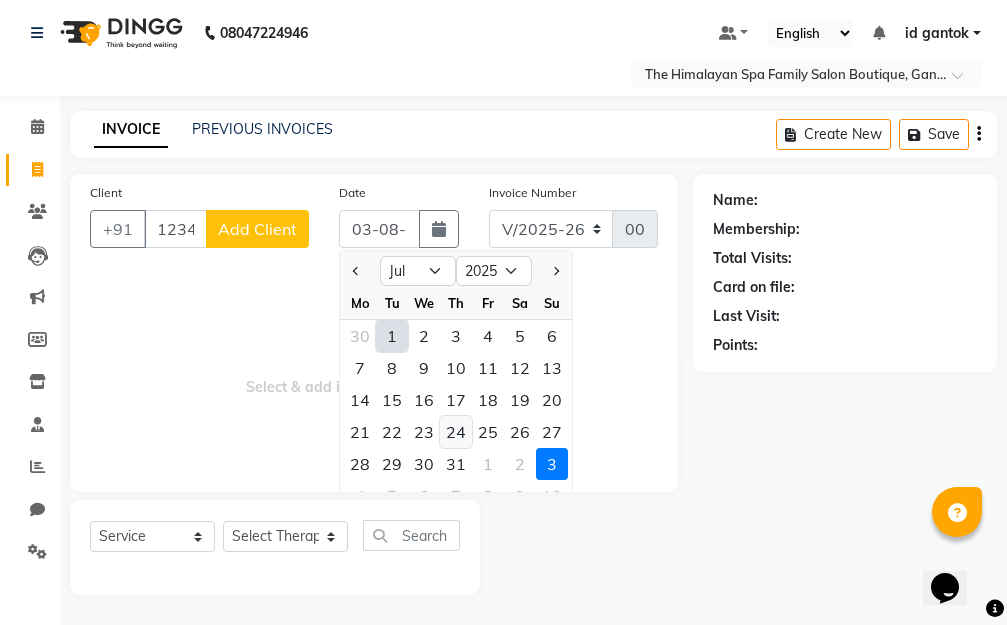 click on "24" 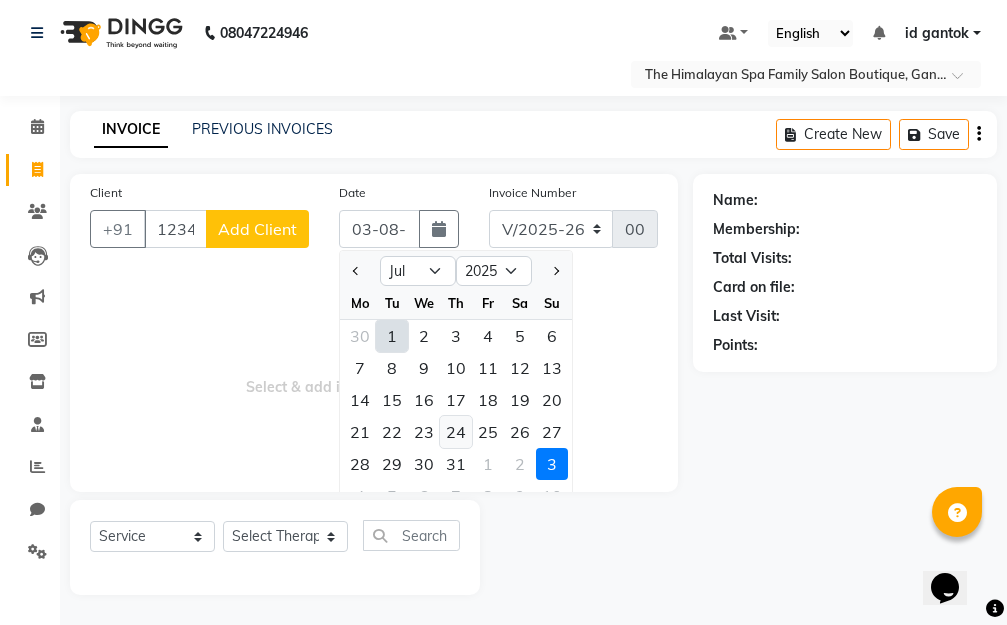 type on "24-07-2025" 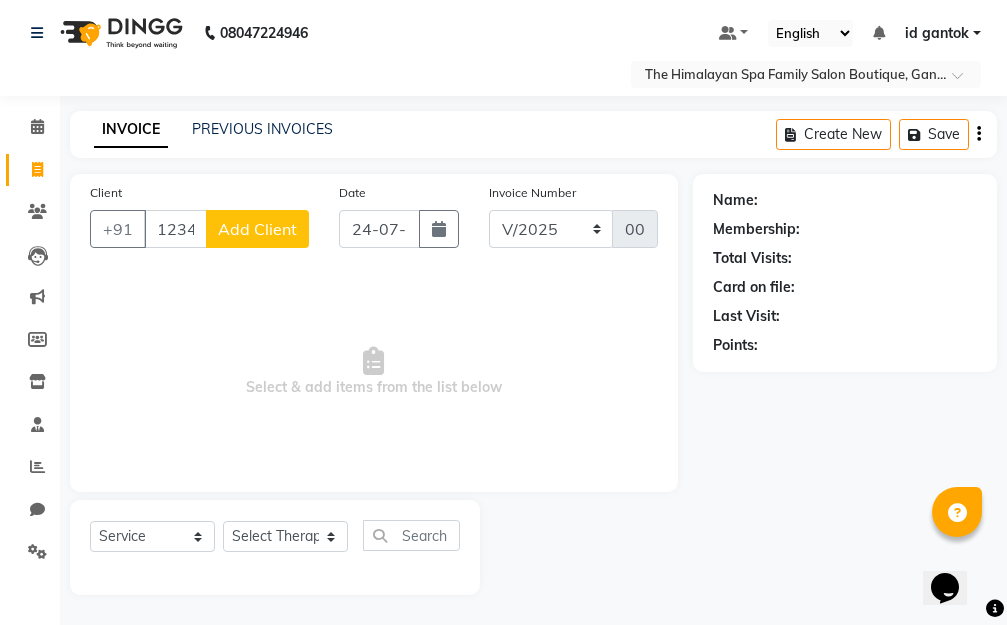 click on "Add Client" 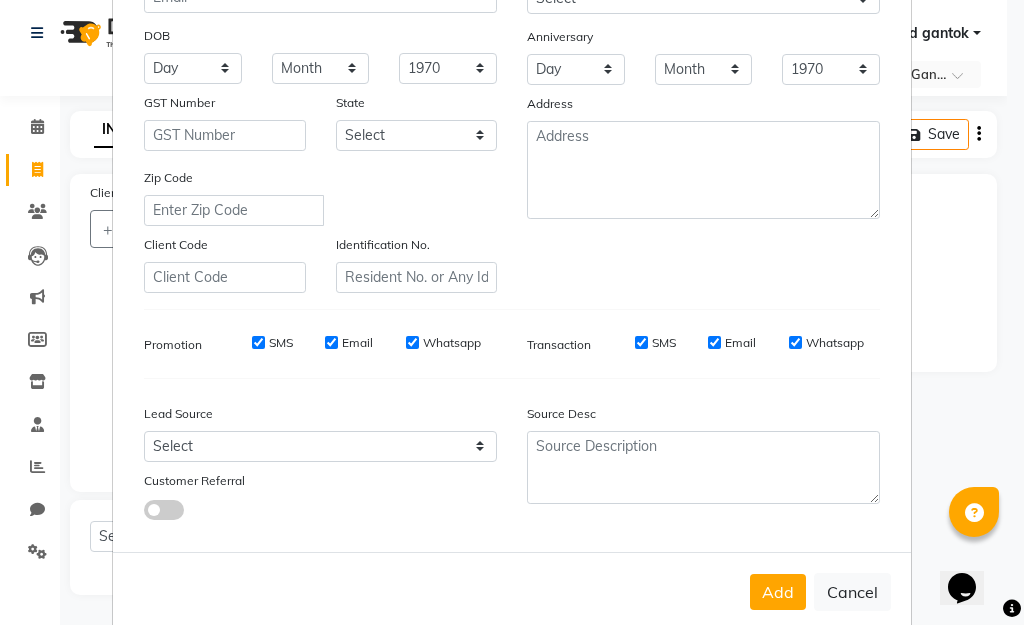 scroll, scrollTop: 298, scrollLeft: 0, axis: vertical 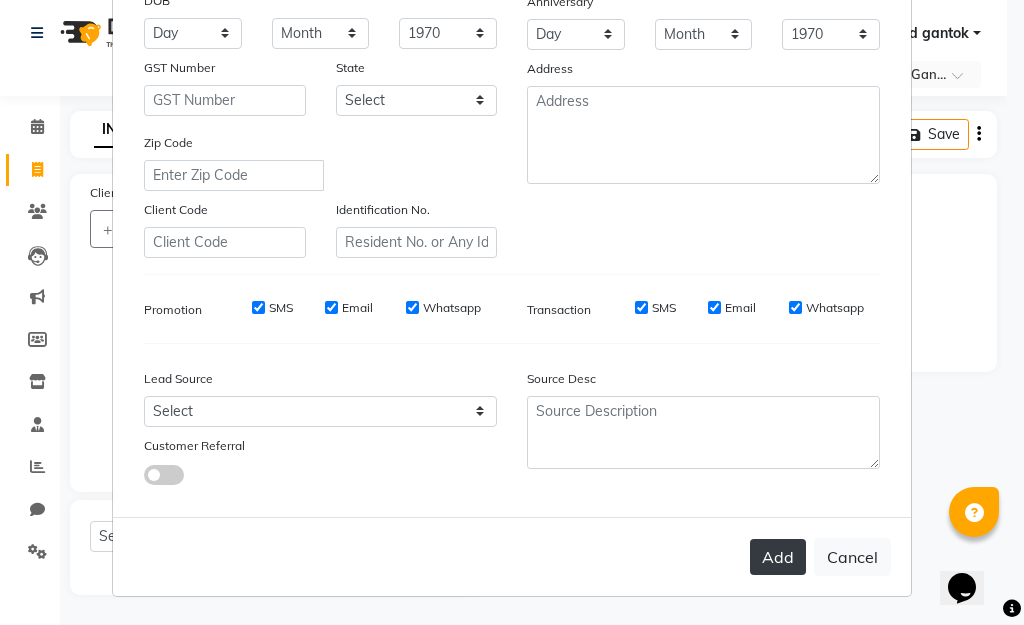 click on "Add" at bounding box center [778, 557] 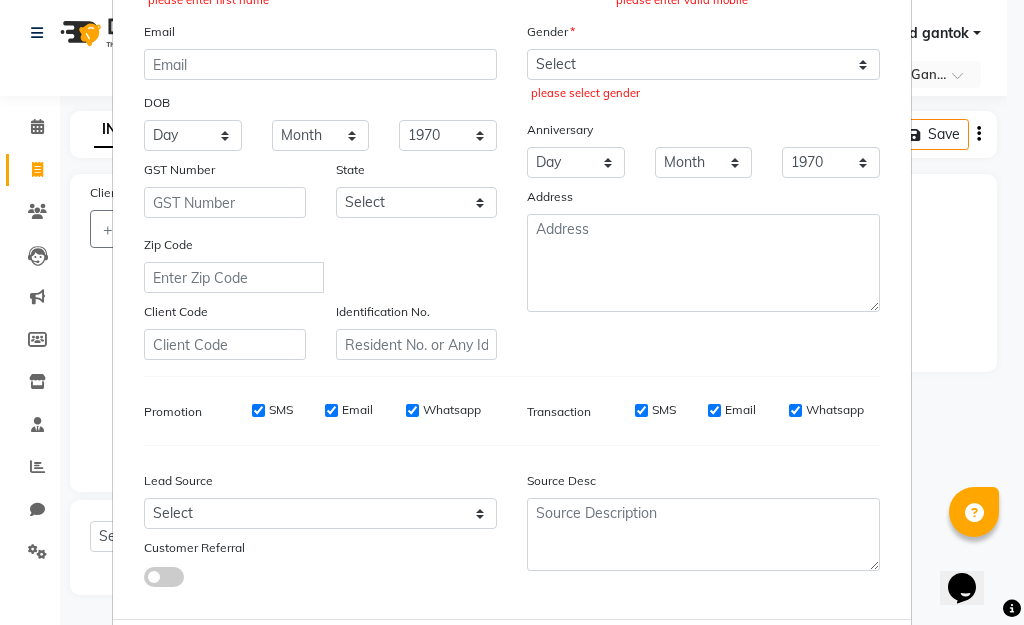 scroll, scrollTop: 0, scrollLeft: 0, axis: both 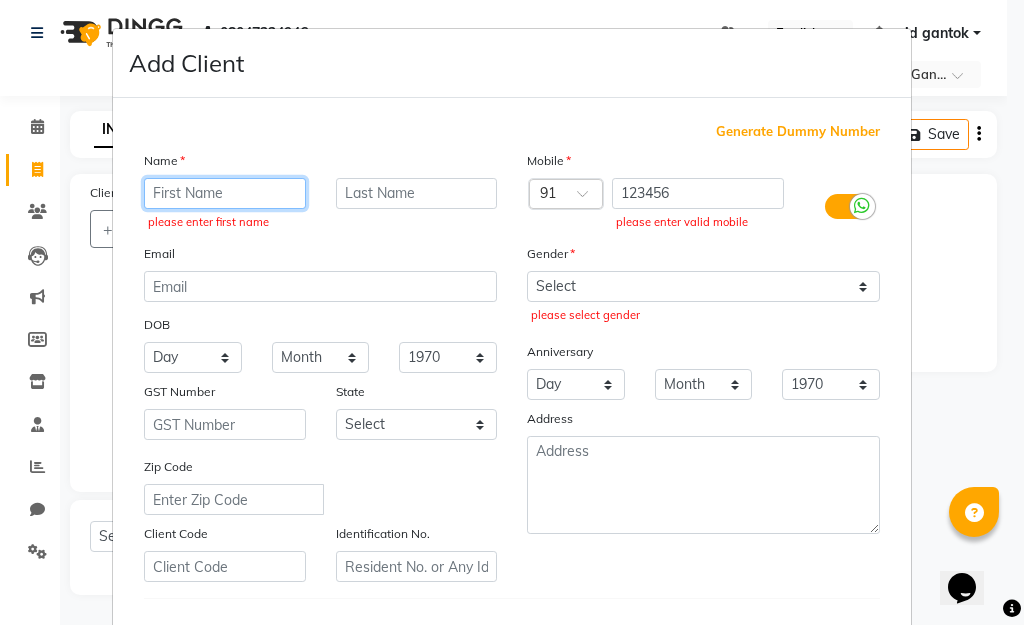 click at bounding box center (225, 193) 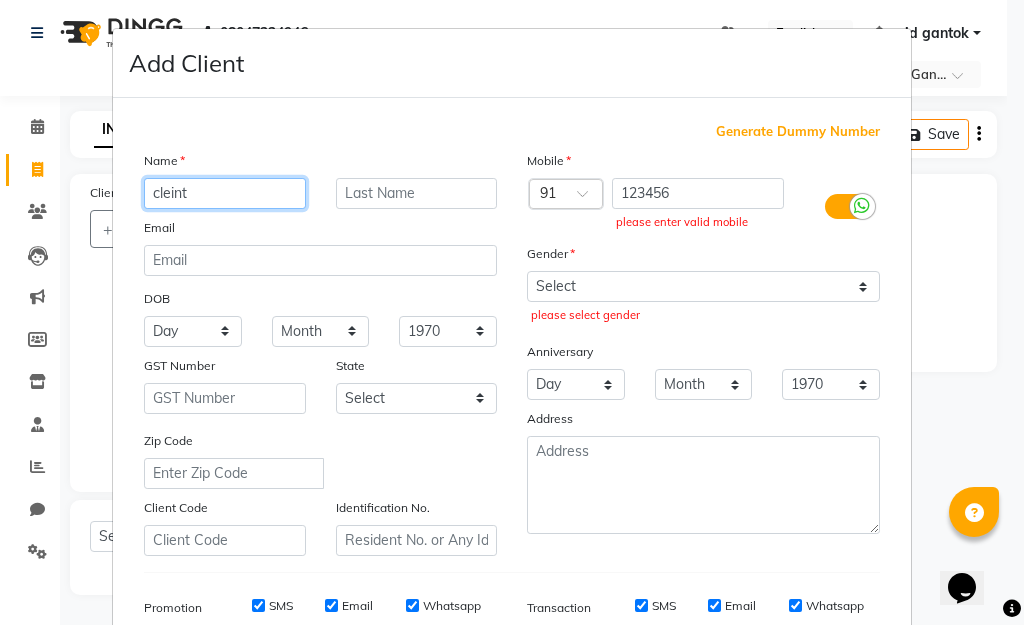 type on "cleint" 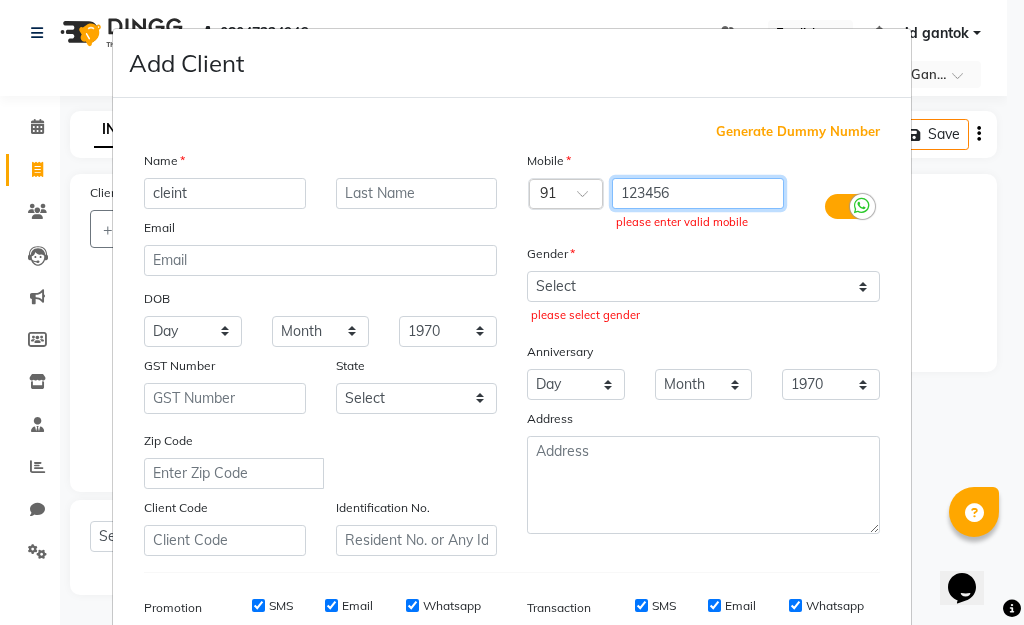 click on "123456" at bounding box center [698, 193] 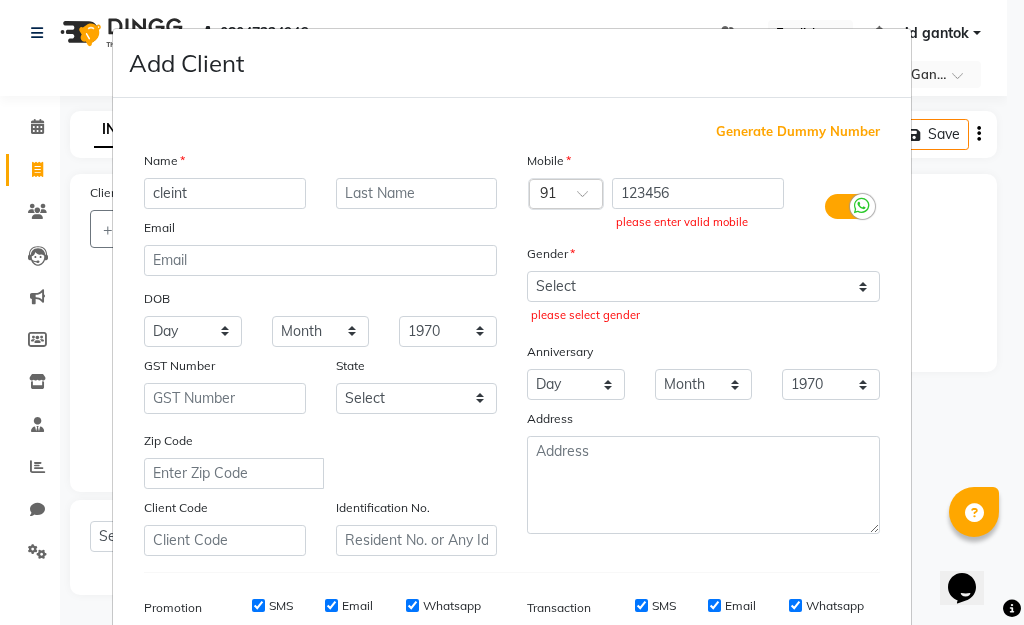 click on "Generate Dummy Number" at bounding box center (798, 132) 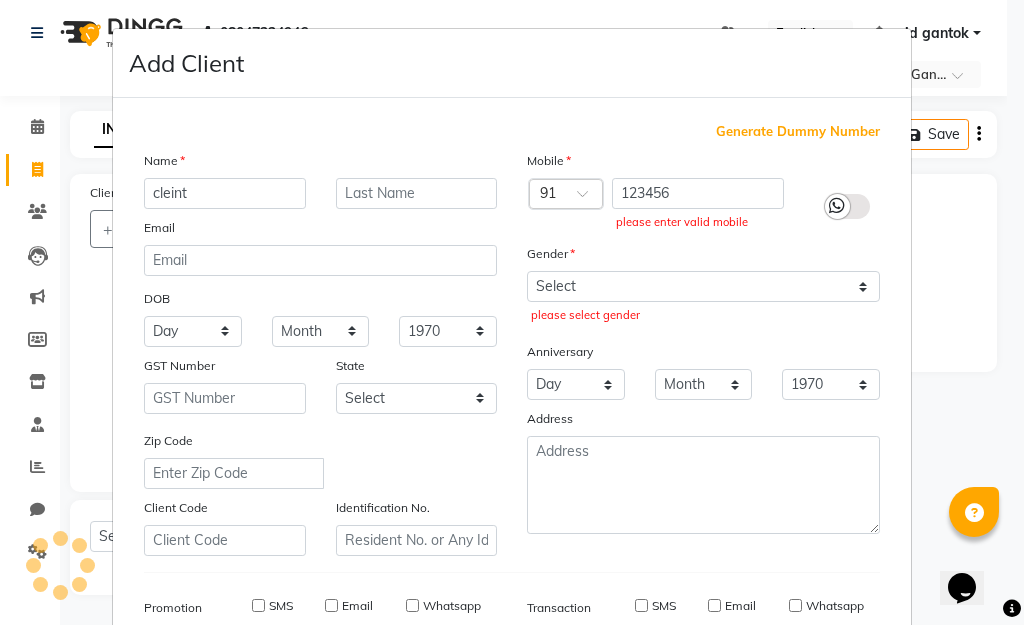 type on "1357200000003" 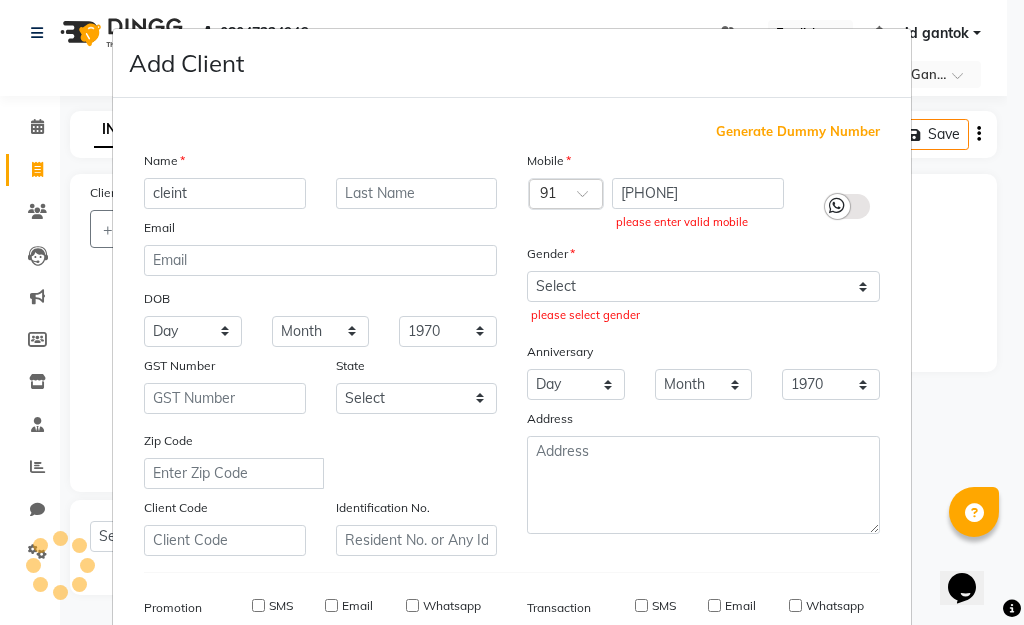 checkbox on "false" 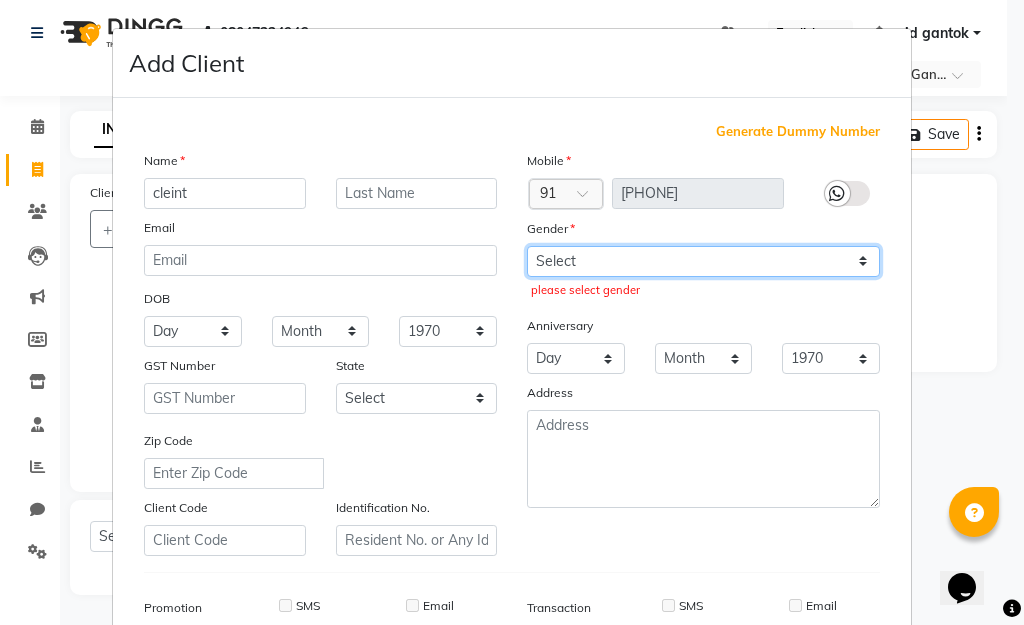 click on "Select Male Female Other Prefer Not To Say" at bounding box center (703, 261) 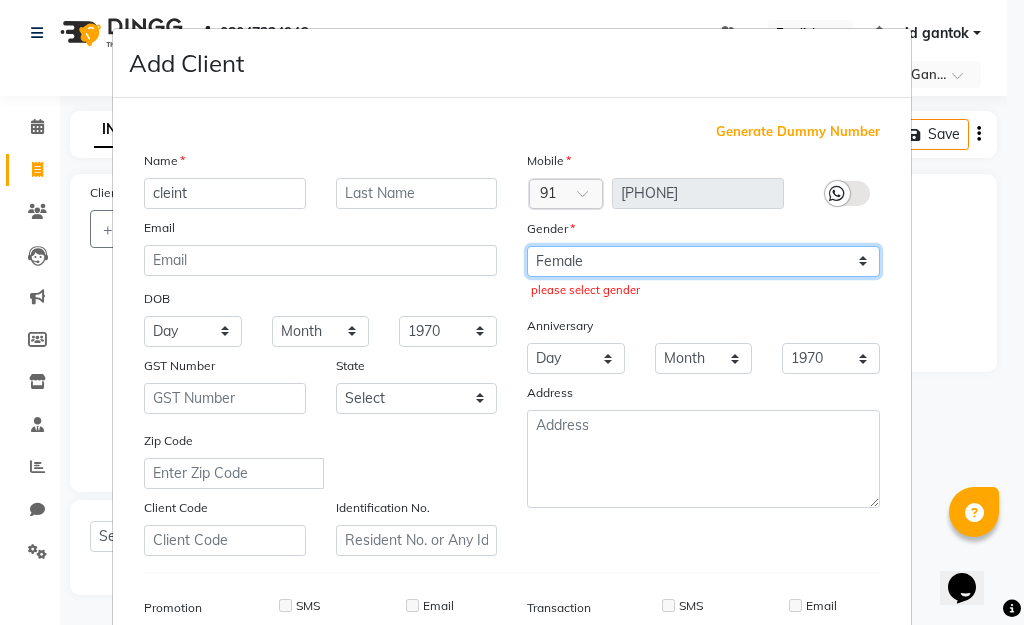 click on "Select Male Female Other Prefer Not To Say" at bounding box center (703, 261) 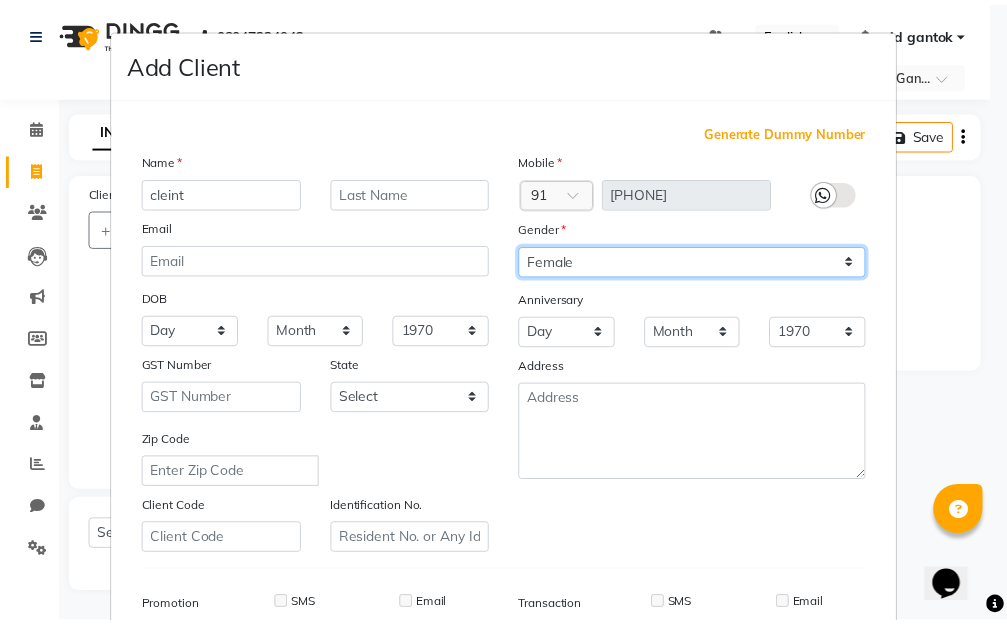 scroll, scrollTop: 298, scrollLeft: 0, axis: vertical 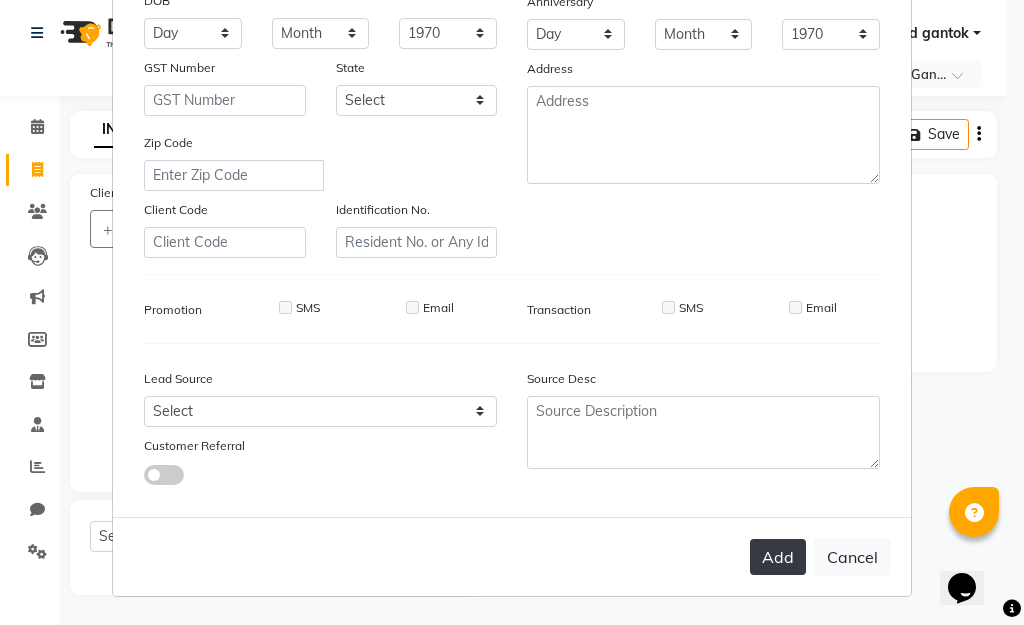 click on "Add" at bounding box center (778, 557) 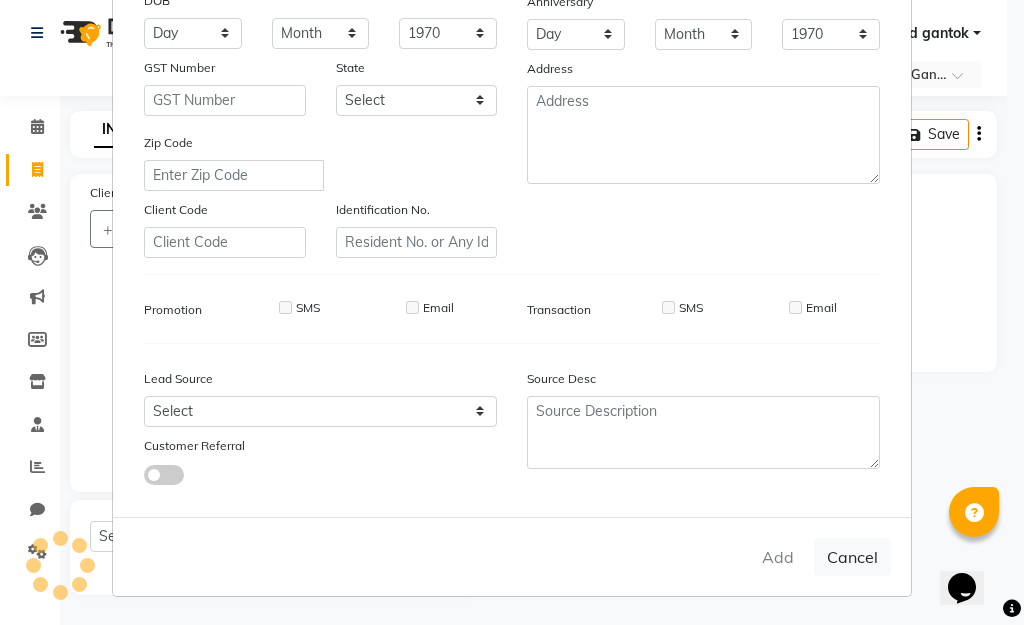 type on "1357200000003" 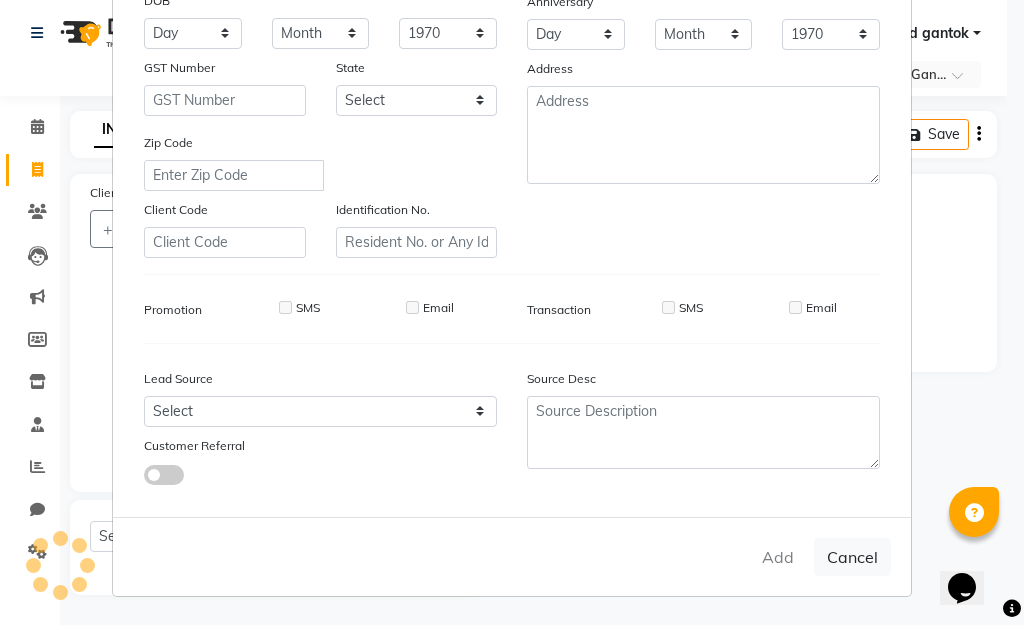checkbox on "false" 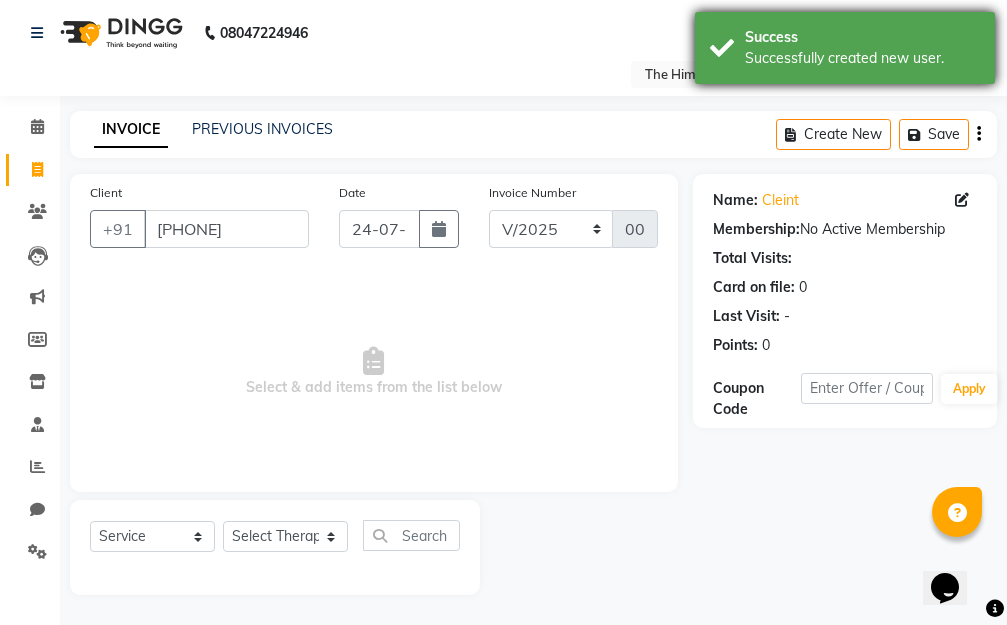 click on "Success" at bounding box center (862, 37) 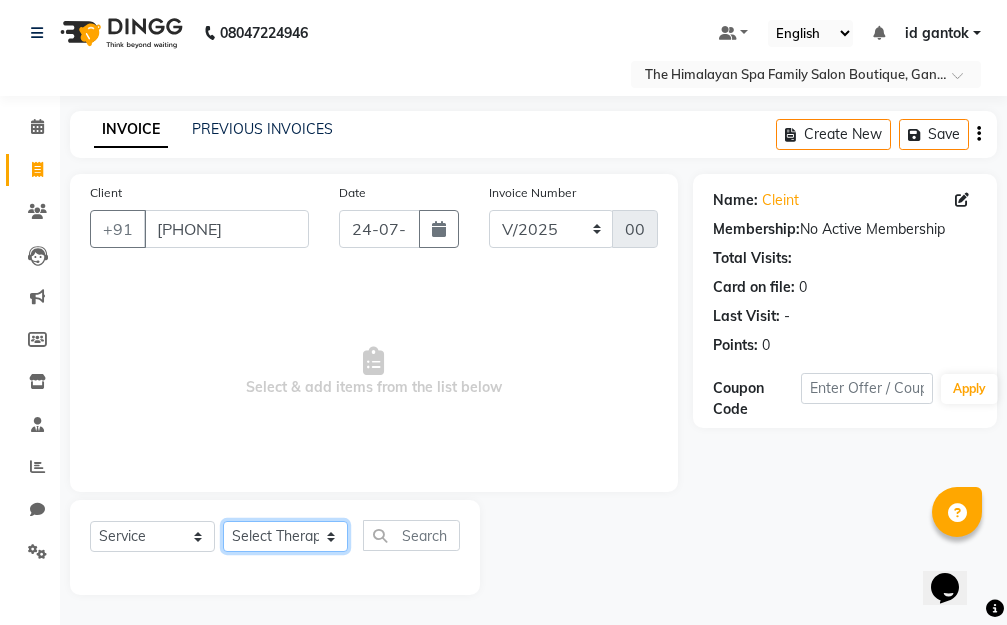 click on "Select Therapist Amar Anuradha  Binisha Bishal  Choden Chung Chung id gantok Rina  Satya  Sushila  Sushma  Totan" 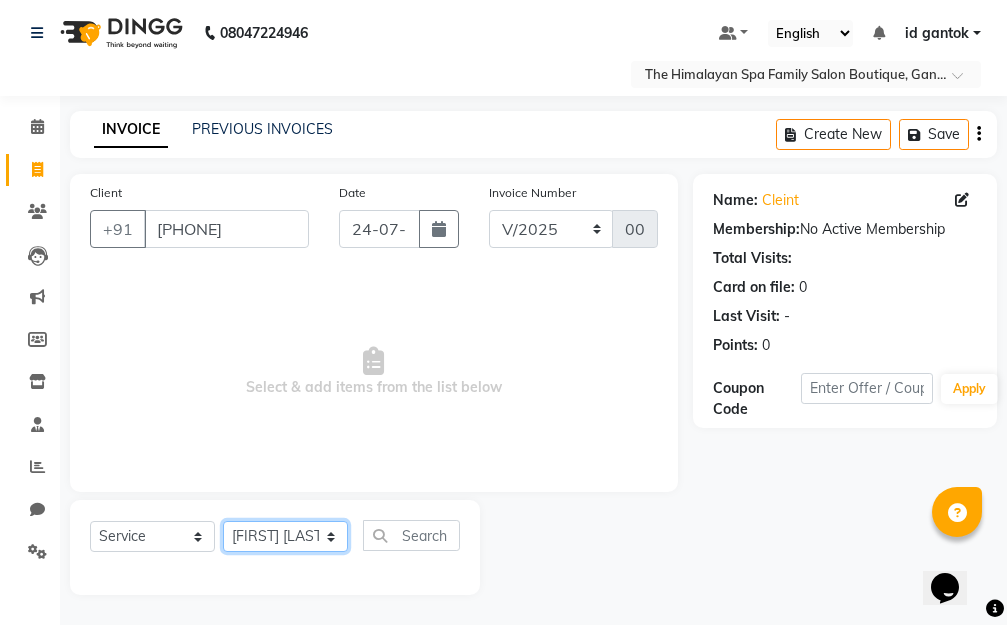 click on "Select Therapist Amar Anuradha  Binisha Bishal  Choden Chung Chung id gantok Rina  Satya  Sushila  Sushma  Totan" 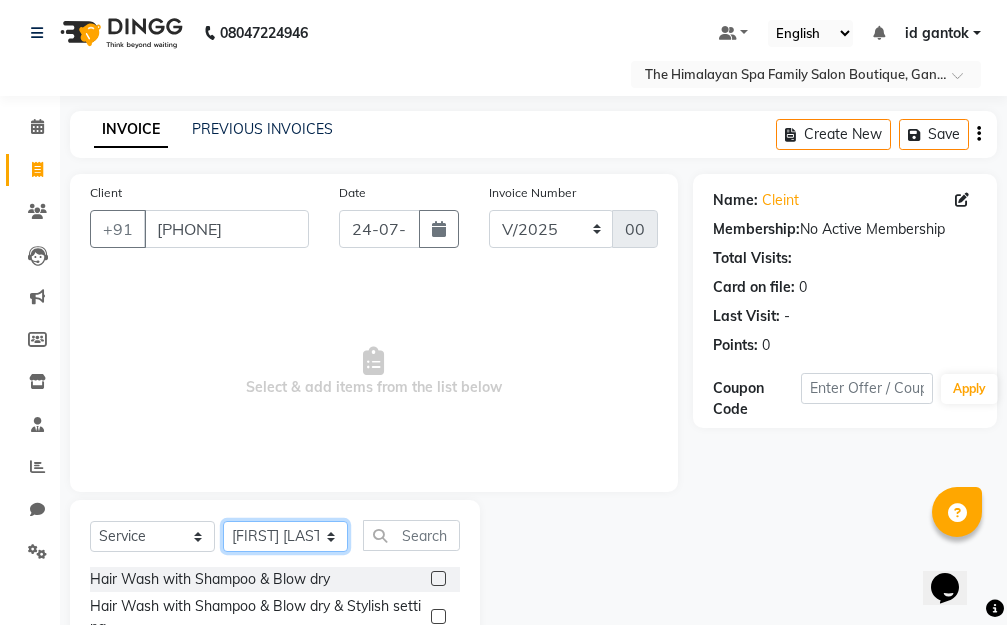 scroll, scrollTop: 203, scrollLeft: 0, axis: vertical 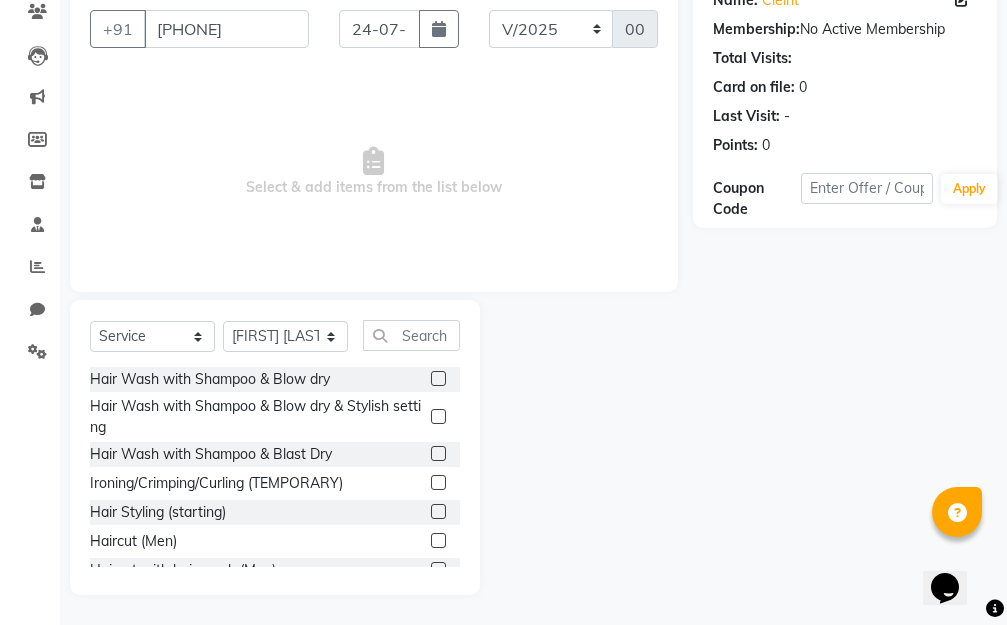 click 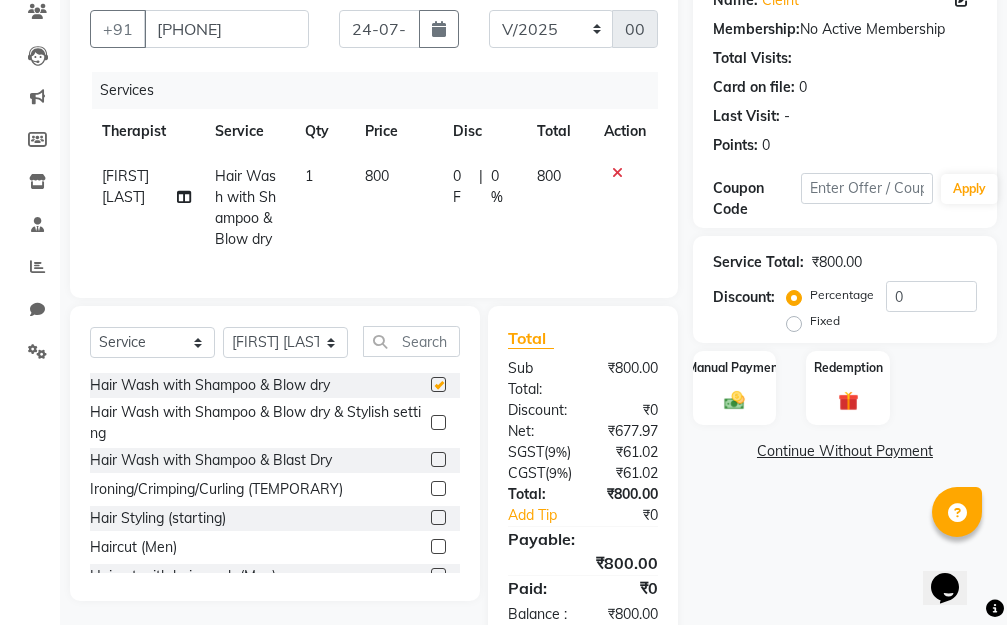 checkbox on "false" 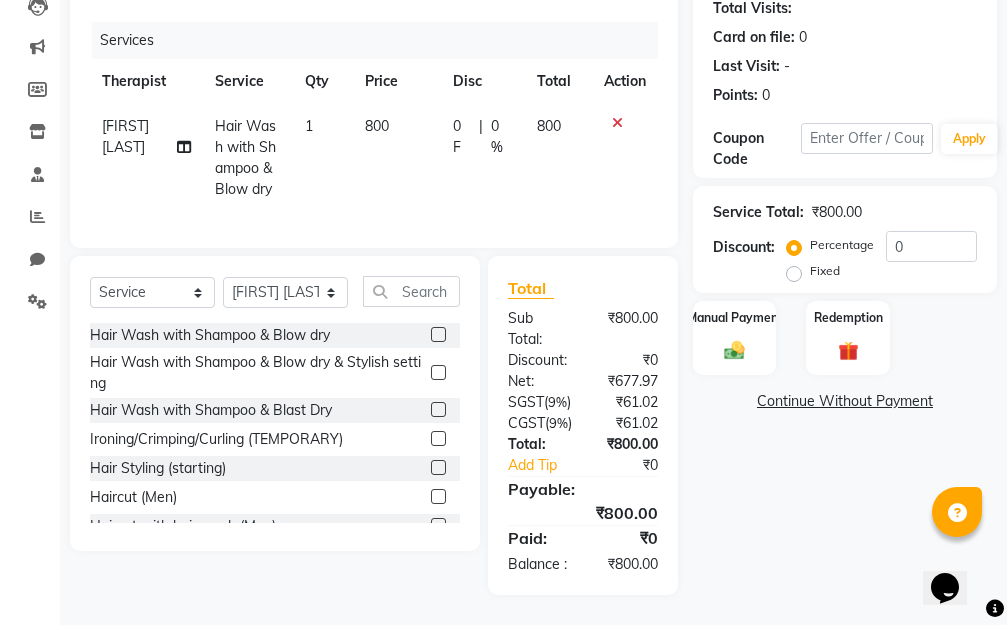 scroll, scrollTop: 0, scrollLeft: 0, axis: both 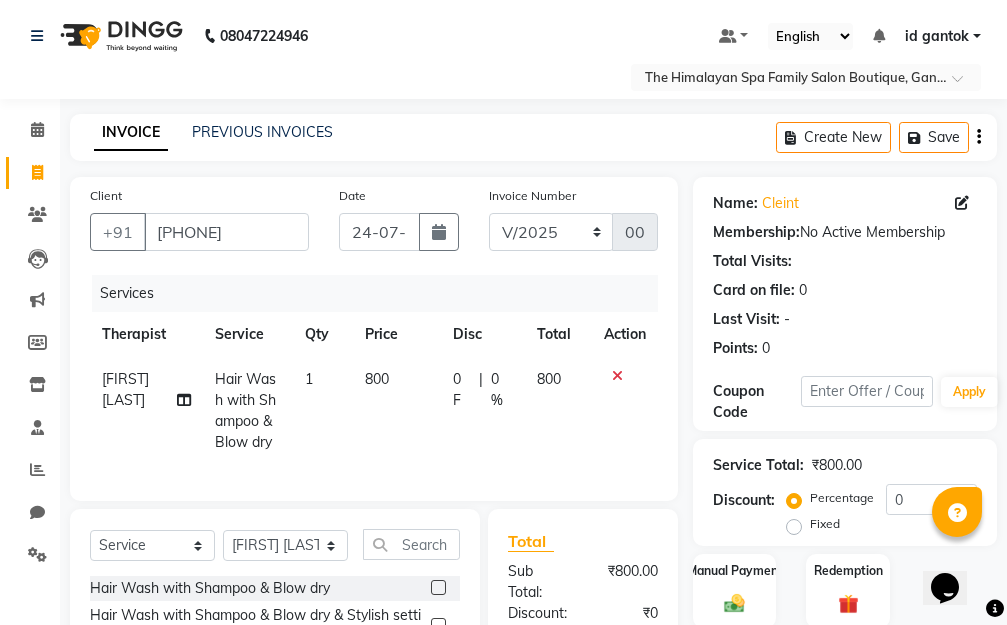 click 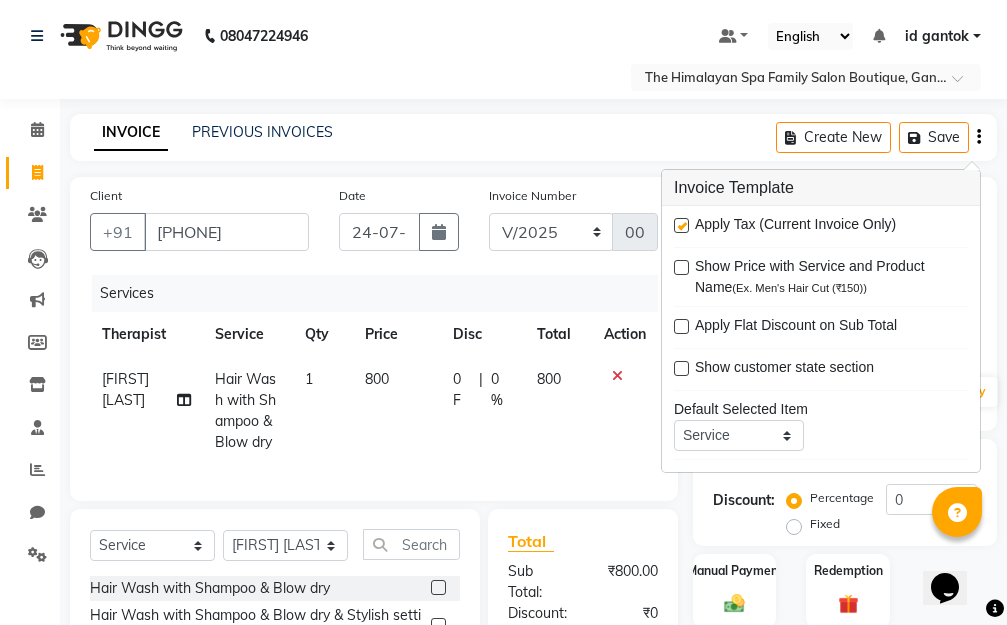 click at bounding box center (681, 225) 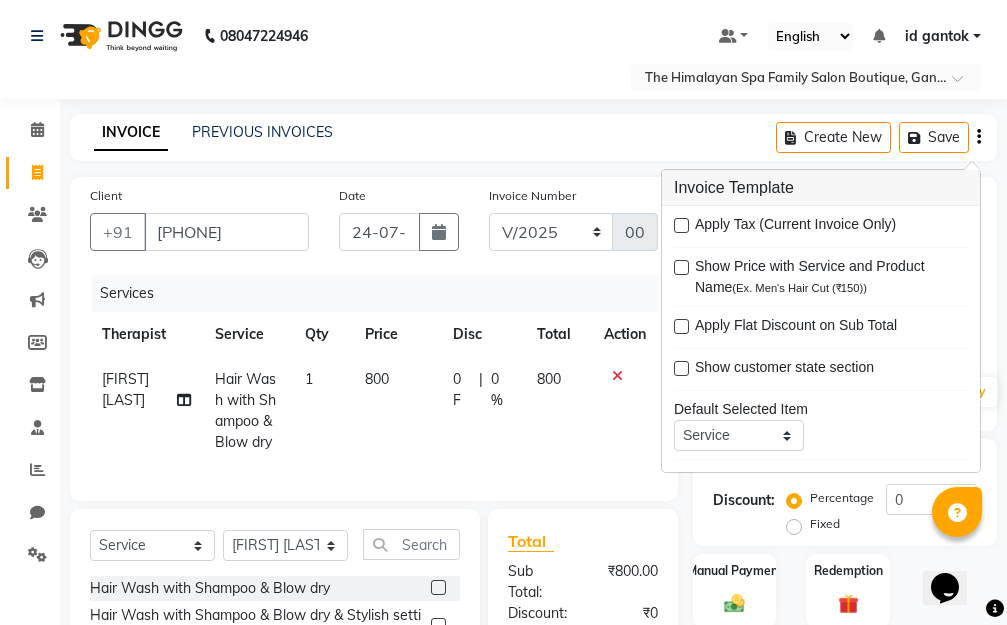 scroll, scrollTop: 98, scrollLeft: 0, axis: vertical 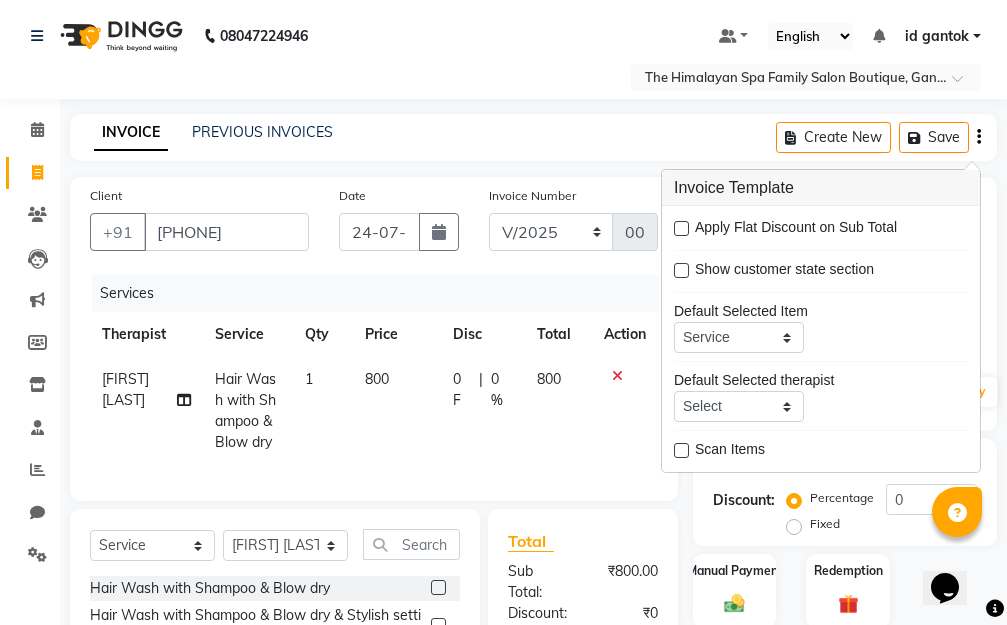 click 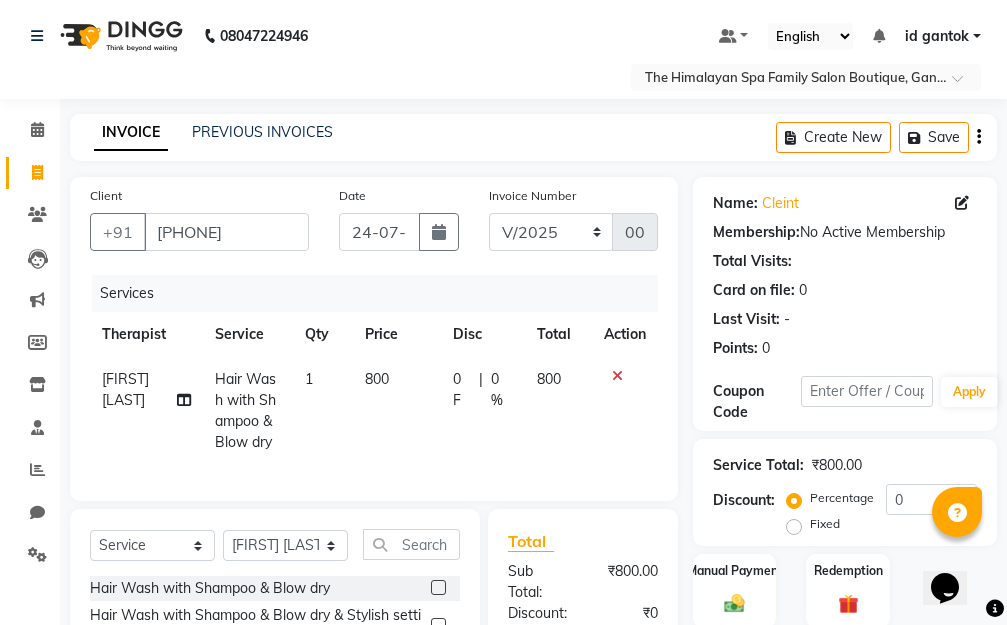 scroll, scrollTop: 249, scrollLeft: 0, axis: vertical 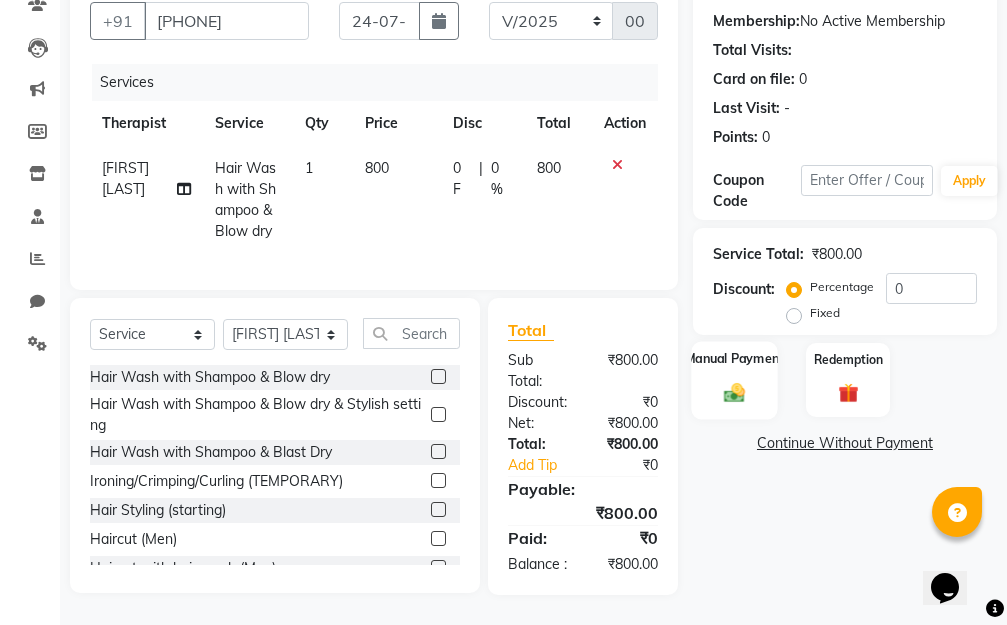 click 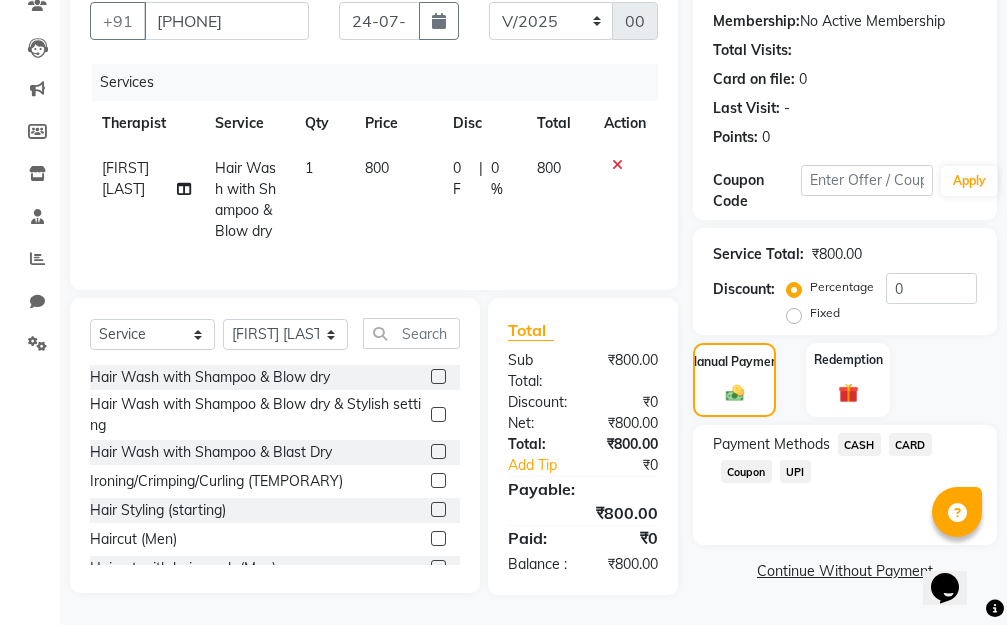 click on "CASH" 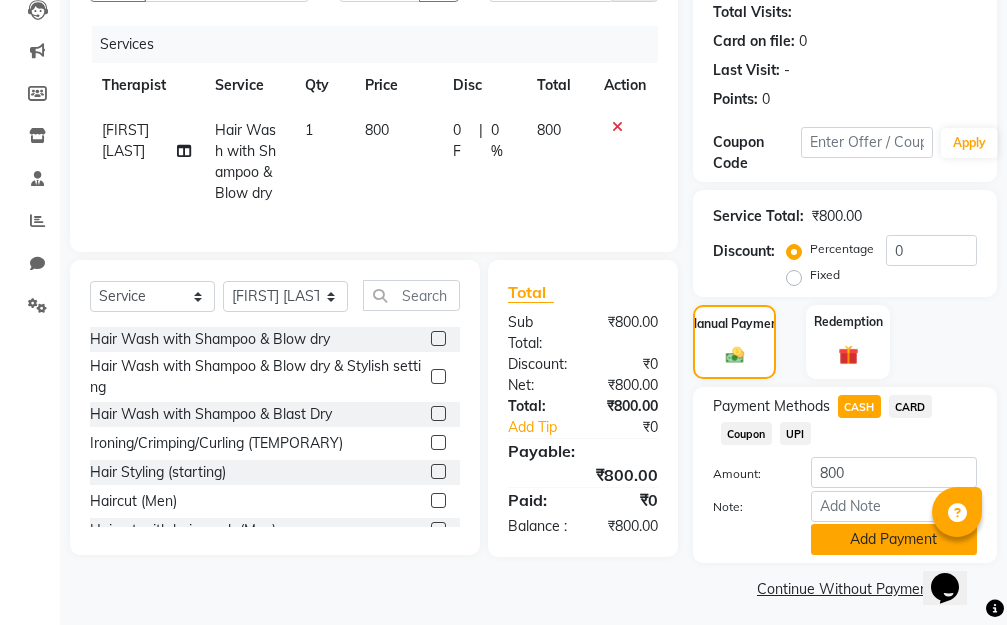 click on "Add Payment" 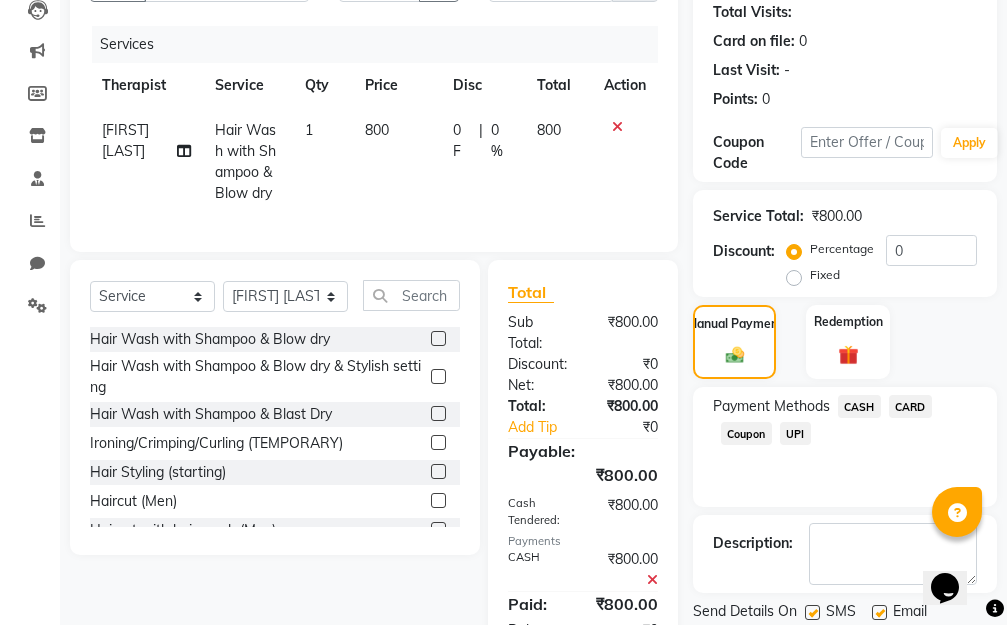scroll, scrollTop: 353, scrollLeft: 0, axis: vertical 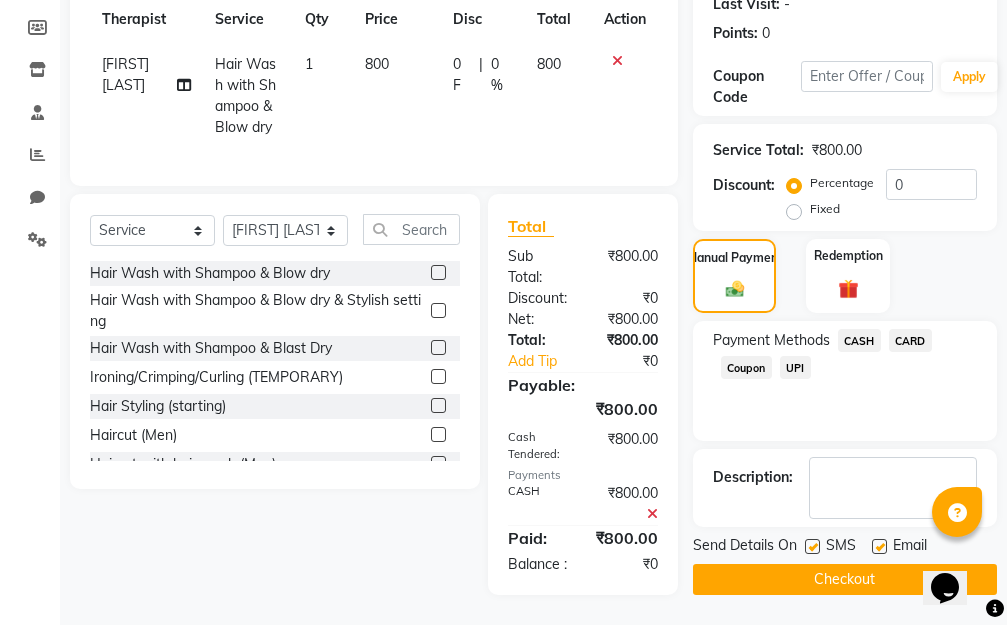 click 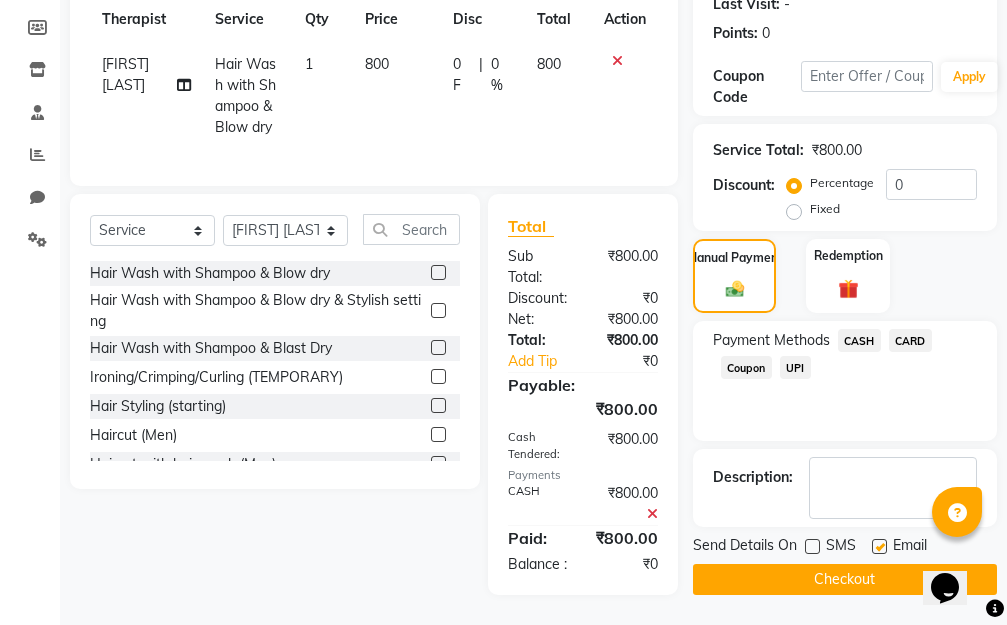 click 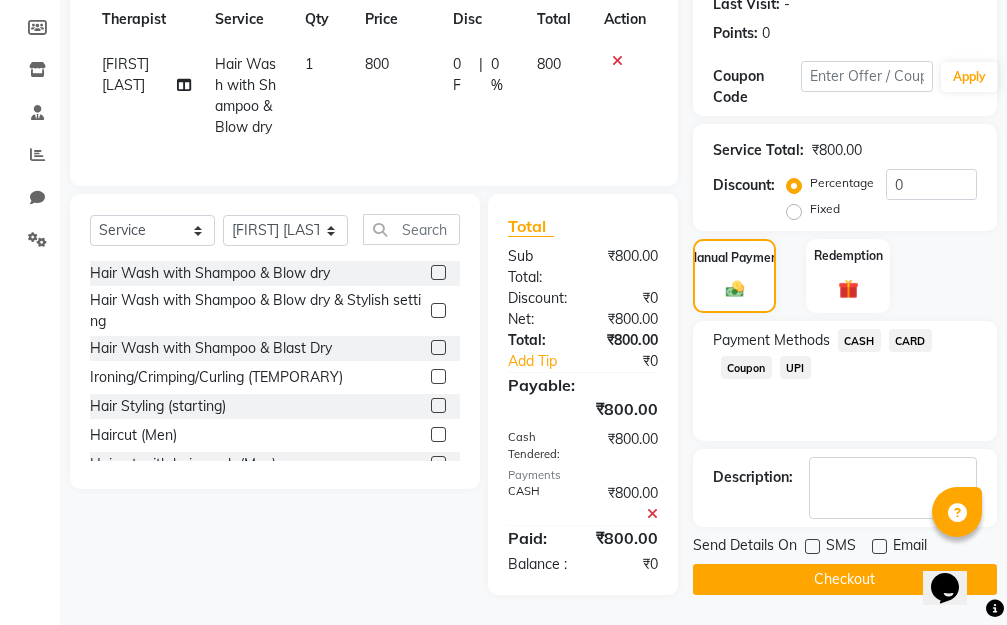 click on "Checkout" 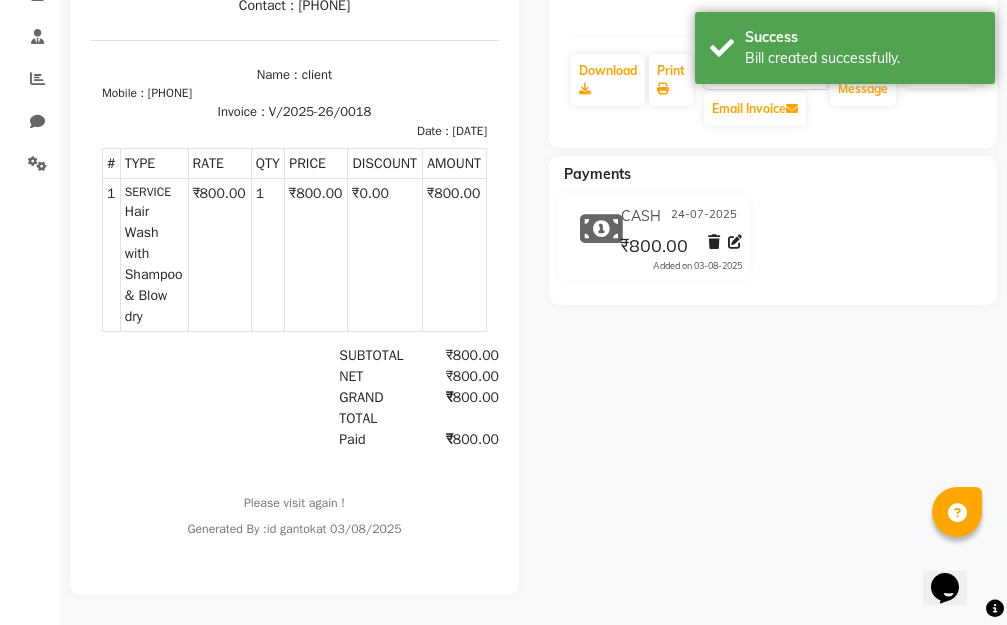 scroll, scrollTop: 8, scrollLeft: 0, axis: vertical 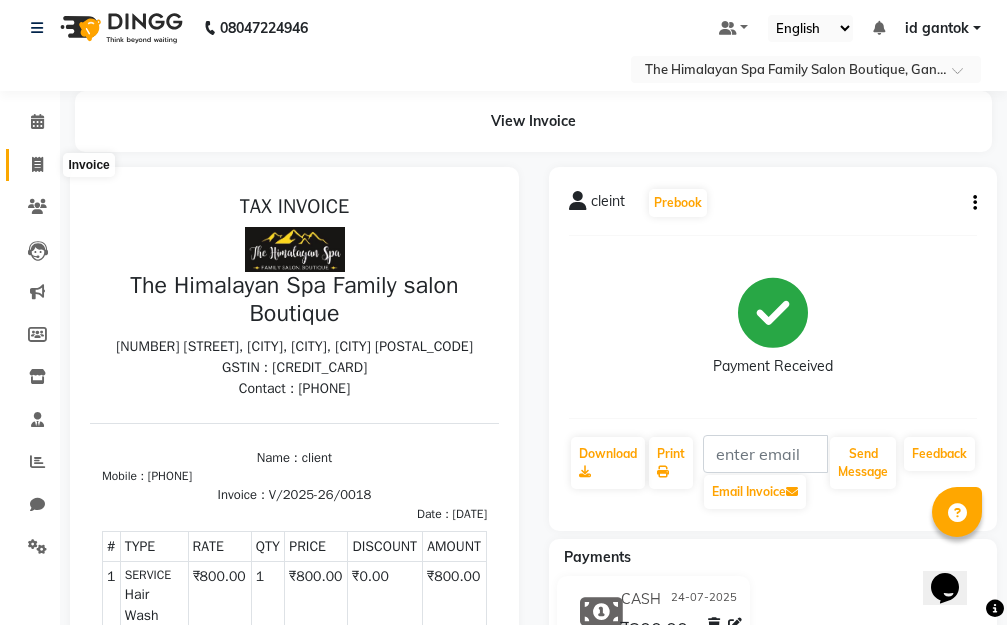 click 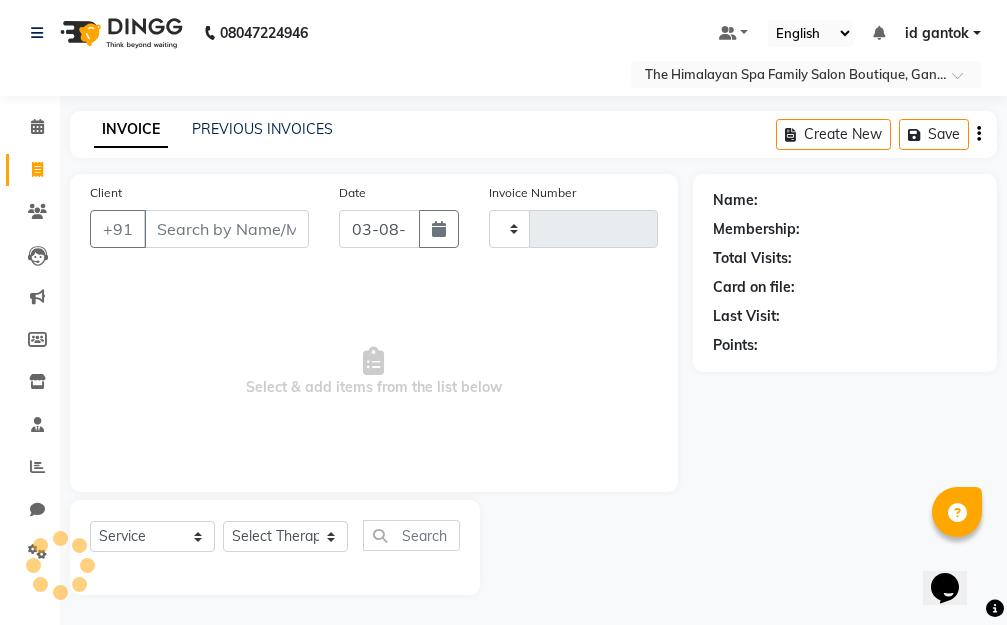 scroll, scrollTop: 3, scrollLeft: 0, axis: vertical 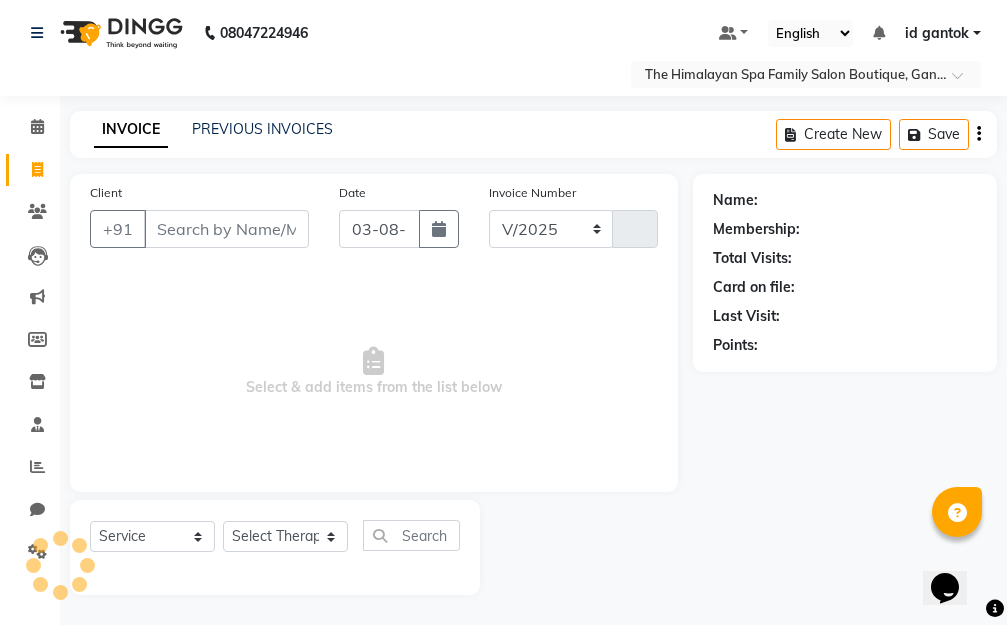 select on "8070" 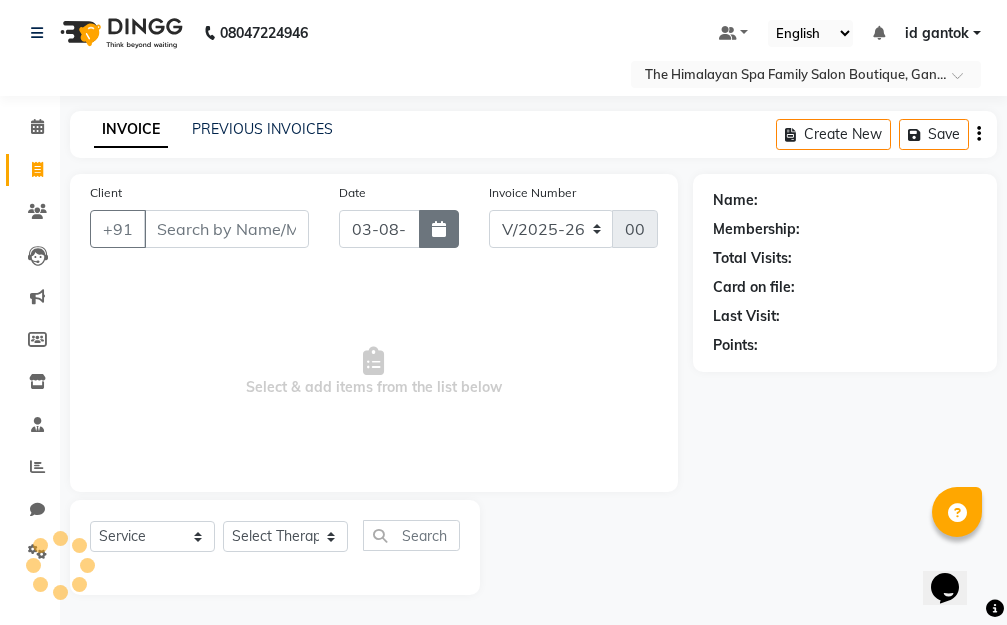 click 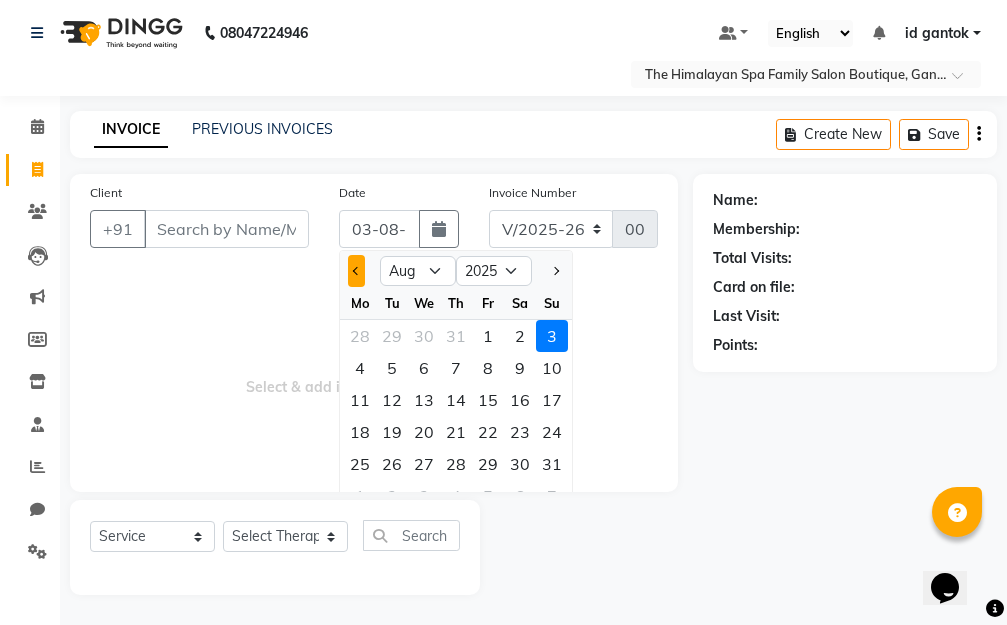 click 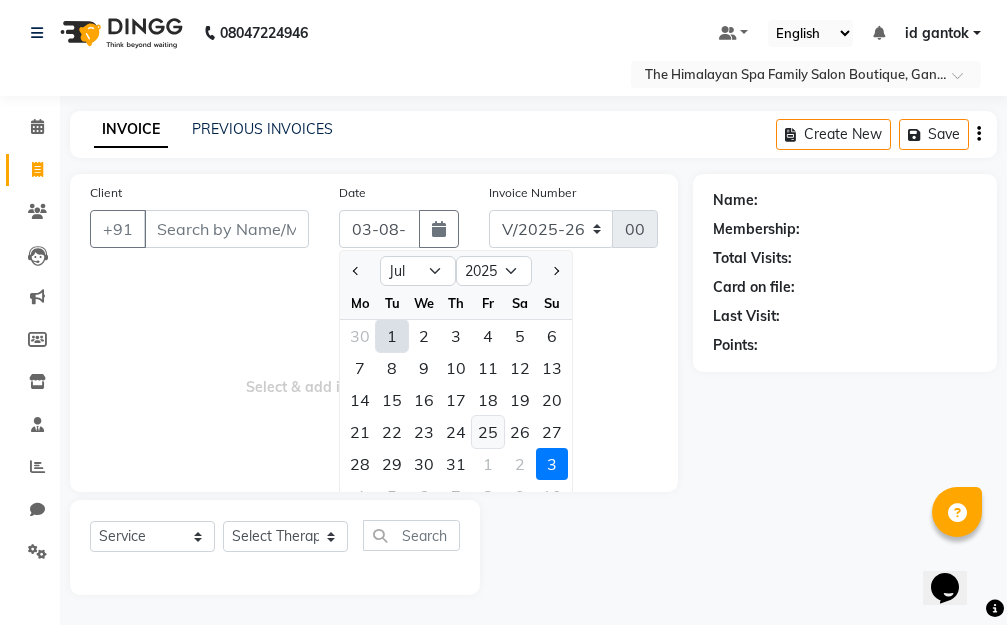click on "25" 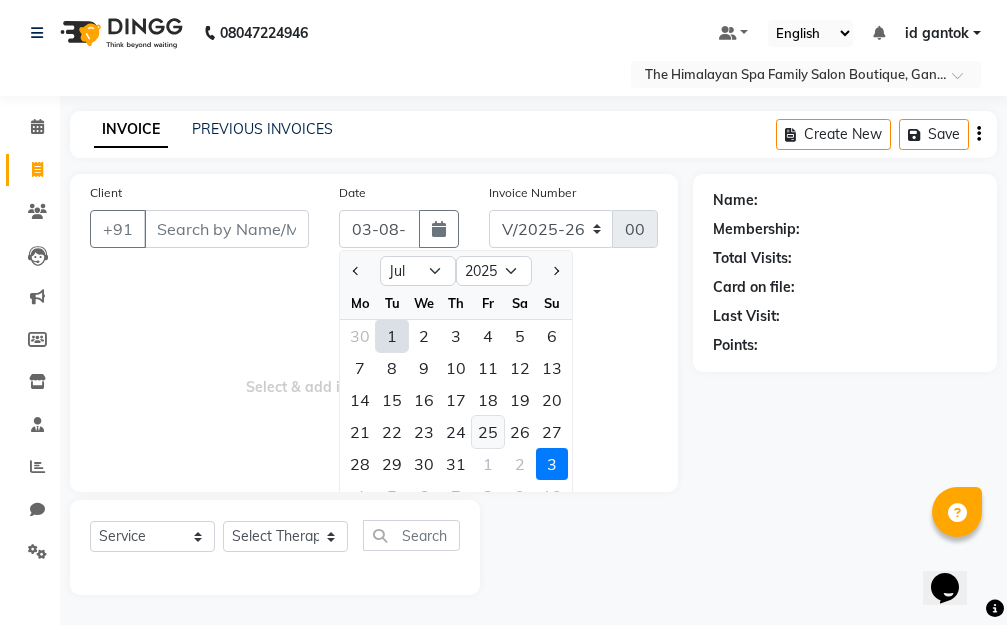 type on "25-07-2025" 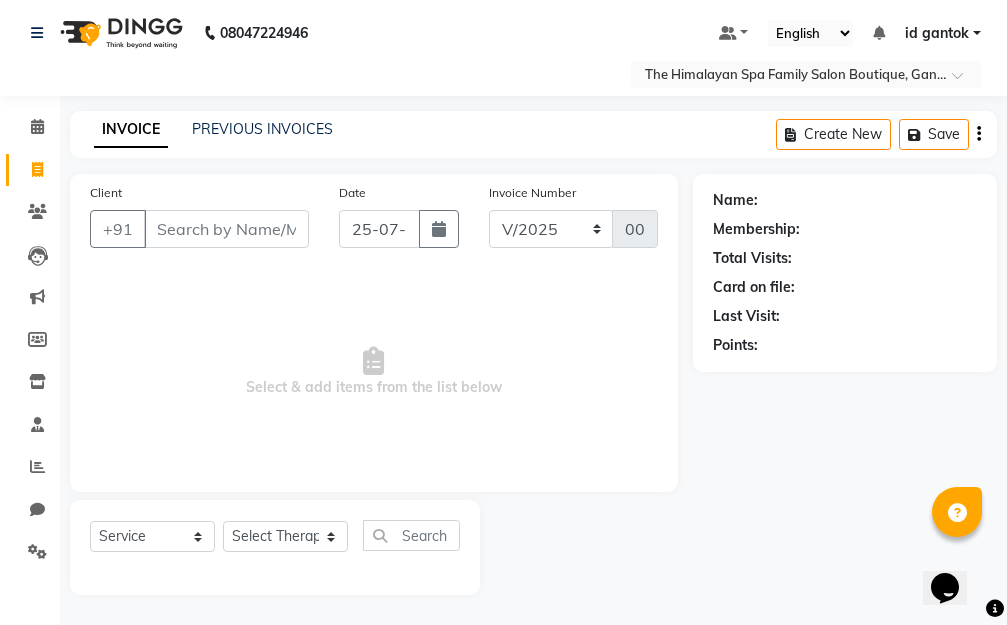 type 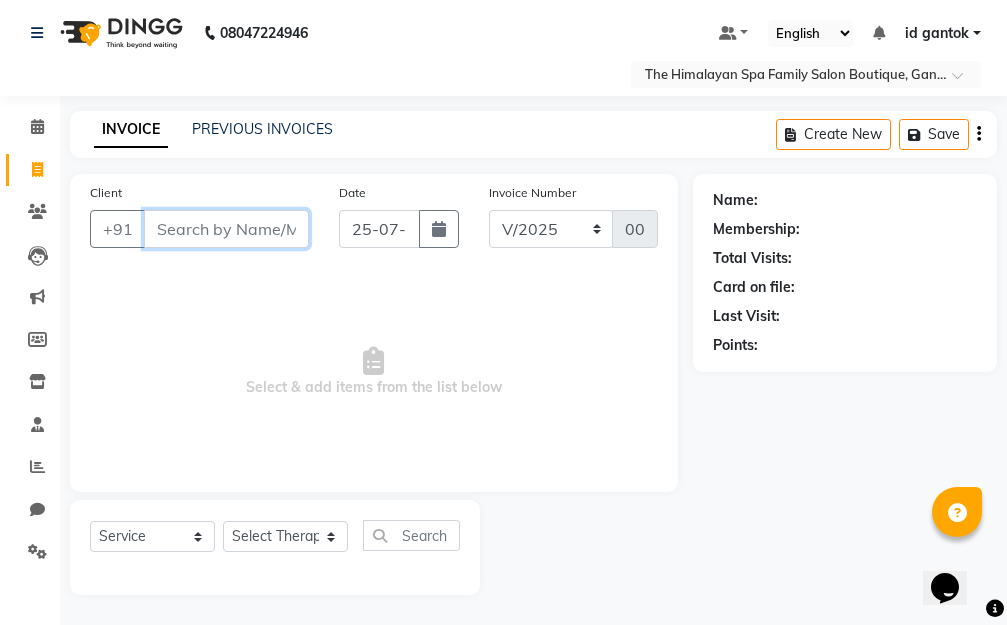 click on "Client" at bounding box center (226, 229) 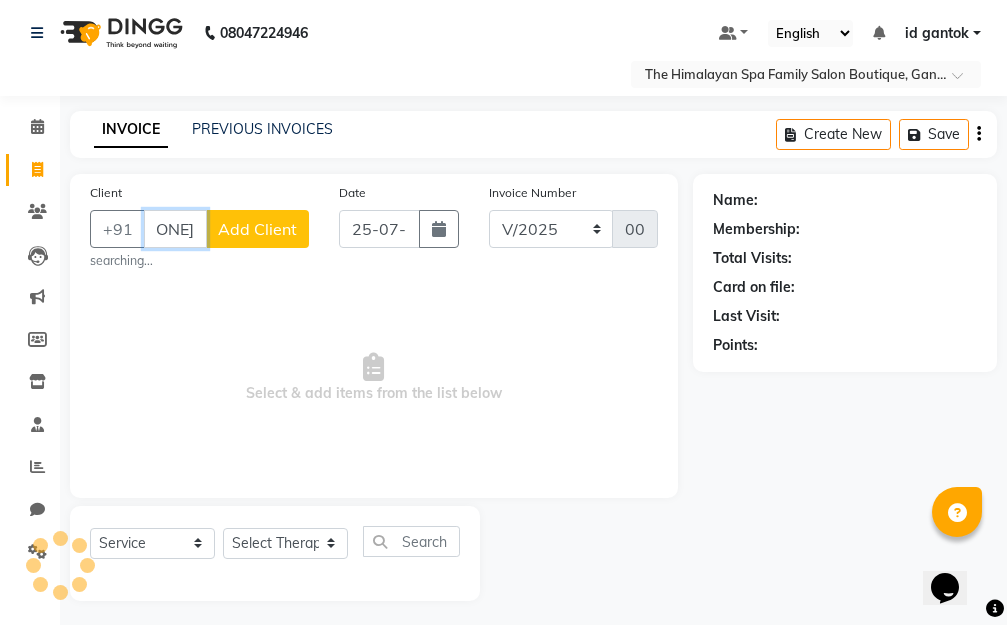 scroll, scrollTop: 0, scrollLeft: 43, axis: horizontal 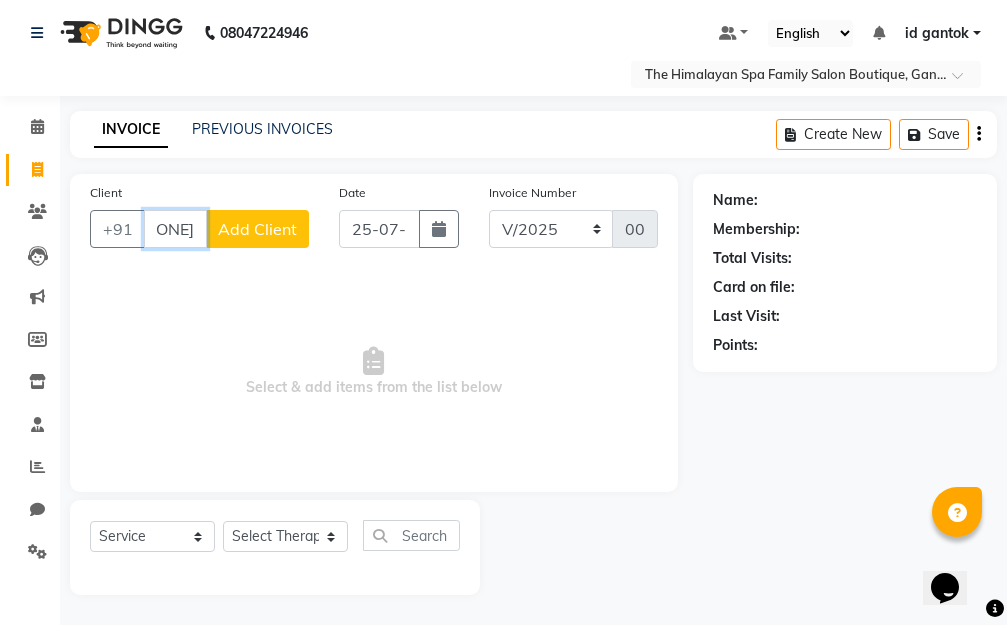 type on "98+55559" 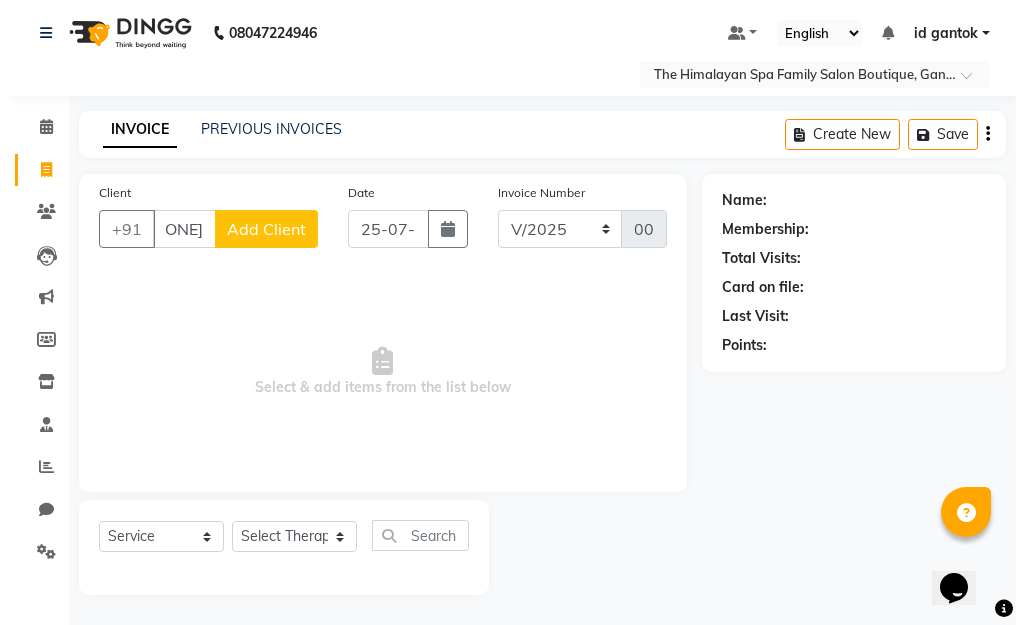 scroll, scrollTop: 0, scrollLeft: 0, axis: both 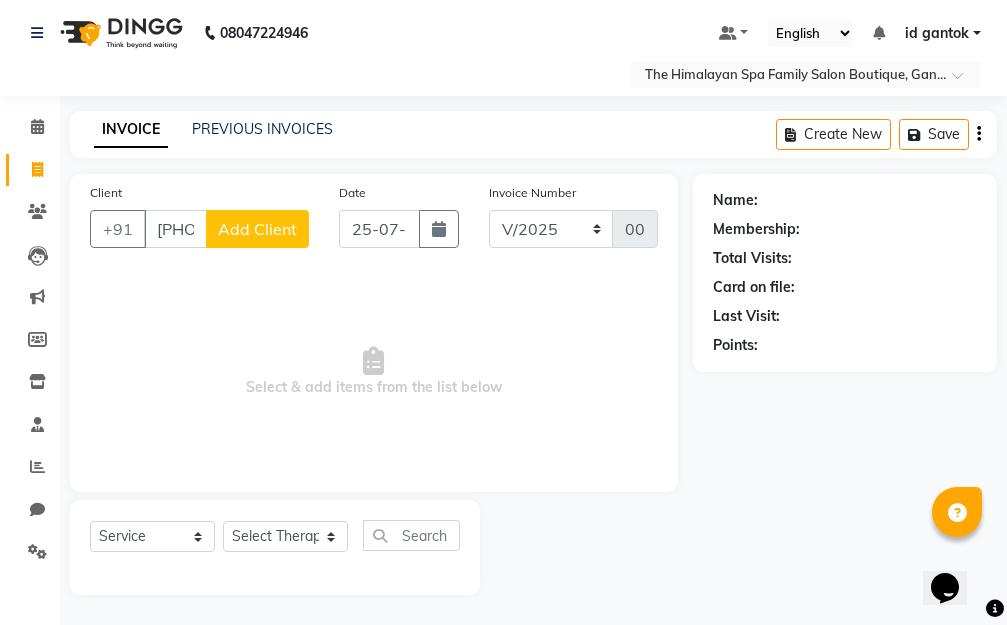 click on "Add Client" 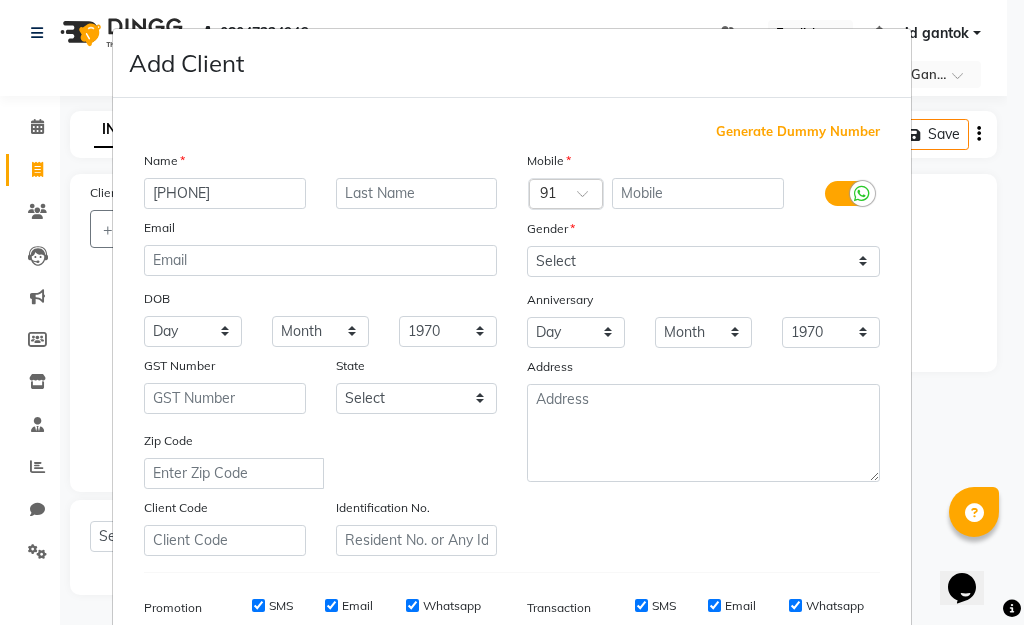click on "Generate Dummy Number" at bounding box center (798, 132) 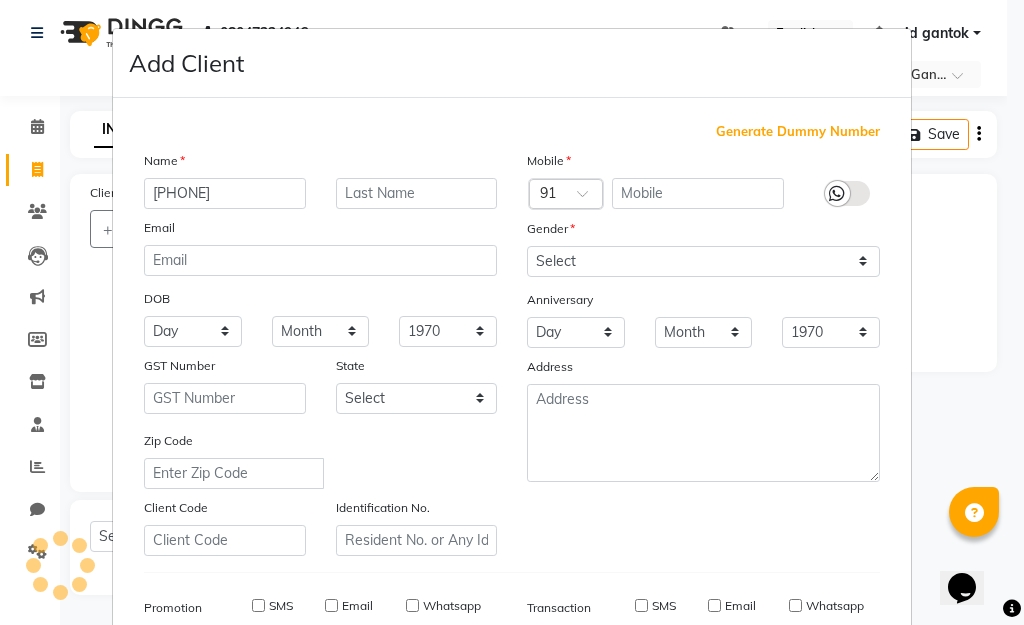 type on "1357200000004" 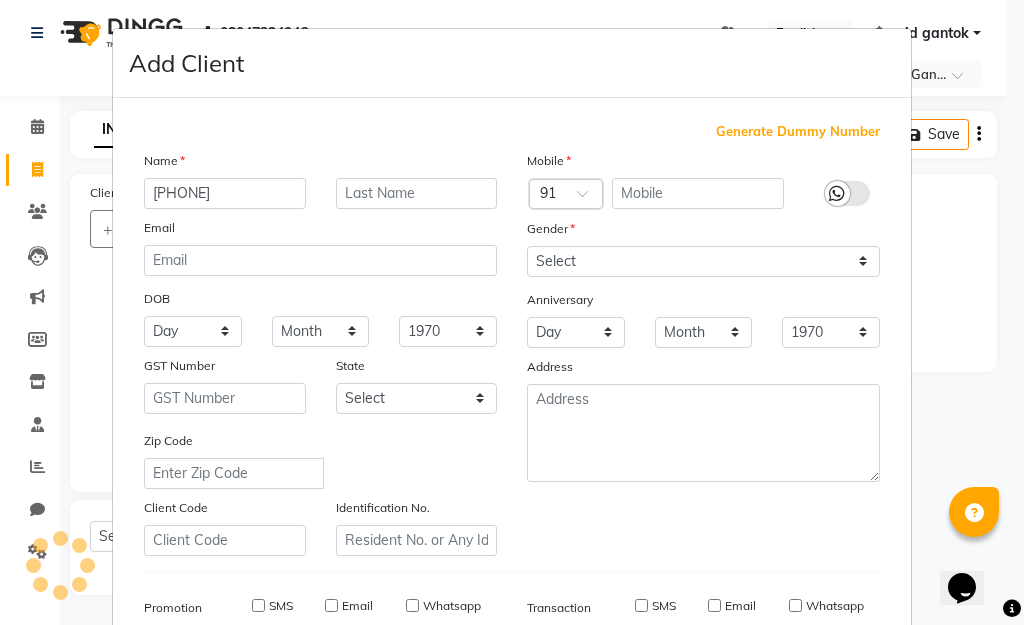 checkbox on "false" 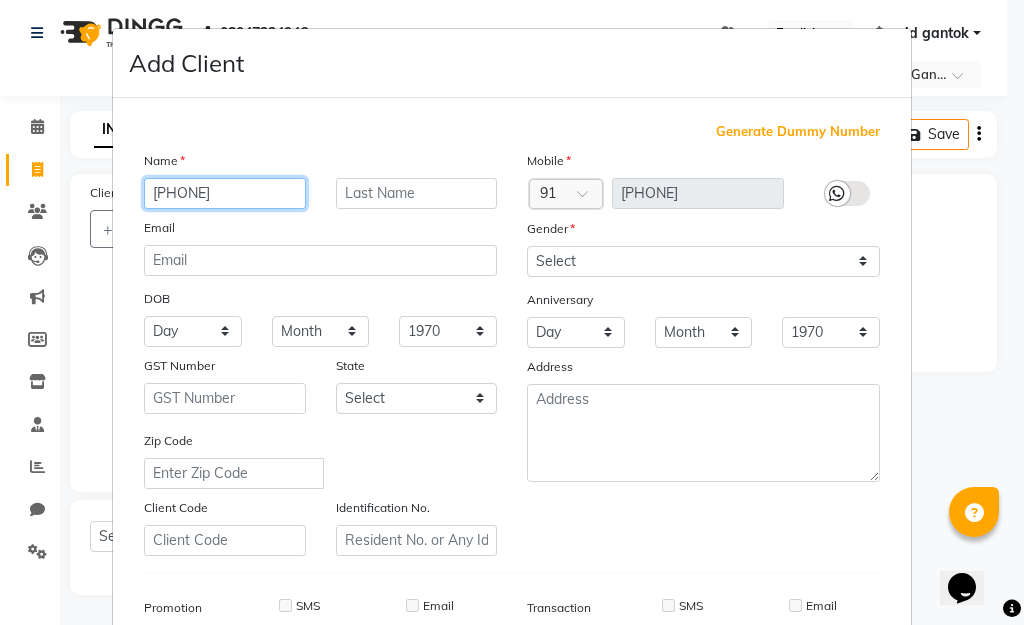 click on "98+55559" at bounding box center [225, 193] 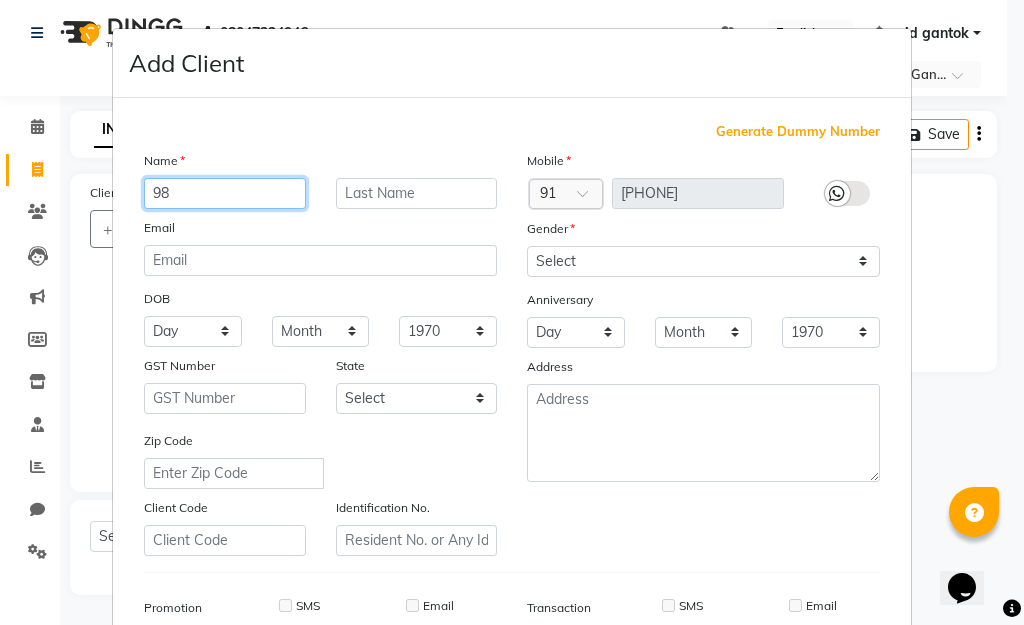 type on "9" 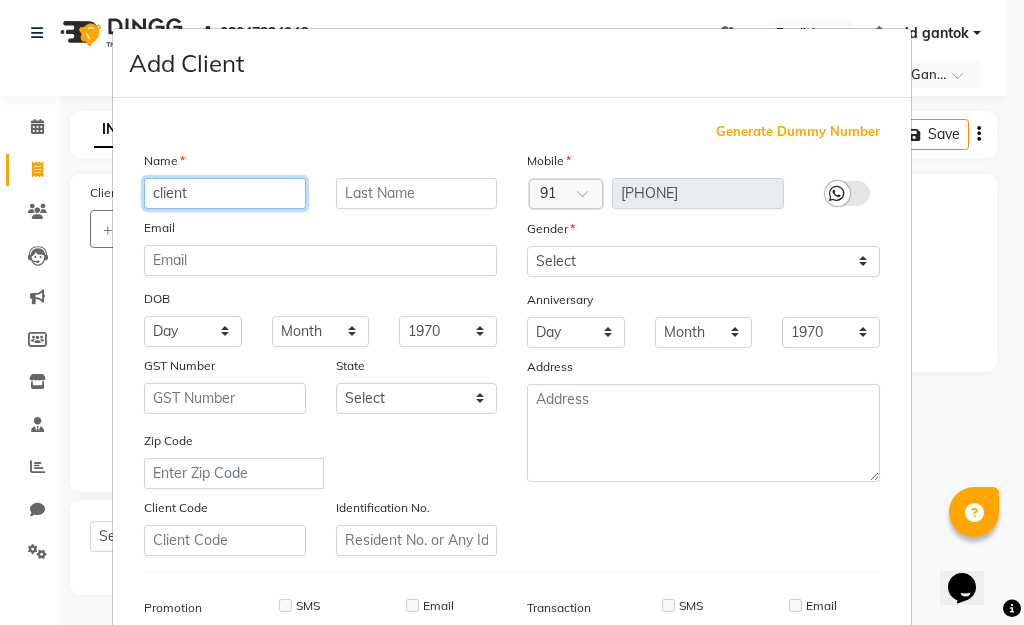 type on "client" 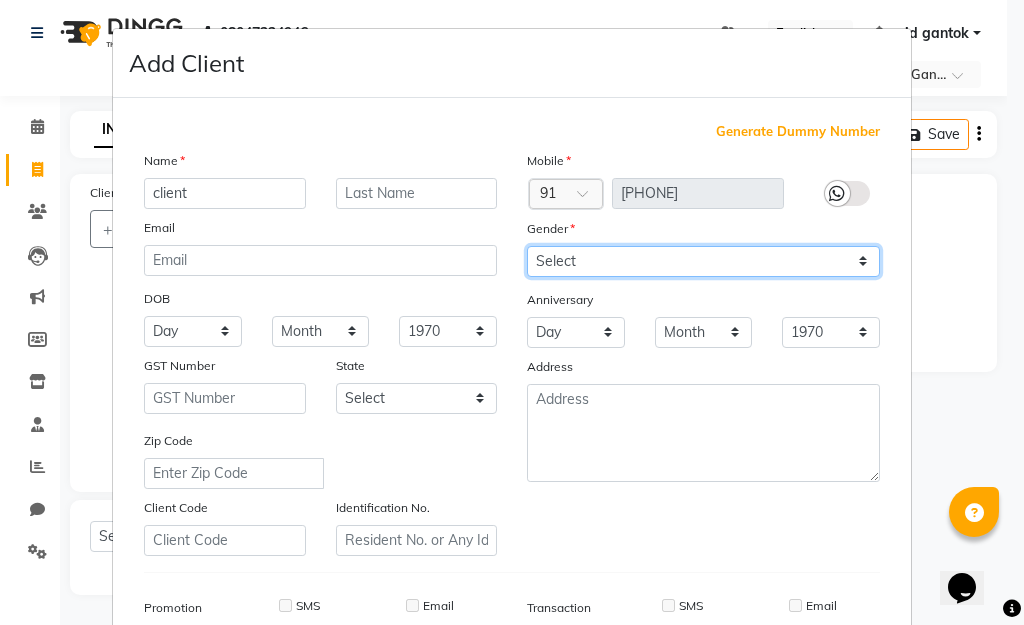 click on "Select Male Female Other Prefer Not To Say" at bounding box center (703, 261) 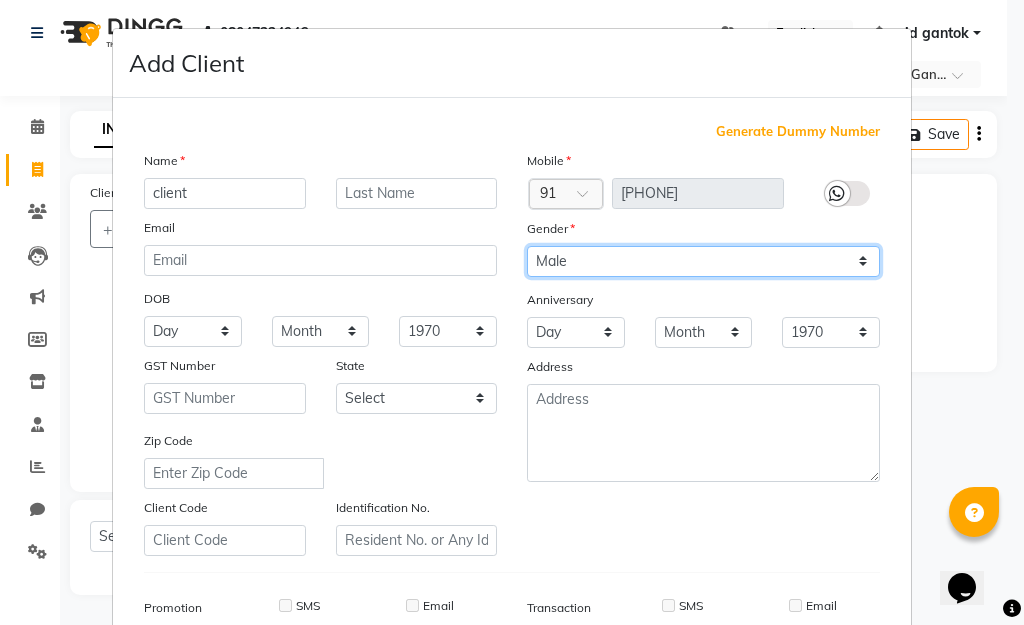click on "Select Male Female Other Prefer Not To Say" at bounding box center (703, 261) 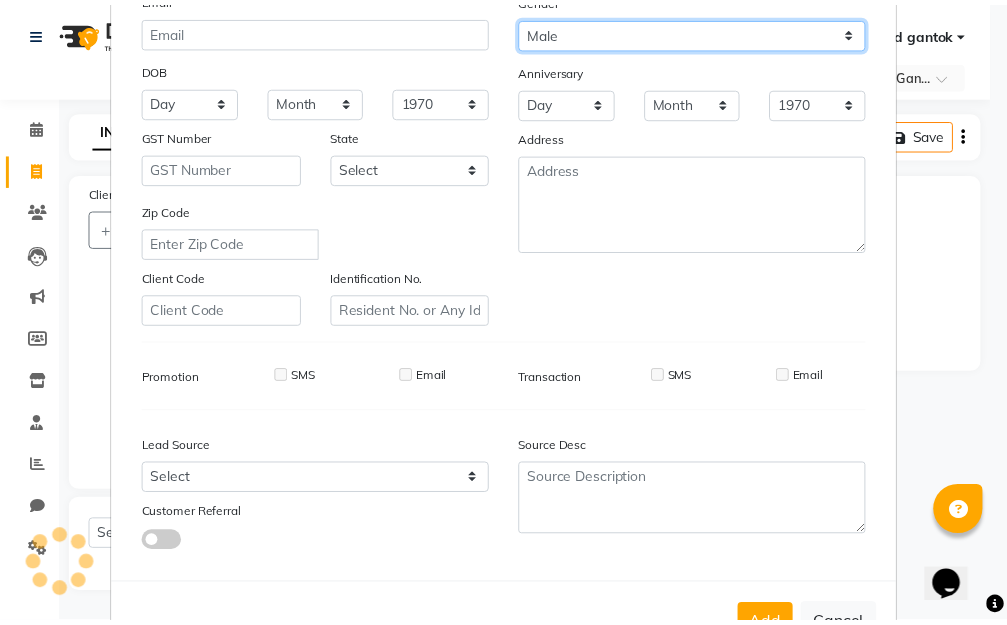 scroll, scrollTop: 298, scrollLeft: 0, axis: vertical 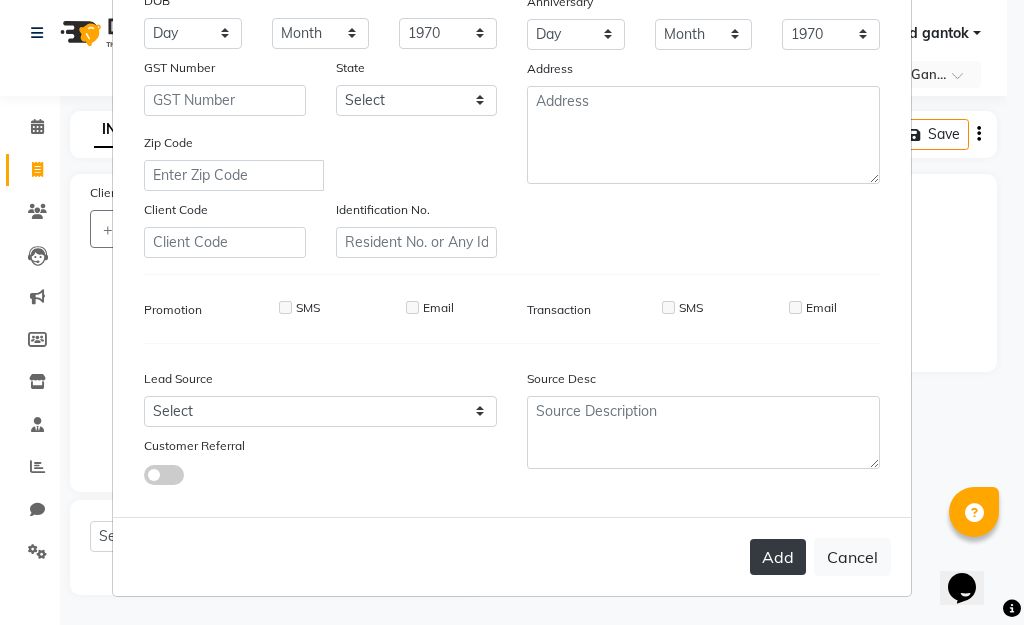 click on "Add" at bounding box center (778, 557) 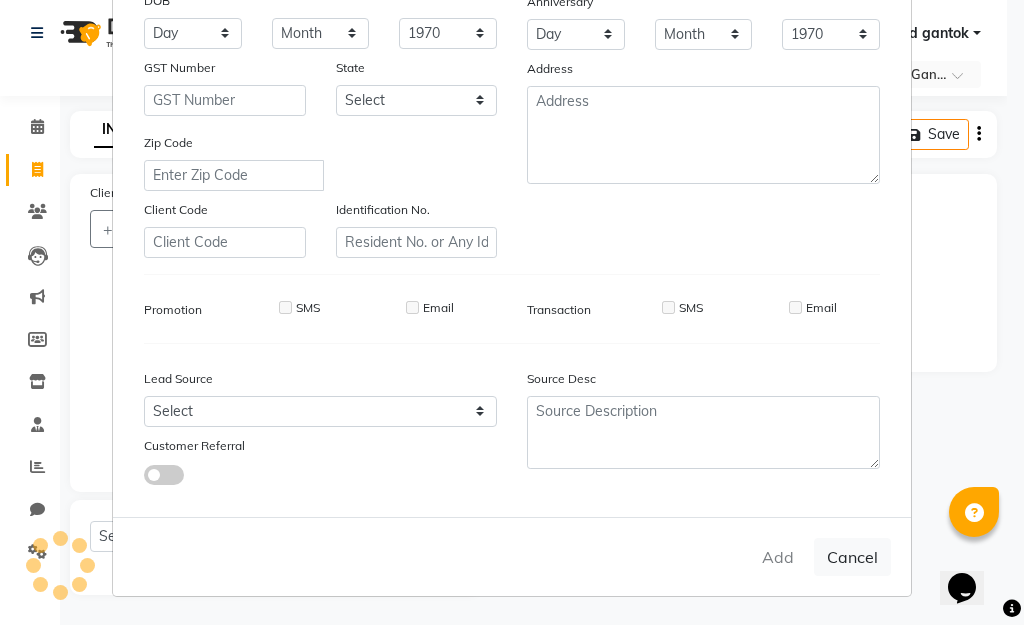 type on "1357200000004" 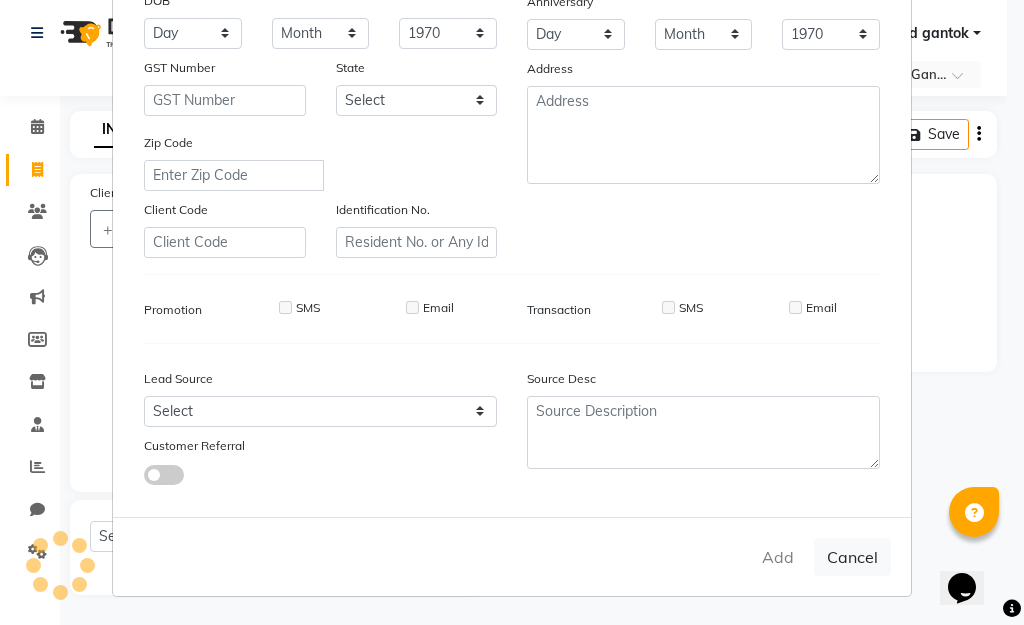 type 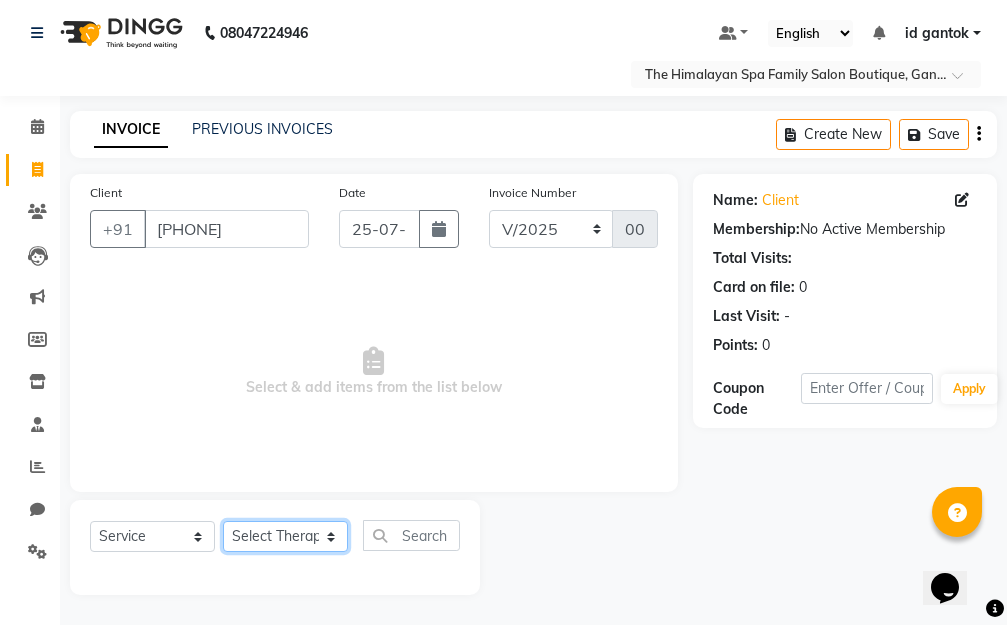 click on "Select Therapist Amar Anuradha  Binisha Bishal  Choden Chung Chung id gantok Rina  Satya  Sushila  Sushma  Totan" 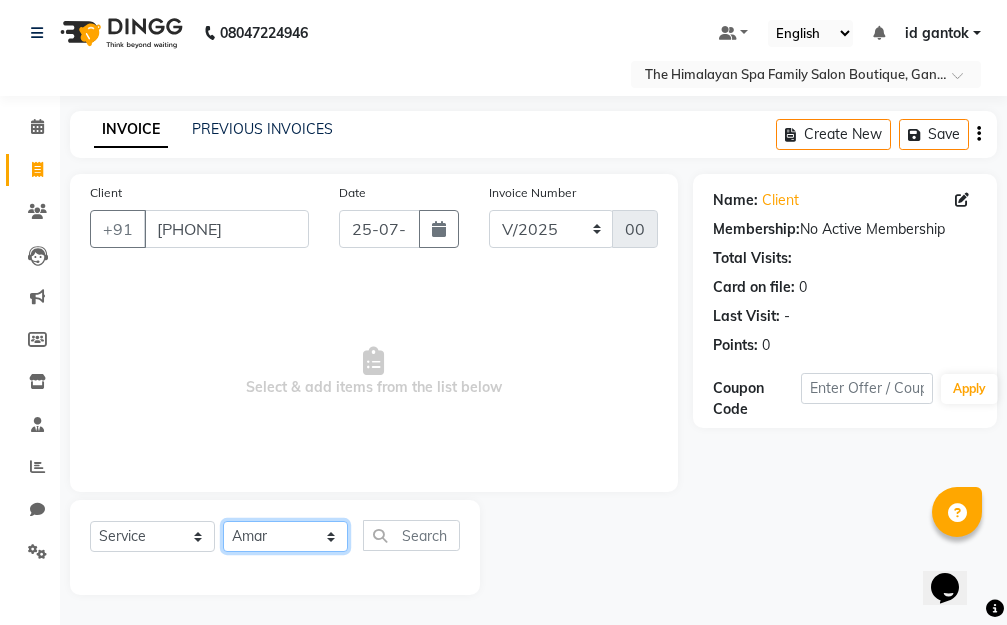 click on "Select Therapist Amar Anuradha  Binisha Bishal  Choden Chung Chung id gantok Rina  Satya  Sushila  Sushma  Totan" 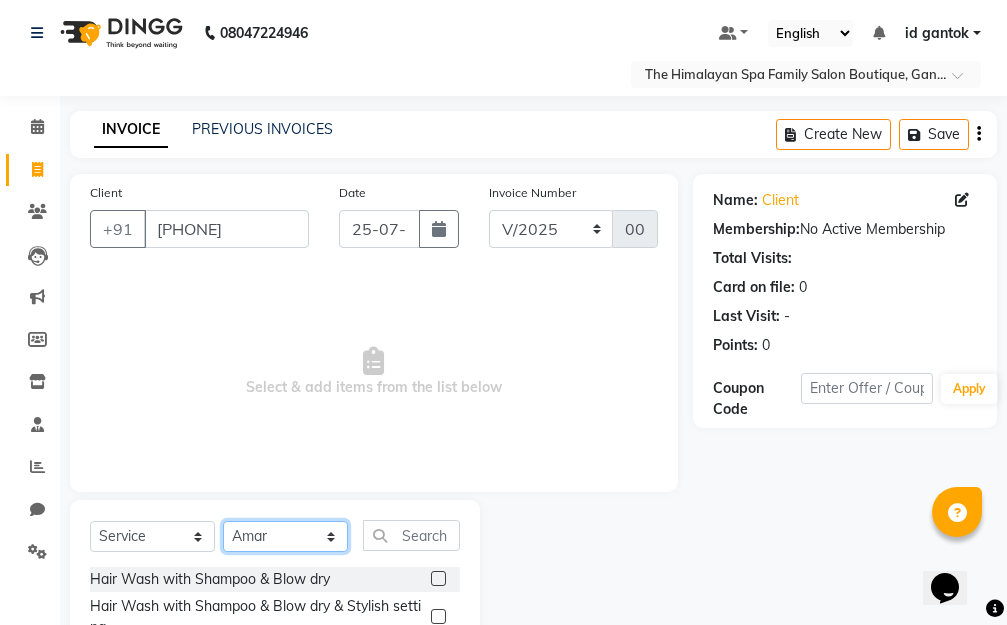 scroll, scrollTop: 203, scrollLeft: 0, axis: vertical 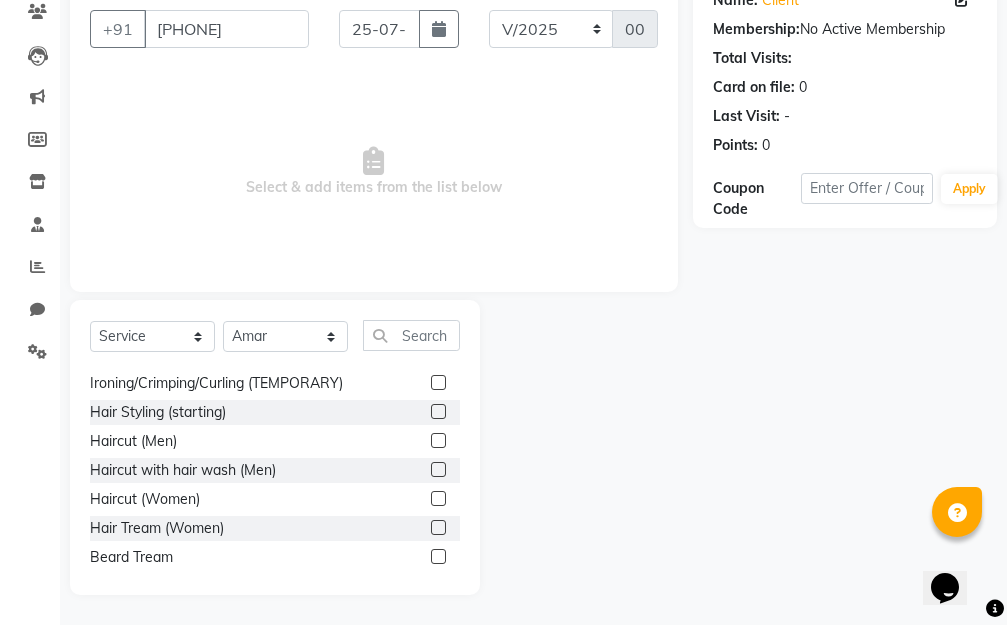 click 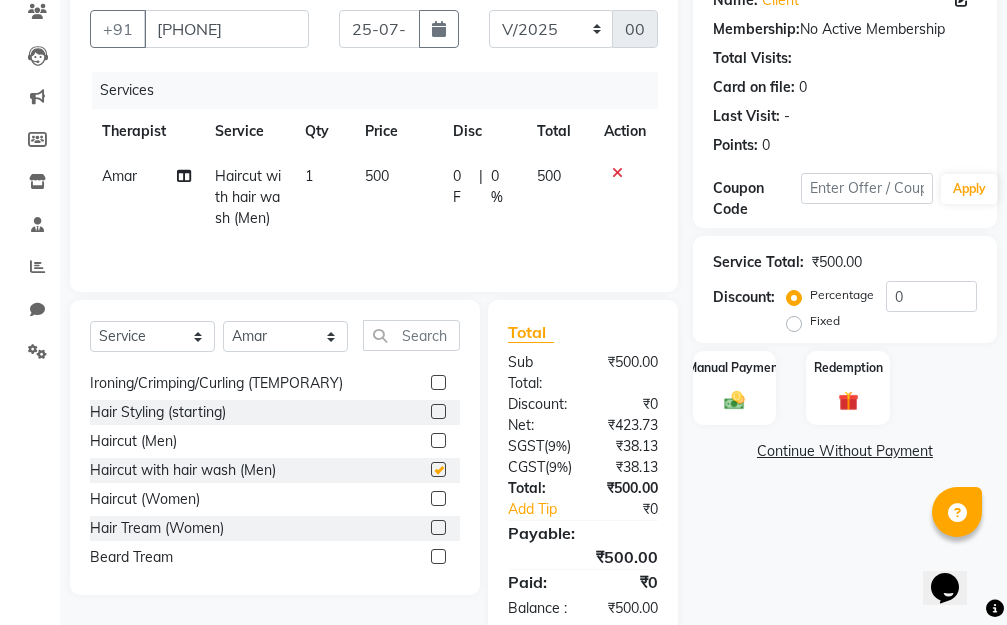 checkbox on "false" 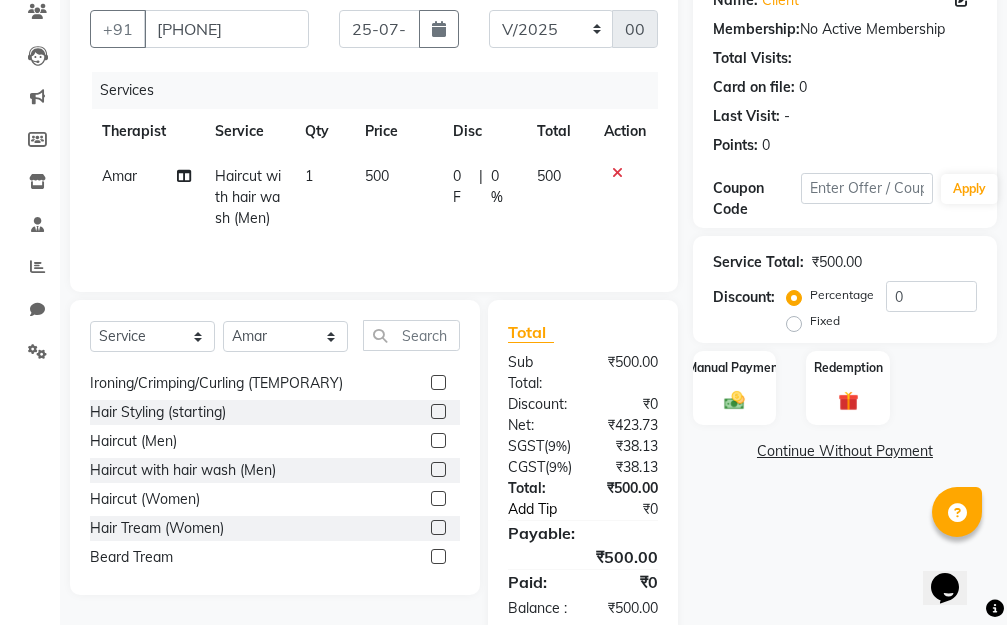 scroll, scrollTop: 312, scrollLeft: 0, axis: vertical 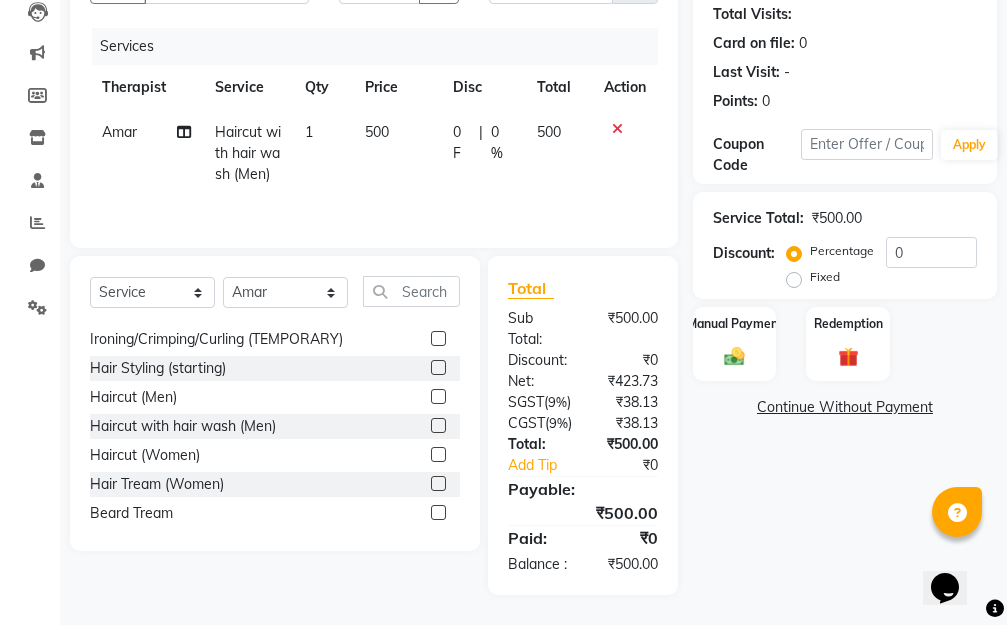 click on "Fixed" 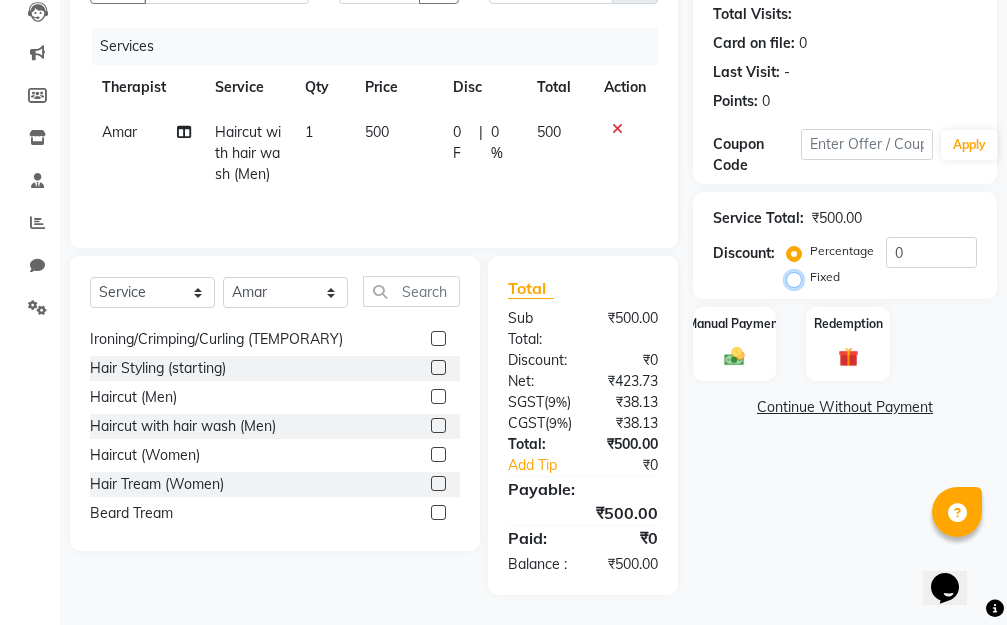 click on "Fixed" at bounding box center [798, 277] 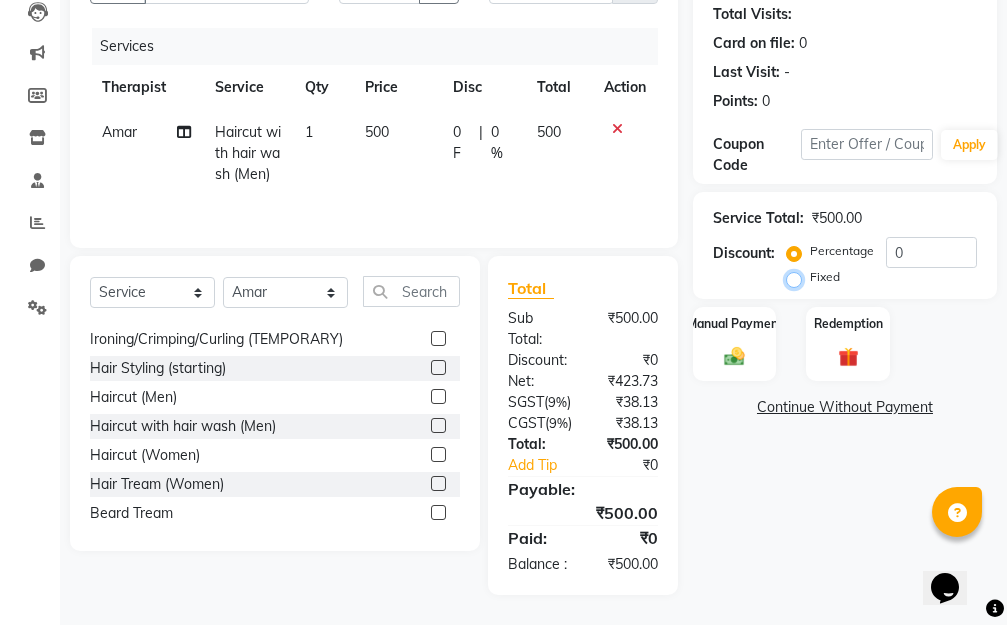 radio on "true" 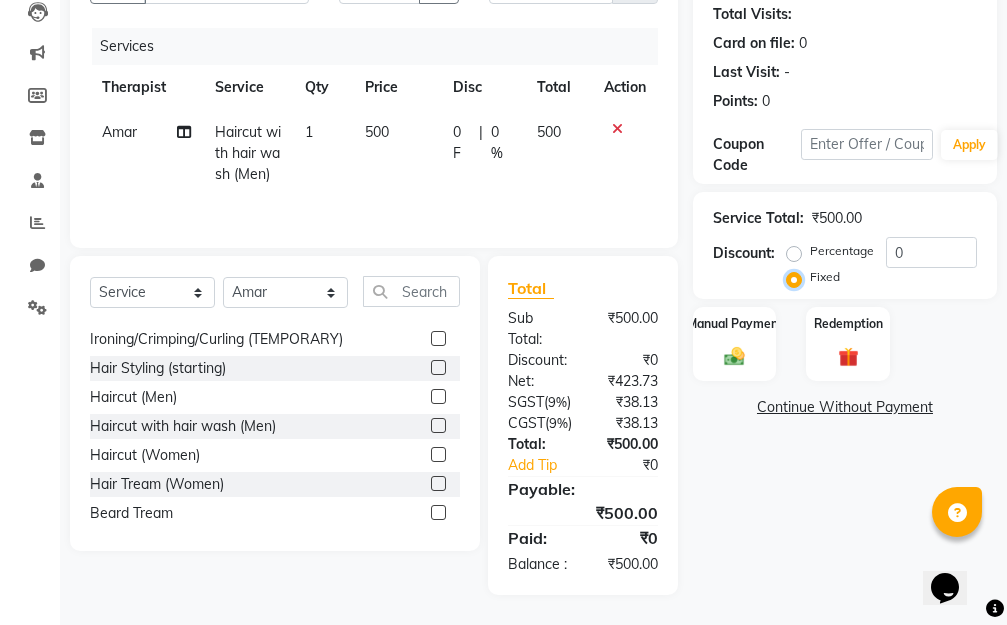 scroll, scrollTop: 0, scrollLeft: 0, axis: both 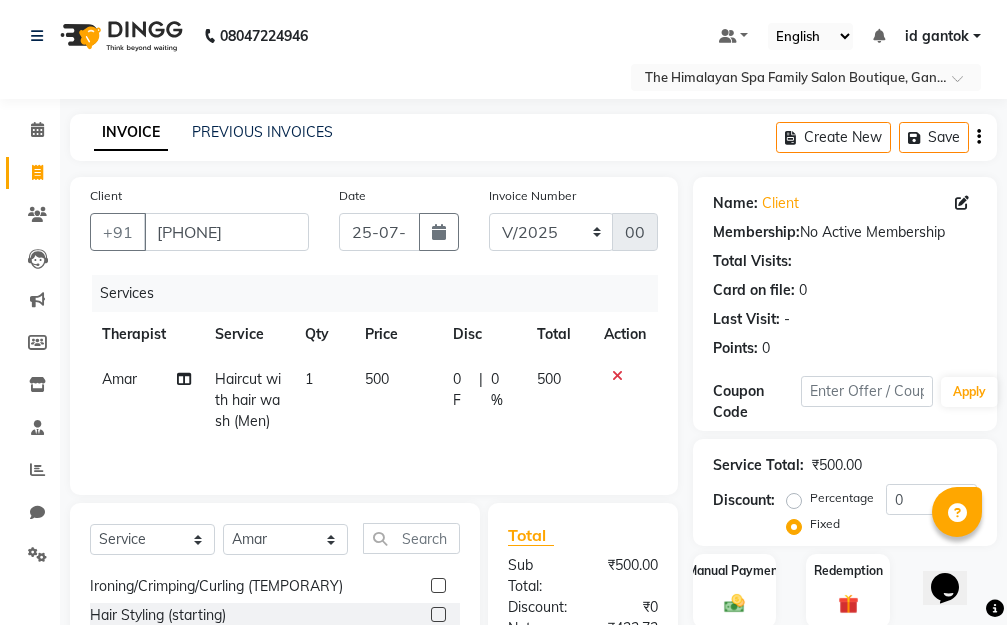click on "Create New   Save" 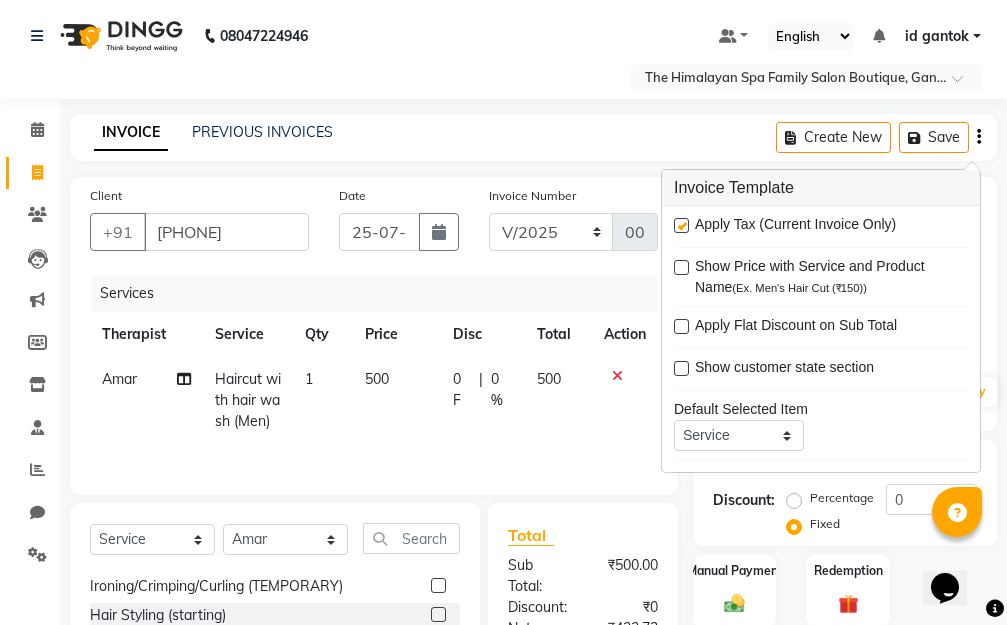 click at bounding box center [681, 225] 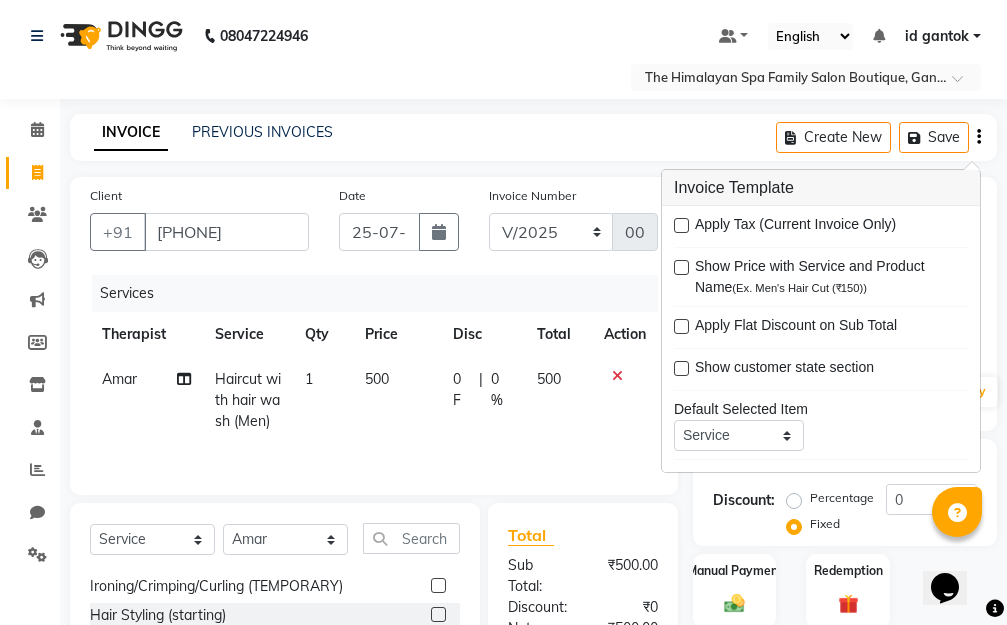 click on "INVOICE PREVIOUS INVOICES Create New   Save" 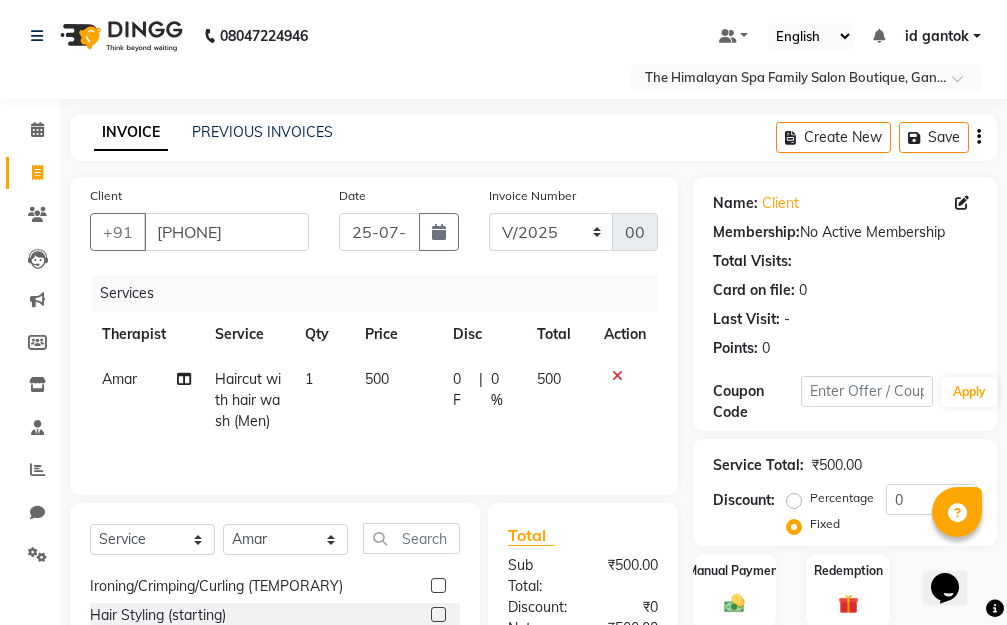 scroll, scrollTop: 228, scrollLeft: 0, axis: vertical 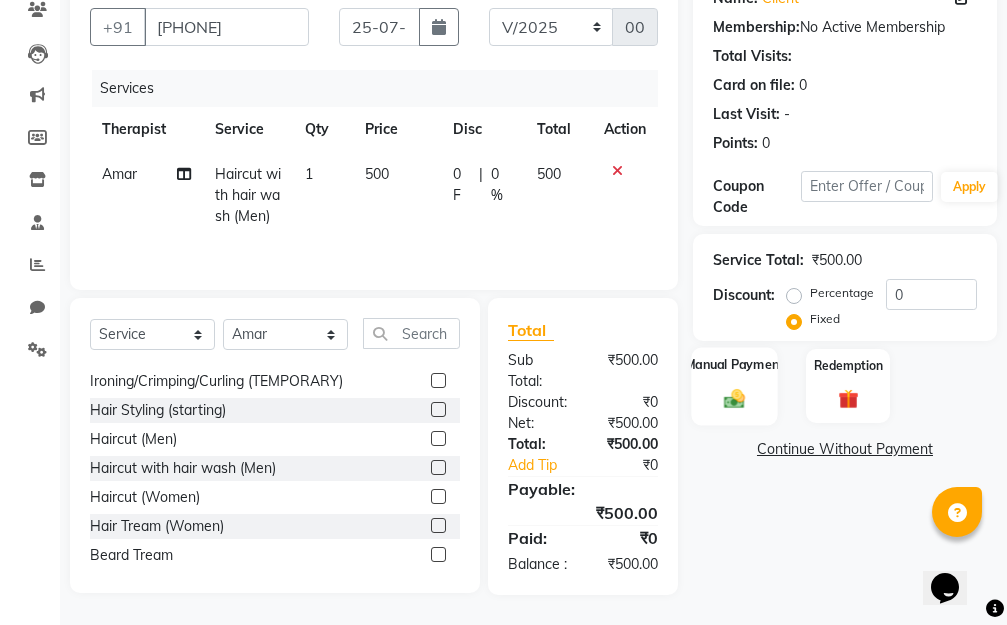 click on "Manual Payment" 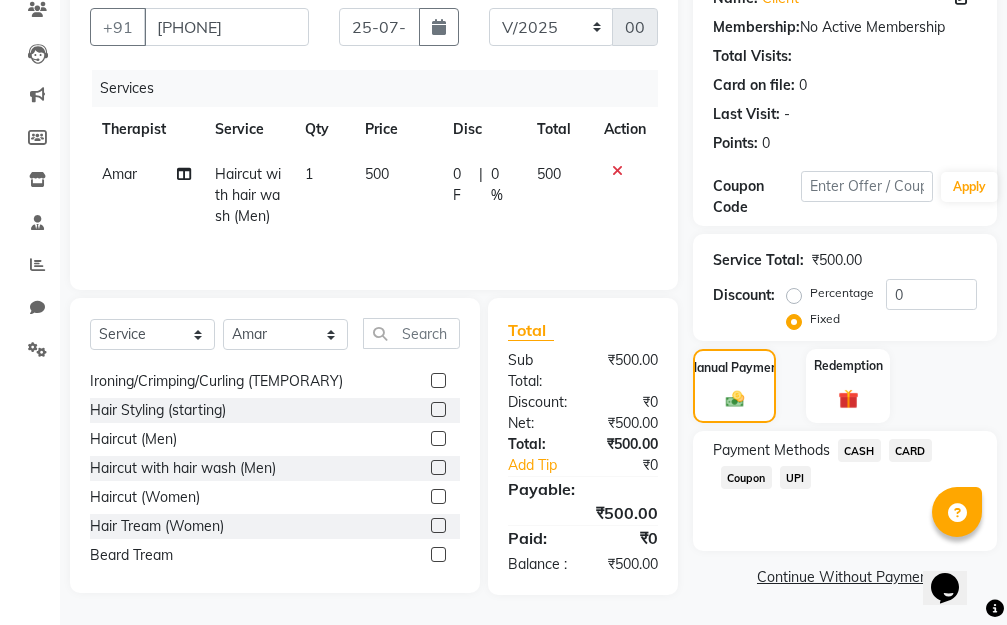 click on "CASH" 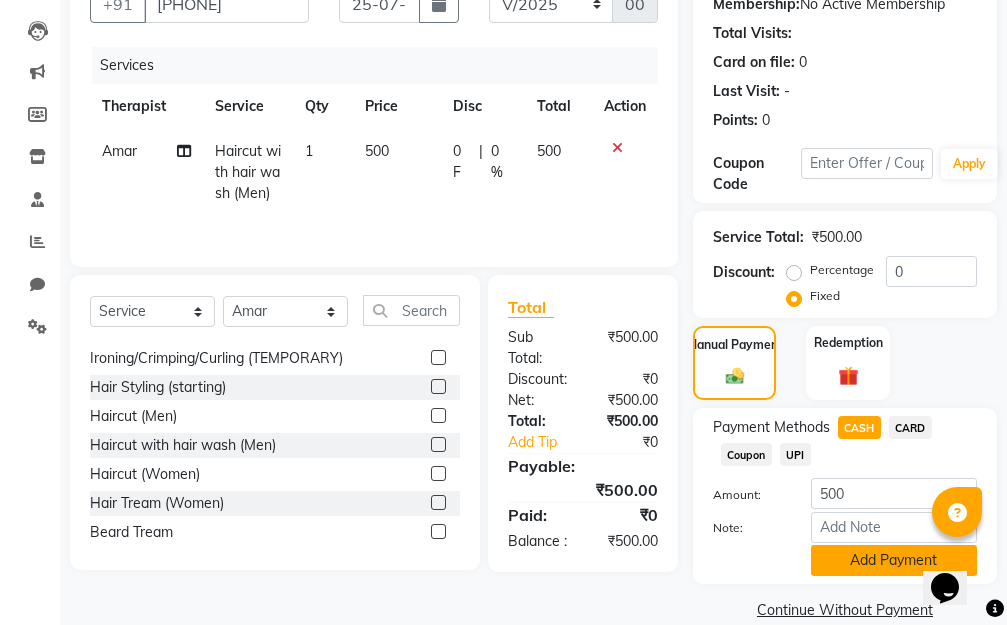click on "Add Payment" 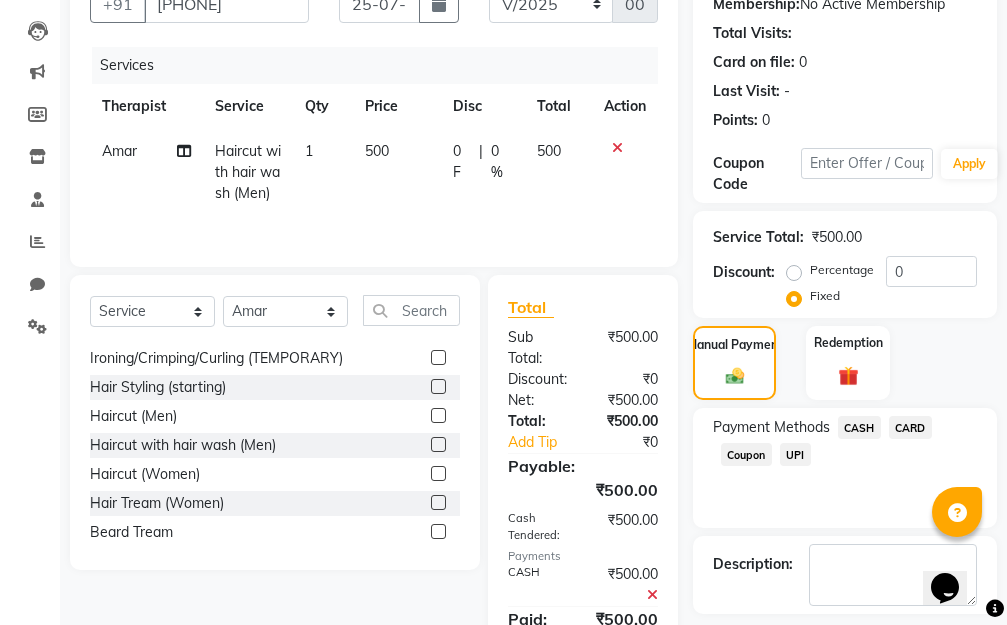 scroll, scrollTop: 332, scrollLeft: 0, axis: vertical 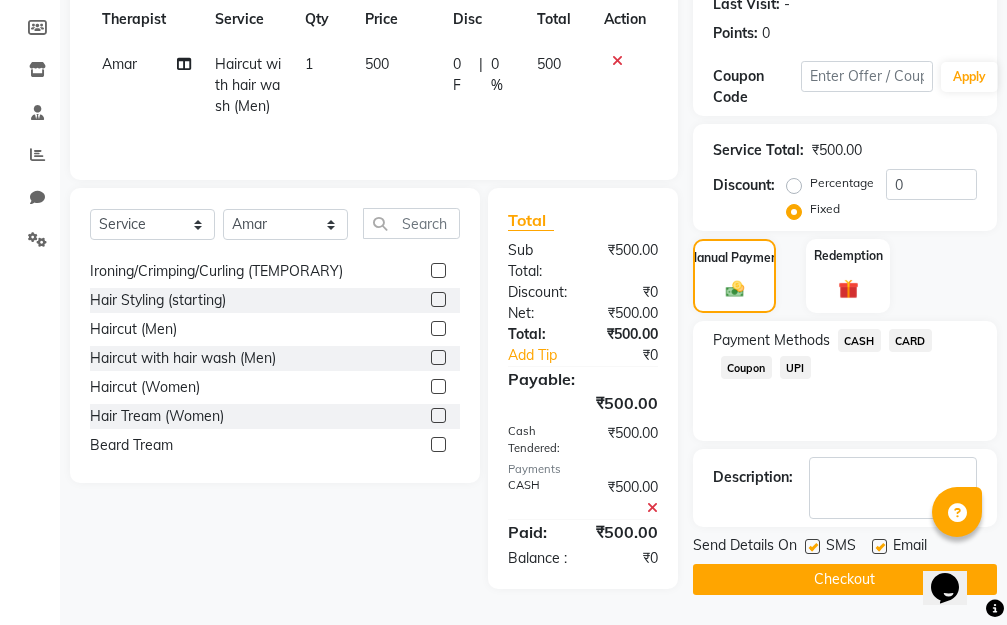 click 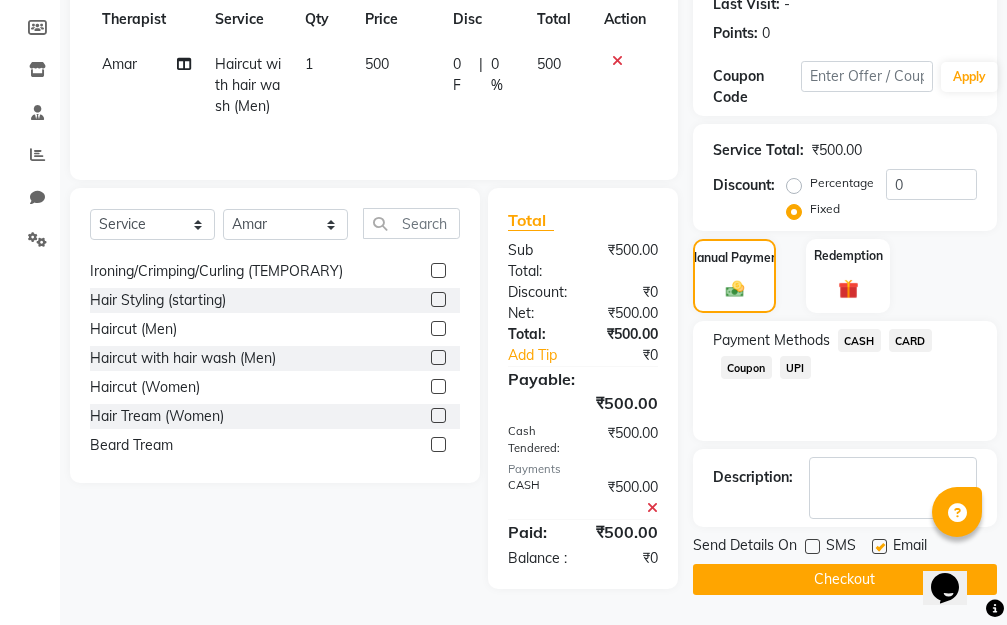 click 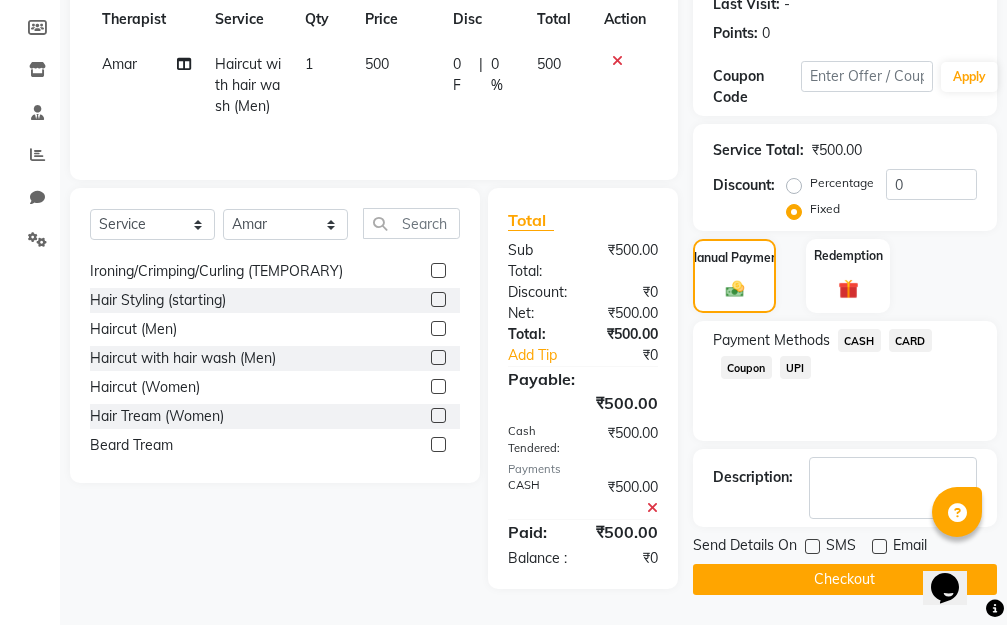 click on "Checkout" 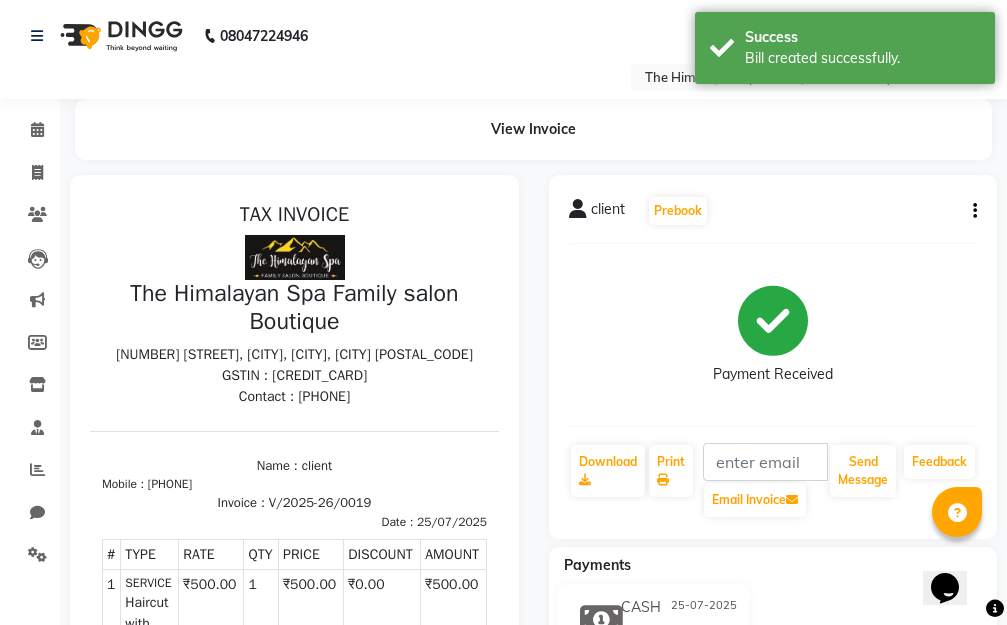 scroll, scrollTop: 0, scrollLeft: 0, axis: both 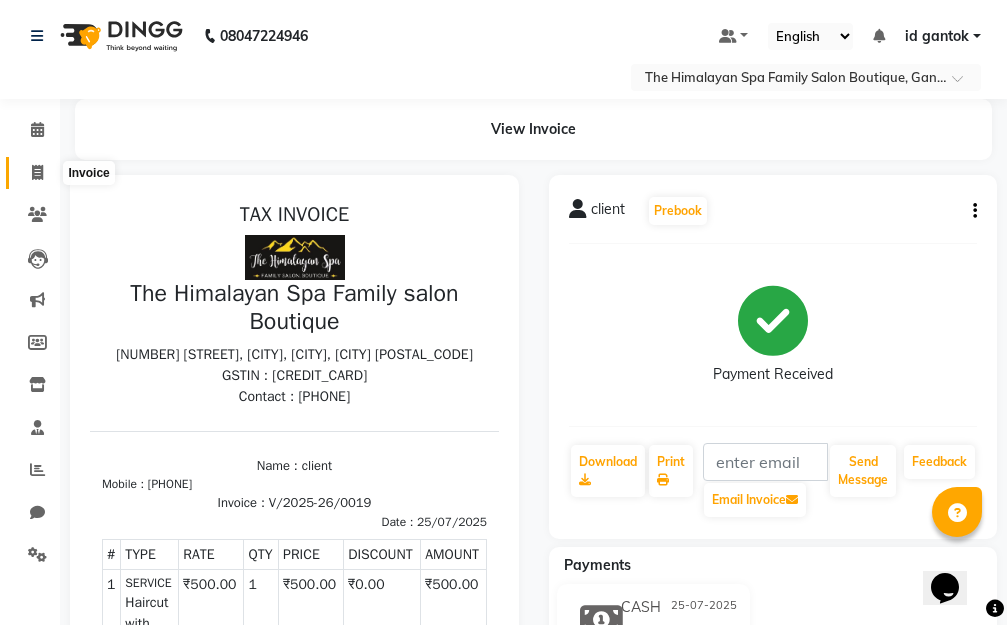 click 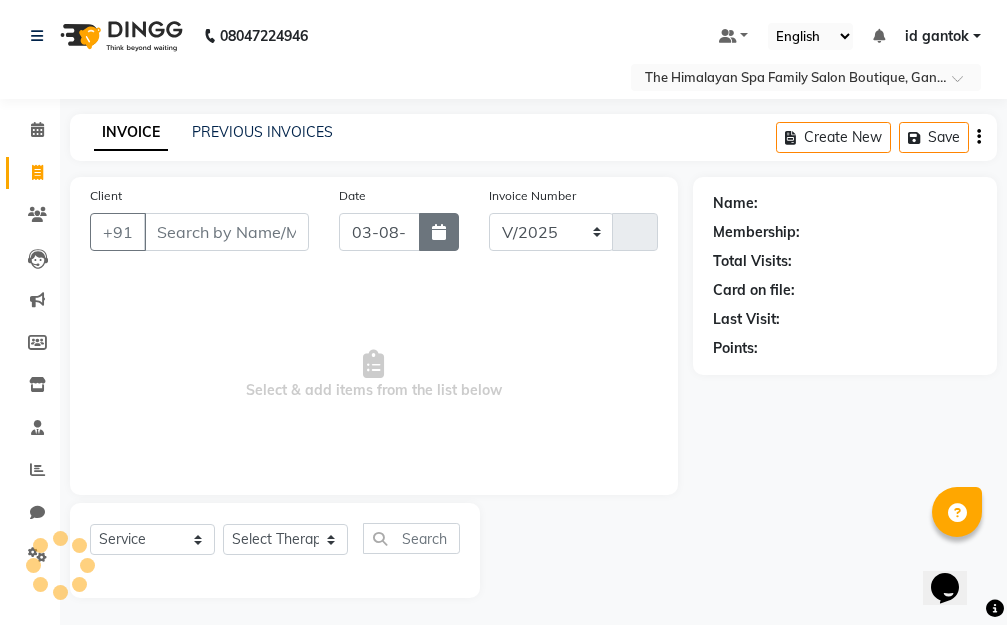 select on "8070" 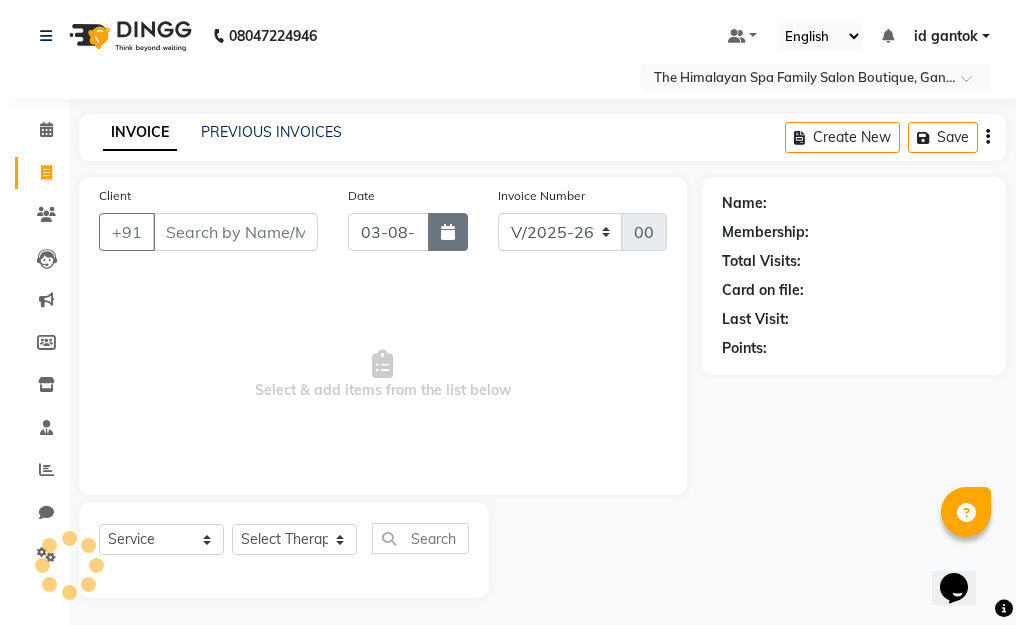 scroll, scrollTop: 3, scrollLeft: 0, axis: vertical 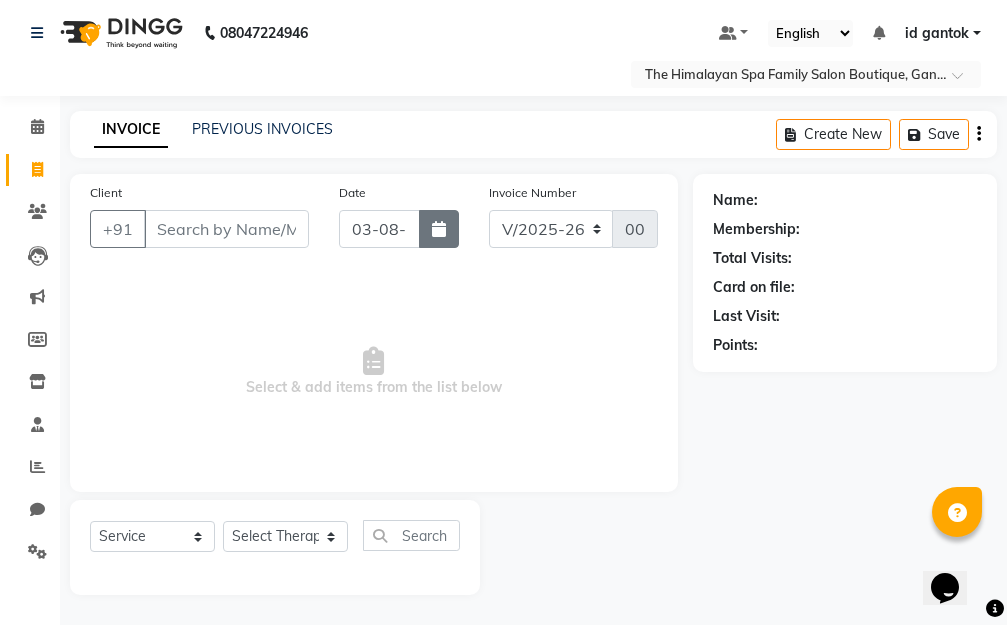 click 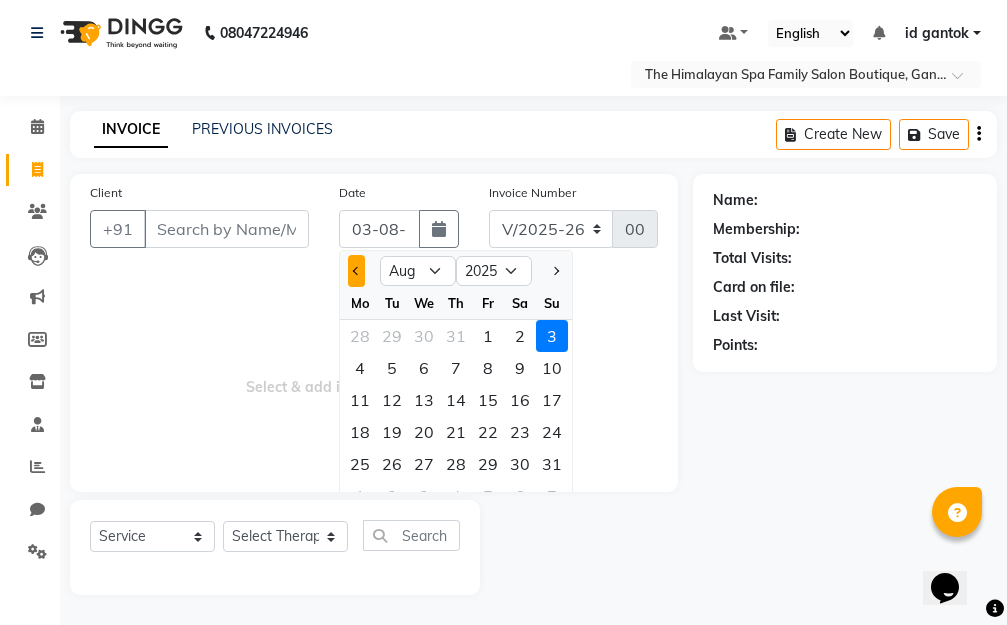 click 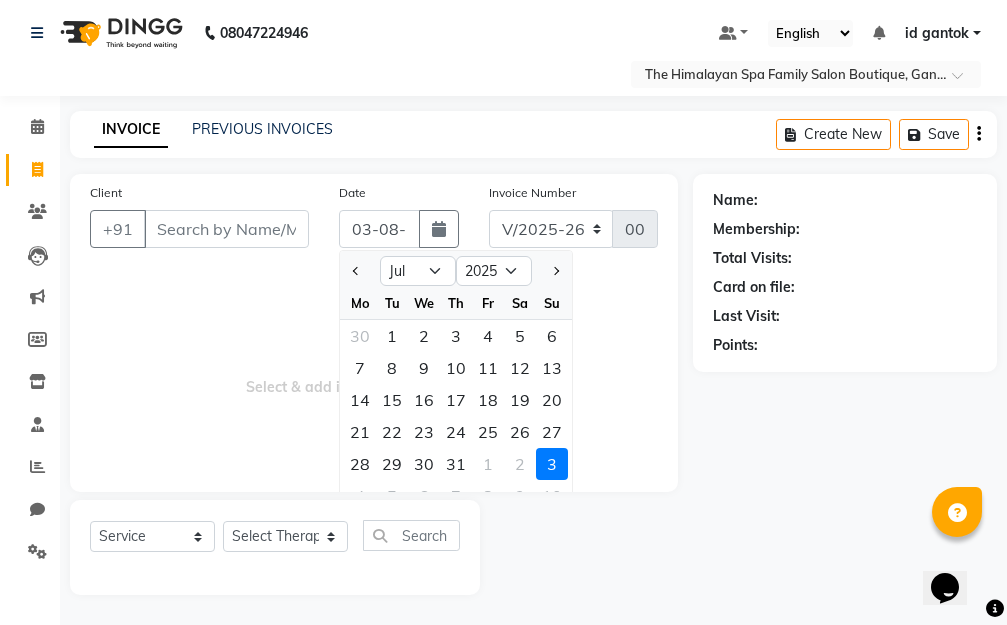 click on "25" 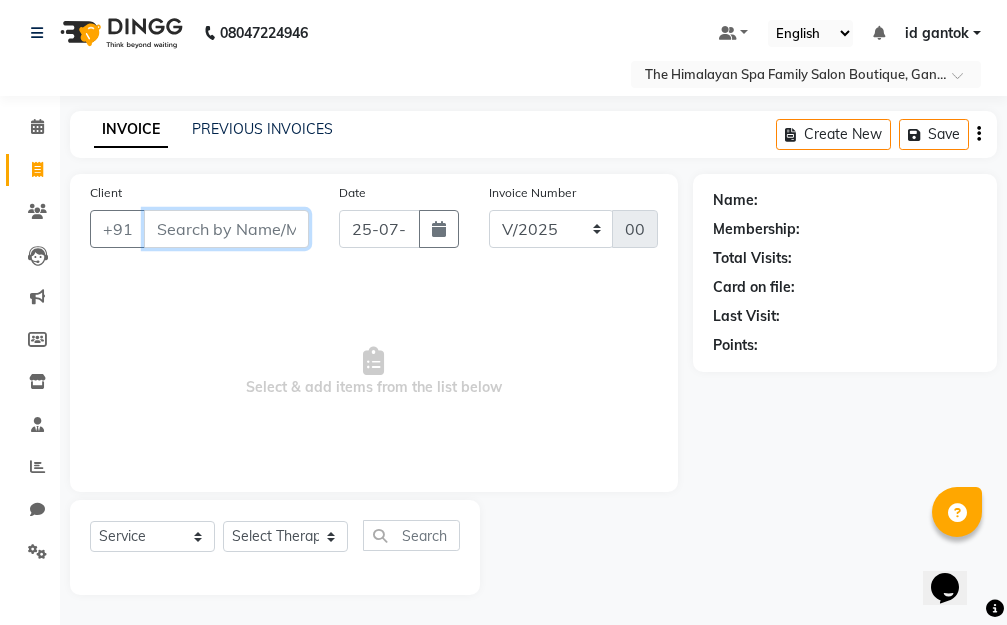 click on "Client" at bounding box center (226, 229) 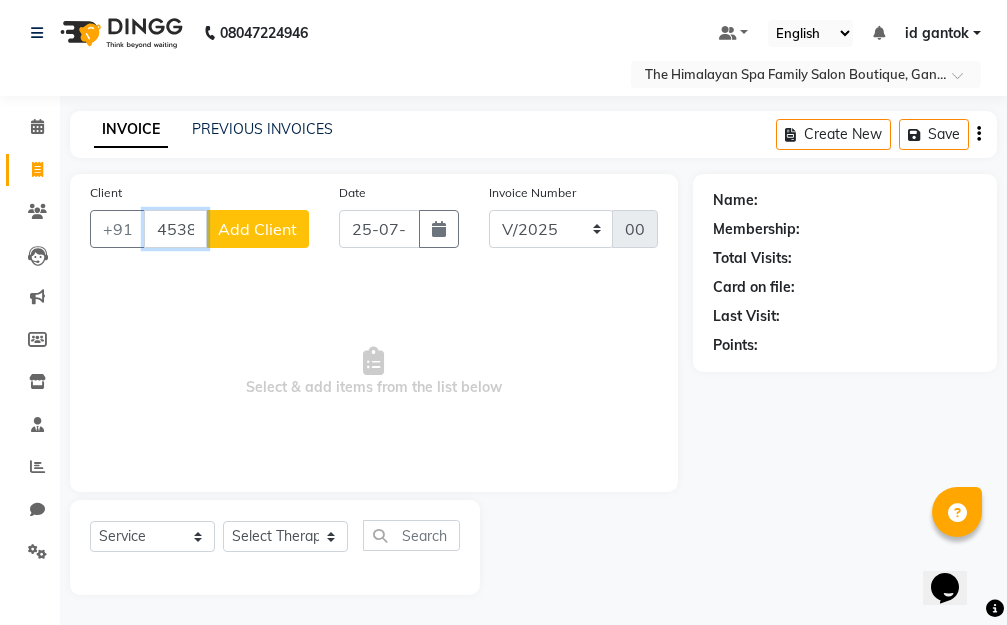 type on "45386" 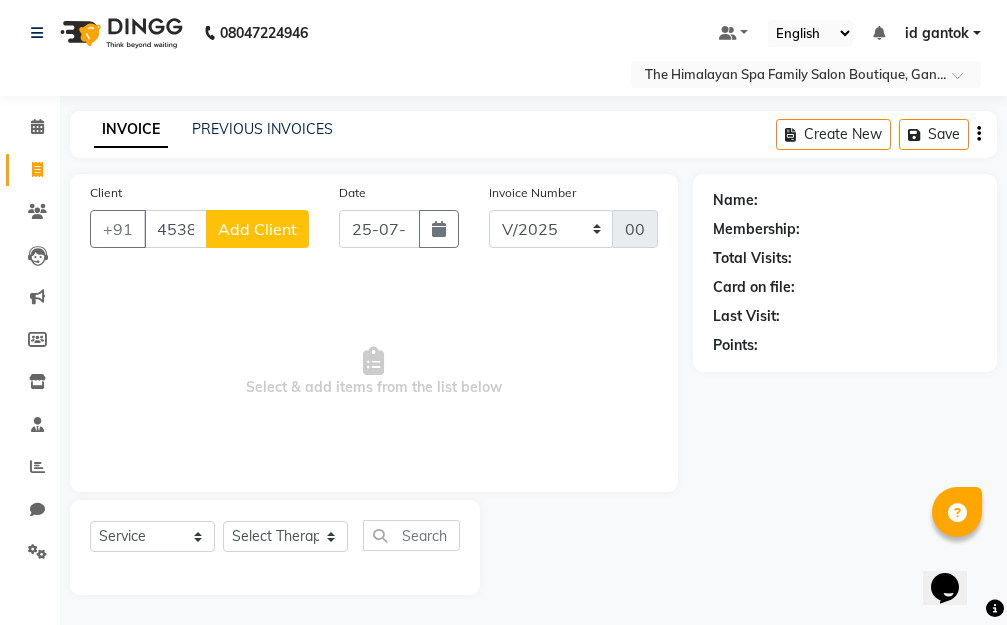 click on "Add Client" 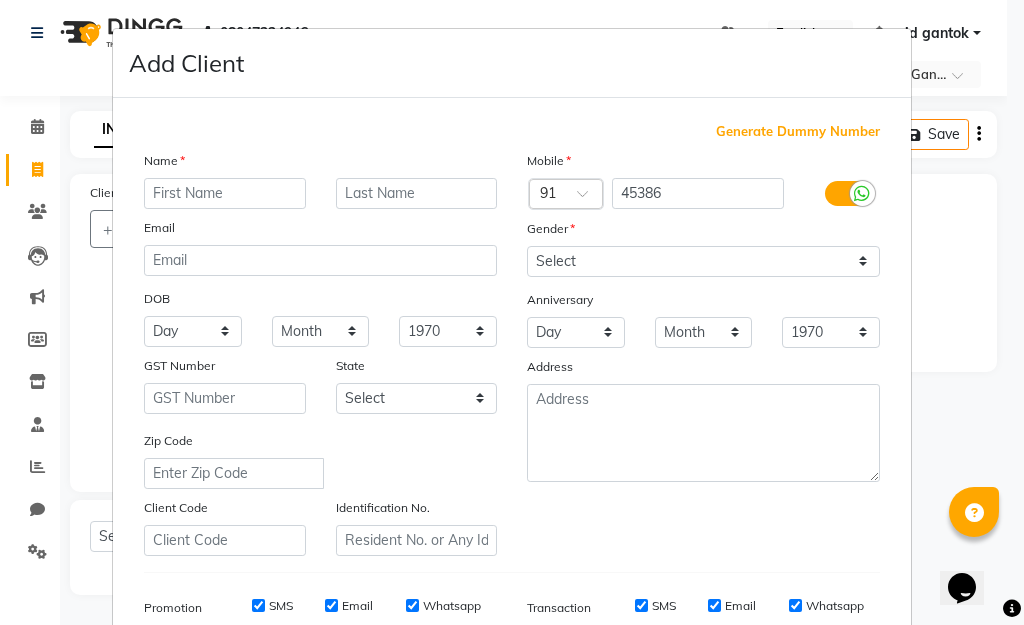 click on "Generate Dummy Number" at bounding box center [798, 132] 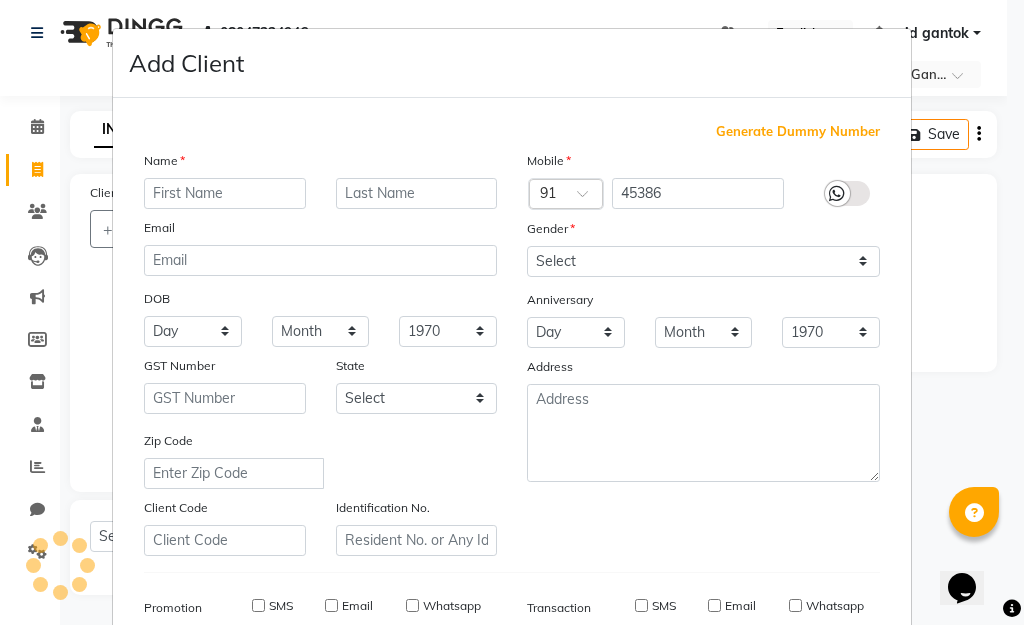 type on "1357200000005" 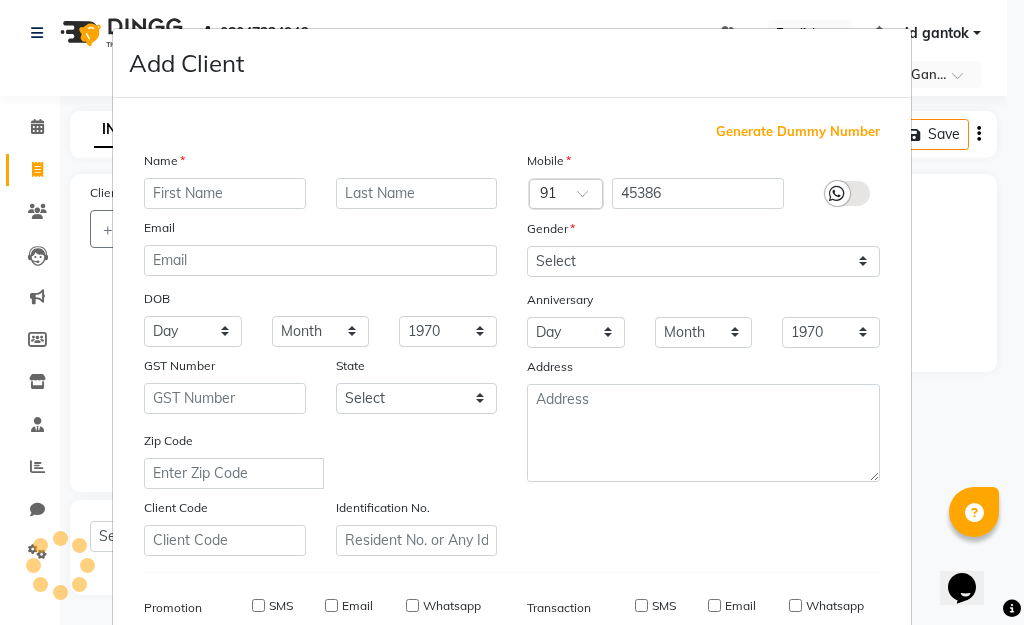 checkbox on "false" 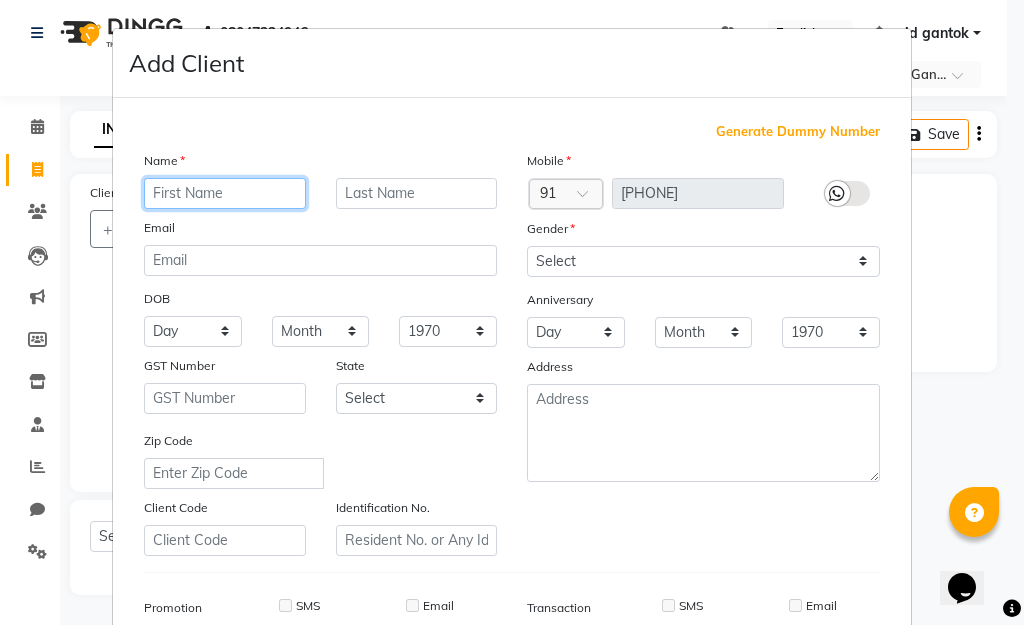 click at bounding box center (225, 193) 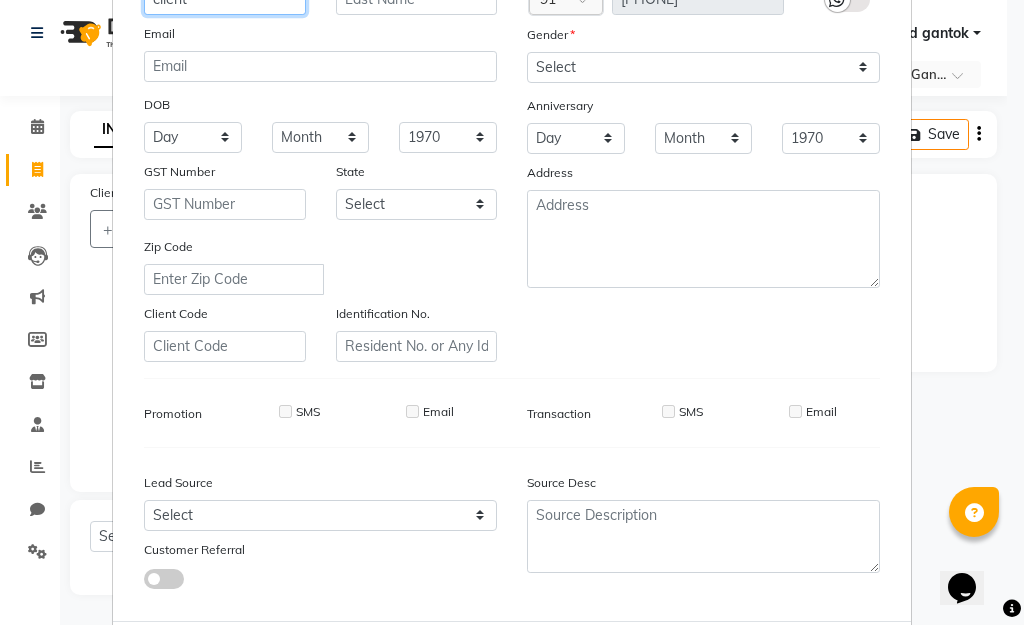 scroll, scrollTop: 0, scrollLeft: 0, axis: both 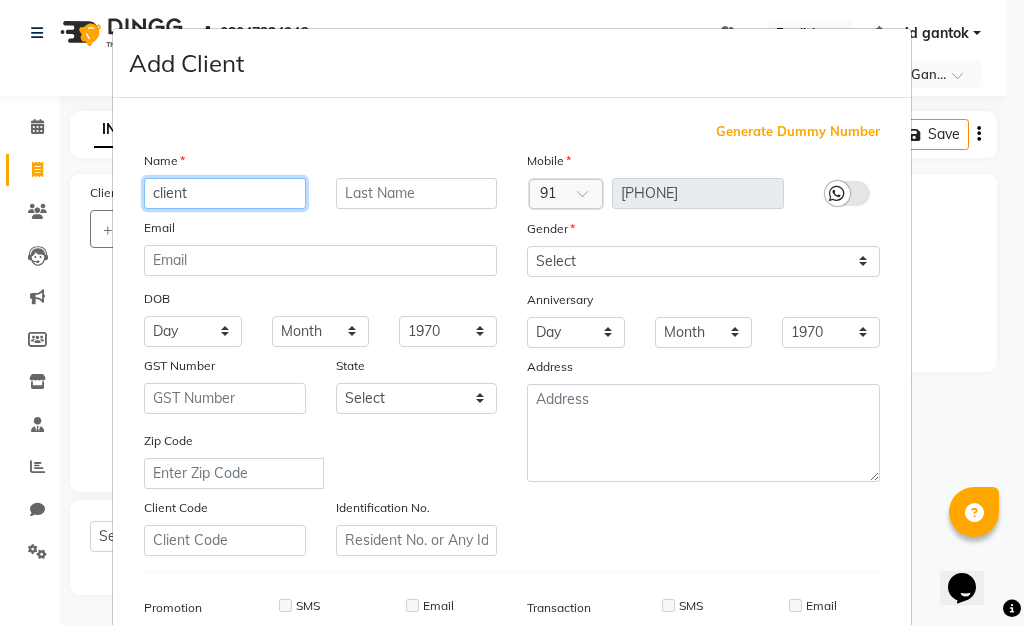 type on "client" 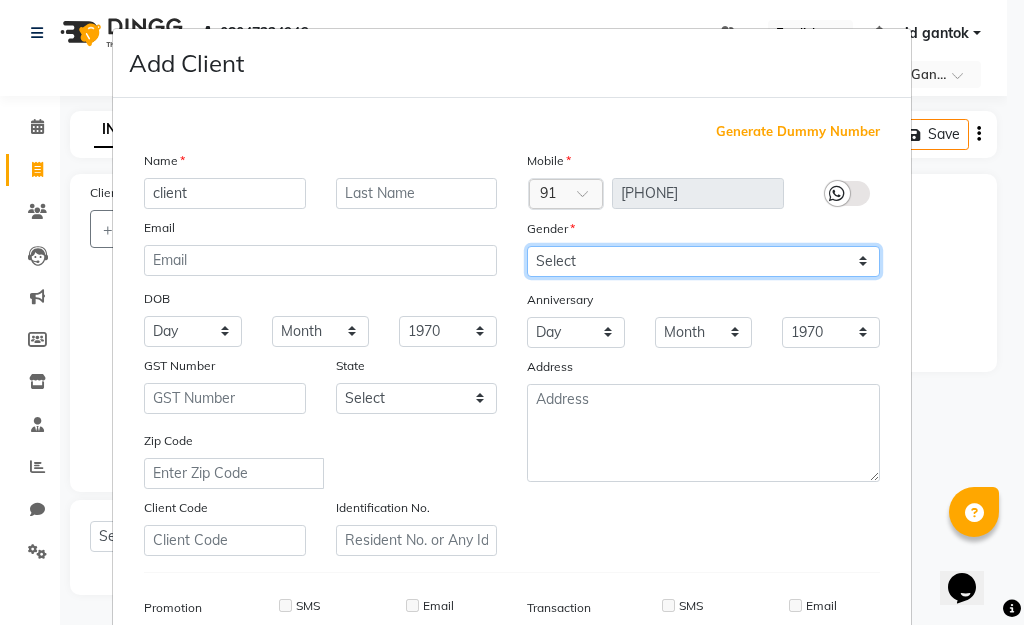 click on "Select Male Female Other Prefer Not To Say" at bounding box center (703, 261) 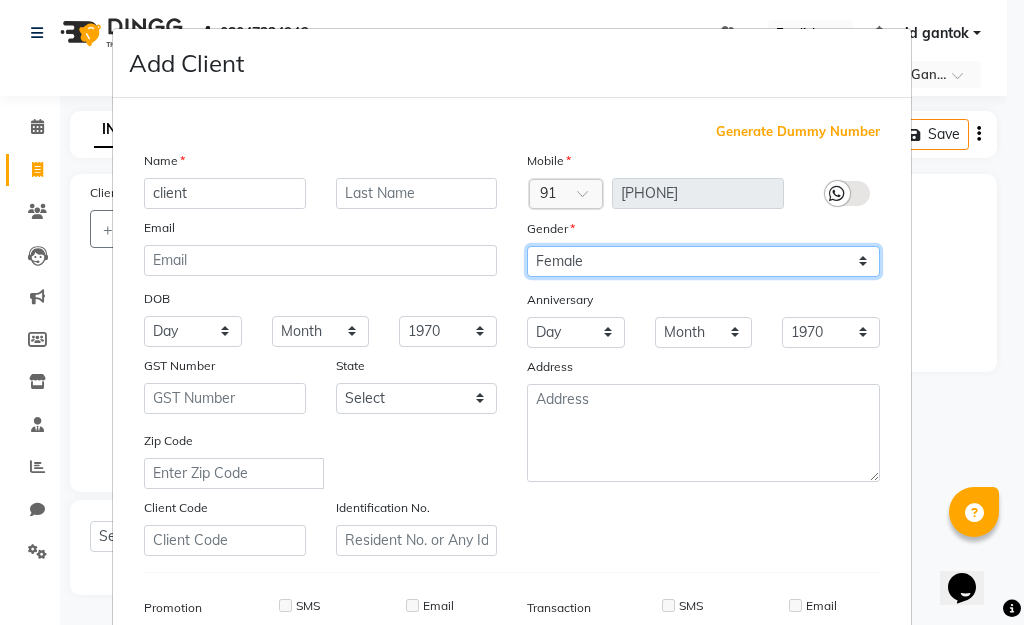 click on "Select Male Female Other Prefer Not To Say" at bounding box center [703, 261] 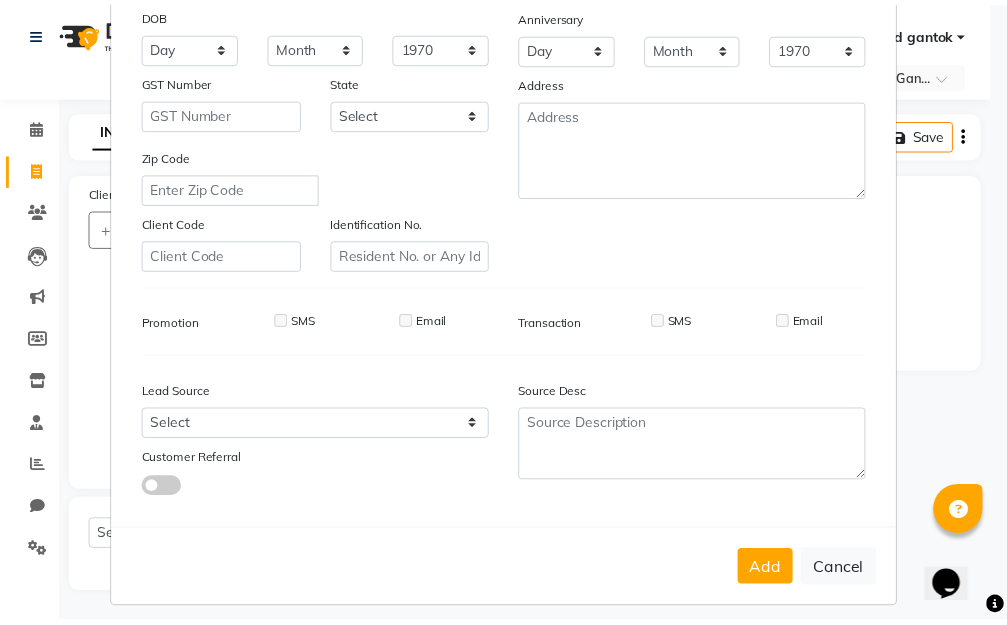 scroll, scrollTop: 298, scrollLeft: 0, axis: vertical 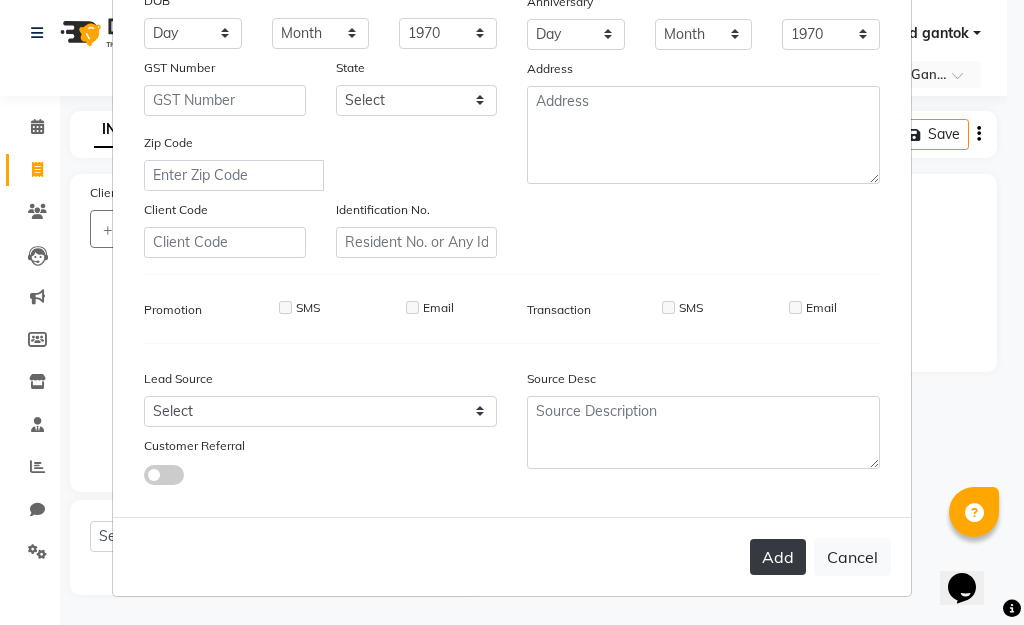 click on "Add" at bounding box center [778, 557] 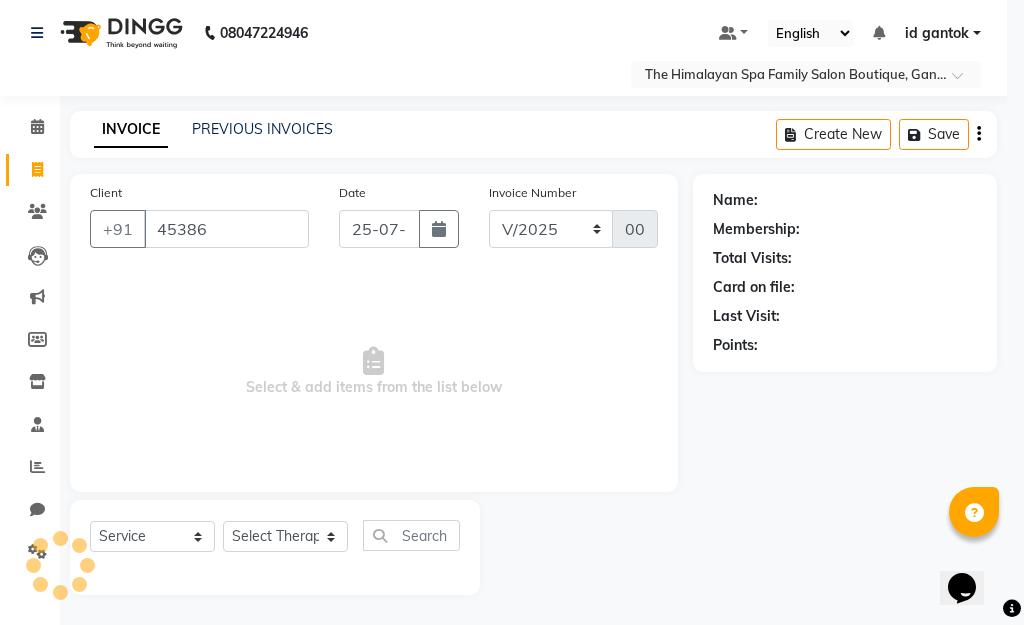 type on "1357200000005" 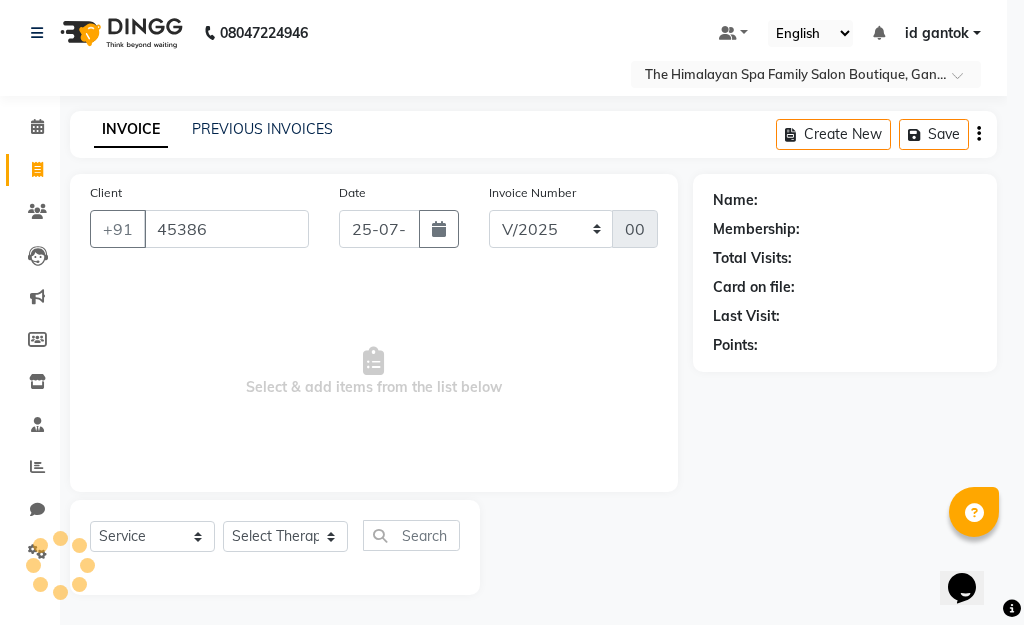 type 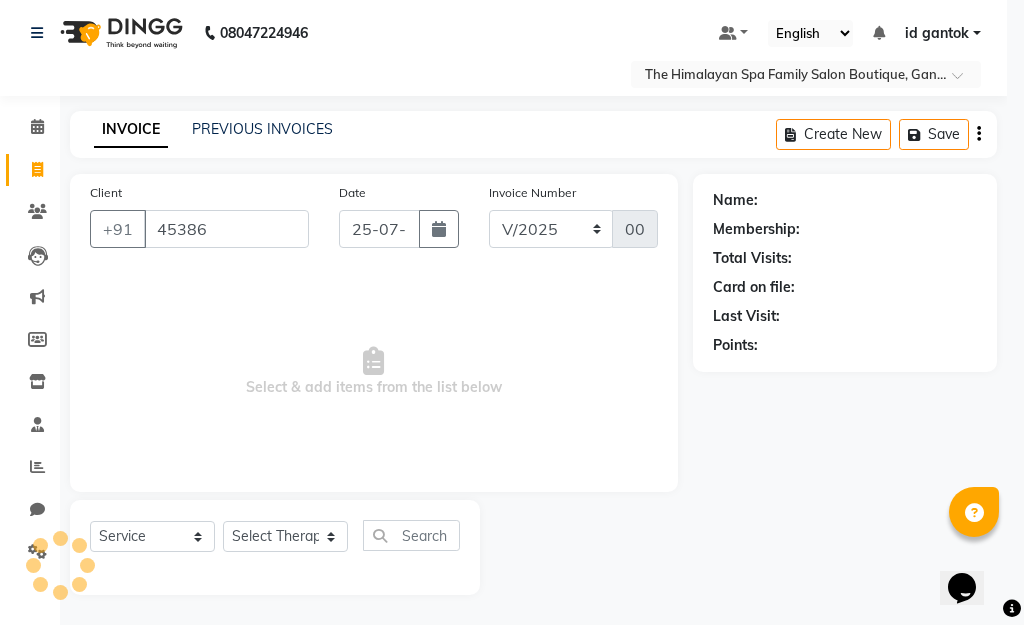 select 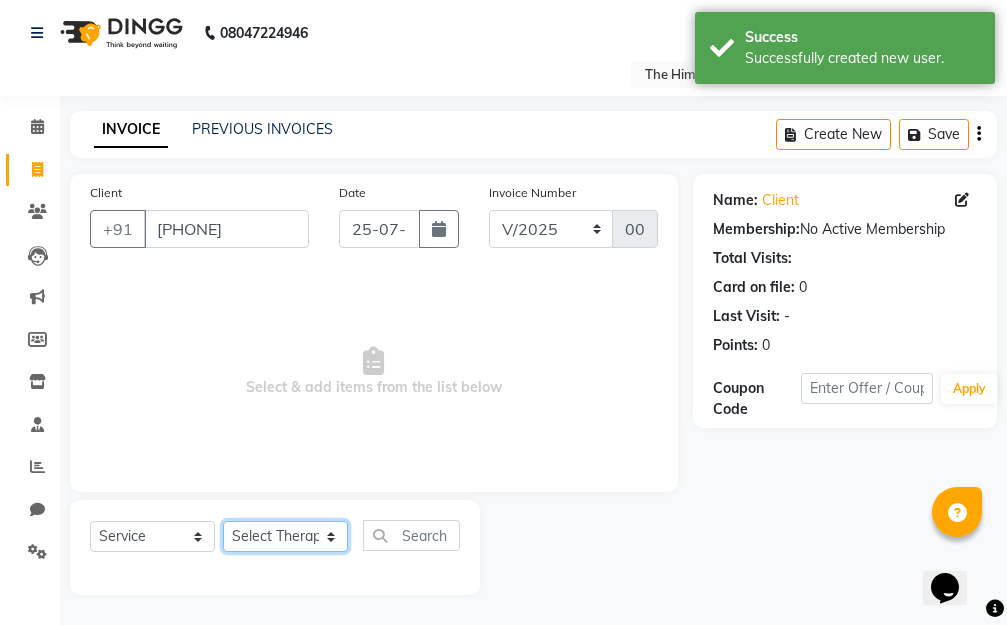click on "Select Therapist Amar Anuradha  Binisha Bishal  Choden Chung Chung id gantok Rina  Satya  Sushila  Sushma  Totan" 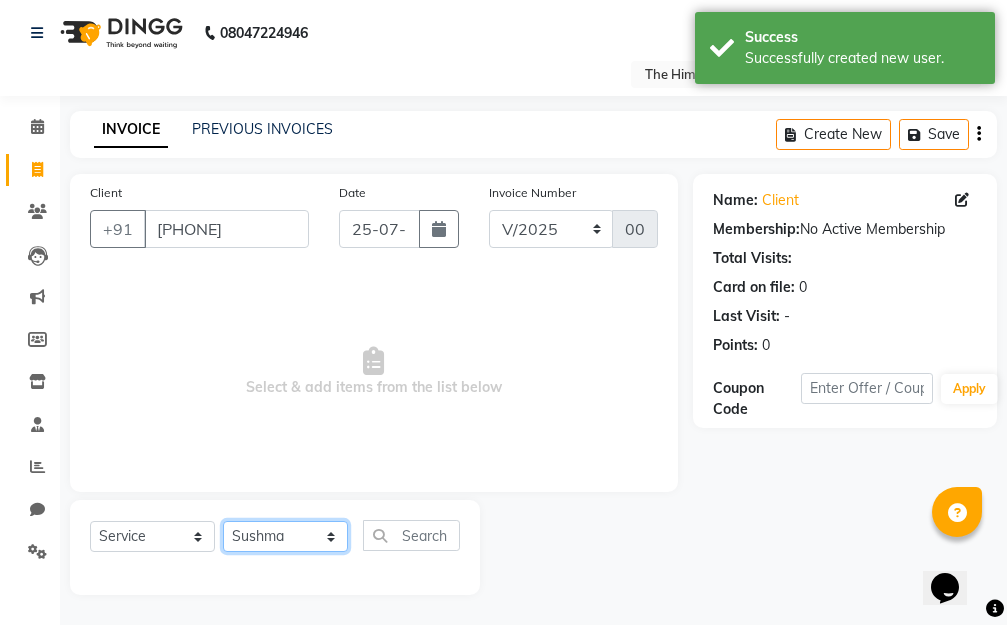 click on "Select Therapist Amar Anuradha  Binisha Bishal  Choden Chung Chung id gantok Rina  Satya  Sushila  Sushma  Totan" 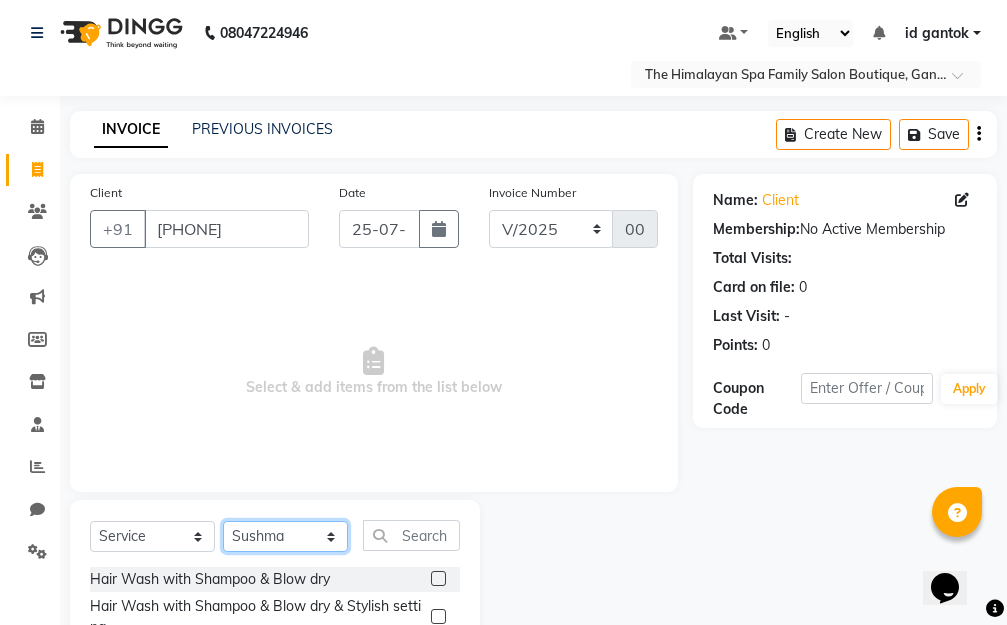 scroll, scrollTop: 203, scrollLeft: 0, axis: vertical 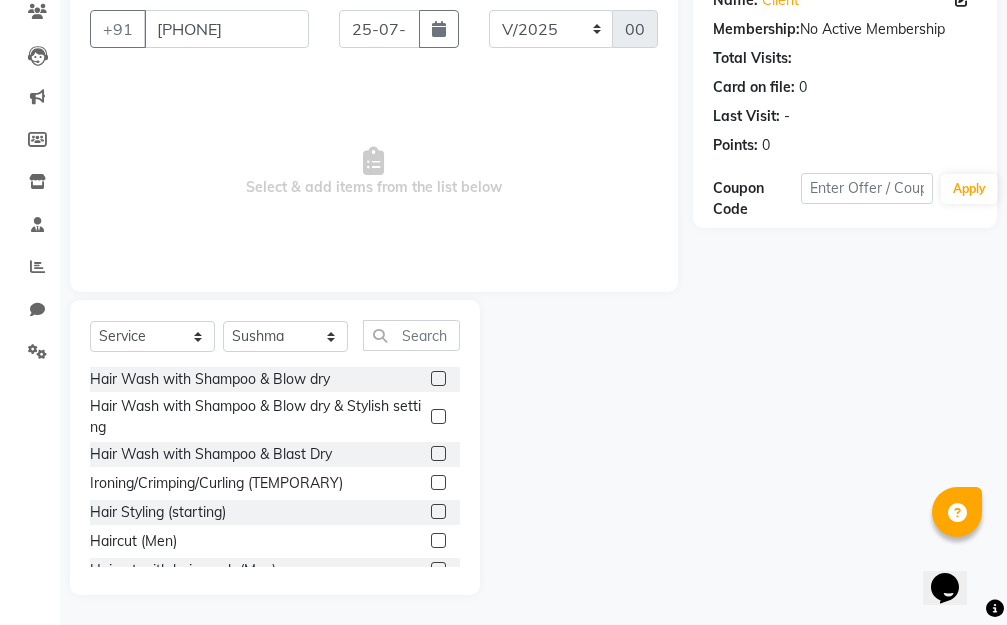 click 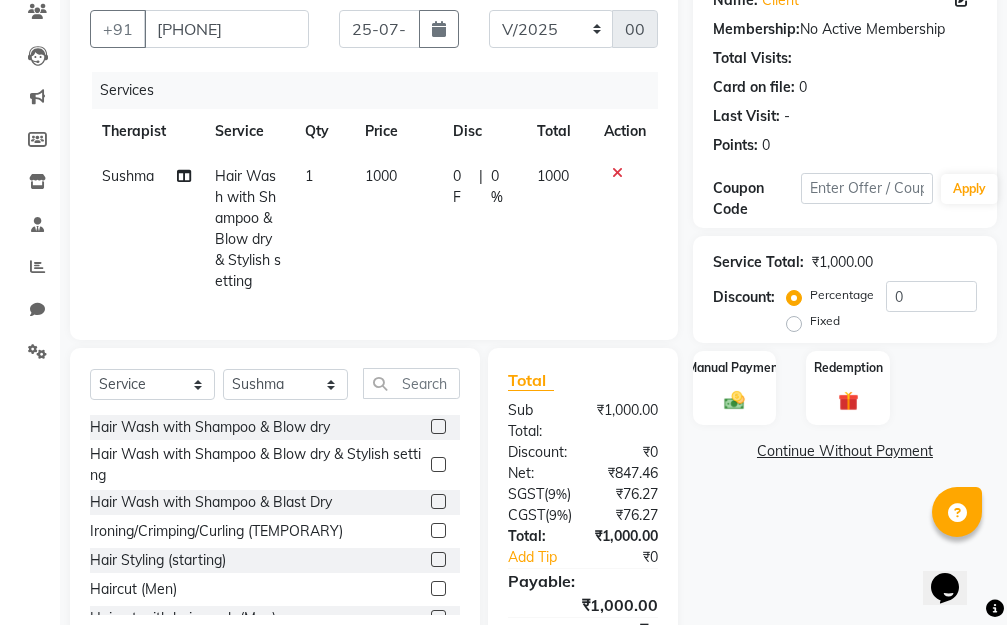 scroll, scrollTop: 375, scrollLeft: 0, axis: vertical 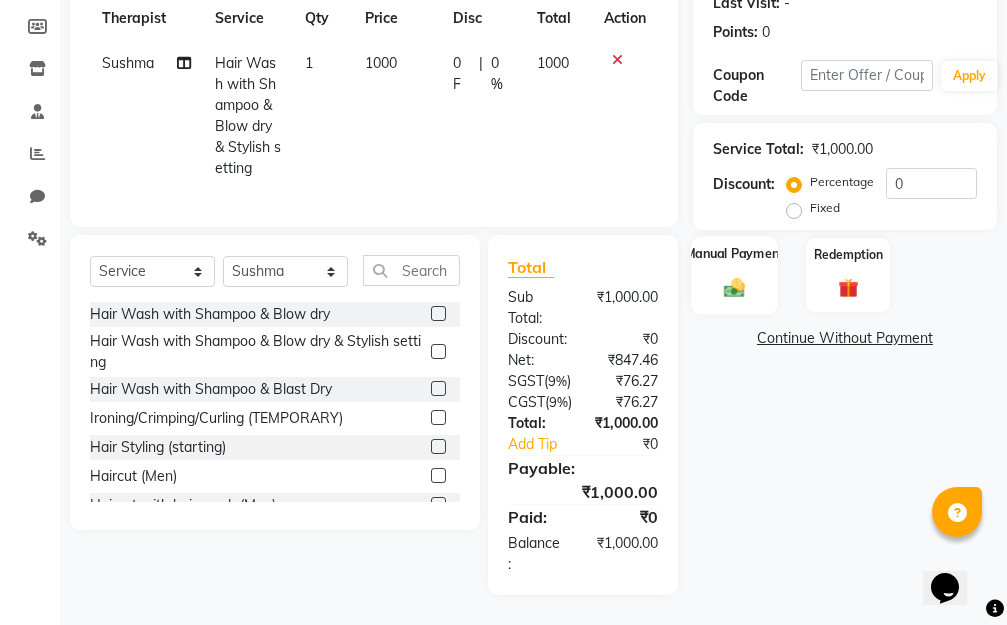 click 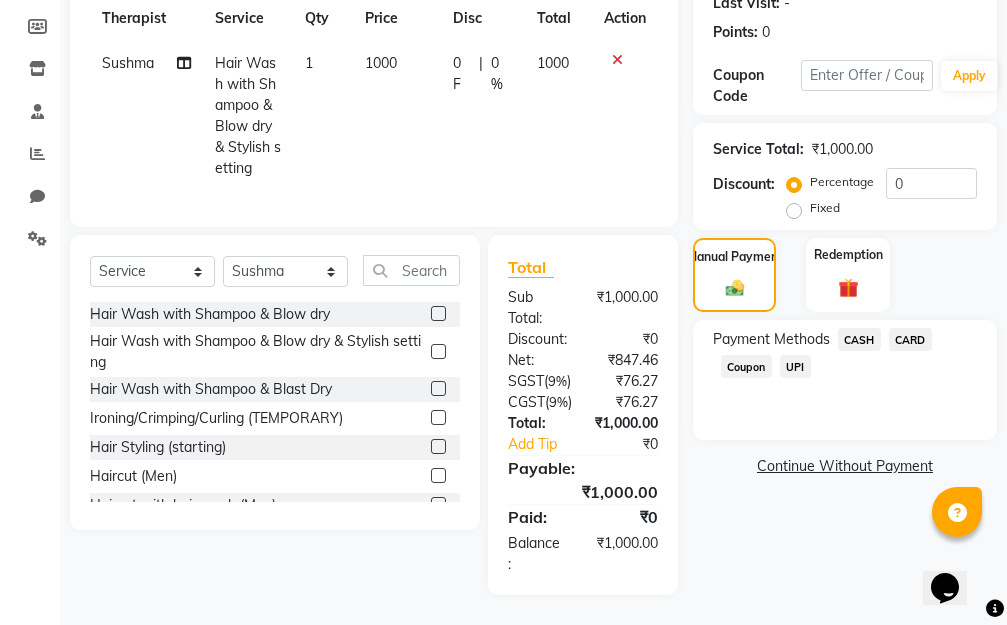 click on "CASH" 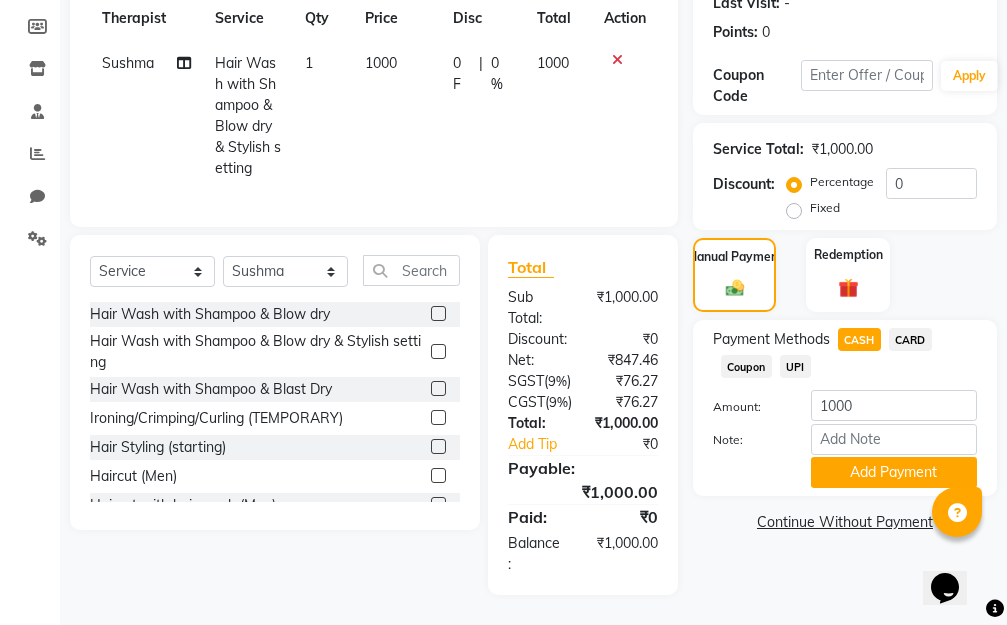 scroll, scrollTop: 0, scrollLeft: 0, axis: both 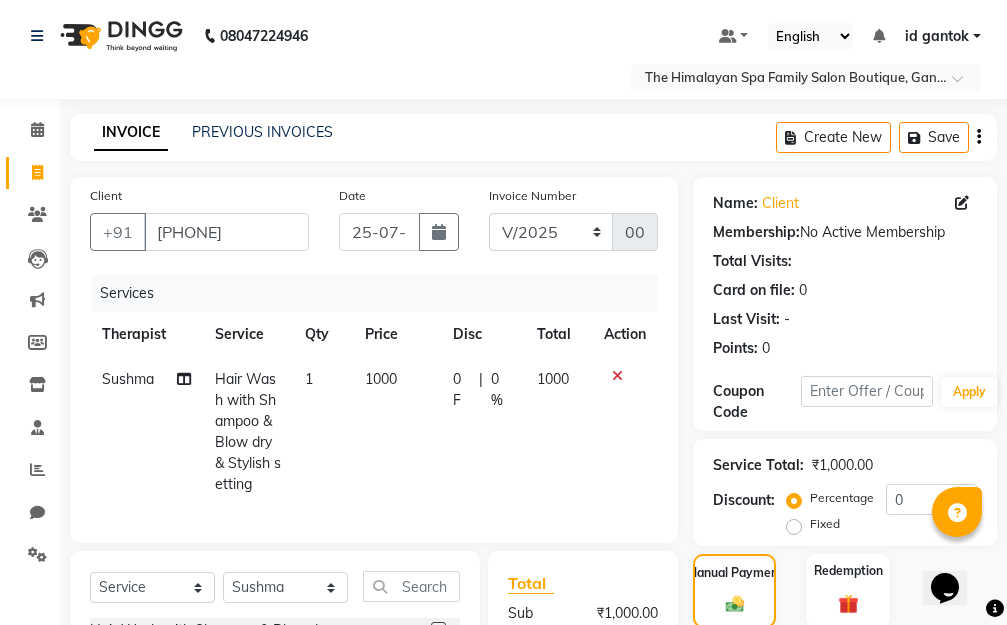 click 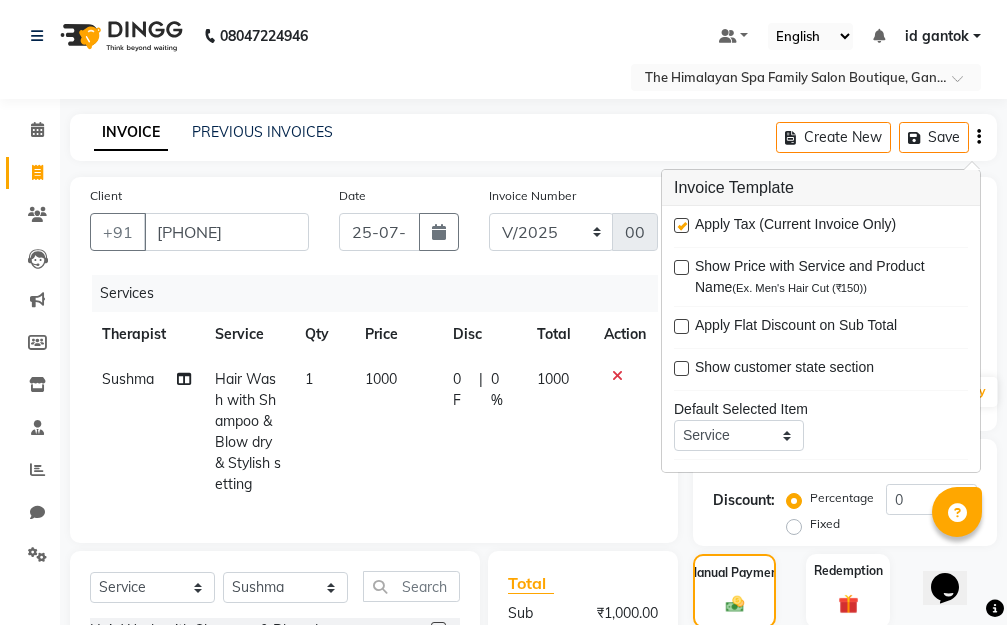 click at bounding box center [681, 225] 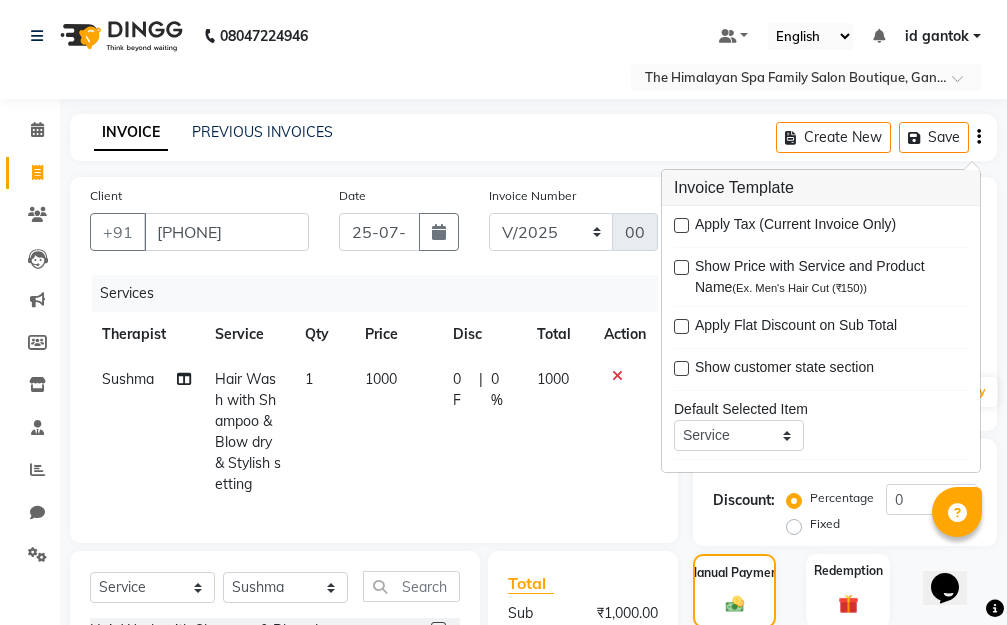 click on "Services" 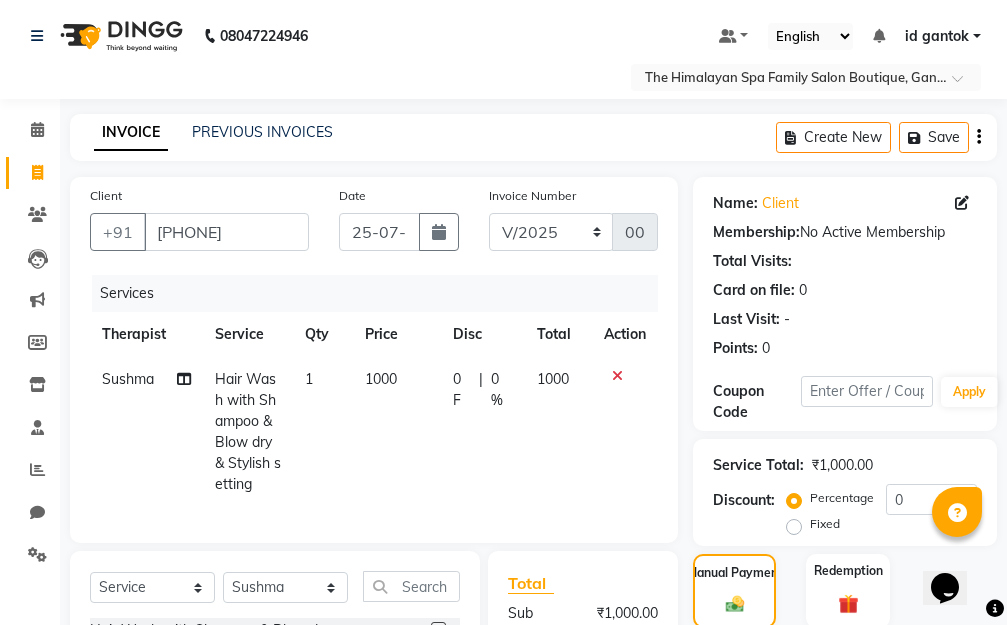 scroll, scrollTop: 291, scrollLeft: 0, axis: vertical 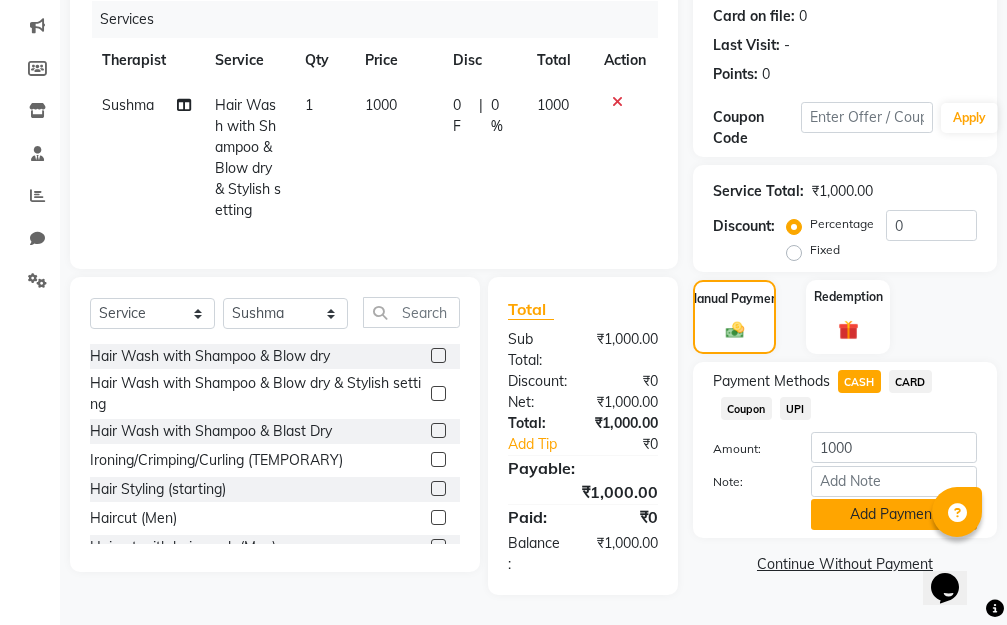 click on "Add Payment" 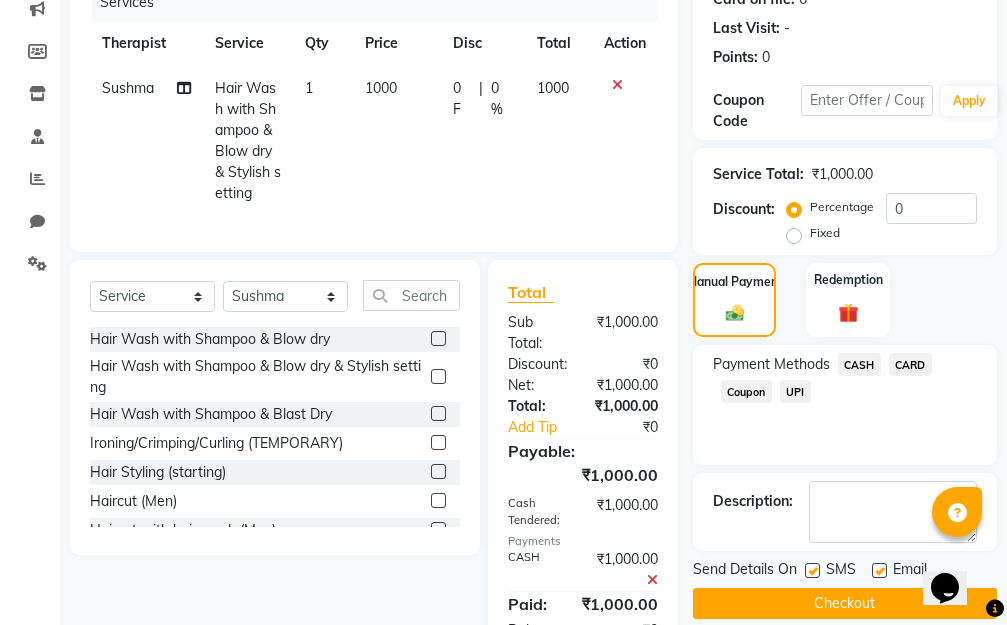 scroll, scrollTop: 395, scrollLeft: 0, axis: vertical 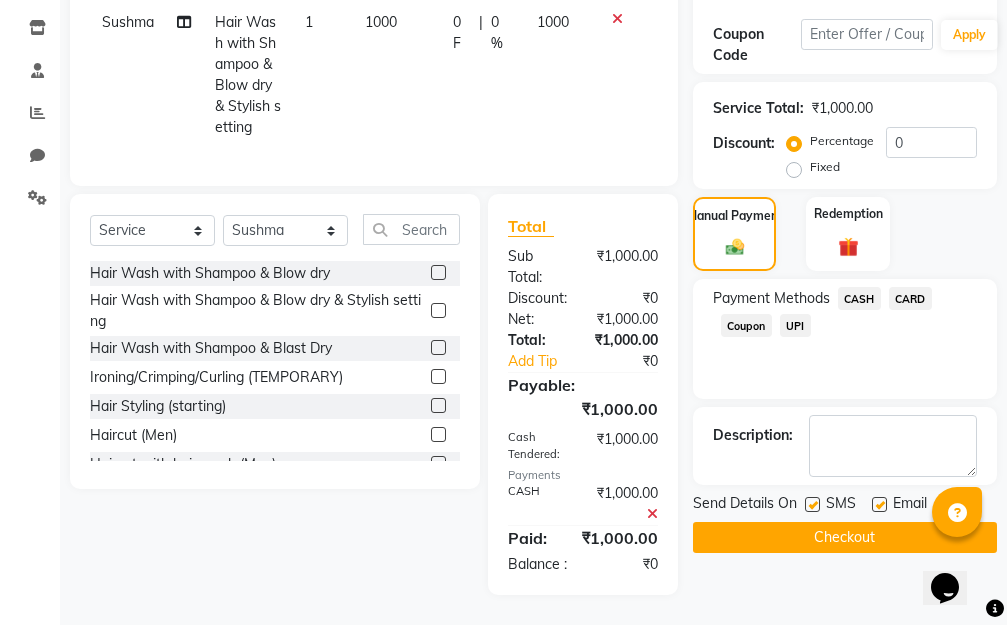 click on "Checkout" 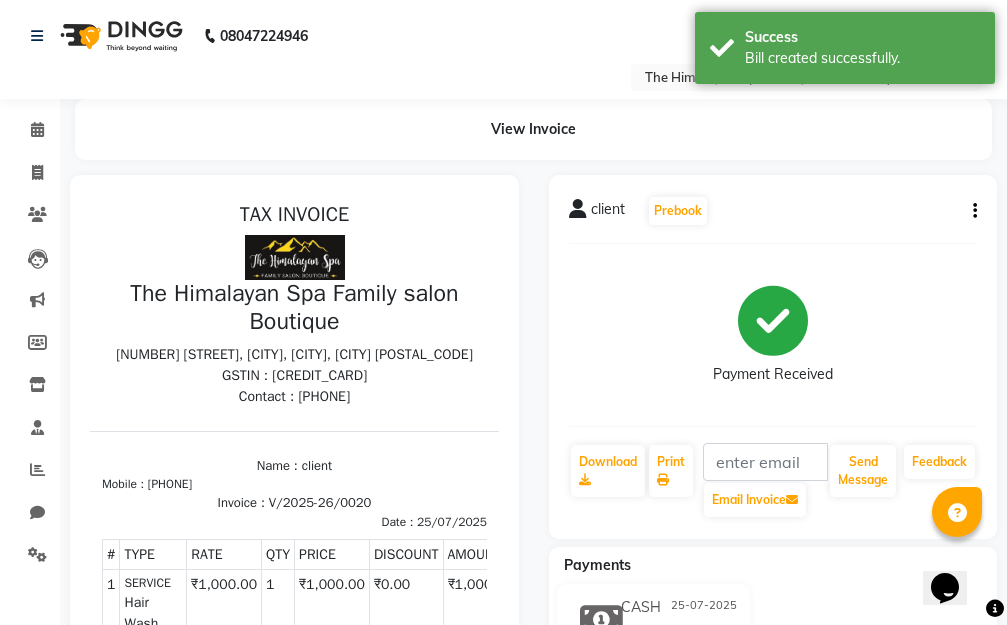scroll, scrollTop: 0, scrollLeft: 0, axis: both 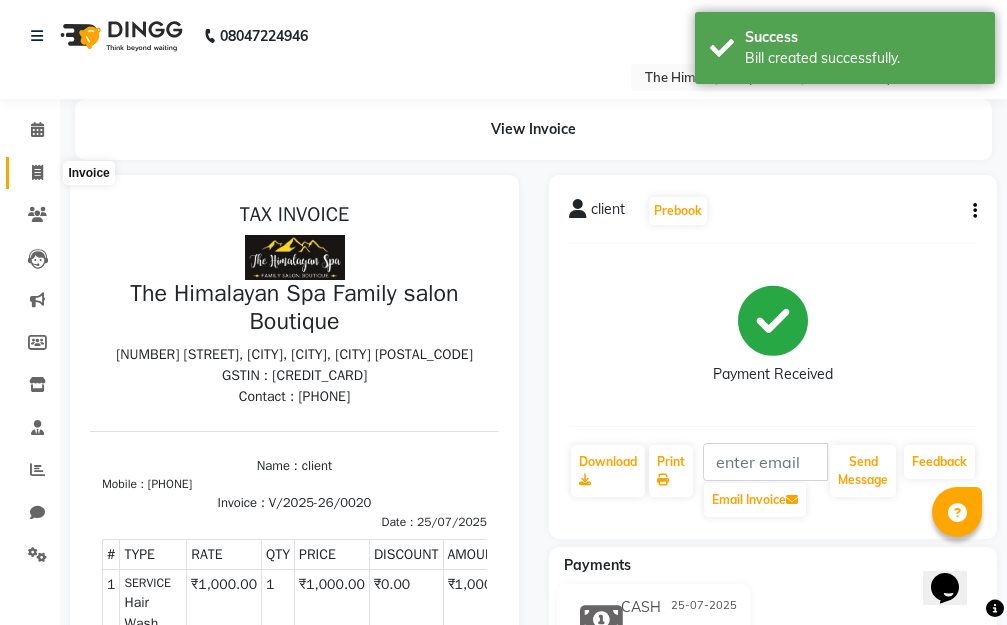 click 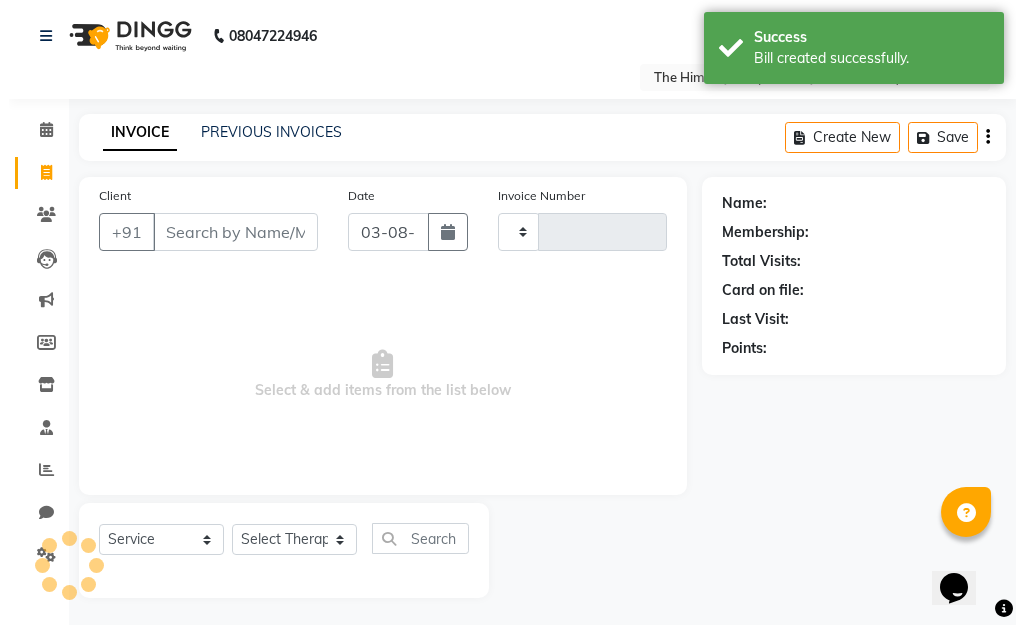 scroll, scrollTop: 3, scrollLeft: 0, axis: vertical 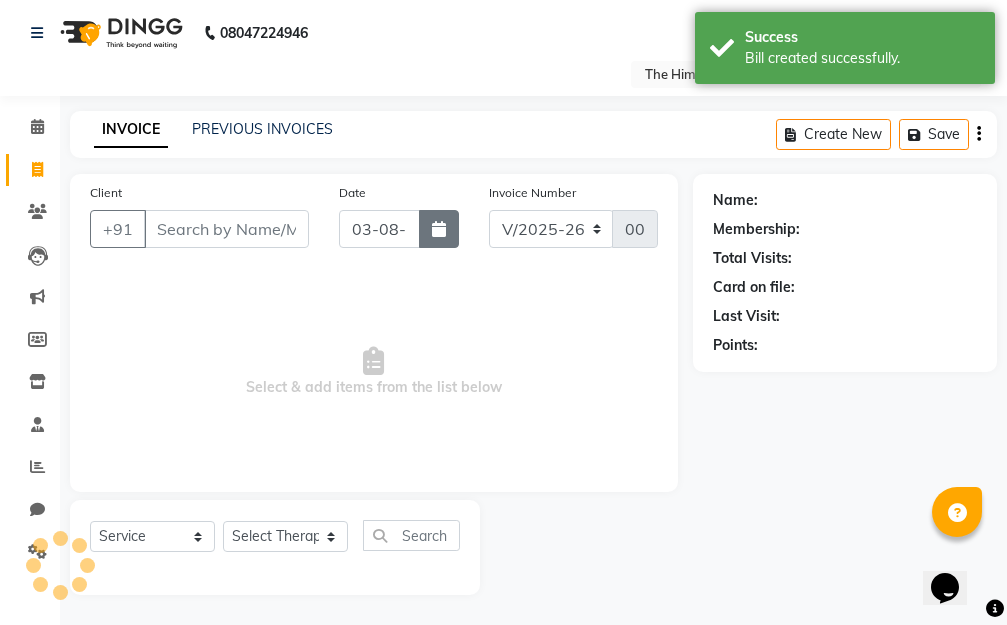 click 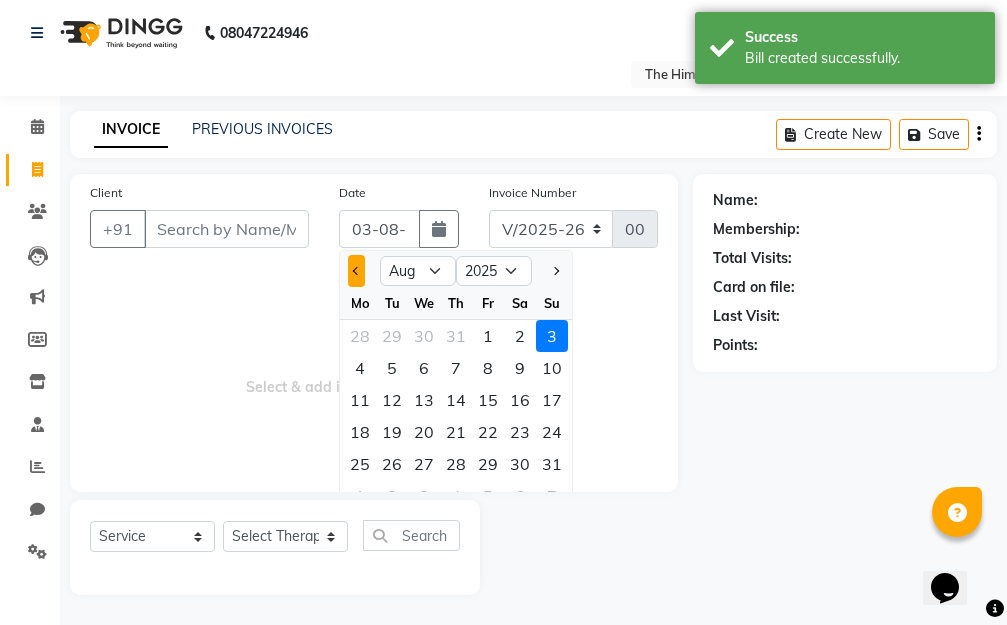 click 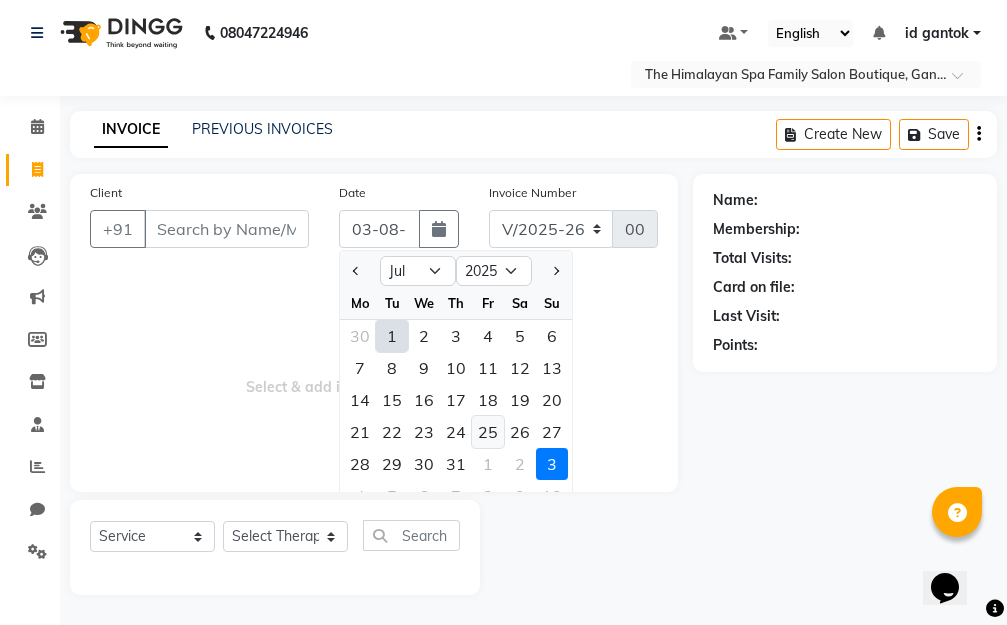 click on "25" 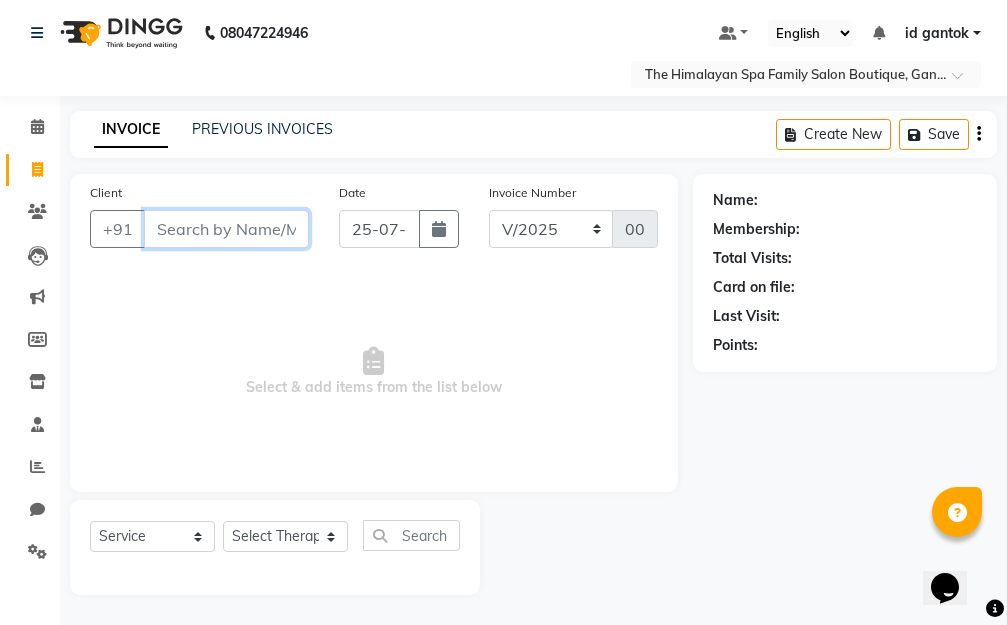 click on "Client" at bounding box center (226, 229) 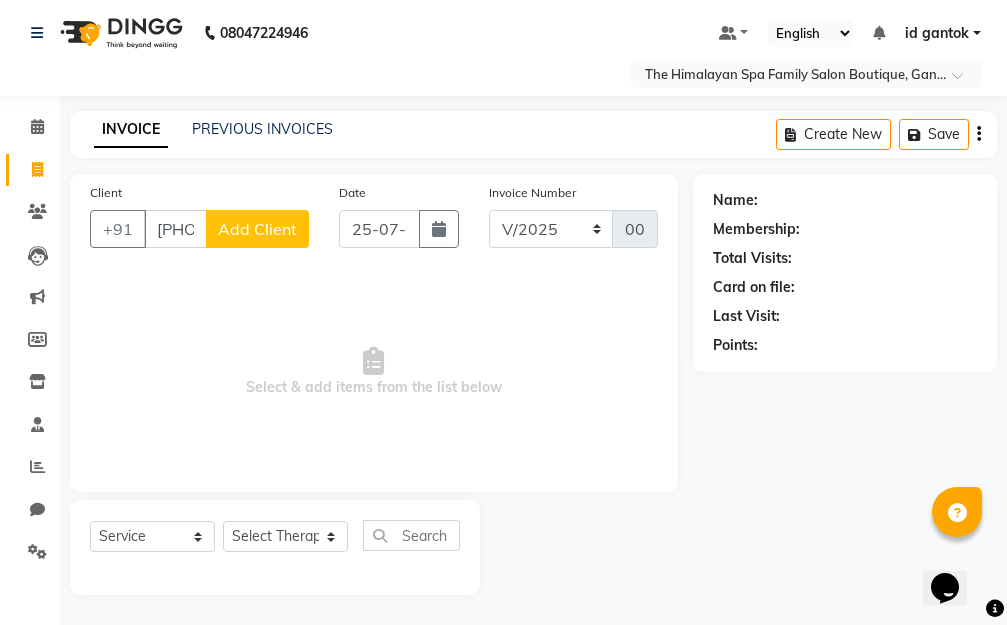 click on "Add Client" 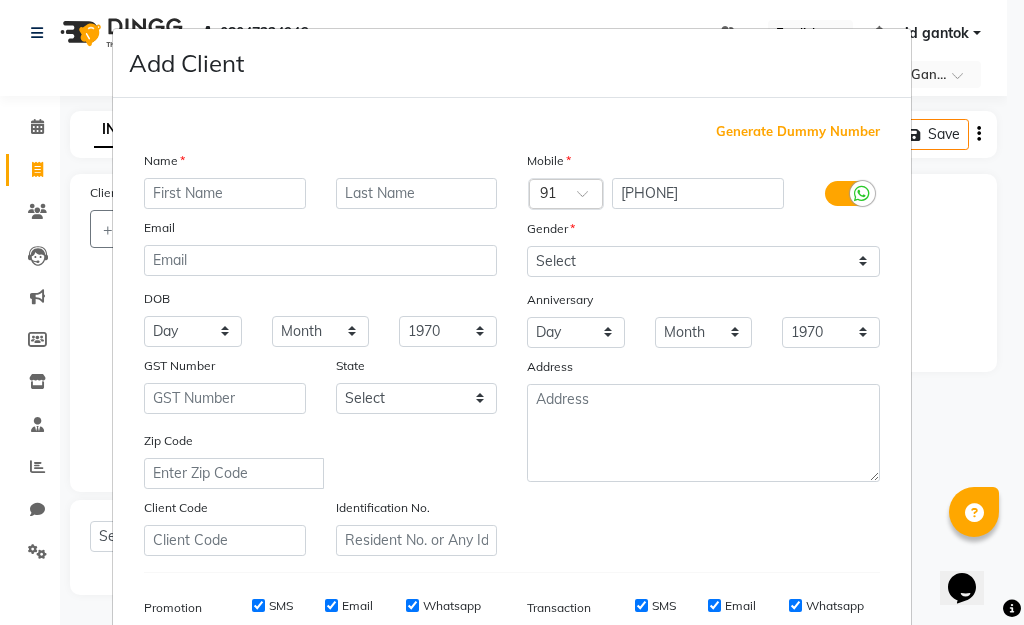 click on "Generate Dummy Number" at bounding box center (798, 132) 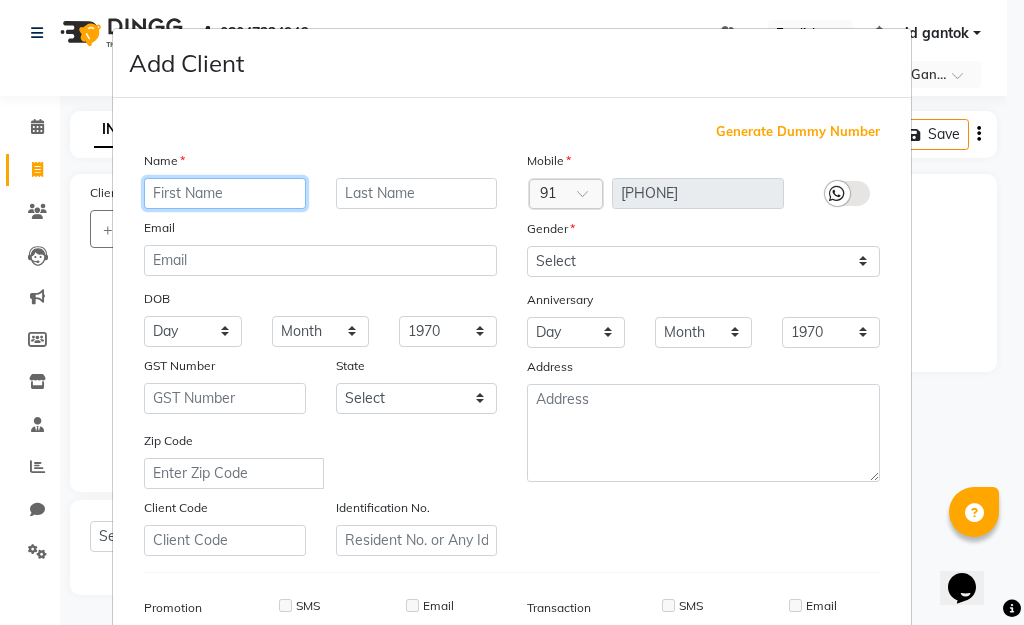 click at bounding box center (225, 193) 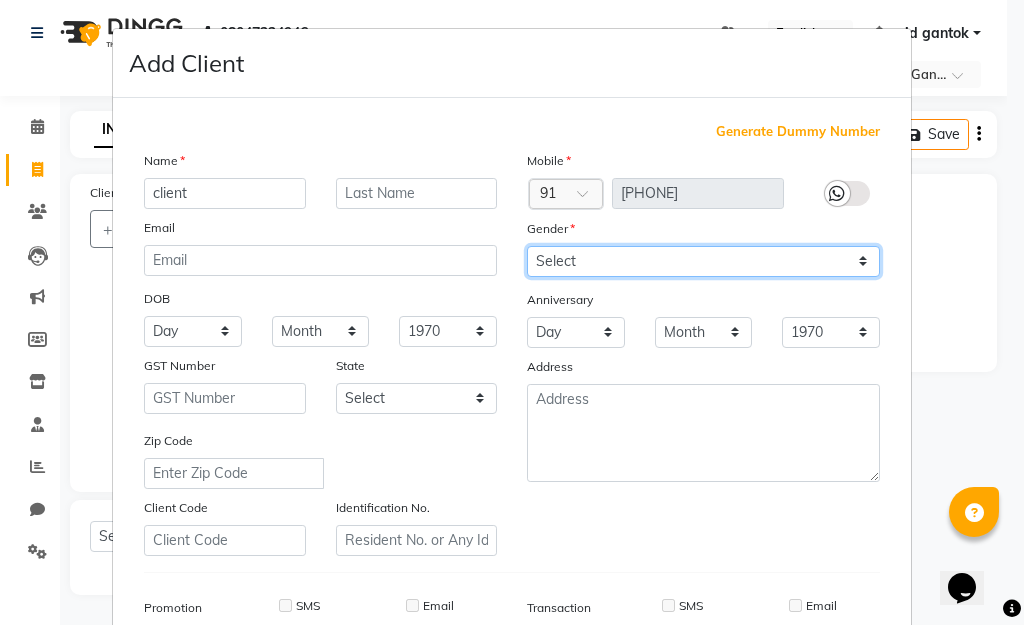 click on "Select Male Female Other Prefer Not To Say" at bounding box center [703, 261] 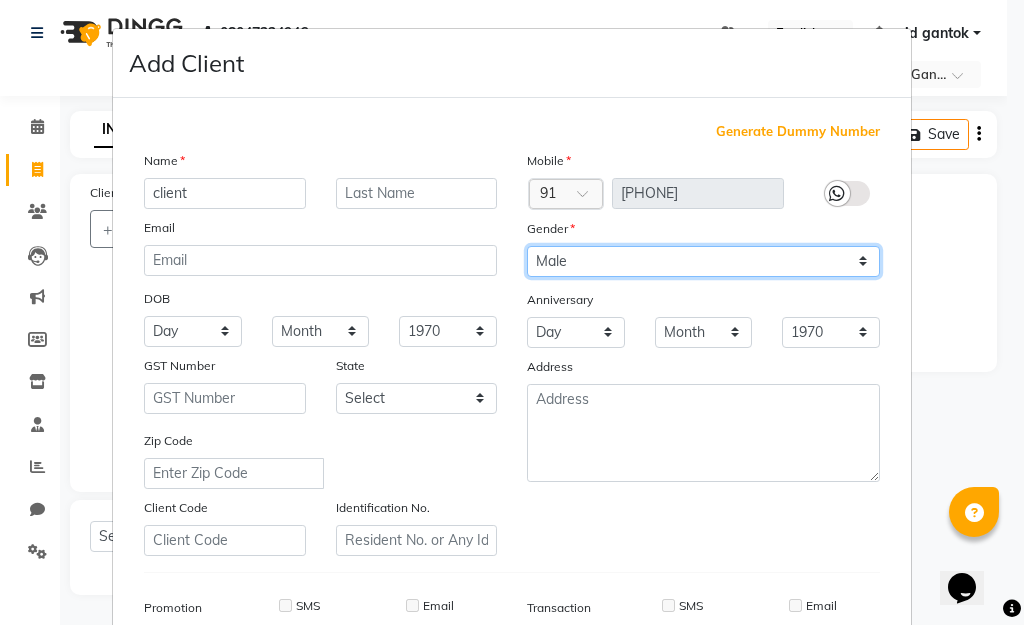click on "Select Male Female Other Prefer Not To Say" at bounding box center [703, 261] 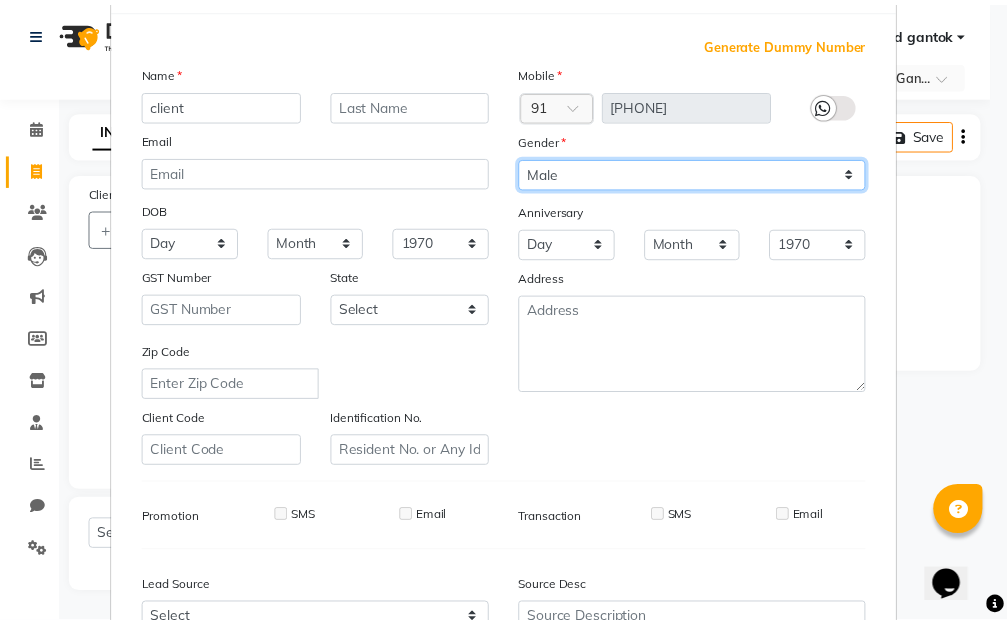scroll, scrollTop: 298, scrollLeft: 0, axis: vertical 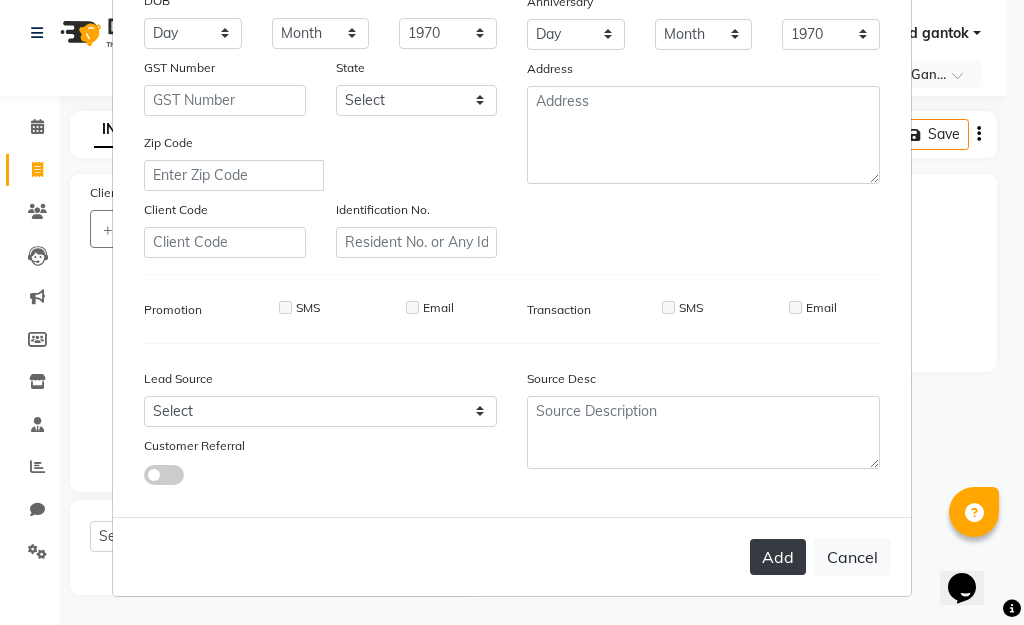 click on "Add" at bounding box center [778, 557] 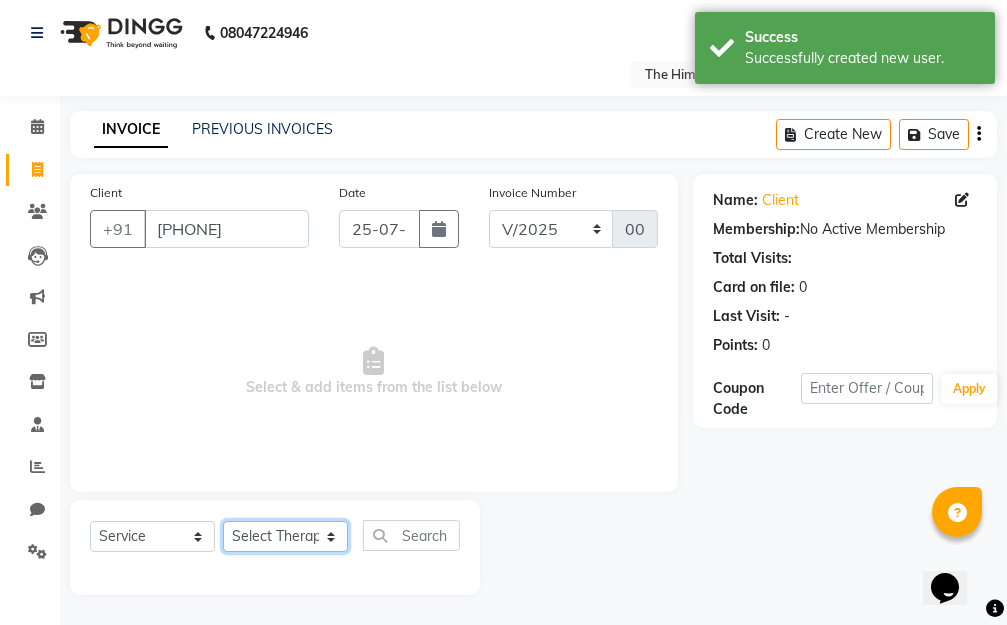 click on "Select Therapist Amar Anuradha  Binisha Bishal  Choden Chung Chung id gantok Rina  Satya  Sushila  Sushma  Totan" 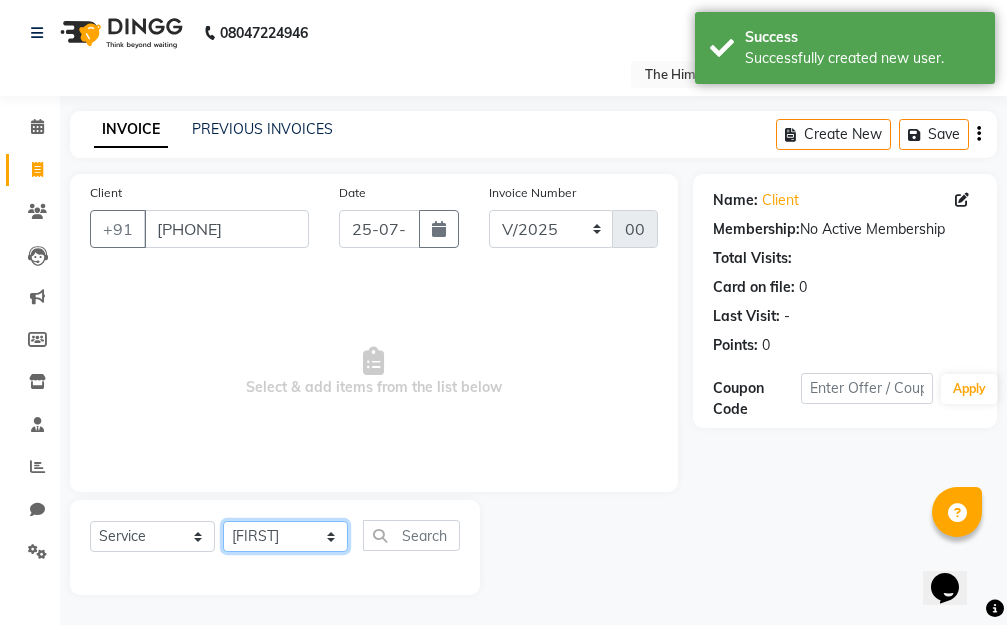click on "Select Therapist Amar Anuradha  Binisha Bishal  Choden Chung Chung id gantok Rina  Satya  Sushila  Sushma  Totan" 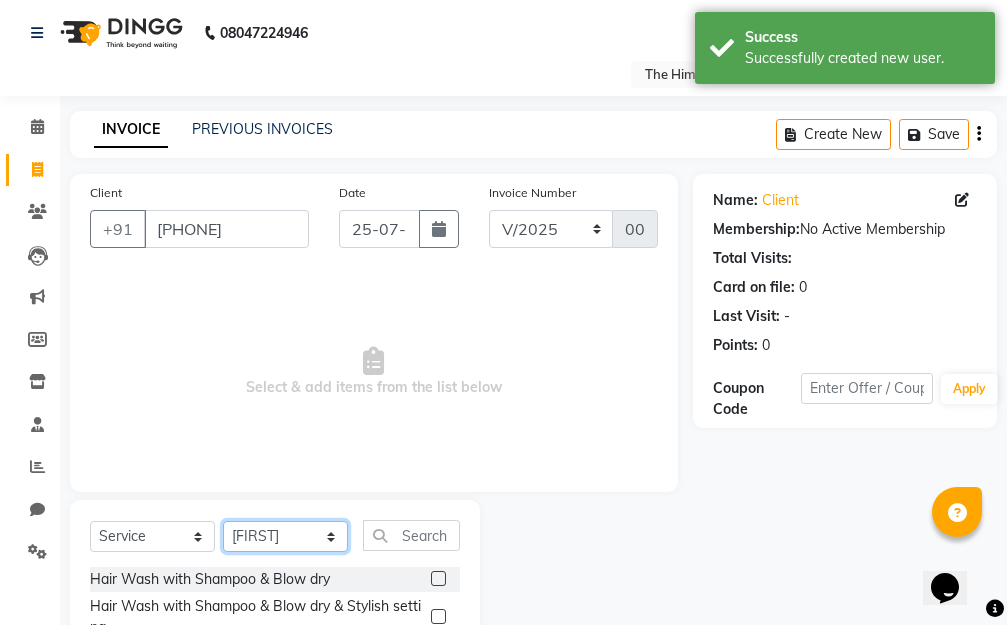 scroll, scrollTop: 203, scrollLeft: 0, axis: vertical 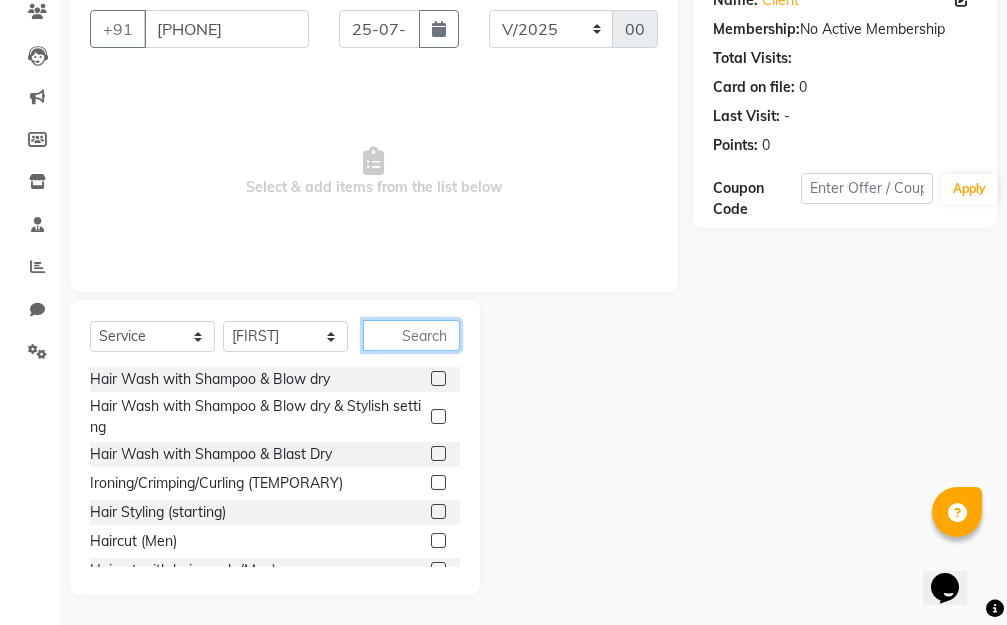 click 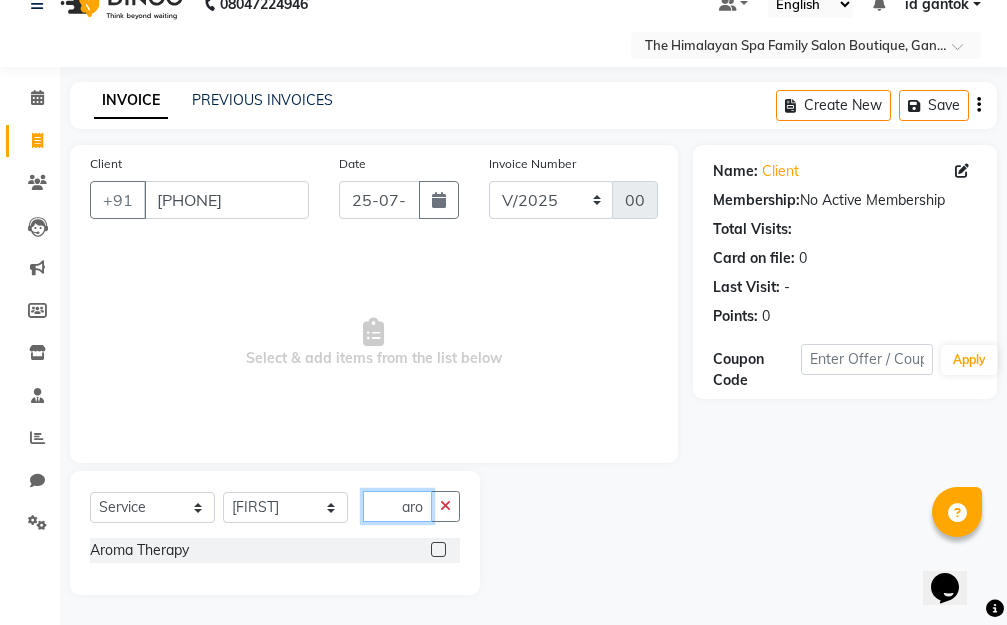 scroll, scrollTop: 32, scrollLeft: 0, axis: vertical 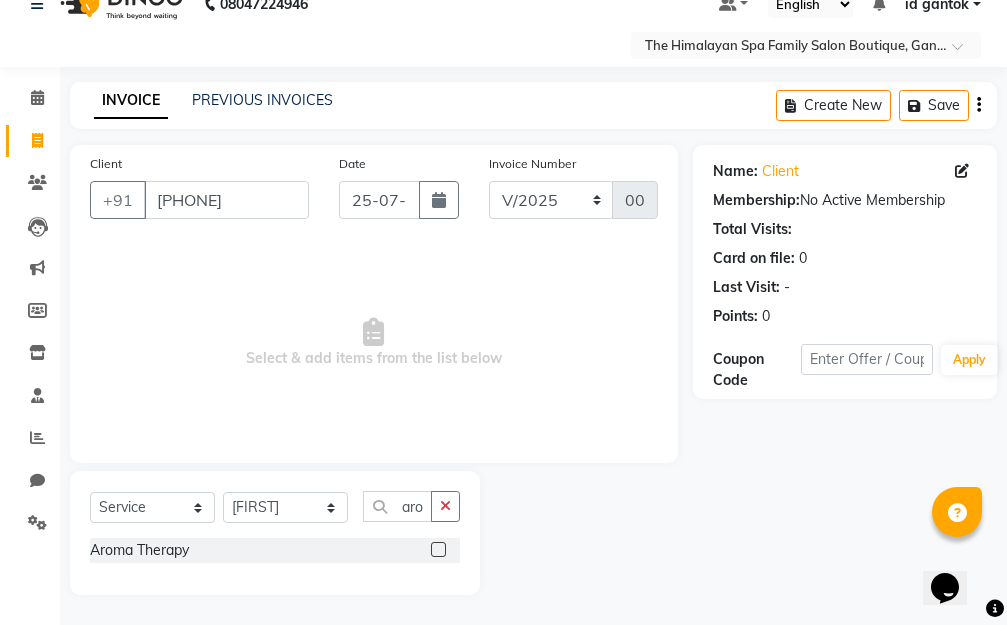 click on "Aroma Therapy" 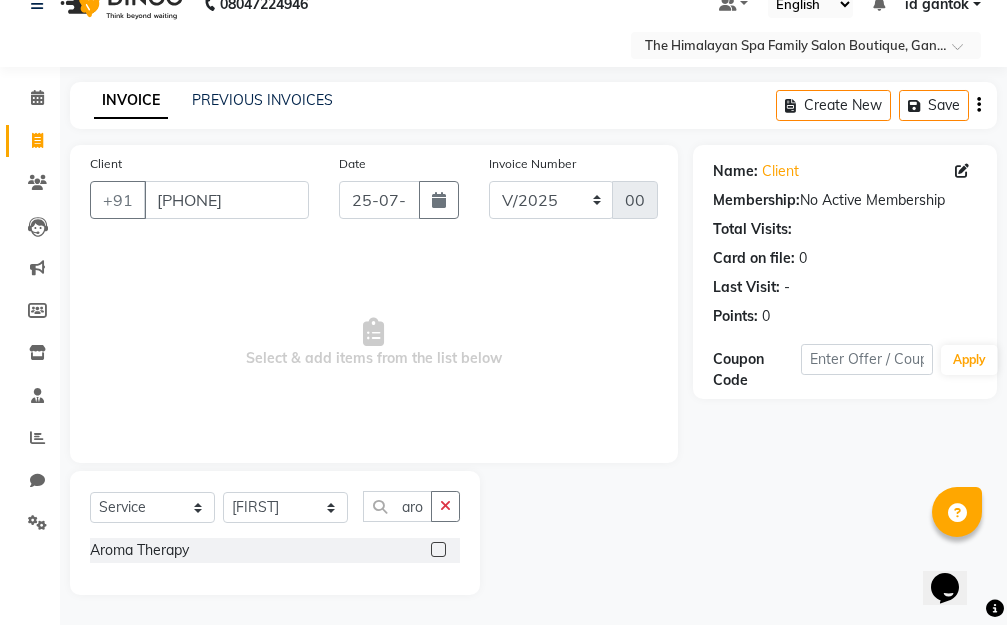 click 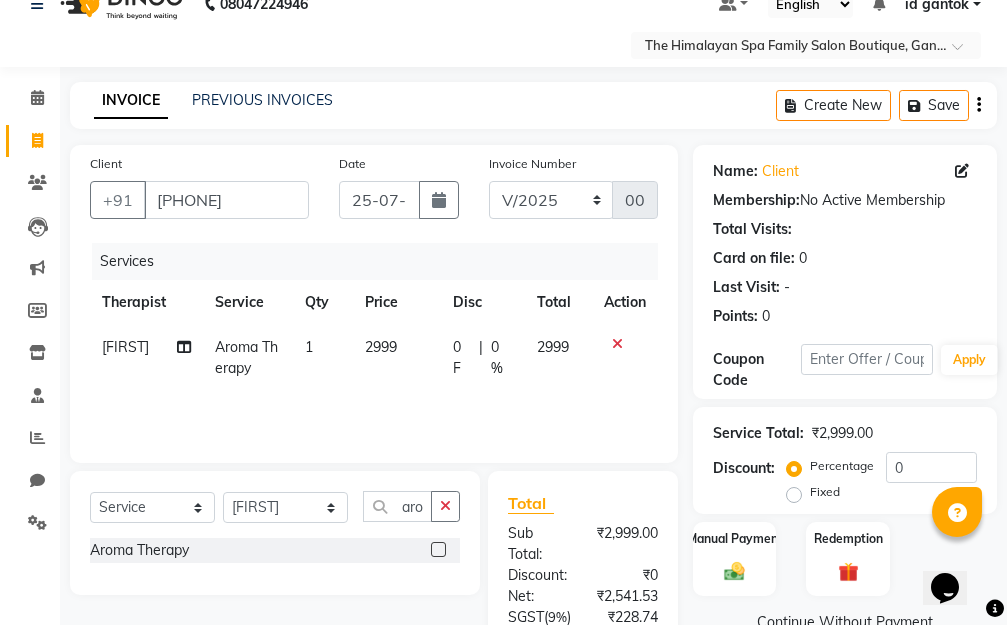 scroll, scrollTop: 310, scrollLeft: 0, axis: vertical 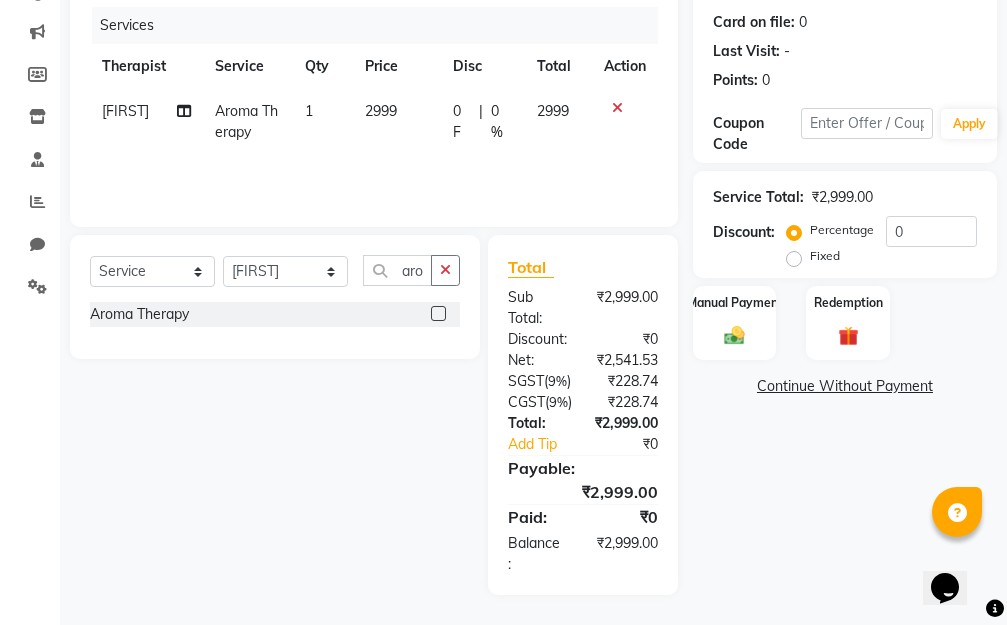 click on "Fixed" 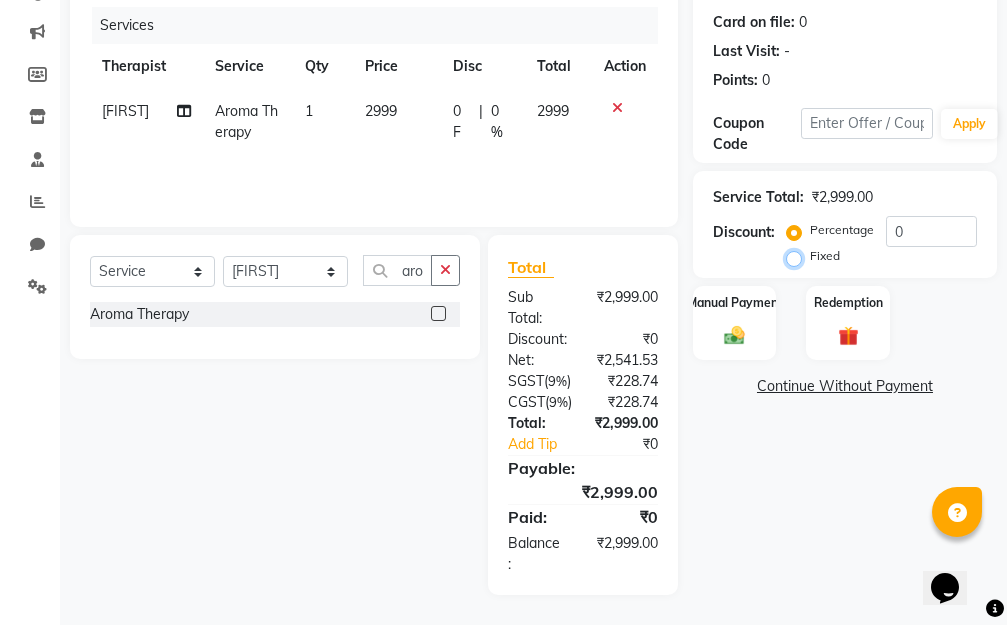 click on "Fixed" at bounding box center (798, 256) 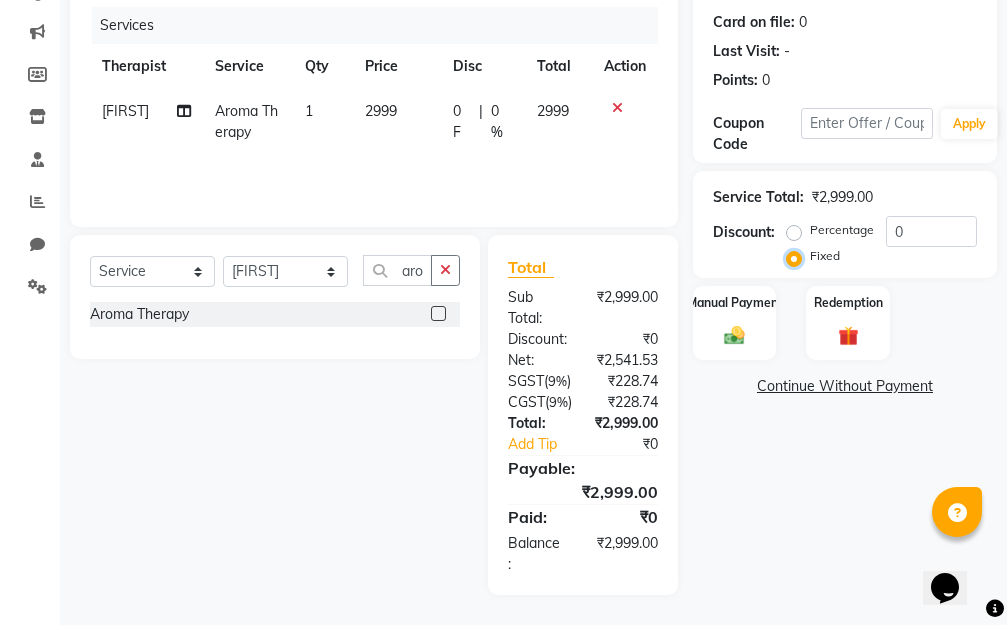 scroll, scrollTop: 0, scrollLeft: 0, axis: both 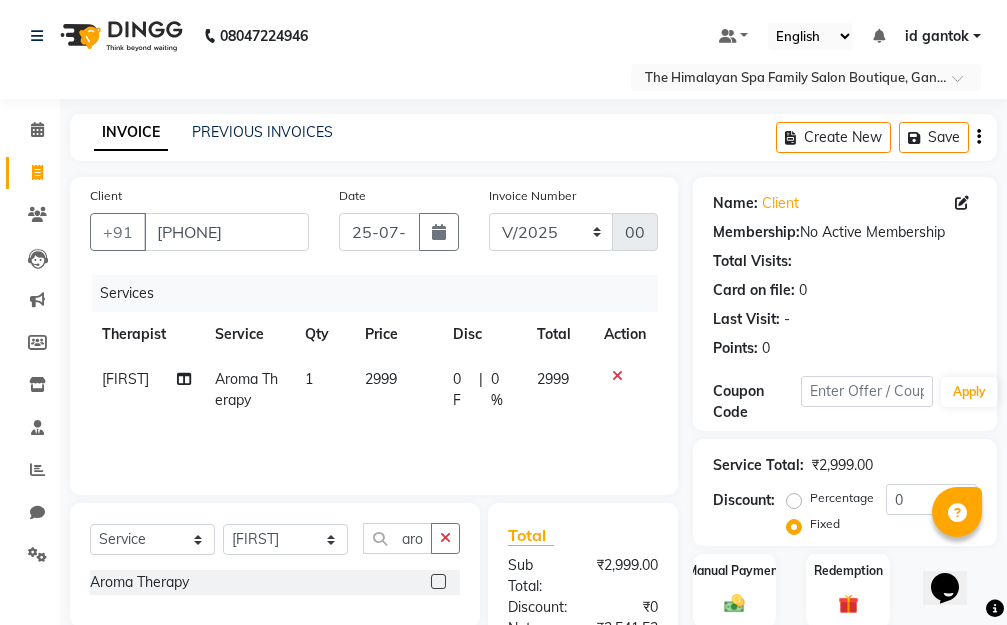 click 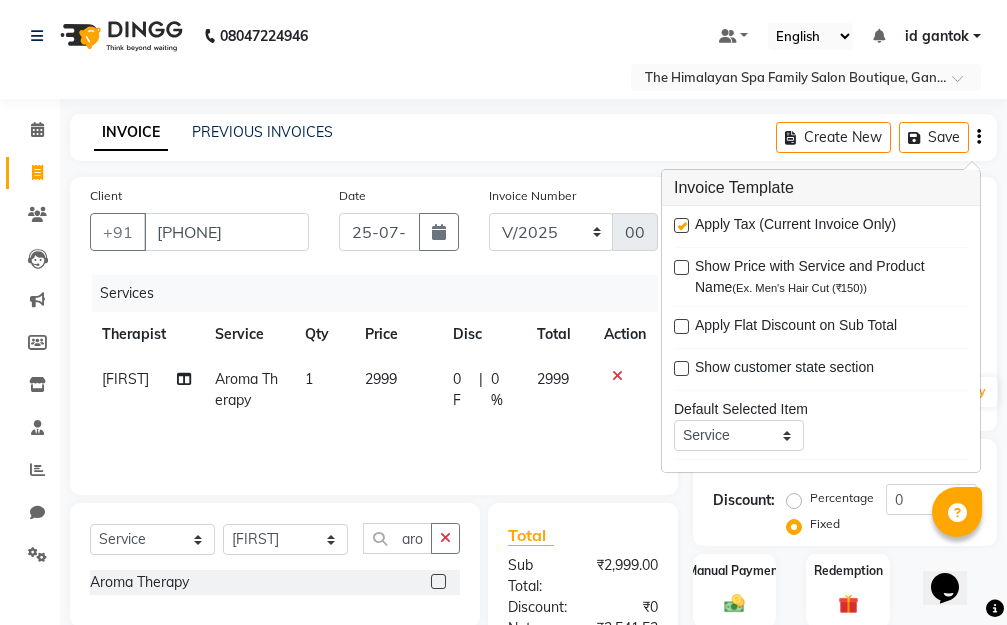 drag, startPoint x: 684, startPoint y: 225, endPoint x: 665, endPoint y: 210, distance: 24.207438 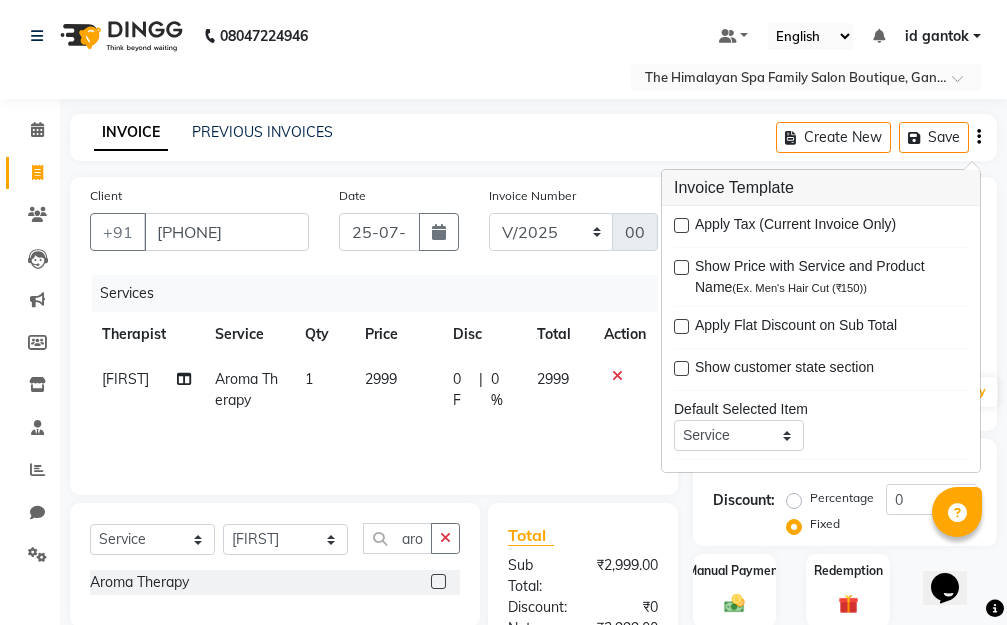 click on "INVOICE PREVIOUS INVOICES Create New   Save" 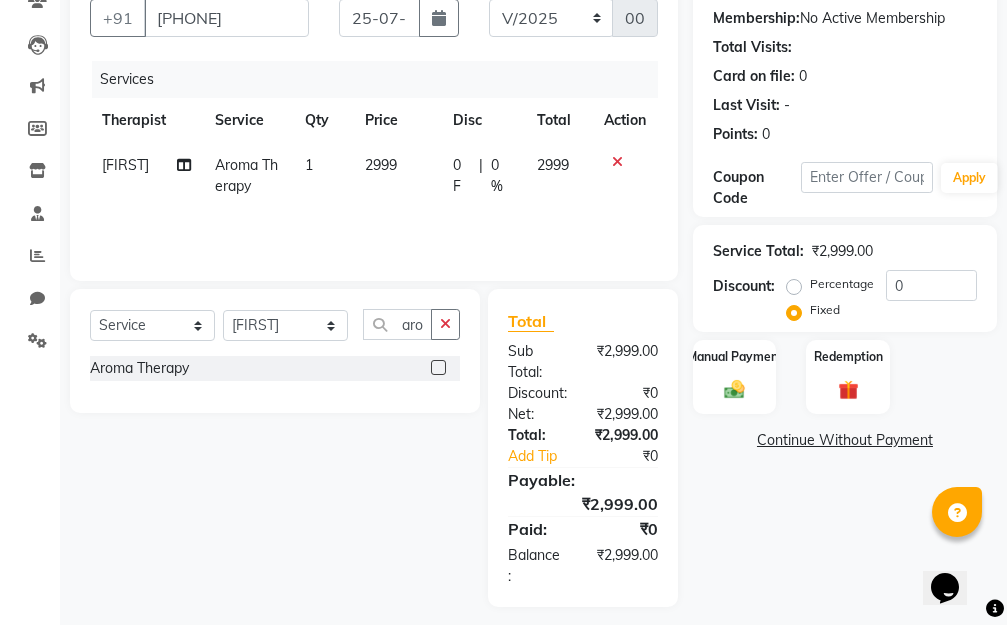 scroll, scrollTop: 226, scrollLeft: 0, axis: vertical 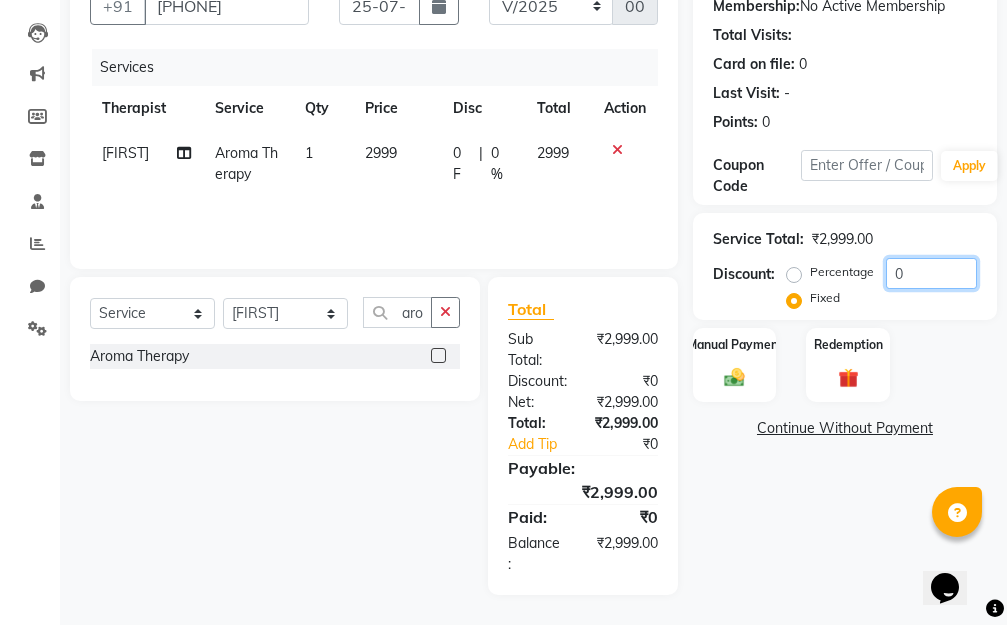 click on "0" 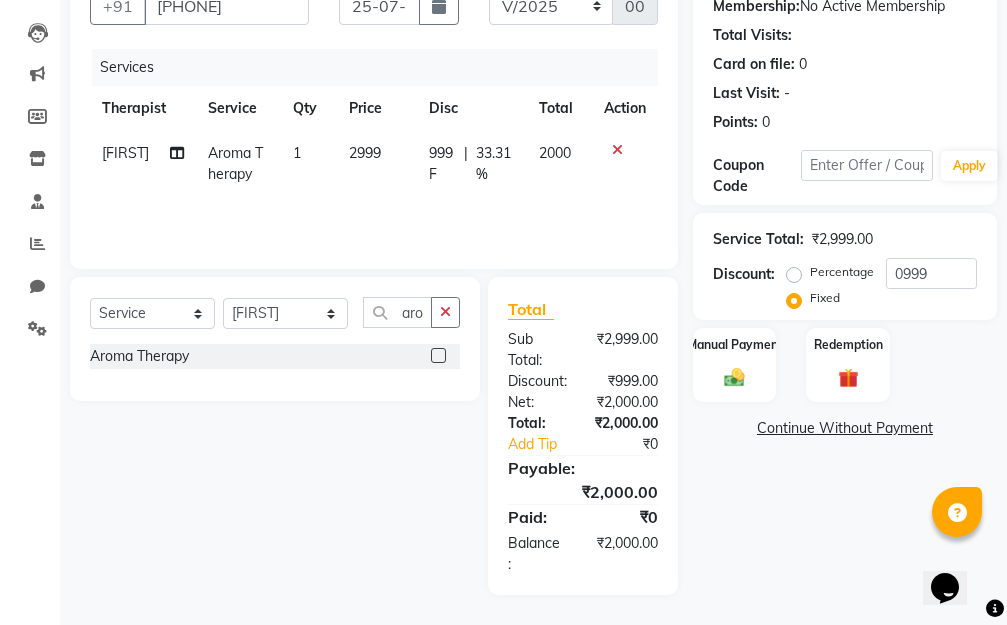 click on "Name: Client  Membership:  No Active Membership  Total Visits:   Card on file:  0 Last Visit:   - Points:   0  Coupon Code Apply Service Total:  ₹2,999.00  Discount:  Percentage   Fixed  0999 Manual Payment Redemption  Continue Without Payment" 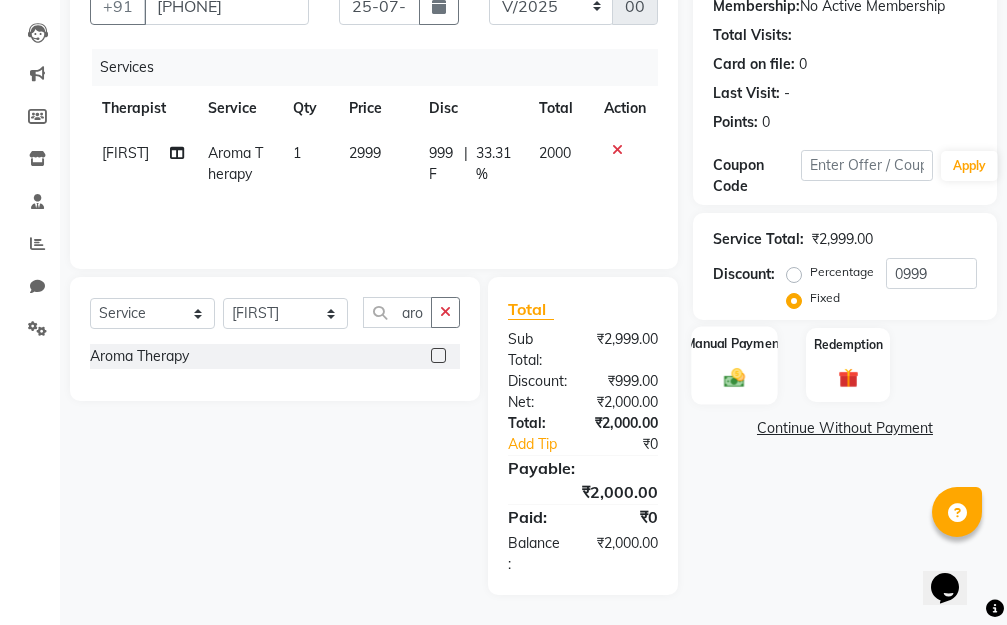 click 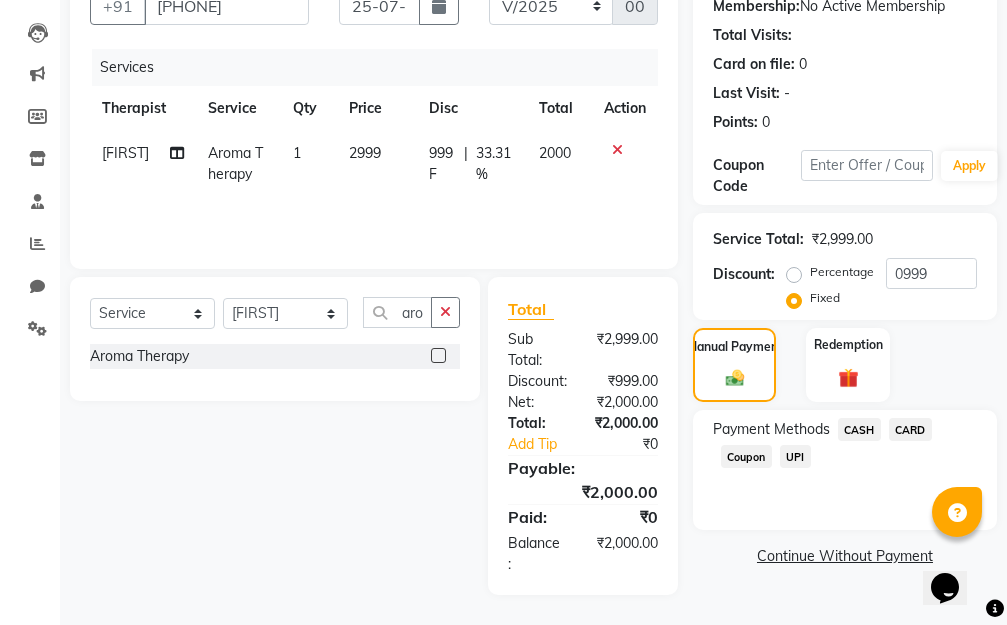 click on "CASH" 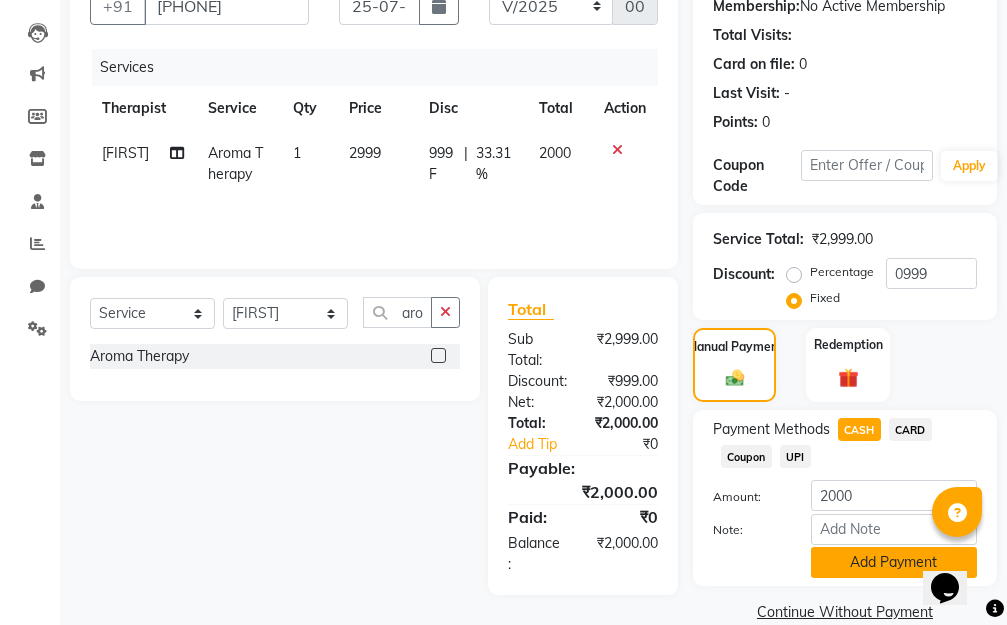 click on "Add Payment" 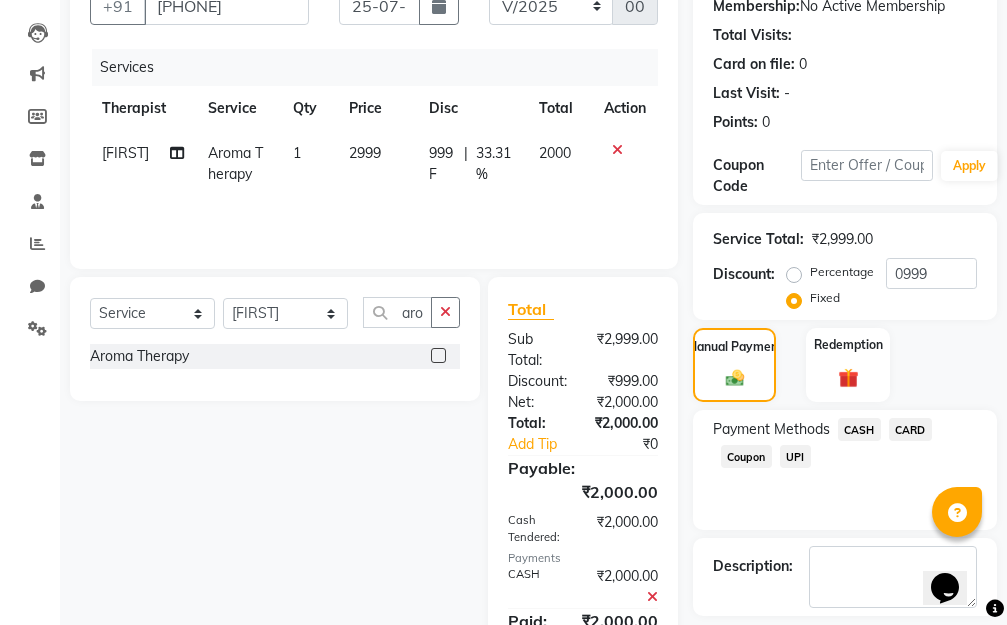 scroll, scrollTop: 330, scrollLeft: 0, axis: vertical 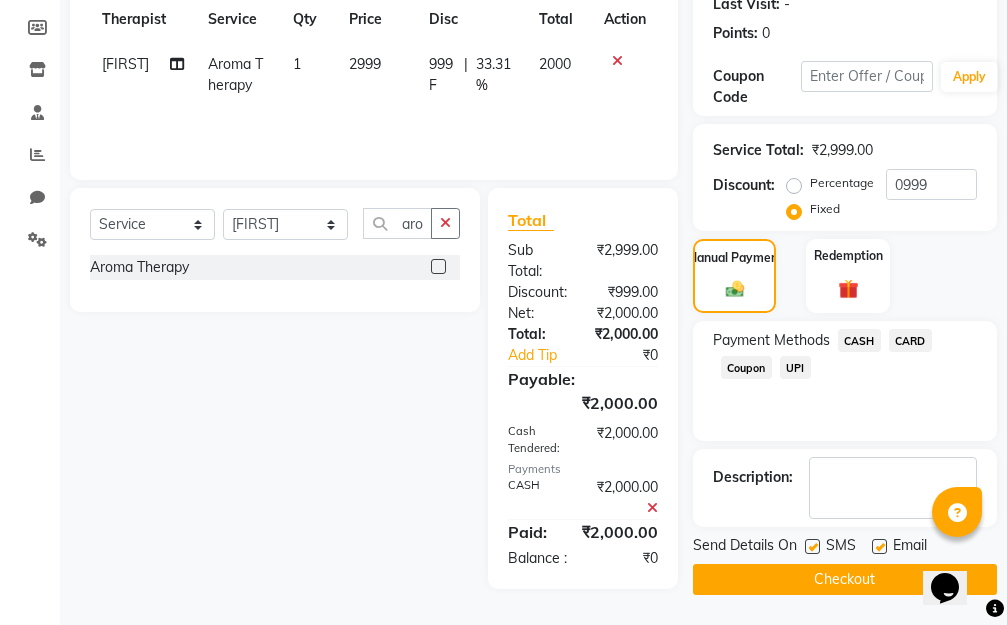 click on "Checkout" 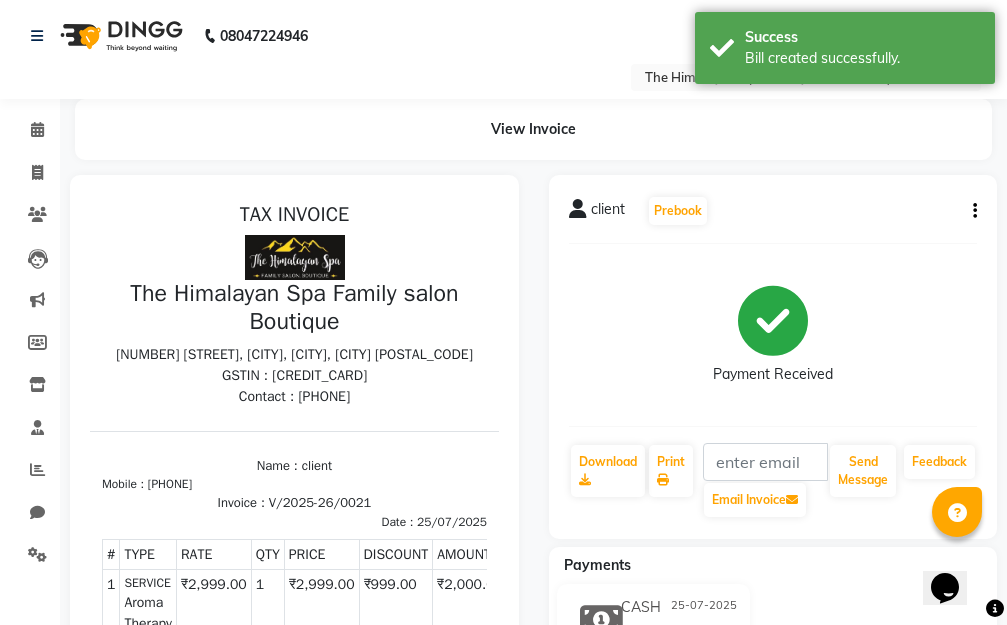 scroll, scrollTop: 0, scrollLeft: 0, axis: both 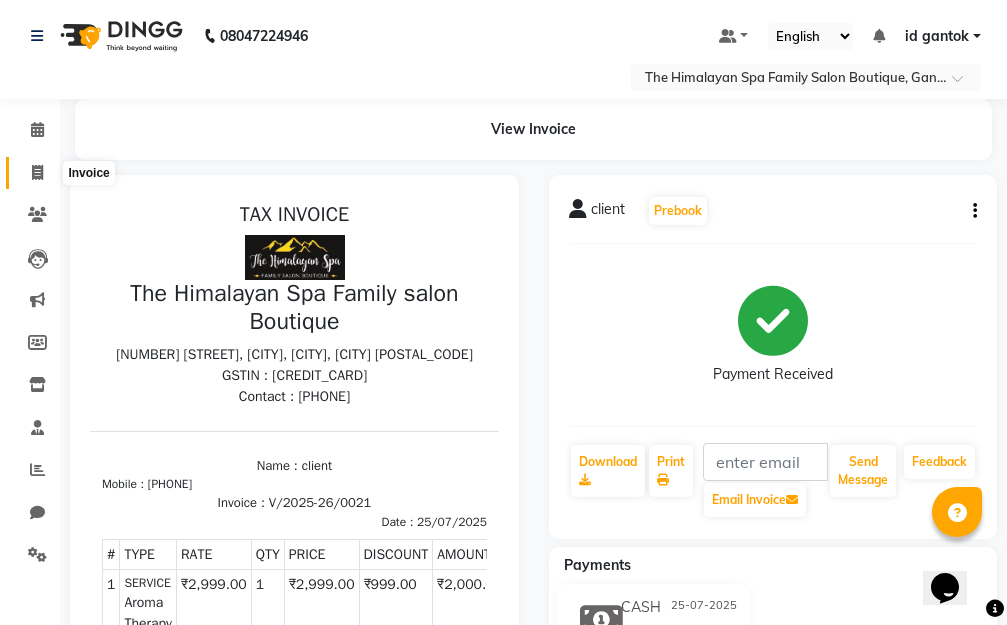 click 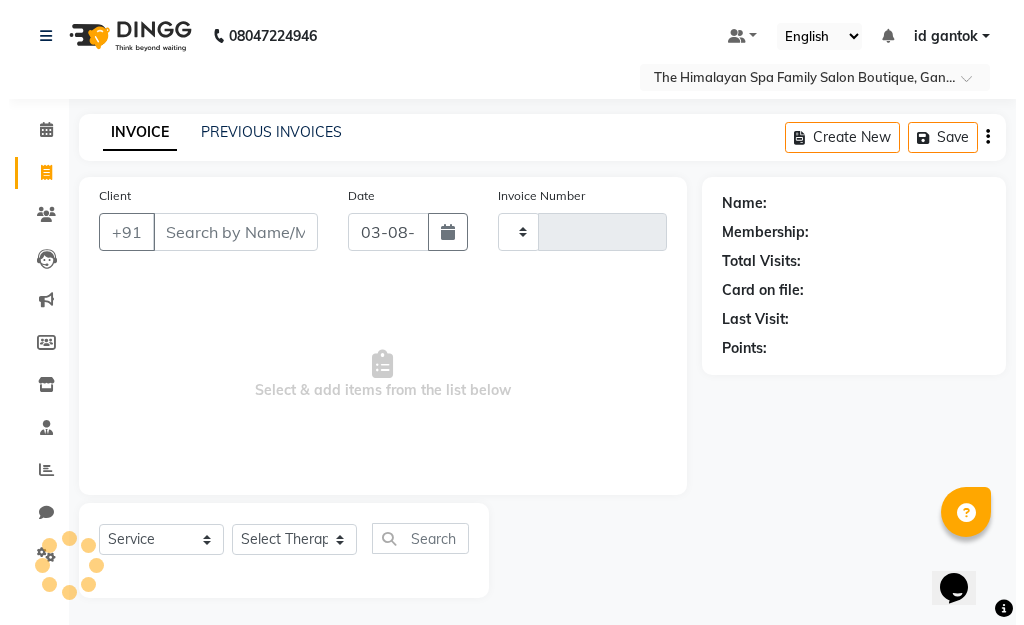 scroll, scrollTop: 3, scrollLeft: 0, axis: vertical 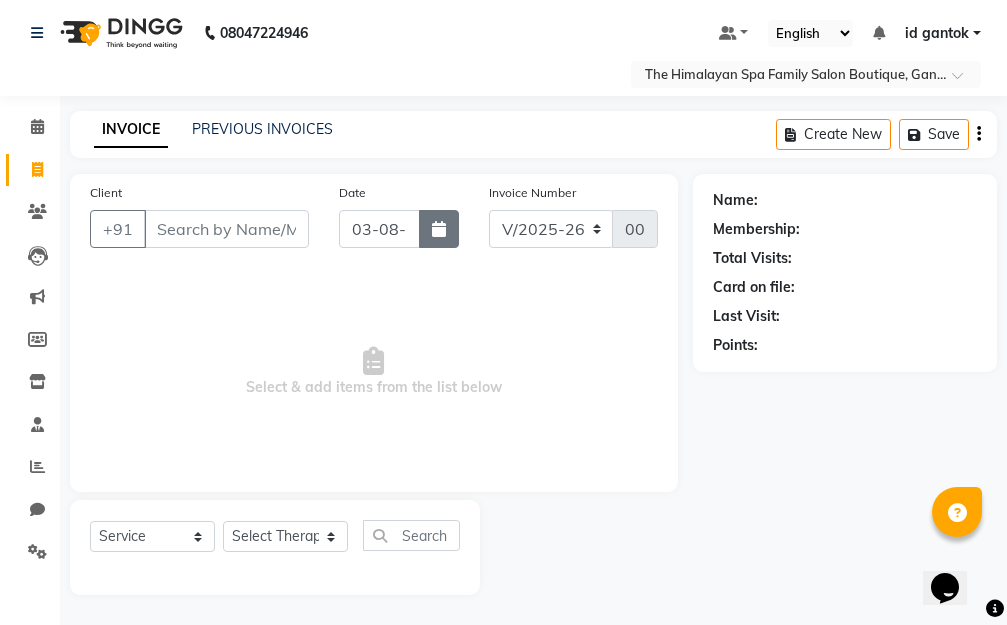 click 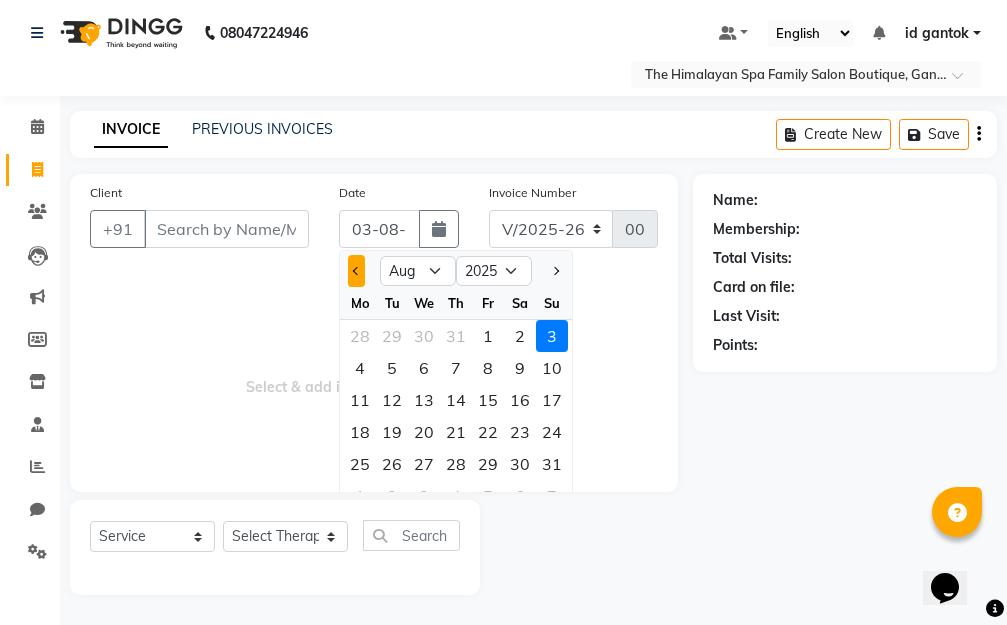 click 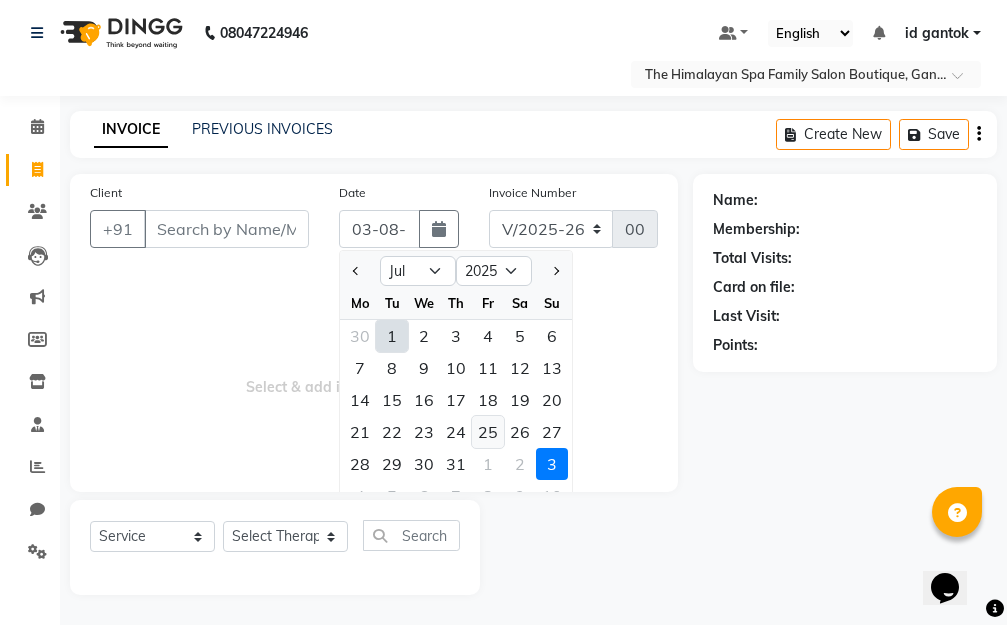 click on "25" 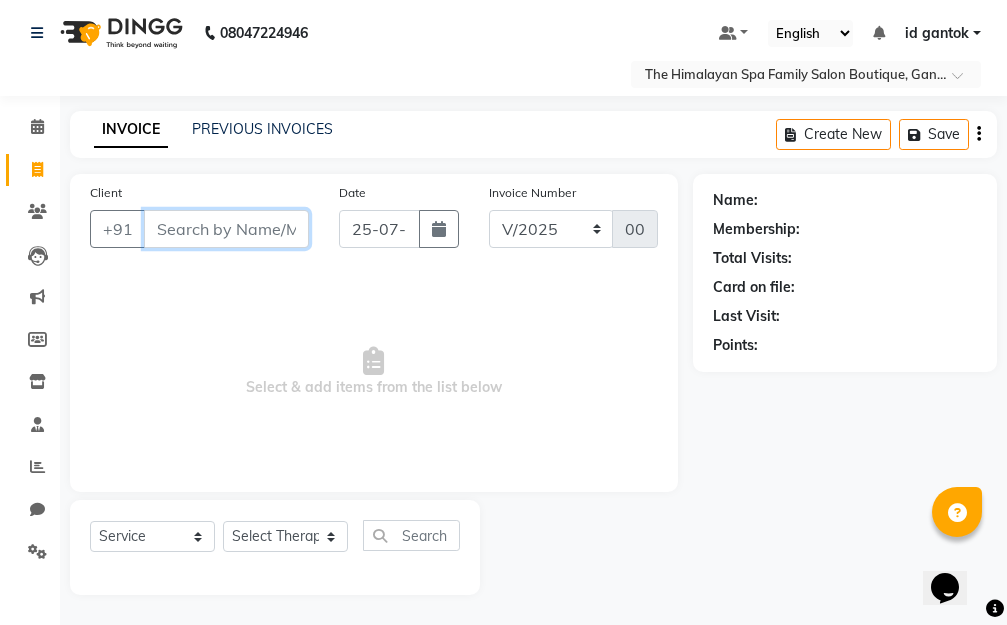 click on "Client" at bounding box center [226, 229] 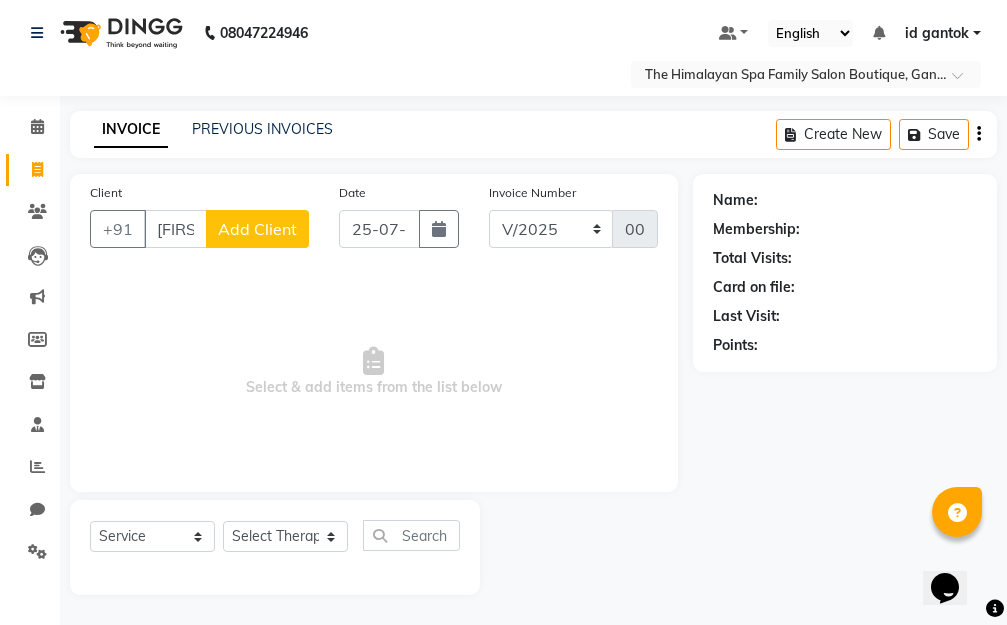 click on "Add Client" 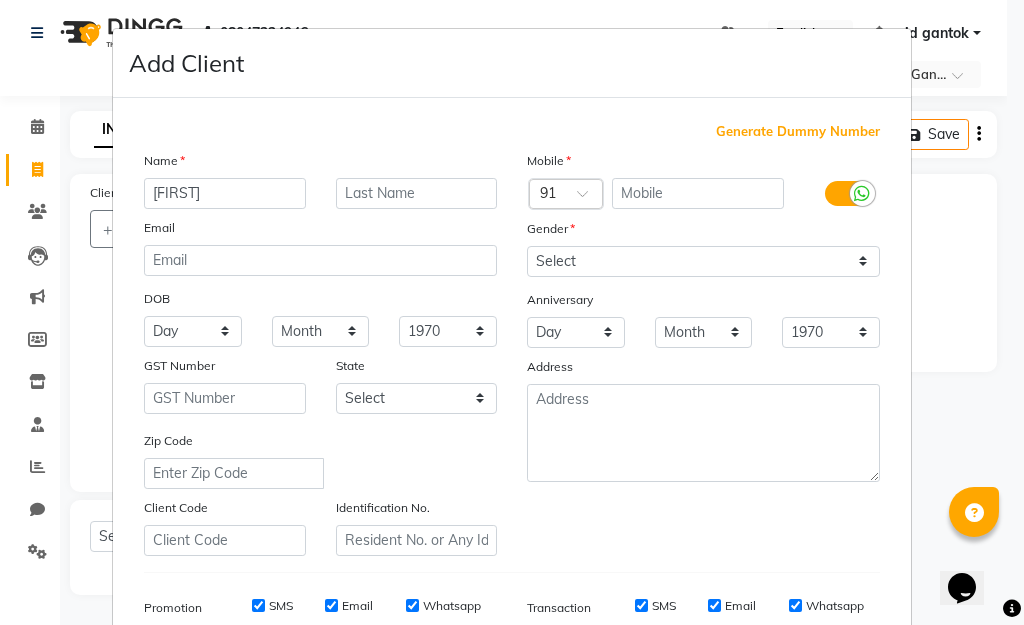 click on "Generate Dummy Number" at bounding box center (798, 132) 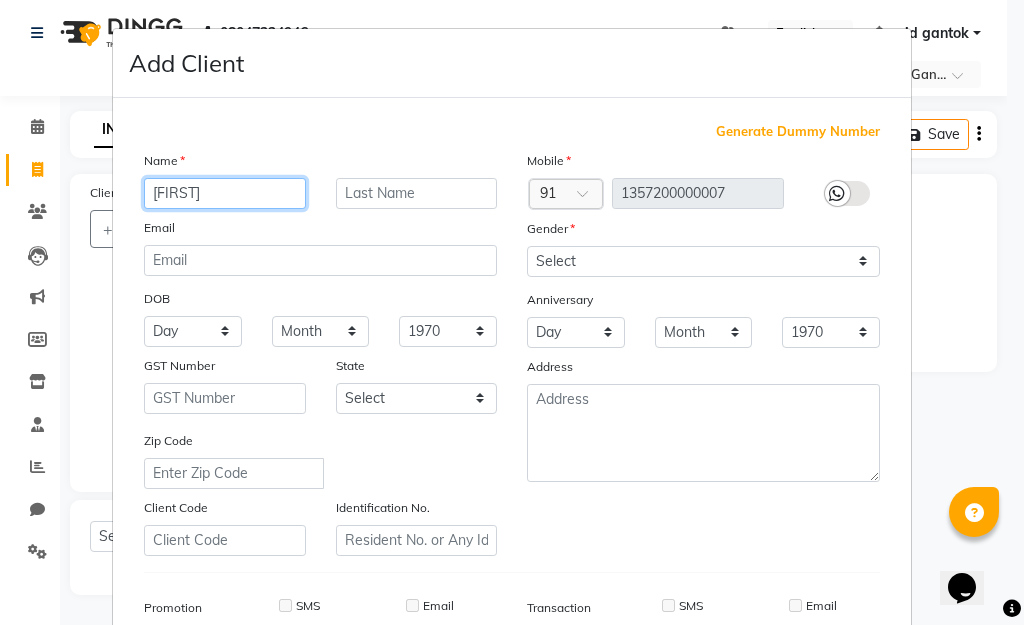 click on "chjj" at bounding box center [225, 193] 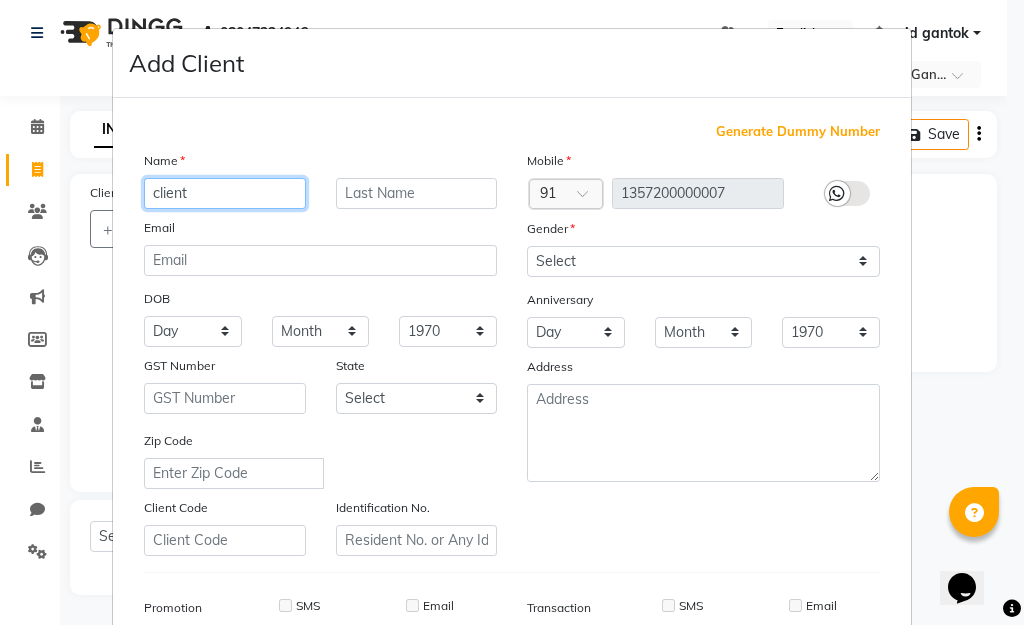 scroll, scrollTop: 100, scrollLeft: 0, axis: vertical 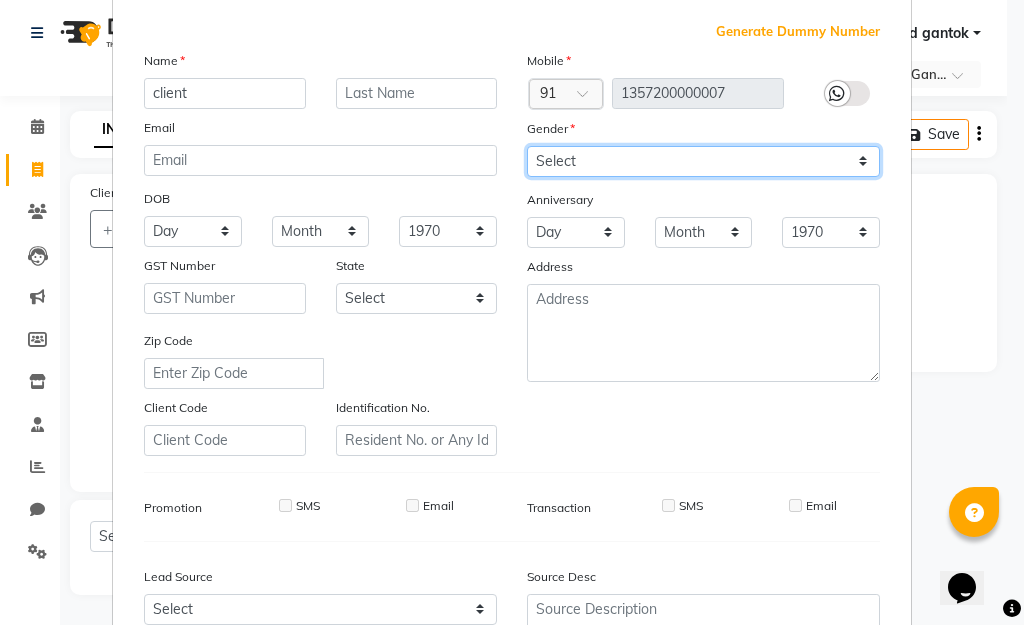 click on "Select Male Female Other Prefer Not To Say" at bounding box center [703, 161] 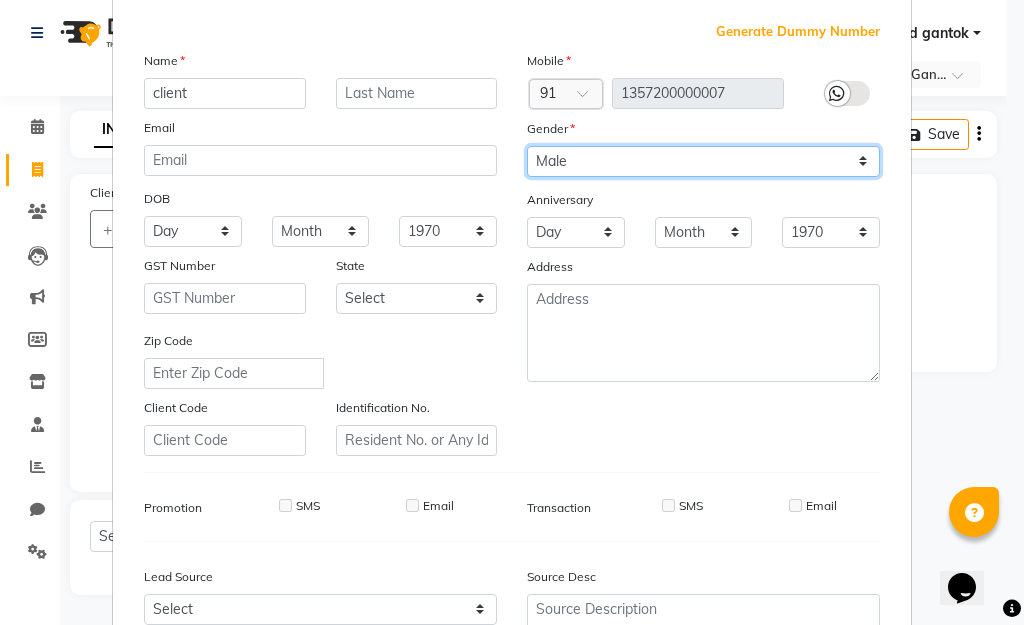 click on "Select Male Female Other Prefer Not To Say" at bounding box center [703, 161] 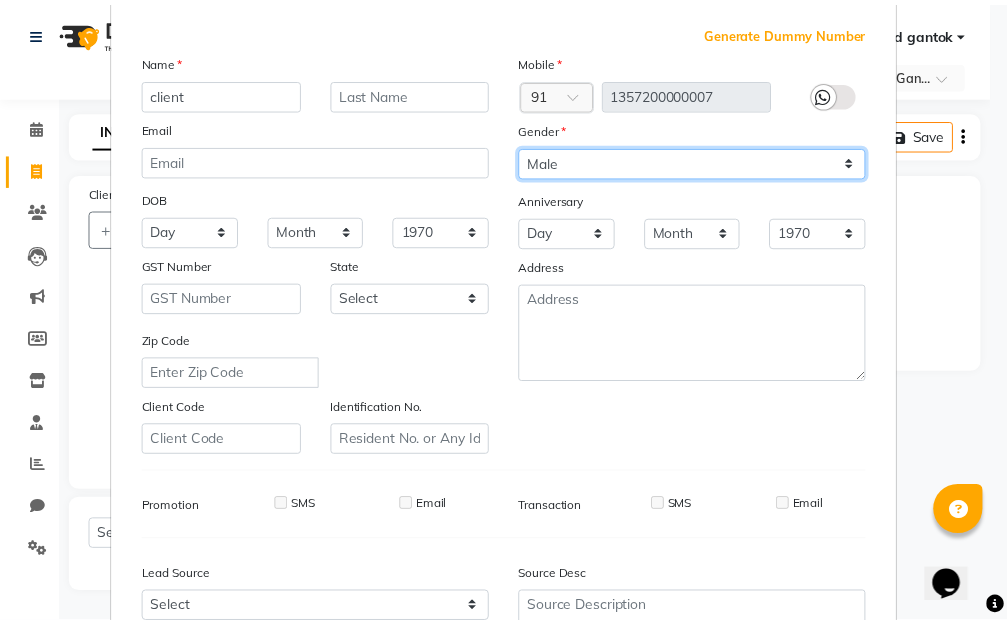 scroll, scrollTop: 298, scrollLeft: 0, axis: vertical 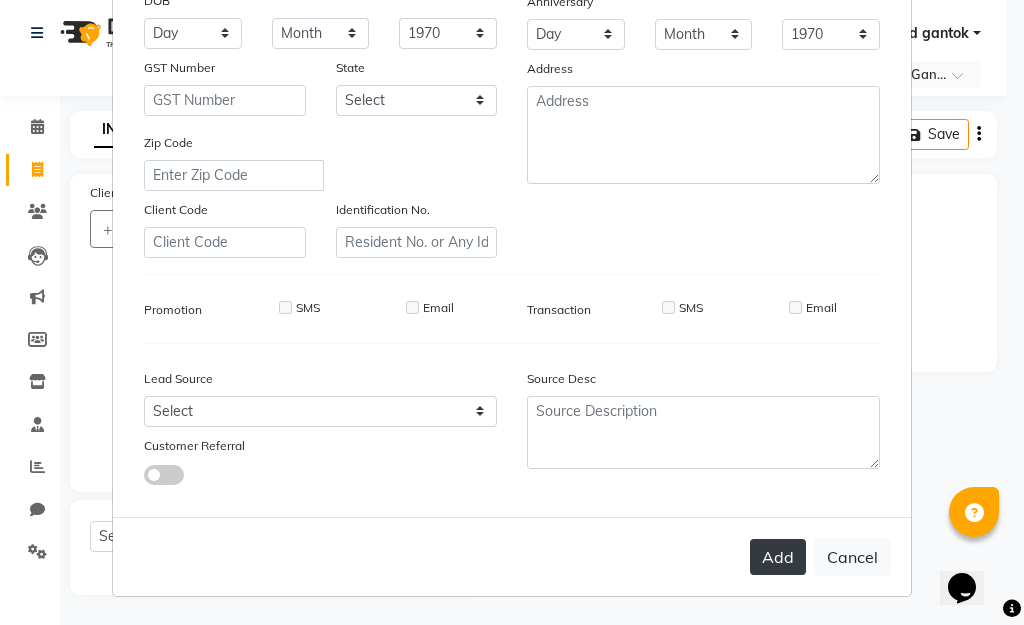 click on "Add" at bounding box center (778, 557) 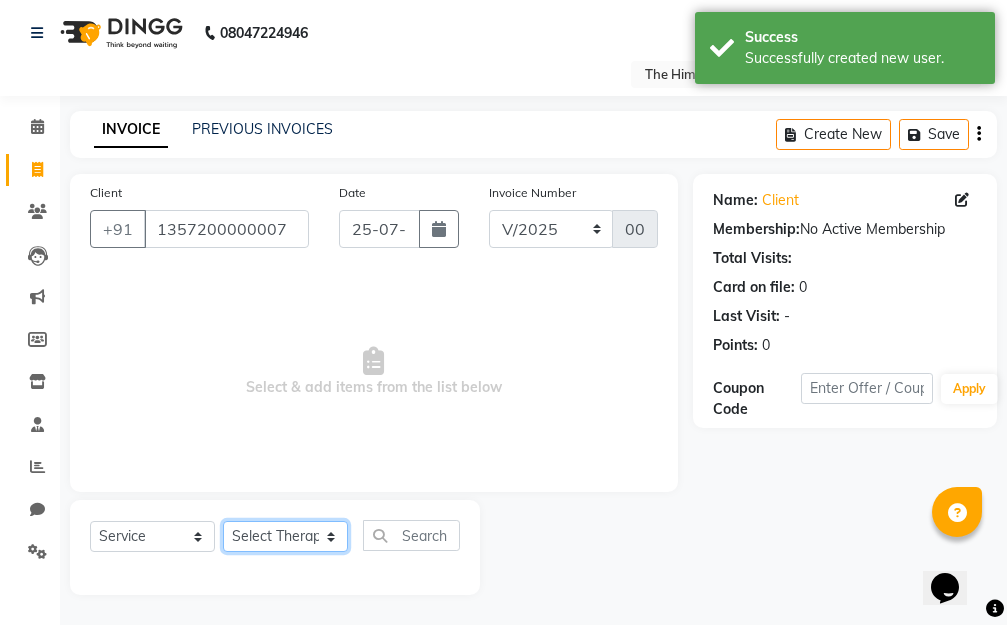 click on "Select Therapist Amar Anuradha  Binisha Bishal  Choden Chung Chung id gantok Rina  Satya  Sushila  Sushma  Totan" 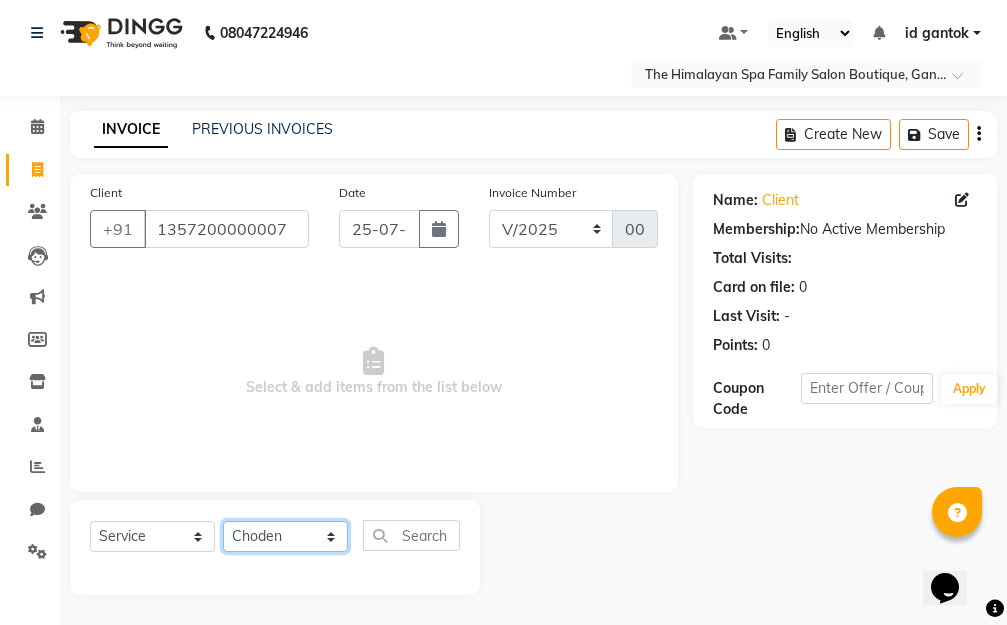 click on "Select Therapist Amar Anuradha  Binisha Bishal  Choden Chung Chung id gantok Rina  Satya  Sushila  Sushma  Totan" 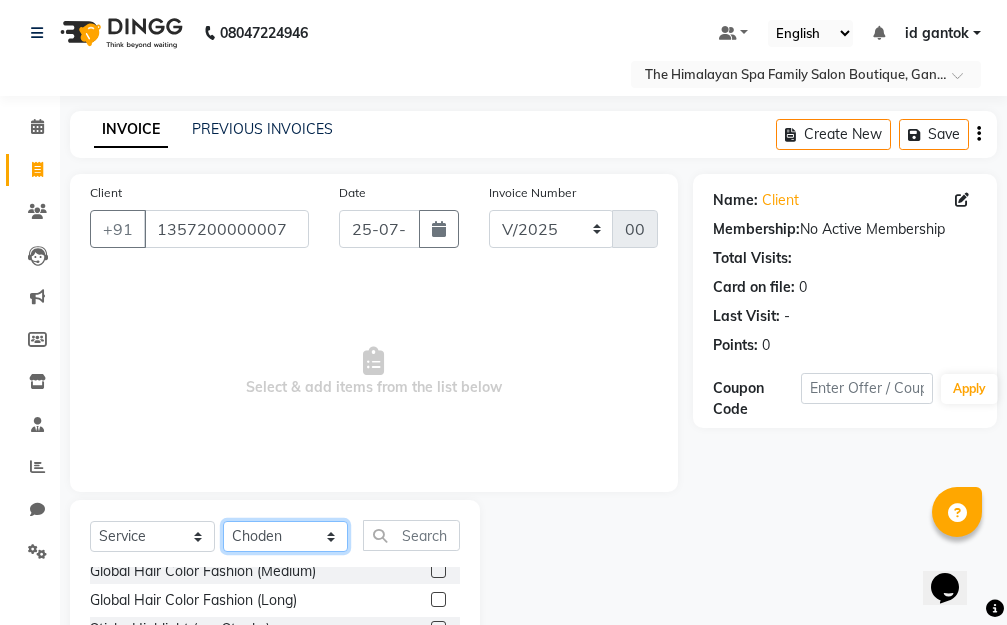 scroll, scrollTop: 400, scrollLeft: 0, axis: vertical 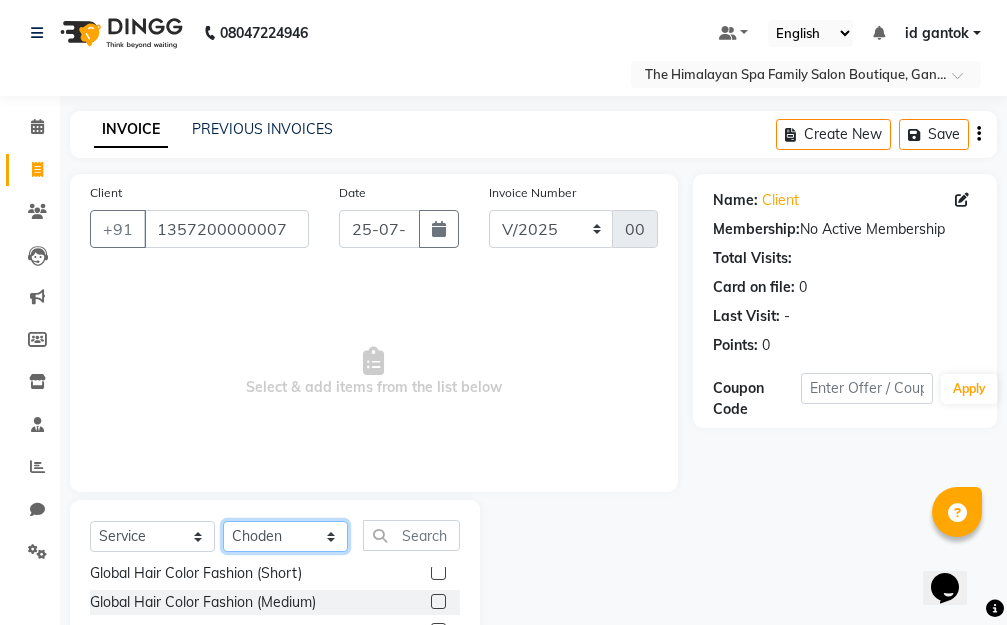 click on "Select Therapist Amar Anuradha  Binisha Bishal  Choden Chung Chung id gantok Rina  Satya  Sushila  Sushma  Totan" 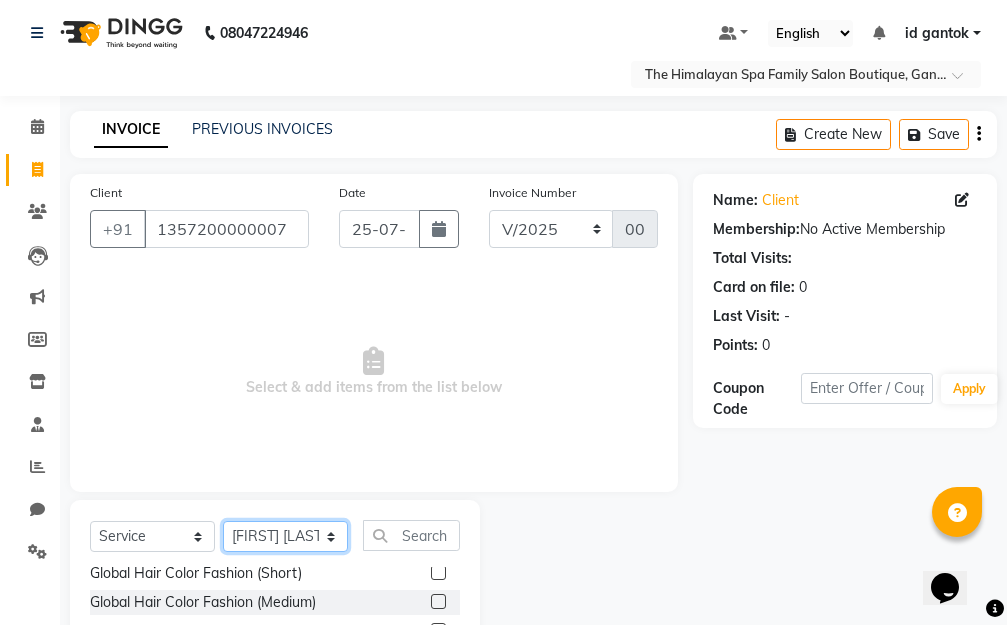 click on "Select Therapist Amar Anuradha  Binisha Bishal  Choden Chung Chung id gantok Rina  Satya  Sushila  Sushma  Totan" 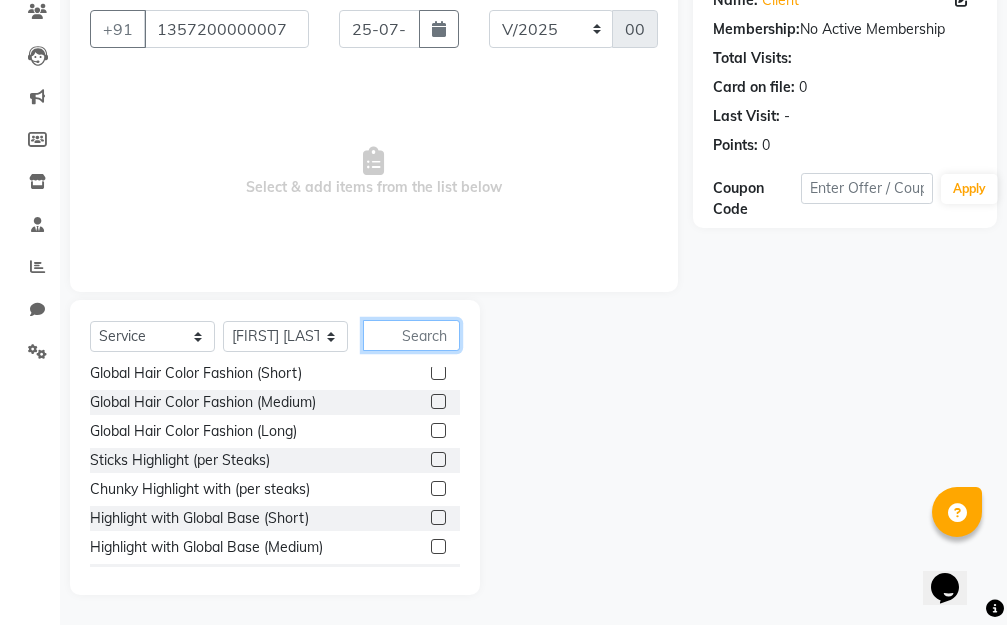 click 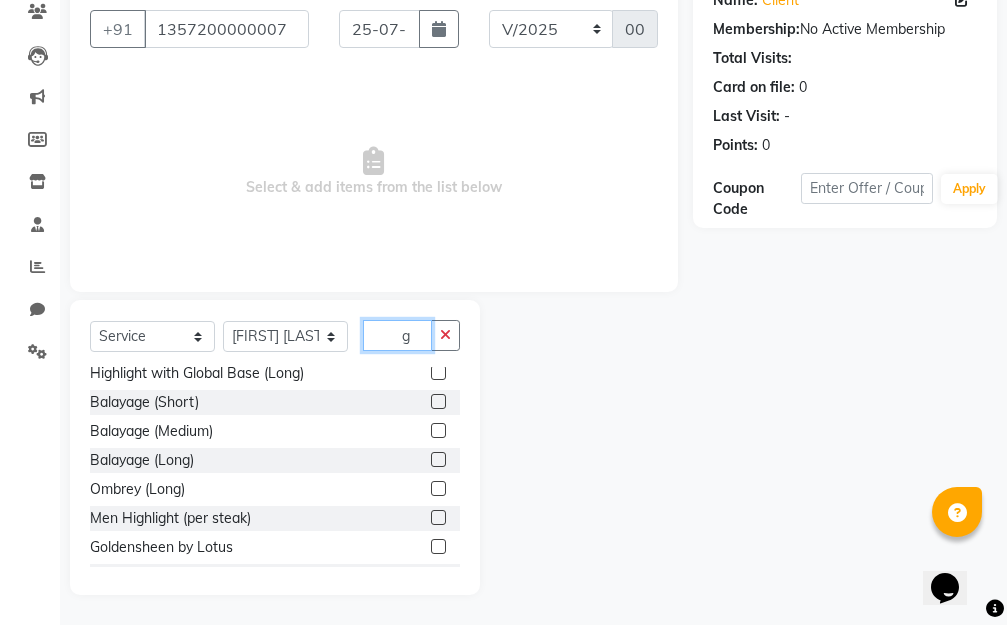 scroll, scrollTop: 197, scrollLeft: 0, axis: vertical 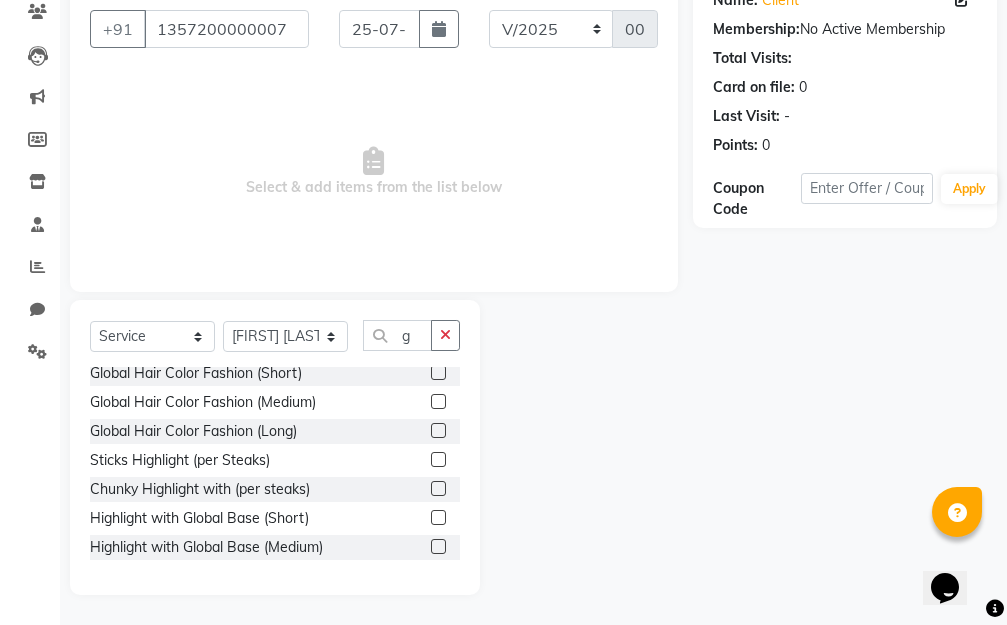 click 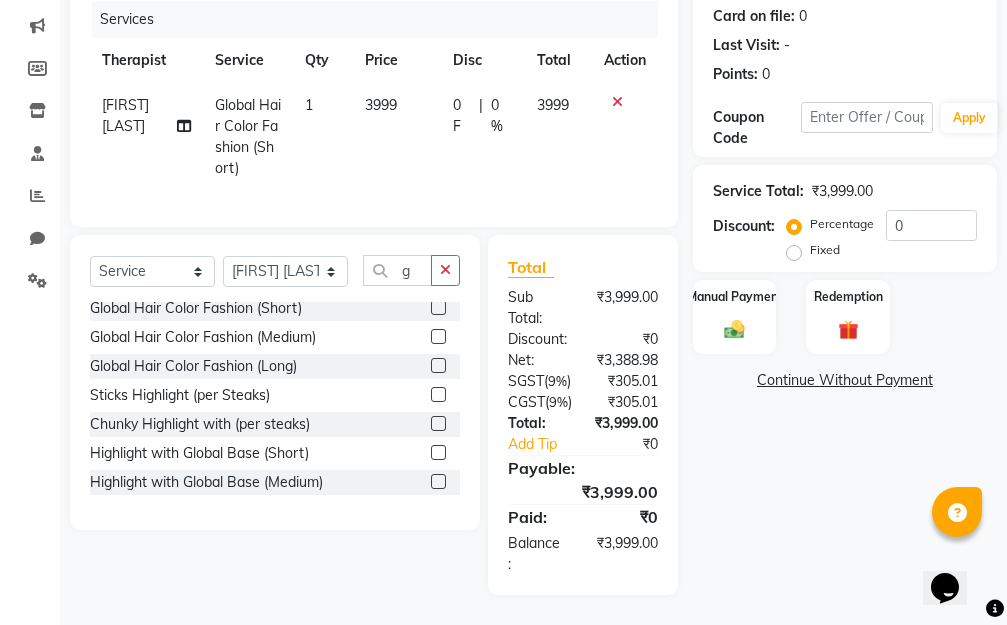 scroll, scrollTop: 333, scrollLeft: 0, axis: vertical 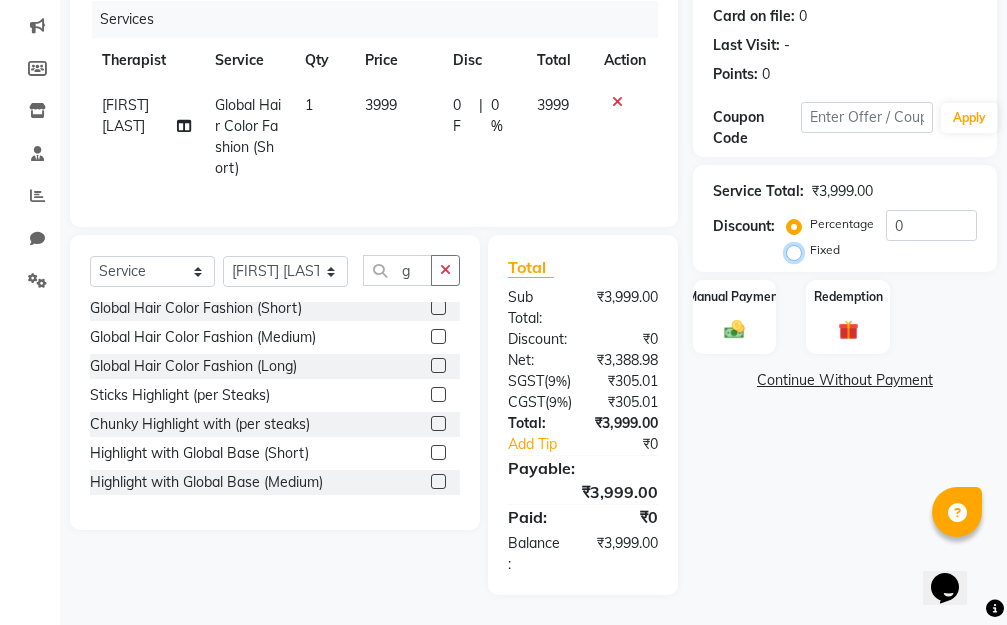 click on "Fixed" at bounding box center [798, 250] 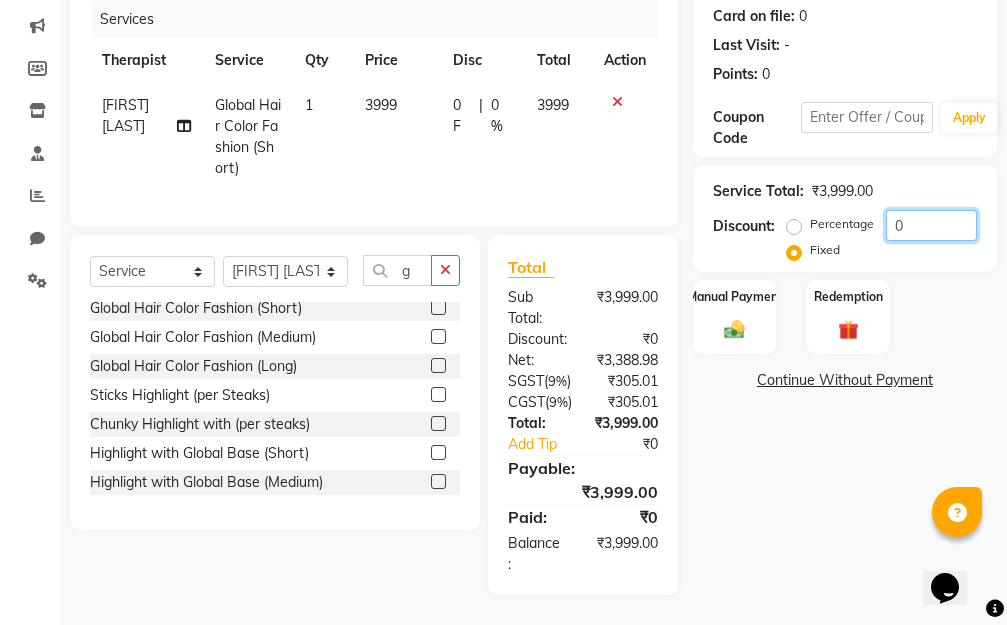click on "0" 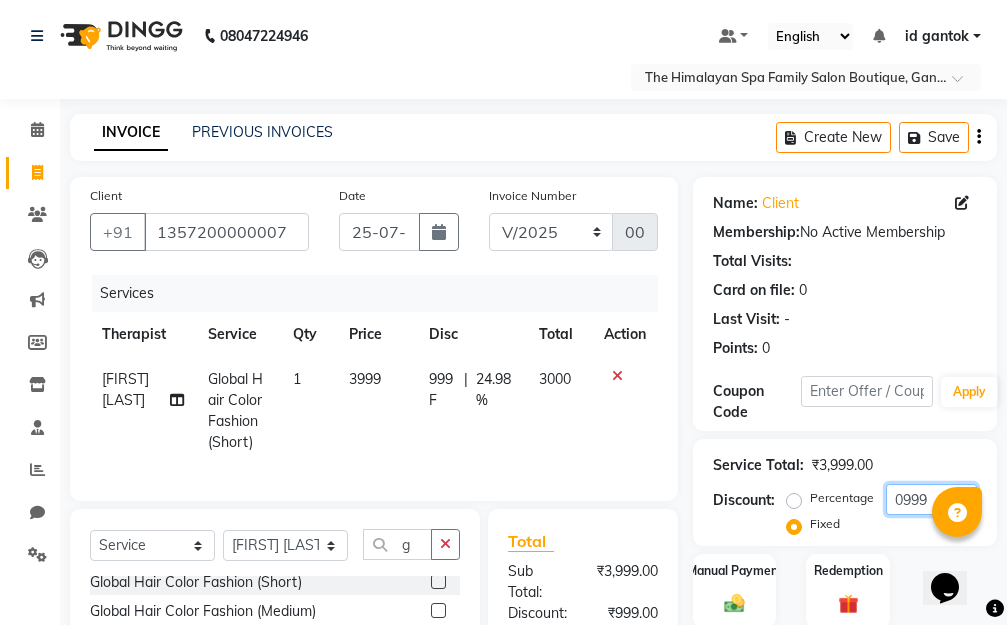 scroll, scrollTop: 333, scrollLeft: 0, axis: vertical 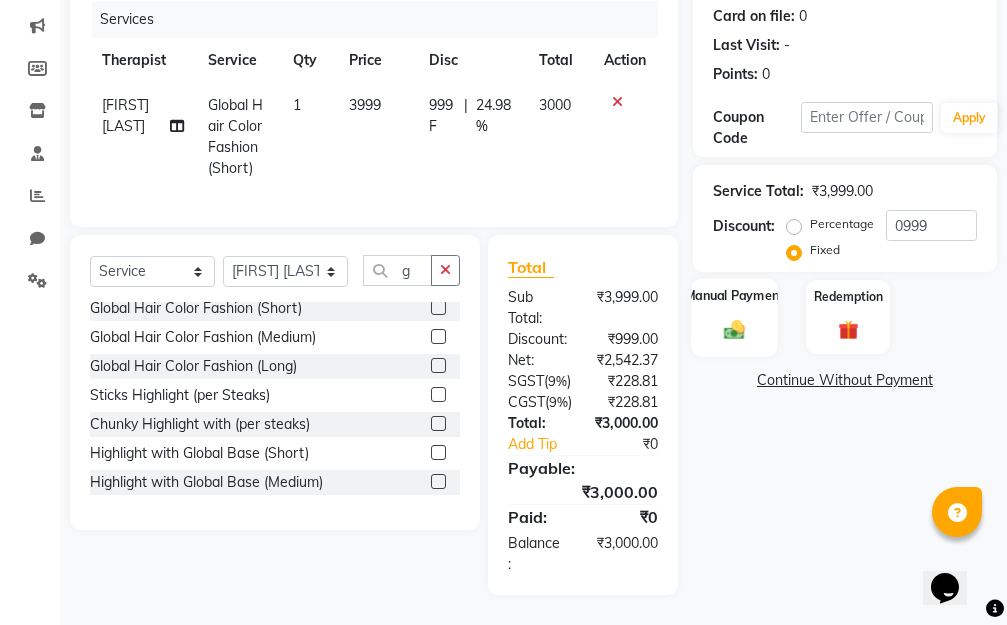 click 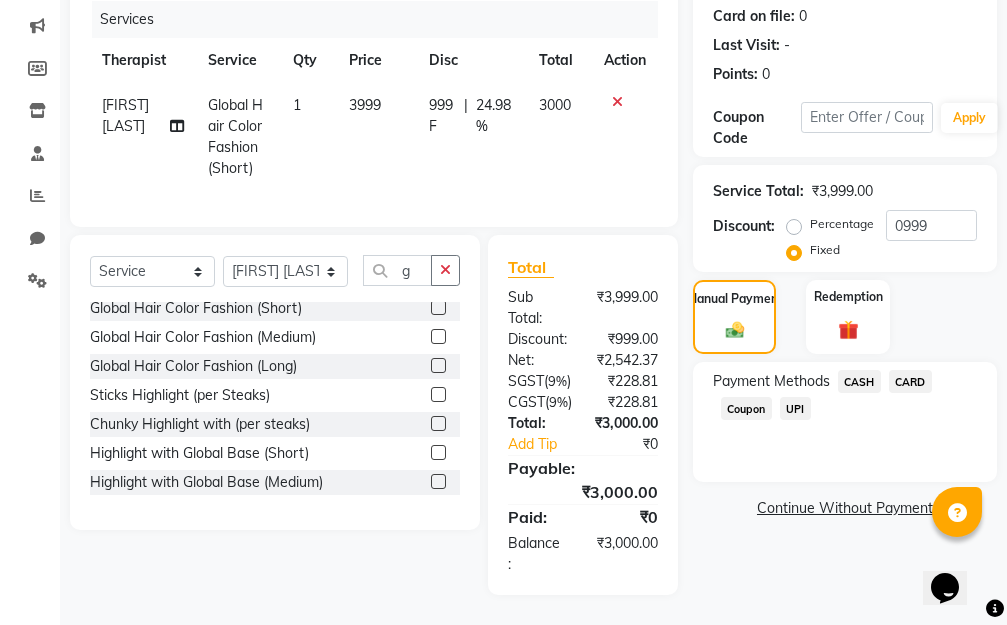 click on "CASH" 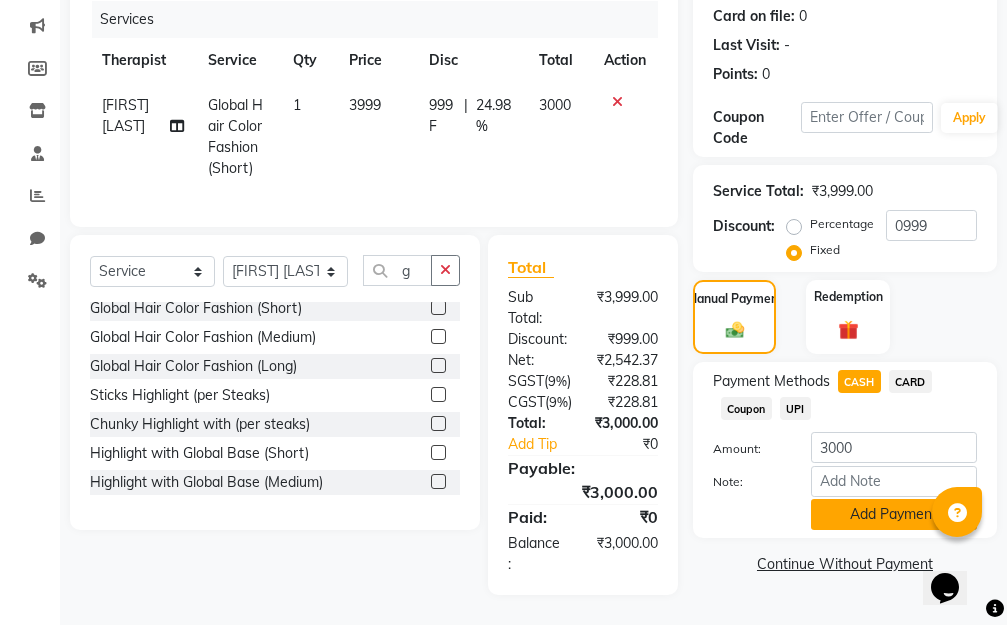 click on "Add Payment" 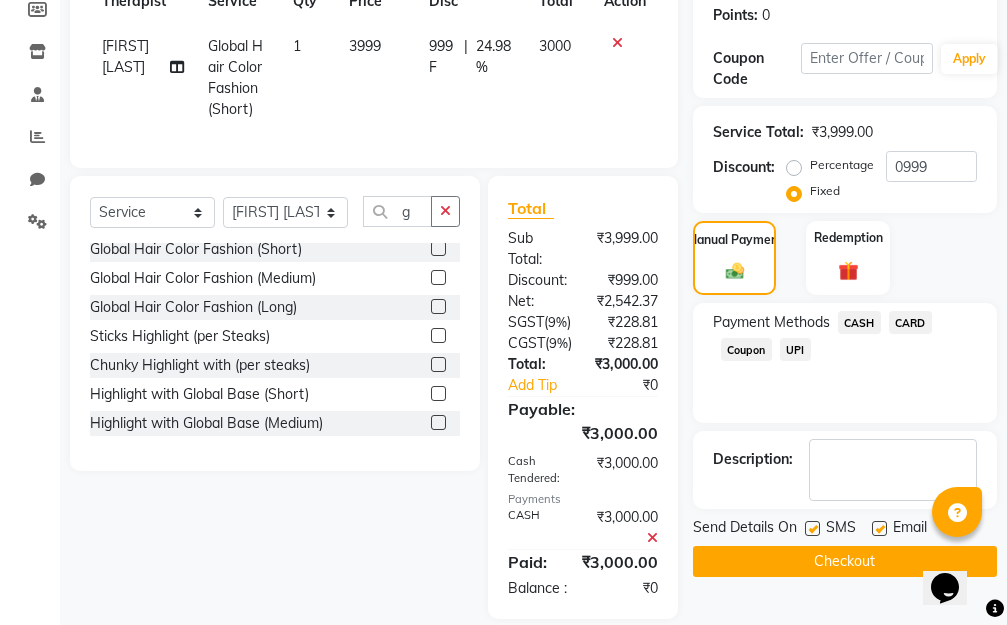 scroll, scrollTop: 437, scrollLeft: 0, axis: vertical 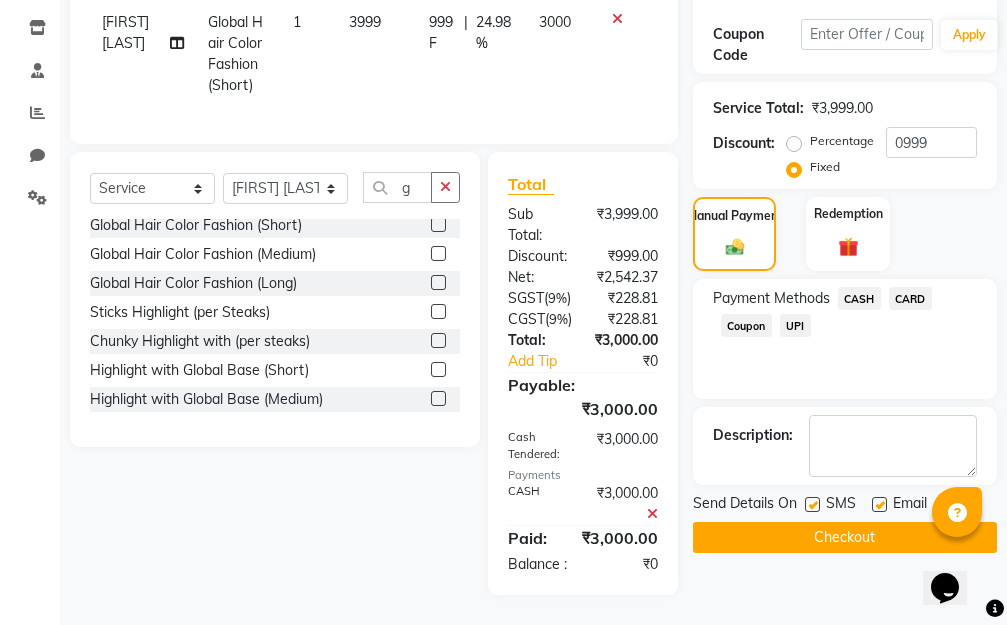 click 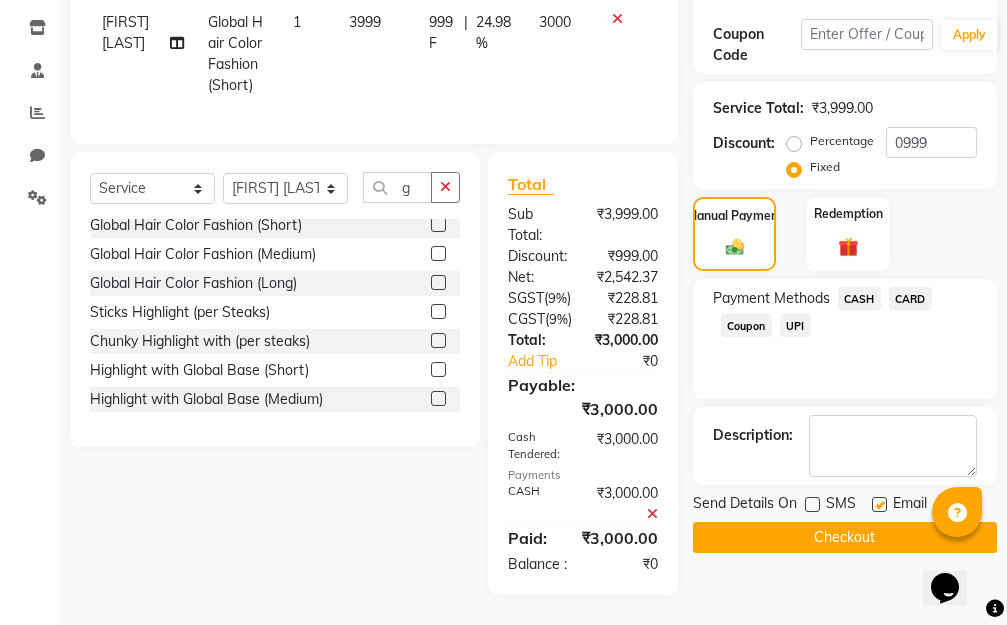 click 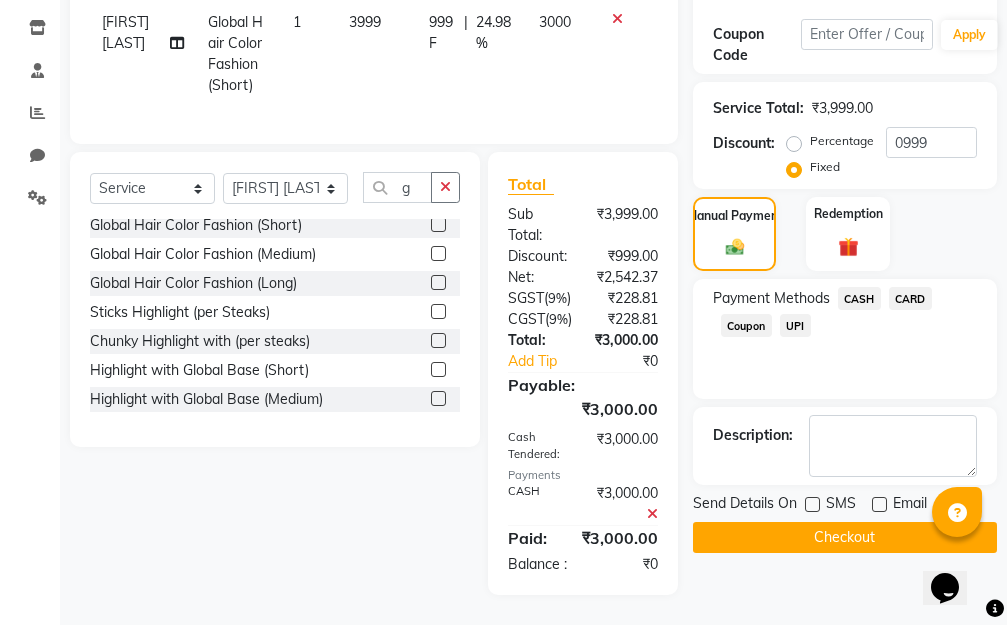 click on "Checkout" 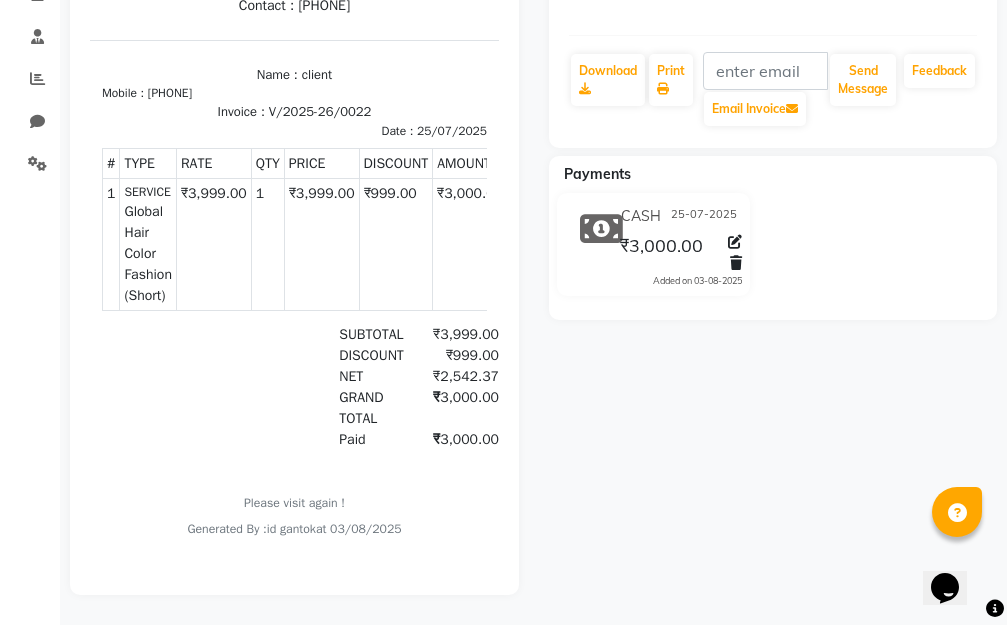 scroll, scrollTop: 0, scrollLeft: 0, axis: both 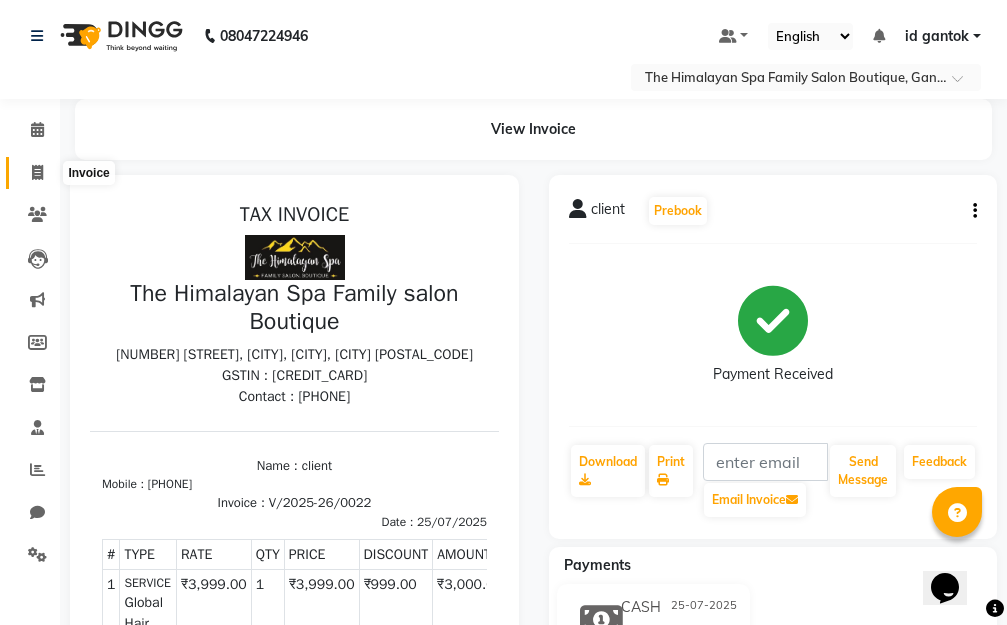 click 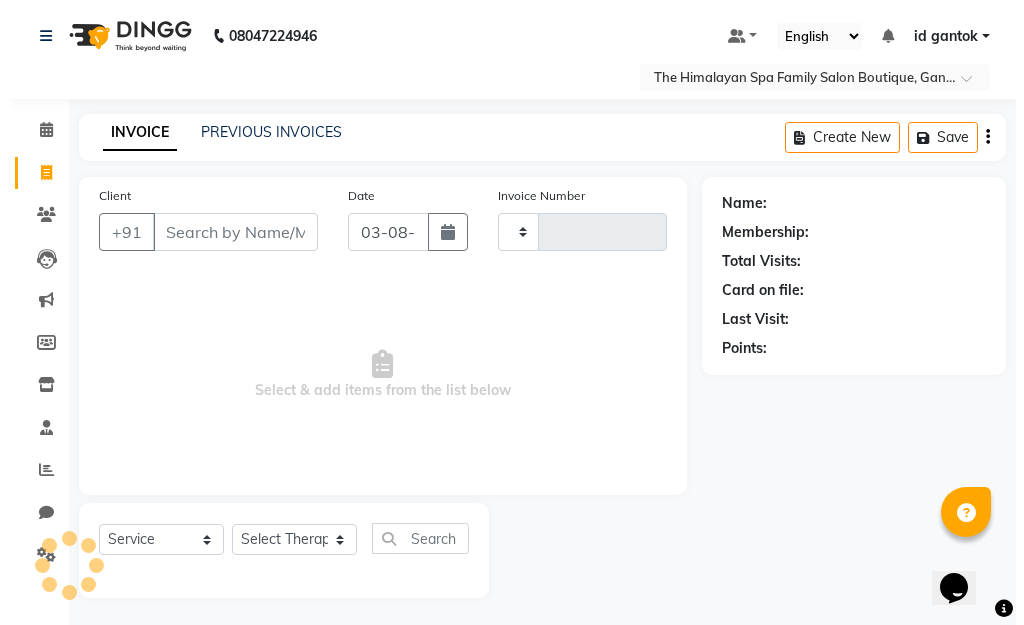 scroll, scrollTop: 3, scrollLeft: 0, axis: vertical 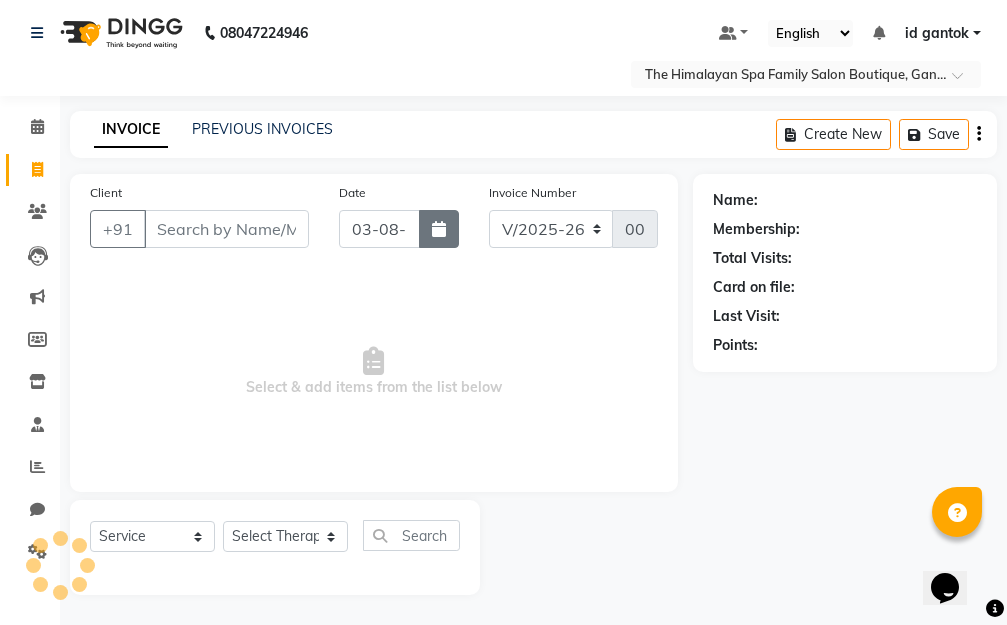 click 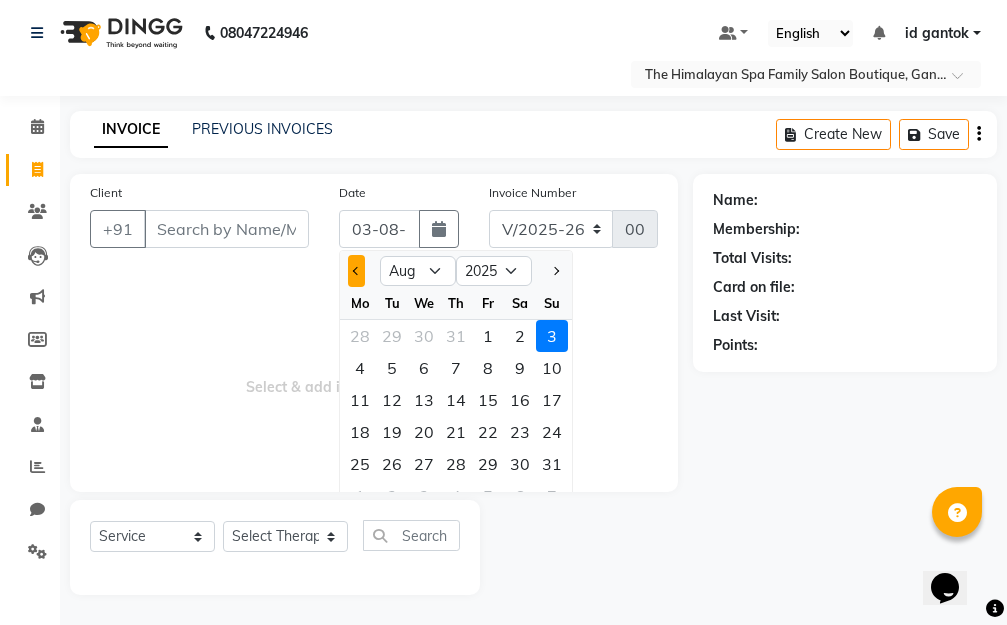 click 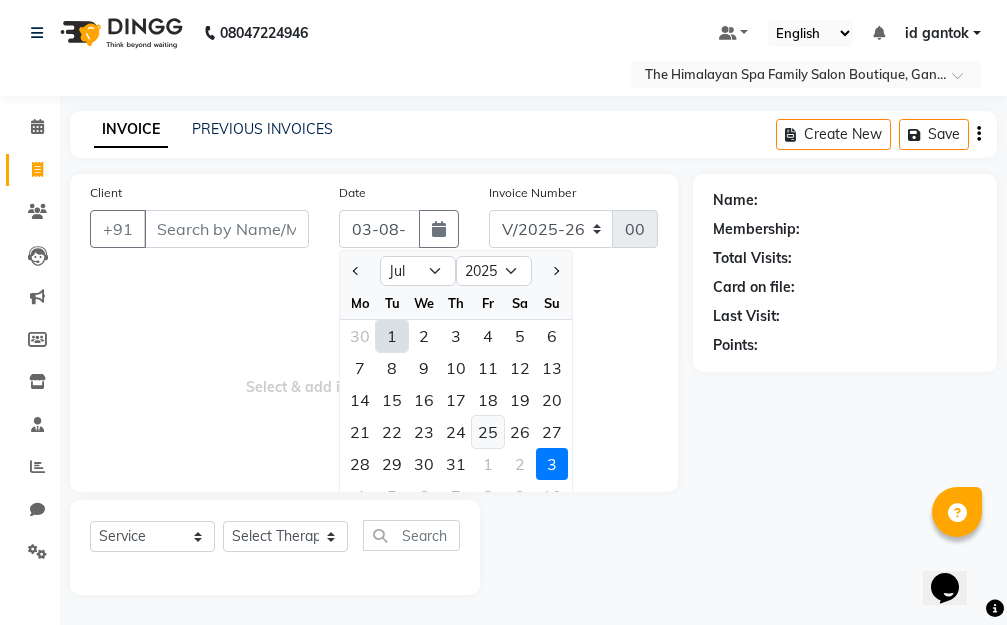 click on "25" 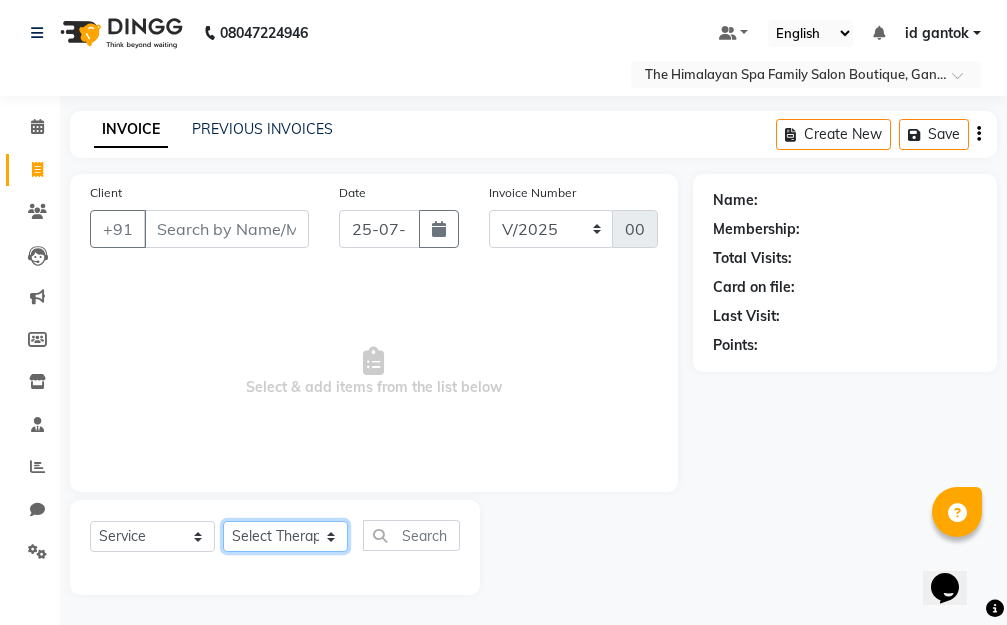 click on "Select Therapist Amar Anuradha  Binisha Bishal  Choden Chung Chung id gantok Rina  Satya  Sushila  Sushma  Totan" 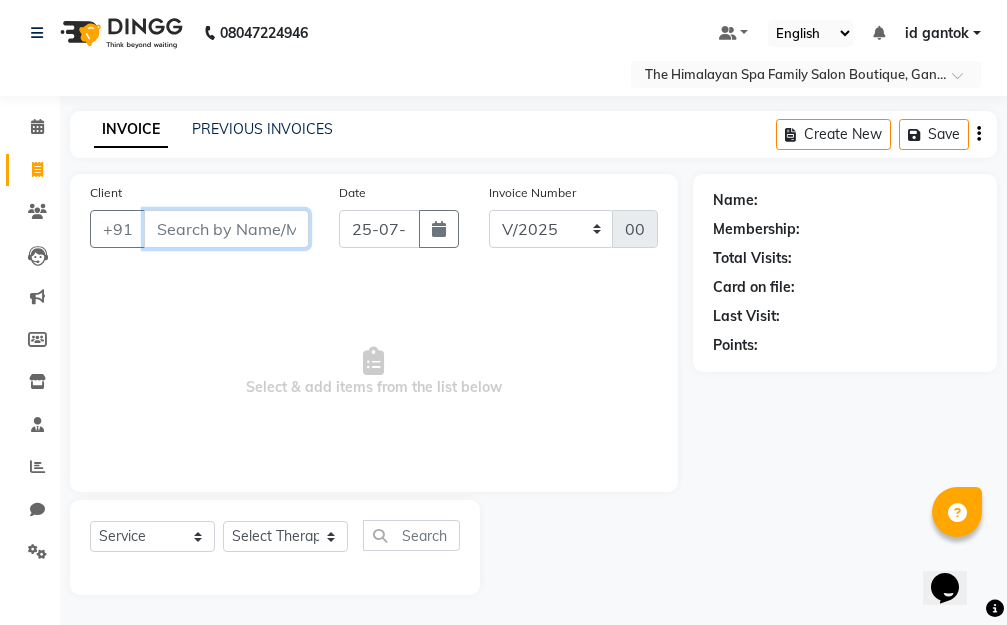 click on "Client" at bounding box center [226, 229] 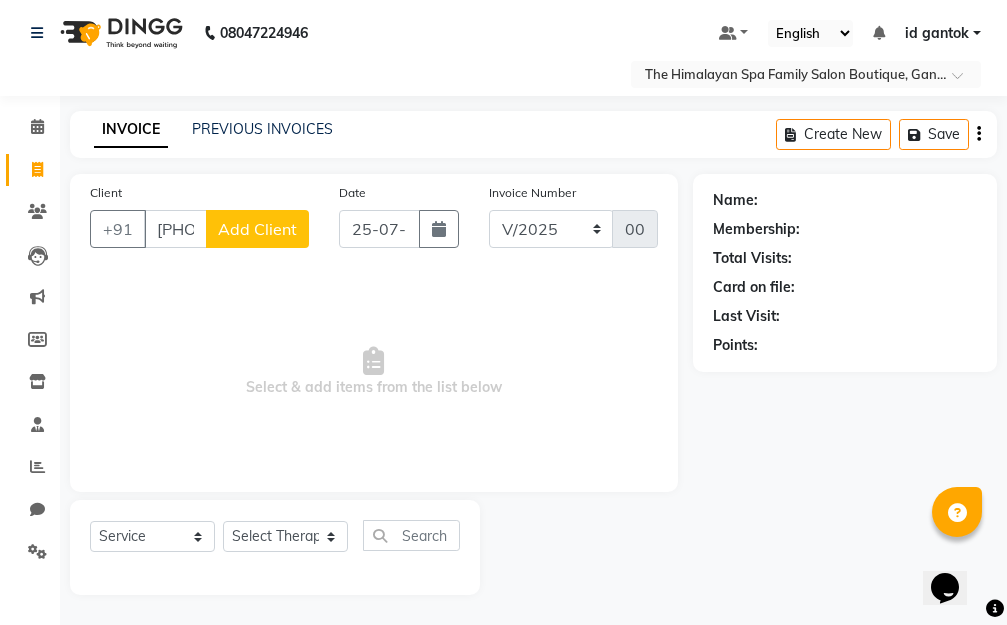 click on "Add Client" 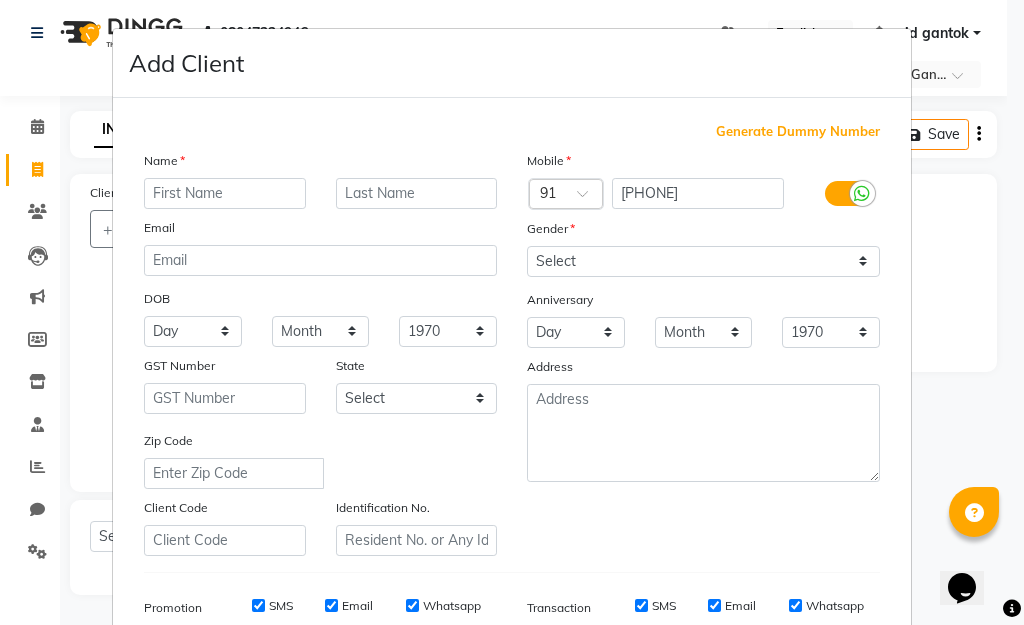 click on "Generate Dummy Number" at bounding box center (798, 132) 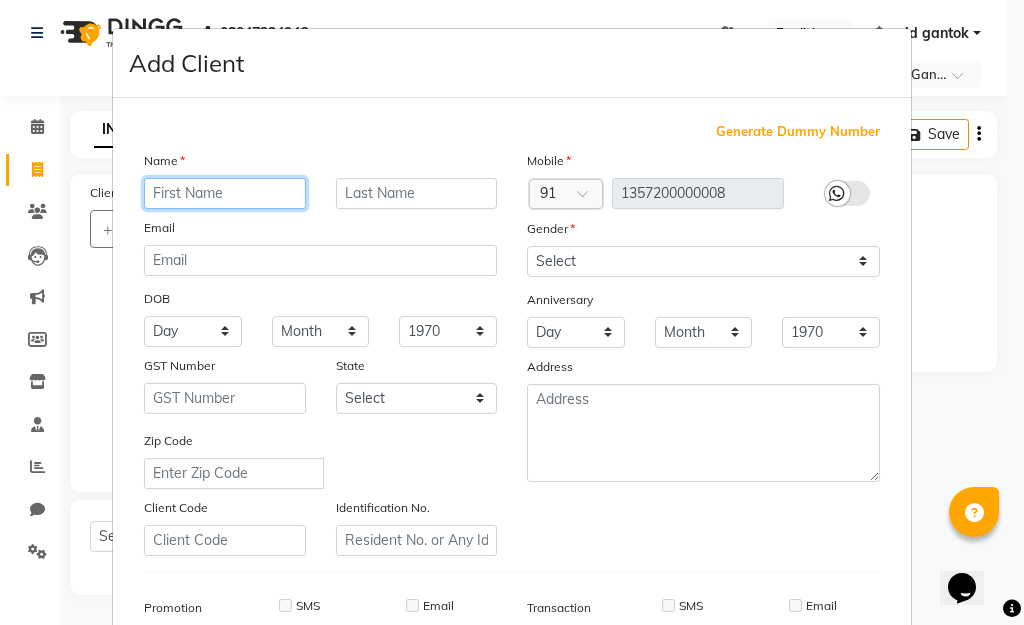 click at bounding box center [225, 193] 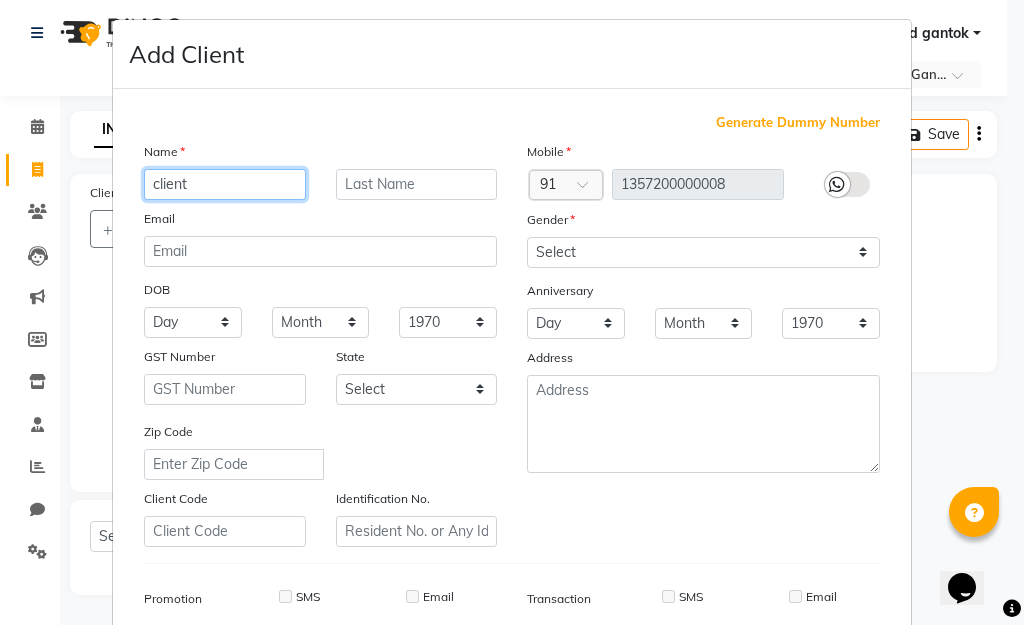 scroll, scrollTop: 0, scrollLeft: 0, axis: both 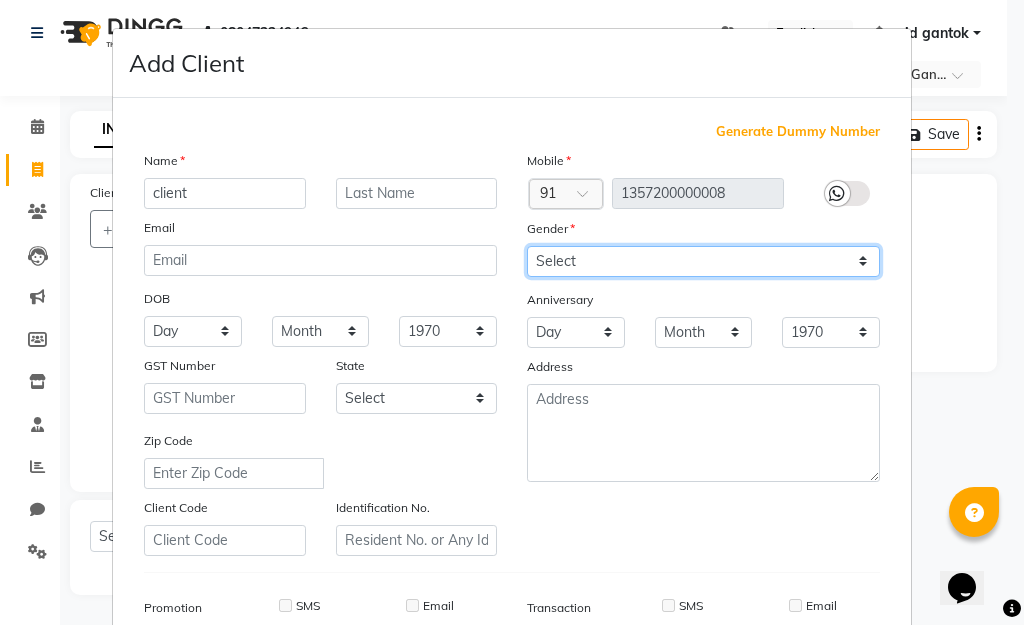 click on "Select Male Female Other Prefer Not To Say" at bounding box center (703, 261) 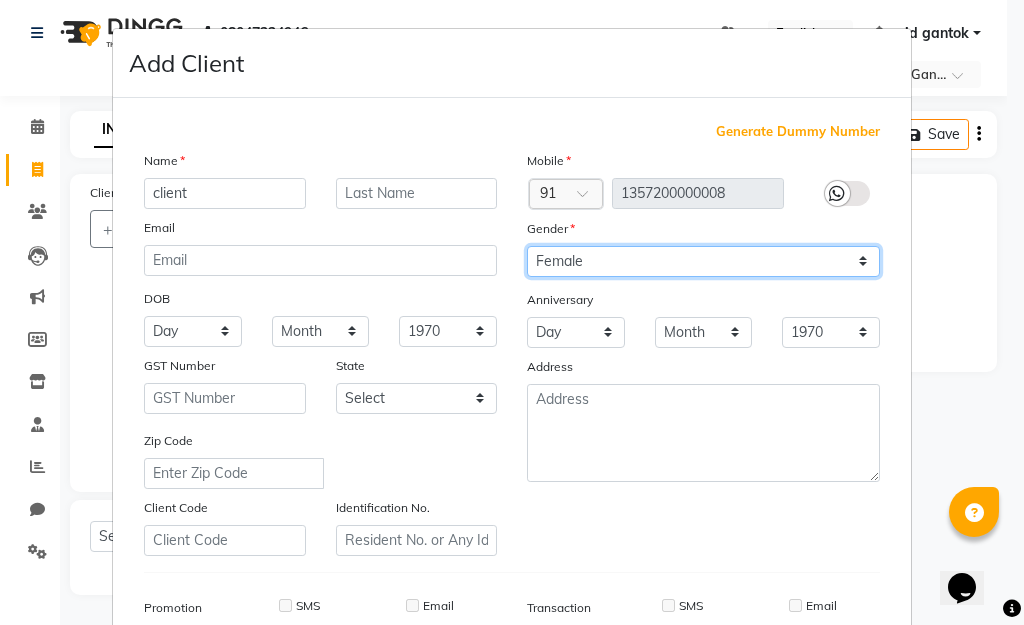 click on "Select Male Female Other Prefer Not To Say" at bounding box center [703, 261] 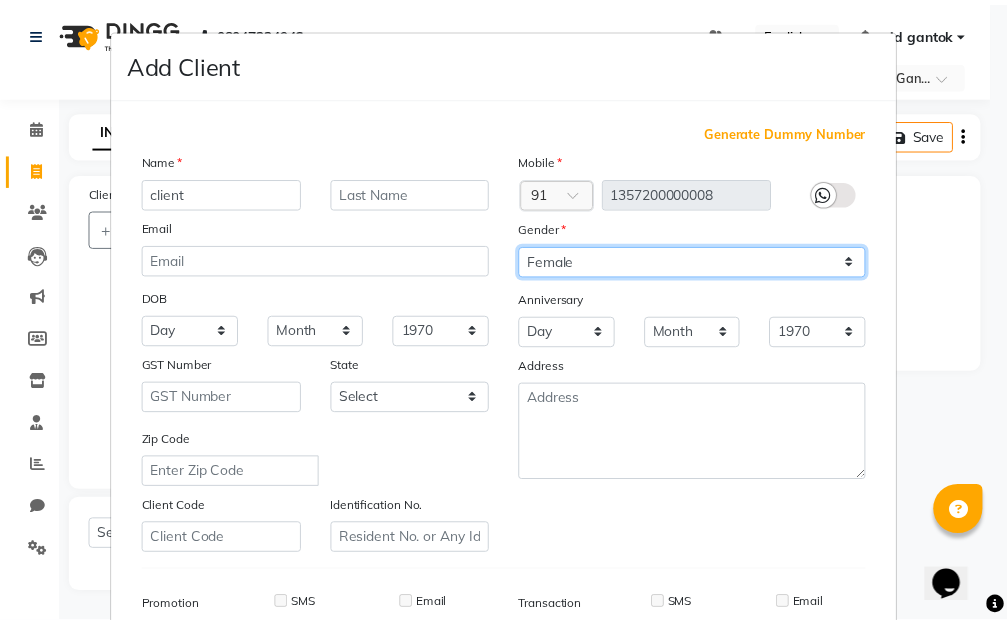scroll, scrollTop: 298, scrollLeft: 0, axis: vertical 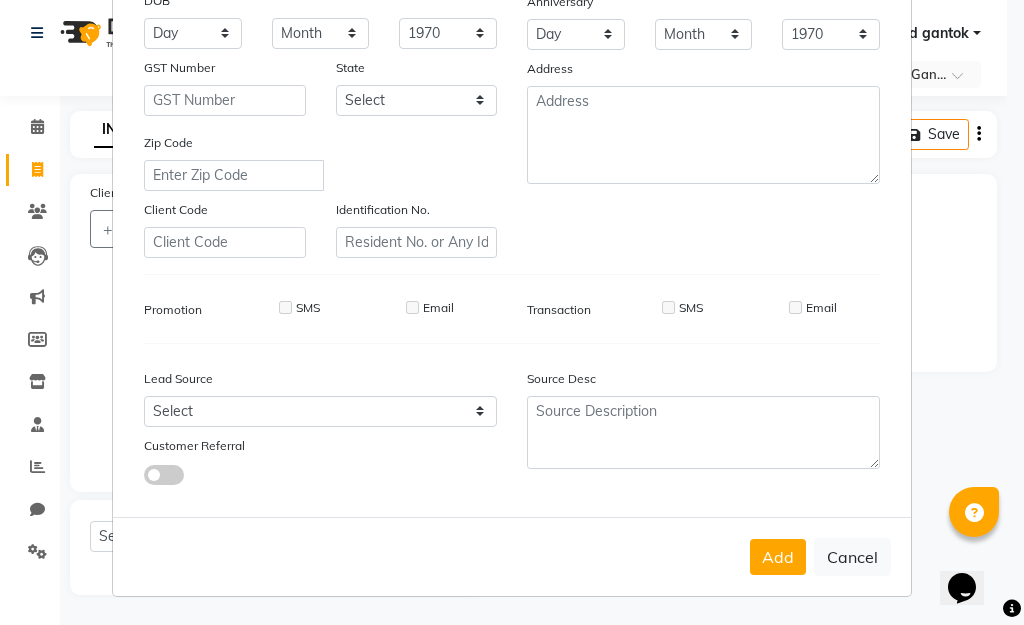 click on "Add" at bounding box center (778, 557) 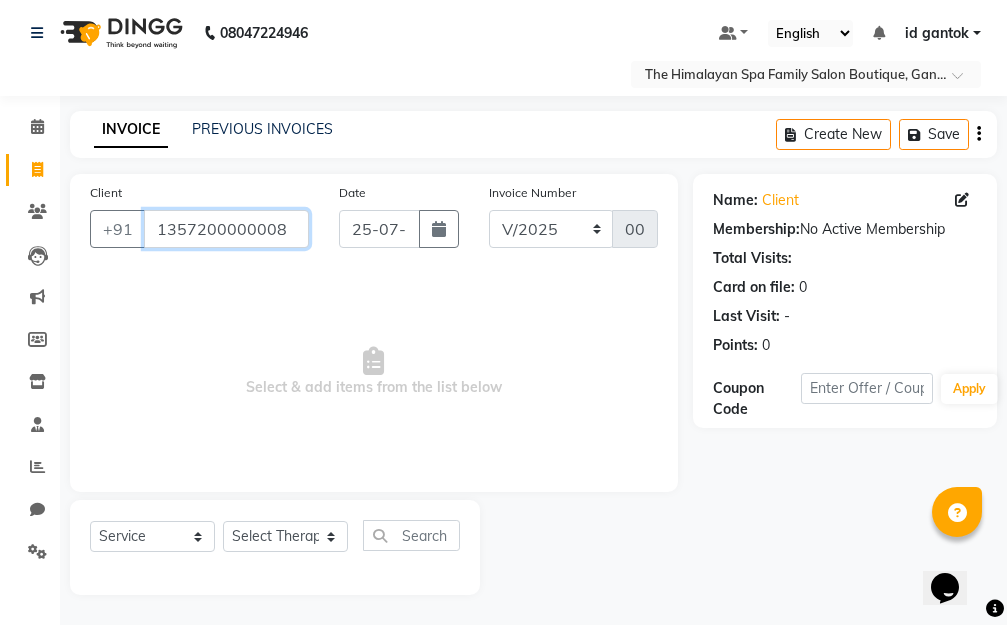 click on "1357200000008" at bounding box center [226, 229] 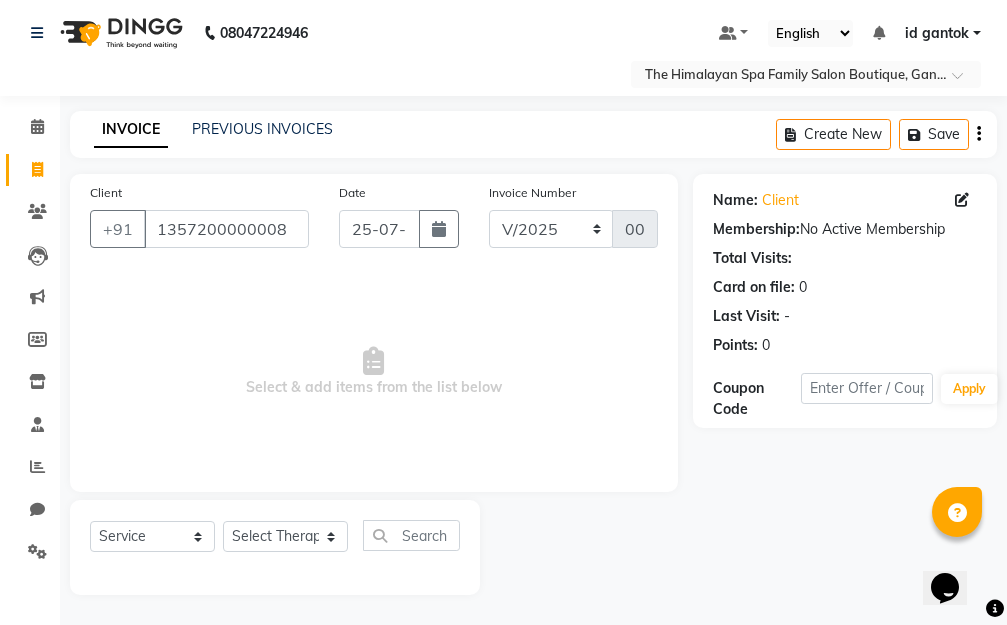 click on "Name: Client  Membership:  No Active Membership  Total Visits:   Card on file:  0 Last Visit:   - Points:   0  Coupon Code Apply" 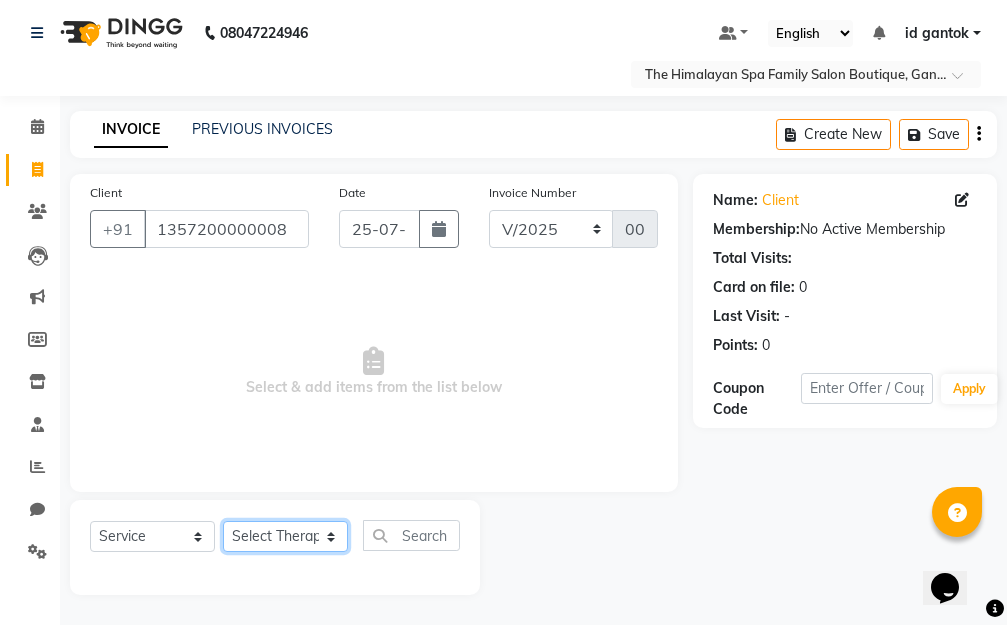 click on "Select Therapist Amar Anuradha  Binisha Bishal  Choden Chung Chung id gantok Rina  Satya  Sushila  Sushma  Totan" 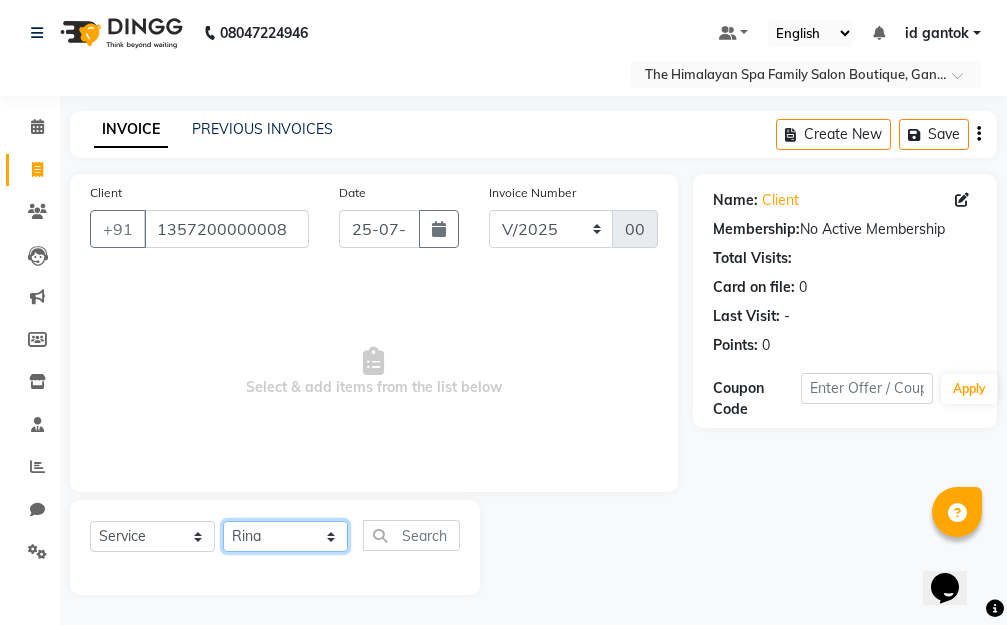 click on "Select Therapist Amar Anuradha  Binisha Bishal  Choden Chung Chung id gantok Rina  Satya  Sushila  Sushma  Totan" 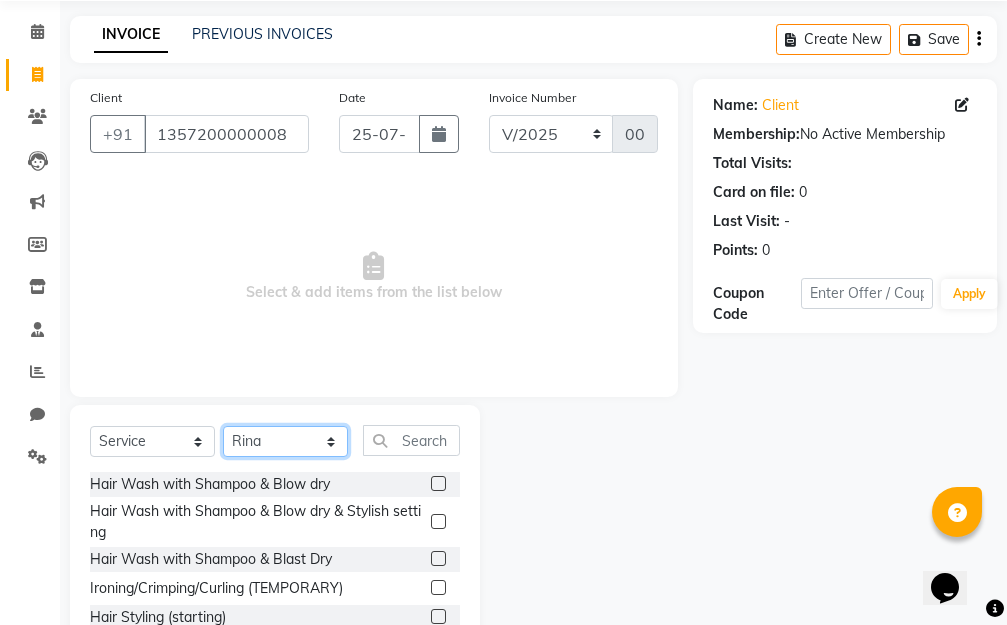 scroll, scrollTop: 203, scrollLeft: 0, axis: vertical 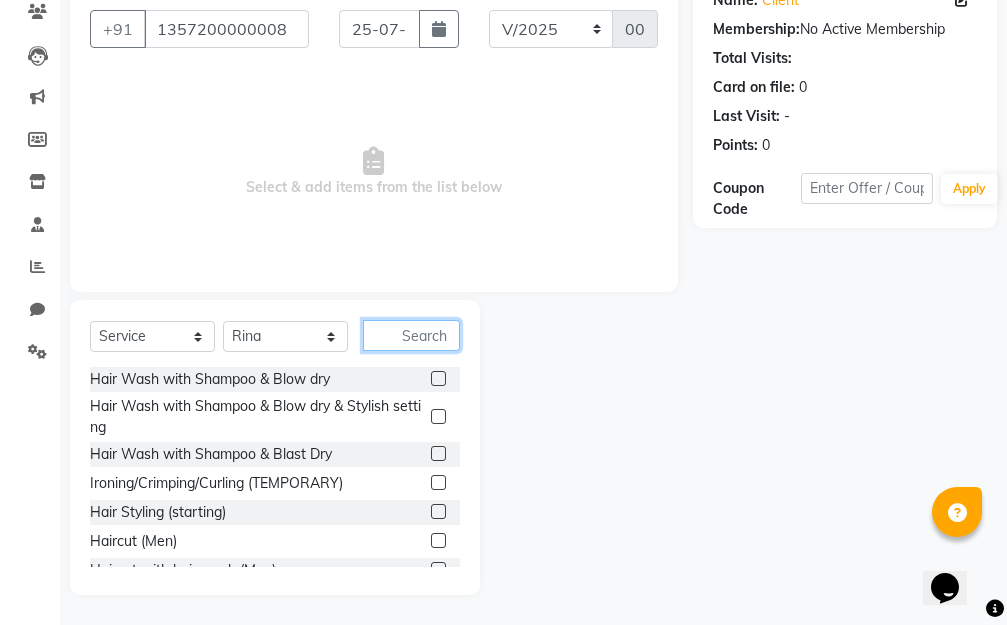 click 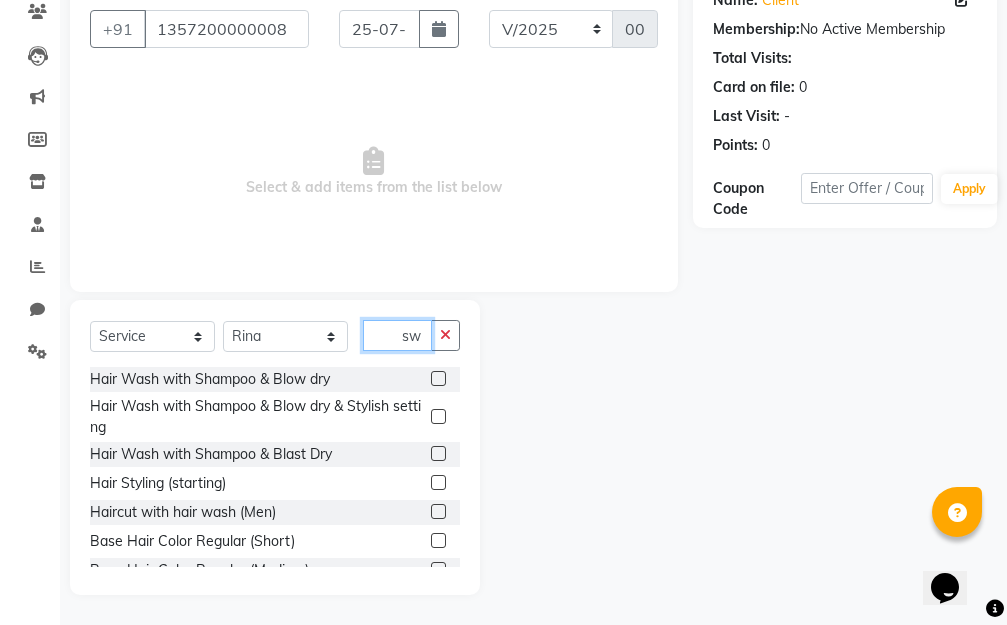 scroll, scrollTop: 32, scrollLeft: 0, axis: vertical 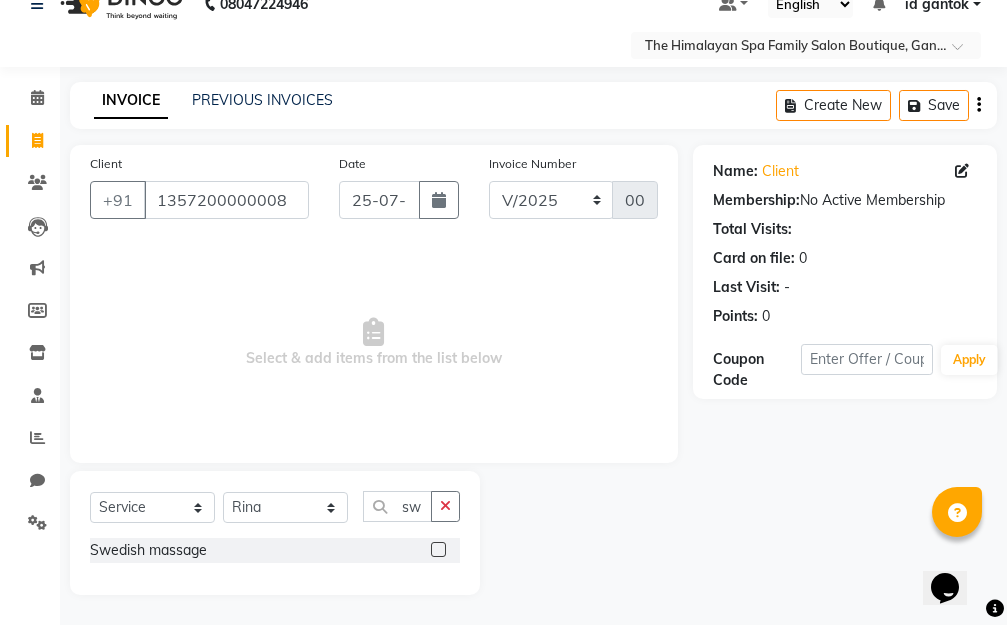 click on "Swedish massage" 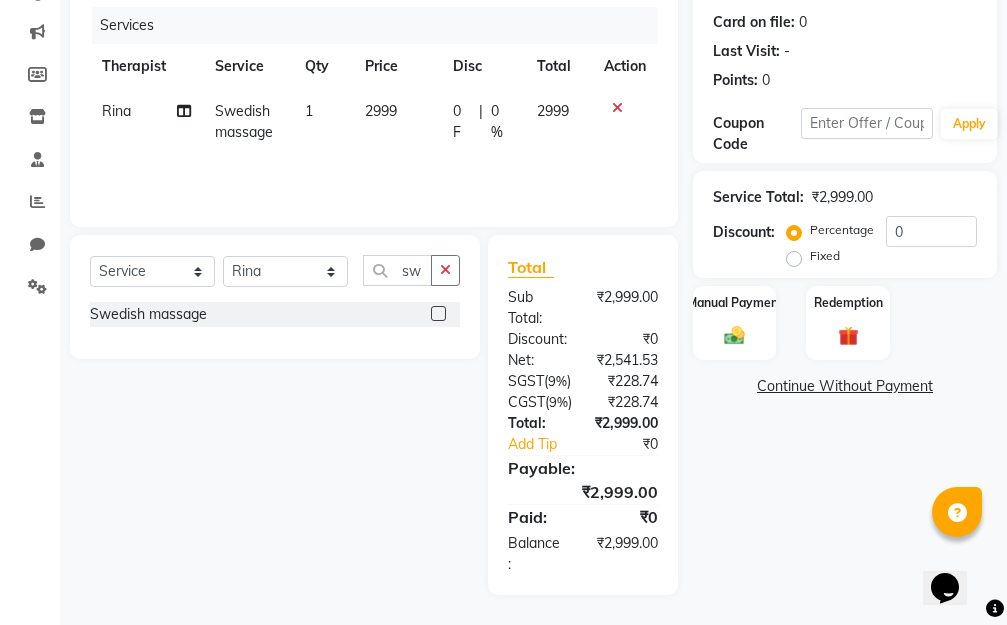 scroll, scrollTop: 0, scrollLeft: 0, axis: both 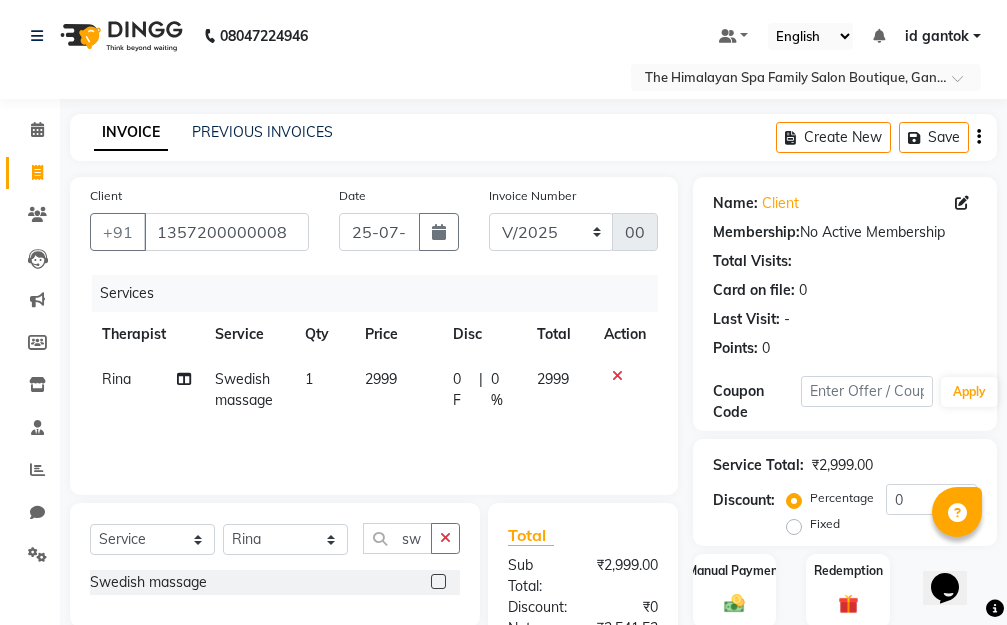 drag, startPoint x: 979, startPoint y: 139, endPoint x: 971, endPoint y: 150, distance: 13.601471 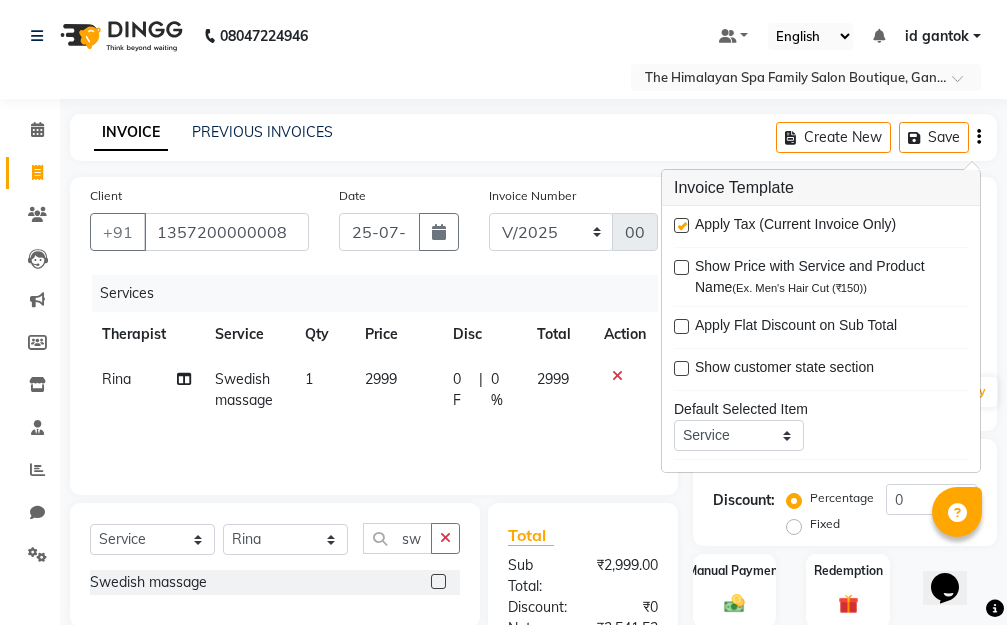 click at bounding box center [681, 225] 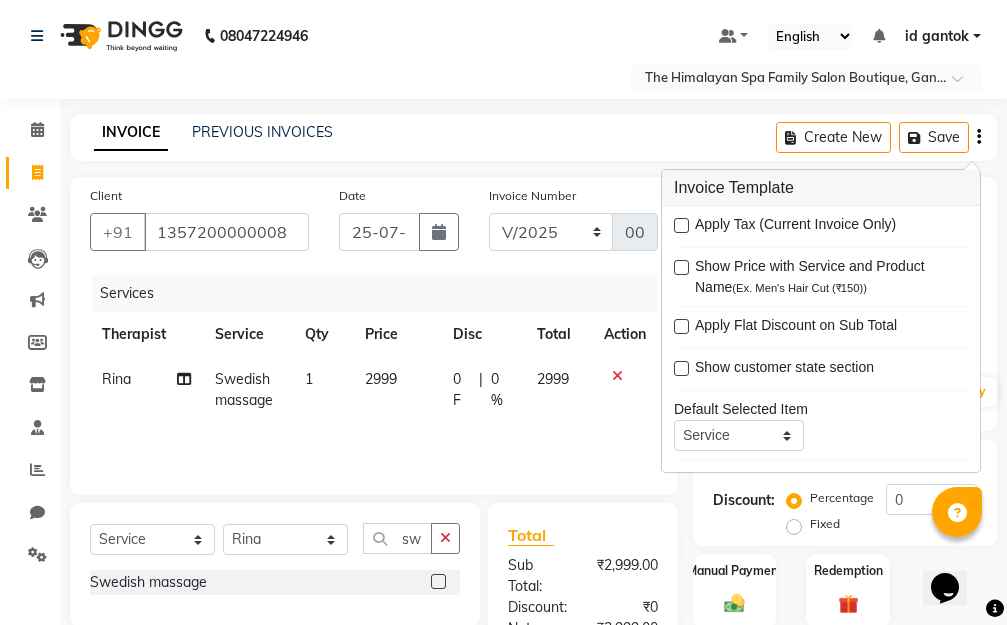 click on "Invoice Number V/2025 V/2025-26 0023" 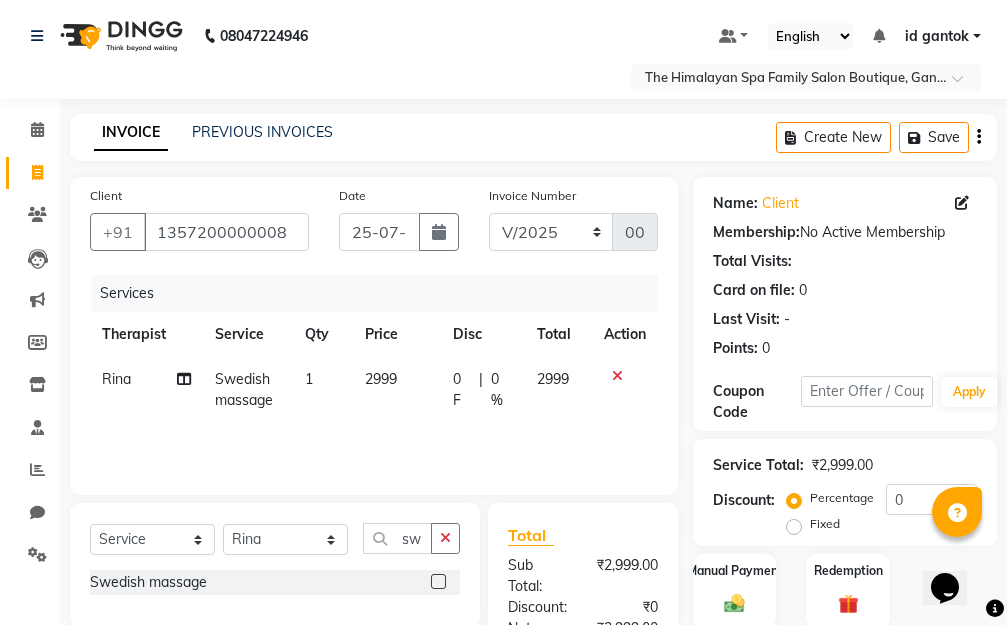 scroll, scrollTop: 226, scrollLeft: 0, axis: vertical 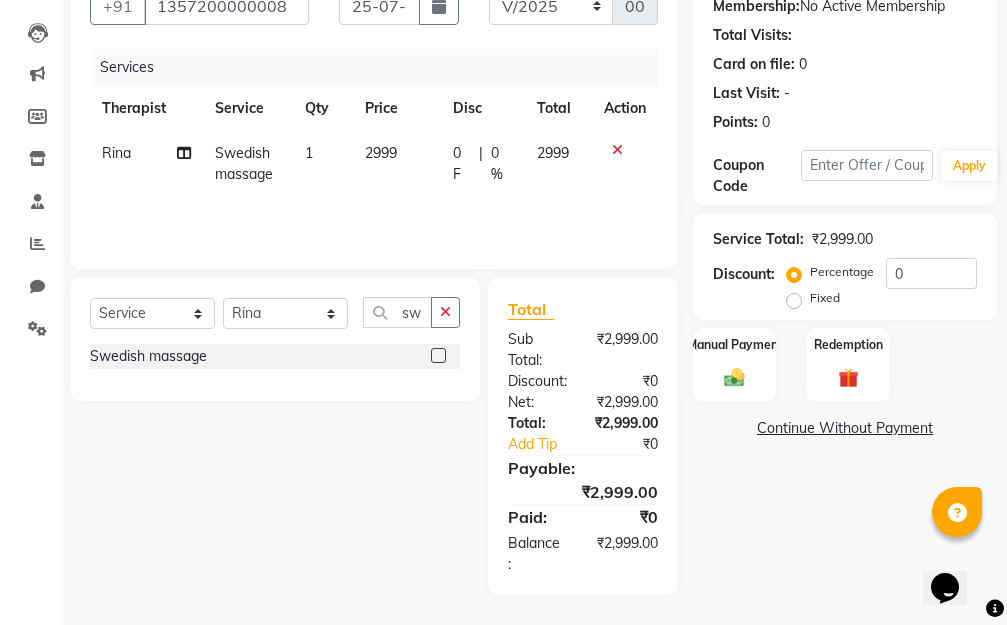 click on "Fixed" 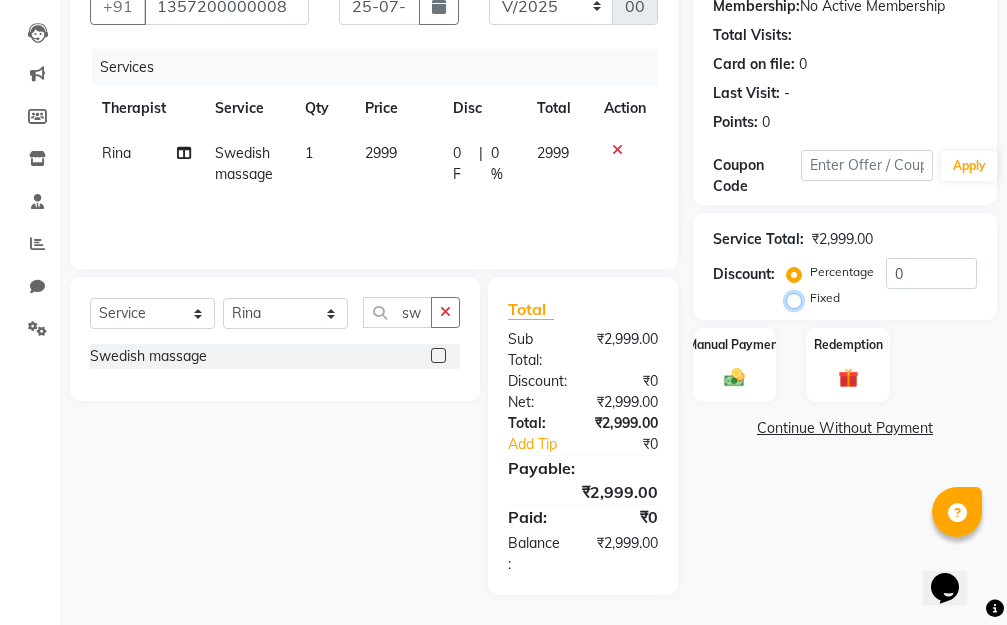 click on "Fixed" at bounding box center (798, 298) 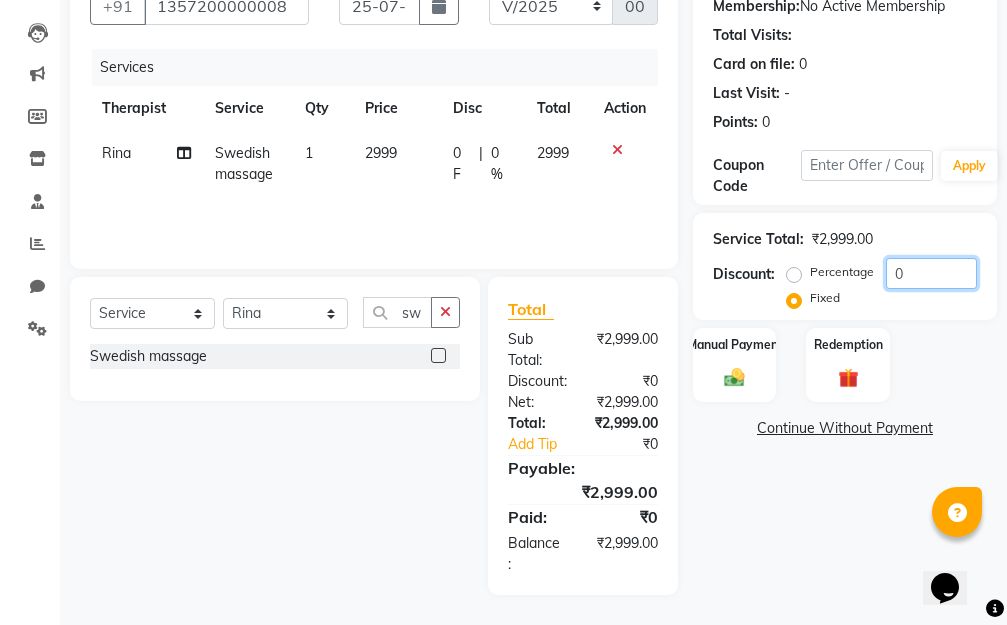 click on "0" 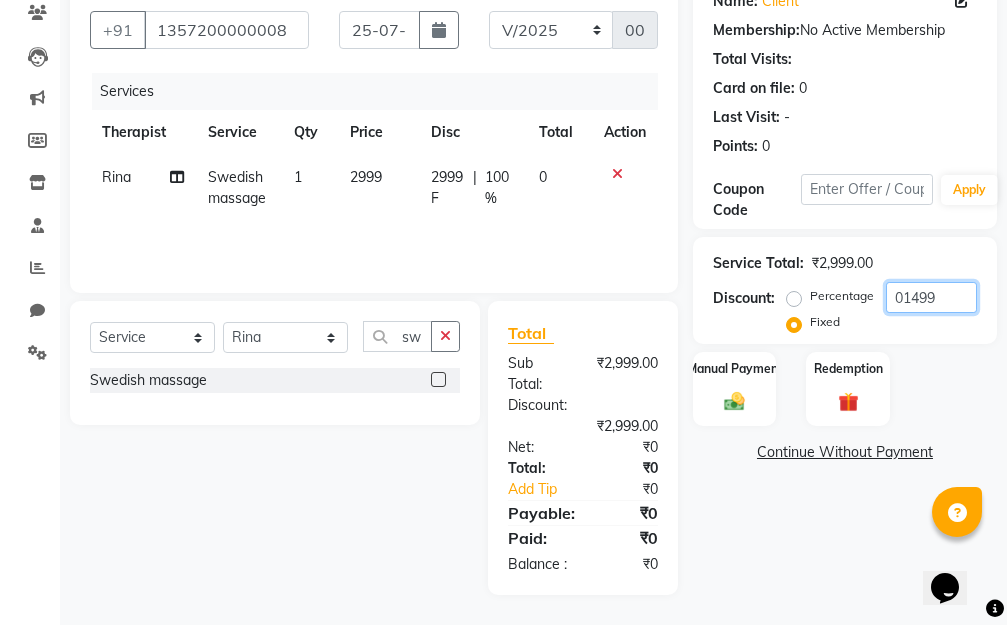 scroll, scrollTop: 226, scrollLeft: 0, axis: vertical 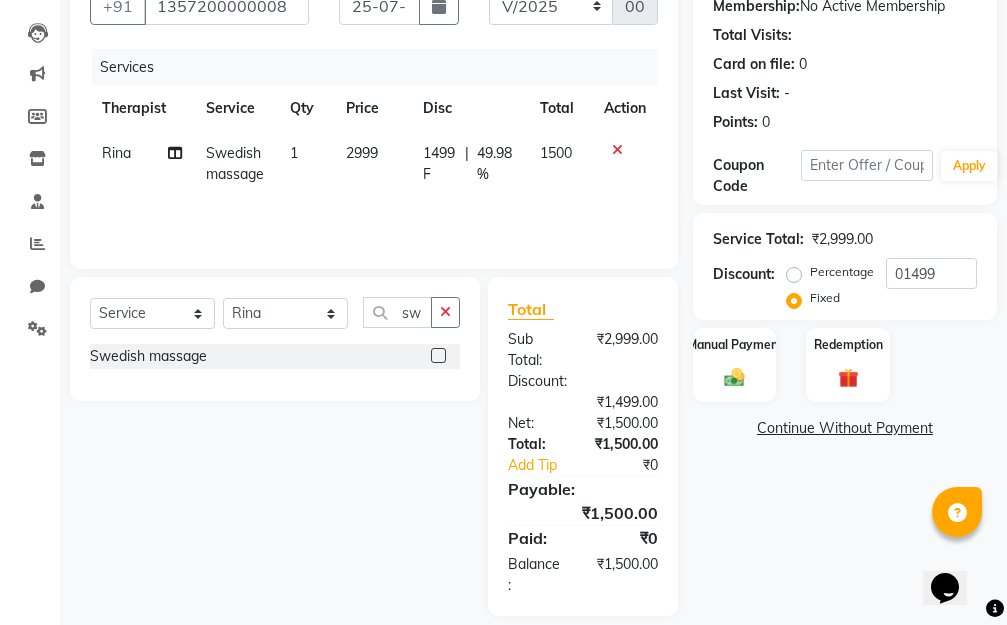 click on "Name: Client  Membership:  No Active Membership  Total Visits:   Card on file:  0 Last Visit:   - Points:   0  Coupon Code Apply Service Total:  ₹2,999.00  Discount:  Percentage   Fixed  01499 Manual Payment Redemption  Continue Without Payment" 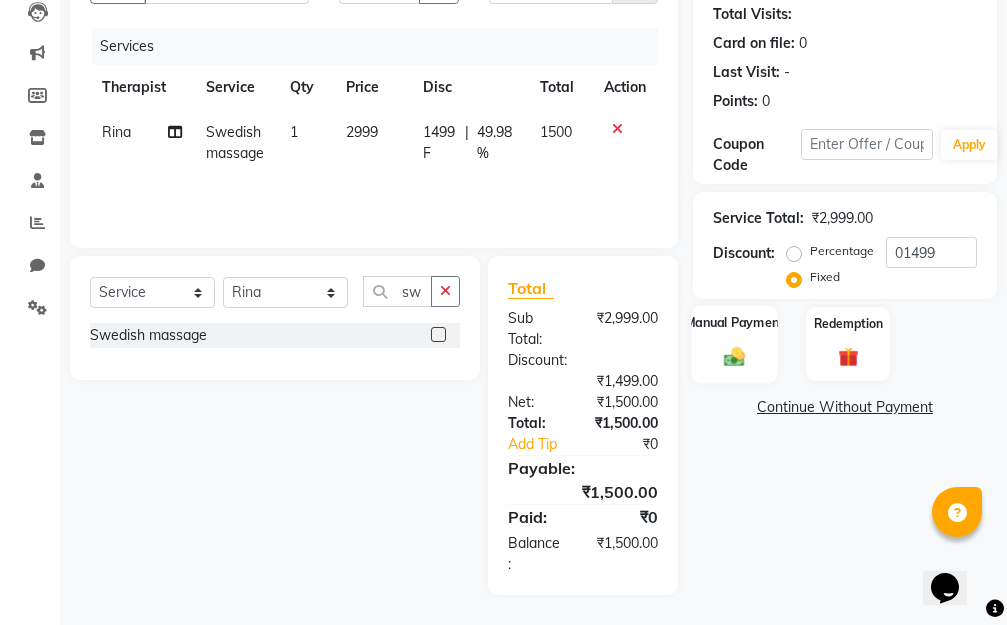 click on "Manual Payment" 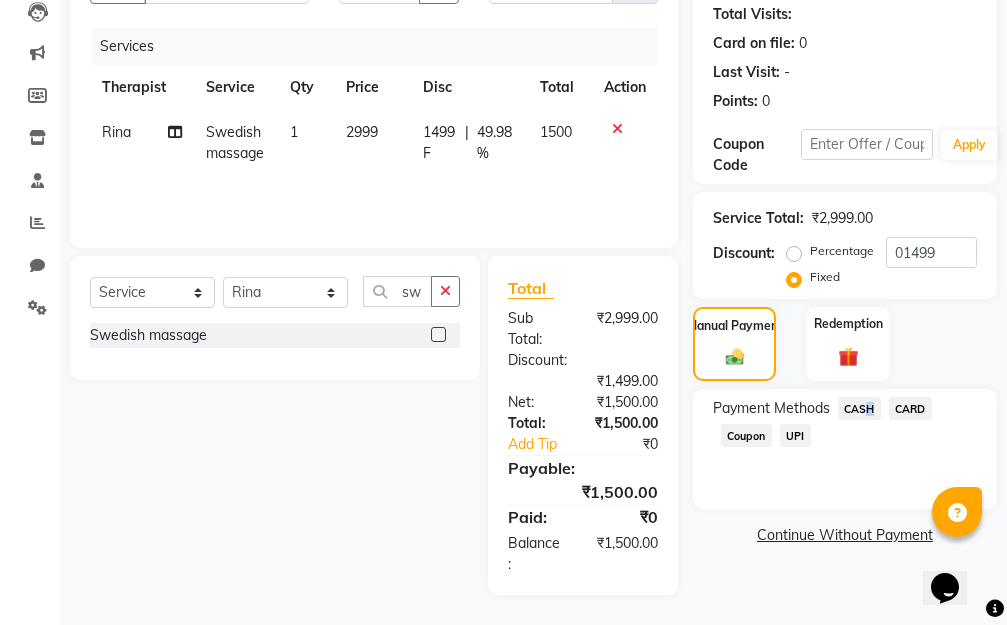 click on "CASH" 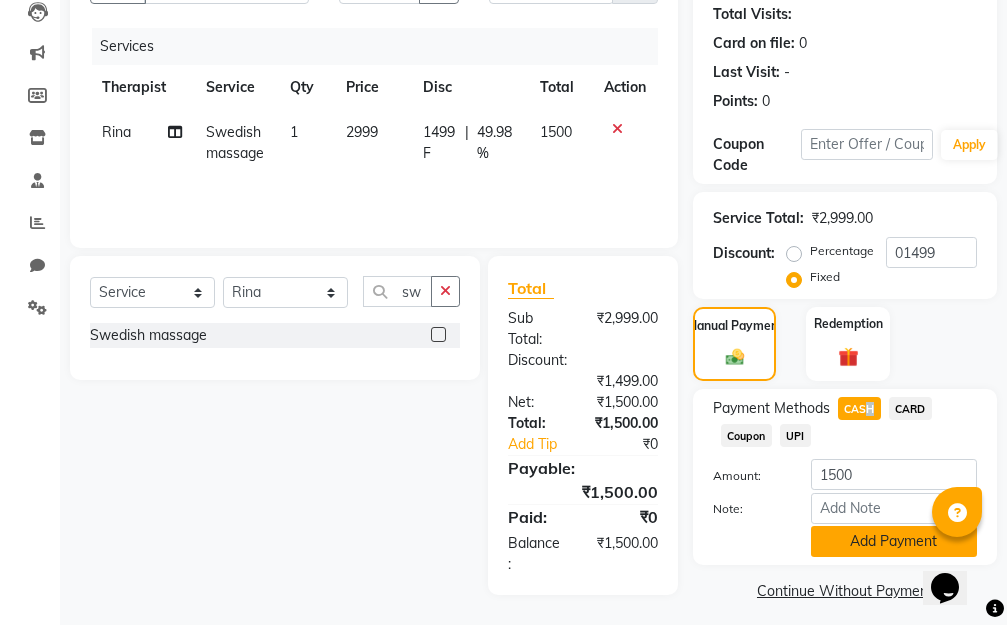 click on "Add Payment" 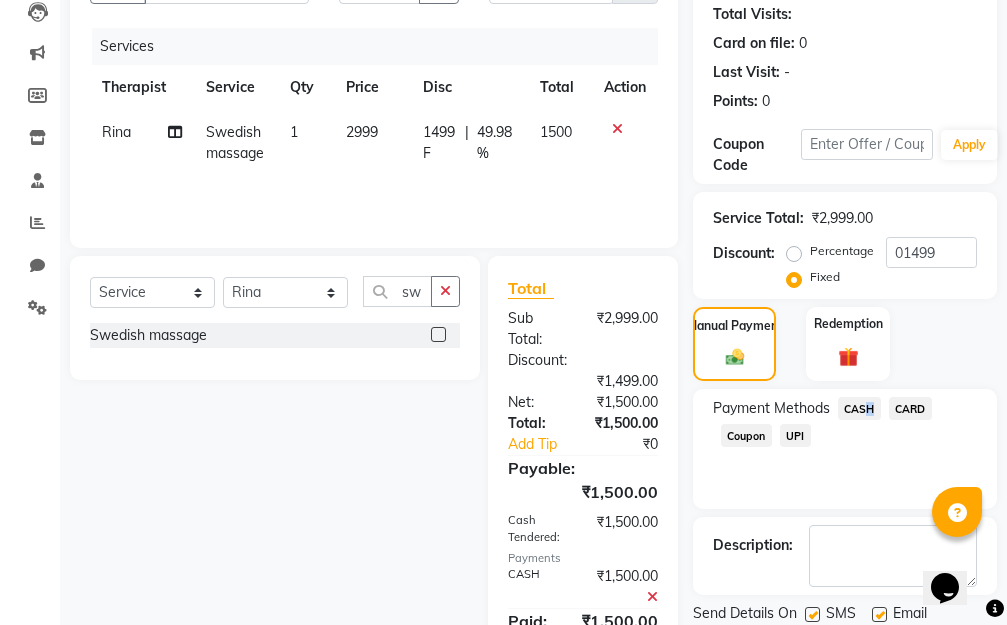 scroll, scrollTop: 351, scrollLeft: 0, axis: vertical 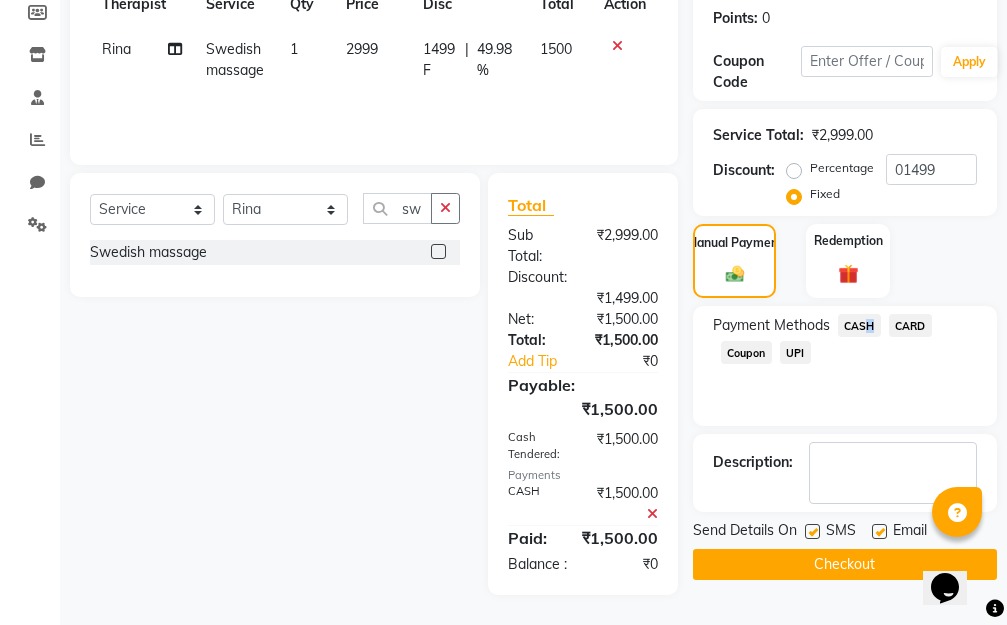 click on "Checkout" 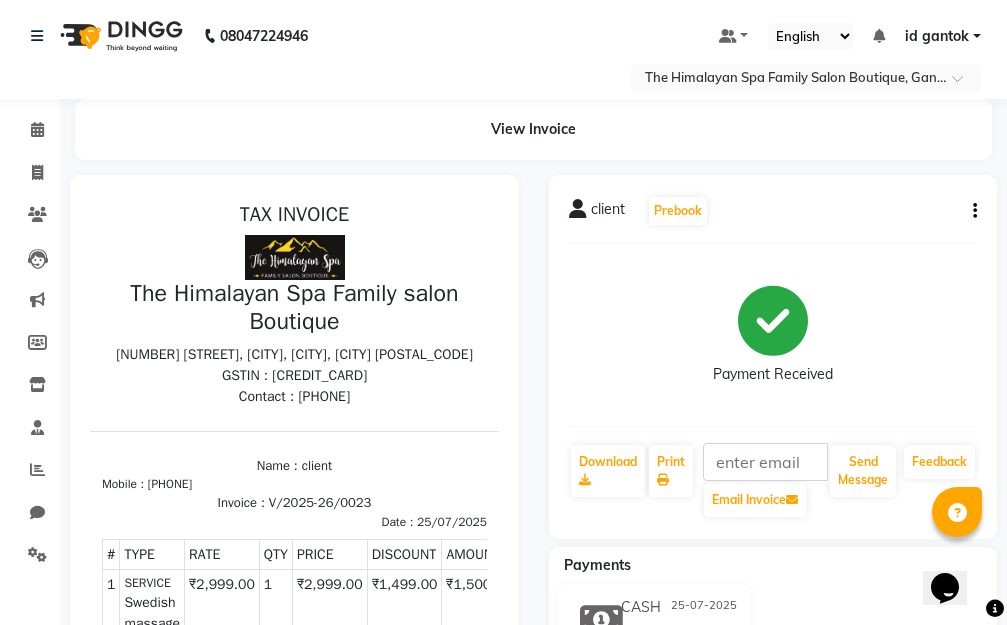 scroll, scrollTop: 16, scrollLeft: 0, axis: vertical 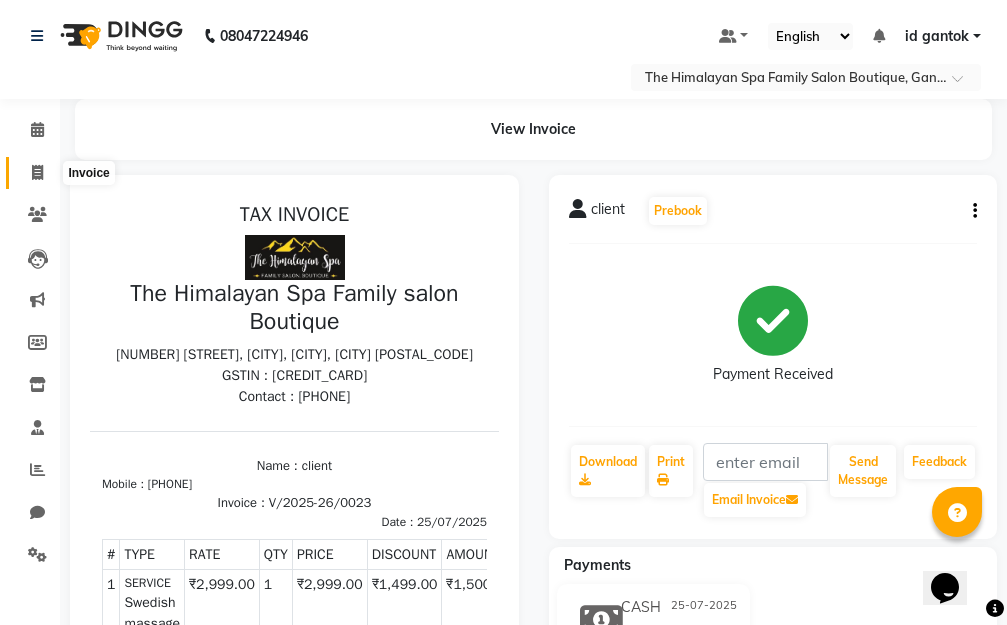 click 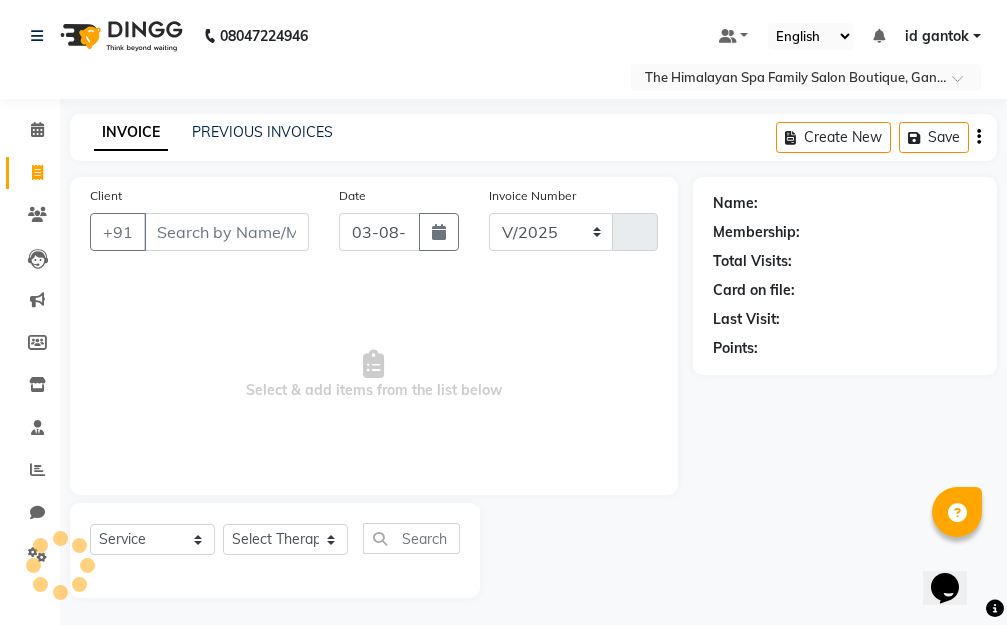 scroll, scrollTop: 3, scrollLeft: 0, axis: vertical 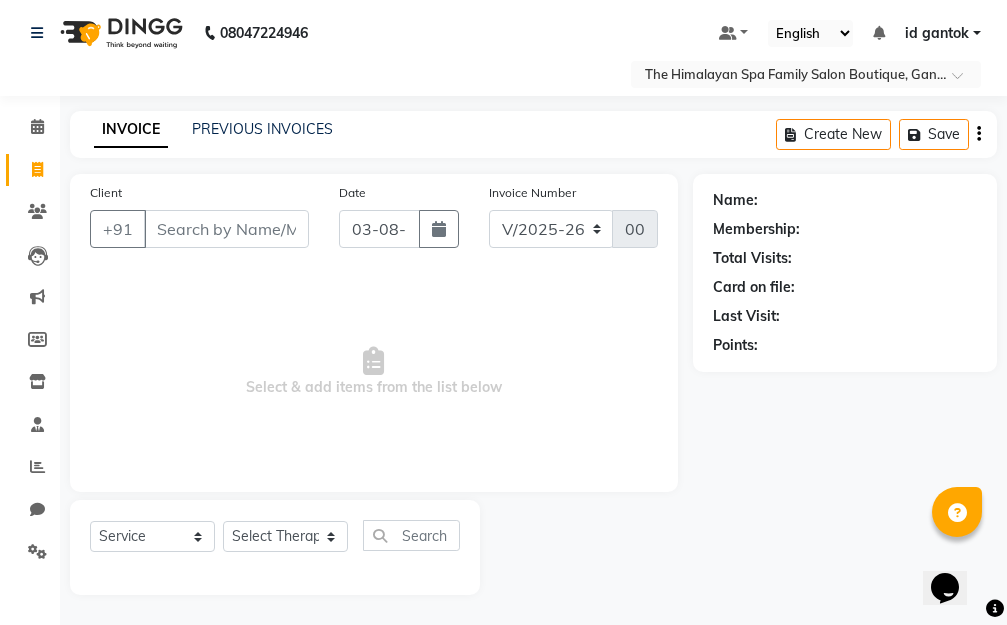click on "Client" at bounding box center (226, 229) 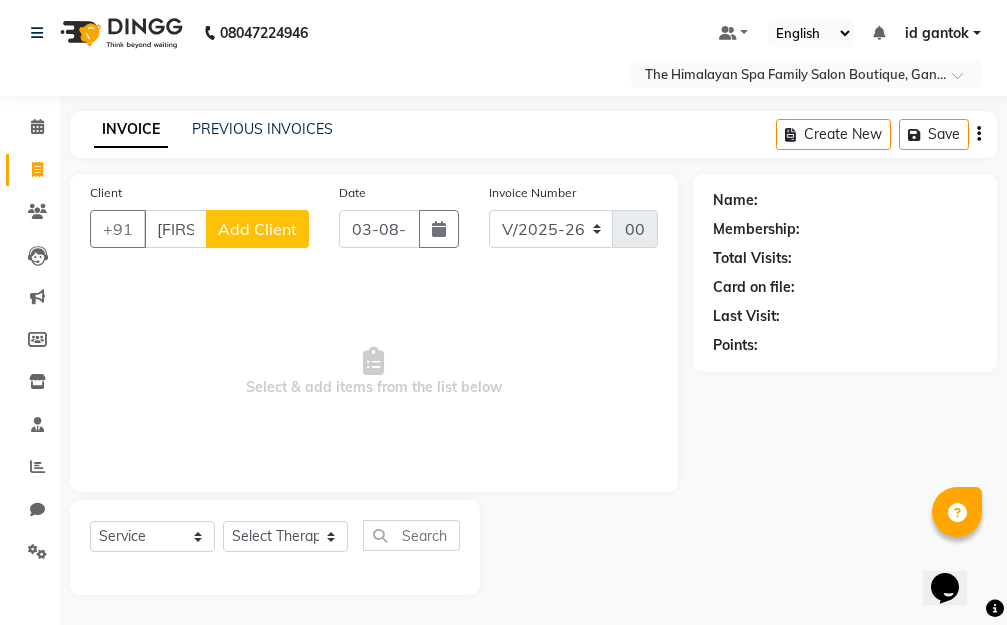 scroll, scrollTop: 0, scrollLeft: 2, axis: horizontal 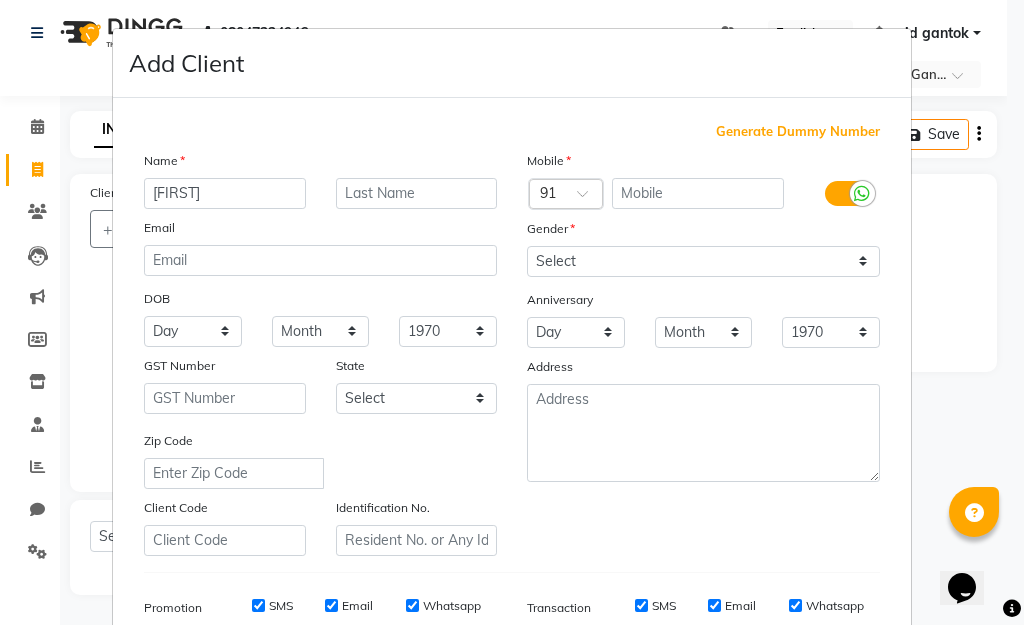 click on "Generate Dummy Number" at bounding box center [798, 132] 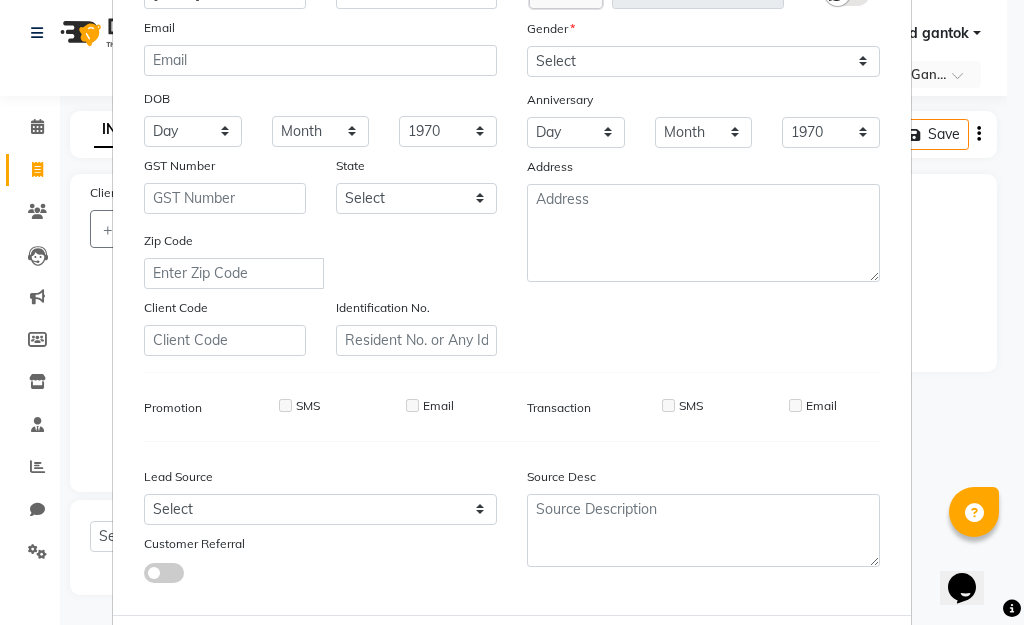 scroll, scrollTop: 100, scrollLeft: 0, axis: vertical 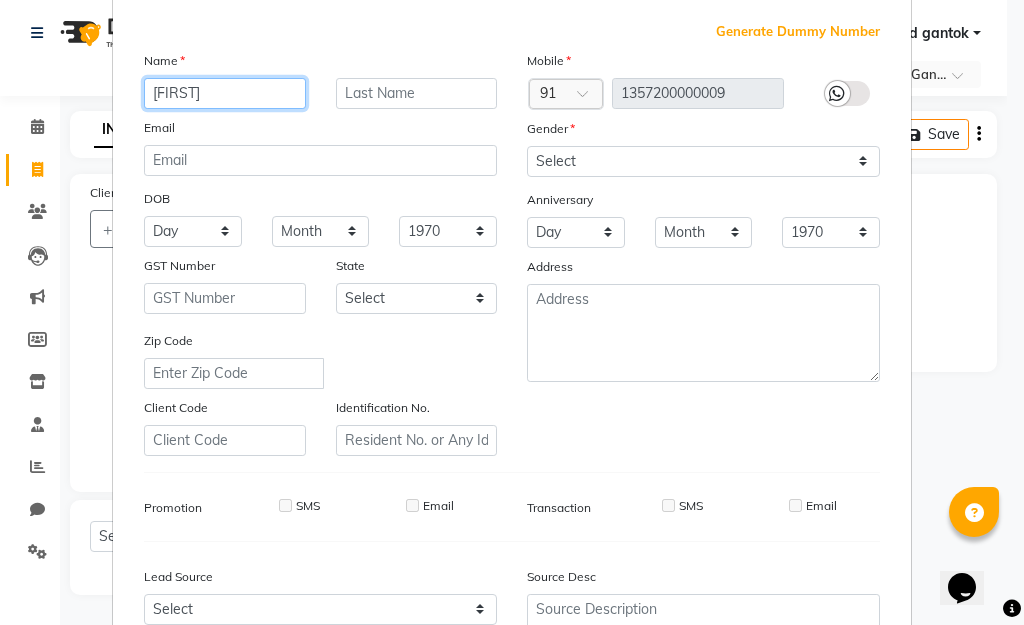 click on "jkiouf" at bounding box center [225, 93] 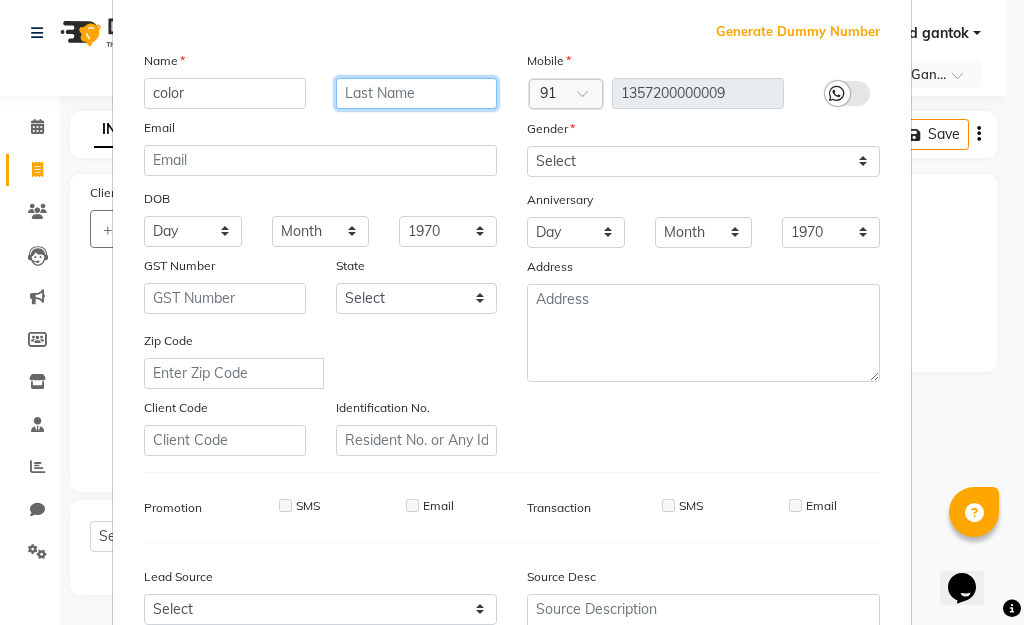 click at bounding box center [417, 93] 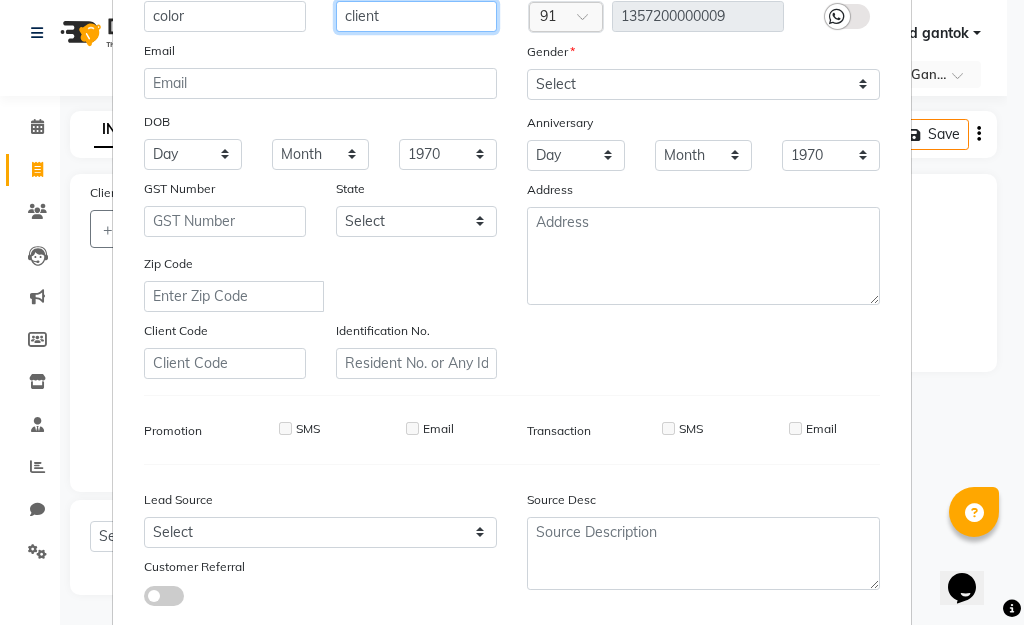 scroll, scrollTop: 298, scrollLeft: 0, axis: vertical 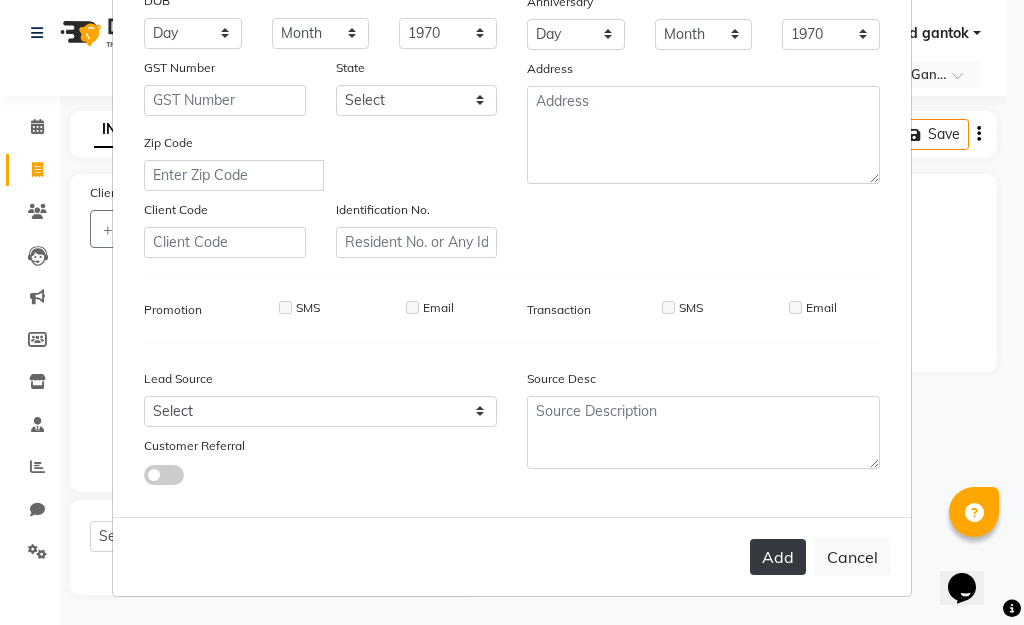click on "Add" at bounding box center [778, 557] 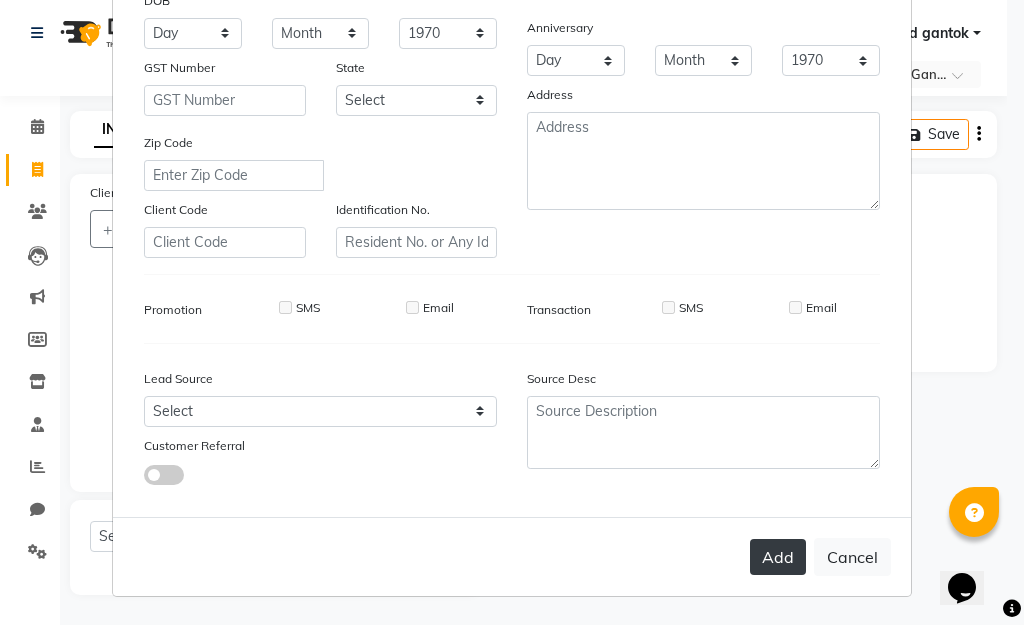 click on "Add" at bounding box center (778, 557) 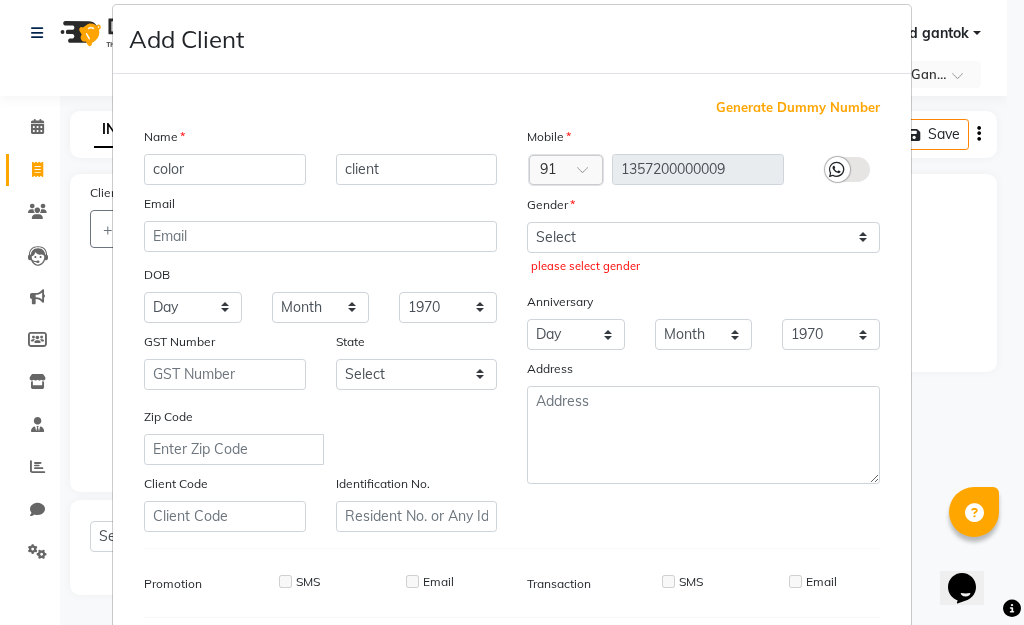 scroll, scrollTop: 0, scrollLeft: 0, axis: both 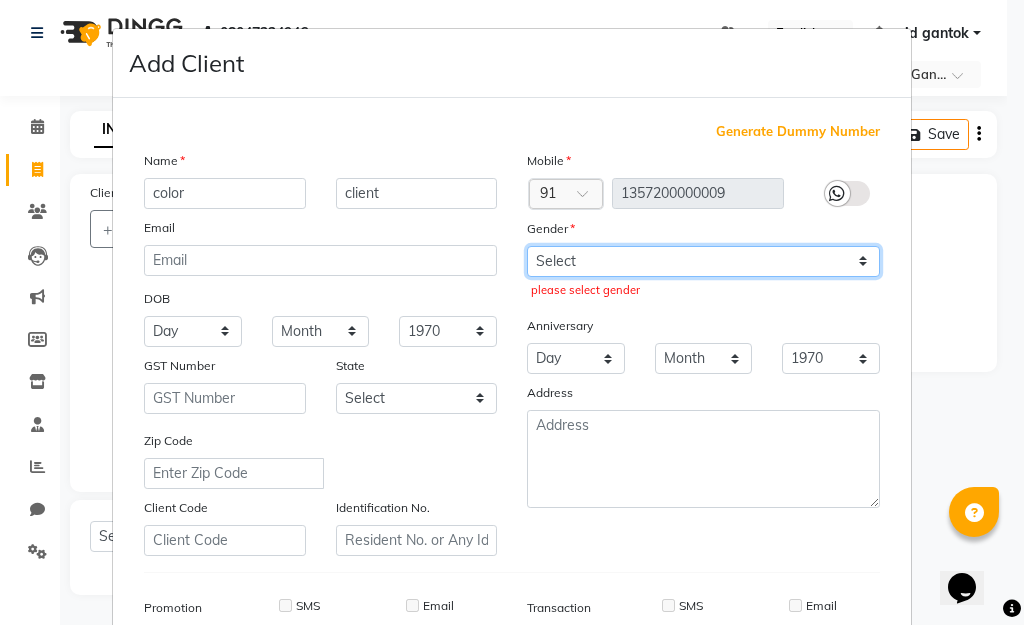 click on "Select Male Female Other Prefer Not To Say" at bounding box center (703, 261) 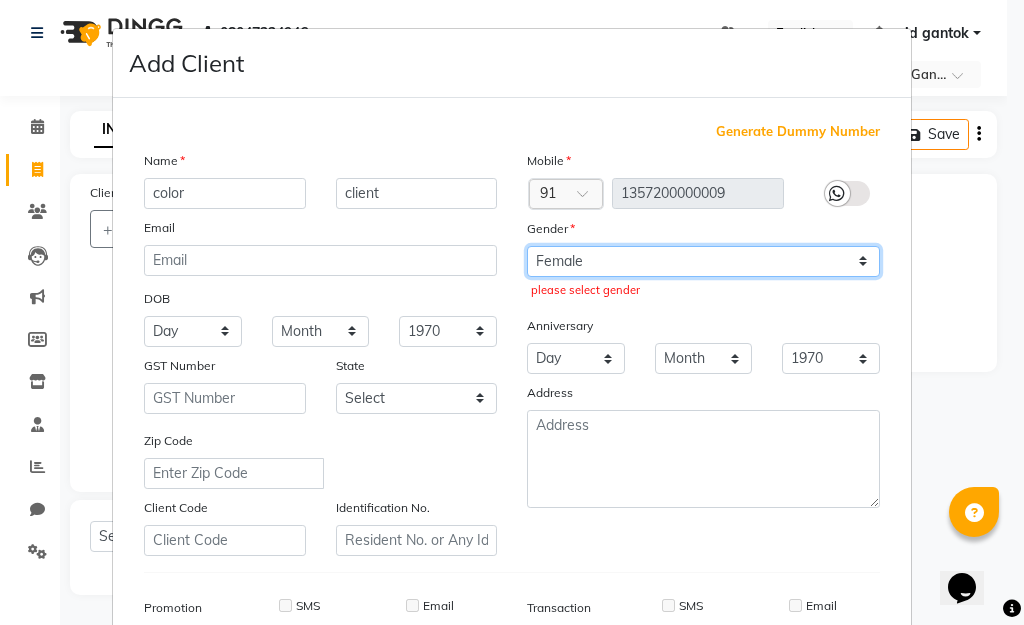 click on "Select Male Female Other Prefer Not To Say" at bounding box center [703, 261] 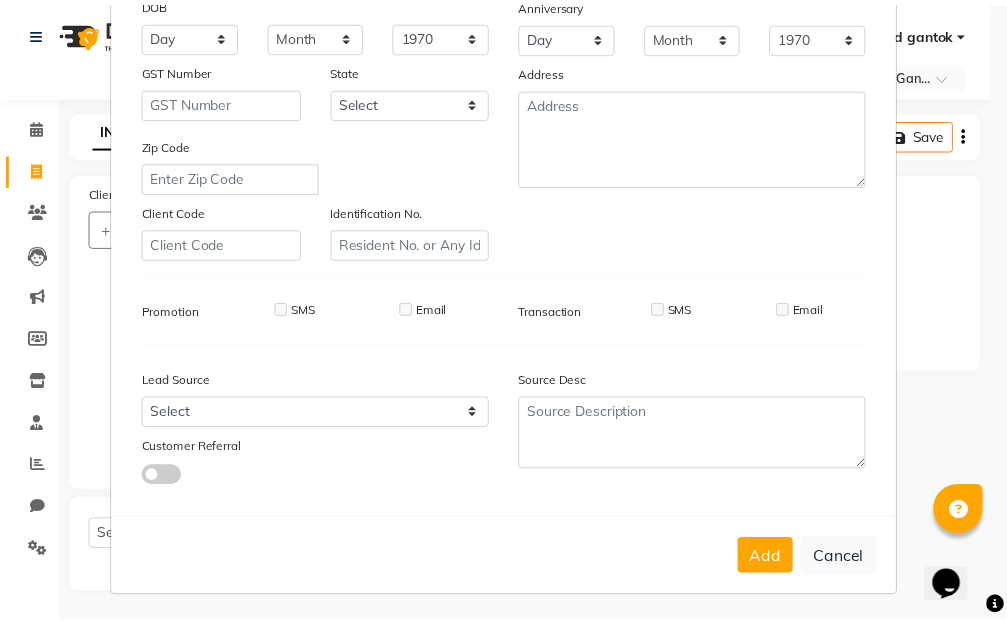 scroll, scrollTop: 298, scrollLeft: 0, axis: vertical 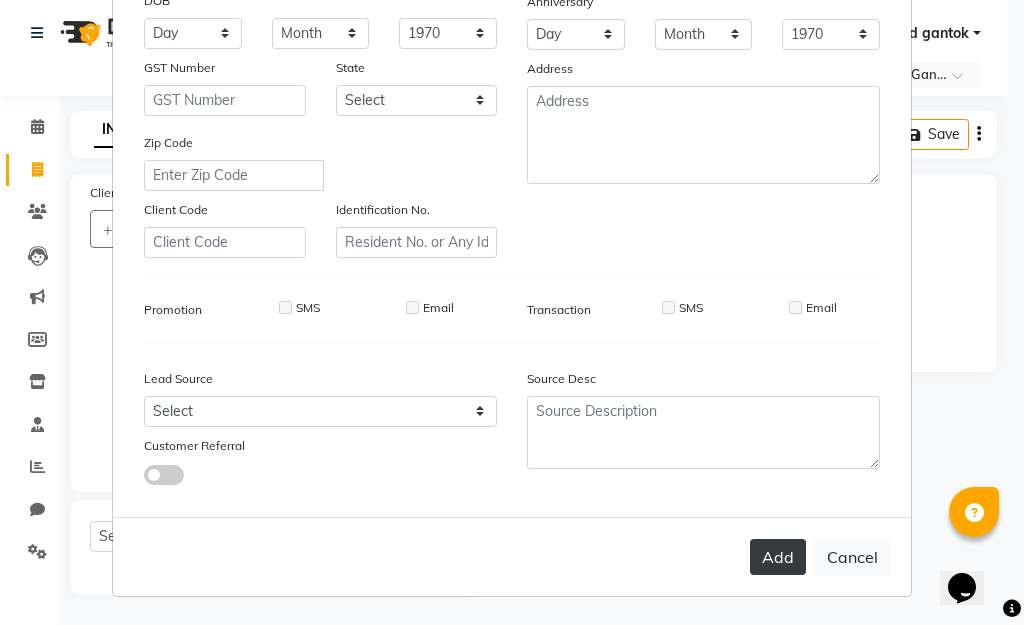 click on "Add" at bounding box center (778, 557) 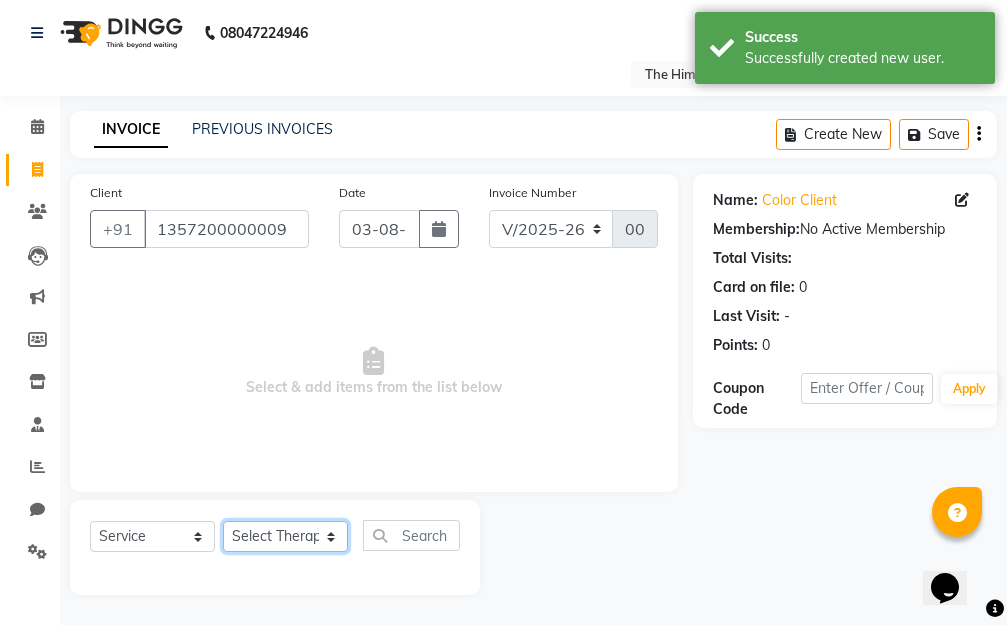 click on "Select Therapist Amar Anuradha  Binisha Bishal  Choden Chung Chung id gantok Rina  Satya  Sushila  Sushma  Totan" 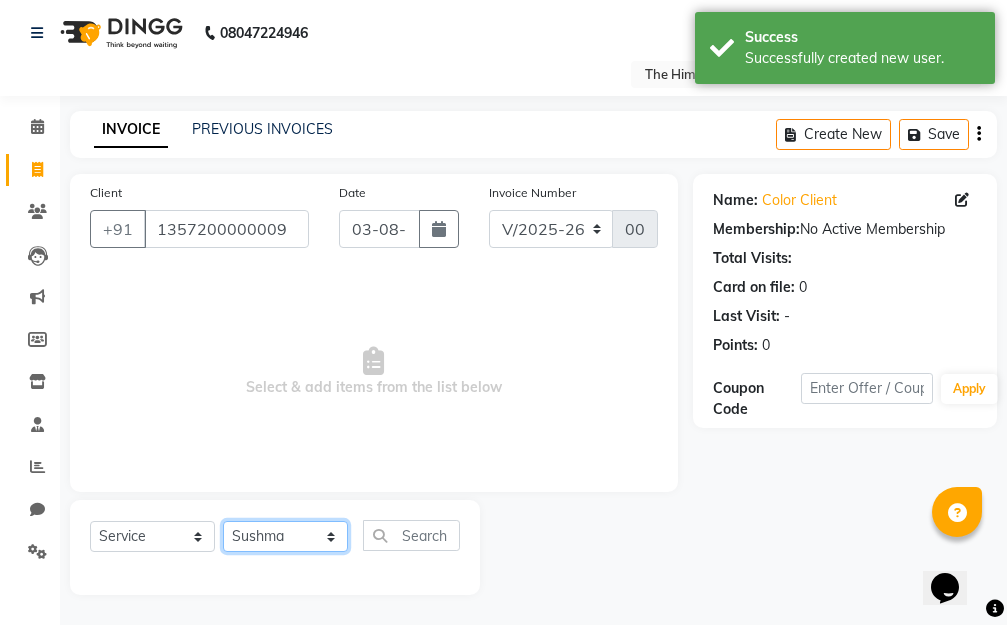 click on "Select Therapist Amar Anuradha  Binisha Bishal  Choden Chung Chung id gantok Rina  Satya  Sushila  Sushma  Totan" 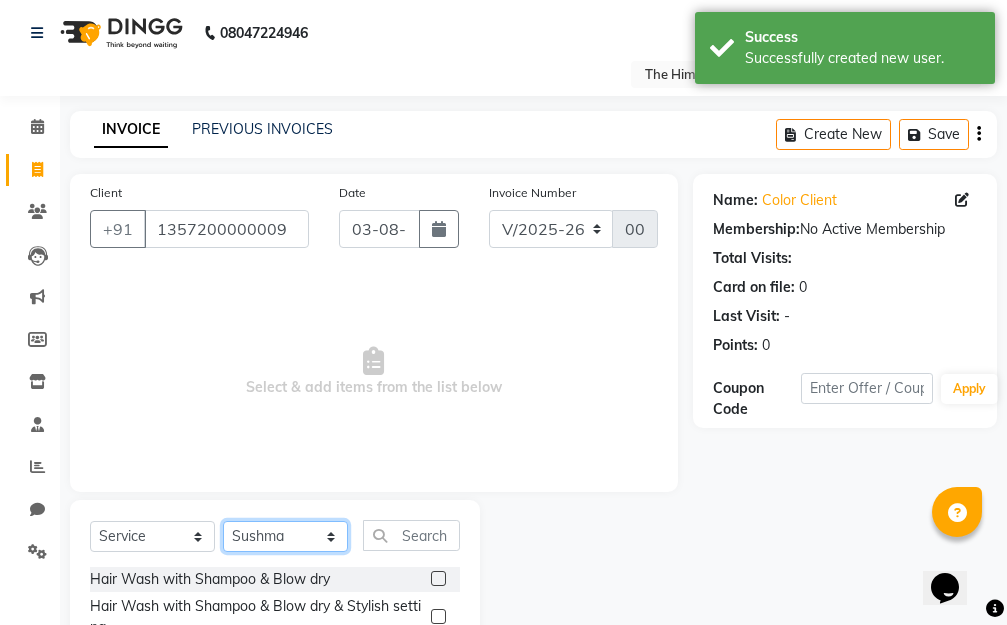 scroll, scrollTop: 203, scrollLeft: 0, axis: vertical 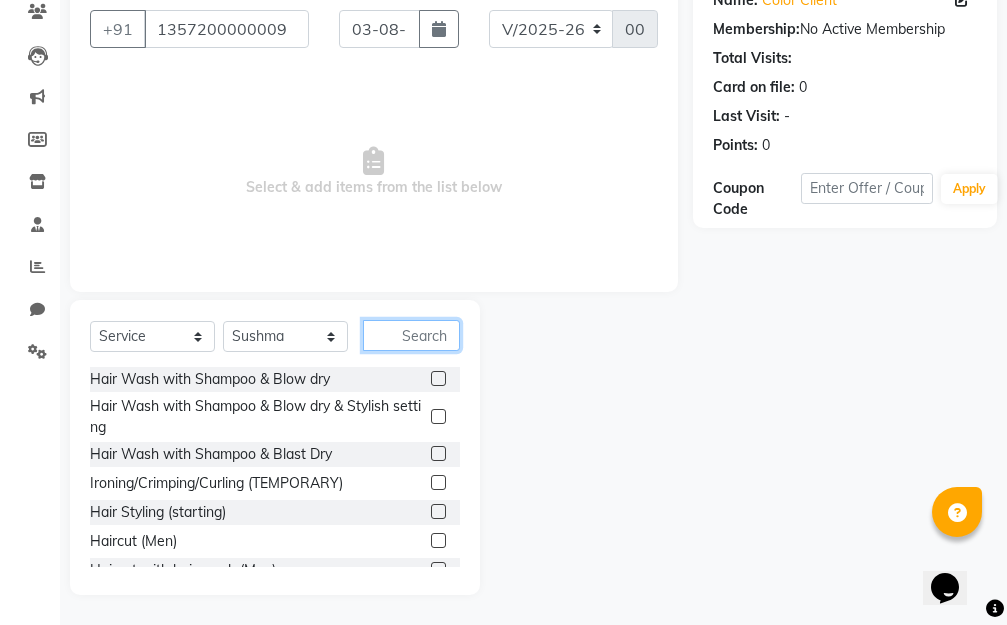 click 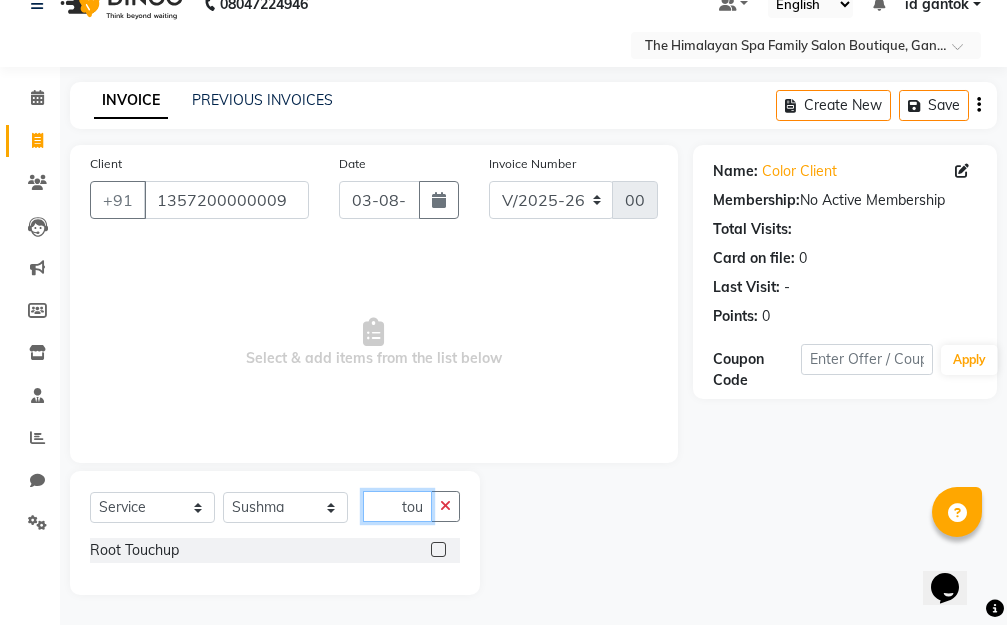 scroll, scrollTop: 32, scrollLeft: 0, axis: vertical 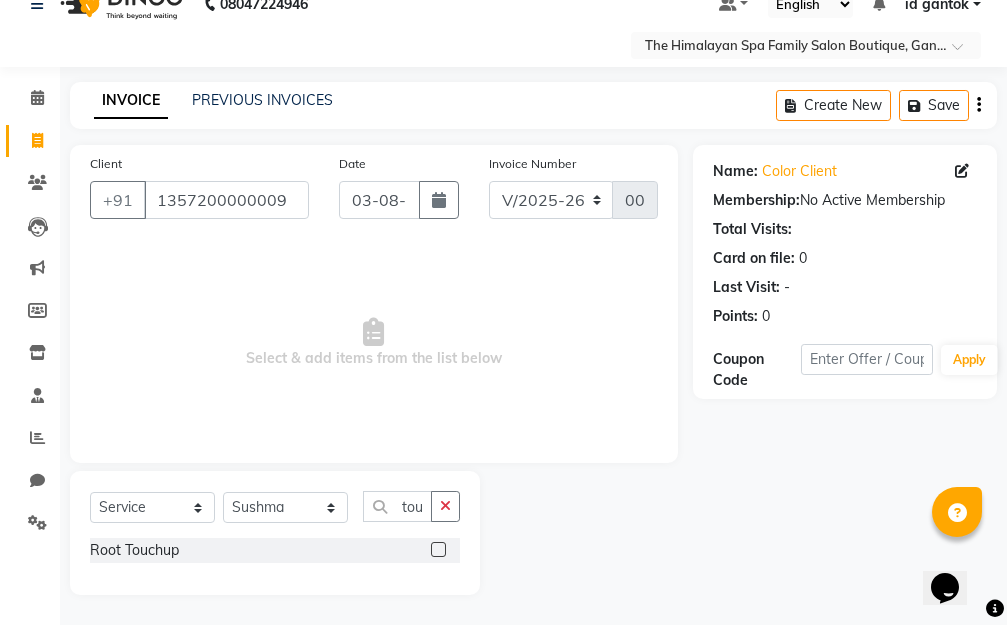 click on "Root Touchup" 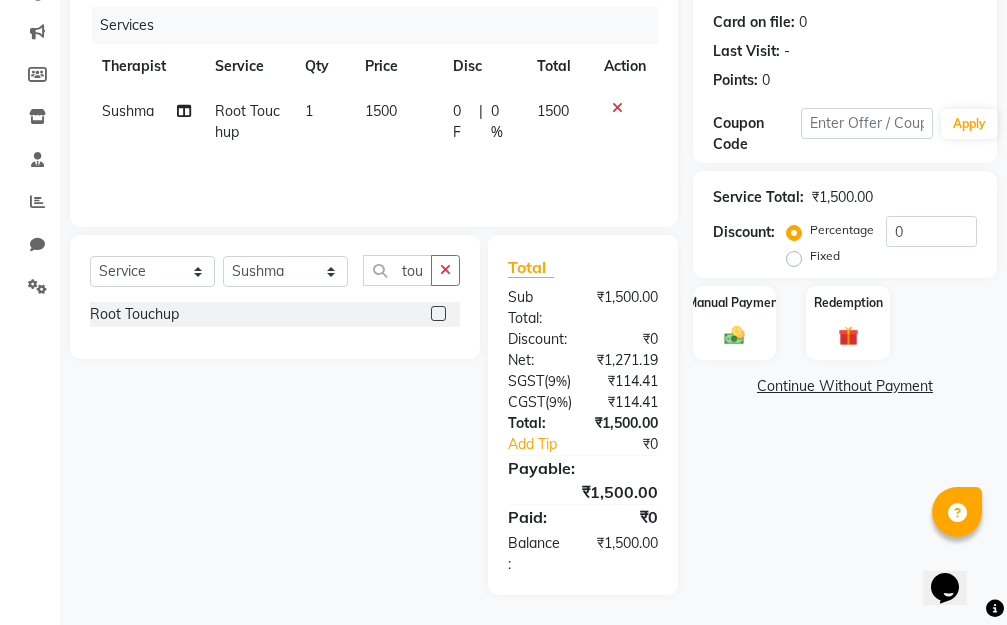 scroll, scrollTop: 0, scrollLeft: 0, axis: both 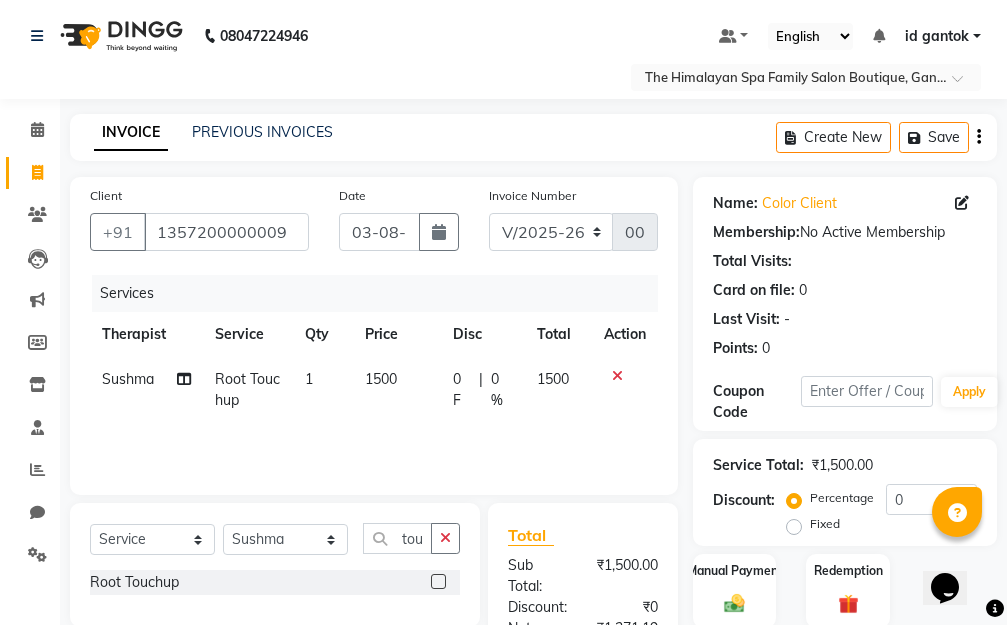 click on "Create New   Save" 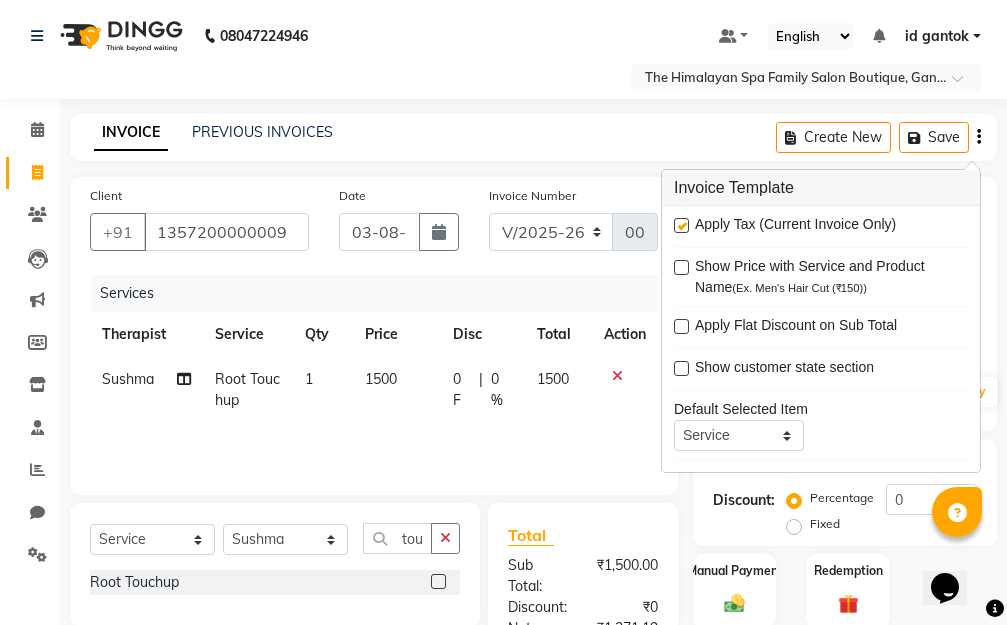 click at bounding box center (681, 225) 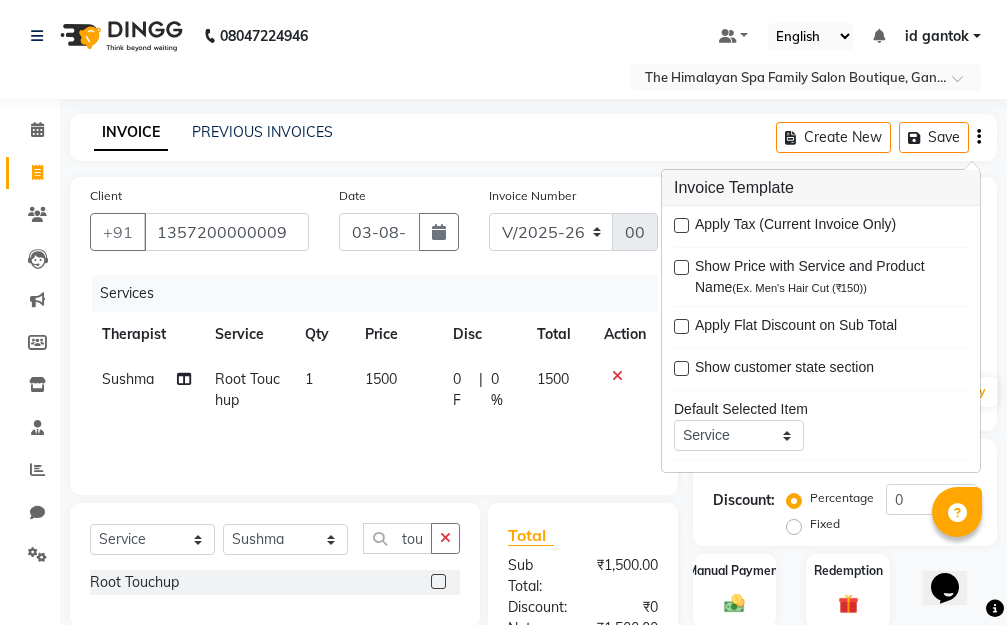 click on "INVOICE PREVIOUS INVOICES Create New   Save" 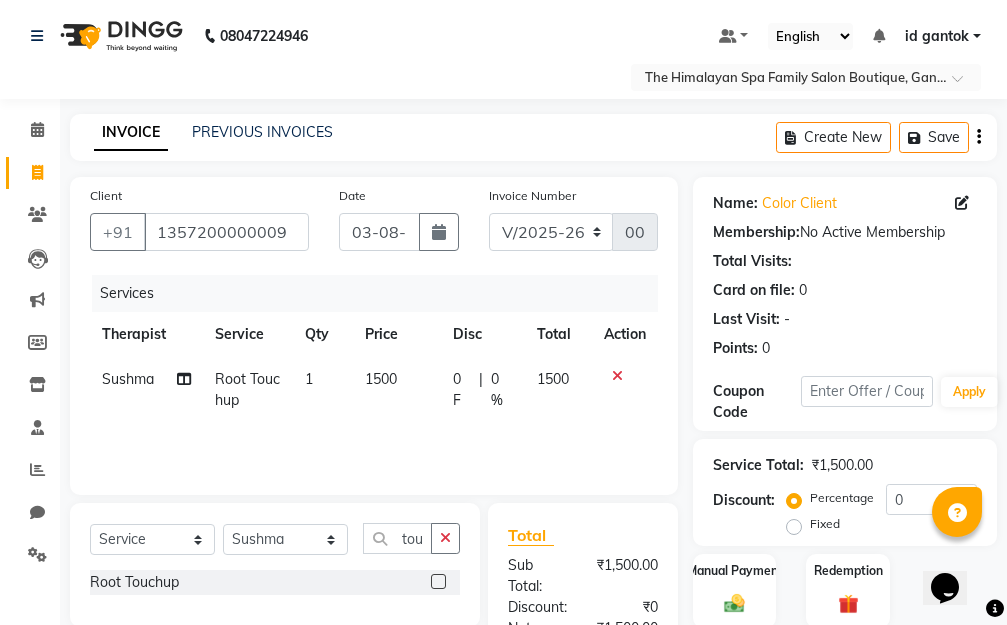 scroll, scrollTop: 226, scrollLeft: 0, axis: vertical 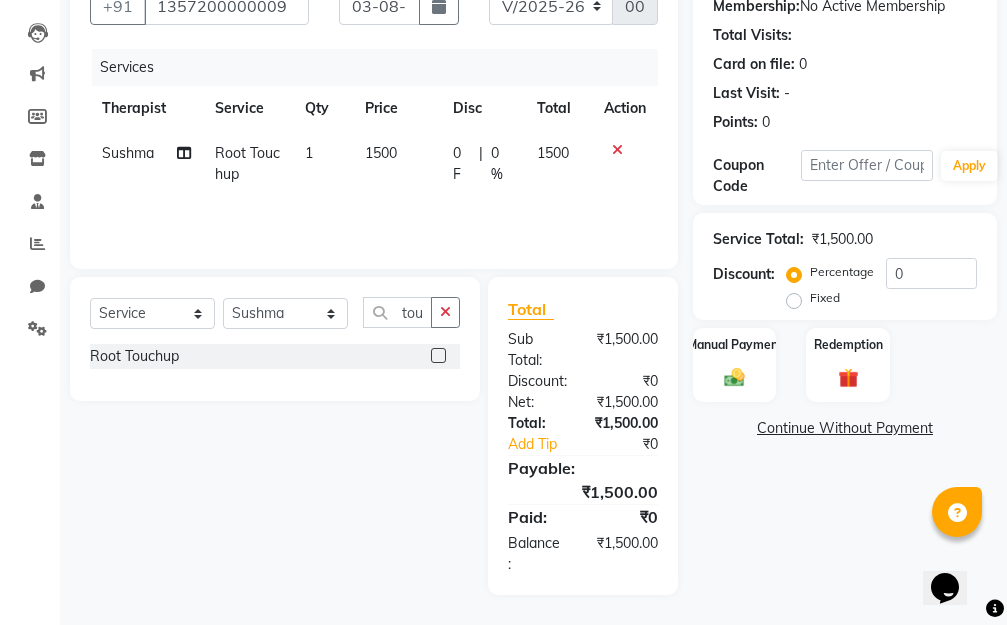 click on "Fixed" 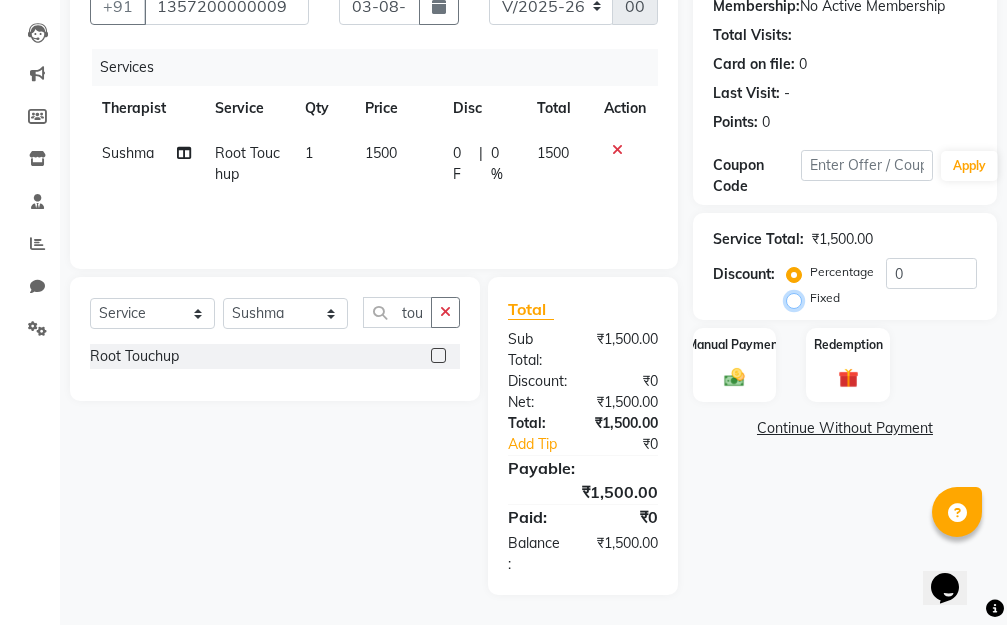 click on "Fixed" at bounding box center (798, 298) 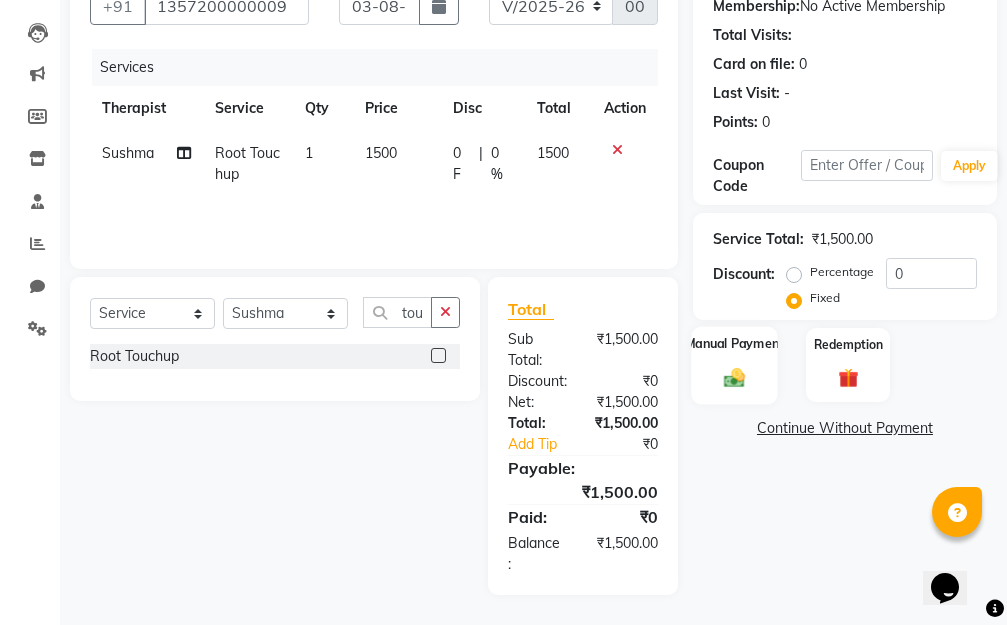 click 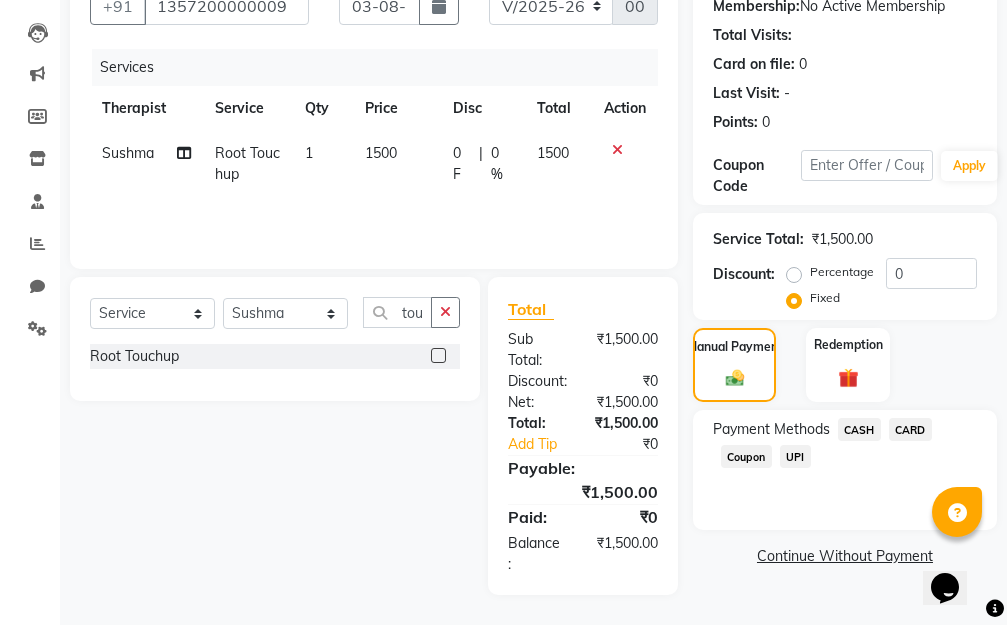 click on "CASH" 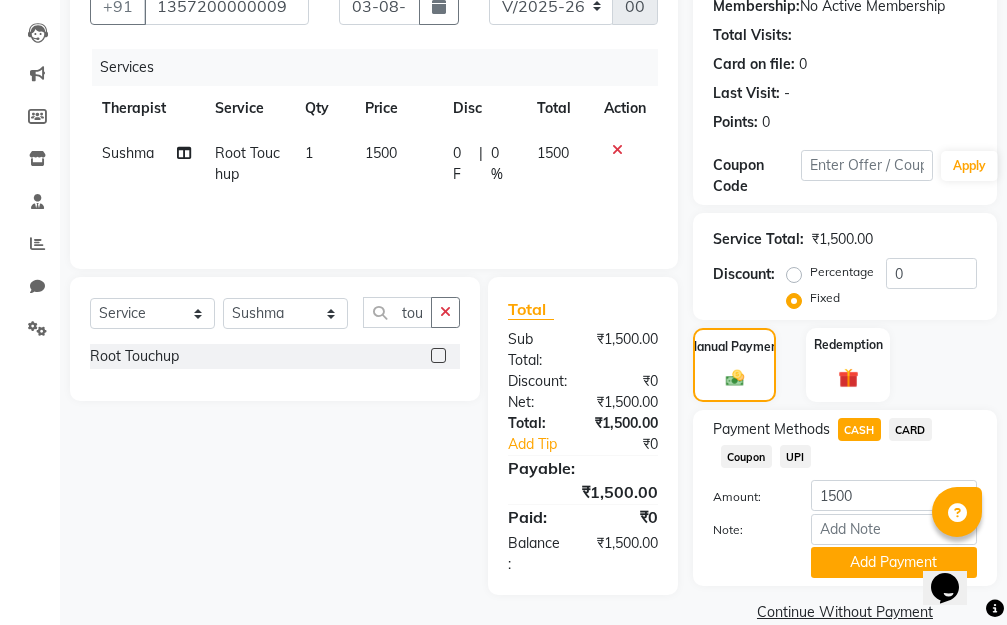 scroll, scrollTop: 258, scrollLeft: 0, axis: vertical 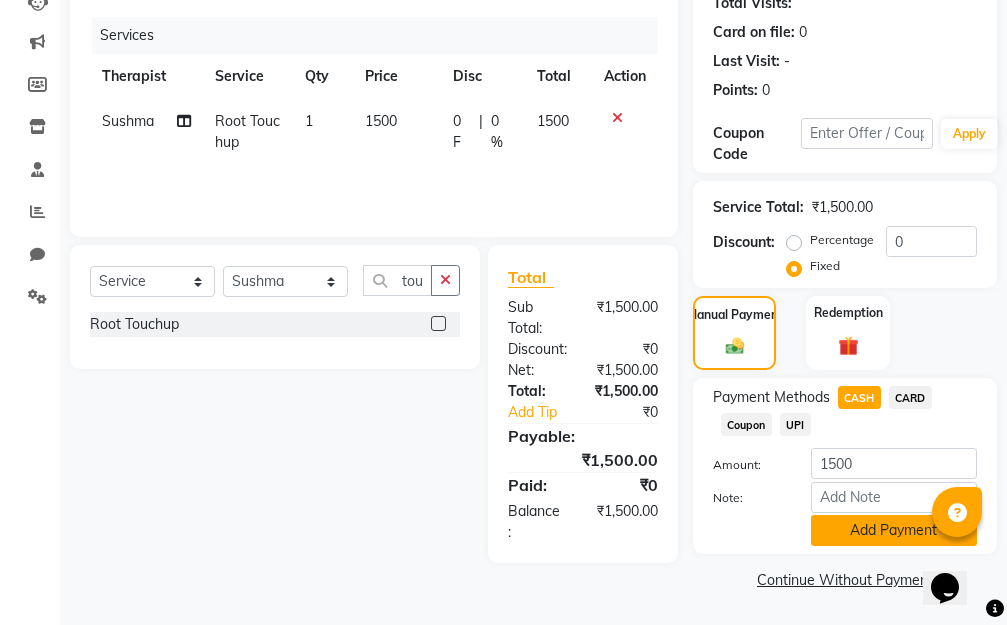 click on "Add Payment" 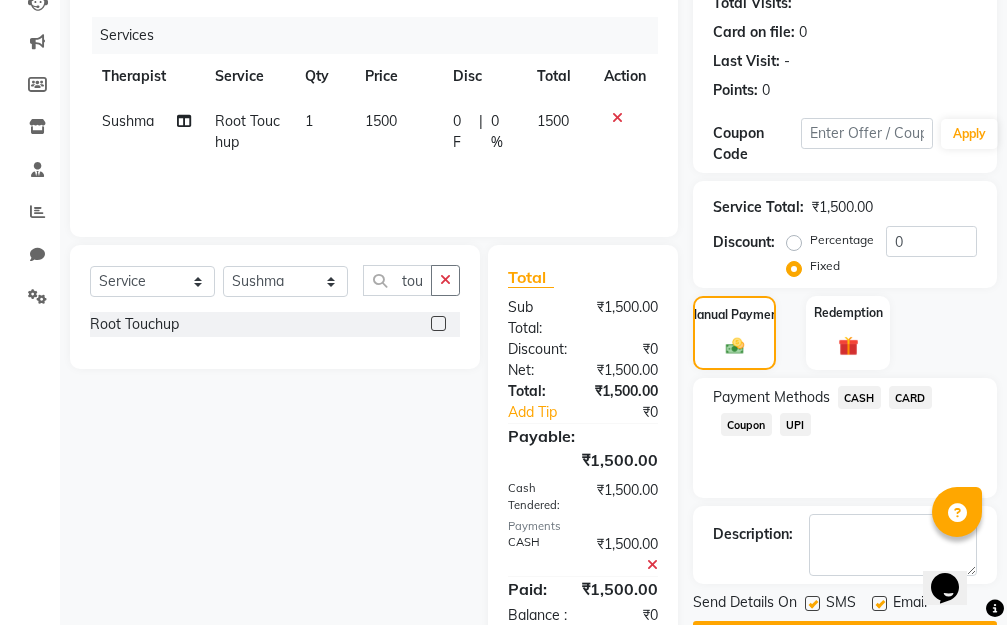 scroll, scrollTop: 330, scrollLeft: 0, axis: vertical 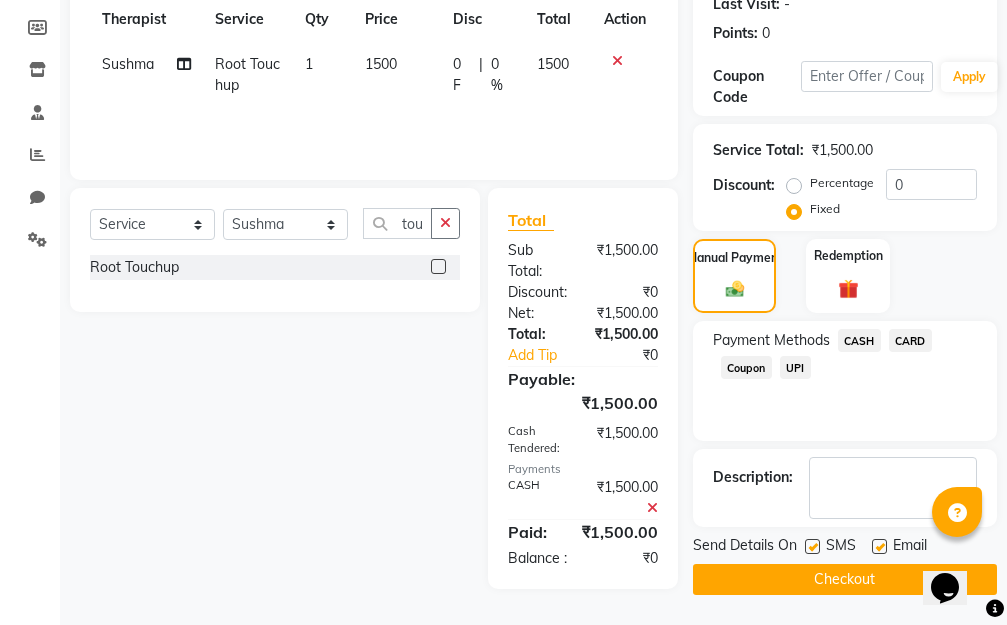 click on "Checkout" 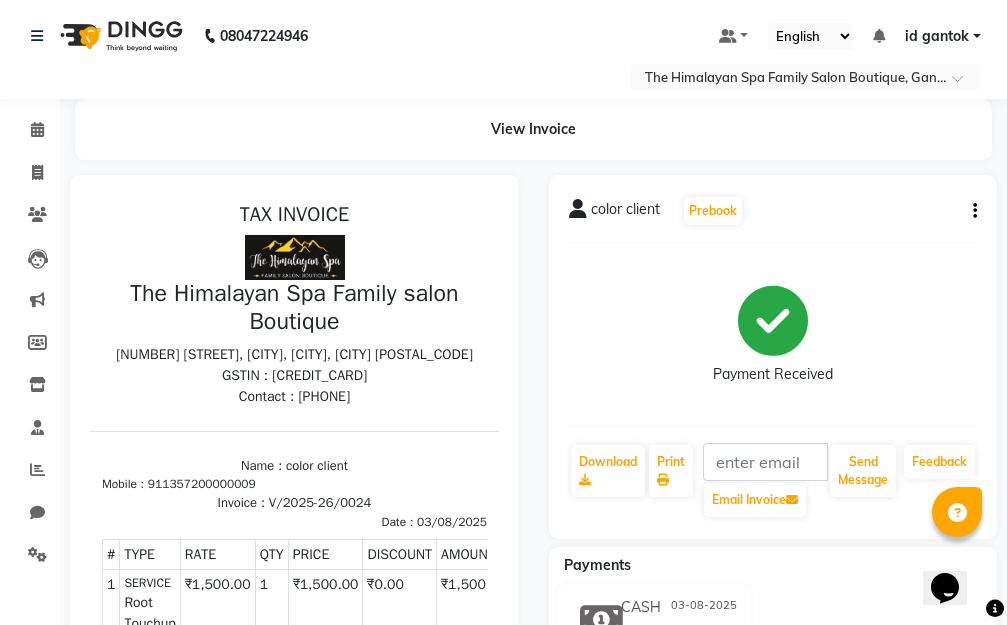 scroll, scrollTop: 324, scrollLeft: 0, axis: vertical 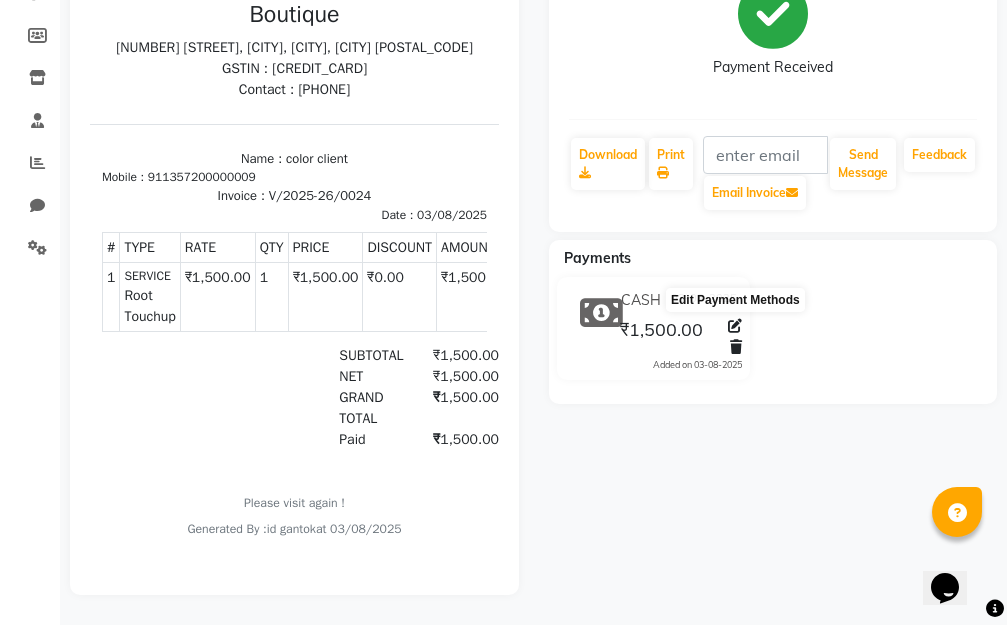 click 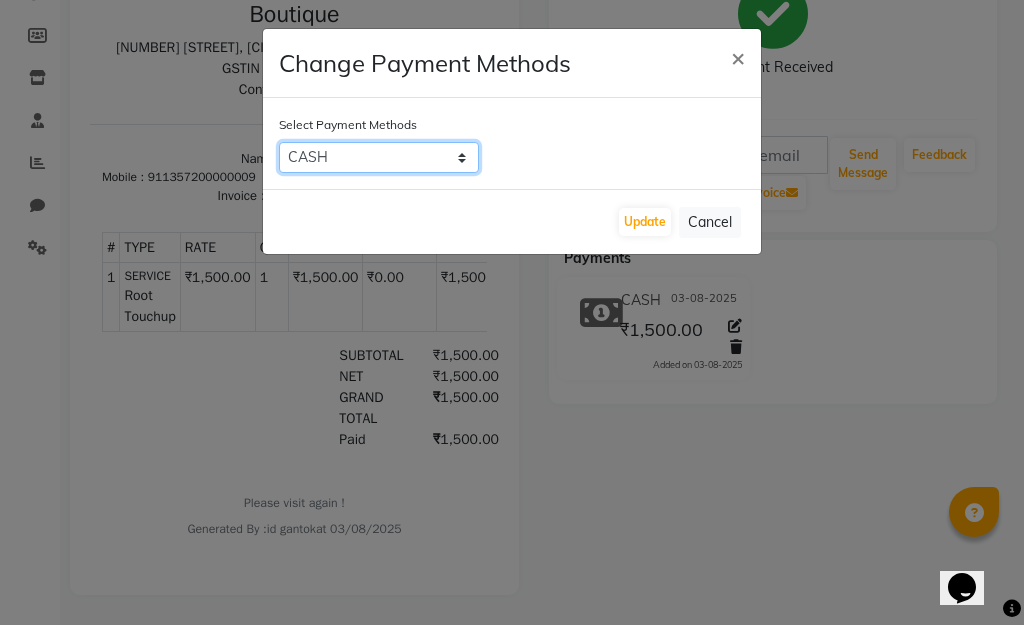 click on "CASH   CARD   Coupon   UPI" 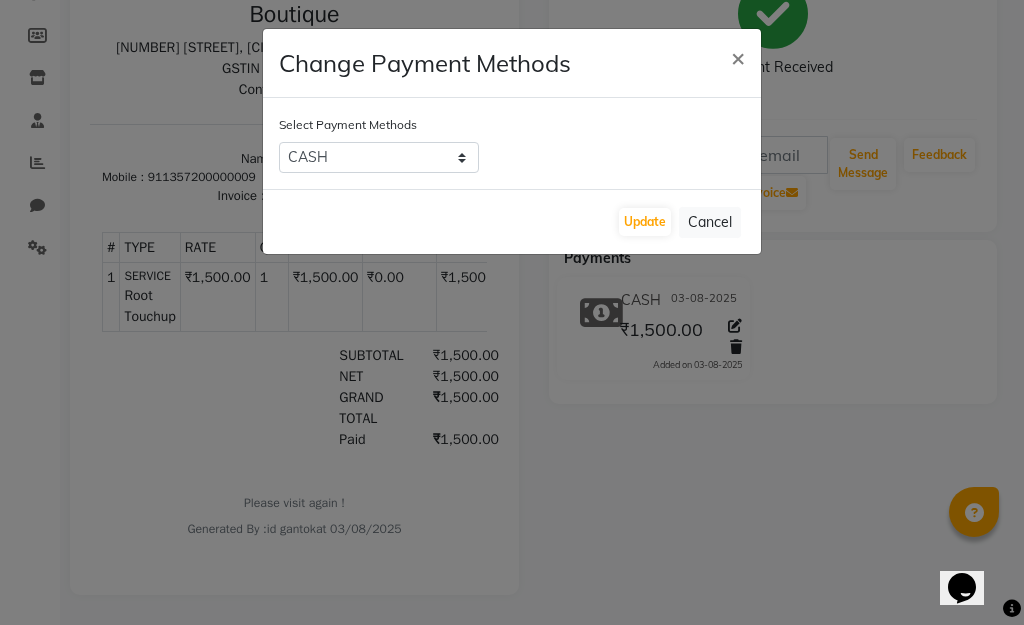 click on "CASH   CARD   Coupon   UPI" 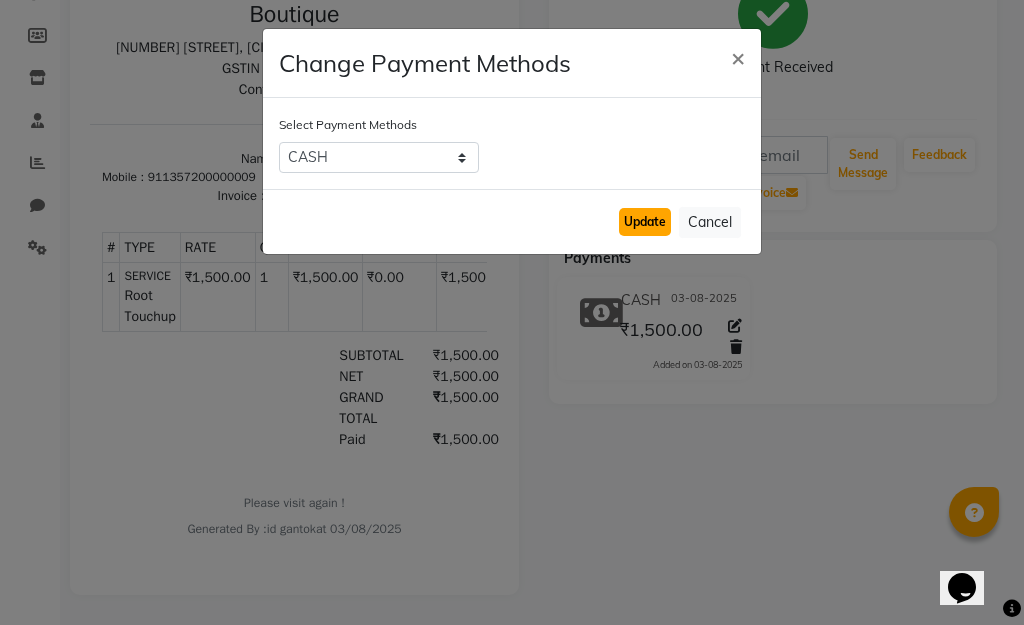 click on "Update" 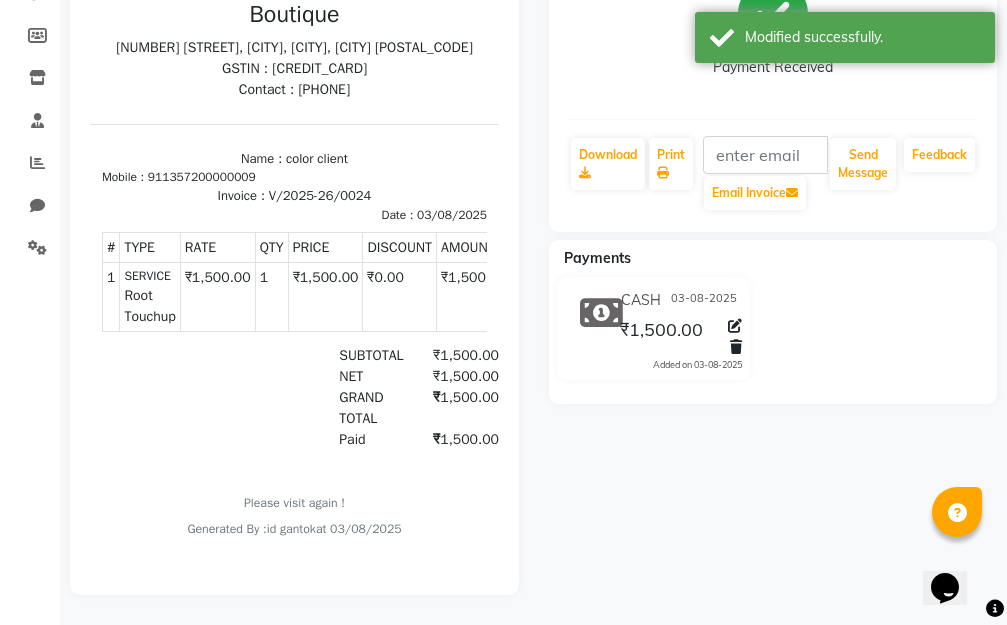 scroll, scrollTop: 16, scrollLeft: 0, axis: vertical 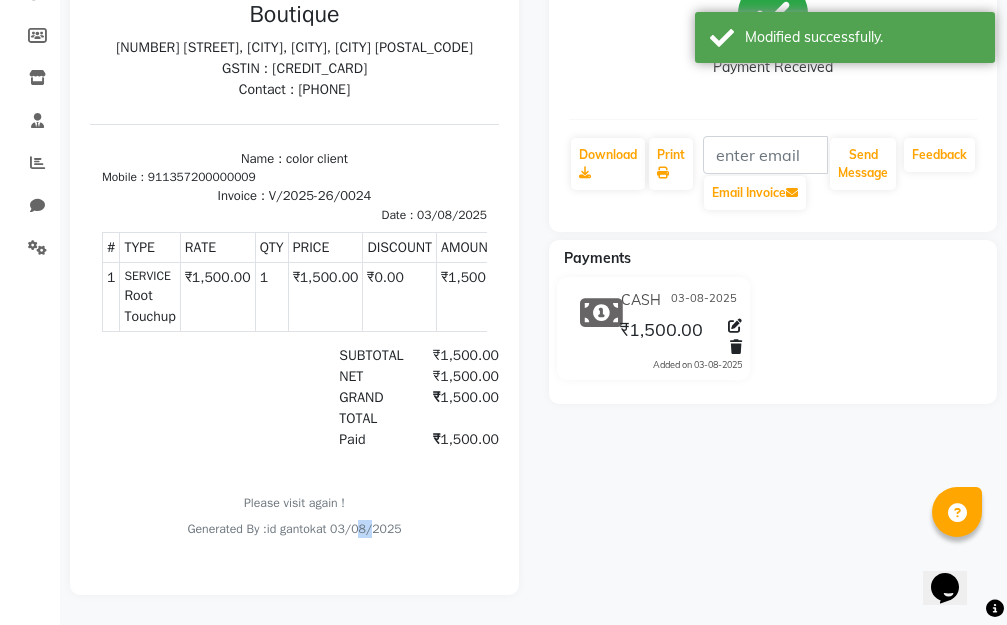click on "Generated By :  id gantok  at 03/08/2025" at bounding box center [294, 529] 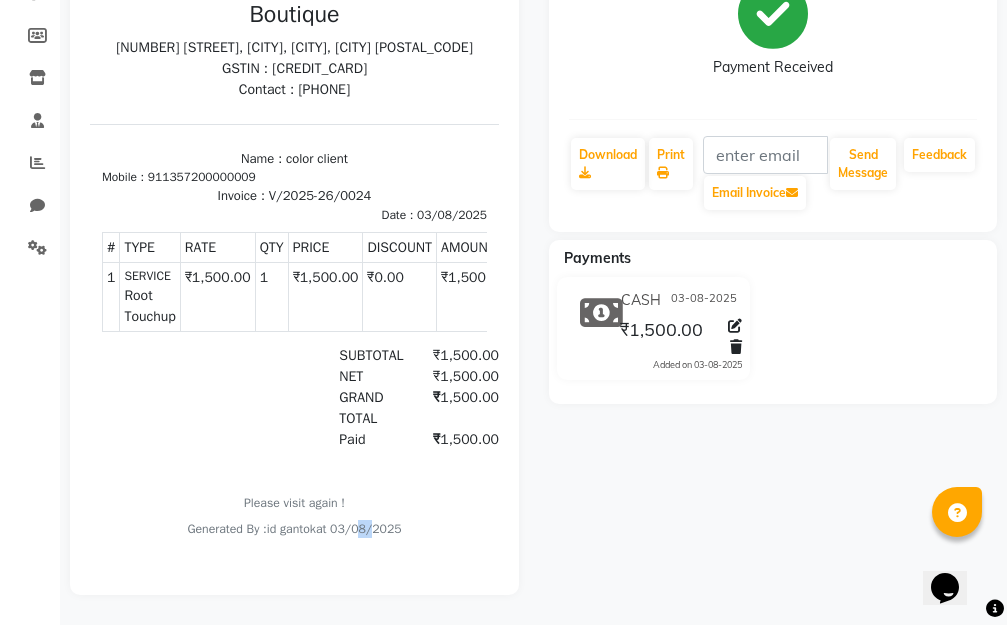 click on "Generated By :  id gantok  at 03/08/2025" at bounding box center (294, 529) 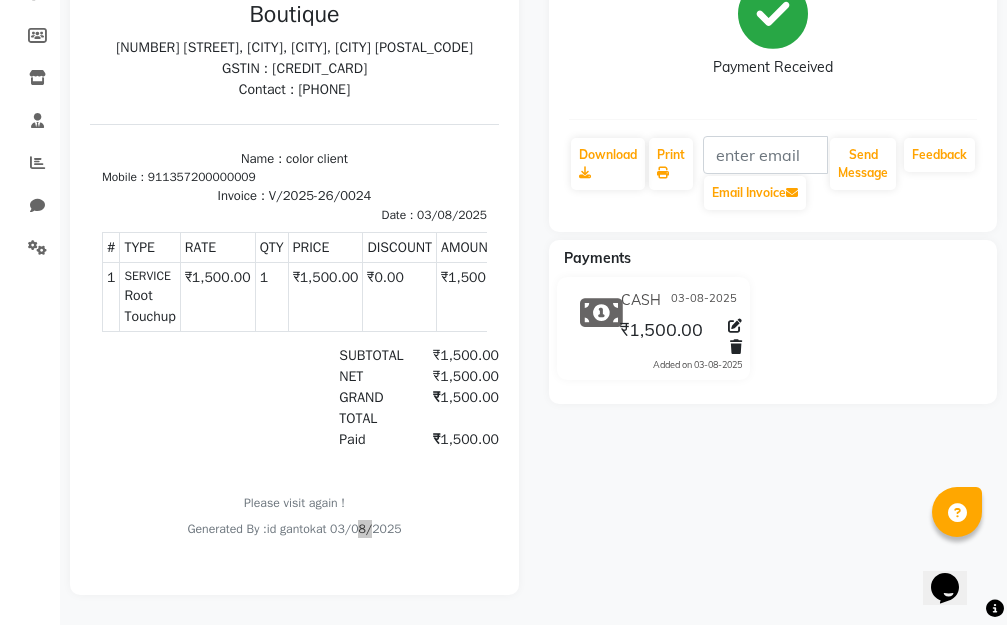 drag, startPoint x: 248, startPoint y: 665, endPoint x: 812, endPoint y: 473, distance: 595.7852 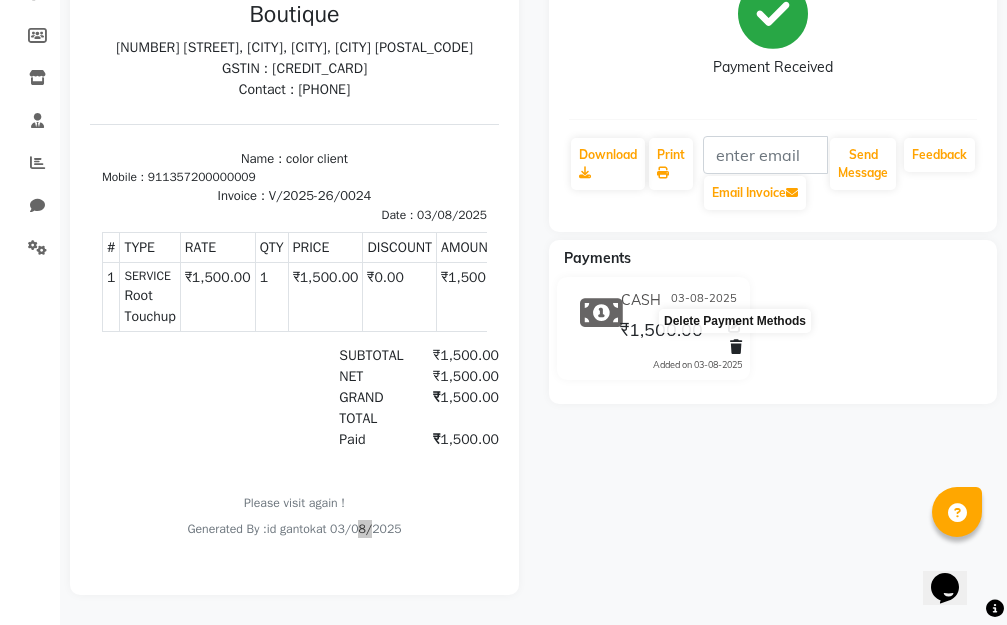 click 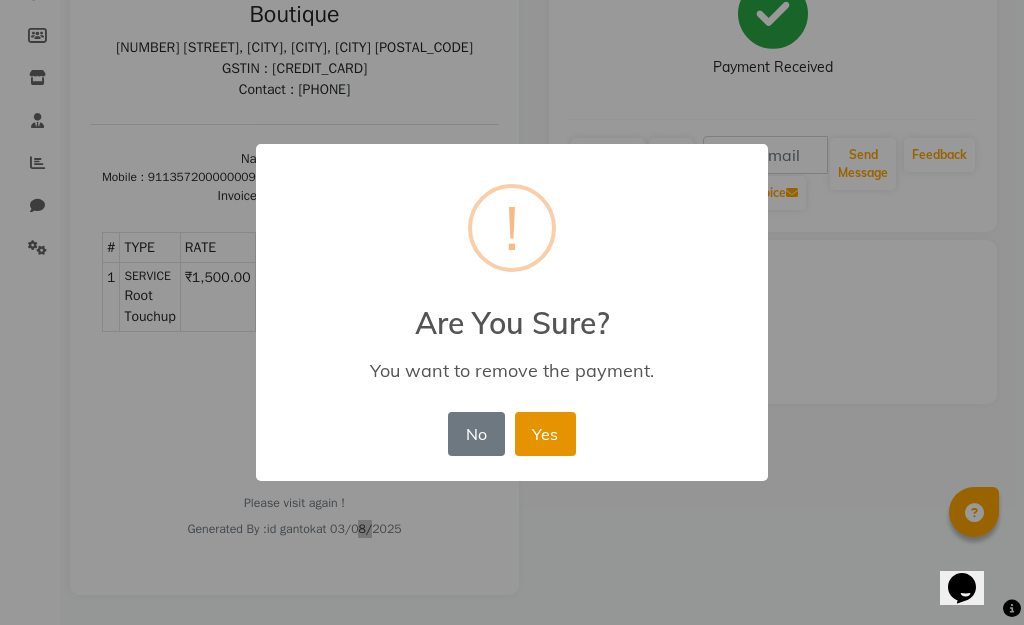 click on "Yes" at bounding box center [545, 434] 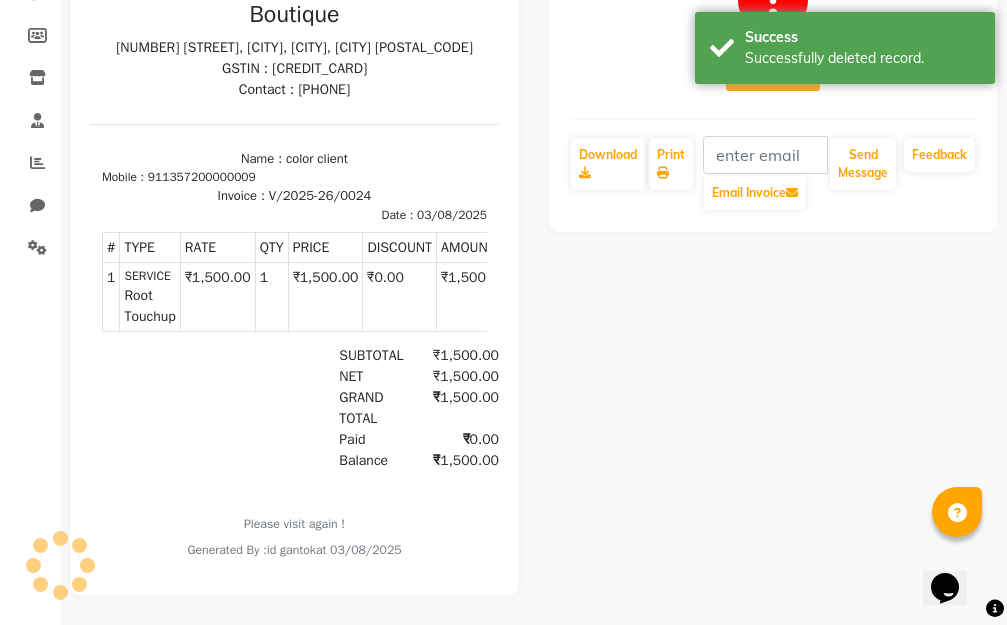 scroll, scrollTop: 0, scrollLeft: 0, axis: both 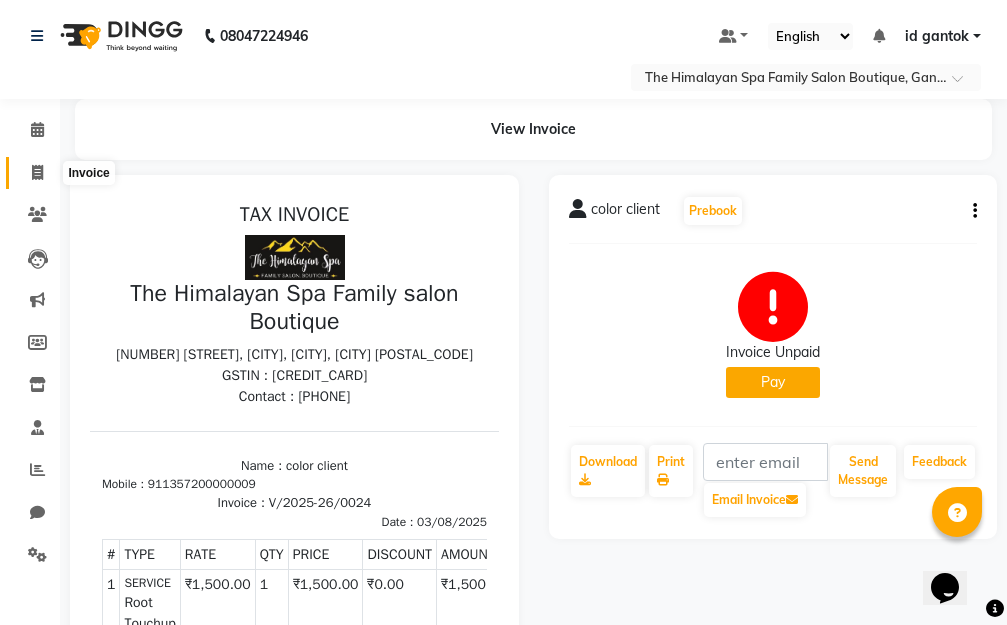 click 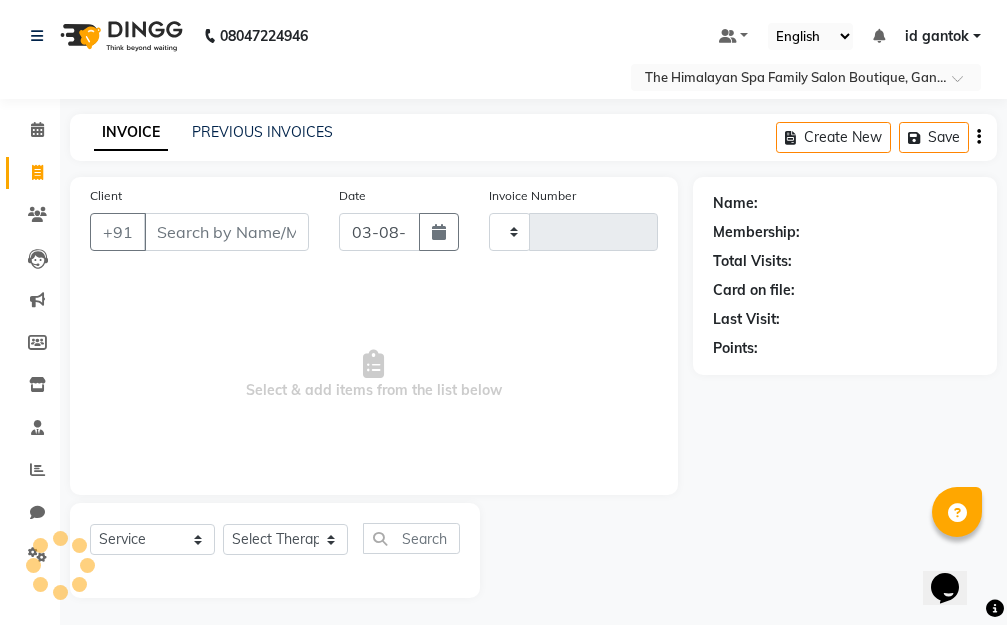 scroll, scrollTop: 3, scrollLeft: 0, axis: vertical 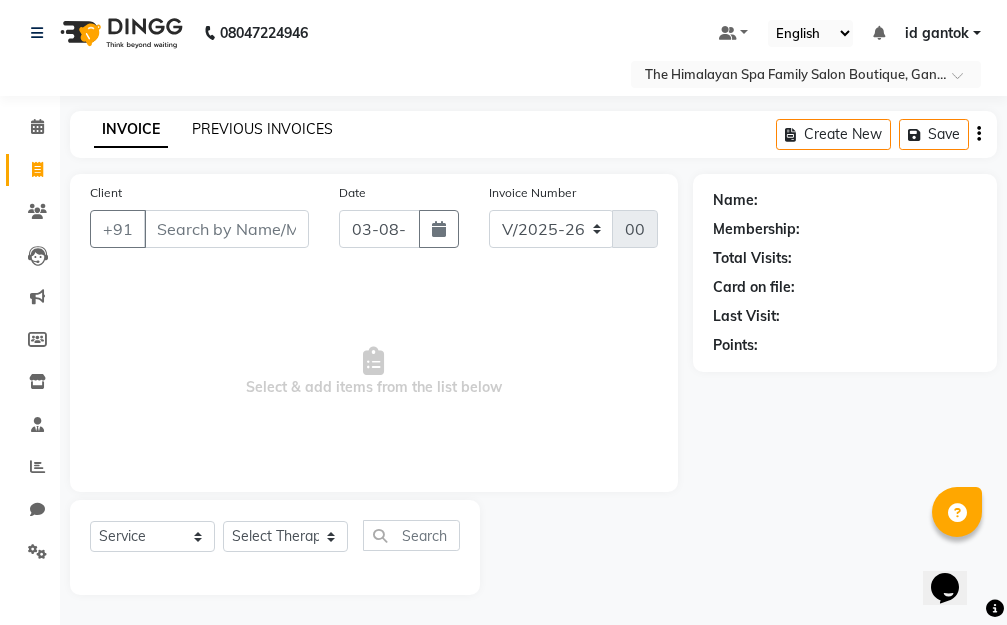 click on "PREVIOUS INVOICES" 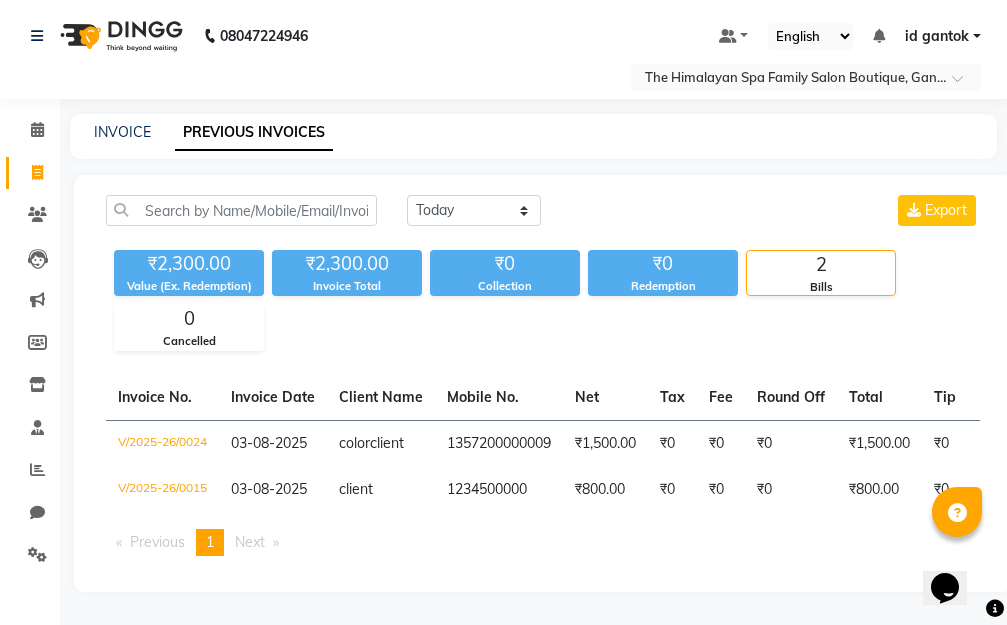 scroll, scrollTop: 14, scrollLeft: 0, axis: vertical 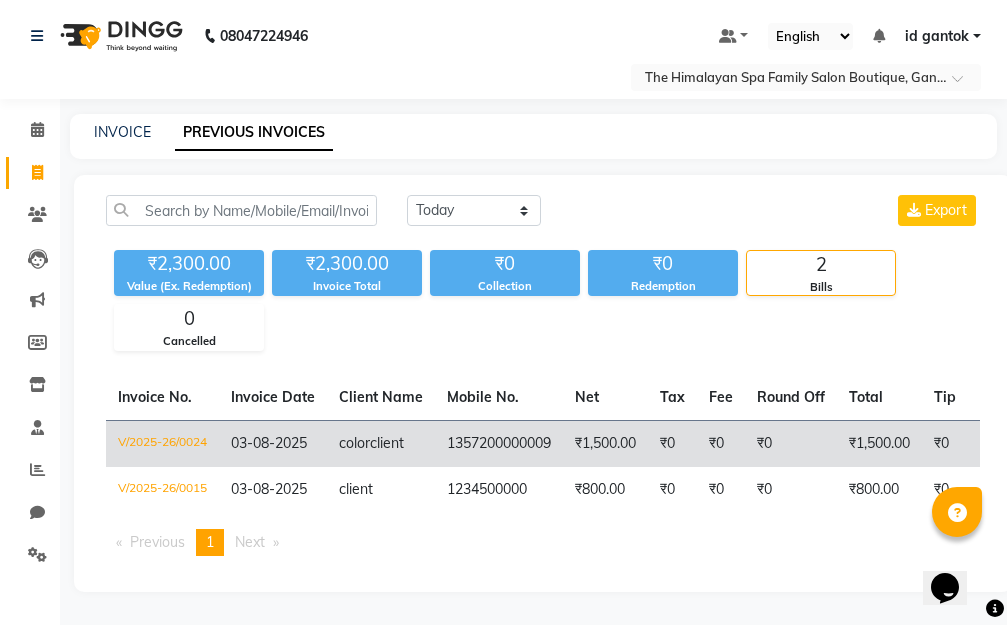 drag, startPoint x: 525, startPoint y: 431, endPoint x: 436, endPoint y: 416, distance: 90.255196 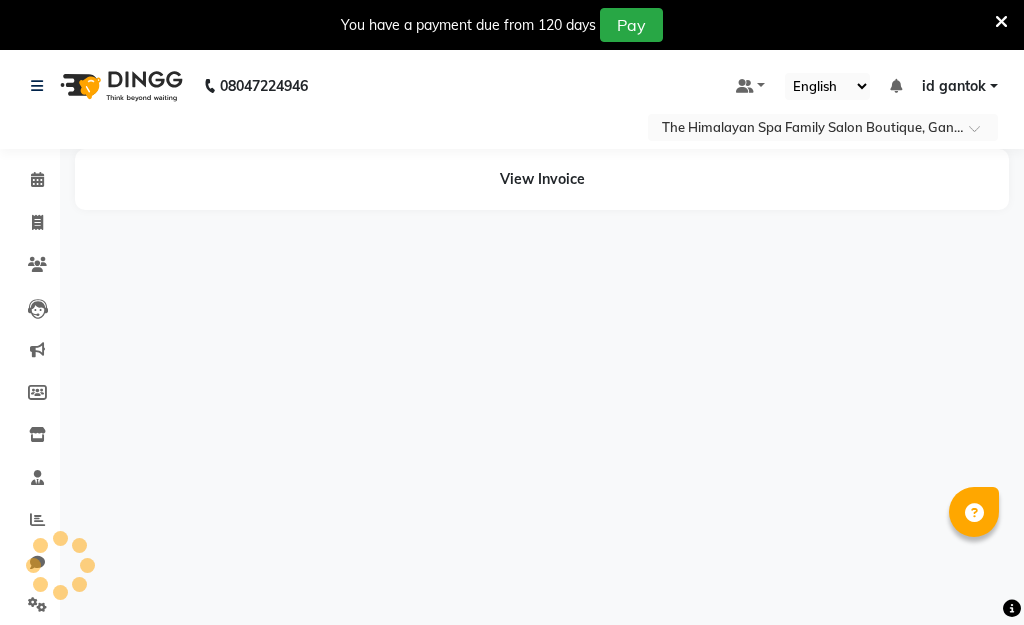 select on "en" 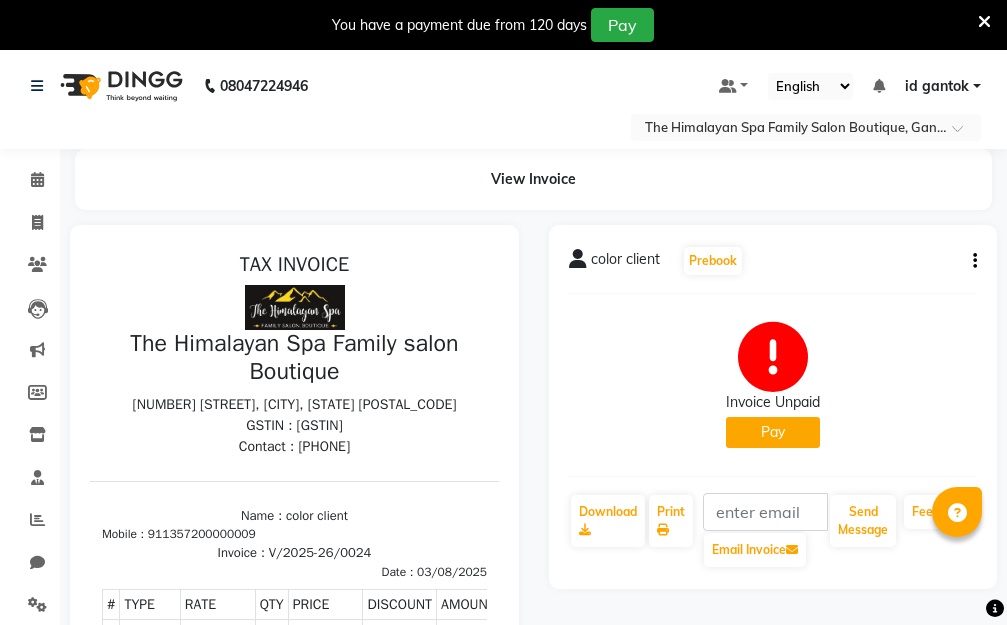 scroll, scrollTop: 0, scrollLeft: 0, axis: both 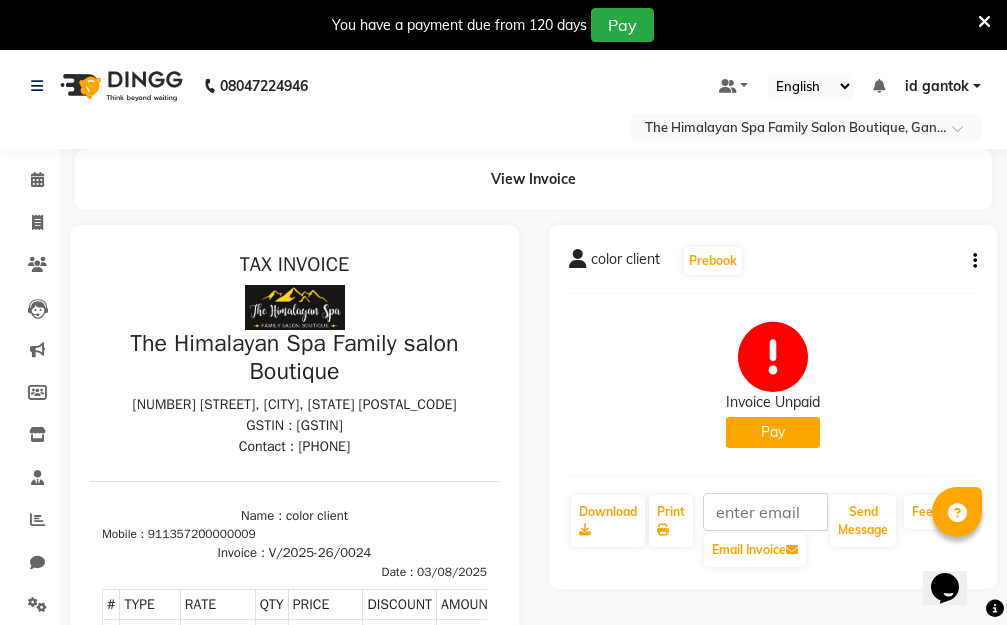 click on "color client" 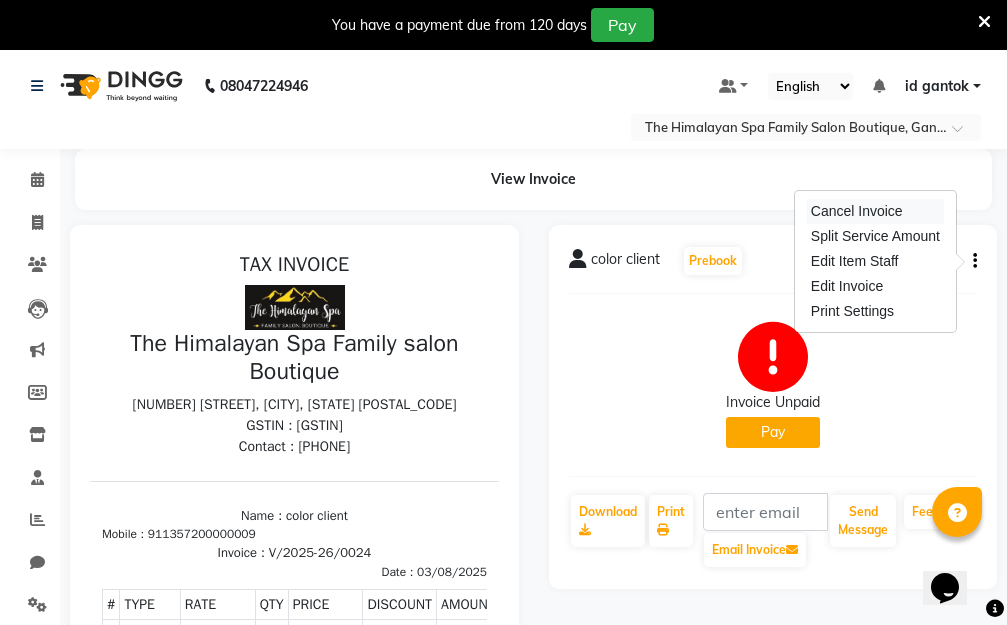click on "Cancel Invoice" at bounding box center (875, 211) 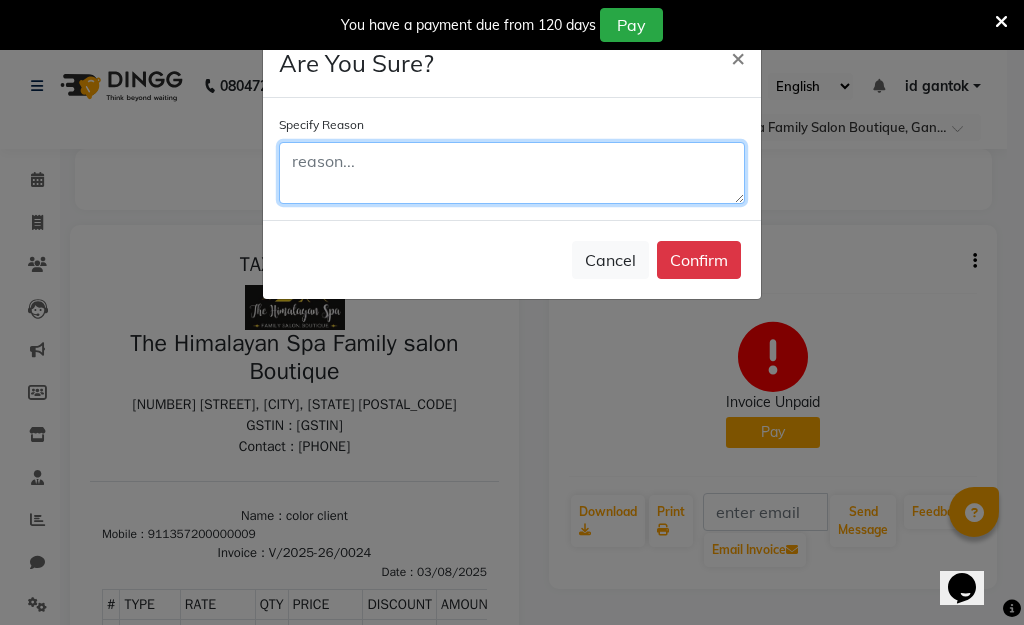 click 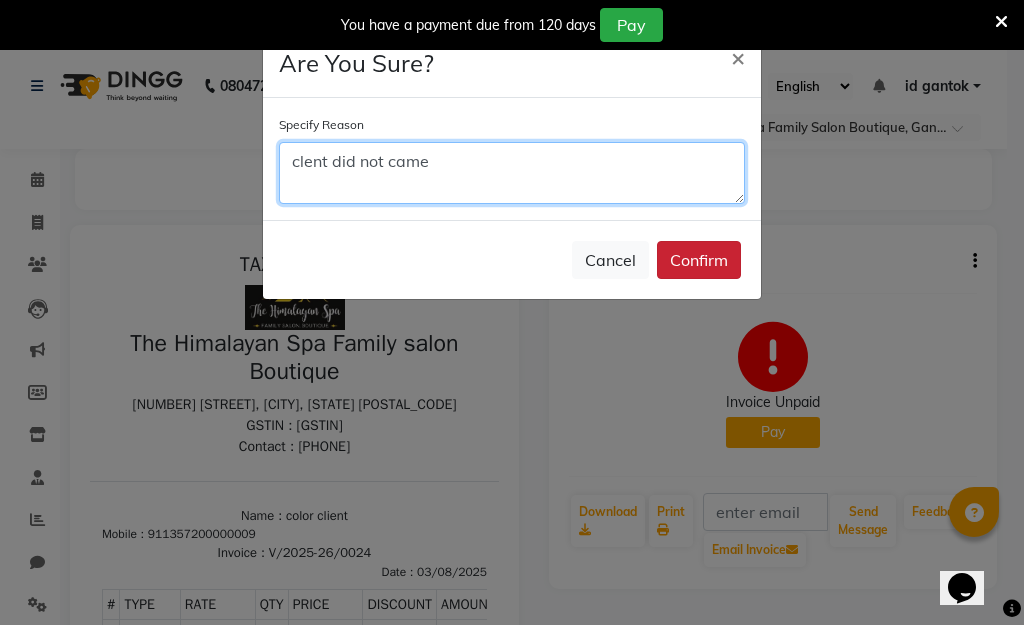 type on "clent did not came" 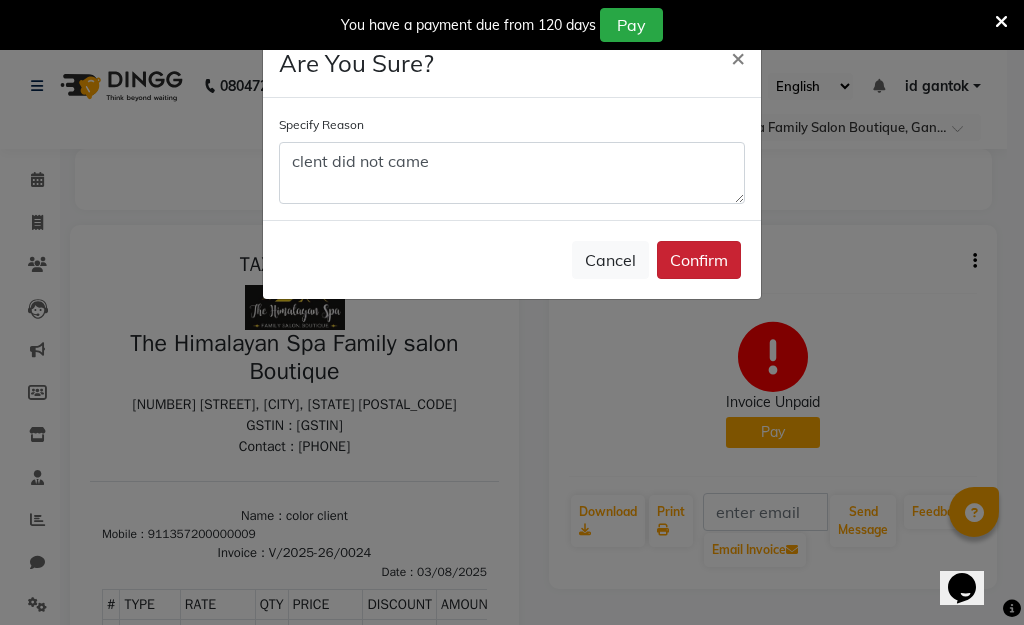 click on "Confirm" 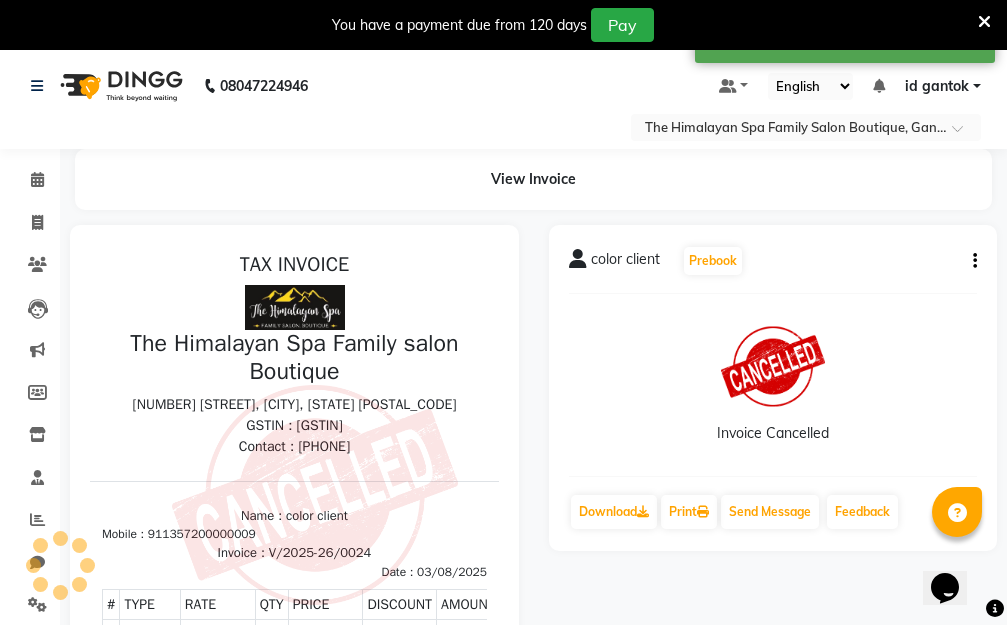 scroll, scrollTop: 16, scrollLeft: 0, axis: vertical 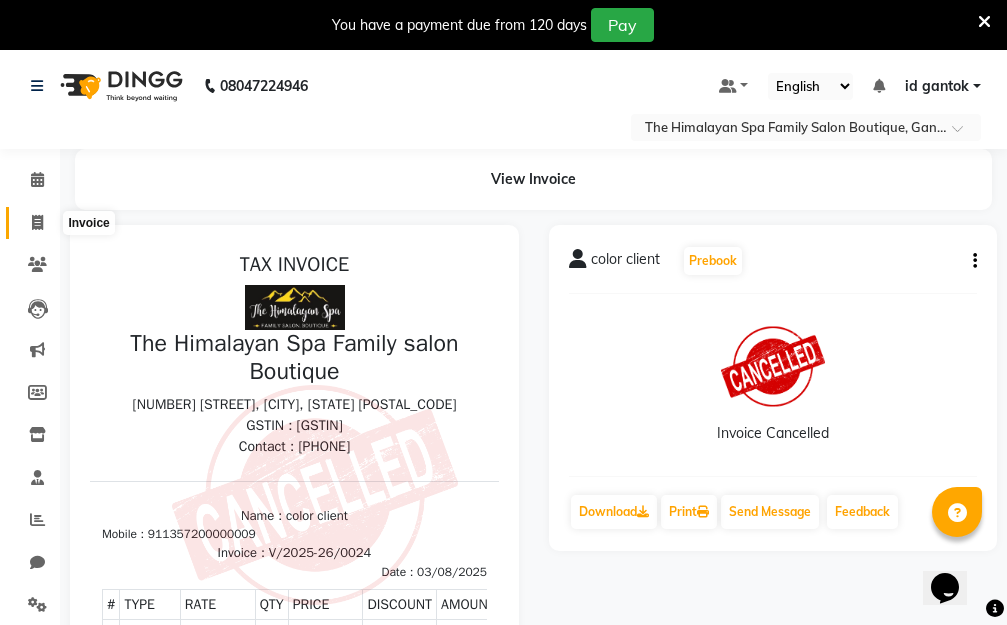 click 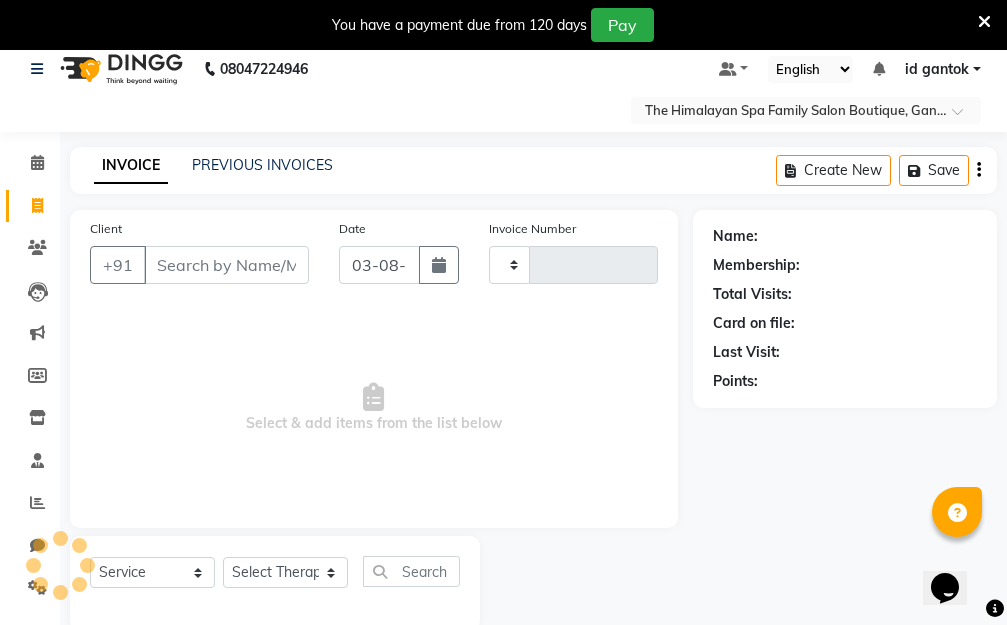scroll, scrollTop: 53, scrollLeft: 0, axis: vertical 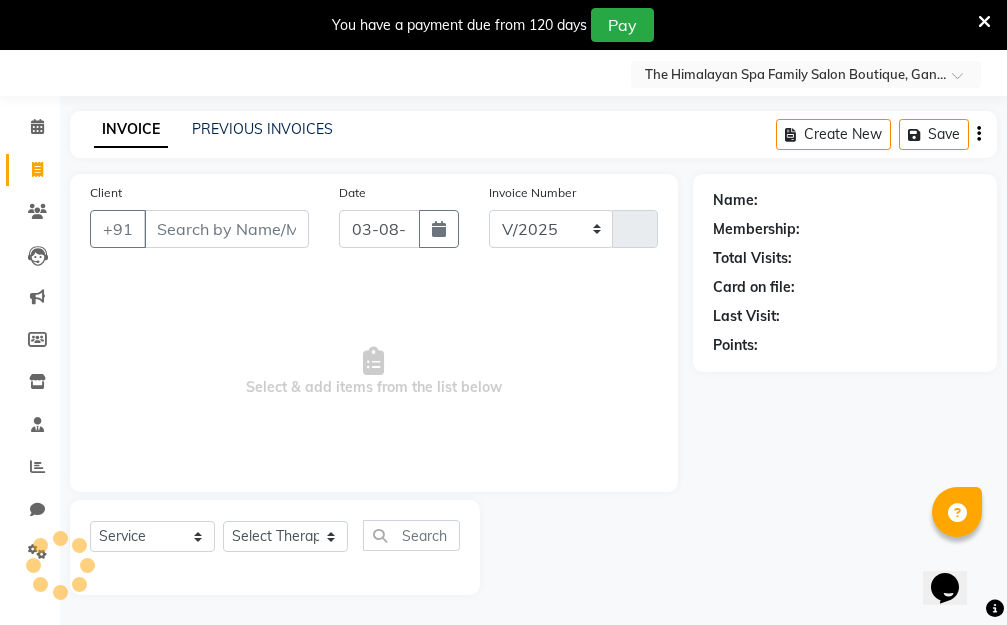 select on "8070" 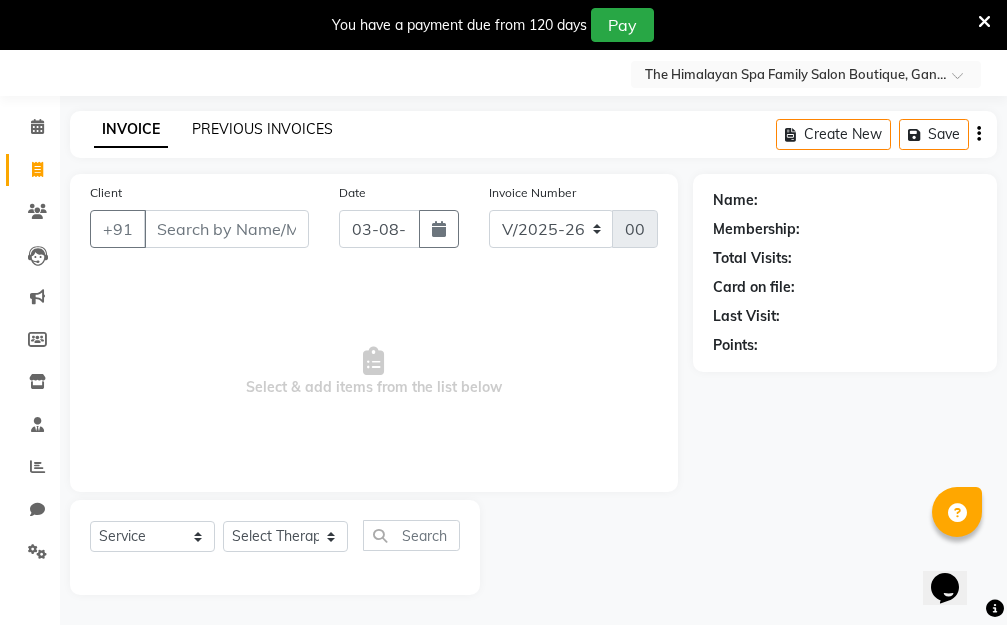 click on "PREVIOUS INVOICES" 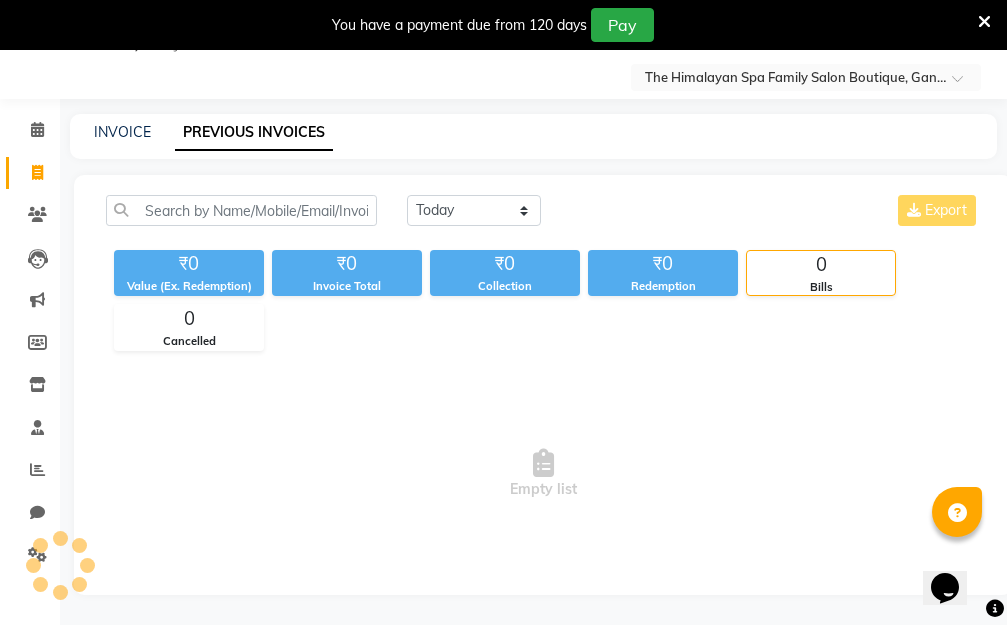 scroll, scrollTop: 53, scrollLeft: 0, axis: vertical 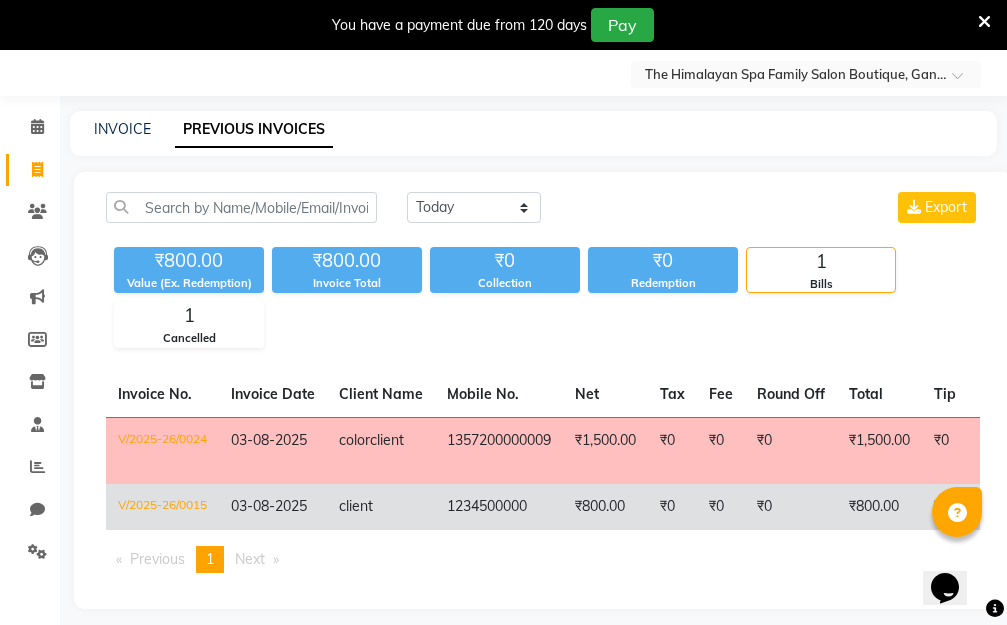 click on "1234500000" 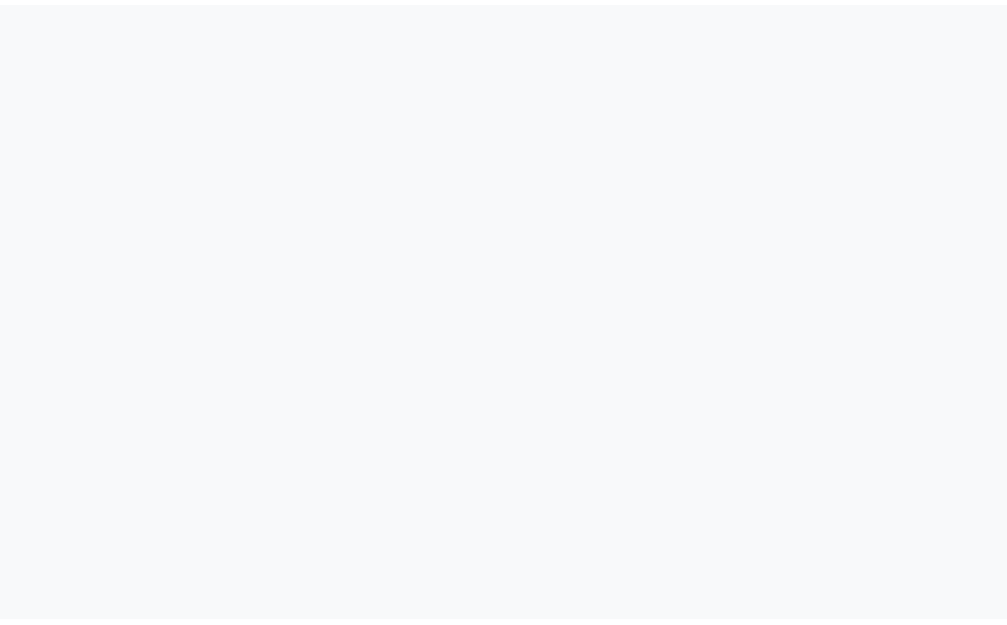 scroll, scrollTop: 0, scrollLeft: 0, axis: both 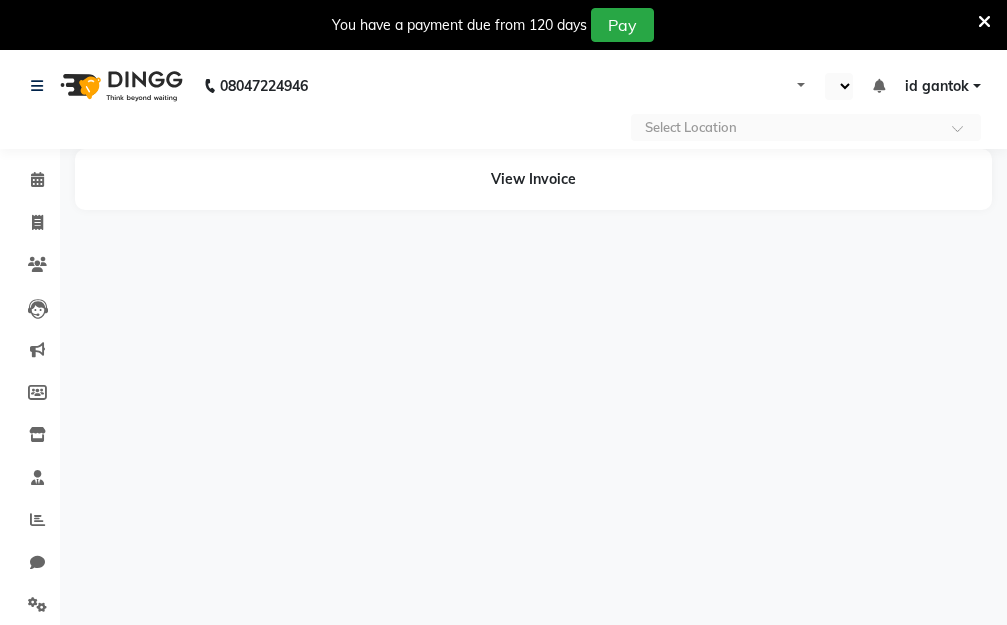 select on "en" 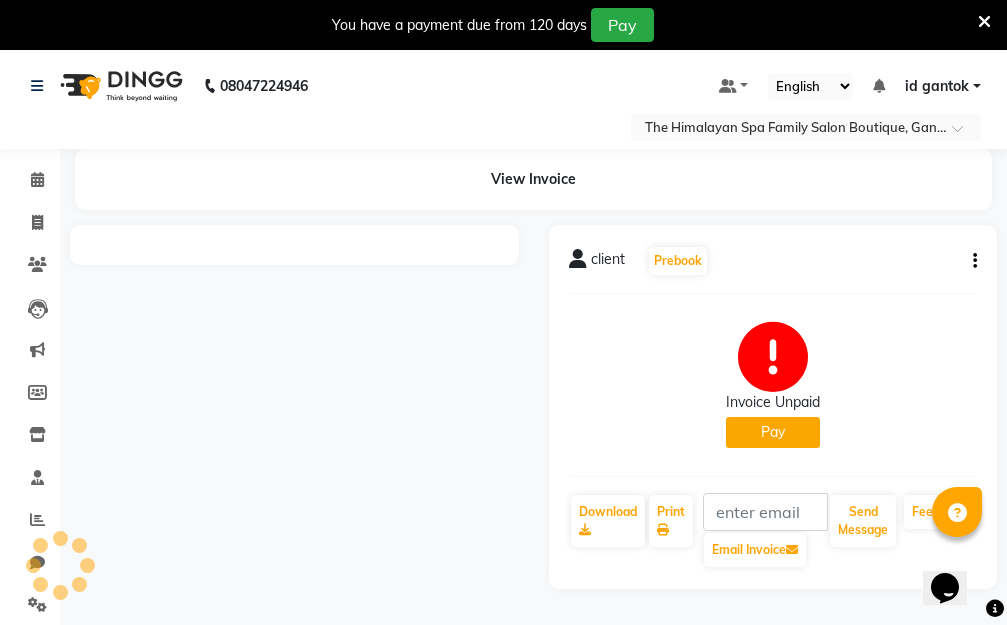 scroll, scrollTop: 0, scrollLeft: 0, axis: both 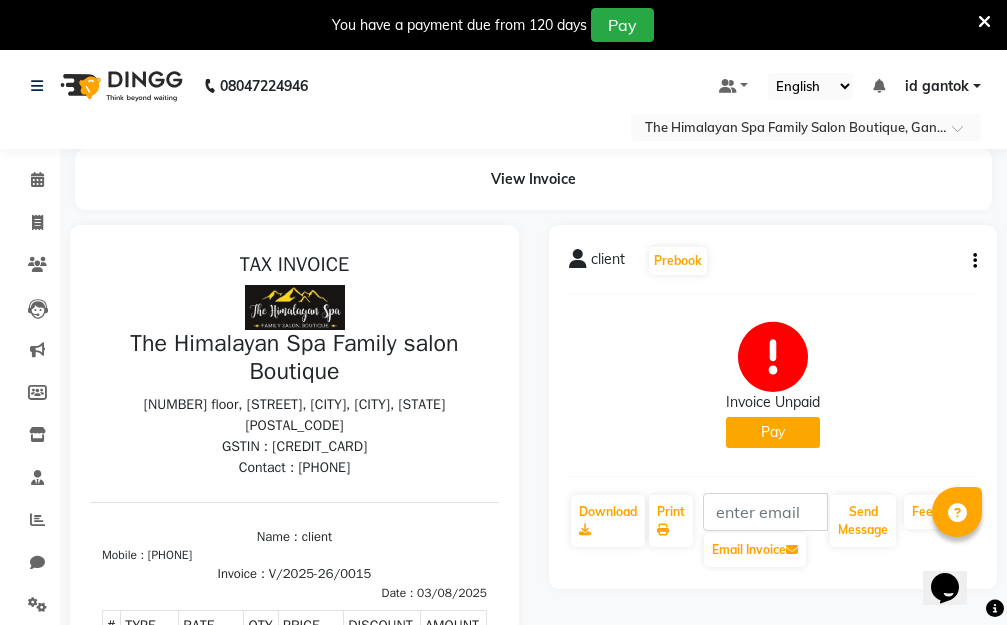click 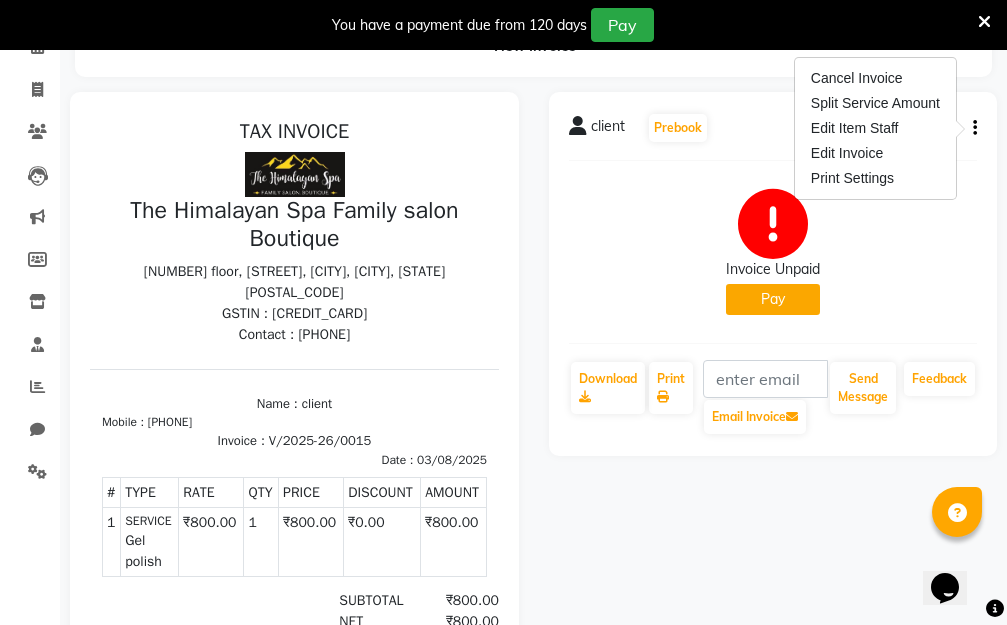 scroll, scrollTop: 0, scrollLeft: 0, axis: both 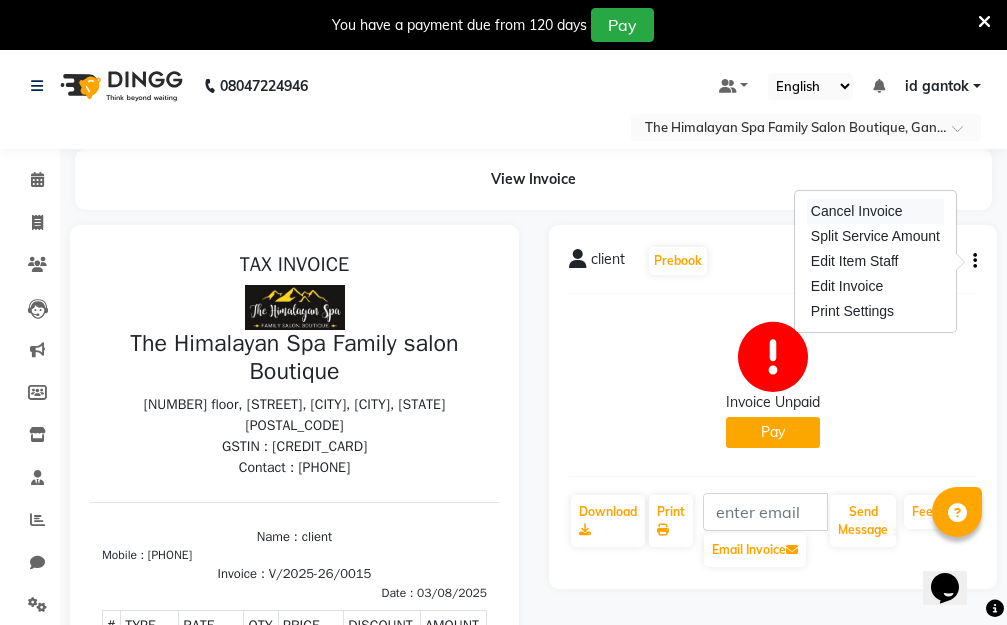 click on "Cancel Invoice" at bounding box center (875, 211) 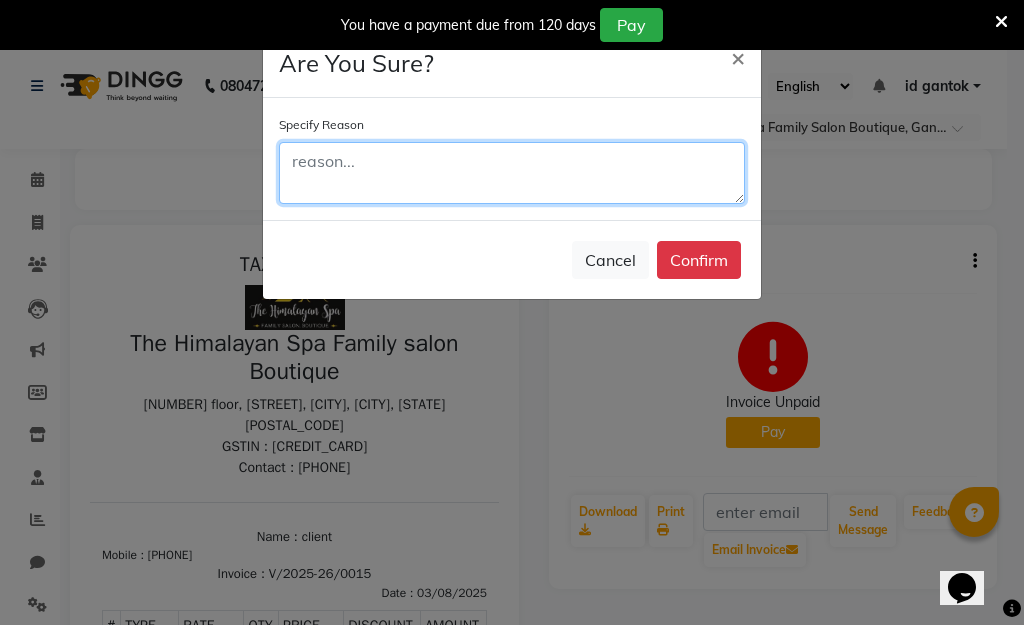 click 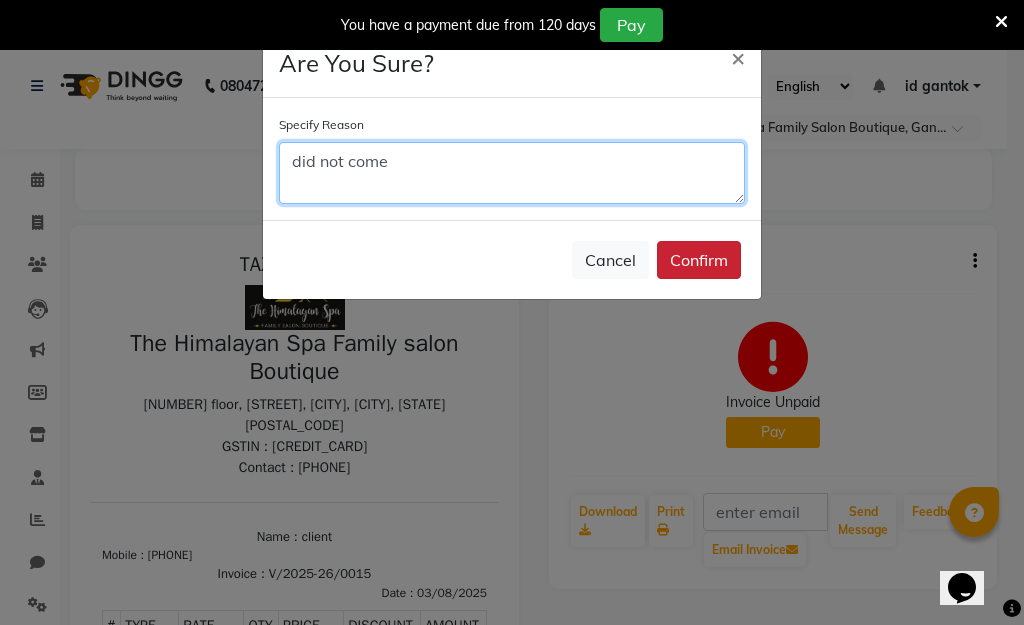 type on "did not come" 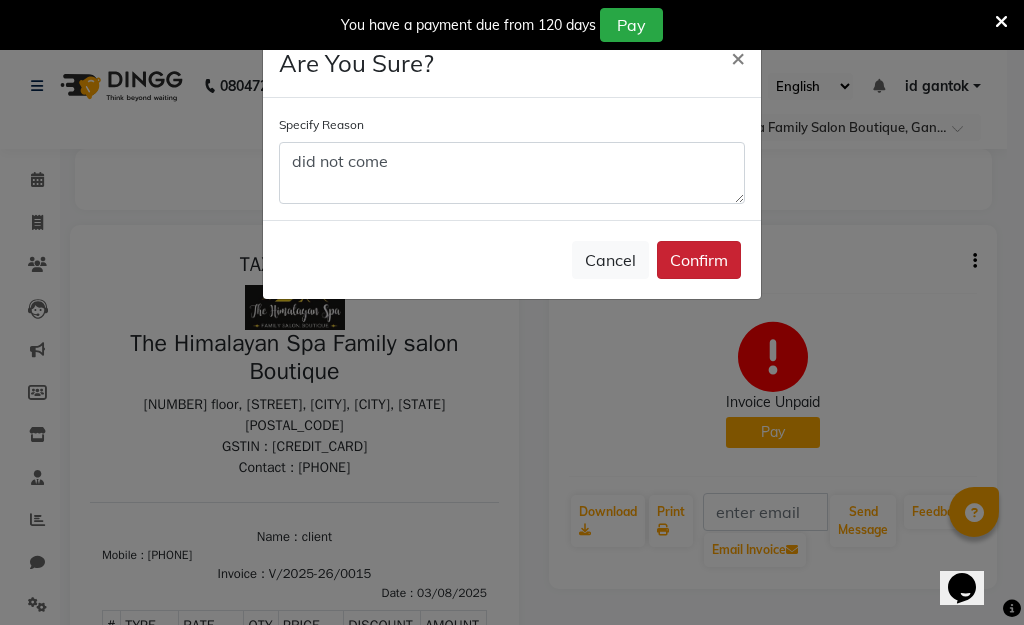 click on "Confirm" 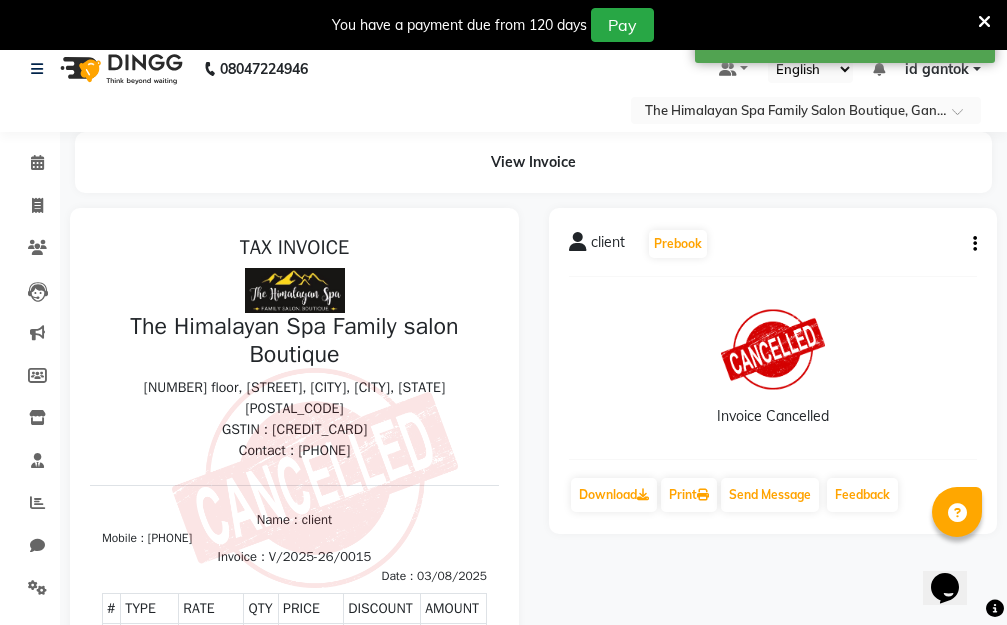 scroll, scrollTop: 0, scrollLeft: 0, axis: both 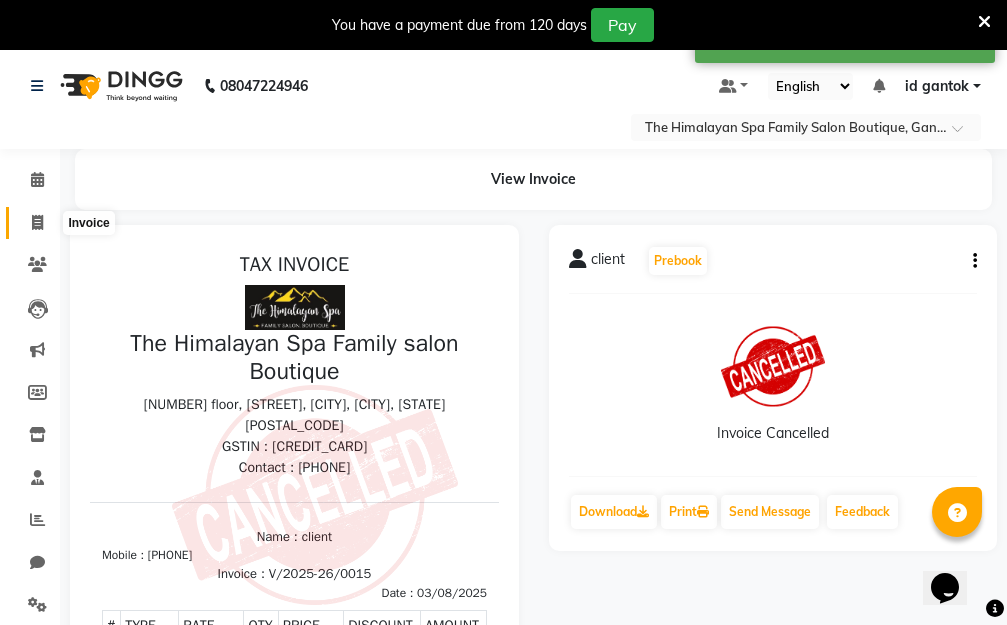 click 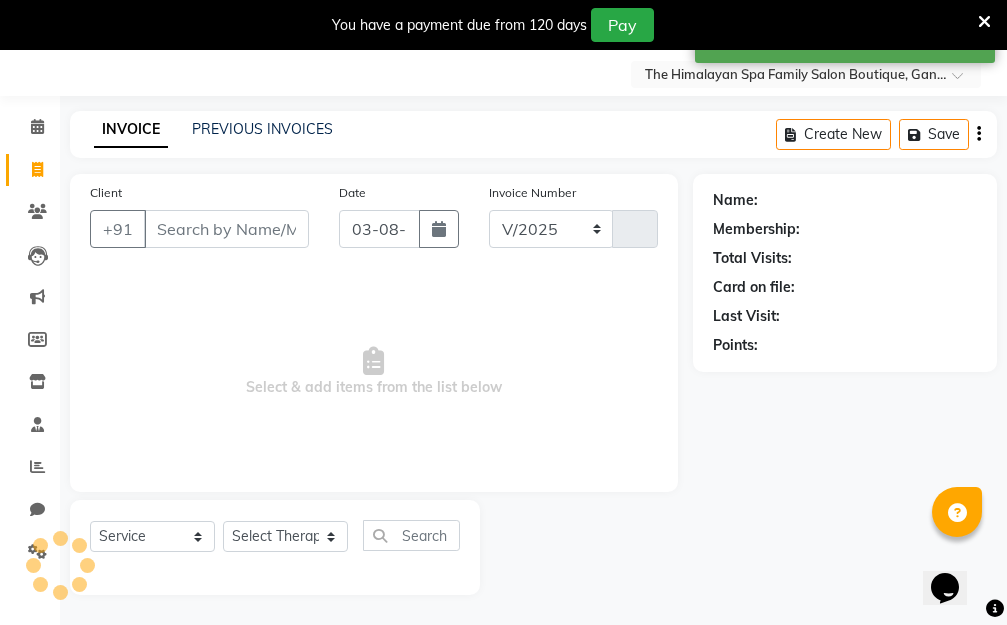 select on "8070" 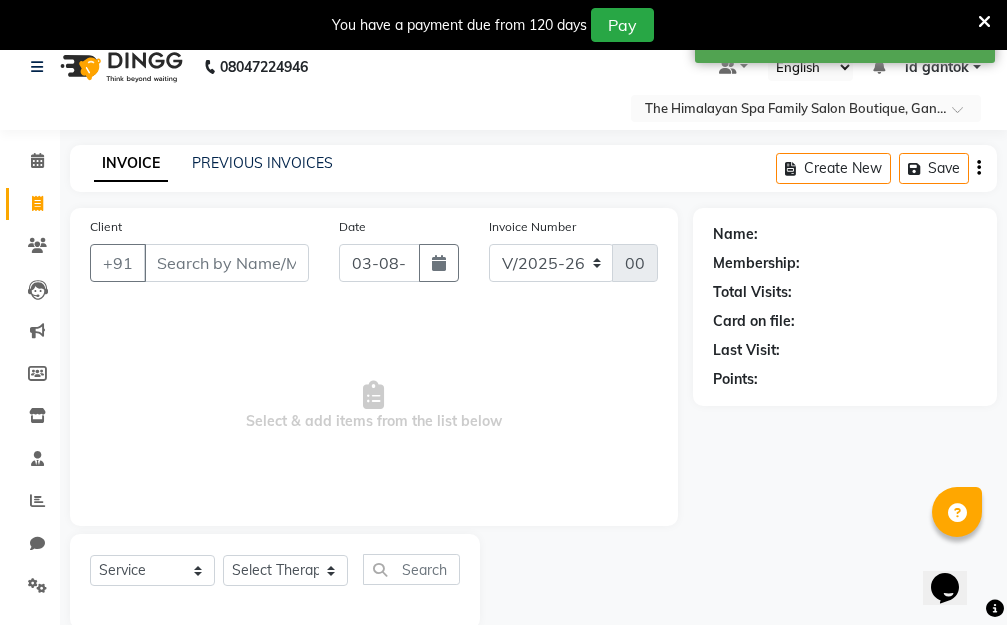 scroll, scrollTop: 0, scrollLeft: 0, axis: both 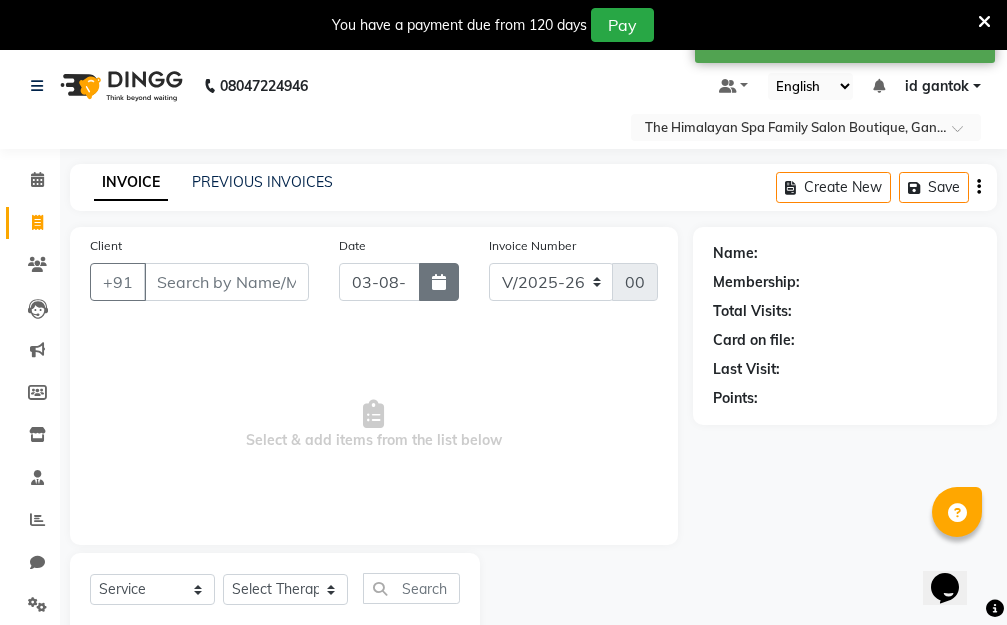 click 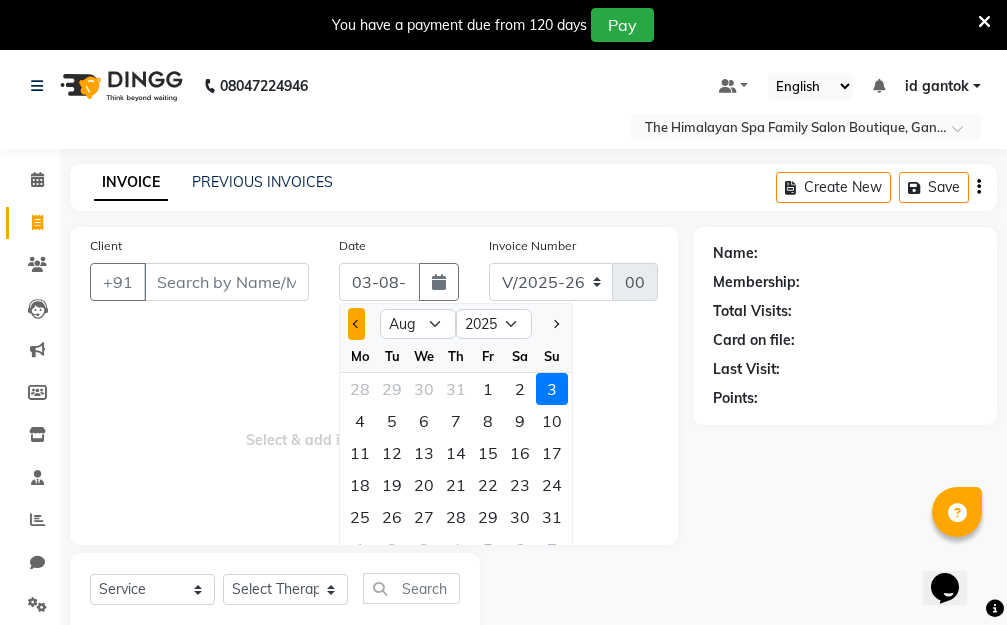 click 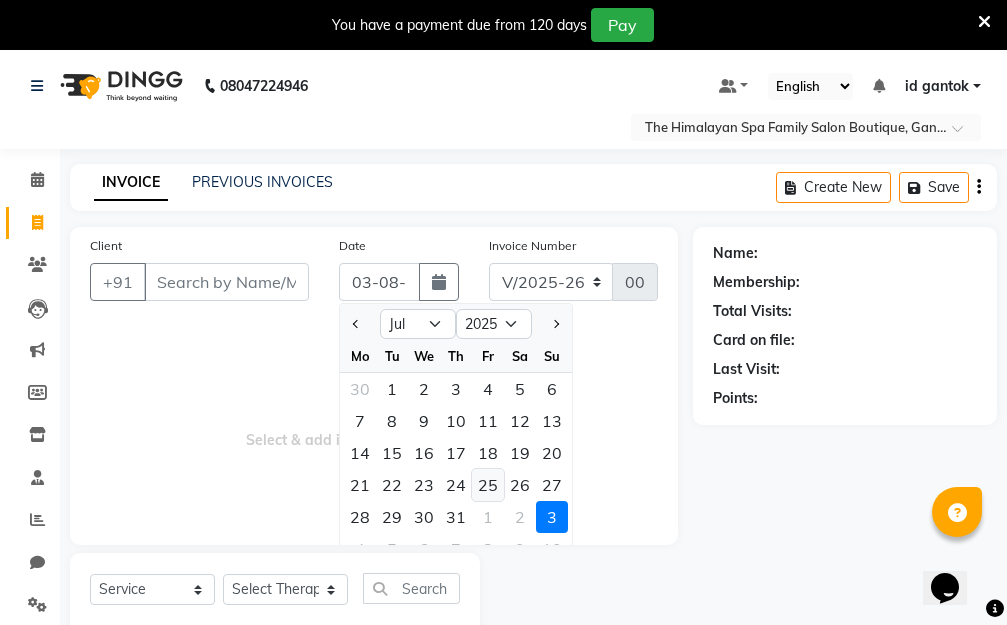 click on "25" 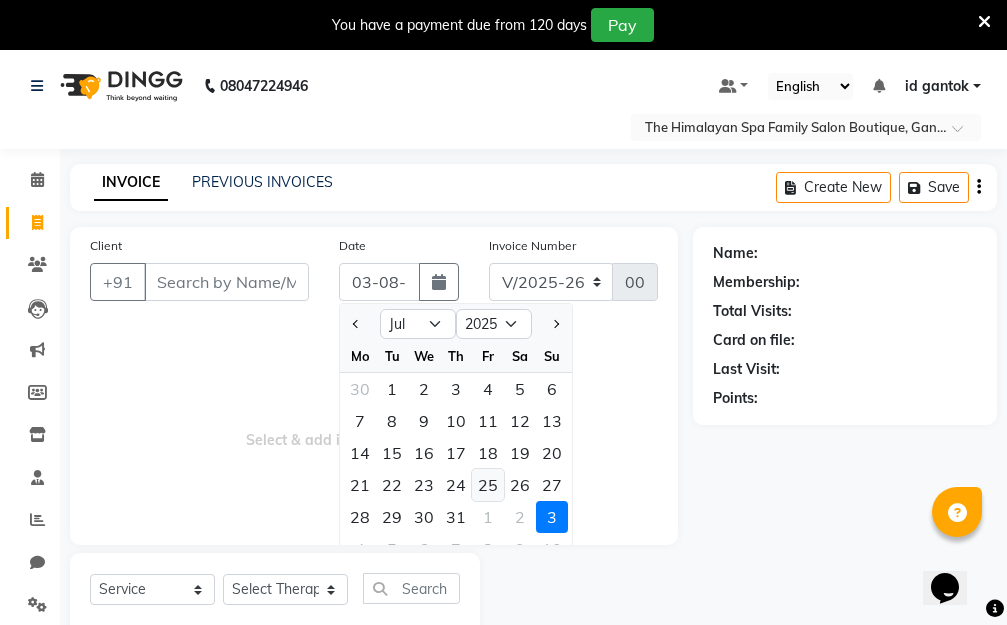 type on "25-07-2025" 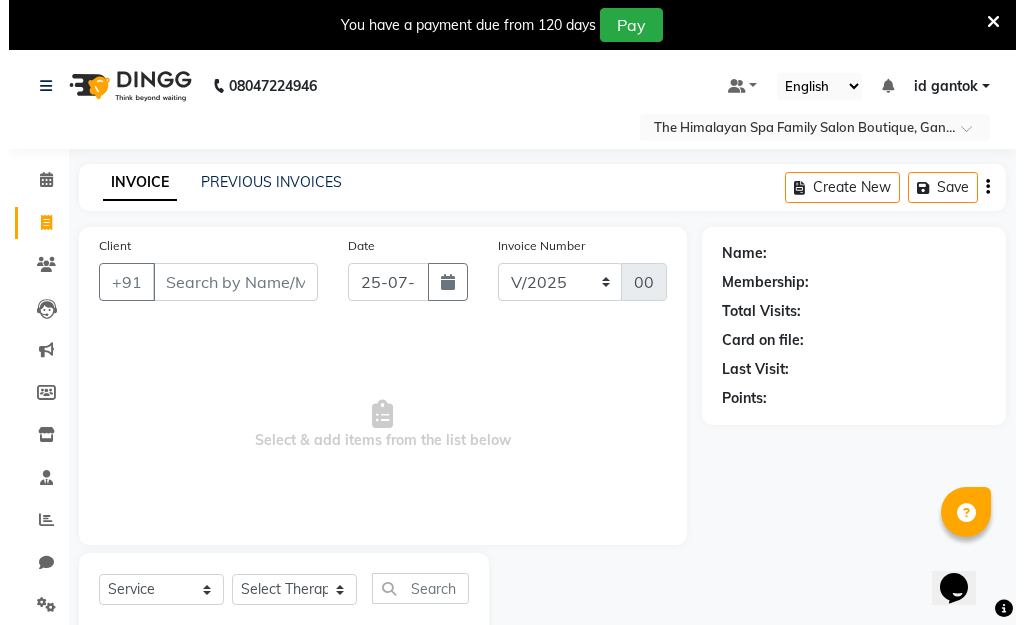 scroll, scrollTop: 53, scrollLeft: 0, axis: vertical 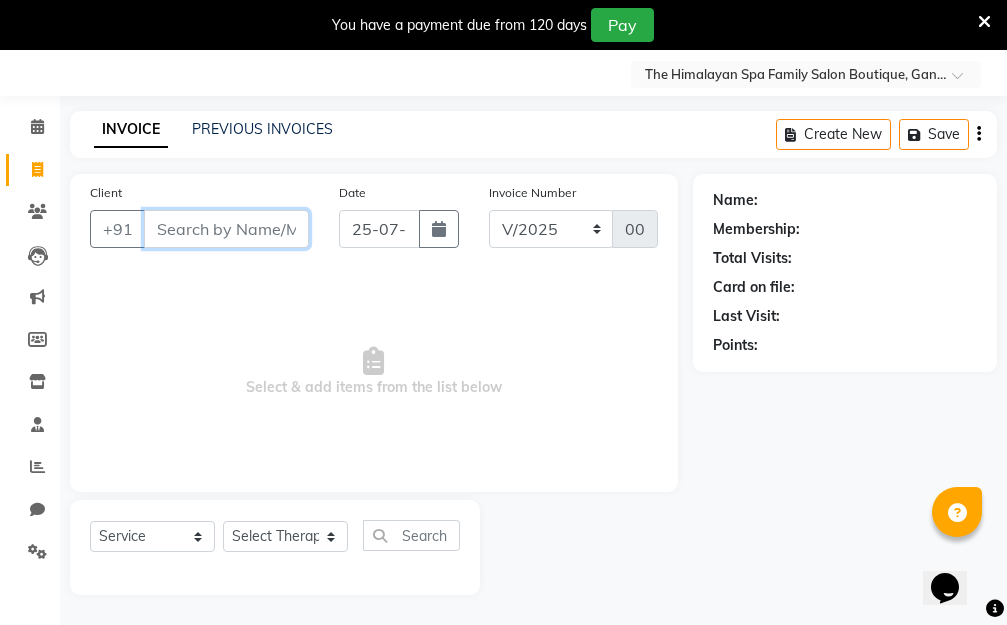 click on "Client" at bounding box center [226, 229] 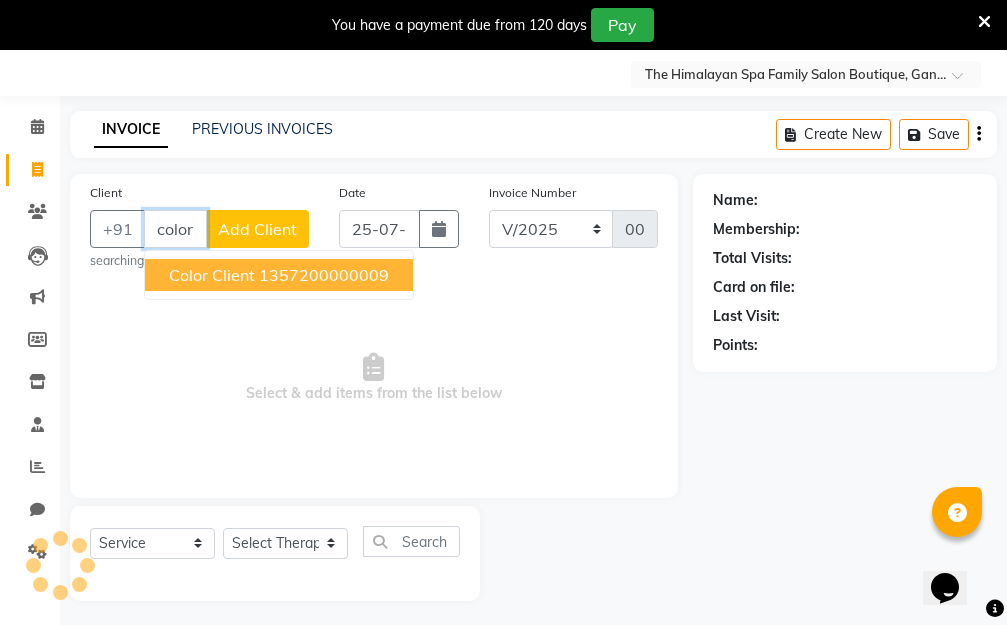 type on "color" 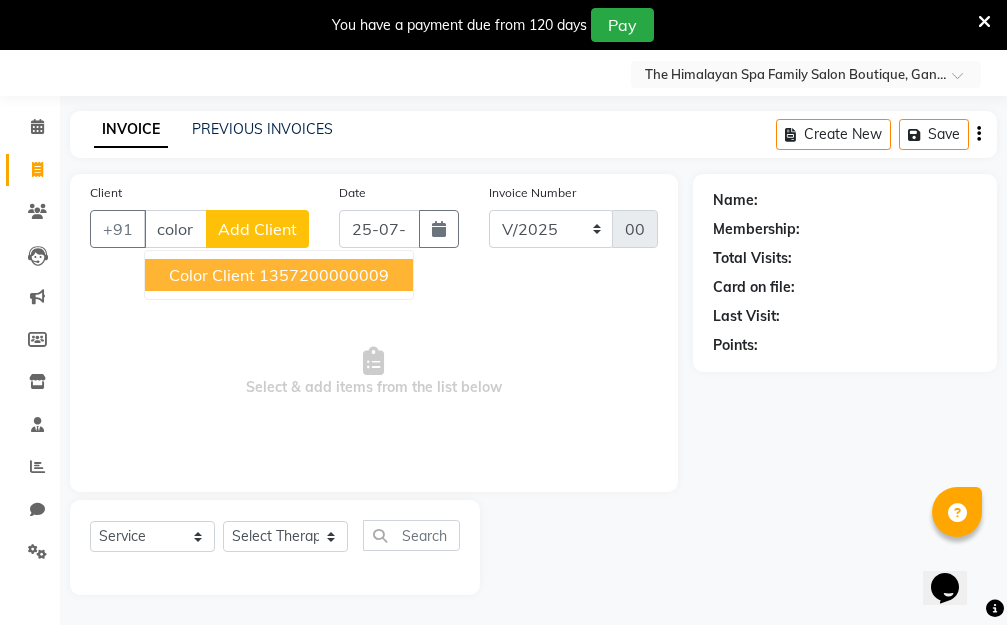 click on "Add Client" 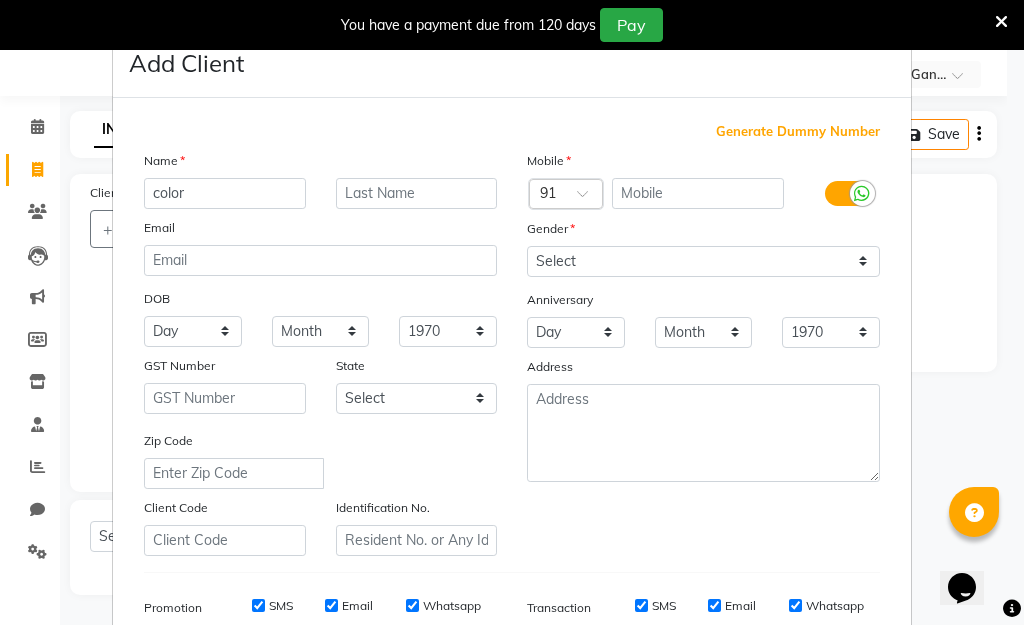 click on "Generate Dummy Number" at bounding box center [798, 132] 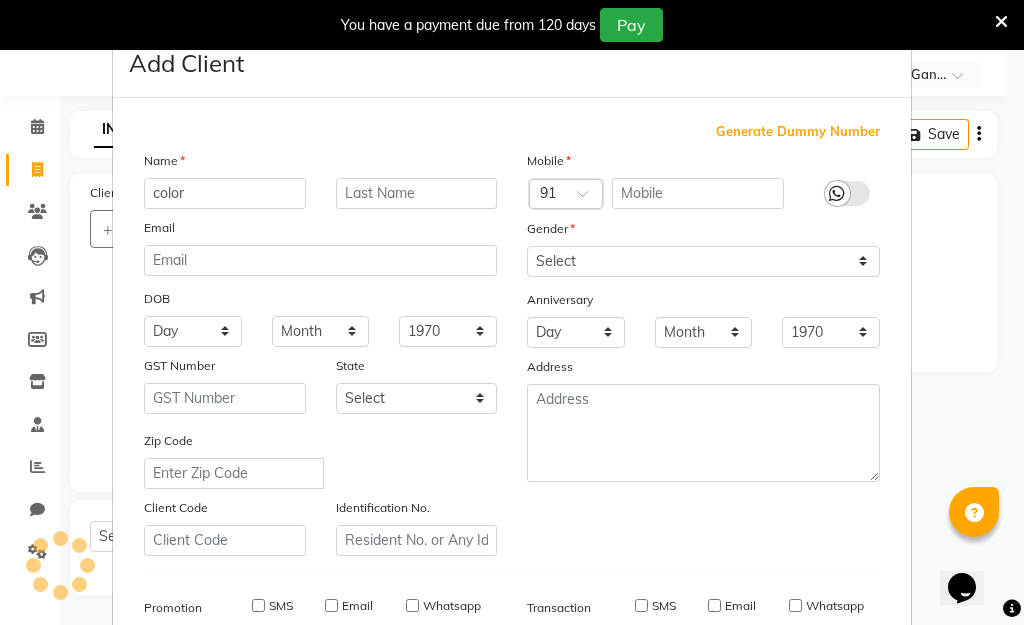 type on "1357200000010" 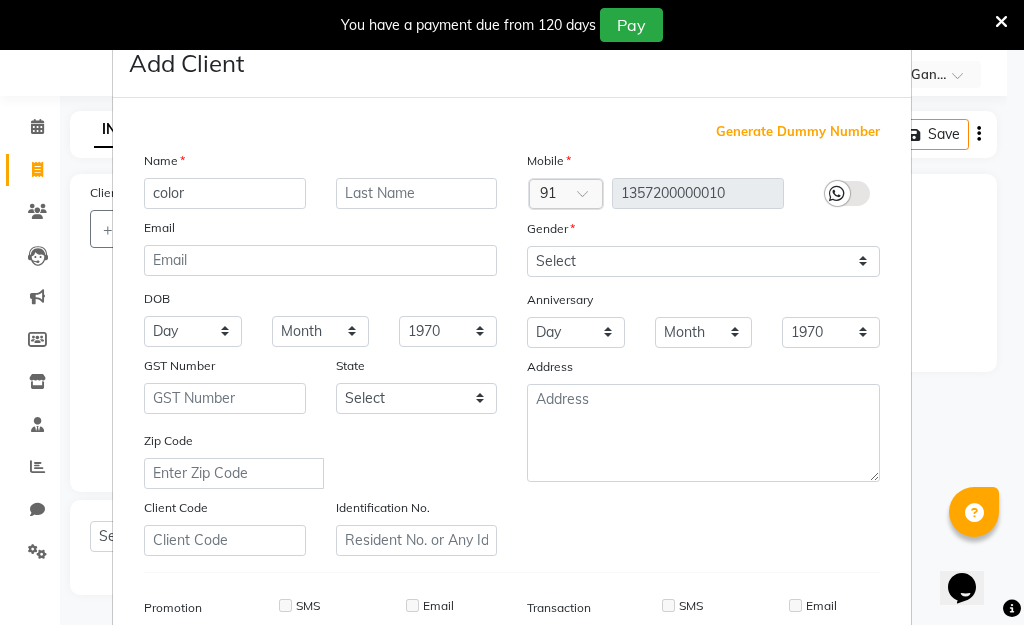 click on "1357200000010" at bounding box center (698, 193) 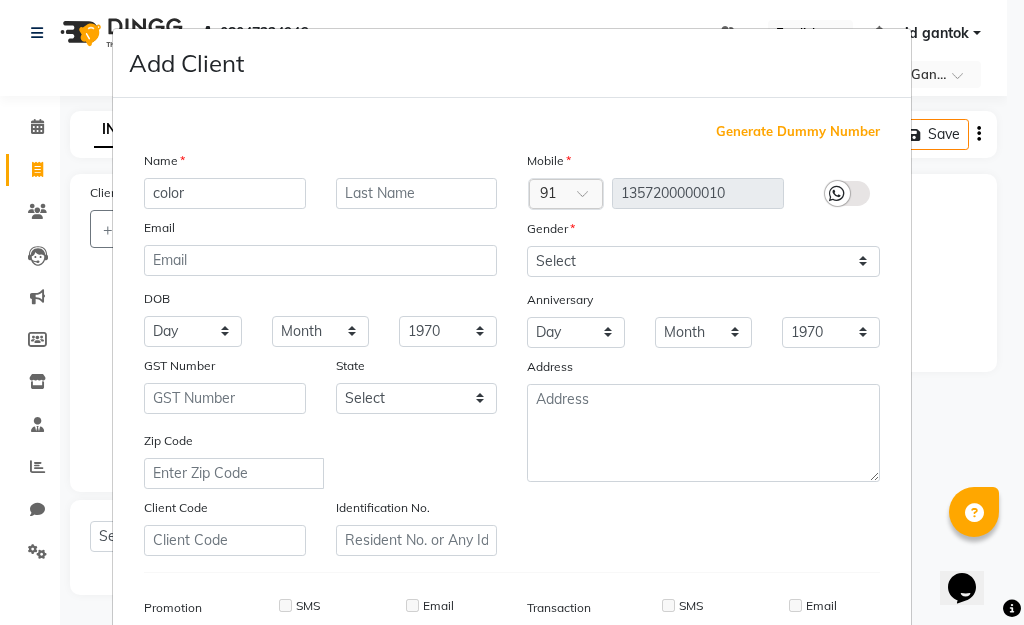 scroll, scrollTop: 3, scrollLeft: 0, axis: vertical 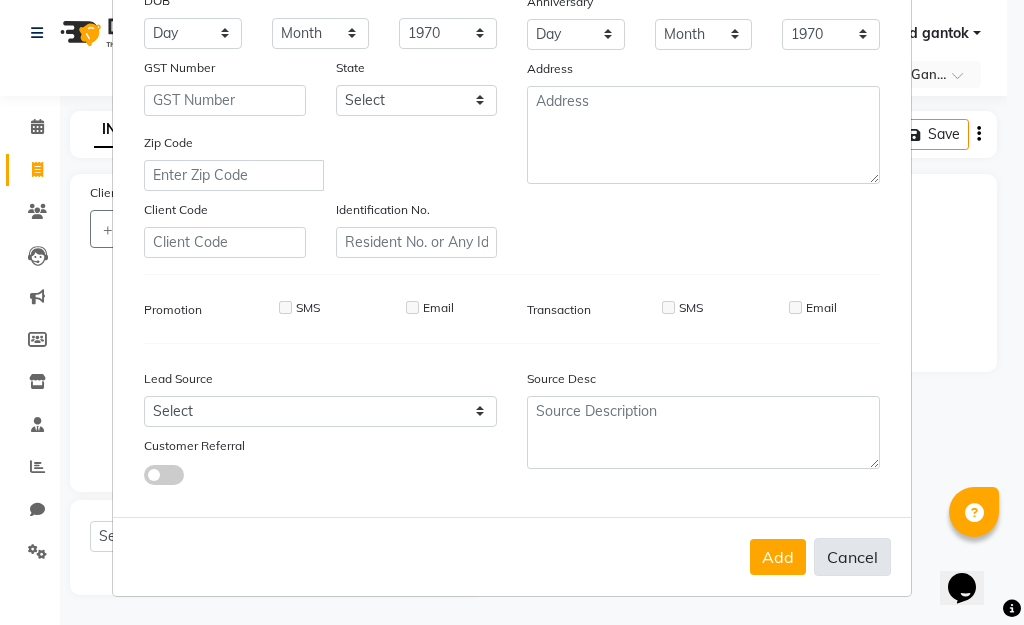 click on "Cancel" at bounding box center (852, 557) 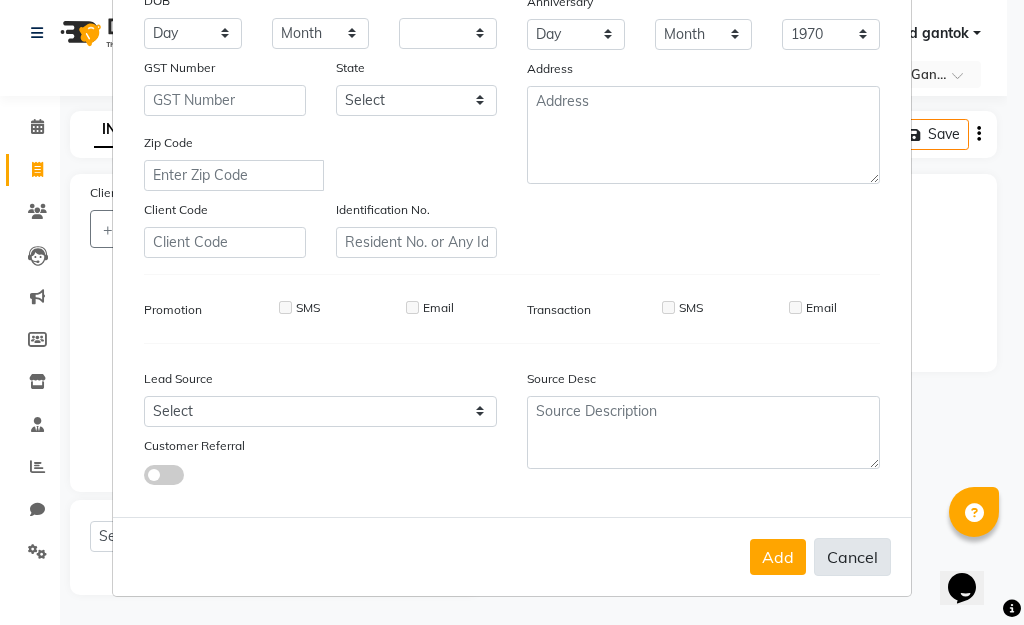 select 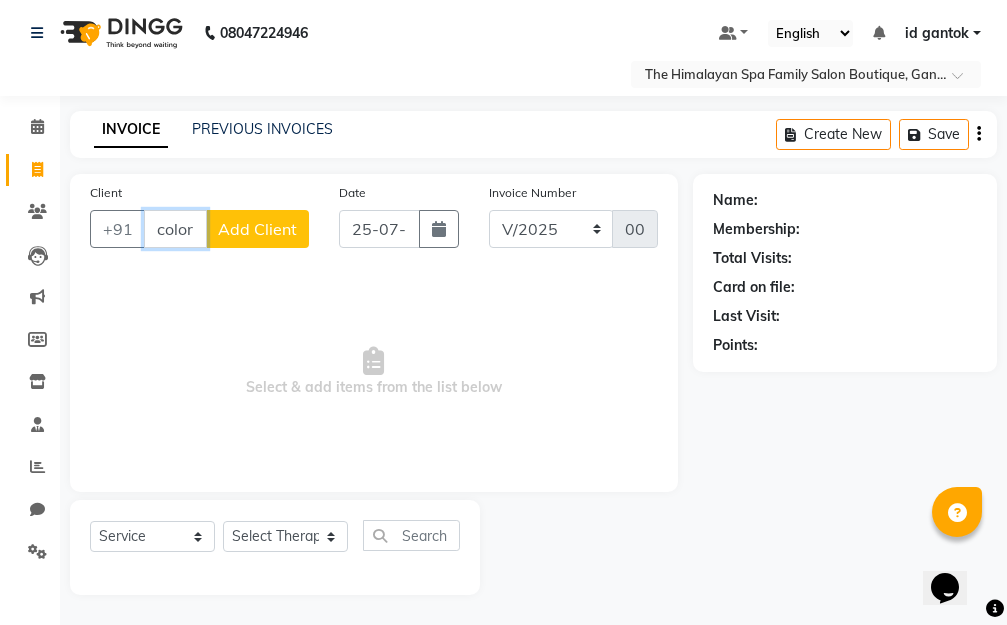 click on "color" at bounding box center [175, 229] 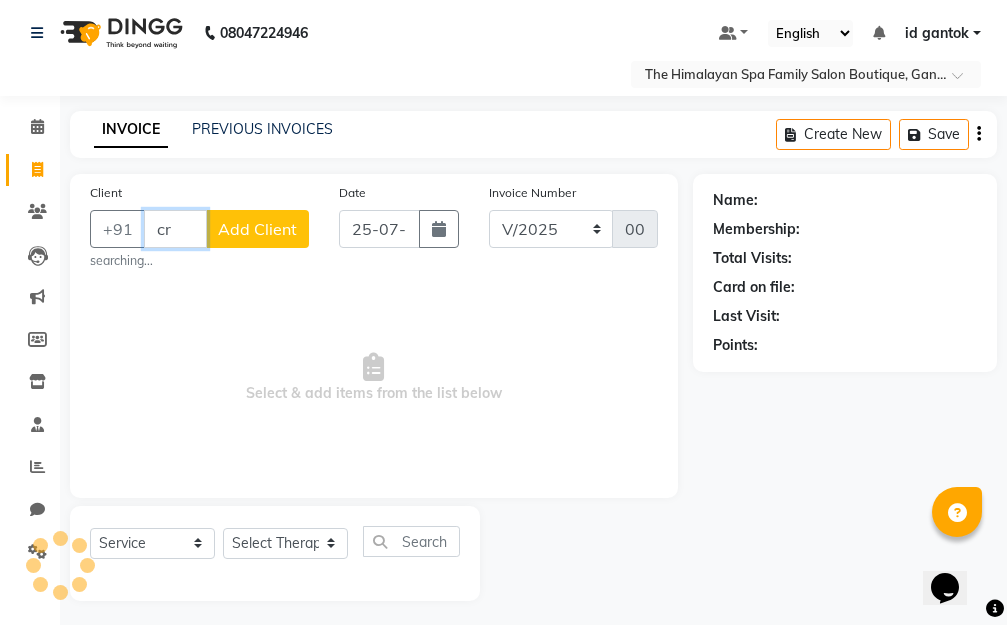 type on "r" 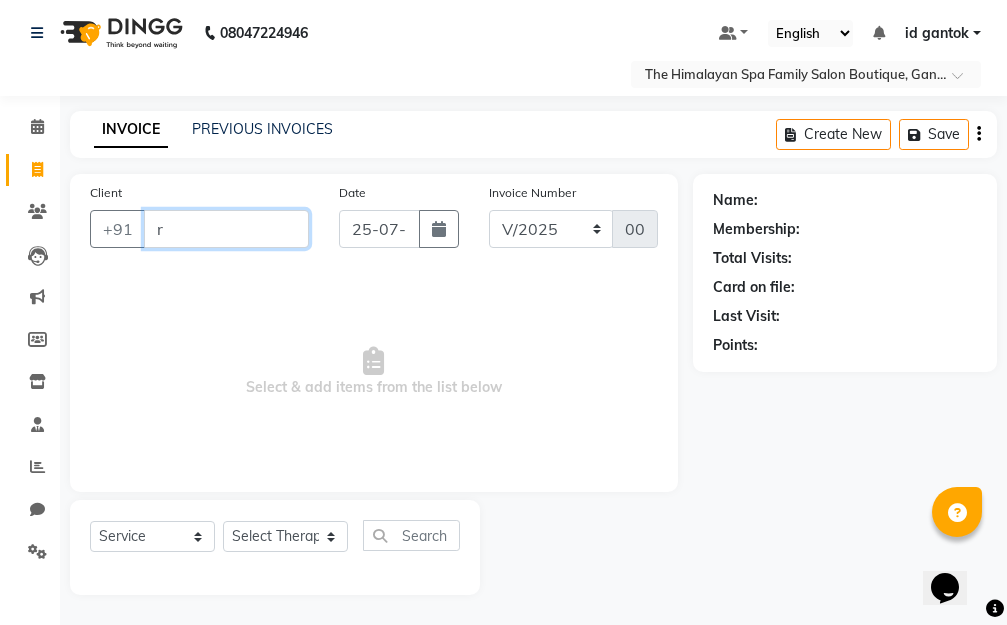 click on "r" at bounding box center (226, 229) 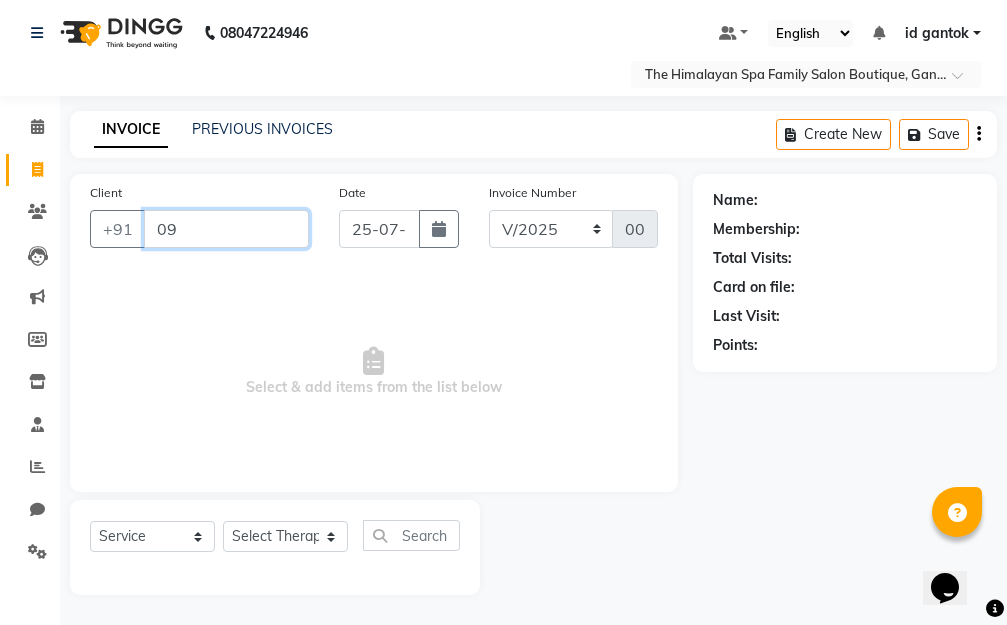 type on "0" 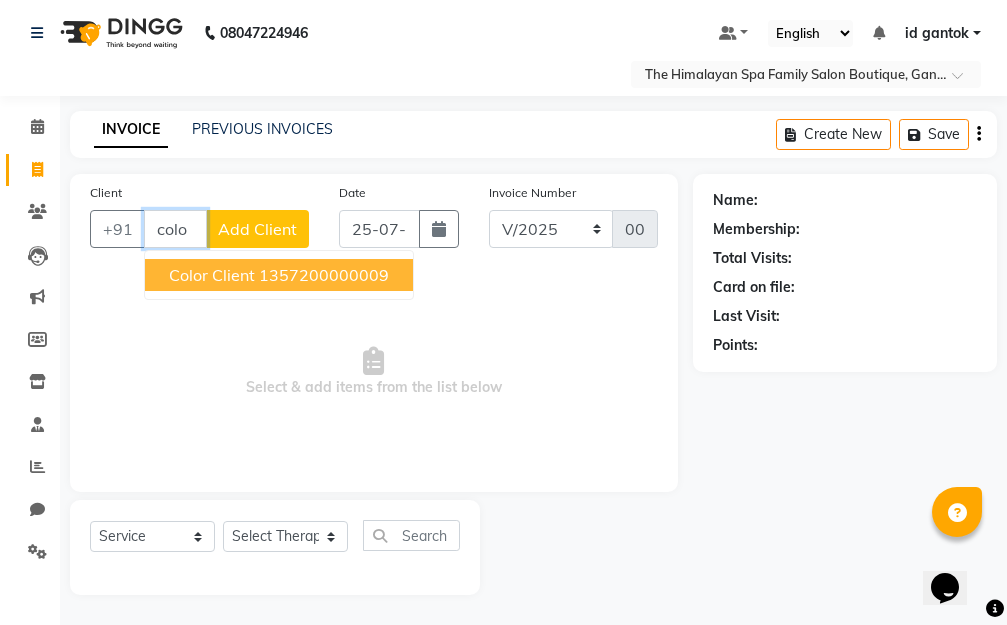 click on "1357200000009" at bounding box center (324, 275) 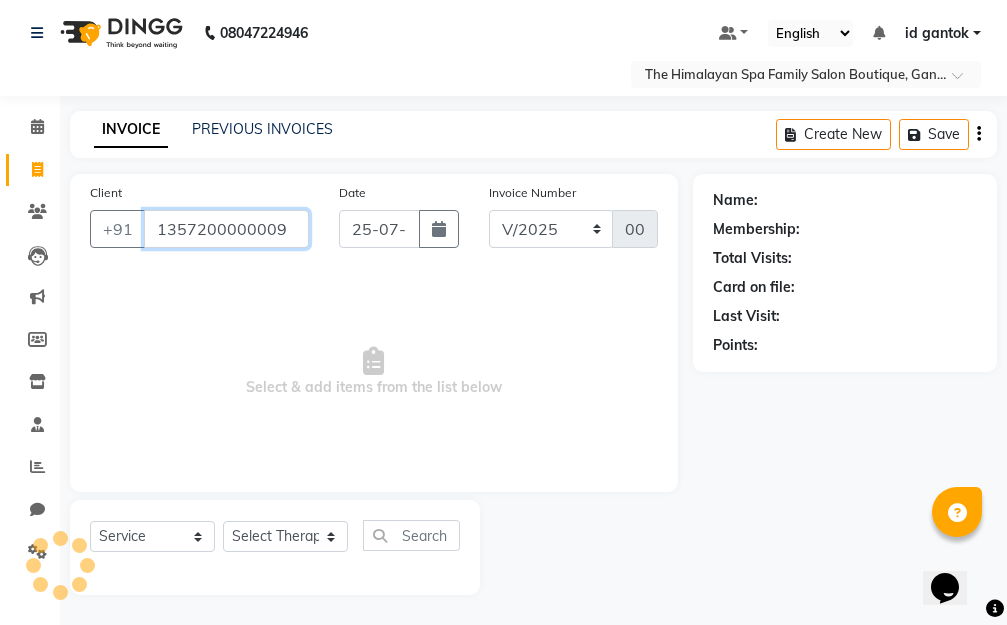 type on "1357200000009" 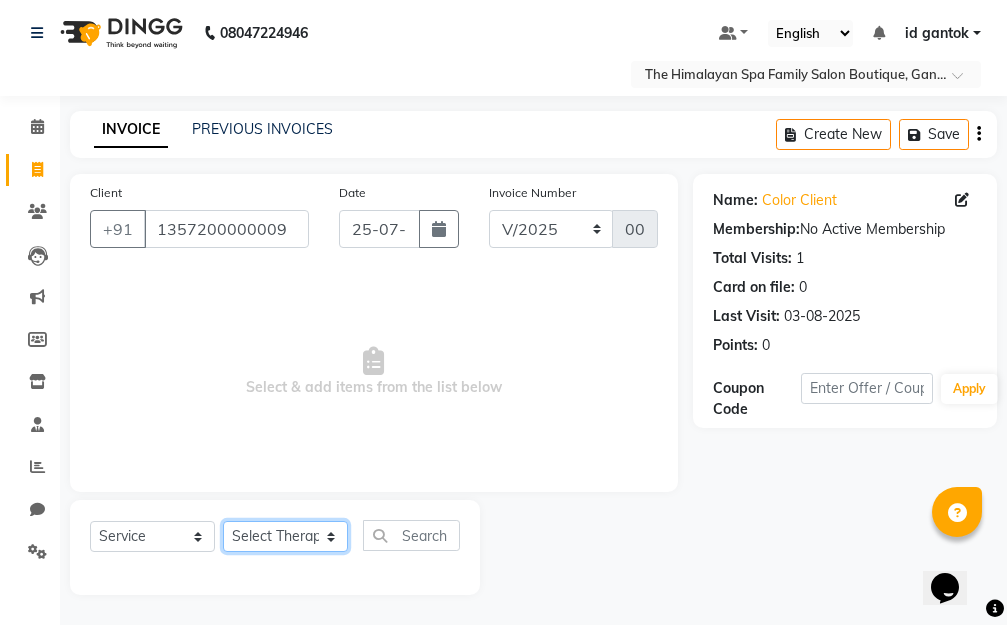 click on "Select Therapist Amar Anuradha  Binisha Bishal  Choden Chung Chung id gantok Rina  Satya  Sushila  Sushma  Totan" 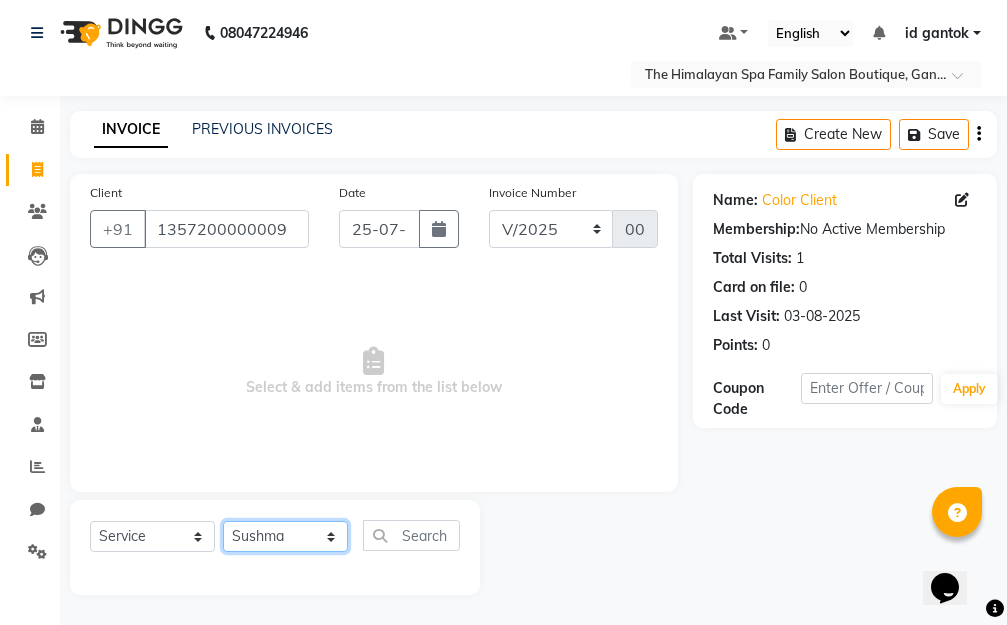 click on "Select Therapist Amar Anuradha  Binisha Bishal  Choden Chung Chung id gantok Rina  Satya  Sushila  Sushma  Totan" 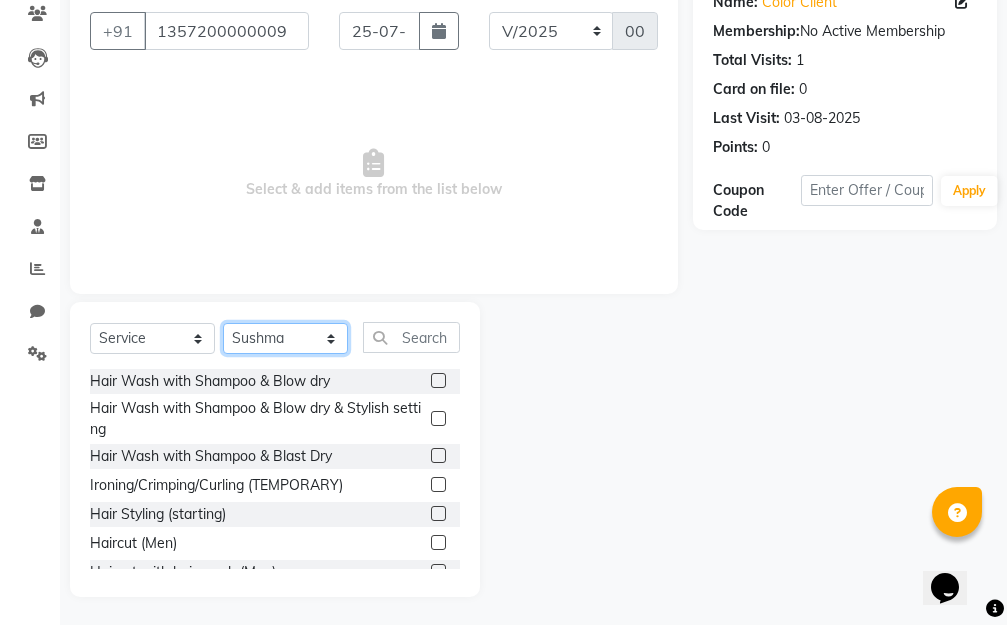 scroll, scrollTop: 203, scrollLeft: 0, axis: vertical 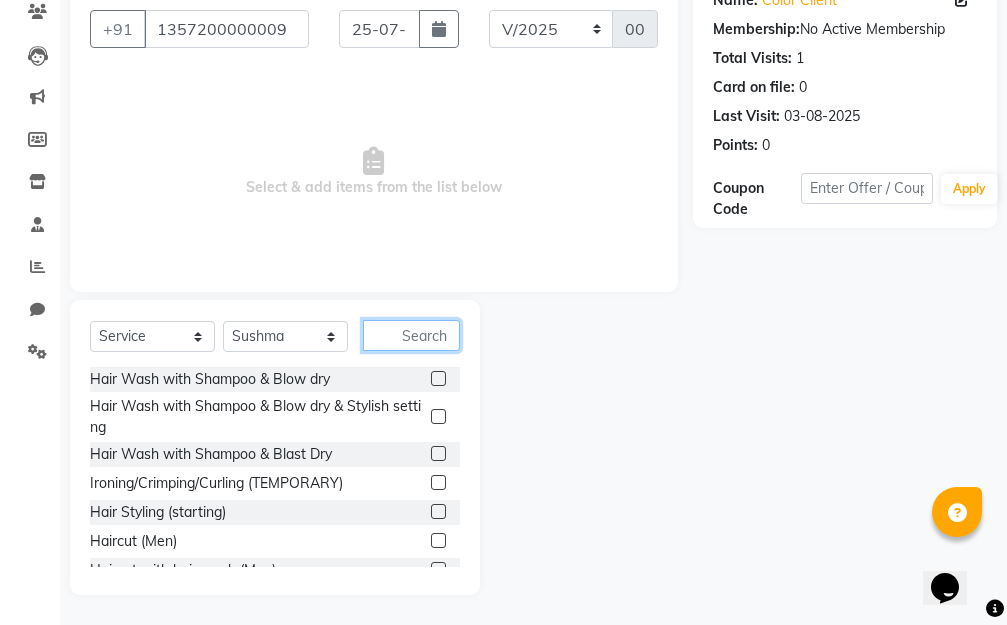 click 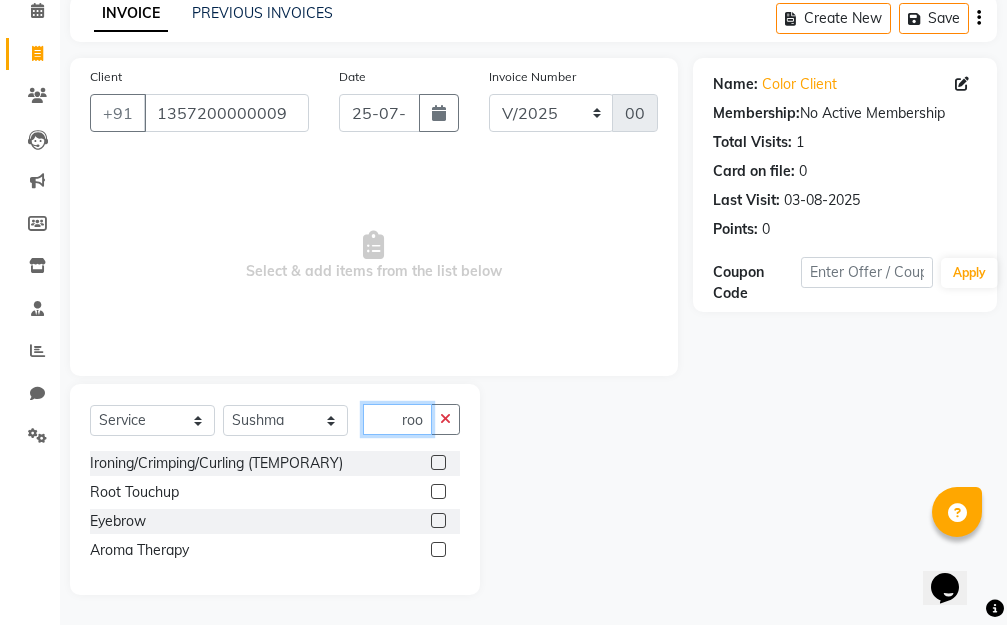 scroll, scrollTop: 32, scrollLeft: 0, axis: vertical 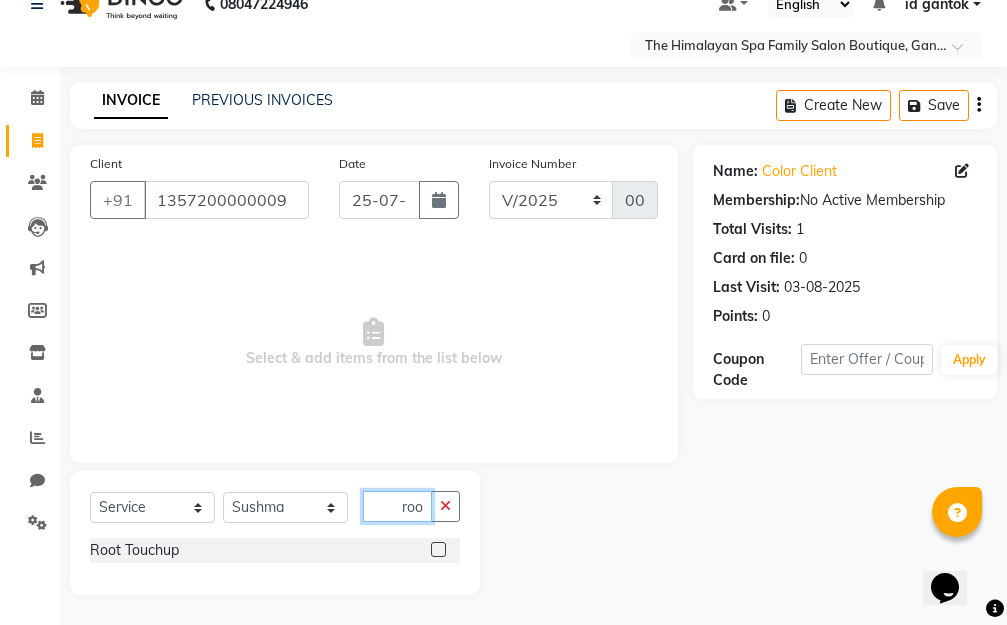 type on "roo" 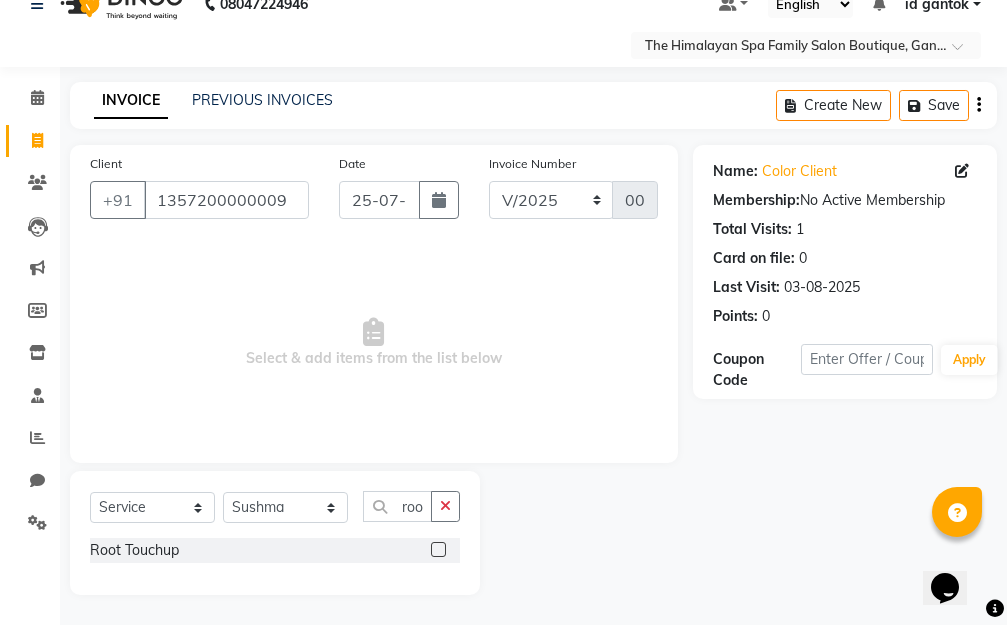 click 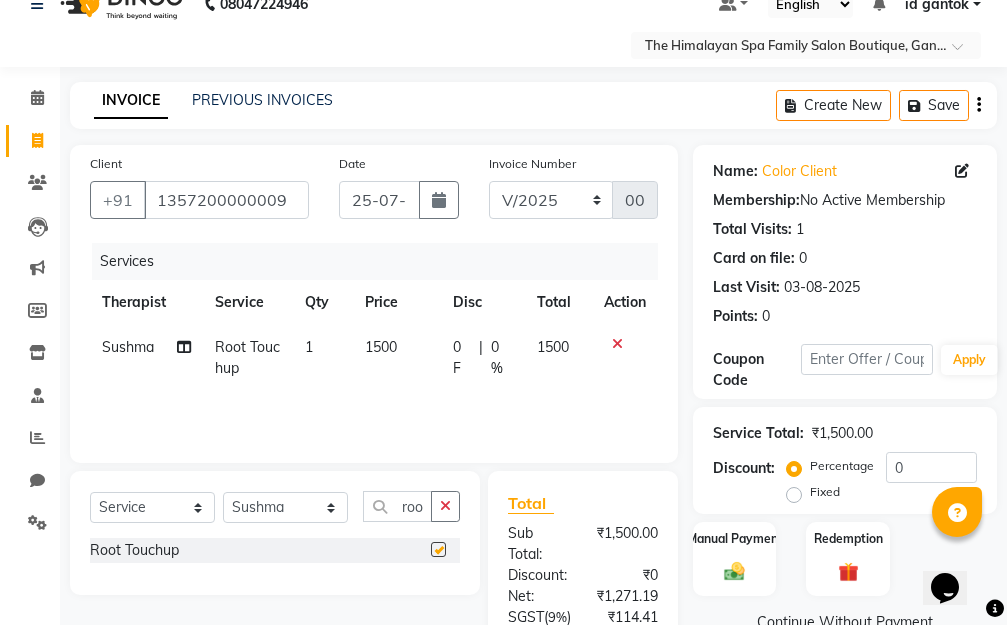 checkbox on "false" 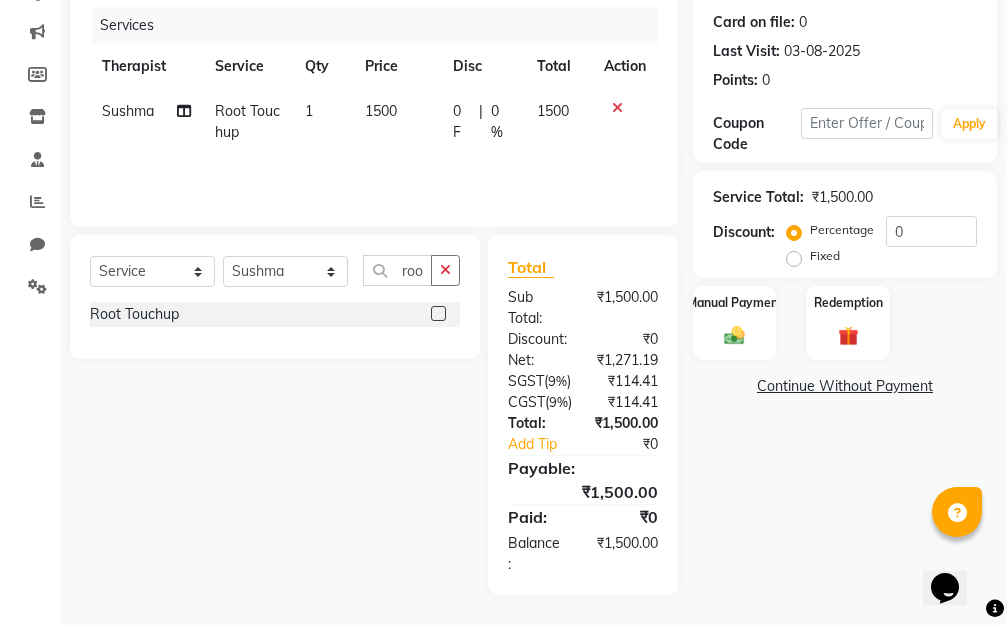 scroll, scrollTop: 0, scrollLeft: 0, axis: both 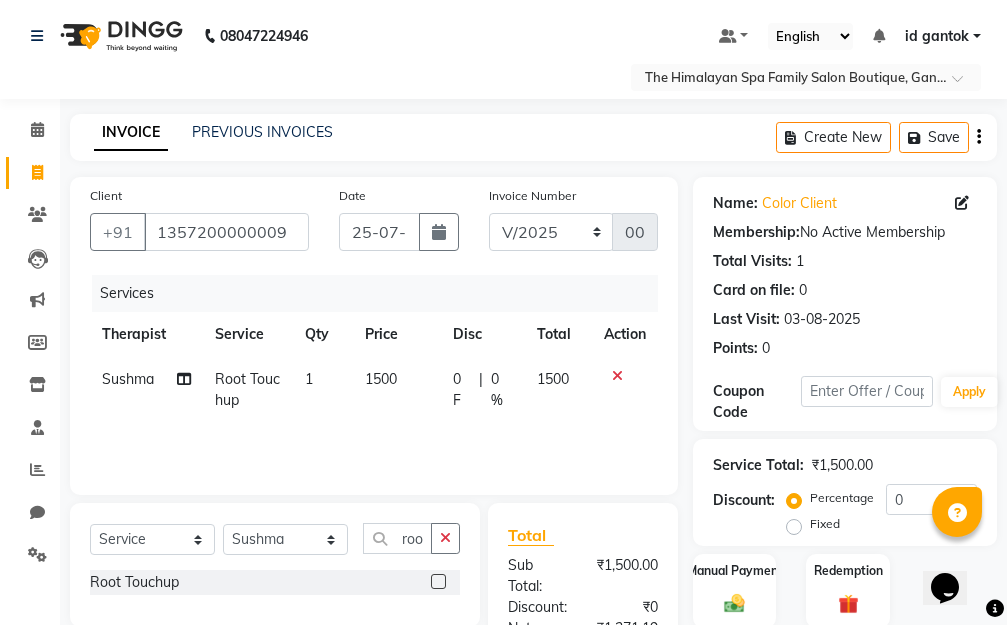 click 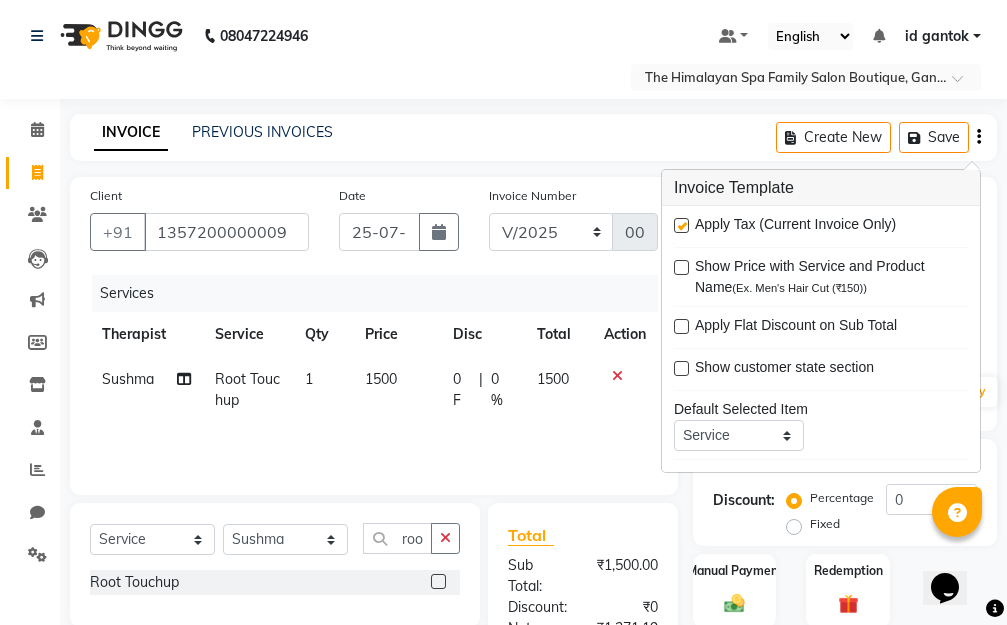 click on "Apply Tax (Current Invoice Only)" at bounding box center (795, 226) 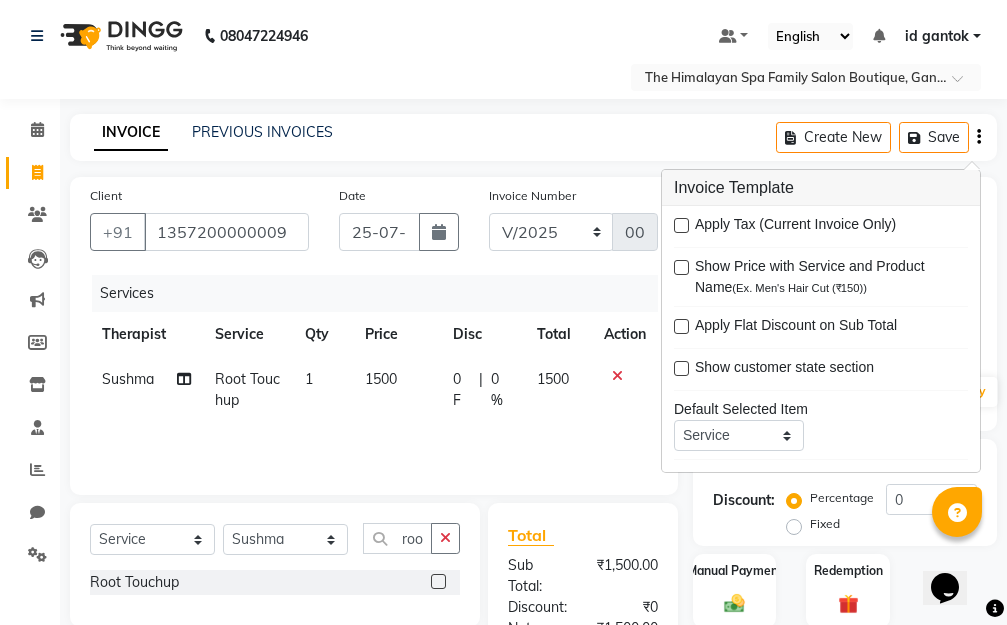 click on "INVOICE PREVIOUS INVOICES Create New   Save" 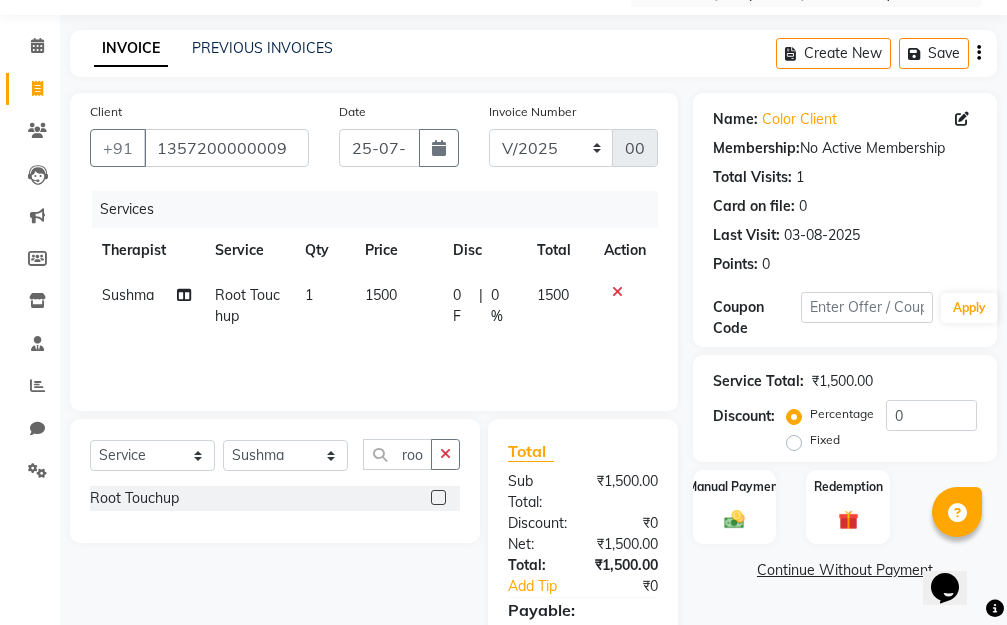 scroll, scrollTop: 226, scrollLeft: 0, axis: vertical 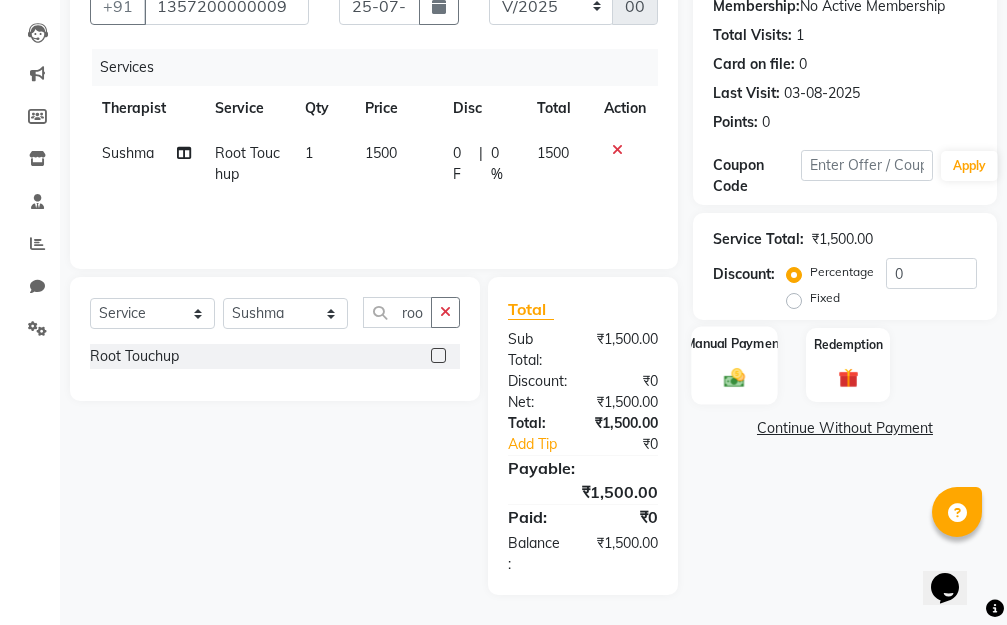 click 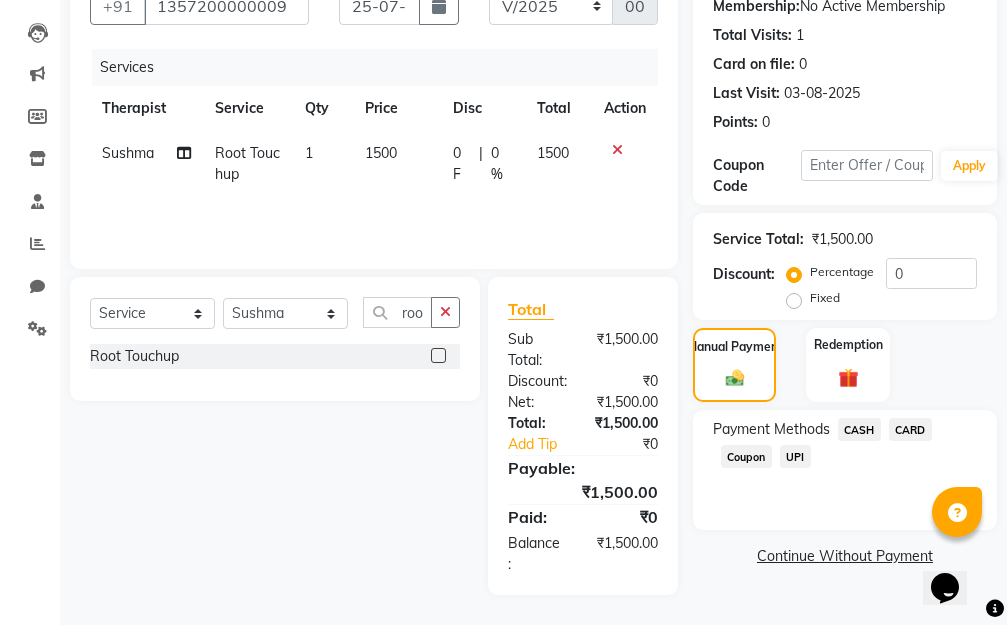 click on "CASH" 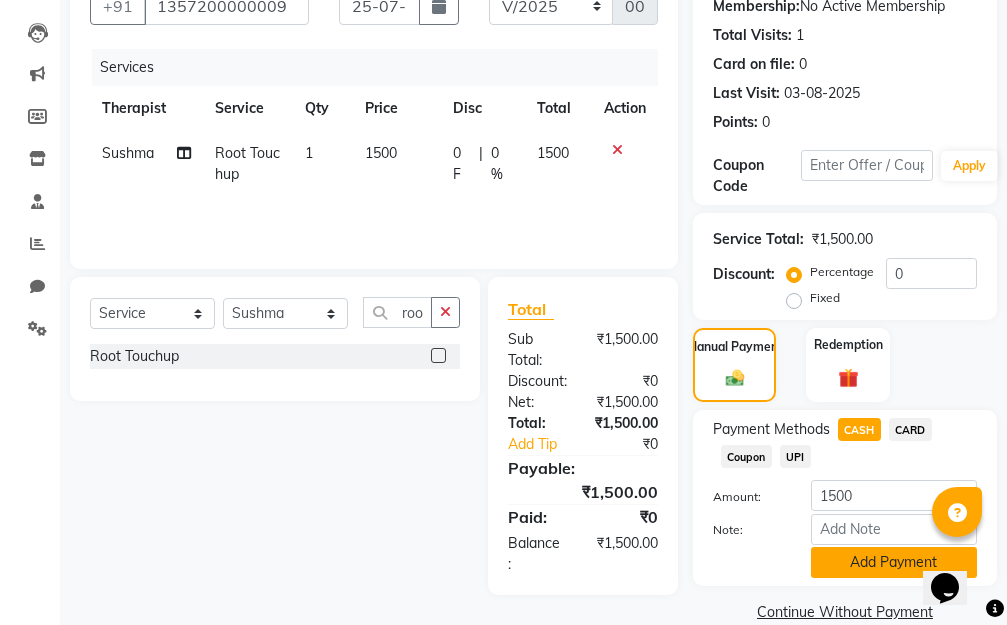 click on "Add Payment" 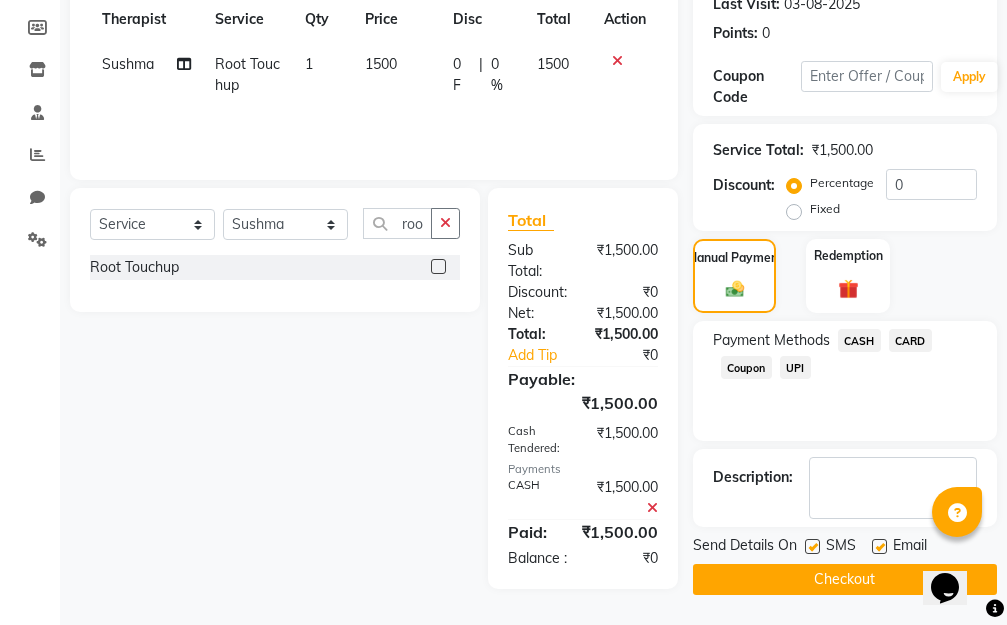 scroll, scrollTop: 330, scrollLeft: 0, axis: vertical 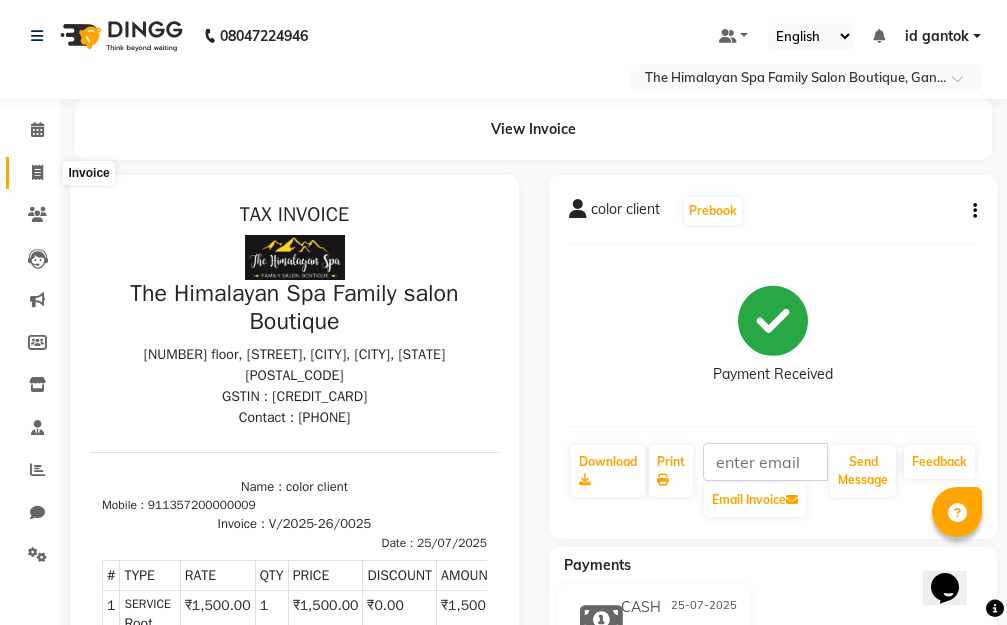 click 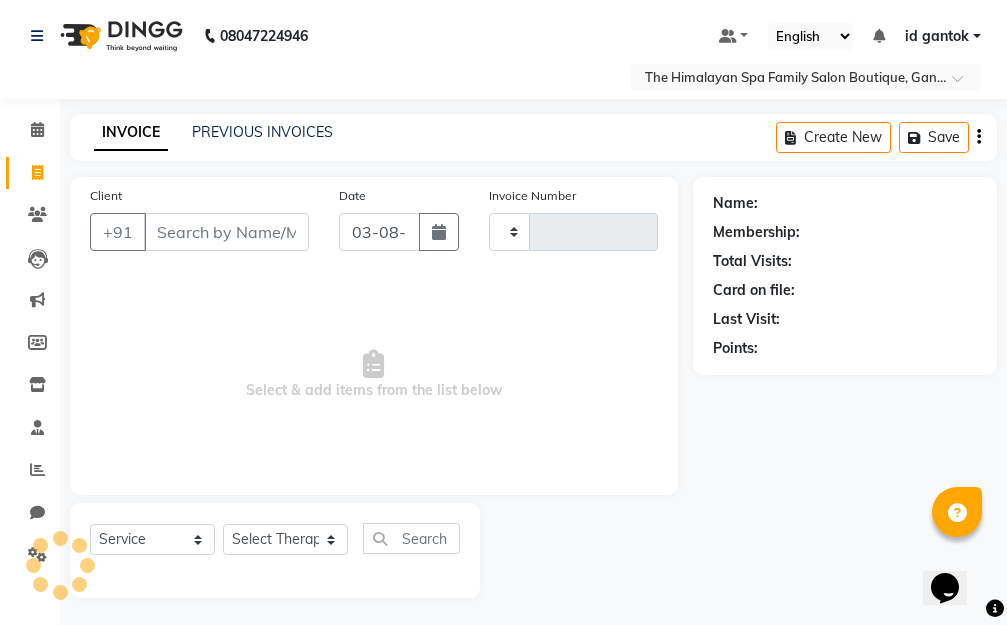 scroll, scrollTop: 3, scrollLeft: 0, axis: vertical 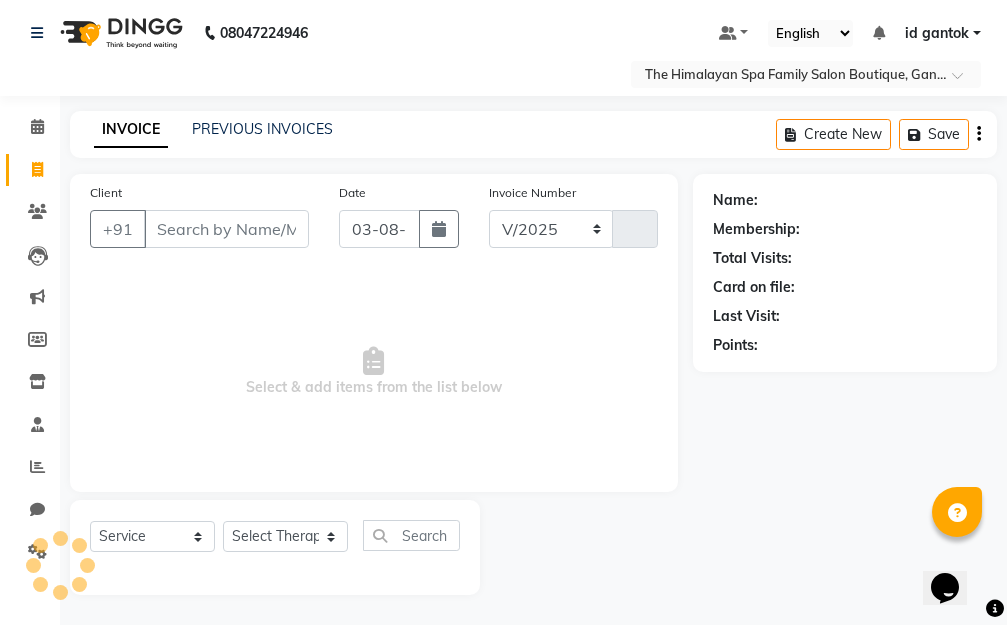 select on "8070" 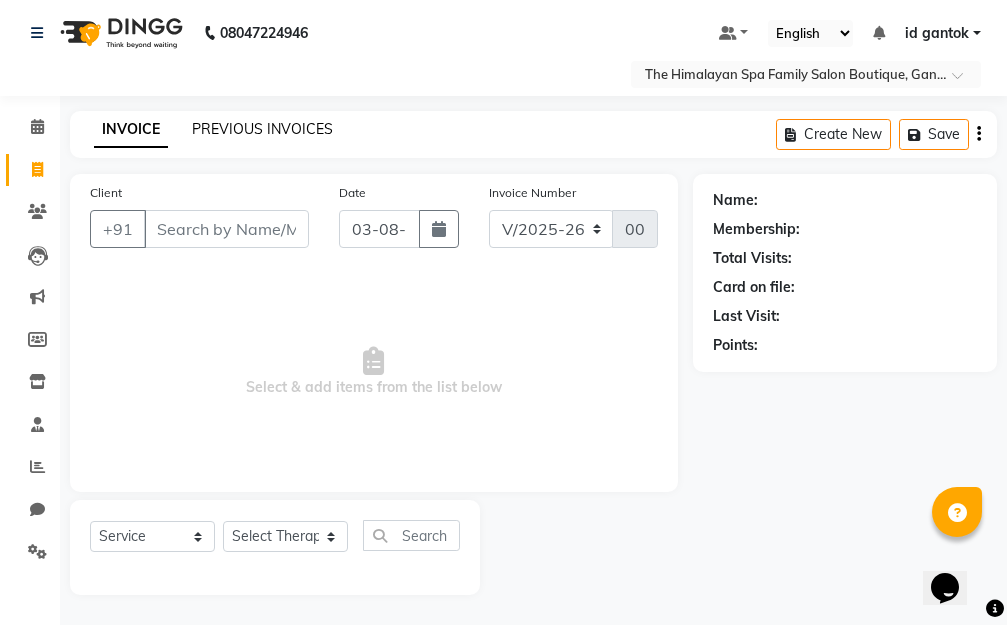 click on "PREVIOUS INVOICES" 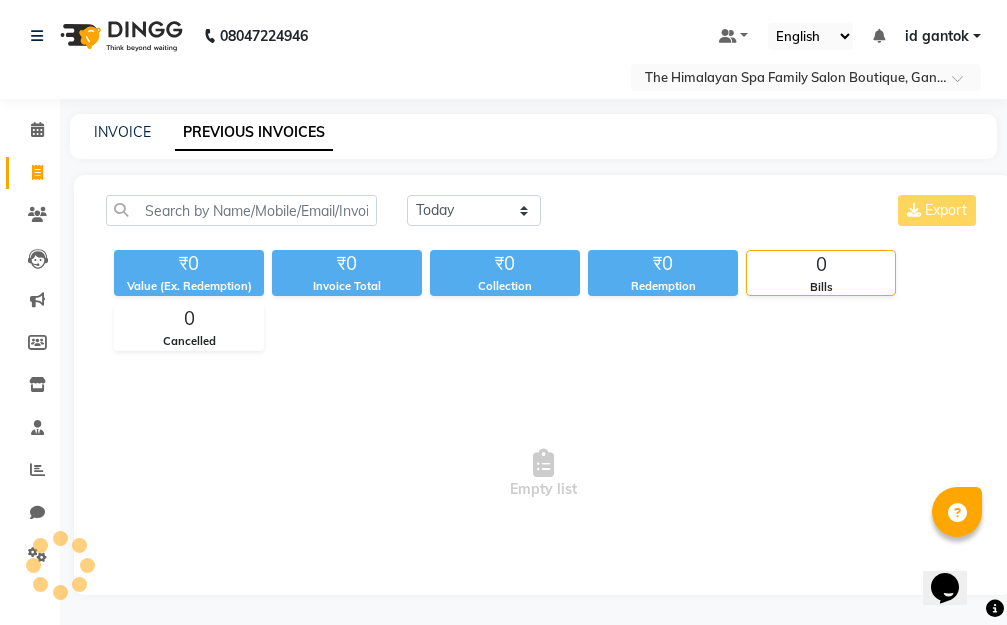 scroll, scrollTop: 0, scrollLeft: 0, axis: both 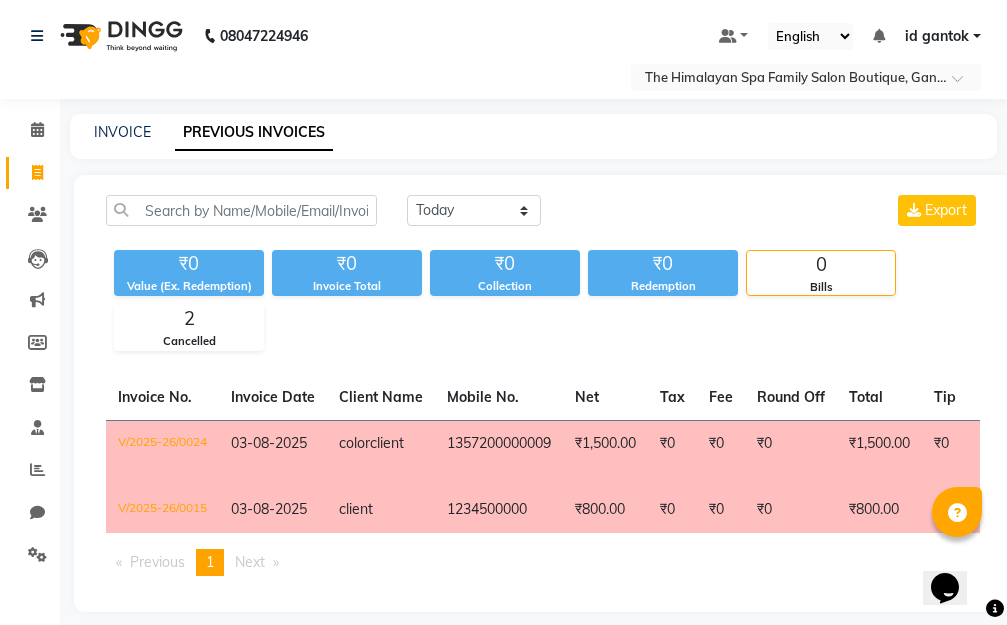 drag, startPoint x: 717, startPoint y: 438, endPoint x: 614, endPoint y: 448, distance: 103.4843 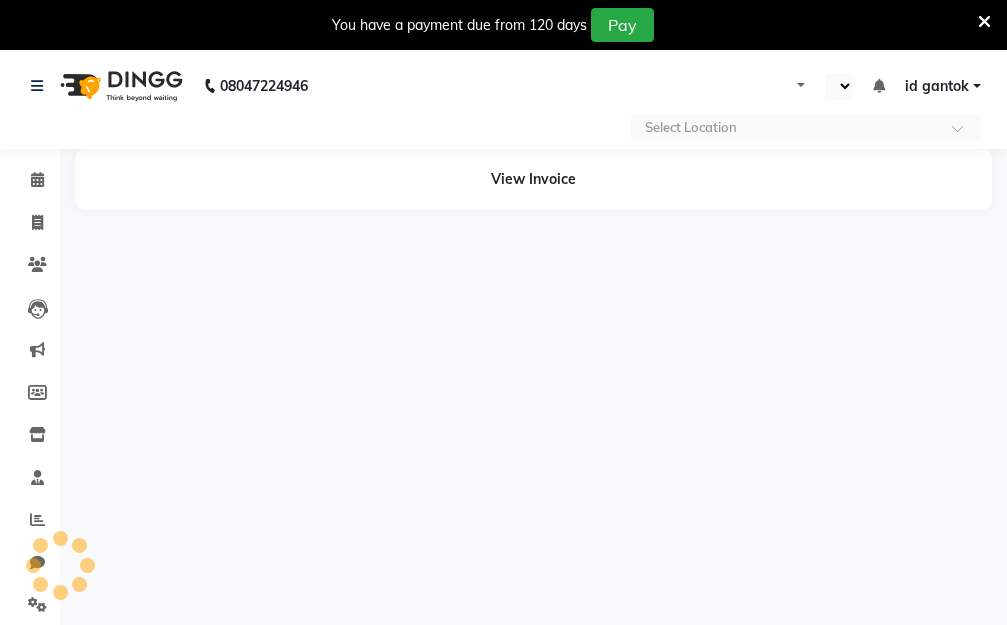 scroll, scrollTop: 0, scrollLeft: 0, axis: both 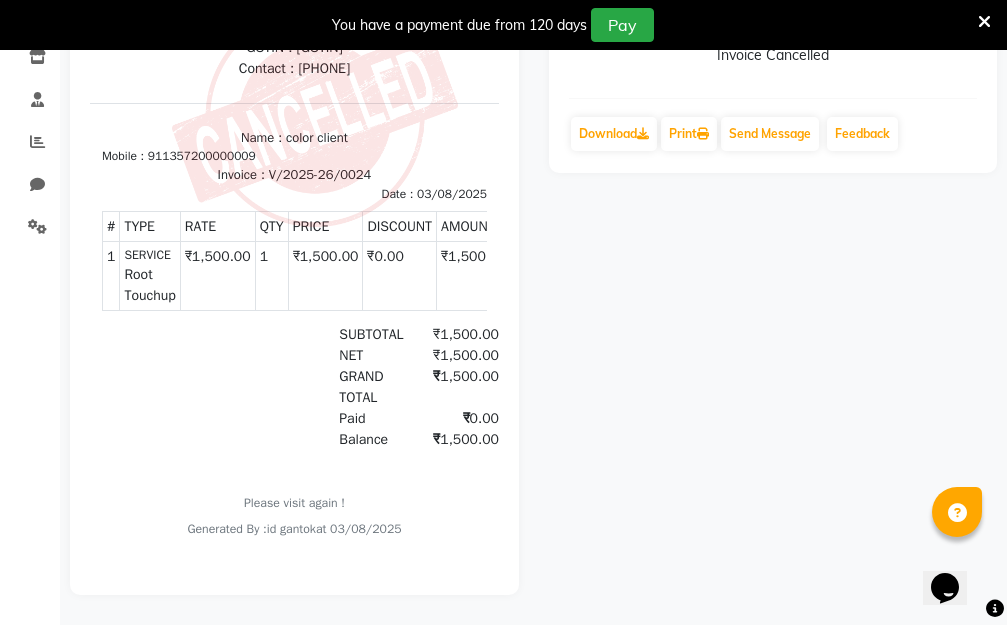 drag, startPoint x: 357, startPoint y: 285, endPoint x: 334, endPoint y: 222, distance: 67.06713 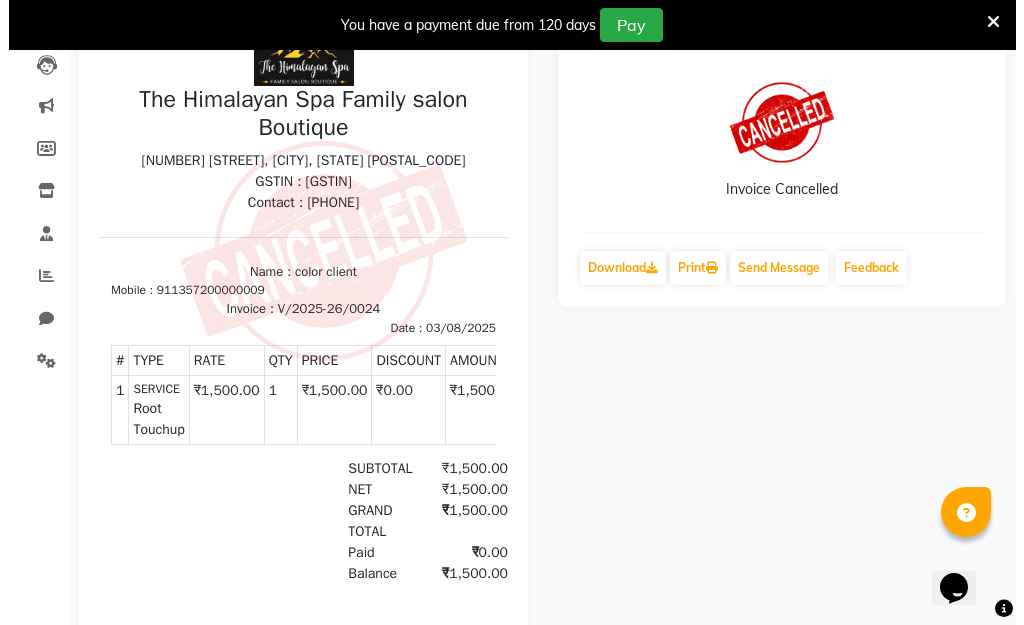 scroll, scrollTop: 0, scrollLeft: 0, axis: both 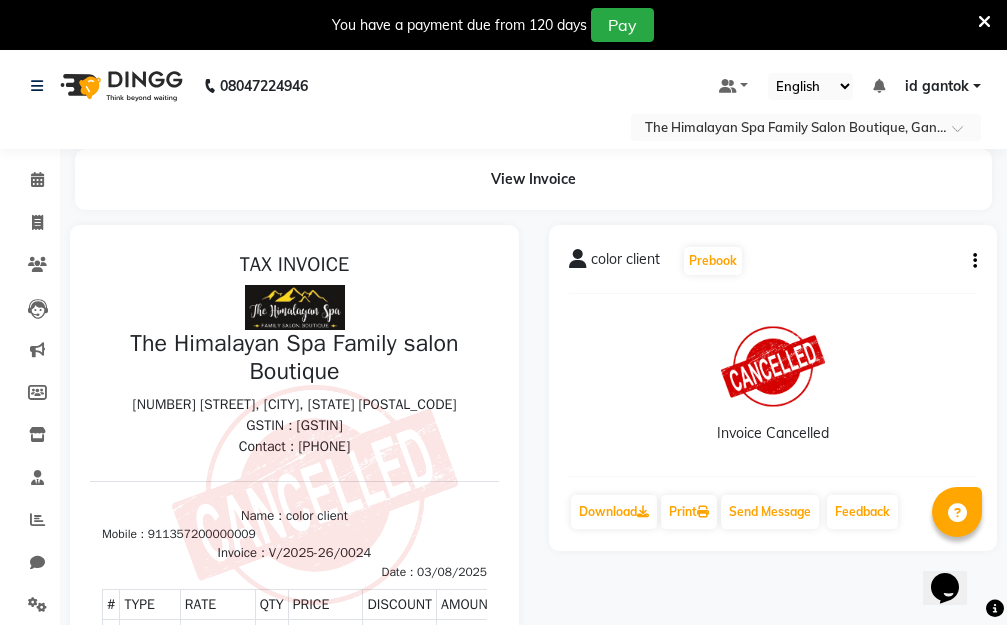 click at bounding box center [984, 22] 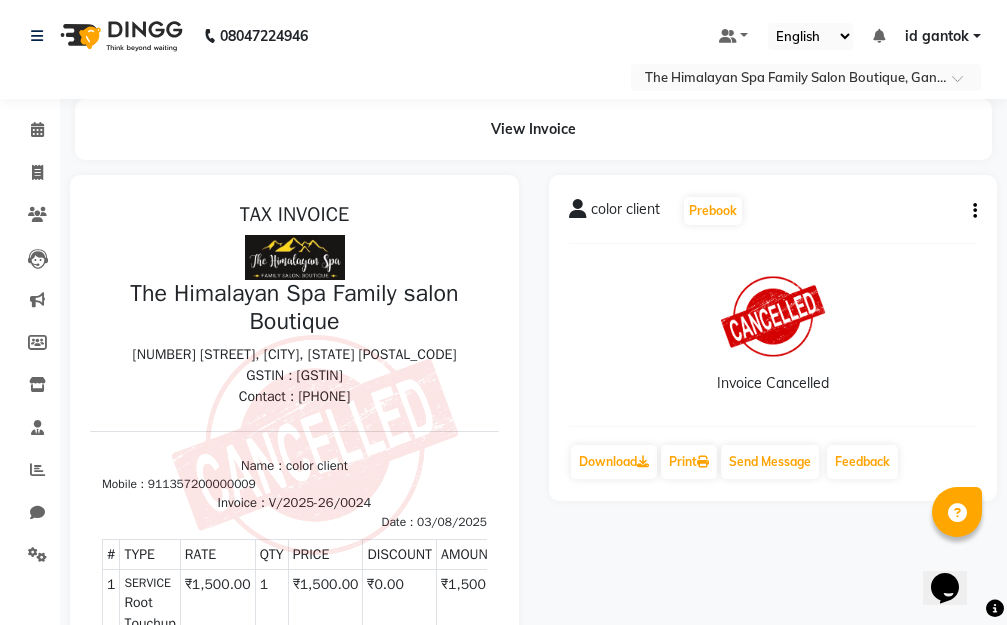 click 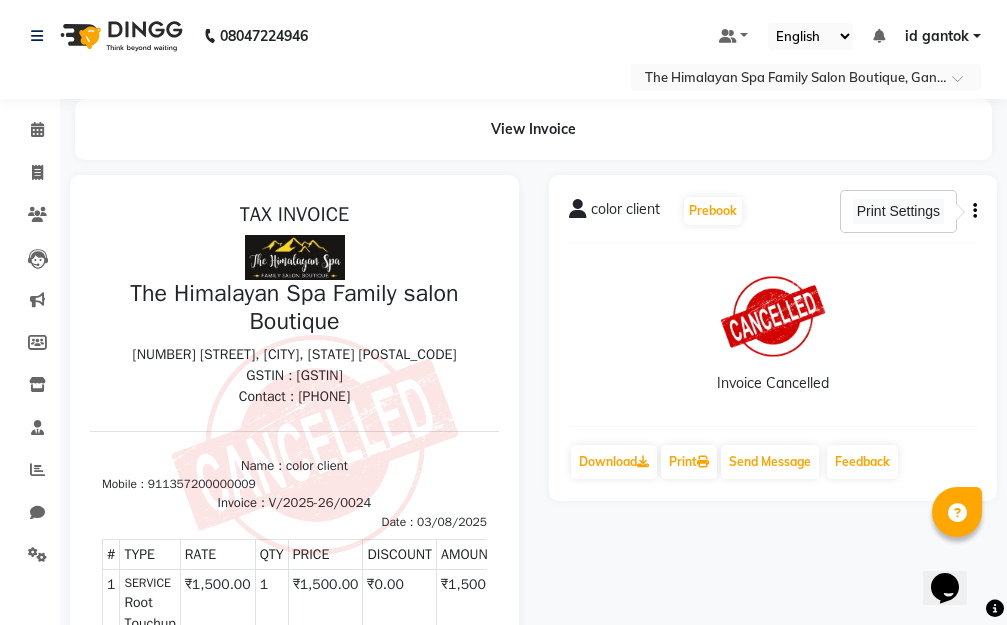 click on "Print Settings" at bounding box center (898, 211) 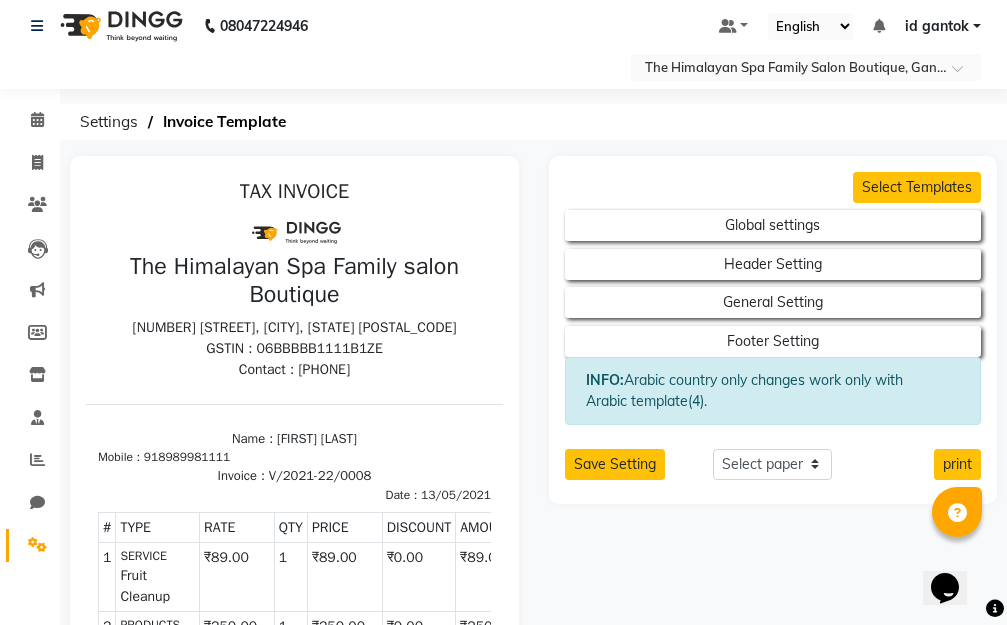 scroll, scrollTop: 0, scrollLeft: 0, axis: both 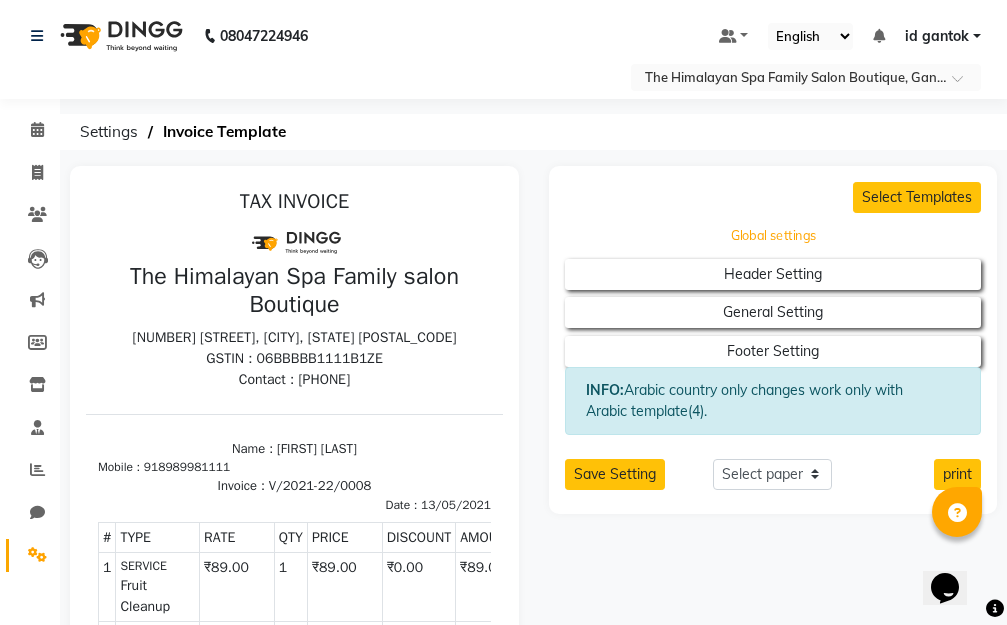 click on "Global settings" at bounding box center (772, 236) 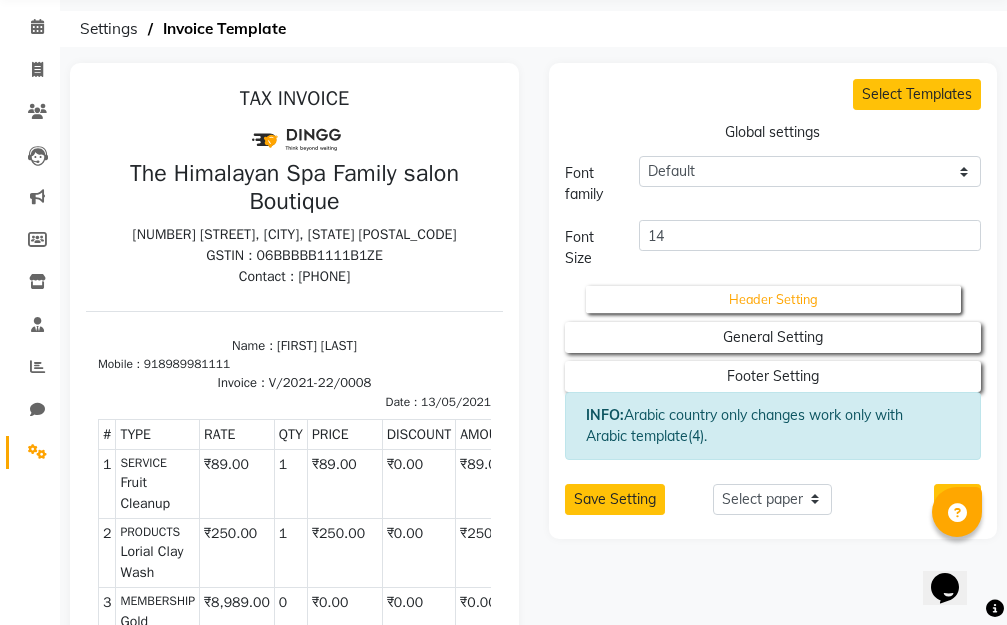 scroll, scrollTop: 100, scrollLeft: 0, axis: vertical 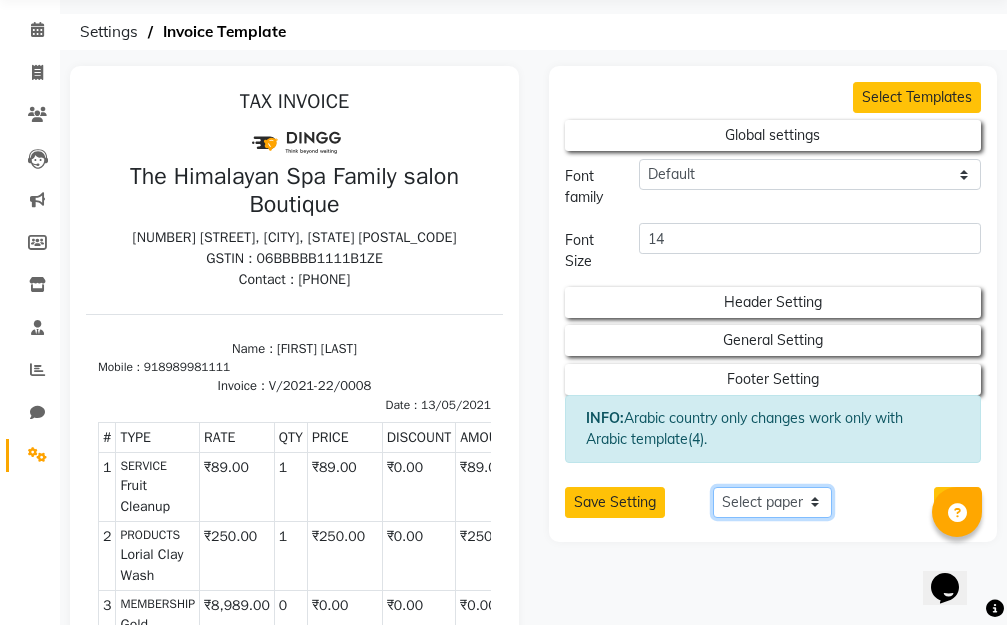 click on "Select paper A4 A5 A6 A7 Thermal Custom" 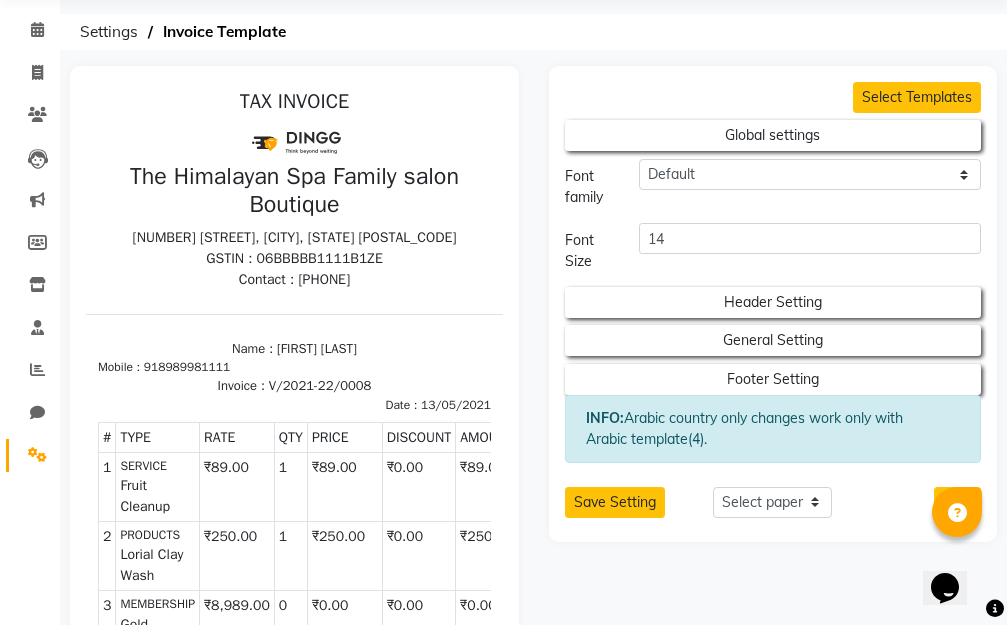 click on "Invoice : V/2021-22/0008" at bounding box center (294, 386) 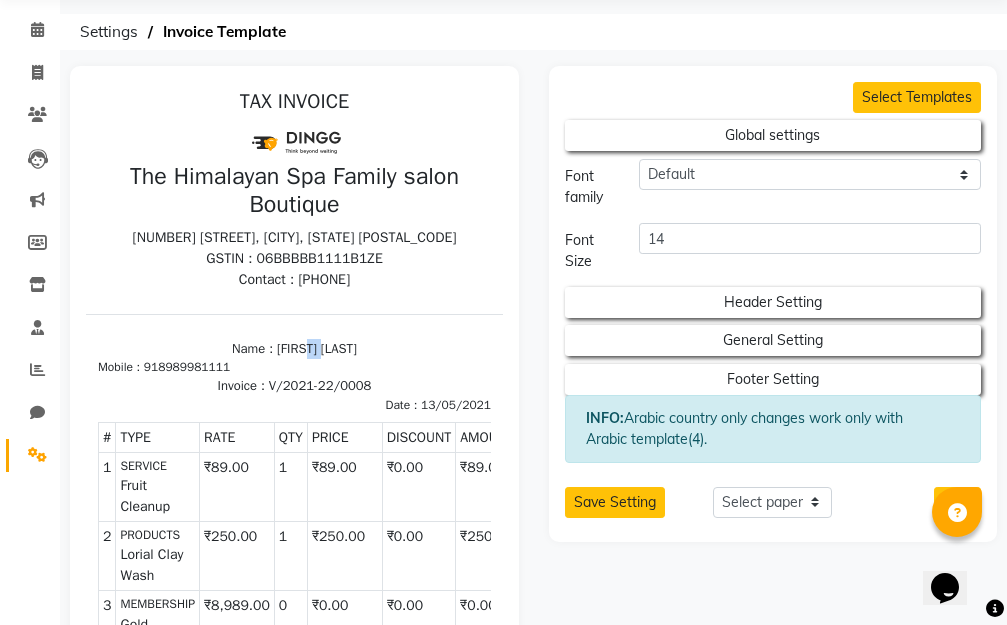 click on "Name  : [FIRST] [LAST]" at bounding box center (294, 349) 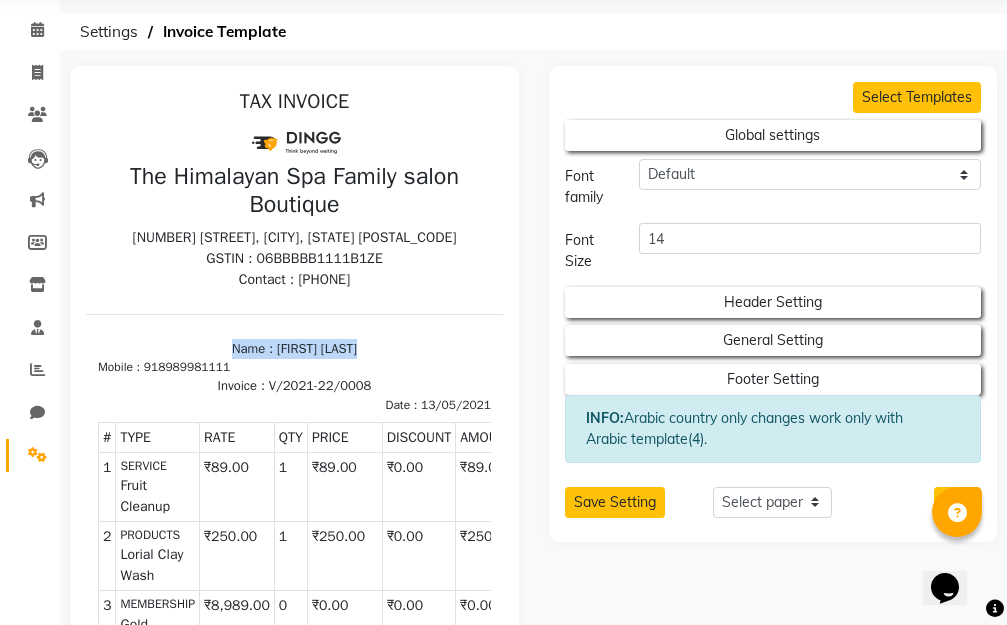 click on "Name  : [FIRST] [LAST]" at bounding box center (294, 349) 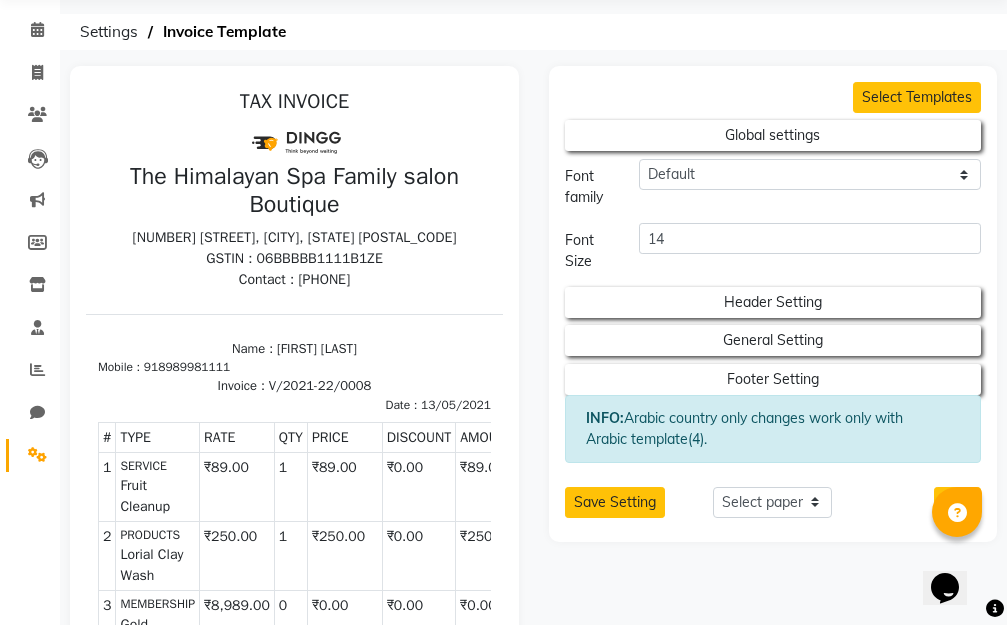 click on "[NUMBER] [STREET], [CITY], [STATE] [POSTAL_CODE]" at bounding box center [294, 237] 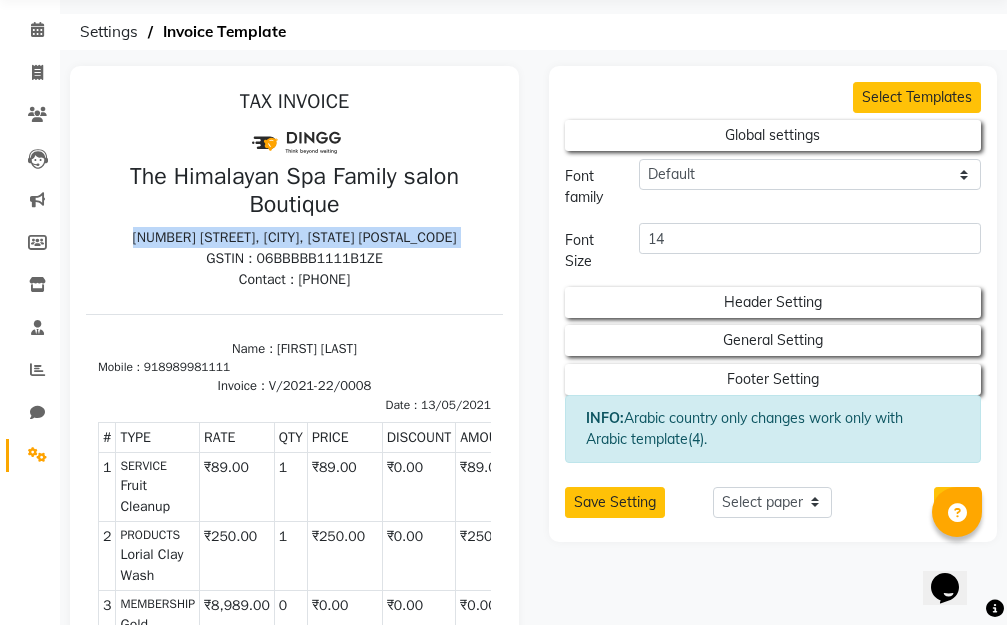 click on "[NUMBER] [STREET], [CITY], [STATE] [POSTAL_CODE]" at bounding box center [294, 237] 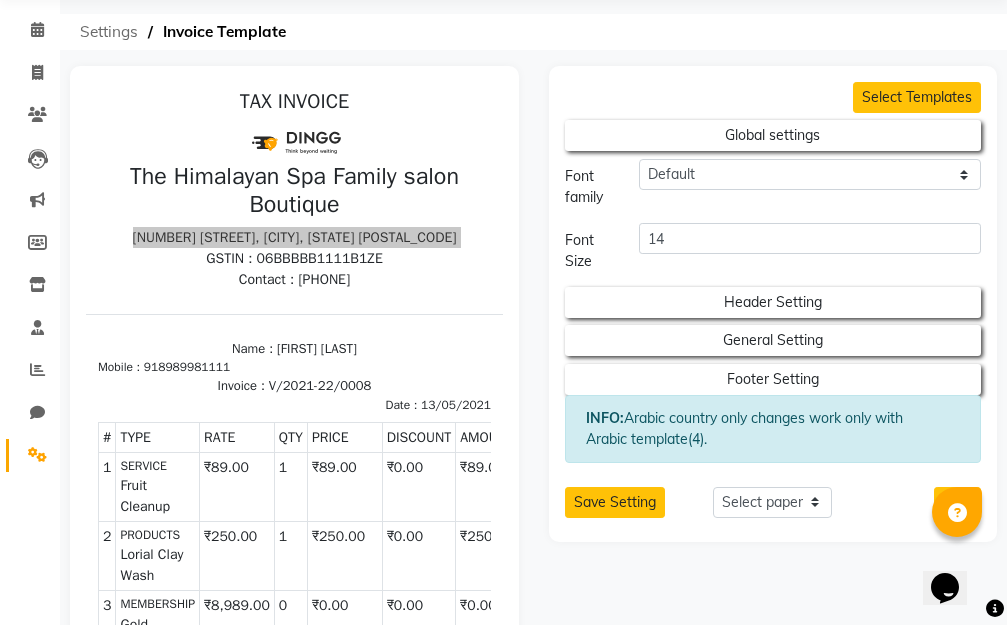 click on "Settings" 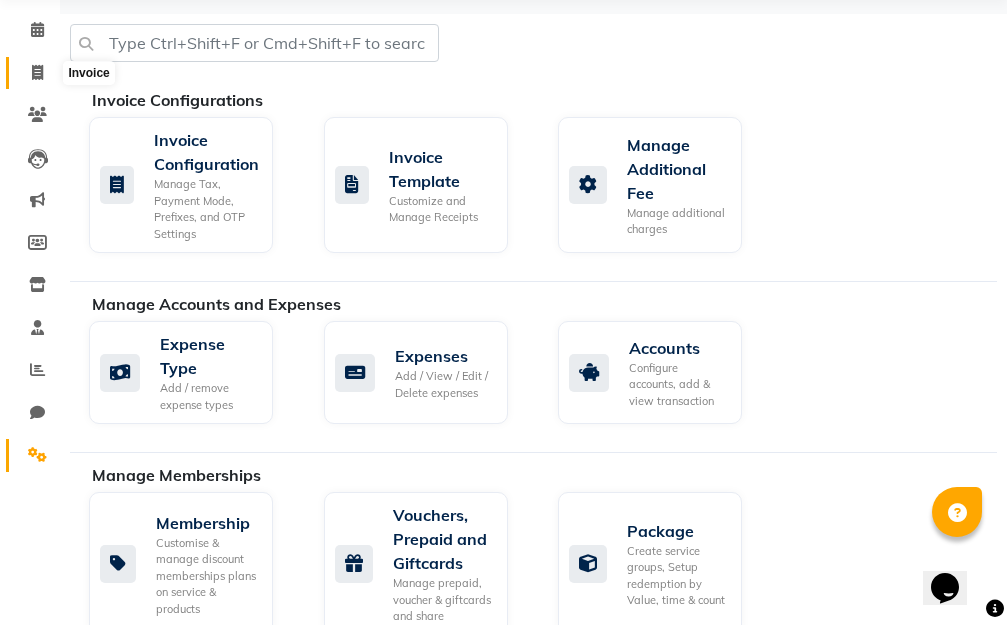 click 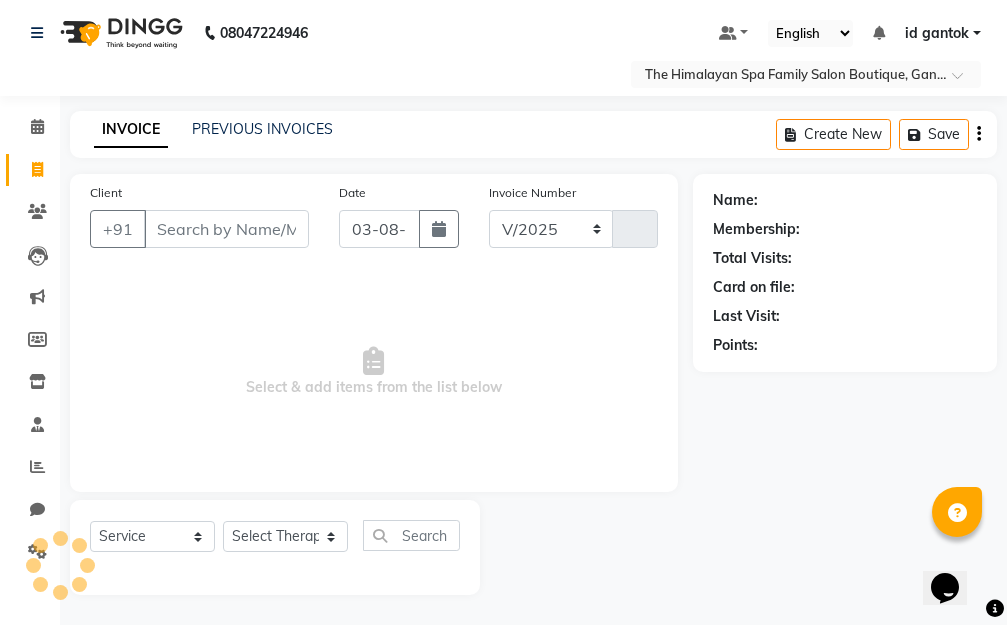 scroll, scrollTop: 3, scrollLeft: 0, axis: vertical 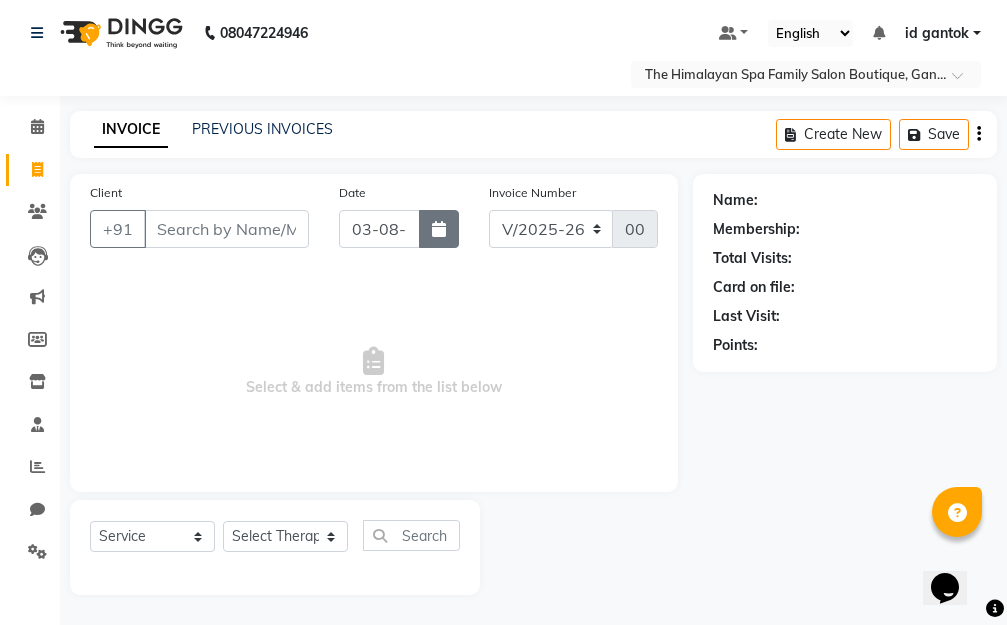 click 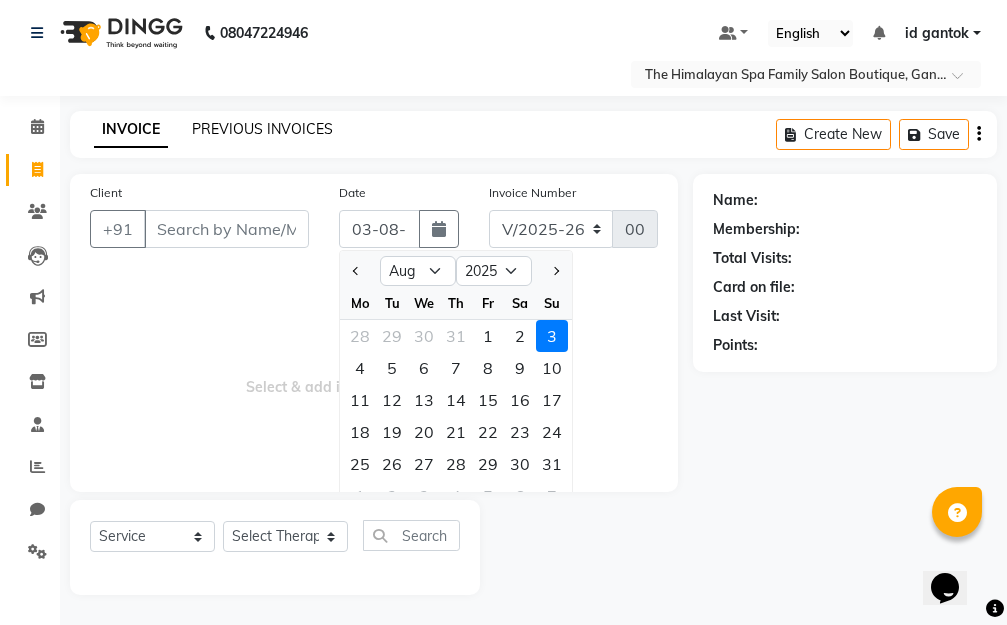 click on "PREVIOUS INVOICES" 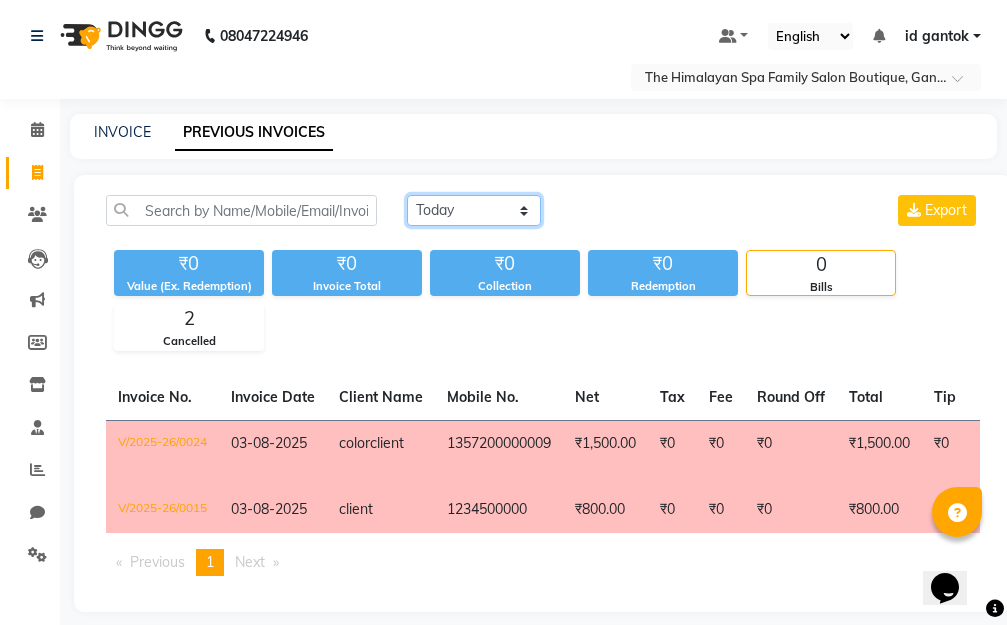 click on "Today Yesterday Custom Range" 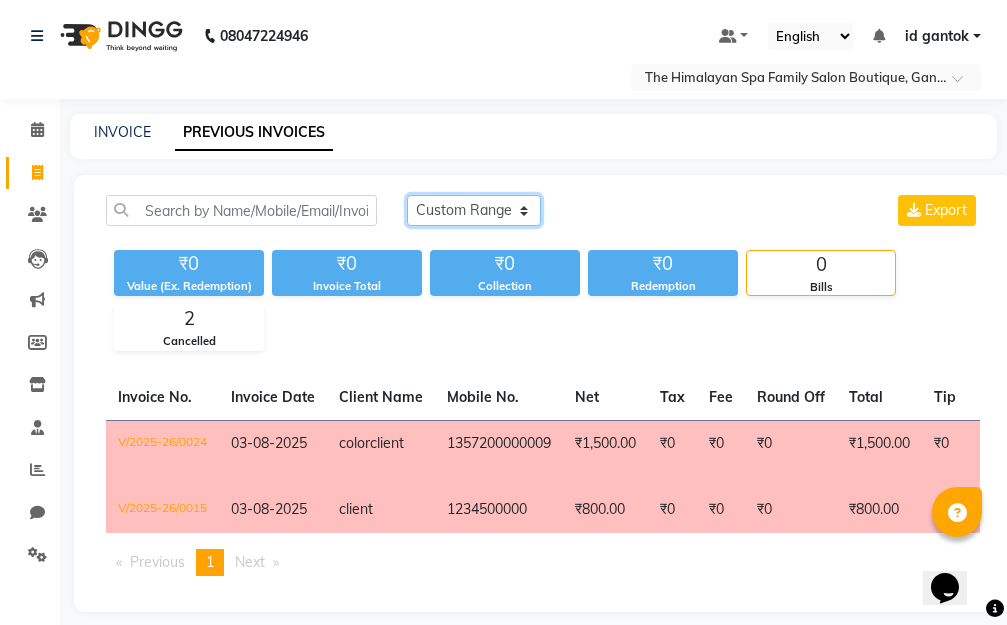 click on "Today Yesterday Custom Range" 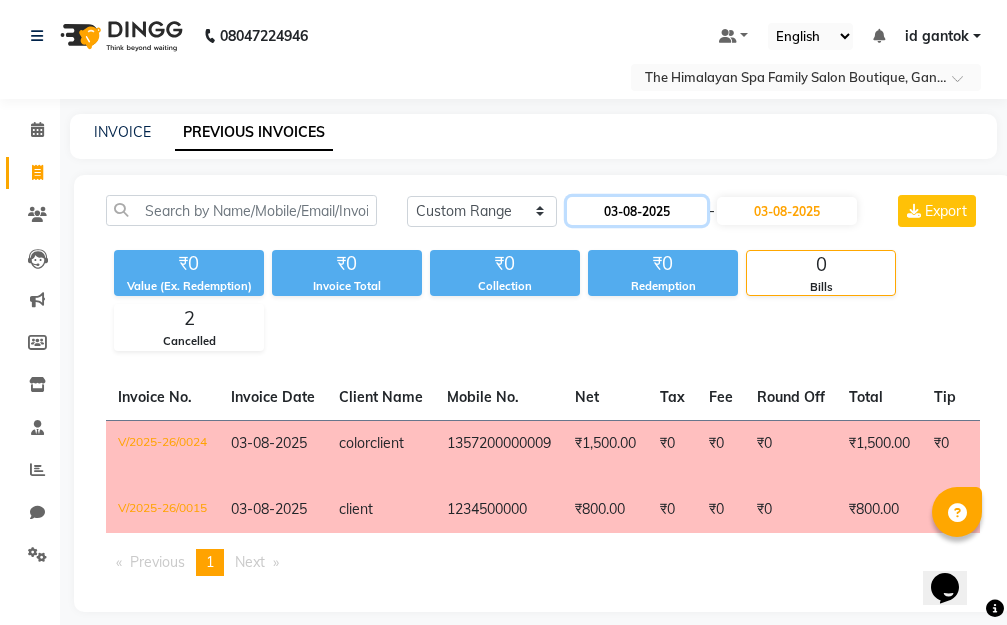 click on "03-08-2025" 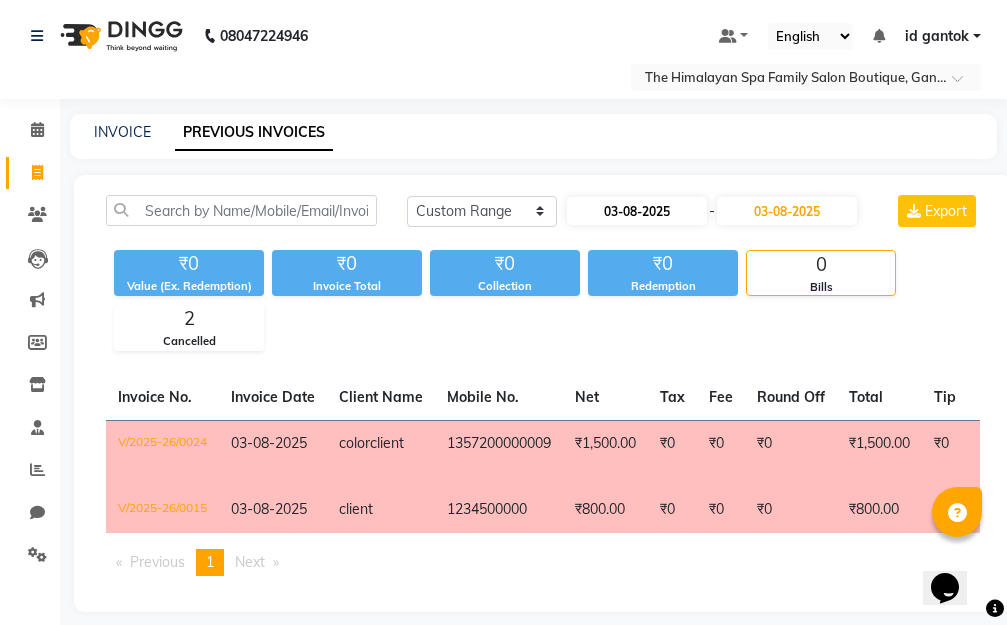 select on "8" 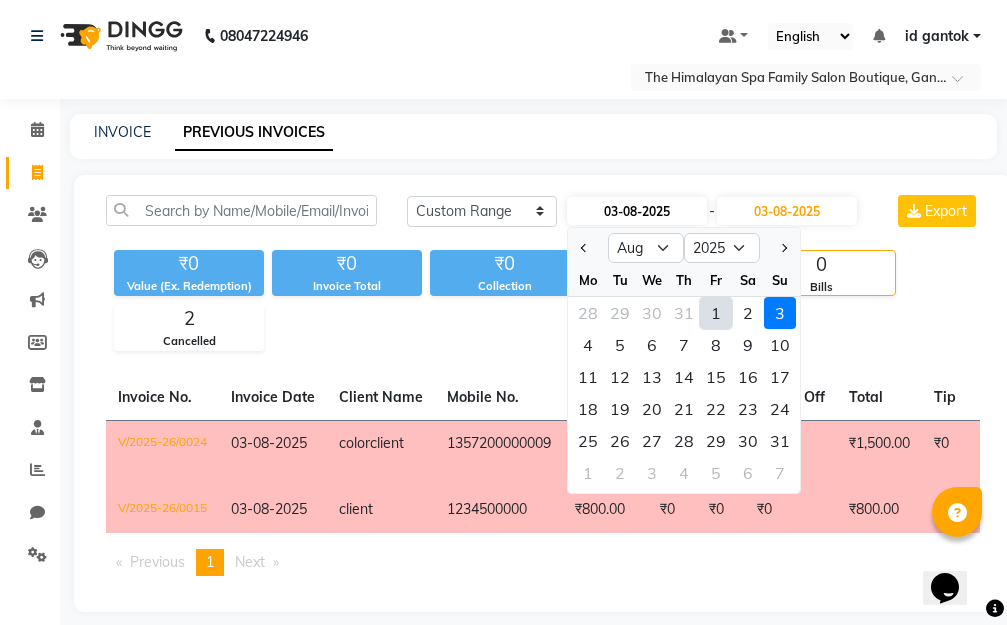 select on "7" 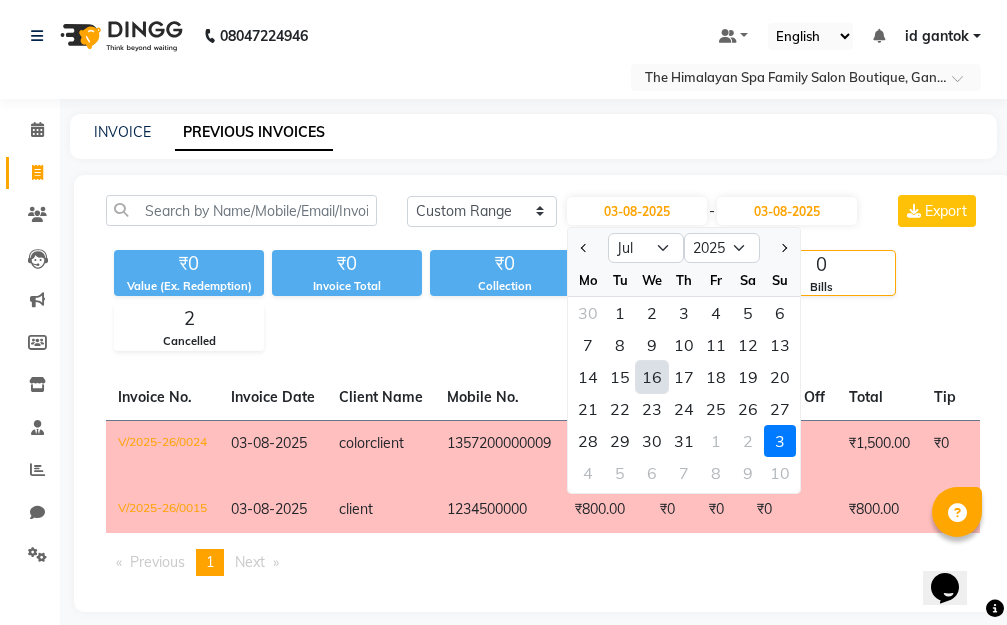 click on "25" 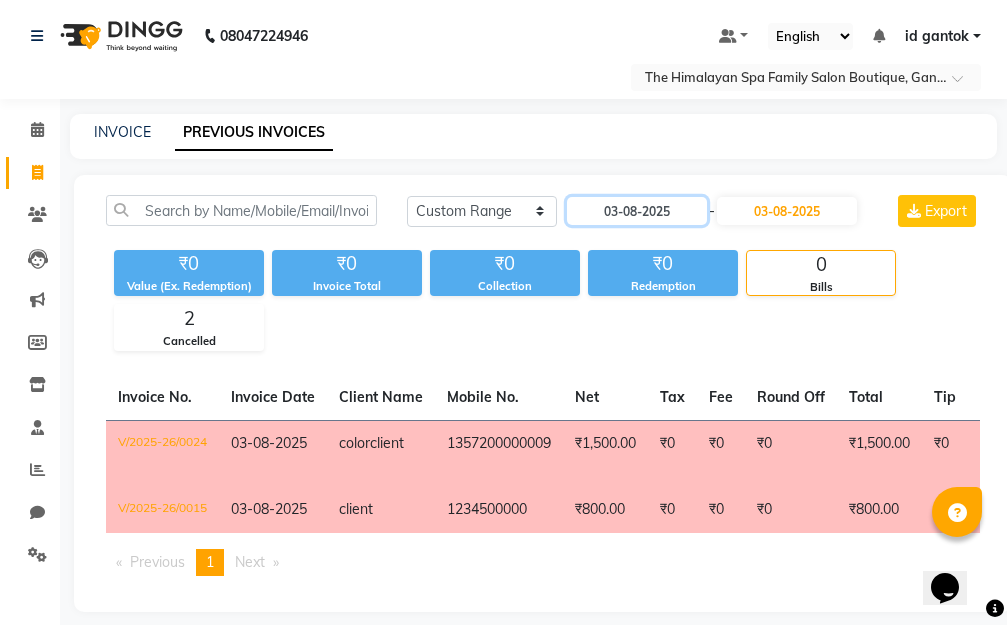 type on "25-07-2025" 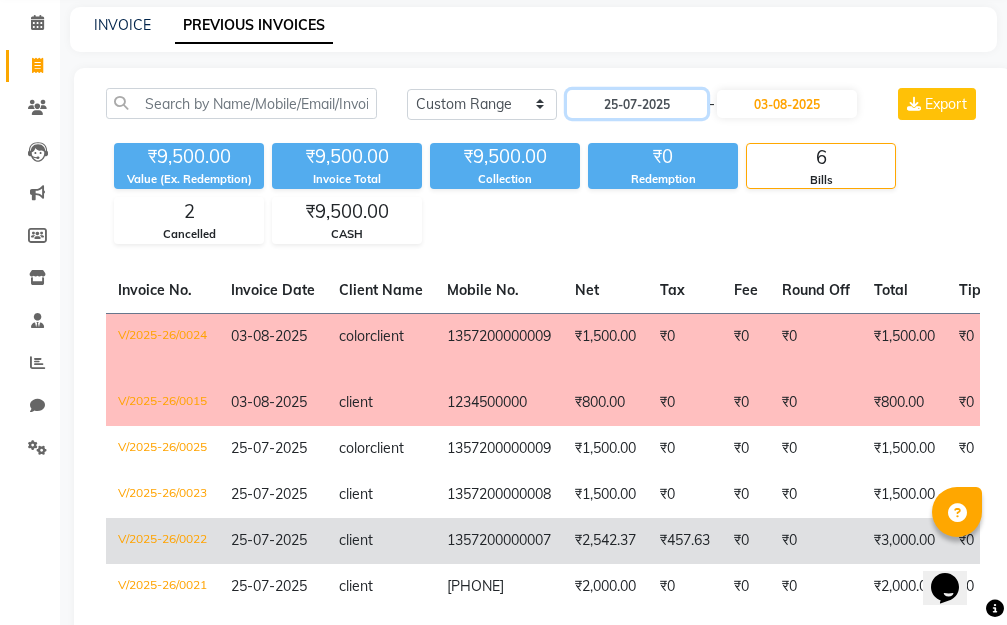 scroll, scrollTop: 100, scrollLeft: 0, axis: vertical 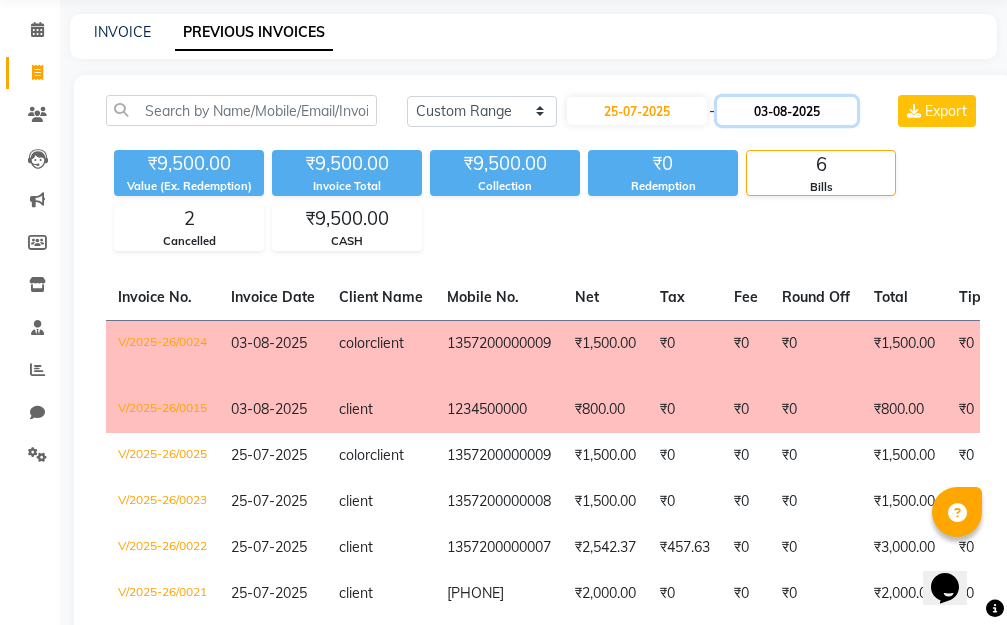 click on "03-08-2025" 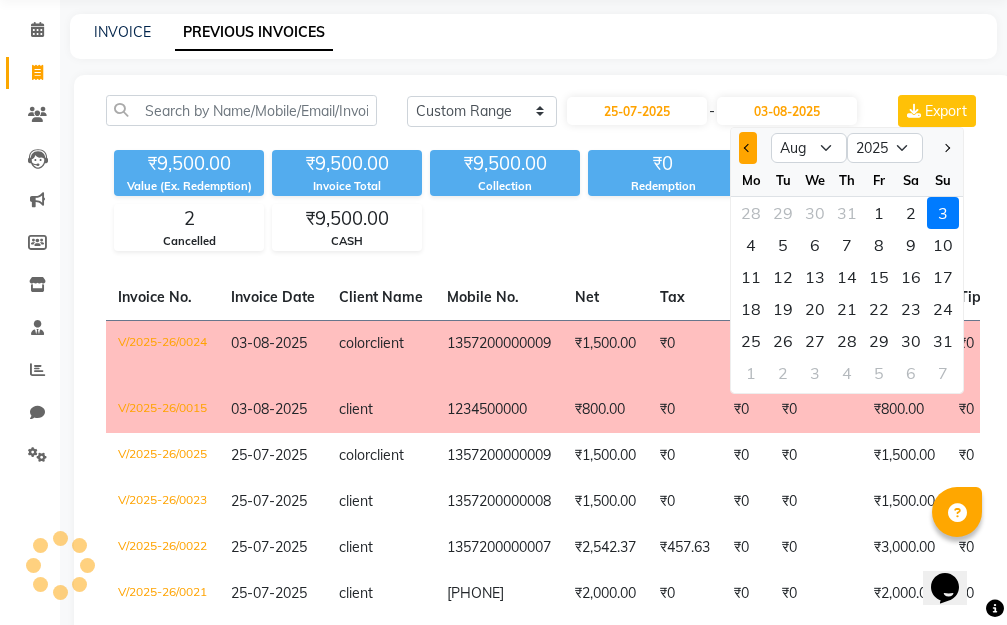 click 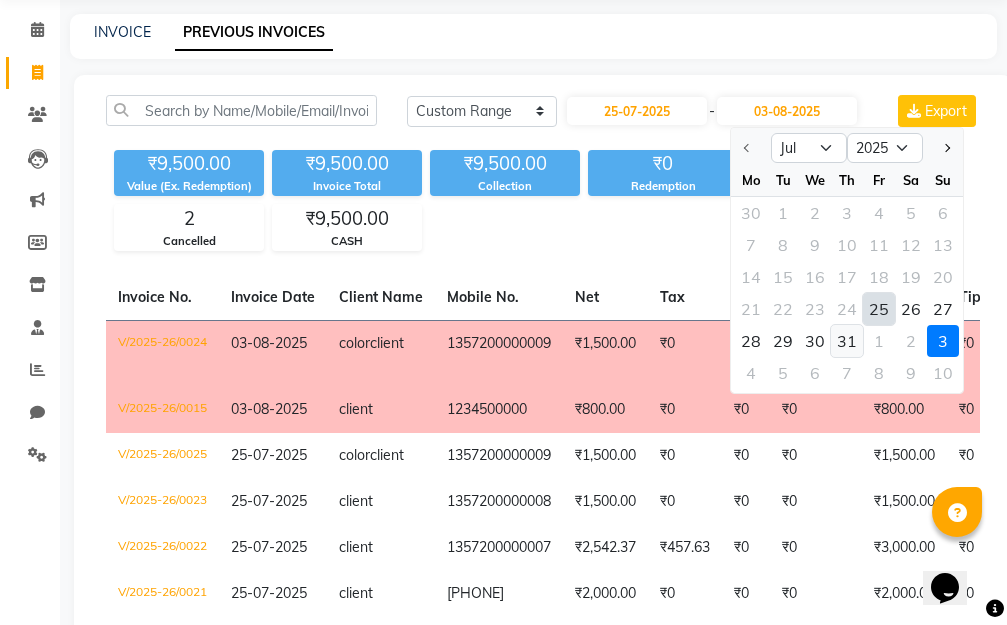 click on "31" 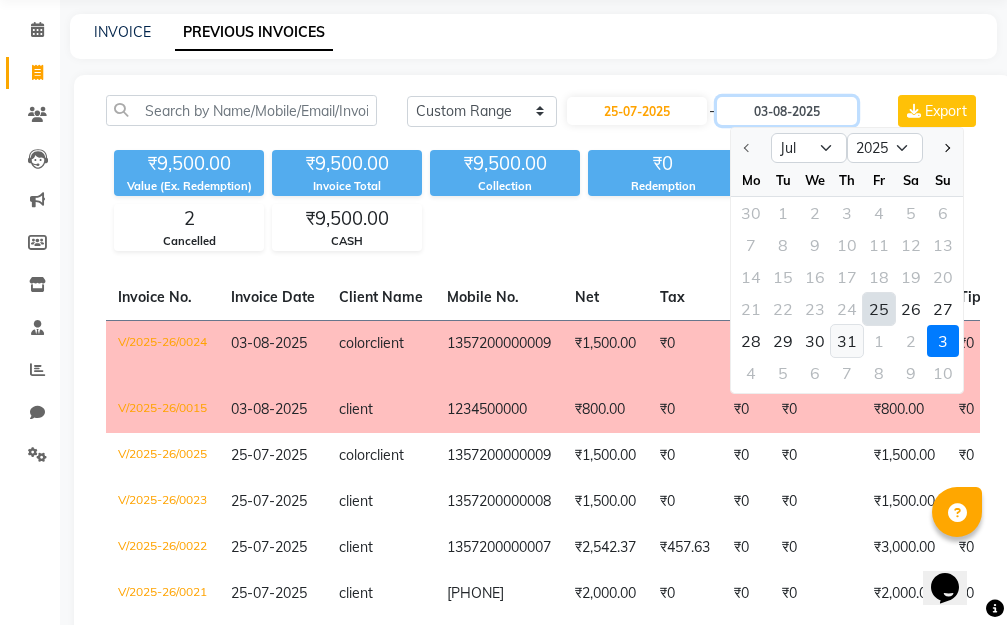 type on "31-07-2025" 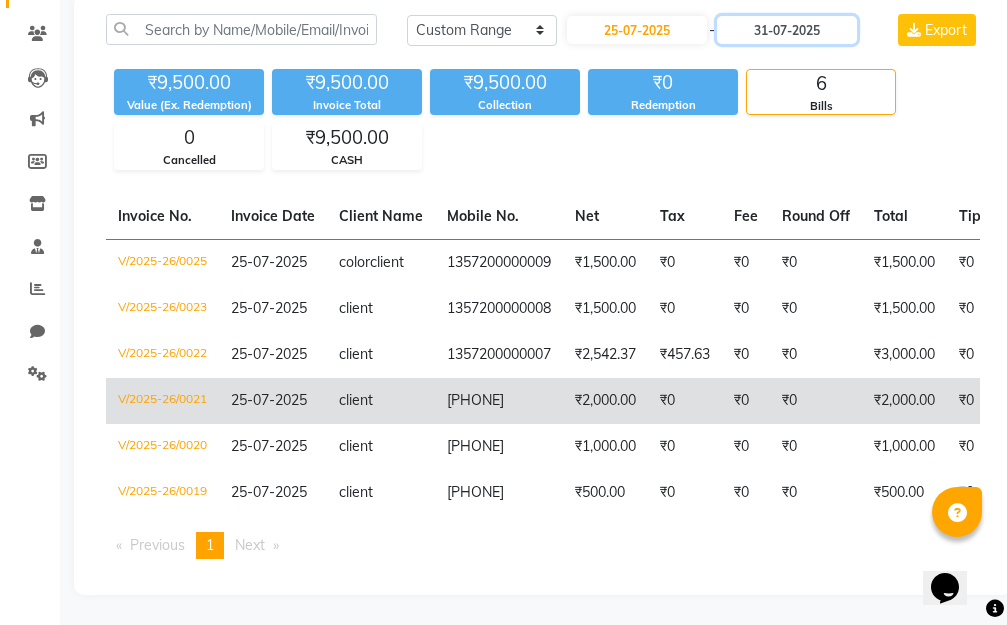scroll, scrollTop: 0, scrollLeft: 0, axis: both 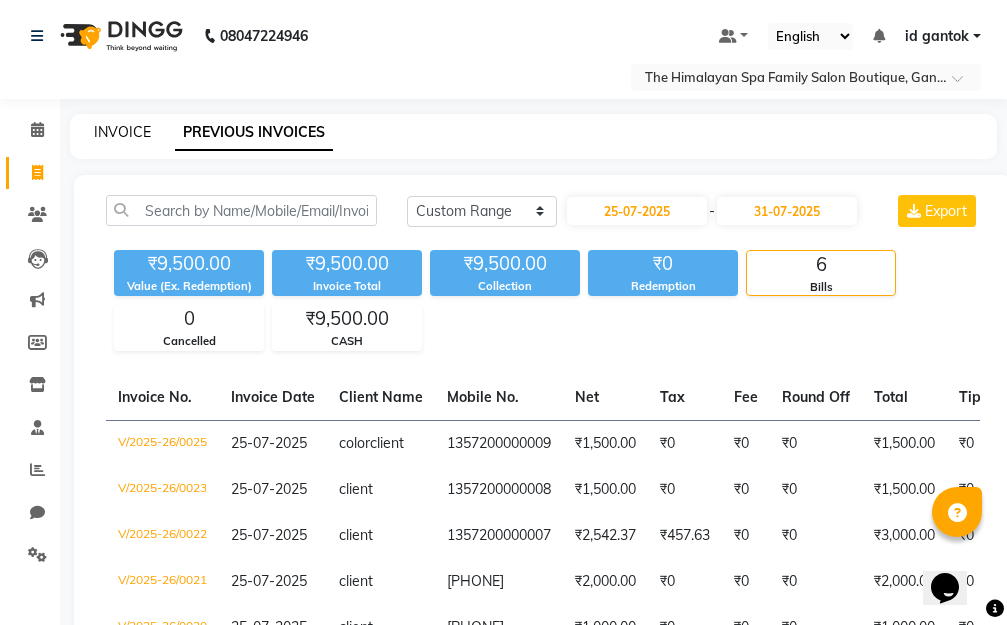 click on "INVOICE" 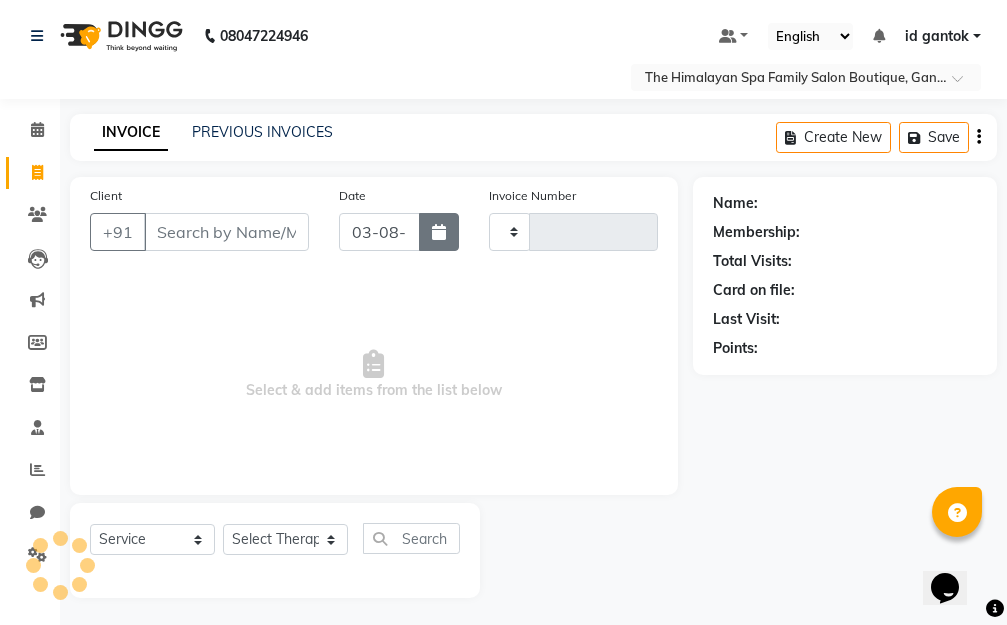 scroll, scrollTop: 3, scrollLeft: 0, axis: vertical 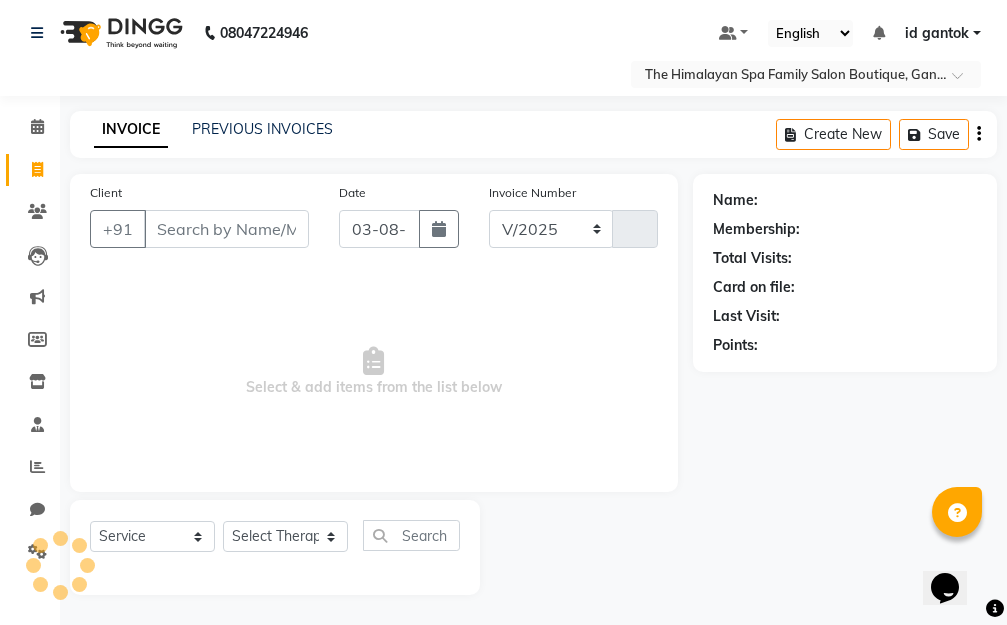 select on "8070" 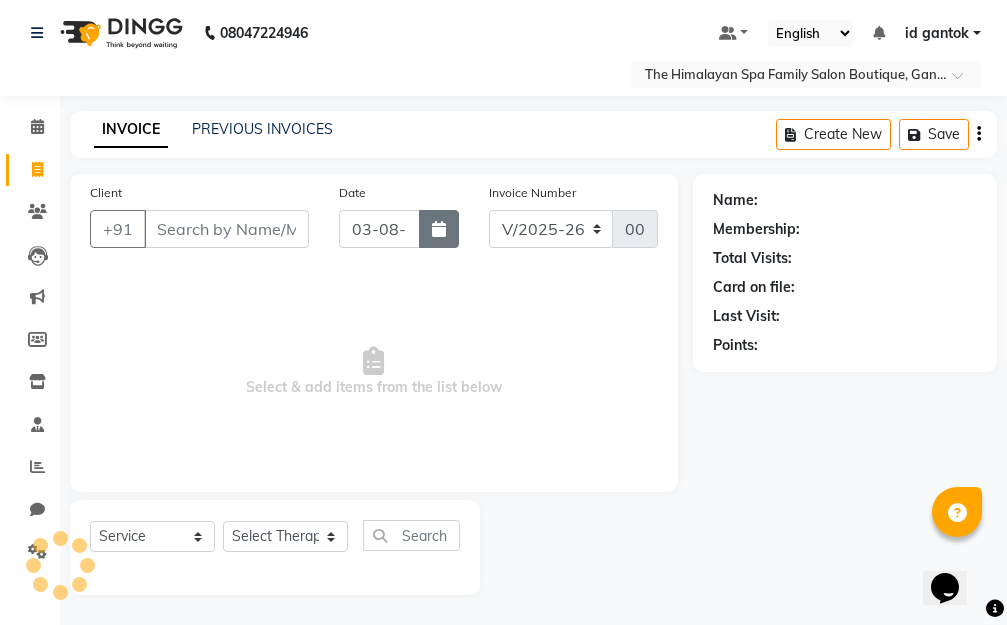 click 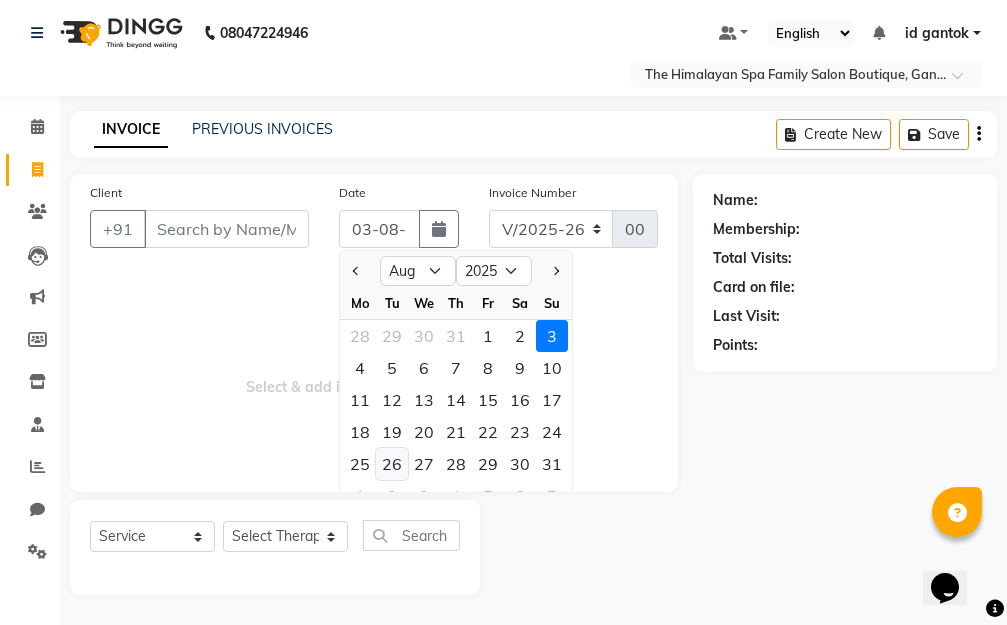 click on "26" 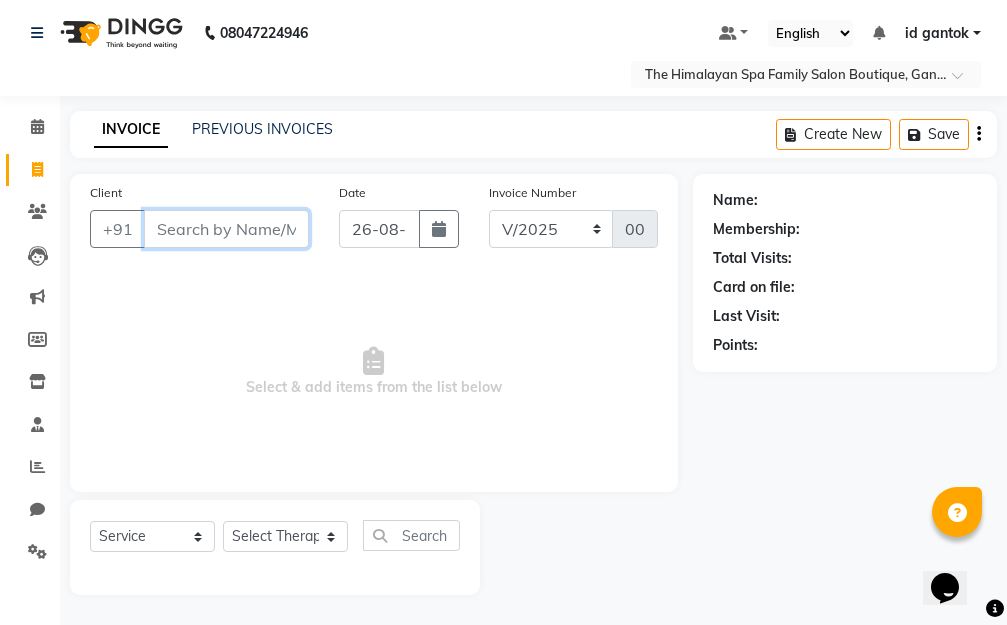 click on "Client" at bounding box center [226, 229] 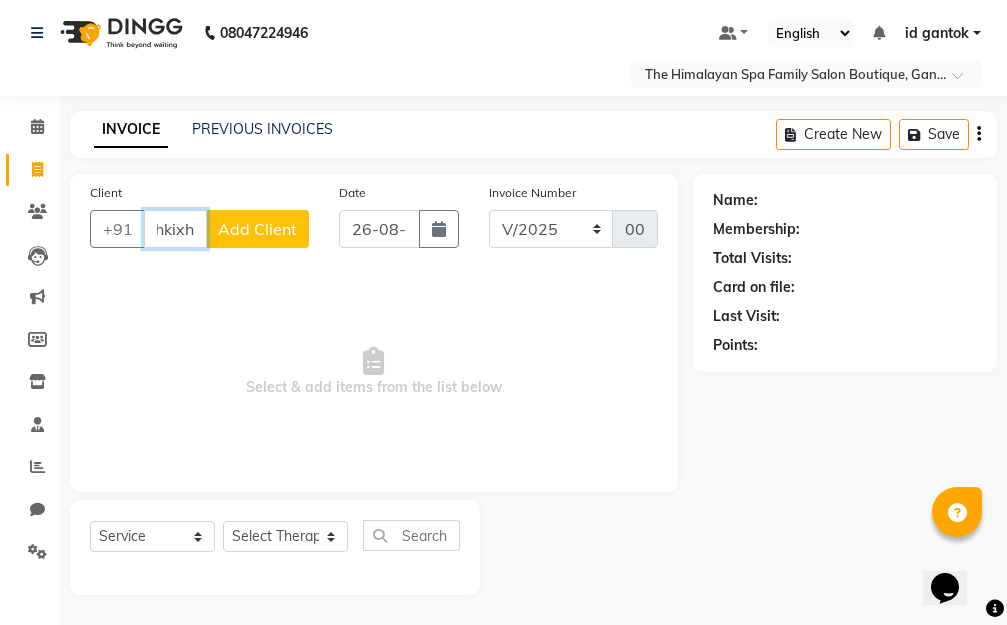 scroll, scrollTop: 0, scrollLeft: 20, axis: horizontal 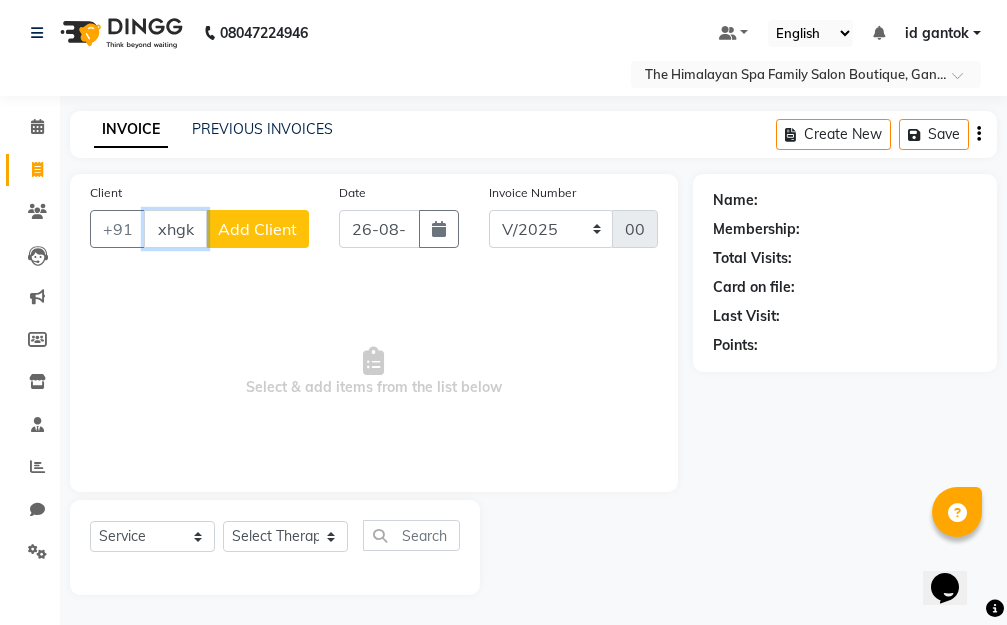 type on "hkixhgk" 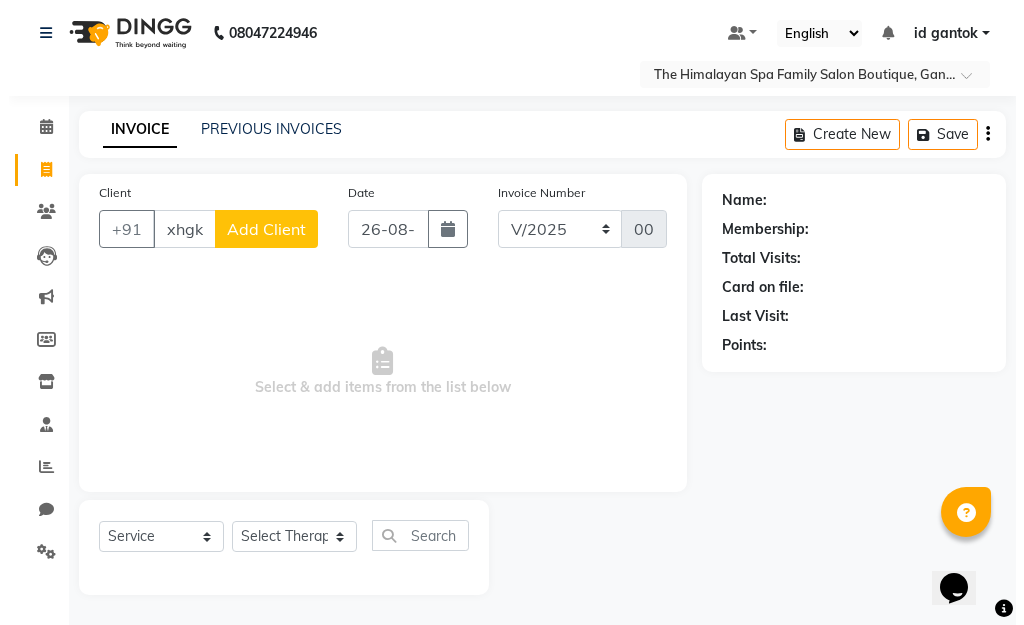 scroll, scrollTop: 0, scrollLeft: 0, axis: both 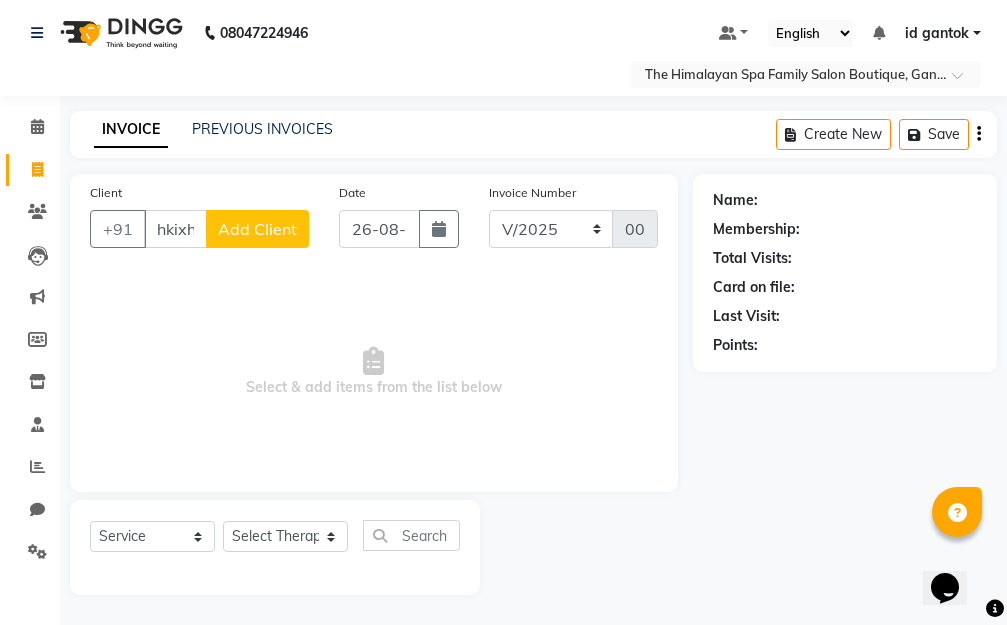 click on "Add Client" 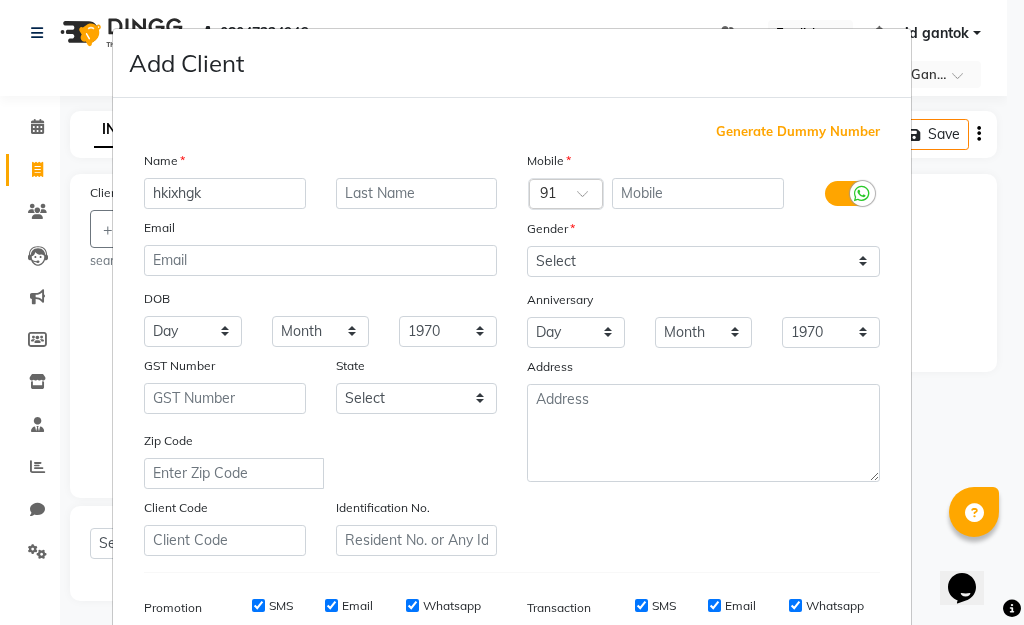 click on "hkixhgk" at bounding box center (225, 193) 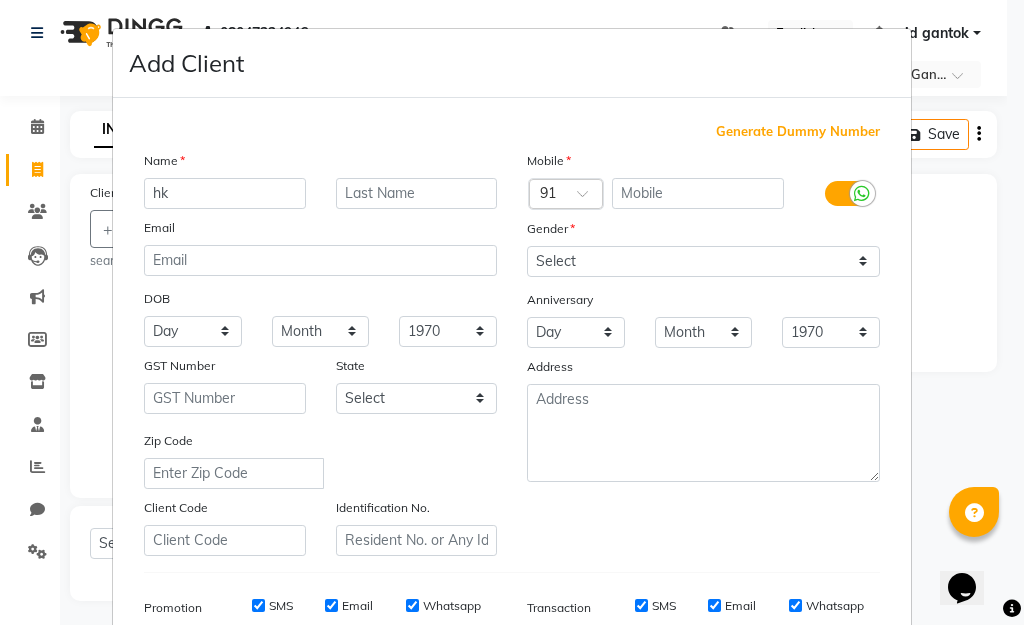 type on "h" 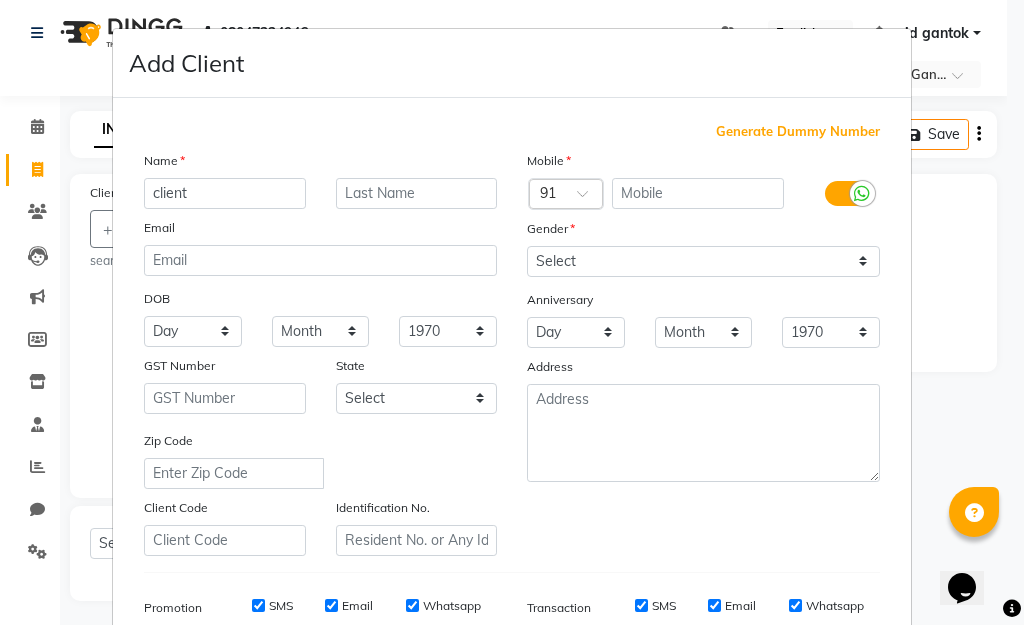 type on "client" 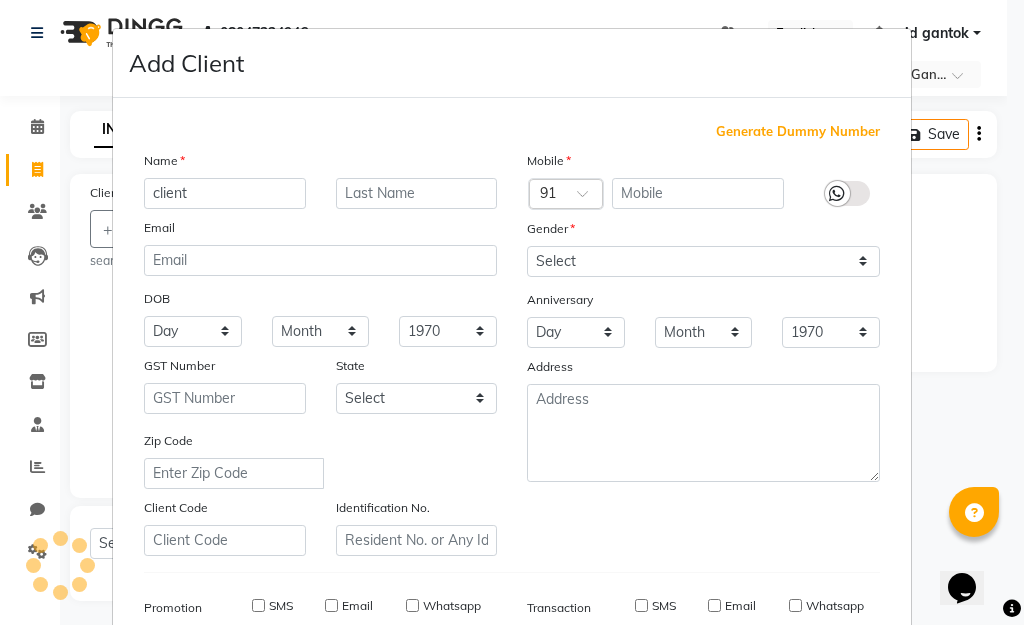 type on "1357200000010" 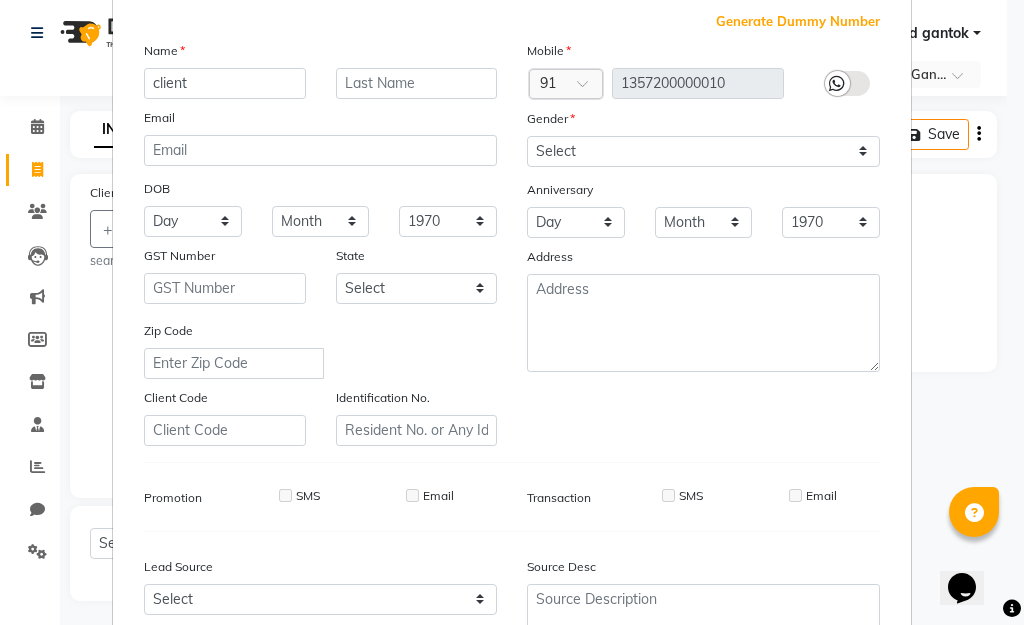 scroll, scrollTop: 0, scrollLeft: 0, axis: both 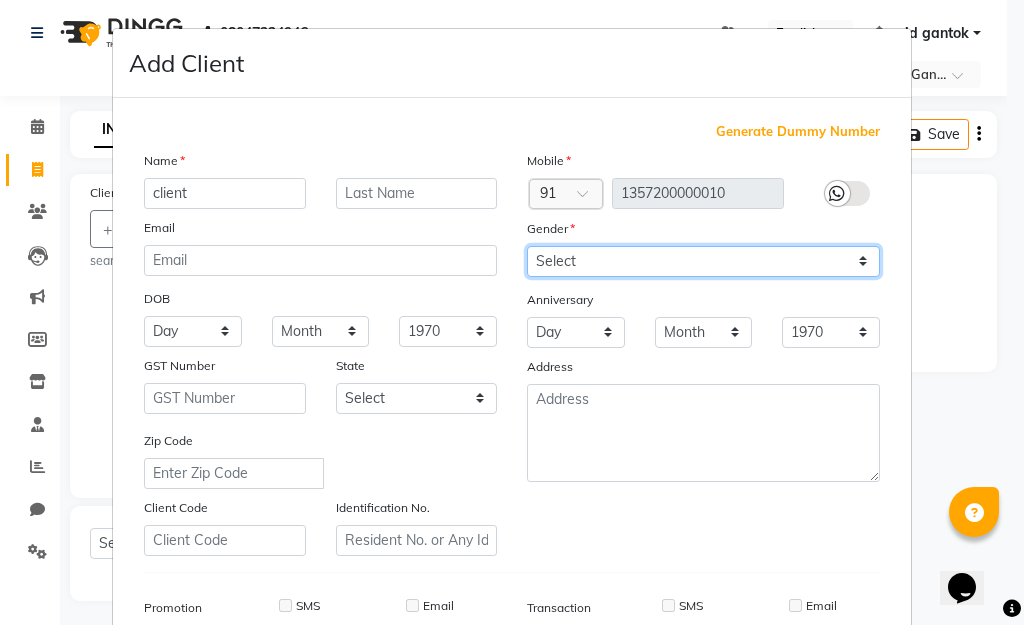 click on "Select Male Female Other Prefer Not To Say" at bounding box center (703, 261) 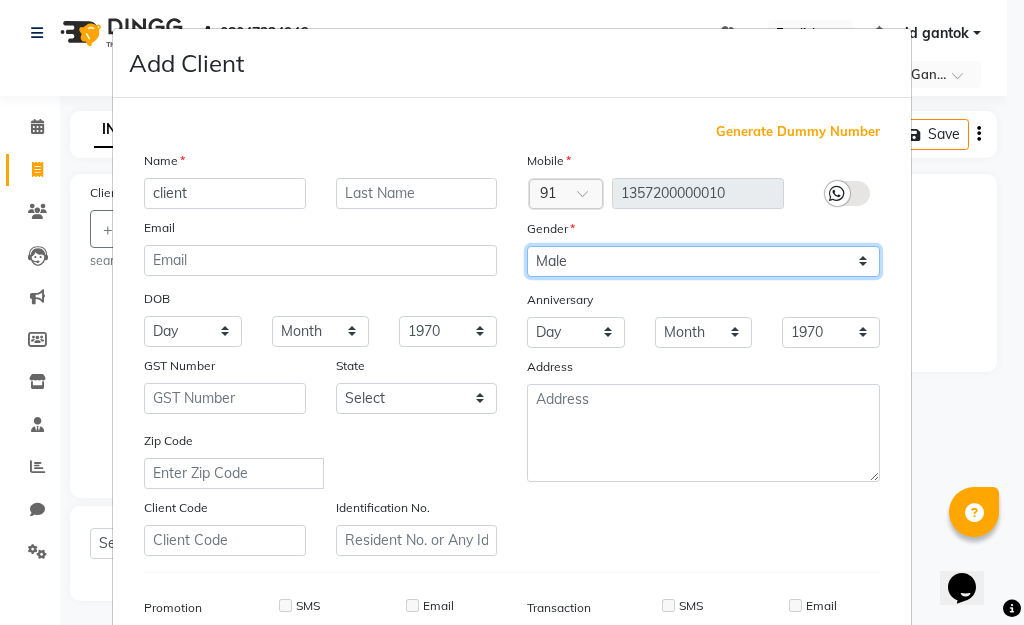 click on "Select Male Female Other Prefer Not To Say" at bounding box center [703, 261] 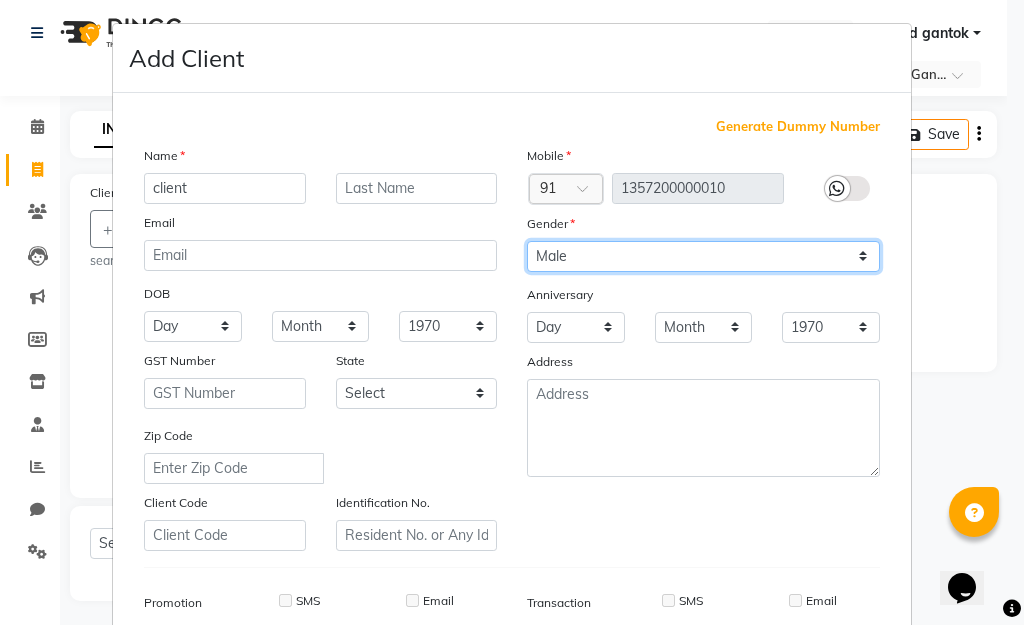 scroll, scrollTop: 0, scrollLeft: 0, axis: both 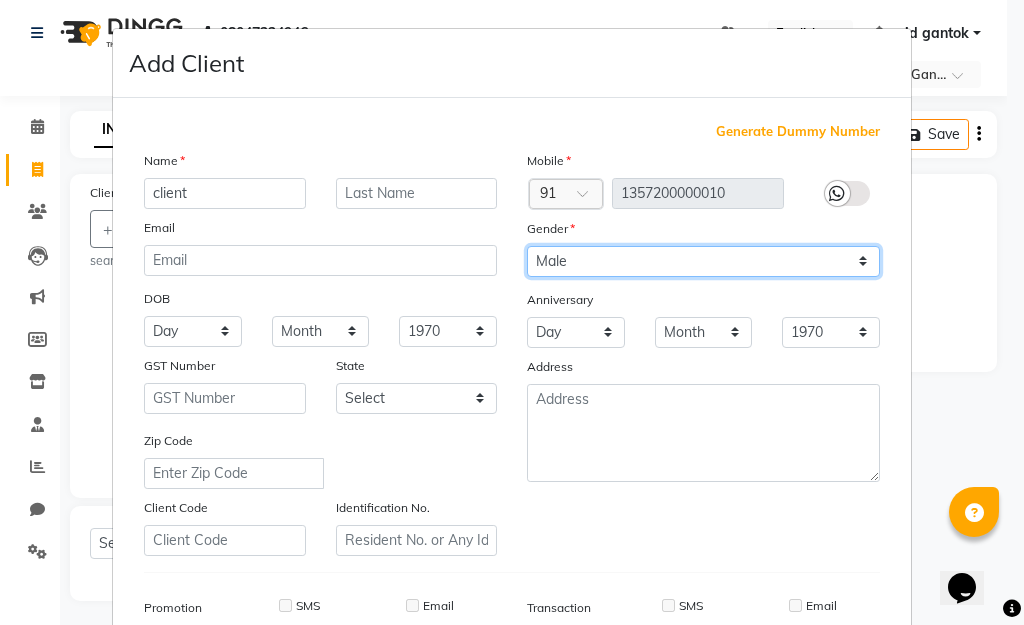 click on "Select Male Female Other Prefer Not To Say" at bounding box center (703, 261) 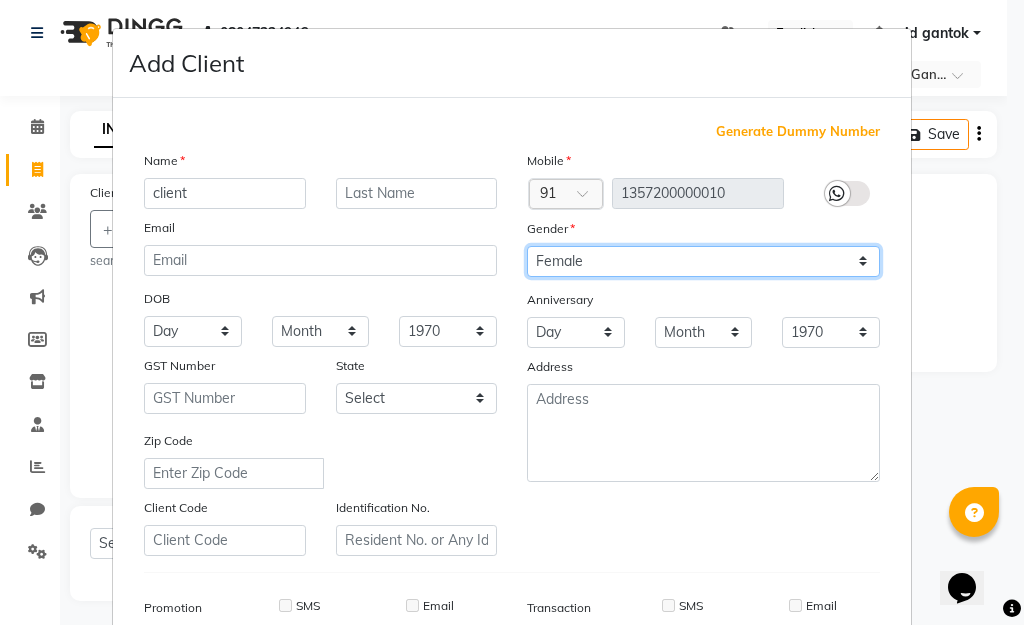 click on "Select Male Female Other Prefer Not To Say" at bounding box center (703, 261) 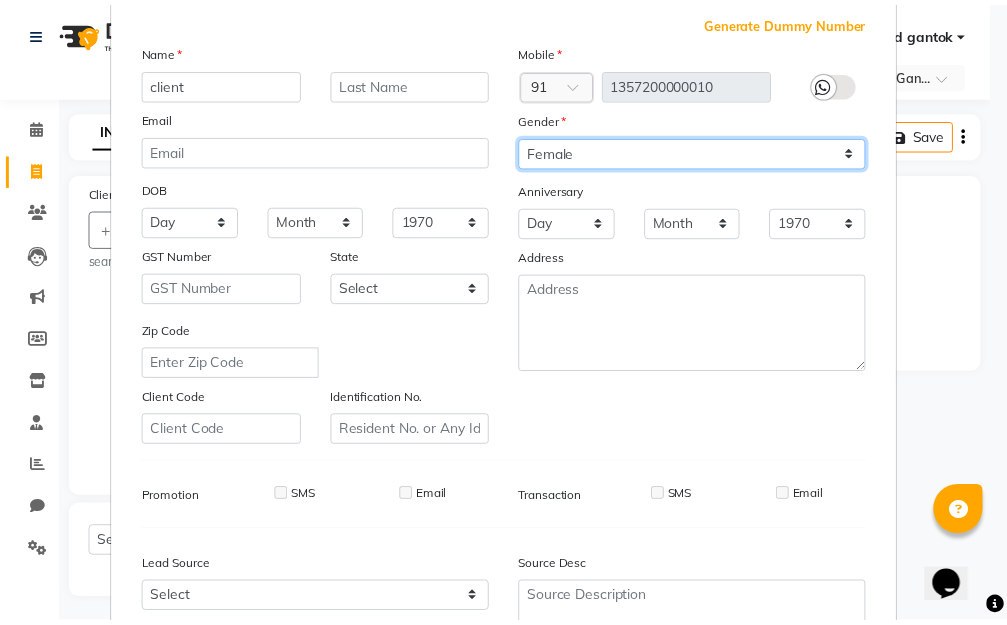 scroll, scrollTop: 298, scrollLeft: 0, axis: vertical 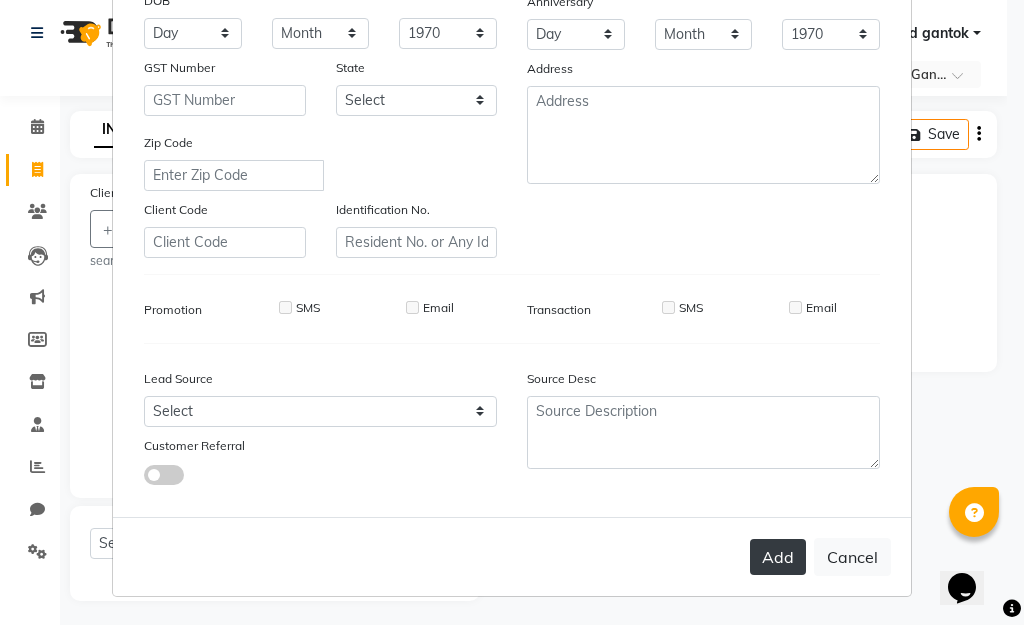click on "Add" at bounding box center (778, 557) 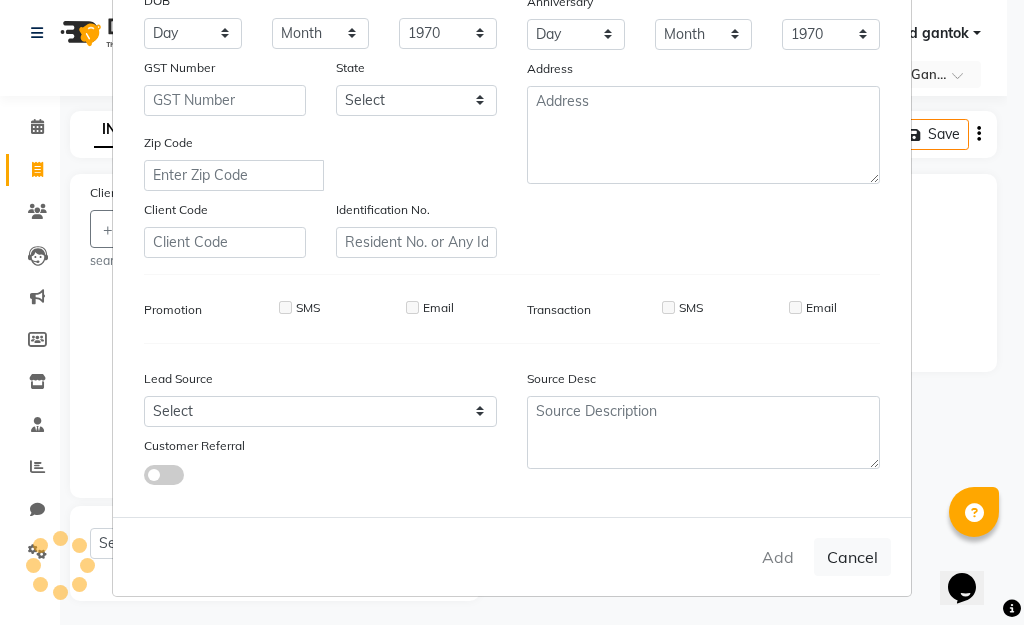 type on "1357200000010" 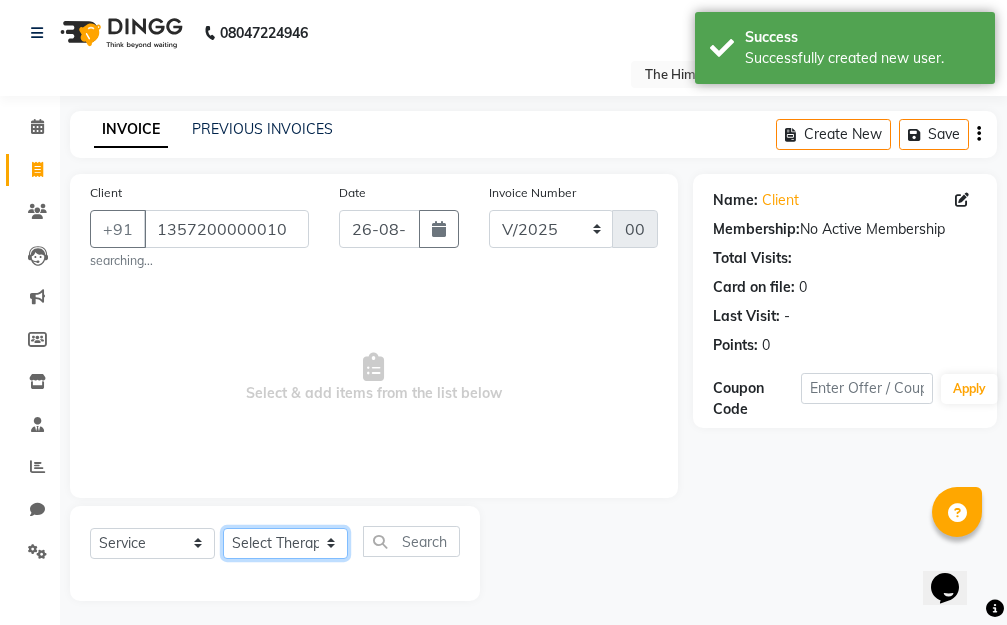 click on "Select Therapist Amar Anuradha  Binisha Bishal  Choden Chung Chung id gantok Rina  Satya  Sushila  Sushma  Totan" 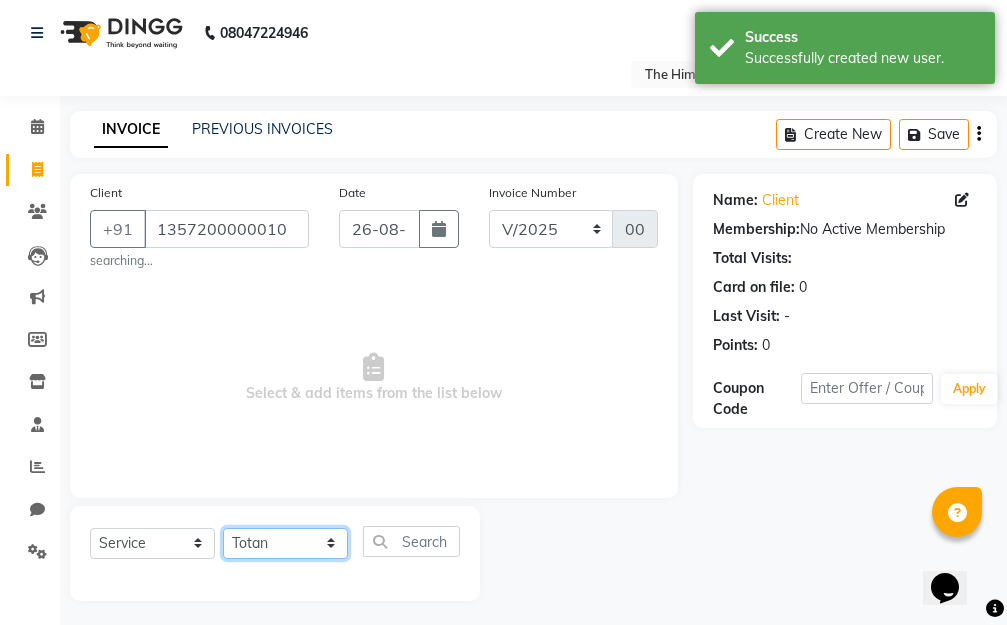 click on "Select Therapist Amar Anuradha  Binisha Bishal  Choden Chung Chung id gantok Rina  Satya  Sushila  Sushma  Totan" 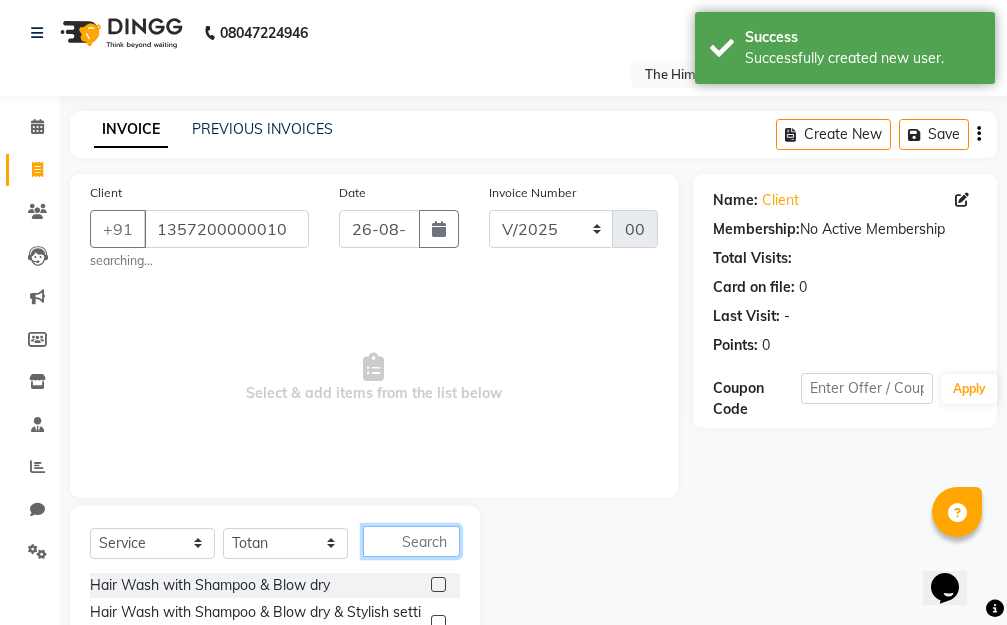 click 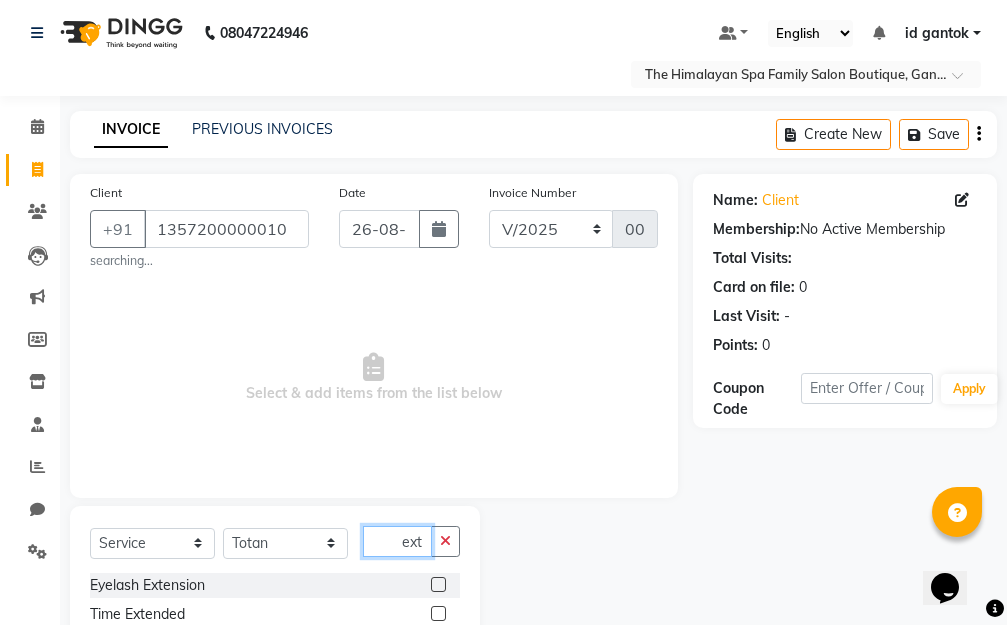 scroll, scrollTop: 96, scrollLeft: 0, axis: vertical 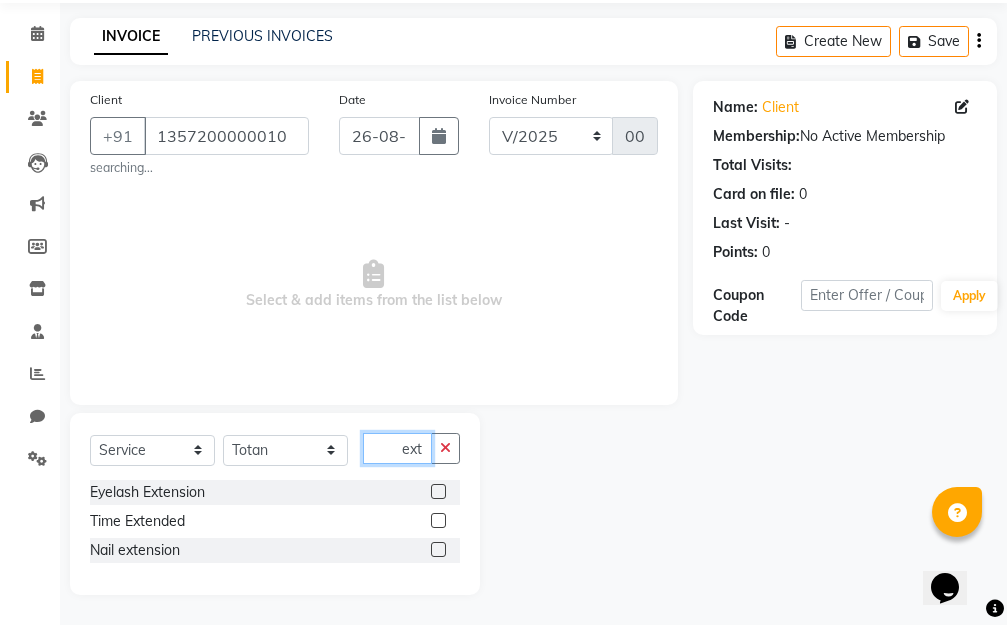 type on "ext" 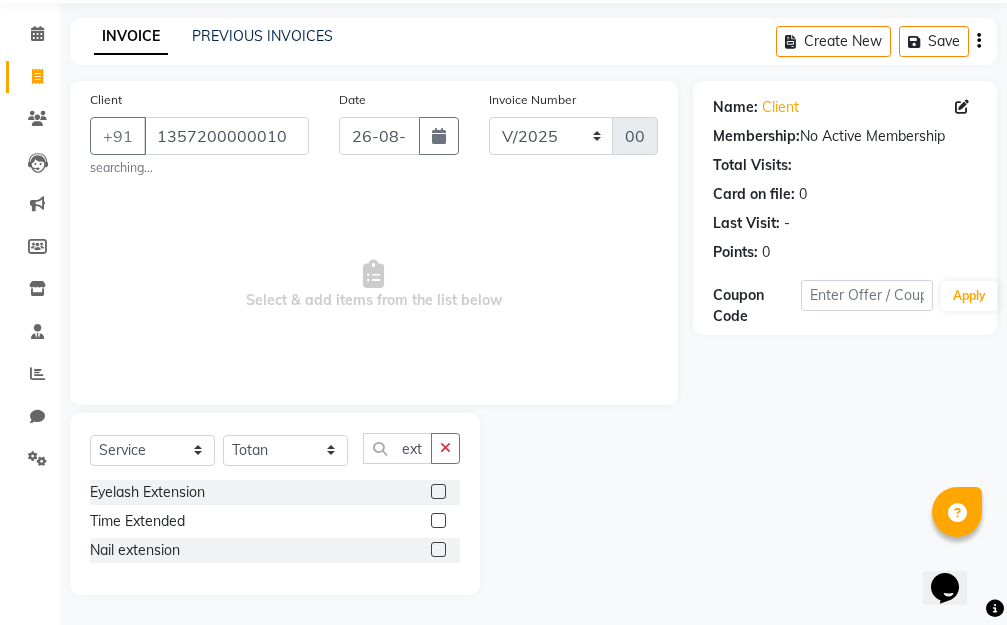 click 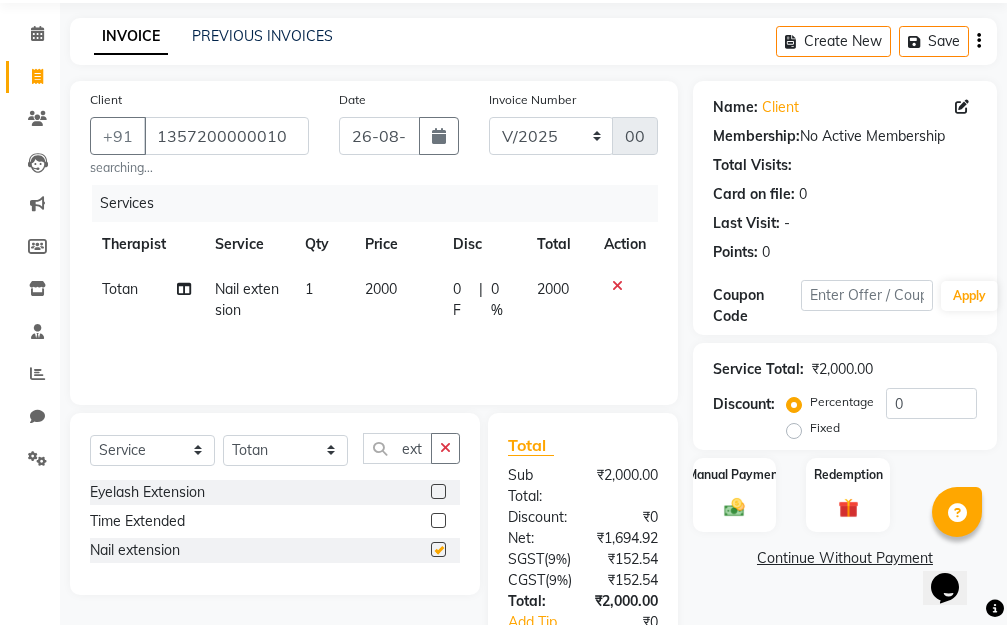 checkbox on "false" 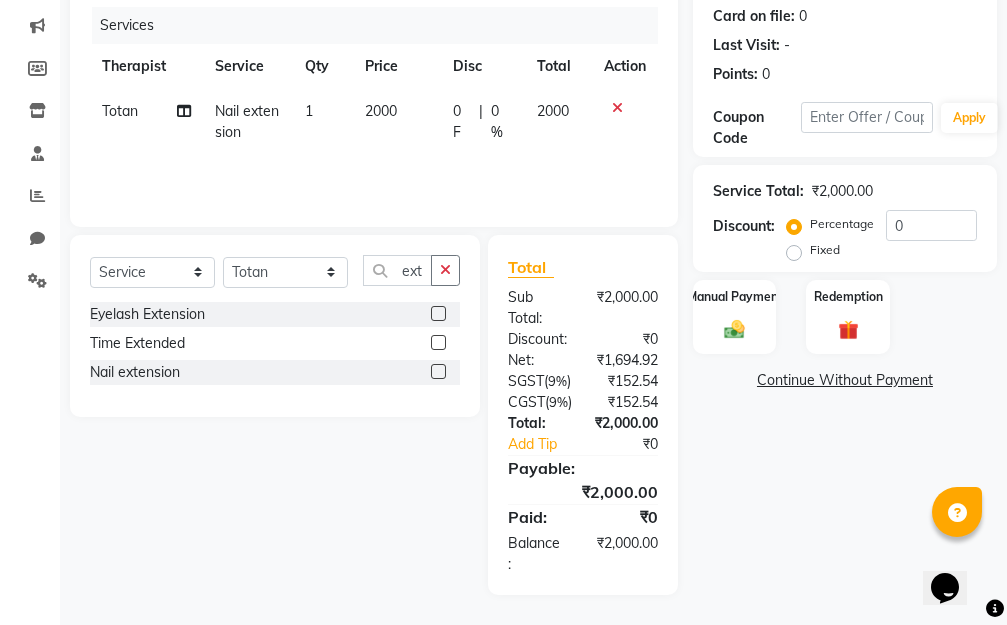 scroll, scrollTop: 296, scrollLeft: 0, axis: vertical 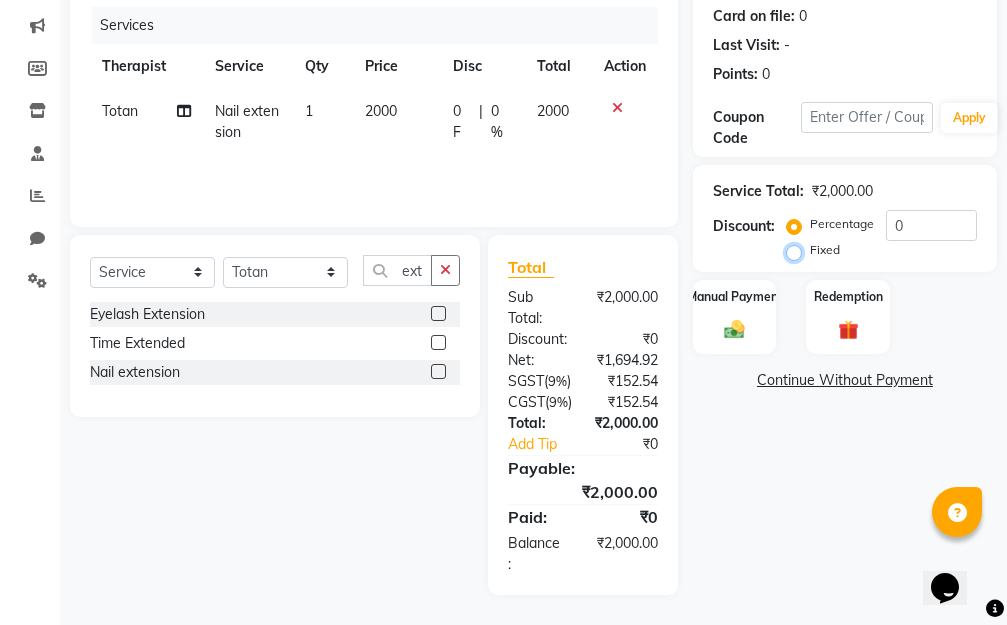 click on "Fixed" at bounding box center [798, 250] 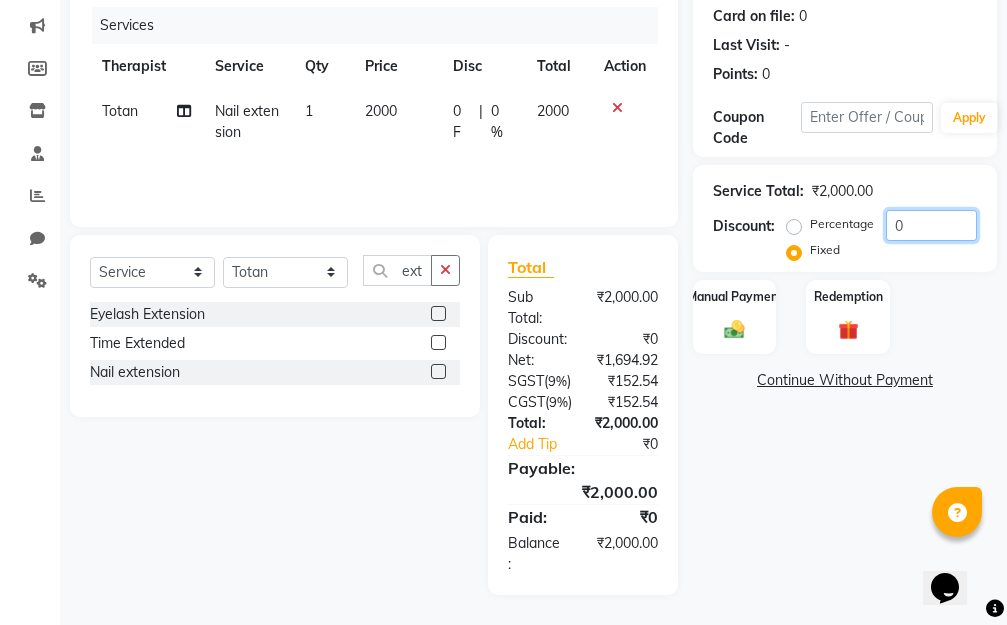 click on "0" 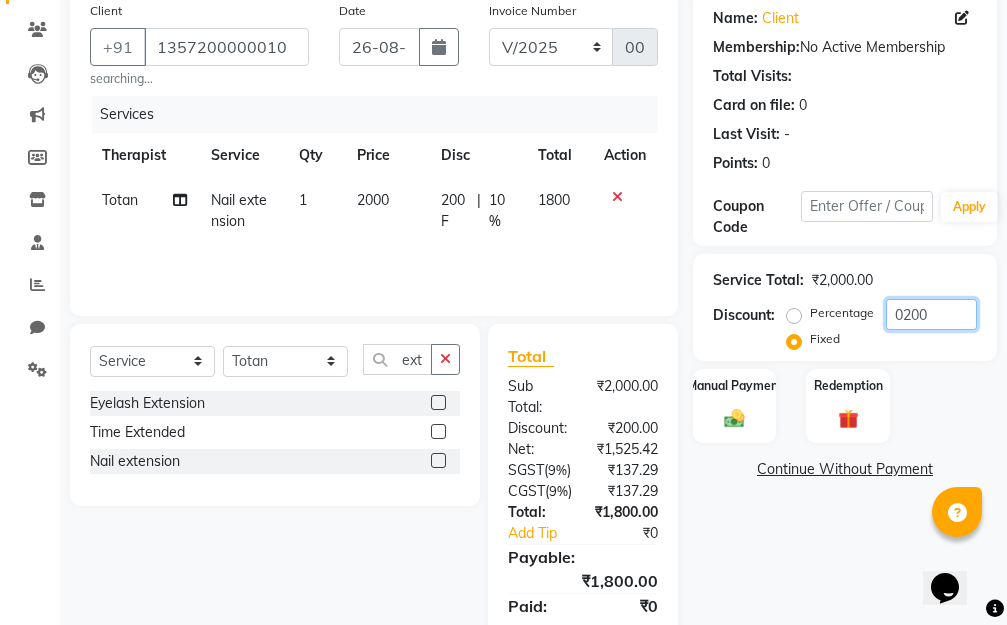 scroll, scrollTop: 0, scrollLeft: 0, axis: both 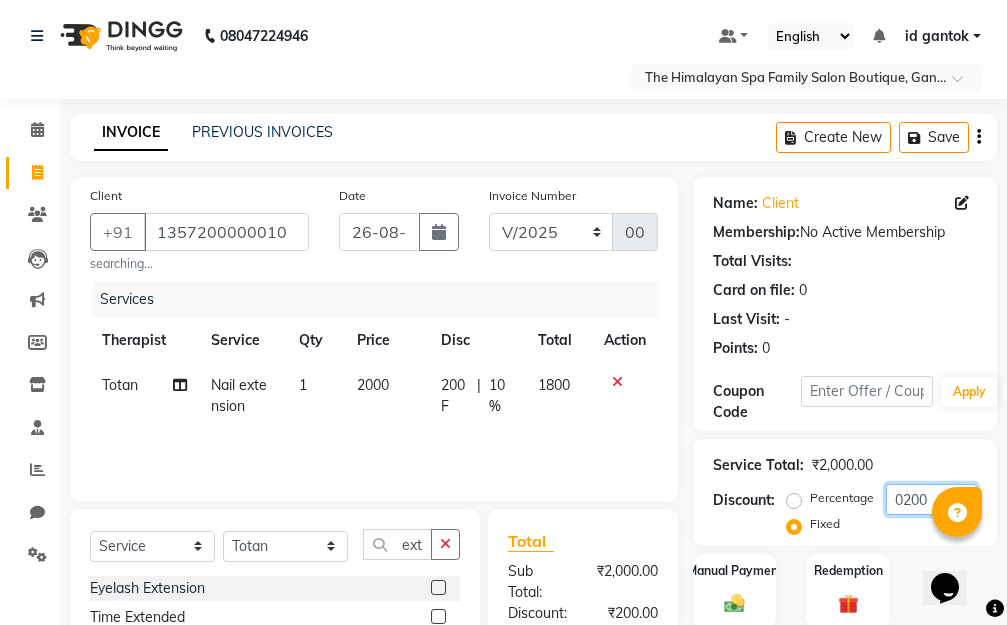 type on "0200" 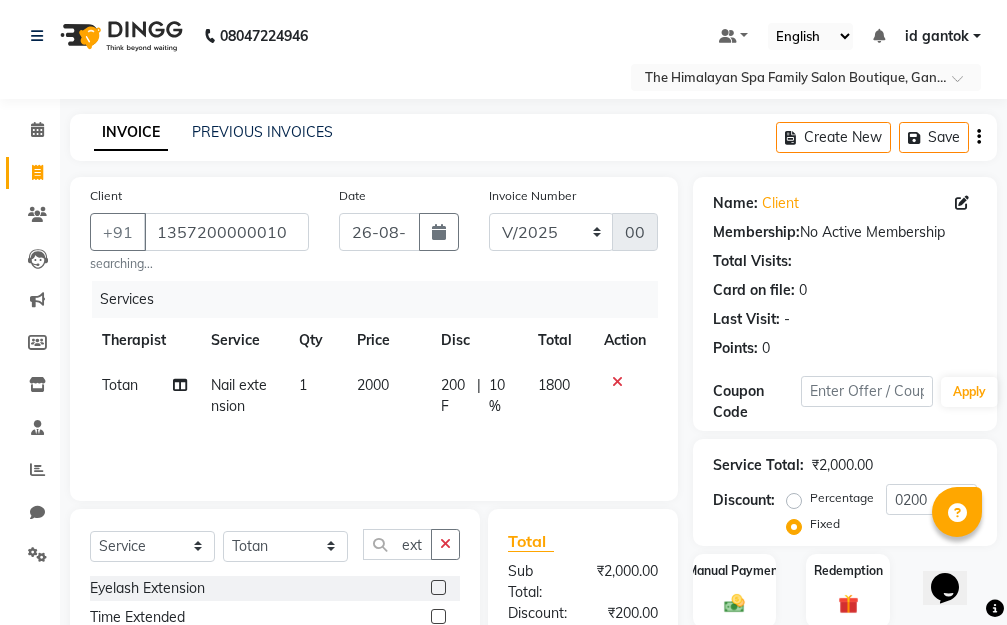 click on "Create New   Save" 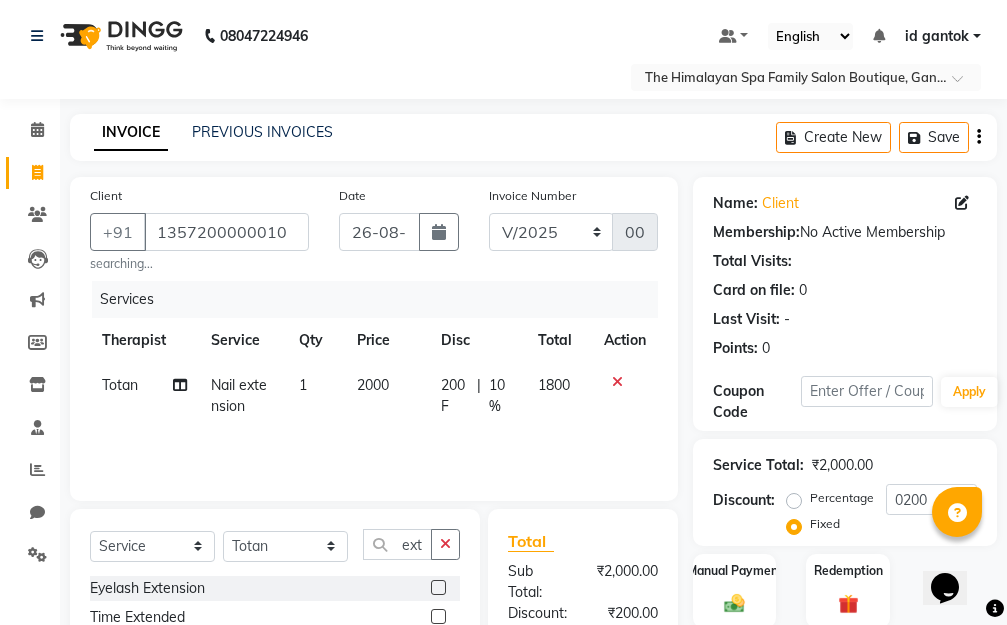 click 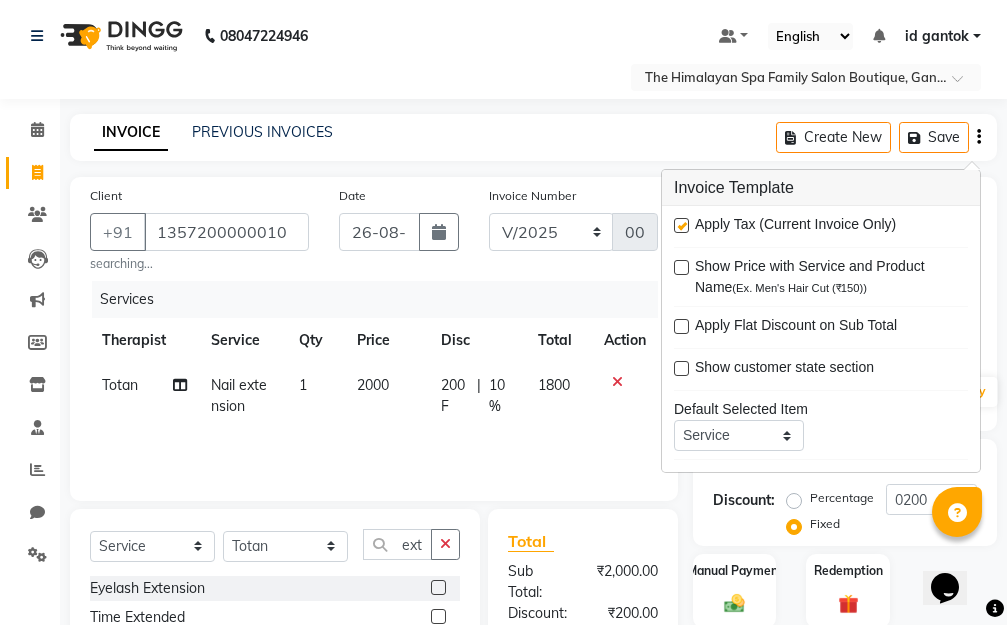 click at bounding box center [681, 225] 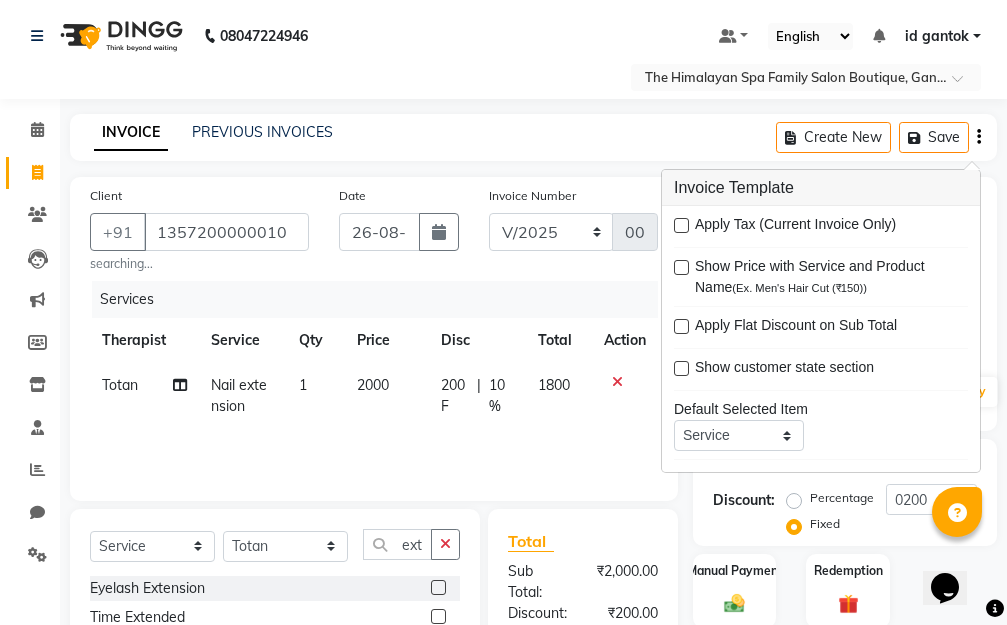click on "INVOICE PREVIOUS INVOICES Create New   Save" 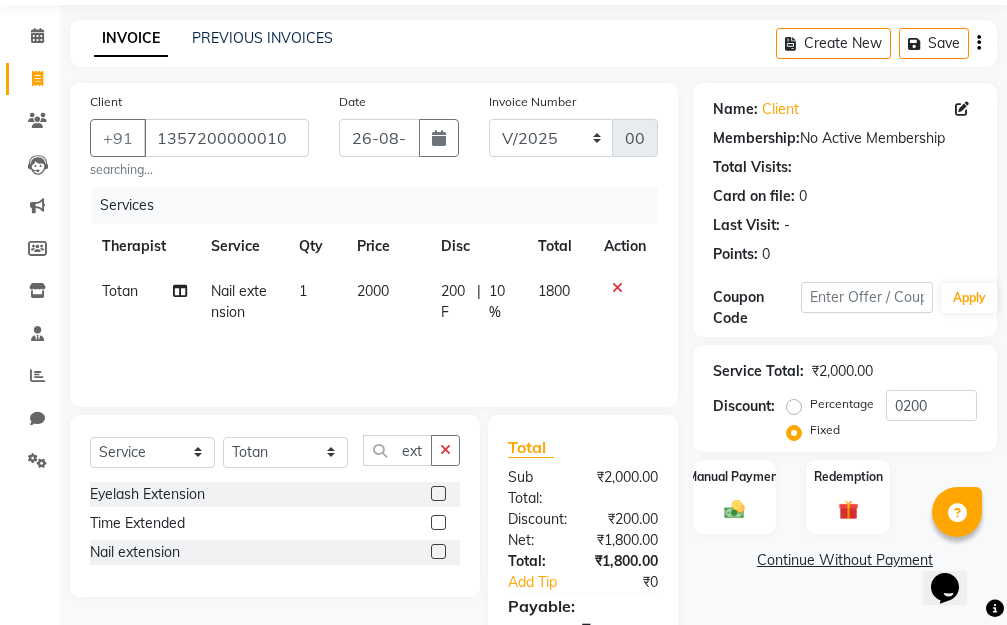 scroll, scrollTop: 232, scrollLeft: 0, axis: vertical 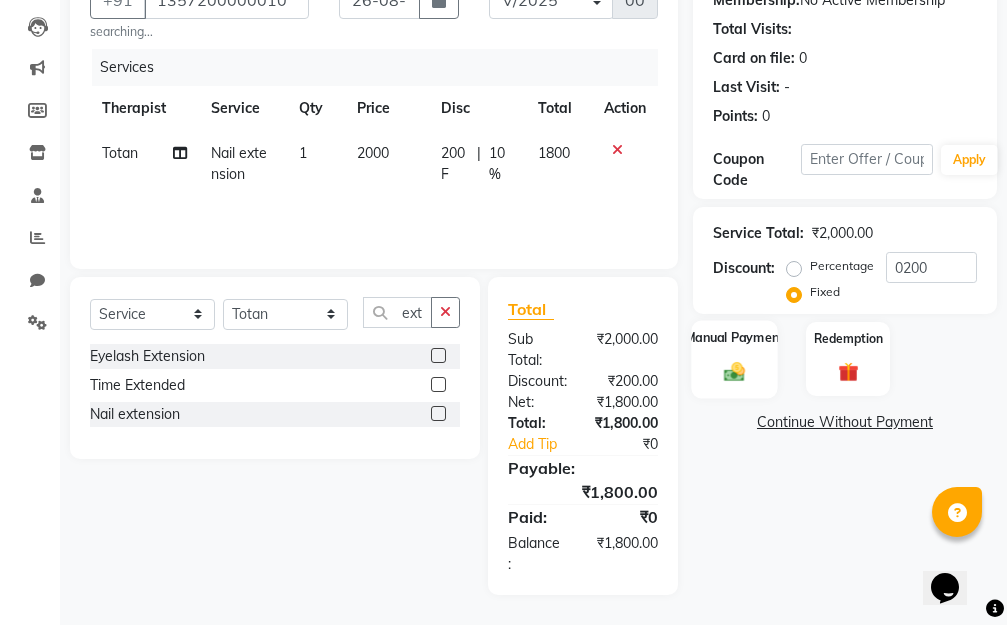 click 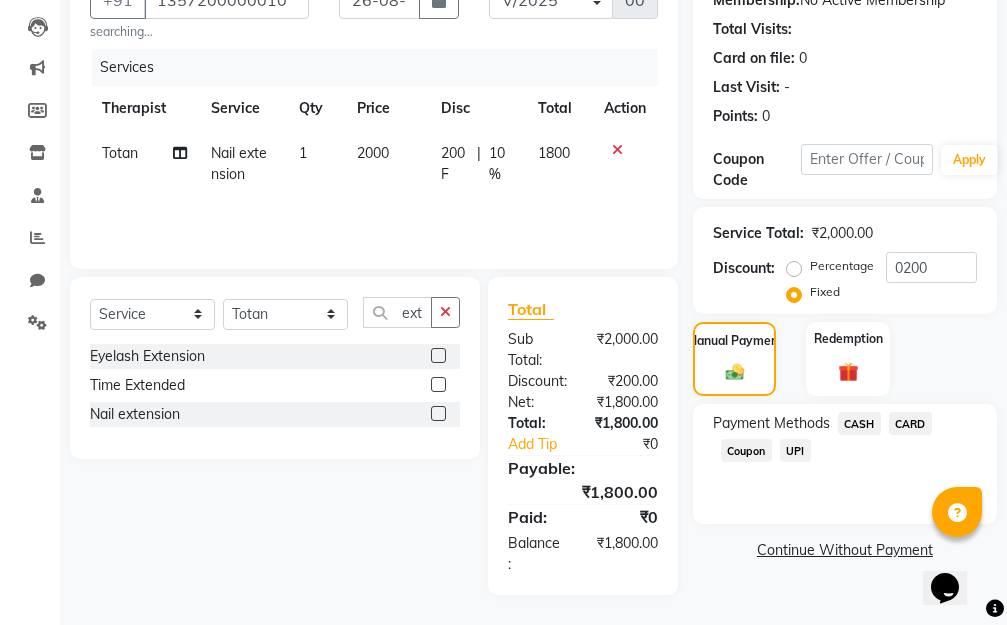 click on "CARD" 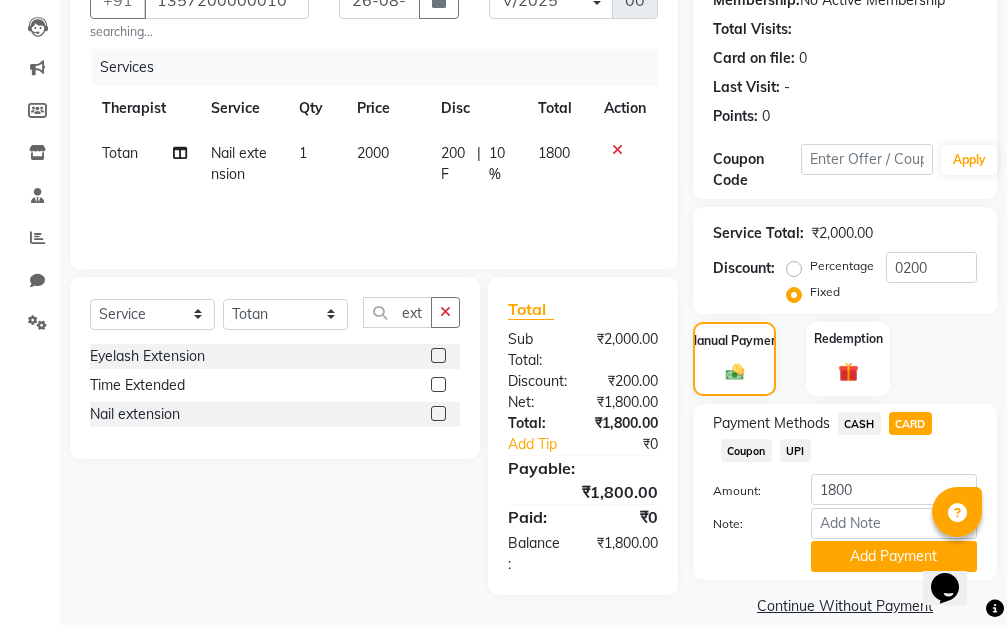 click on "CASH" 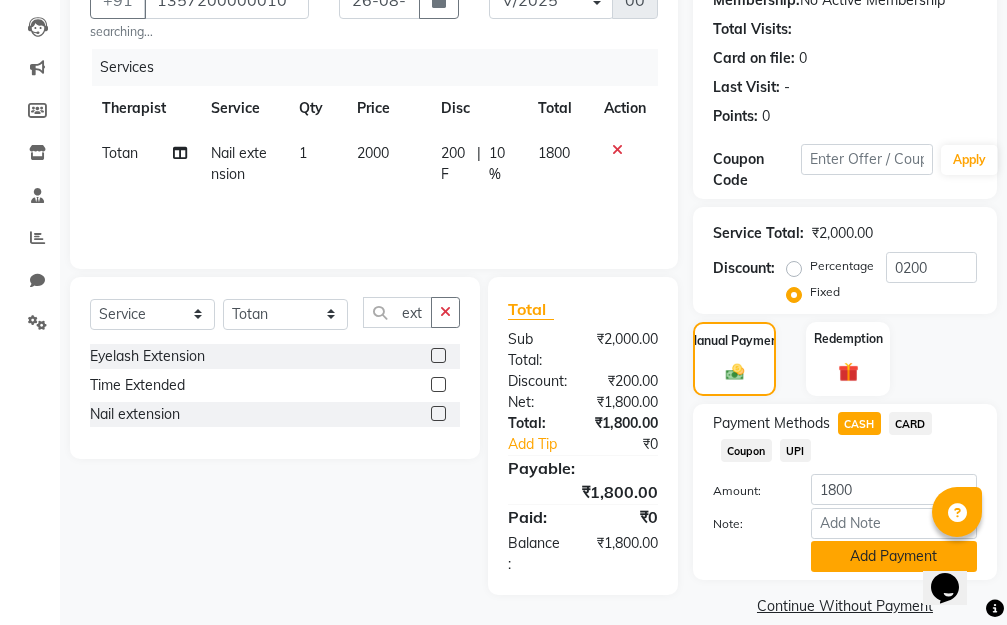 click on "Add Payment" 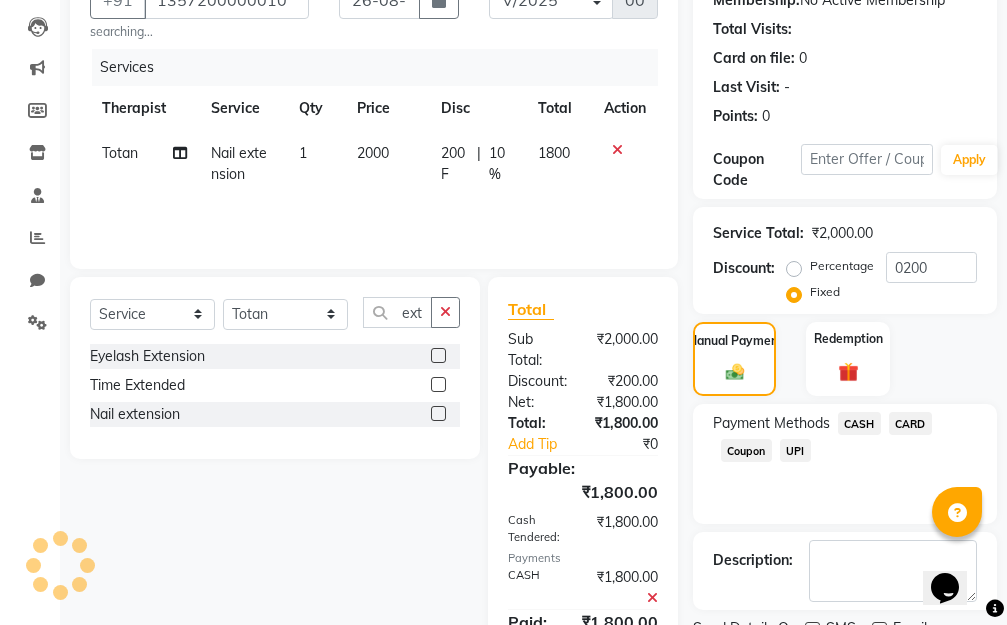 scroll, scrollTop: 337, scrollLeft: 0, axis: vertical 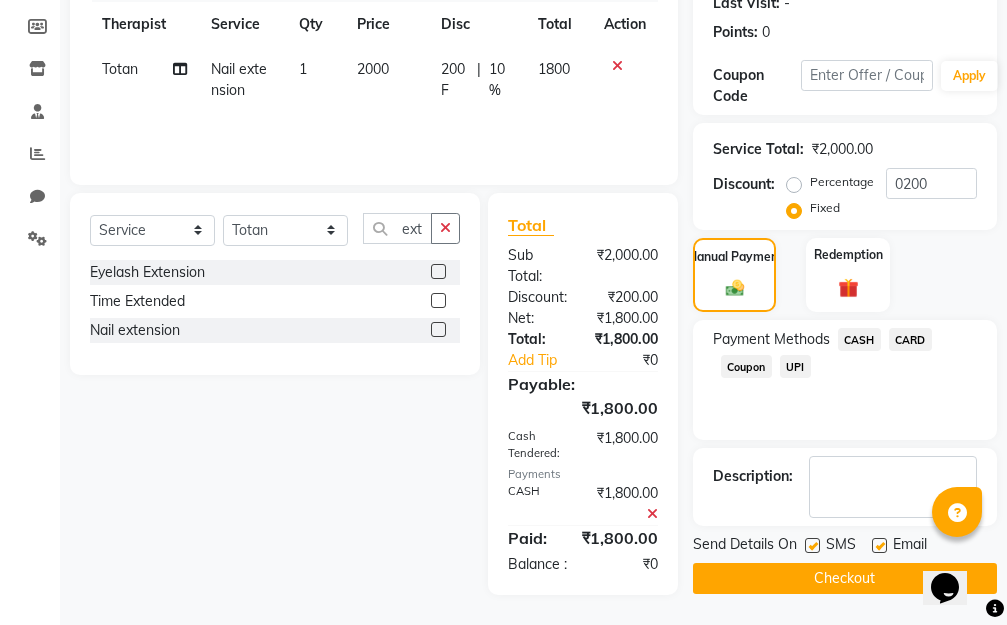 click on "Checkout" 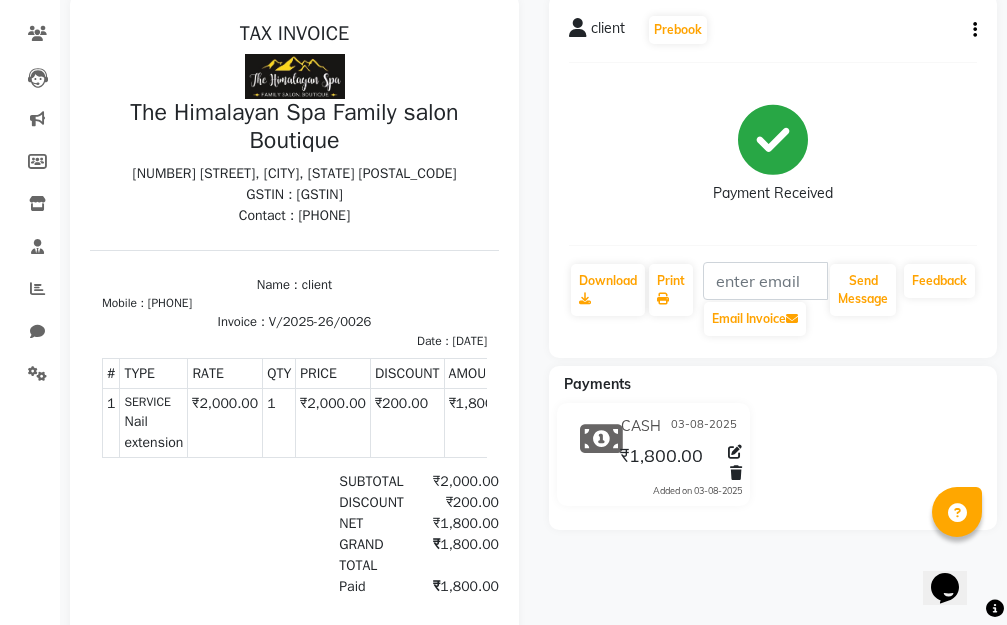 scroll, scrollTop: 145, scrollLeft: 0, axis: vertical 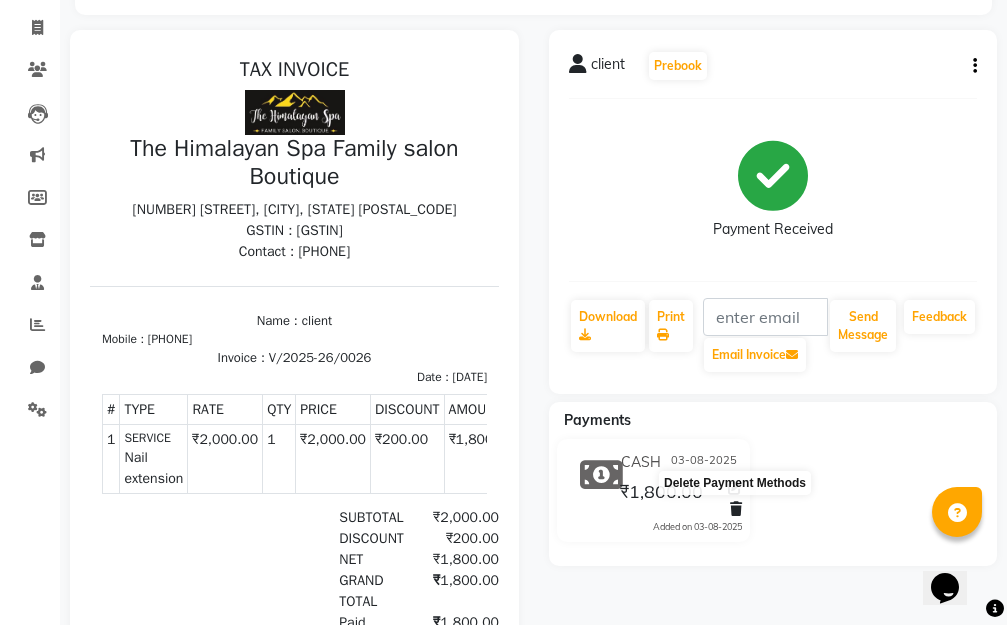 click 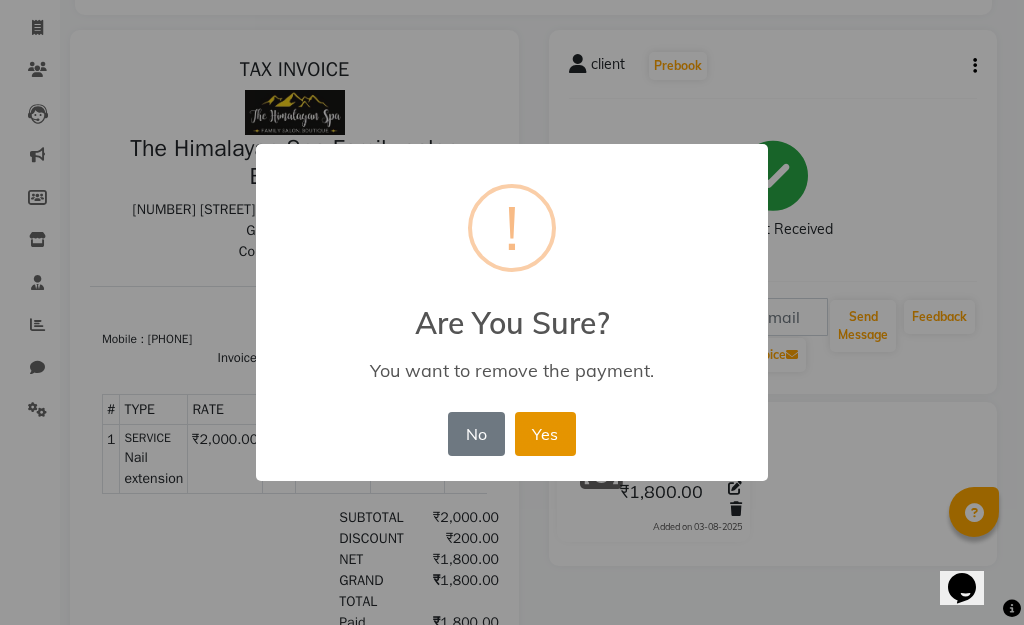 click on "Yes" at bounding box center (545, 434) 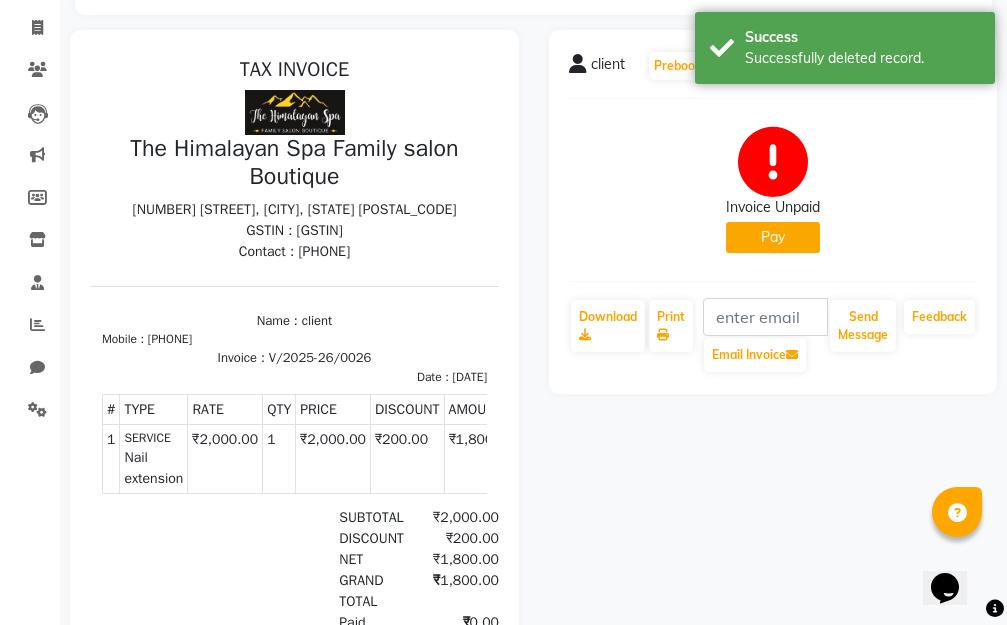 click on "Invoice Unpaid   Pay" 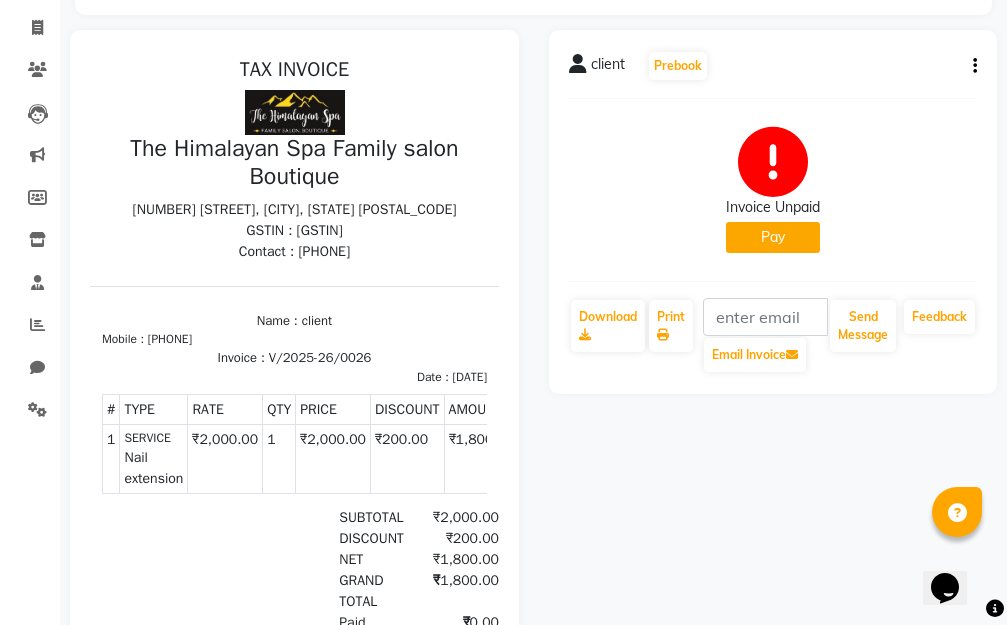 click 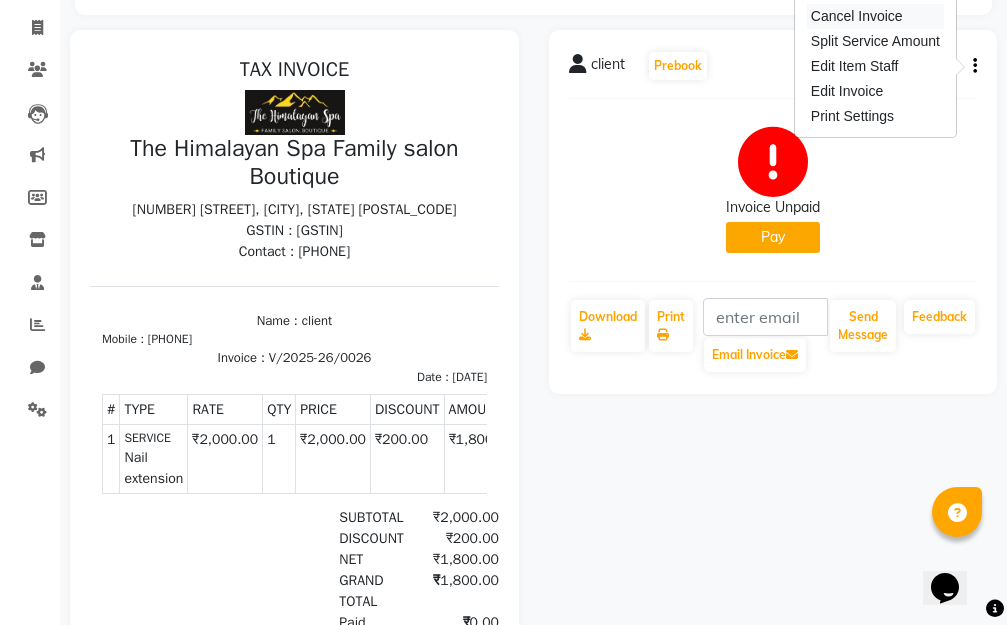 click on "Cancel Invoice" at bounding box center [875, 16] 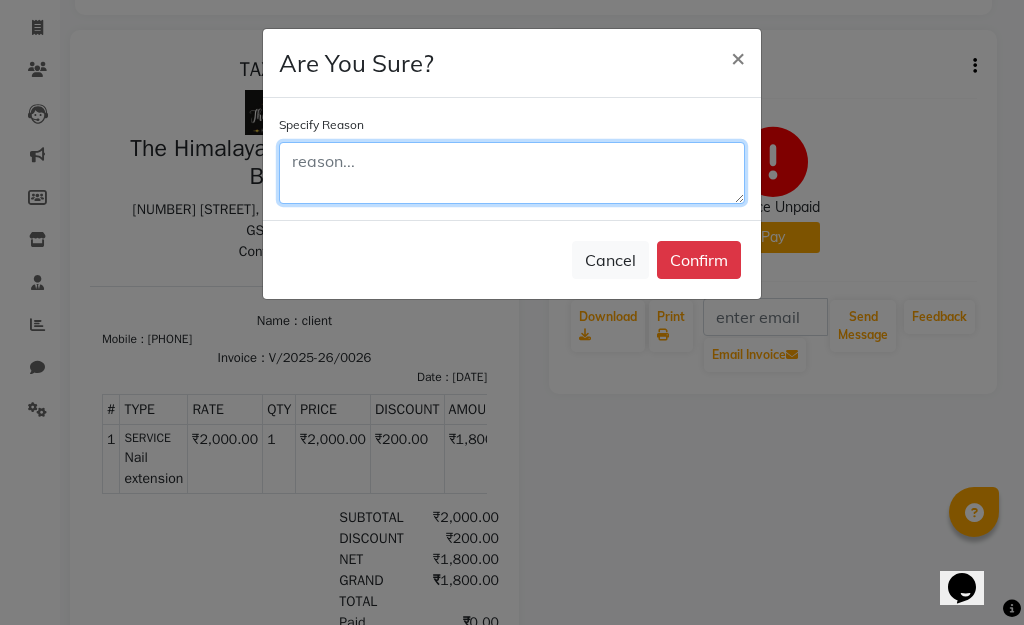 click 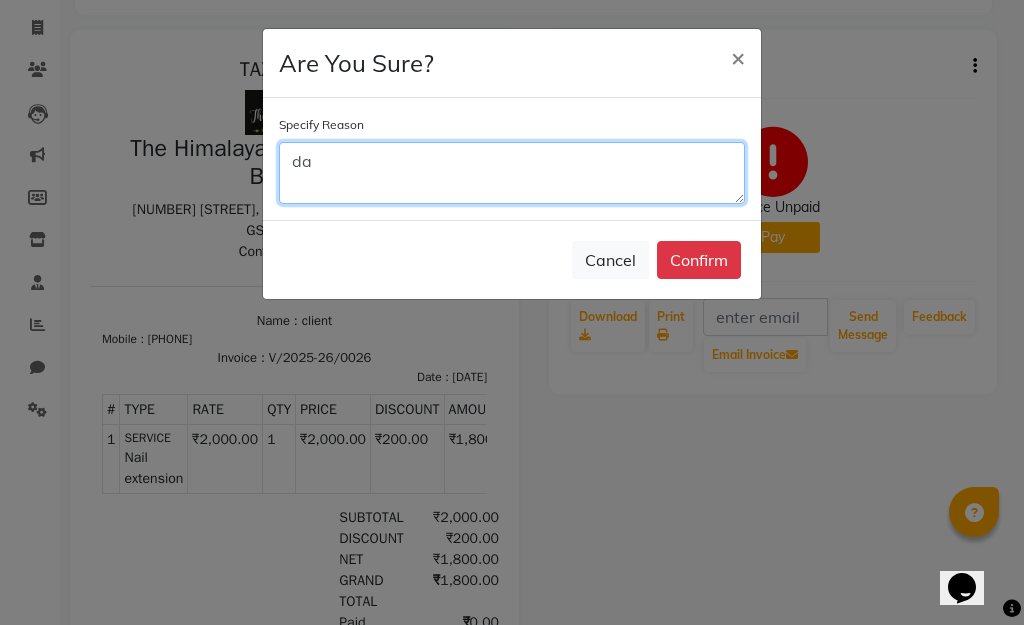 type on "d" 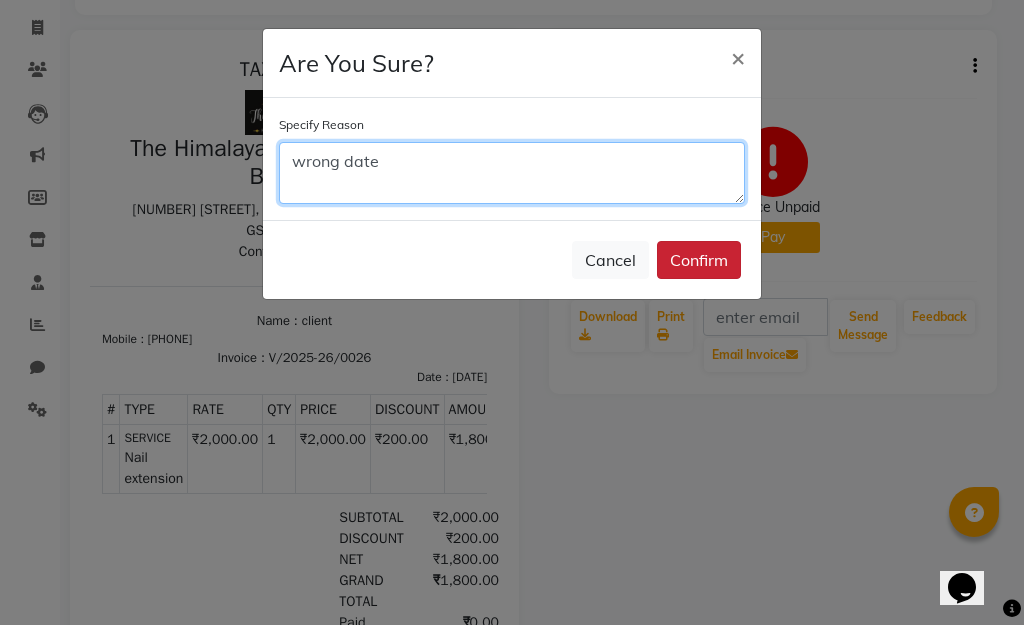 type on "wrong date" 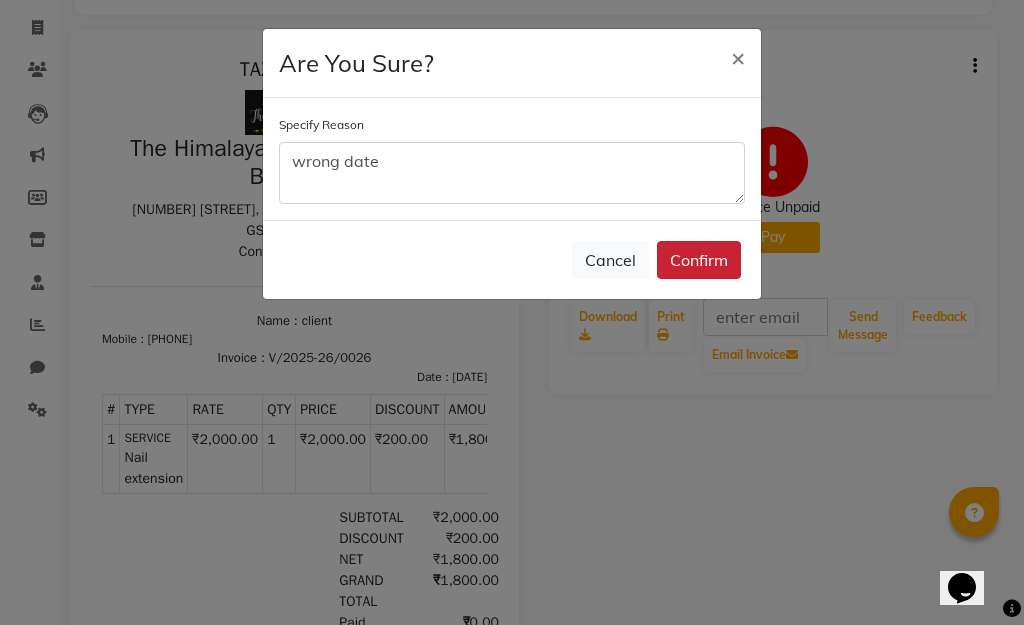 click on "Confirm" 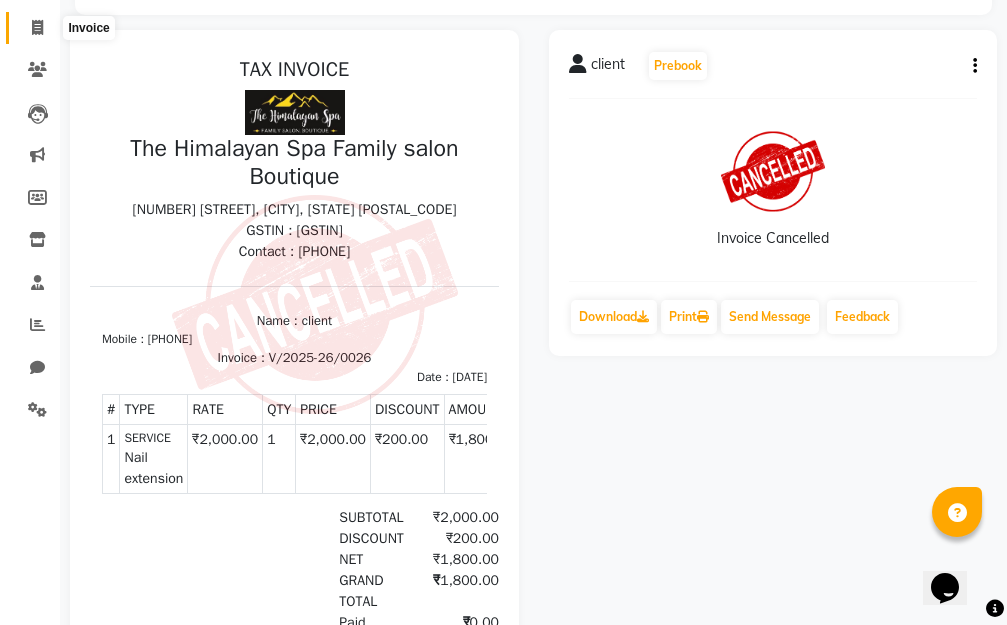 click 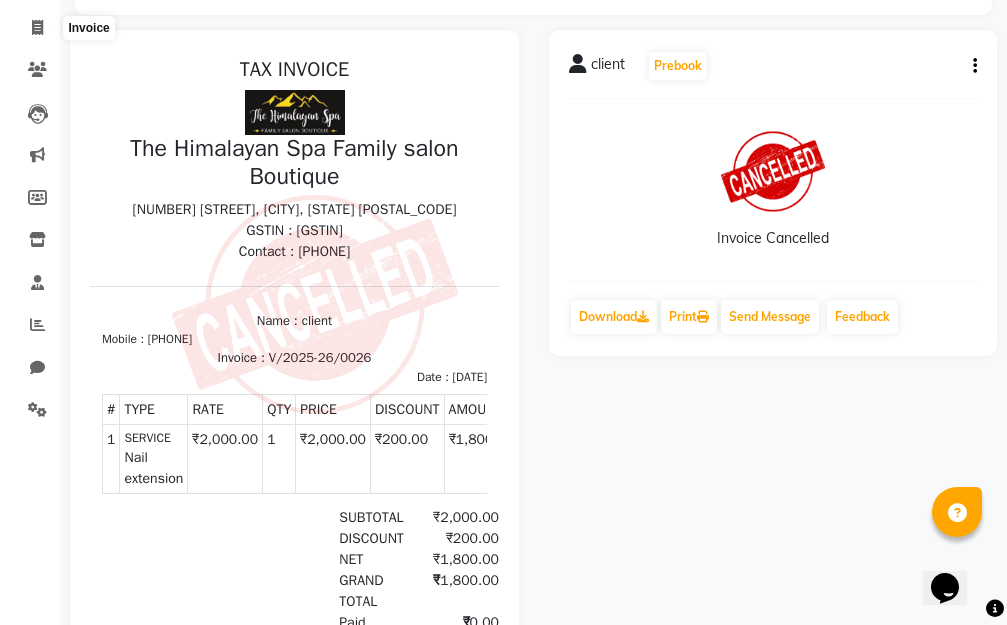 select on "service" 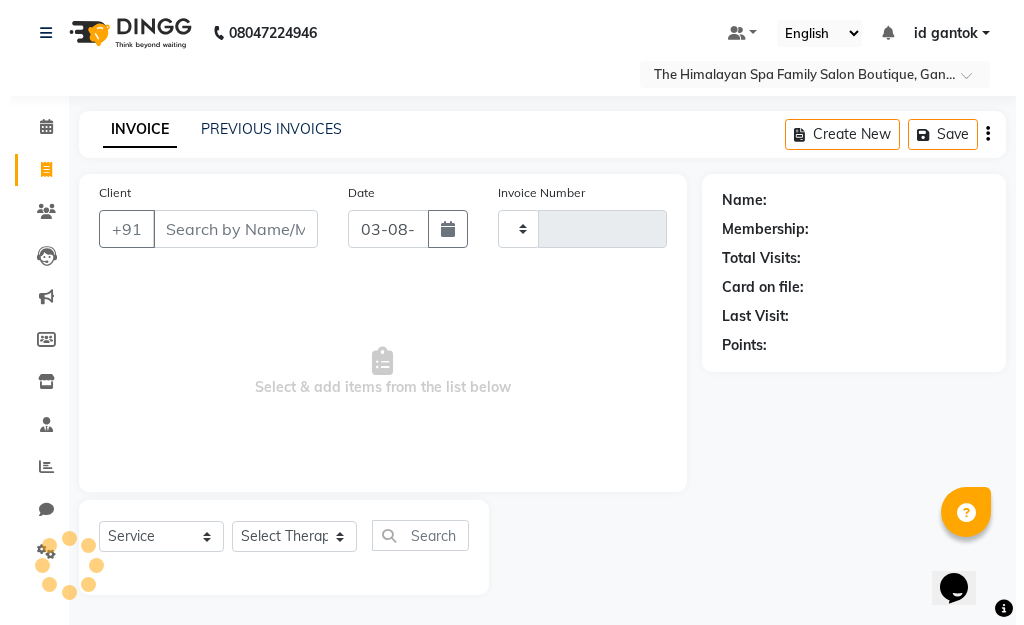 scroll, scrollTop: 3, scrollLeft: 0, axis: vertical 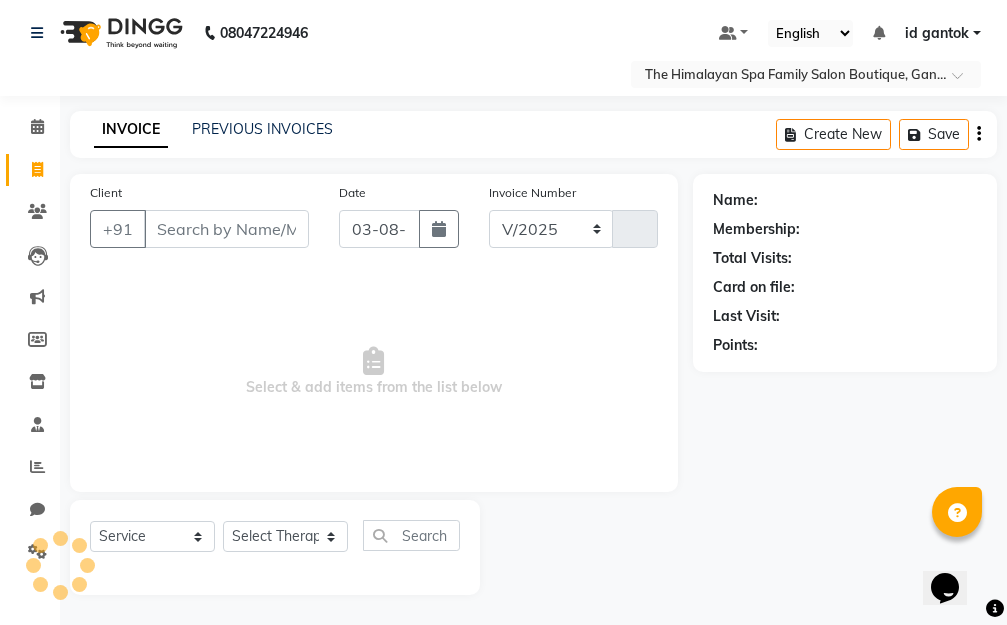 select on "8070" 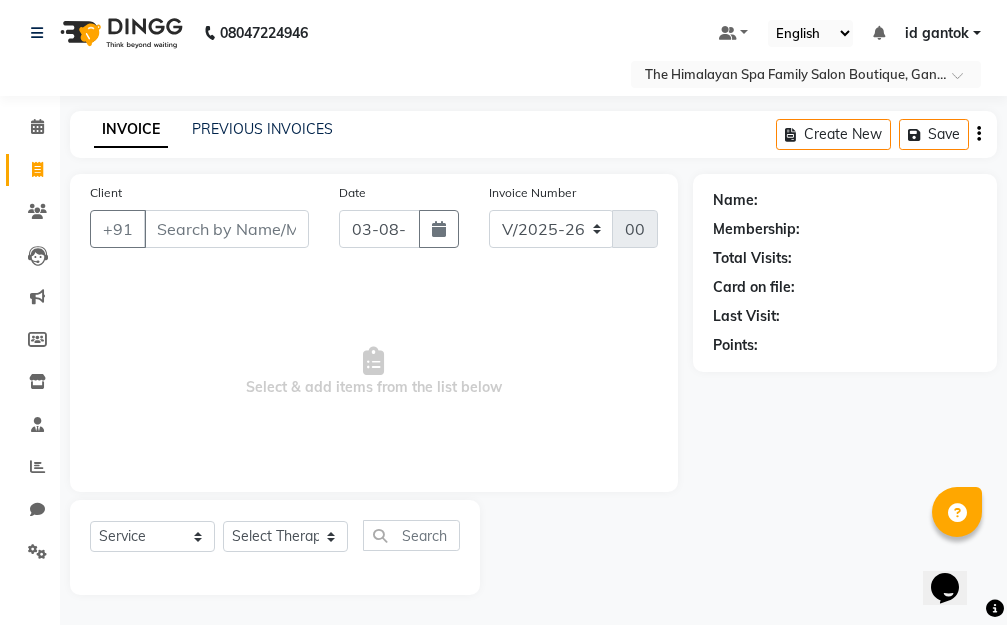 click on "Client" at bounding box center [226, 229] 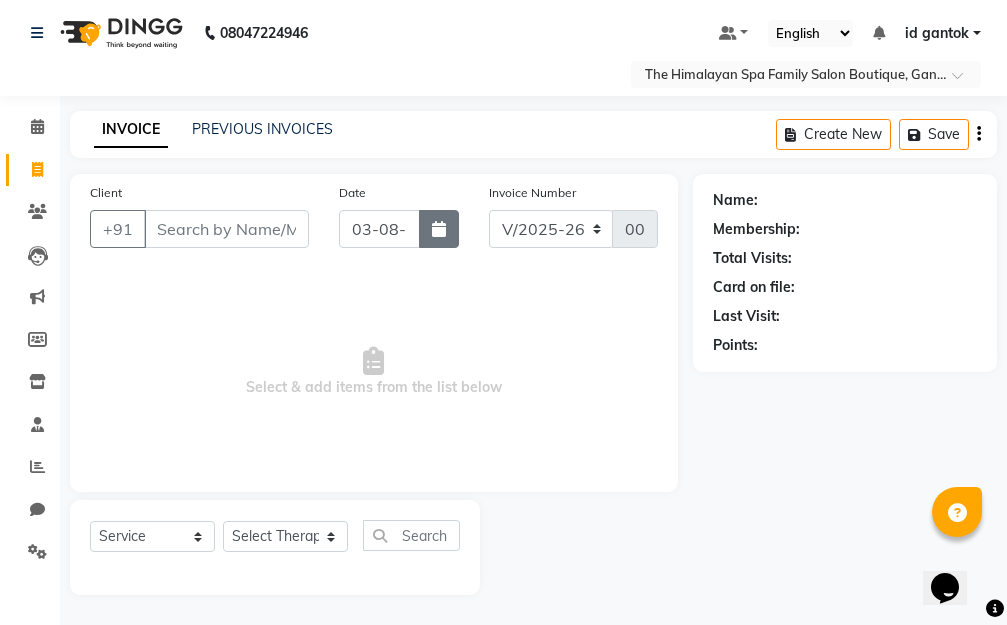 click 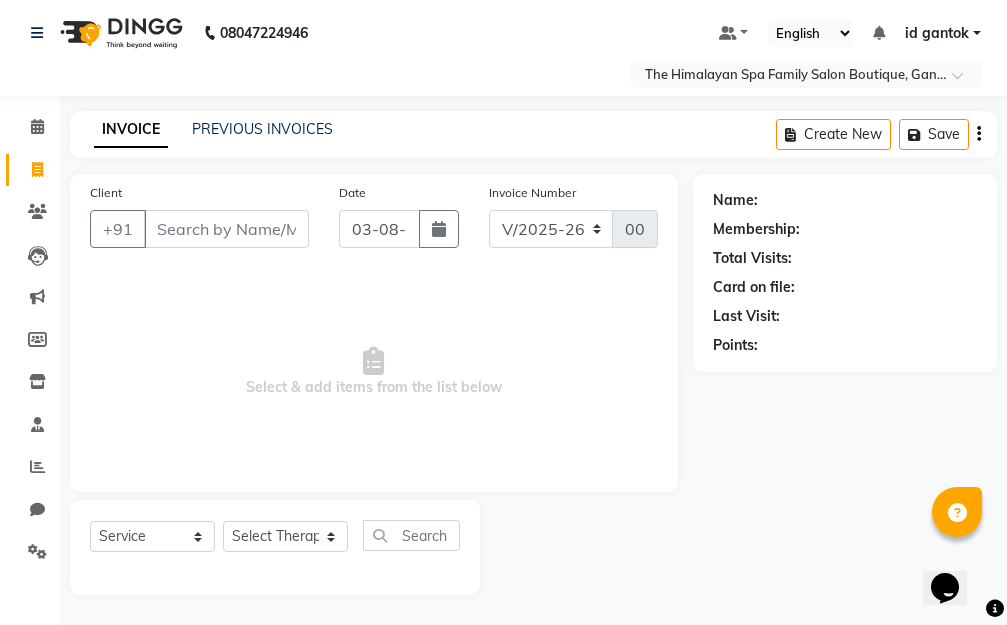 select on "8" 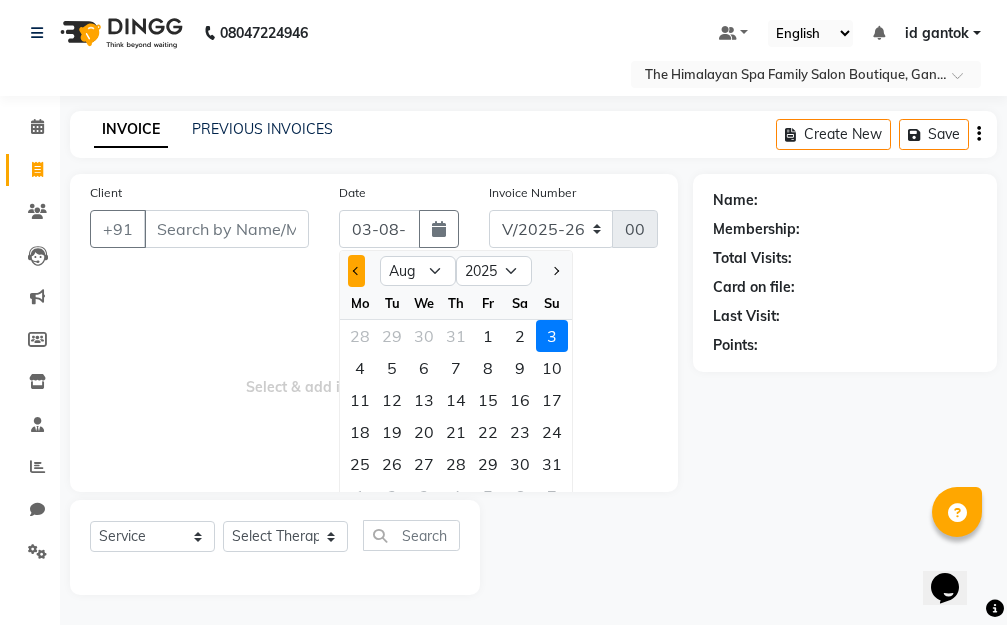 click 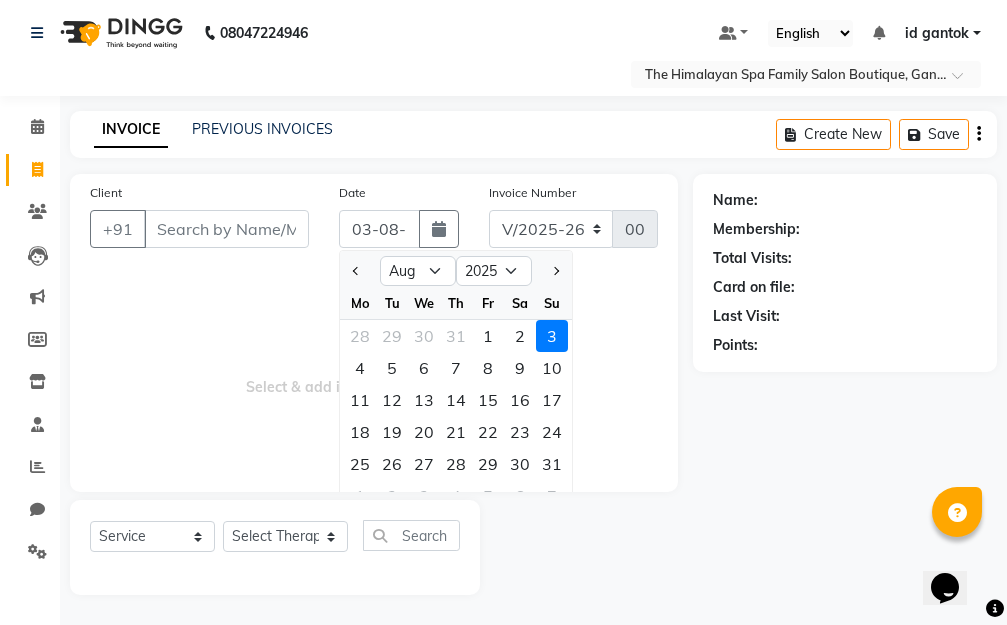 select on "7" 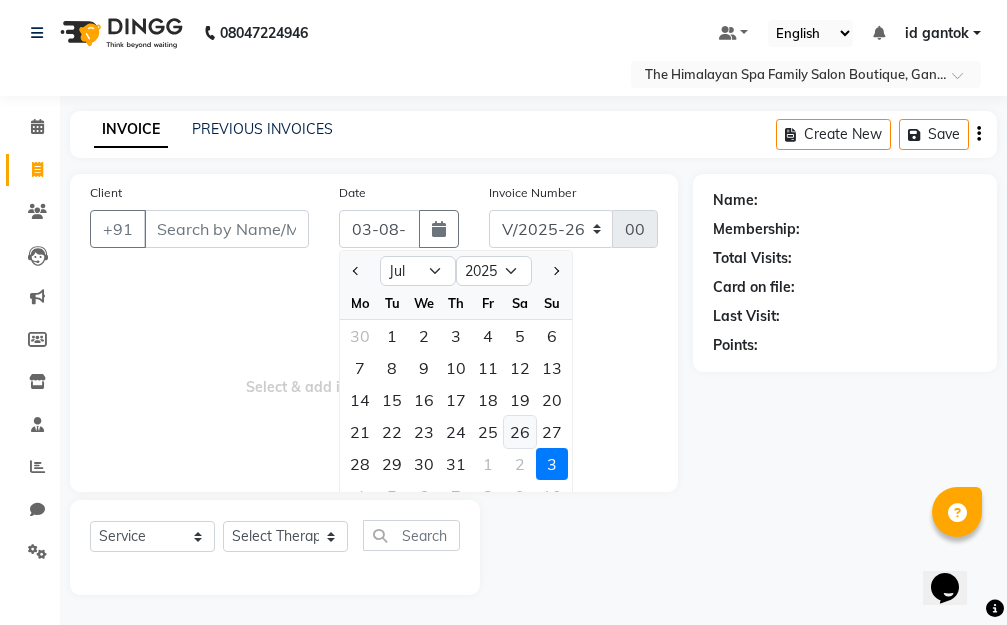 click on "26" 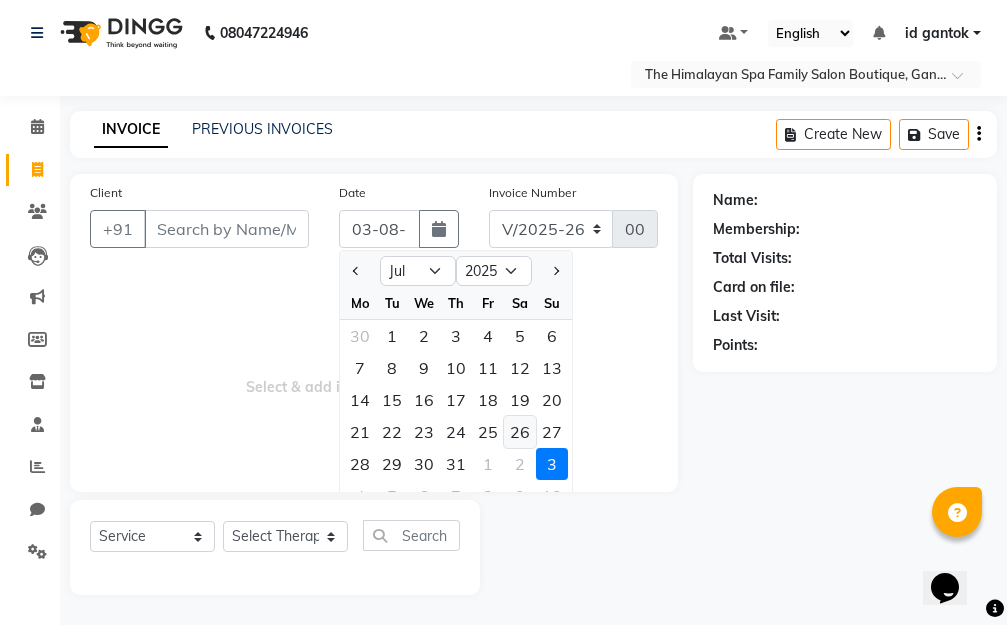 type on "26-07-2025" 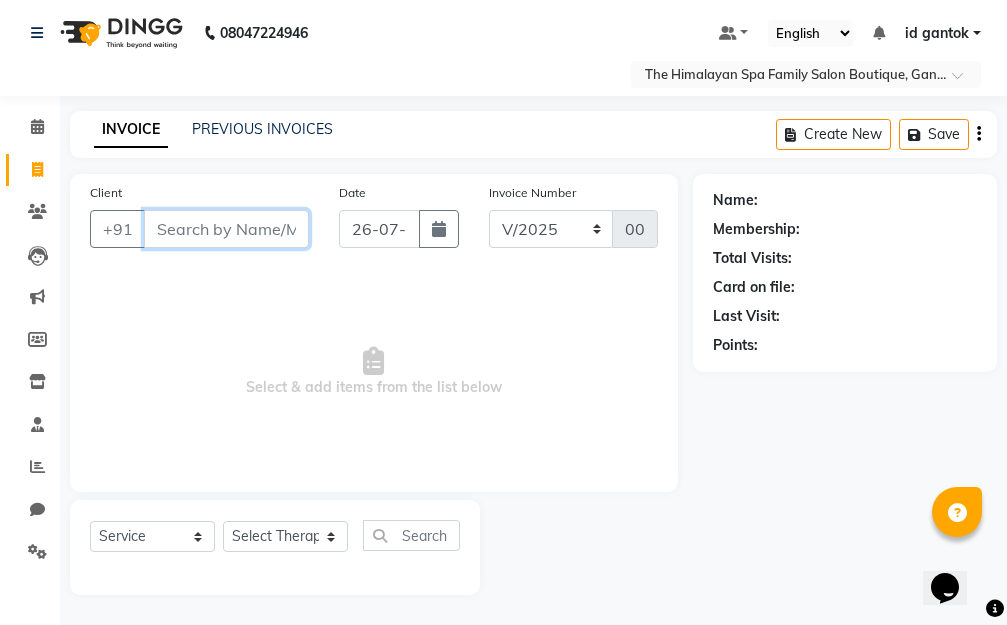 click on "Client" at bounding box center (226, 229) 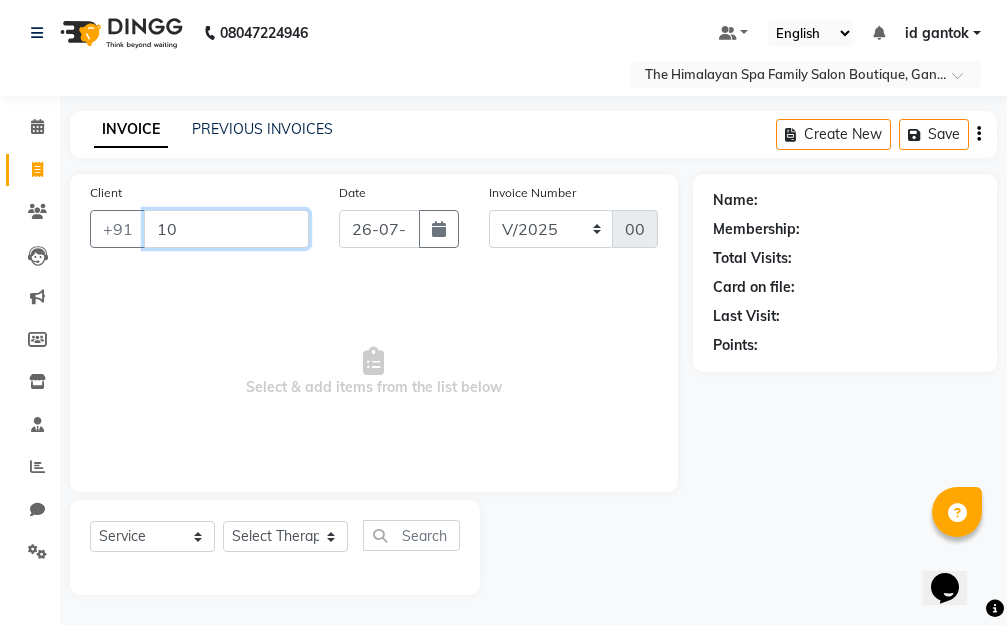 type on "1" 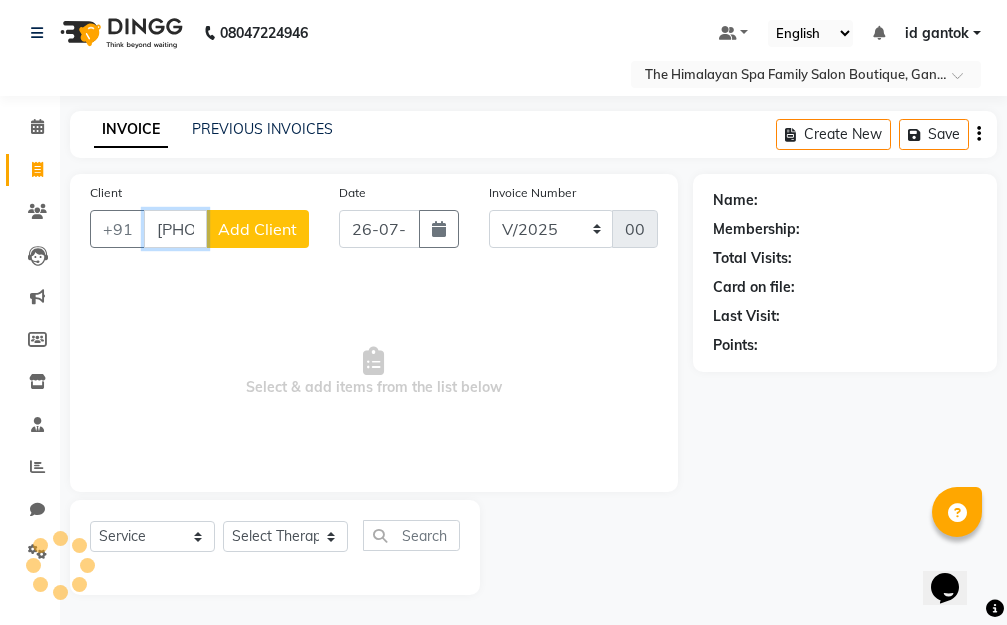 type on "4664556" 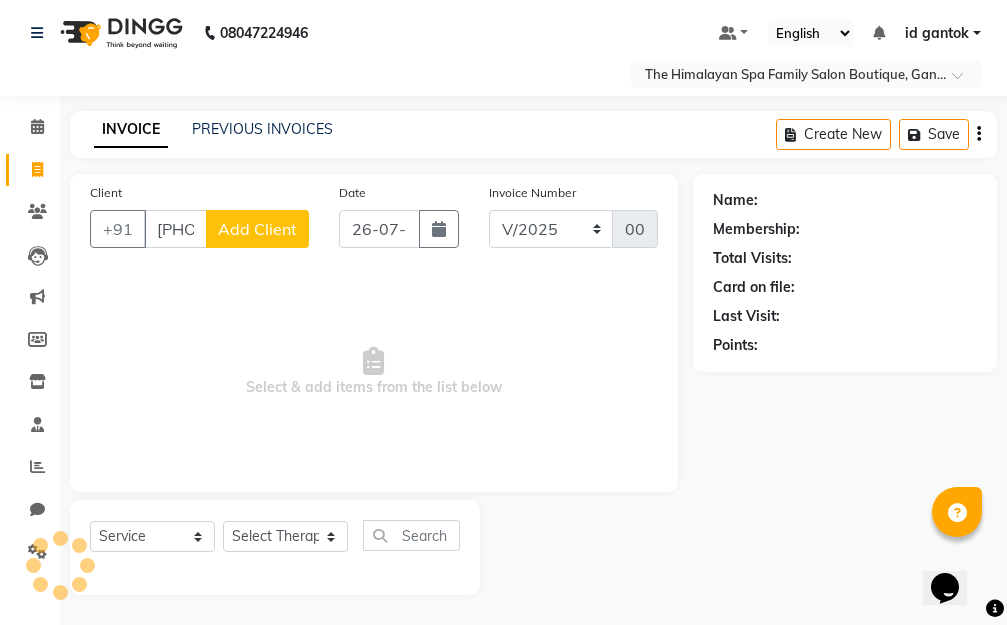 click on "Add Client" 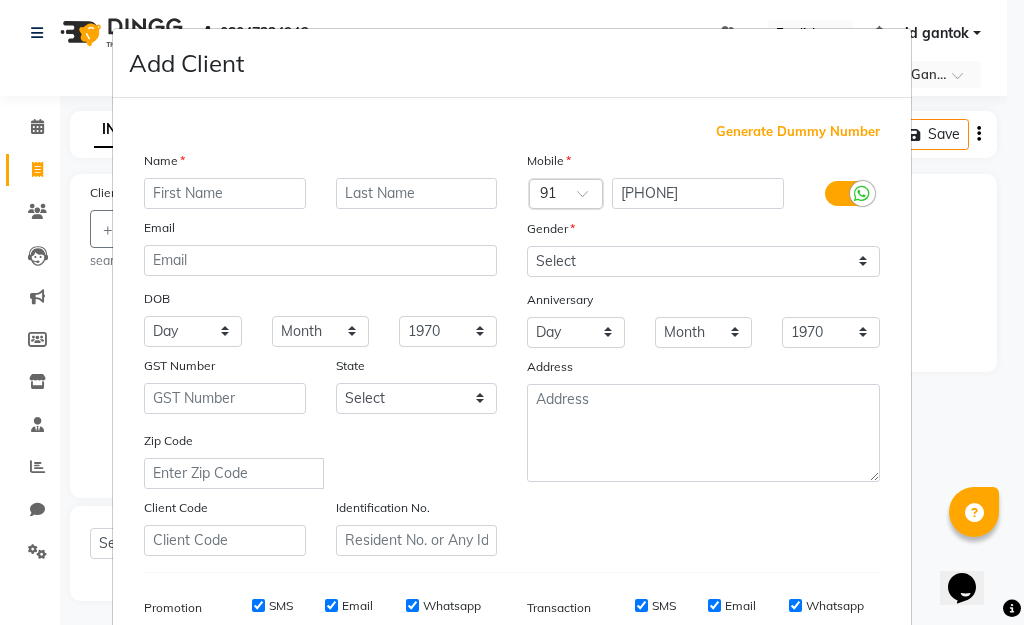 click on "Generate Dummy Number" at bounding box center [798, 132] 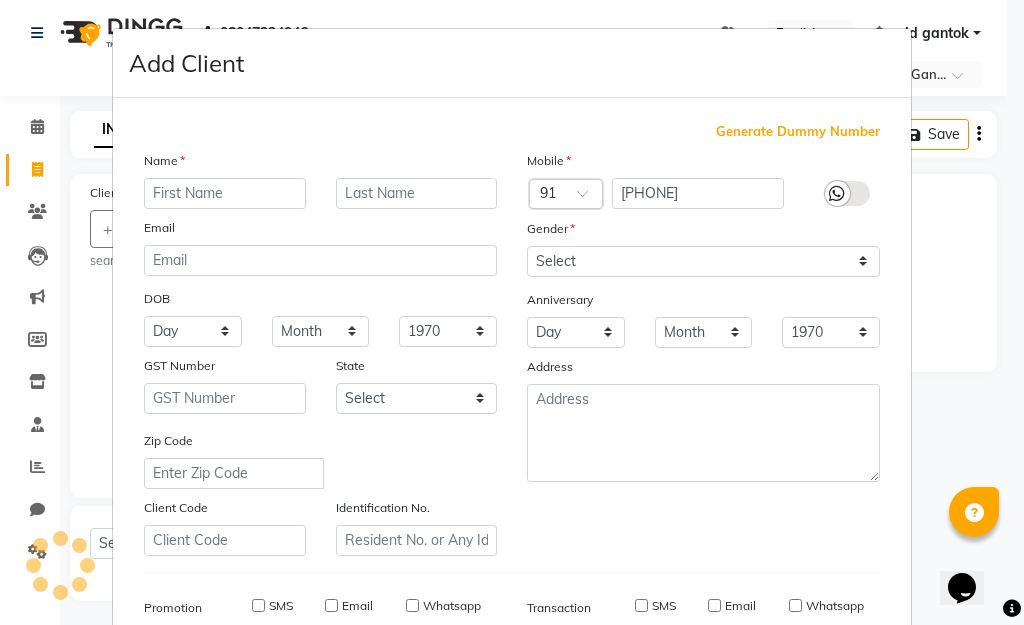 type on "1357200000011" 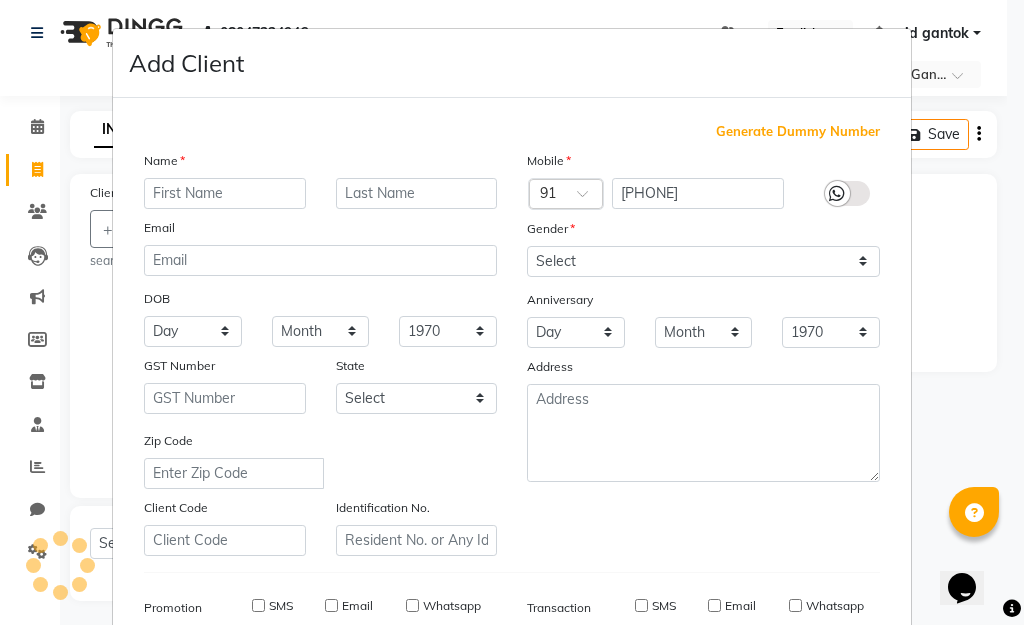 checkbox on "false" 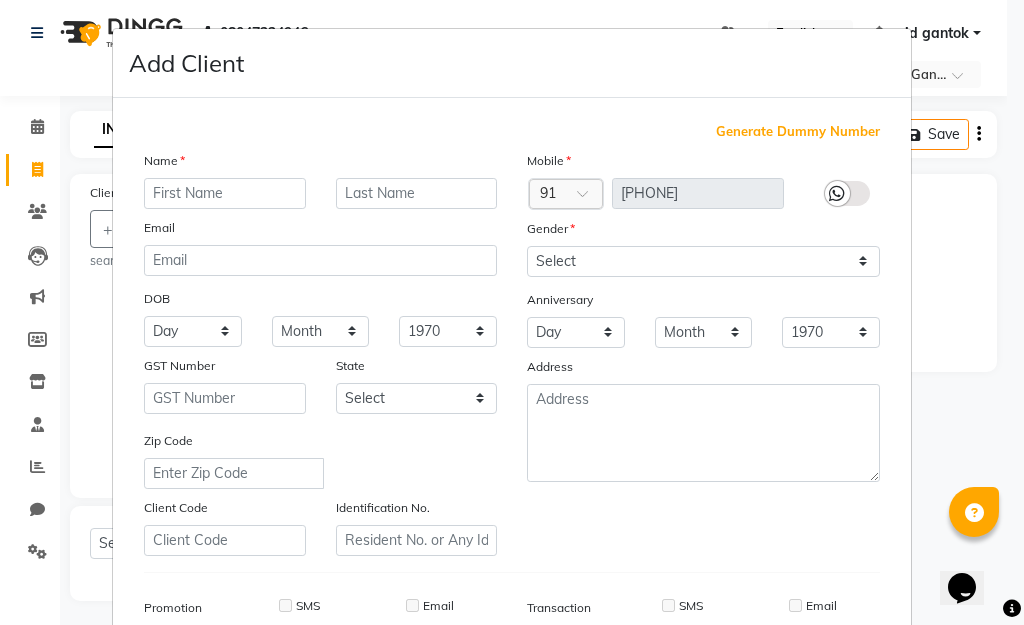 click on "1357200000011" at bounding box center (698, 193) 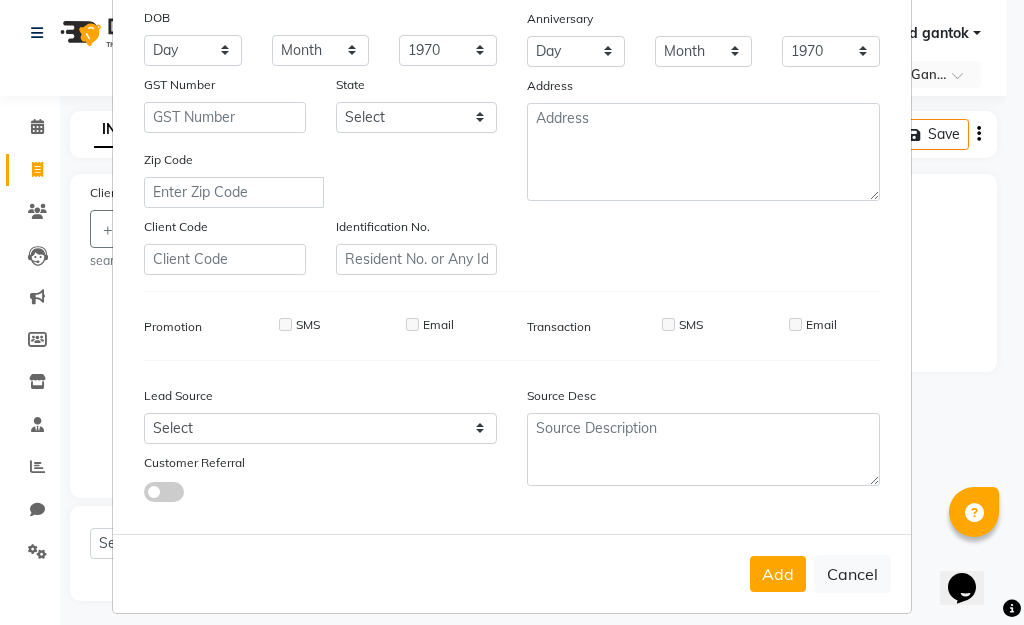 scroll, scrollTop: 298, scrollLeft: 0, axis: vertical 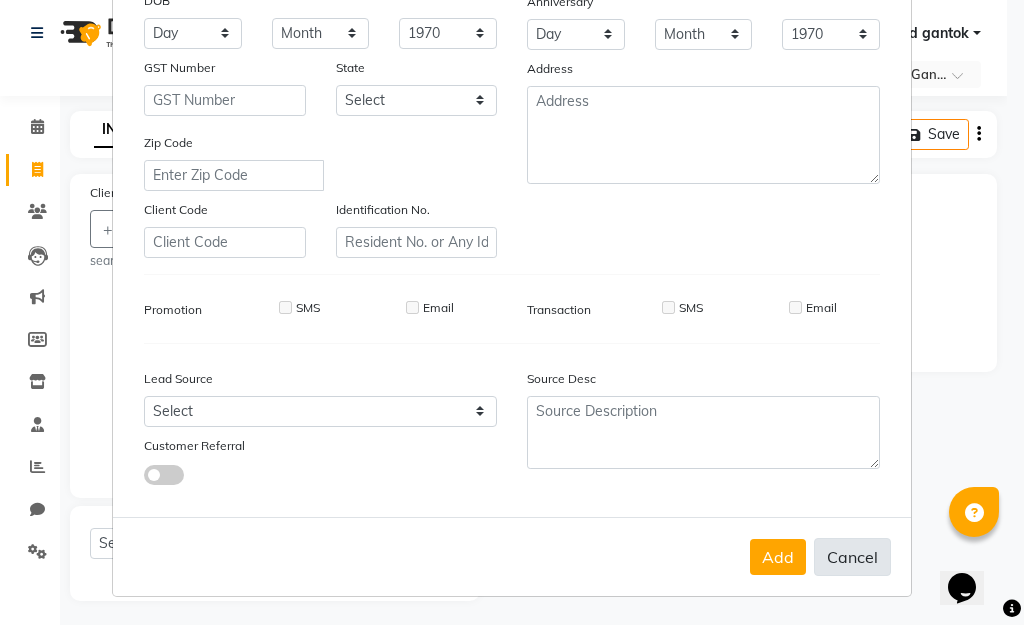 click on "Cancel" at bounding box center (852, 557) 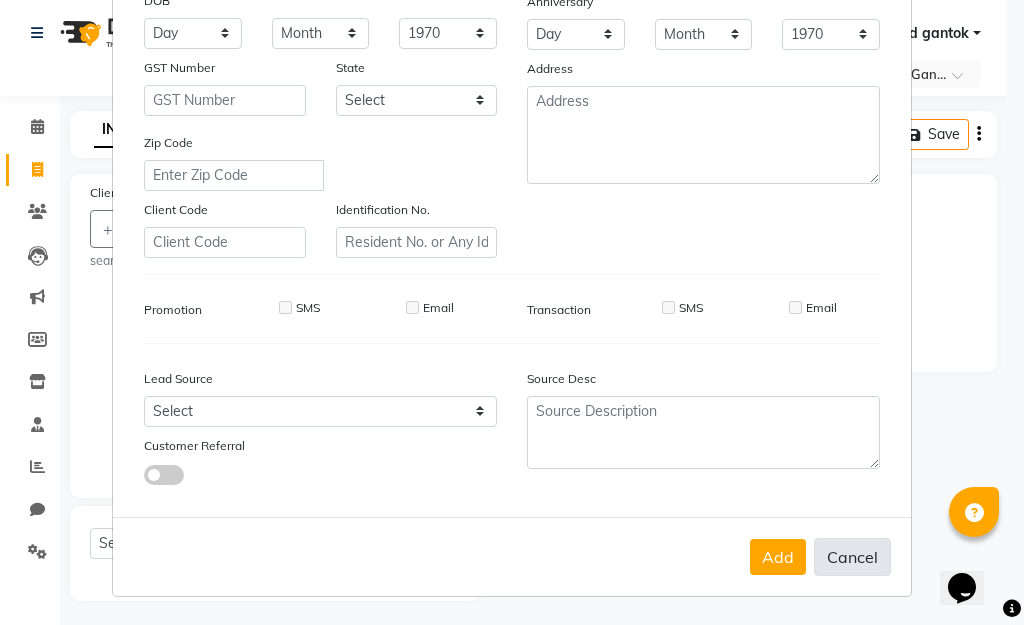 checkbox on "false" 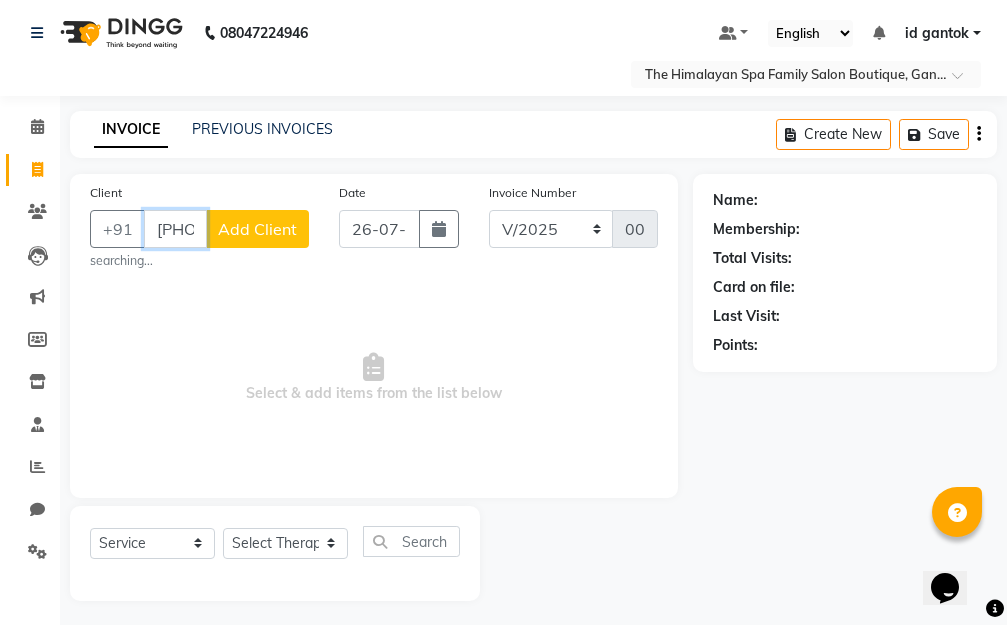 click on "4664556" at bounding box center [175, 229] 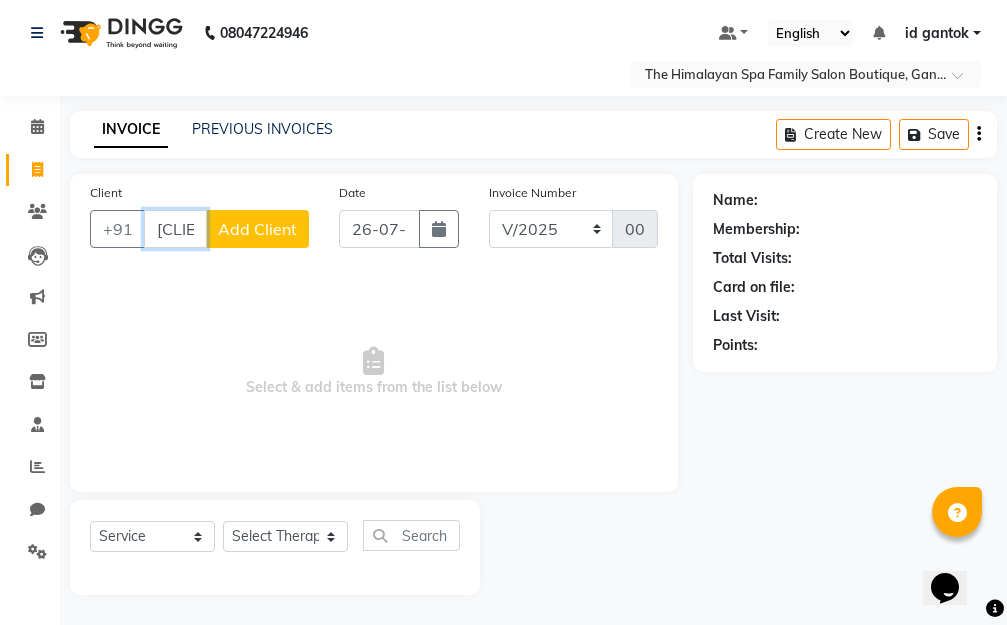type on "clent4556" 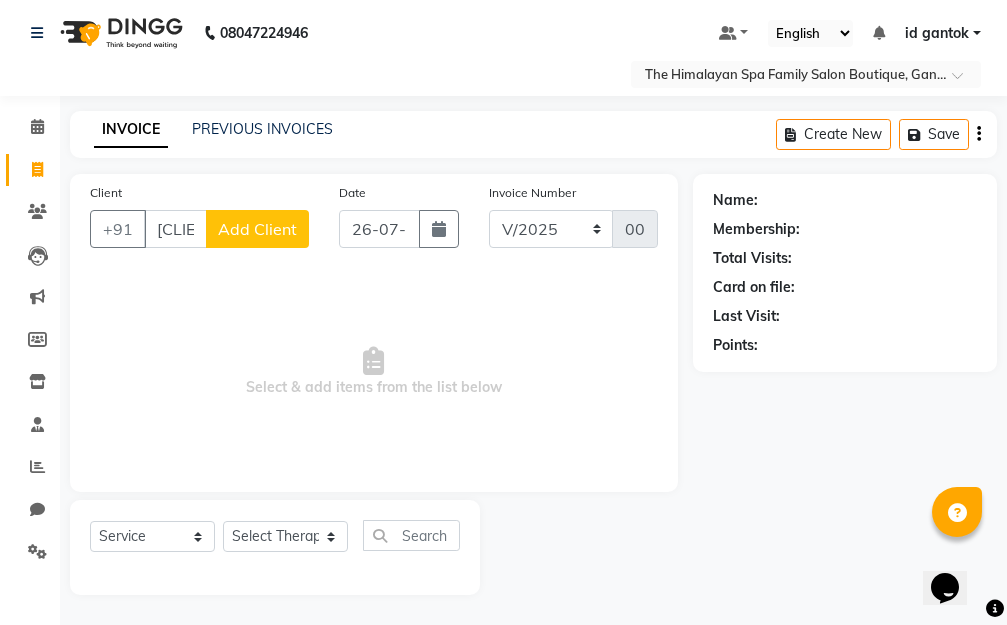 click on "Add Client" 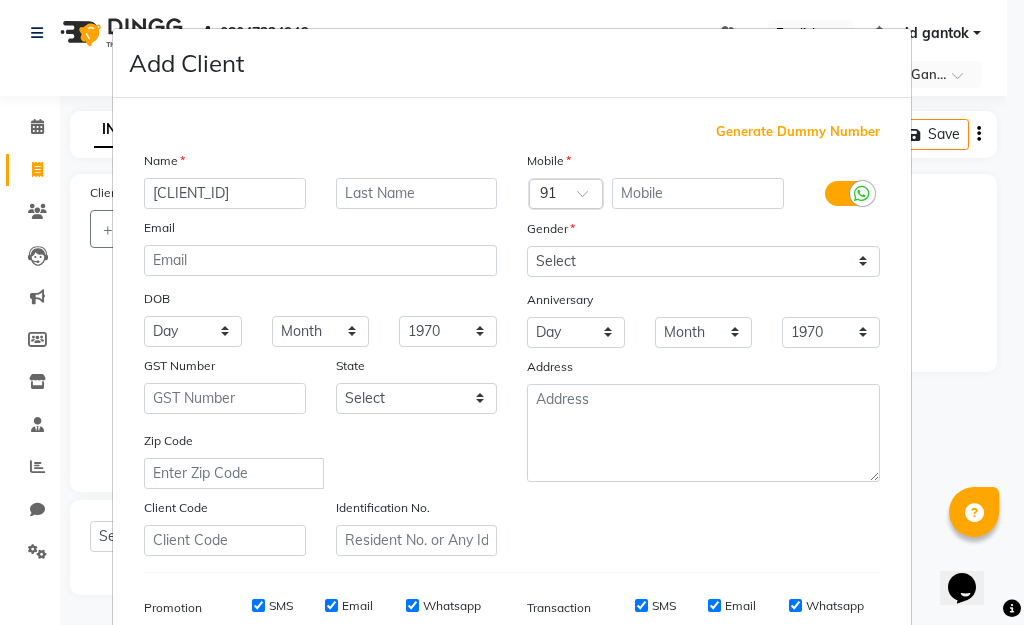 click on "clent4556" at bounding box center [225, 193] 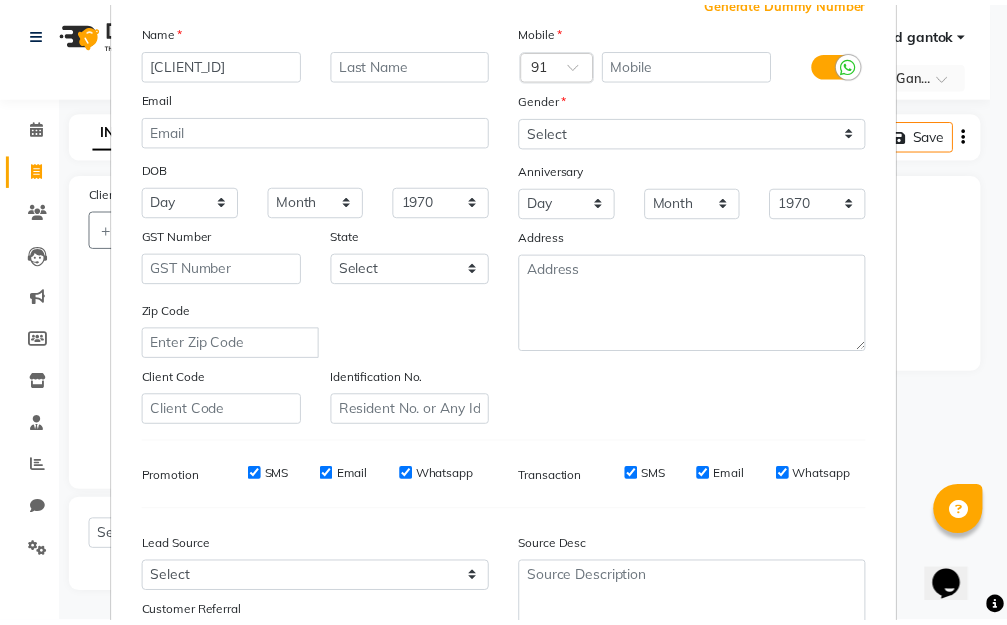 scroll, scrollTop: 298, scrollLeft: 0, axis: vertical 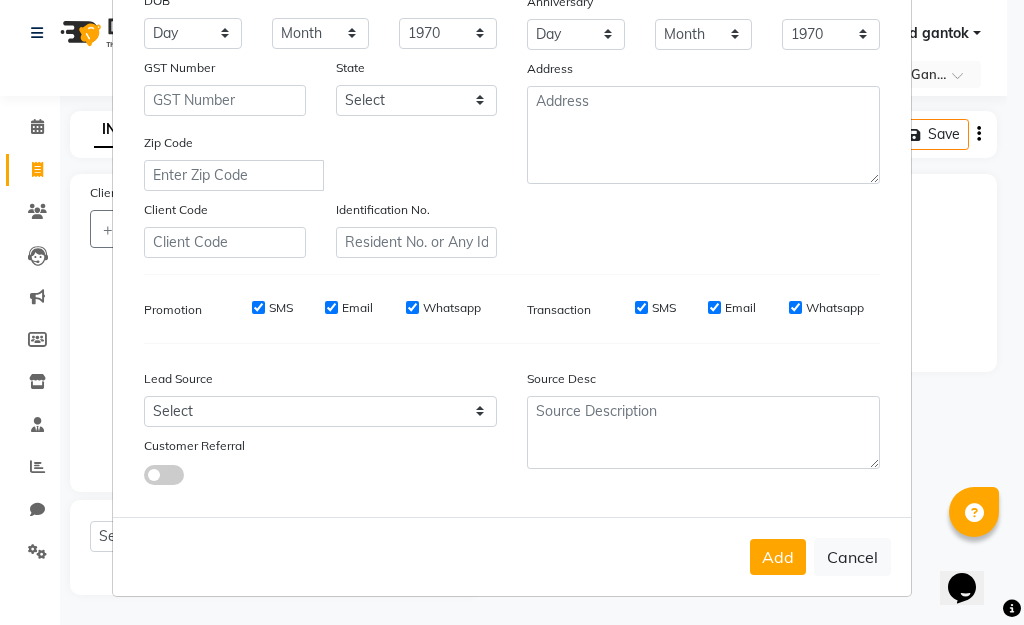 click on "Cancel" at bounding box center [852, 557] 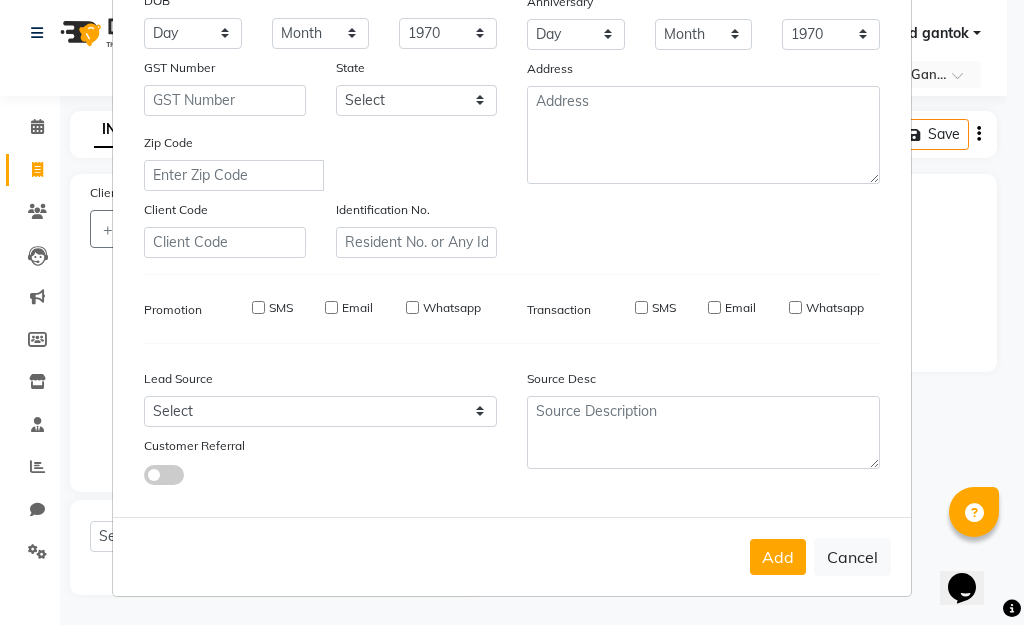 type 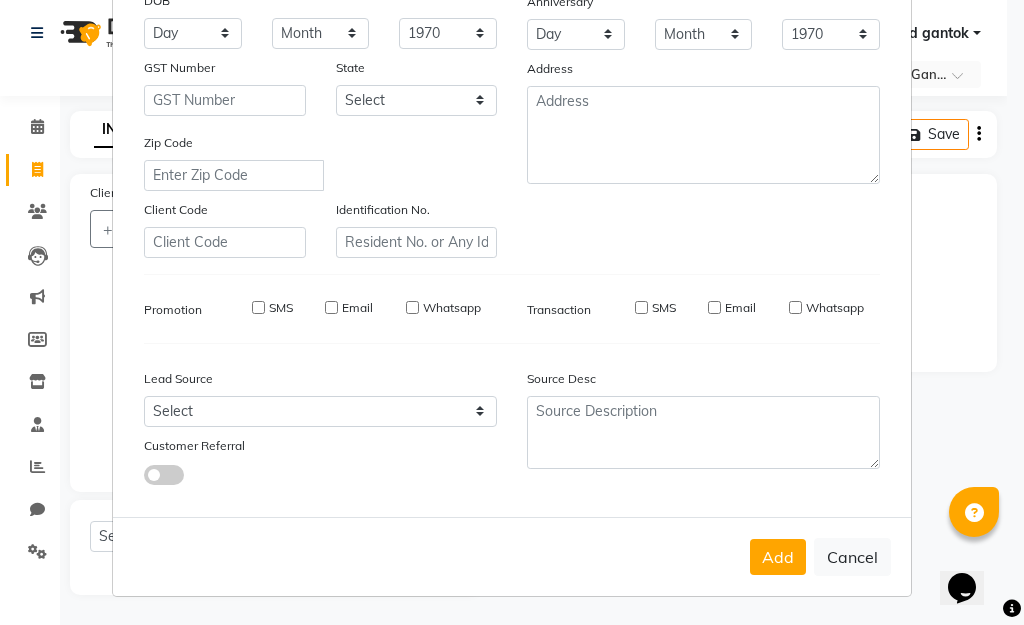 select 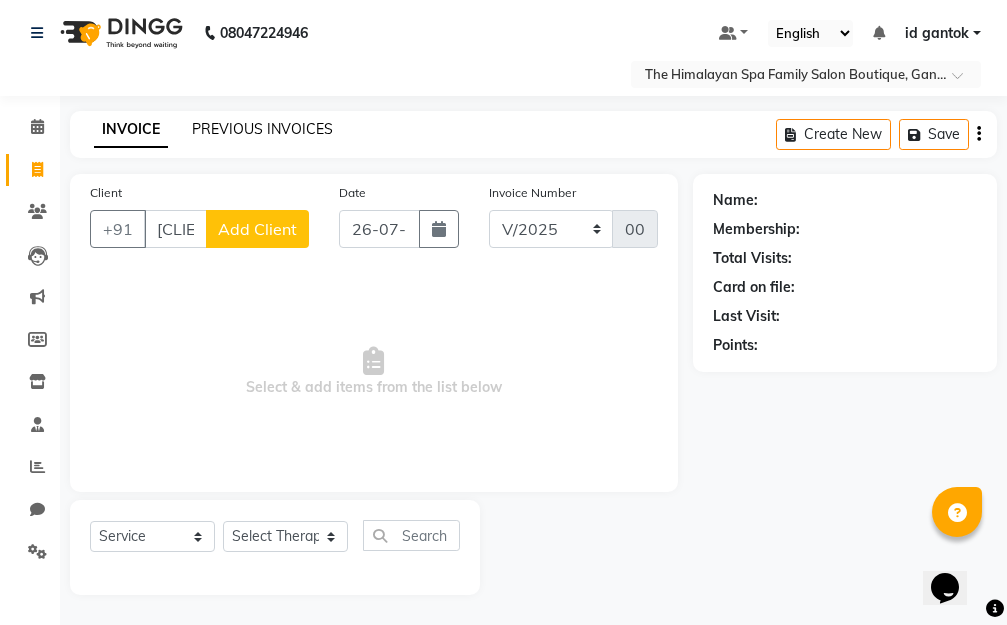 drag, startPoint x: 258, startPoint y: 124, endPoint x: 673, endPoint y: 94, distance: 416.08292 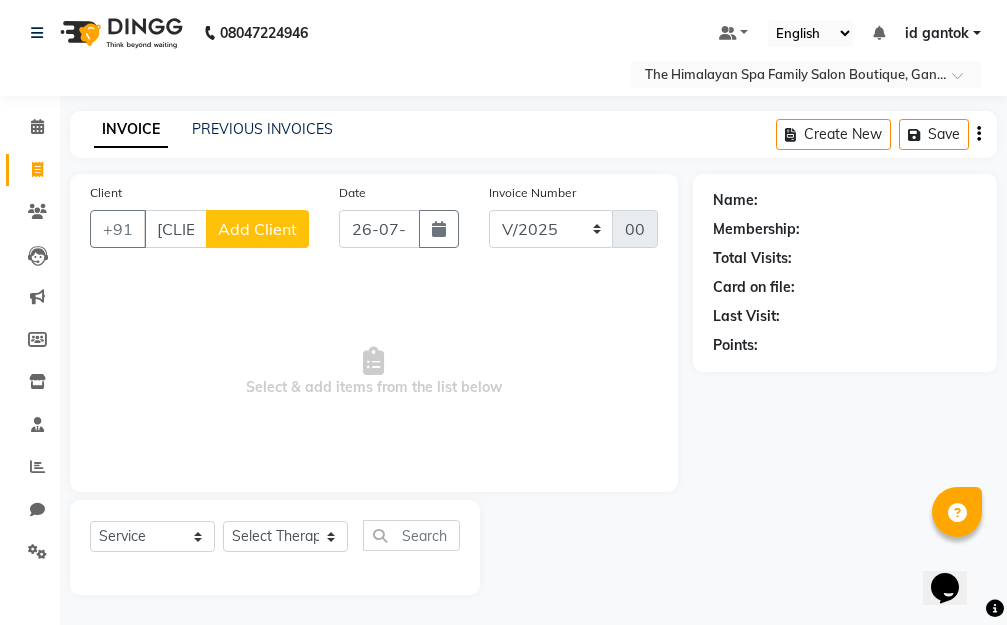 click on "Select & add items from the list below" at bounding box center [374, 372] 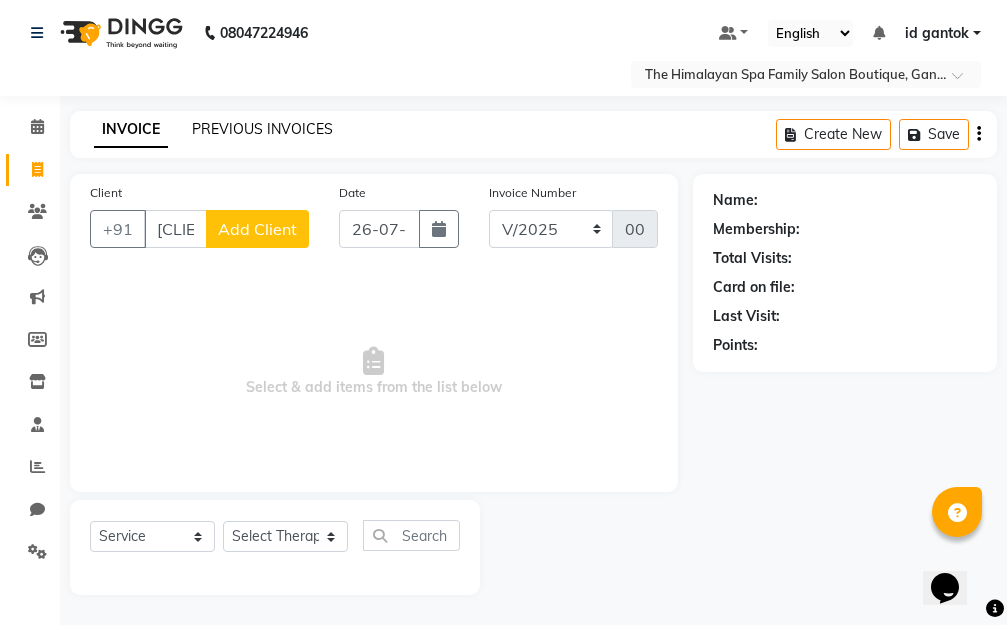 click on "PREVIOUS INVOICES" 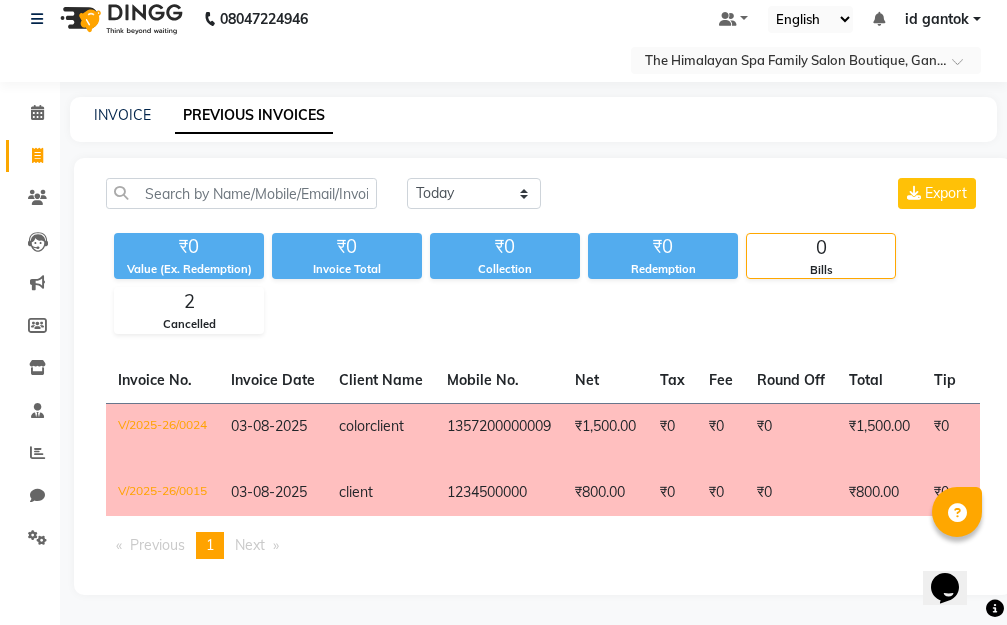 scroll, scrollTop: 34, scrollLeft: 0, axis: vertical 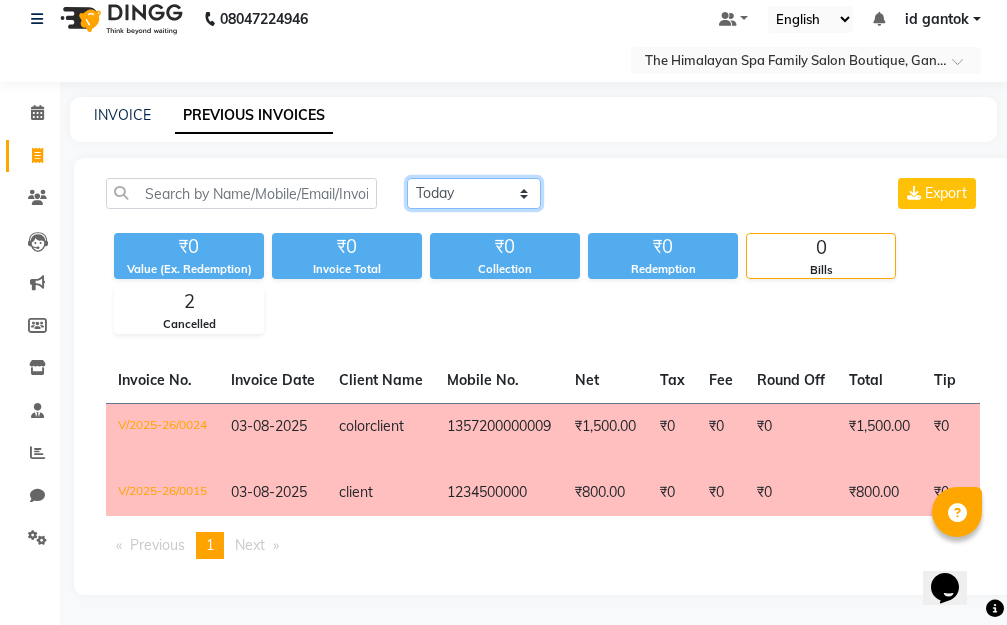 click on "Today Yesterday Custom Range" 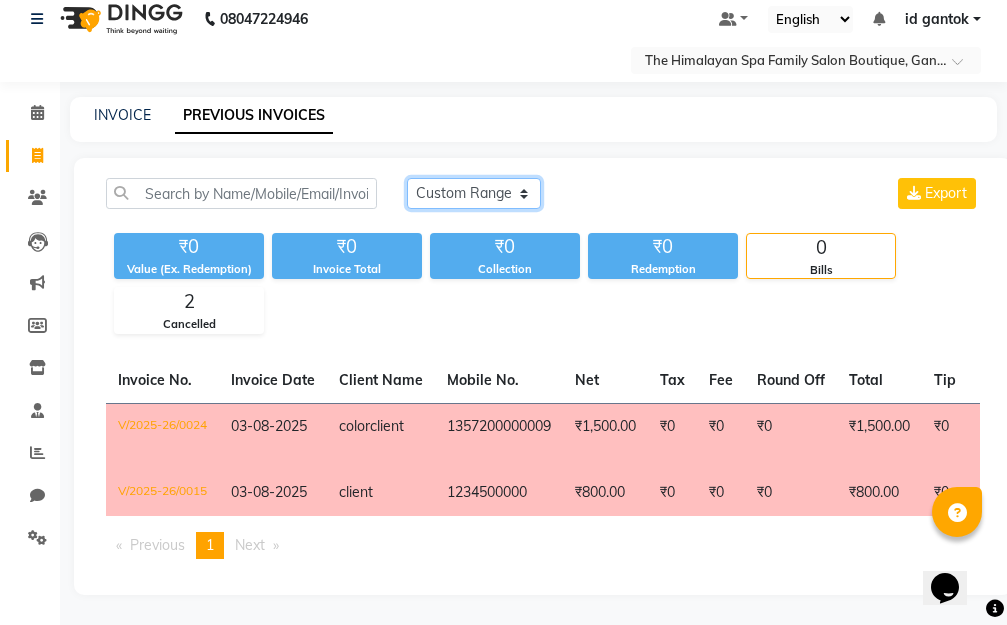 click on "Today Yesterday Custom Range" 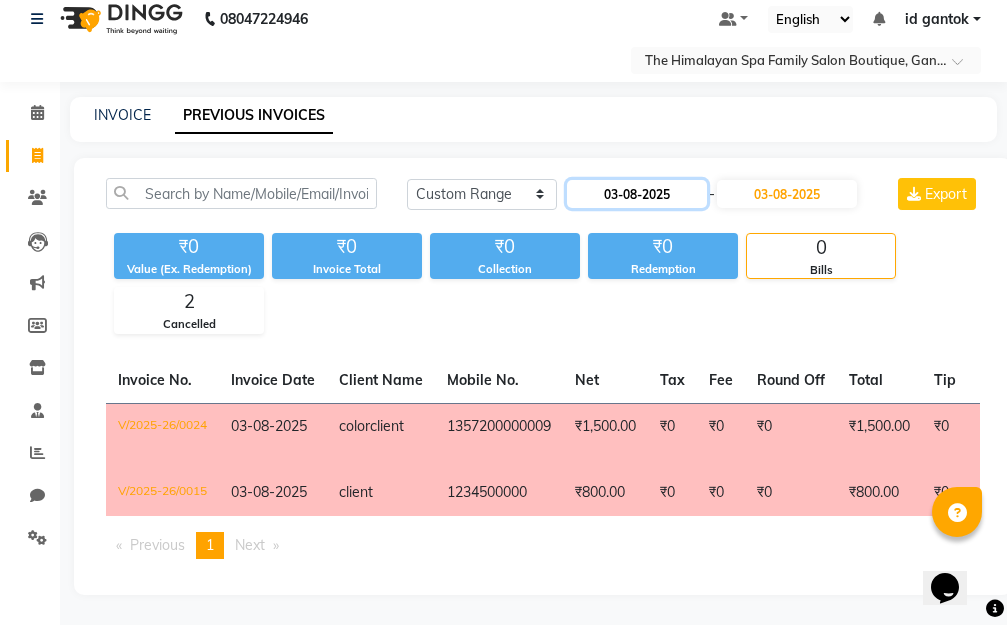 click on "03-08-2025" 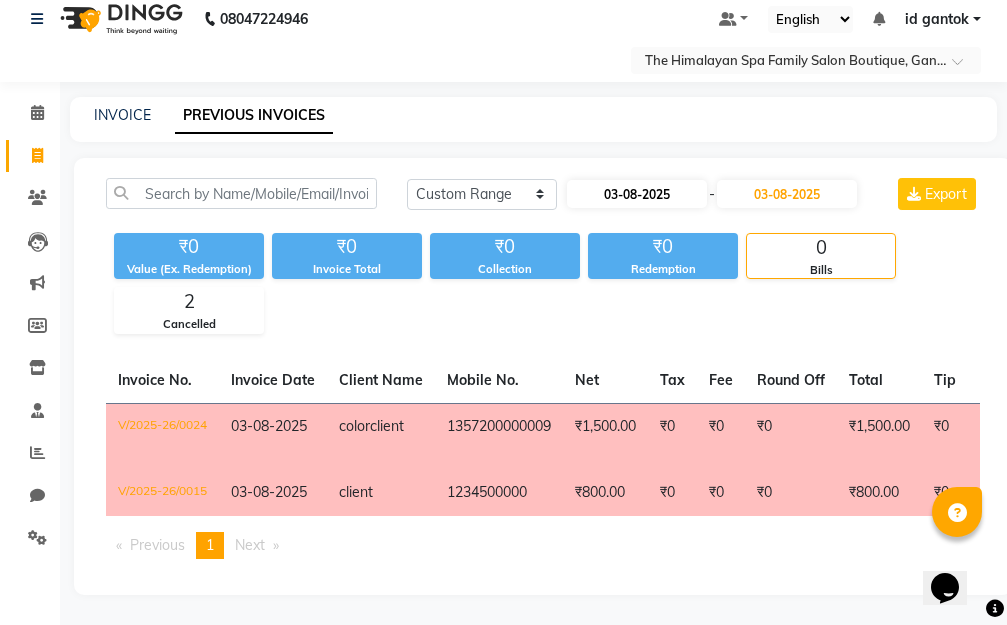 select on "8" 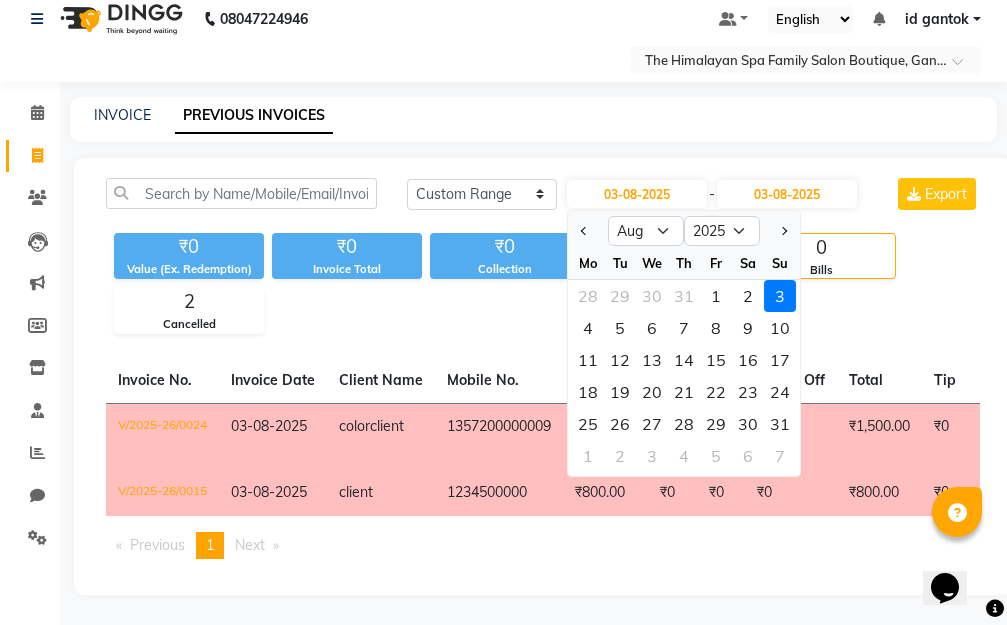 click on "26" 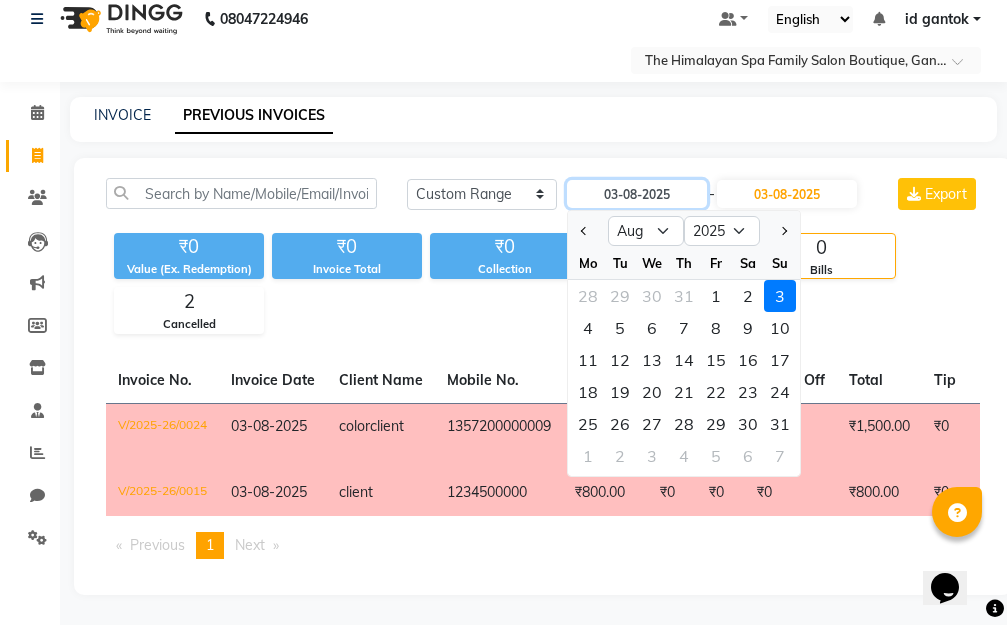type on "26-08-2025" 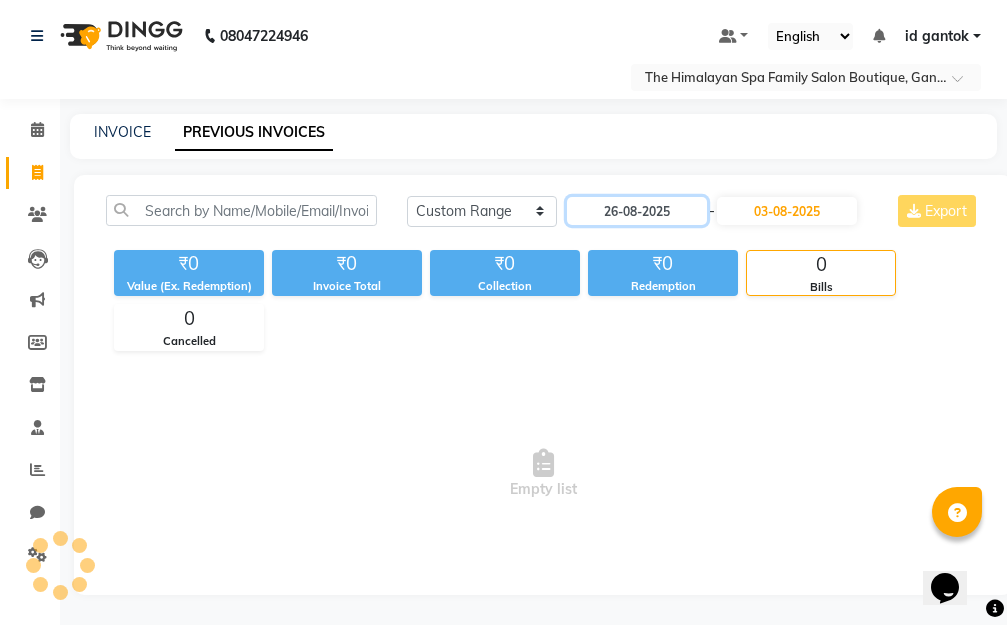 scroll, scrollTop: 0, scrollLeft: 0, axis: both 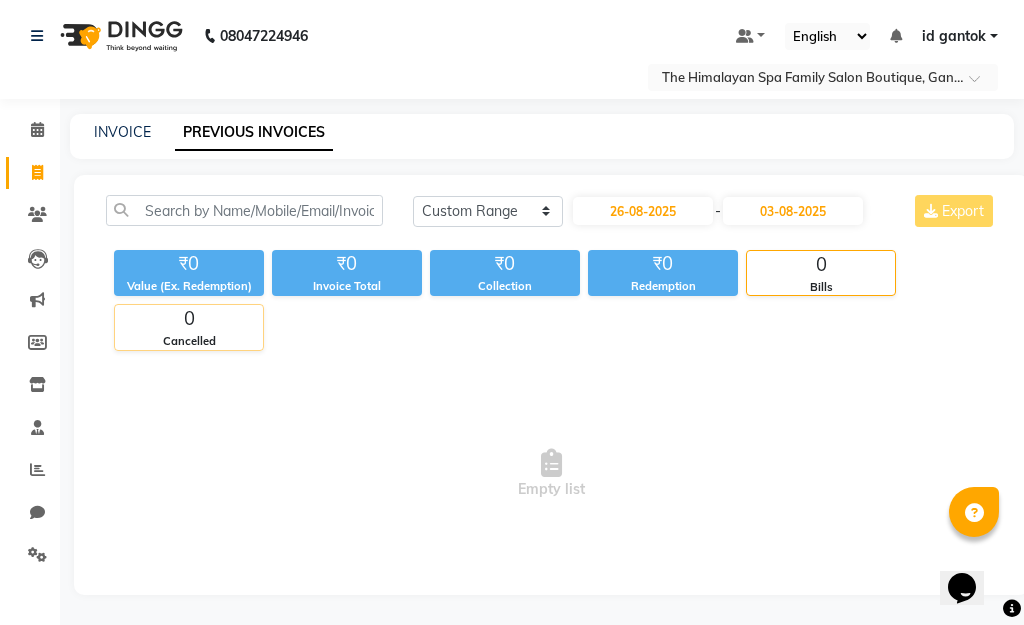 click on "0" 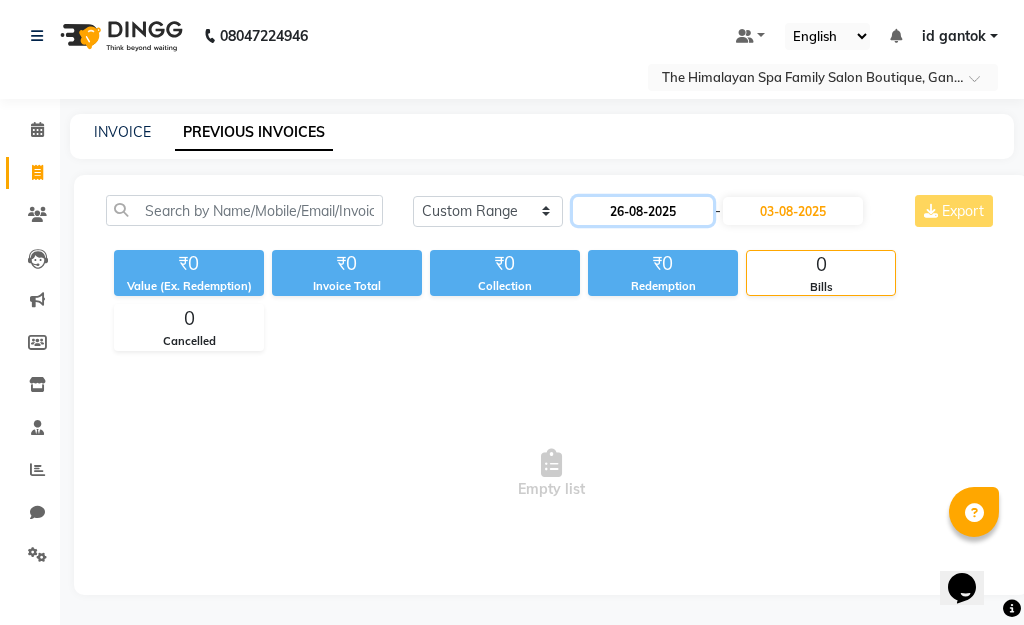 click on "26-08-2025" 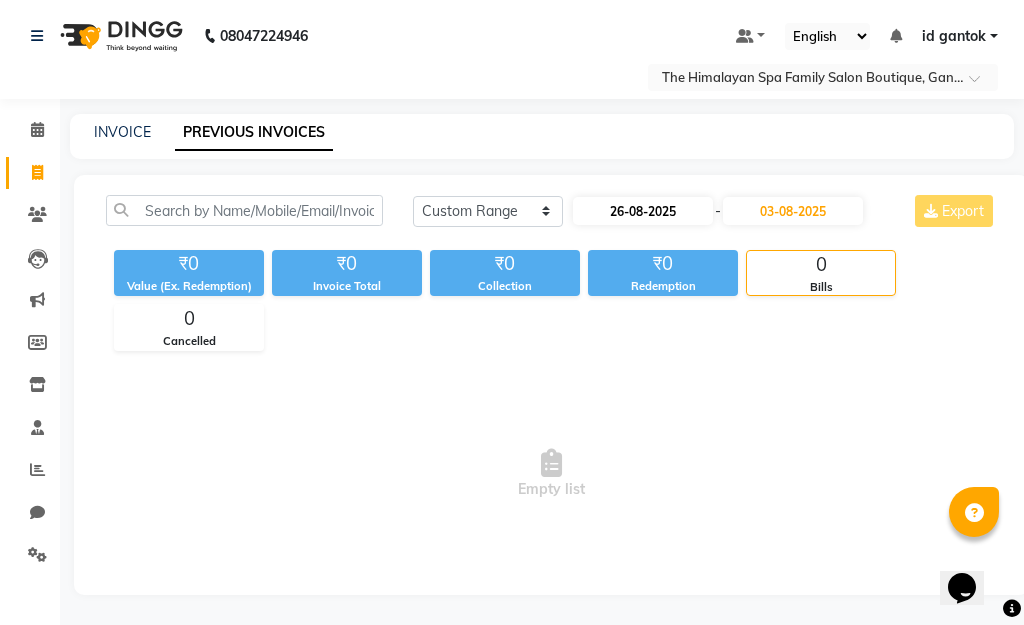 select on "8" 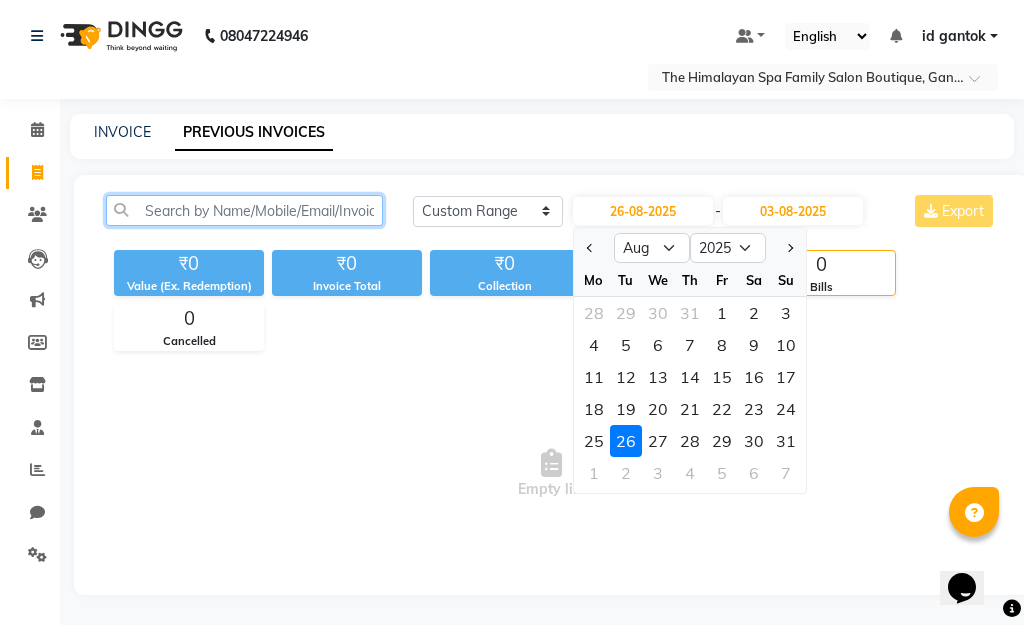click 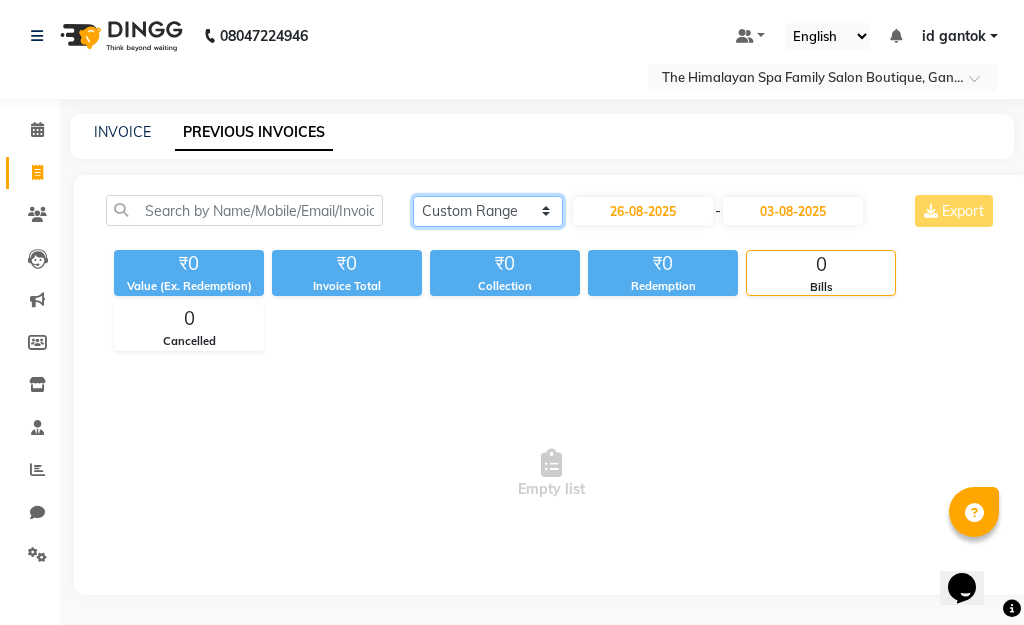 click on "Today Yesterday Custom Range" 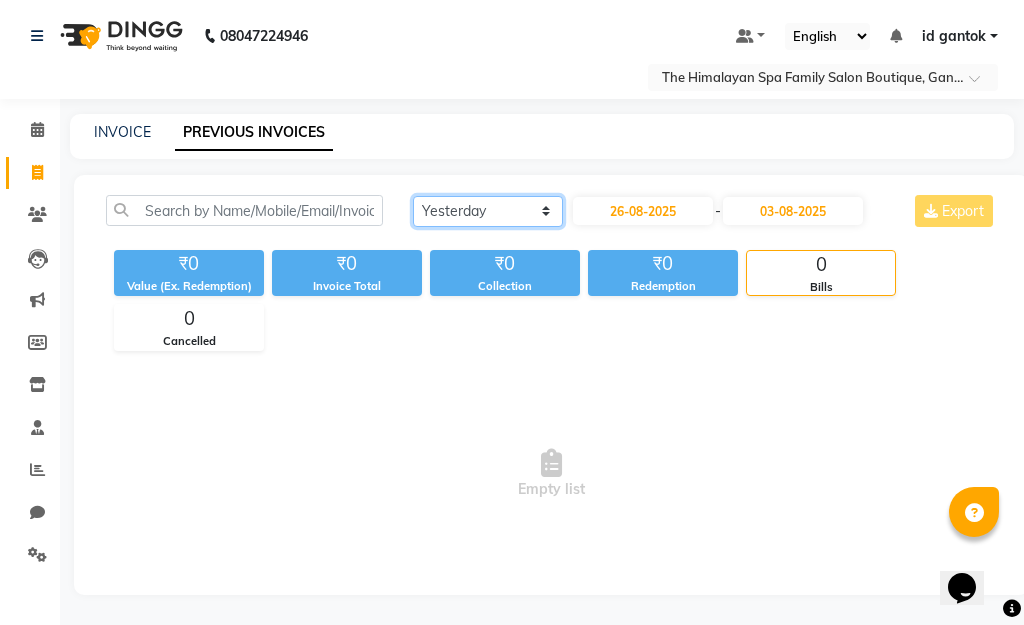 click on "Today Yesterday Custom Range" 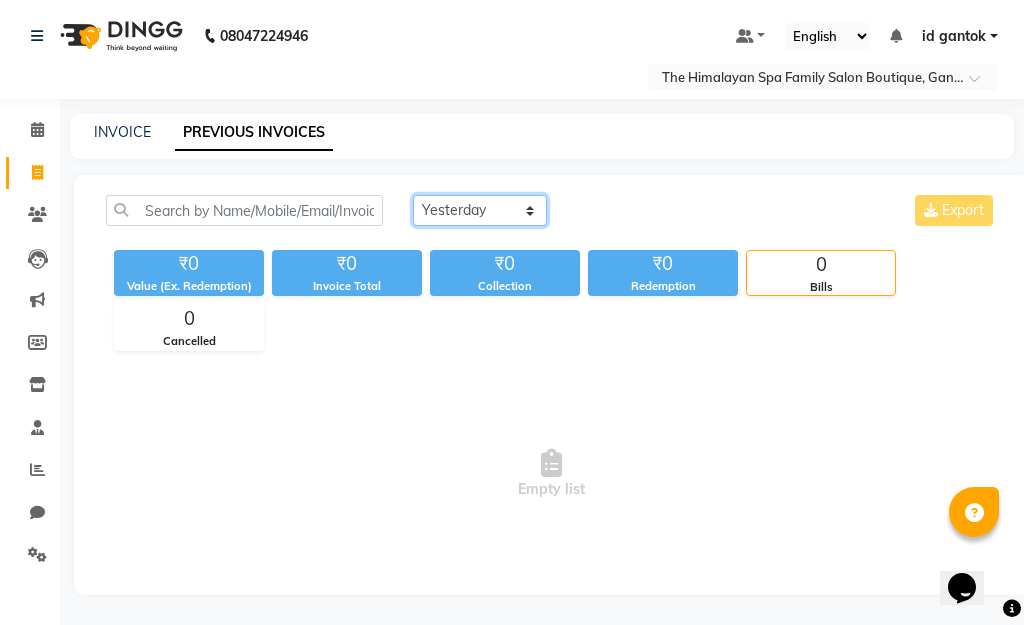 click on "Today Yesterday Custom Range" 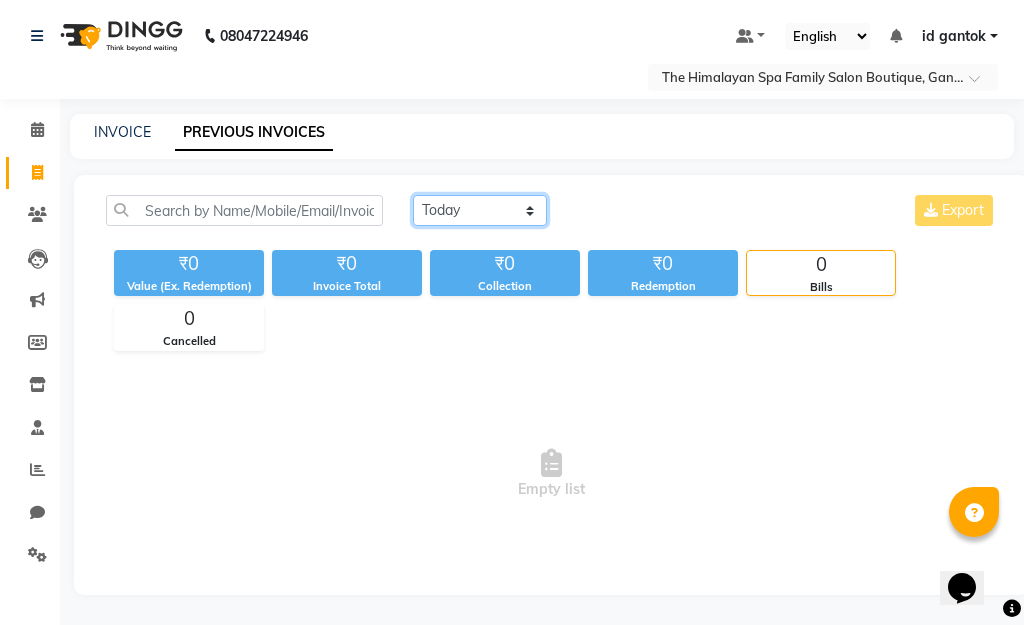 click on "Today Yesterday Custom Range" 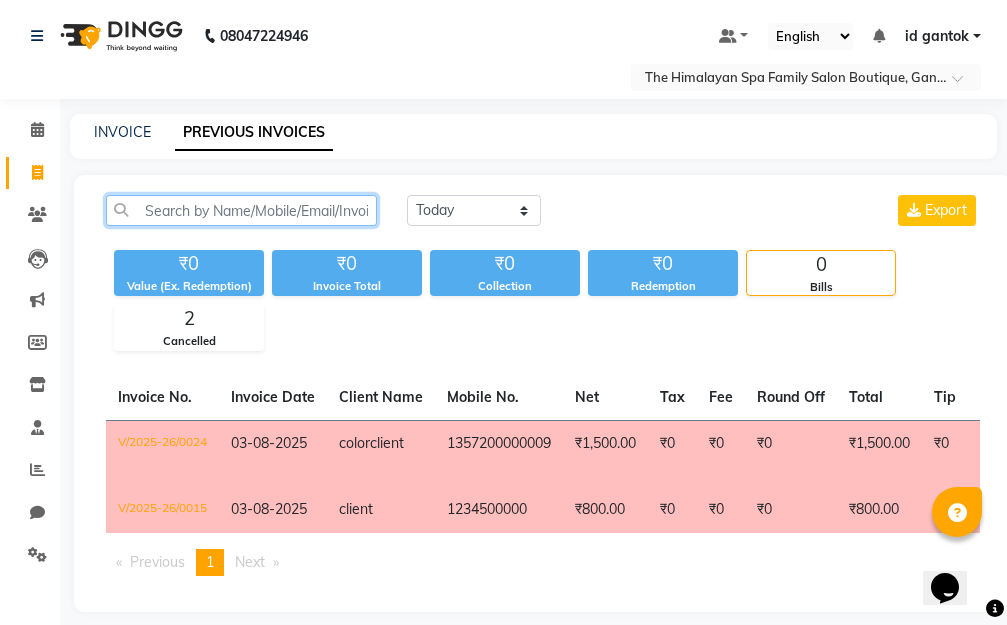 click 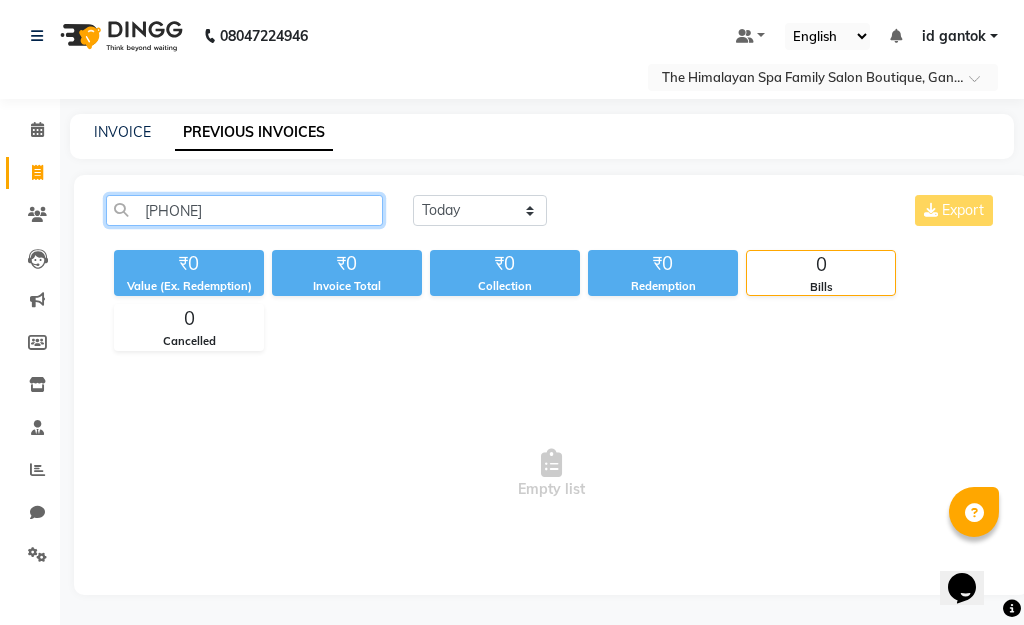 type on "135700000010" 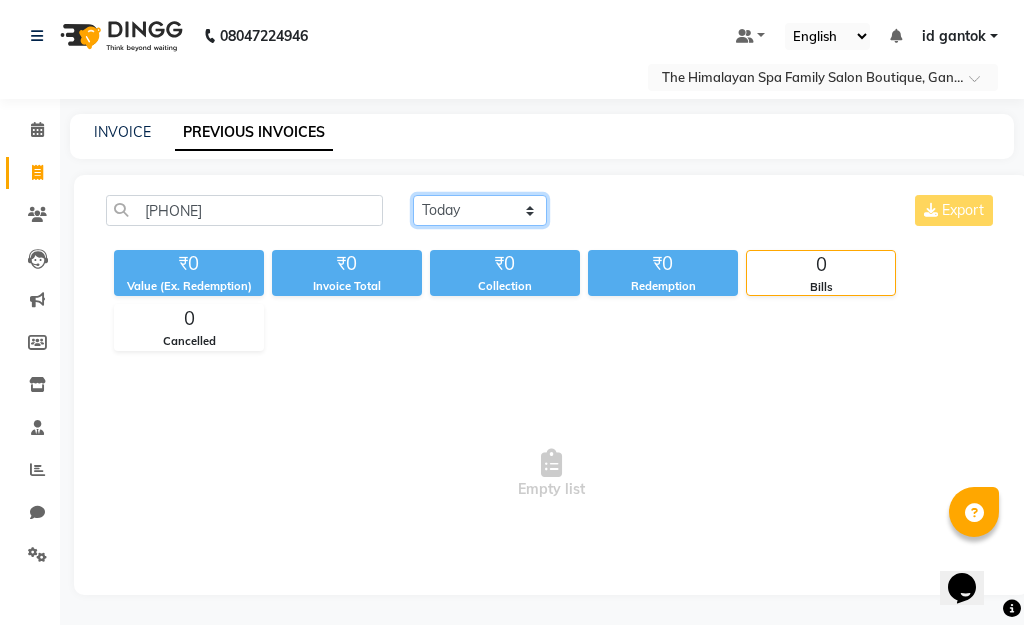 click on "Today Yesterday Custom Range" 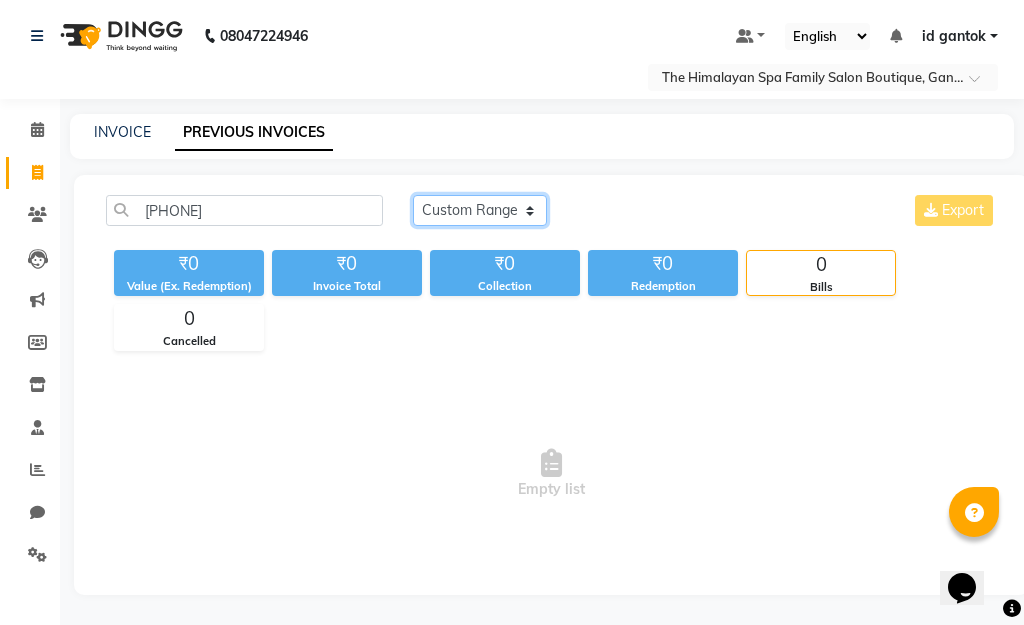click on "Today Yesterday Custom Range" 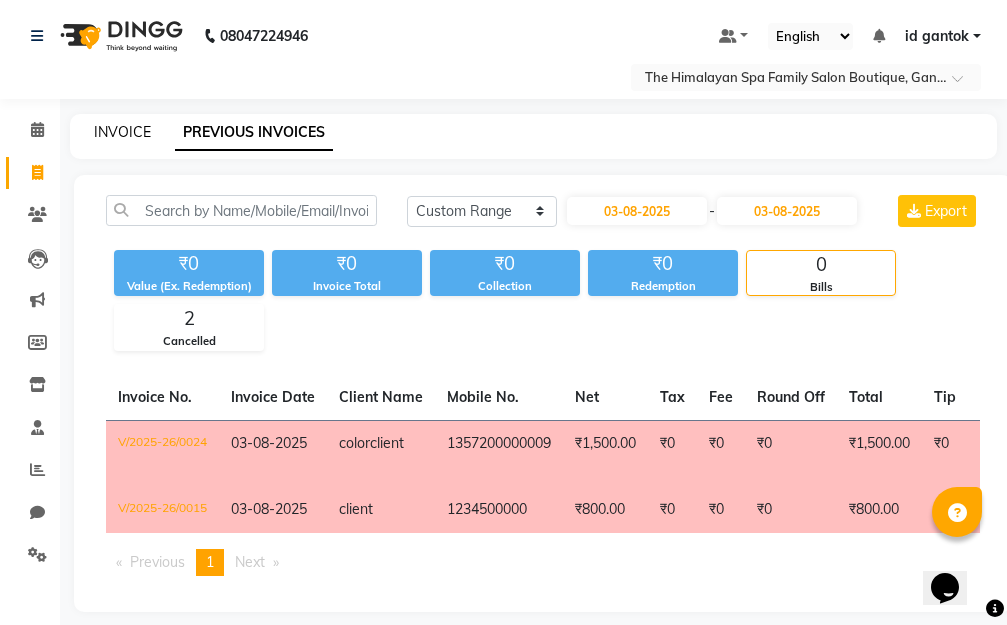 click on "INVOICE" 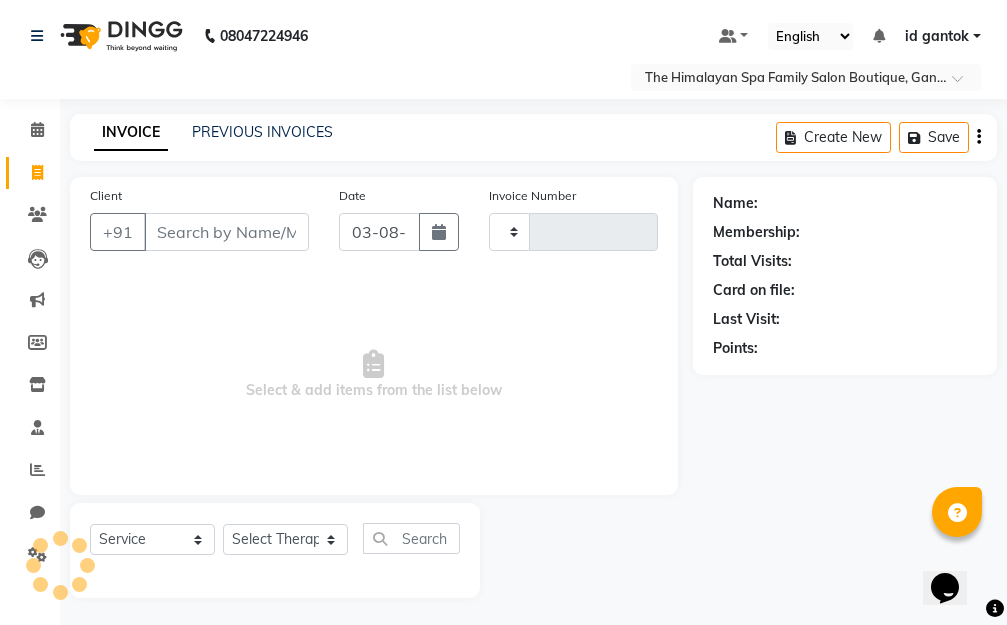 scroll, scrollTop: 3, scrollLeft: 0, axis: vertical 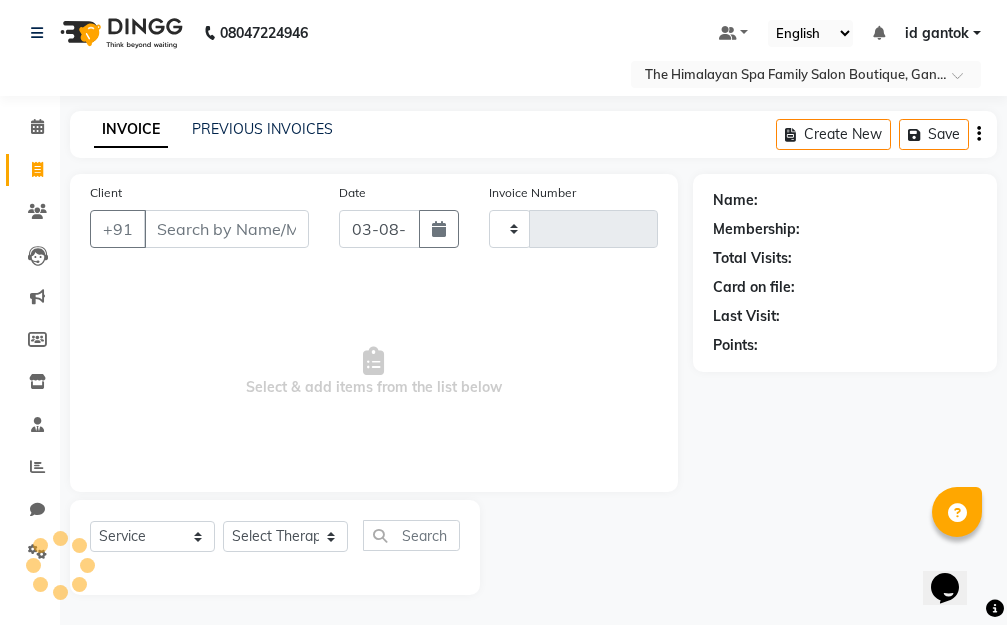type on "0027" 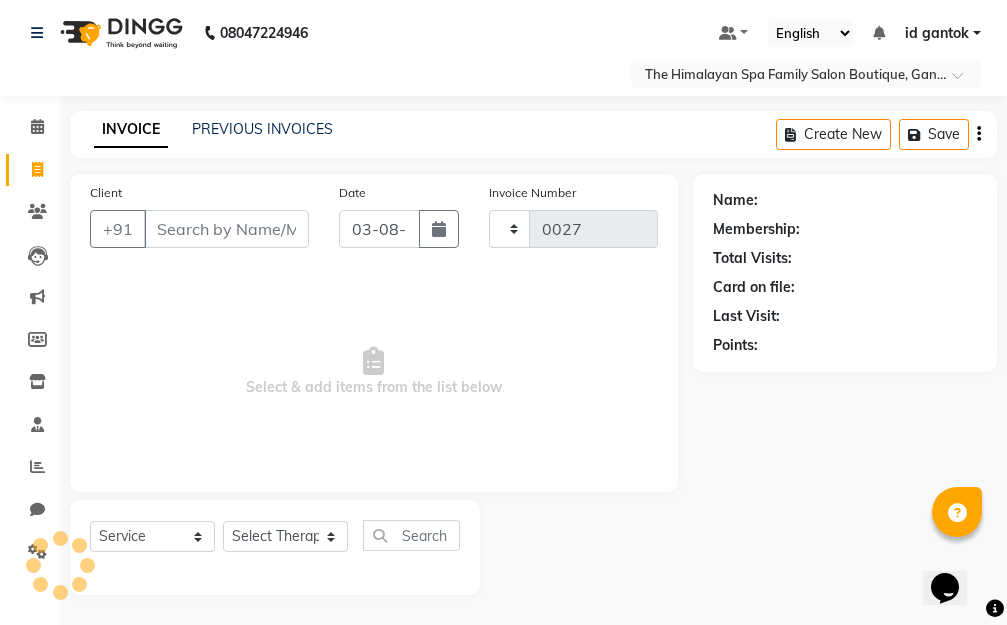 select on "8070" 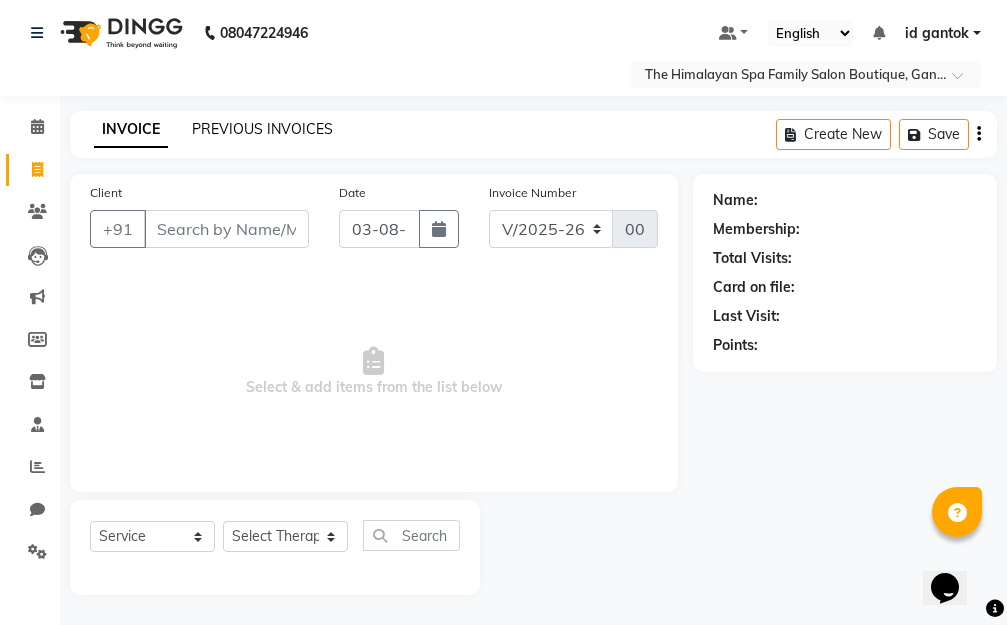click on "PREVIOUS INVOICES" 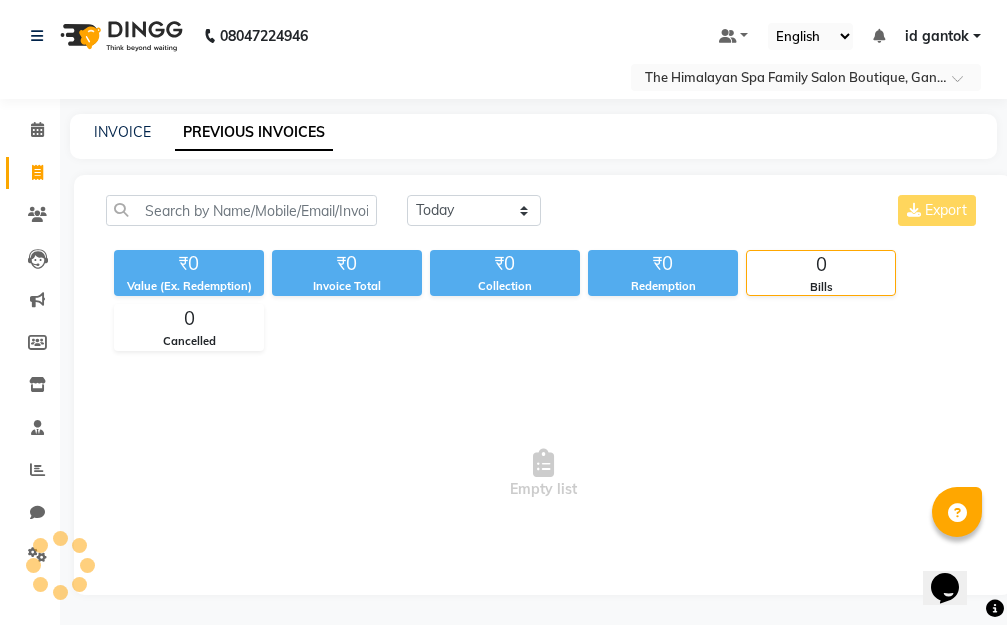scroll, scrollTop: 0, scrollLeft: 0, axis: both 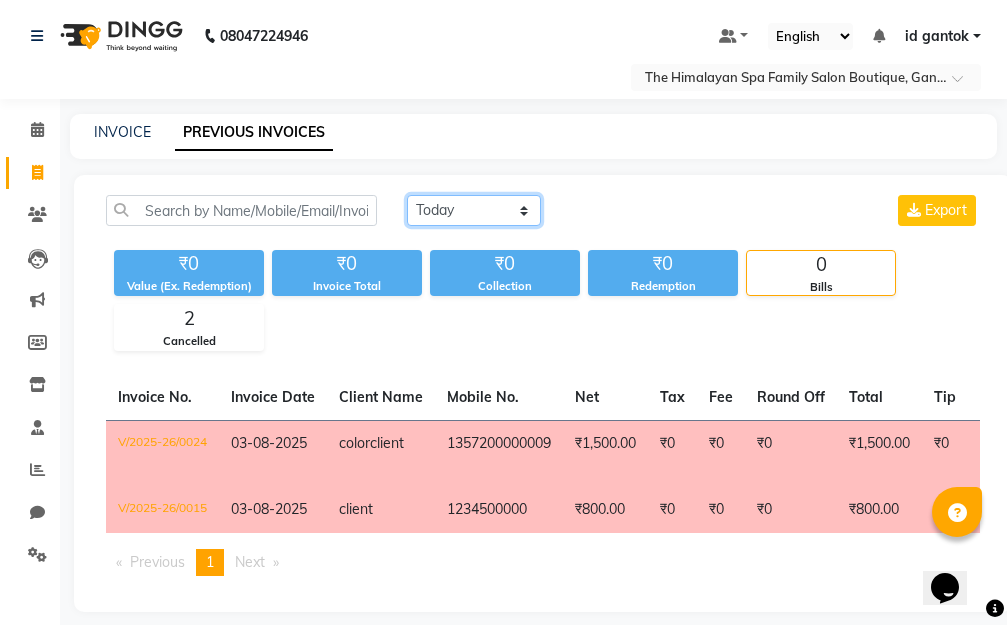 click on "Today Yesterday Custom Range" 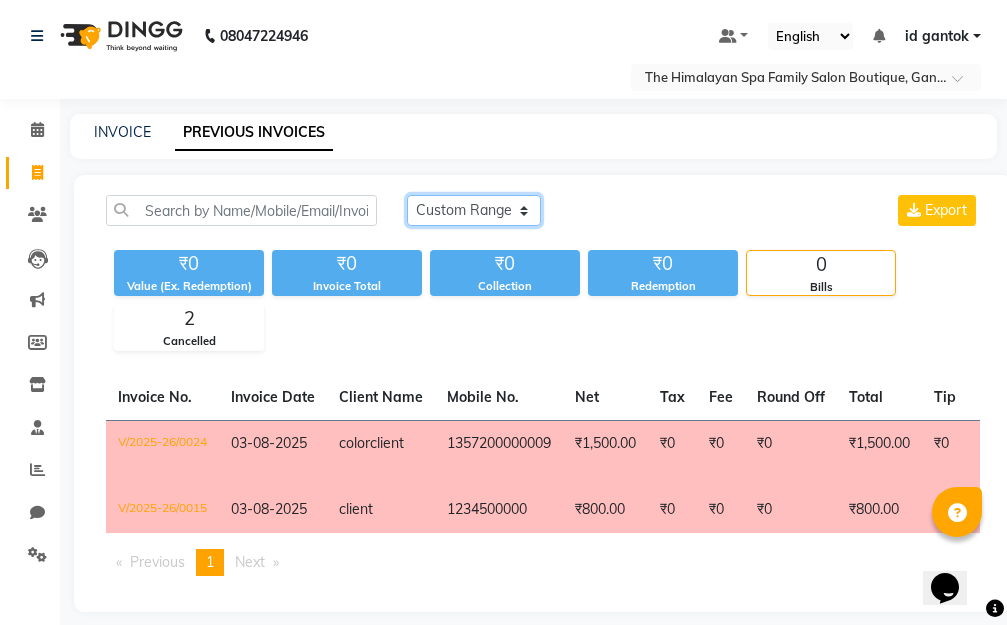 click on "Today Yesterday Custom Range" 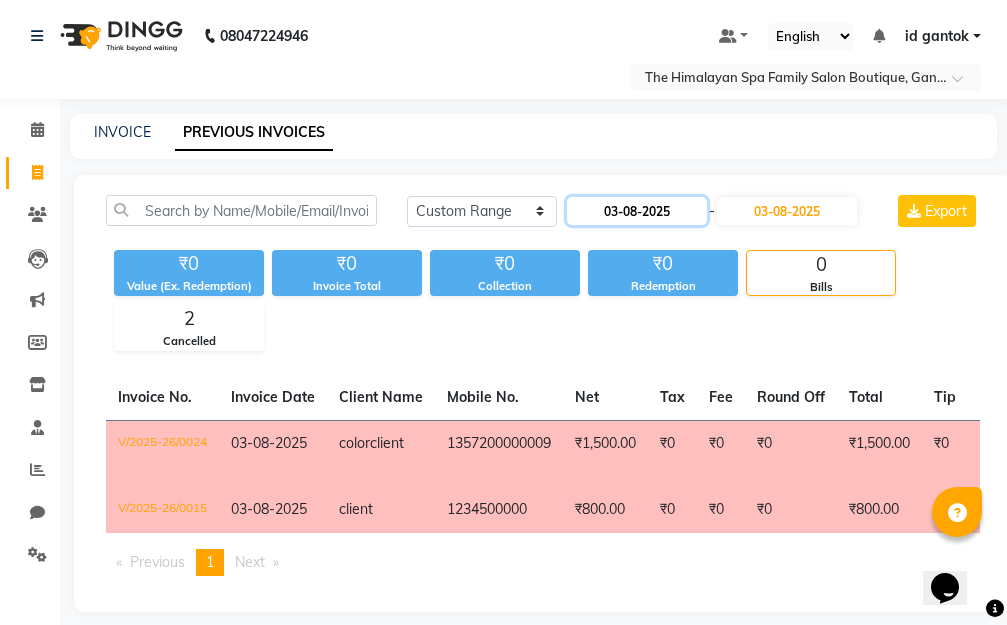 click on "03-08-2025" 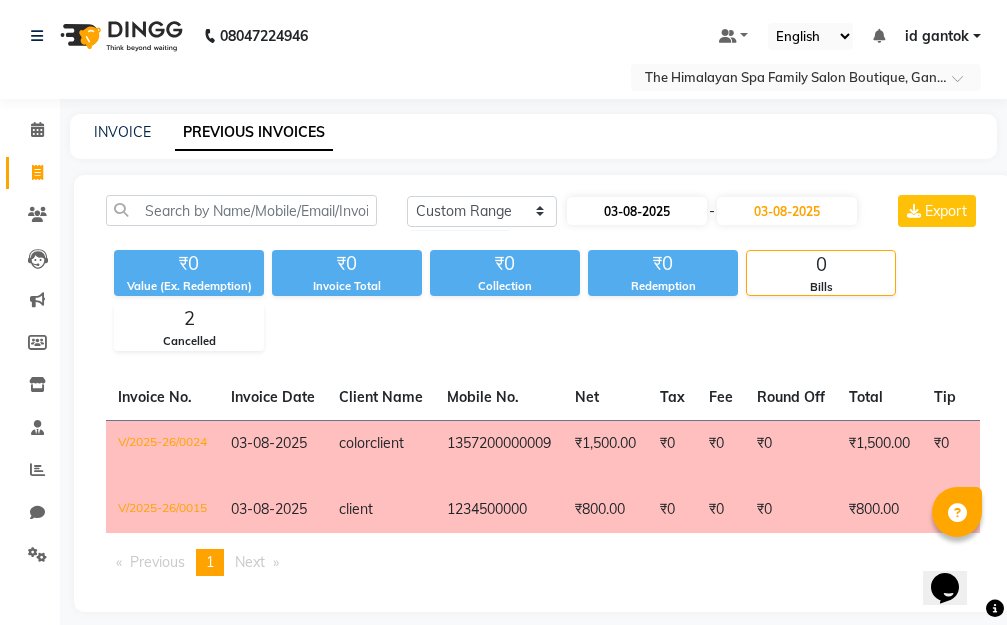 select on "8" 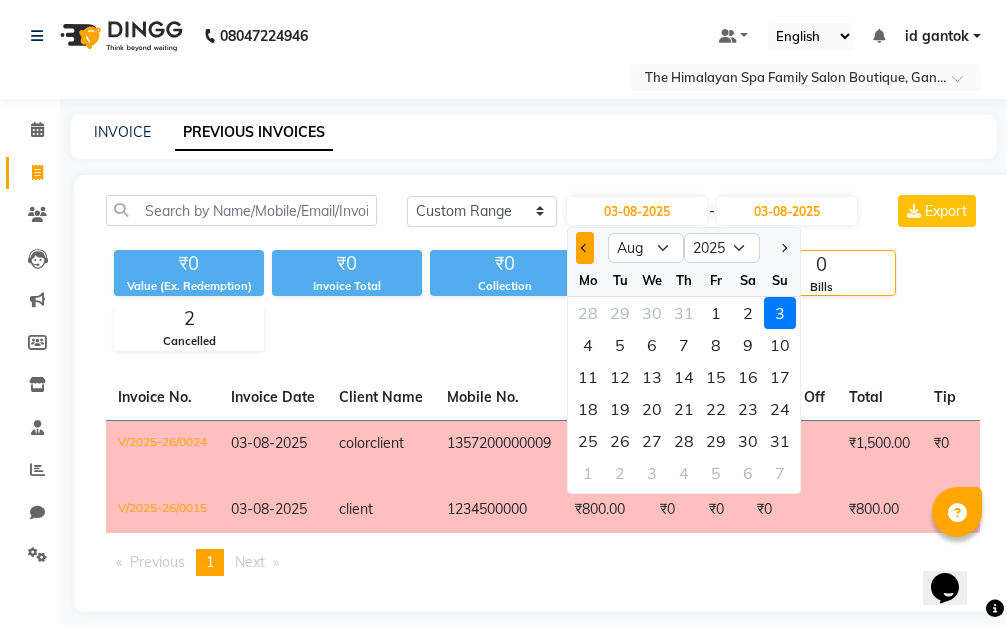 click 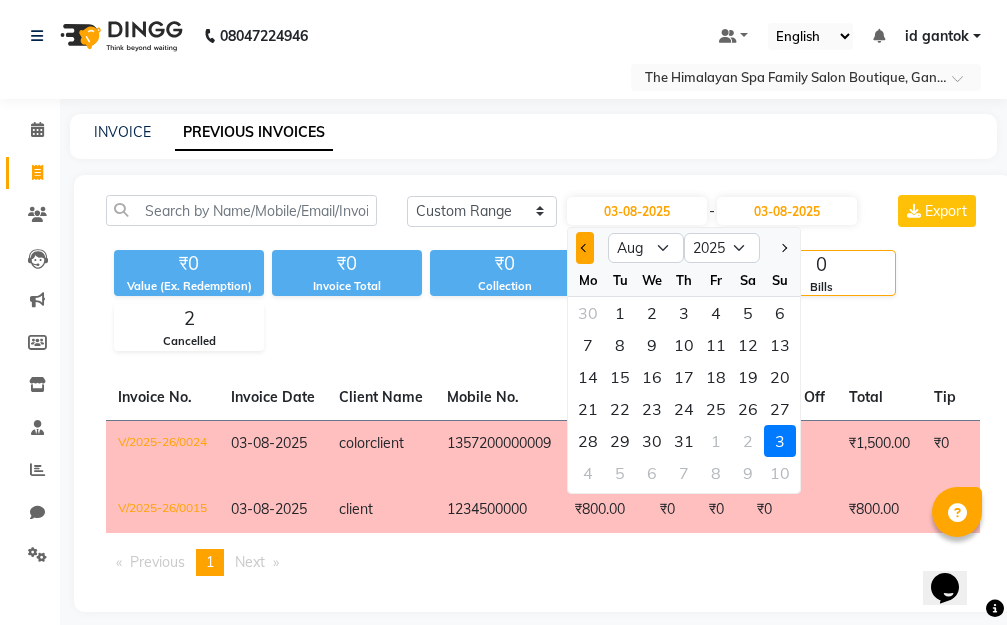 select on "7" 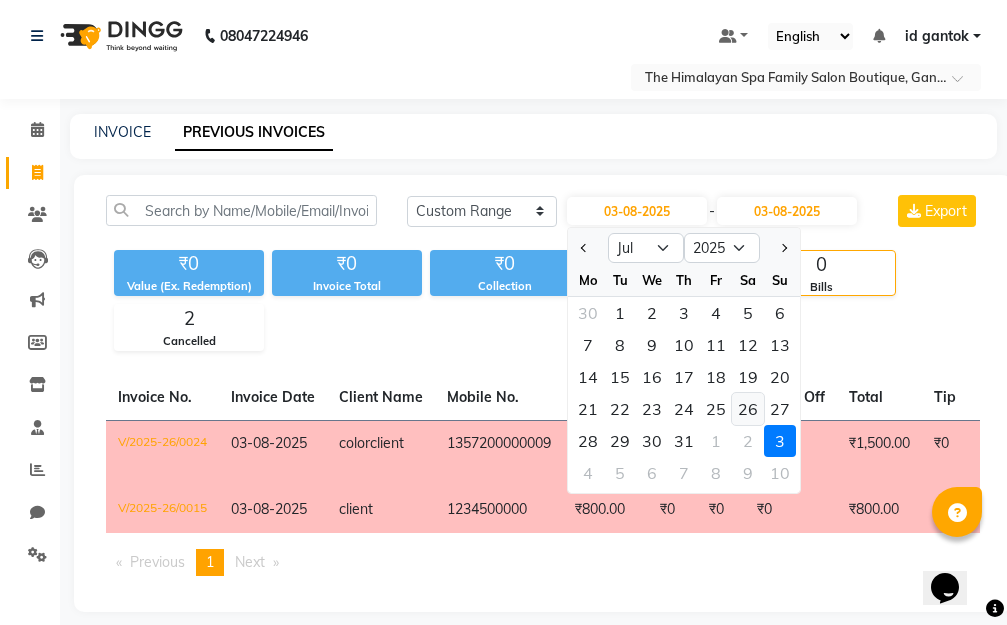 click on "26" 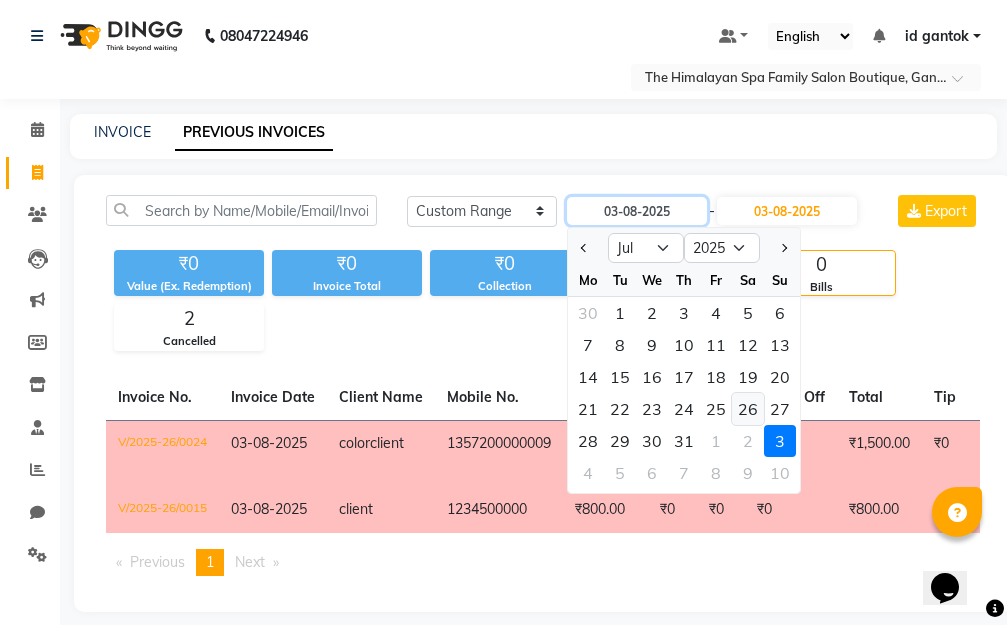 type on "26-07-2025" 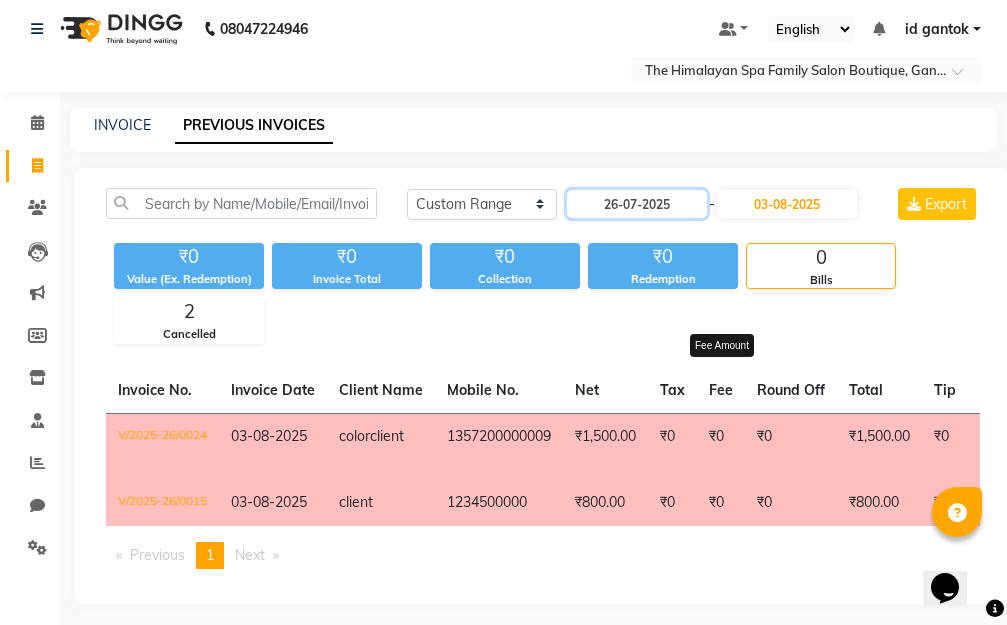 scroll, scrollTop: 0, scrollLeft: 0, axis: both 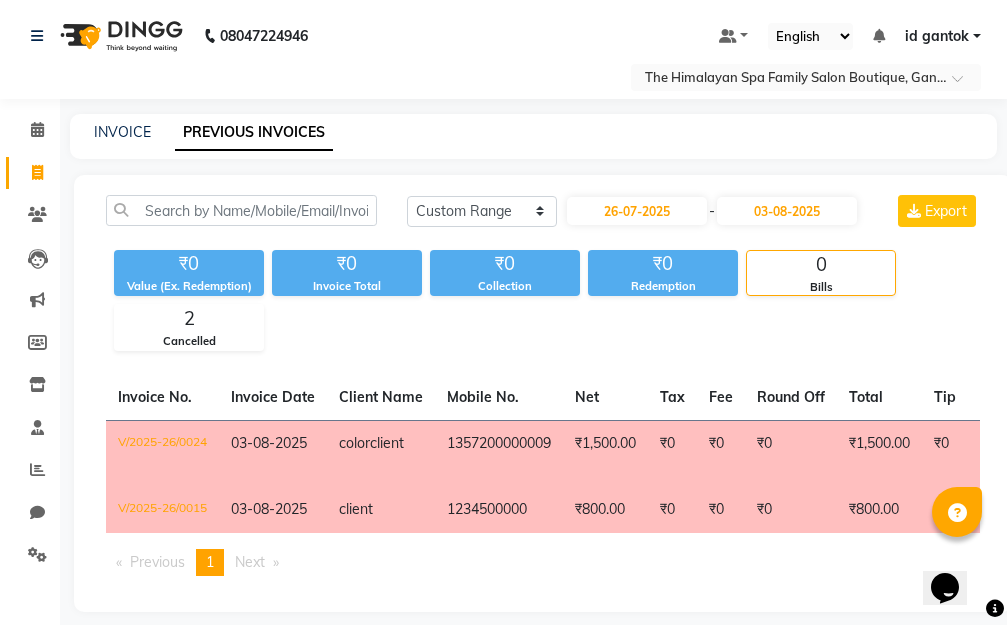 click on "₹0 Value (Ex. Redemption) ₹0 Invoice Total  ₹0 Collection ₹0 Redemption 0 Bills 2 Cancelled" 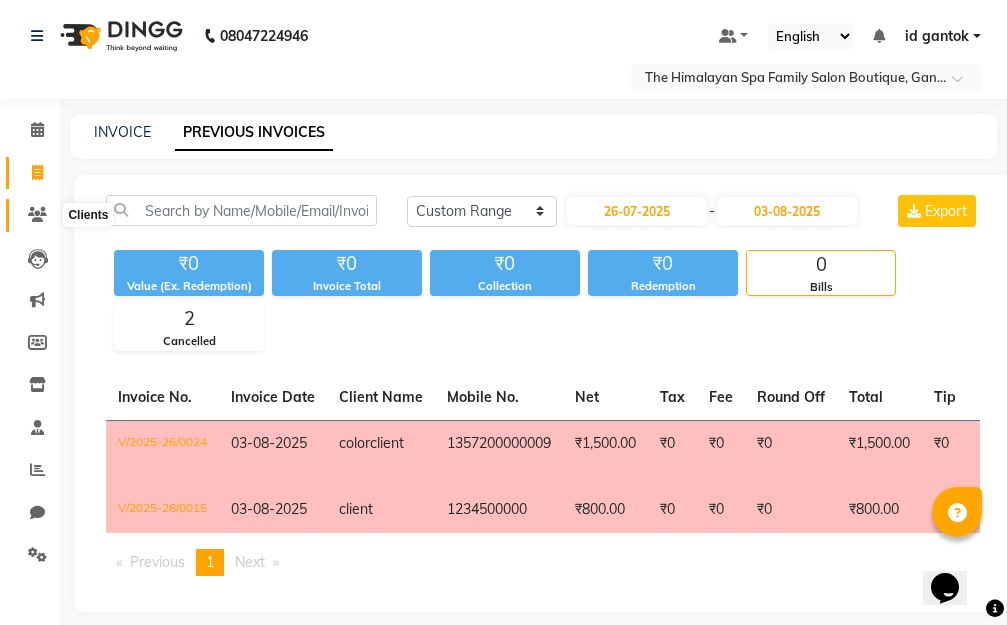 click 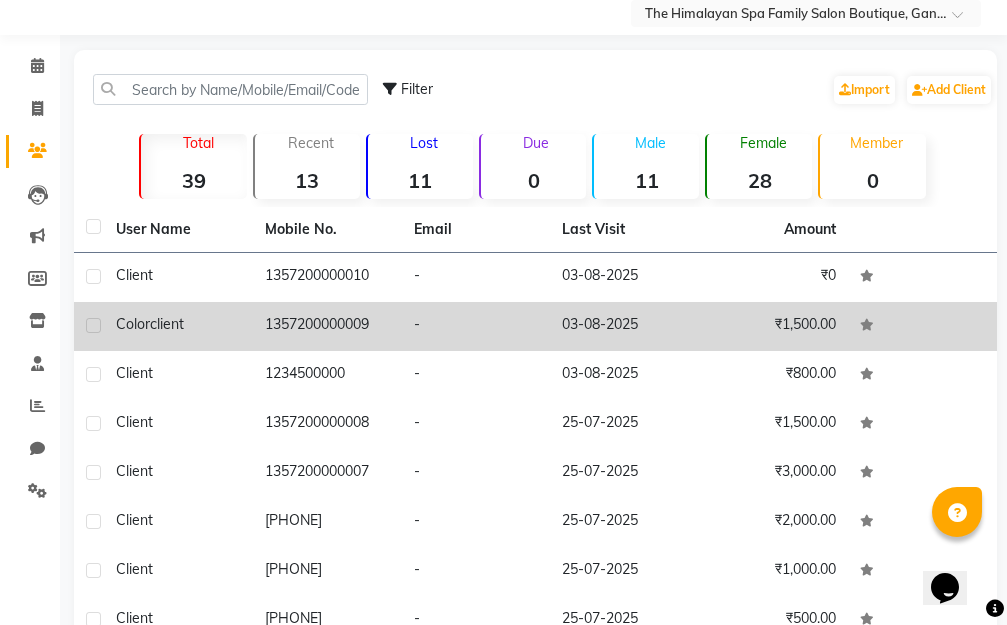 scroll, scrollTop: 100, scrollLeft: 0, axis: vertical 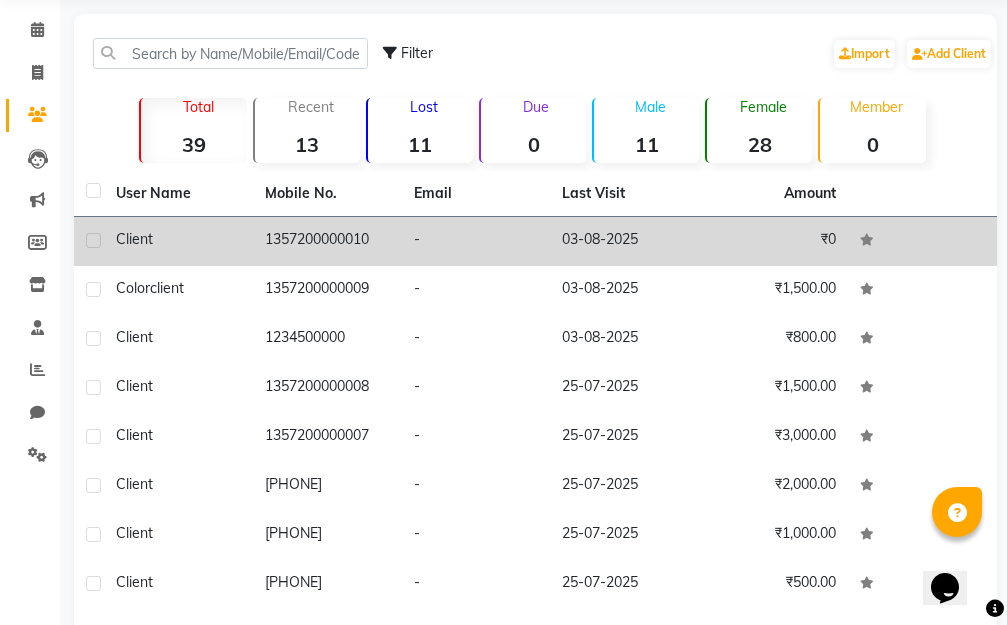 click on "-" 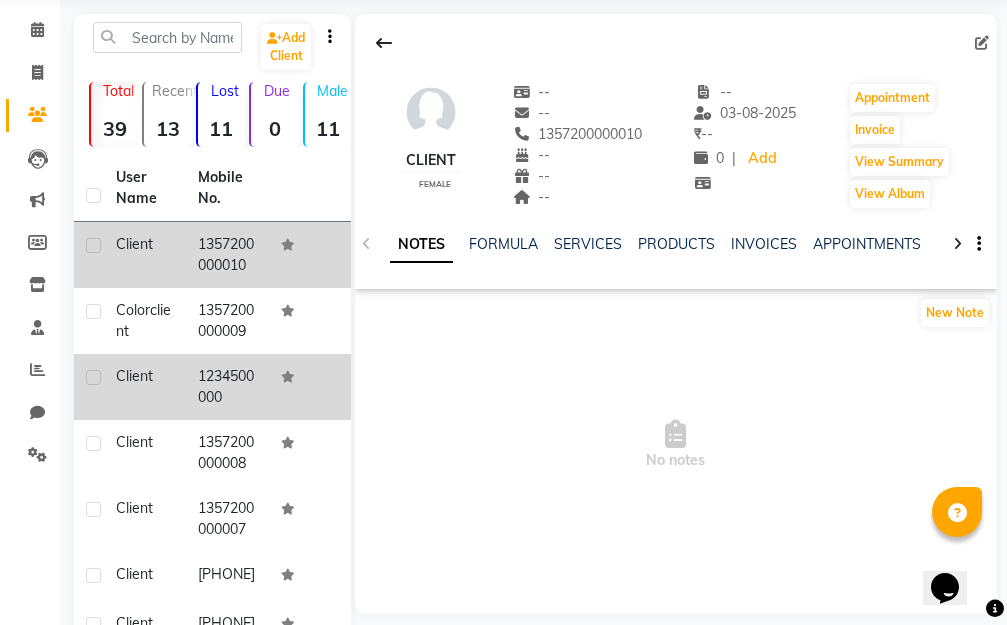 scroll, scrollTop: 224, scrollLeft: 0, axis: vertical 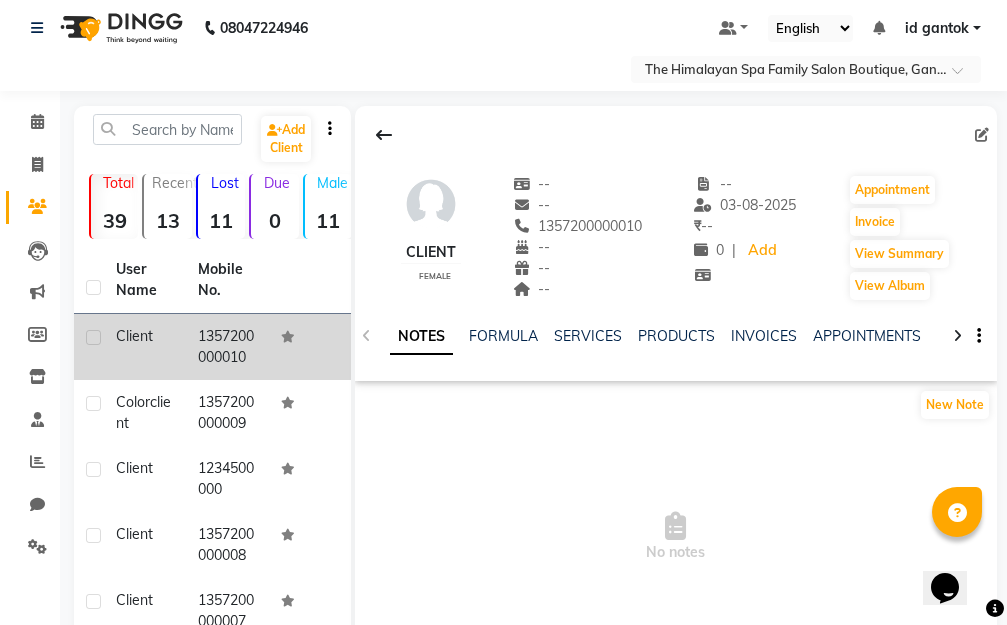 click 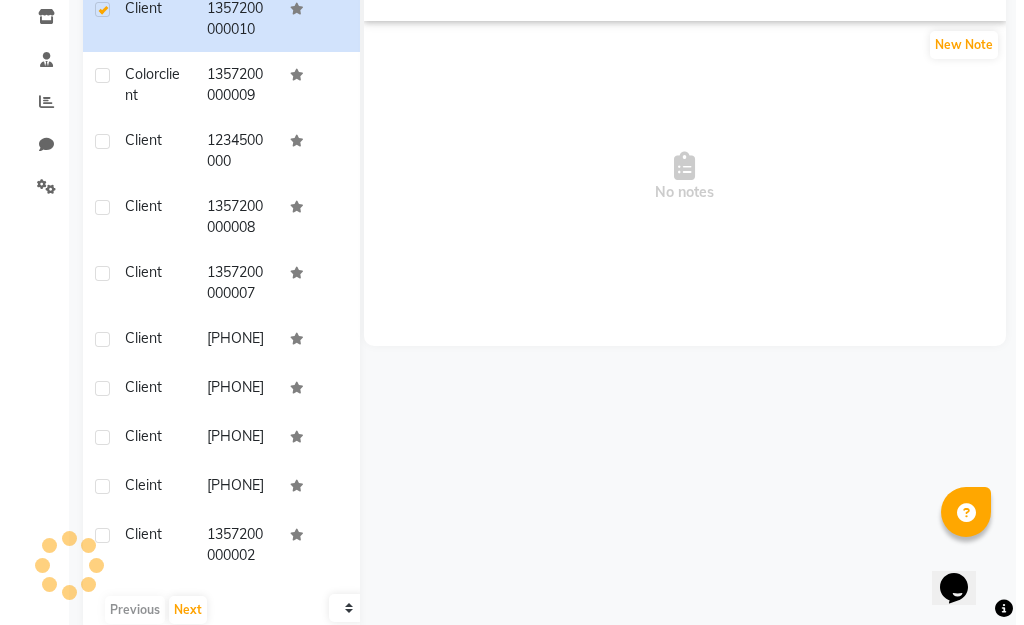 scroll, scrollTop: 0, scrollLeft: 0, axis: both 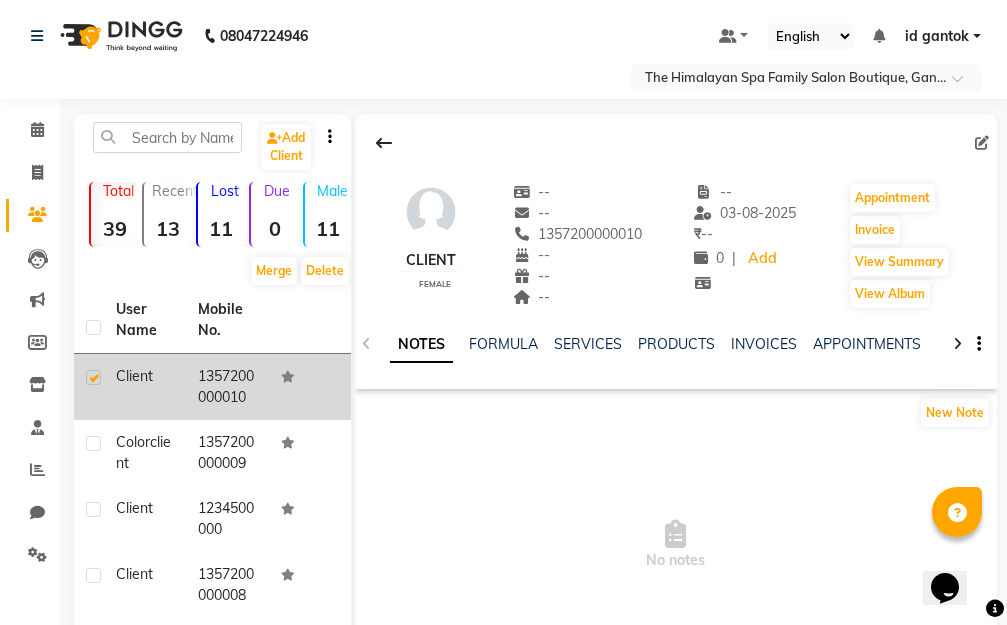 drag, startPoint x: 101, startPoint y: 369, endPoint x: 232, endPoint y: 400, distance: 134.61798 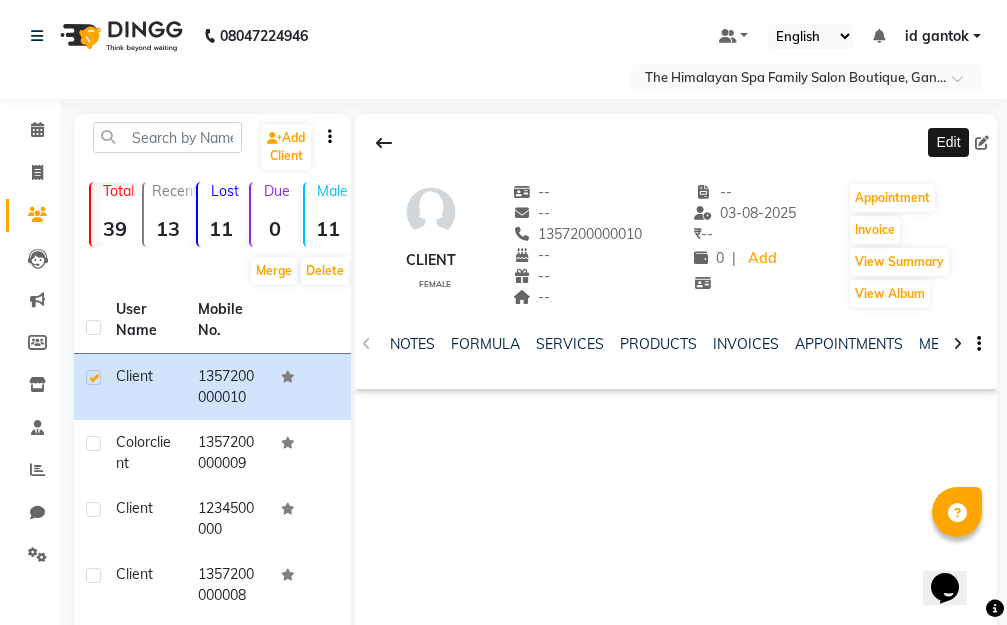 click 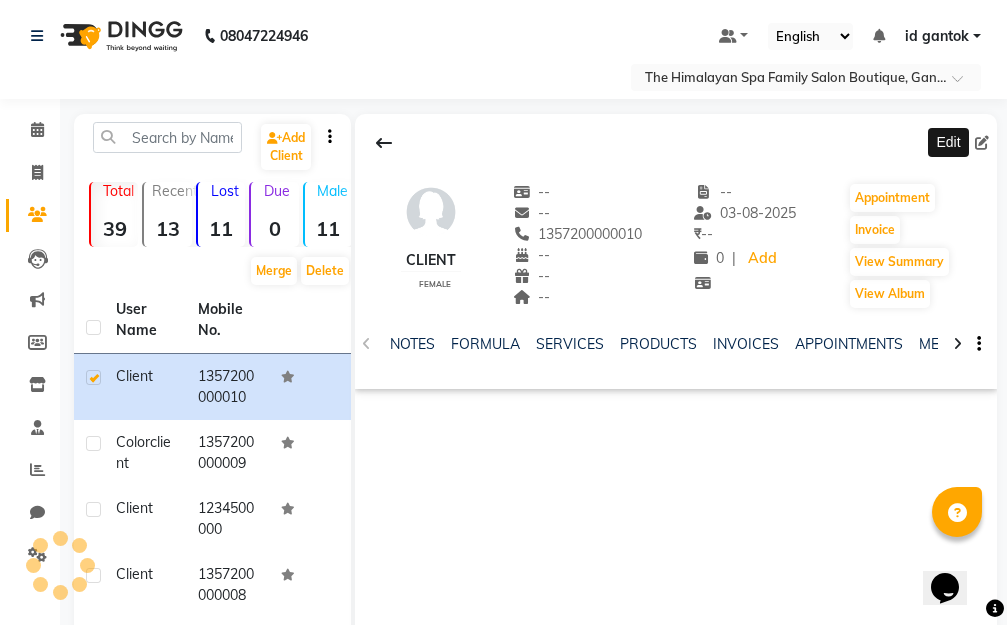 select on "female" 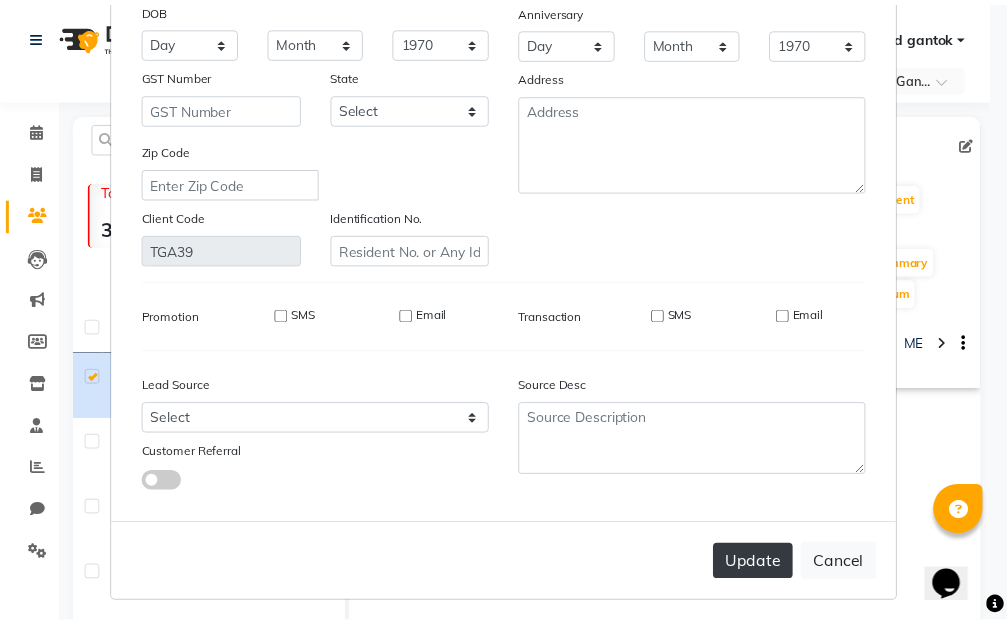 scroll, scrollTop: 262, scrollLeft: 0, axis: vertical 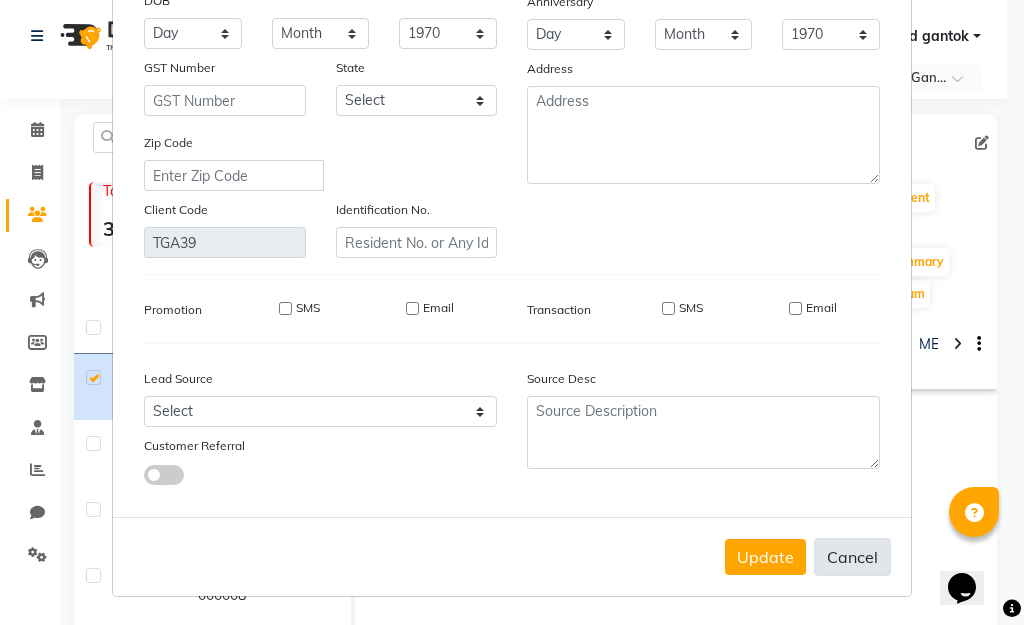 click on "Cancel" at bounding box center (852, 557) 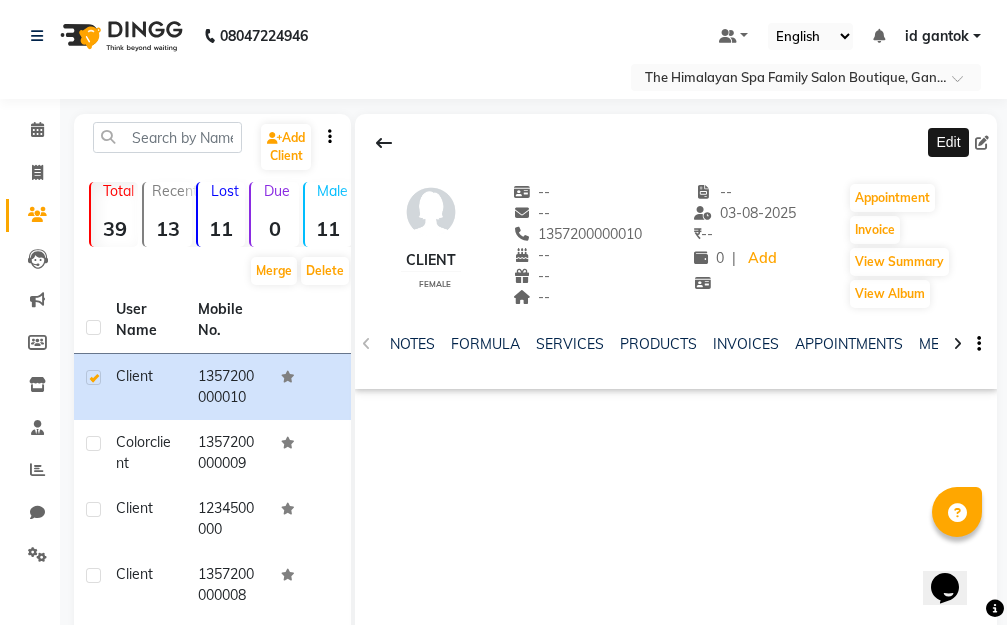 click on "11" 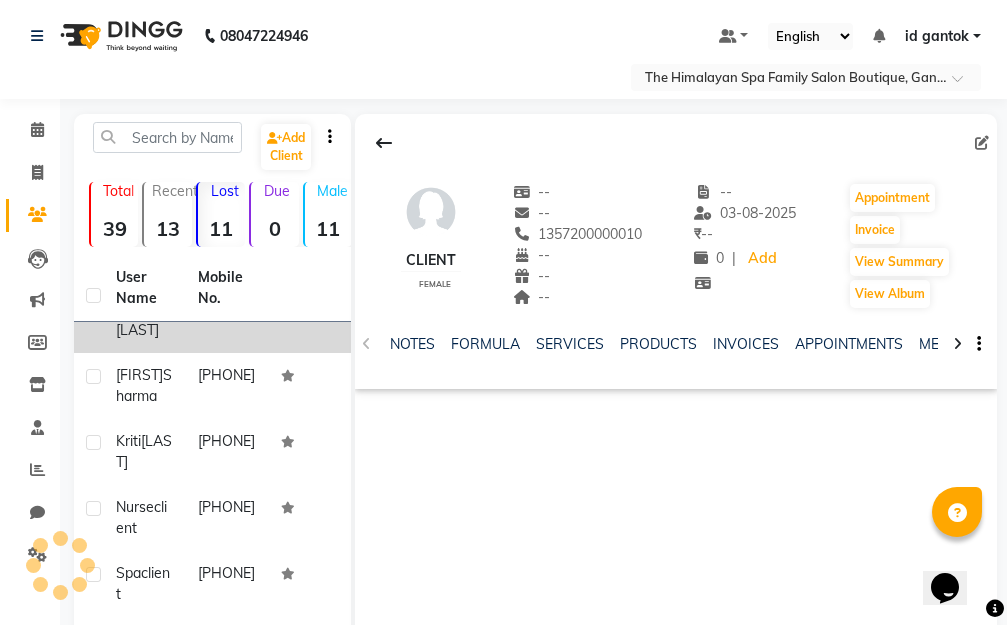 scroll, scrollTop: 56, scrollLeft: 0, axis: vertical 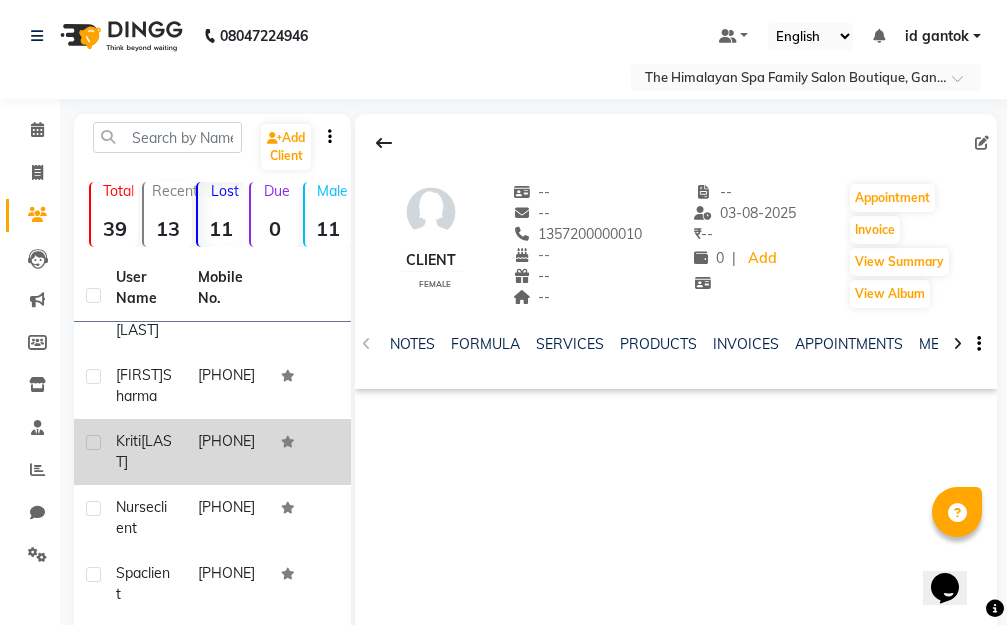 click on "7908105493" 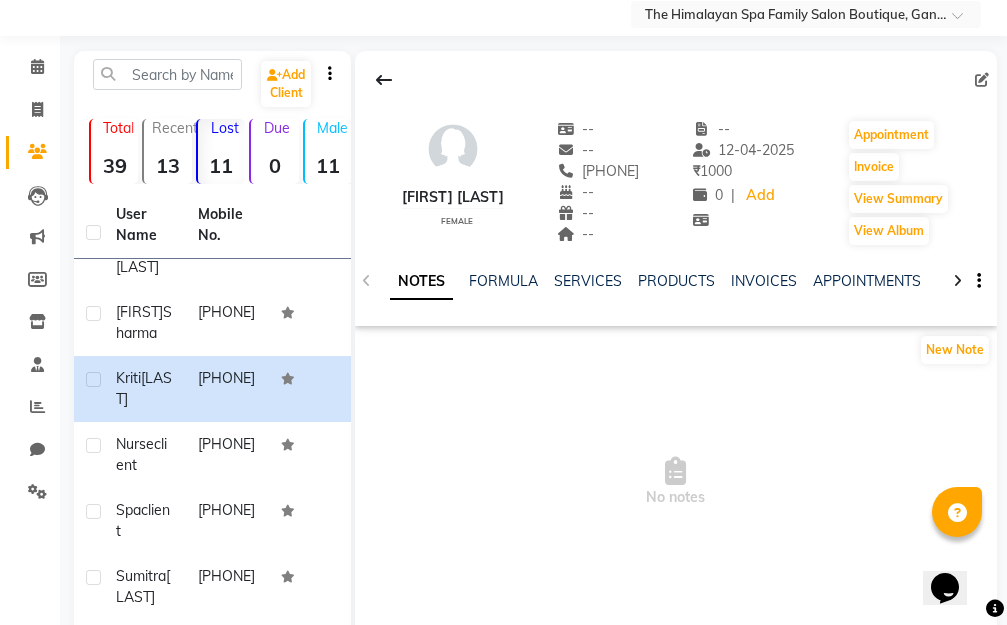 scroll, scrollTop: 0, scrollLeft: 0, axis: both 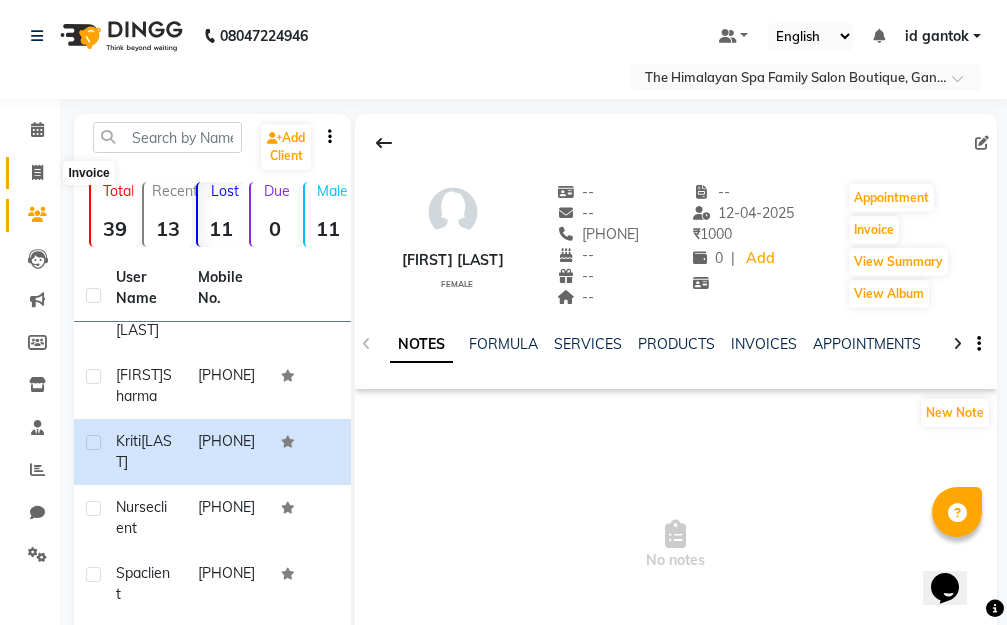 click 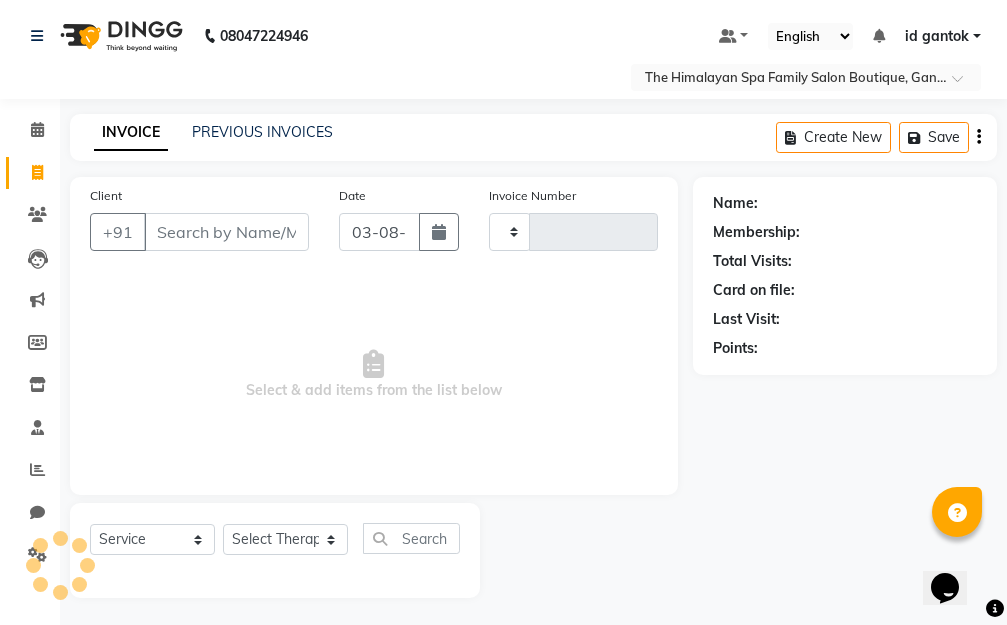 scroll, scrollTop: 3, scrollLeft: 0, axis: vertical 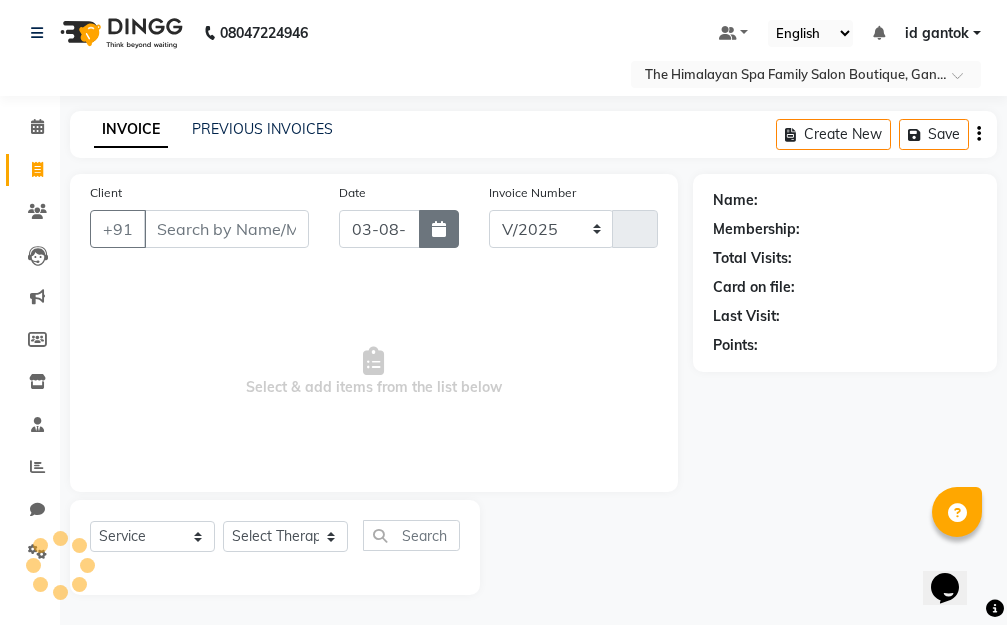 select on "8070" 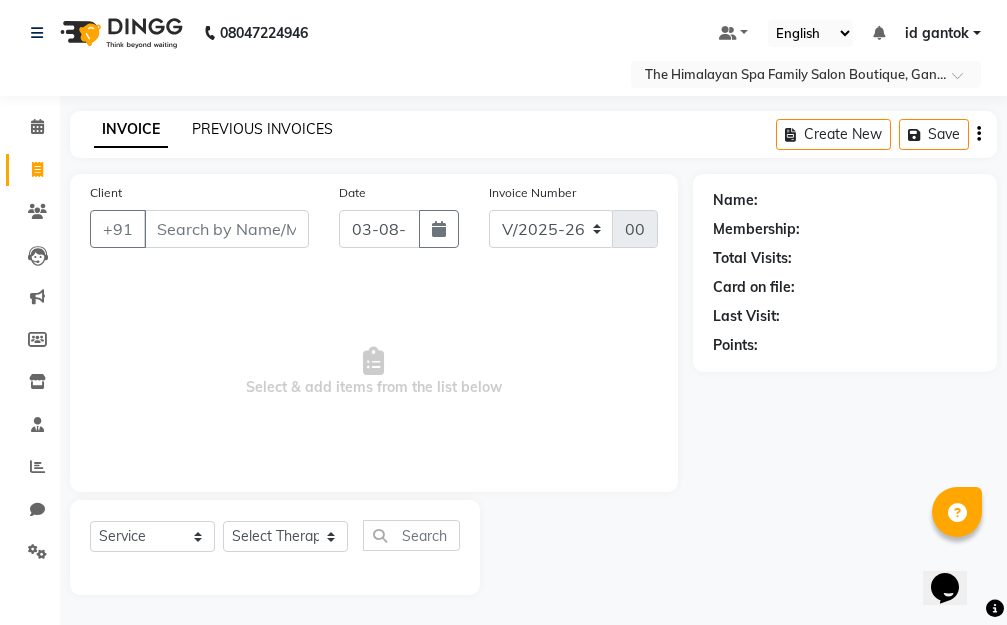 click on "PREVIOUS INVOICES" 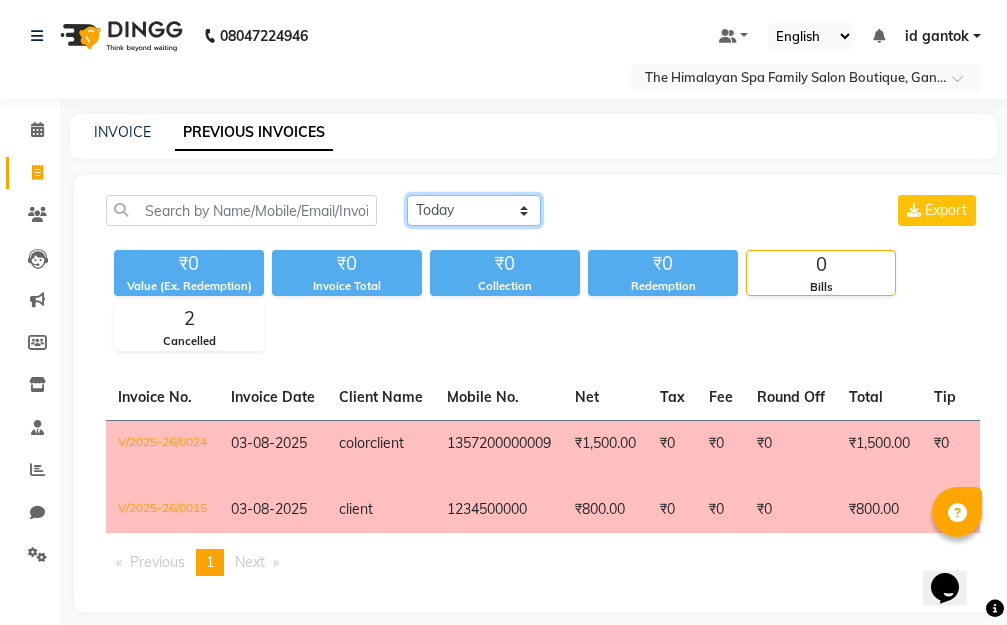 click on "Today Yesterday Custom Range" 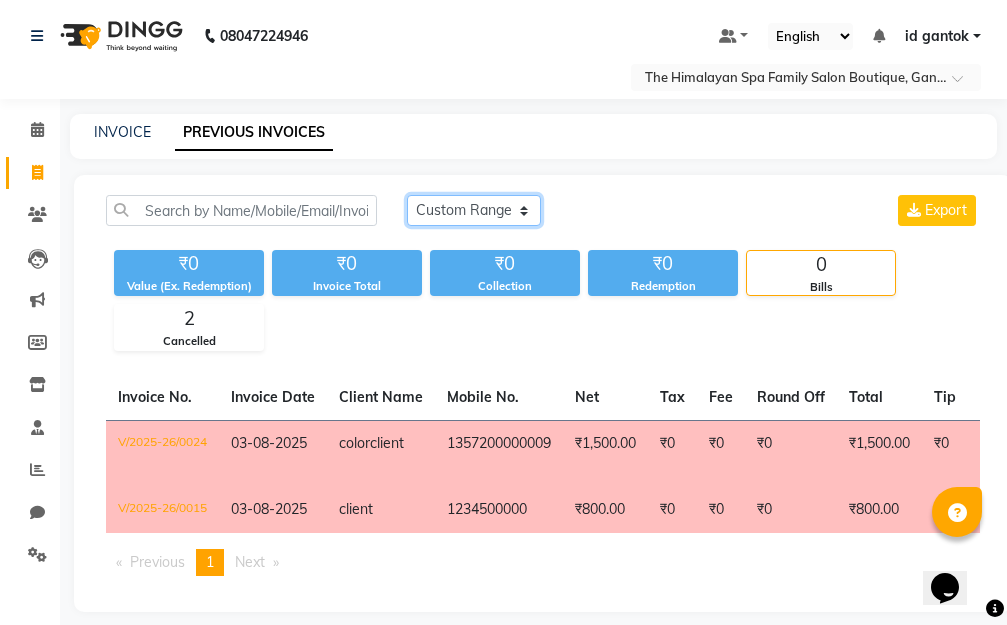 click on "Today Yesterday Custom Range" 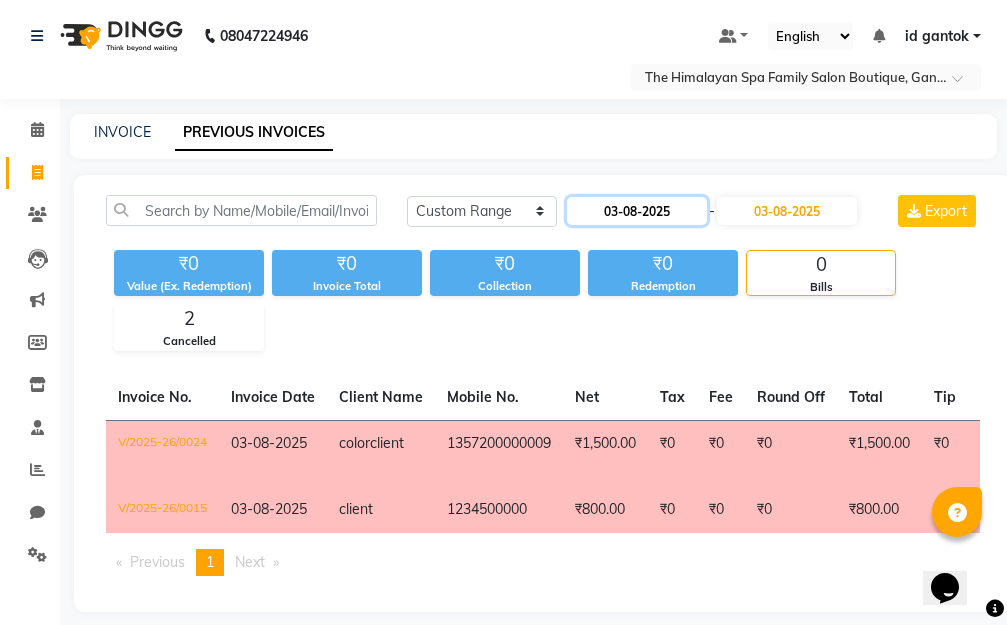 click on "03-08-2025" 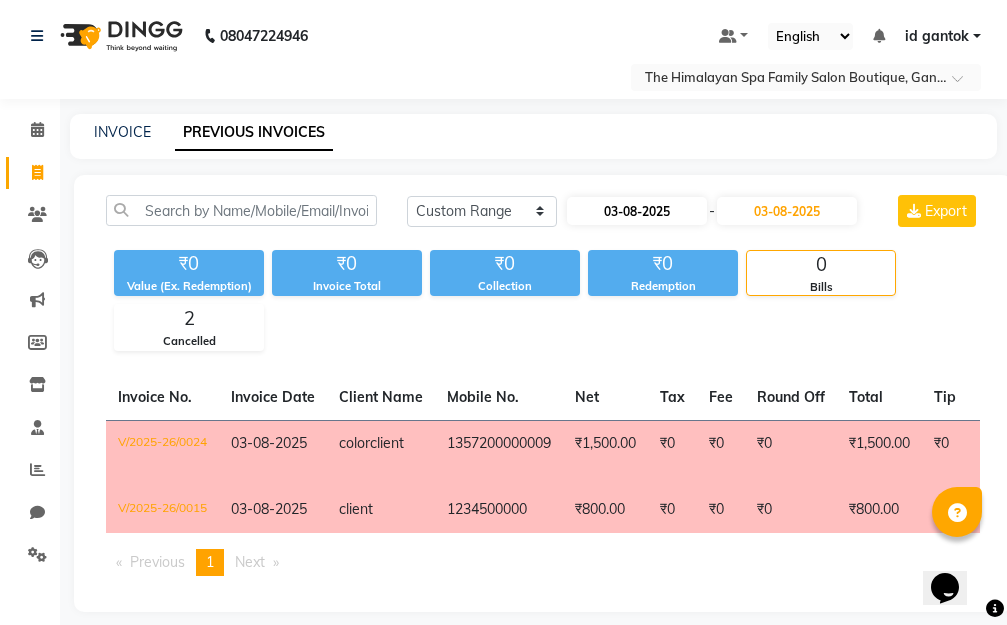 select on "8" 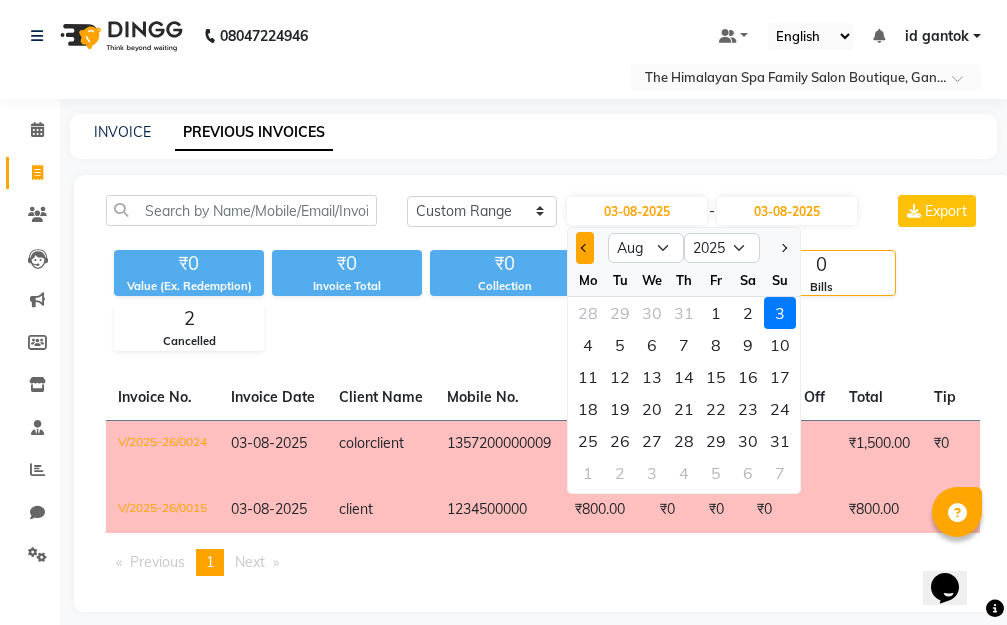 click 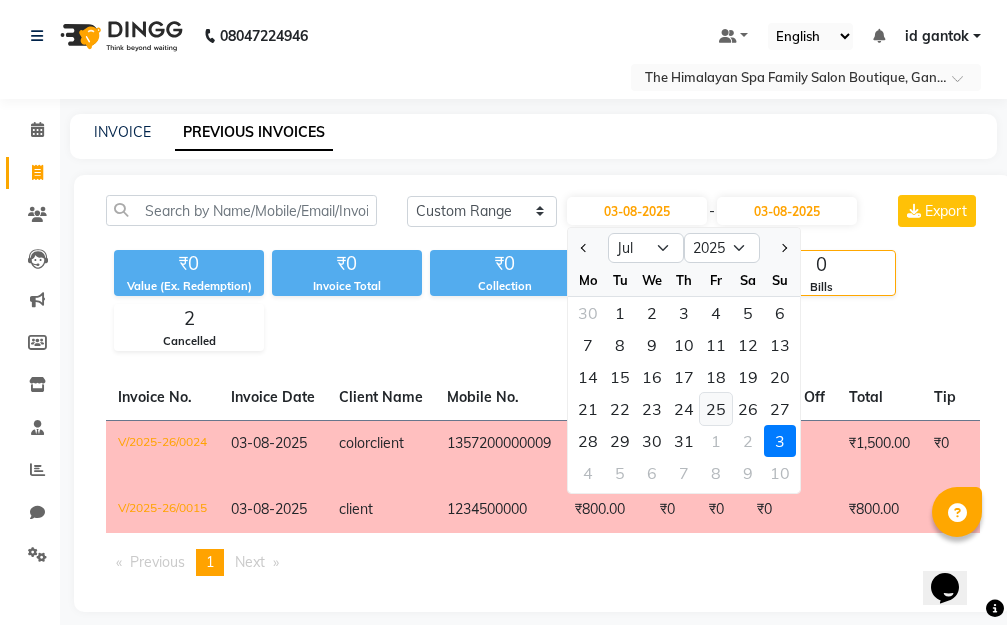 click on "25" 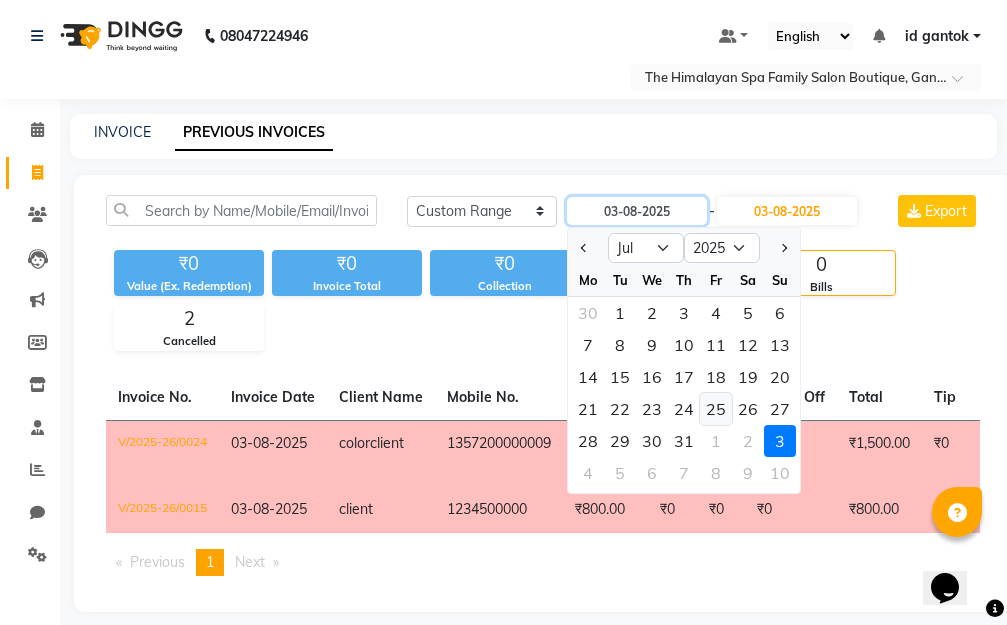 type on "25-07-2025" 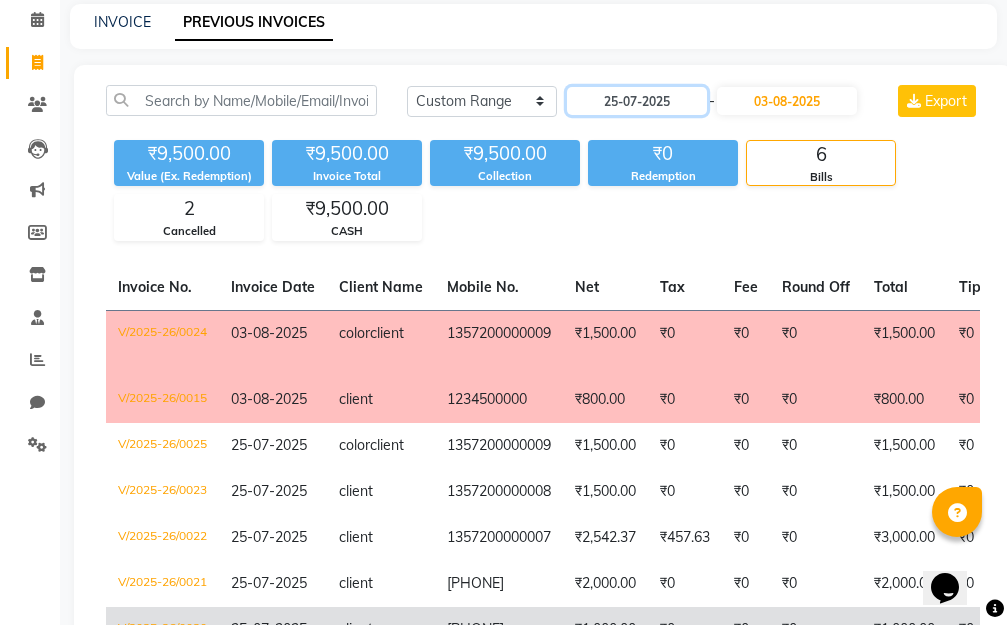 scroll, scrollTop: 10, scrollLeft: 0, axis: vertical 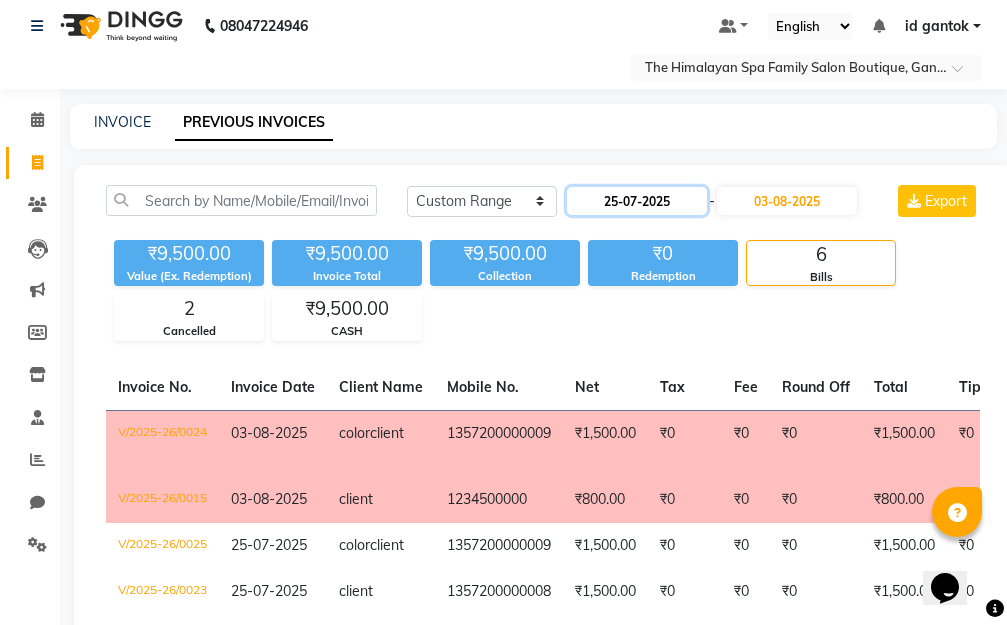 click on "25-07-2025" 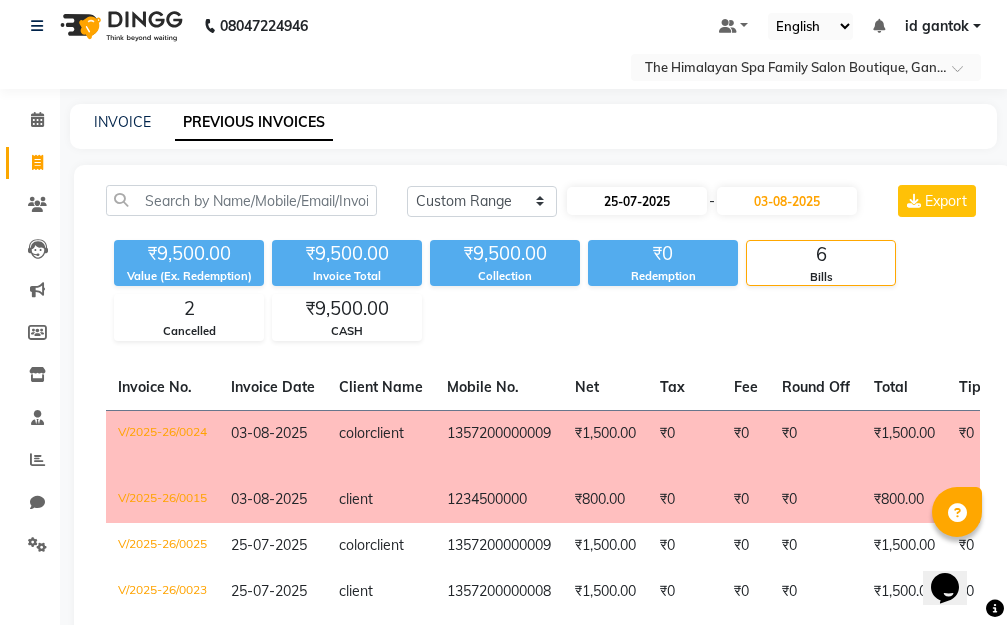 select on "7" 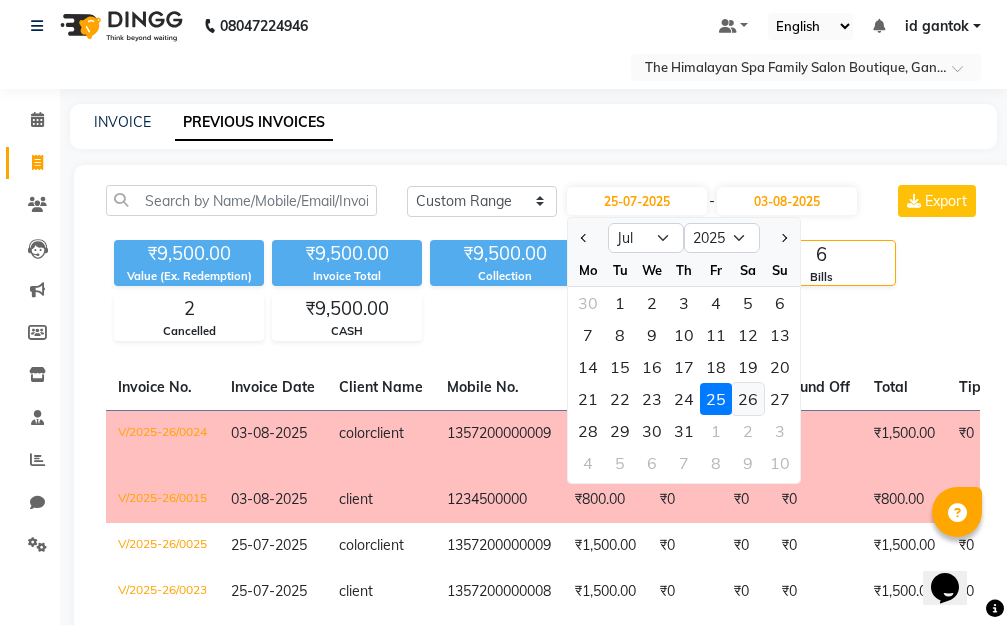click on "26" 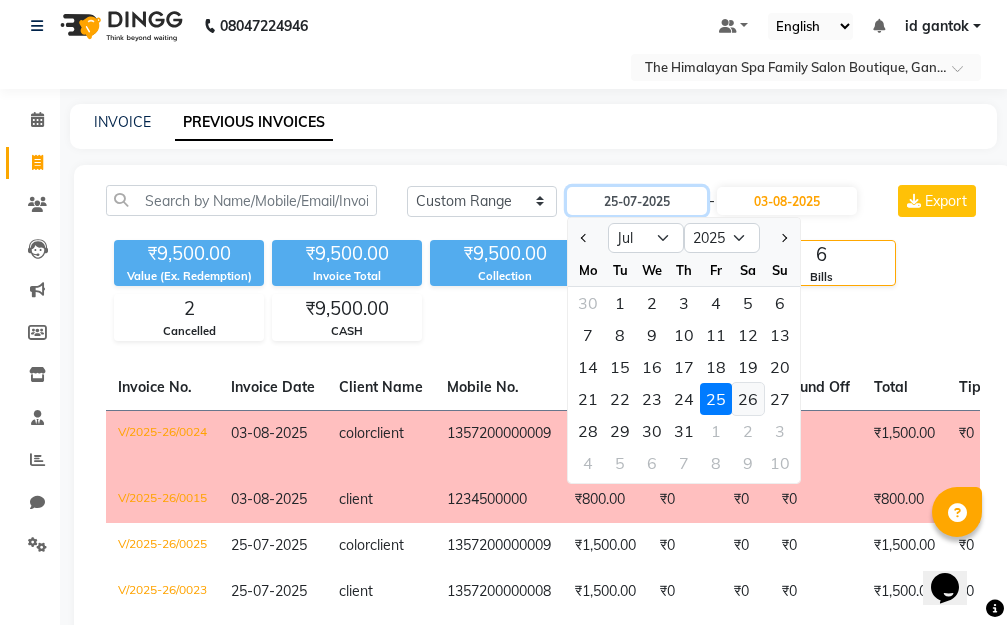 type on "26-07-2025" 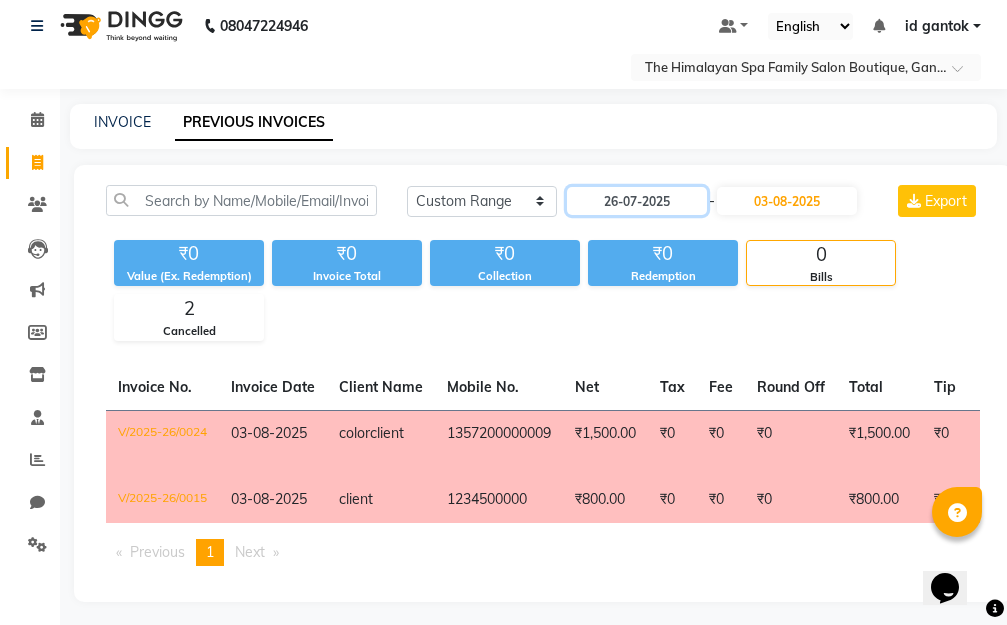 scroll, scrollTop: 34, scrollLeft: 0, axis: vertical 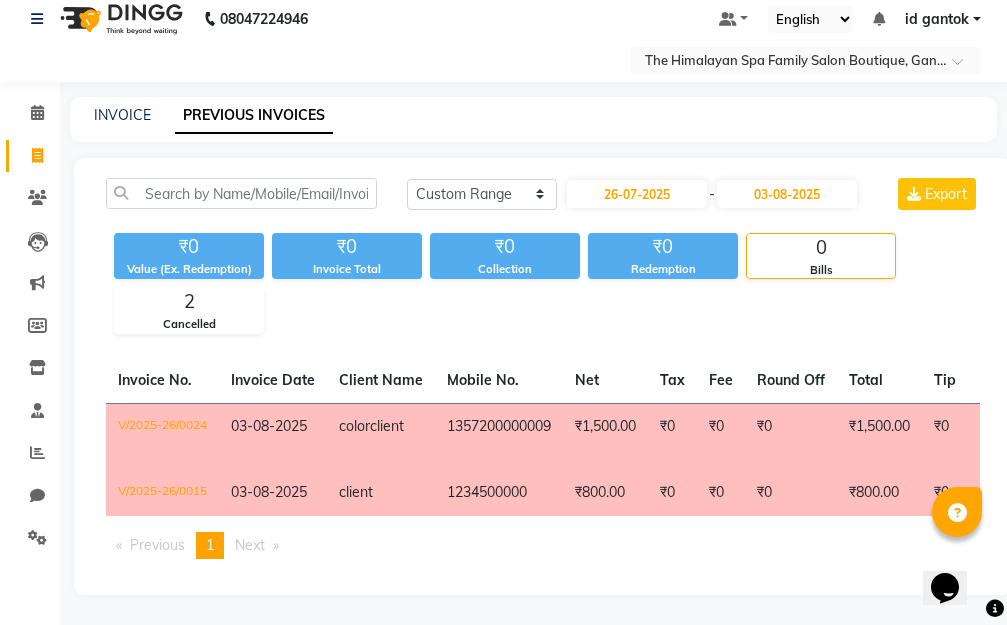 click on "INVOICE PREVIOUS INVOICES" 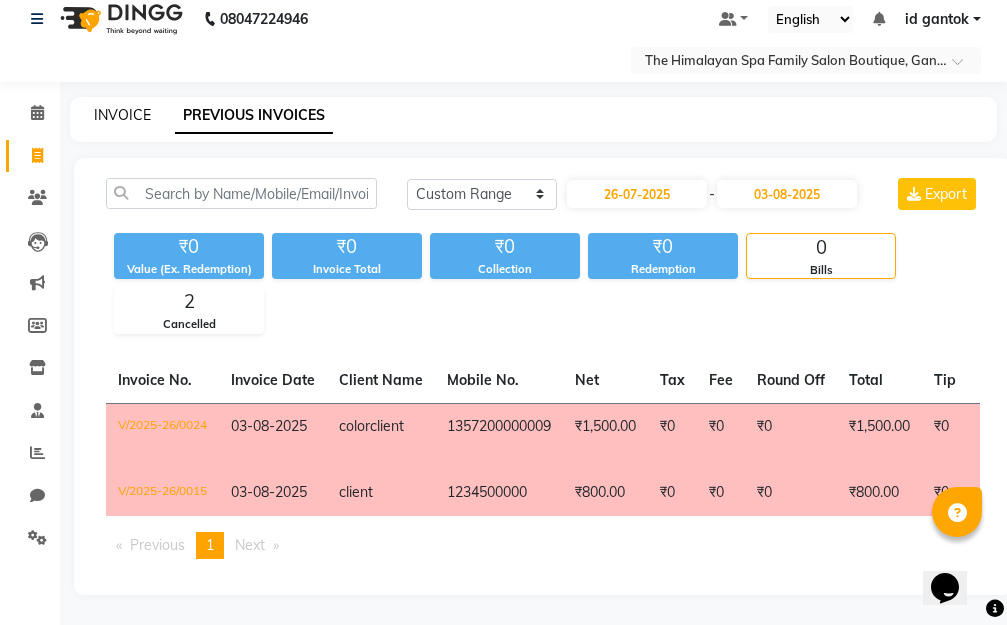 click on "INVOICE" 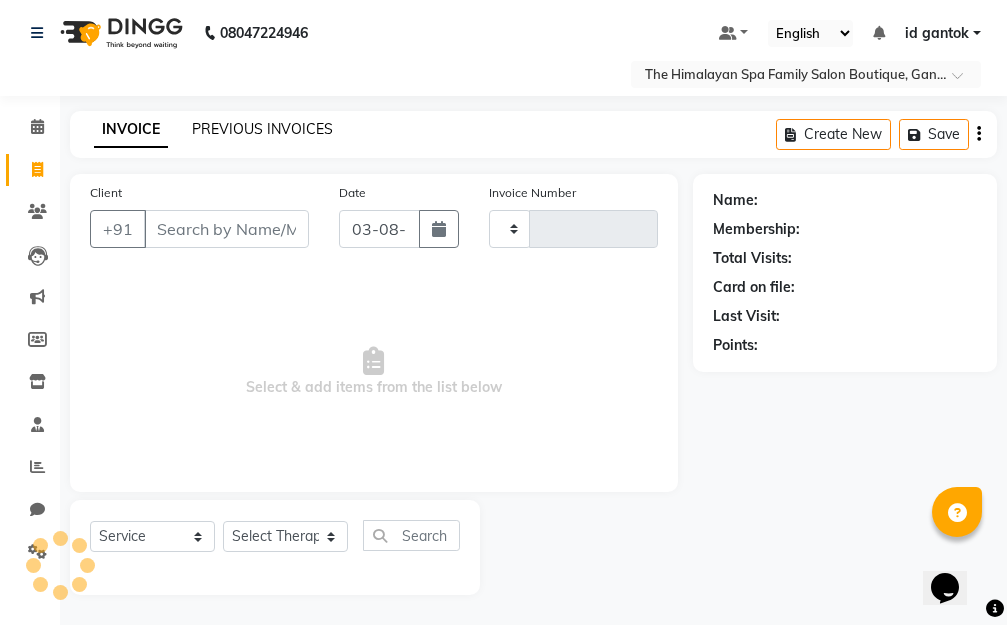 scroll, scrollTop: 3, scrollLeft: 0, axis: vertical 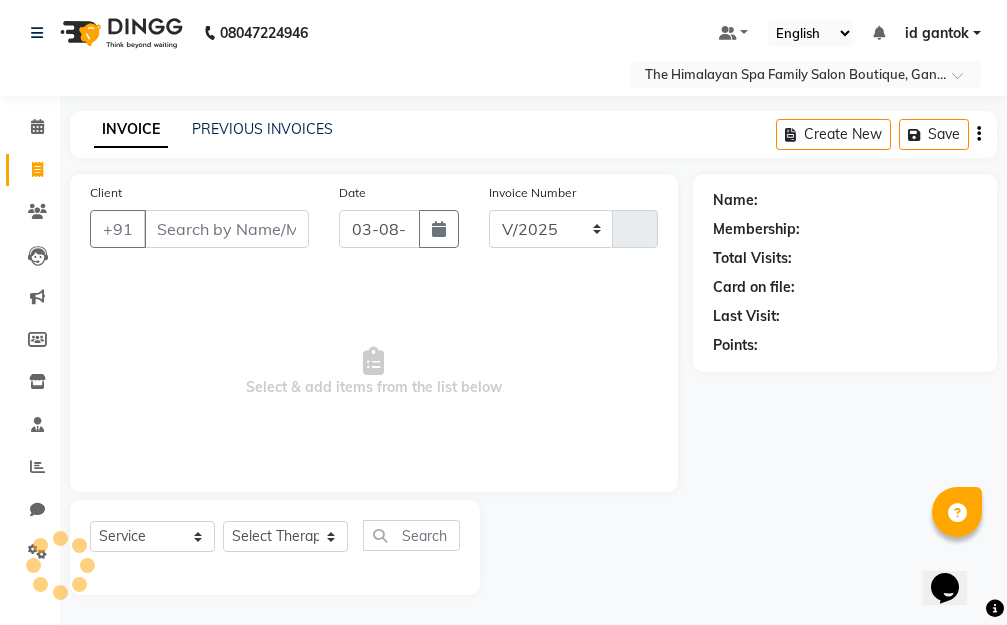 select on "8070" 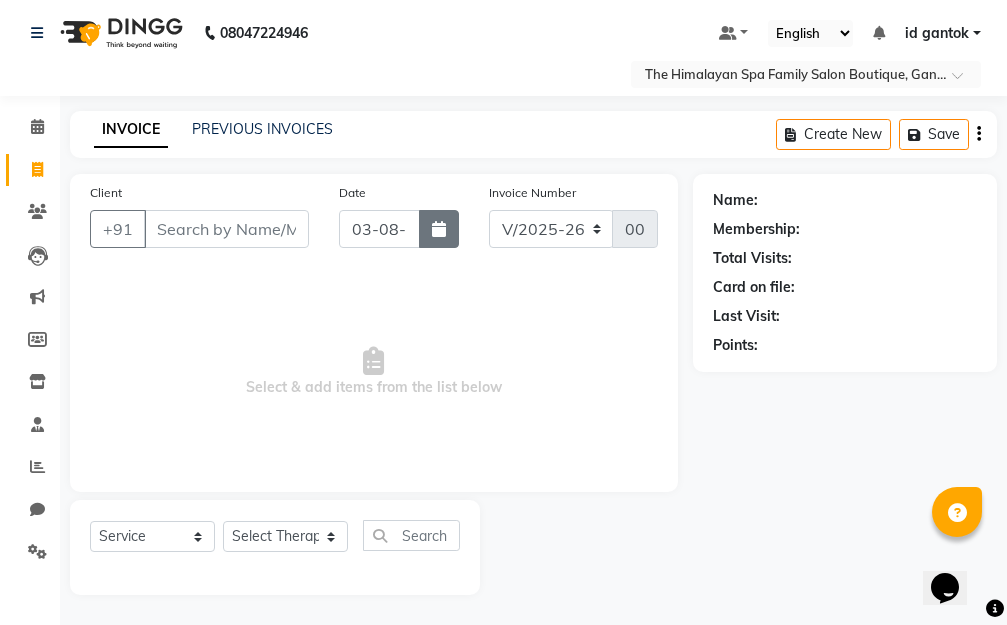 click 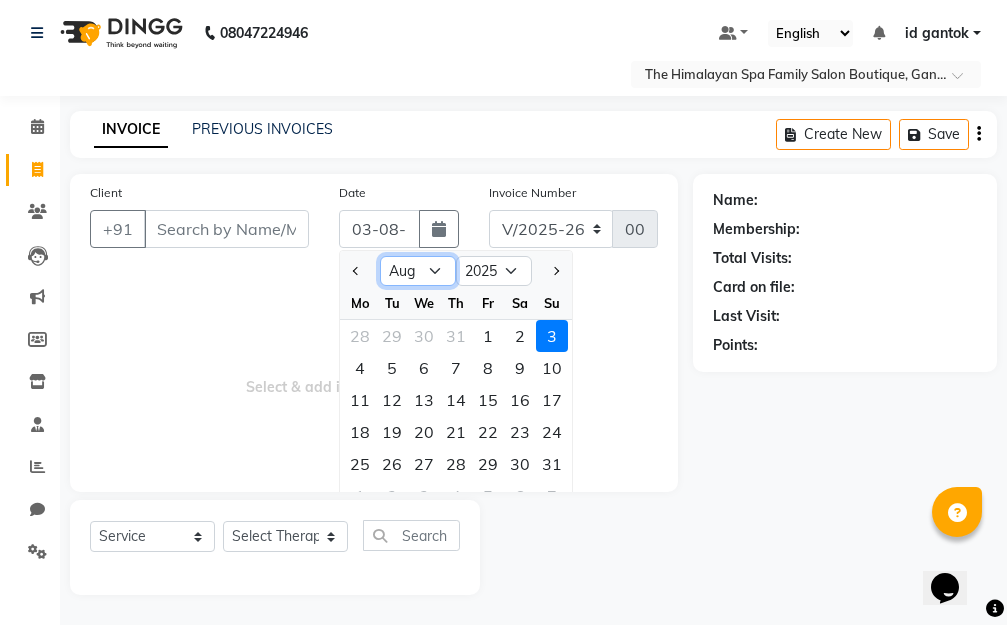 click on "Jan Feb Mar Apr May Jun Jul Aug Sep Oct Nov Dec" 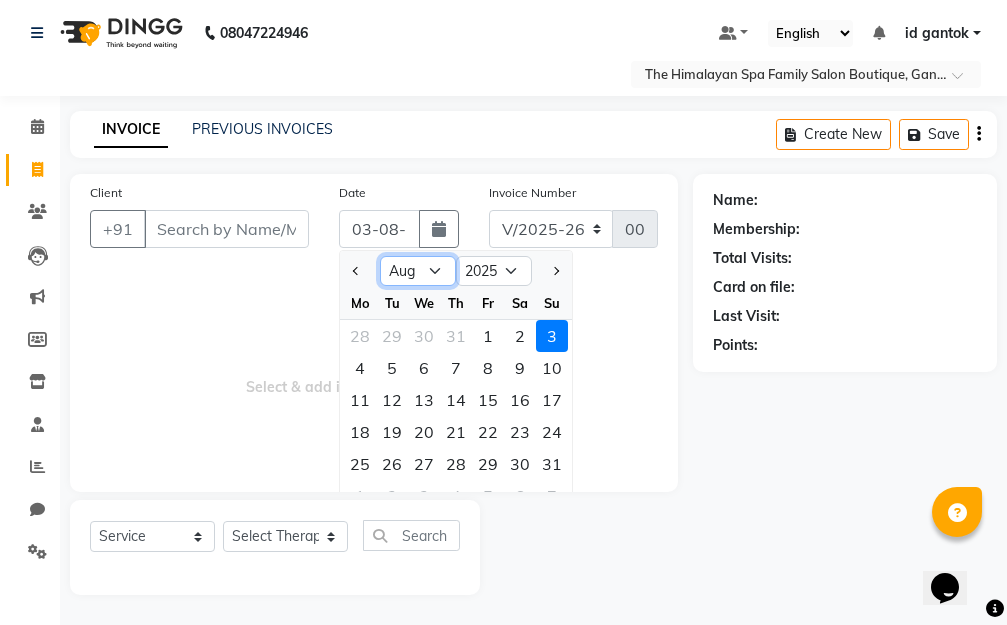 select on "7" 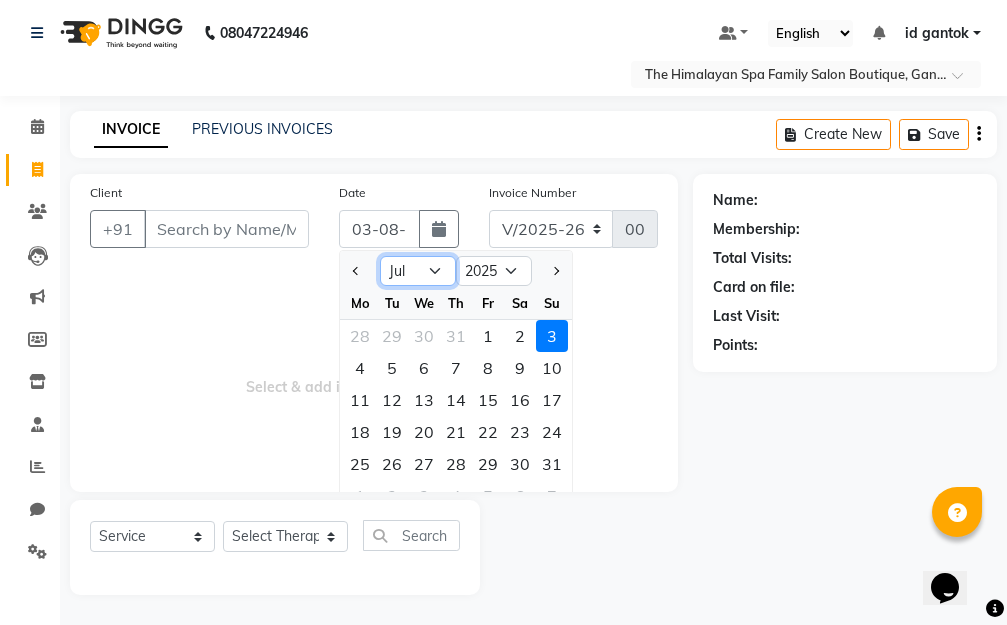 click on "Jan Feb Mar Apr May Jun Jul Aug Sep Oct Nov Dec" 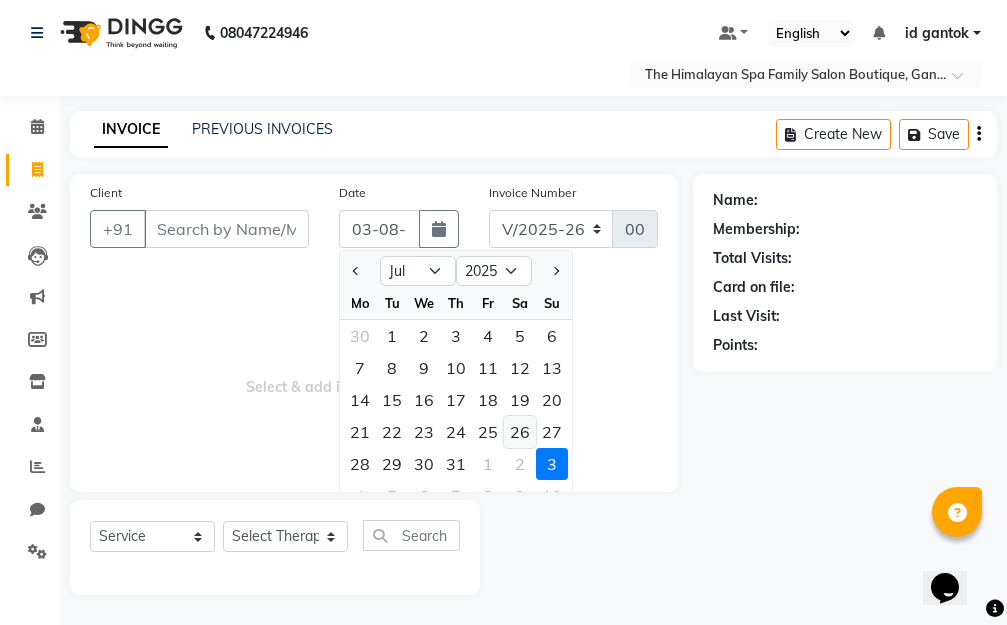 click on "26" 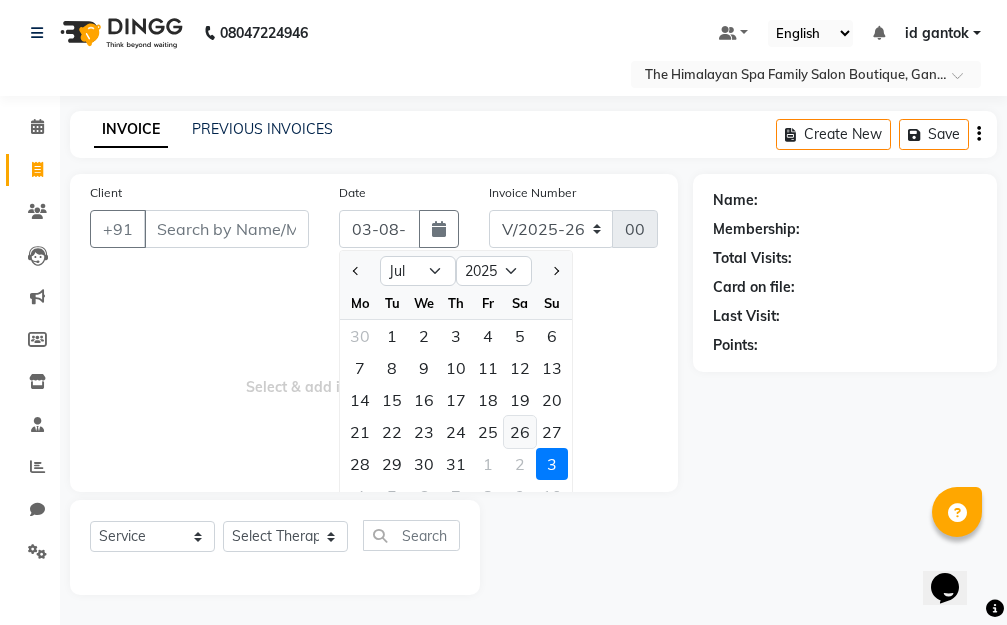 type on "26-07-2025" 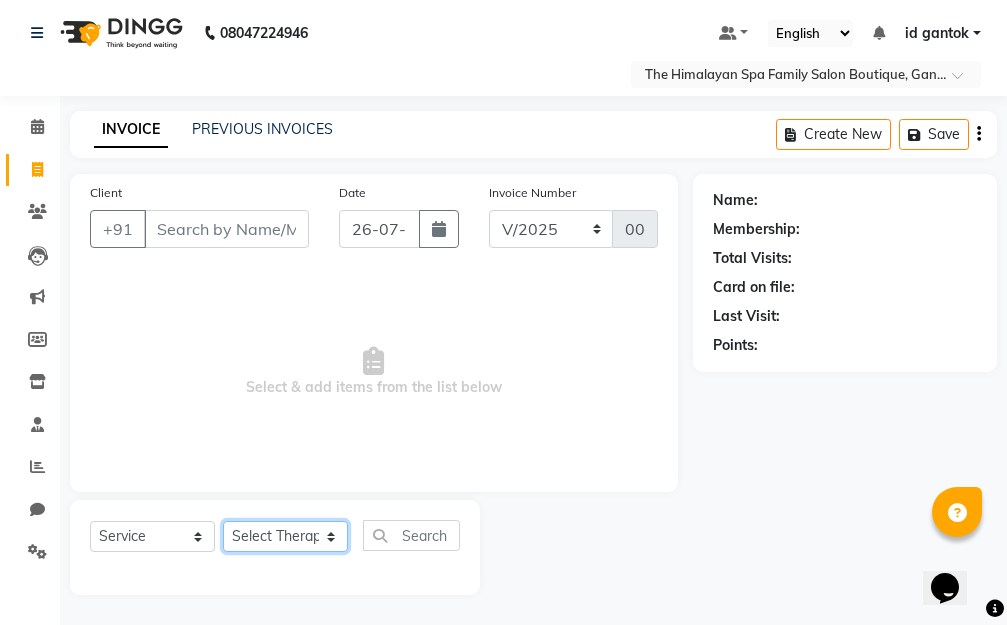 click on "Select Therapist Amar Anuradha  Binisha Bishal  Choden Chung Chung id gantok Rina  Satya  Sushila  Sushma  Totan" 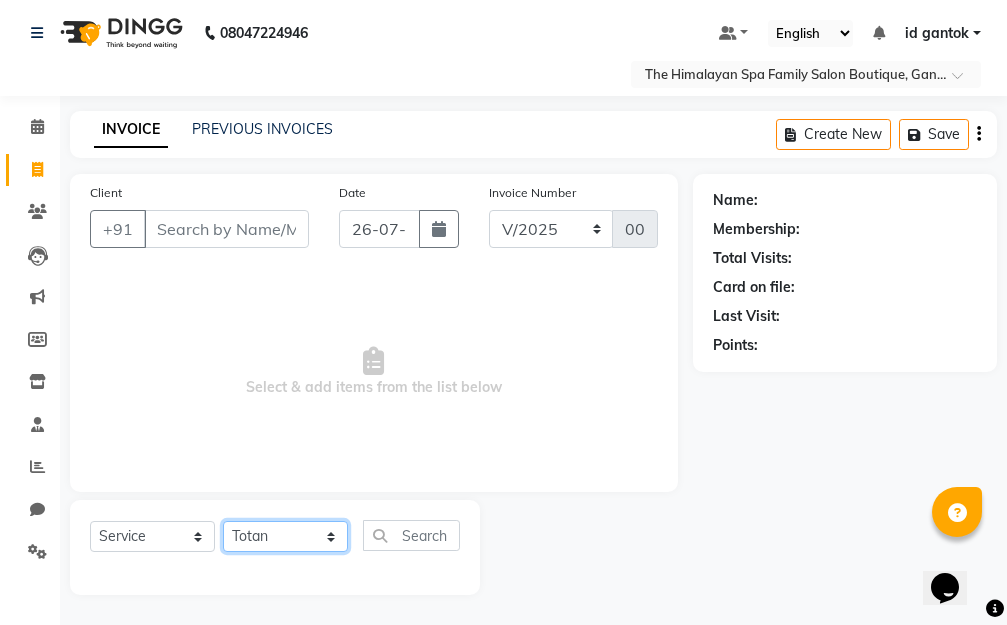 click on "Select Therapist Amar Anuradha  Binisha Bishal  Choden Chung Chung id gantok Rina  Satya  Sushila  Sushma  Totan" 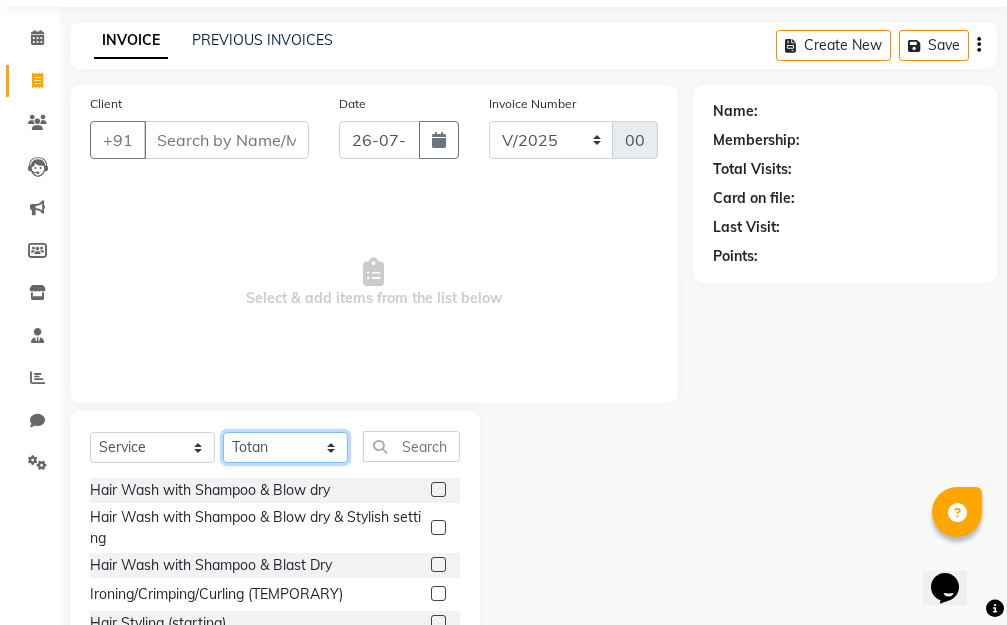 scroll, scrollTop: 203, scrollLeft: 0, axis: vertical 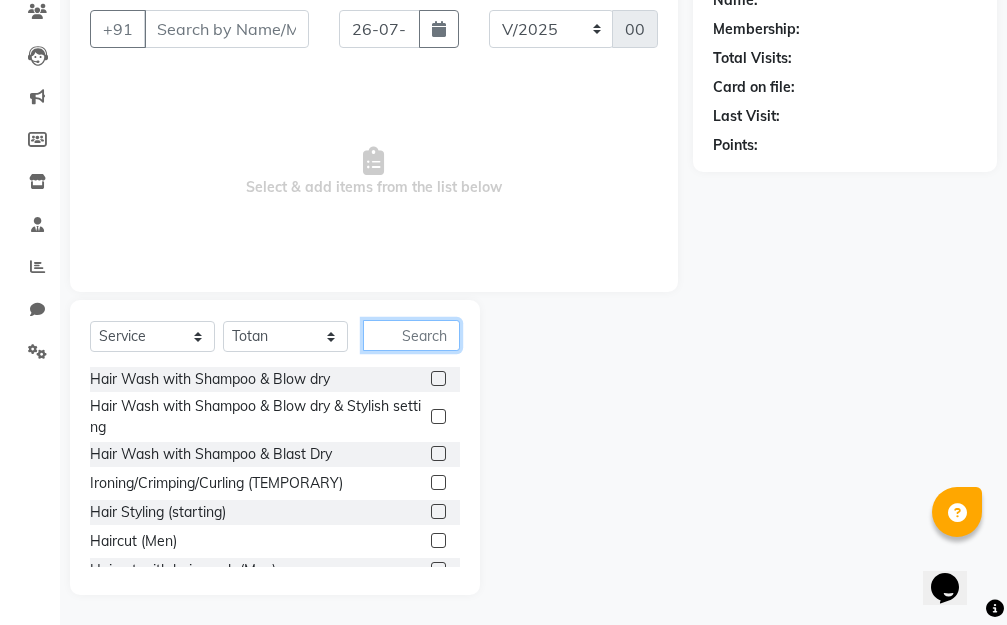 click 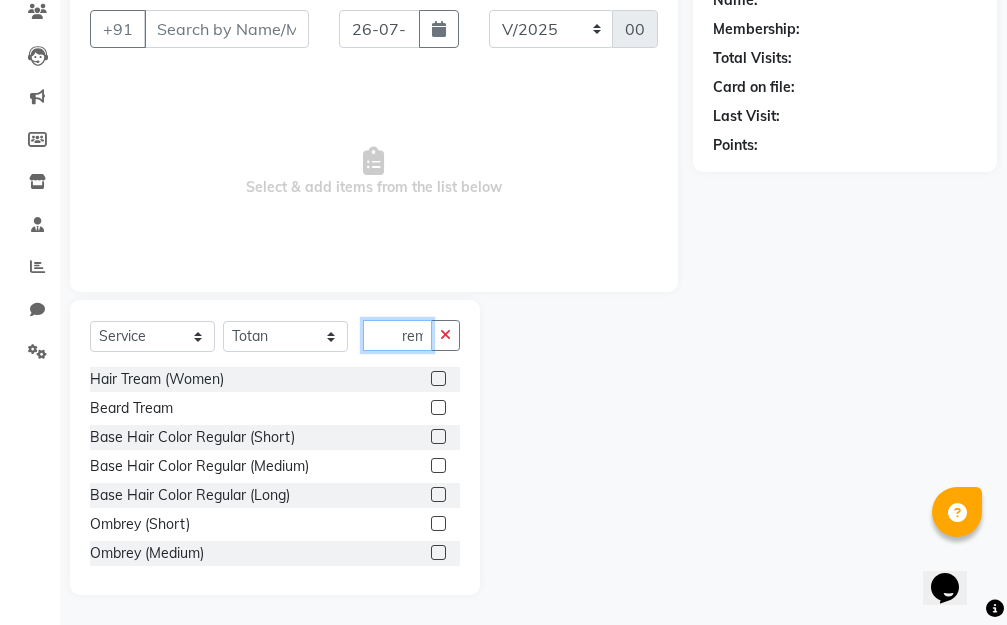 scroll, scrollTop: 0, scrollLeft: 2, axis: horizontal 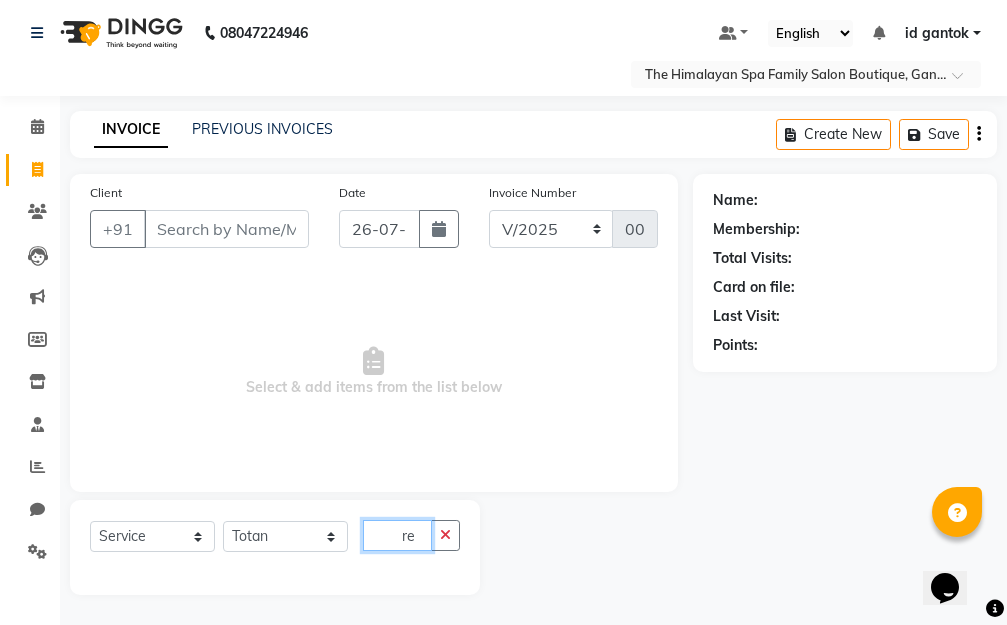 type on "r" 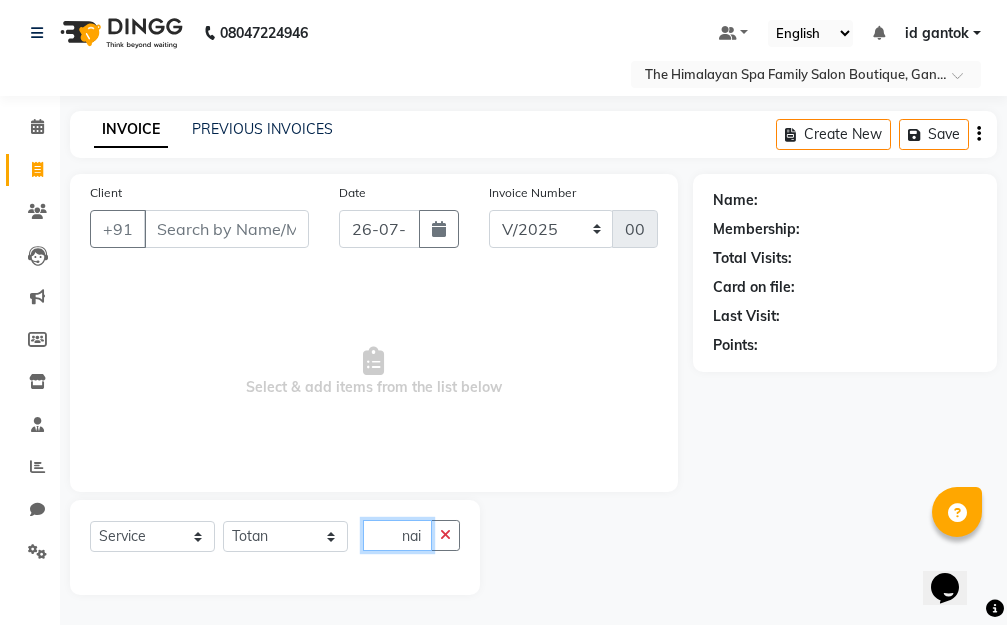 scroll, scrollTop: 0, scrollLeft: 0, axis: both 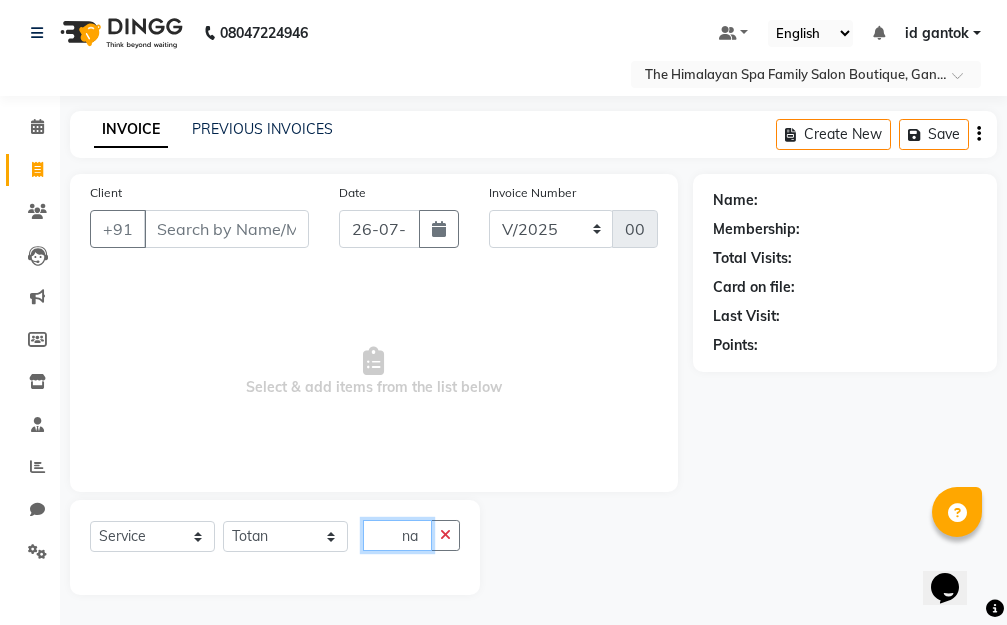 type on "n" 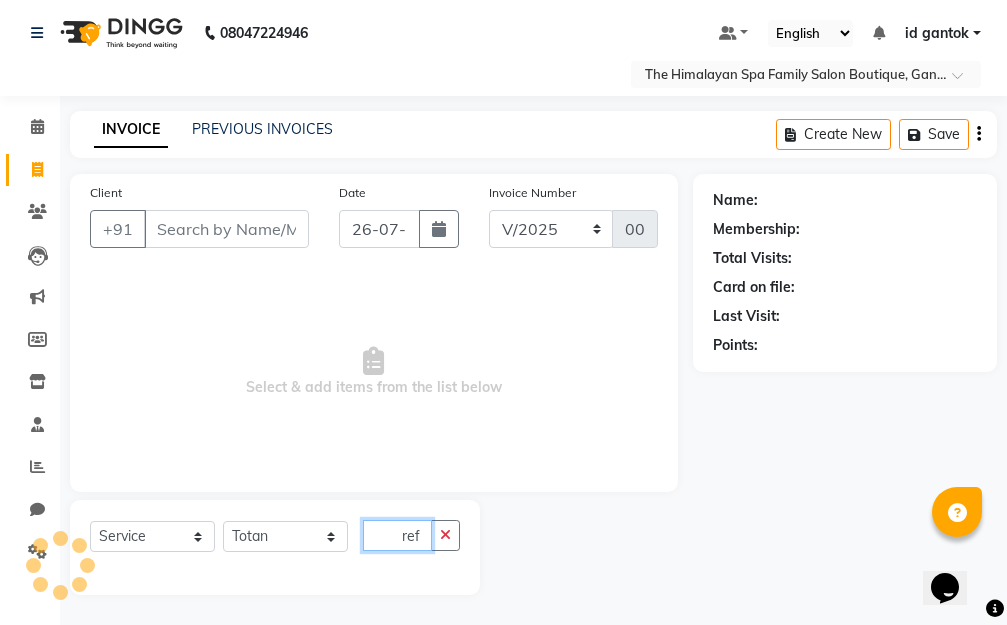 scroll, scrollTop: 0, scrollLeft: 0, axis: both 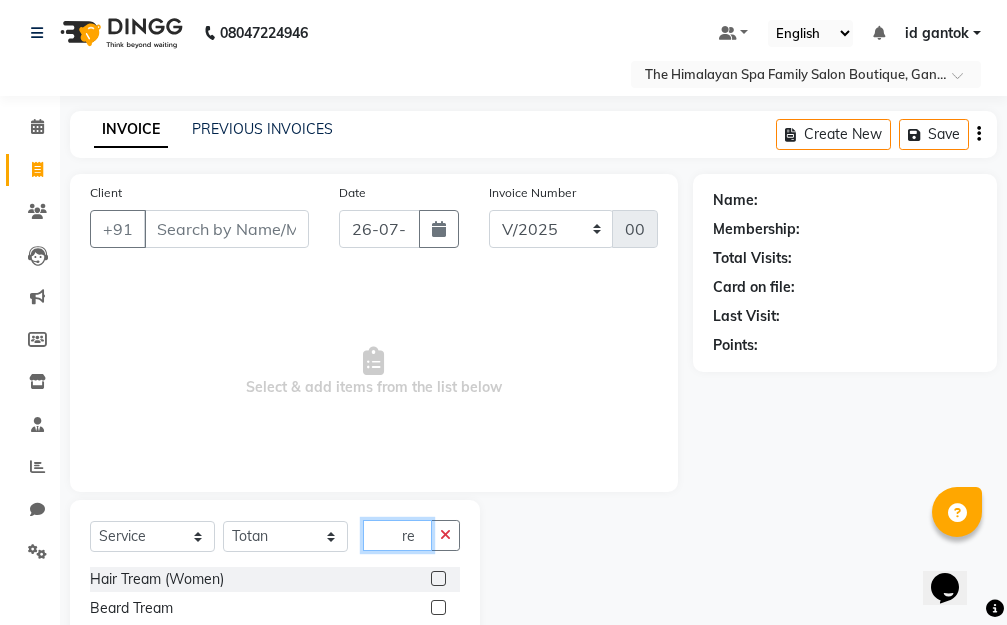 type on "r" 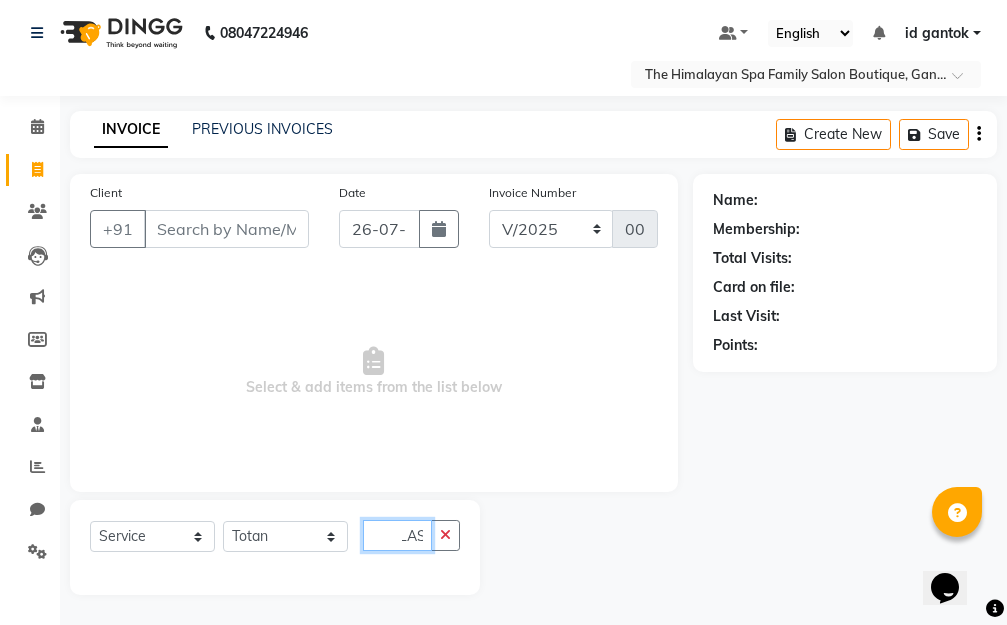scroll, scrollTop: 0, scrollLeft: 15, axis: horizontal 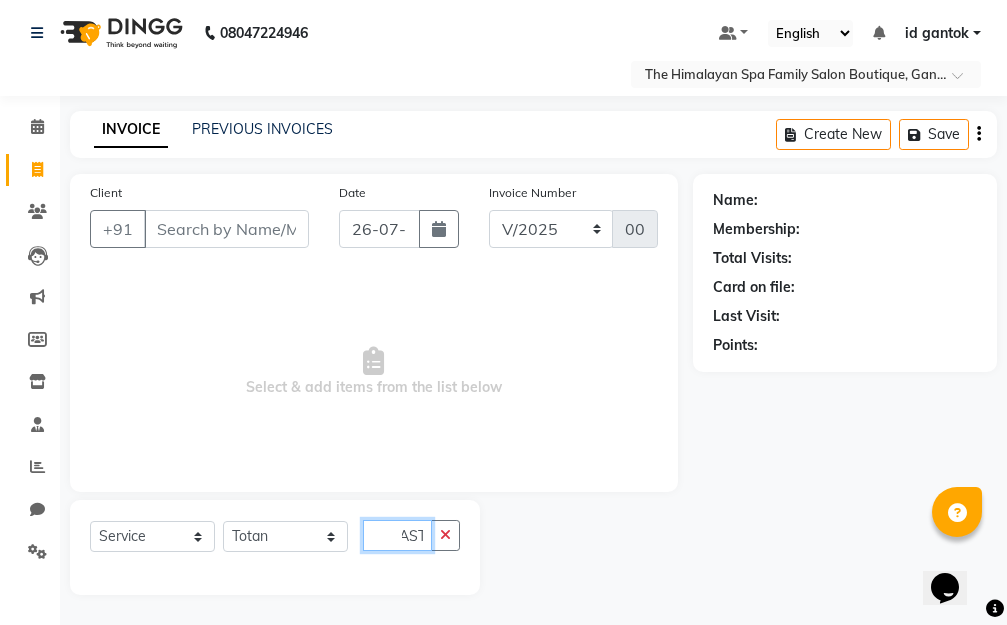 click on "felling" 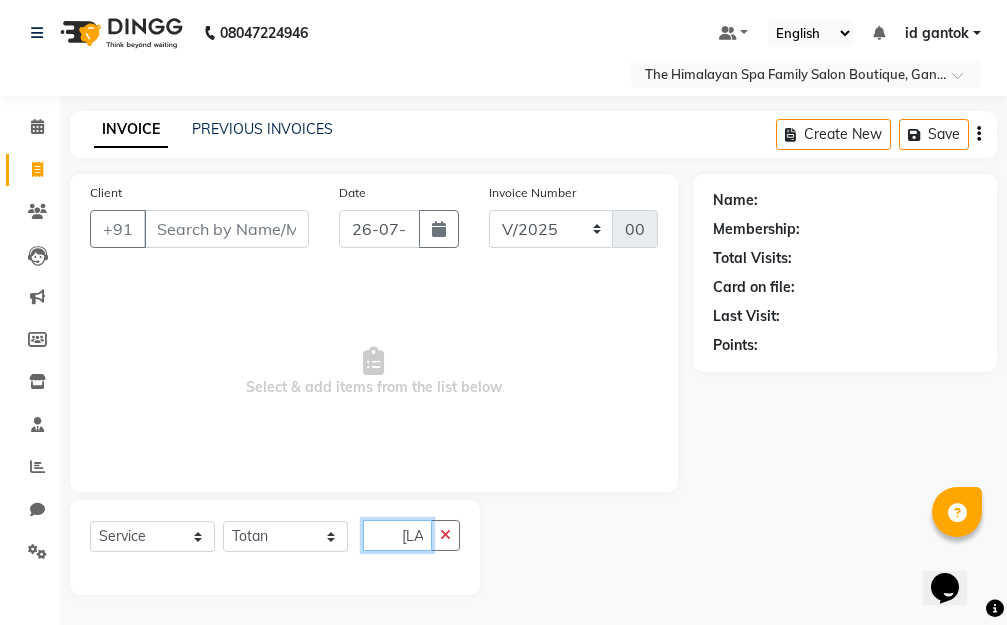 click on "elling" 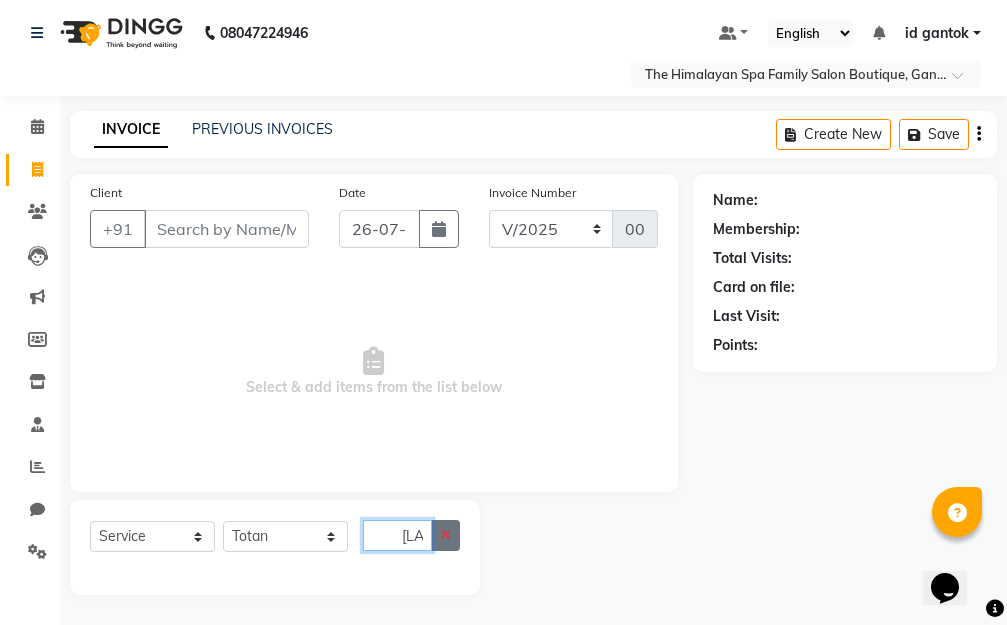 type on "elling" 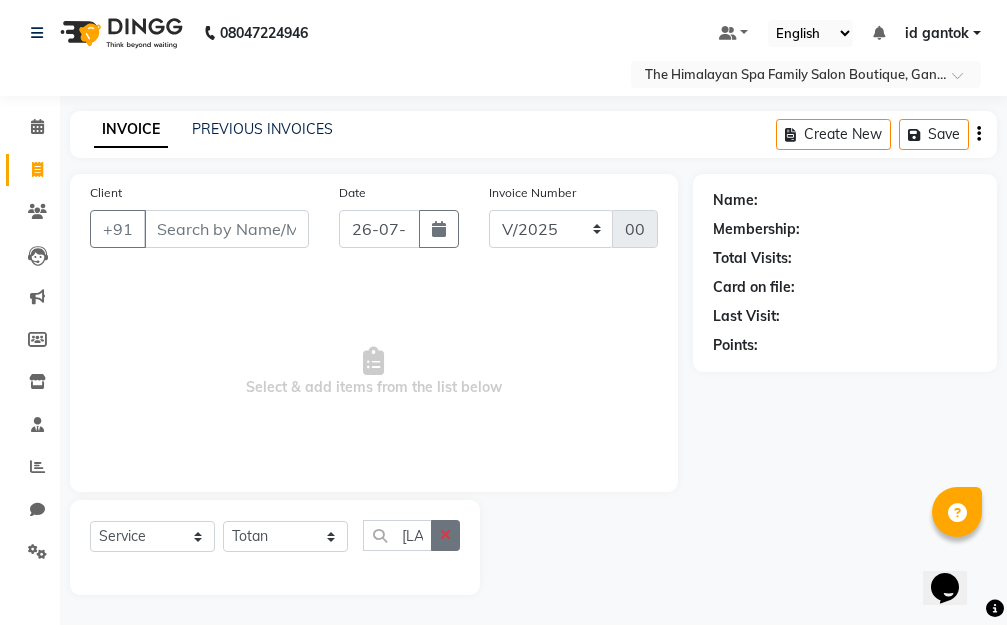 click 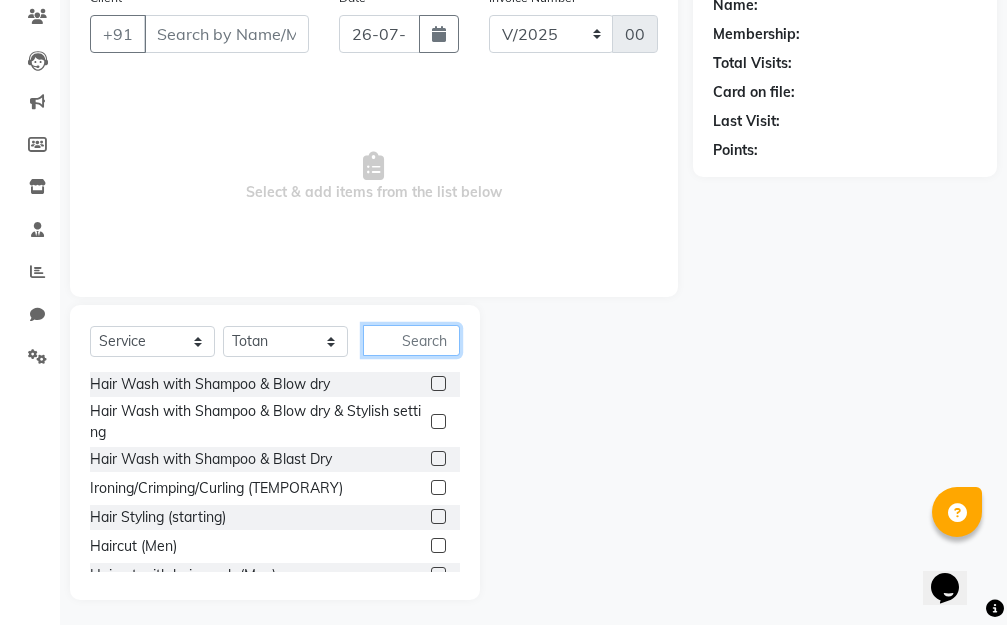 scroll, scrollTop: 203, scrollLeft: 0, axis: vertical 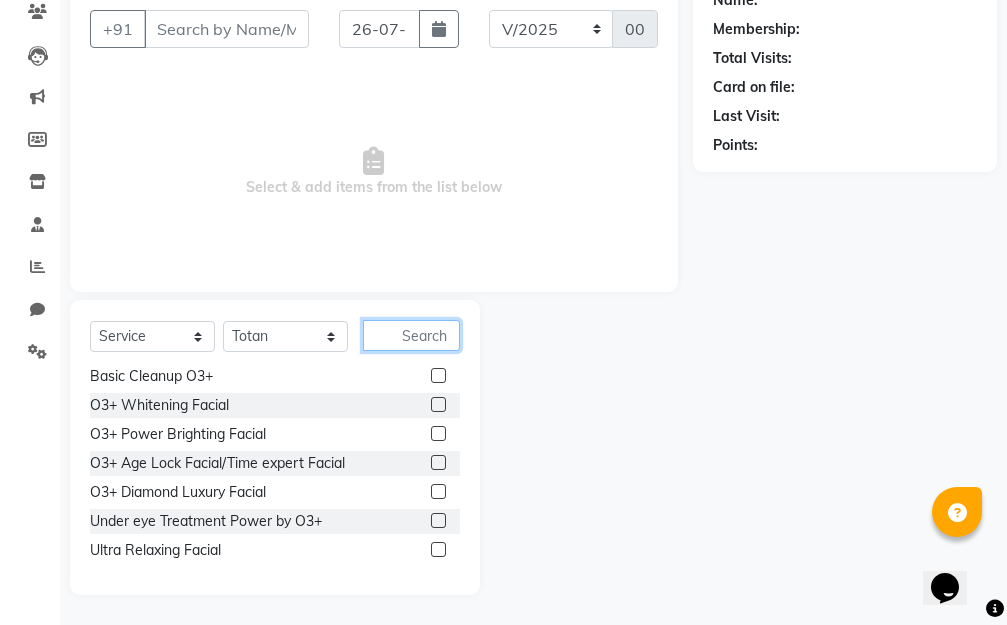 click 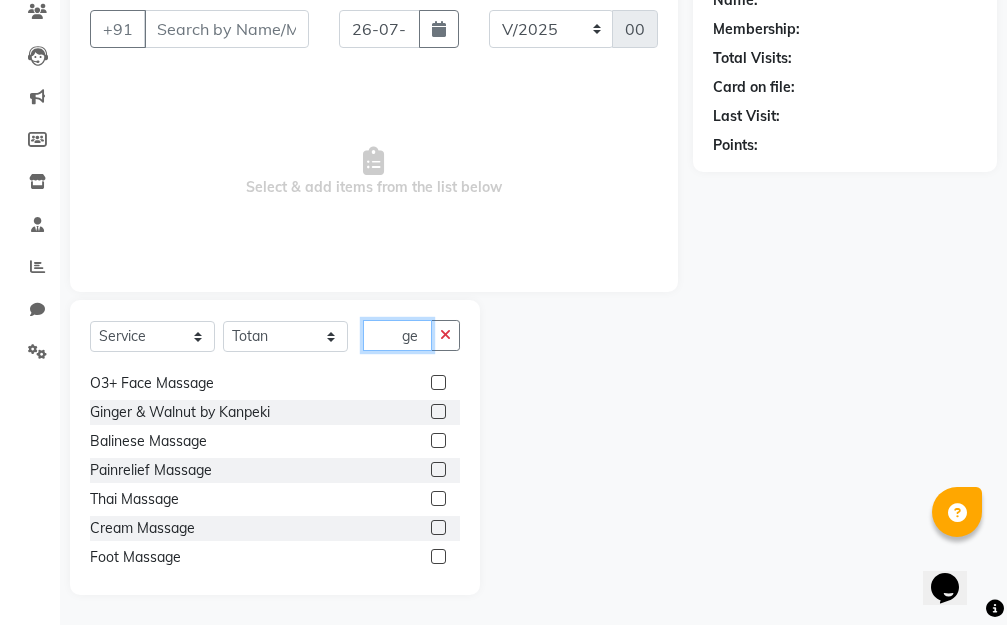 scroll, scrollTop: 293, scrollLeft: 0, axis: vertical 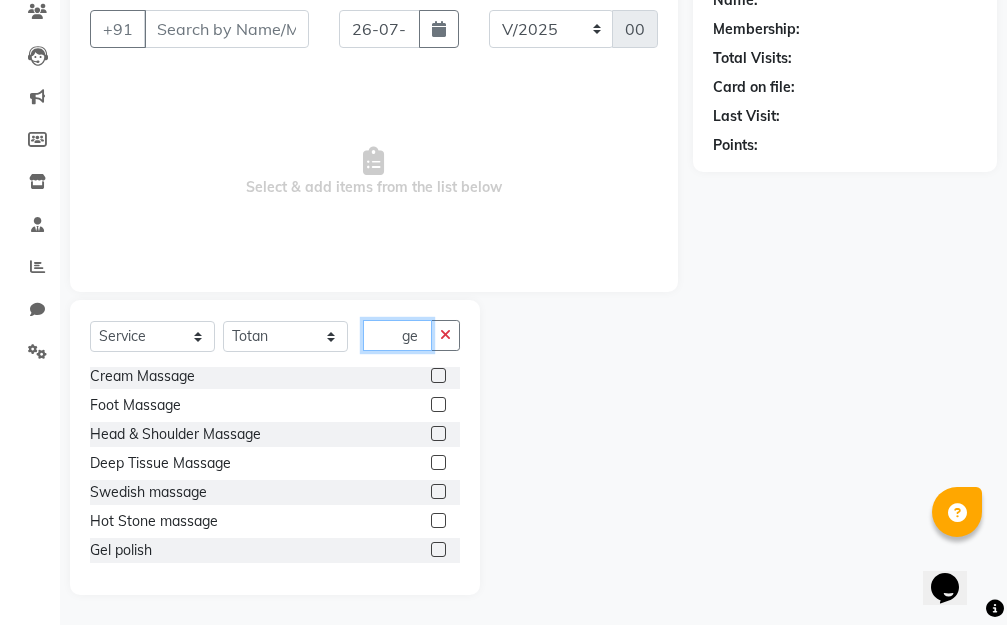 type on "ge" 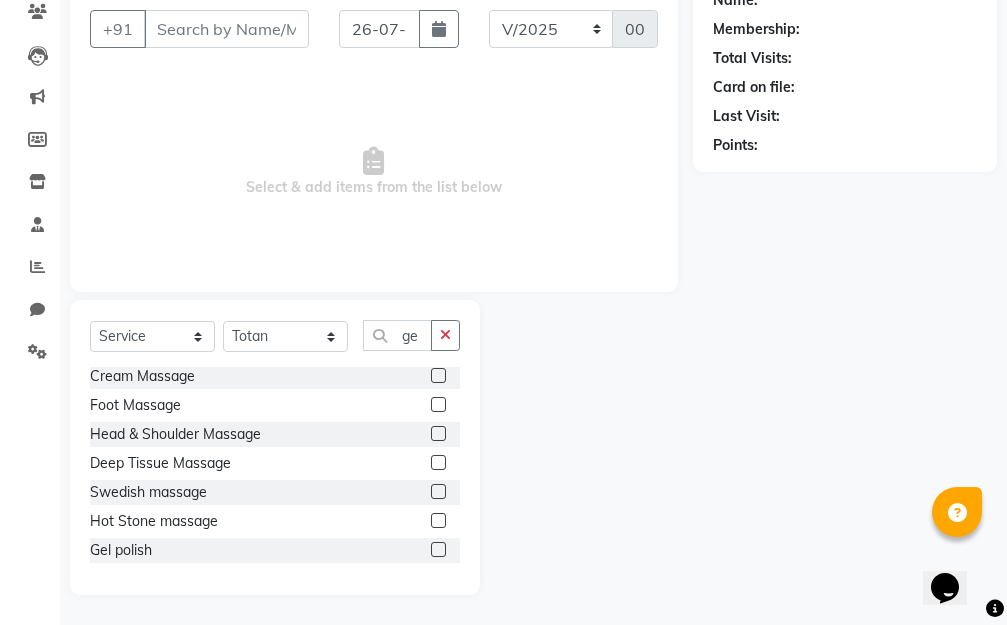 click on "Gel polish" 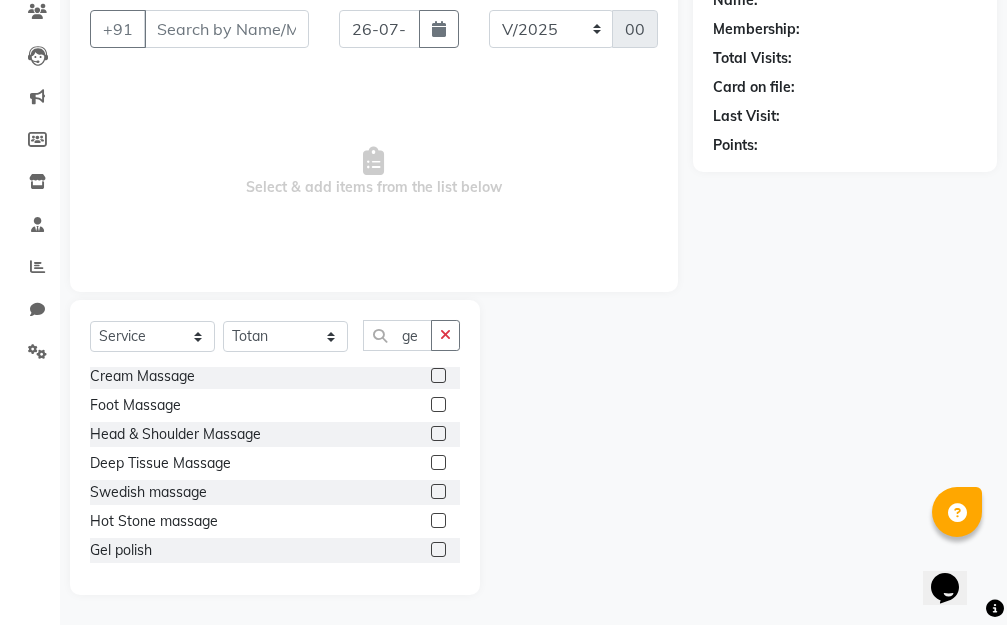 click 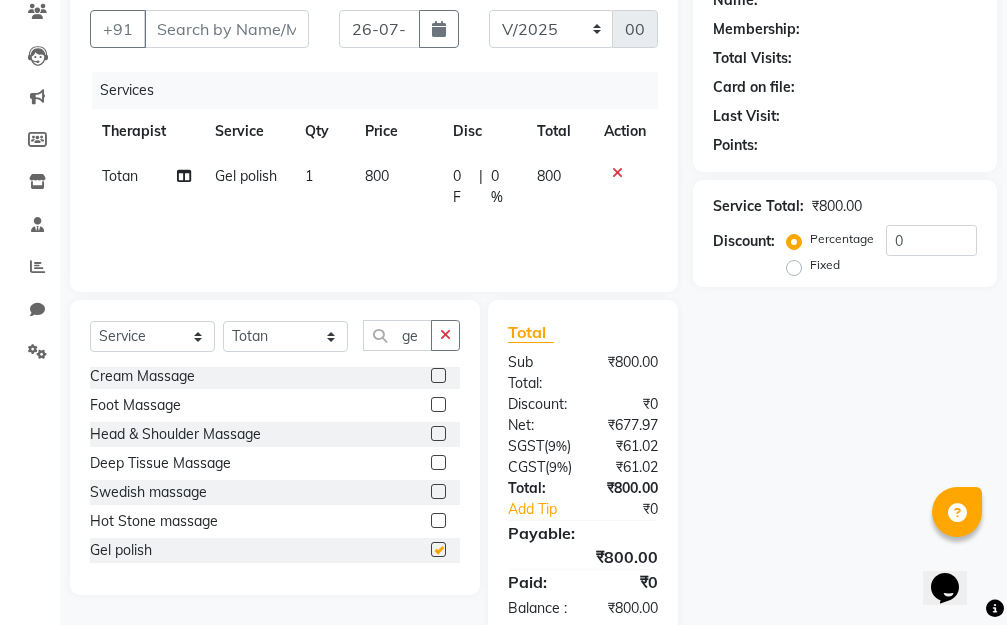 checkbox on "false" 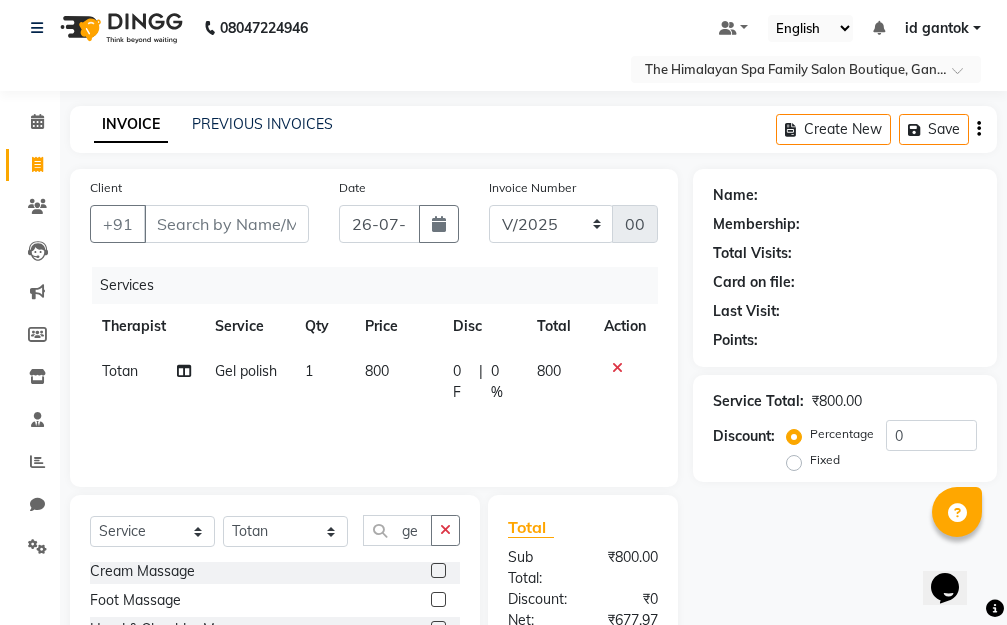 scroll, scrollTop: 0, scrollLeft: 0, axis: both 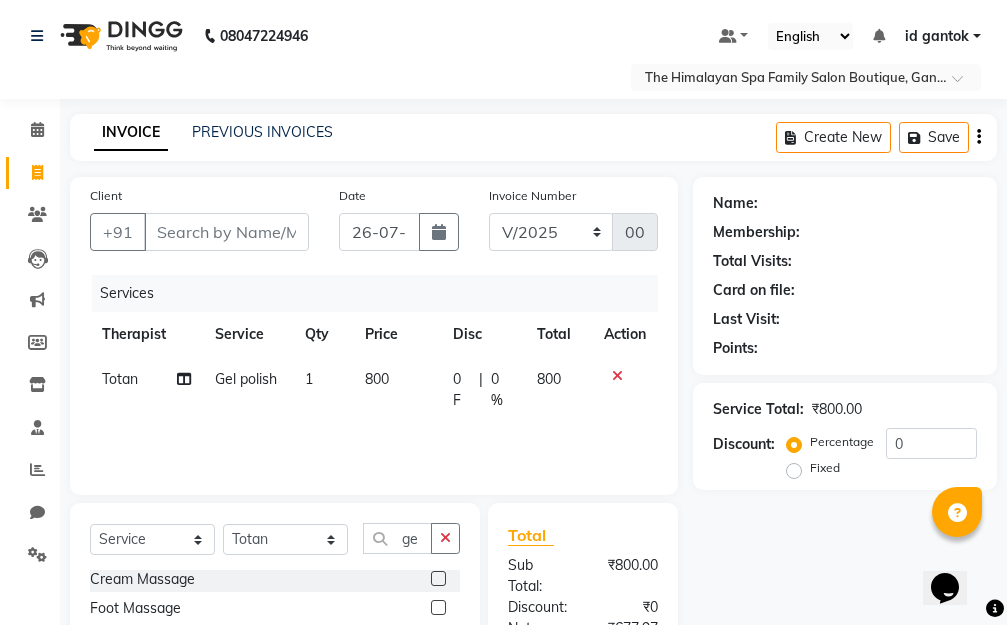 click on "Create New   Save" 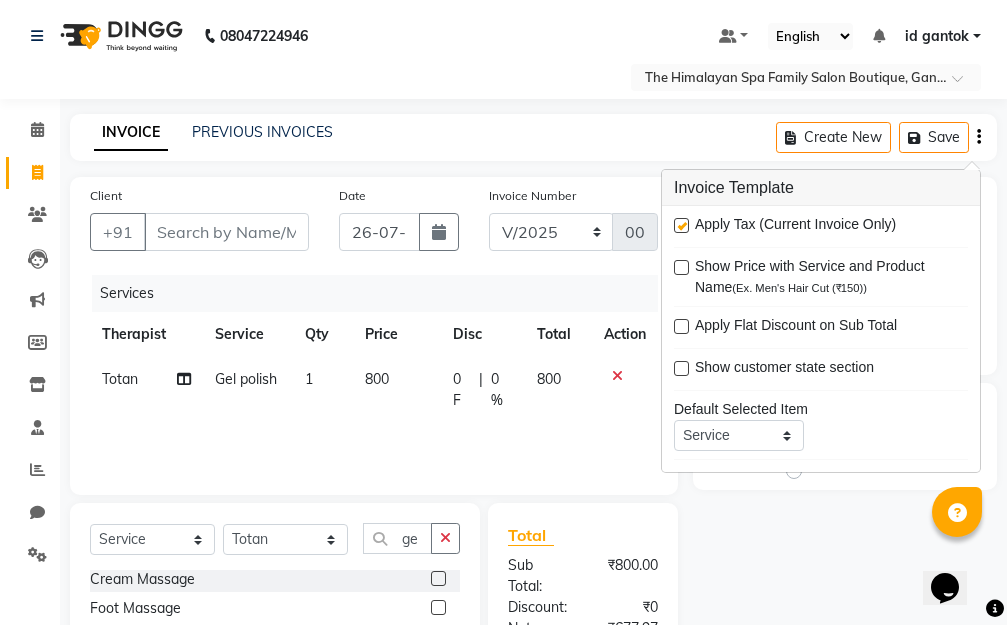 click at bounding box center (681, 225) 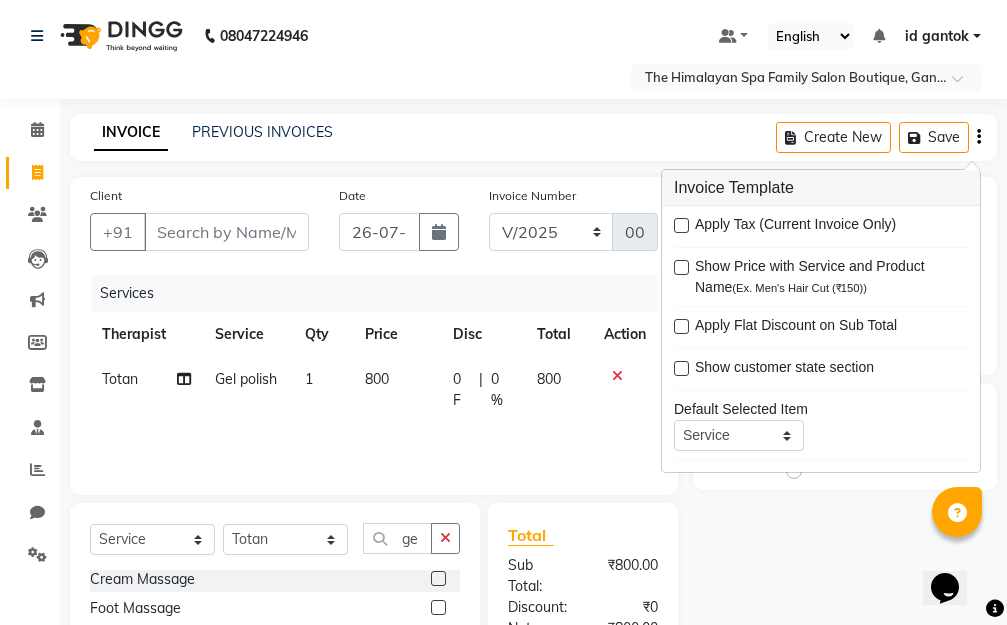 click on "INVOICE PREVIOUS INVOICES Create New   Save  Client +91 Date 26-07-2025 Invoice Number V/2025 V/2025-26 0027 Services Therapist Service Qty Price Disc Total Action Totan  Gel polish 1 800 0 F | 0 % 800 Select  Service  Product  Membership  Package Voucher Prepaid Gift Card  Select Therapist Amar Anuradha  Binisha Bishal  Choden Chung Chung id gantok Rina  Satya  Sushila  Sushma  Totan  ge Balayage (Short)  Balayage (Medium)  Balayage (Long)  O3+ Age Lock Facial/Time expert Facial  Face Massage Lotus  O3+ Face Massage  Ginger & Walnut by Kanpeki  Balinese Massage  Painrelief Massage  Thai Massage  Cream Massage  Foot Massage  Head & Shoulder Massage  Deep Tissue Massage  Swedish massage  Hot Stone massage  Gel polish  Total Sub Total: ₹800.00 Discount: ₹0 Net: ₹800.00 Total: ₹800.00 Add Tip ₹0 Payable: ₹800.00 Paid: ₹0 Balance   : ₹800.00 Name: Membership: Total Visits: Card on file: Last Visit:  Points:  Service Total:  ₹800.00  Discount:  Percentage   Fixed  0" 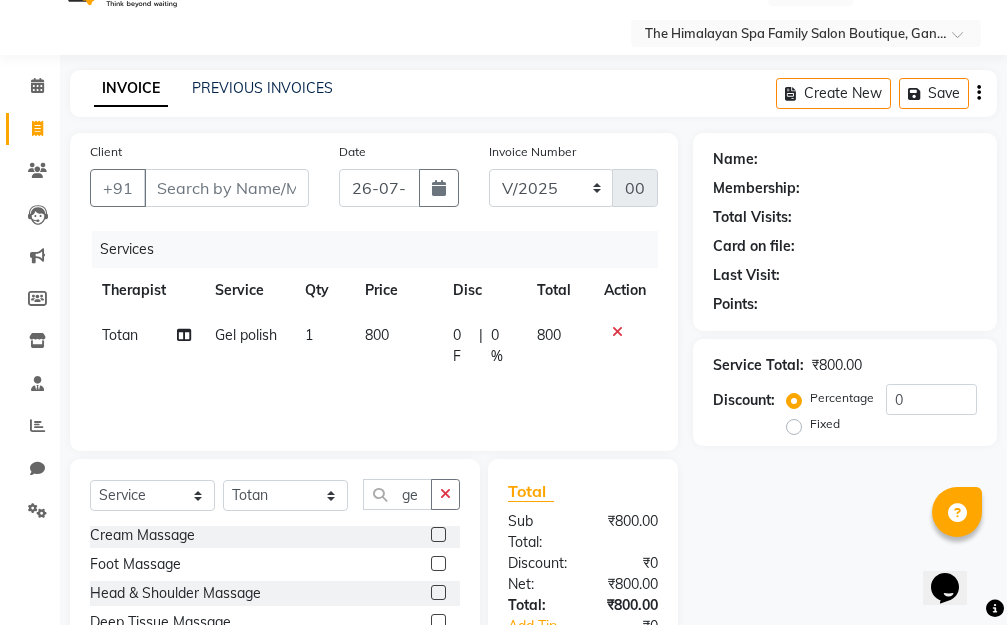 scroll, scrollTop: 0, scrollLeft: 0, axis: both 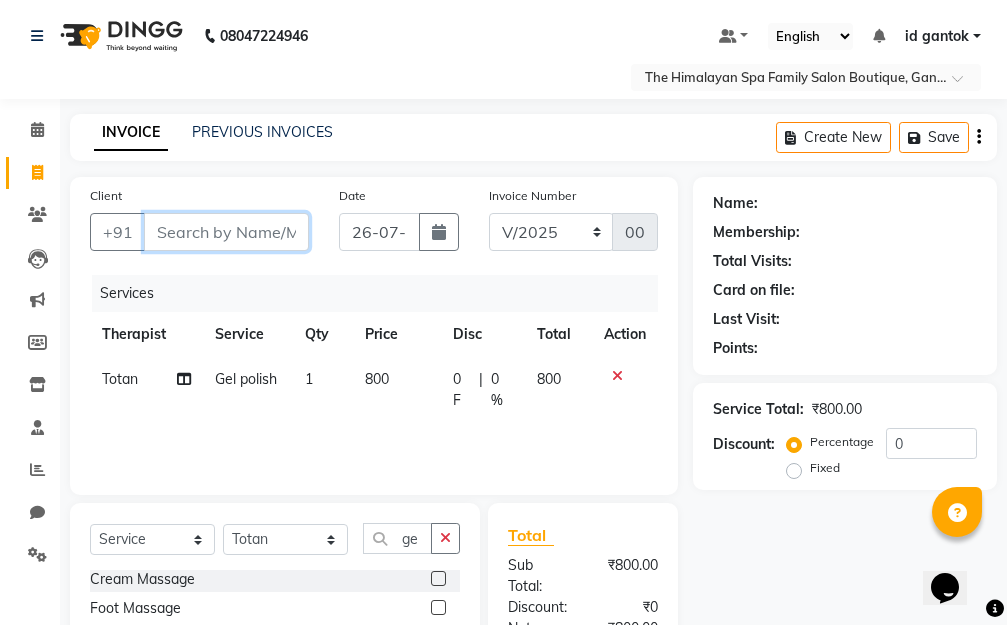click on "Client" at bounding box center (226, 232) 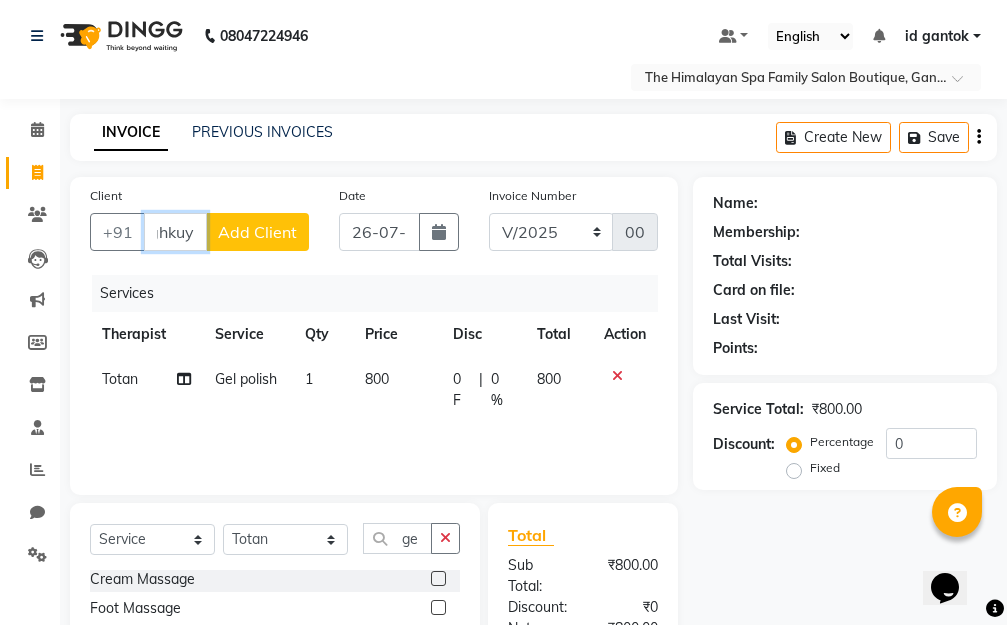 scroll, scrollTop: 0, scrollLeft: 17, axis: horizontal 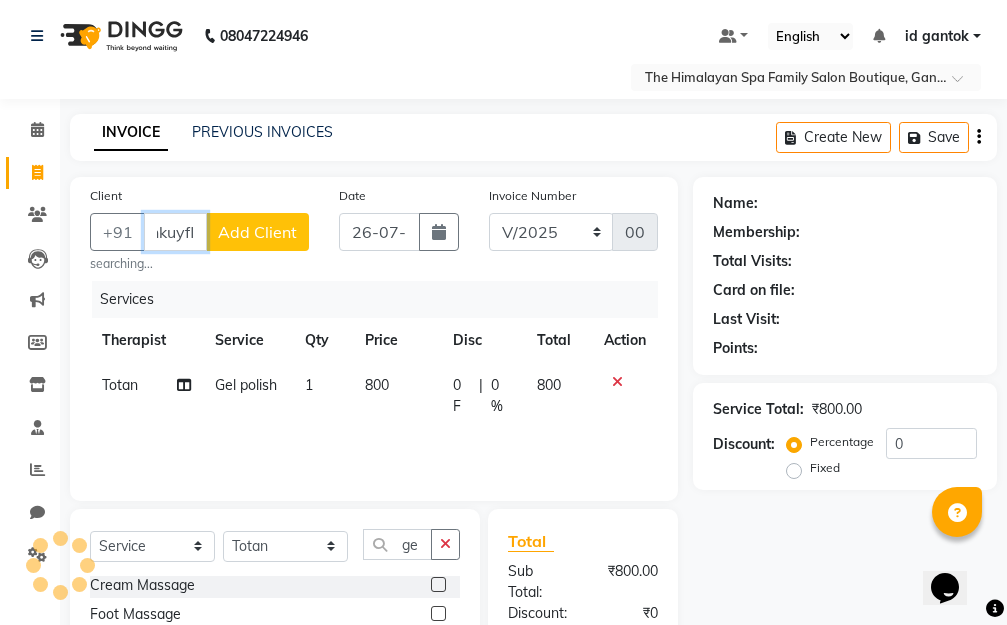 type on "ghkuyfl" 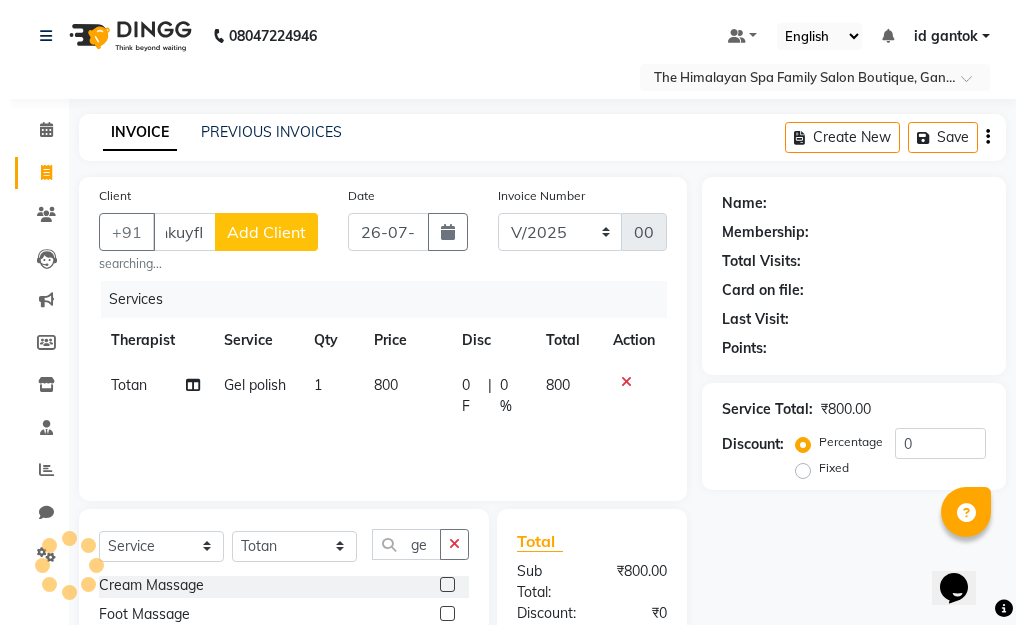 scroll, scrollTop: 0, scrollLeft: 0, axis: both 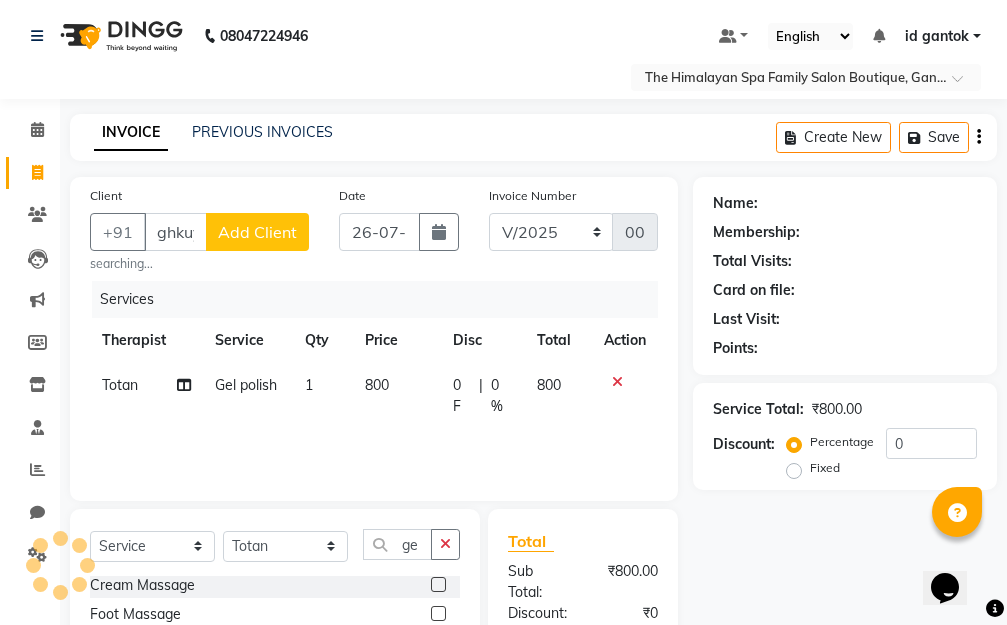 click on "Add Client" 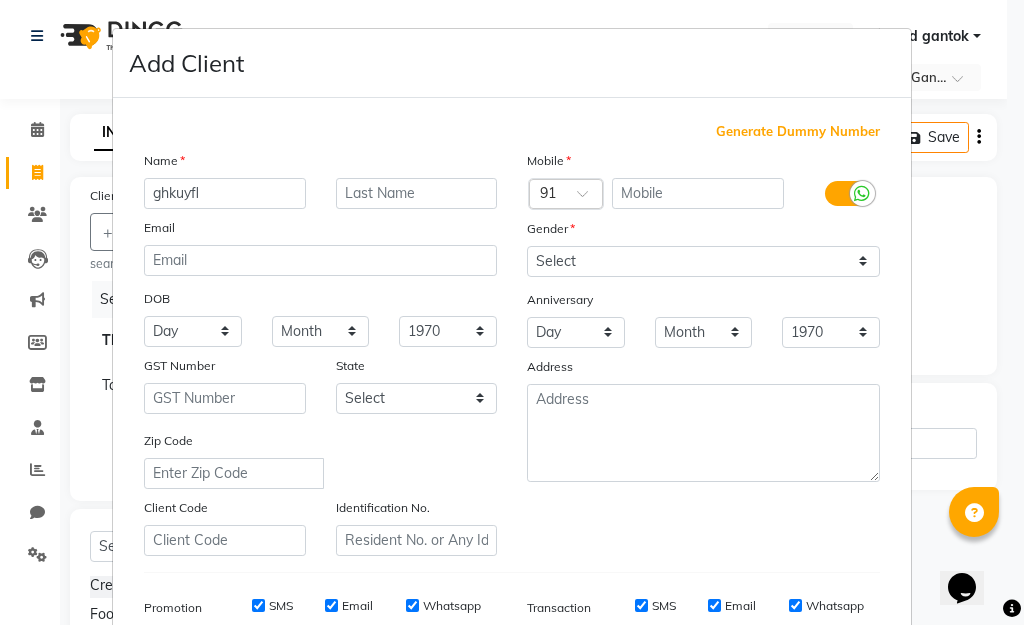click on "Generate Dummy Number" at bounding box center (798, 132) 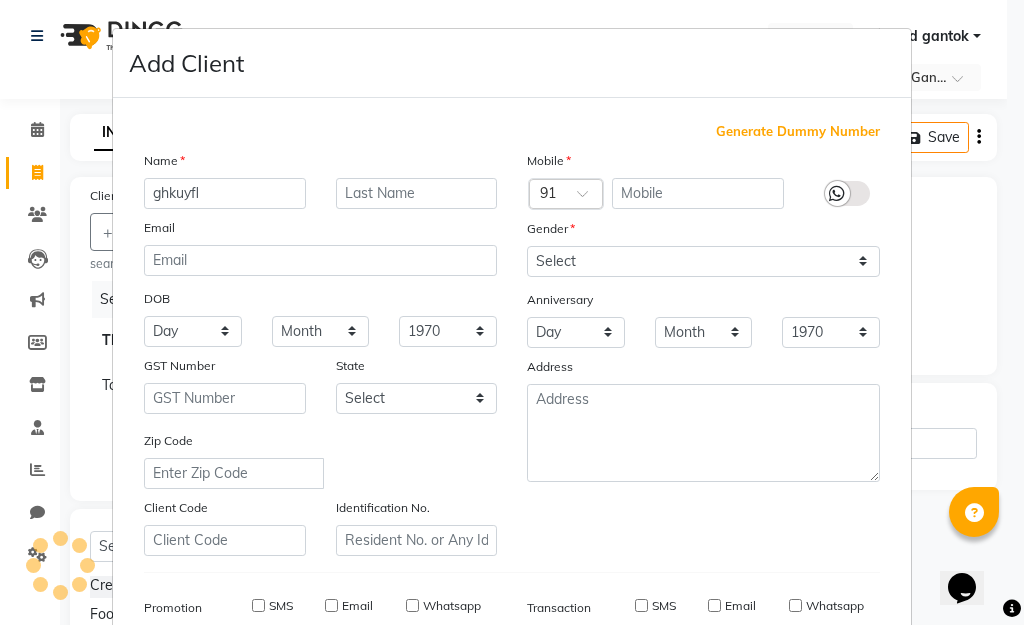 type on "1357200000011" 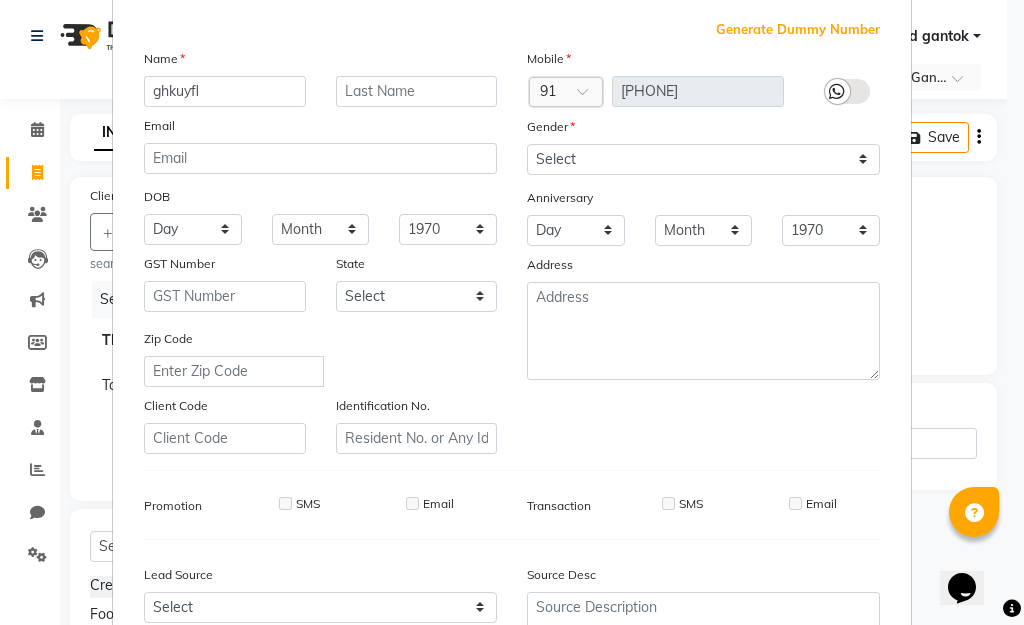 scroll, scrollTop: 298, scrollLeft: 0, axis: vertical 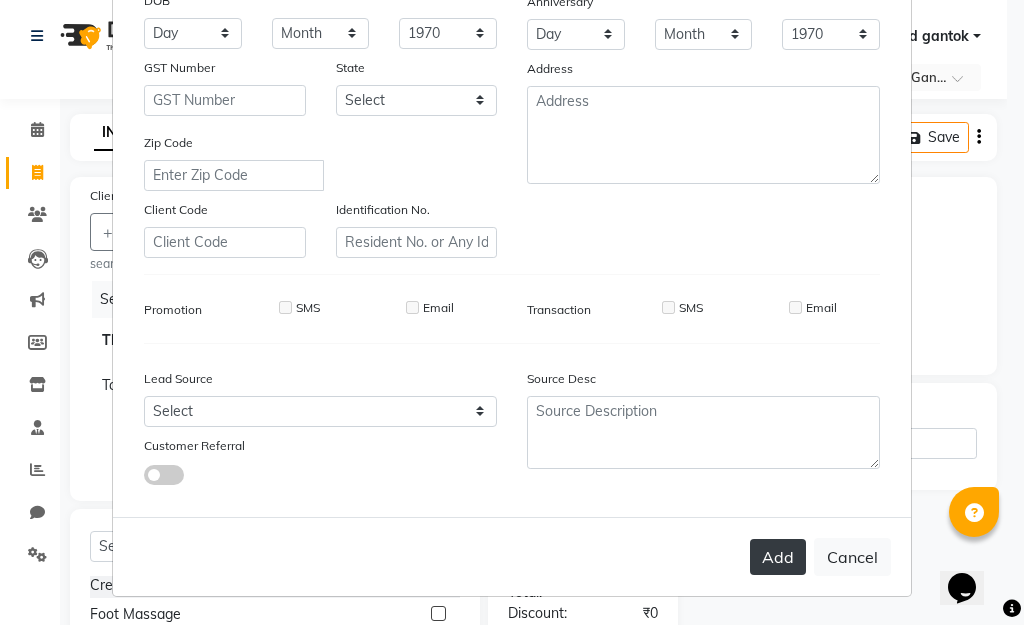 click on "Add" at bounding box center (778, 557) 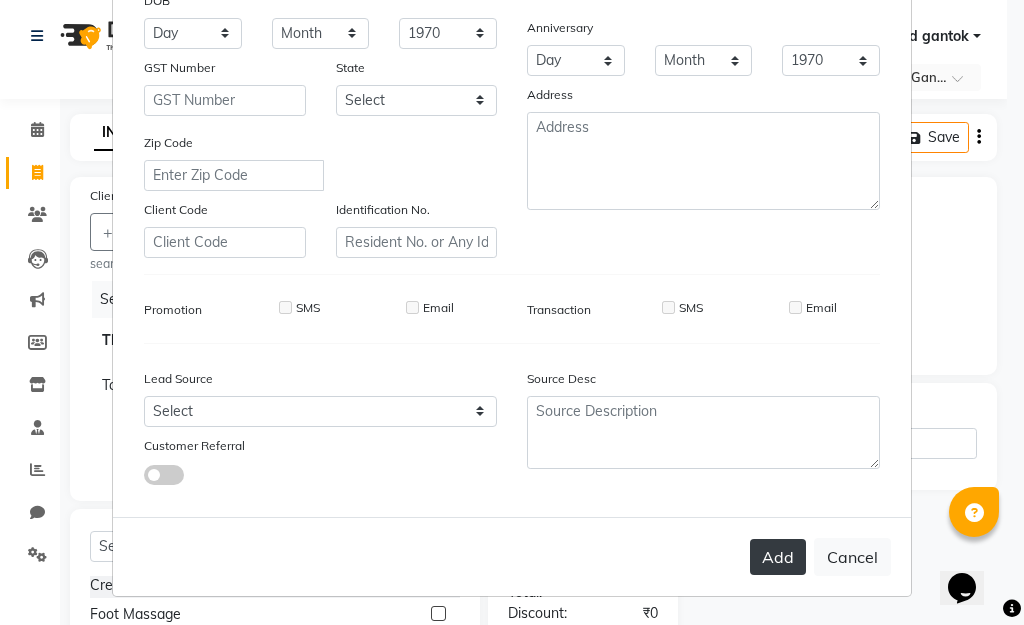 click on "Add" at bounding box center [778, 557] 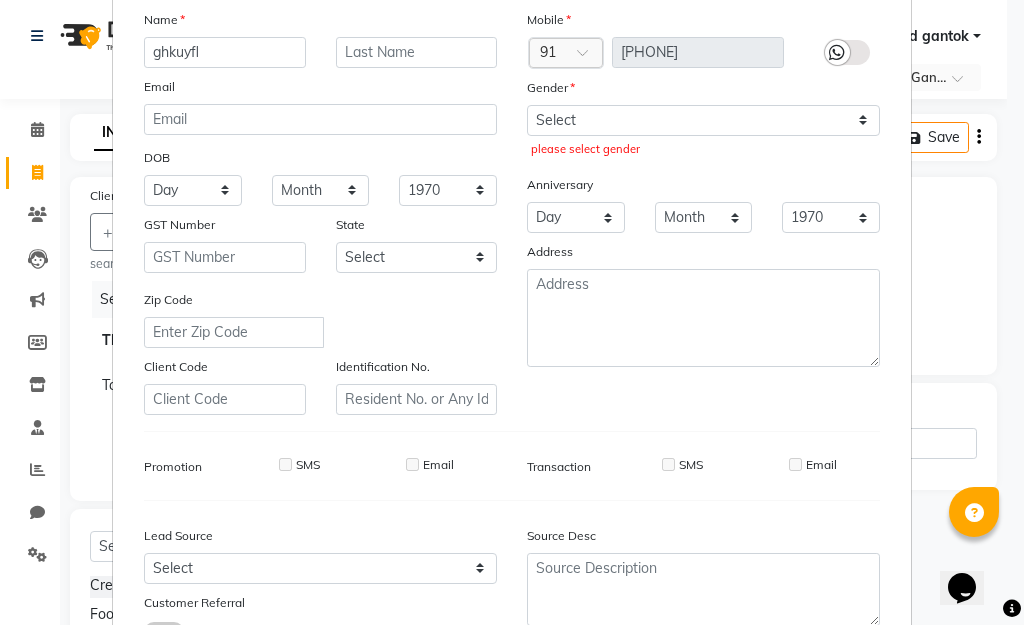 scroll, scrollTop: 0, scrollLeft: 0, axis: both 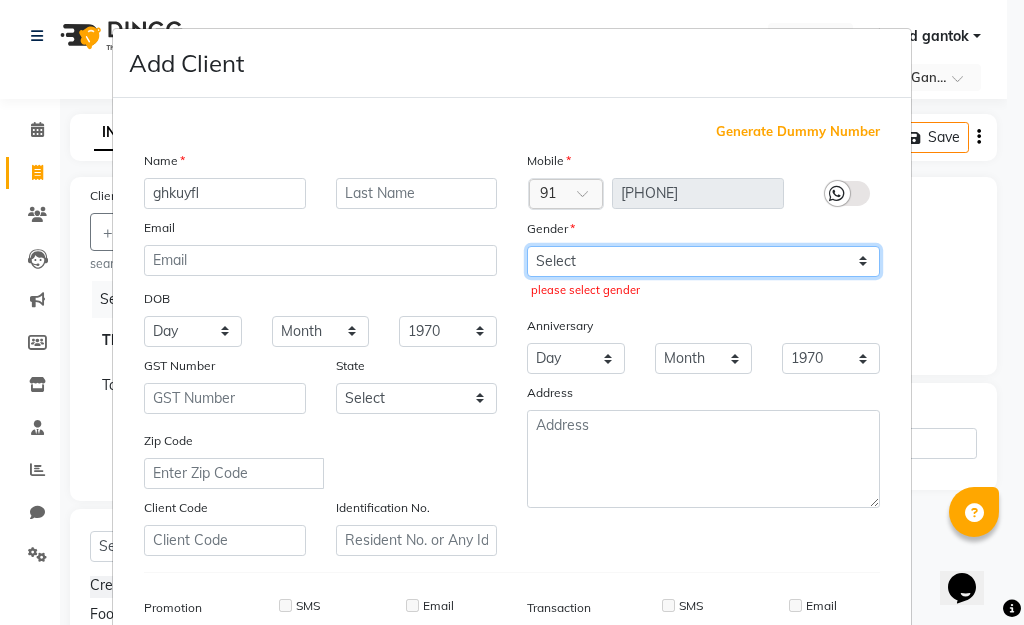 click on "Select Male Female Other Prefer Not To Say" at bounding box center [703, 261] 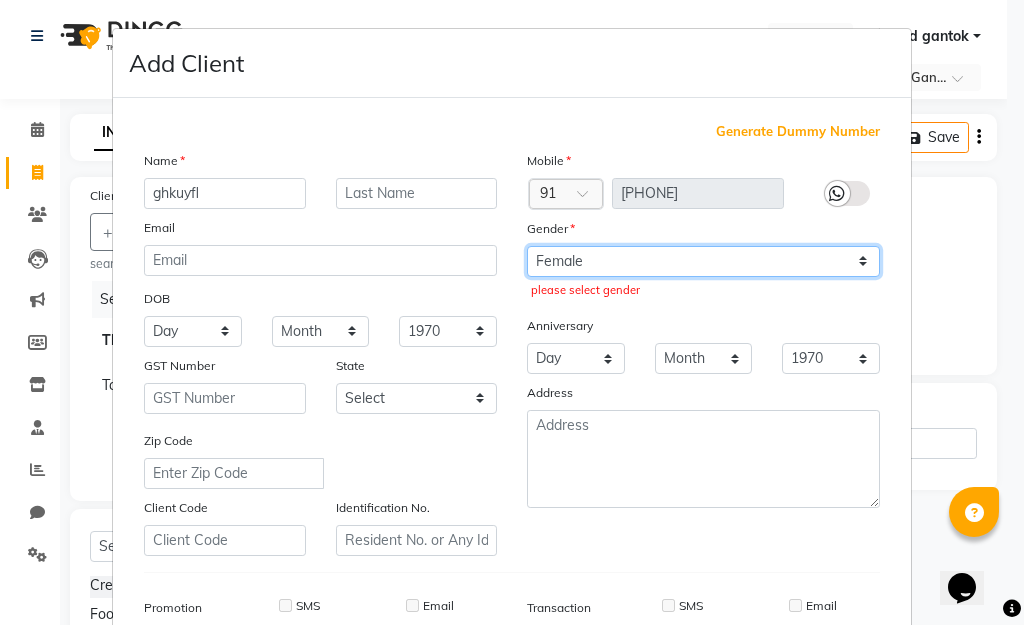click on "Select Male Female Other Prefer Not To Say" at bounding box center (703, 261) 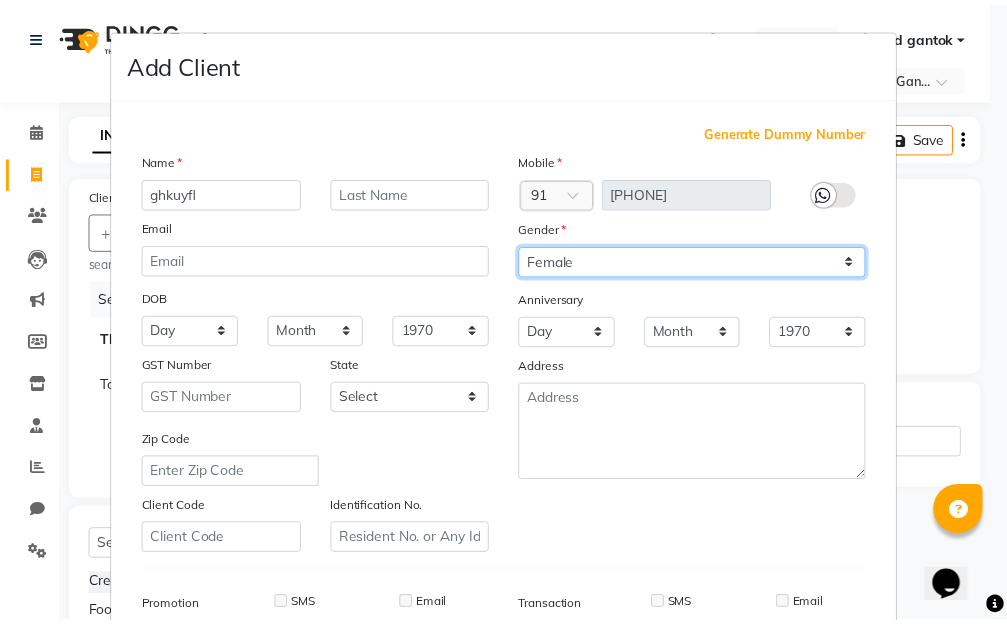 scroll, scrollTop: 298, scrollLeft: 0, axis: vertical 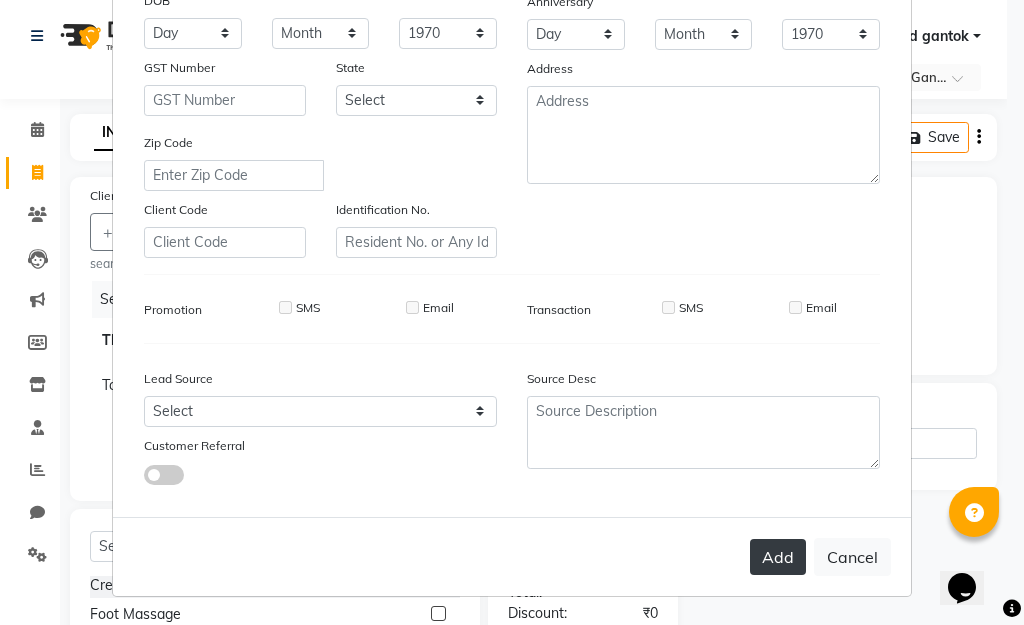 click on "Add" at bounding box center (778, 557) 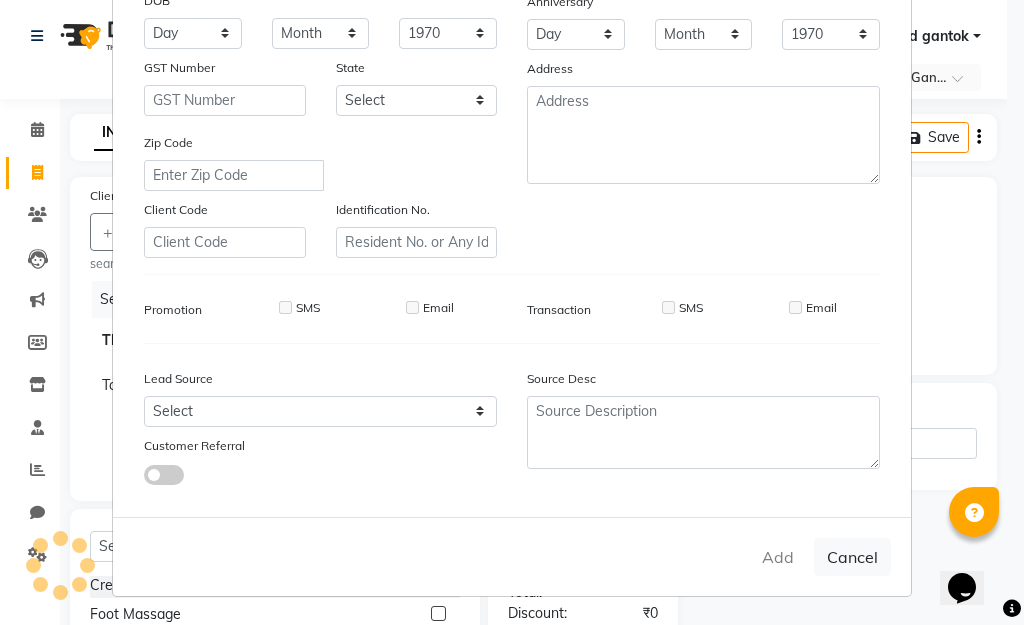 type on "1357200000011" 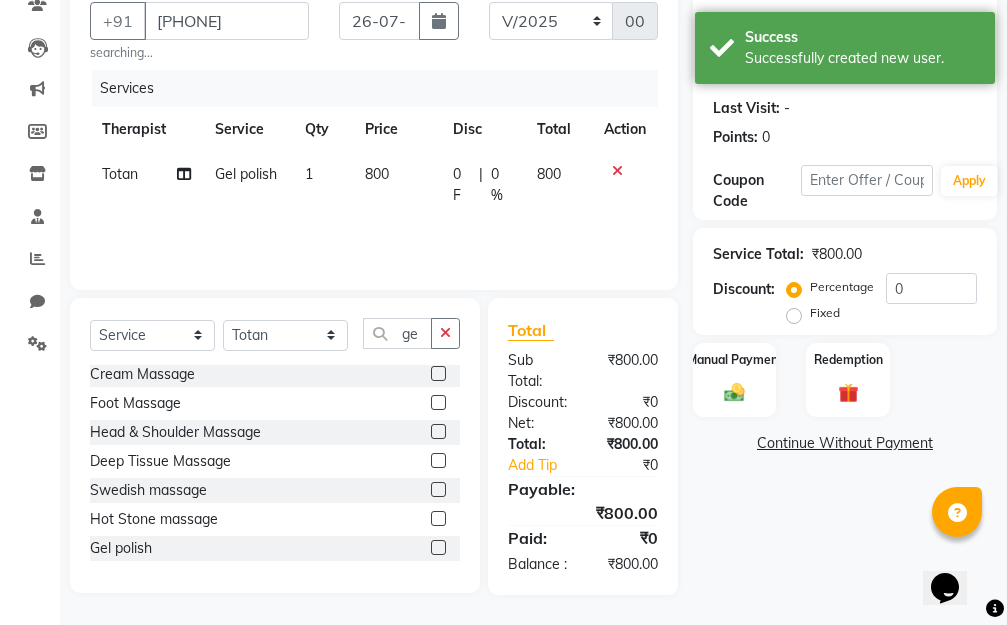 scroll, scrollTop: 232, scrollLeft: 0, axis: vertical 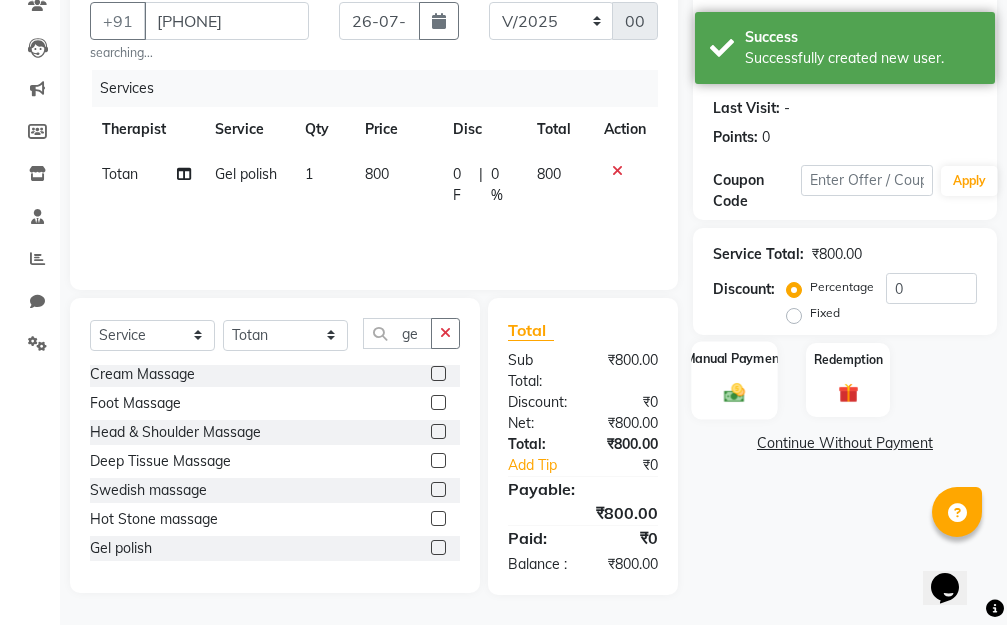 click 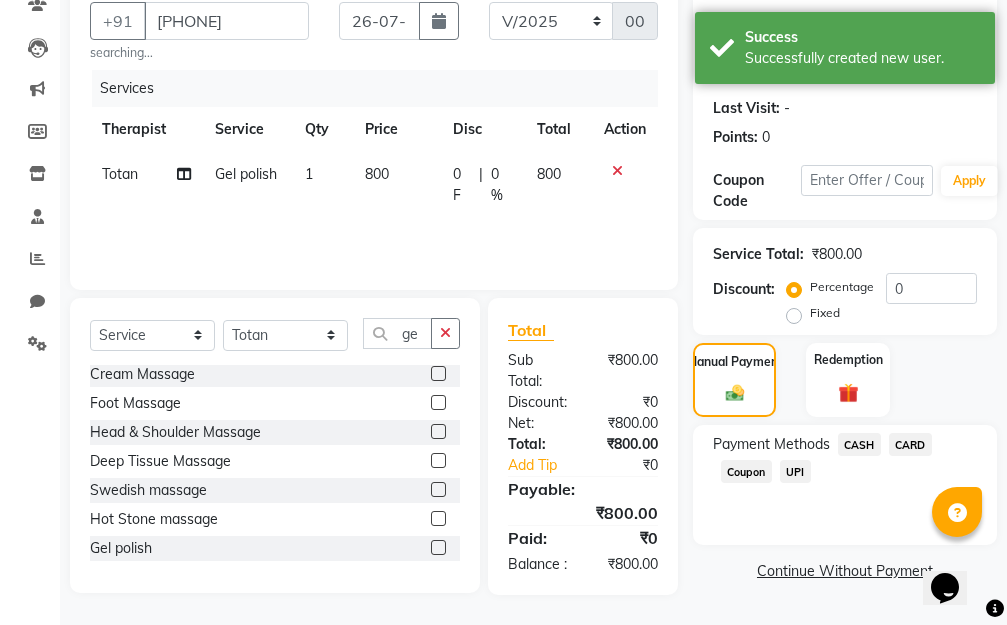 click on "CASH" 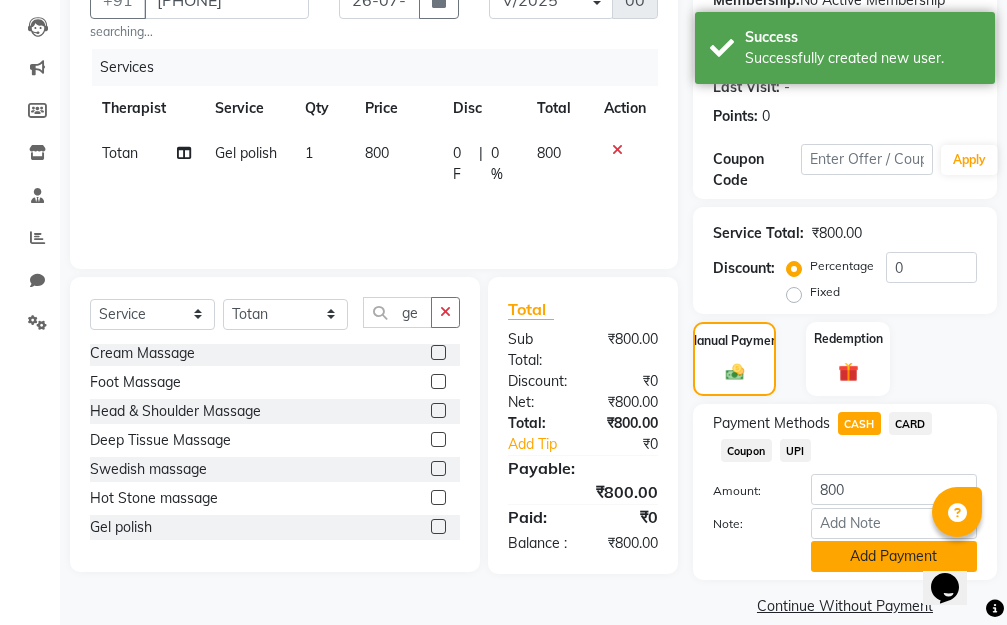 click on "Add Payment" 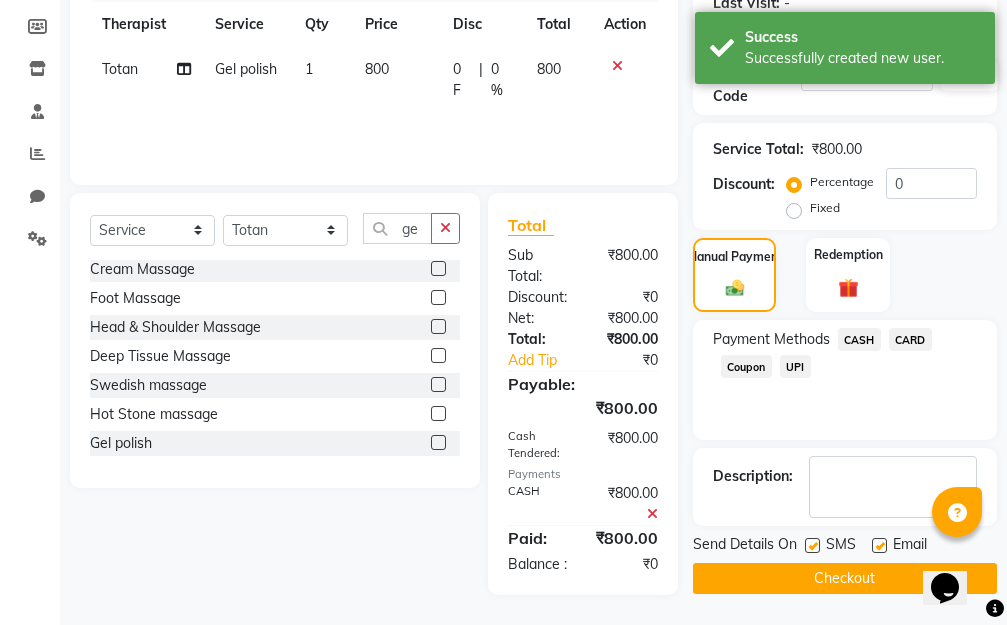 scroll, scrollTop: 337, scrollLeft: 0, axis: vertical 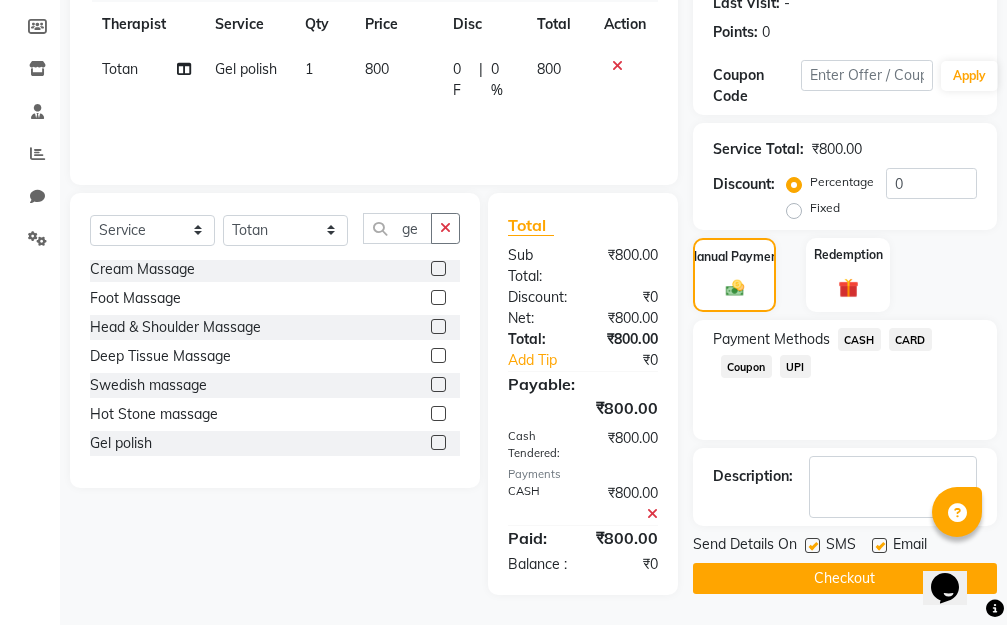 click on "Checkout" 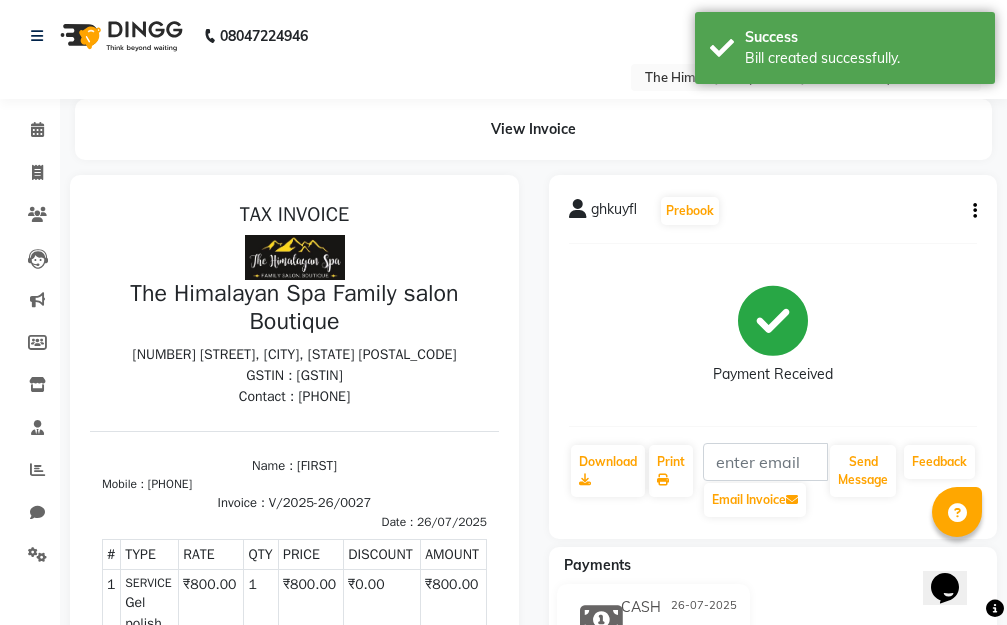 scroll, scrollTop: 0, scrollLeft: 0, axis: both 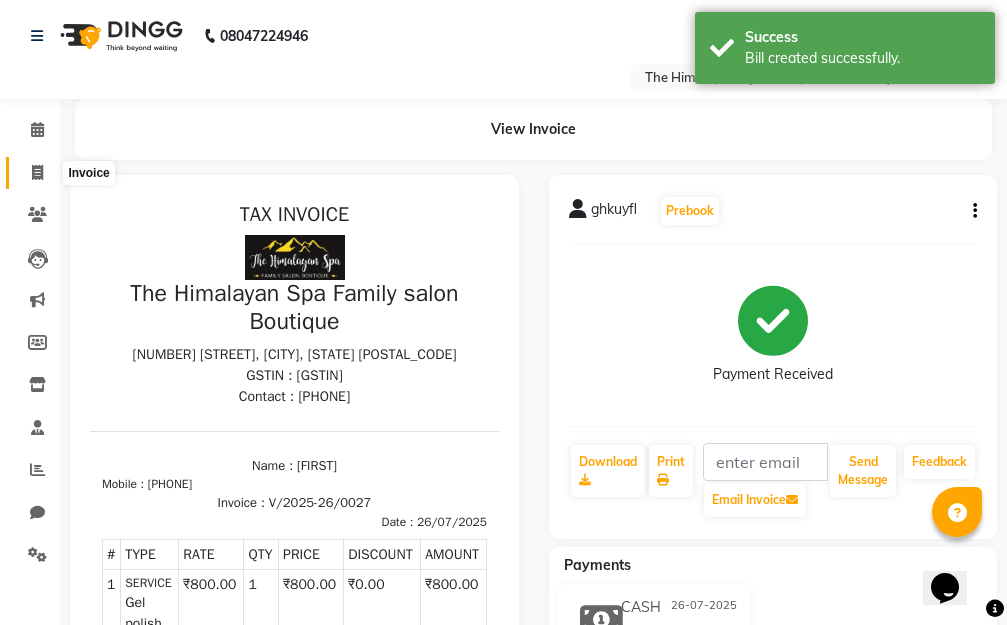 click 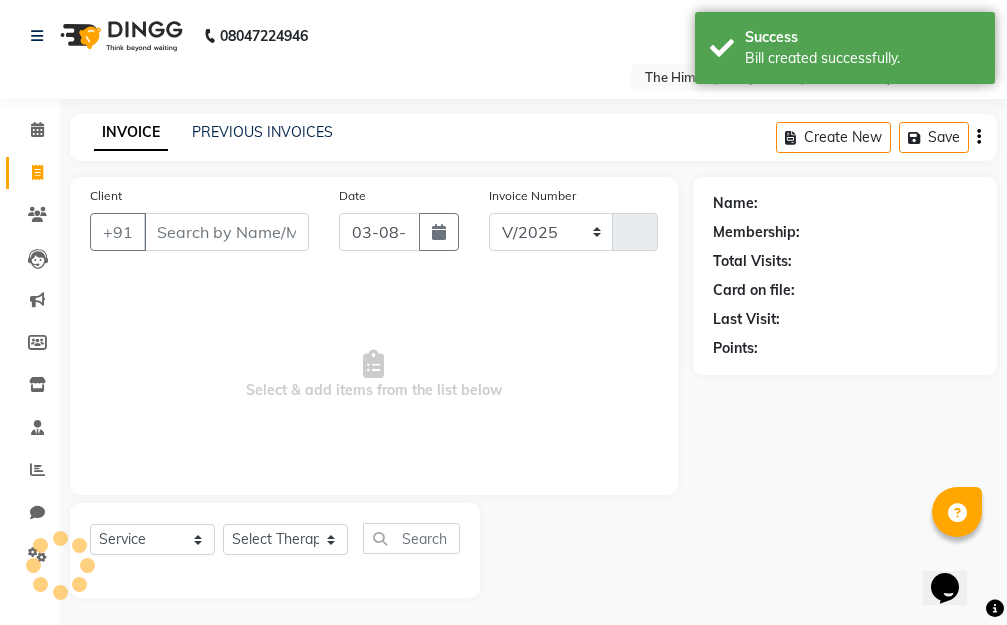 select on "8070" 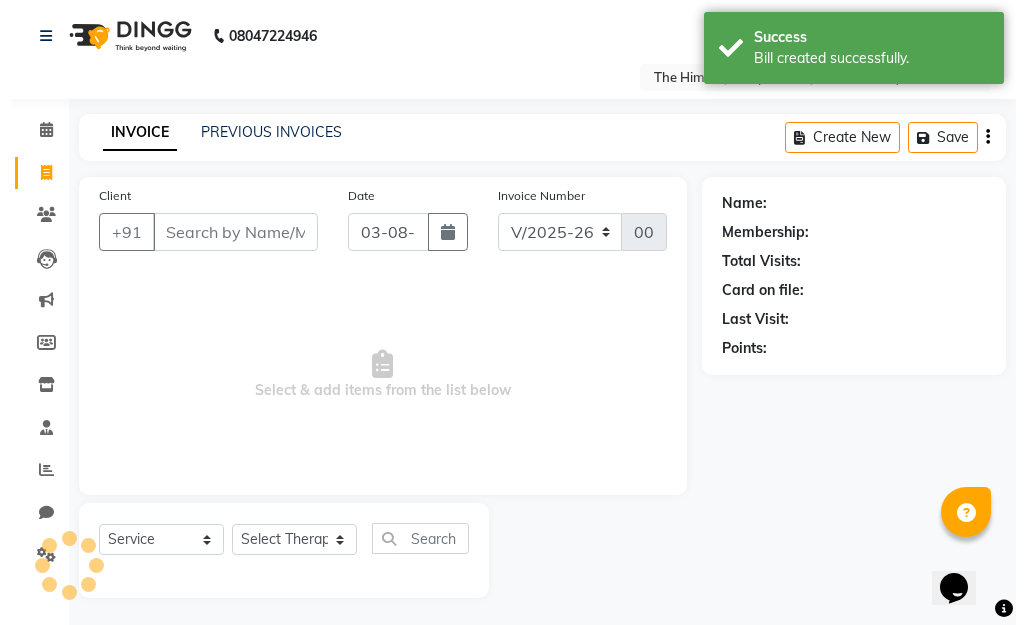 scroll, scrollTop: 3, scrollLeft: 0, axis: vertical 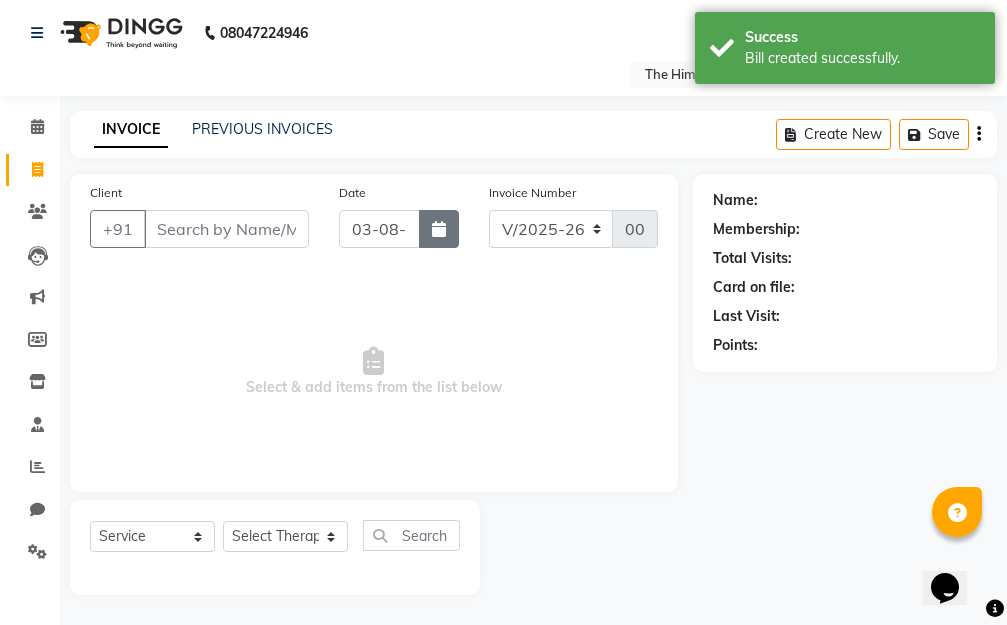 click 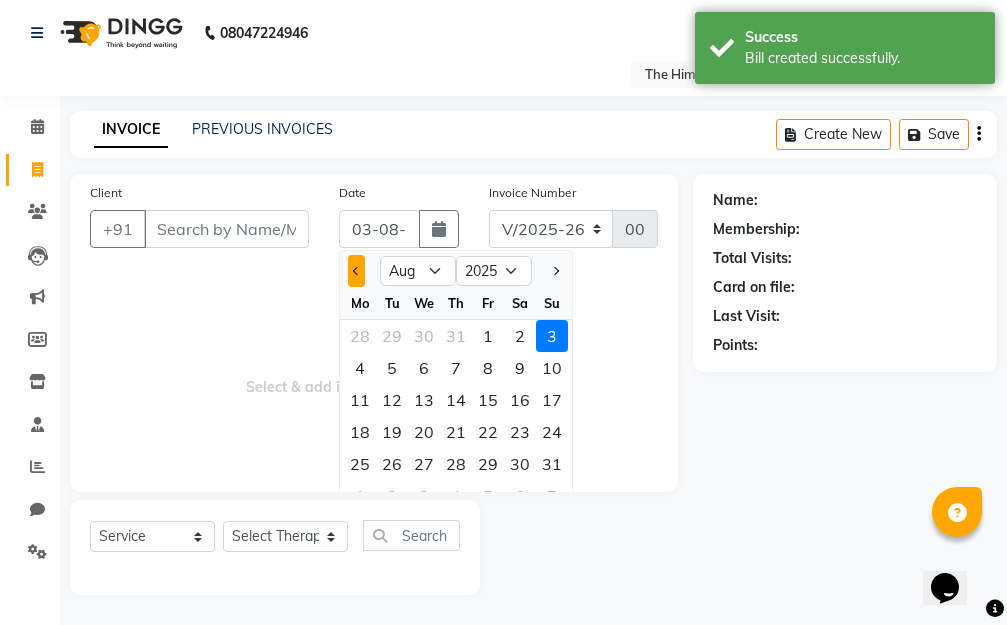 click 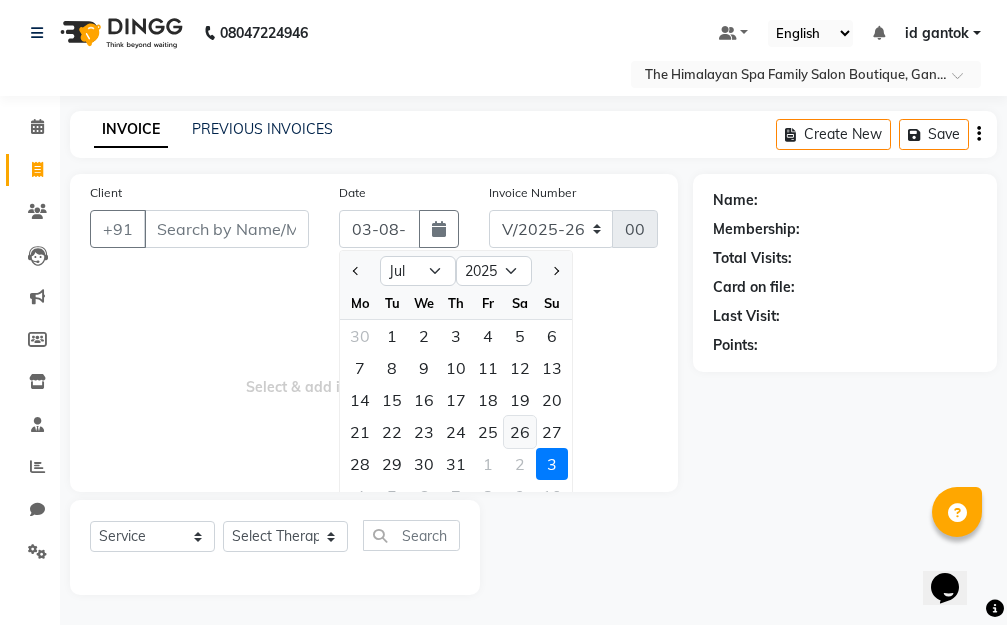 click on "26" 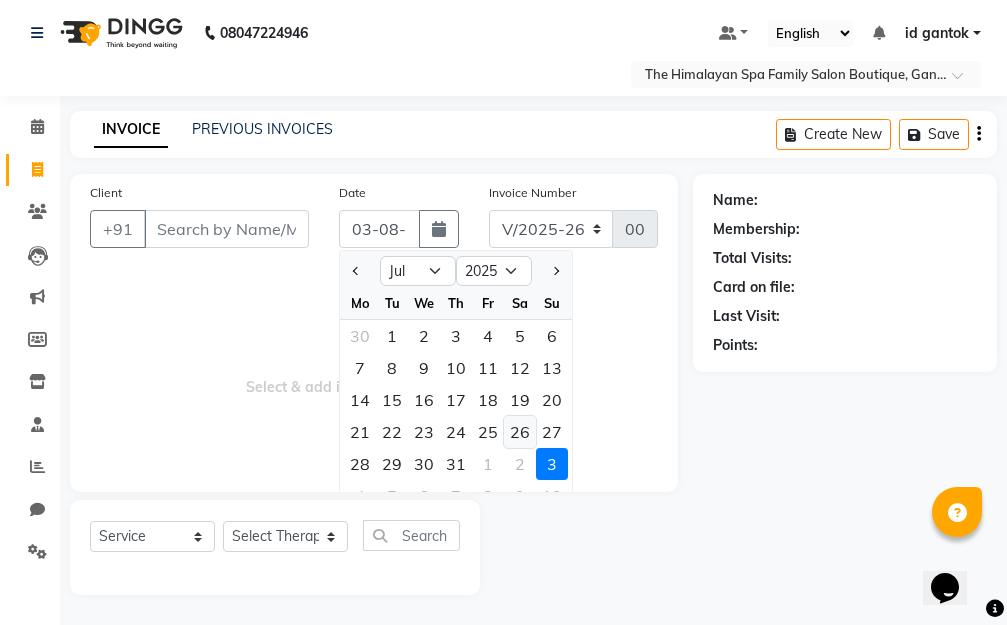 type on "26-07-2025" 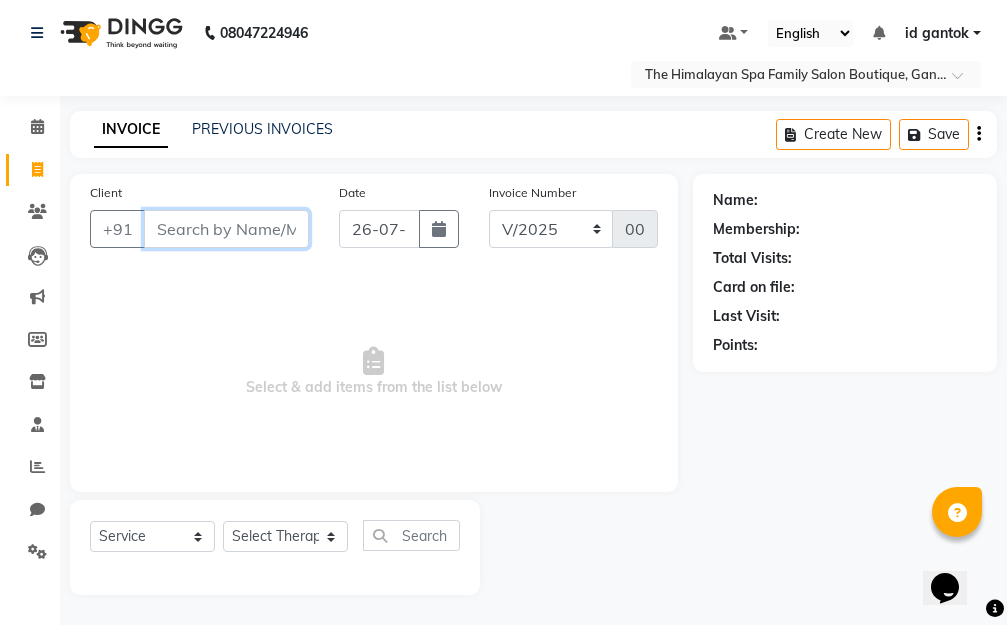 click on "Client" at bounding box center [226, 229] 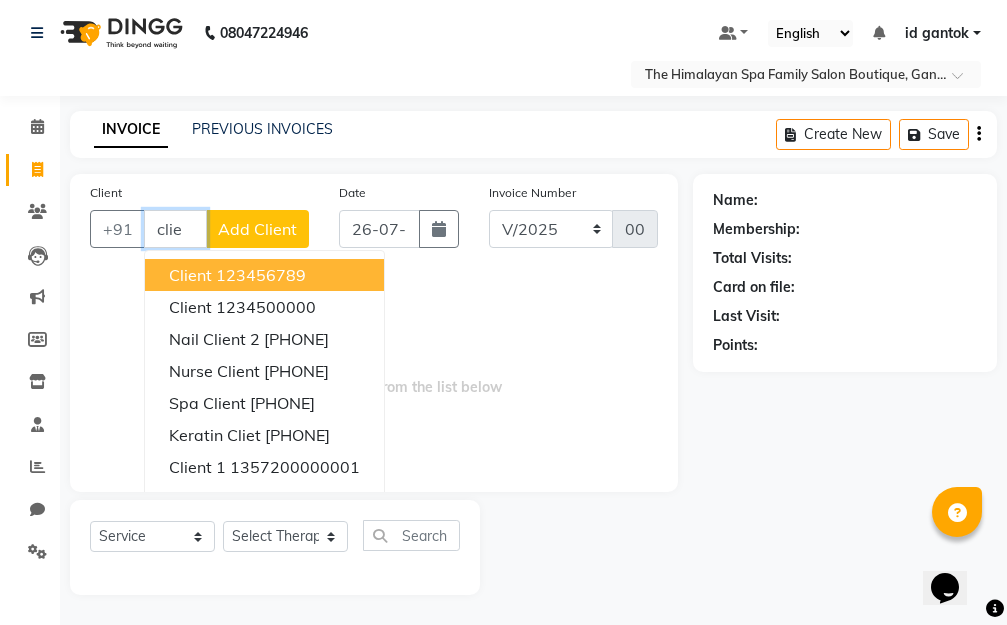 type on "clie" 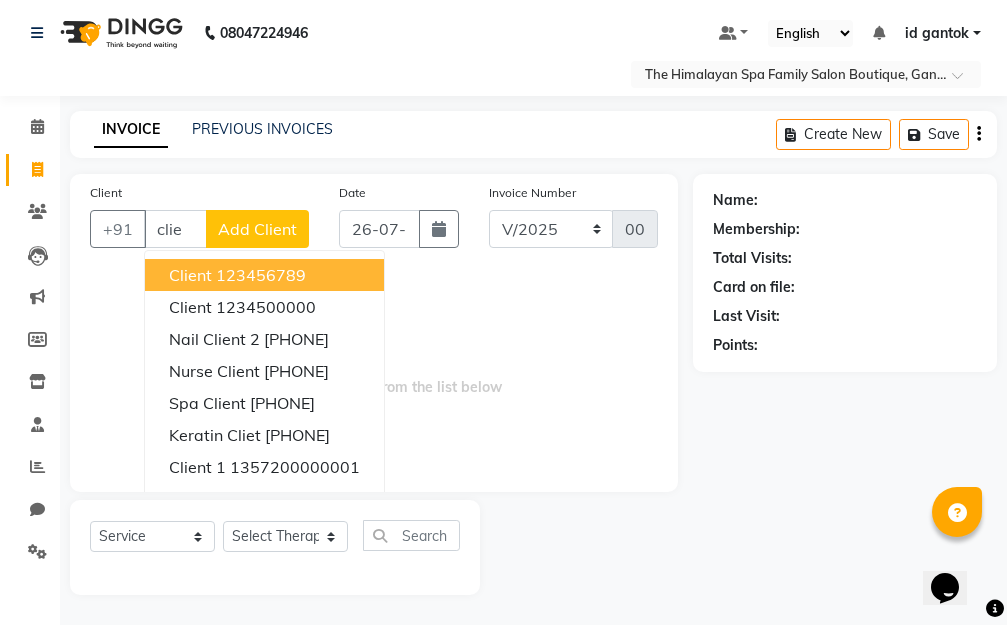 click on "Add Client" 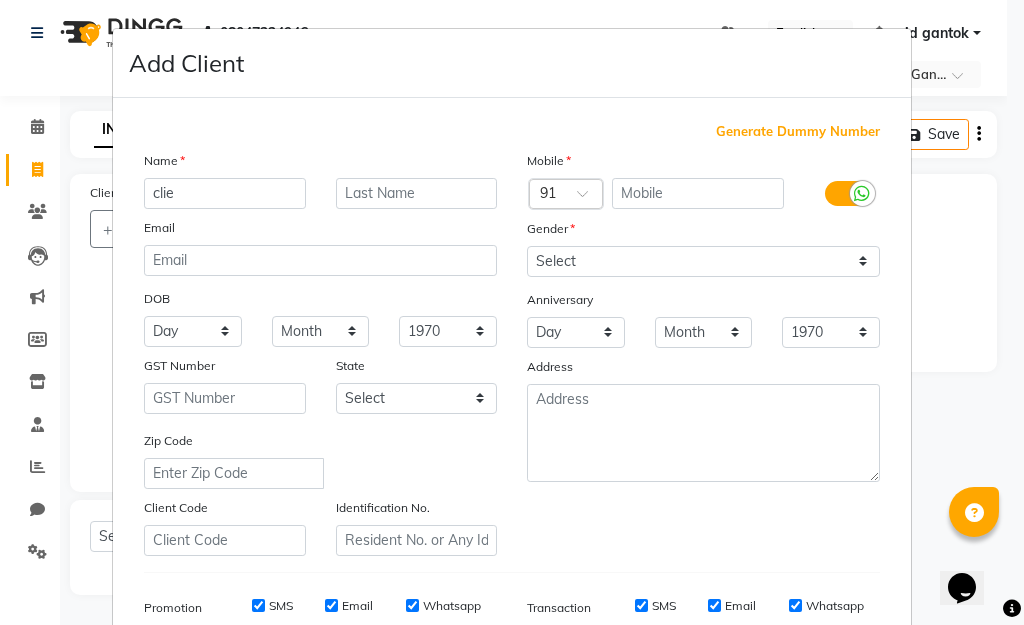 click on "clie" at bounding box center [225, 193] 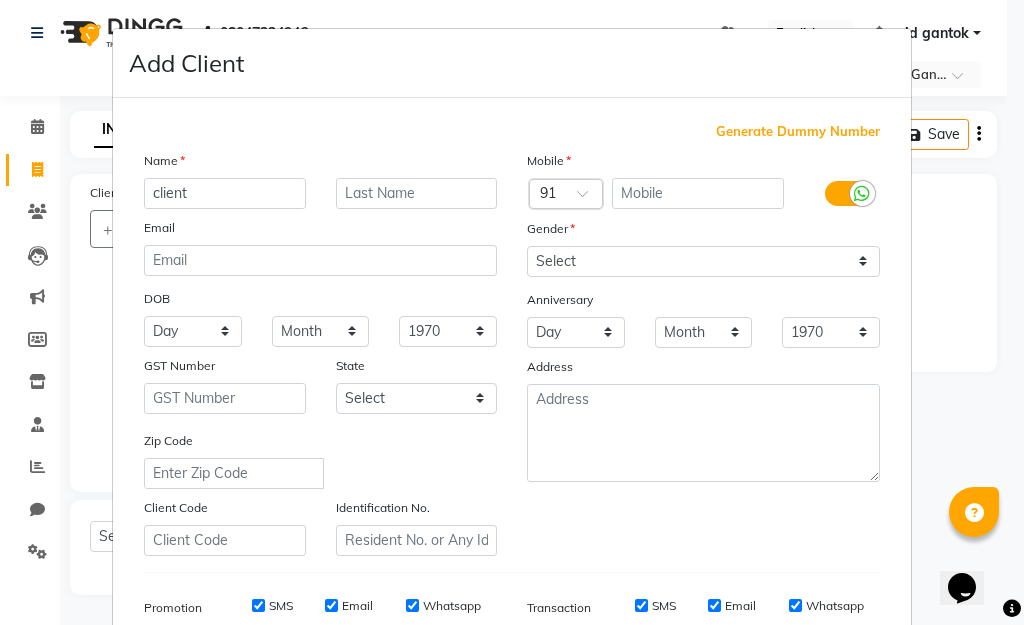 type on "client" 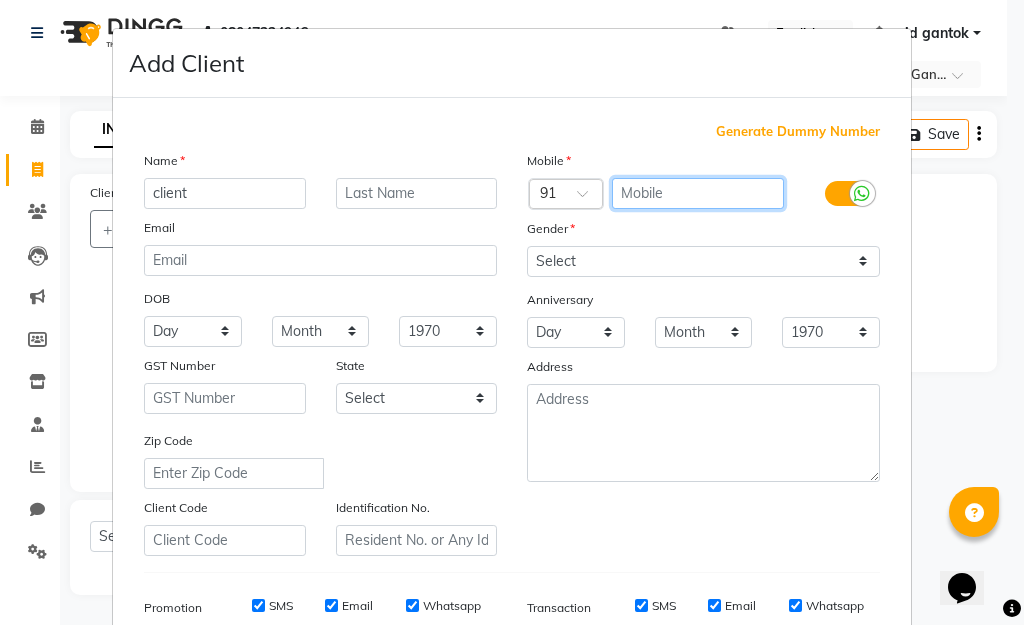 click at bounding box center [698, 193] 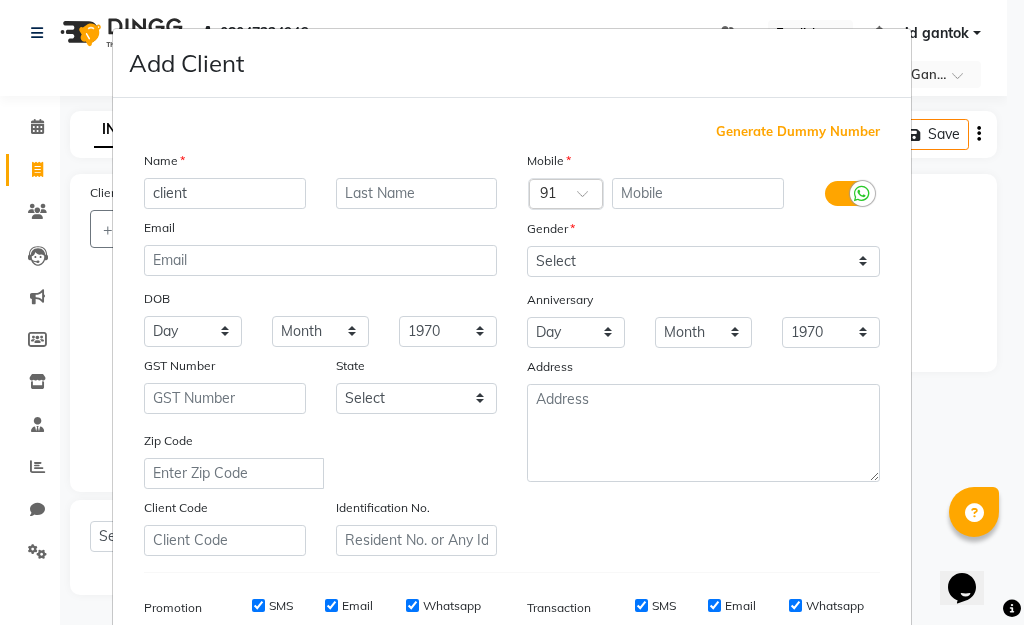 click on "Generate Dummy Number" at bounding box center [798, 132] 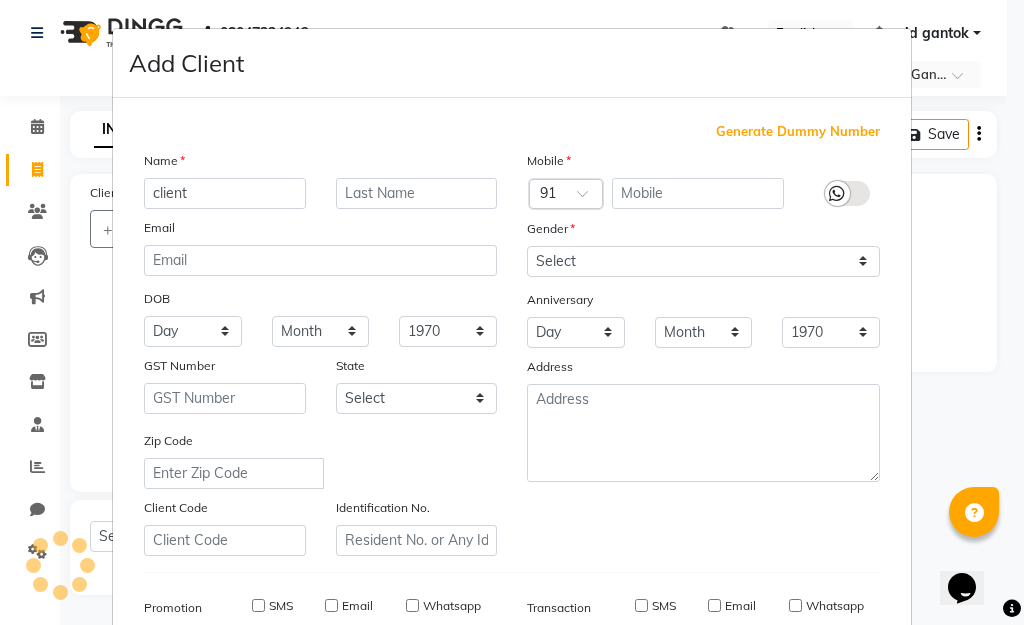 type on "1357200000012" 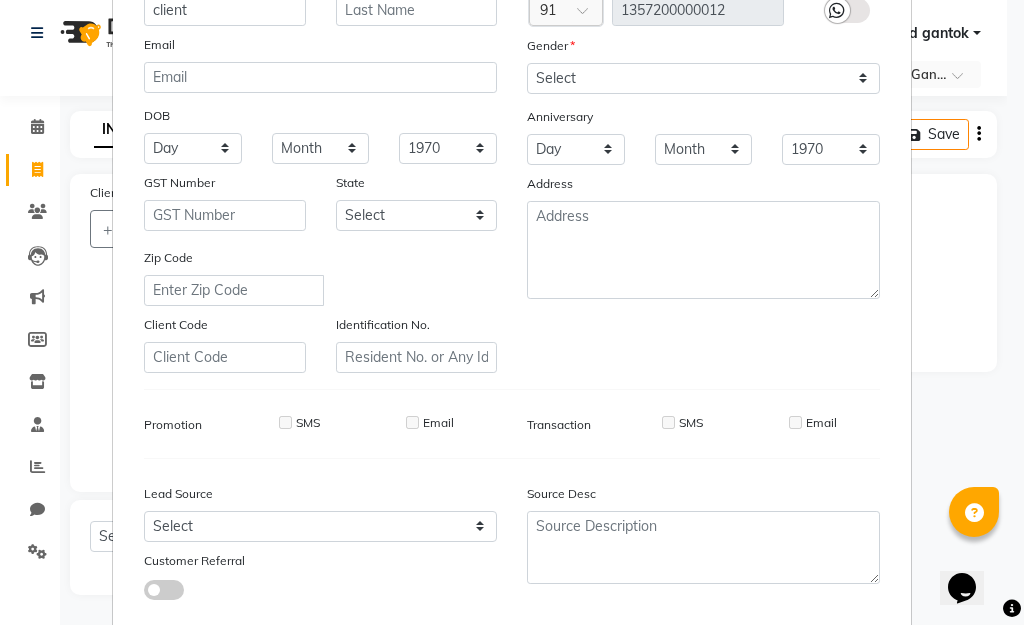 scroll, scrollTop: 298, scrollLeft: 0, axis: vertical 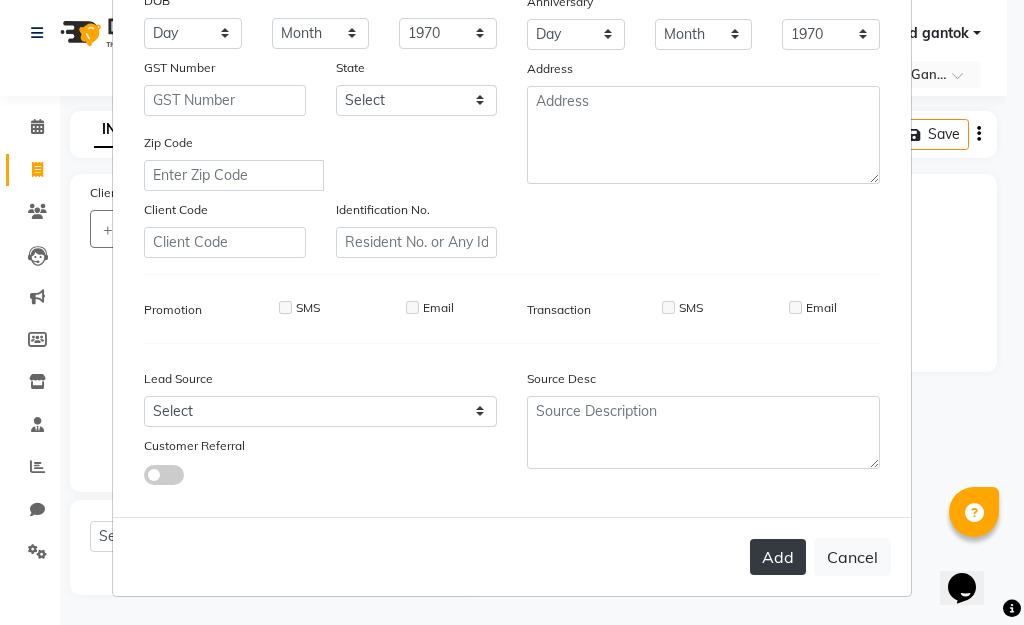 click on "Add" at bounding box center (778, 557) 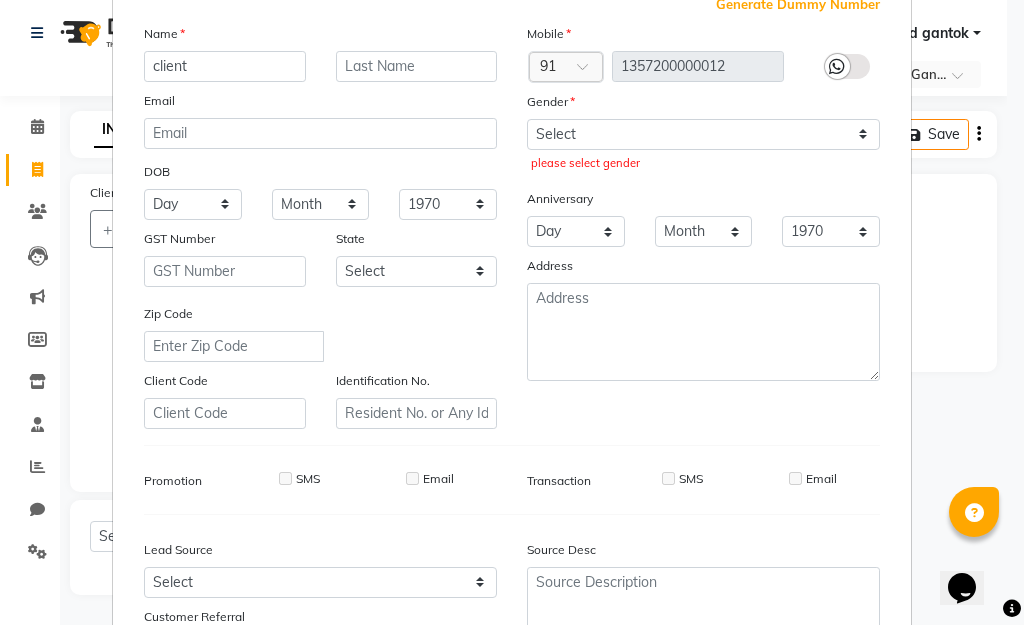 scroll, scrollTop: 98, scrollLeft: 0, axis: vertical 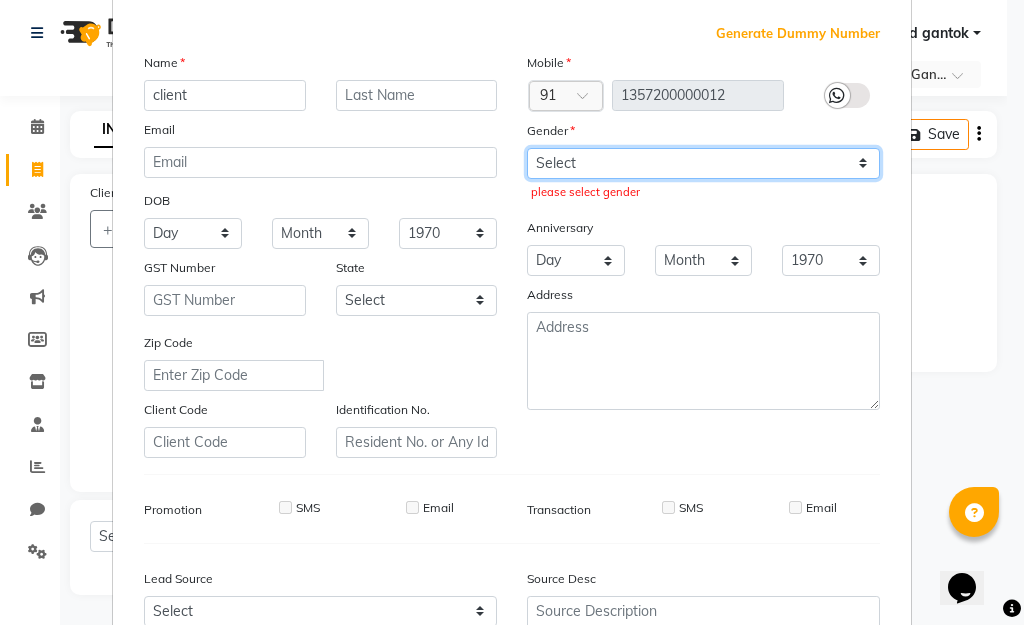 click on "Select Male Female Other Prefer Not To Say" at bounding box center (703, 163) 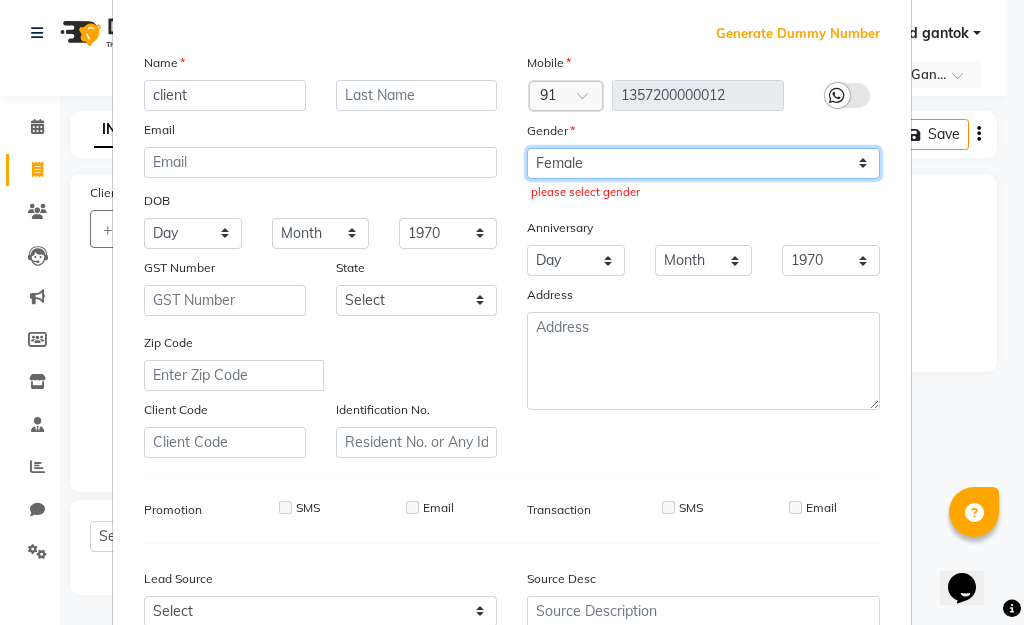click on "Select Male Female Other Prefer Not To Say" at bounding box center [703, 163] 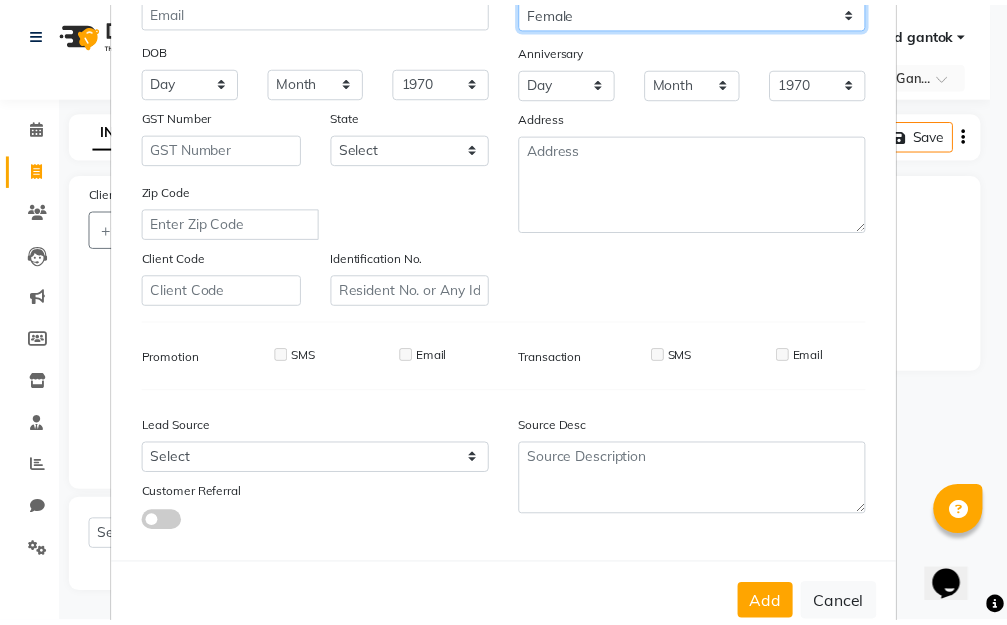 scroll, scrollTop: 298, scrollLeft: 0, axis: vertical 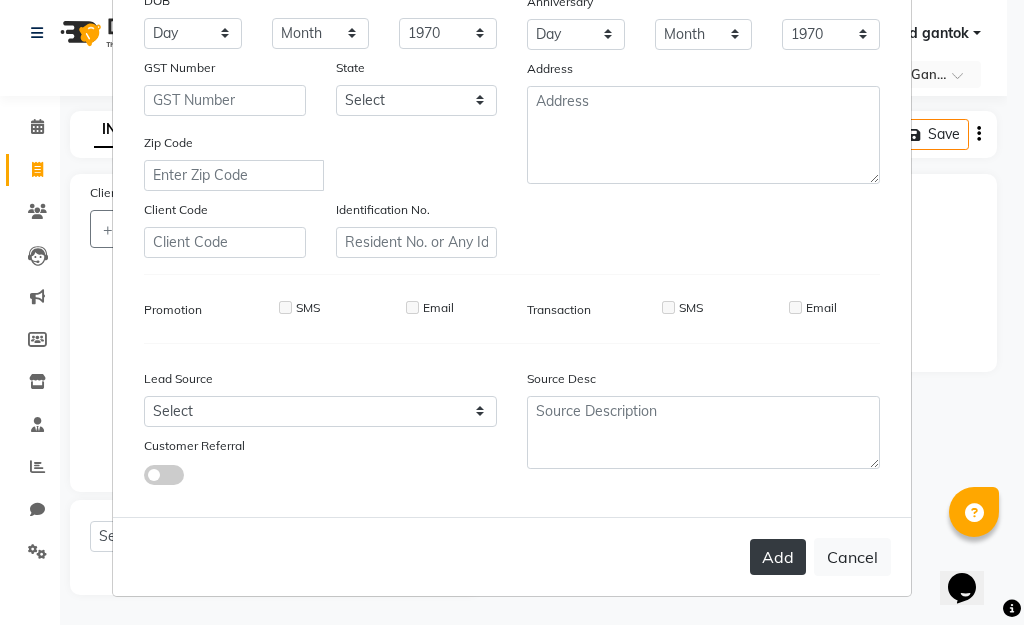 click on "Add" at bounding box center (778, 557) 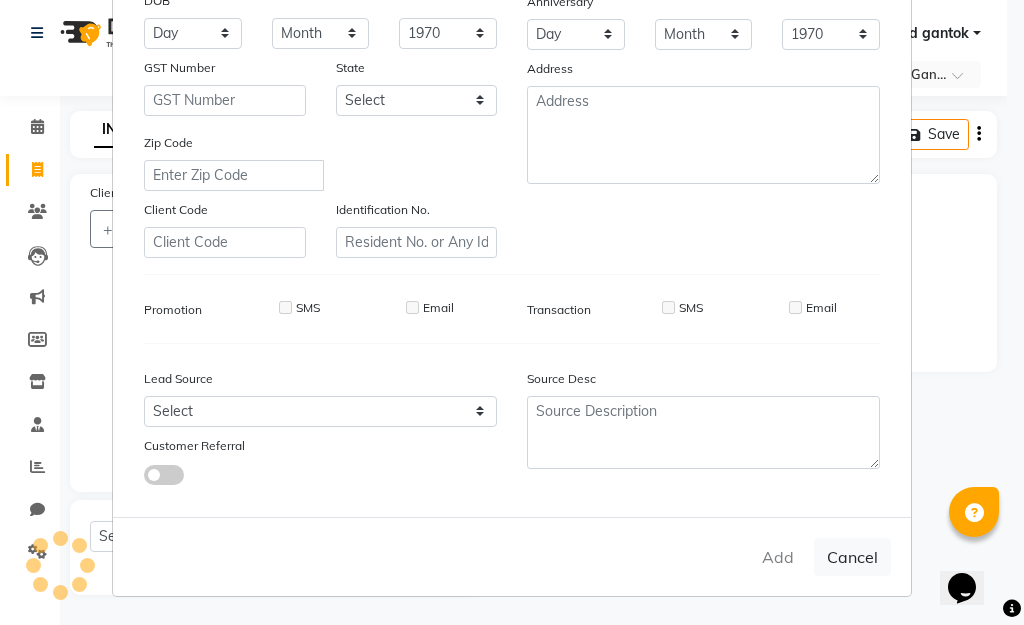 type on "1357200000012" 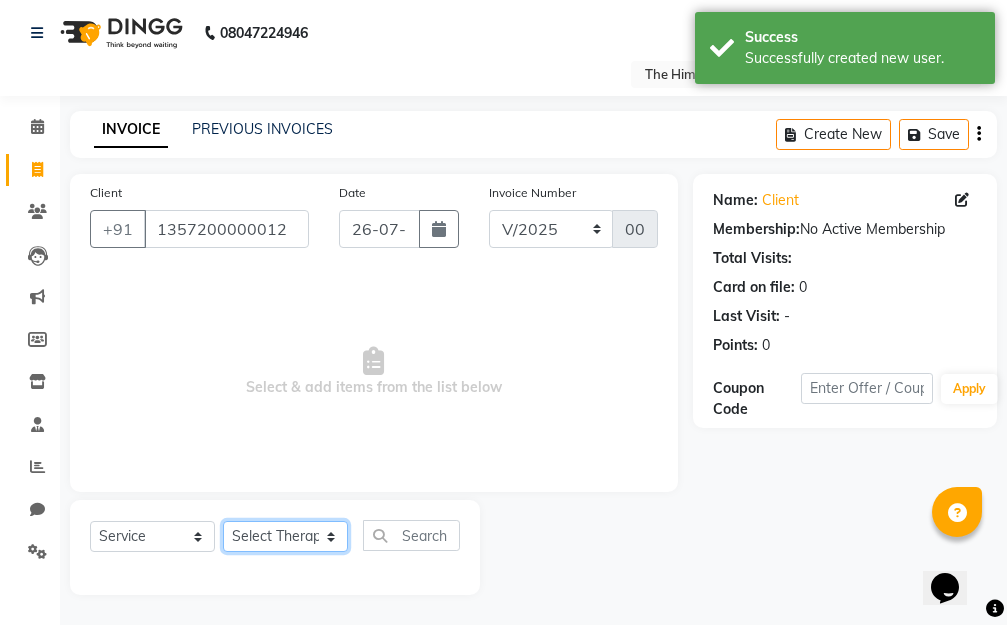click on "Select Therapist Amar Anuradha  Binisha Bishal  Choden Chung Chung id gantok Rina  Satya  Sushila  Sushma  Totan" 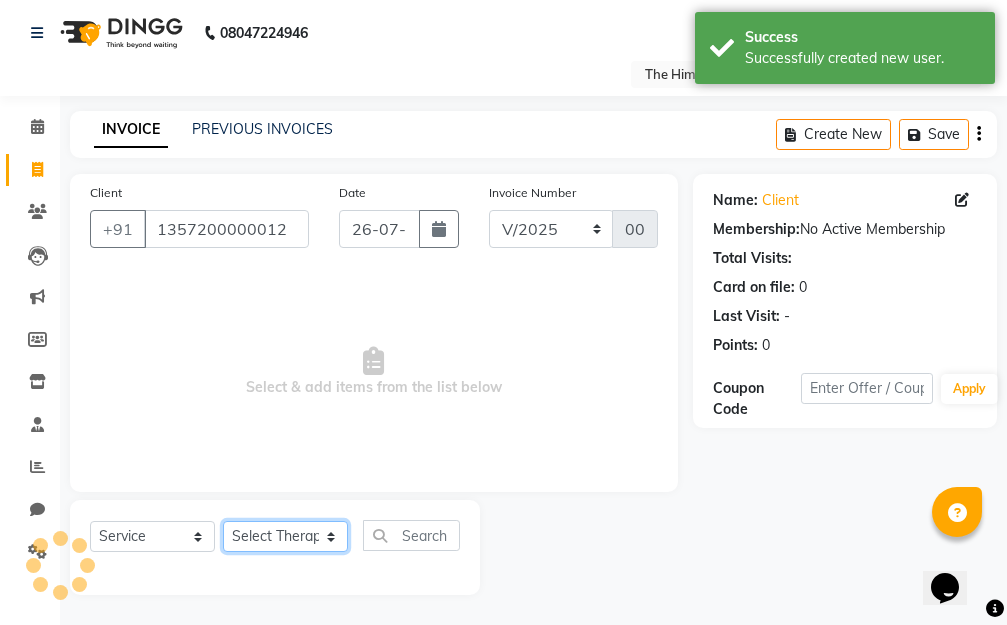 select on "74586" 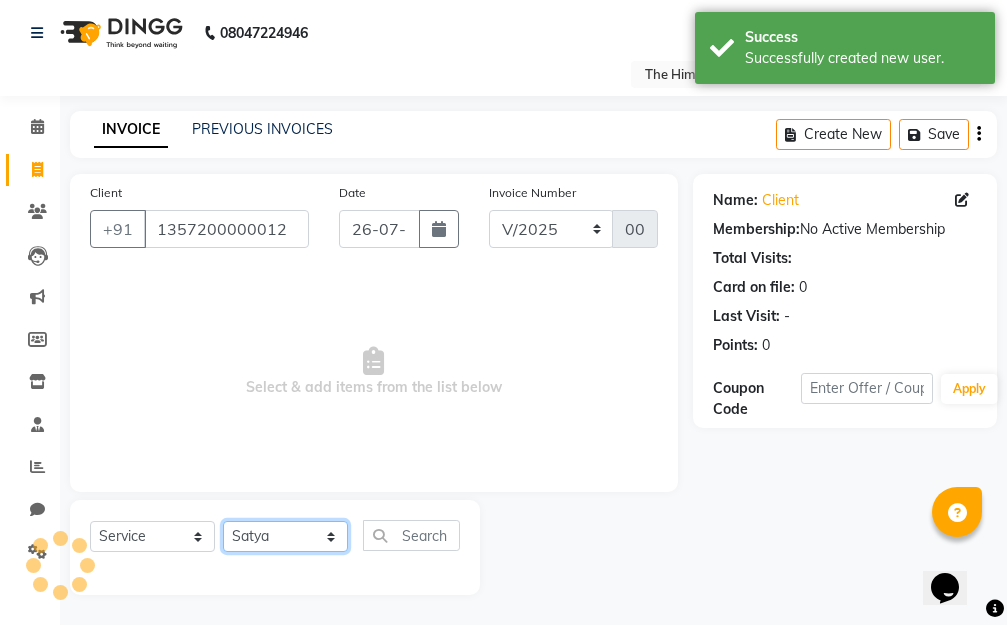 click on "Select Therapist Amar Anuradha  Binisha Bishal  Choden Chung Chung id gantok Rina  Satya  Sushila  Sushma  Totan" 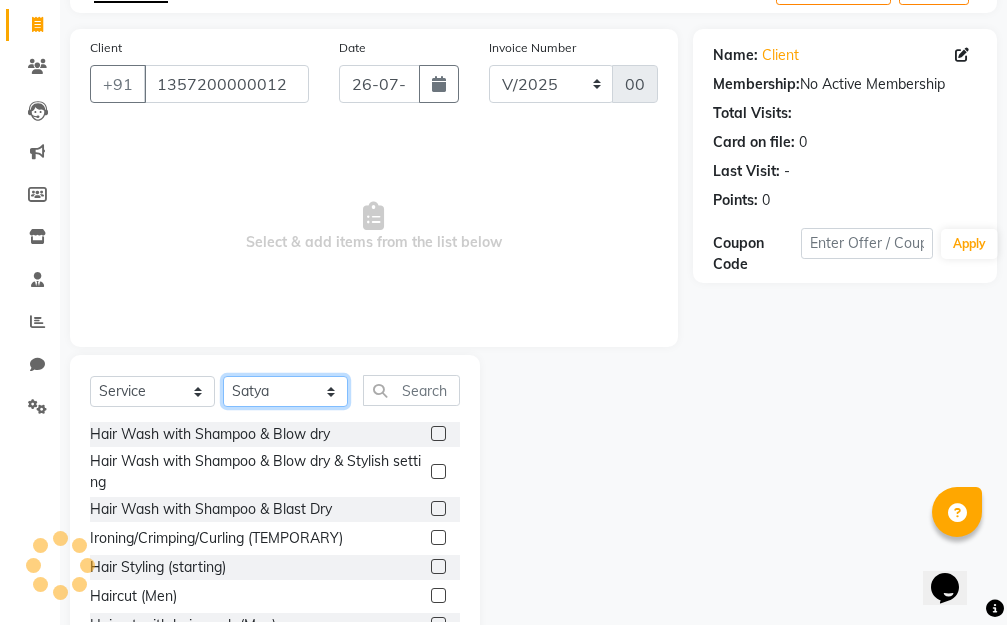 scroll, scrollTop: 203, scrollLeft: 0, axis: vertical 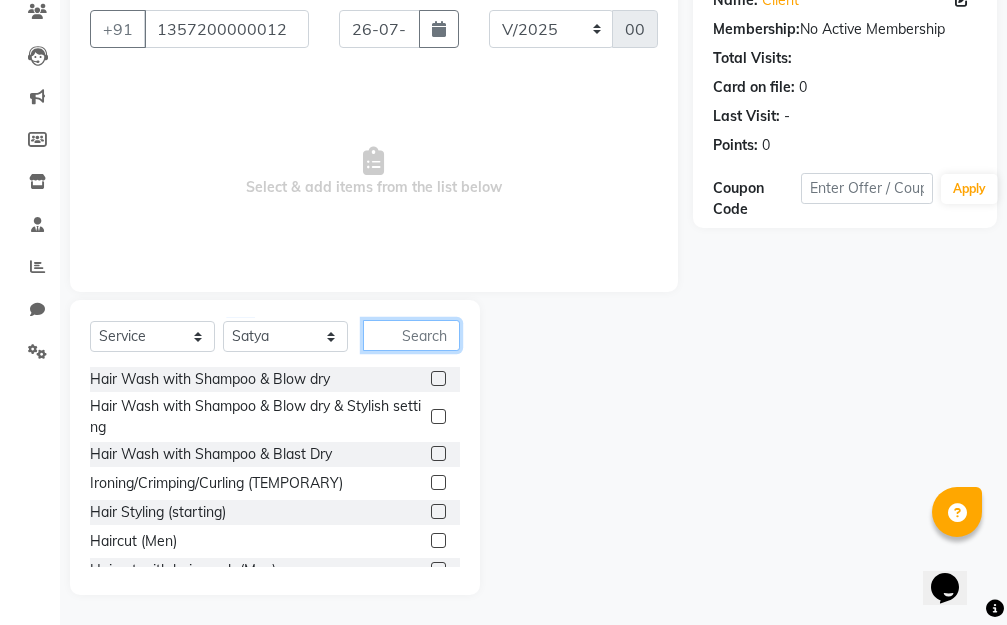 click 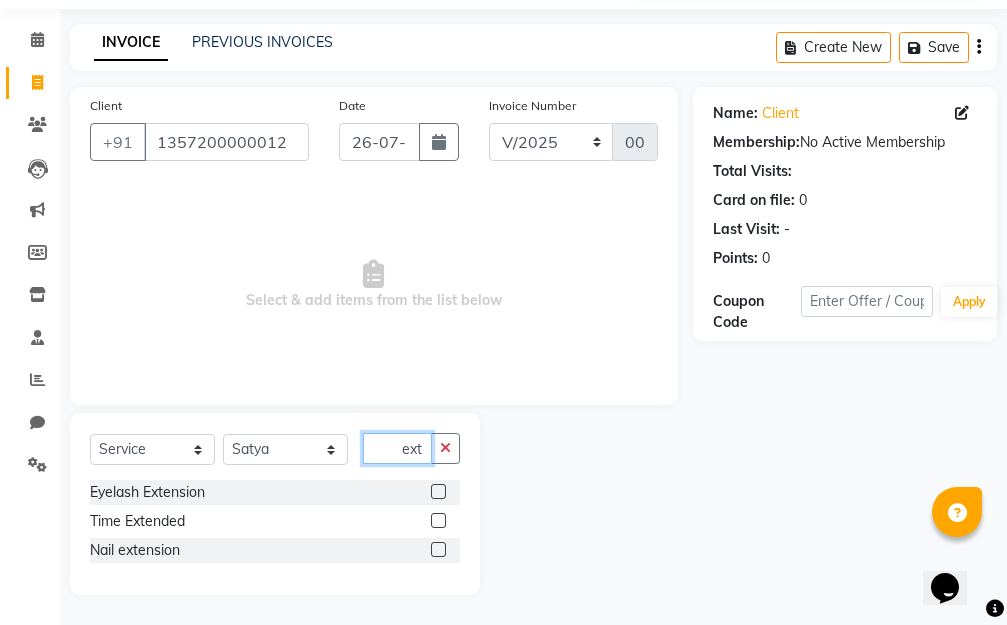 scroll, scrollTop: 90, scrollLeft: 0, axis: vertical 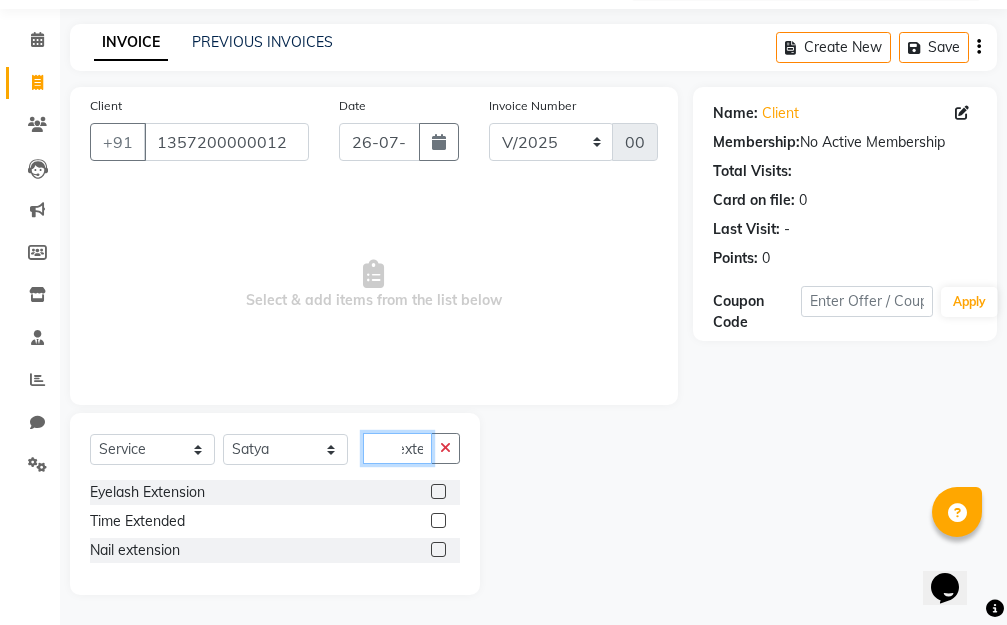 type on "exte" 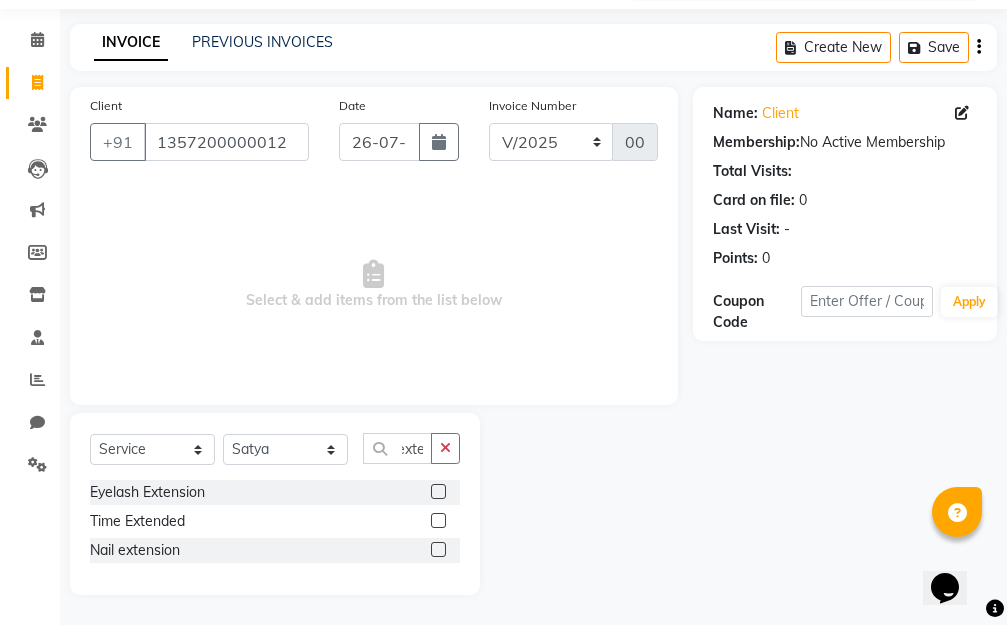 scroll, scrollTop: 0, scrollLeft: 0, axis: both 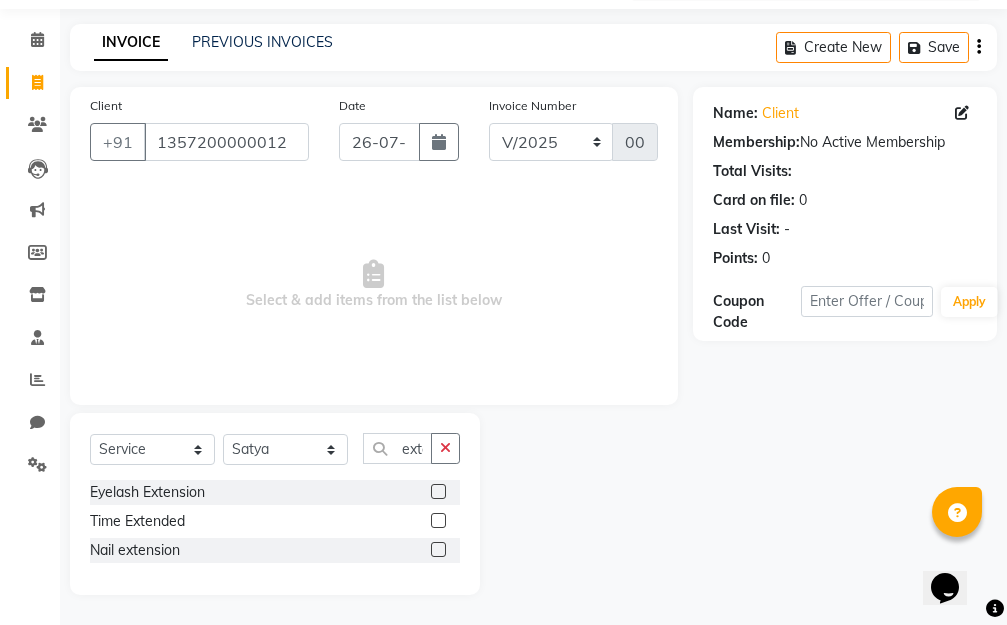 click 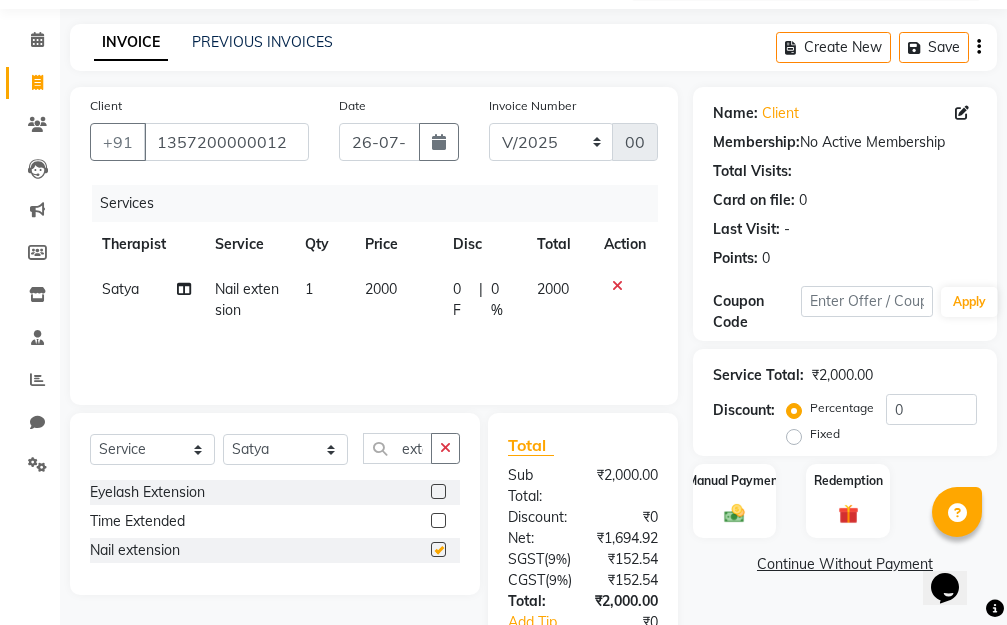 checkbox on "false" 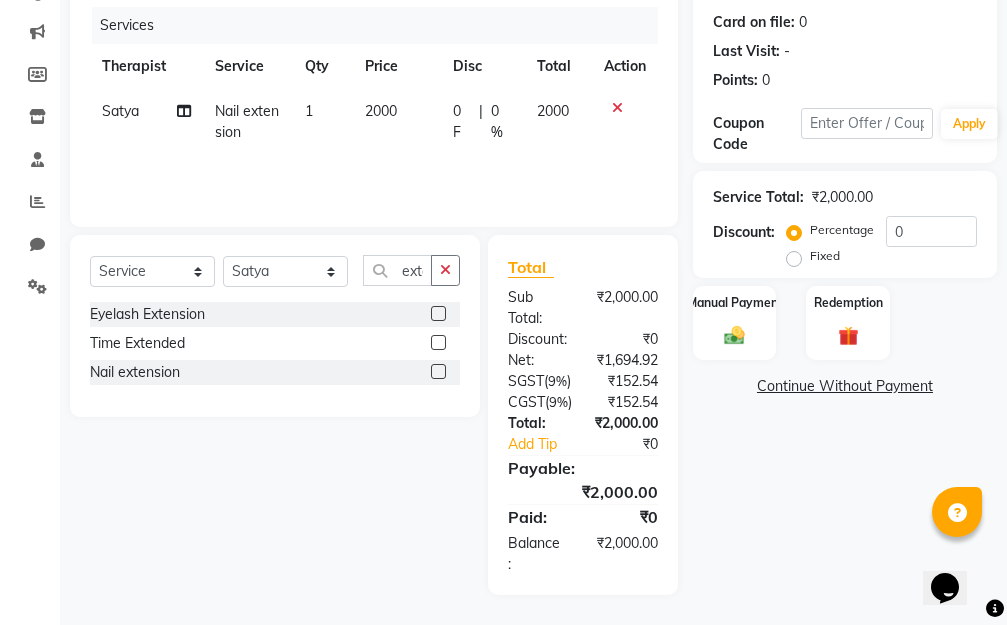scroll, scrollTop: 0, scrollLeft: 0, axis: both 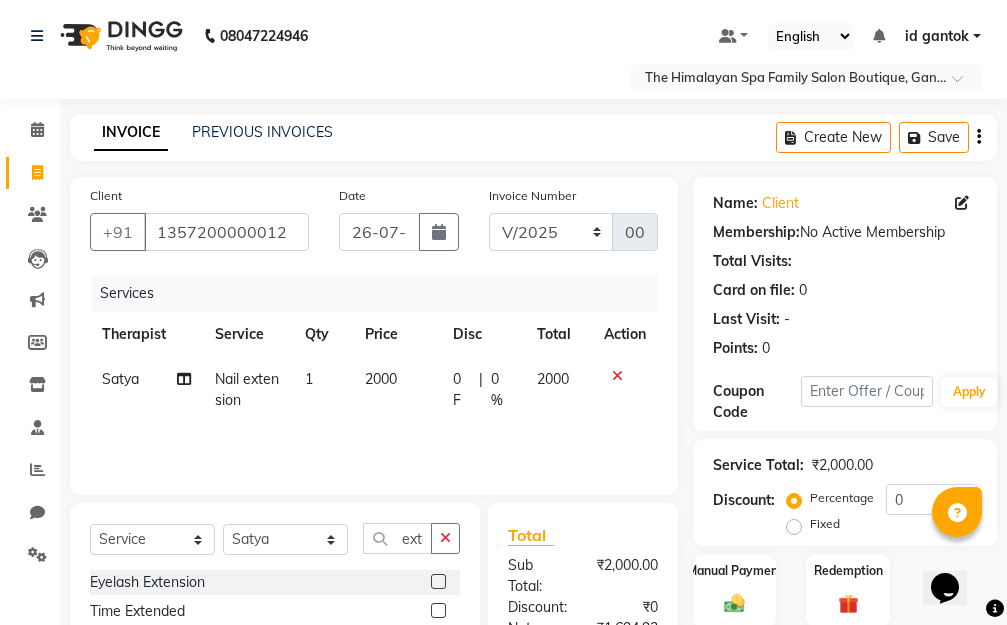 click 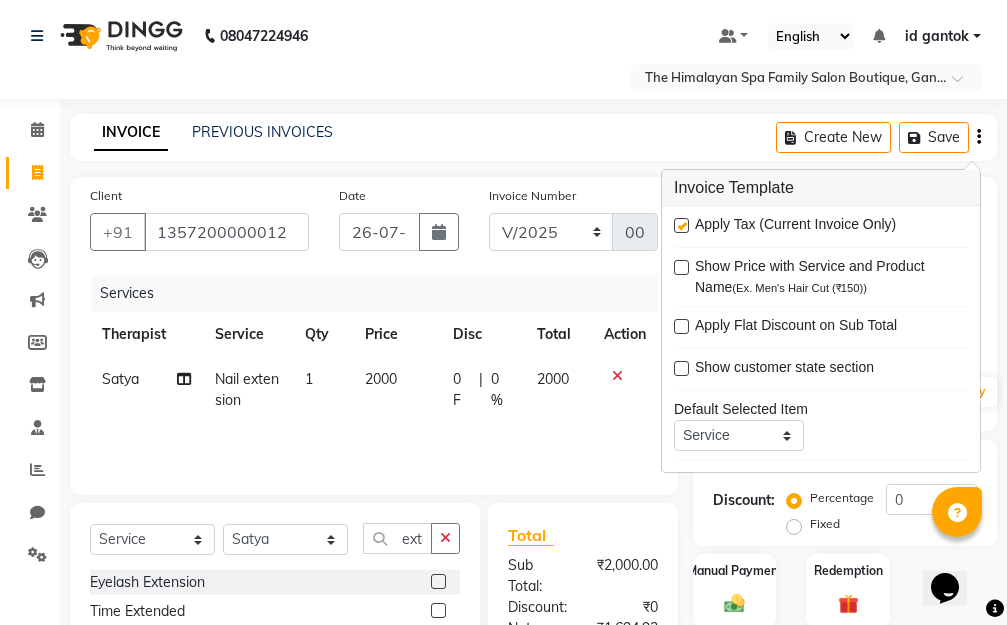 click at bounding box center [681, 225] 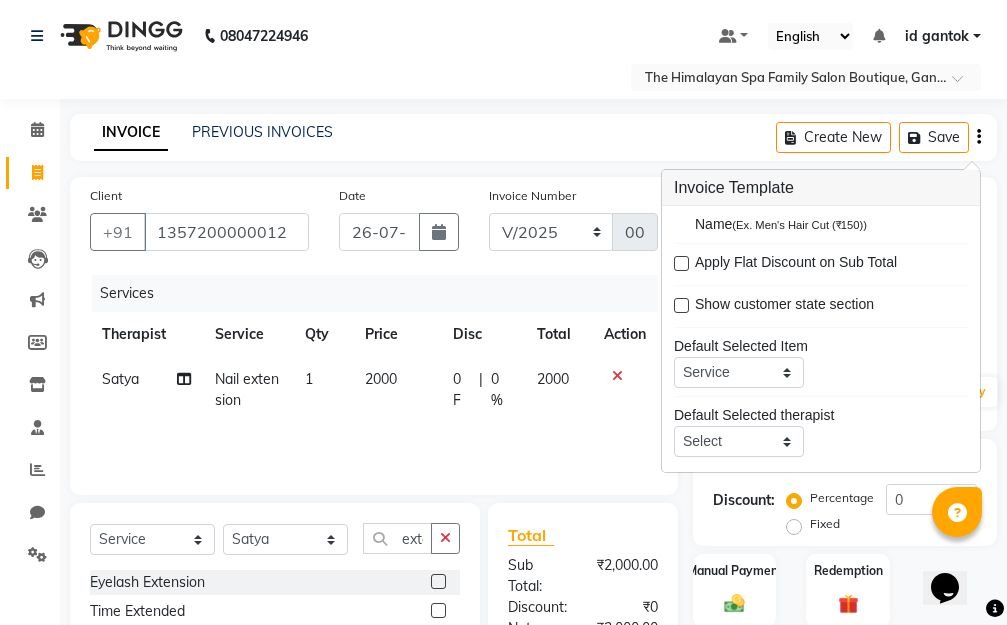 scroll, scrollTop: 98, scrollLeft: 0, axis: vertical 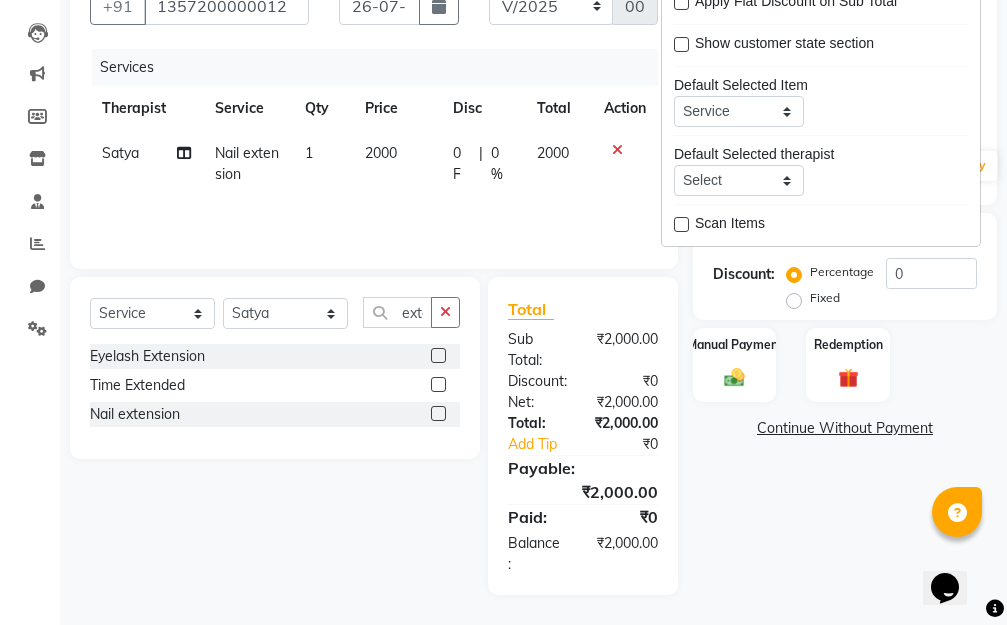 click on "Name: Client  Membership:  No Active Membership  Total Visits:   Card on file:  0 Last Visit:   - Points:   0  Coupon Code Apply Service Total:  ₹2,000.00  Discount:  Percentage   Fixed  0 Manual Payment Redemption  Continue Without Payment" 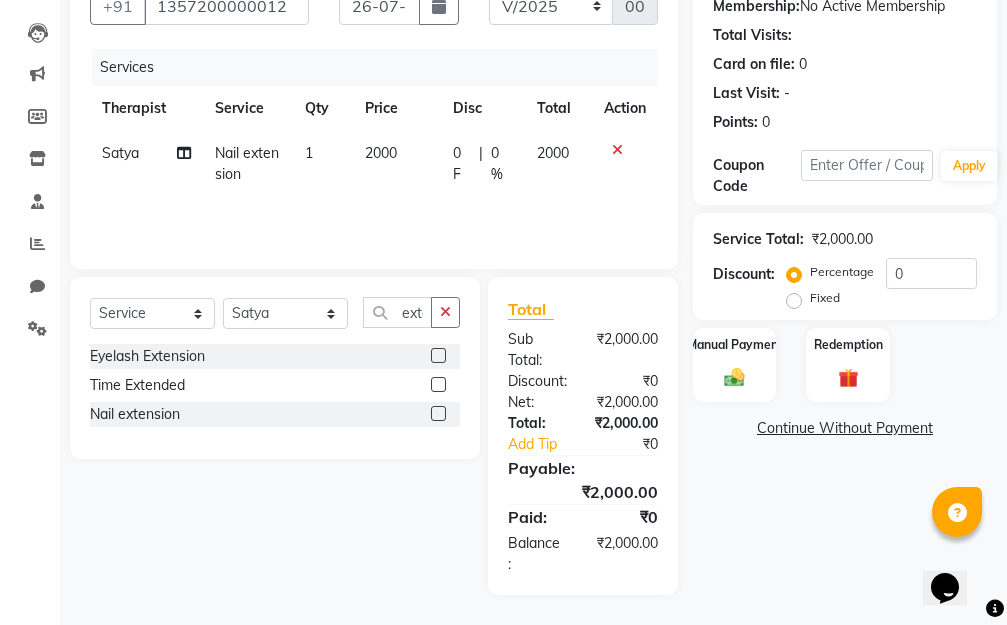 click on "Fixed" 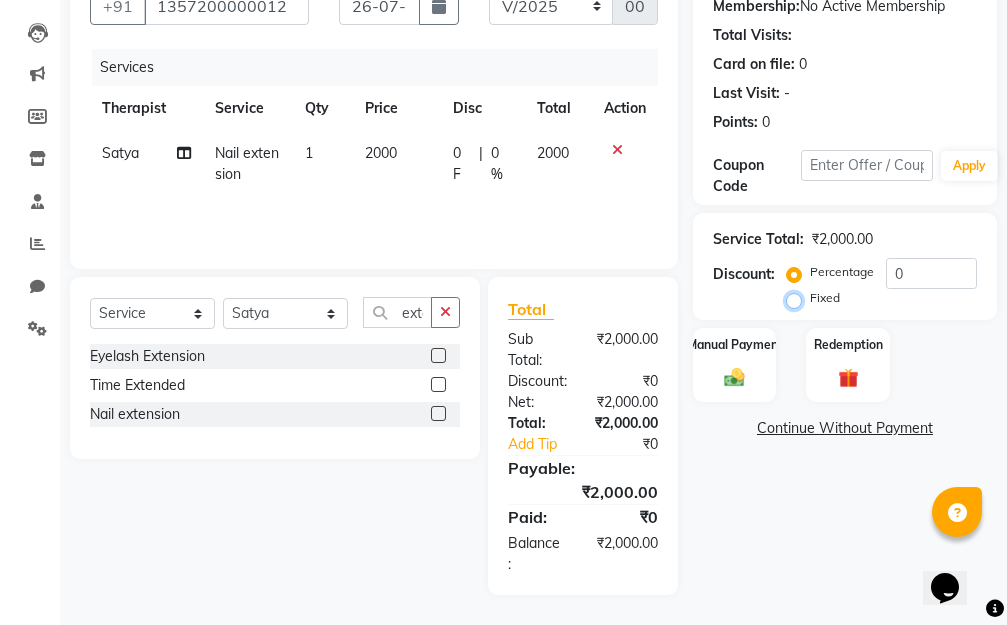 click on "Fixed" at bounding box center (798, 298) 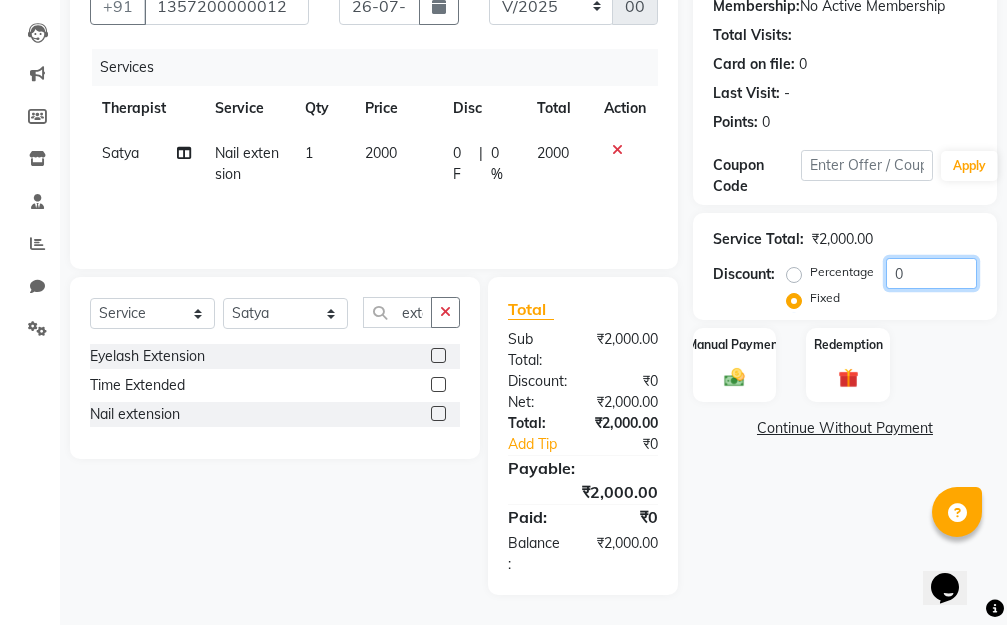 click on "0" 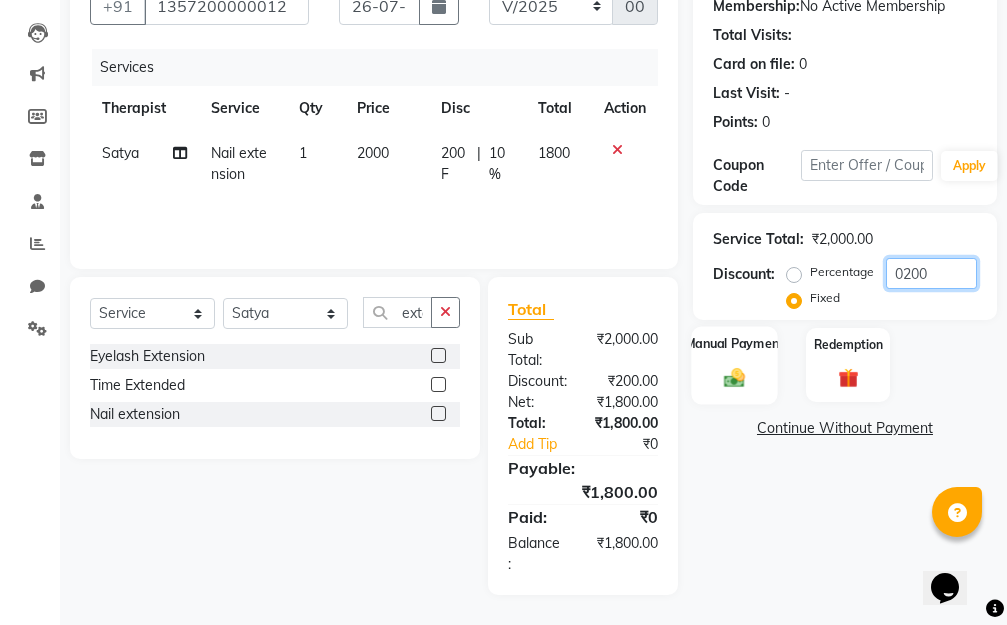 type on "0200" 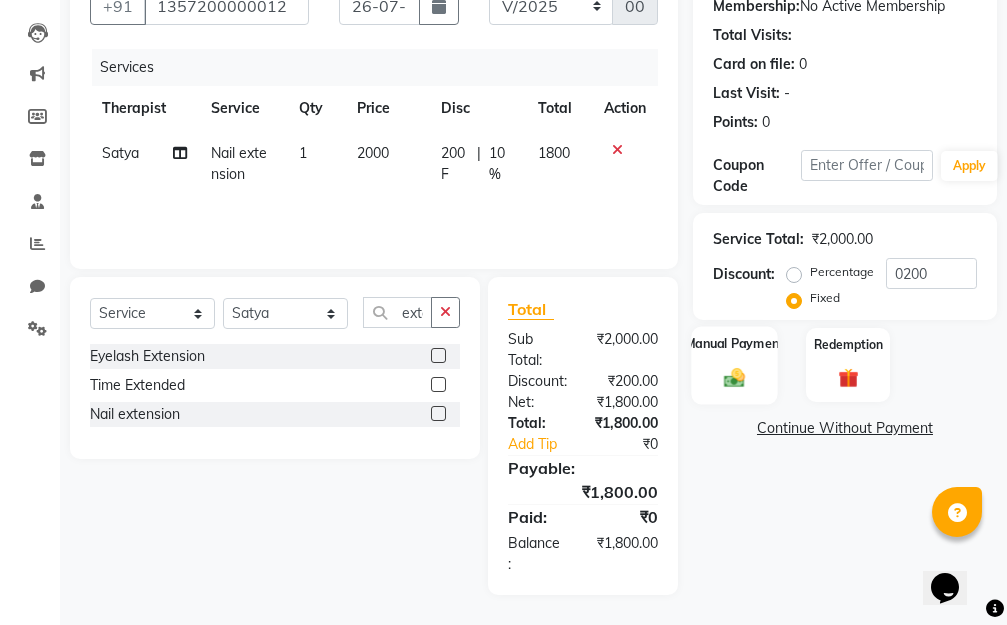 click 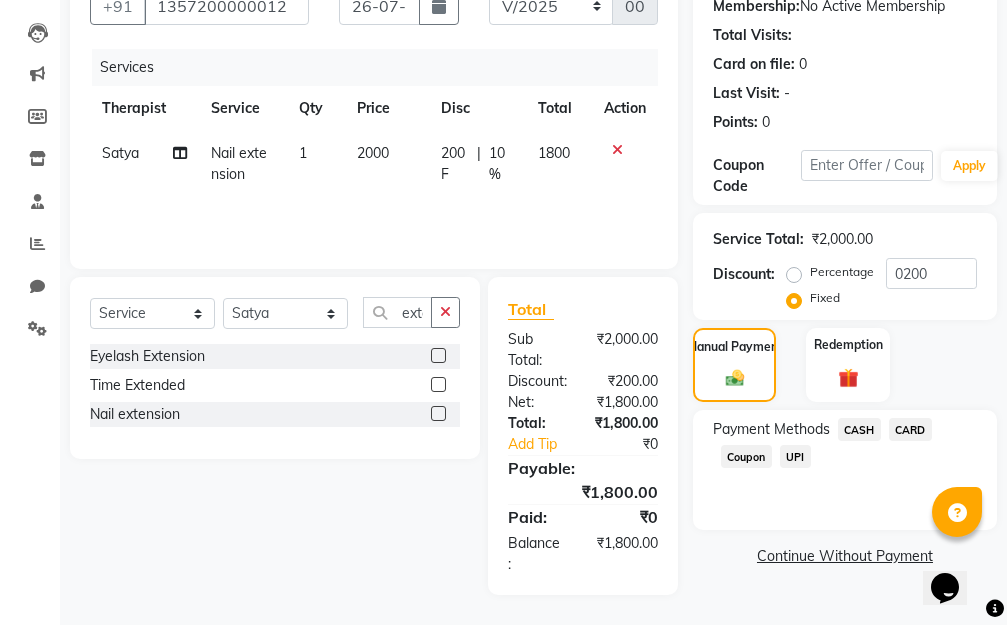 click on "CASH" 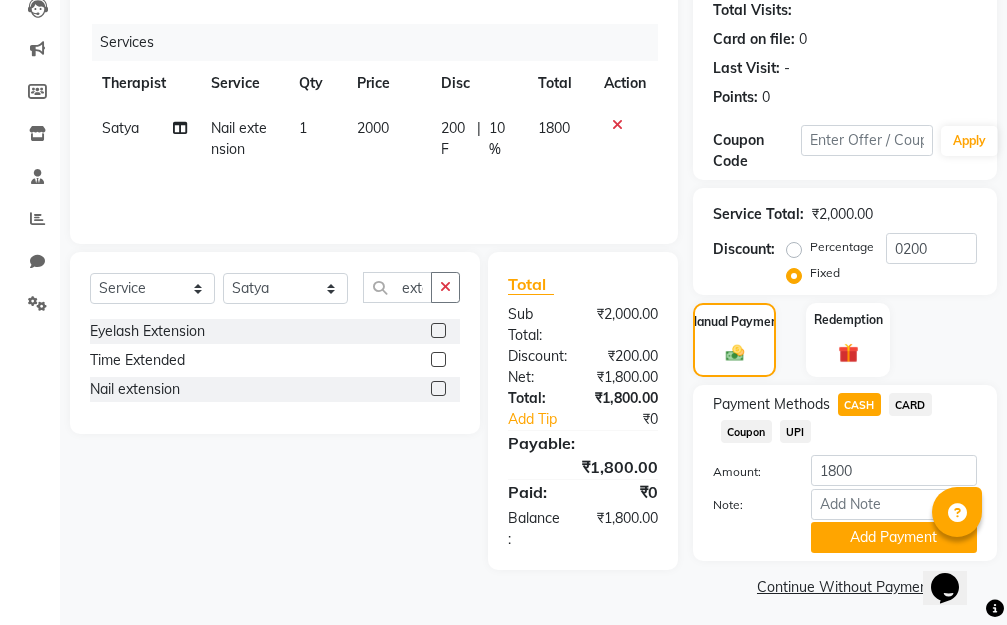 scroll, scrollTop: 258, scrollLeft: 0, axis: vertical 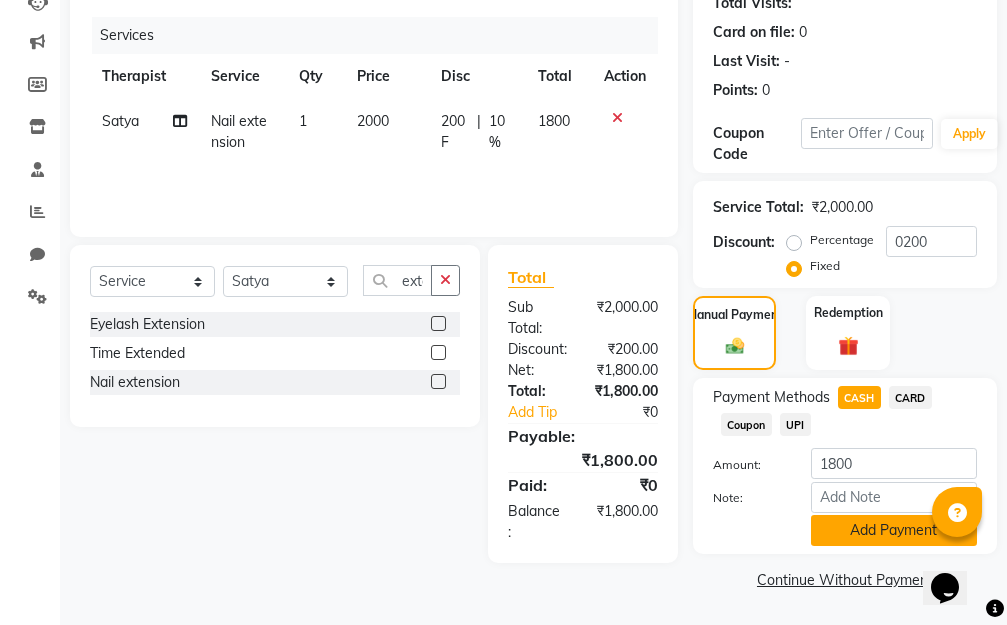 click on "Add Payment" 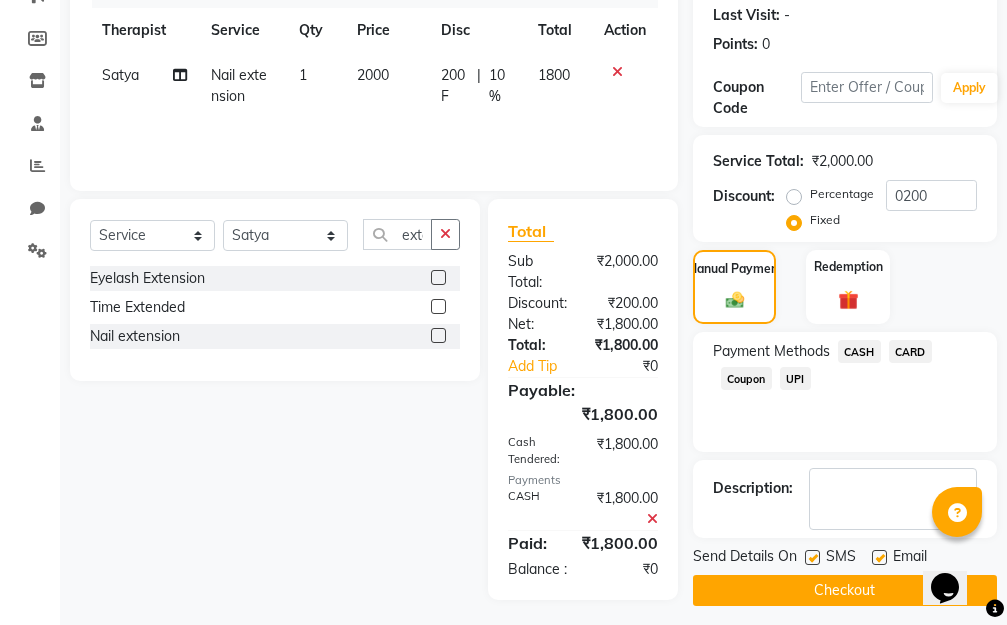 scroll, scrollTop: 330, scrollLeft: 0, axis: vertical 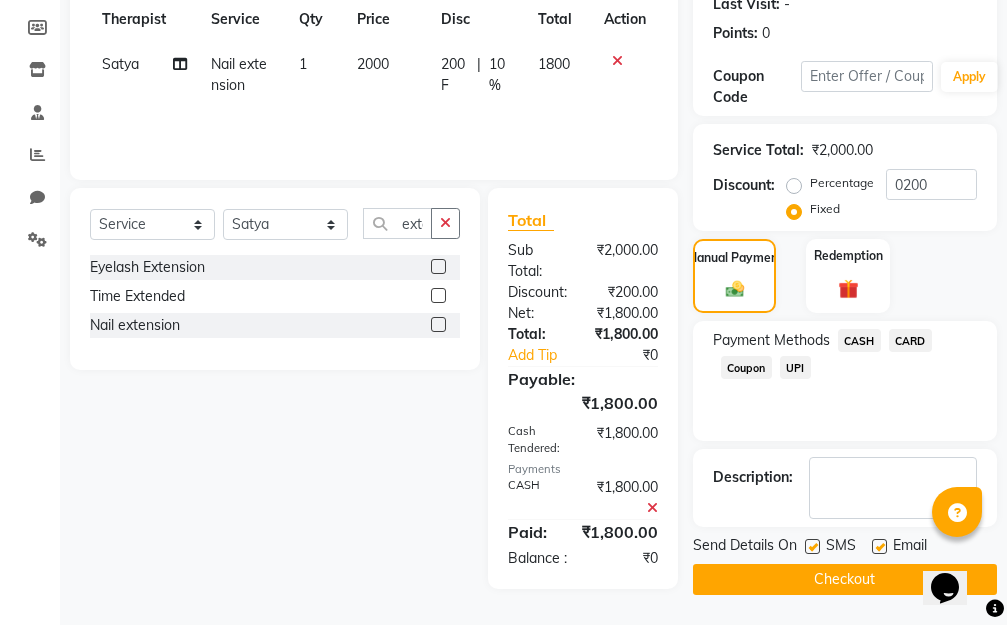 click on "Checkout" 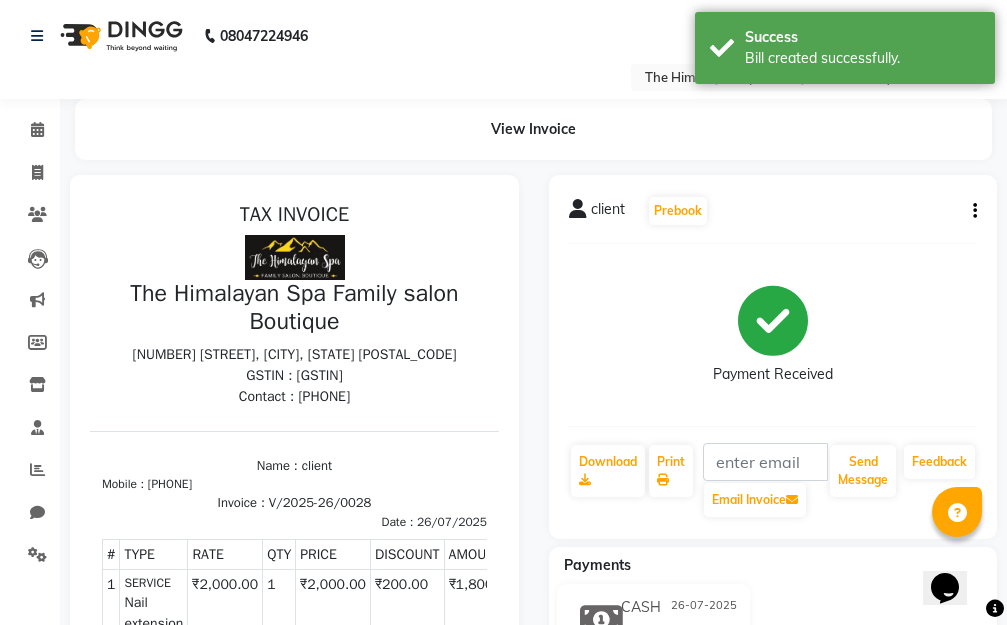 scroll, scrollTop: 0, scrollLeft: 0, axis: both 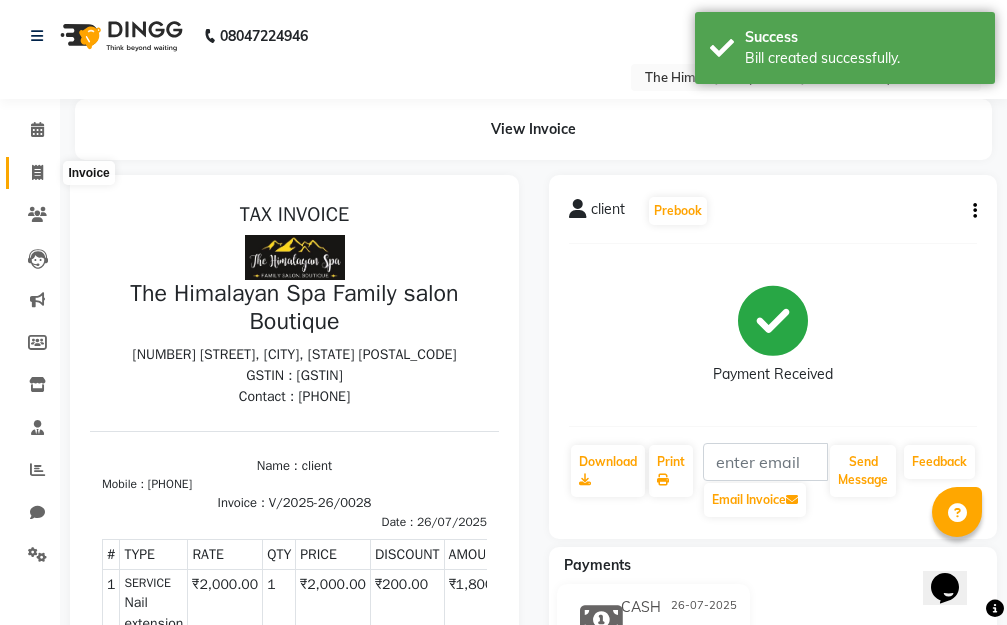 click 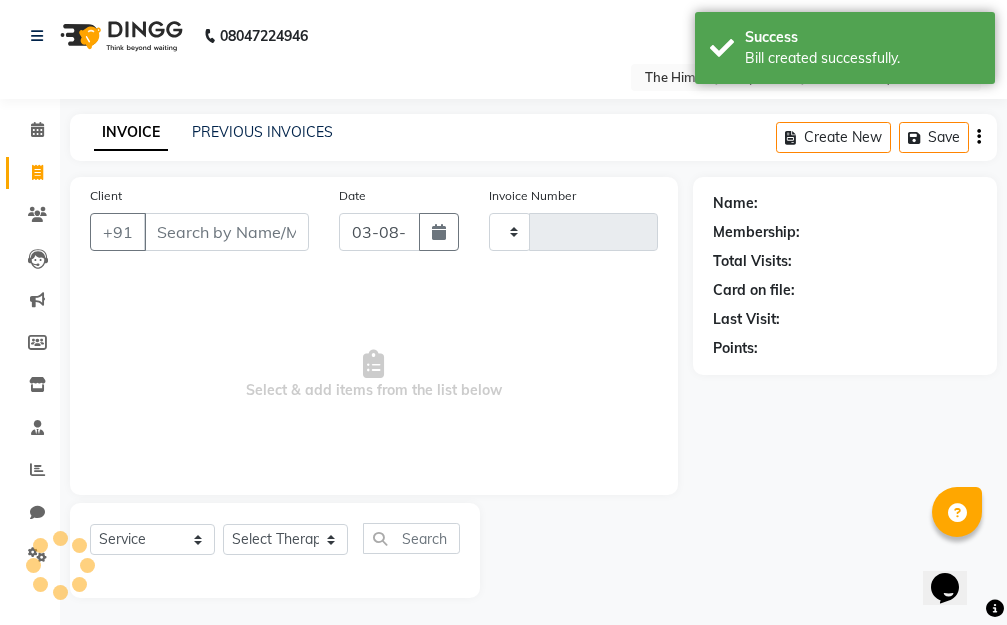 scroll, scrollTop: 3, scrollLeft: 0, axis: vertical 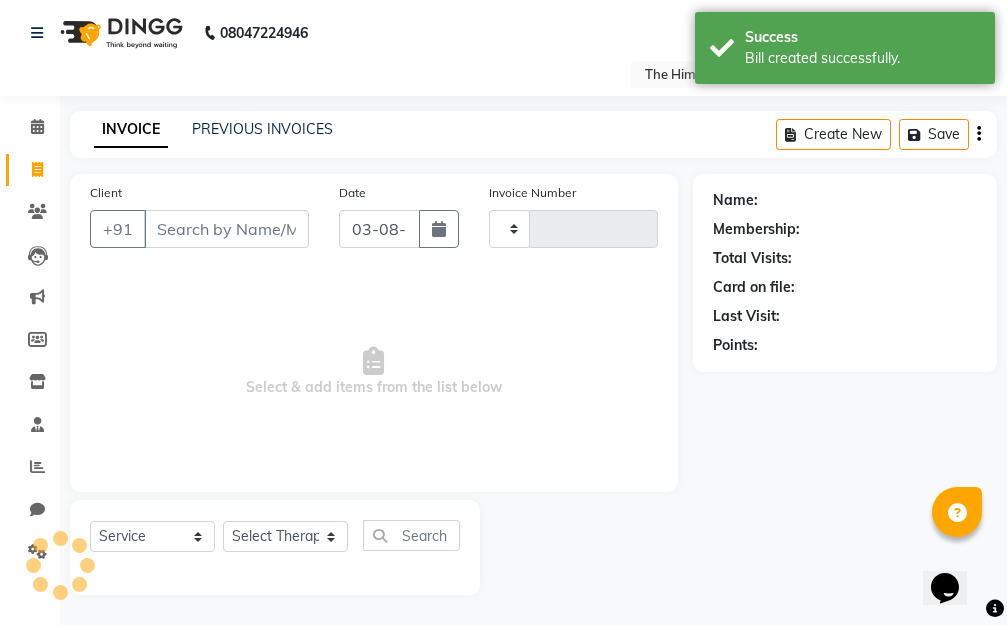 type on "0029" 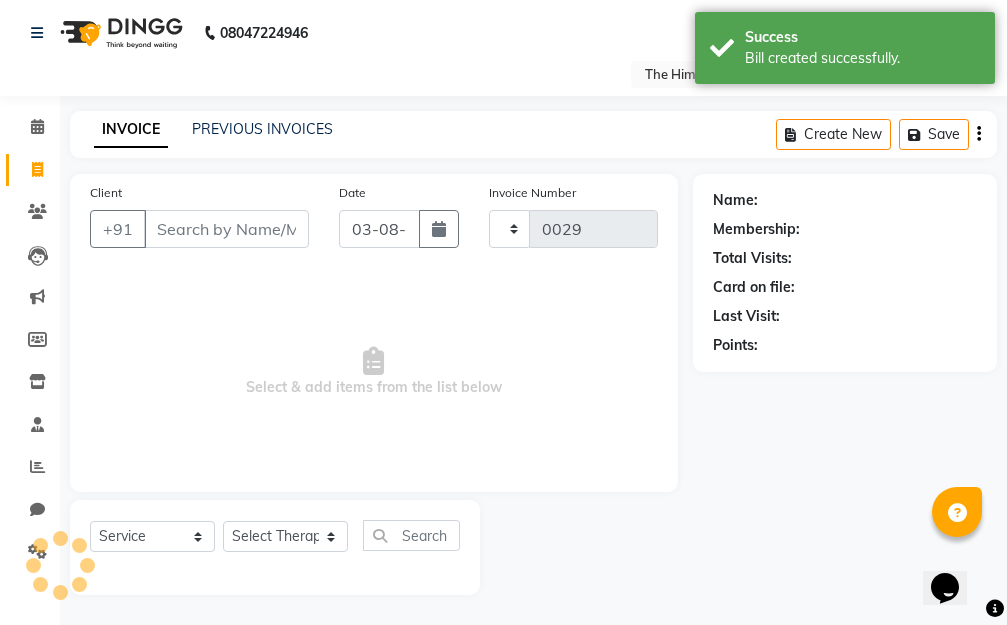 select on "8070" 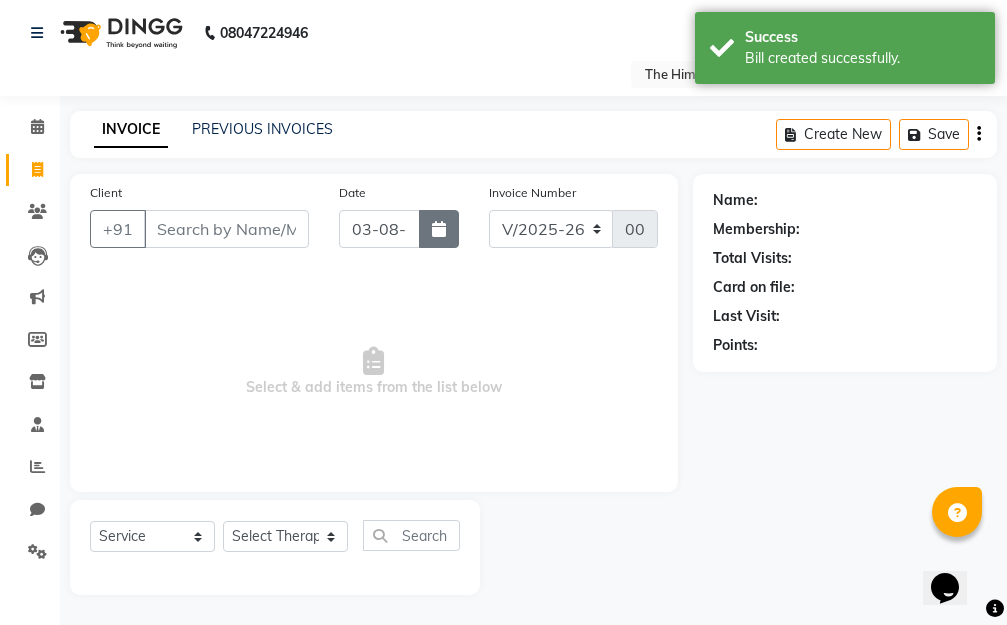 click 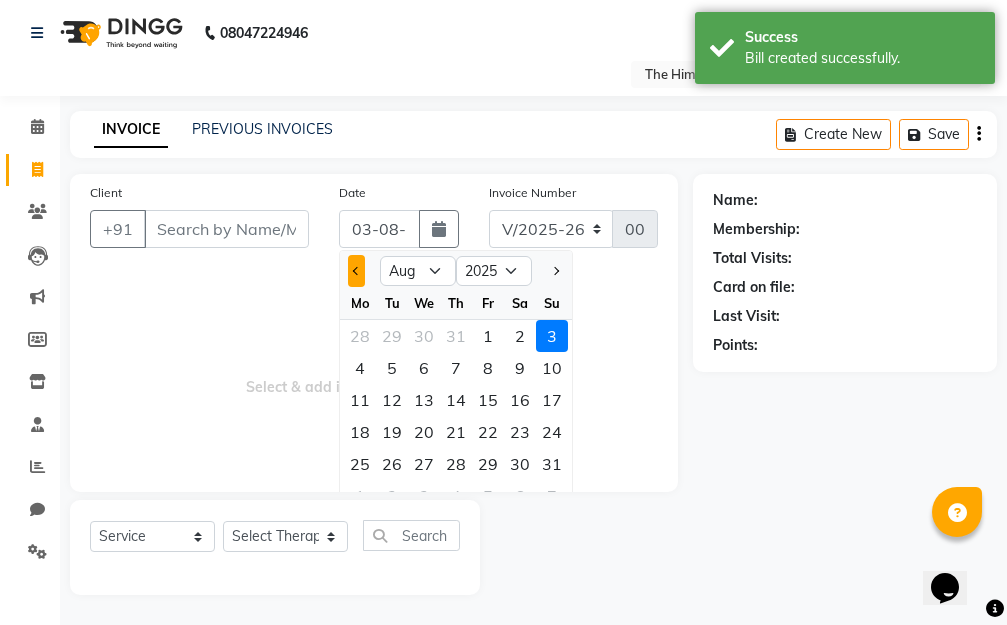 click 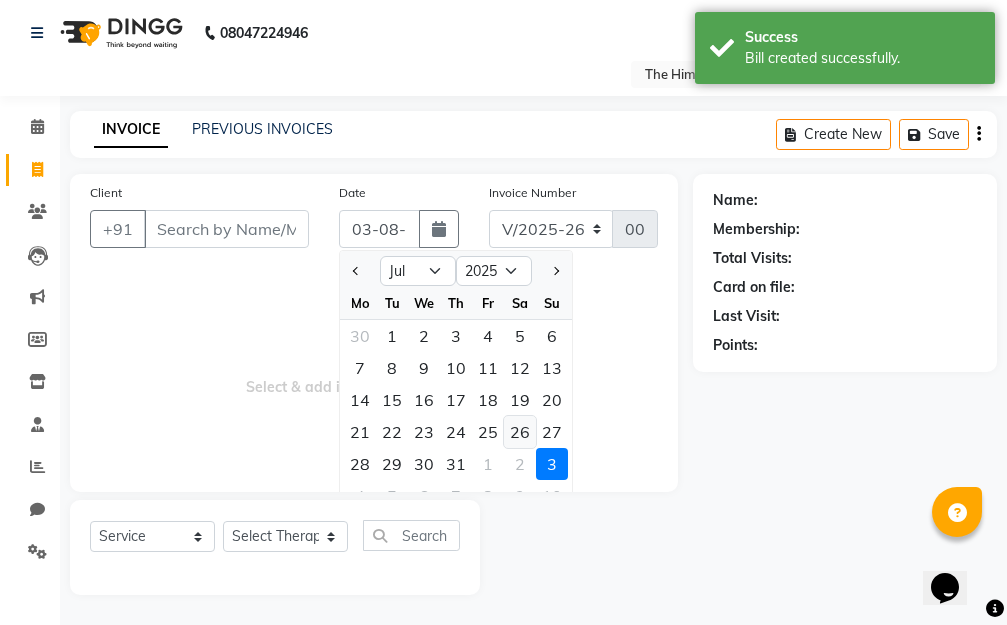 click on "26" 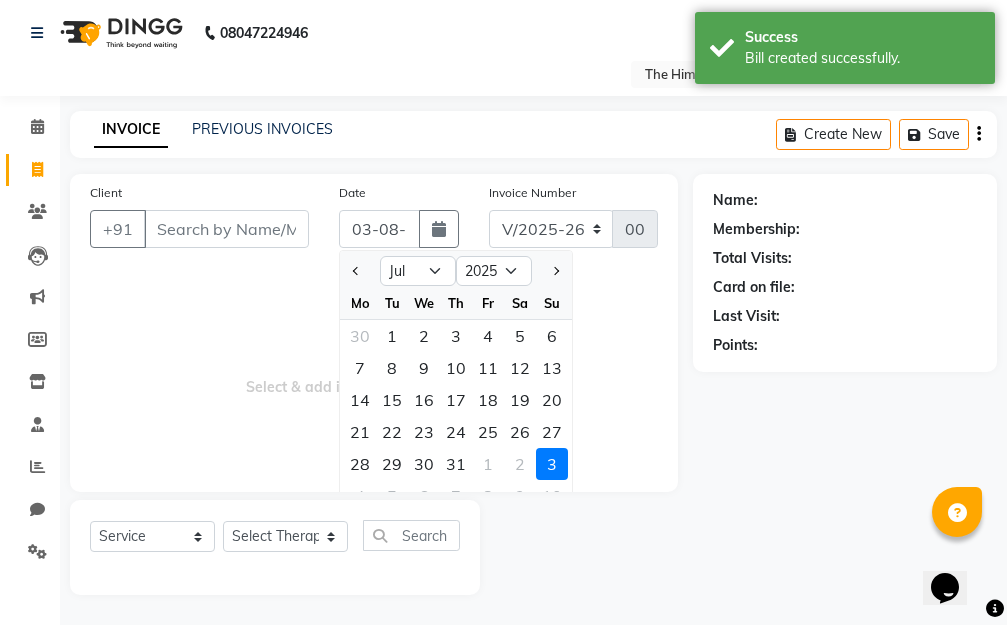 type on "26-07-2025" 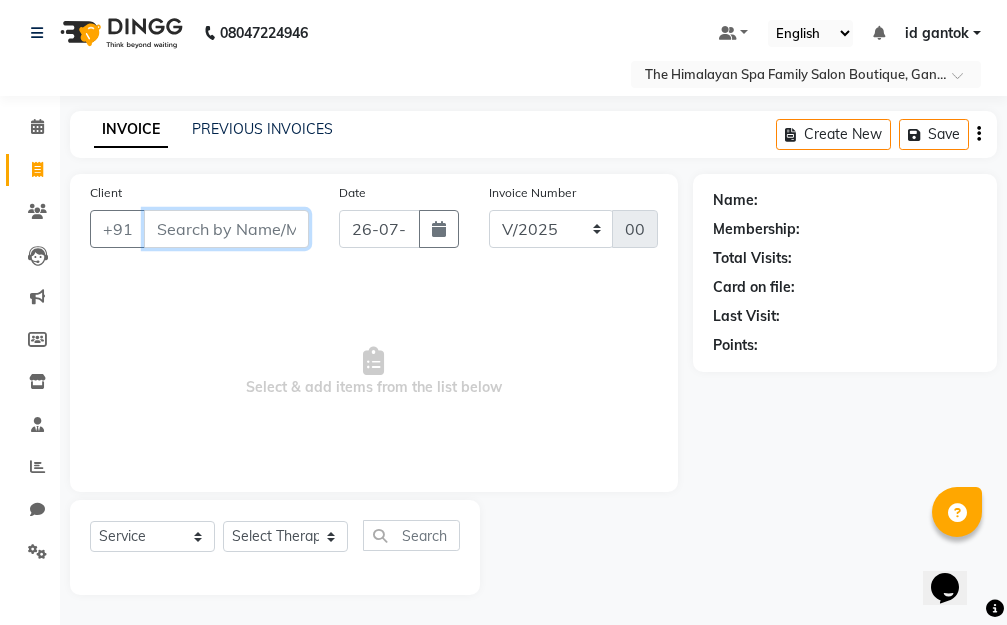 click on "Client" at bounding box center [226, 229] 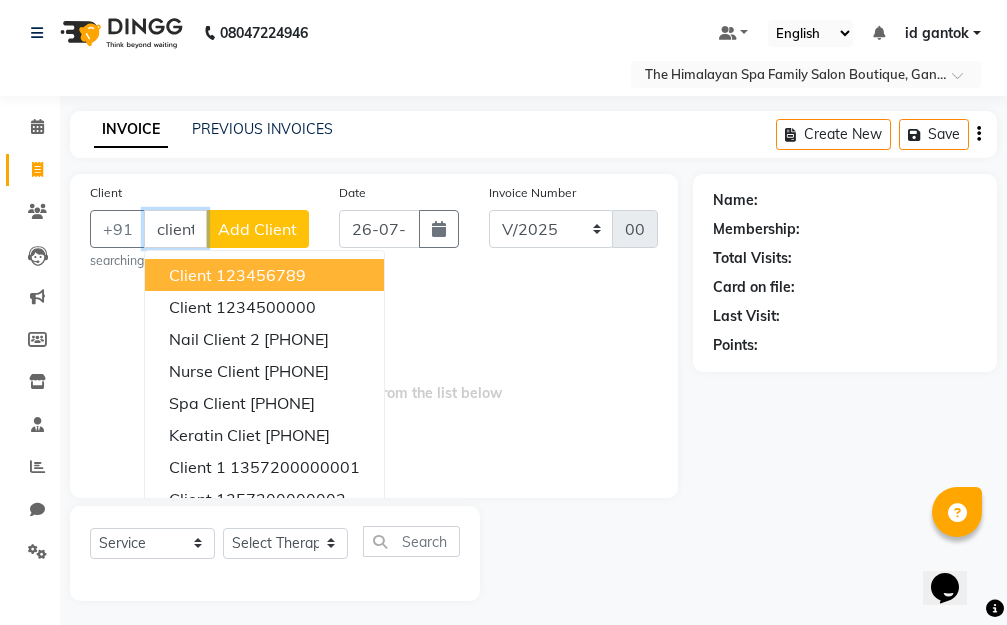 scroll, scrollTop: 0, scrollLeft: 3, axis: horizontal 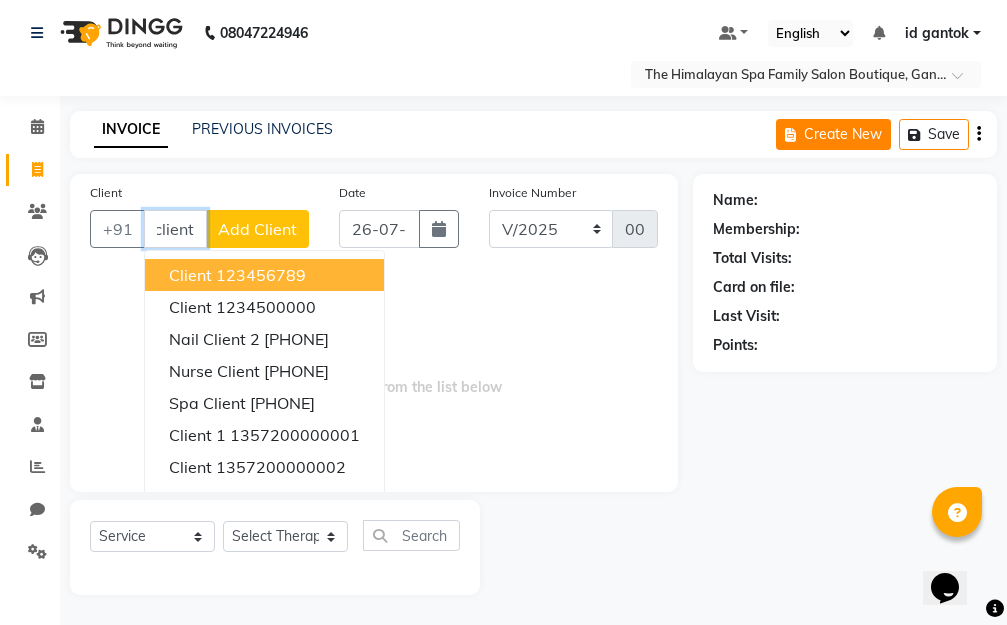 type on "client" 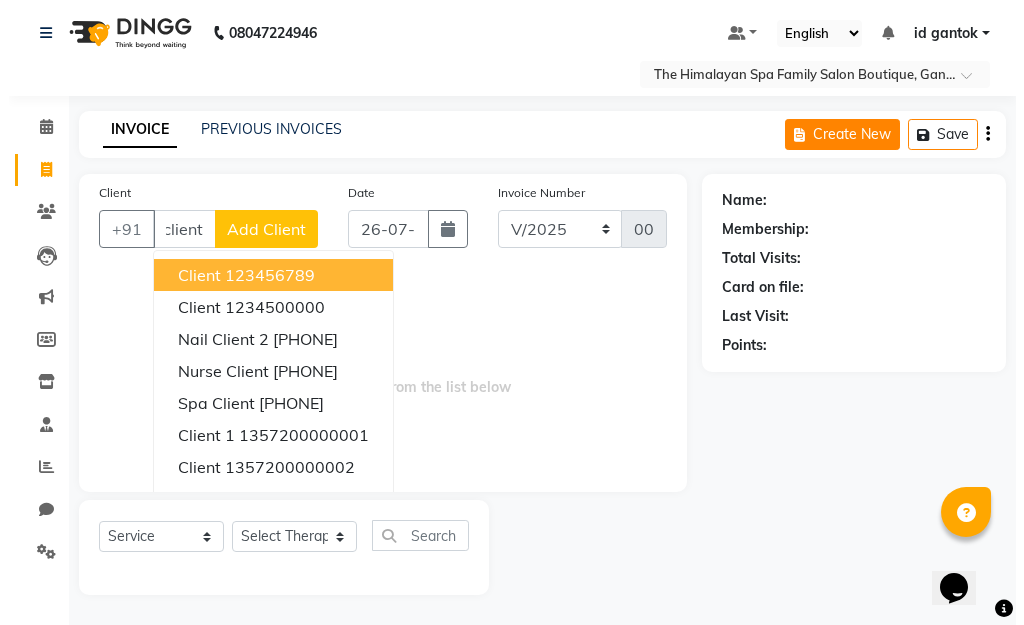 scroll, scrollTop: 0, scrollLeft: 0, axis: both 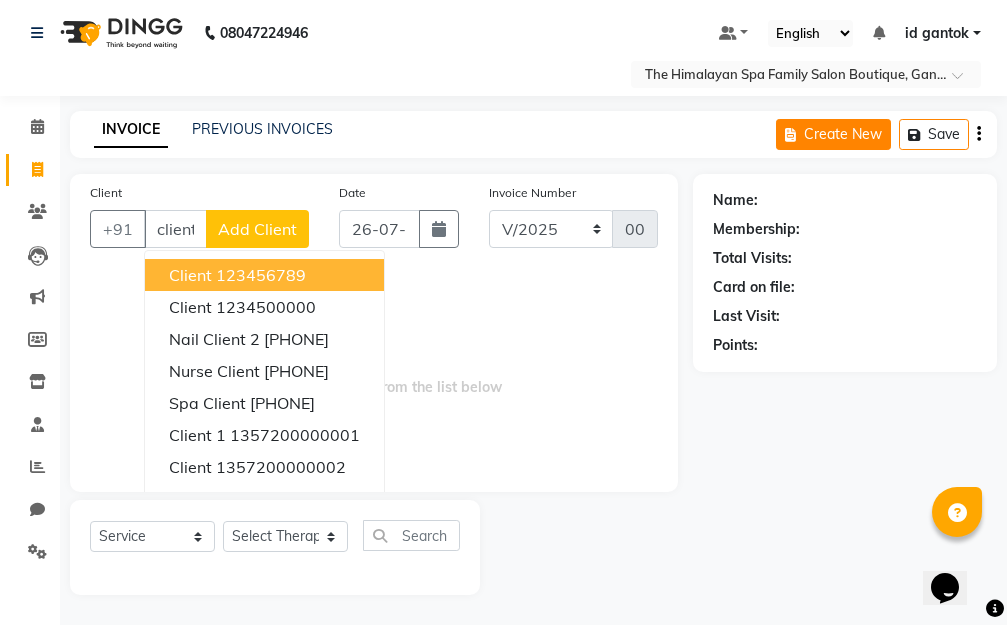 click on "Create New" 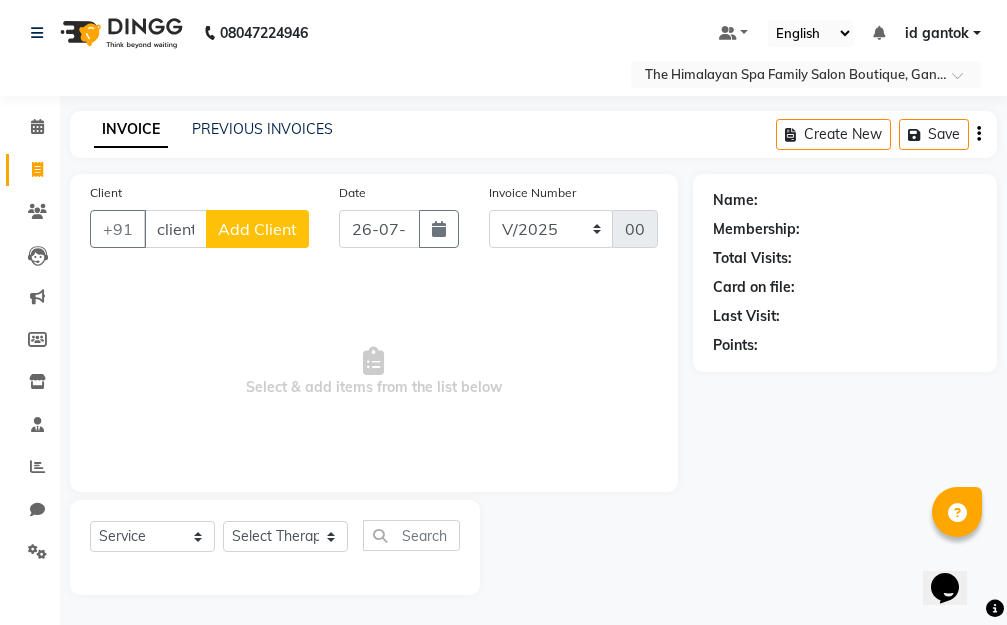 click on "Add Client" 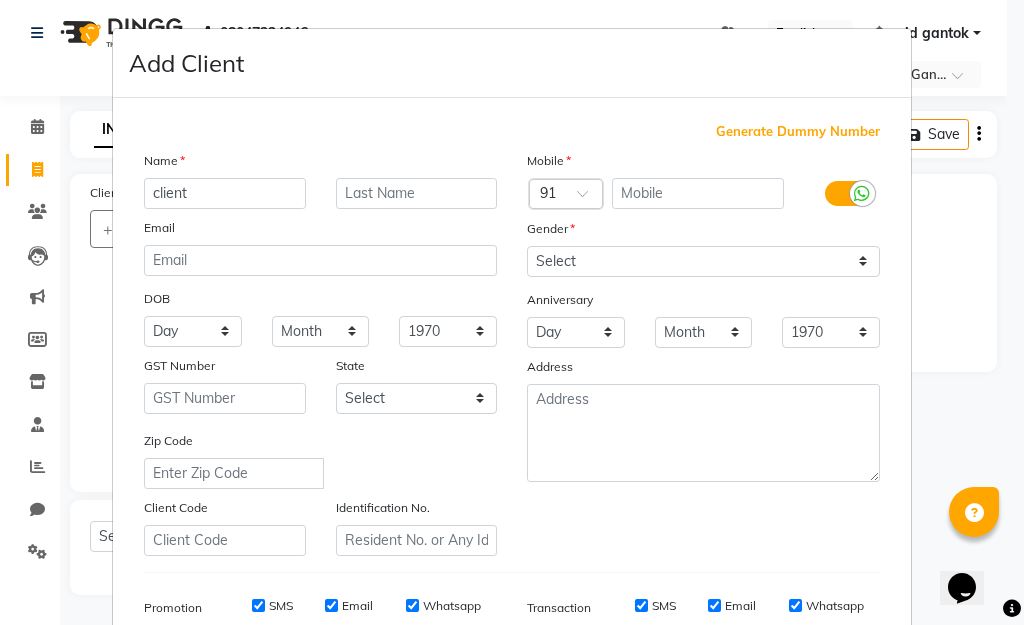 click on "Generate Dummy Number" at bounding box center [798, 132] 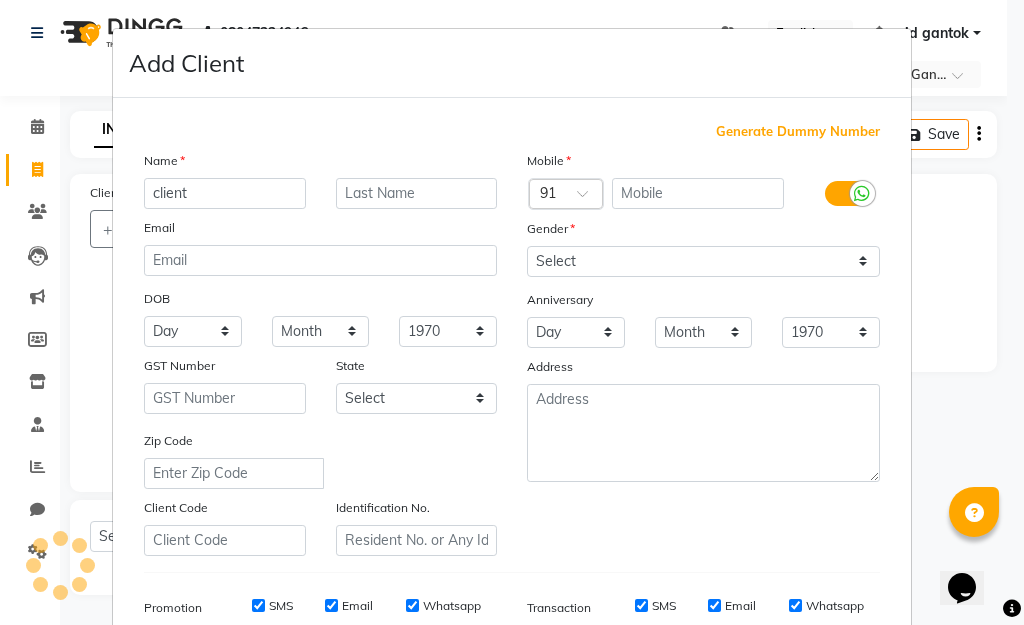 click on "Generate Dummy Number" at bounding box center [798, 132] 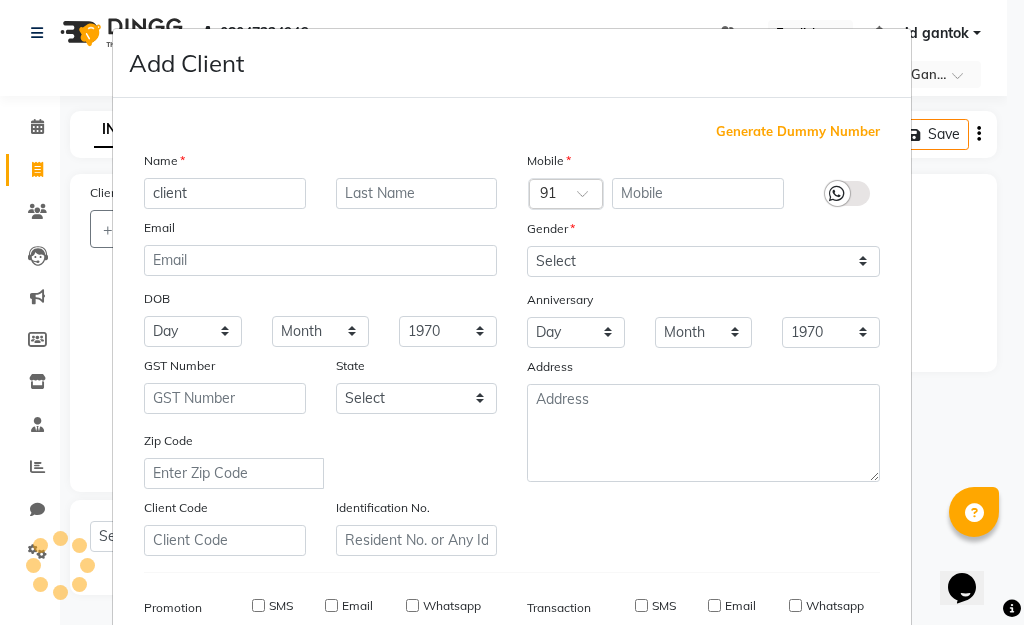 type on "1357200000013" 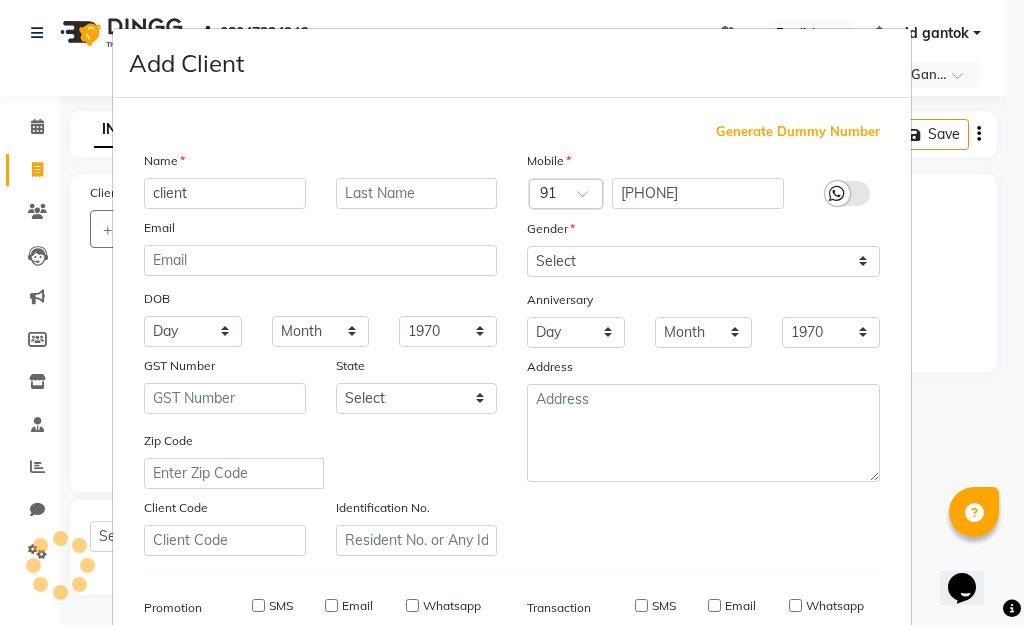 checkbox on "false" 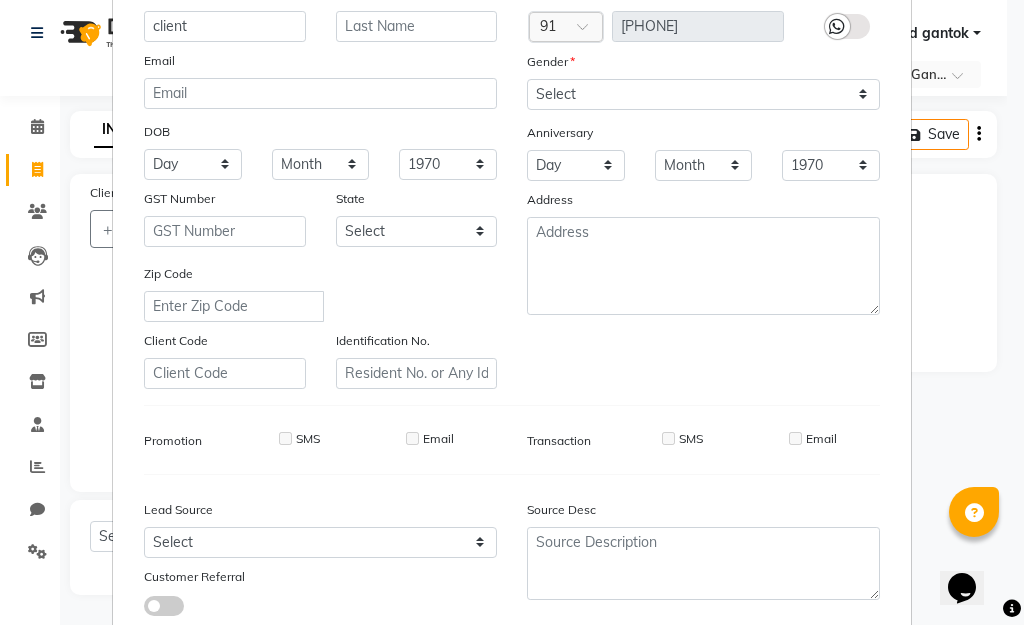 scroll, scrollTop: 0, scrollLeft: 0, axis: both 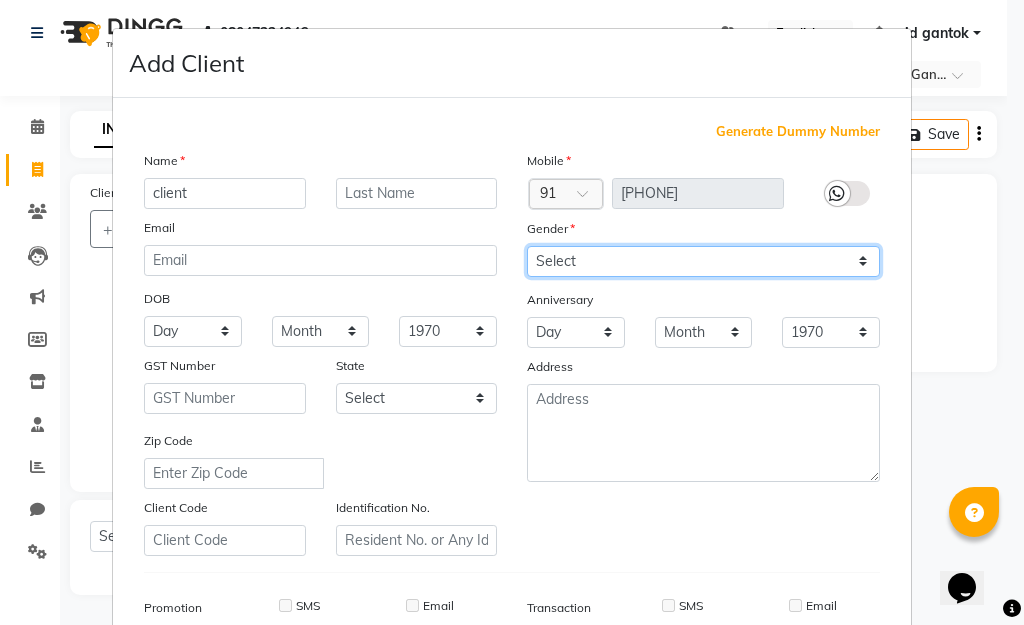click on "Select Male Female Other Prefer Not To Say" at bounding box center (703, 261) 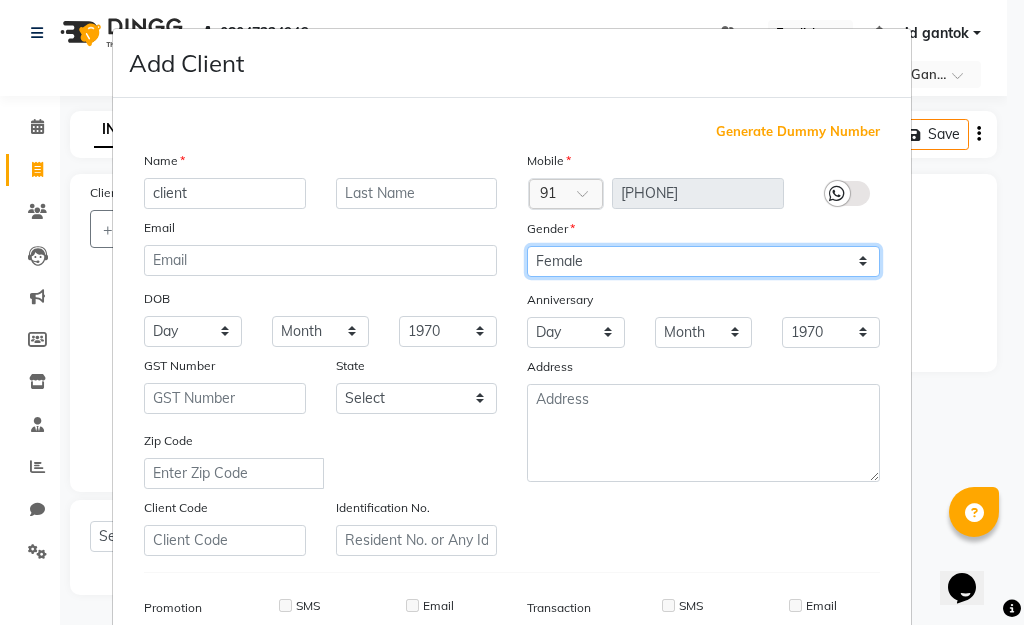 click on "Select Male Female Other Prefer Not To Say" at bounding box center [703, 261] 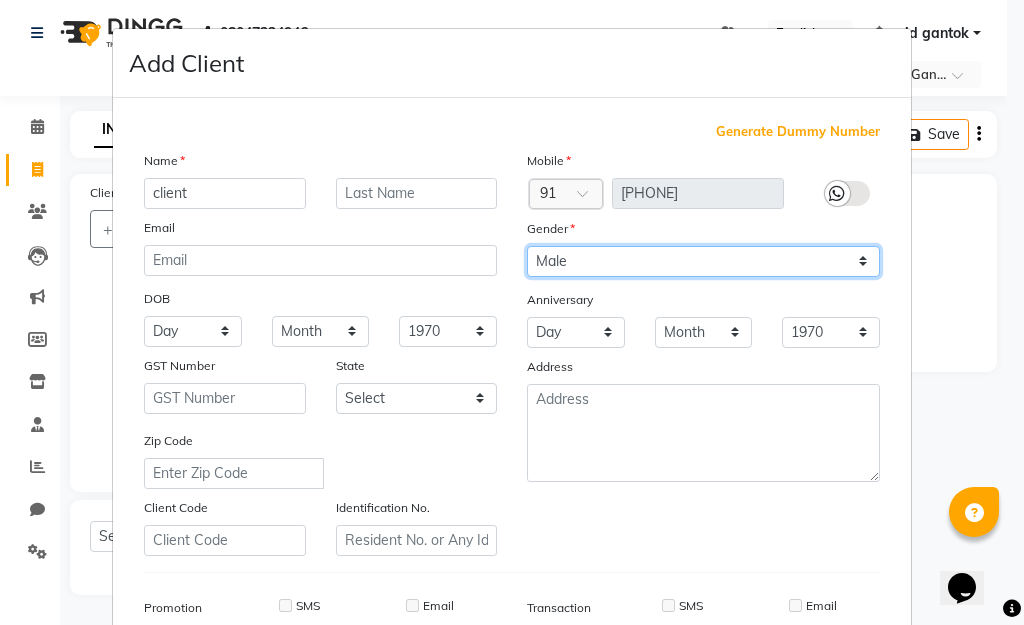 click on "Select Male Female Other Prefer Not To Say" at bounding box center (703, 261) 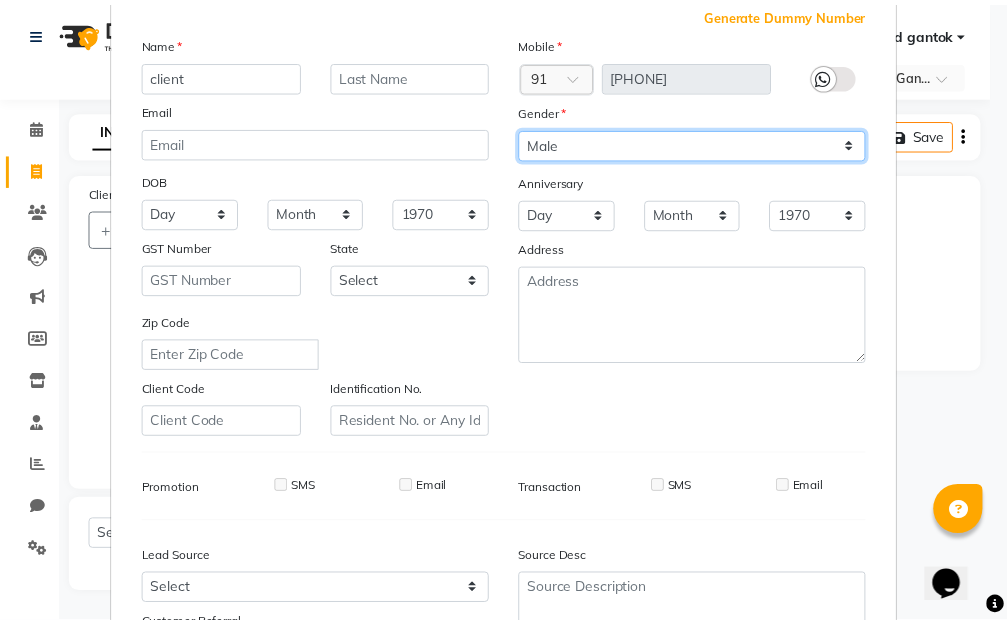 scroll, scrollTop: 298, scrollLeft: 0, axis: vertical 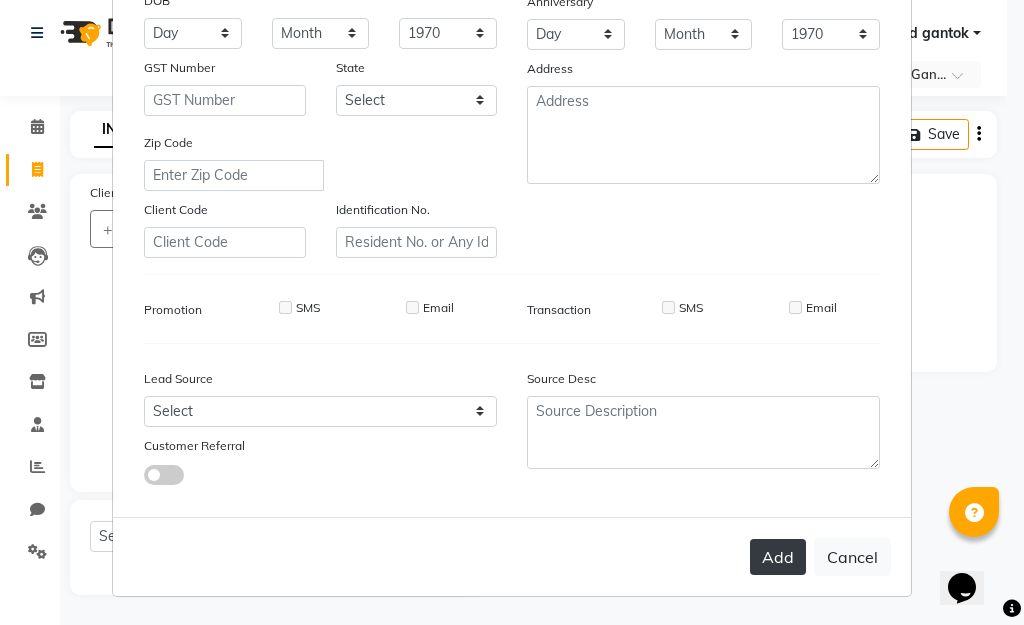 click on "Add" at bounding box center [778, 557] 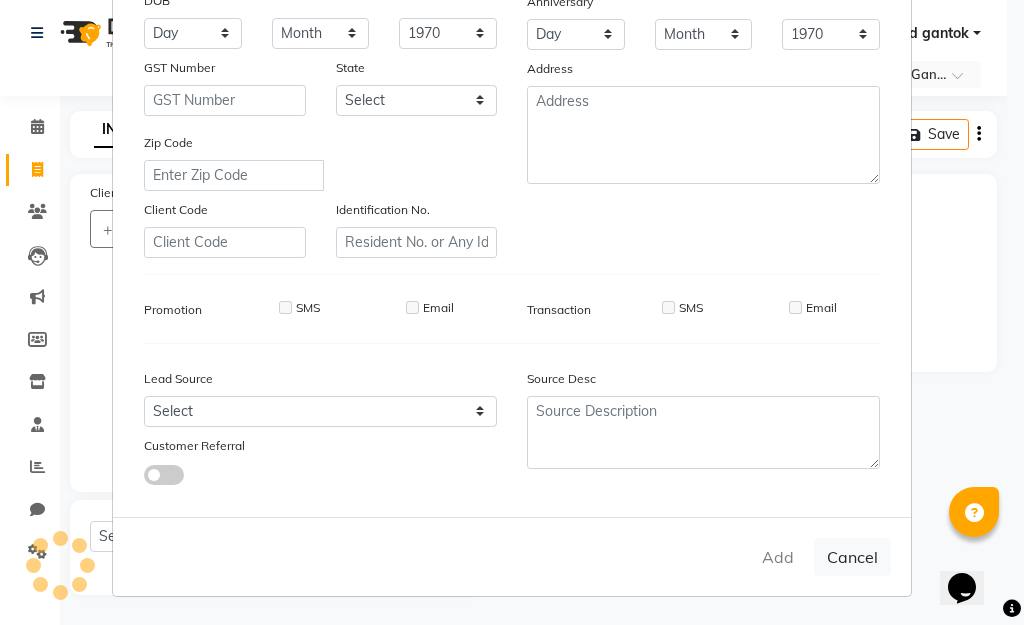 type on "1357200000013" 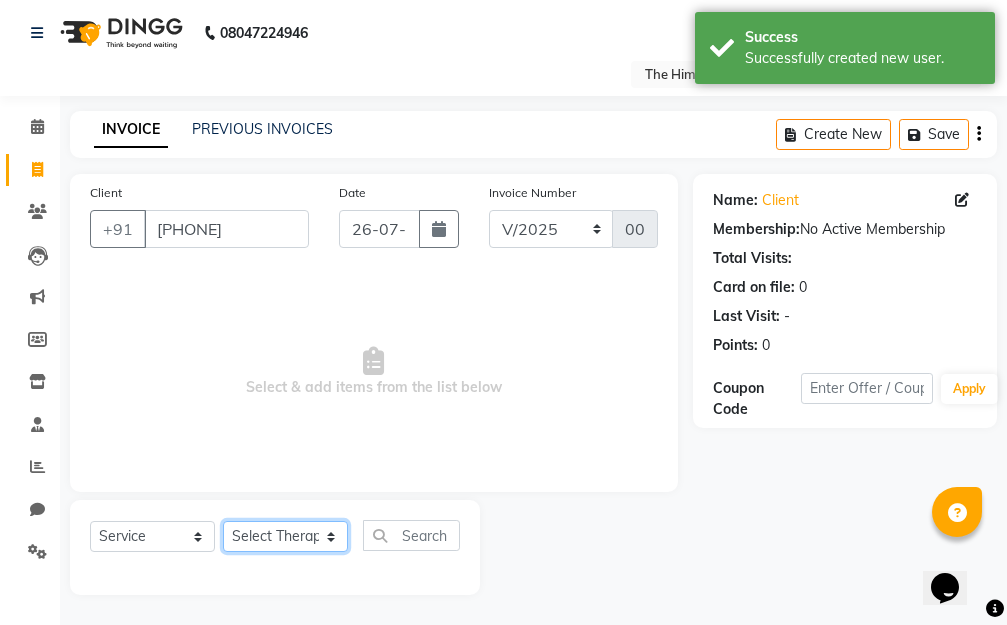 click on "Select Therapist Amar Anuradha  Binisha Bishal  Choden Chung Chung id gantok Rina  Satya  Sushila  Sushma  Totan" 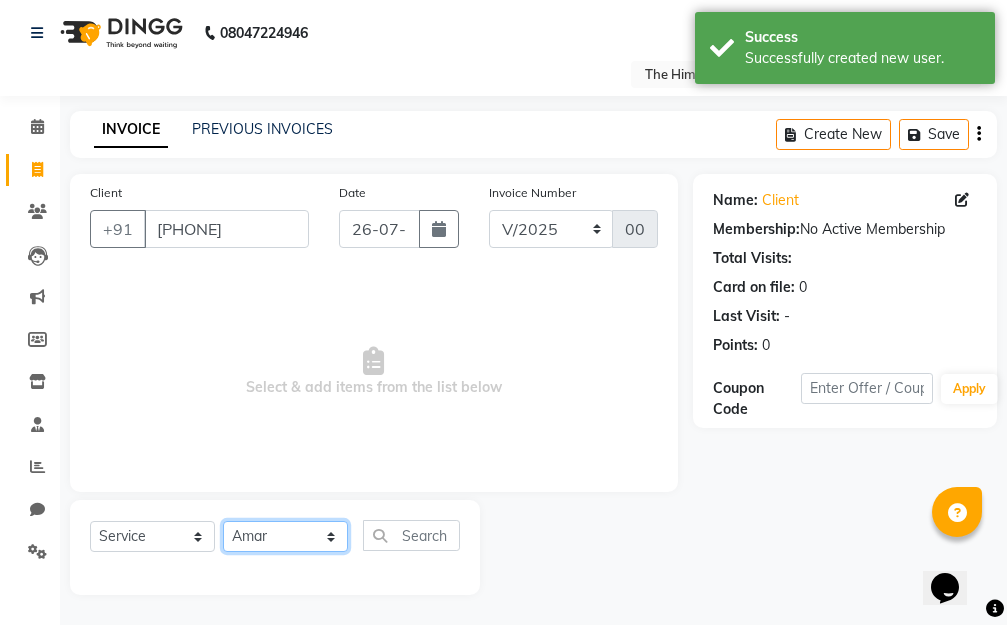 click on "Select Therapist Amar Anuradha  Binisha Bishal  Choden Chung Chung id gantok Rina  Satya  Sushila  Sushma  Totan" 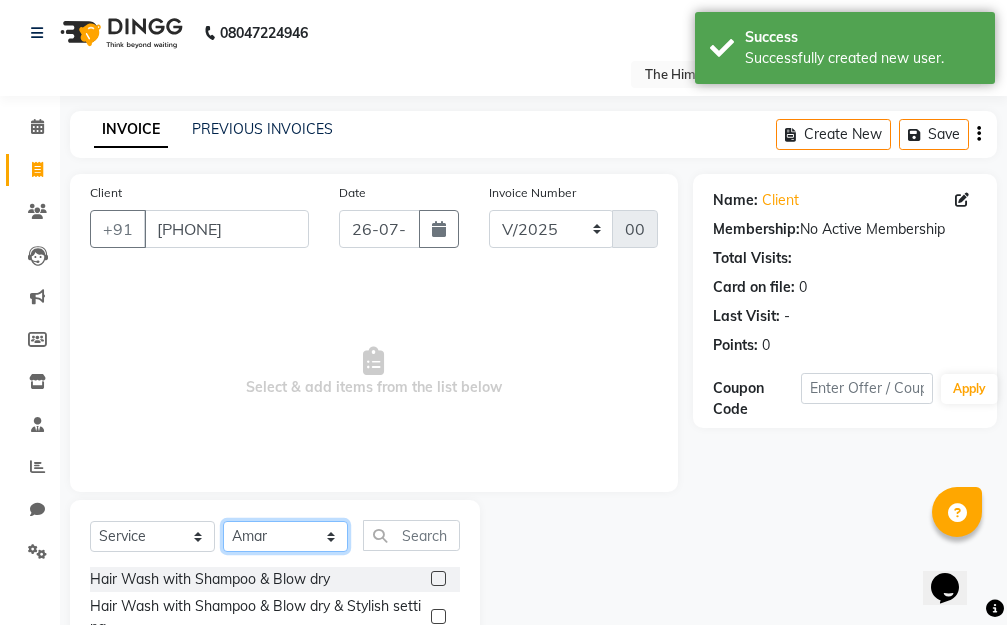 scroll, scrollTop: 203, scrollLeft: 0, axis: vertical 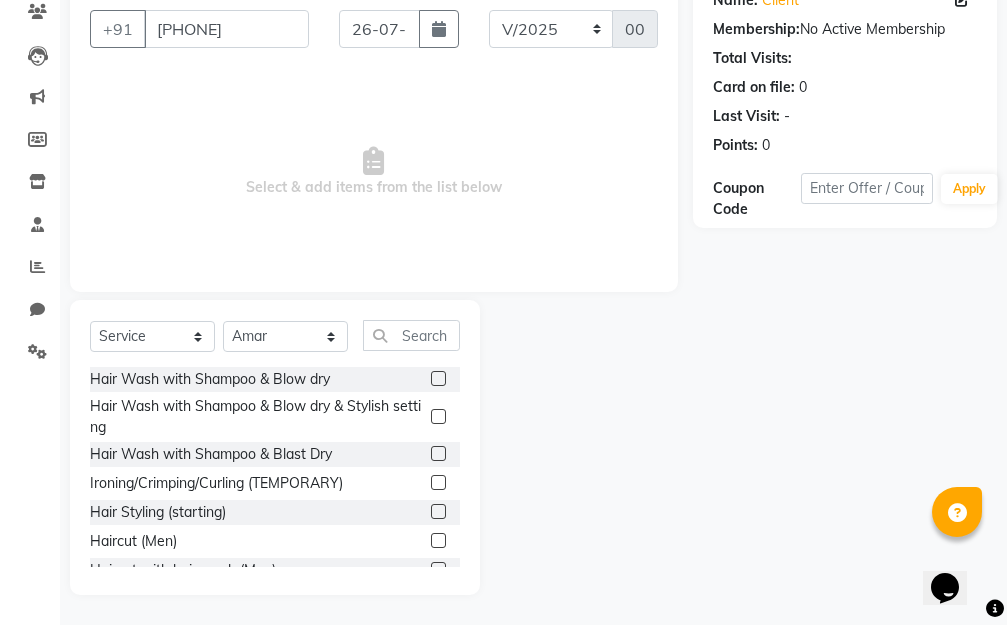 click 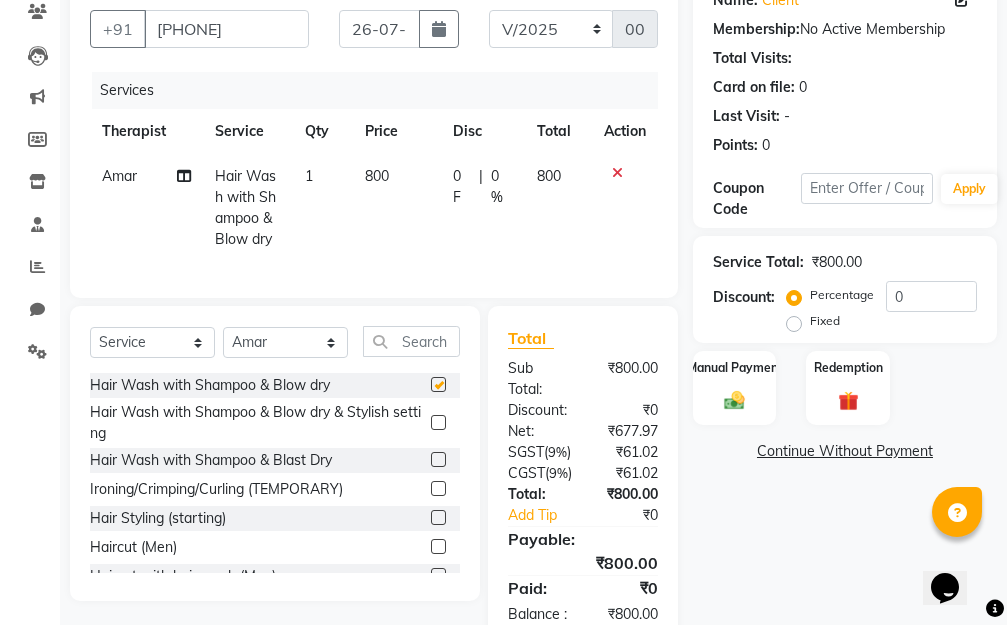 checkbox on "false" 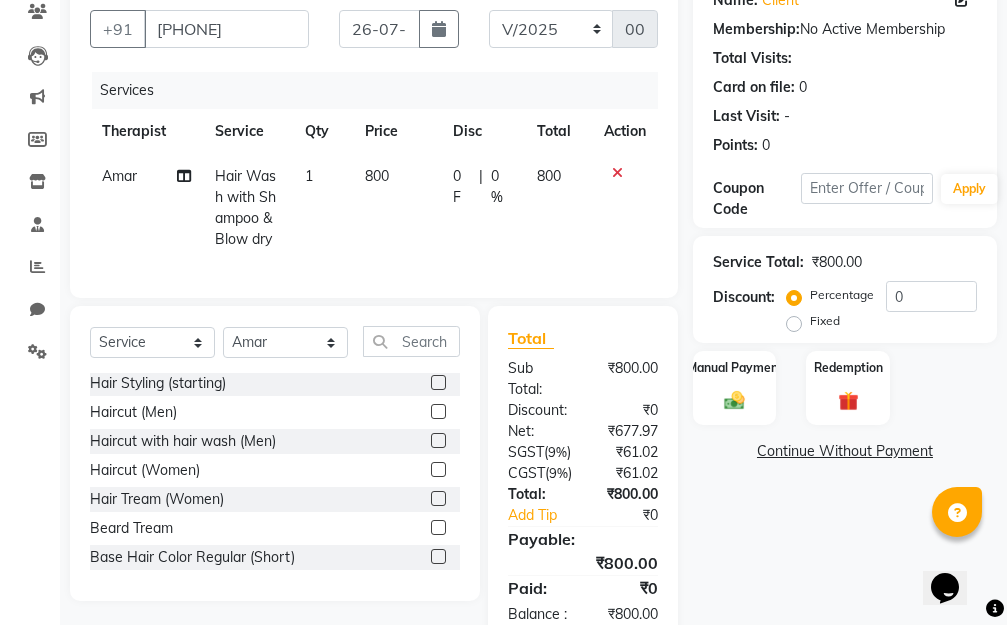 scroll, scrollTop: 100, scrollLeft: 0, axis: vertical 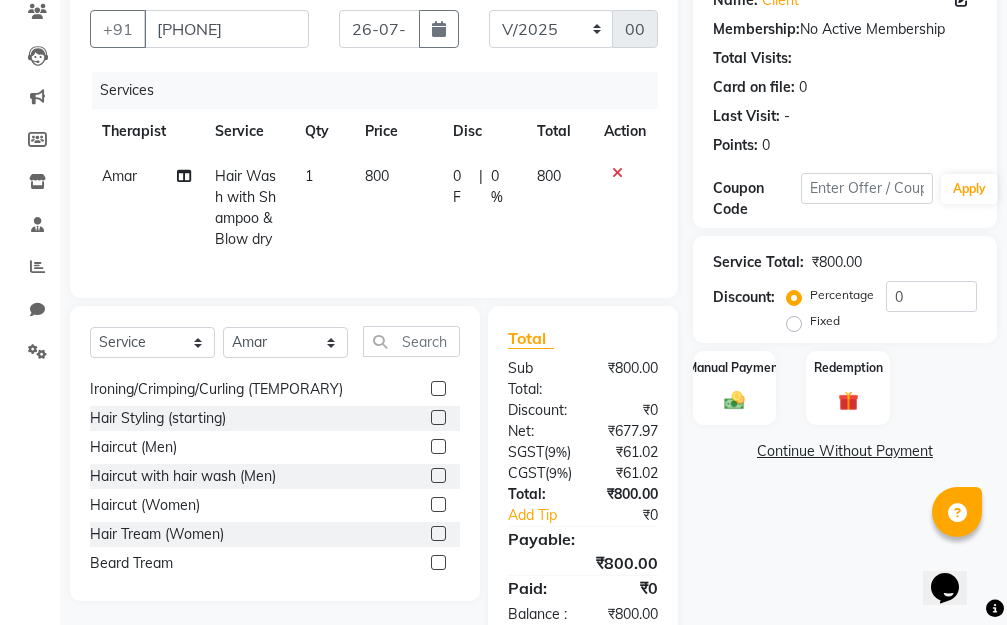 click 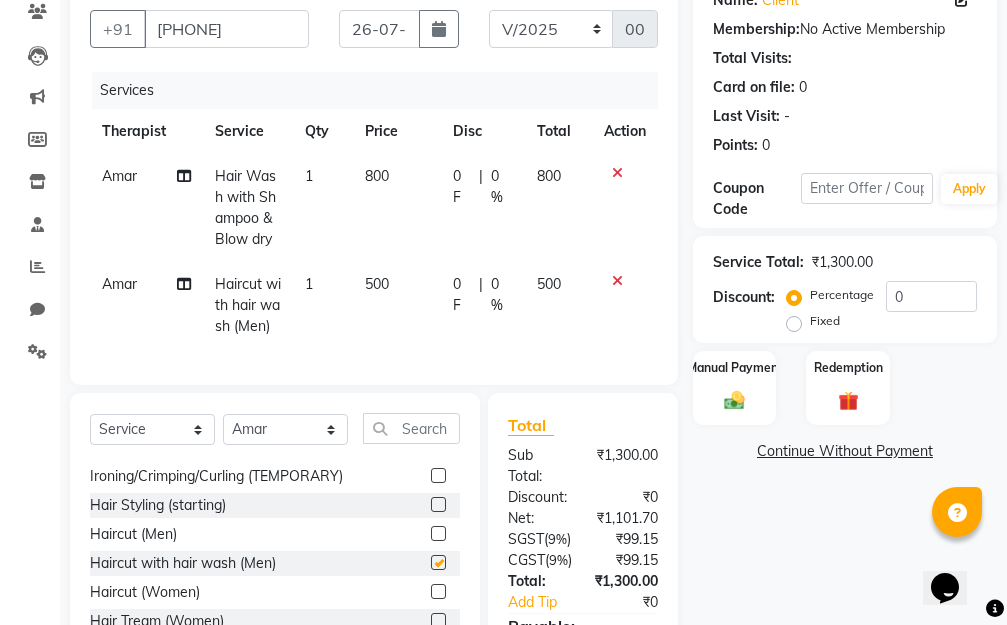 checkbox on "false" 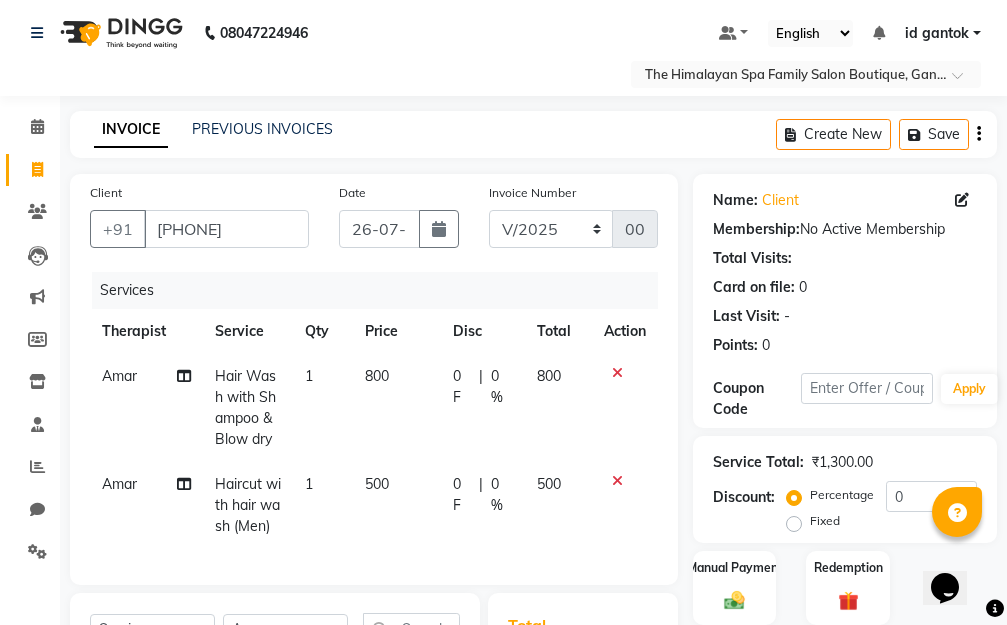 scroll, scrollTop: 0, scrollLeft: 0, axis: both 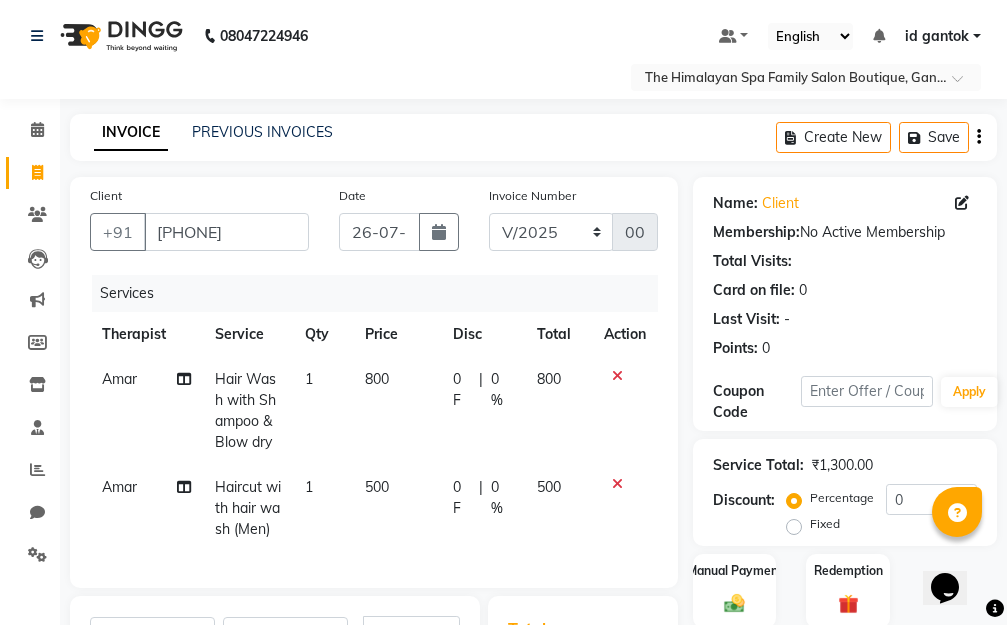 click 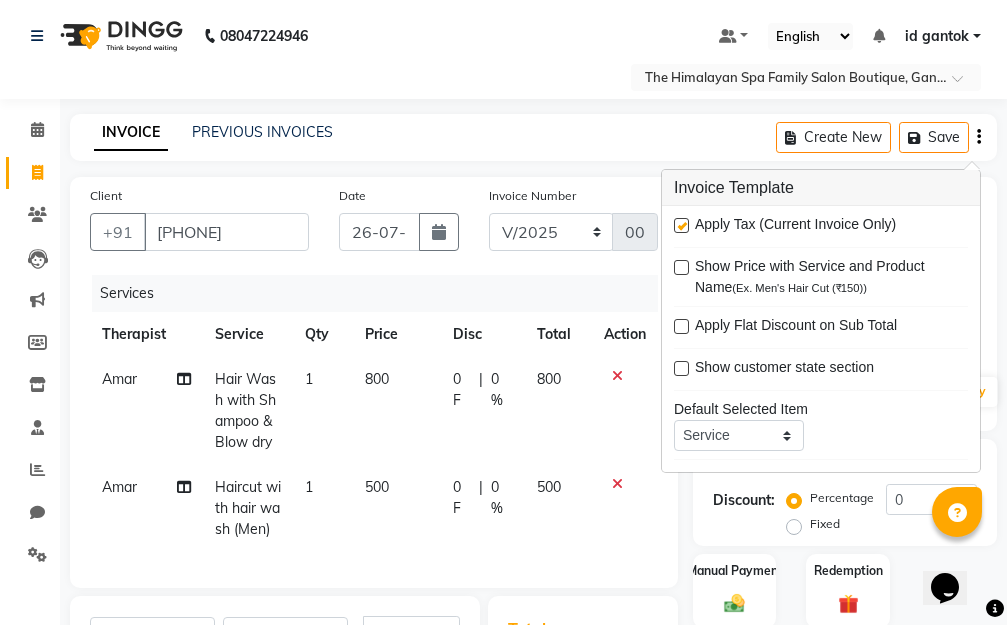click at bounding box center [681, 225] 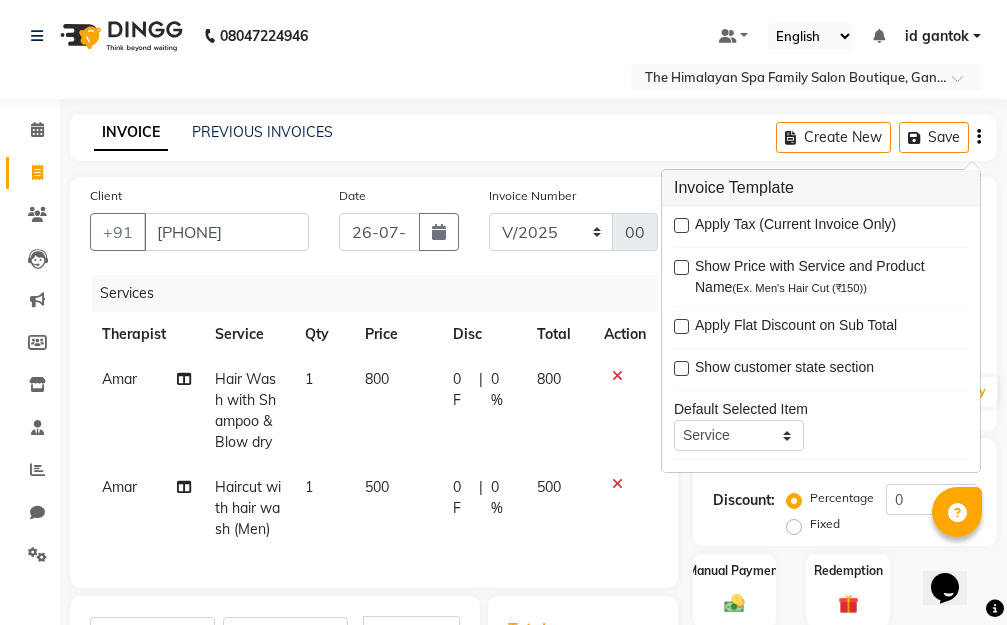 scroll, scrollTop: 98, scrollLeft: 0, axis: vertical 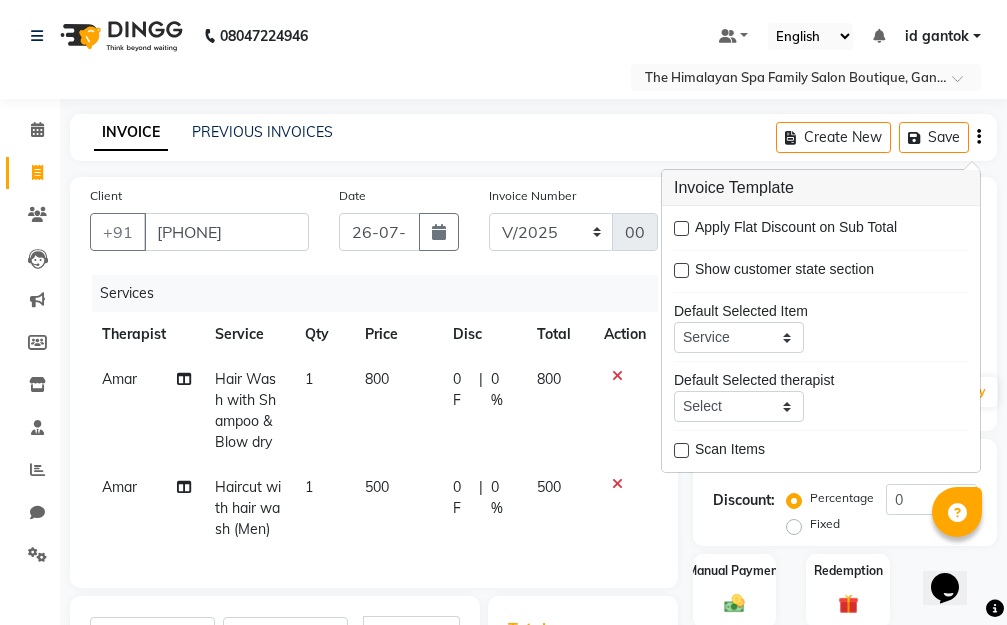 click 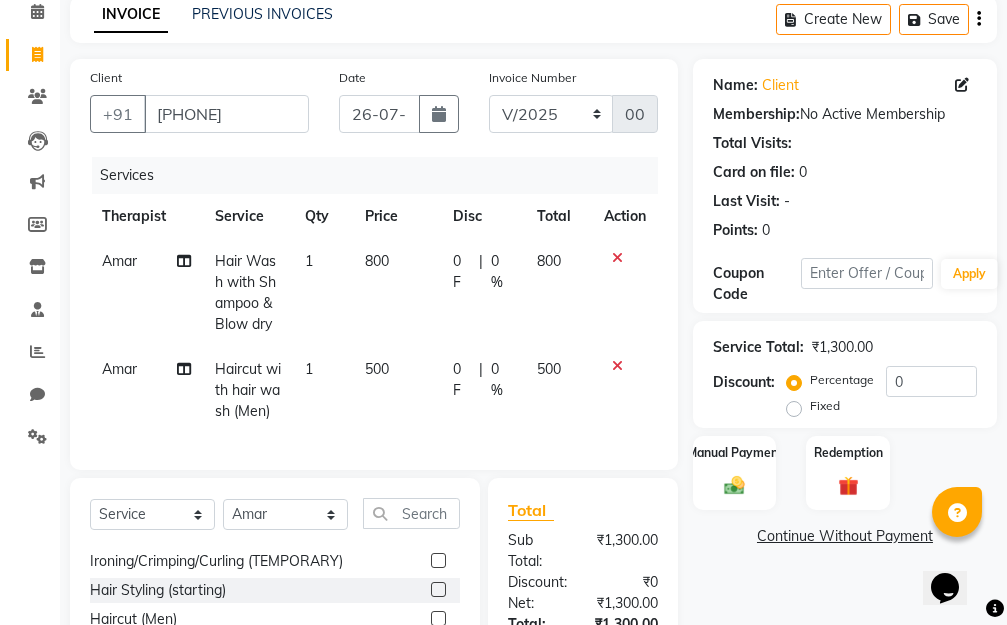 scroll, scrollTop: 336, scrollLeft: 0, axis: vertical 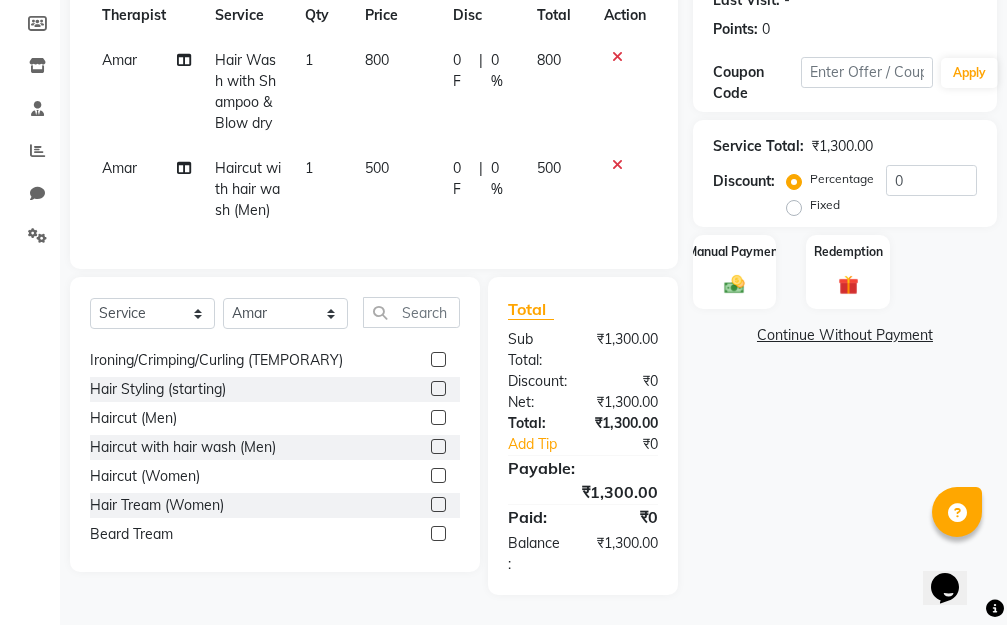 click 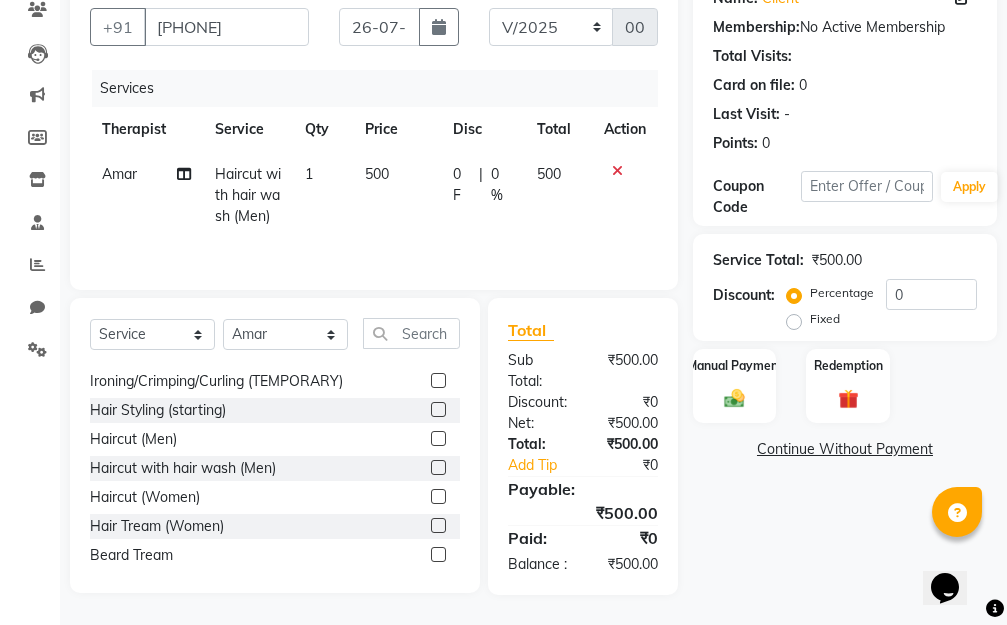 scroll, scrollTop: 228, scrollLeft: 0, axis: vertical 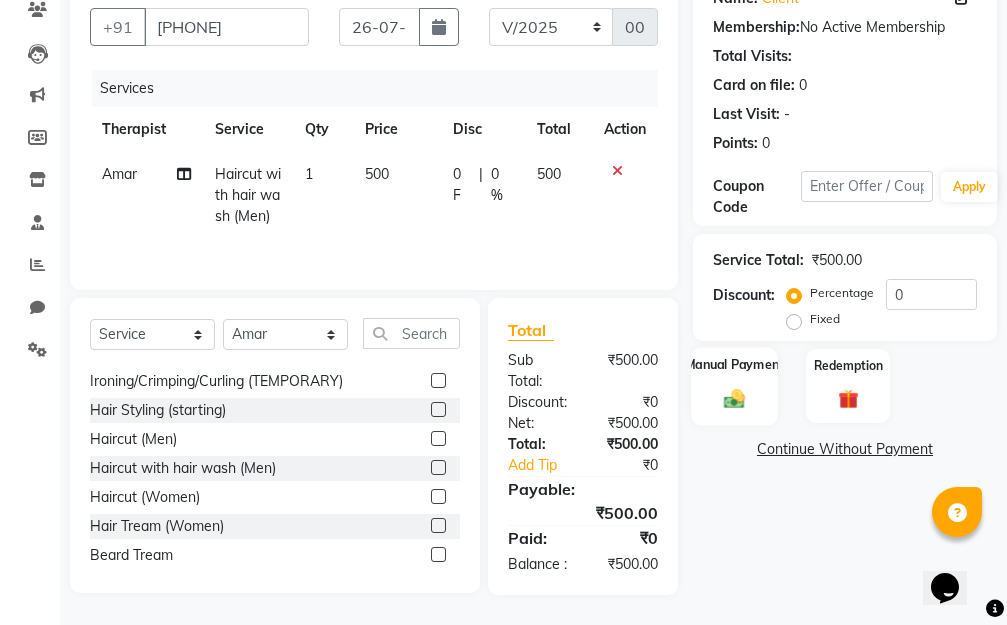 click 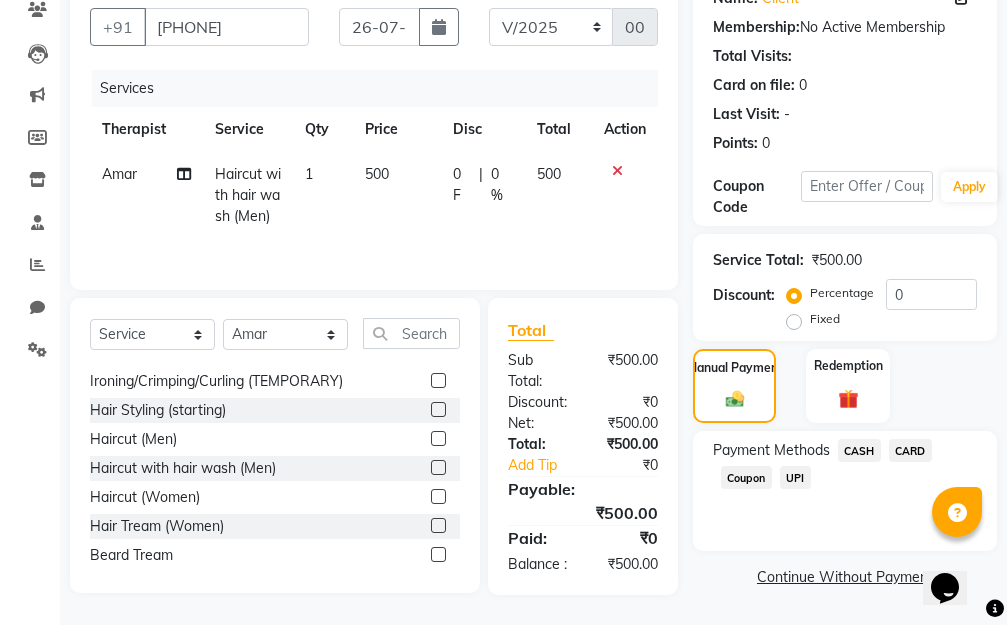 click on "CASH" 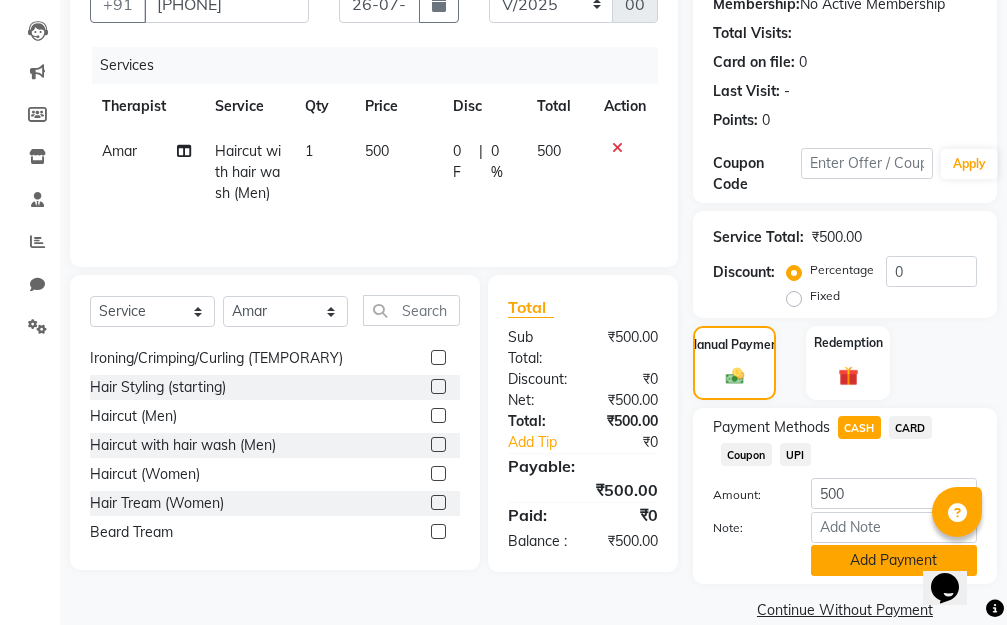 scroll, scrollTop: 258, scrollLeft: 0, axis: vertical 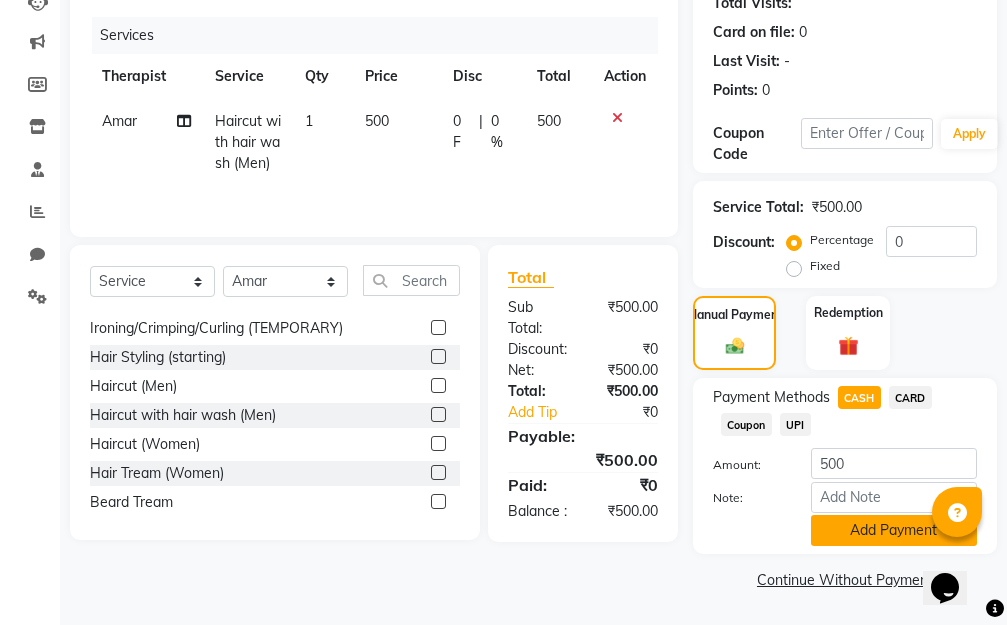 click on "Add Payment" 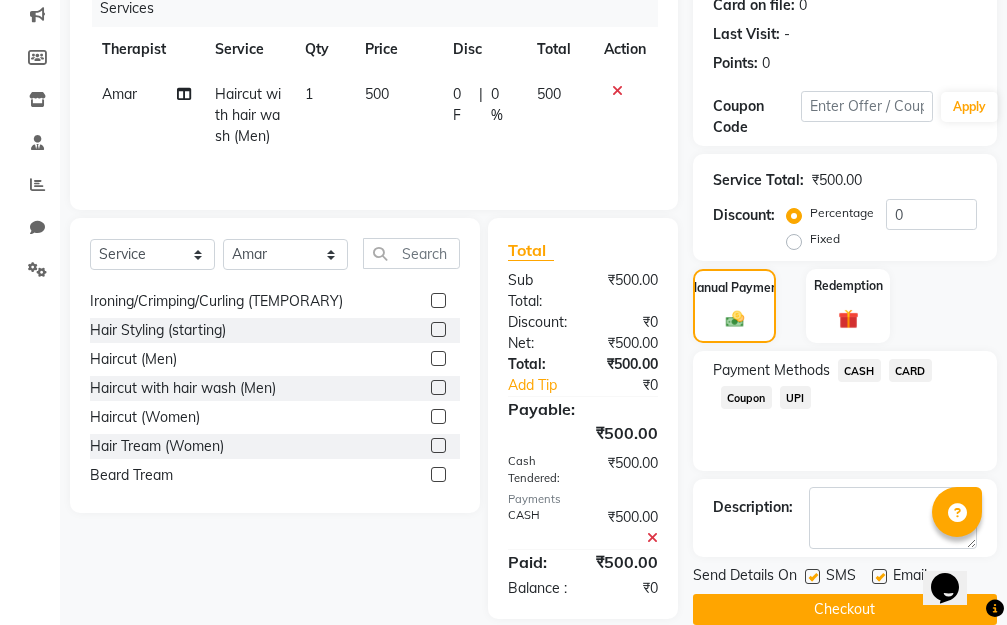 scroll, scrollTop: 332, scrollLeft: 0, axis: vertical 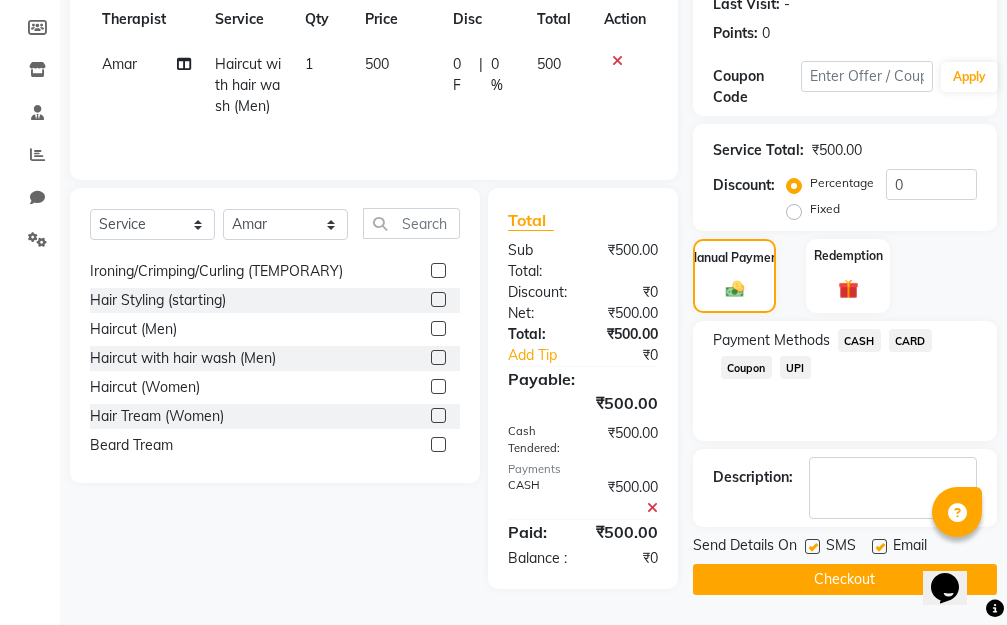 click on "Checkout" 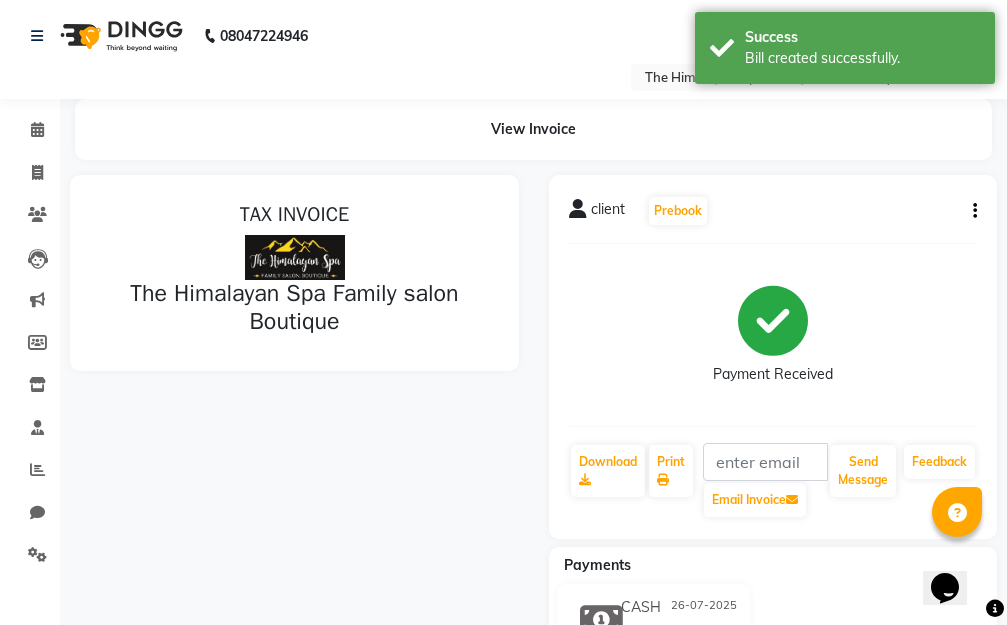 scroll, scrollTop: 0, scrollLeft: 0, axis: both 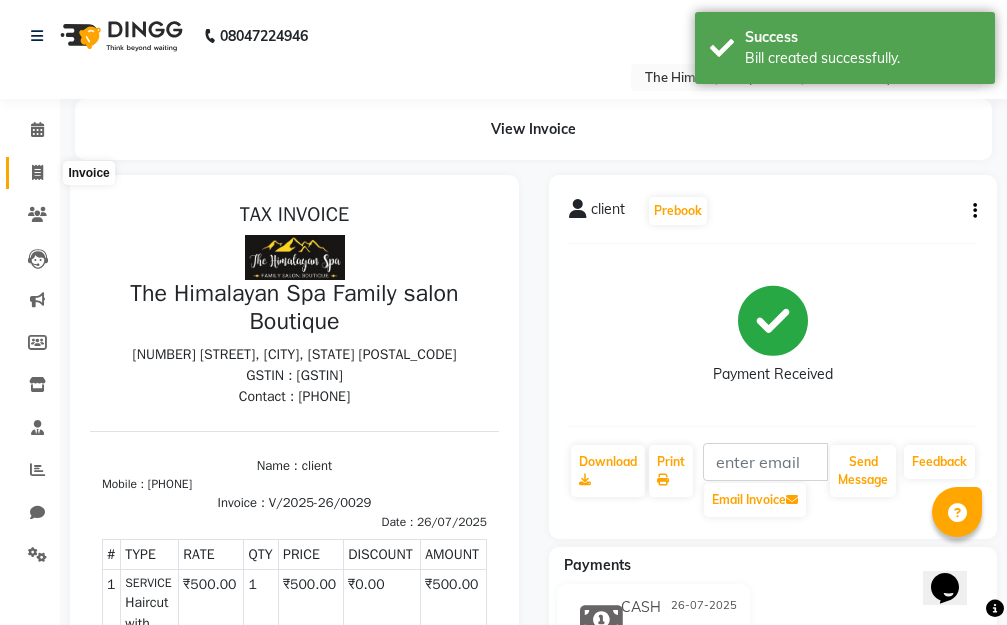 click 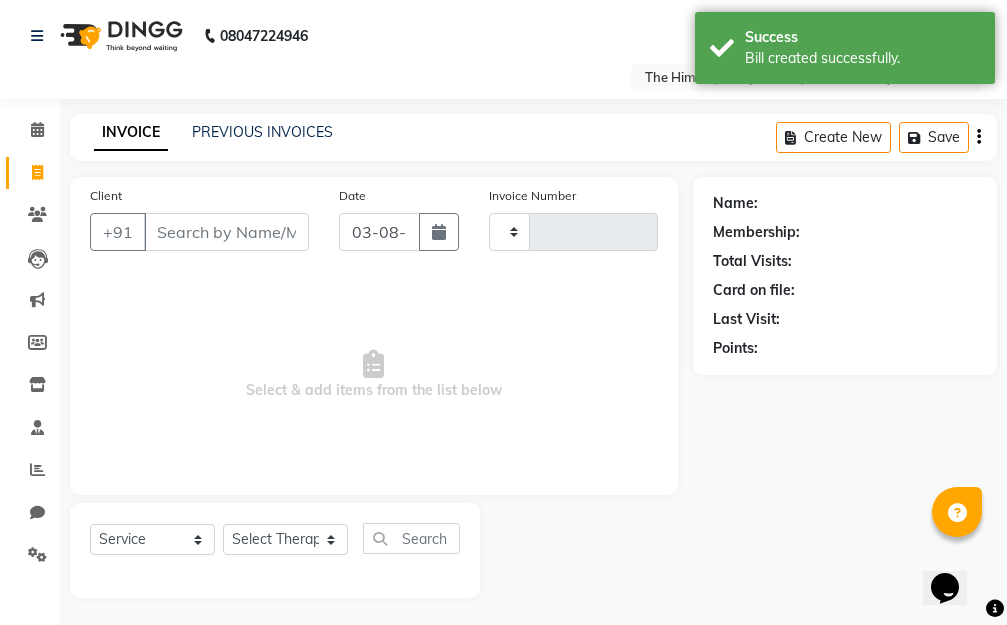 scroll, scrollTop: 3, scrollLeft: 0, axis: vertical 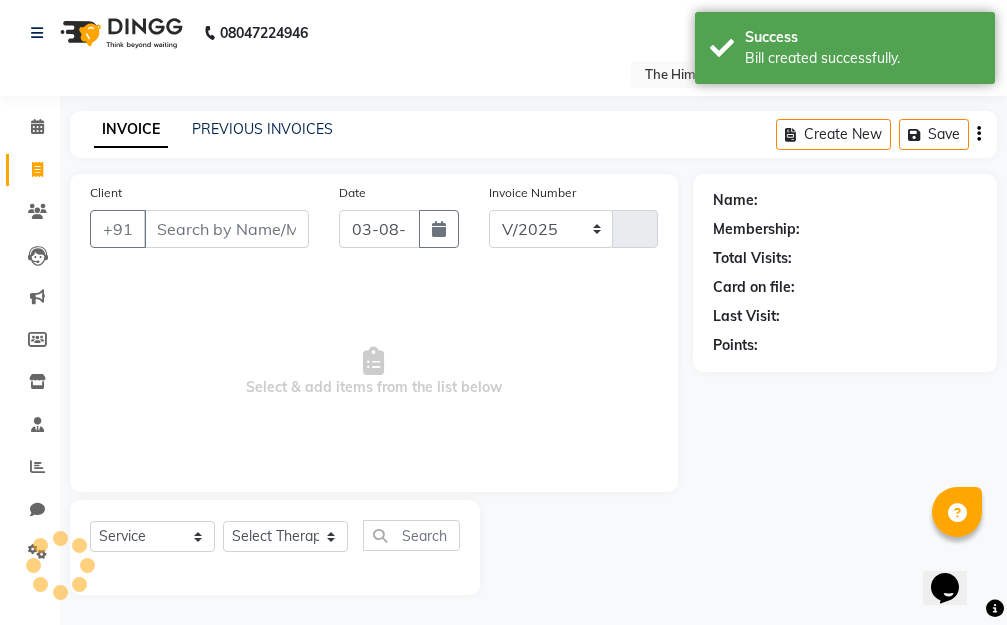 select on "8070" 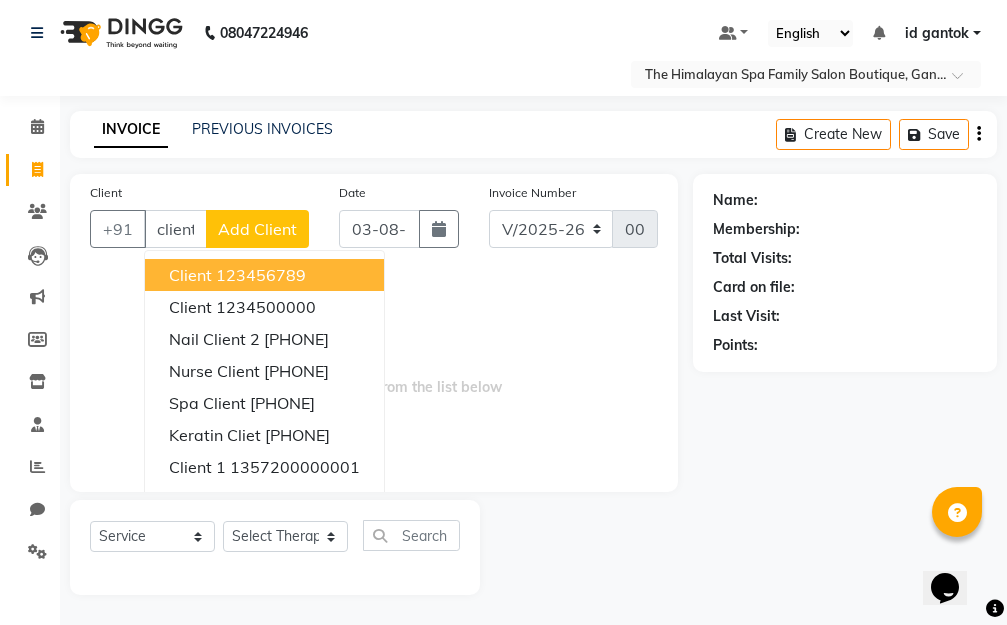 scroll, scrollTop: 0, scrollLeft: 3, axis: horizontal 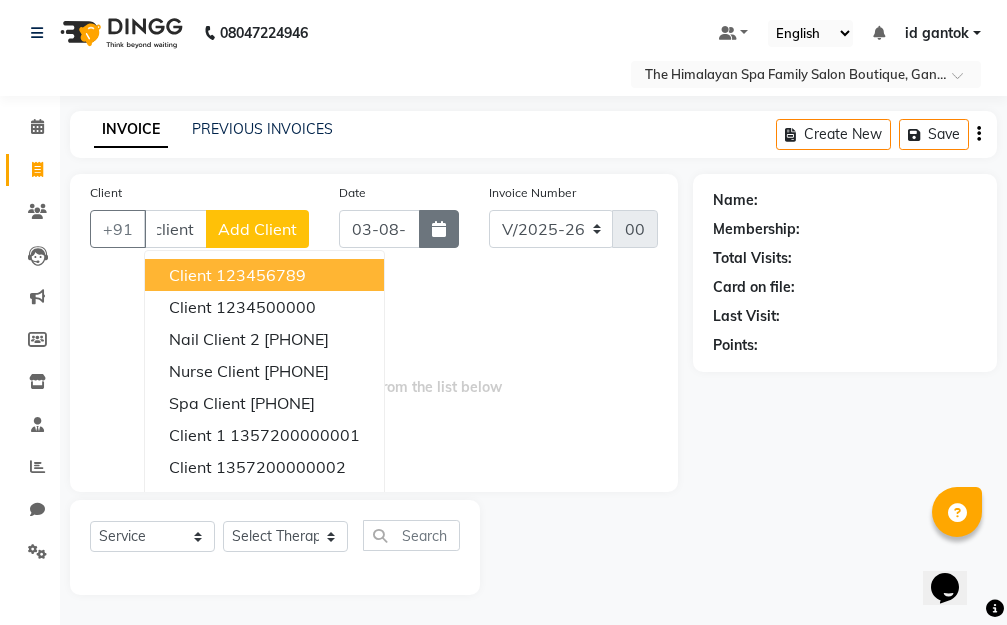 type on "client" 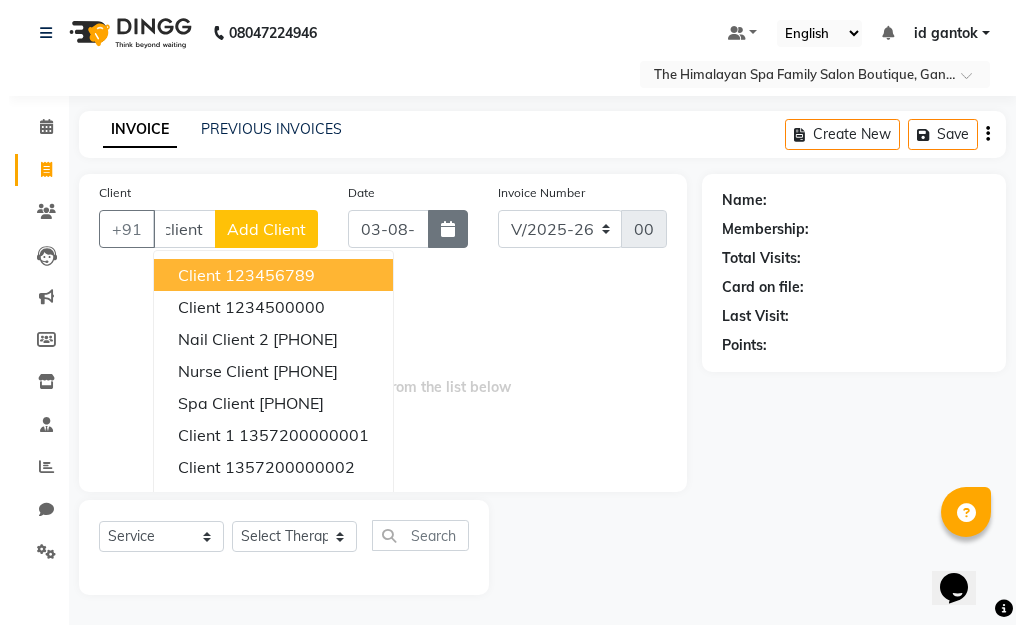 scroll, scrollTop: 0, scrollLeft: 0, axis: both 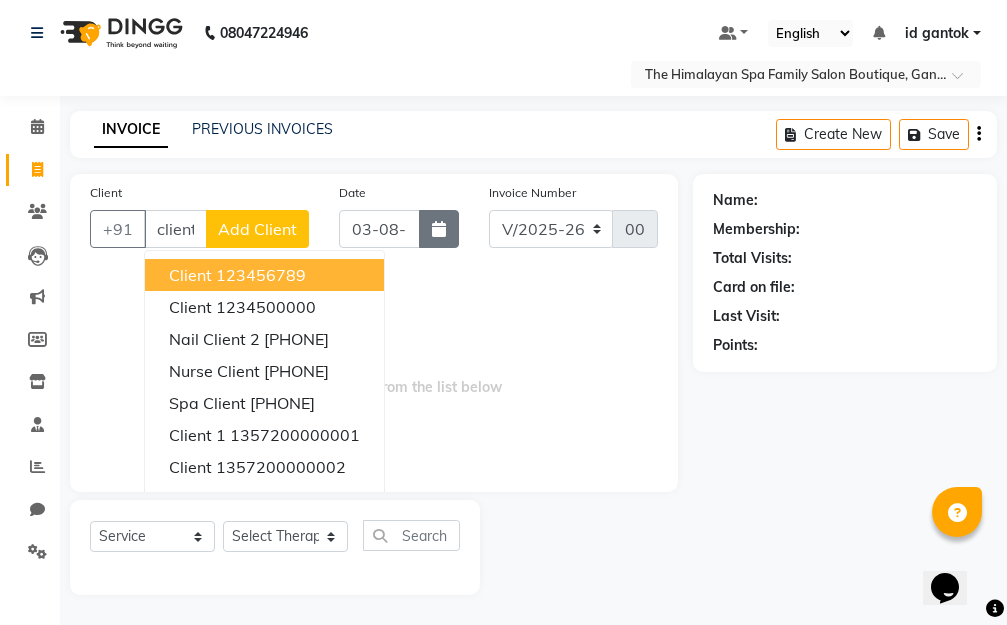 click 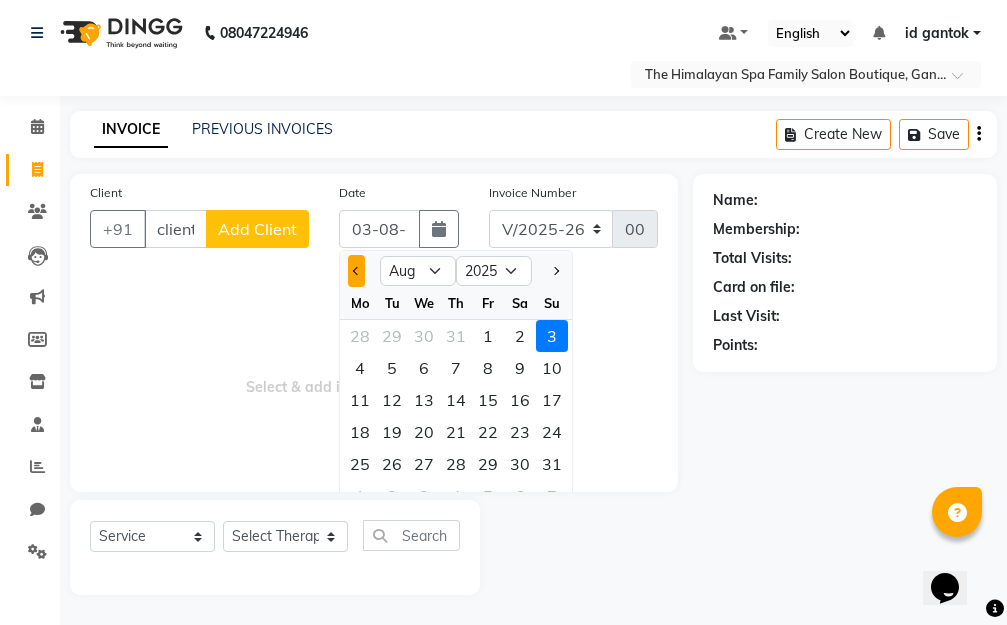 click 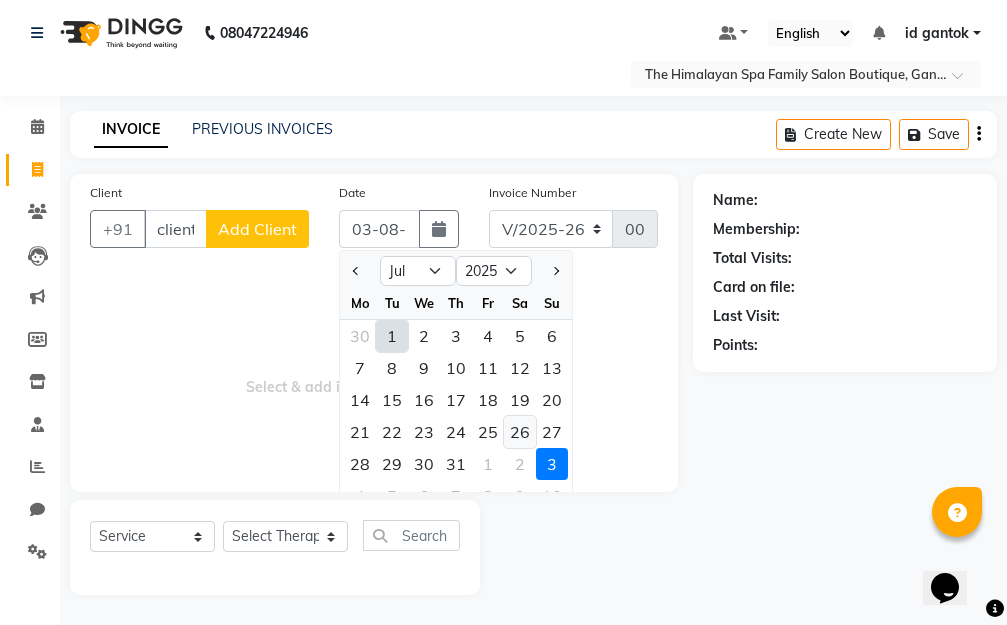 click on "26" 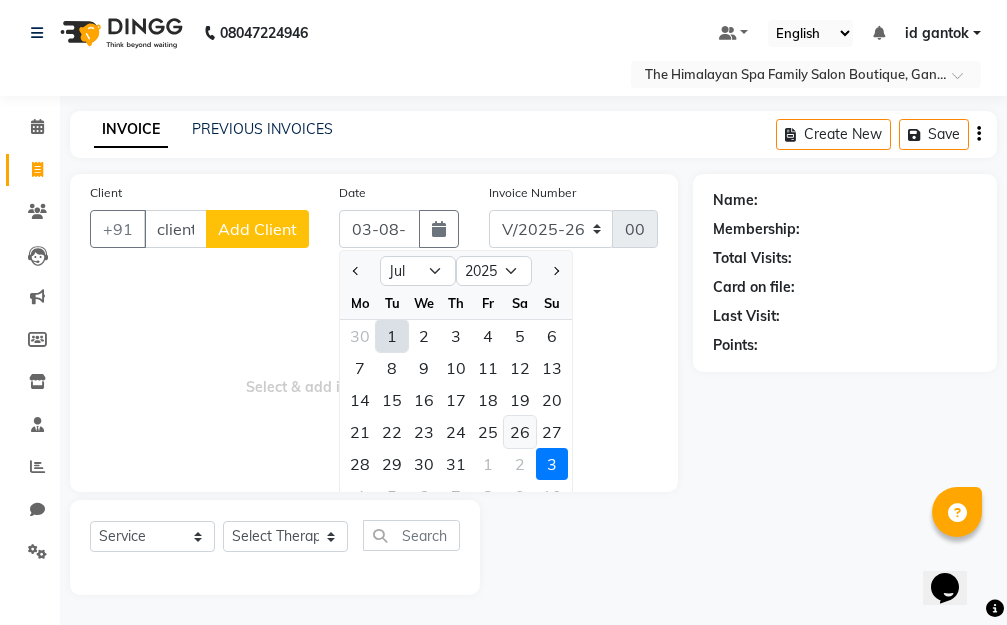 type on "26-07-2025" 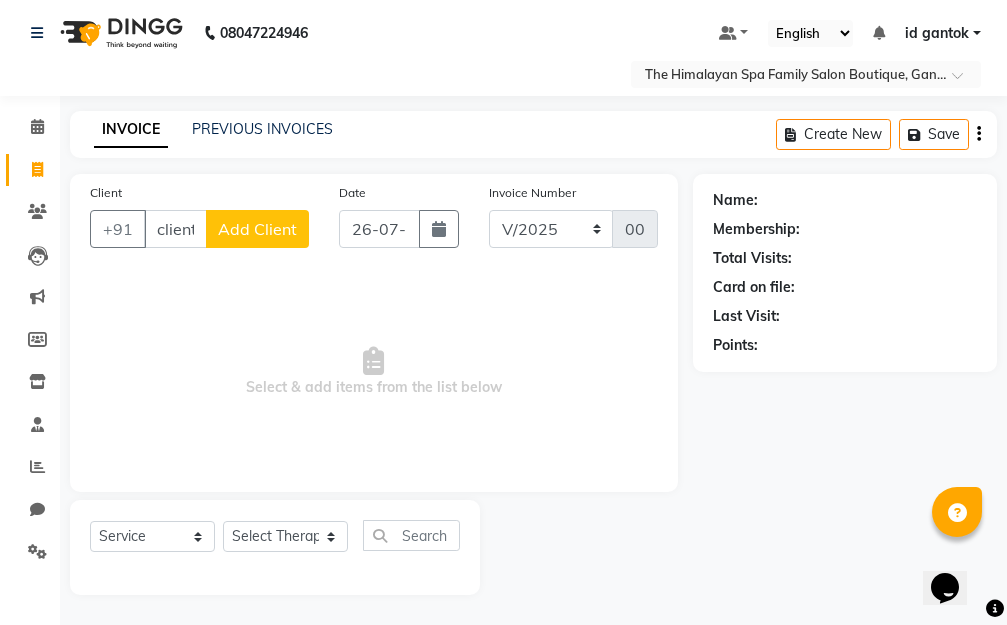 click on "Add Client" 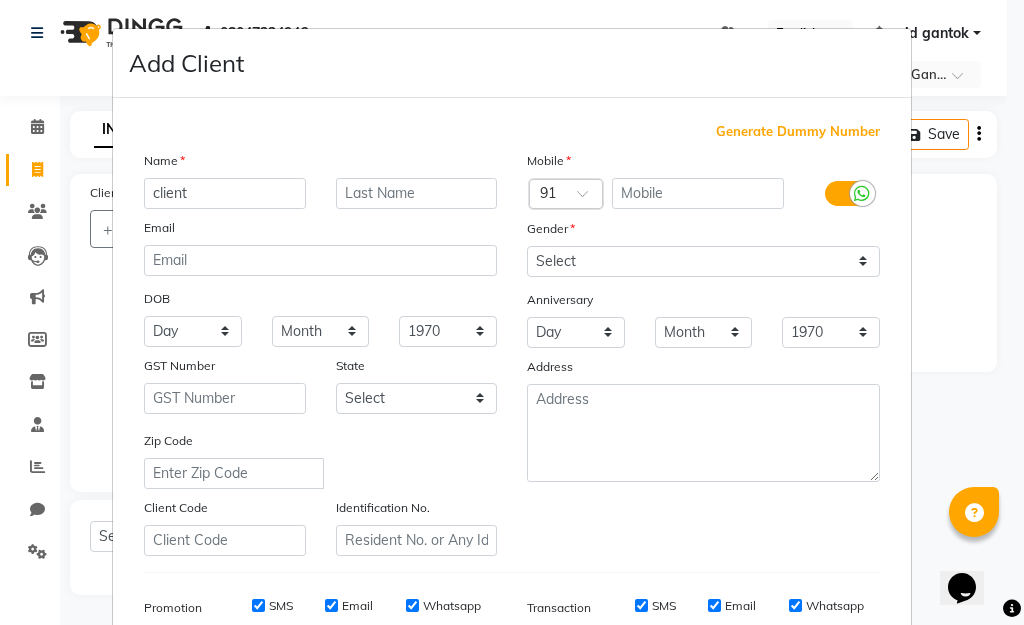 click on "Generate Dummy Number" at bounding box center [798, 132] 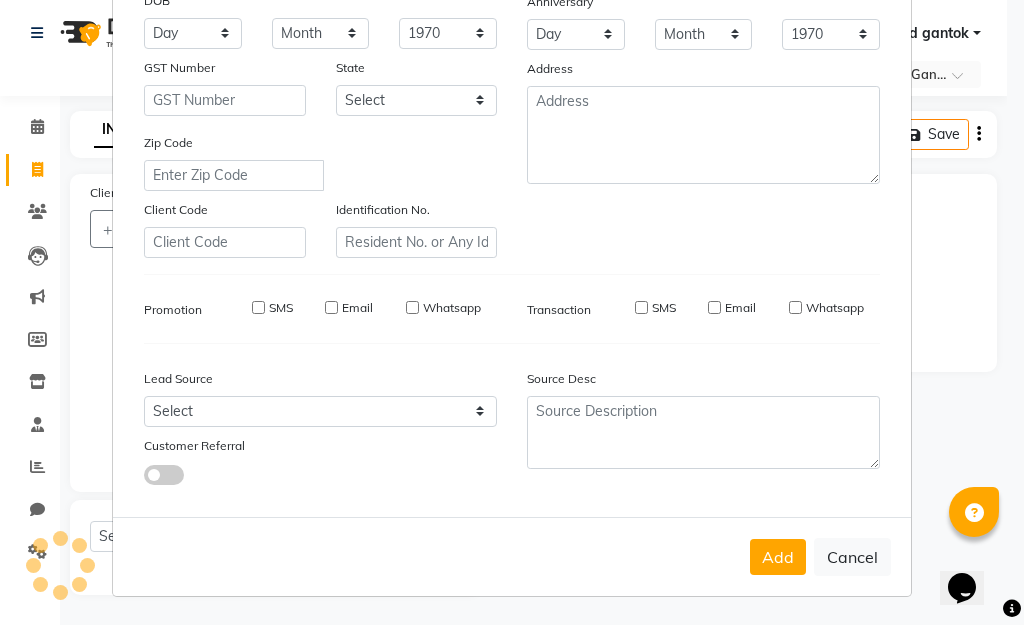 type on "1357200000014" 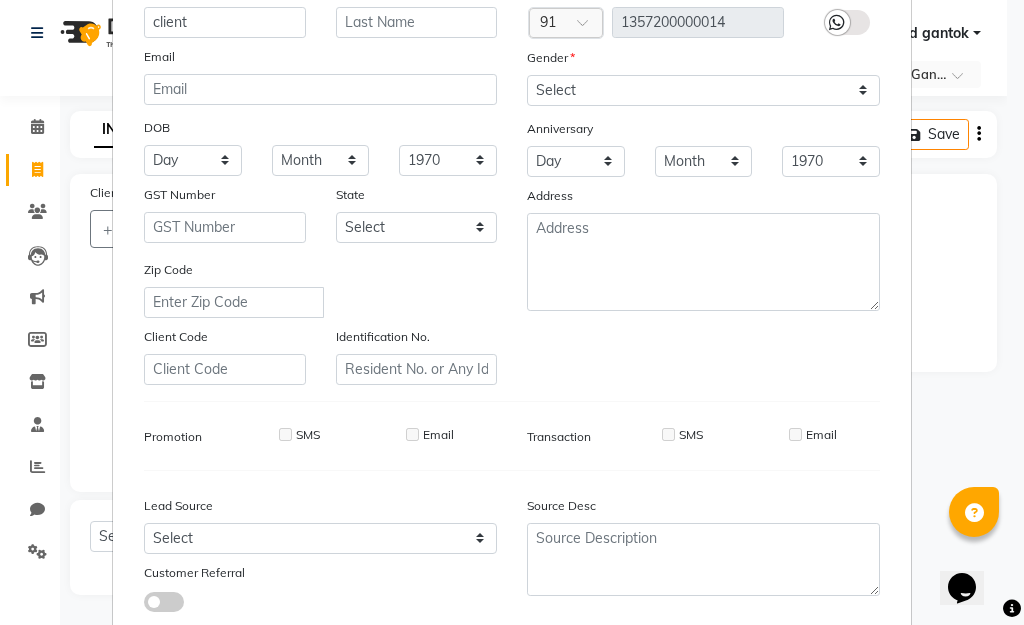 scroll, scrollTop: 0, scrollLeft: 0, axis: both 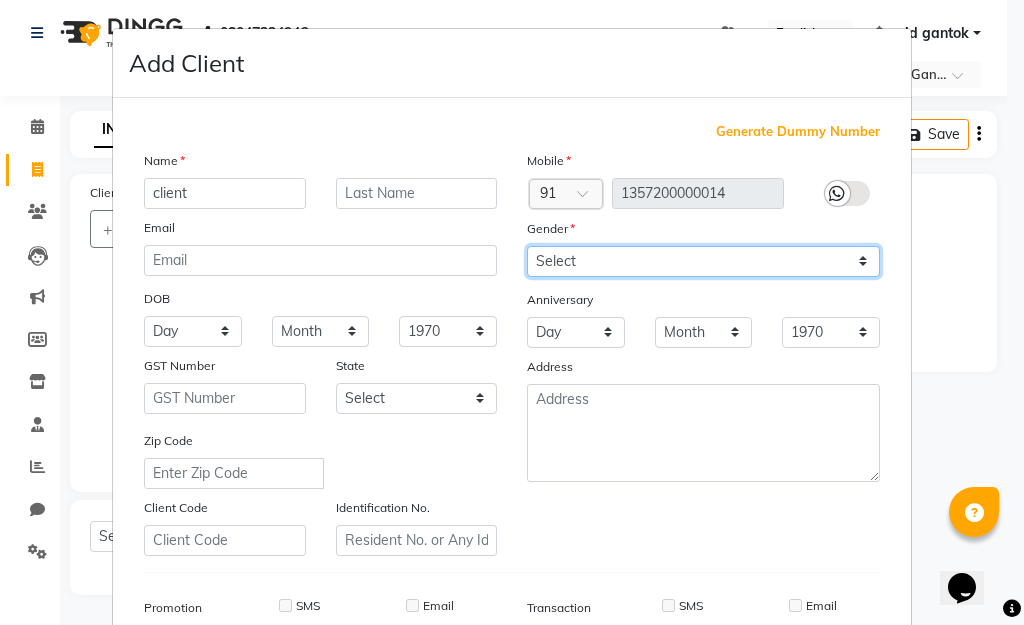 click on "Select Male Female Other Prefer Not To Say" at bounding box center [703, 261] 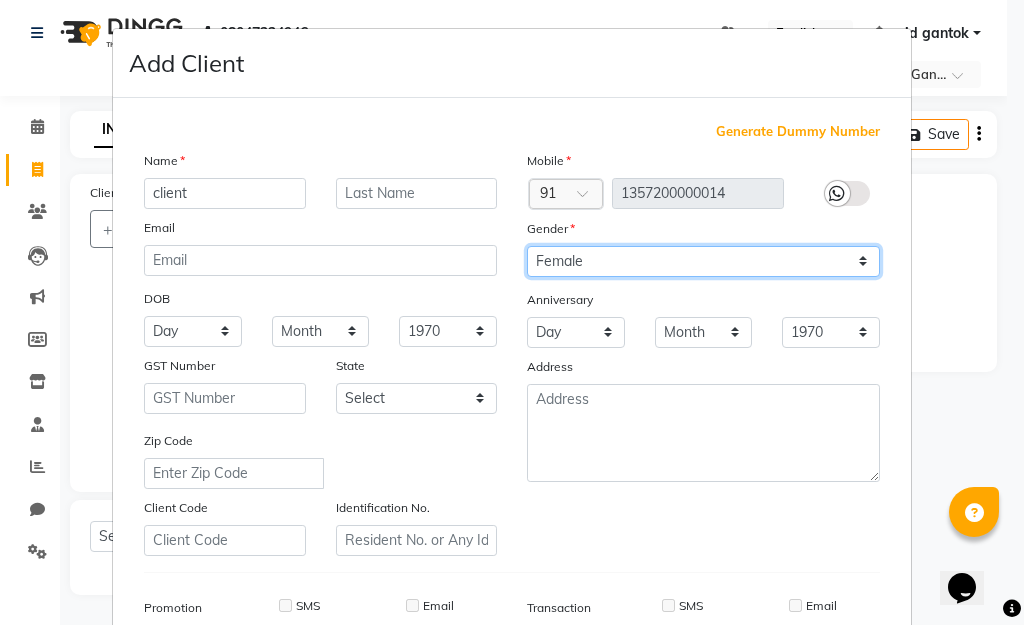 click on "Select Male Female Other Prefer Not To Say" at bounding box center (703, 261) 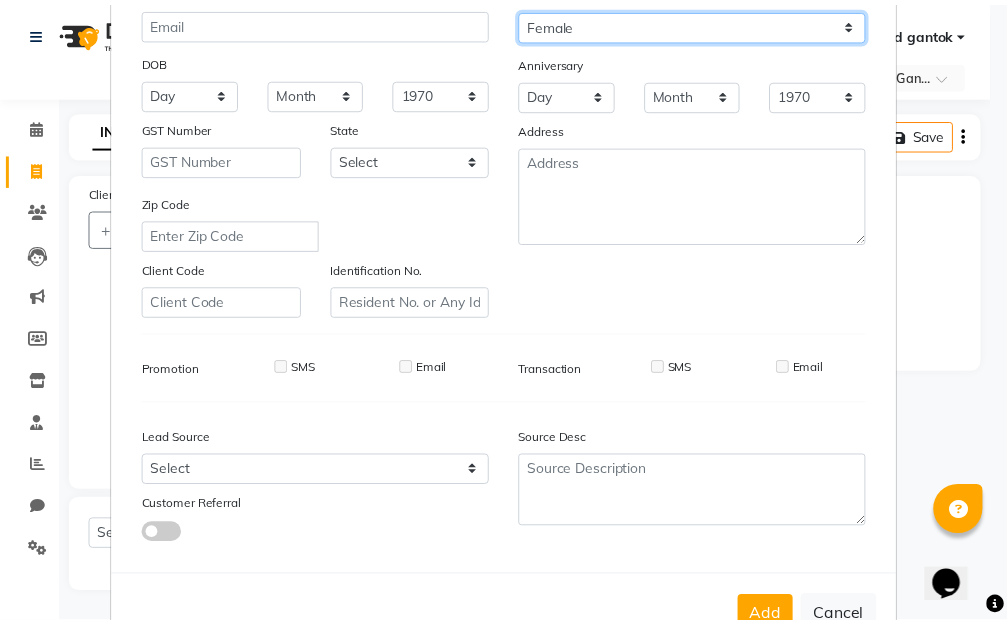 scroll, scrollTop: 298, scrollLeft: 0, axis: vertical 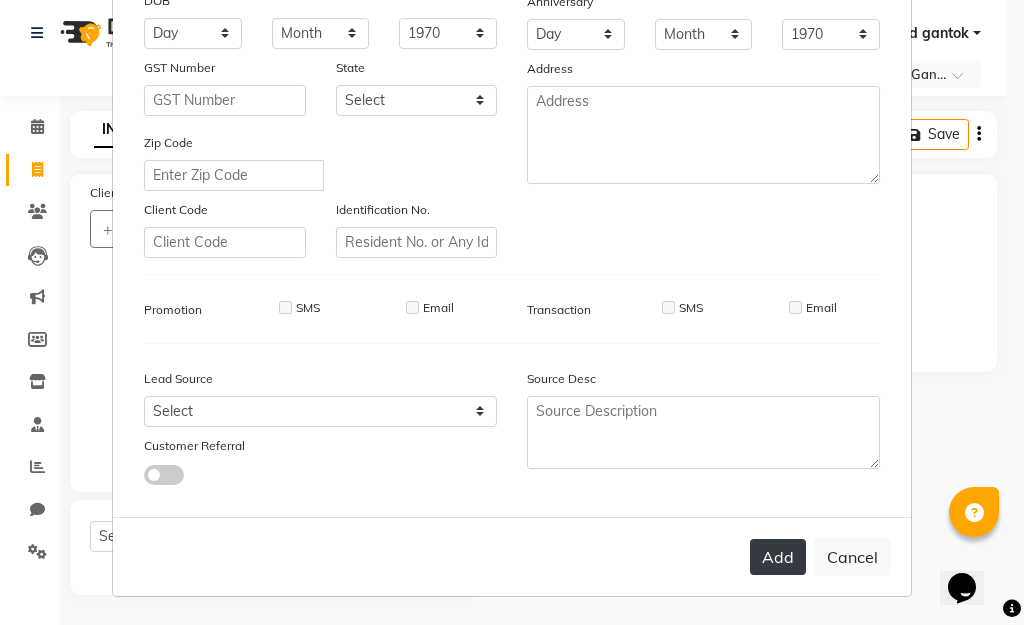 click on "Add" at bounding box center [778, 557] 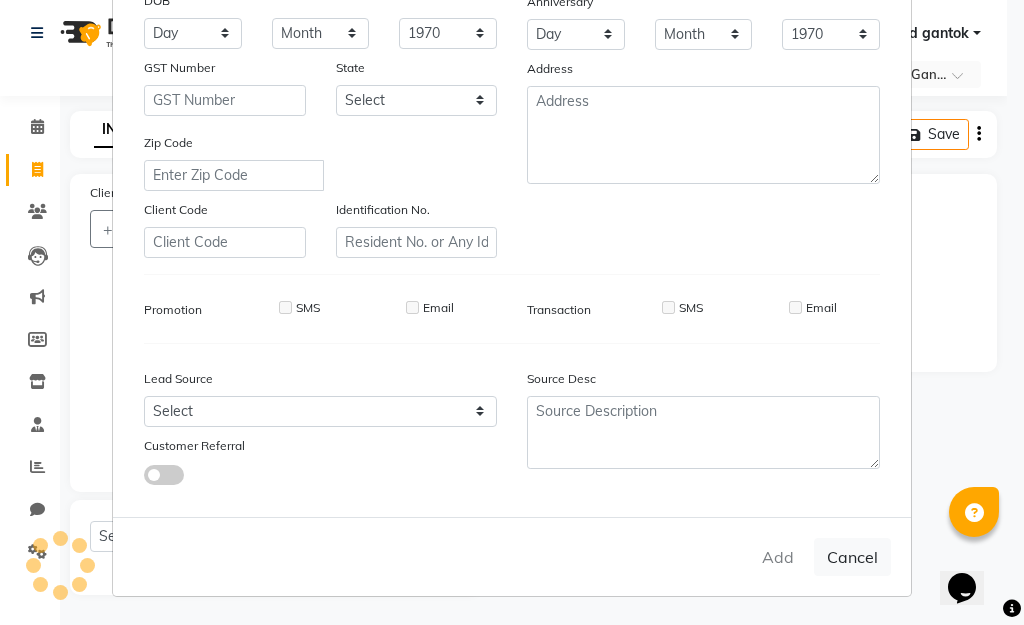 type on "1357200000014" 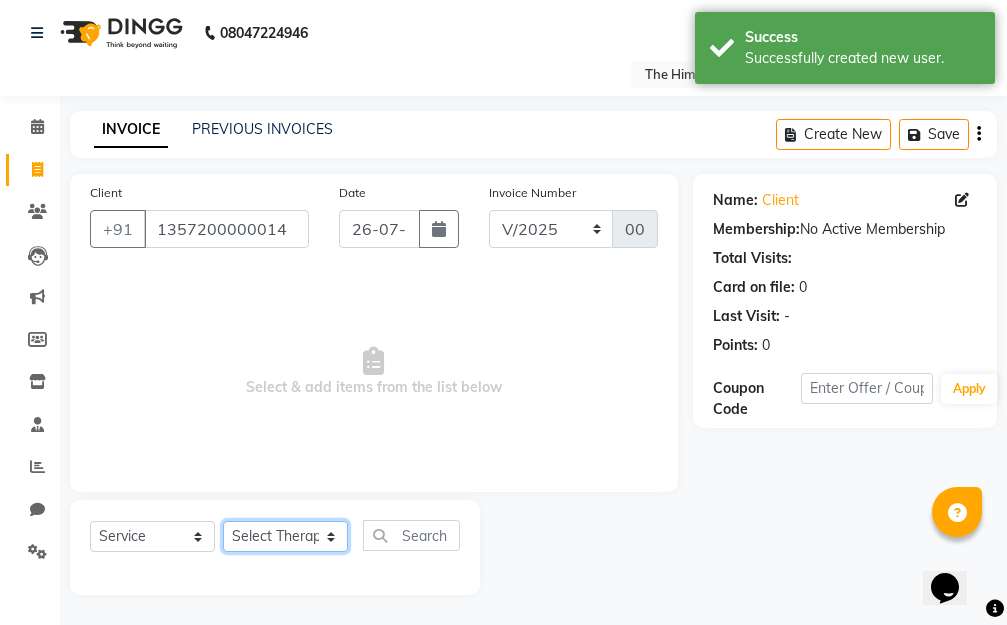 click on "Select Therapist Amar Anuradha  Binisha Bishal  Choden Chung Chung id gantok Rina  Satya  Sushila  Sushma  Totan" 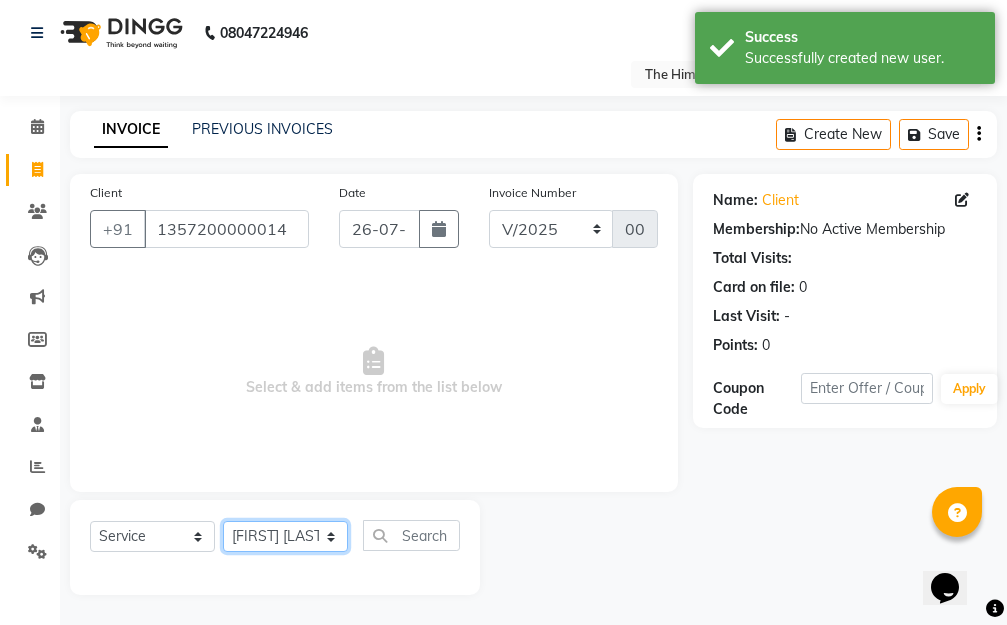 click on "Select Therapist Amar Anuradha  Binisha Bishal  Choden Chung Chung id gantok Rina  Satya  Sushila  Sushma  Totan" 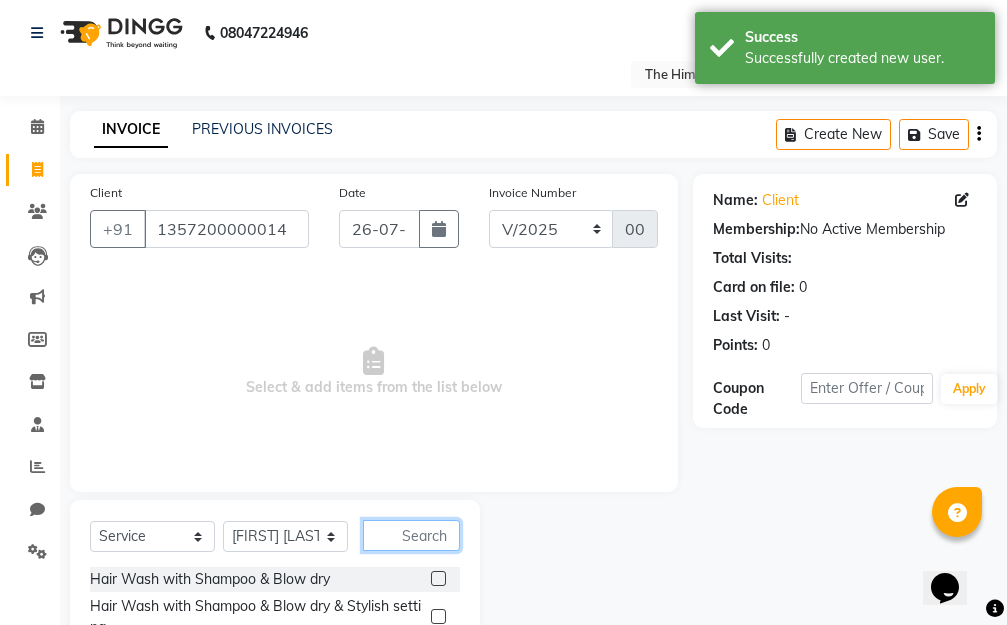 click 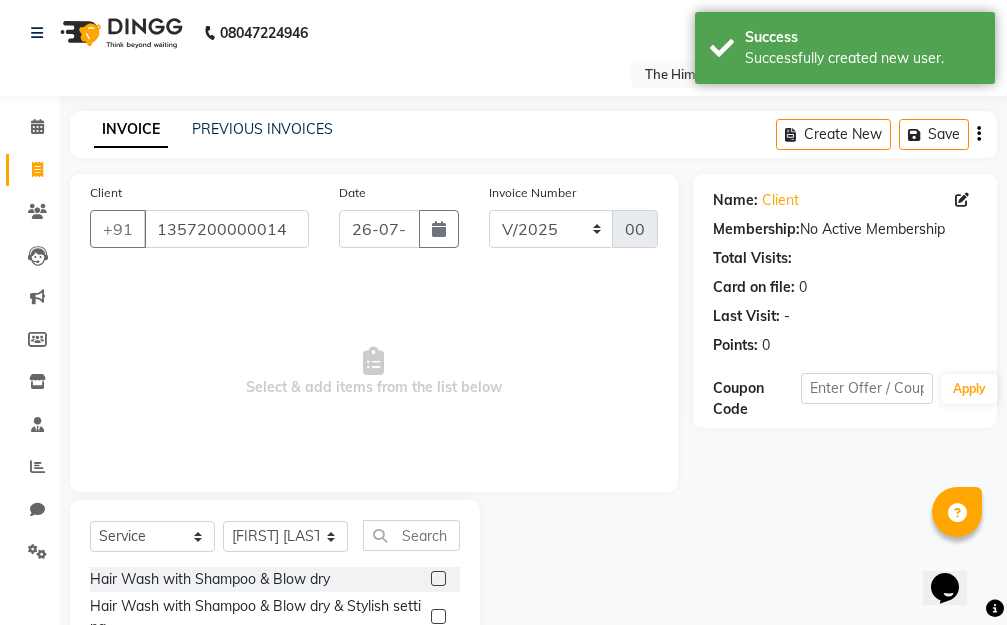 click 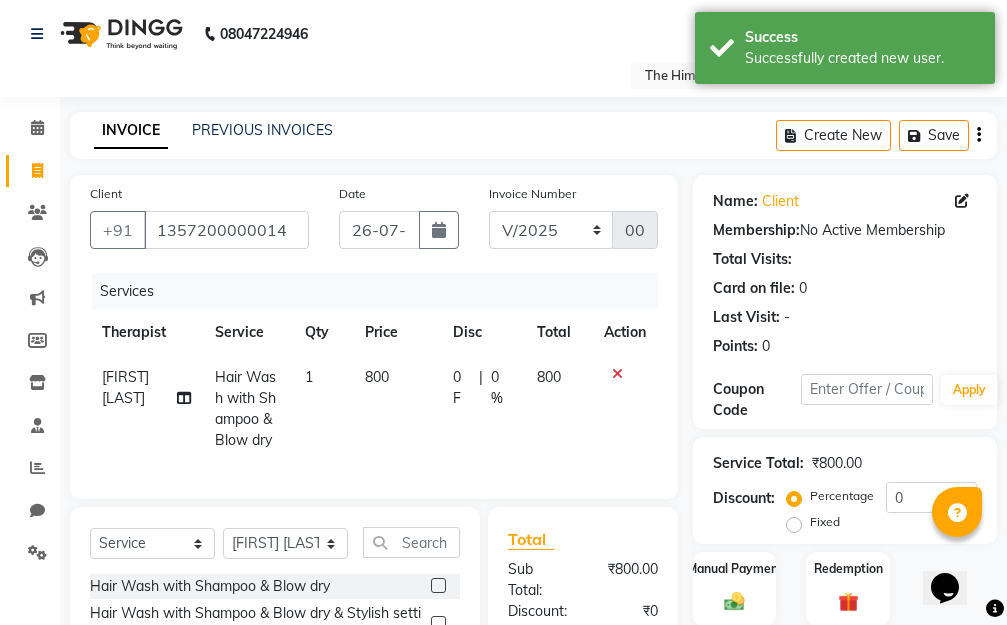 scroll, scrollTop: 0, scrollLeft: 0, axis: both 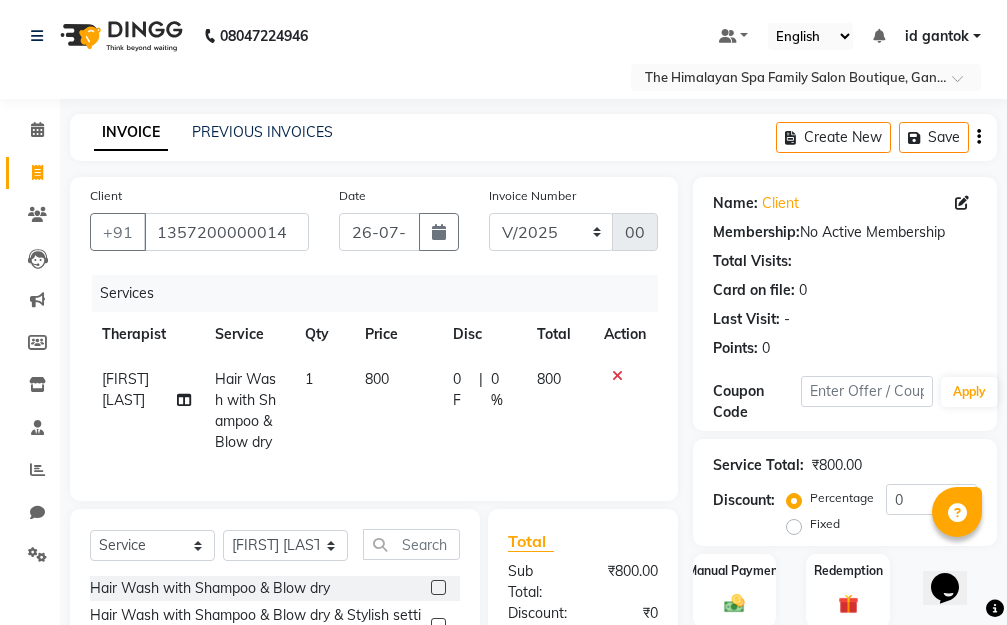 click 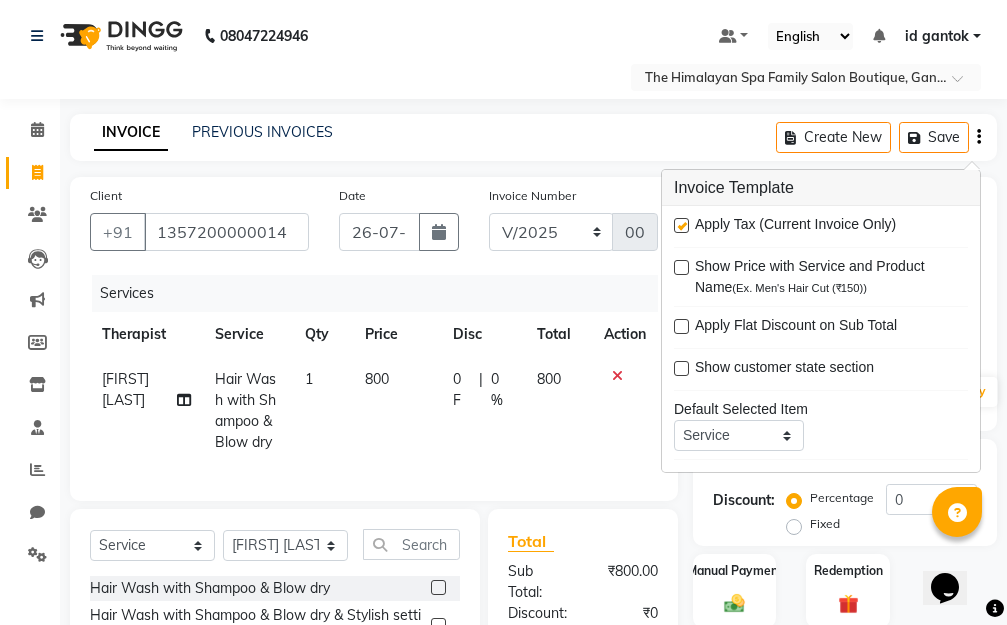 click at bounding box center [681, 225] 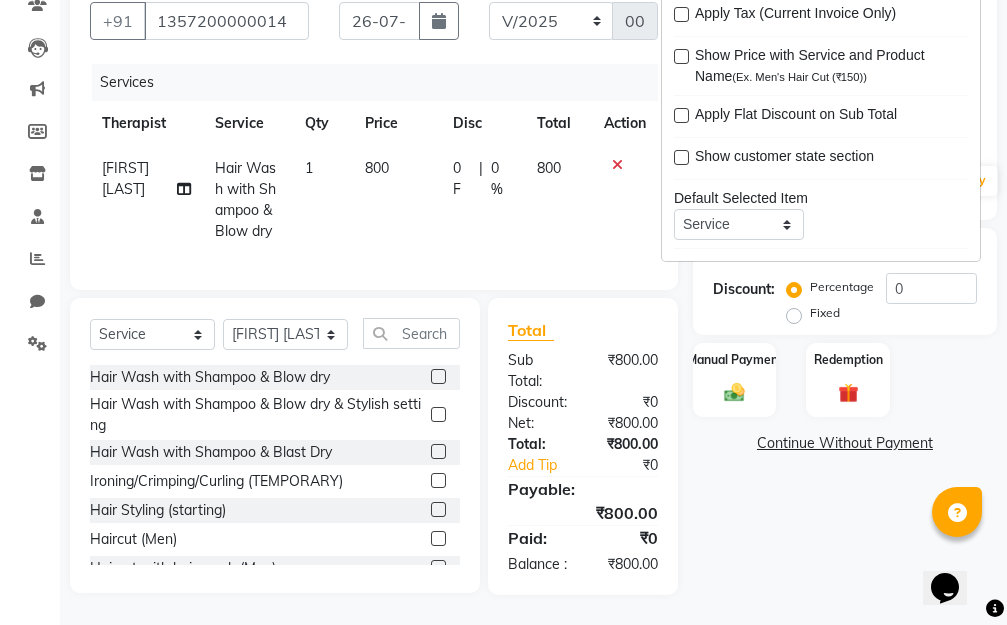 scroll, scrollTop: 249, scrollLeft: 0, axis: vertical 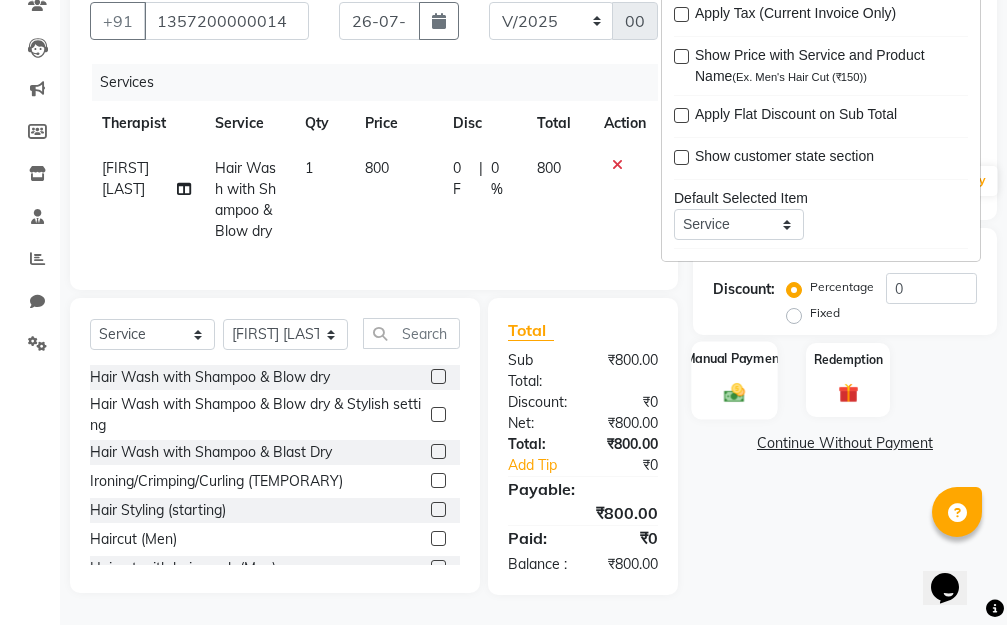 click 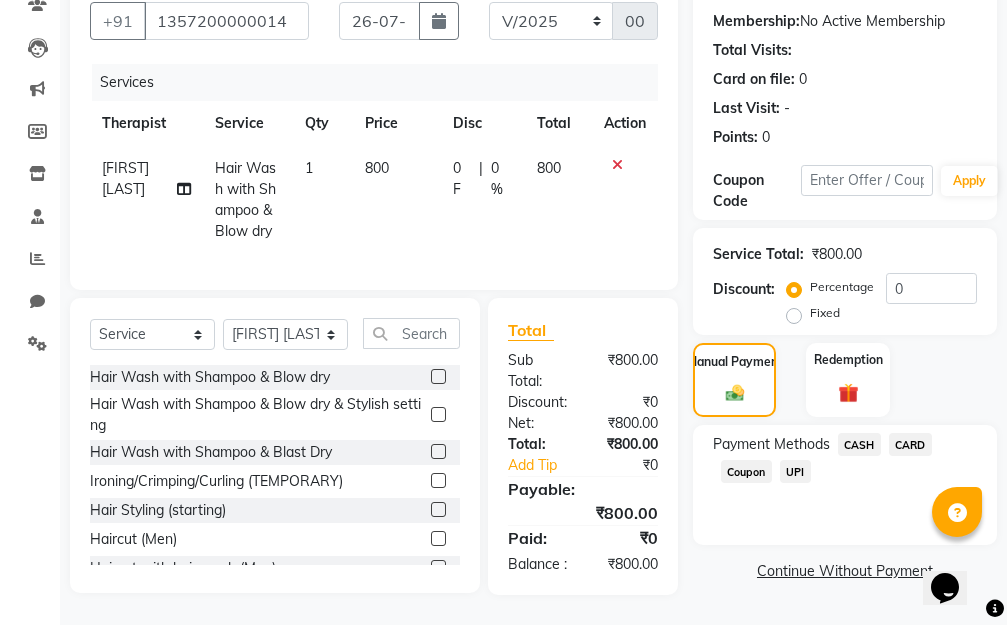 click on "CASH" 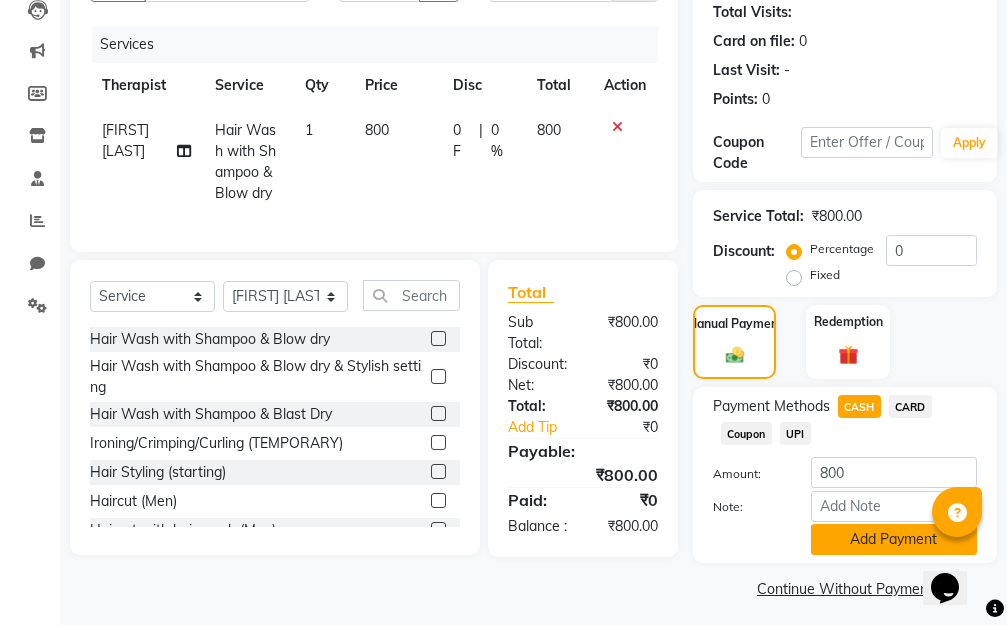 click on "Add Payment" 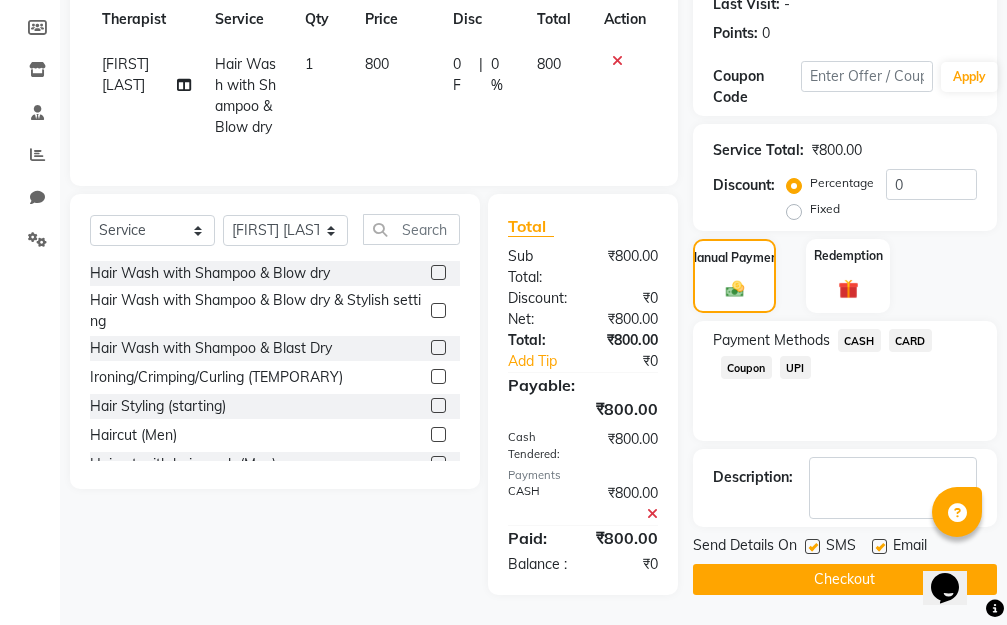 scroll, scrollTop: 353, scrollLeft: 0, axis: vertical 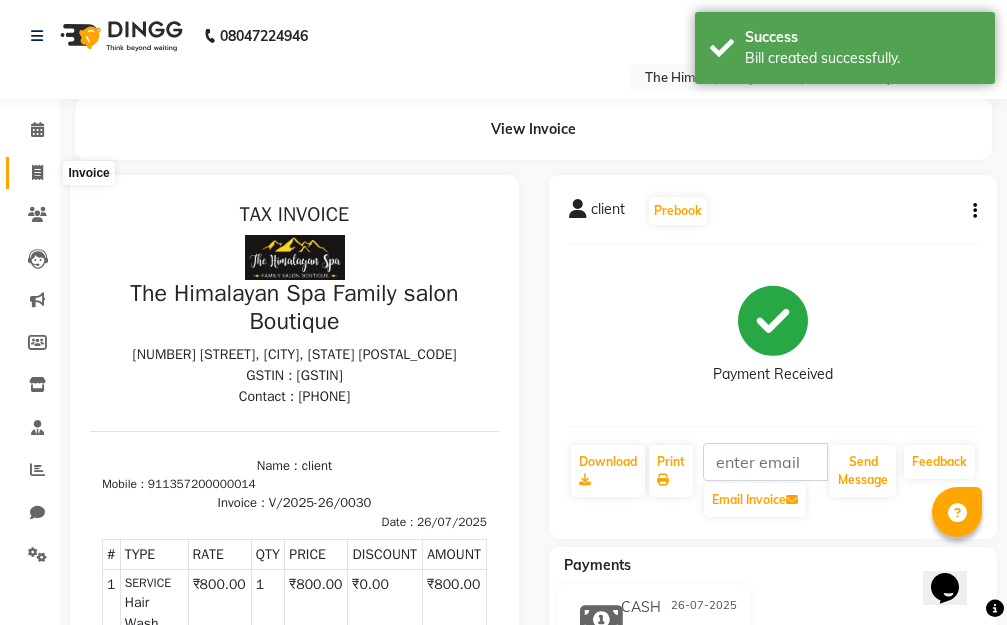 click 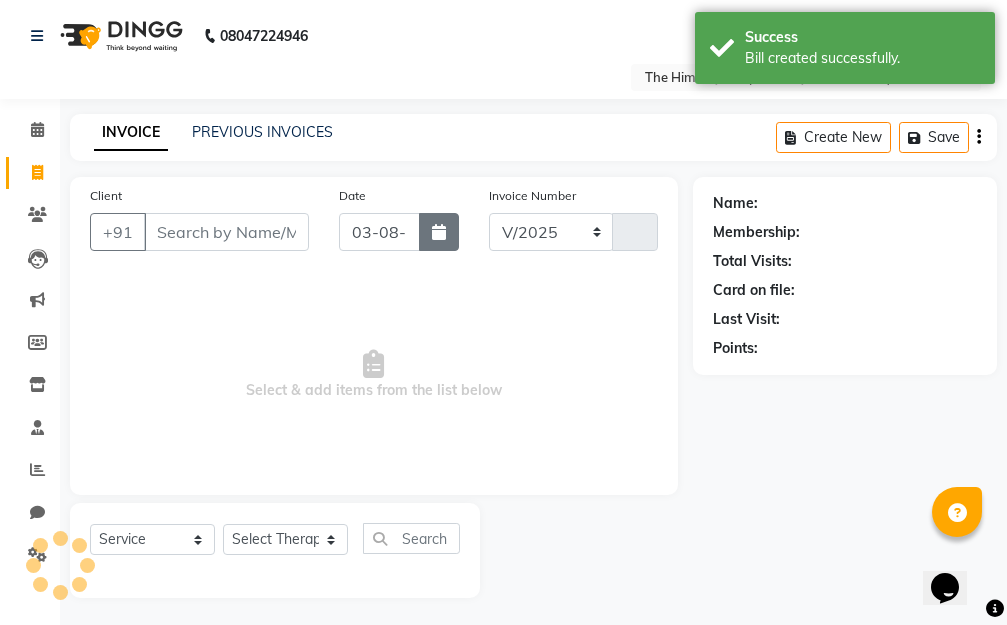 scroll, scrollTop: 3, scrollLeft: 0, axis: vertical 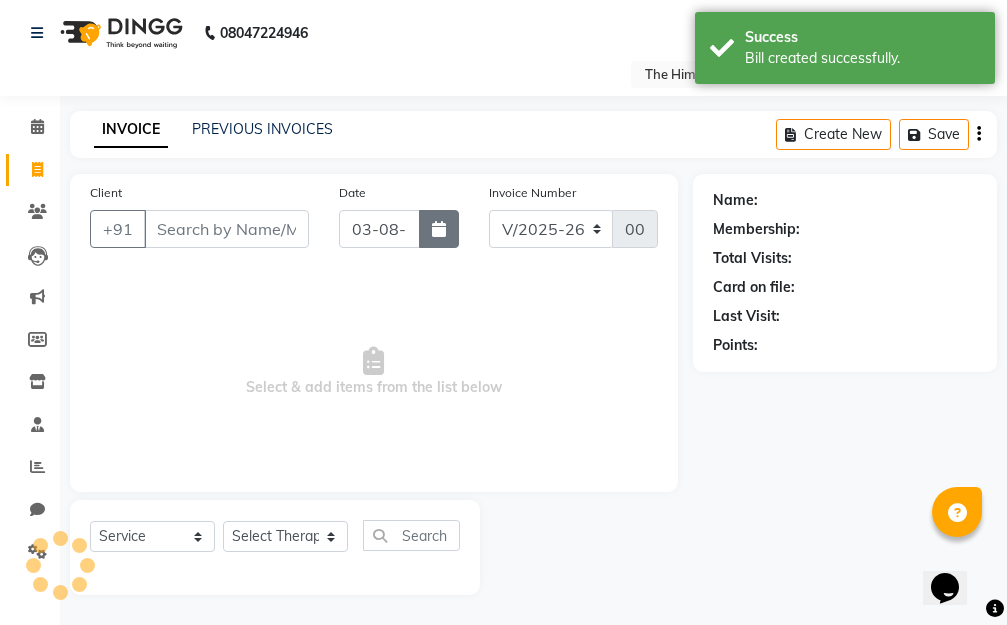 click 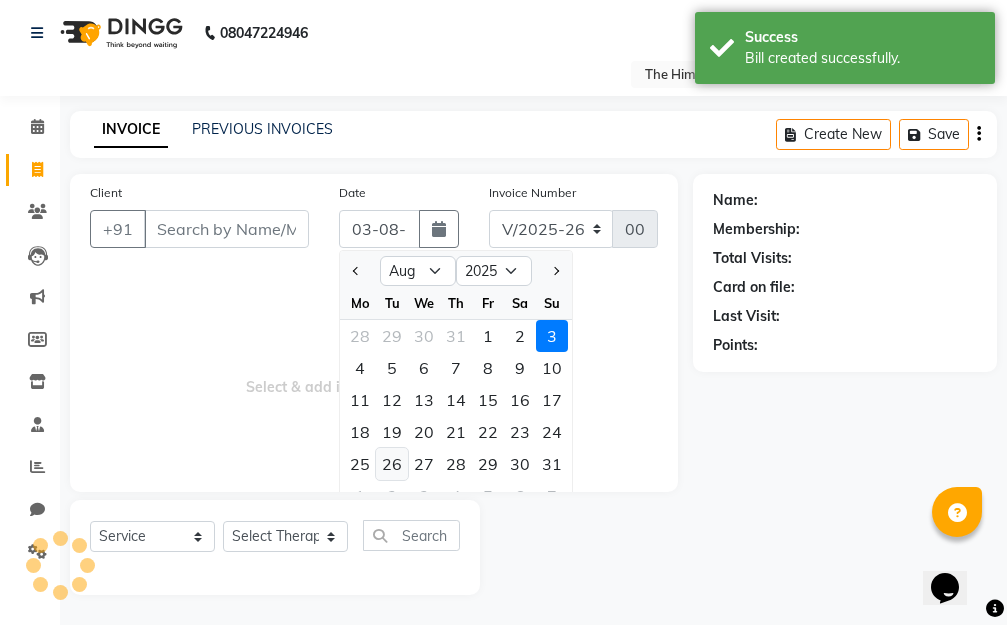 click on "26" 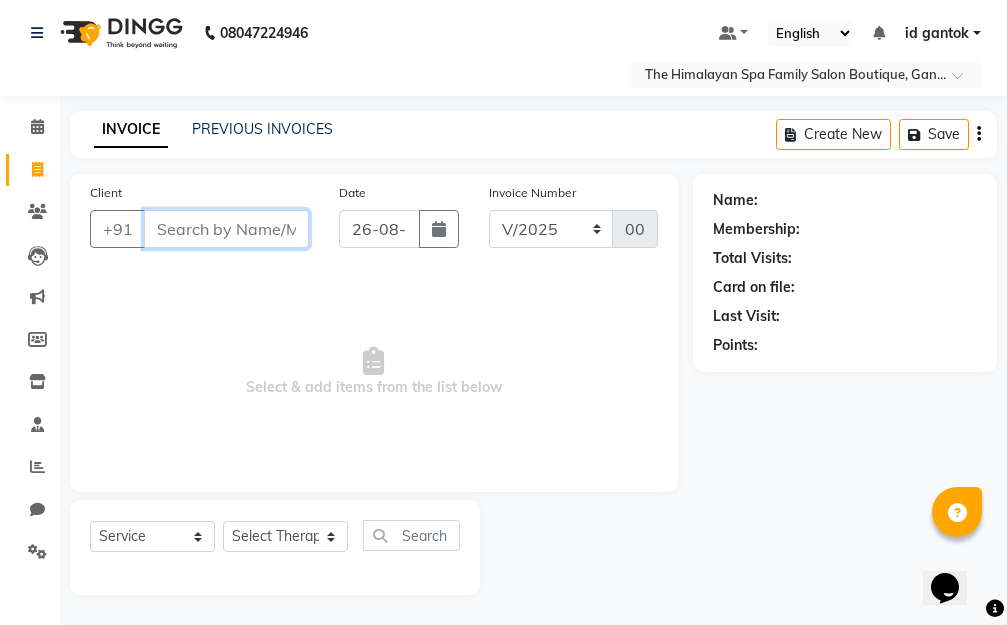 click on "Client" at bounding box center [226, 229] 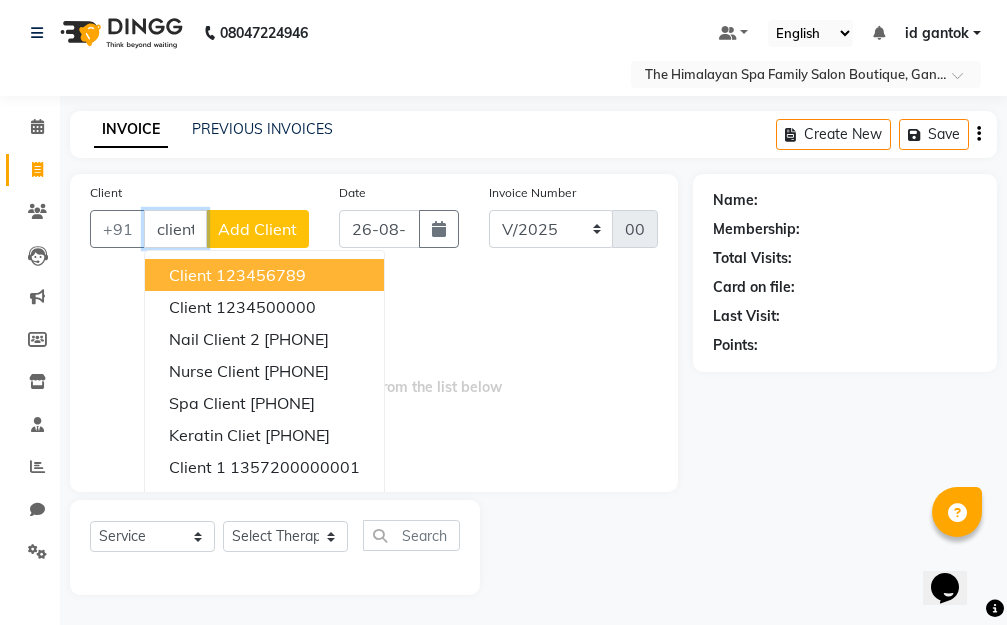 scroll, scrollTop: 0, scrollLeft: 3, axis: horizontal 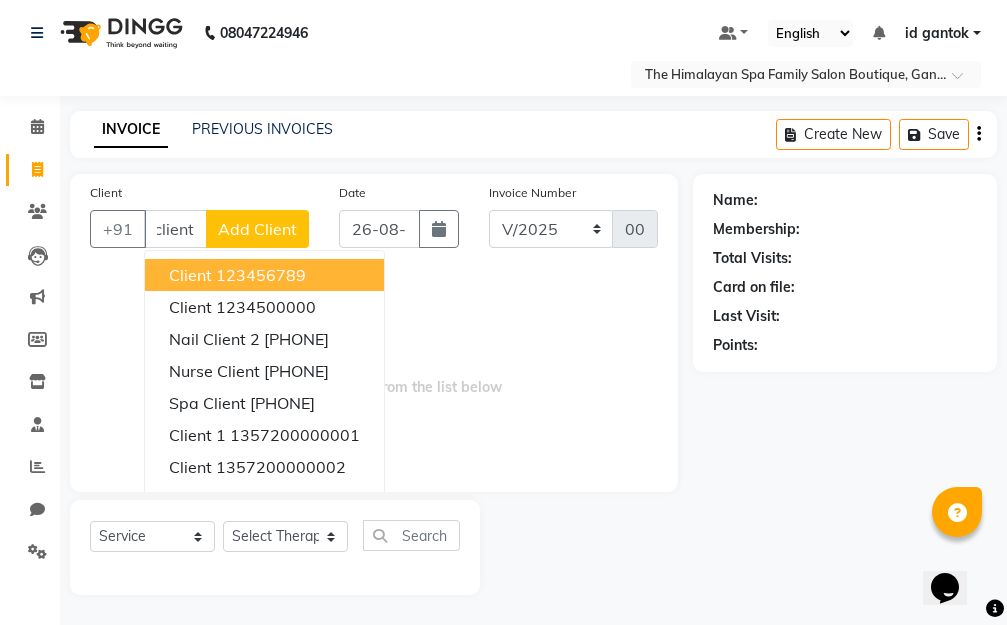 click on "Add Client" 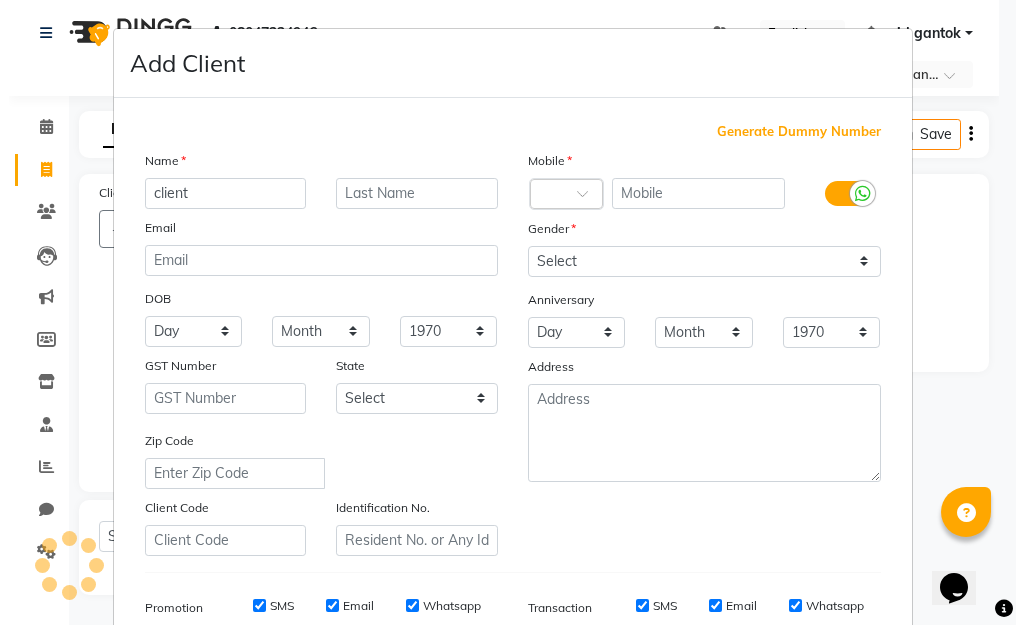 scroll, scrollTop: 0, scrollLeft: 0, axis: both 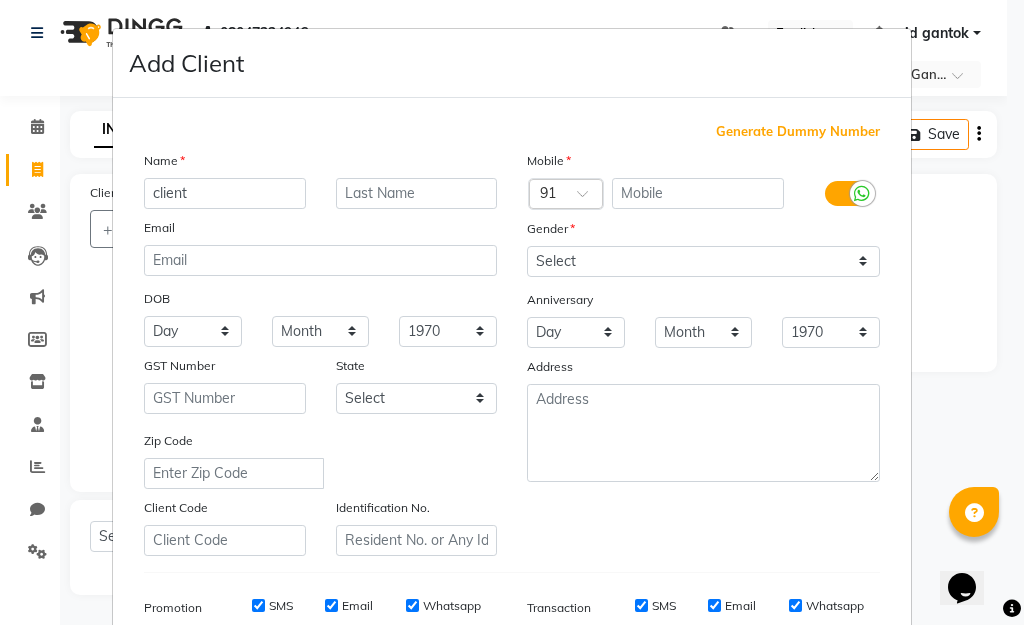 click on "Generate Dummy Number Name client Email DOB Day 01 02 03 04 05 06 07 08 09 10 11 12 13 14 15 16 17 18 19 20 21 22 23 24 25 26 27 28 29 30 31 Month January February March April May June July August September October November December 1940 1941 1942 1943 1944 1945 1946 1947 1948 1949 1950 1951 1952 1953 1954 1955 1956 1957 1958 1959 1960 1961 1962 1963 1964 1965 1966 1967 1968 1969 1970 1971 1972 1973 1974 1975 1976 1977 1978 1979 1980 1981 1982 1983 1984 1985 1986 1987 1988 1989 1990 1991 1992 1993 1994 1995 1996 1997 1998 1999 2000 2001 2002 2003 2004 2005 2006 2007 2008 2009 2010 2011 2012 2013 2014 2015 2016 2017 2018 2019 2020 2021 2022 2023 2024 GST Number State Select Andaman and Nicobar Islands Andhra Pradesh Arunachal Pradesh Assam Bihar Chandigarh Chhattisgarh Dadra and Nagar Haveli Daman and Diu Delhi Goa Gujarat Haryana Himachal Pradesh Jammu and Kashmir Jharkhand Karnataka Kerala Lakshadweep Madhya Pradesh Maharashtra Manipur Meghalaya Mizoram Nagaland Odisha Pondicherry Punjab Rajasthan Sikkim ×" at bounding box center (512, 456) 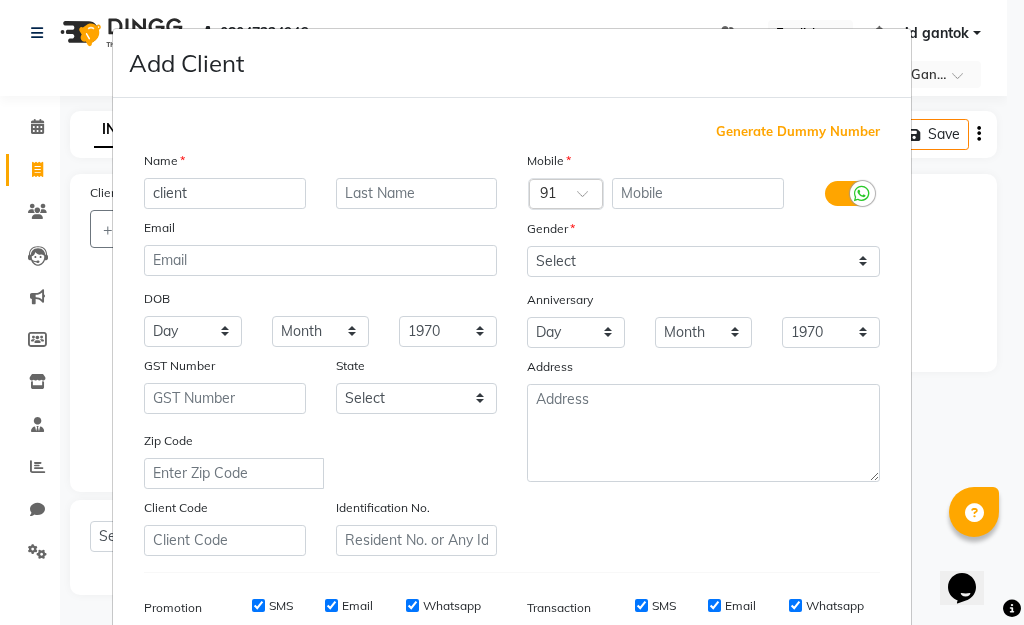 click on "Generate Dummy Number" at bounding box center (798, 132) 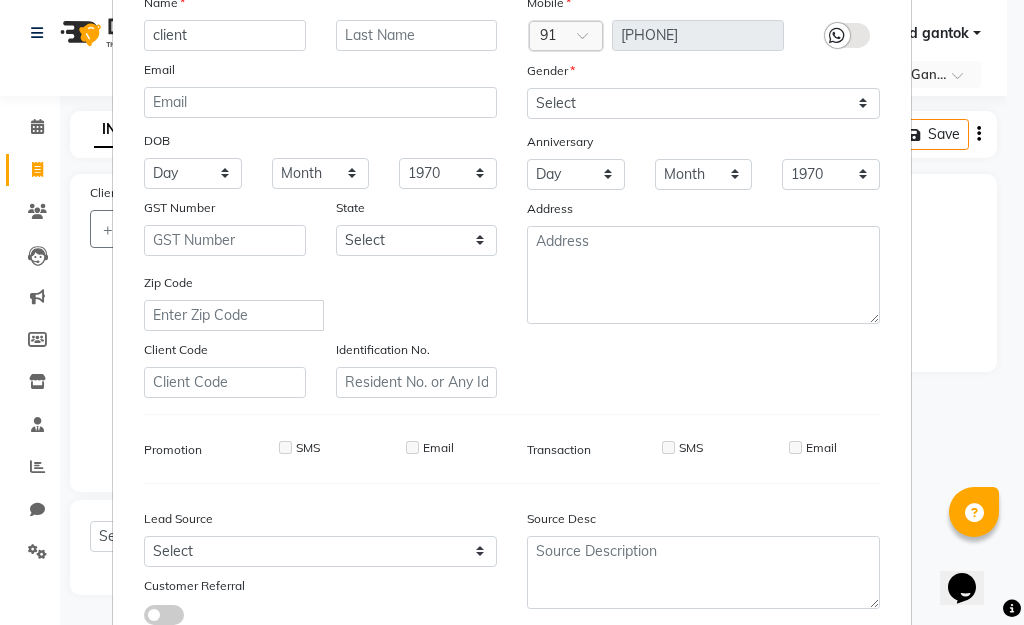 scroll, scrollTop: 298, scrollLeft: 0, axis: vertical 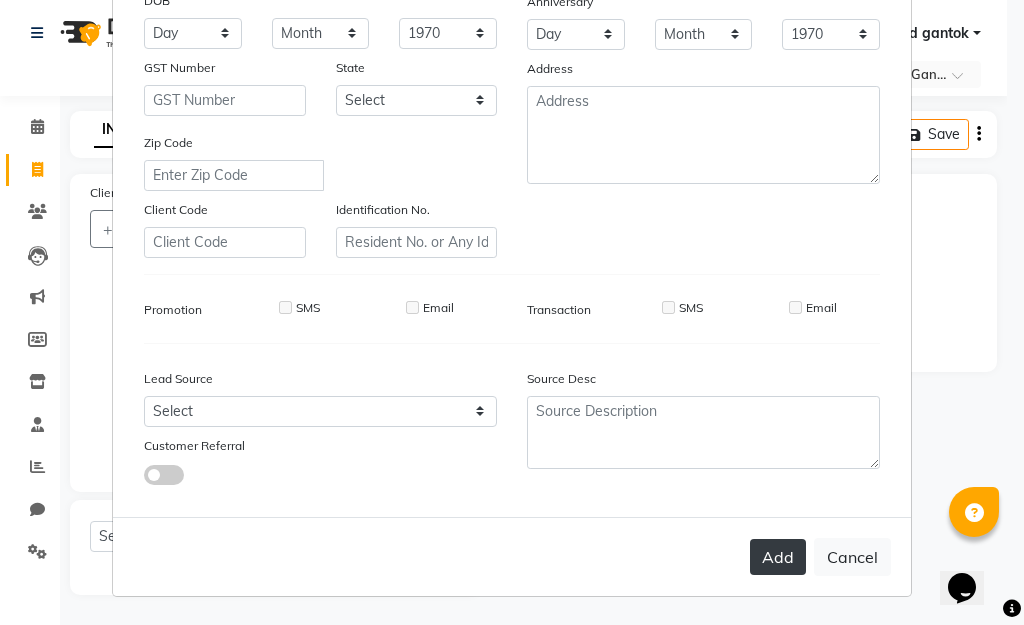 click on "Add" at bounding box center (778, 557) 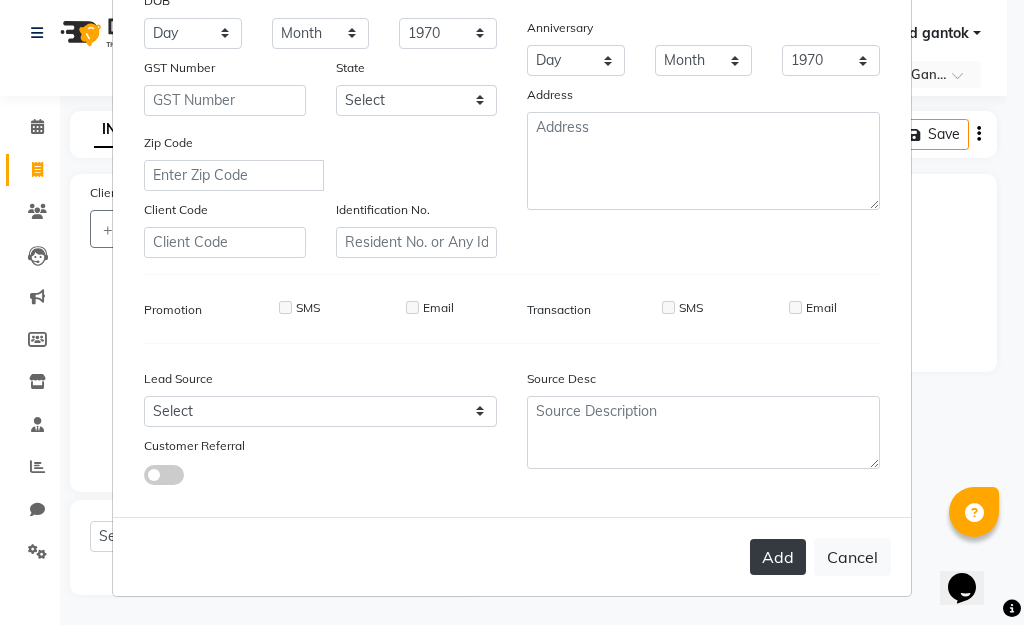 click on "Add" at bounding box center [778, 557] 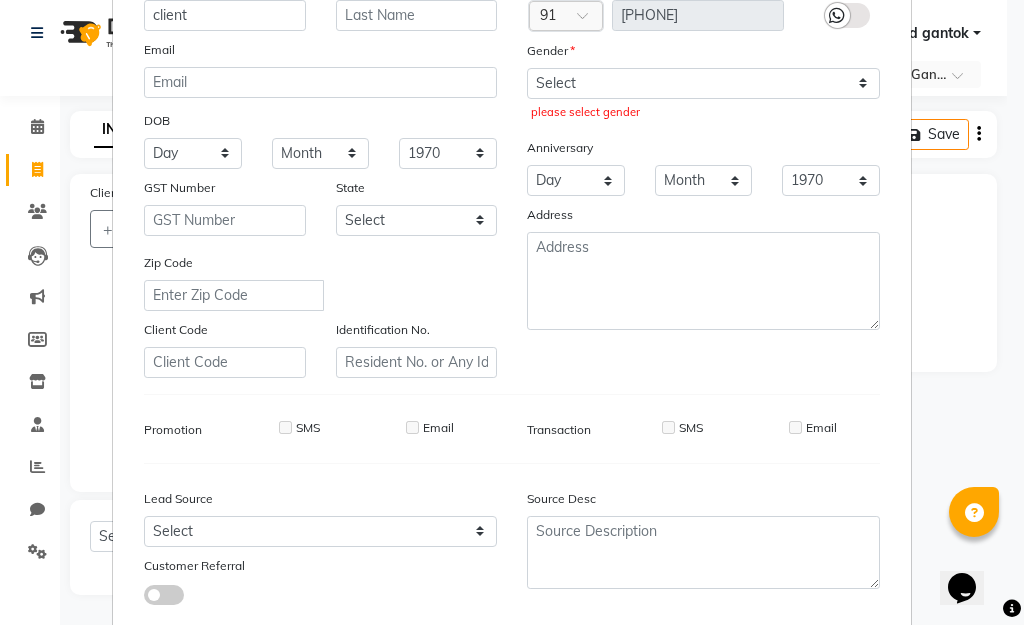 scroll, scrollTop: 0, scrollLeft: 0, axis: both 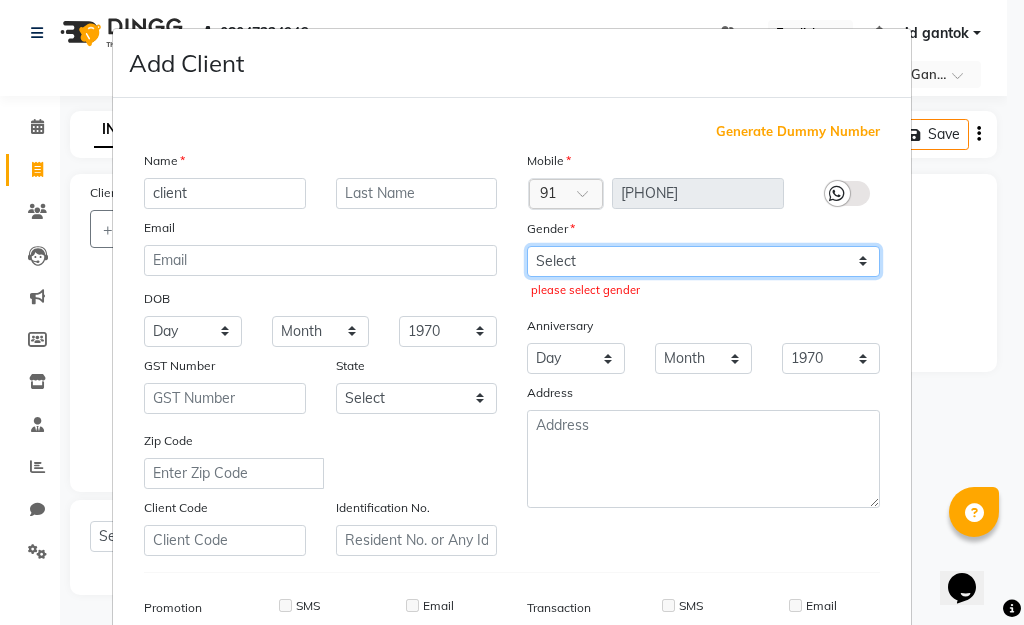 click on "Select Male Female Other Prefer Not To Say" at bounding box center [703, 261] 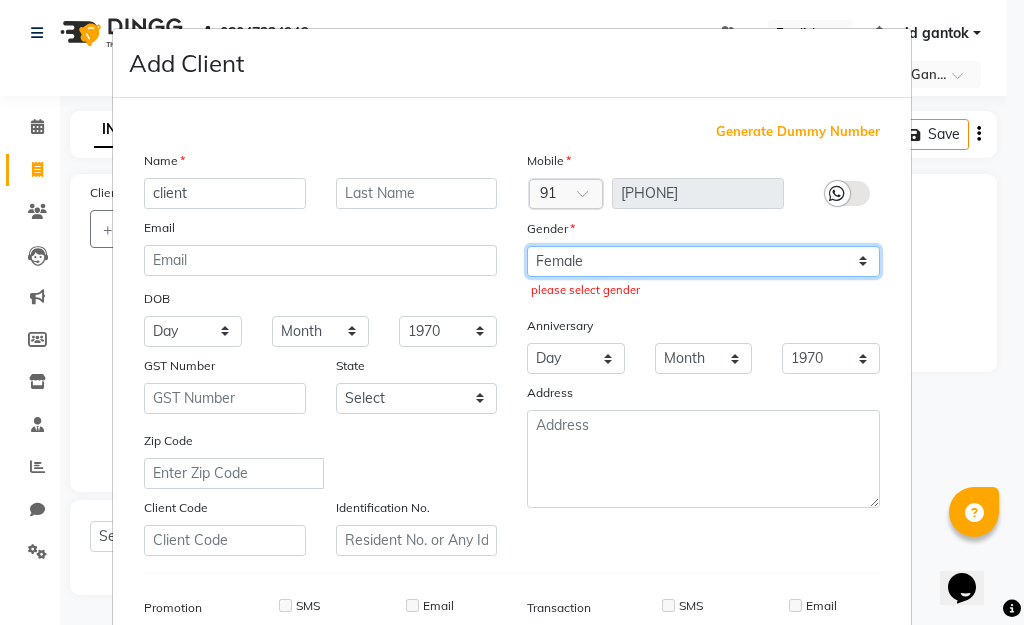 click on "Select Male Female Other Prefer Not To Say" at bounding box center (703, 261) 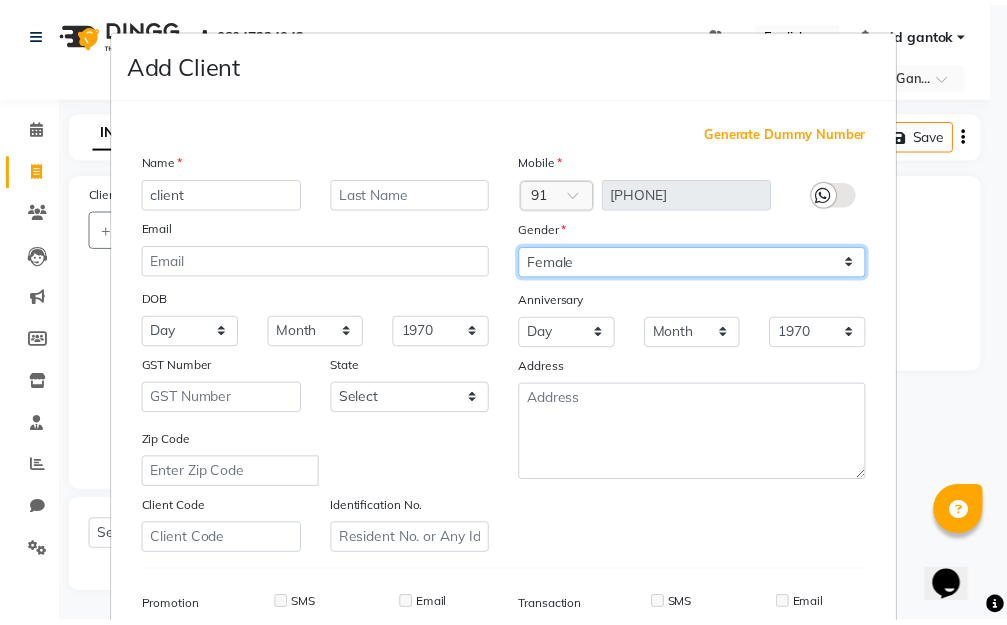 scroll, scrollTop: 298, scrollLeft: 0, axis: vertical 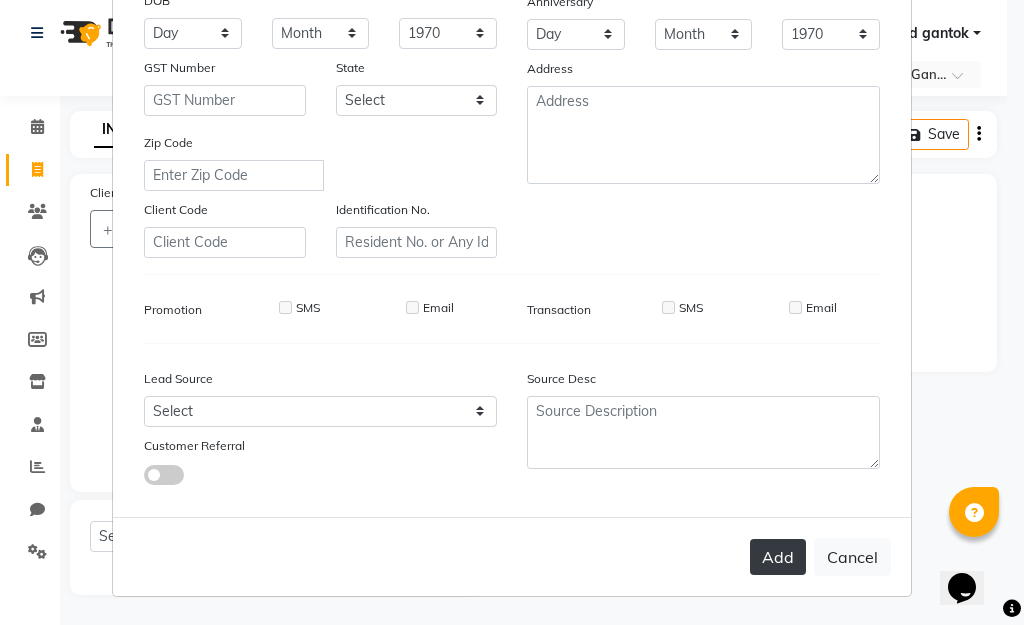 click on "Add" at bounding box center (778, 557) 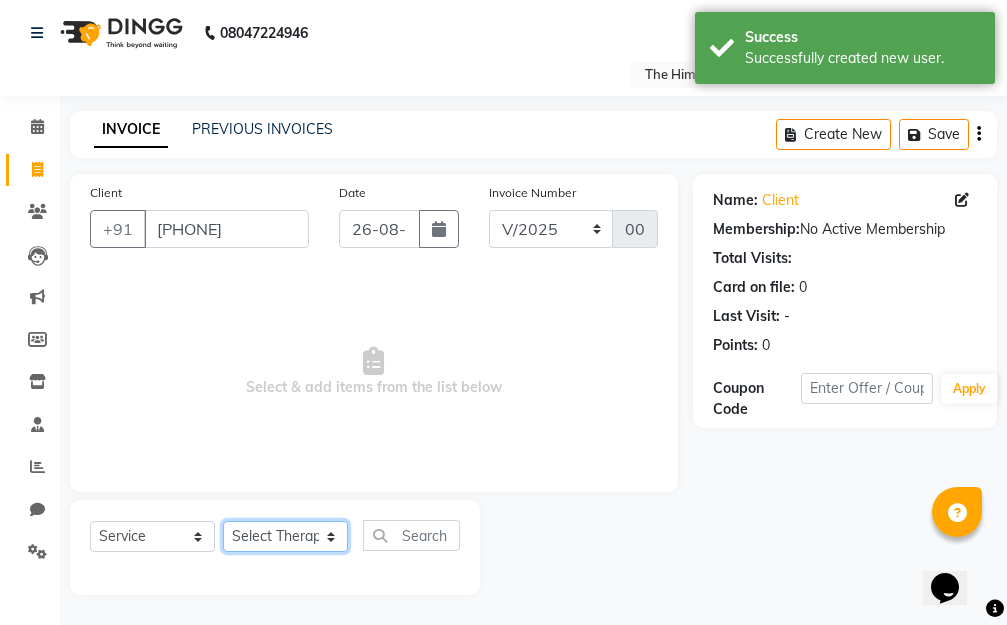 click on "Select Therapist Amar Anuradha  Binisha Bishal  Choden Chung Chung id gantok Rina  Satya  Sushila  Sushma  Totan" 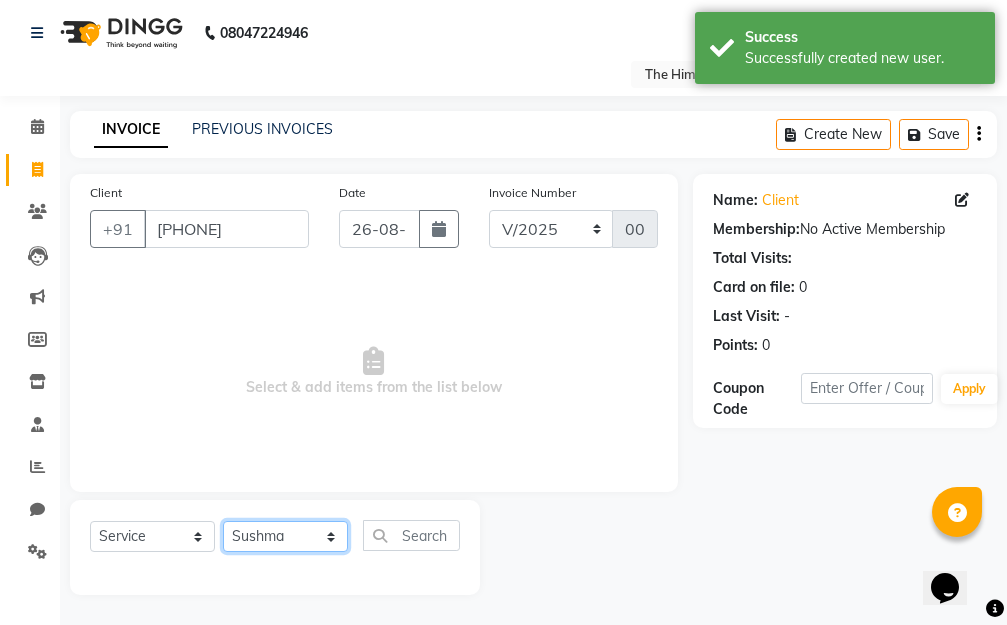 click on "Select Therapist Amar Anuradha  Binisha Bishal  Choden Chung Chung id gantok Rina  Satya  Sushila  Sushma  Totan" 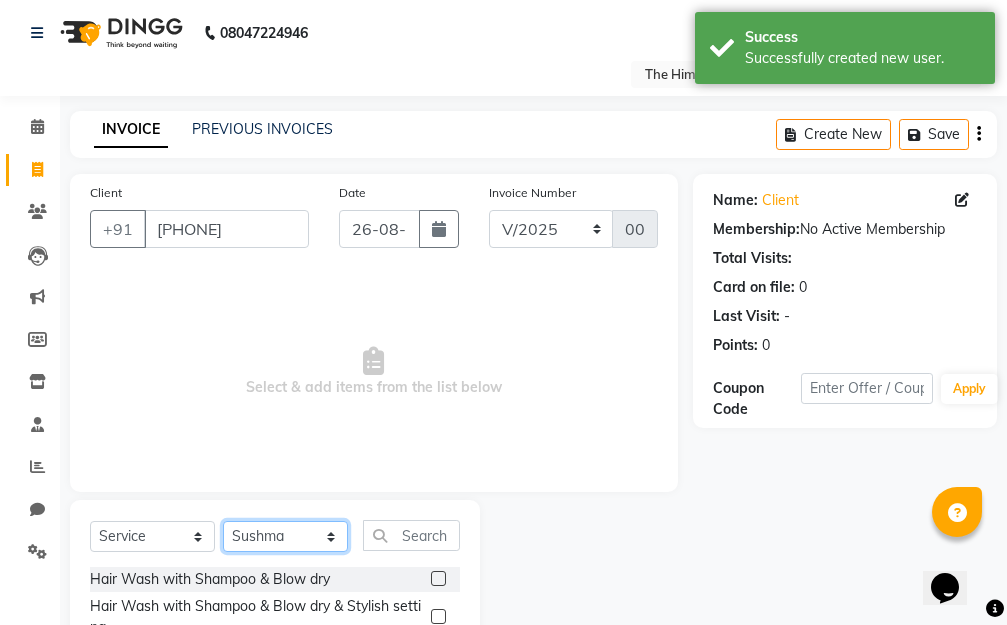 scroll, scrollTop: 203, scrollLeft: 0, axis: vertical 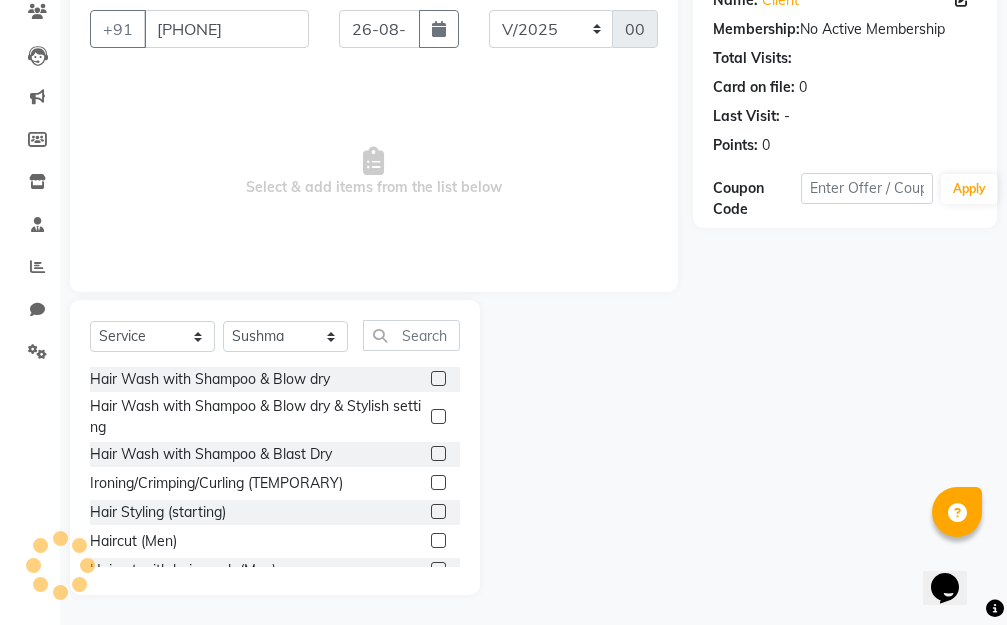 click 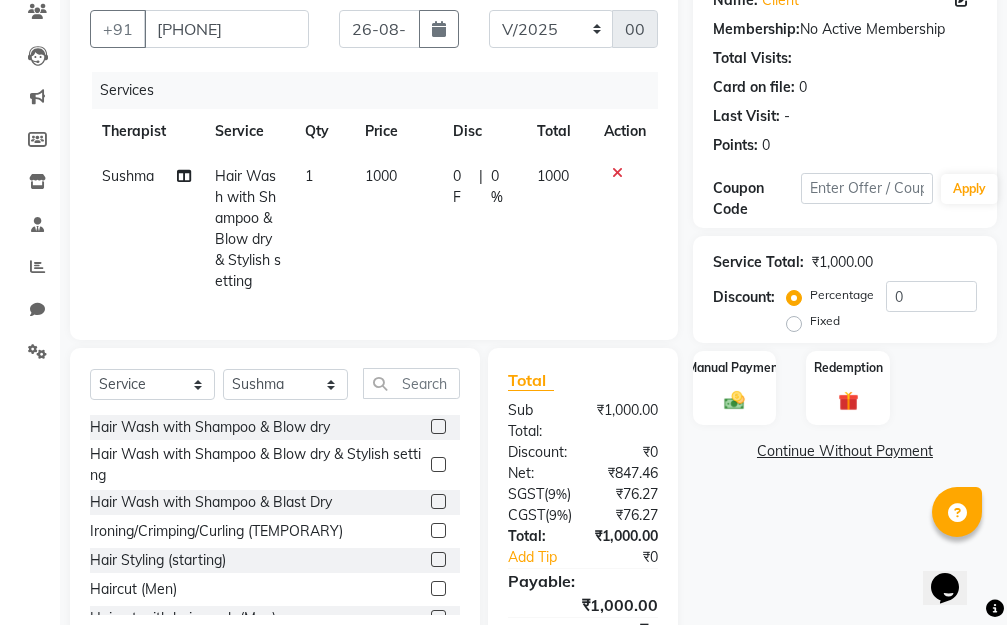 click 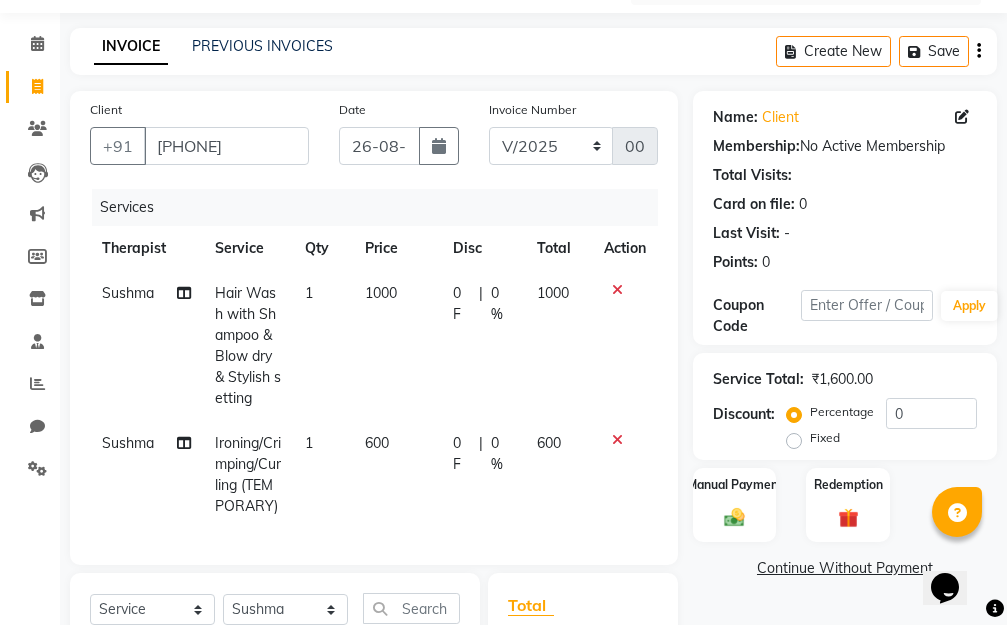 scroll, scrollTop: 83, scrollLeft: 0, axis: vertical 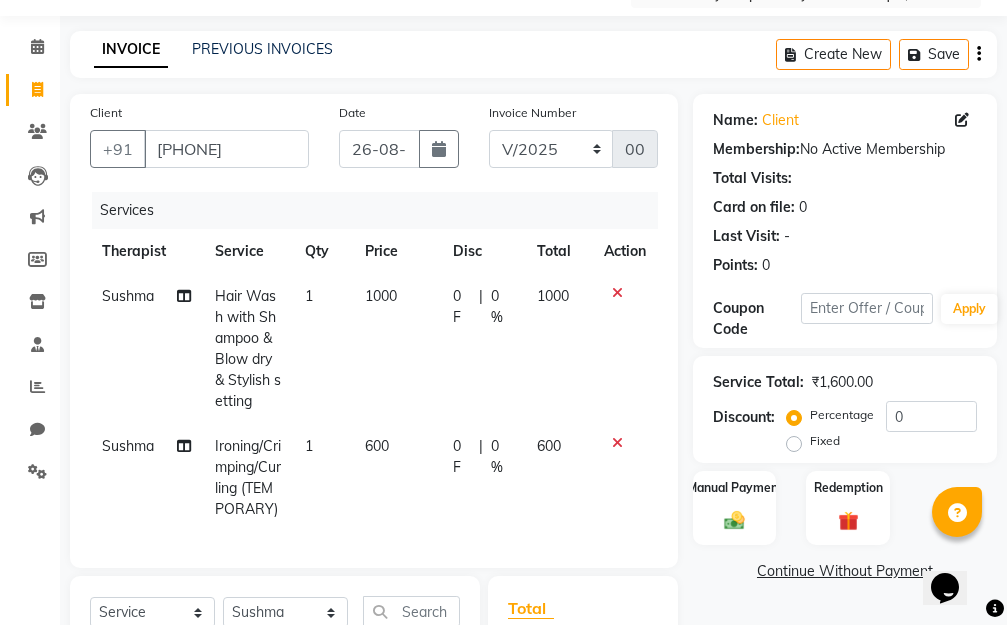 click 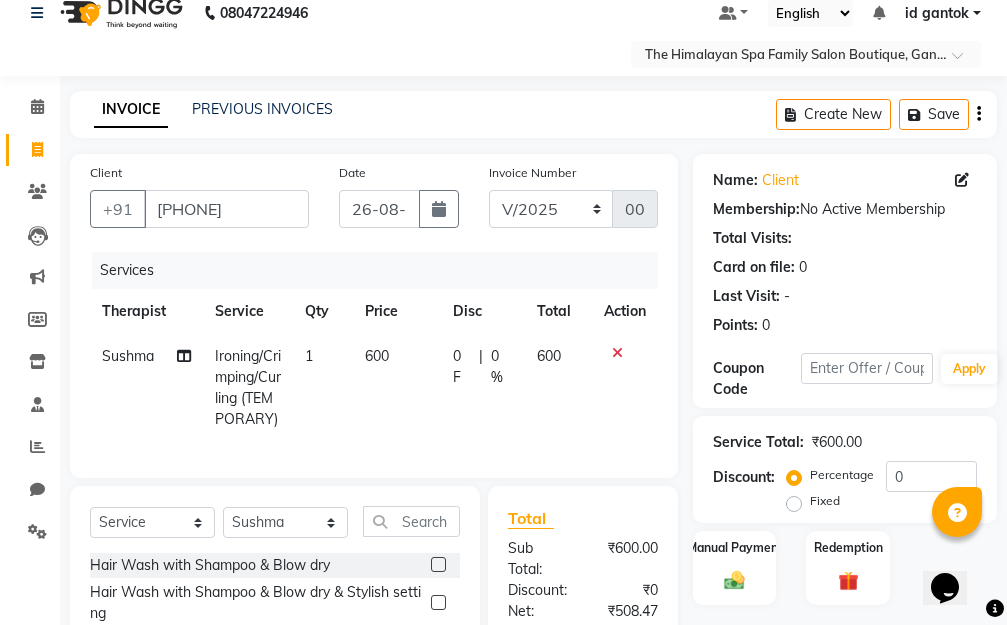 scroll, scrollTop: 0, scrollLeft: 0, axis: both 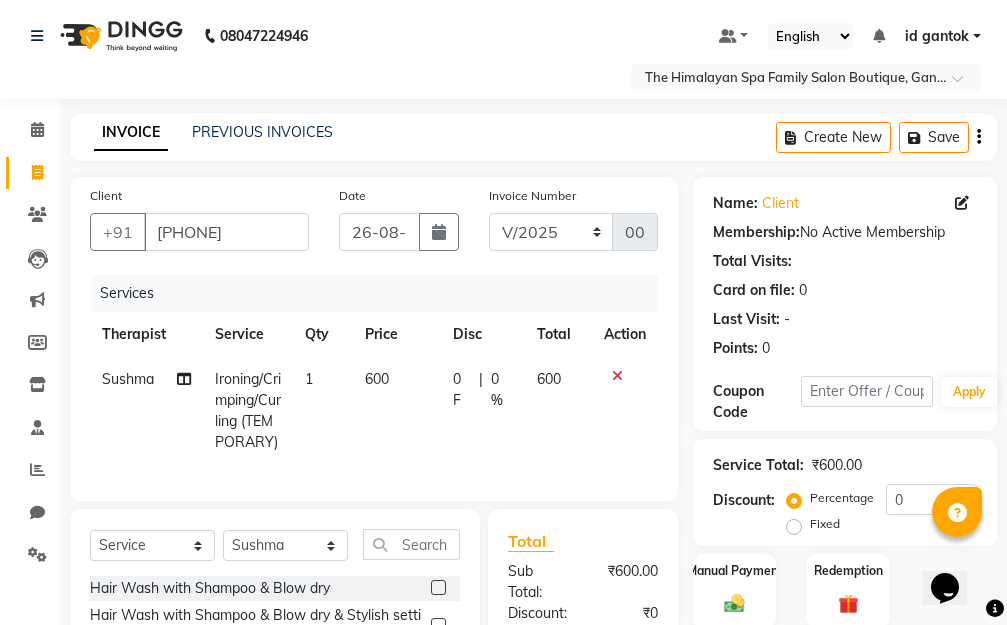 click on "Create New   Save" 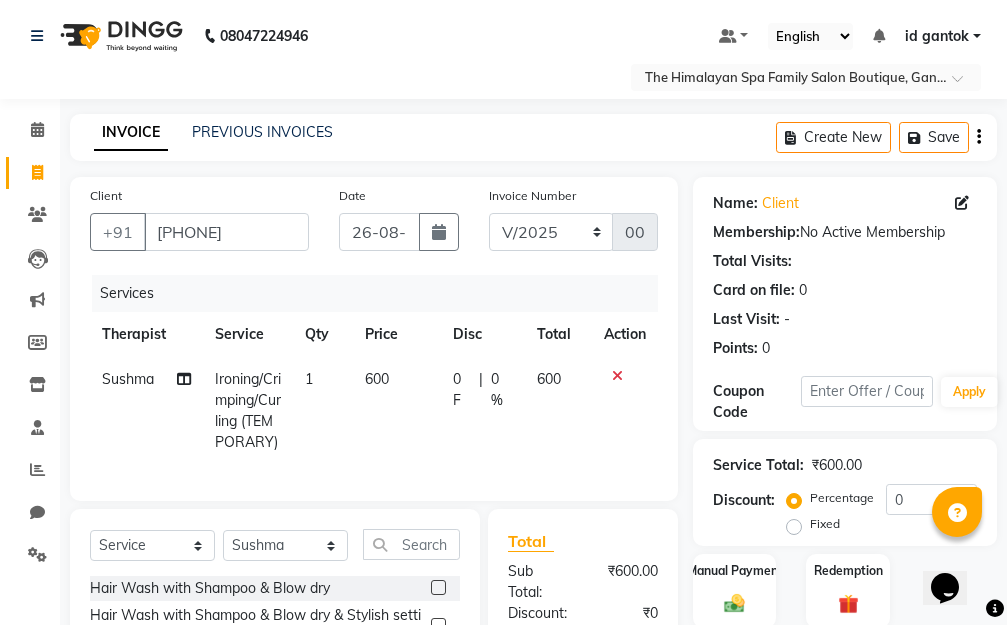 click 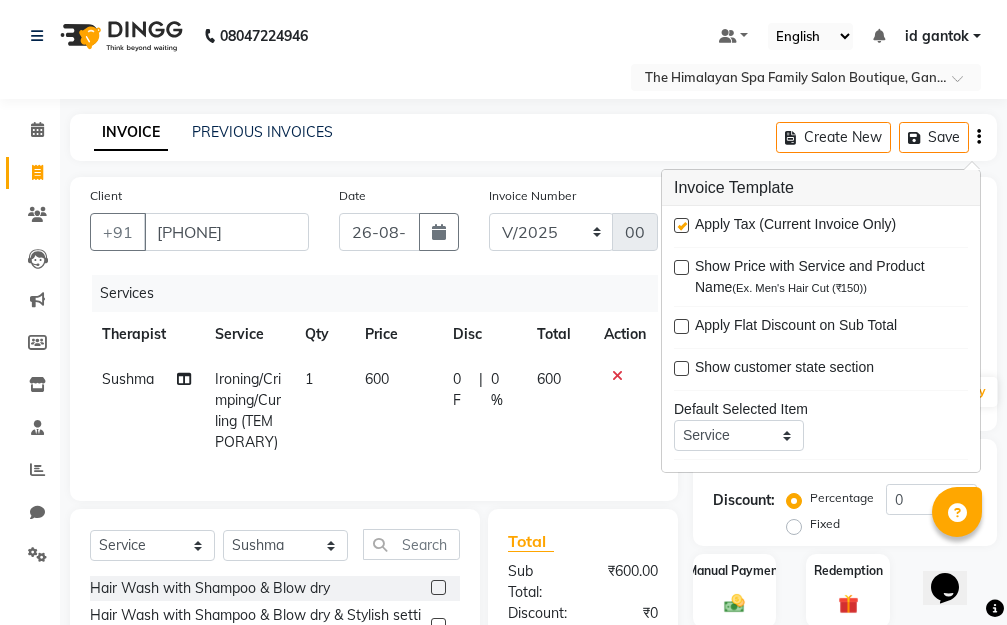 click at bounding box center (681, 225) 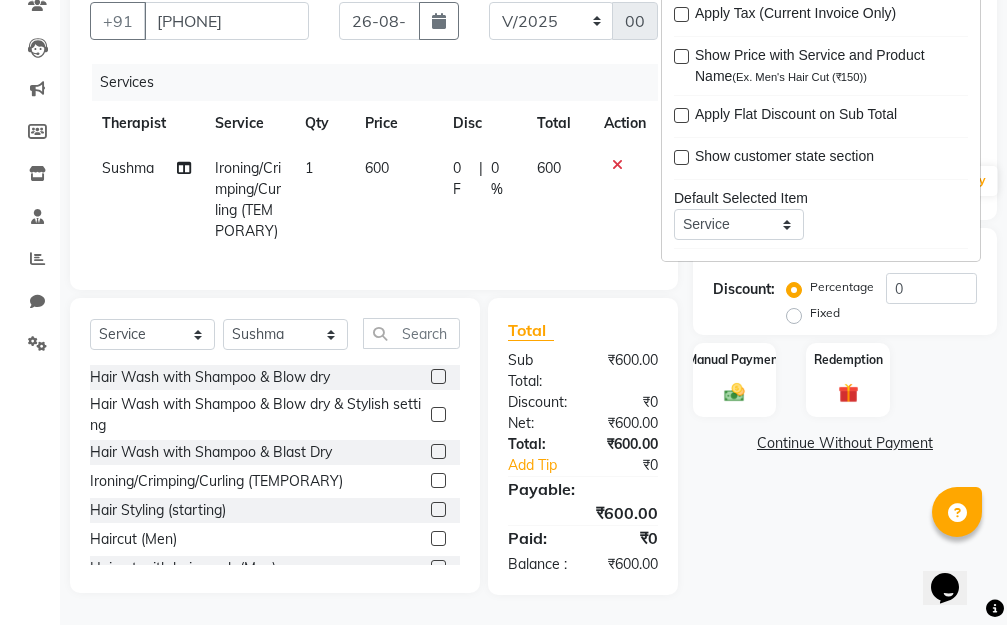 scroll, scrollTop: 0, scrollLeft: 0, axis: both 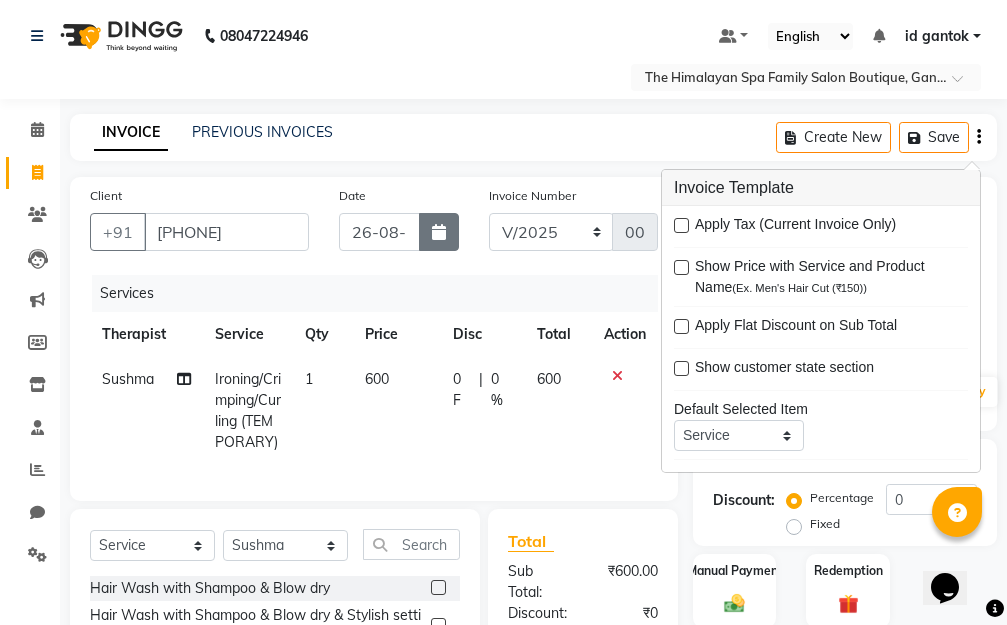 click 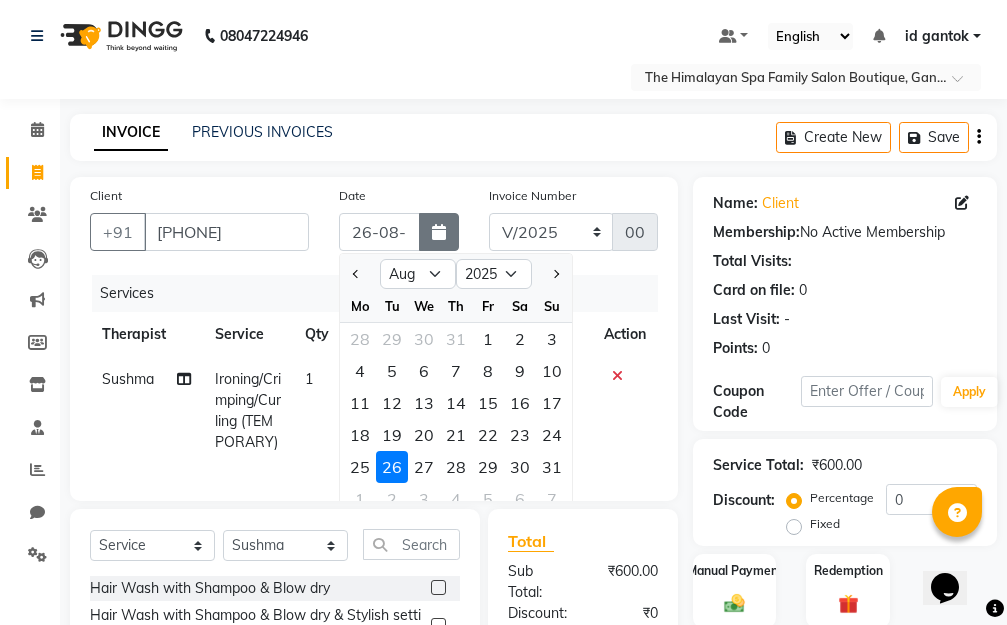 click 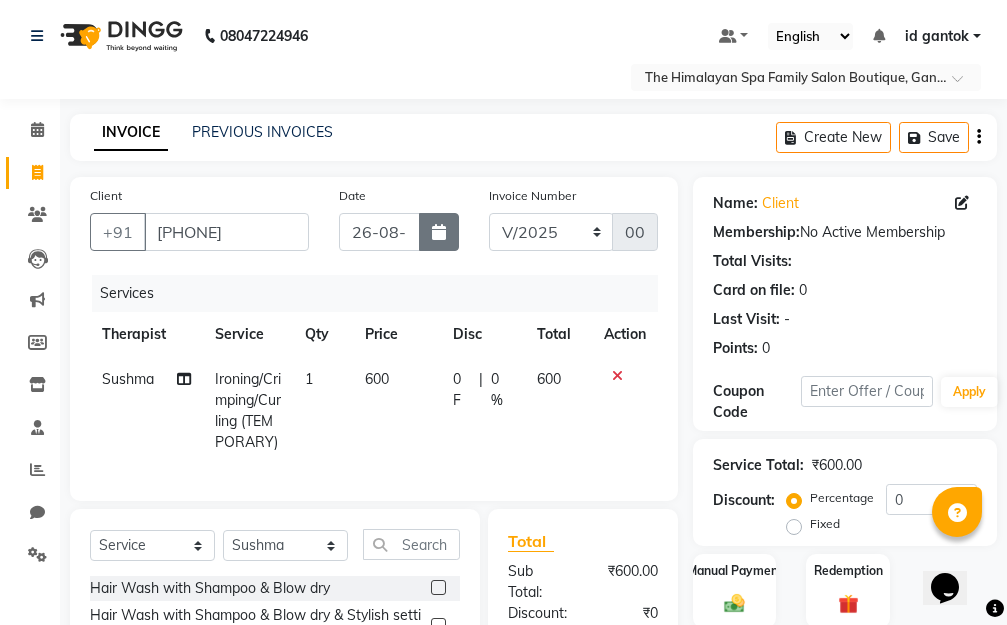 click 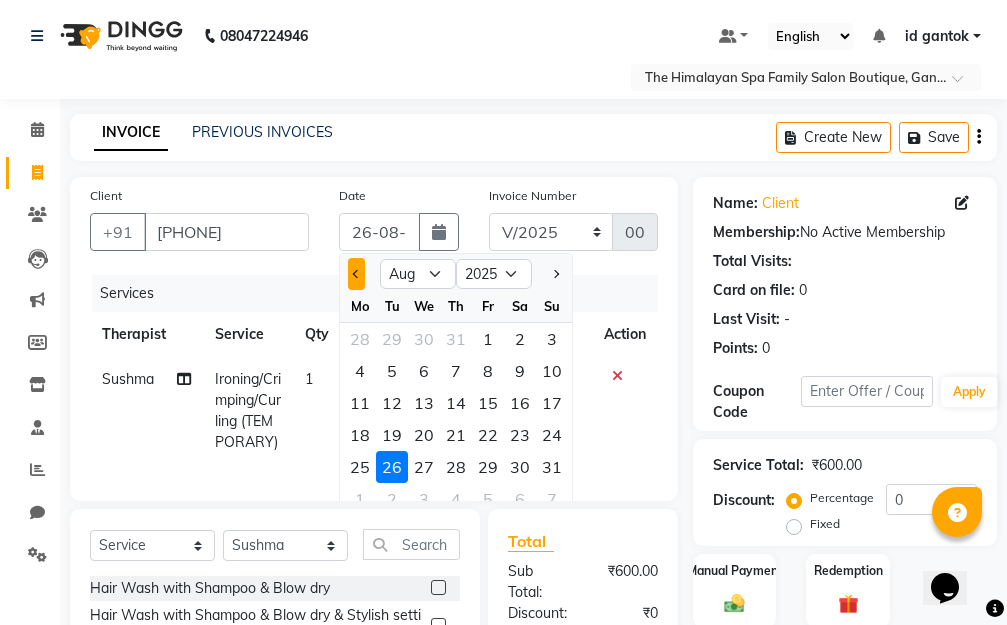 click 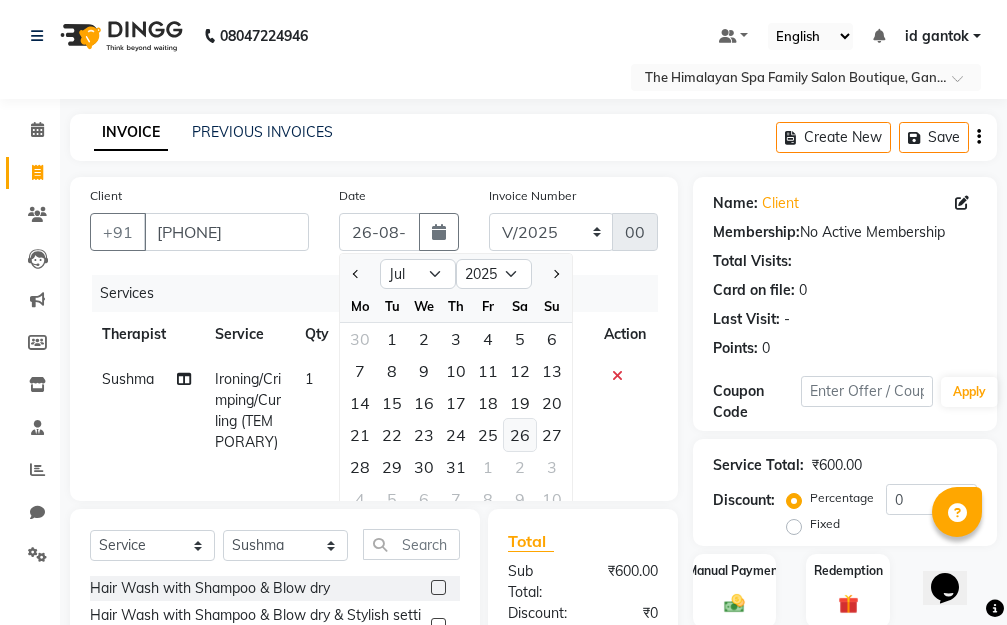 click on "26" 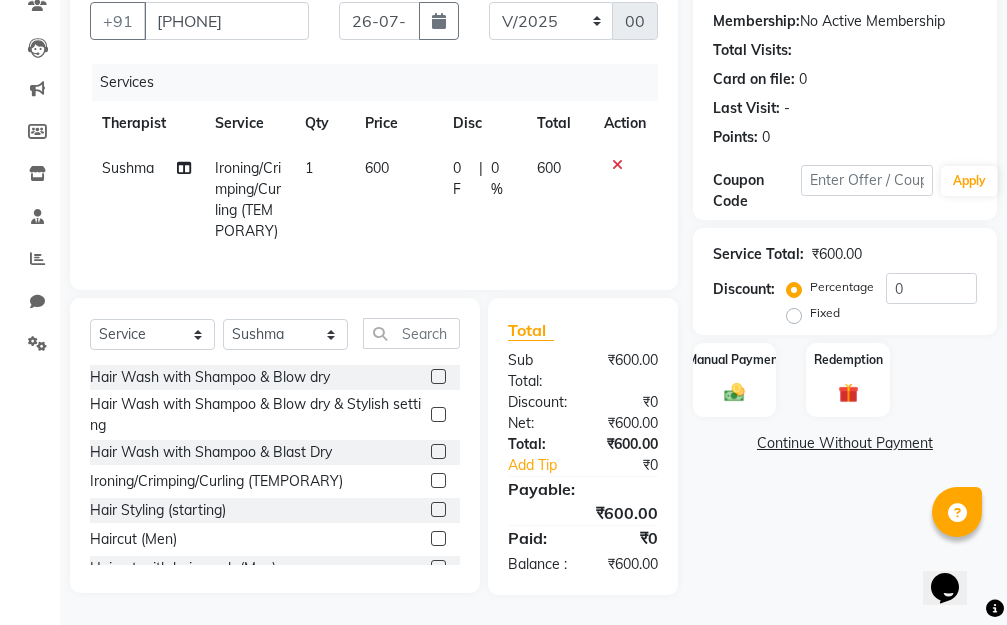 scroll, scrollTop: 249, scrollLeft: 0, axis: vertical 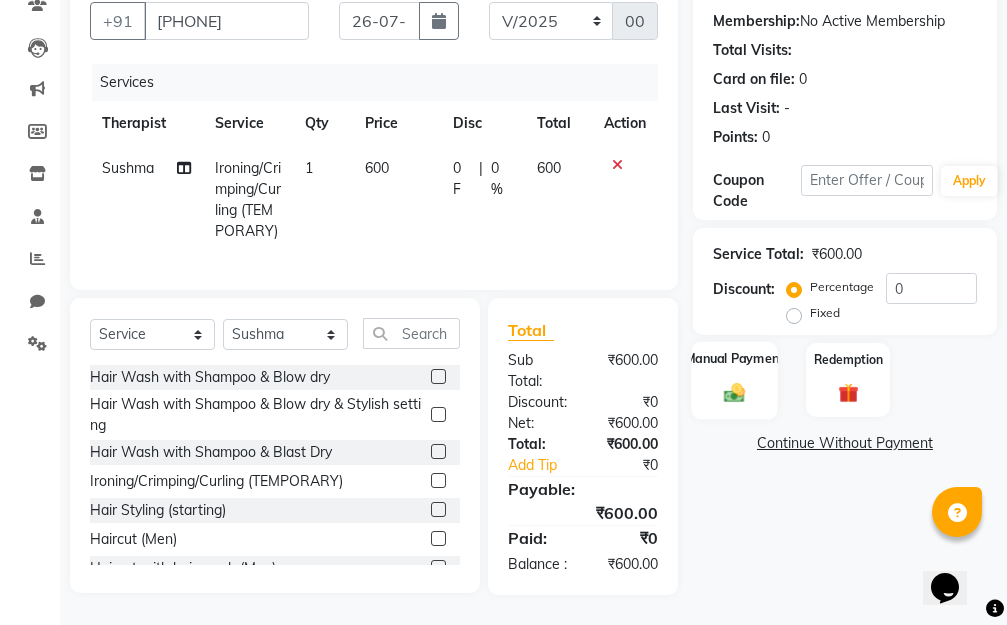 click 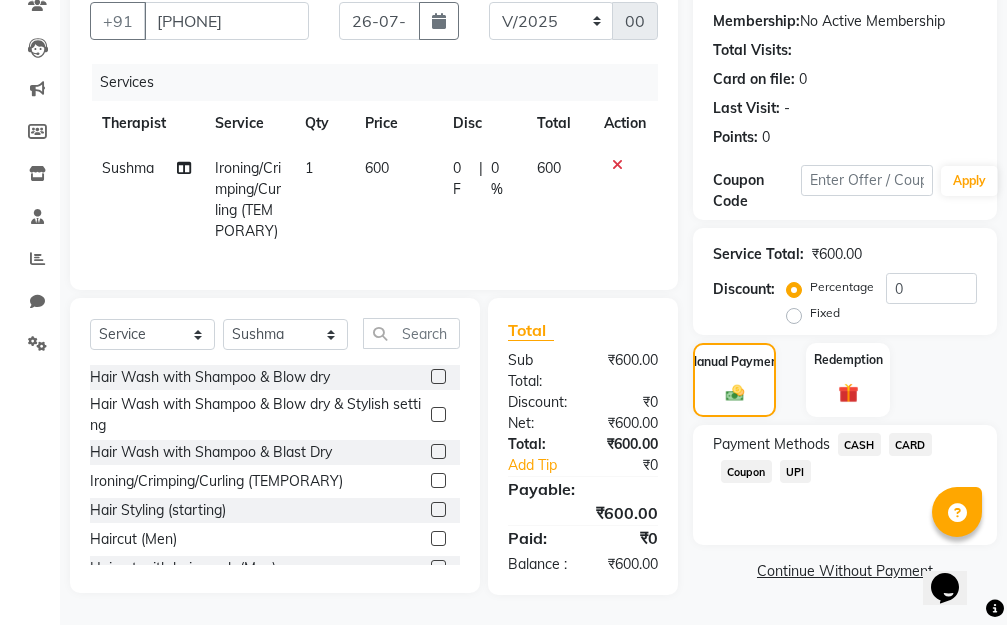 click on "CASH" 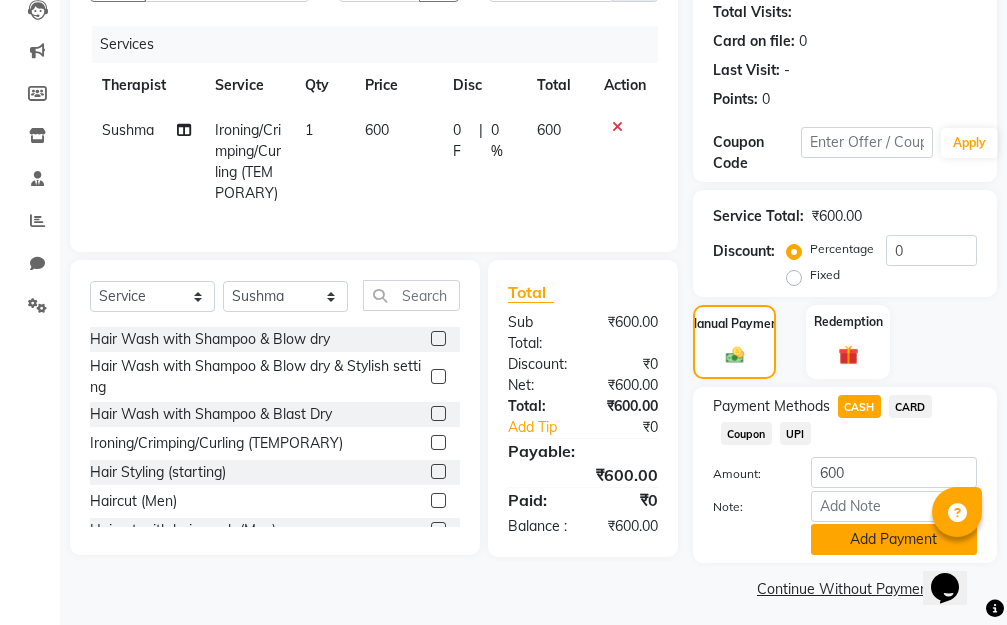 click on "Add Payment" 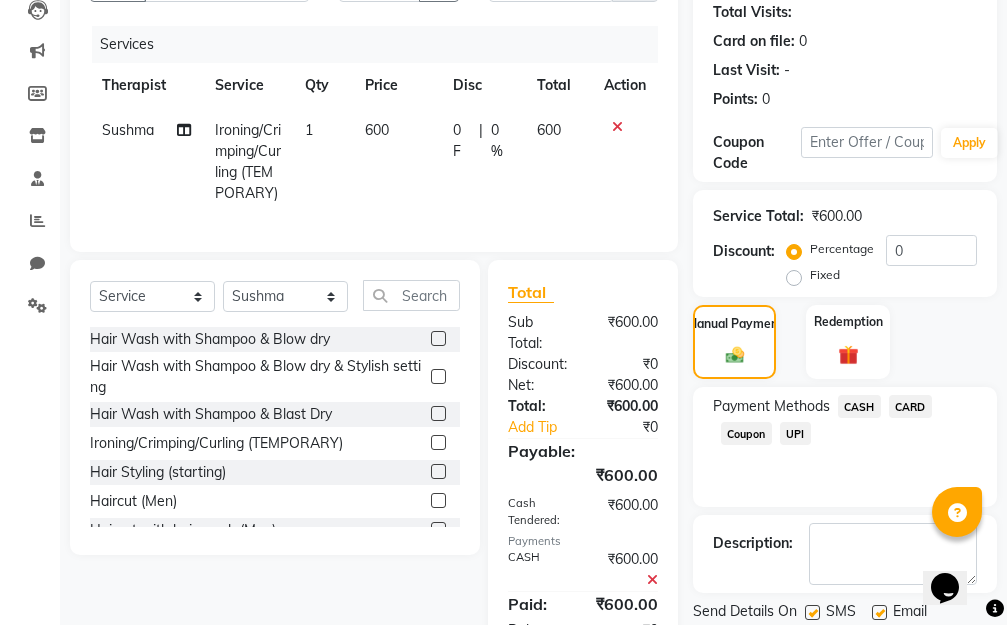 scroll, scrollTop: 353, scrollLeft: 0, axis: vertical 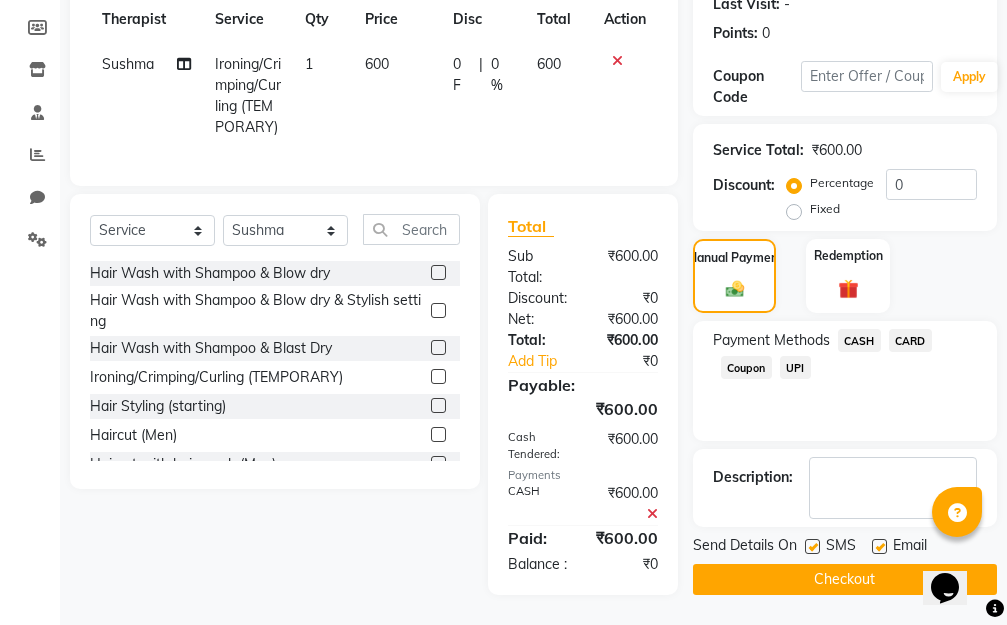 click on "Checkout" 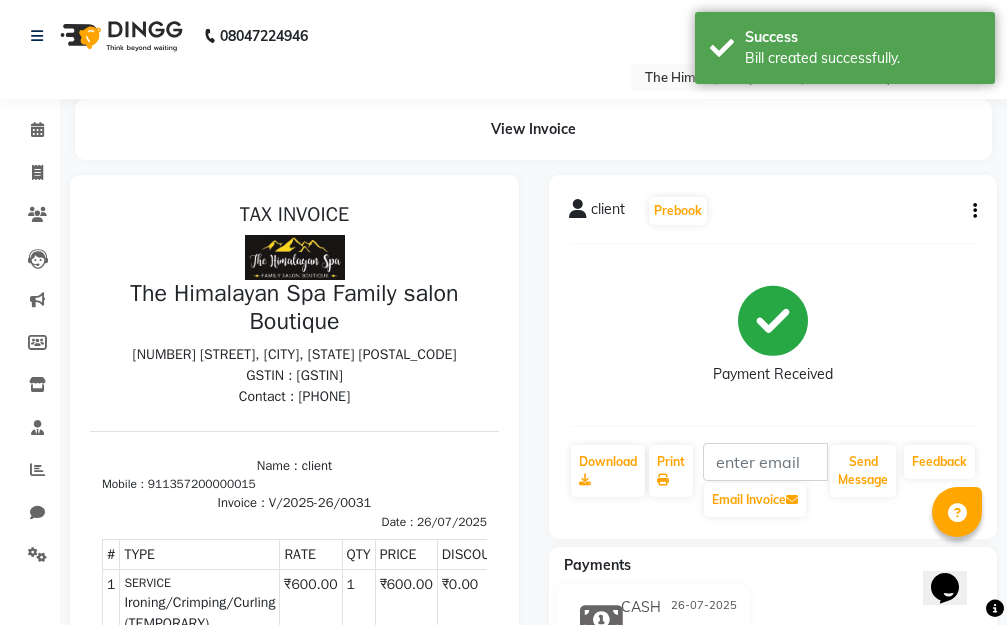 scroll, scrollTop: 0, scrollLeft: 0, axis: both 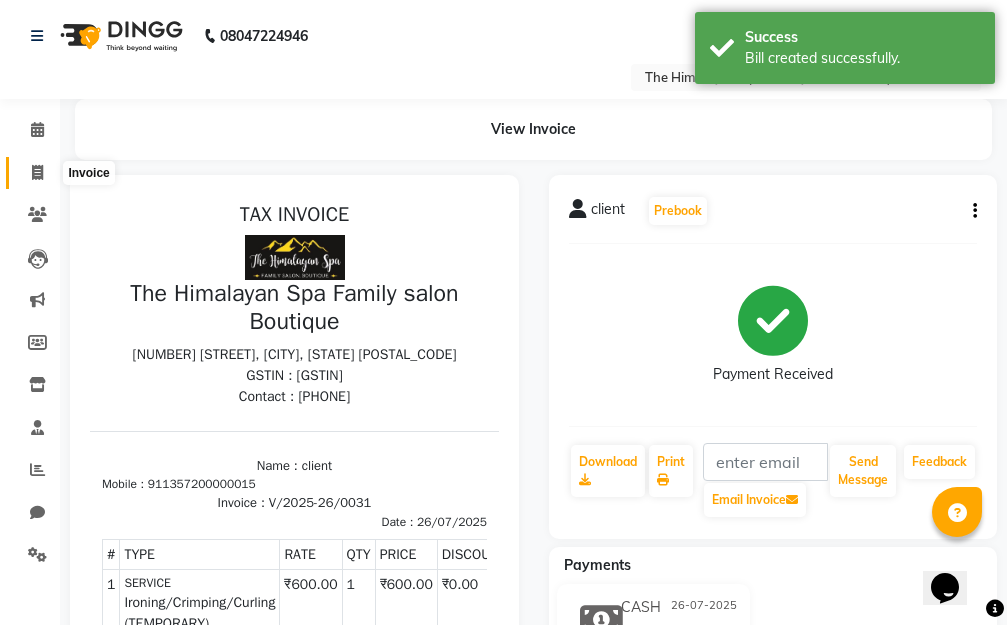 click 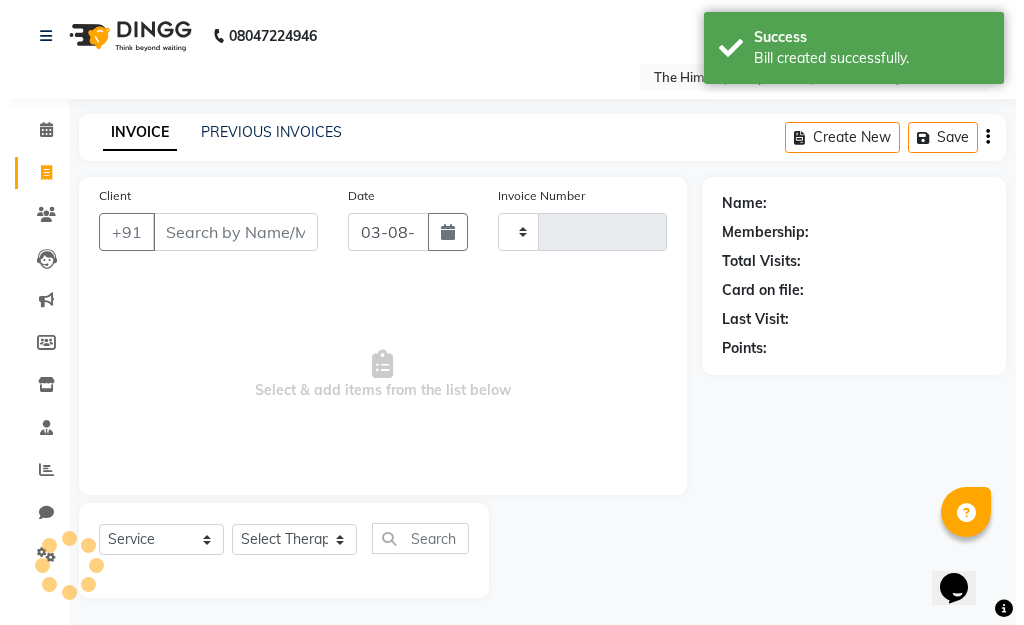 scroll, scrollTop: 3, scrollLeft: 0, axis: vertical 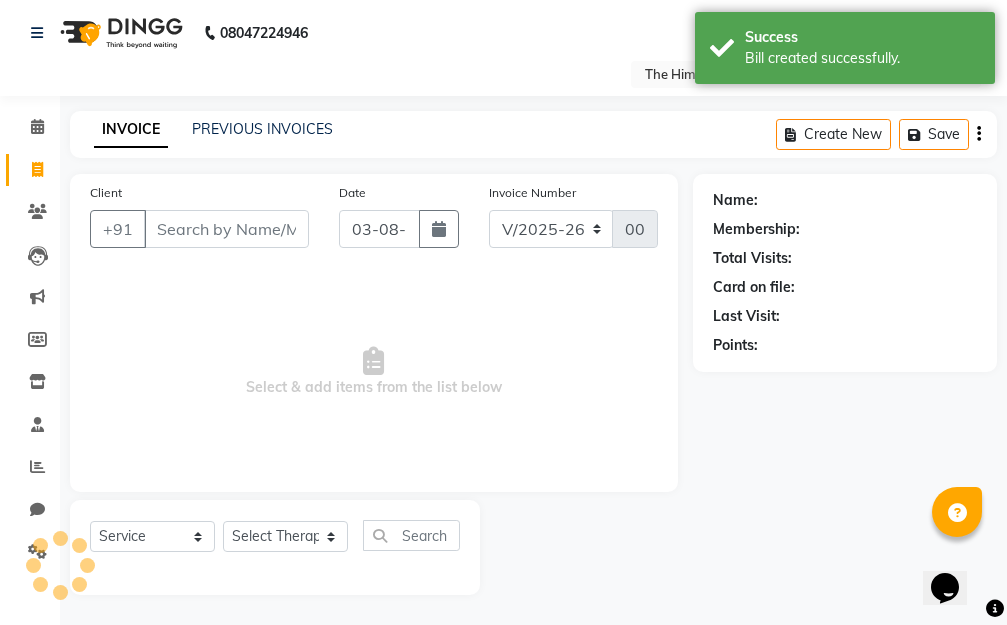 click on "Client" at bounding box center [226, 229] 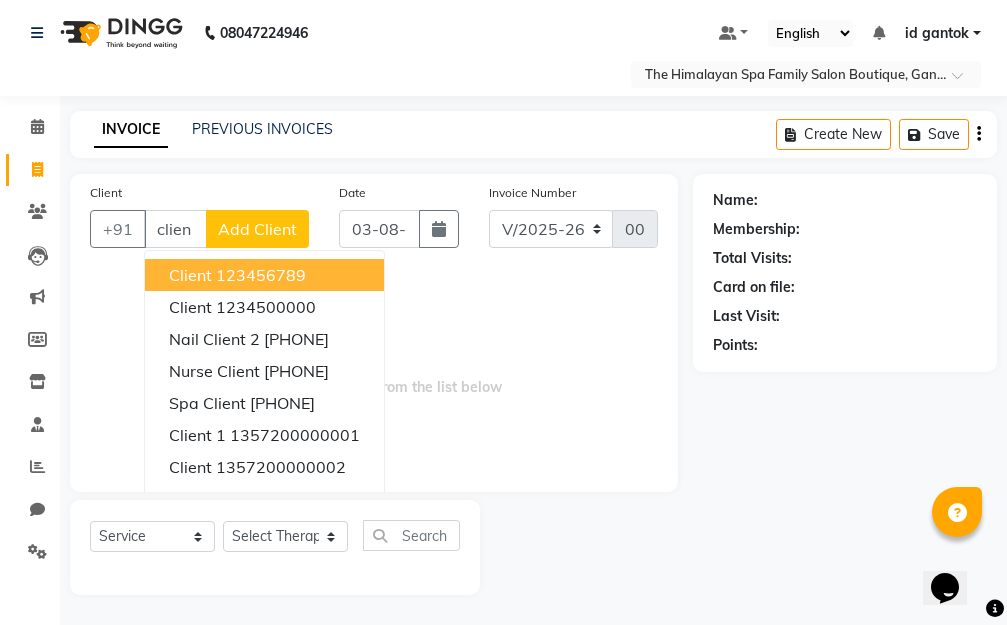 click on "Add Client" 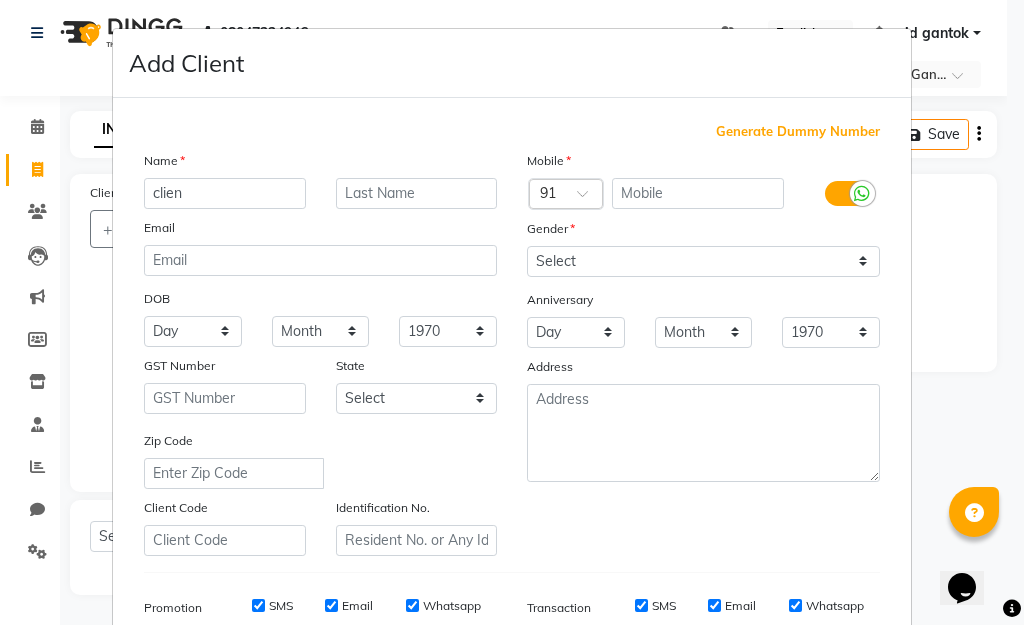 click on "Generate Dummy Number" at bounding box center [798, 132] 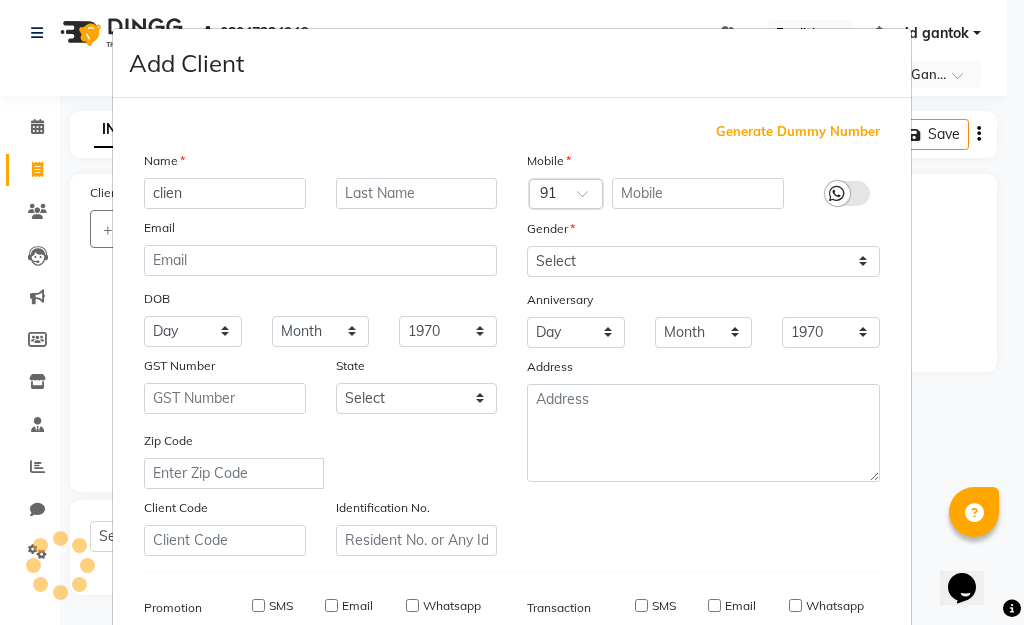 click at bounding box center (698, 193) 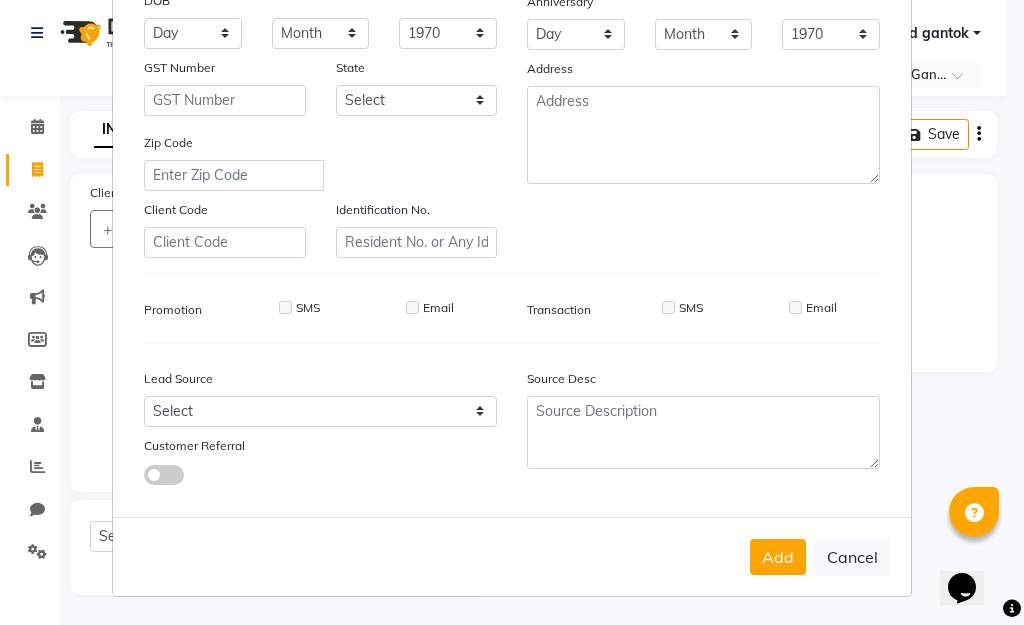scroll, scrollTop: 0, scrollLeft: 0, axis: both 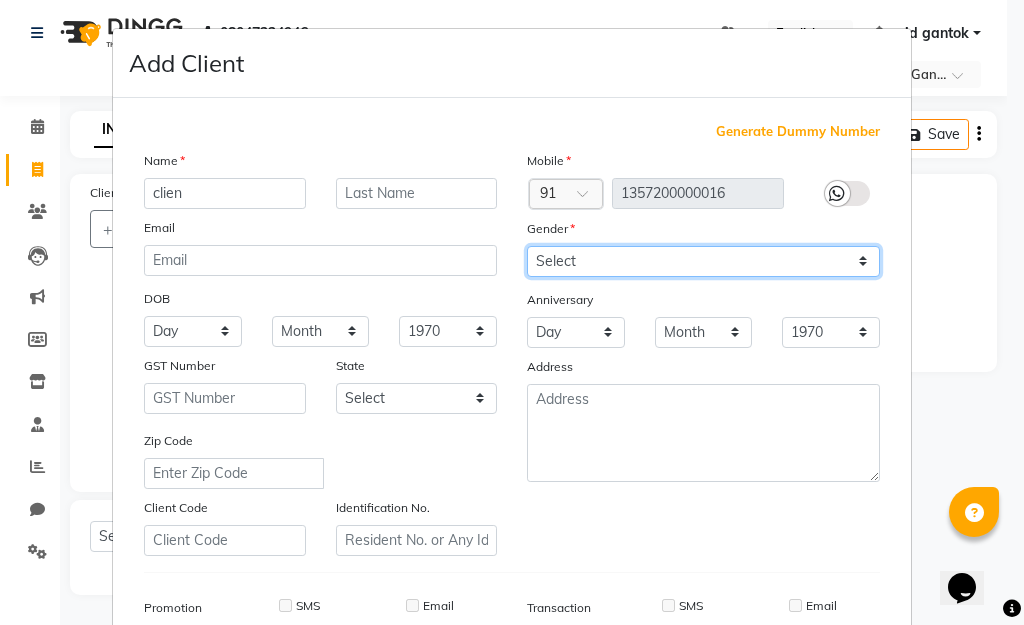 click on "Select Male Female Other Prefer Not To Say" at bounding box center [703, 261] 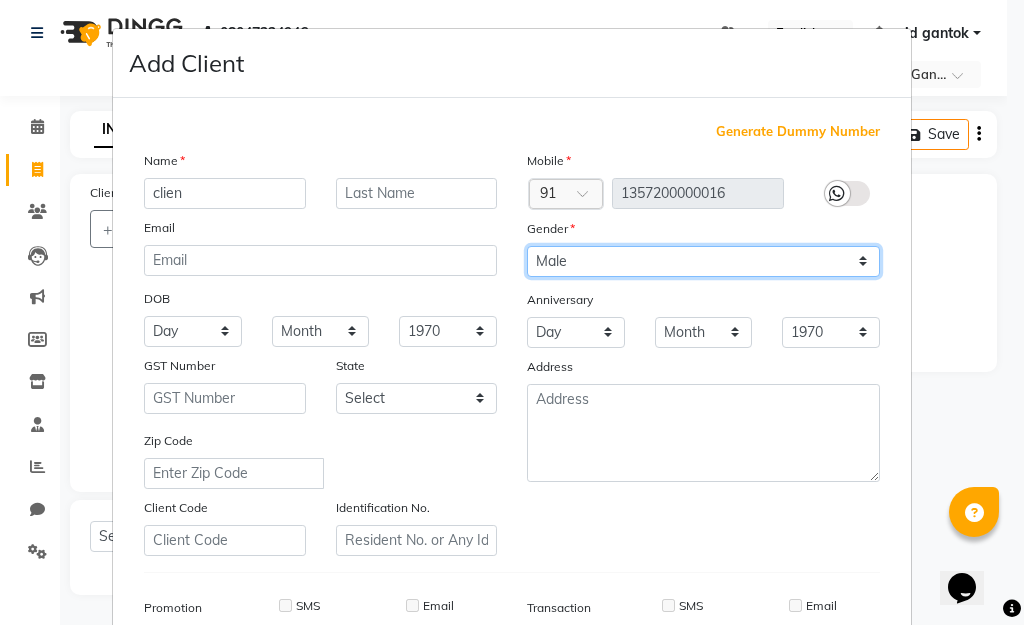 click on "Select Male Female Other Prefer Not To Say" at bounding box center (703, 261) 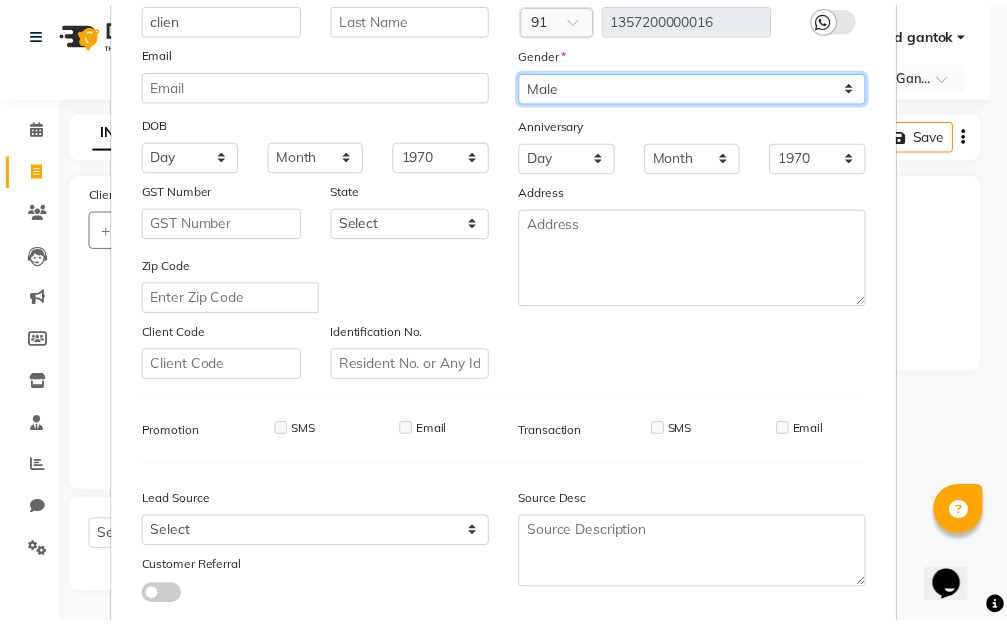 scroll, scrollTop: 298, scrollLeft: 0, axis: vertical 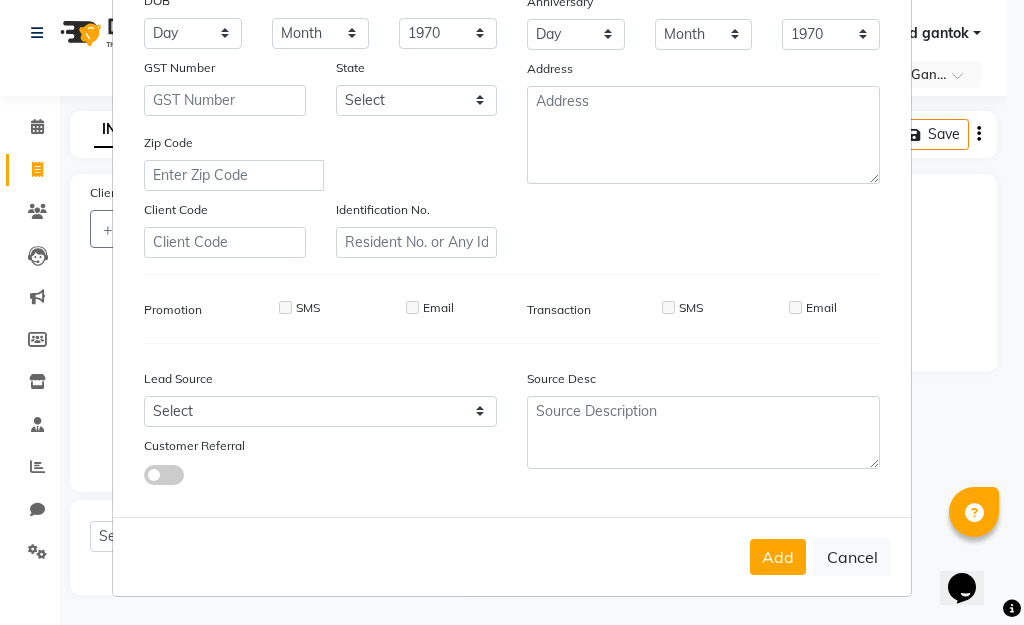 click on "Add" at bounding box center [778, 557] 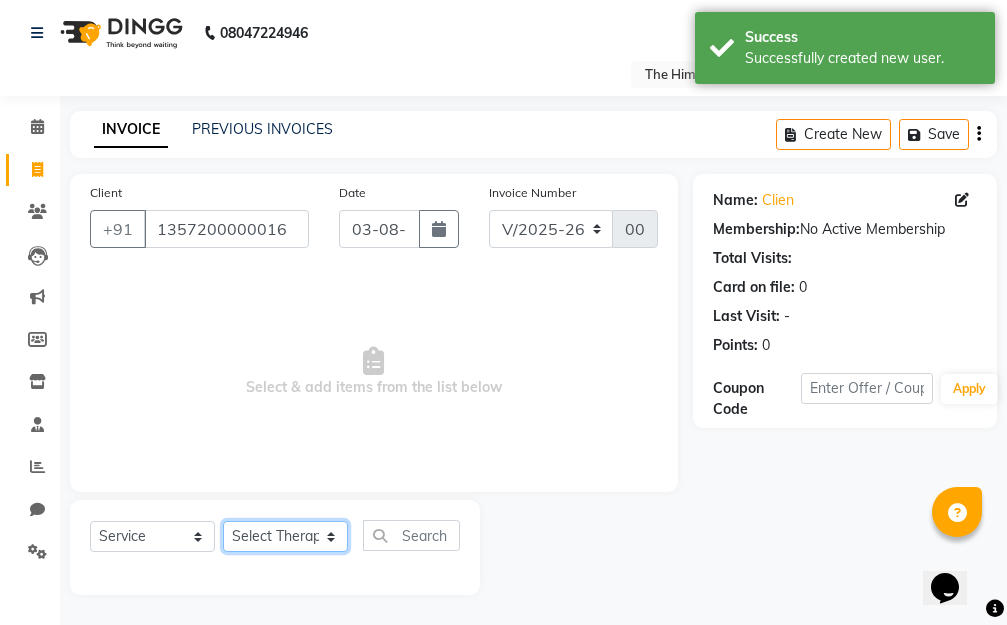 click on "Select Therapist Amar Anuradha  Binisha Bishal  Choden Chung Chung id gantok Rina  Satya  Sushila  Sushma  Totan" 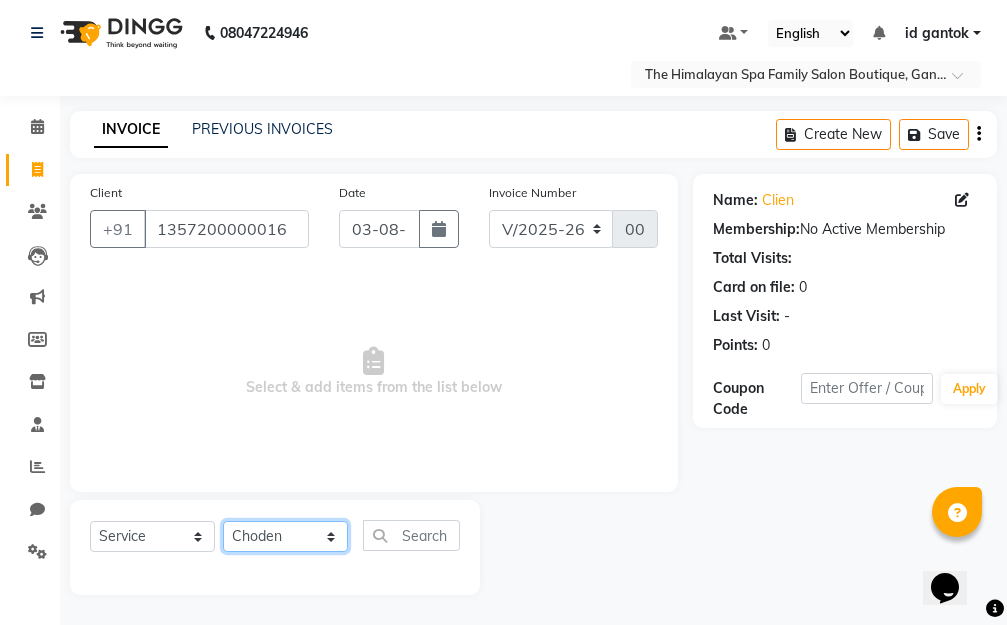click on "Select Therapist Amar Anuradha  Binisha Bishal  Choden Chung Chung id gantok Rina  Satya  Sushila  Sushma  Totan" 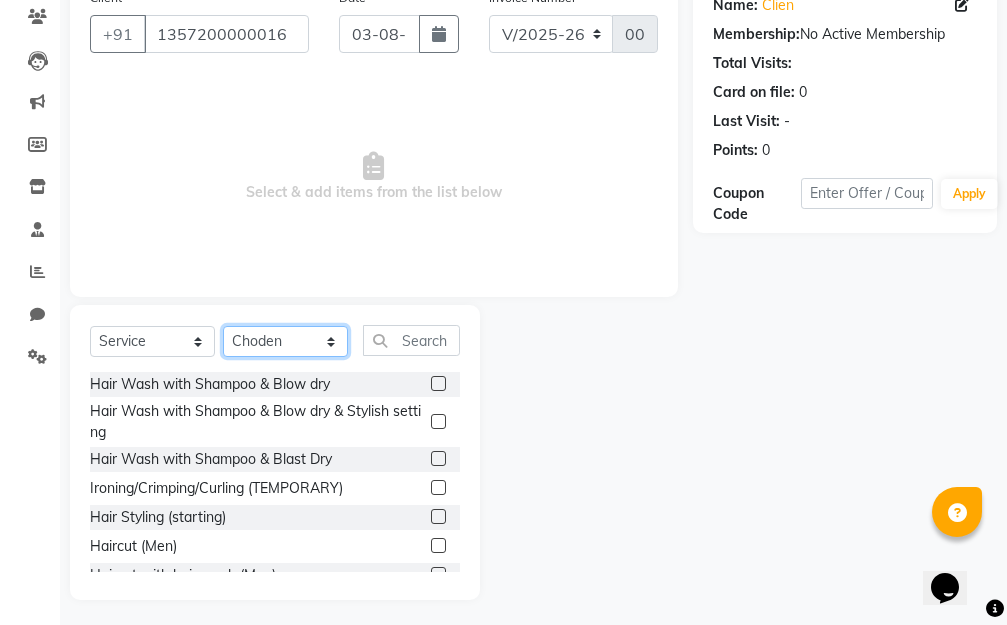 scroll, scrollTop: 203, scrollLeft: 0, axis: vertical 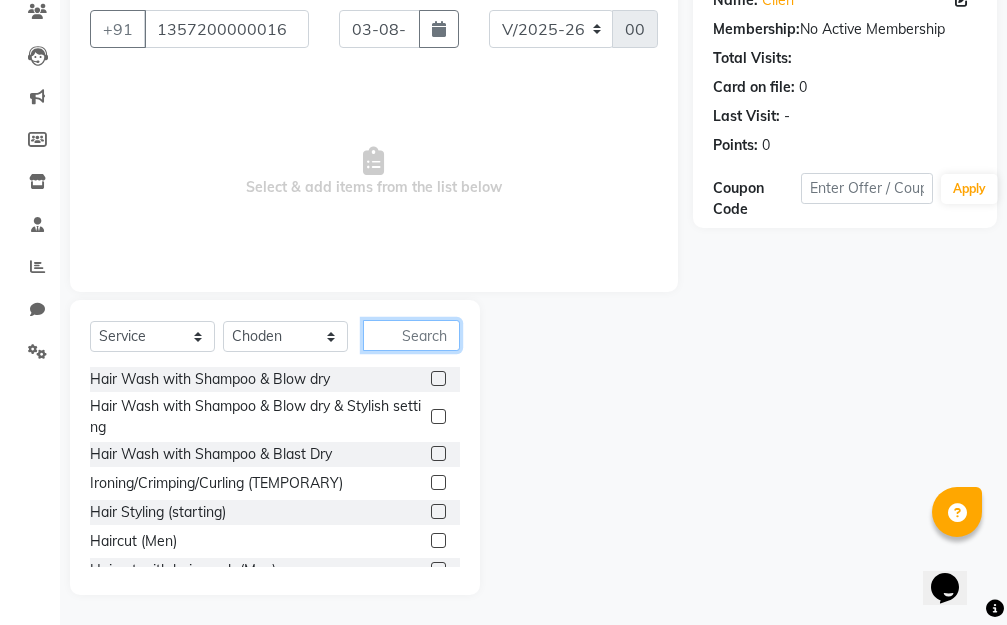 click 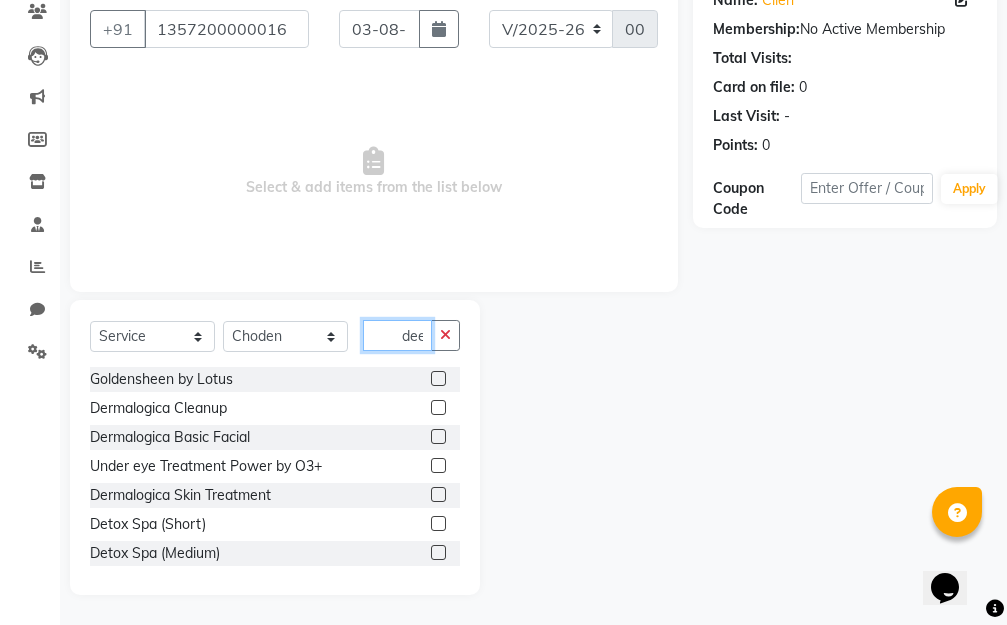 scroll, scrollTop: 0, scrollLeft: 2, axis: horizontal 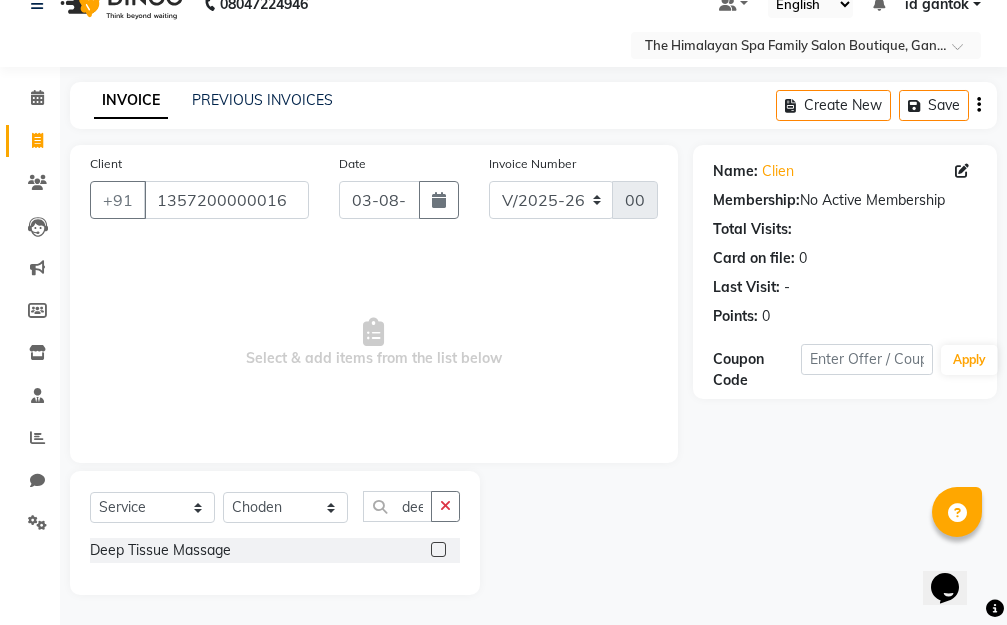 click on "Deep Tissue Massage" 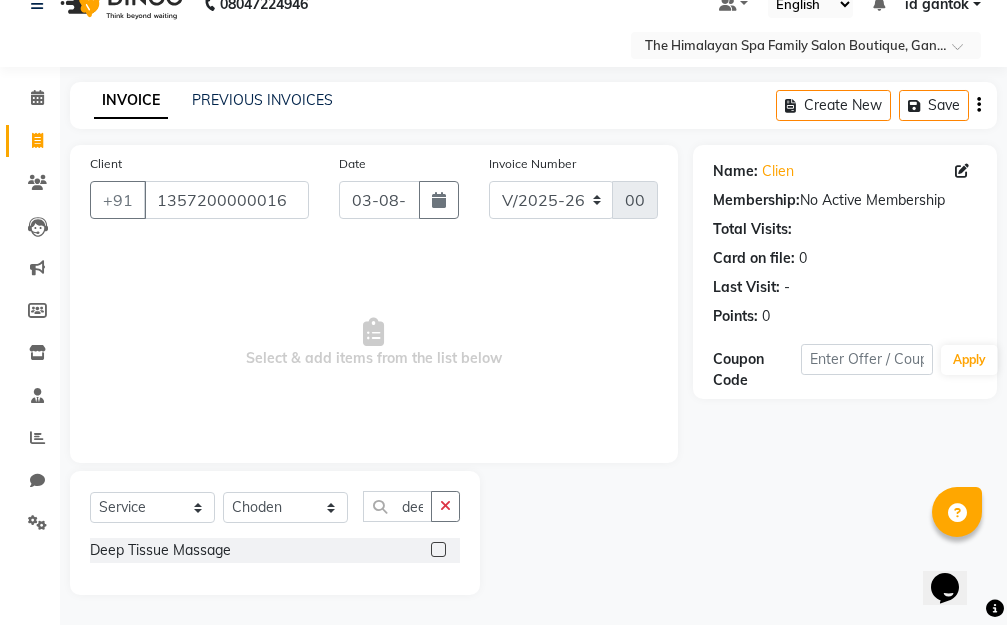 click 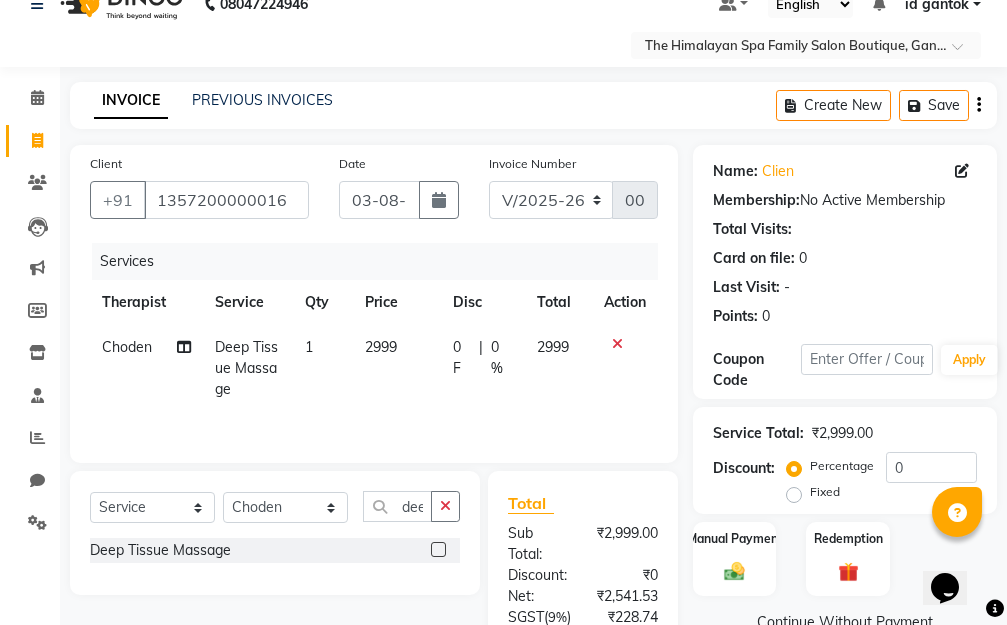 click 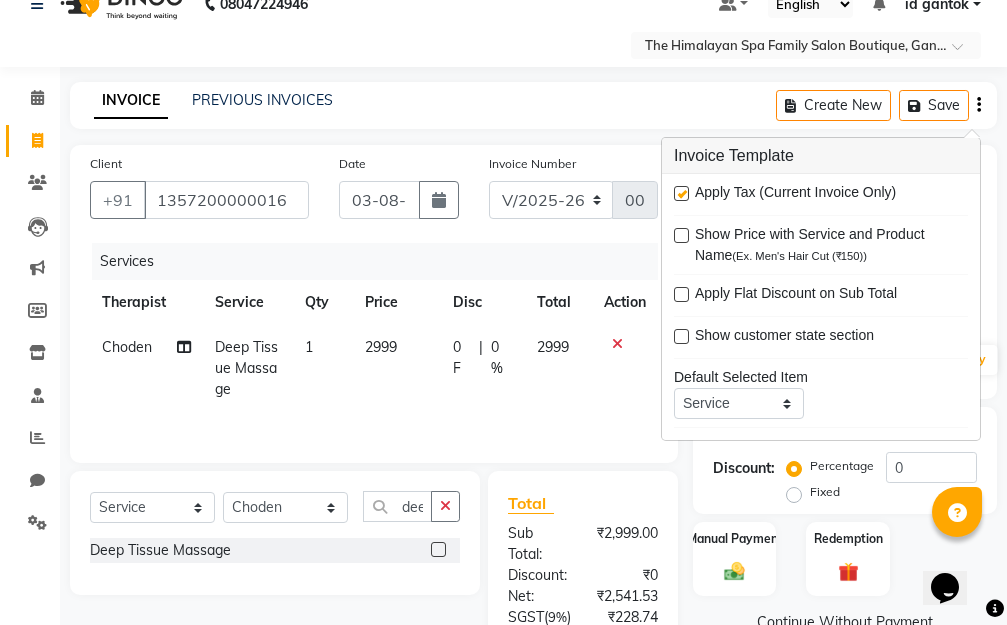 click at bounding box center (681, 193) 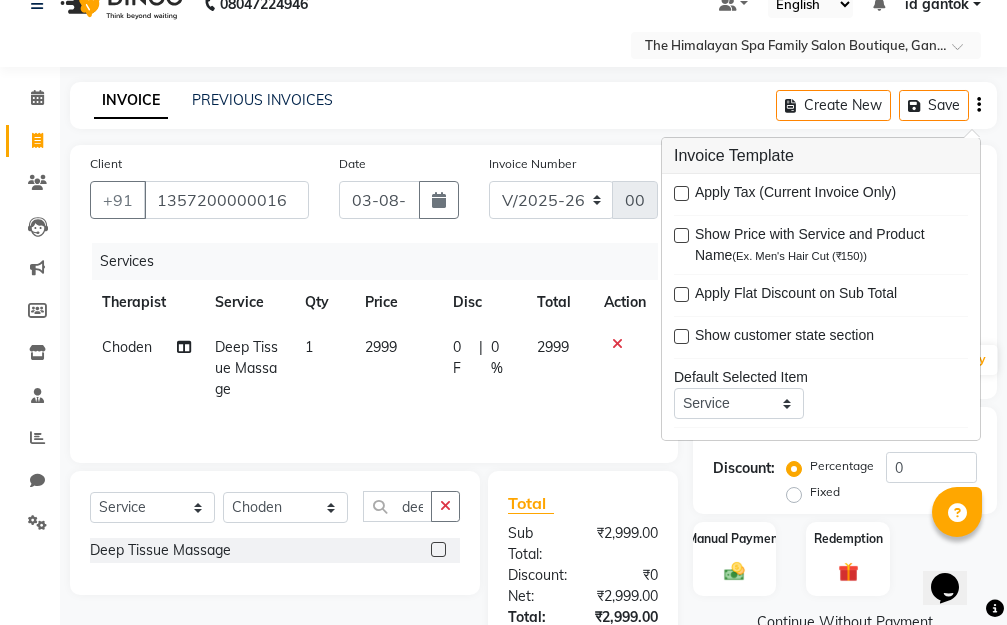 click on "INVOICE PREVIOUS INVOICES Create New   Save" 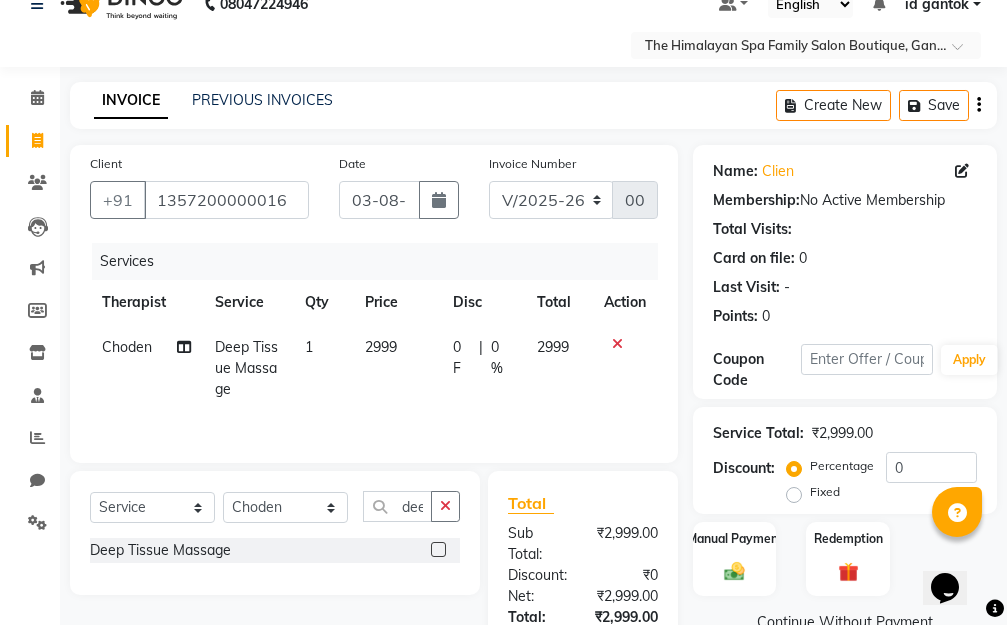 scroll, scrollTop: 228, scrollLeft: 0, axis: vertical 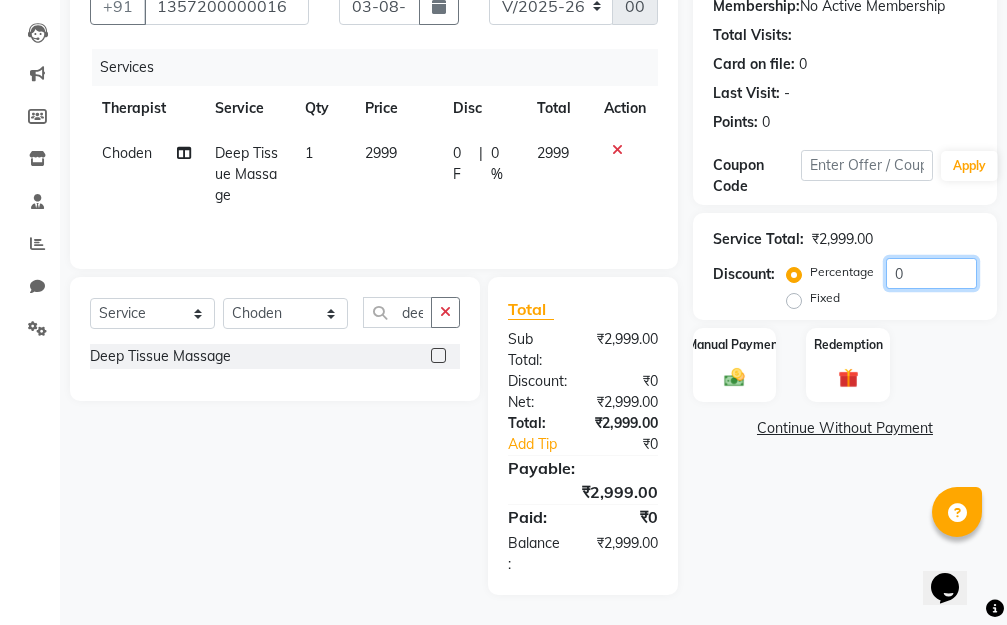 click on "0" 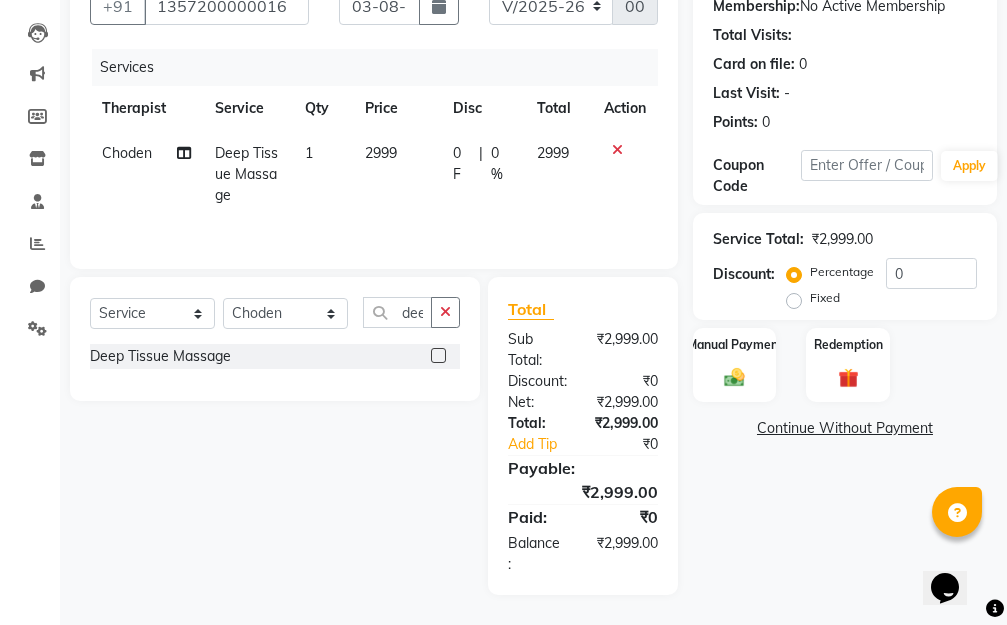 click on "Fixed" 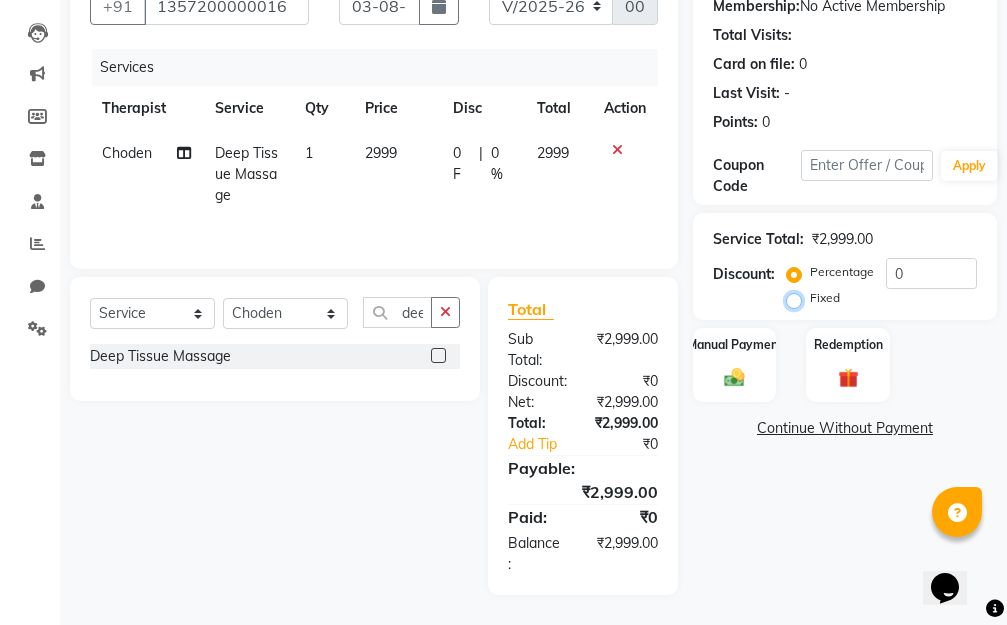 click on "Fixed" at bounding box center (798, 298) 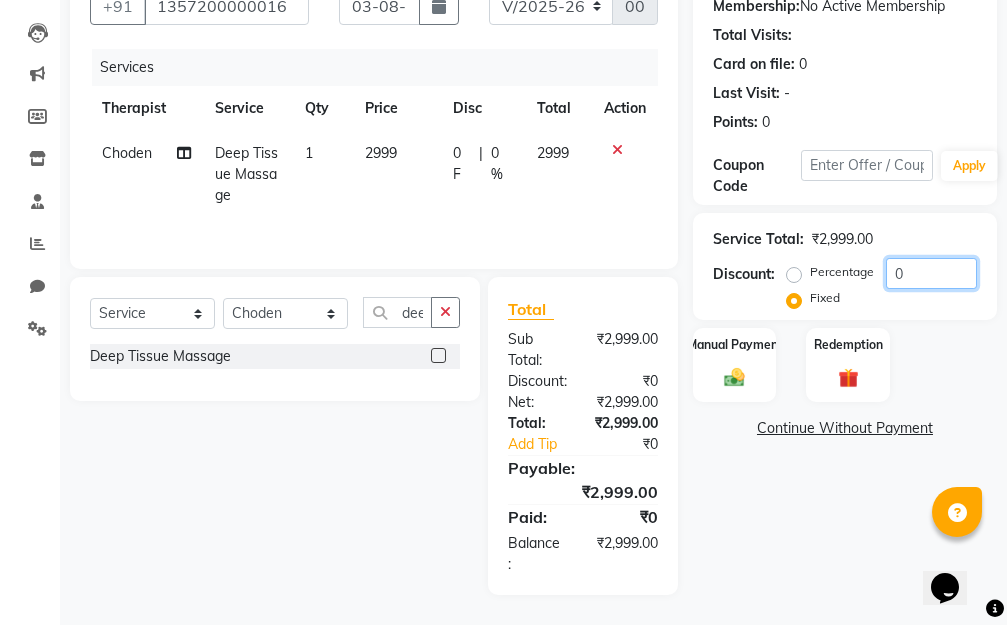 click on "0" 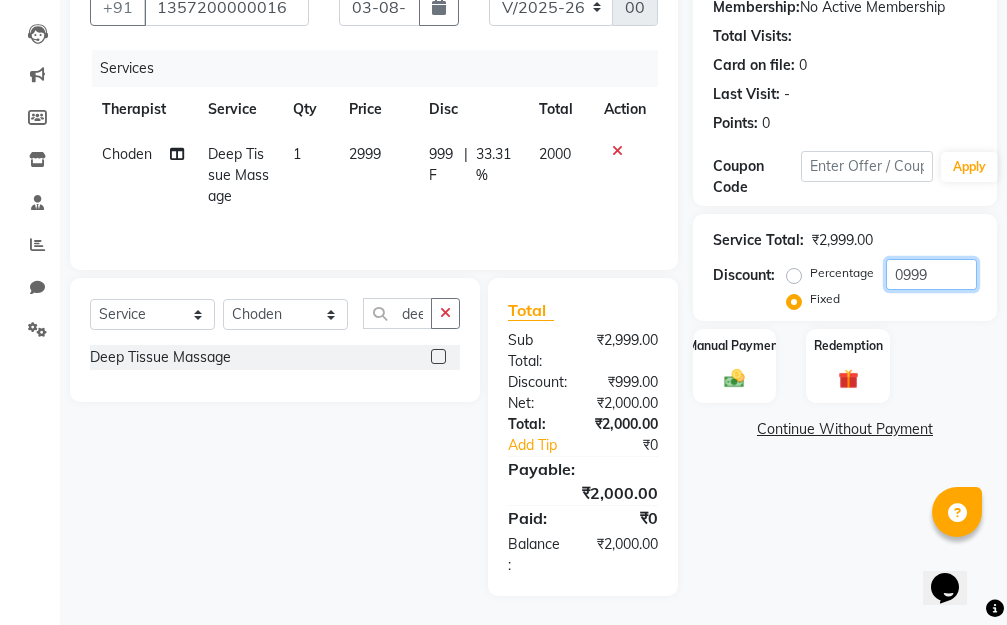 scroll, scrollTop: 228, scrollLeft: 0, axis: vertical 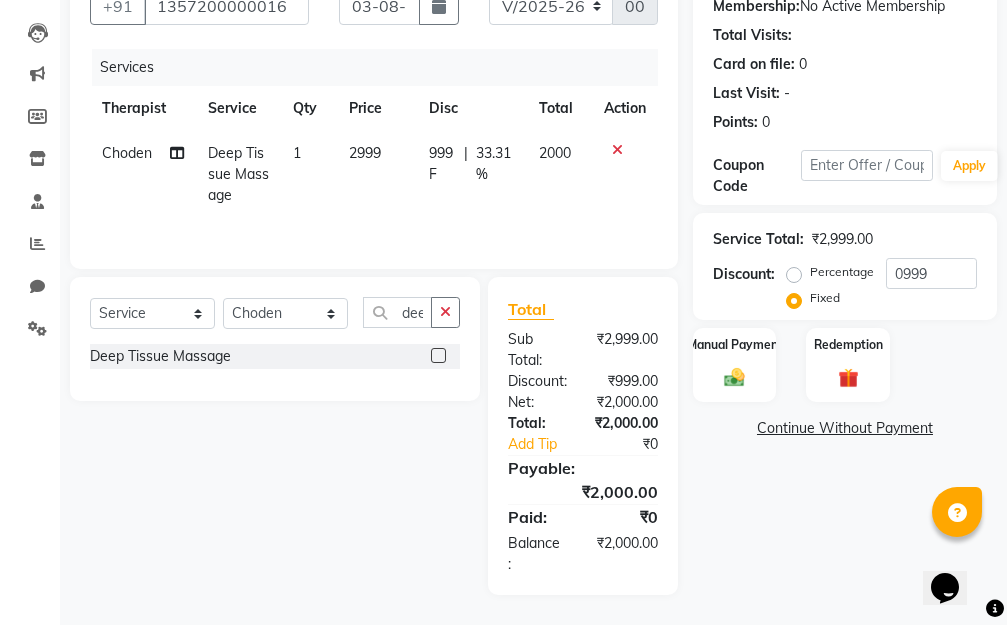 click on "Name: Clien  Membership:  No Active Membership  Total Visits:   Card on file:  0 Last Visit:   - Points:   0  Coupon Code Apply Service Total:  ₹2,999.00  Discount:  Percentage   Fixed  0999 Manual Payment Redemption  Continue Without Payment" 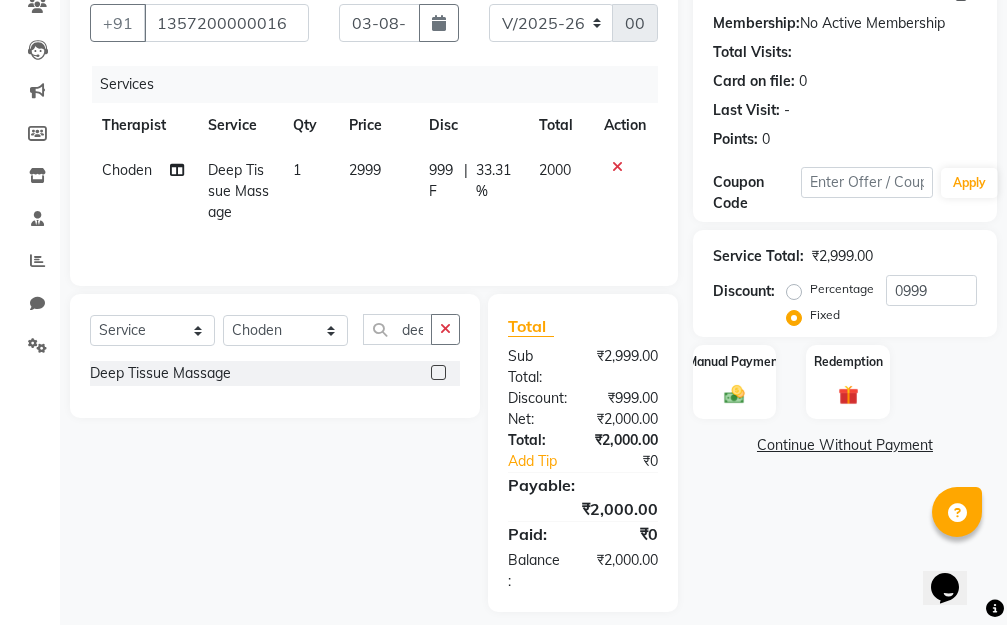 scroll, scrollTop: 228, scrollLeft: 0, axis: vertical 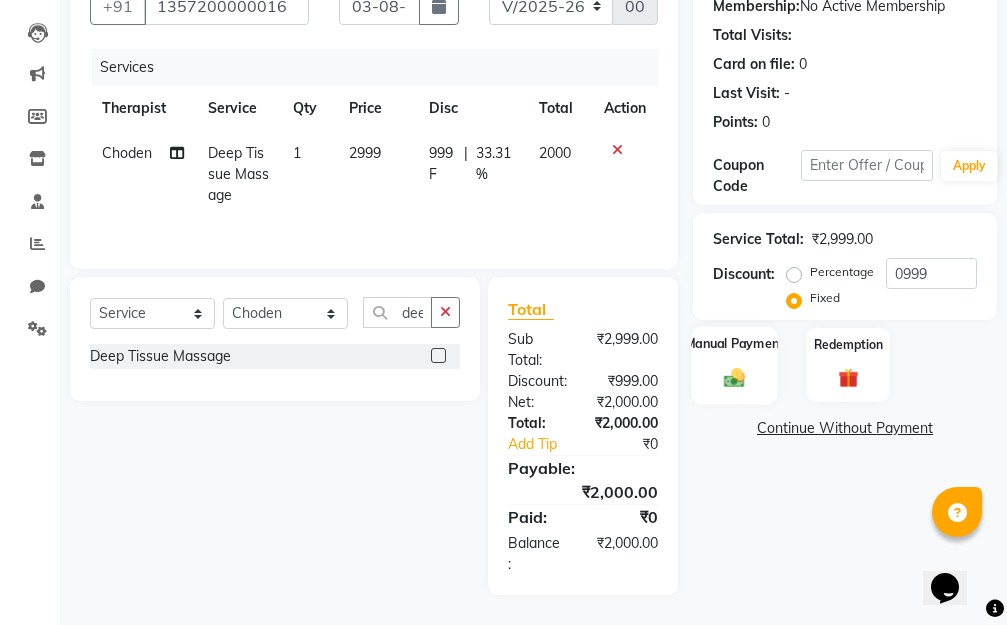 click 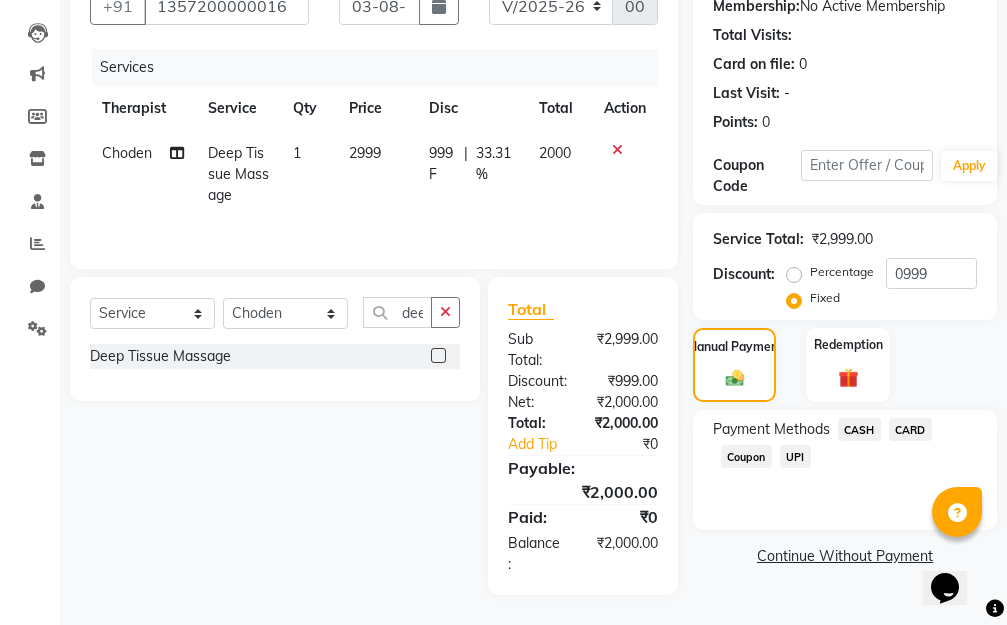 click on "CASH" 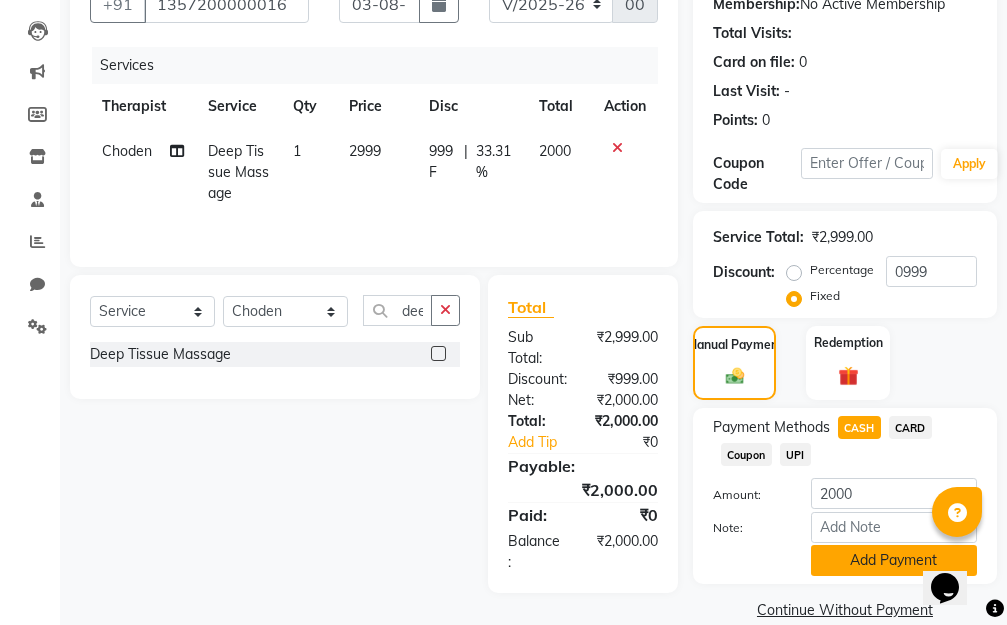 click on "Add Payment" 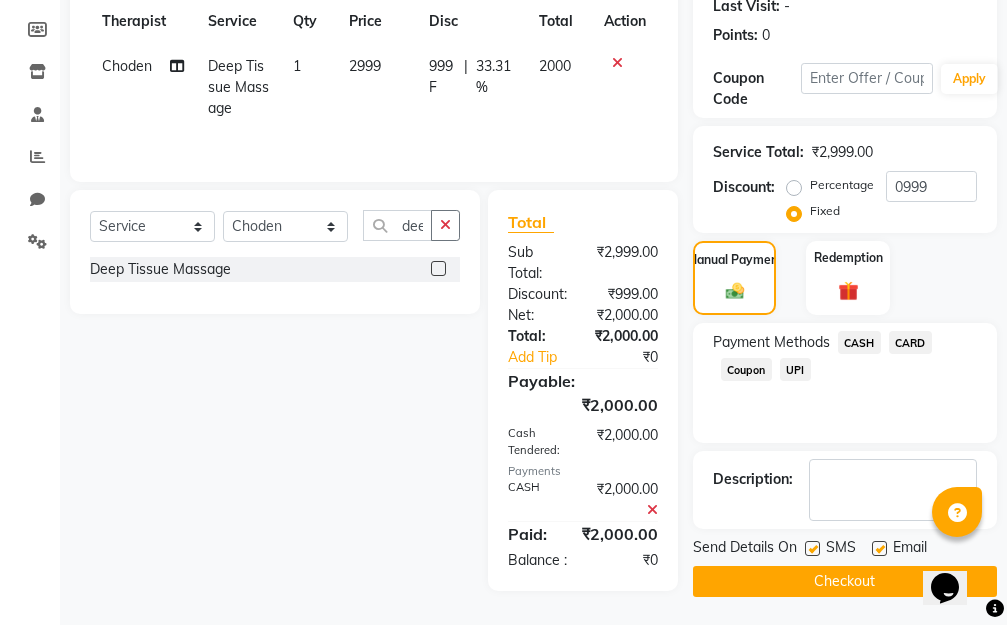 scroll, scrollTop: 332, scrollLeft: 0, axis: vertical 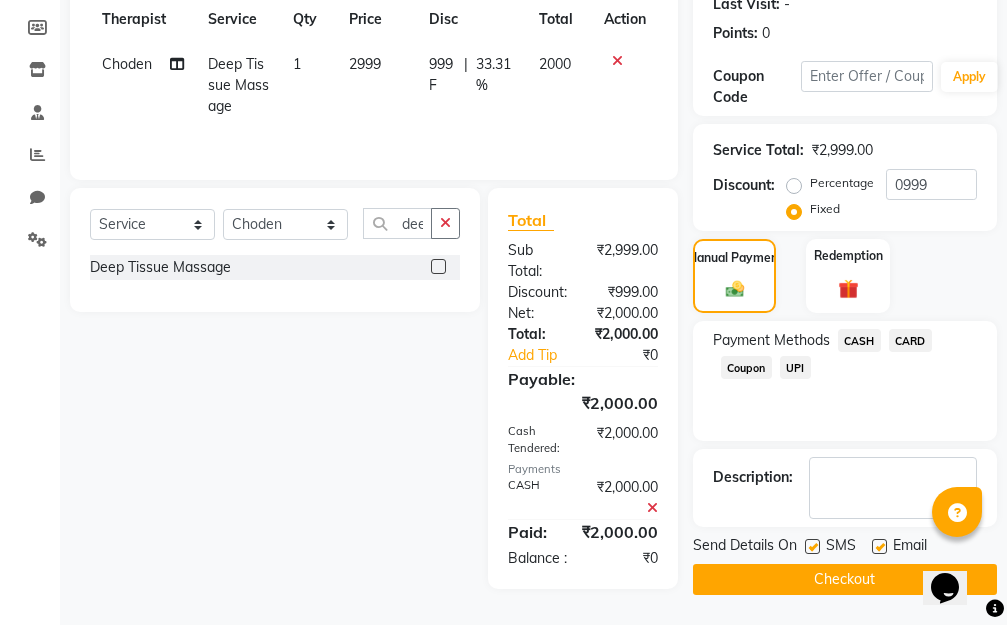 click on "Checkout" 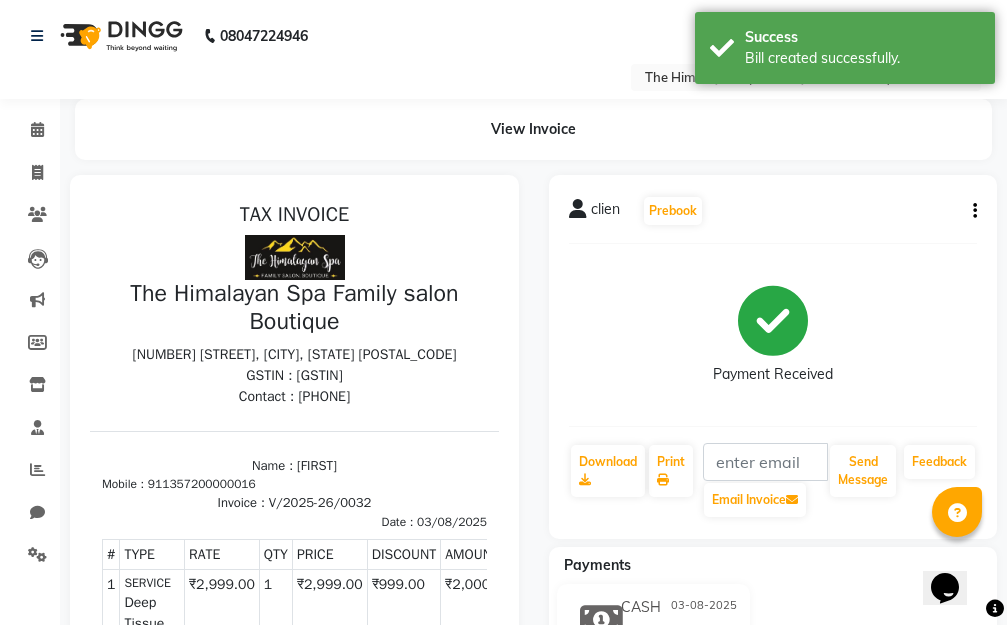 scroll, scrollTop: 16, scrollLeft: 0, axis: vertical 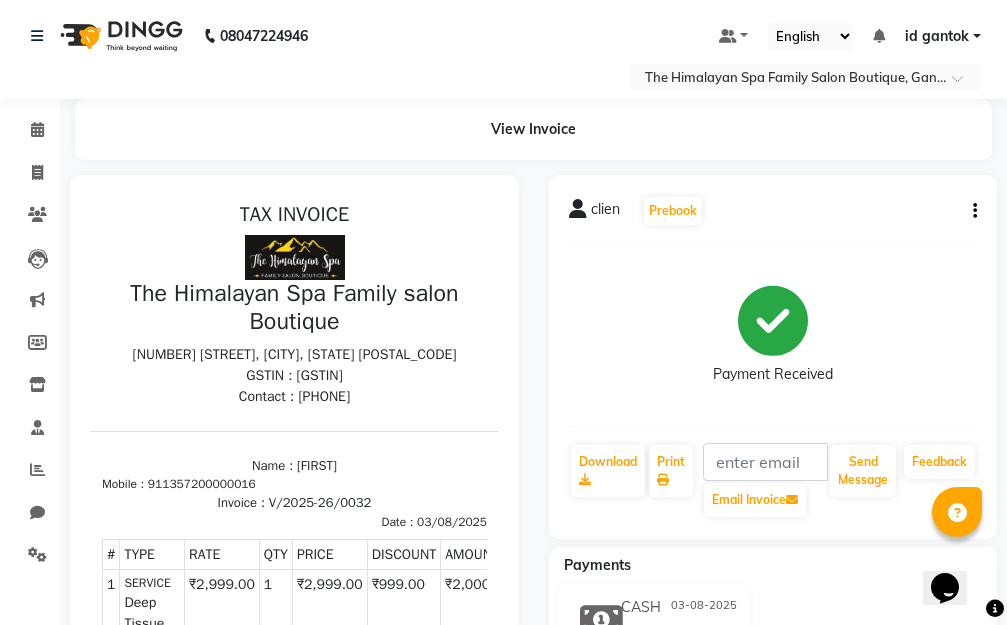 click 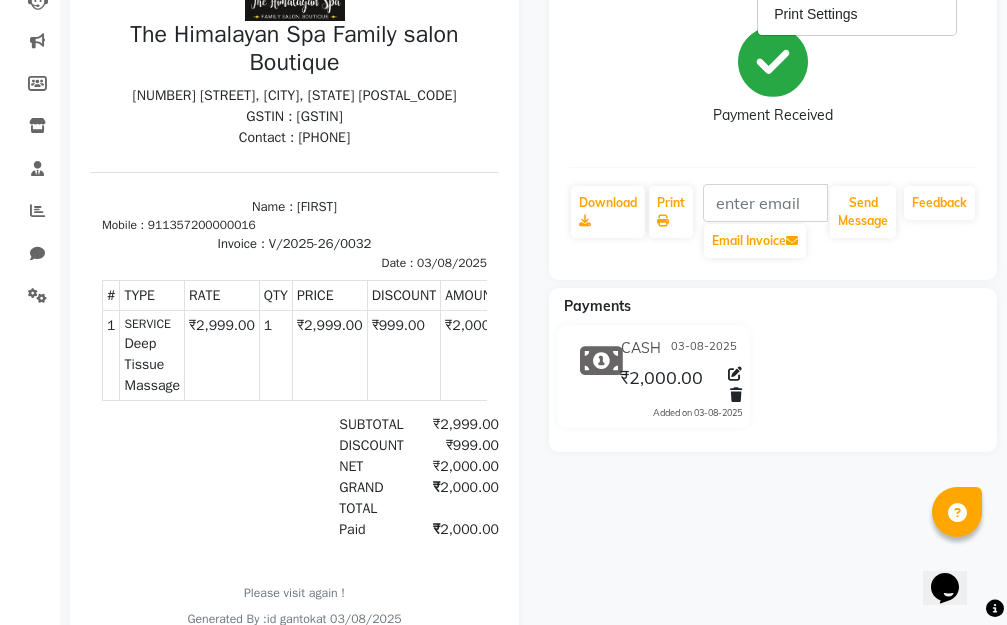 scroll, scrollTop: 366, scrollLeft: 0, axis: vertical 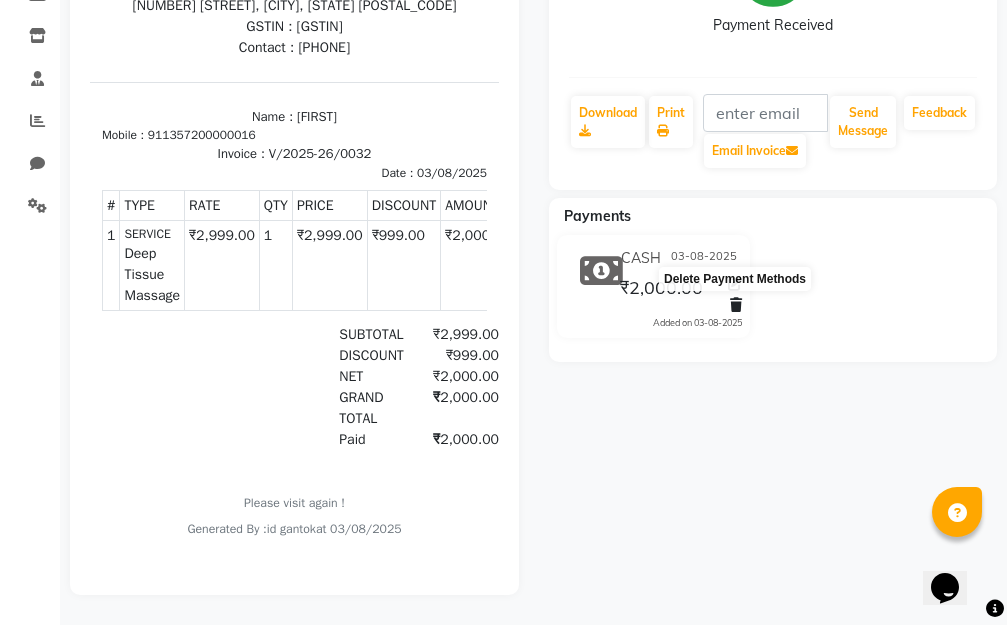 click 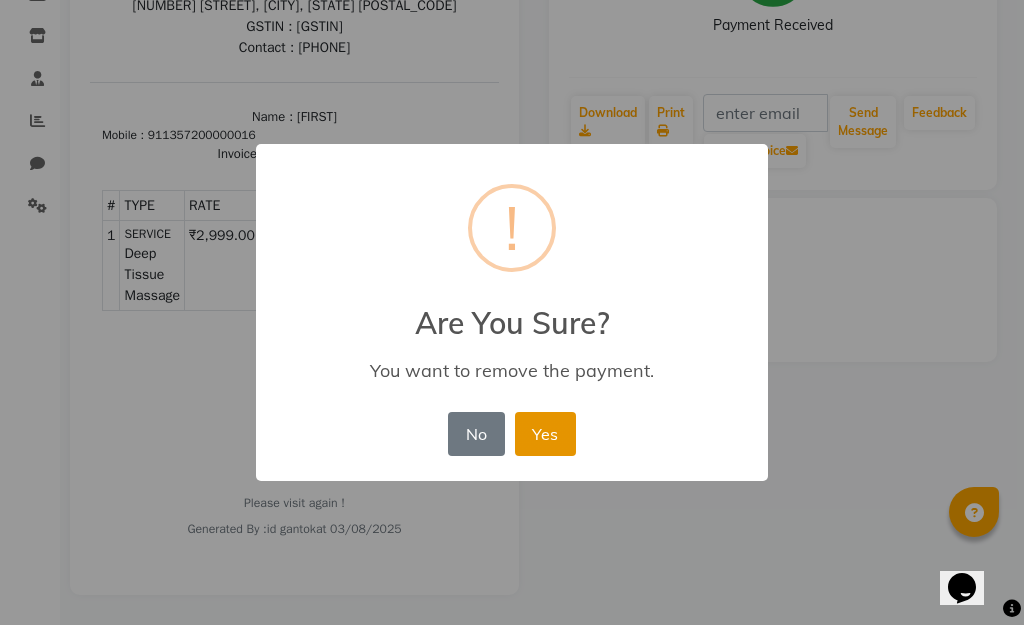 click on "Yes" at bounding box center [545, 434] 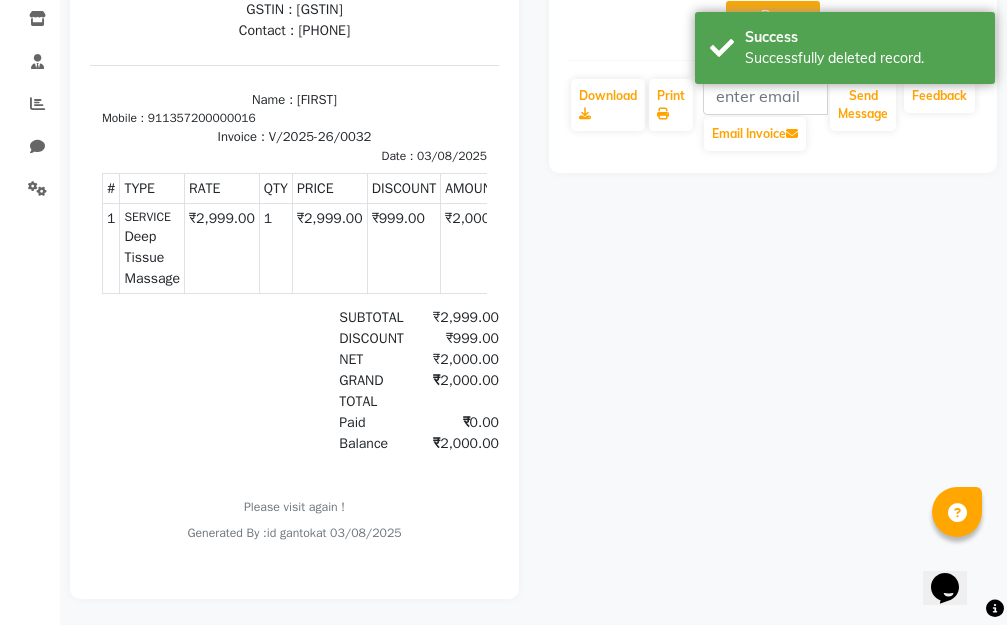 scroll, scrollTop: 301, scrollLeft: 0, axis: vertical 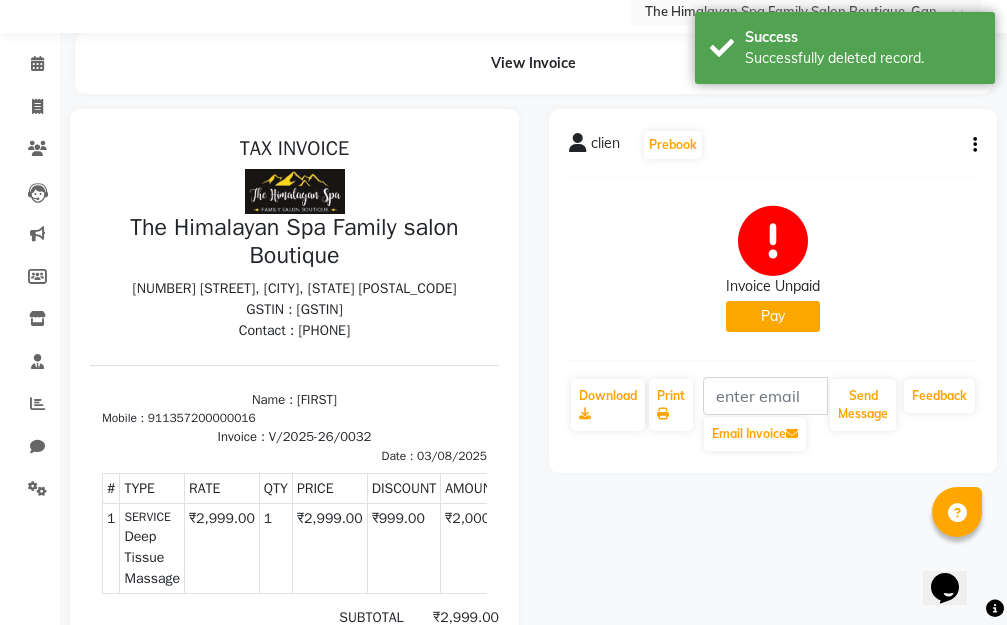 click 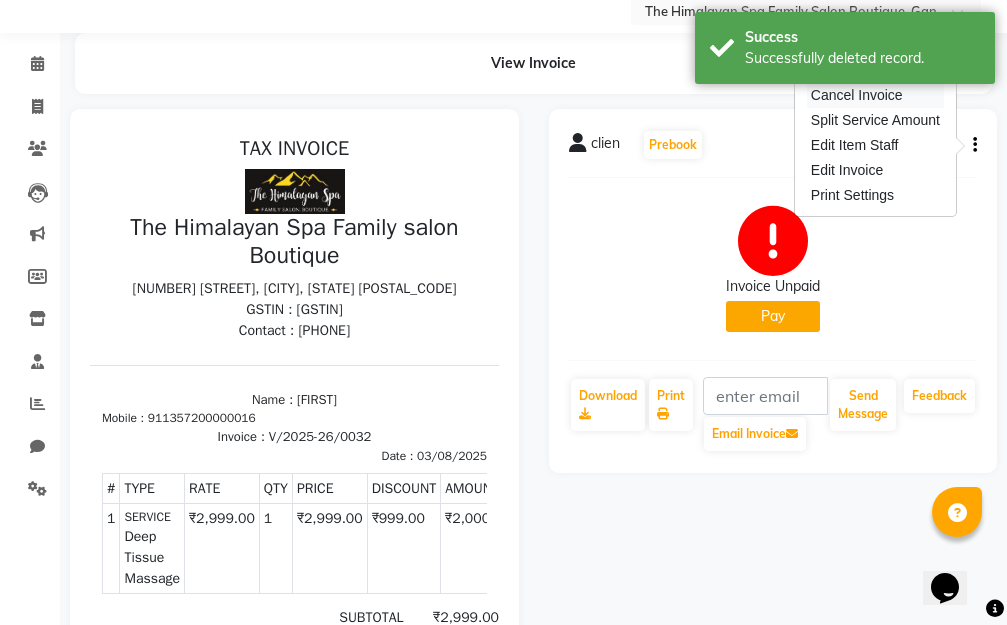 click on "Cancel Invoice" at bounding box center [875, 95] 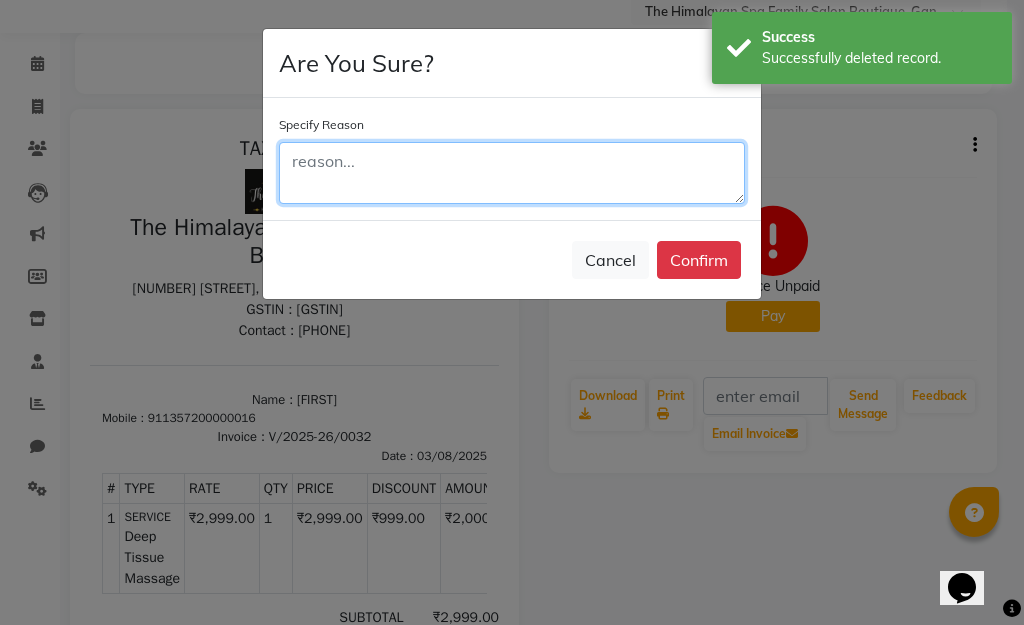 click 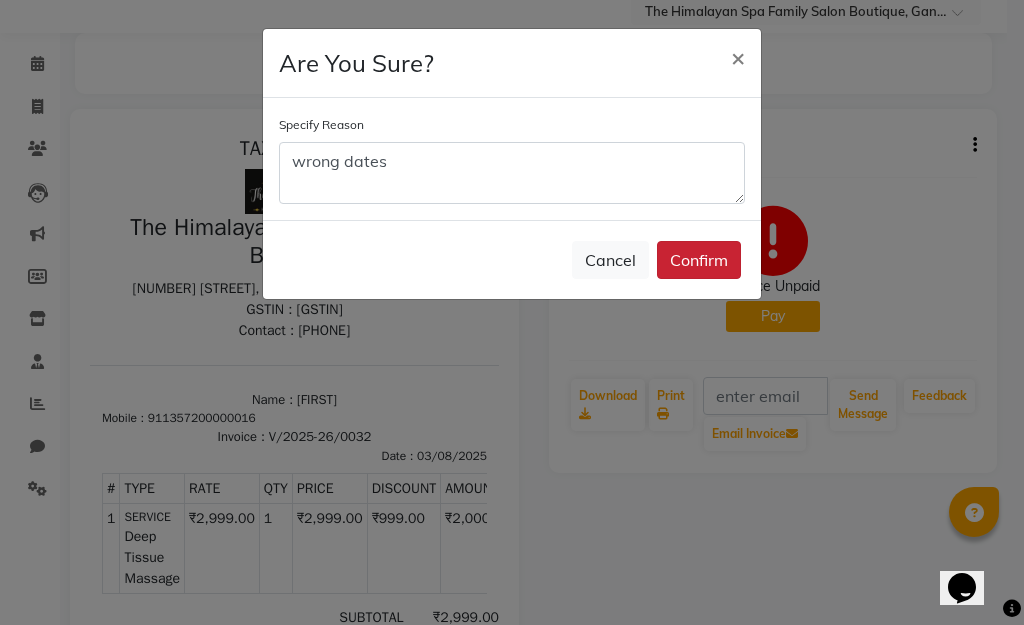 click on "Confirm" 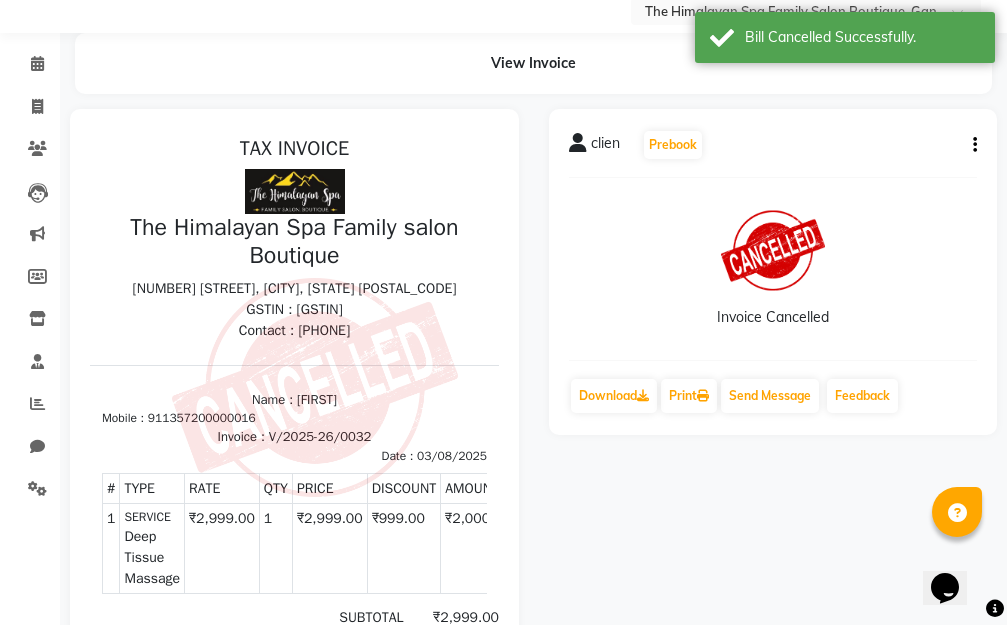 scroll, scrollTop: 16, scrollLeft: 0, axis: vertical 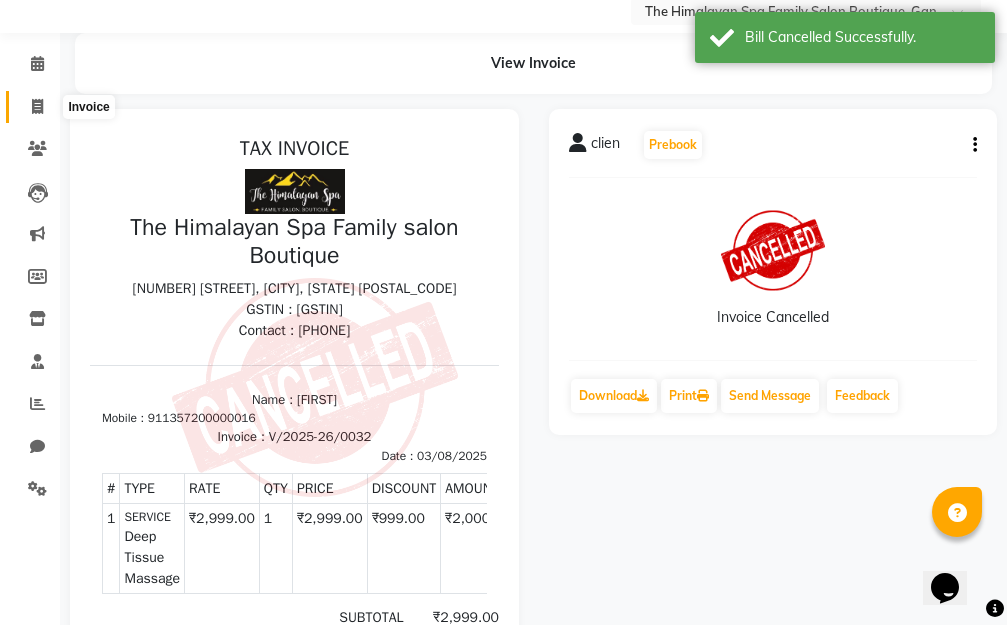 click 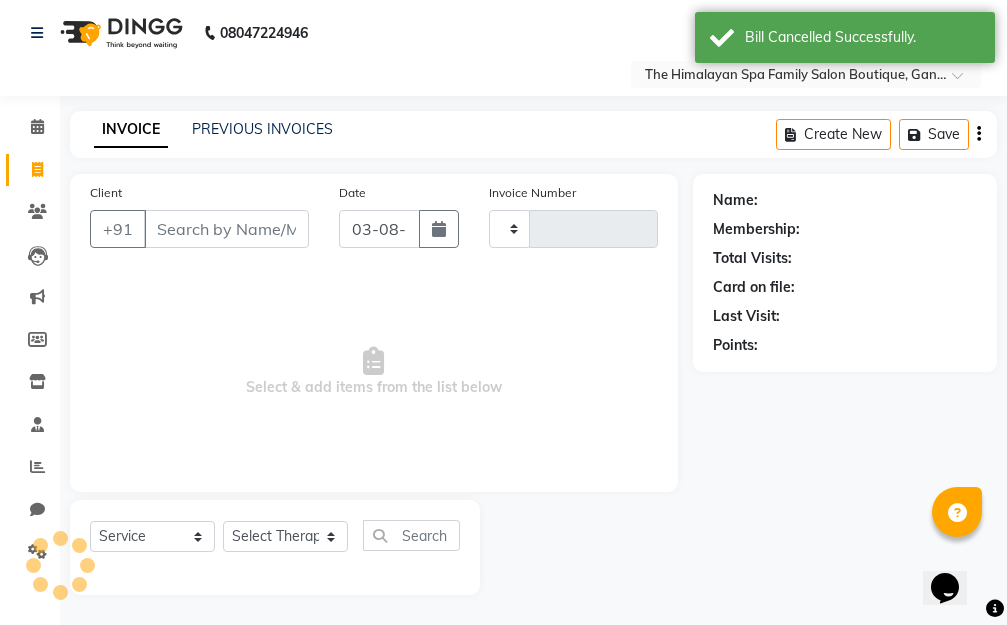 scroll, scrollTop: 3, scrollLeft: 0, axis: vertical 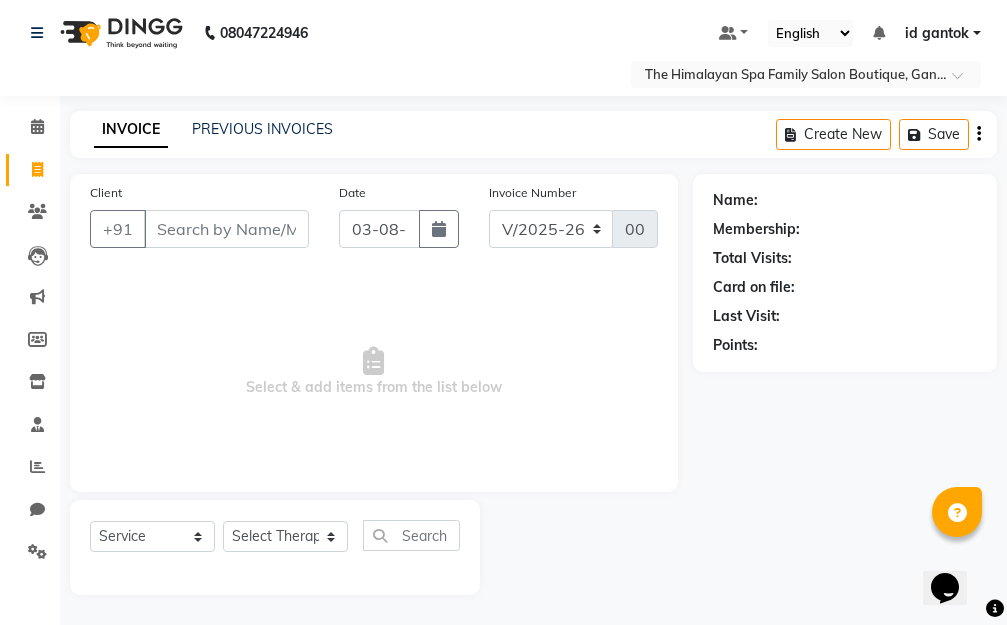 click on "Client" at bounding box center [226, 229] 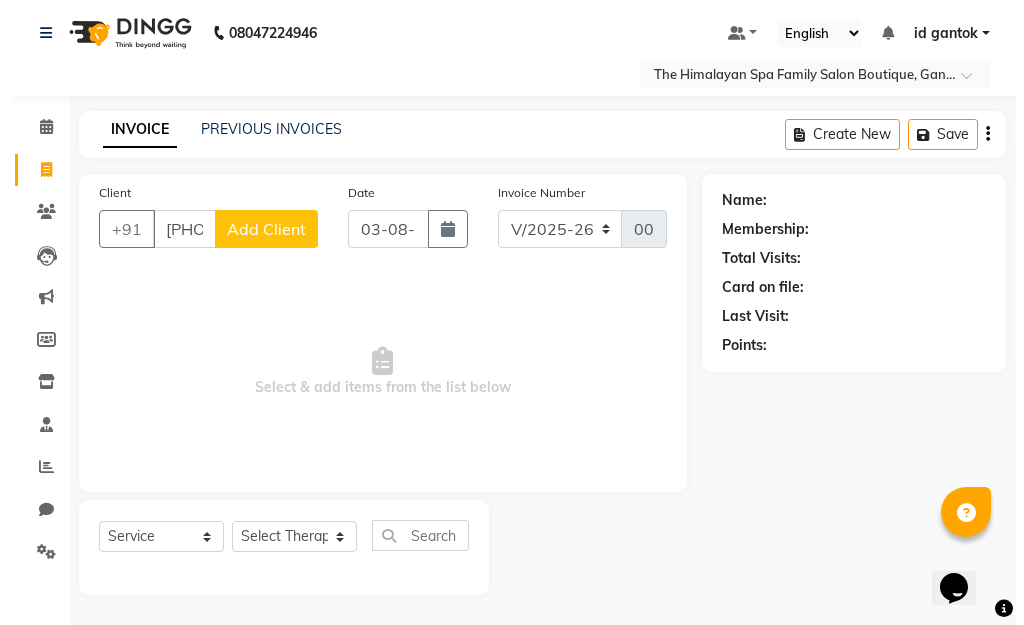 scroll, scrollTop: 3, scrollLeft: 0, axis: vertical 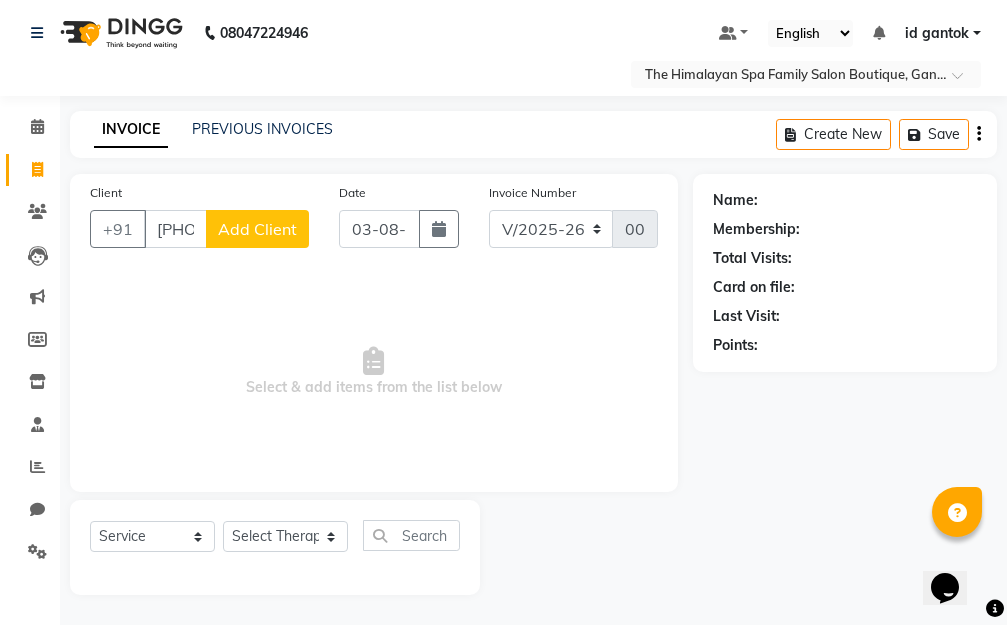 click on "Add Client" 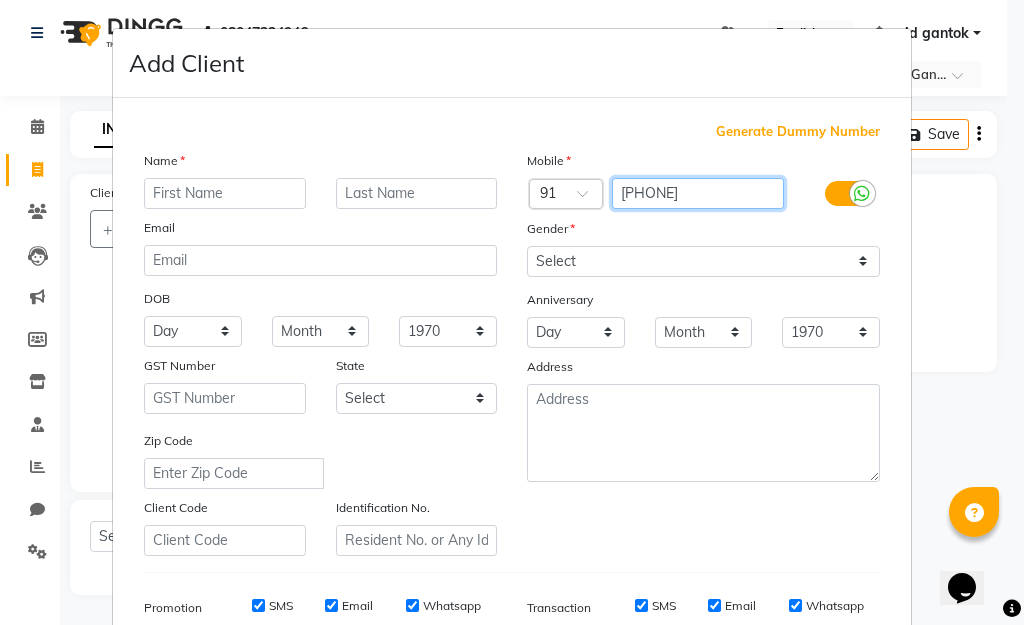 click on "1357200016" at bounding box center [698, 193] 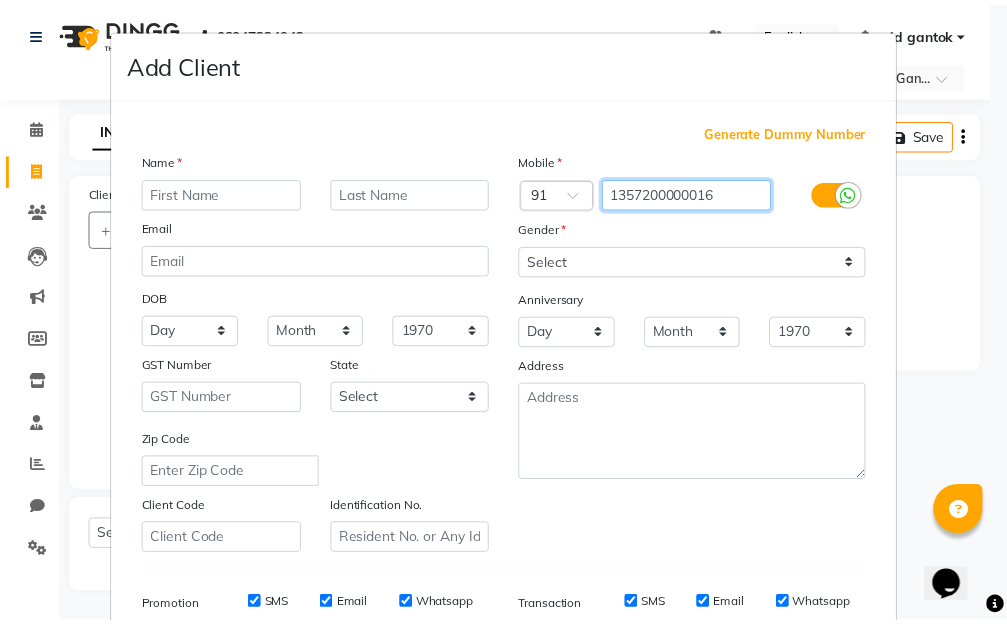 scroll, scrollTop: 298, scrollLeft: 0, axis: vertical 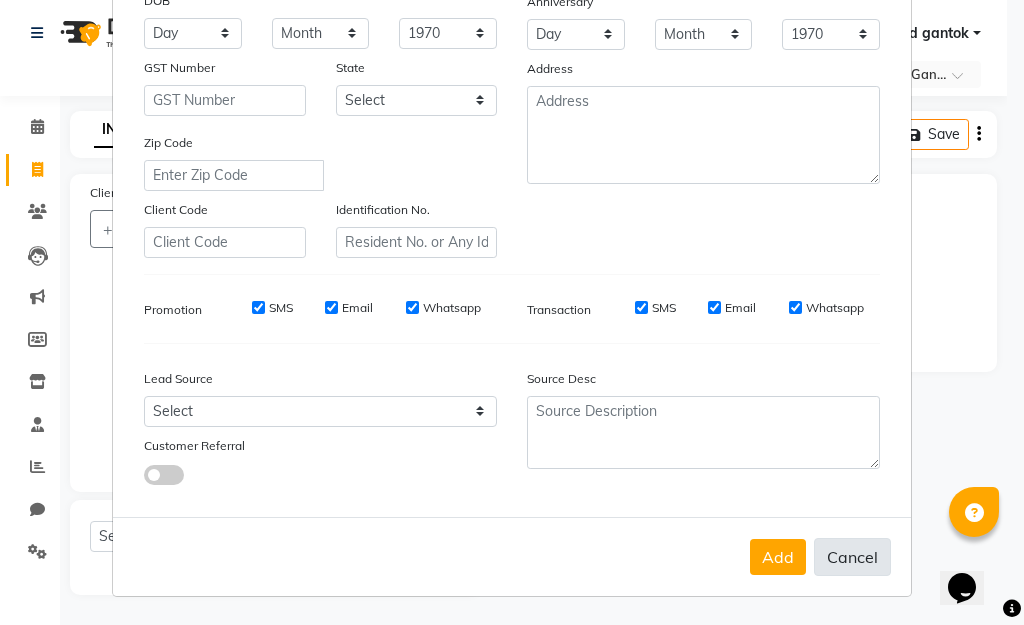 click on "Cancel" at bounding box center [852, 557] 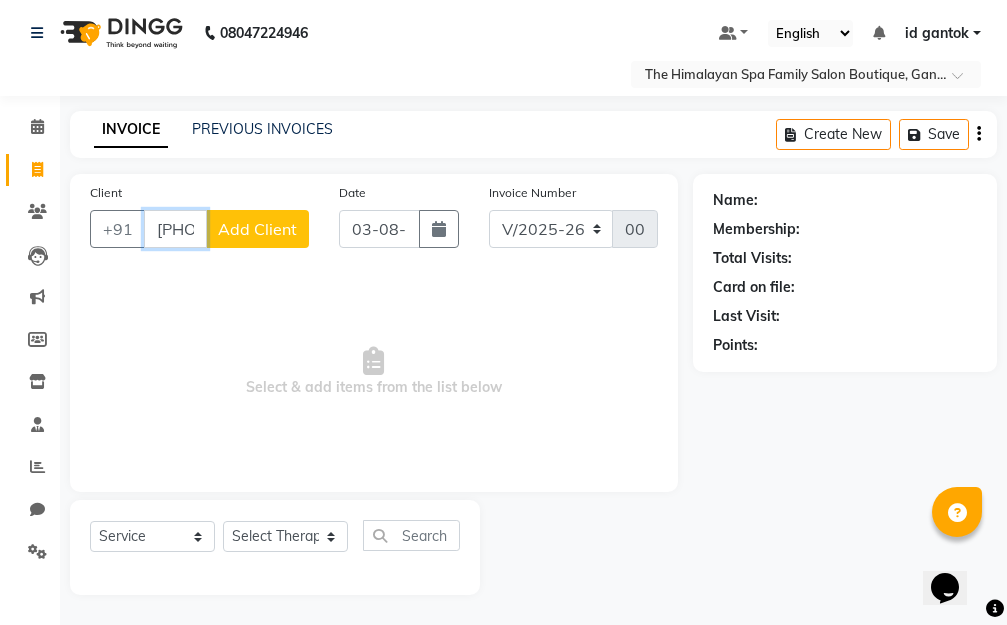 click on "1357200016" at bounding box center [175, 229] 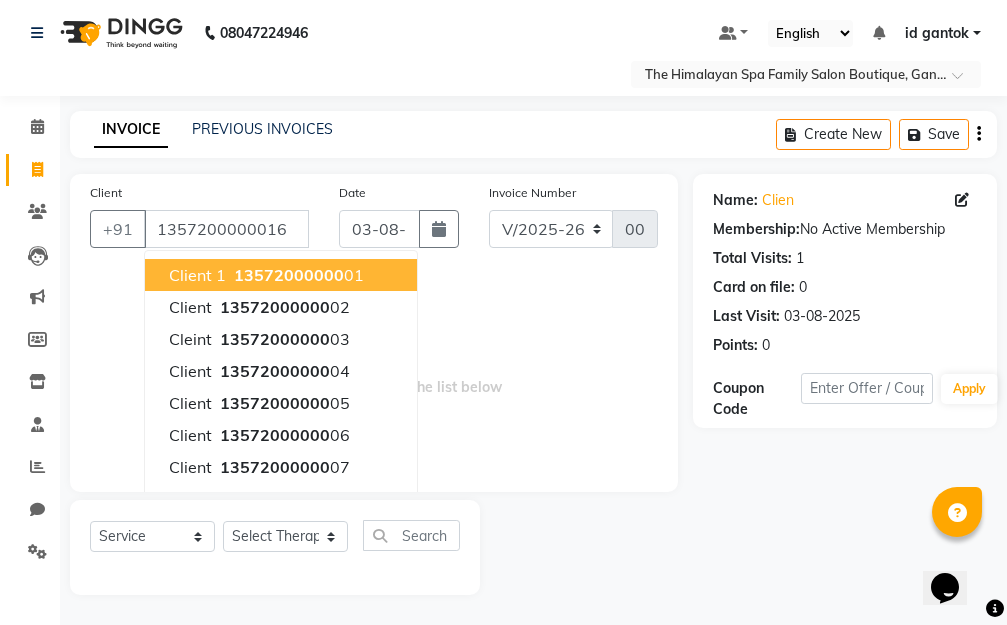 click on "13572000000" at bounding box center [289, 275] 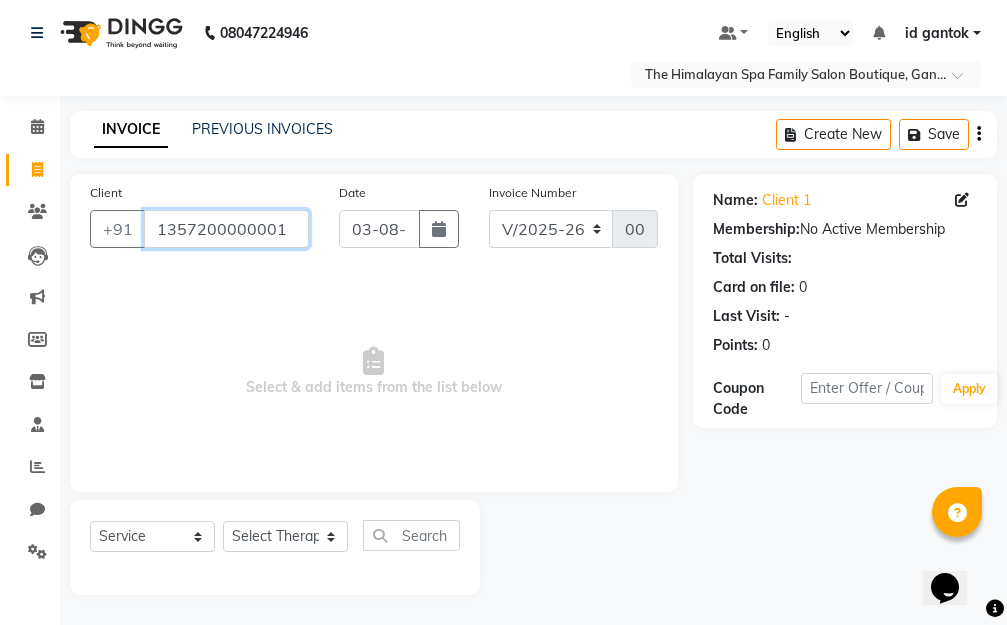 click on "1357200000001" at bounding box center [226, 229] 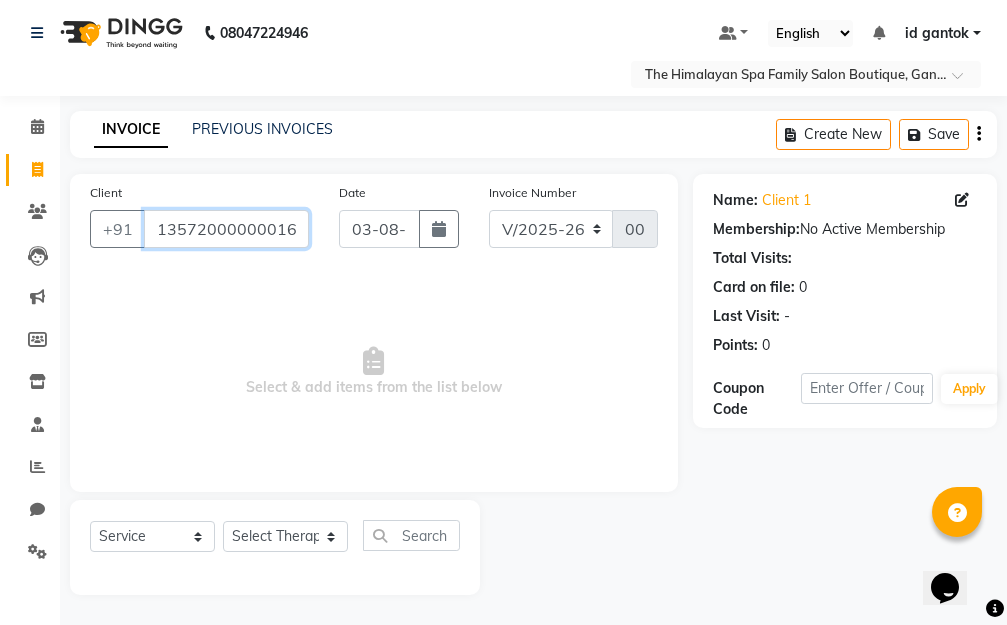 scroll, scrollTop: 0, scrollLeft: 1, axis: horizontal 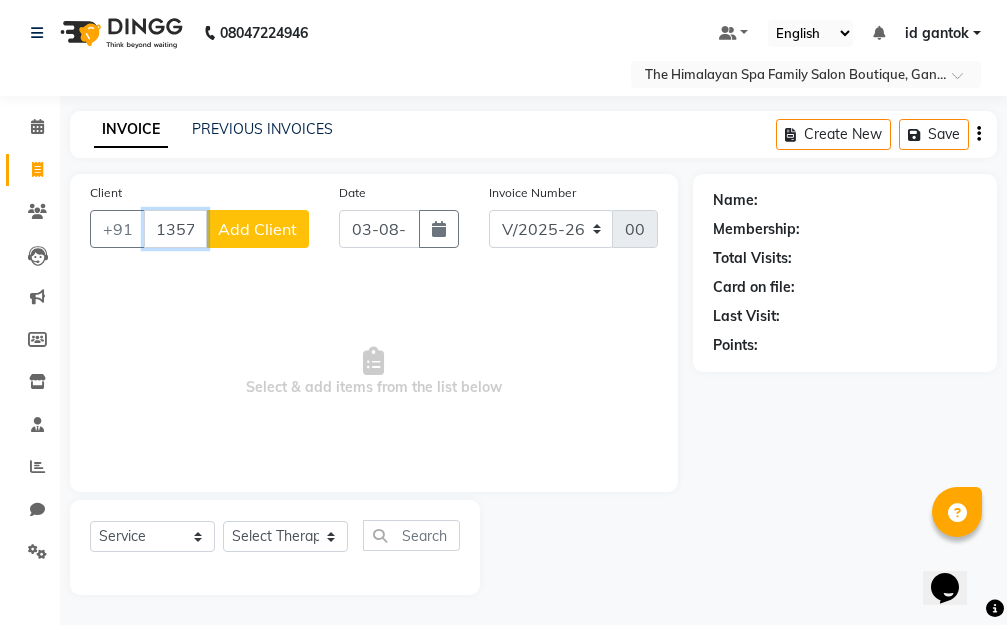 click on "13572000000016" at bounding box center (175, 229) 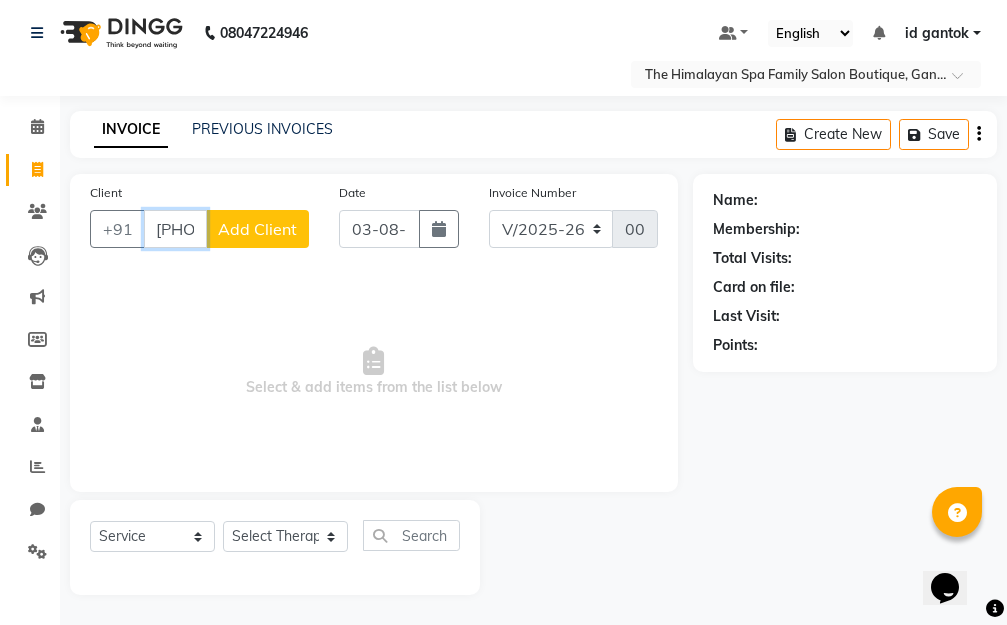 scroll, scrollTop: 0, scrollLeft: 0, axis: both 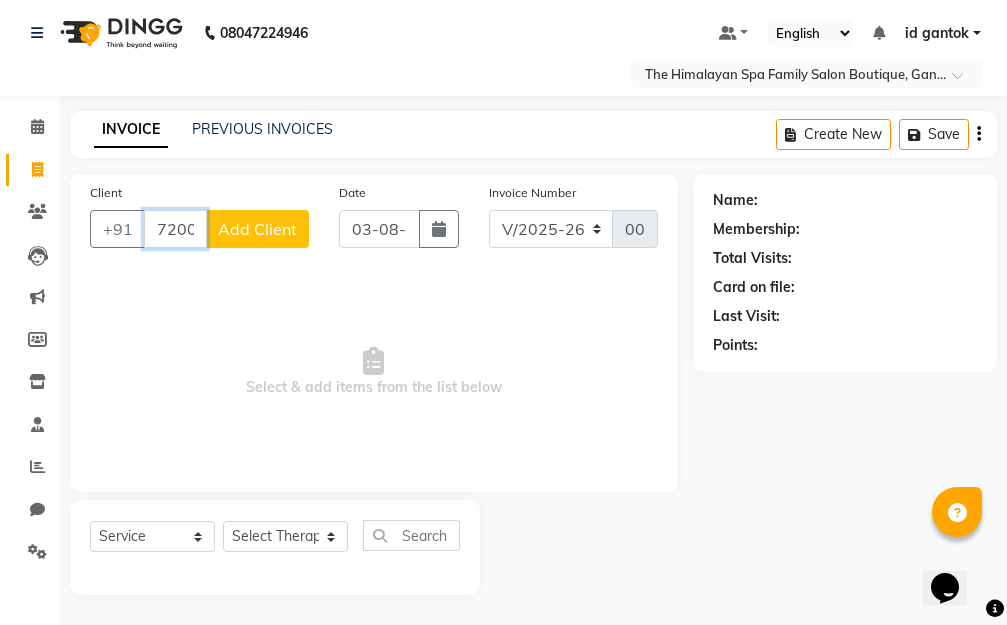 click on "72000000016" at bounding box center (175, 229) 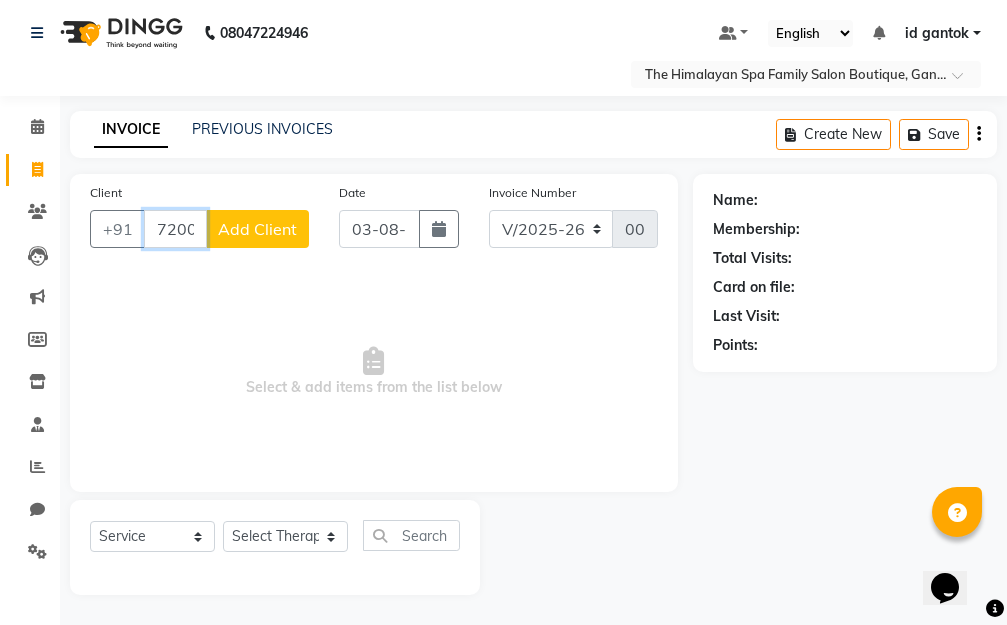 scroll, scrollTop: 0, scrollLeft: 73, axis: horizontal 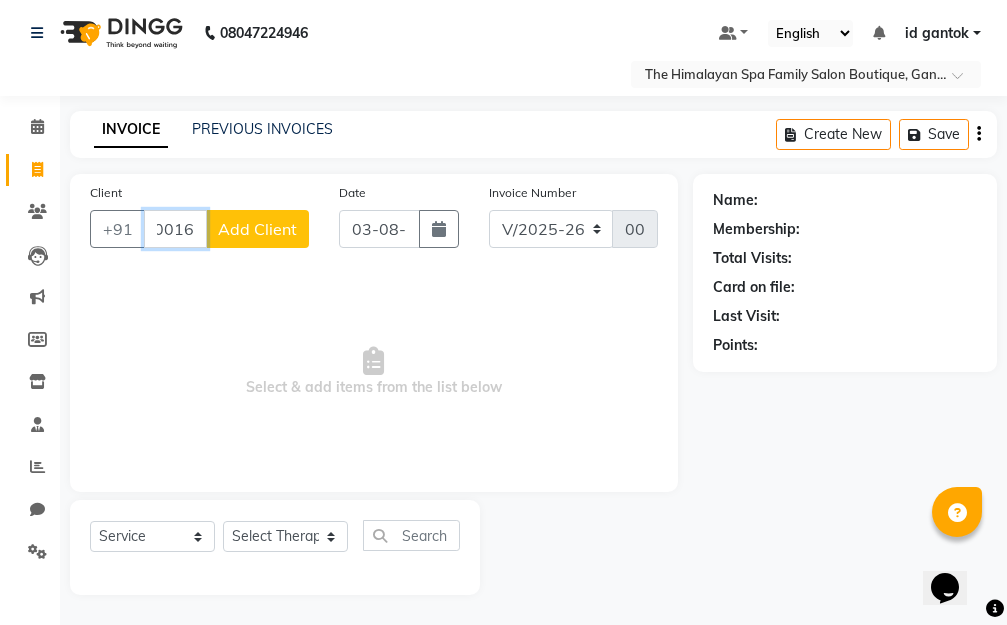 drag, startPoint x: 195, startPoint y: 231, endPoint x: 236, endPoint y: 233, distance: 41.04875 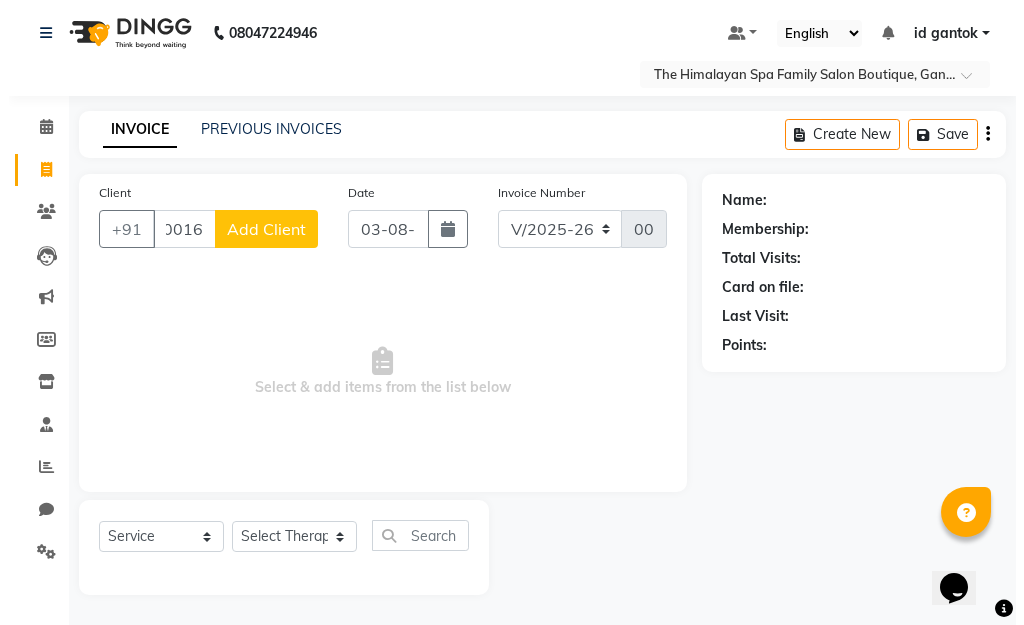scroll, scrollTop: 0, scrollLeft: 0, axis: both 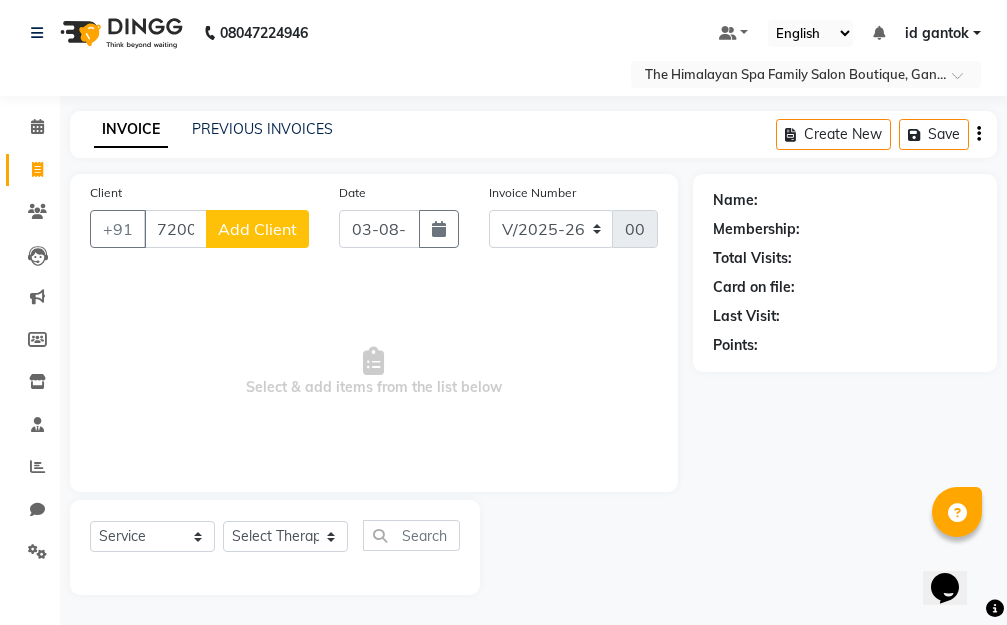 click on "Add Client" 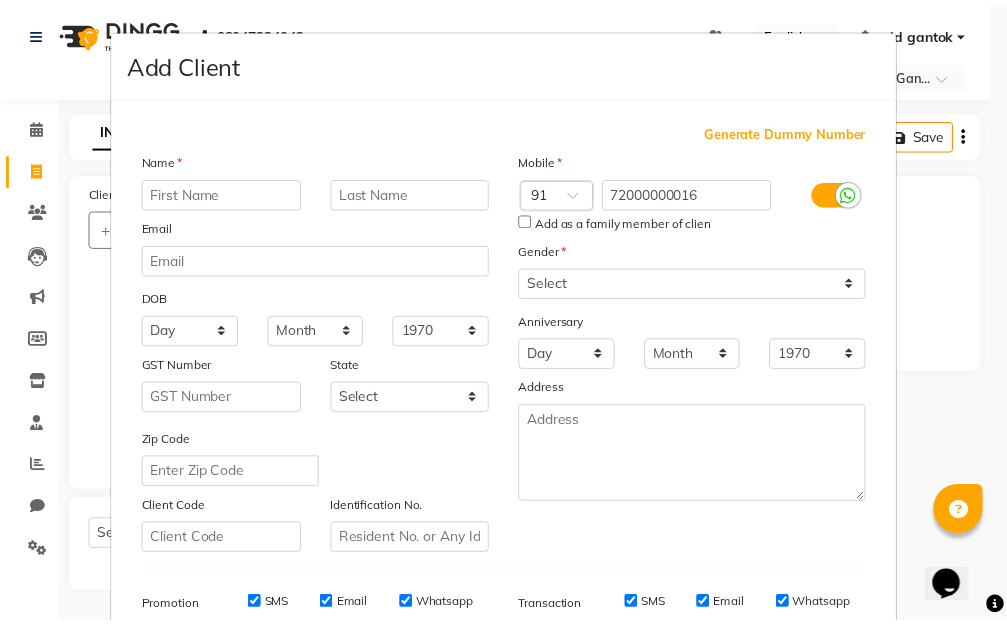 scroll, scrollTop: 298, scrollLeft: 0, axis: vertical 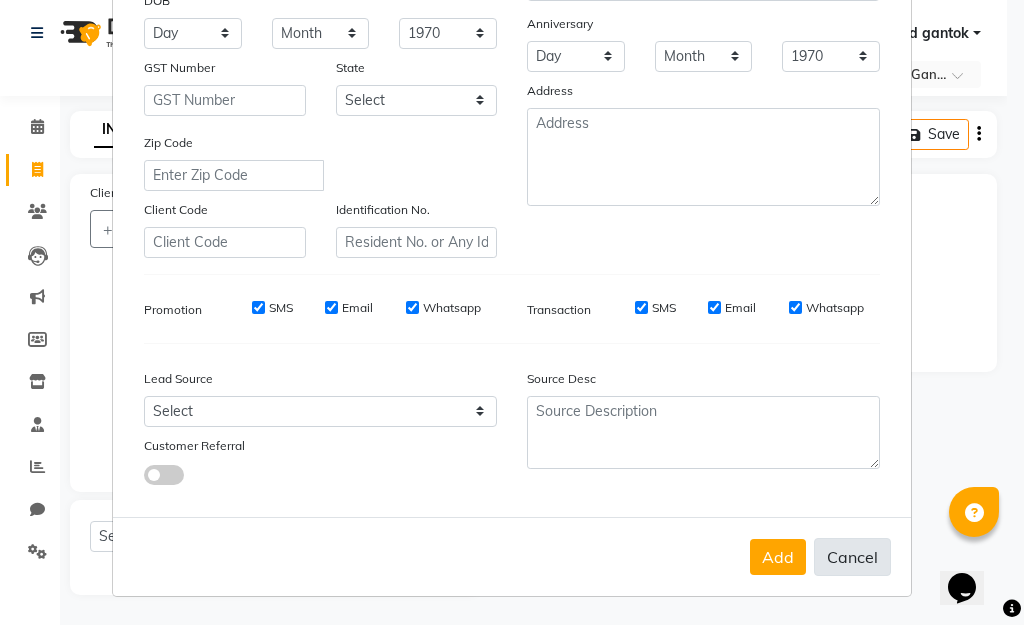 click on "Cancel" at bounding box center [852, 557] 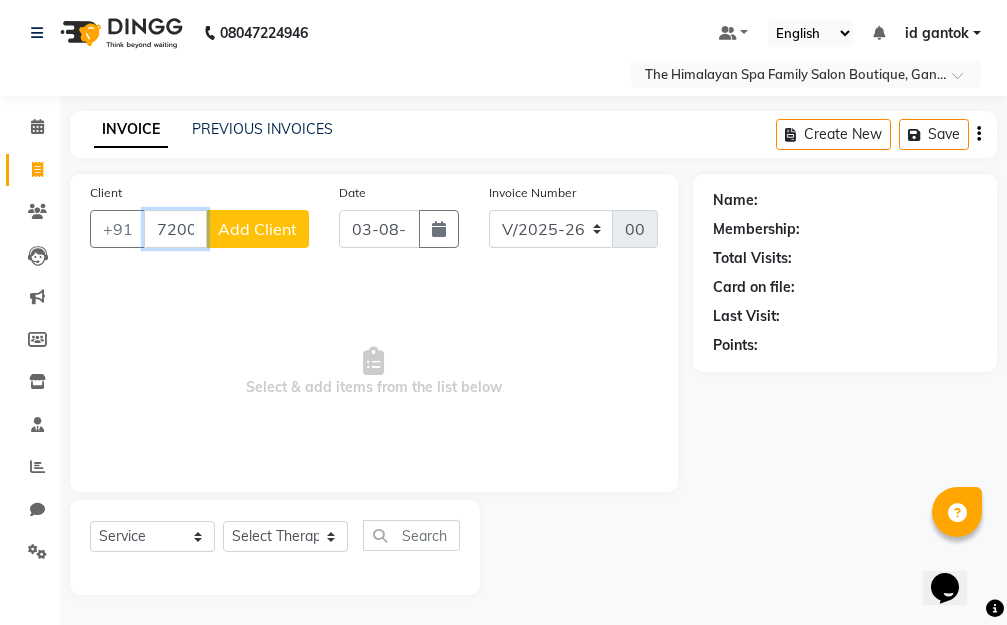 click on "72000000016" at bounding box center [175, 229] 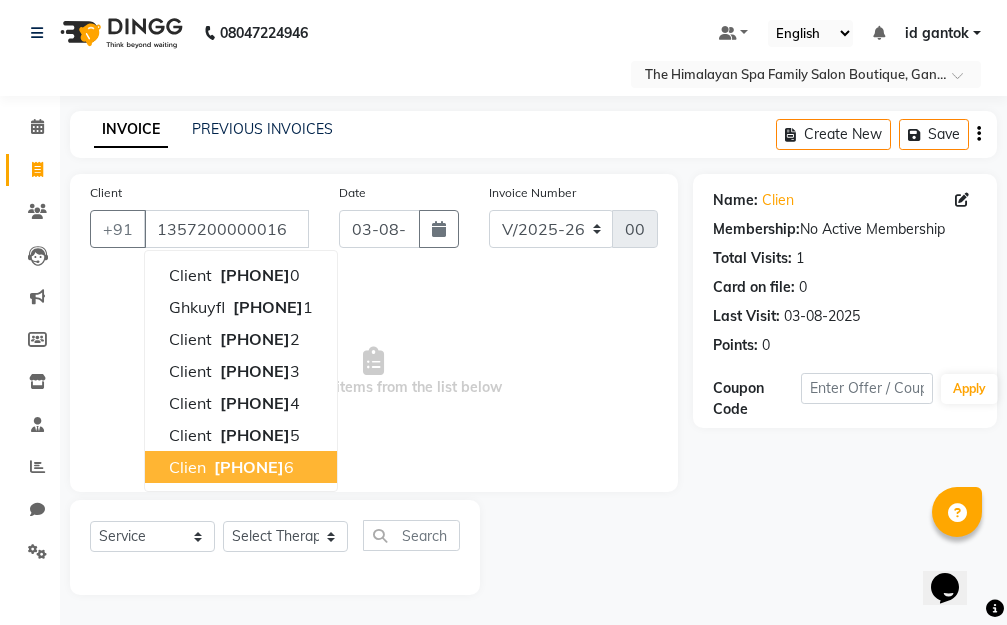 click on "135720000001" at bounding box center [249, 467] 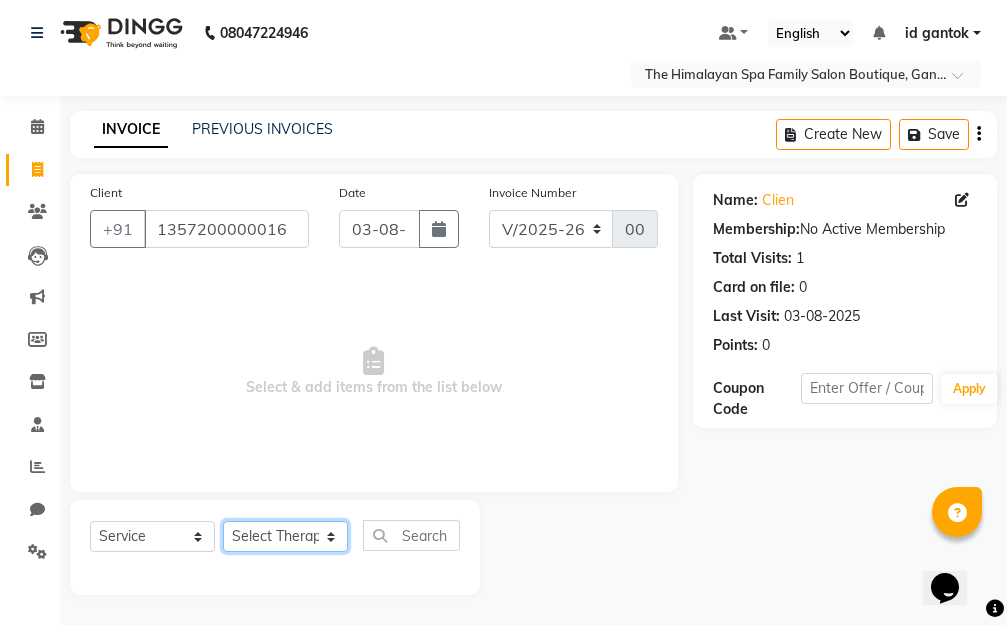 click on "Select Therapist Amar Anuradha  Binisha Bishal  Choden Chung Chung id gantok Rina  Satya  Sushila  Sushma  Totan" 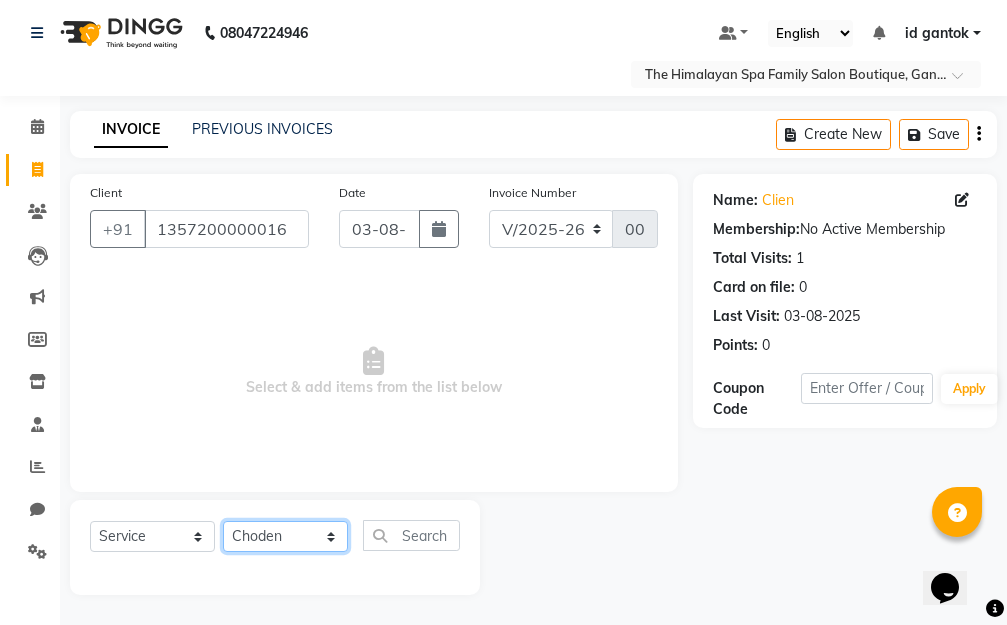 click on "Select Therapist Amar Anuradha  Binisha Bishal  Choden Chung Chung id gantok Rina  Satya  Sushila  Sushma  Totan" 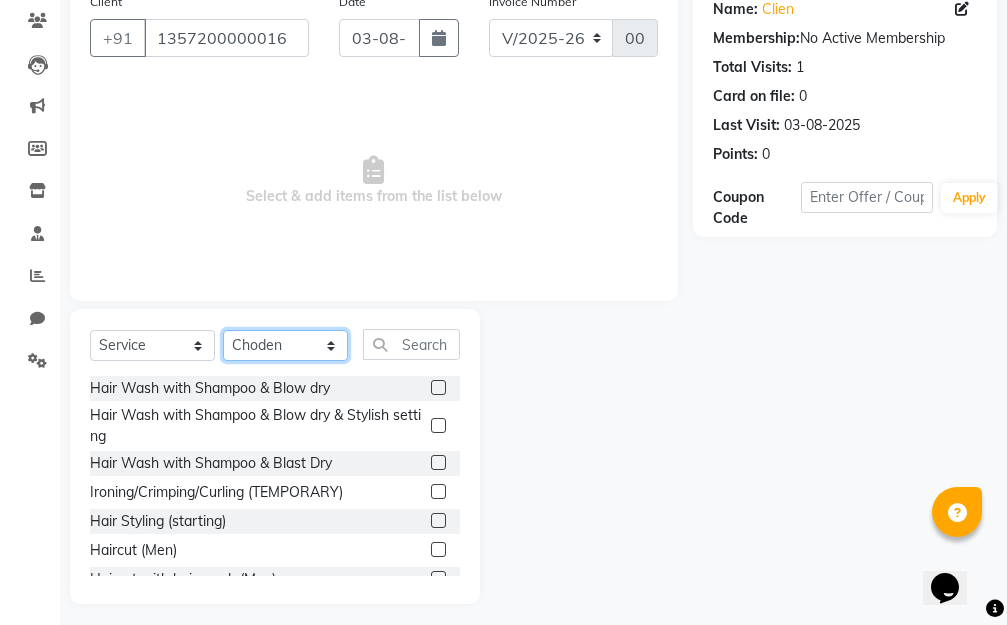 scroll, scrollTop: 203, scrollLeft: 0, axis: vertical 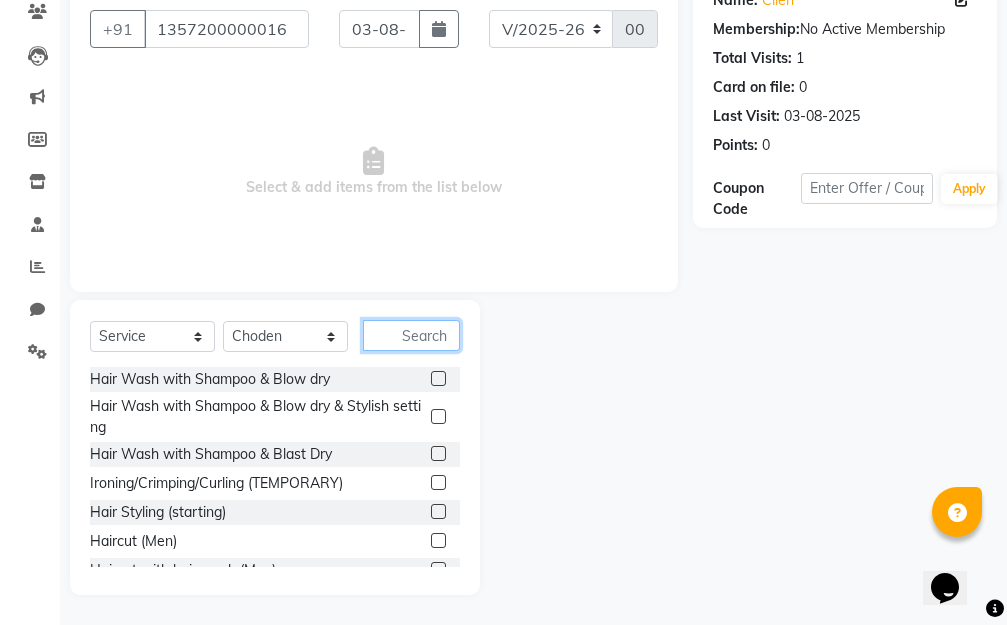 click 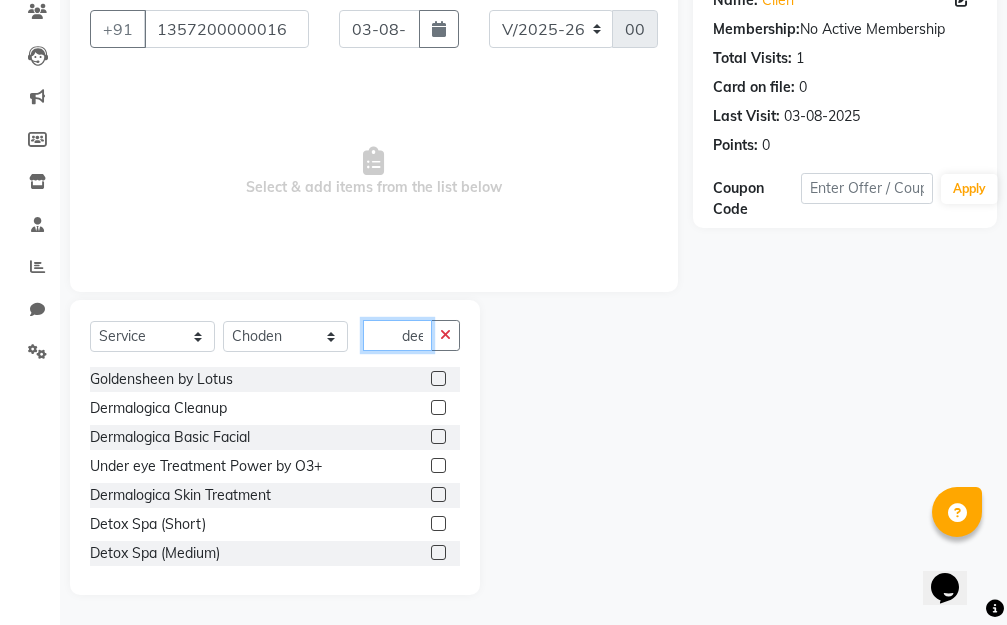 scroll, scrollTop: 0, scrollLeft: 2, axis: horizontal 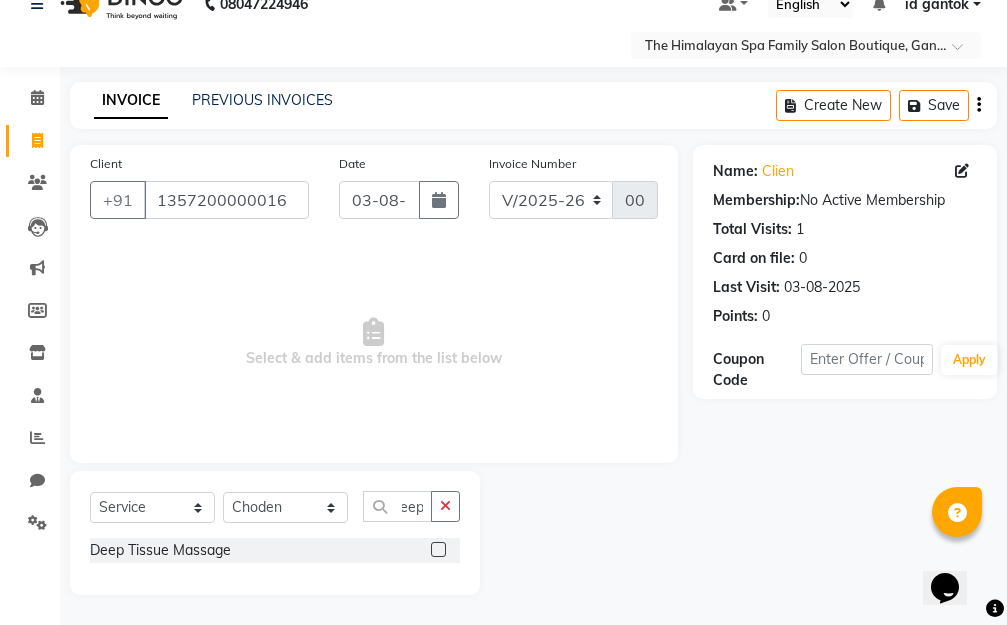 click 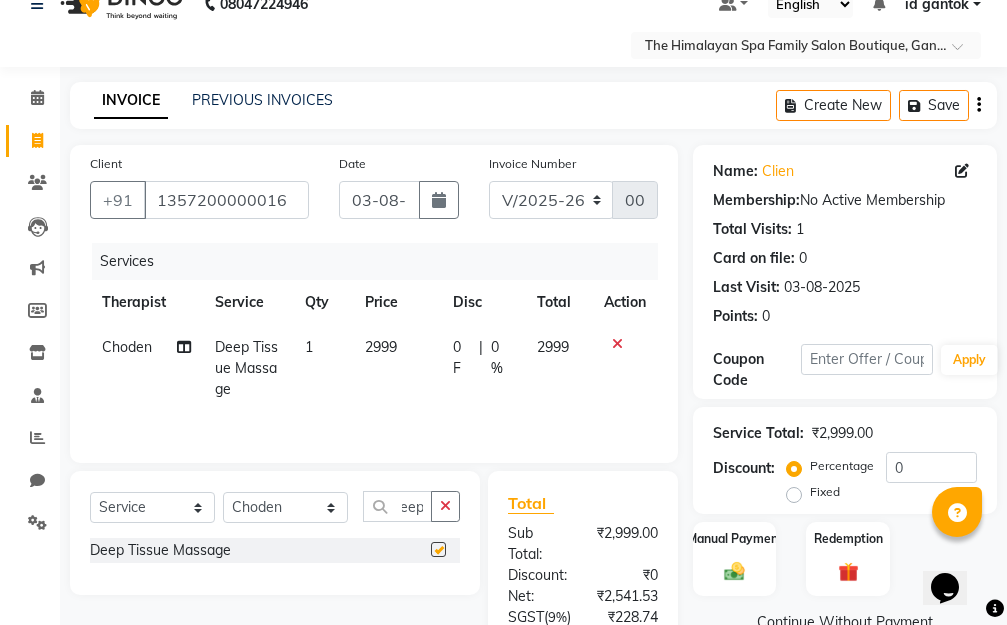 scroll, scrollTop: 0, scrollLeft: 0, axis: both 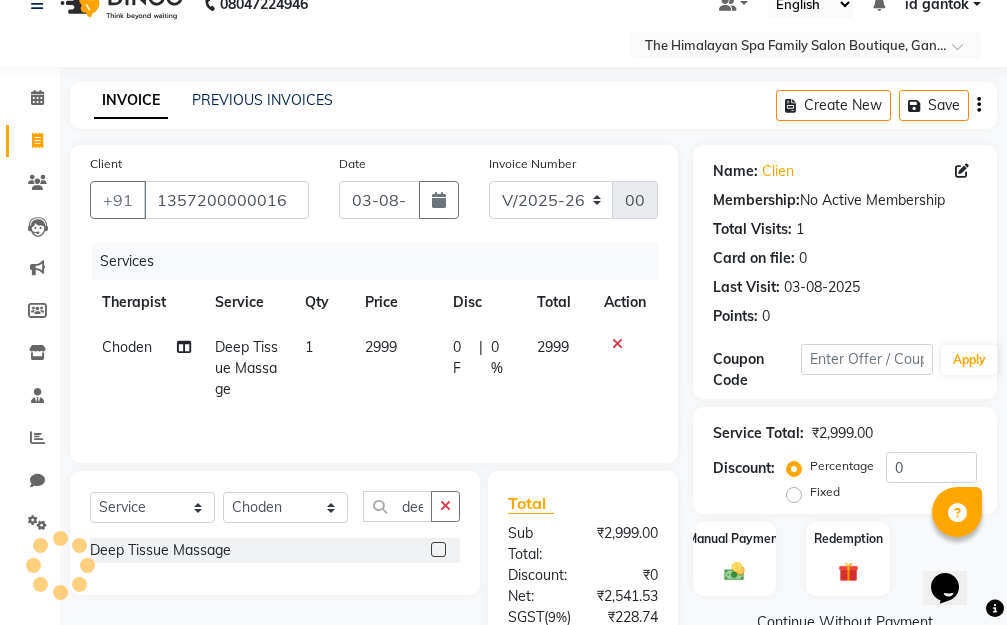 click 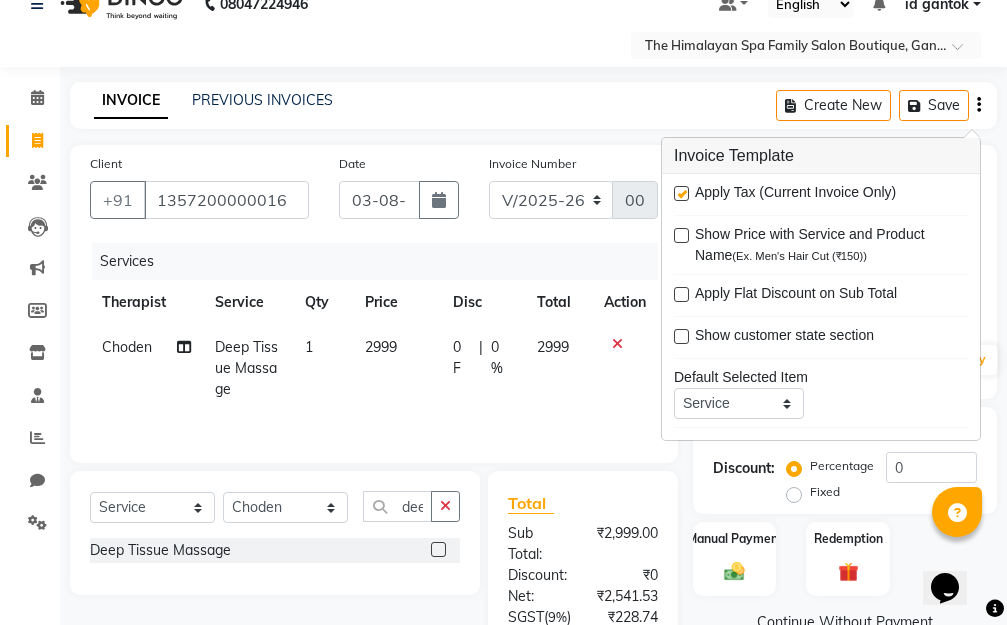 click at bounding box center (681, 193) 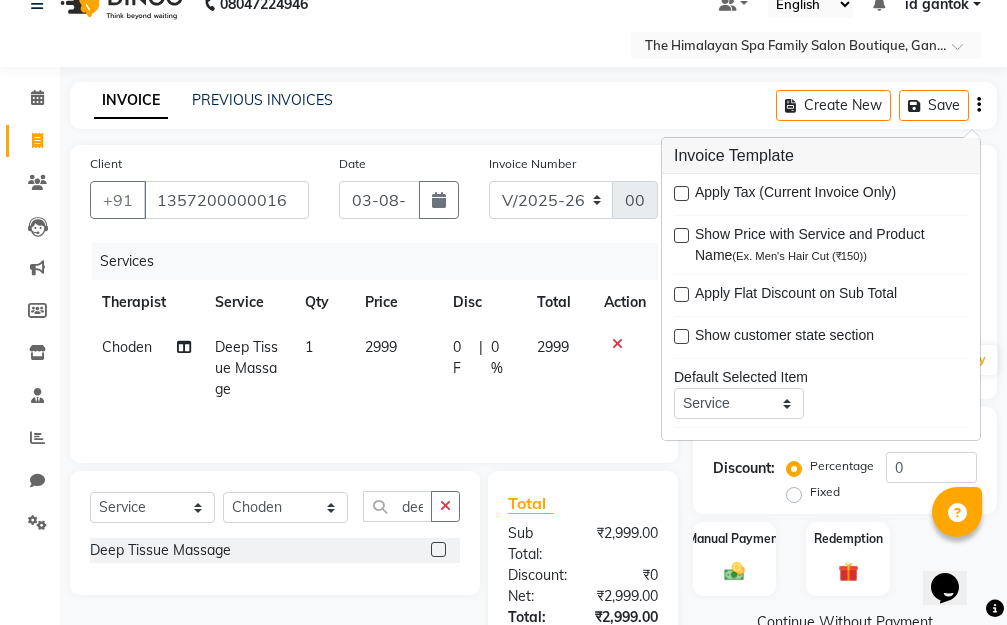 click on "INVOICE PREVIOUS INVOICES Create New   Save" 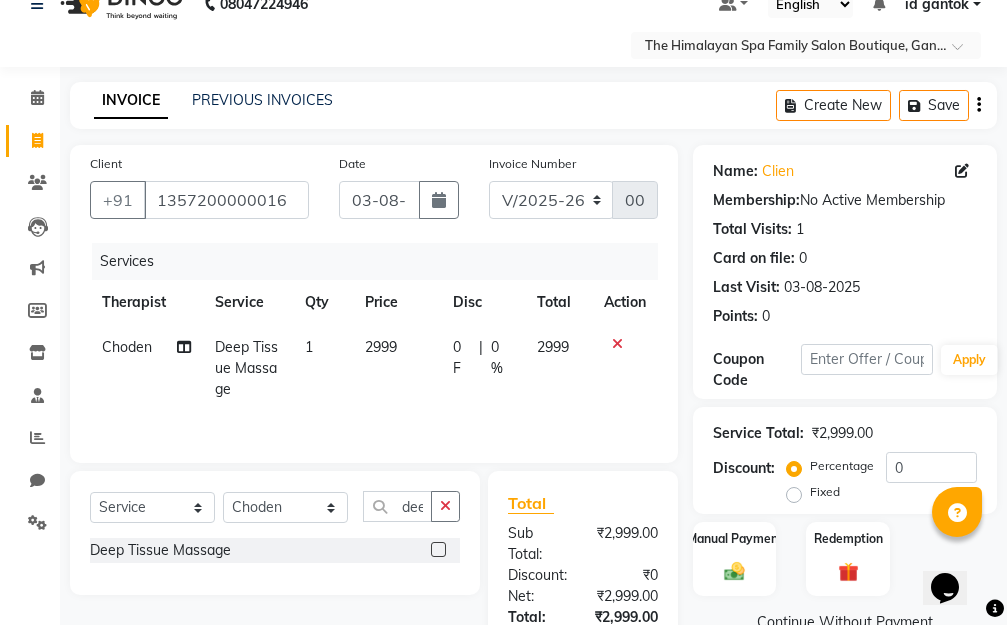 scroll, scrollTop: 228, scrollLeft: 0, axis: vertical 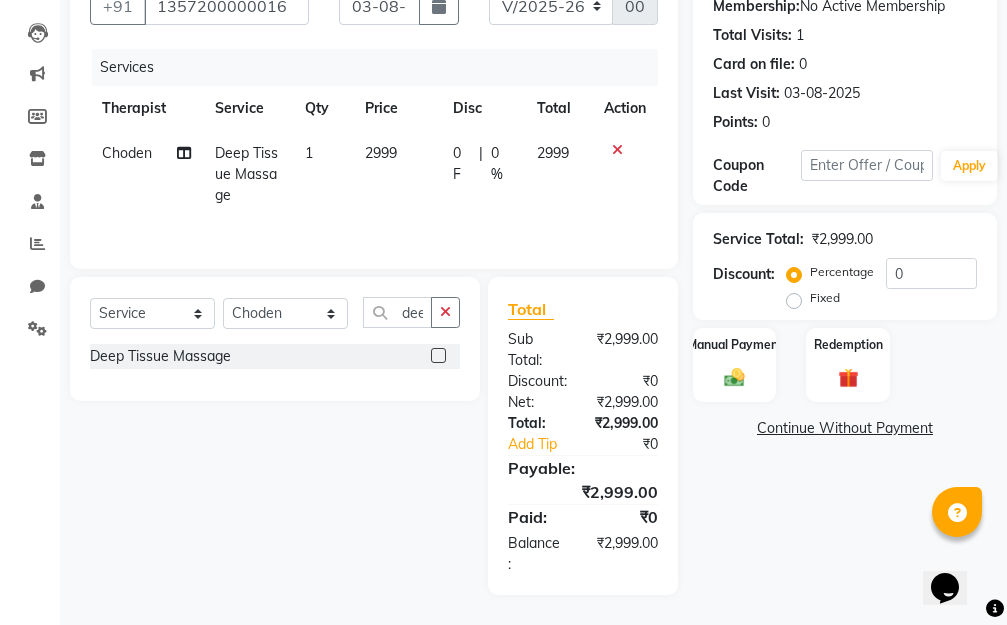 click on "Fixed" 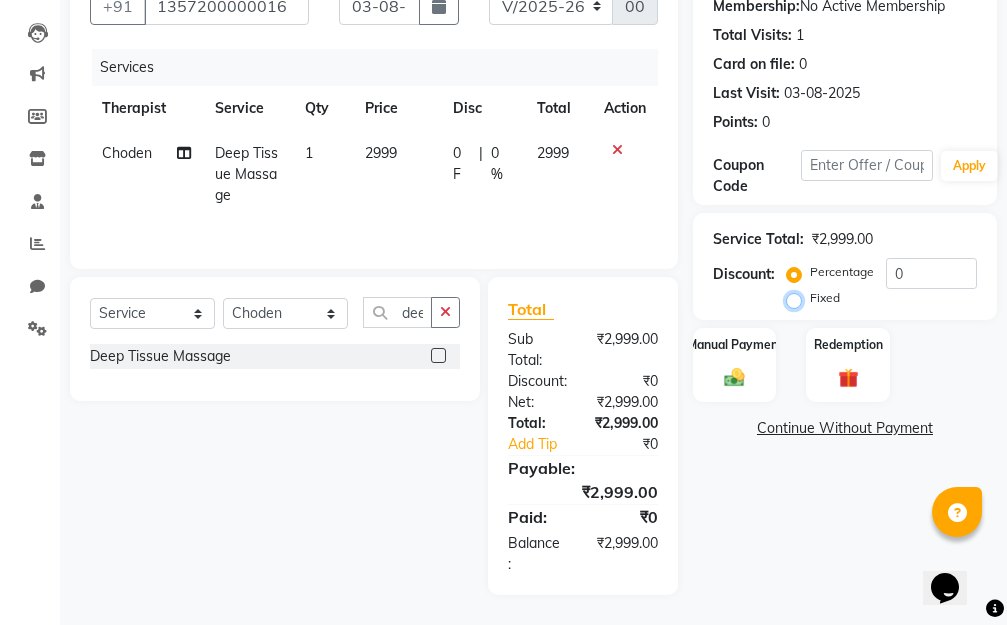click on "Fixed" at bounding box center [798, 298] 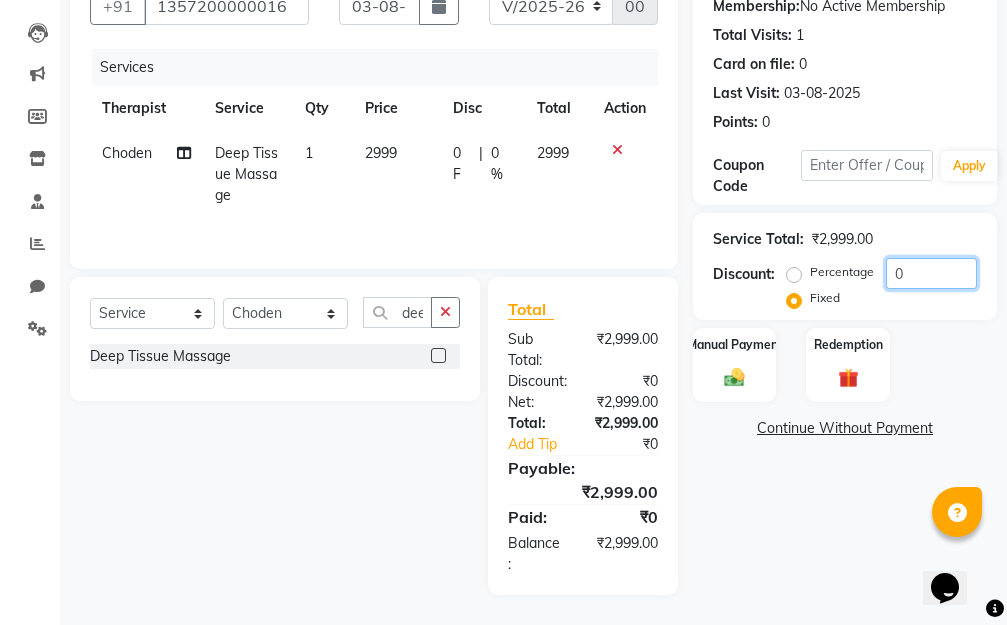 click on "0" 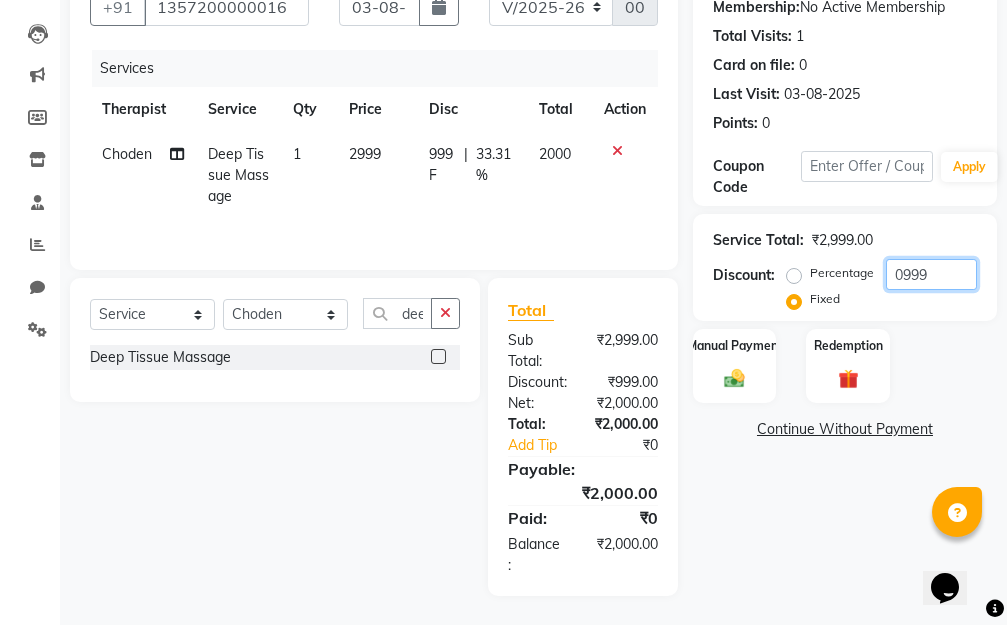 scroll, scrollTop: 228, scrollLeft: 0, axis: vertical 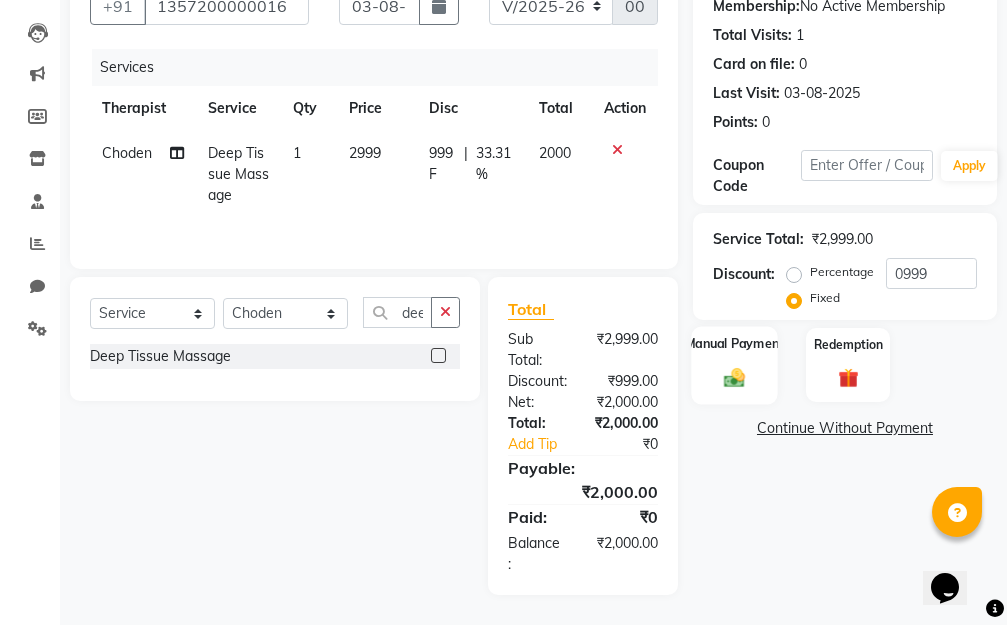 click 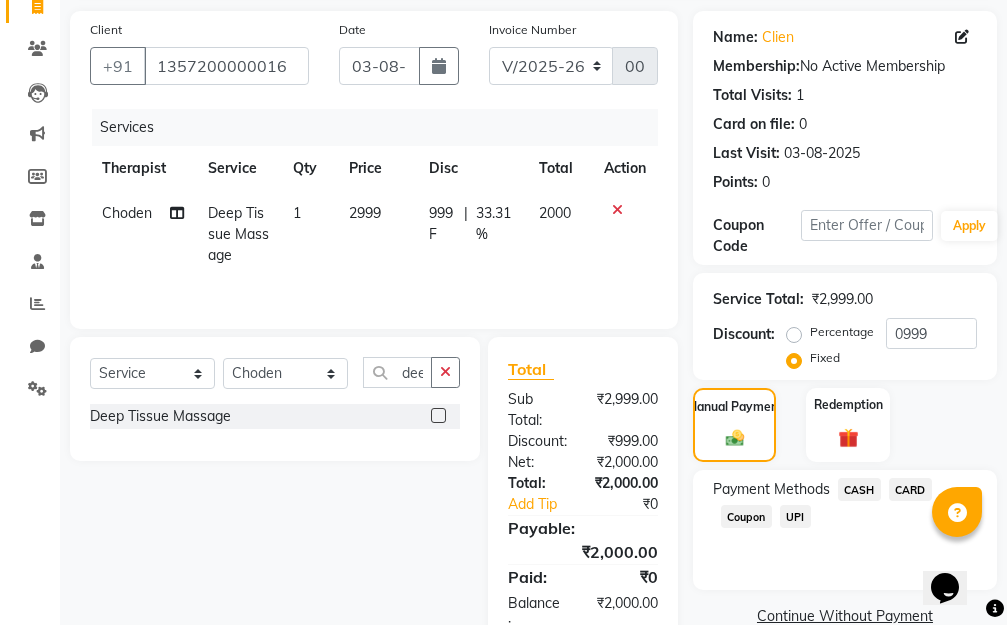 scroll, scrollTop: 0, scrollLeft: 0, axis: both 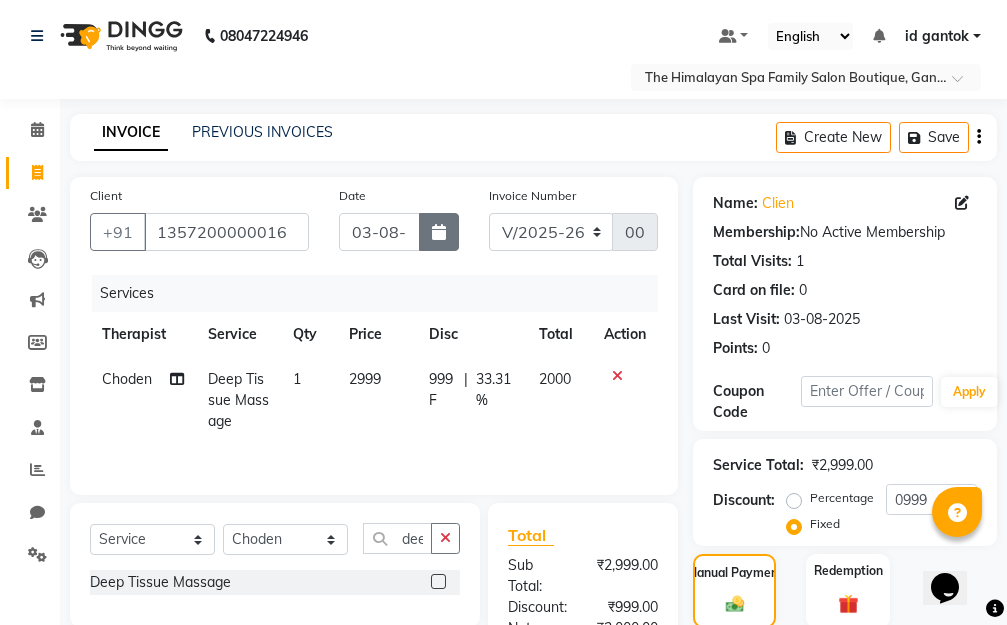 click 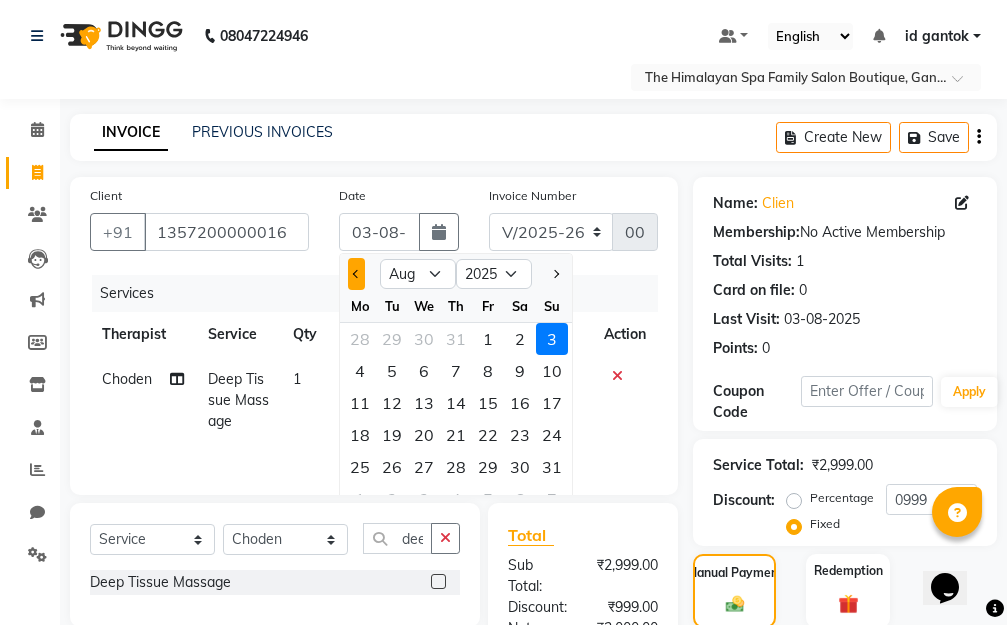 click 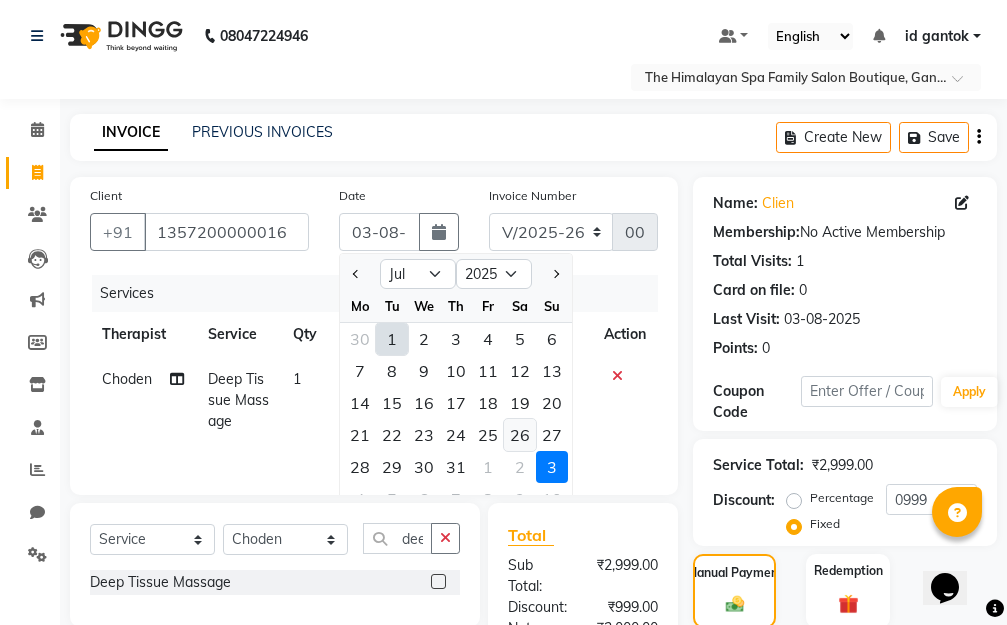 click on "26" 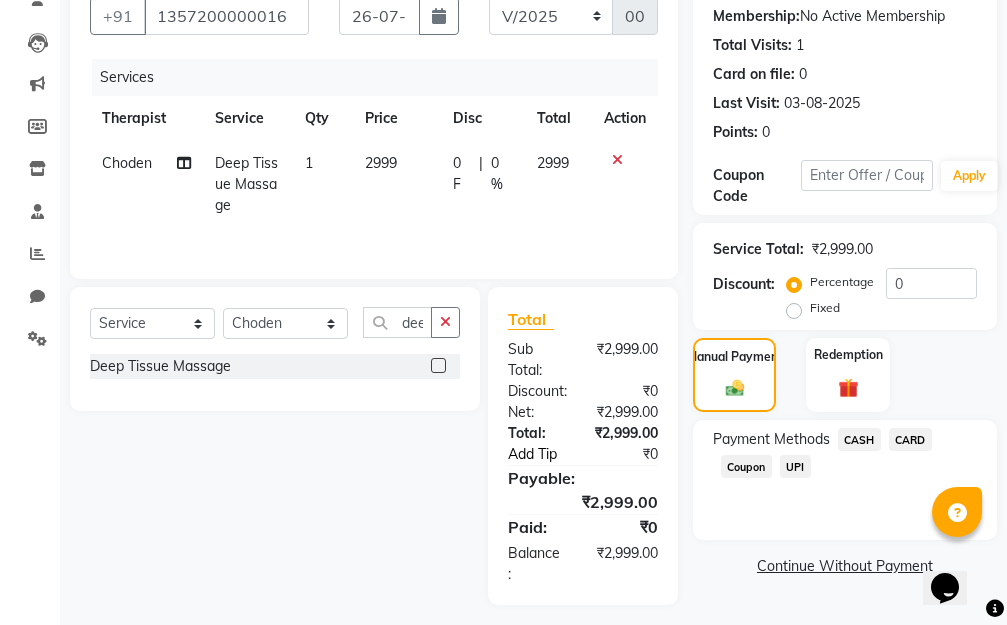 scroll, scrollTop: 228, scrollLeft: 0, axis: vertical 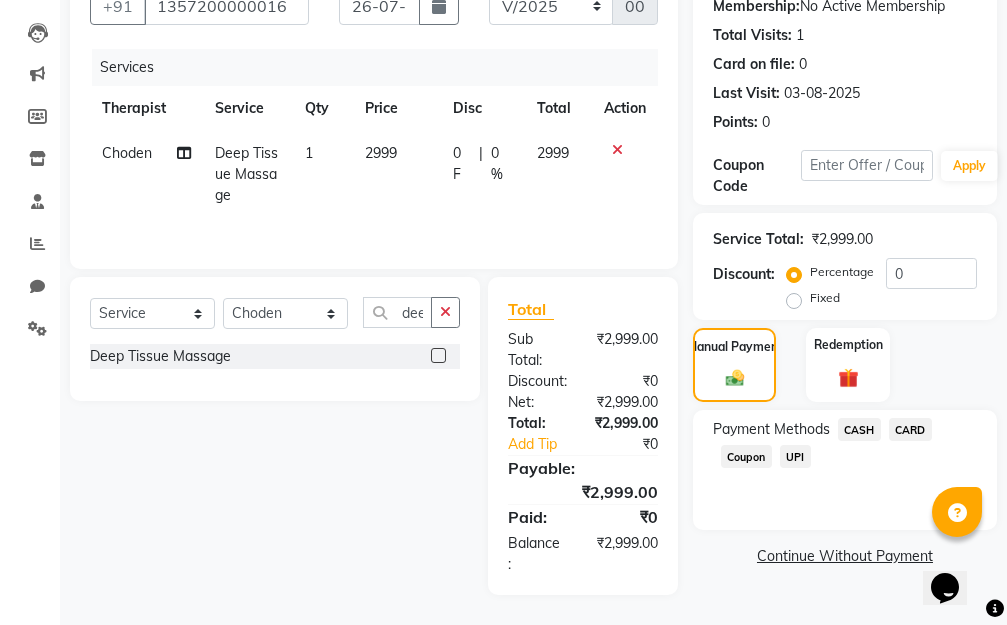 click on "Discount:  Percentage   Fixed  0" 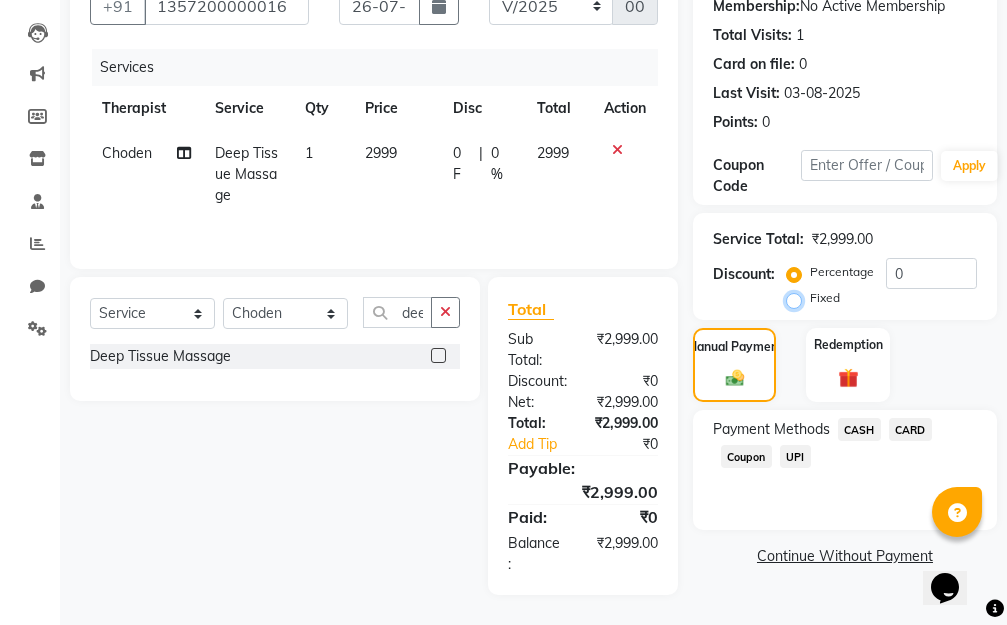 click on "Fixed" at bounding box center (798, 298) 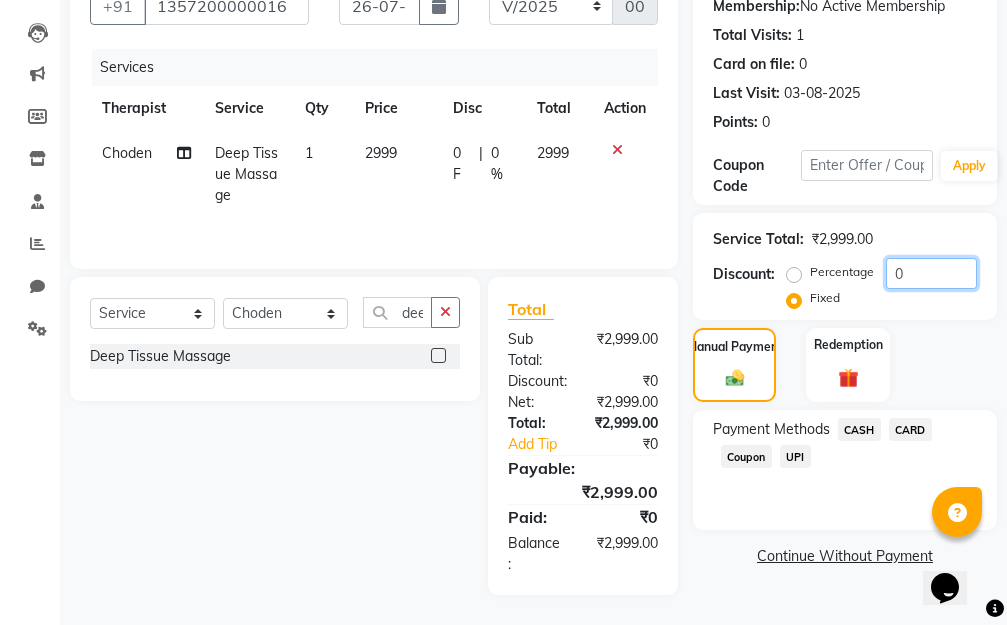 click on "0" 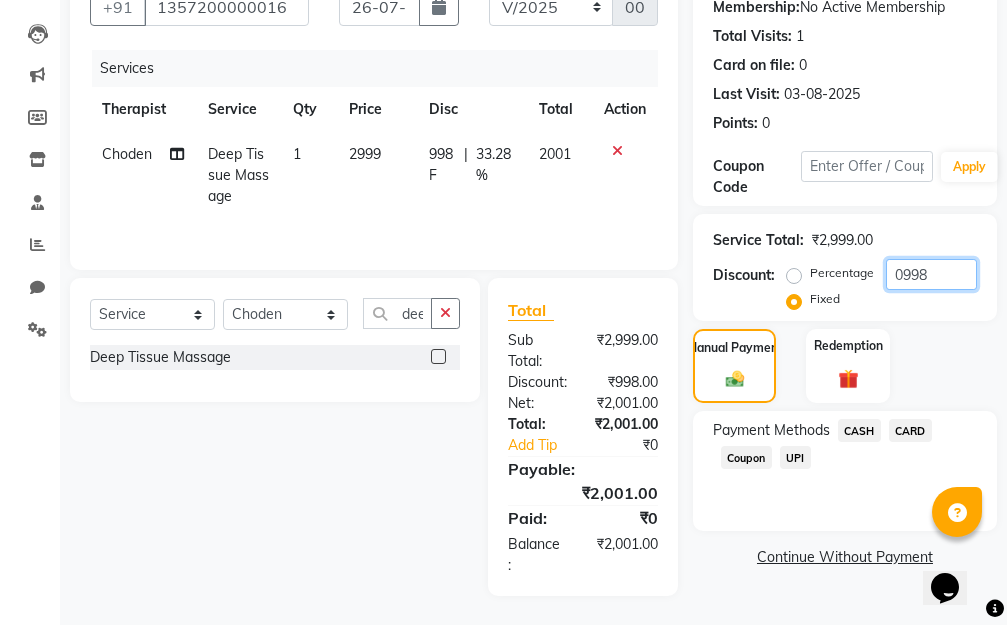 scroll, scrollTop: 228, scrollLeft: 0, axis: vertical 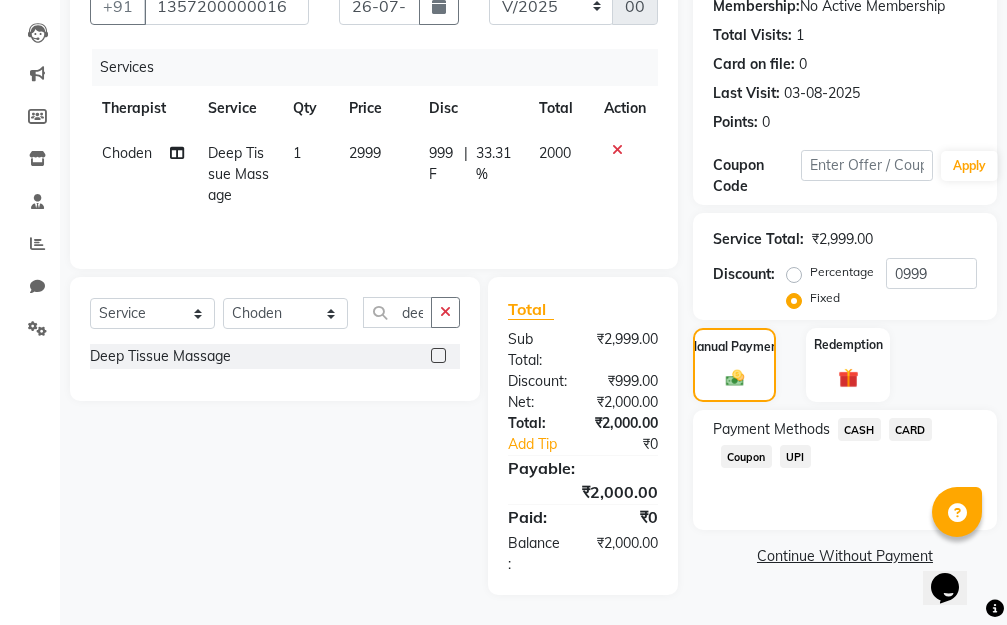 click on "CASH" 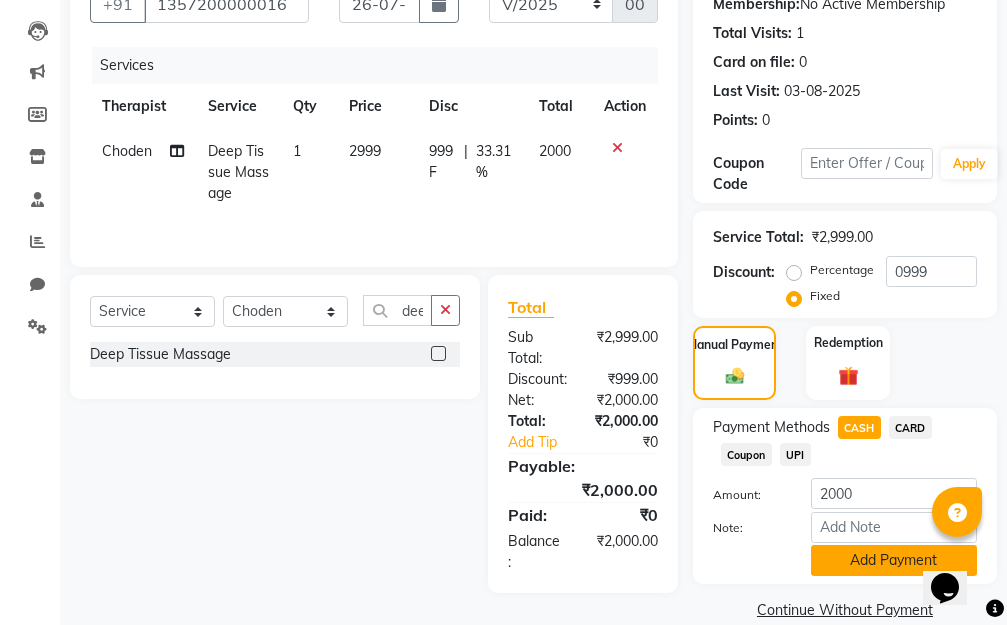 click on "Add Payment" 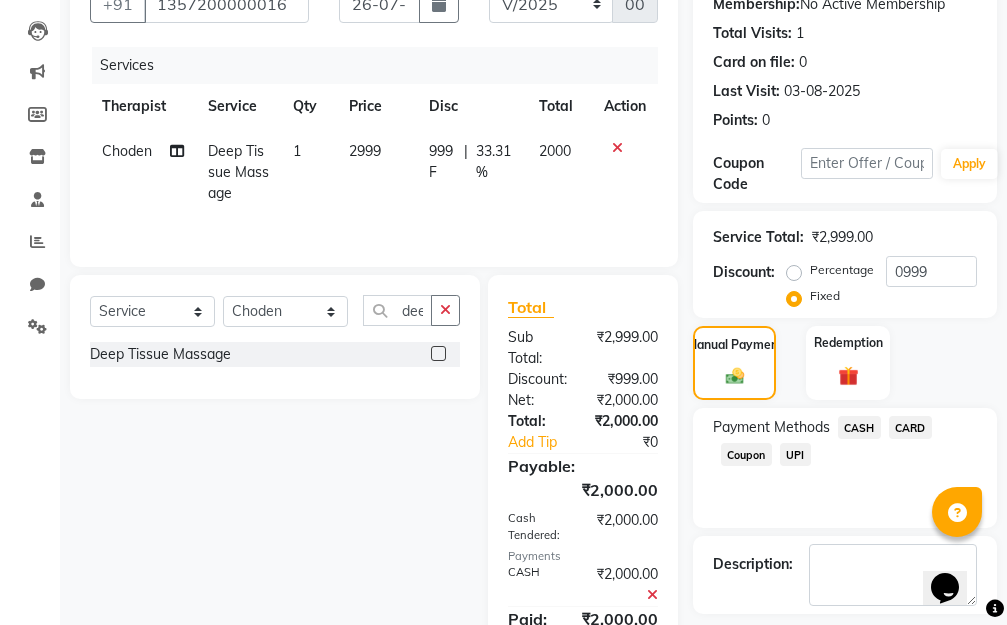 scroll, scrollTop: 332, scrollLeft: 0, axis: vertical 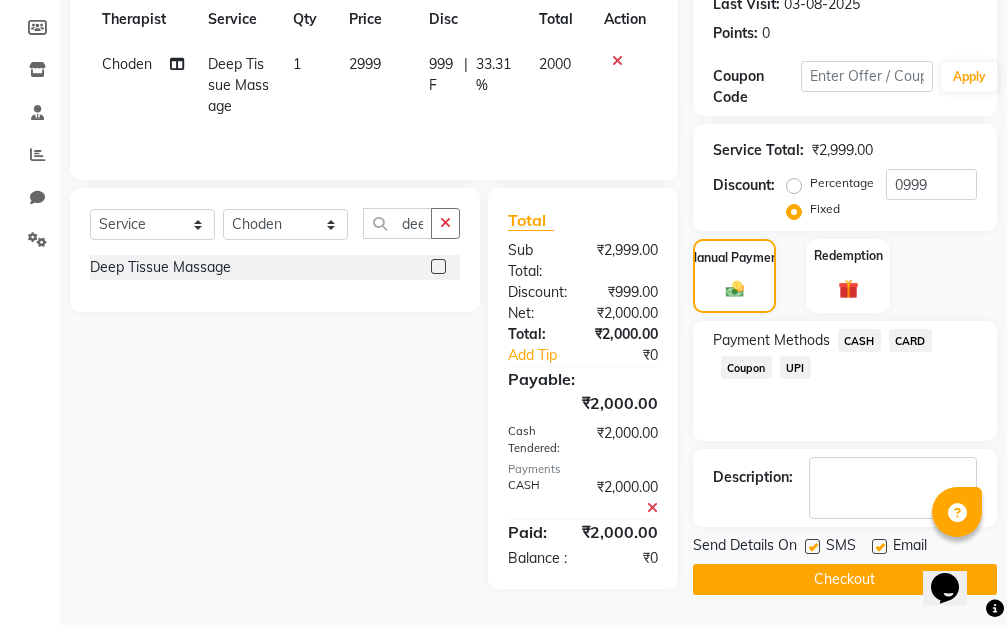 click on "Checkout" 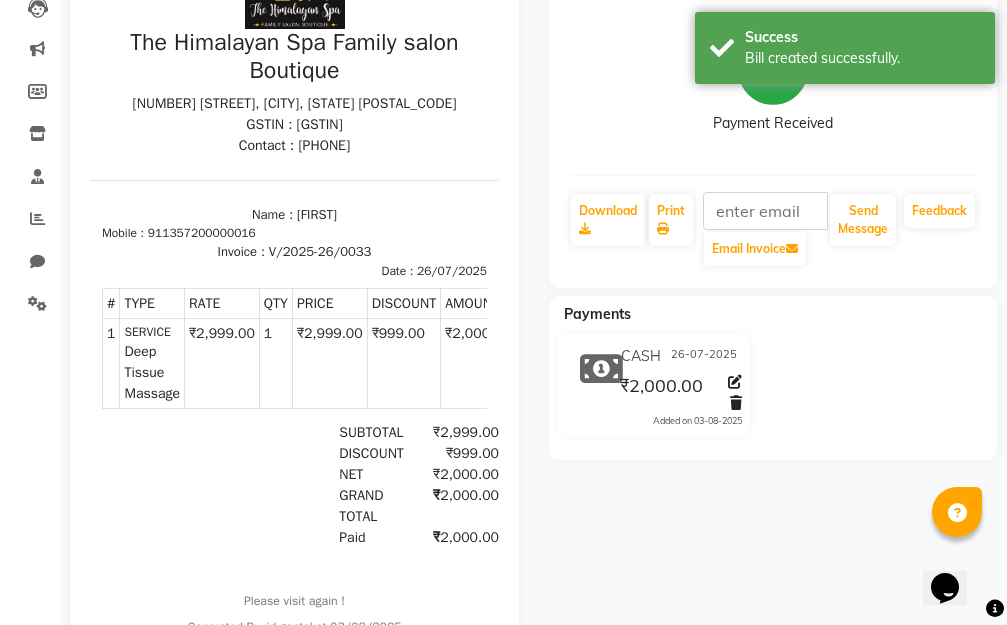 scroll, scrollTop: 0, scrollLeft: 0, axis: both 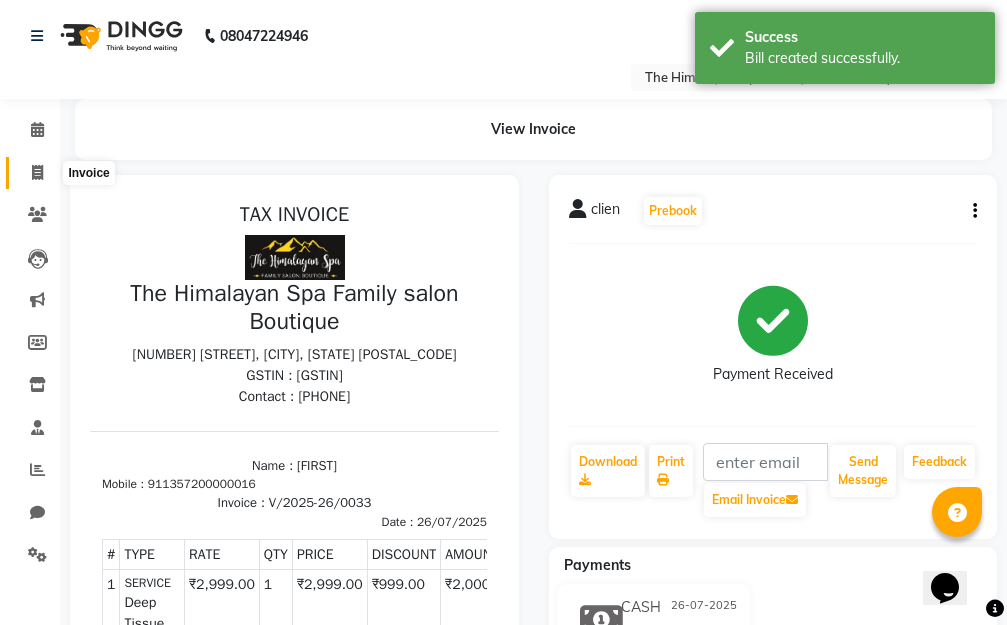 drag, startPoint x: 45, startPoint y: 168, endPoint x: 54, endPoint y: 178, distance: 13.453624 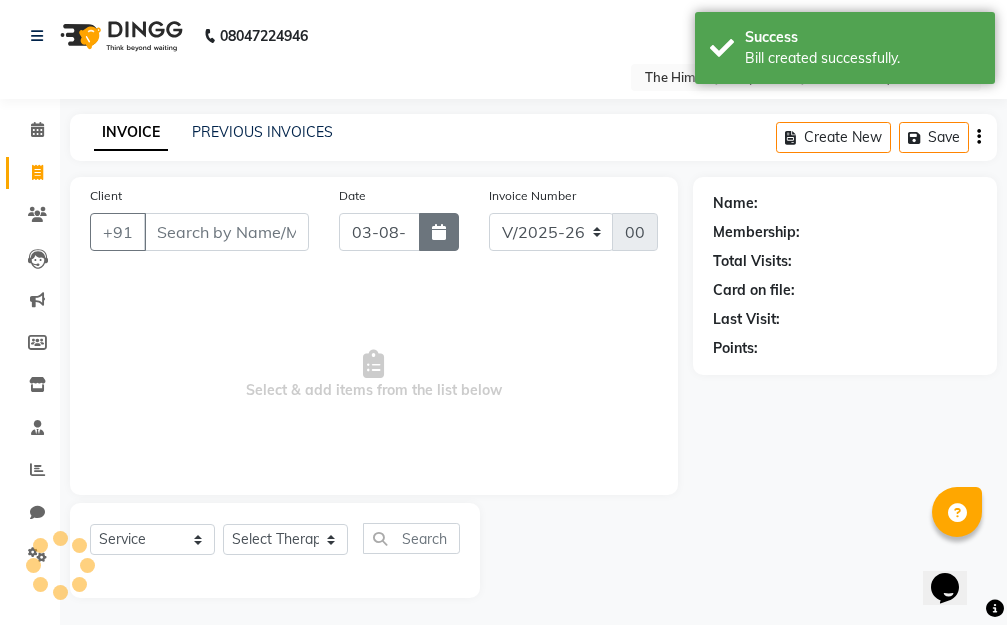 scroll, scrollTop: 3, scrollLeft: 0, axis: vertical 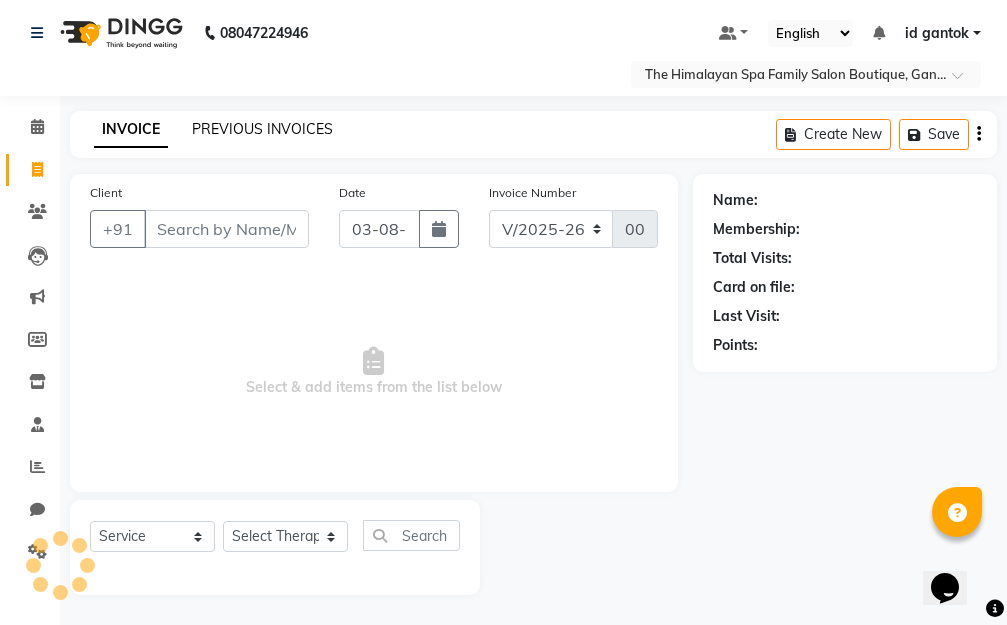 click on "PREVIOUS INVOICES" 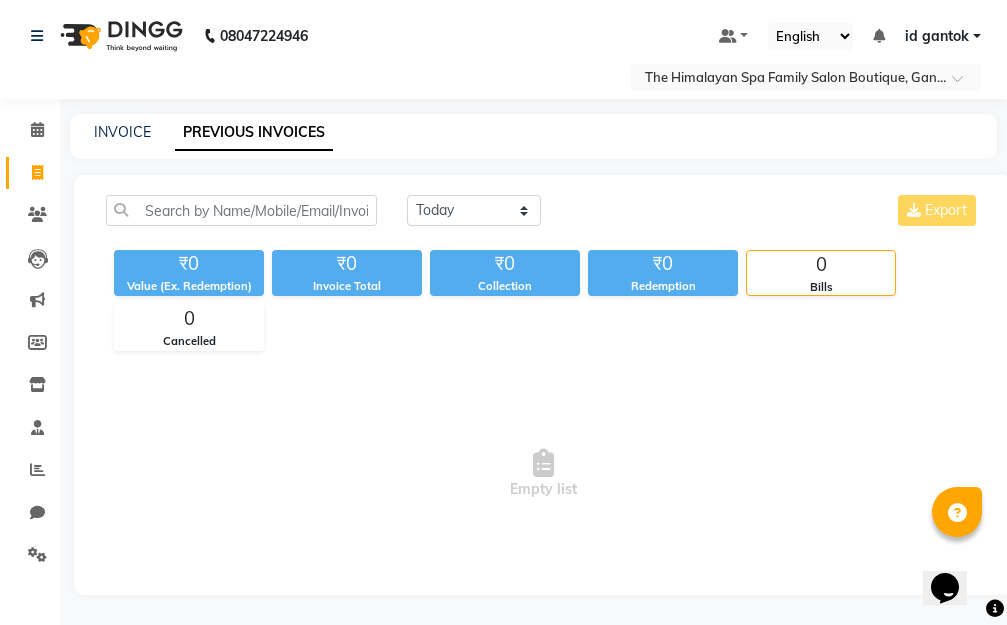 scroll, scrollTop: 0, scrollLeft: 0, axis: both 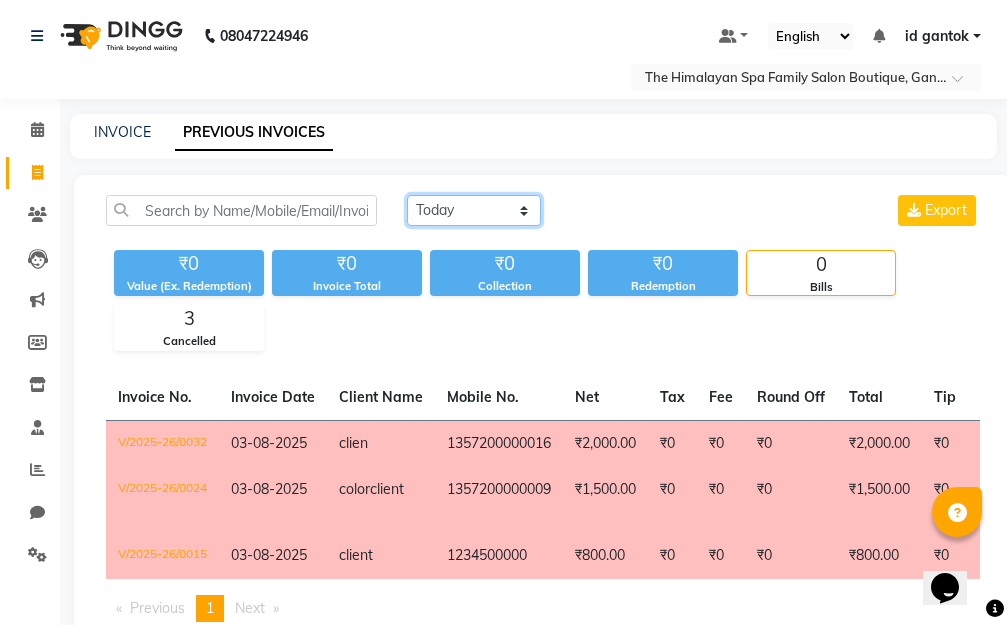 click on "Today Yesterday Custom Range" 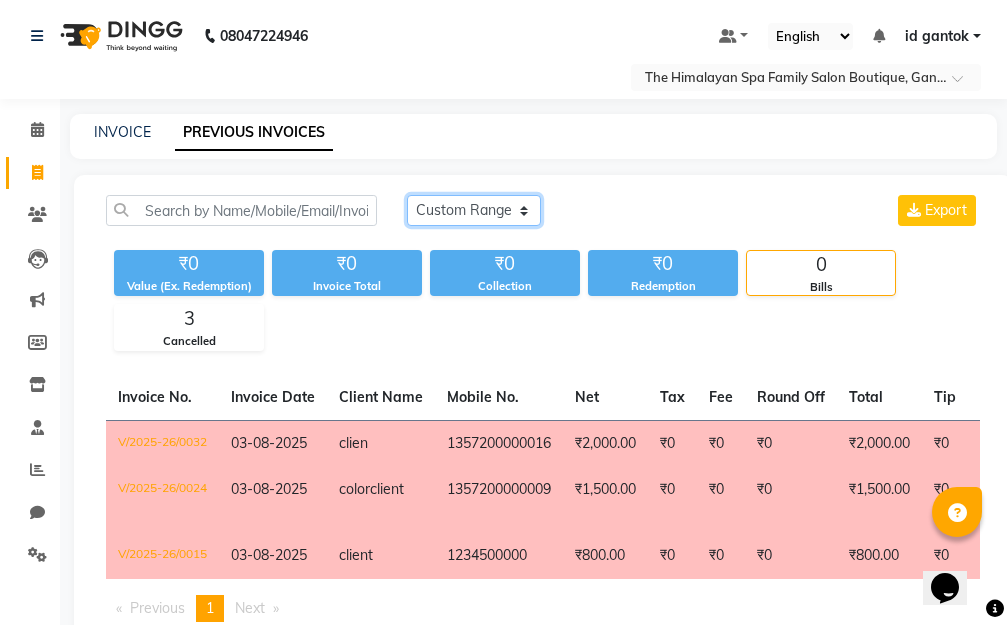 click on "Today Yesterday Custom Range" 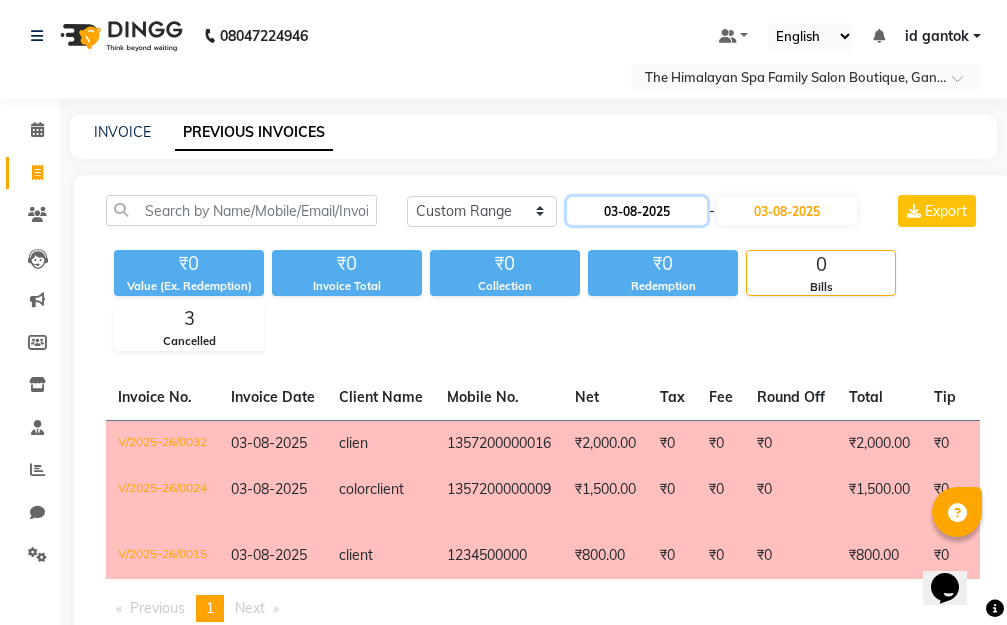 click on "03-08-2025" 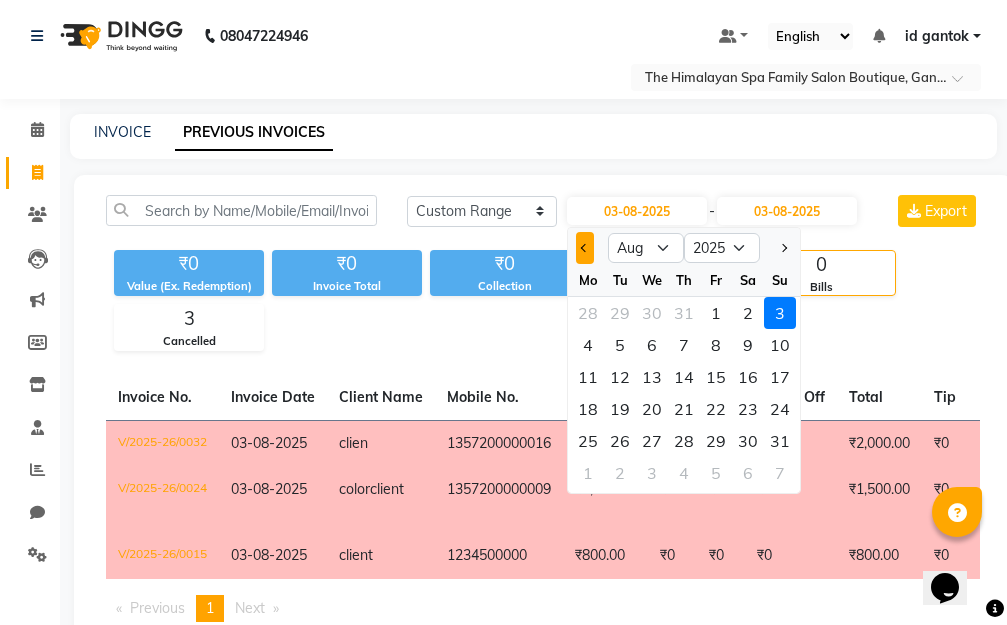 click 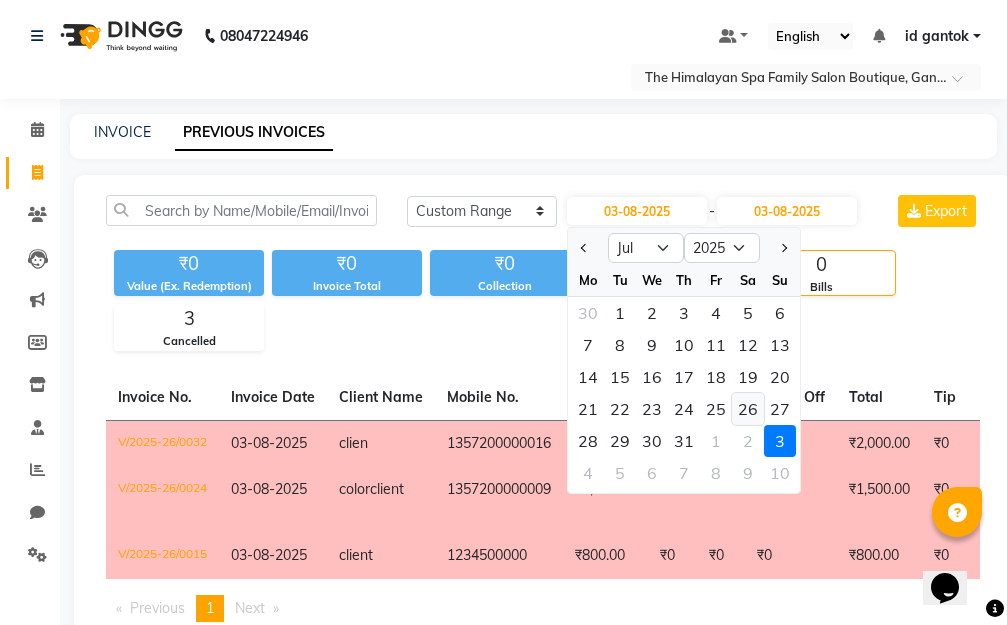 click on "26" 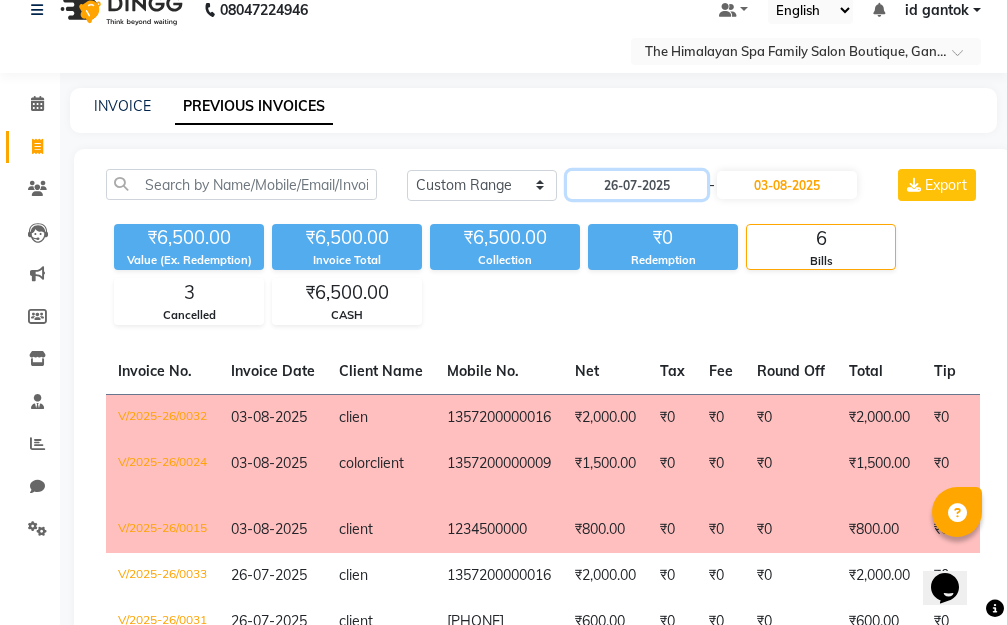 scroll, scrollTop: 0, scrollLeft: 0, axis: both 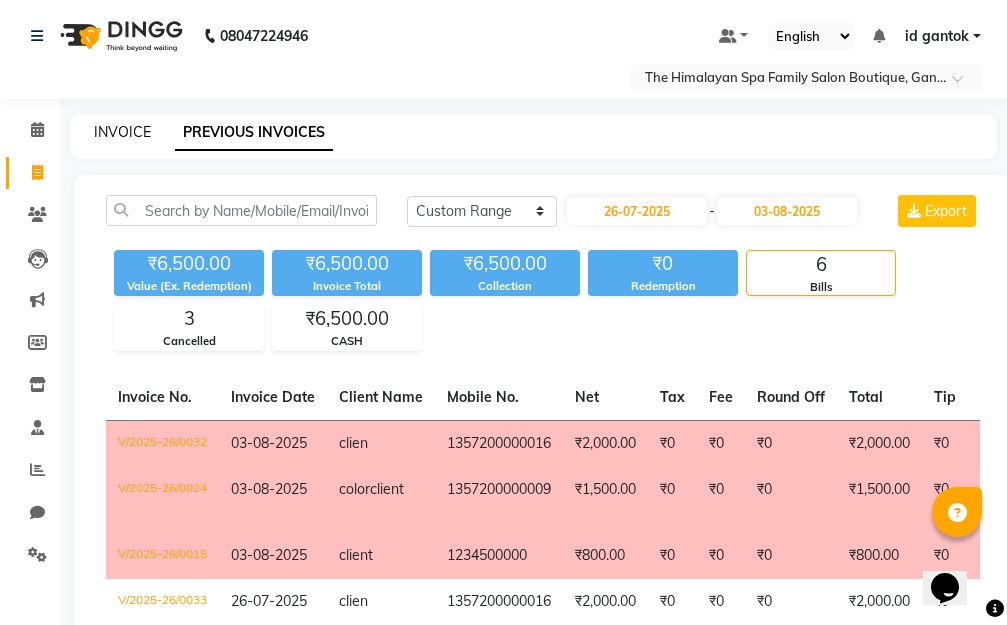 click on "INVOICE" 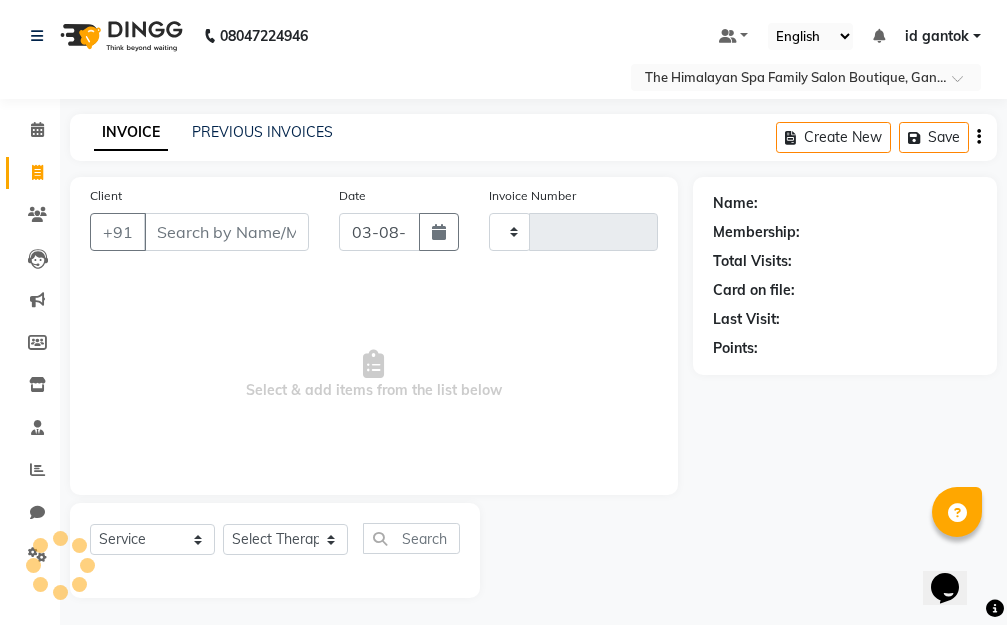 scroll, scrollTop: 3, scrollLeft: 0, axis: vertical 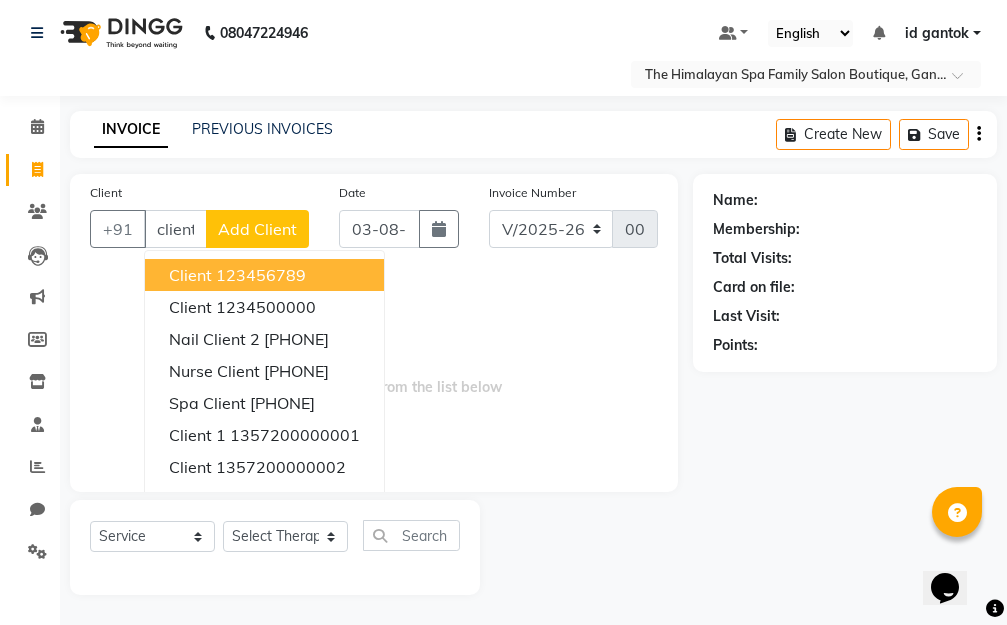 click on "Add Client" 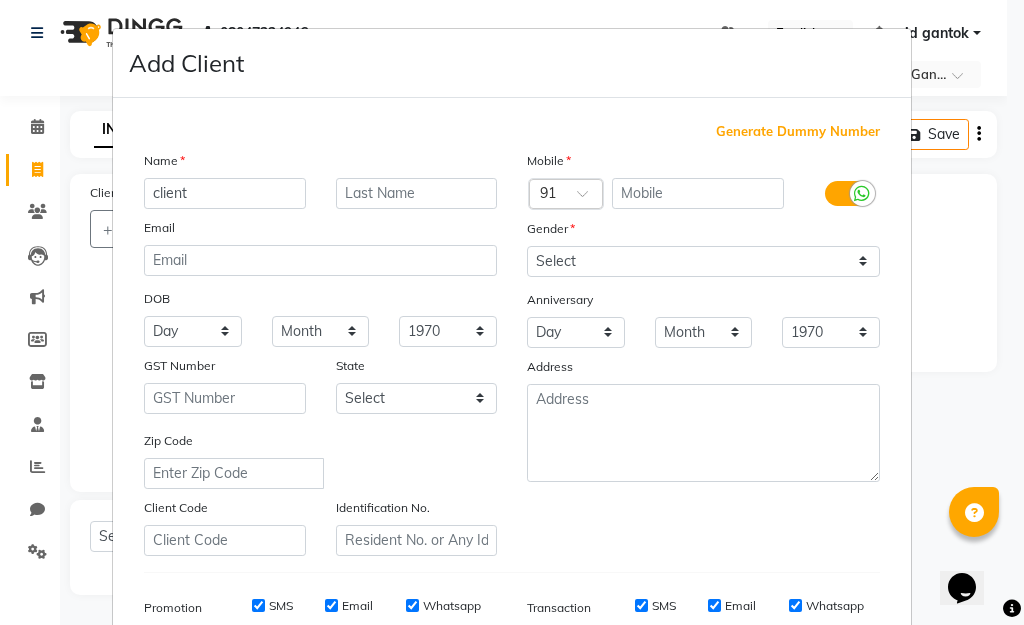 click on "Generate Dummy Number" at bounding box center [798, 132] 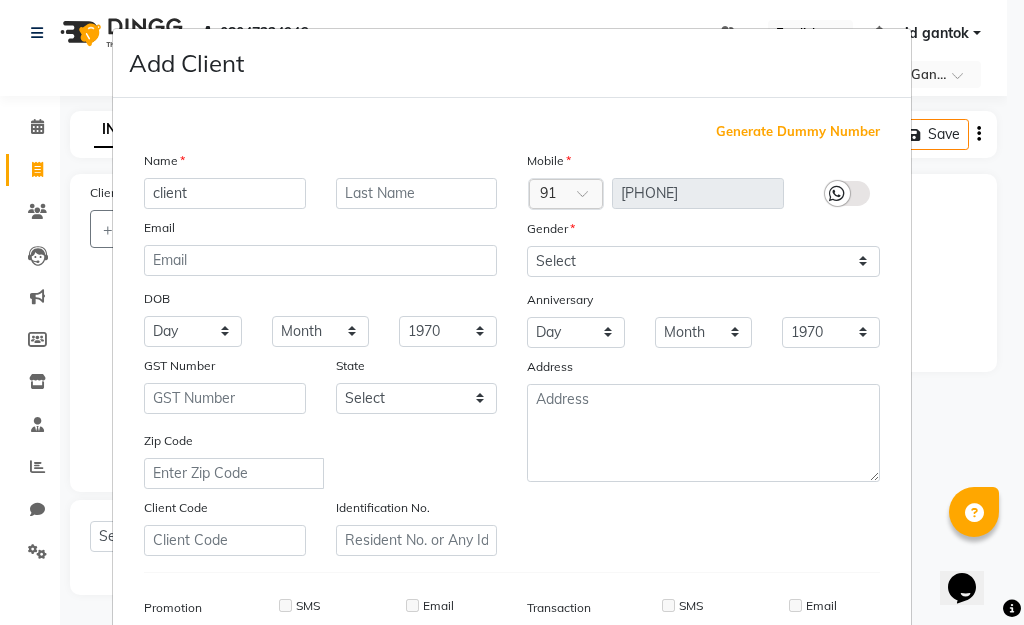 scroll, scrollTop: 298, scrollLeft: 0, axis: vertical 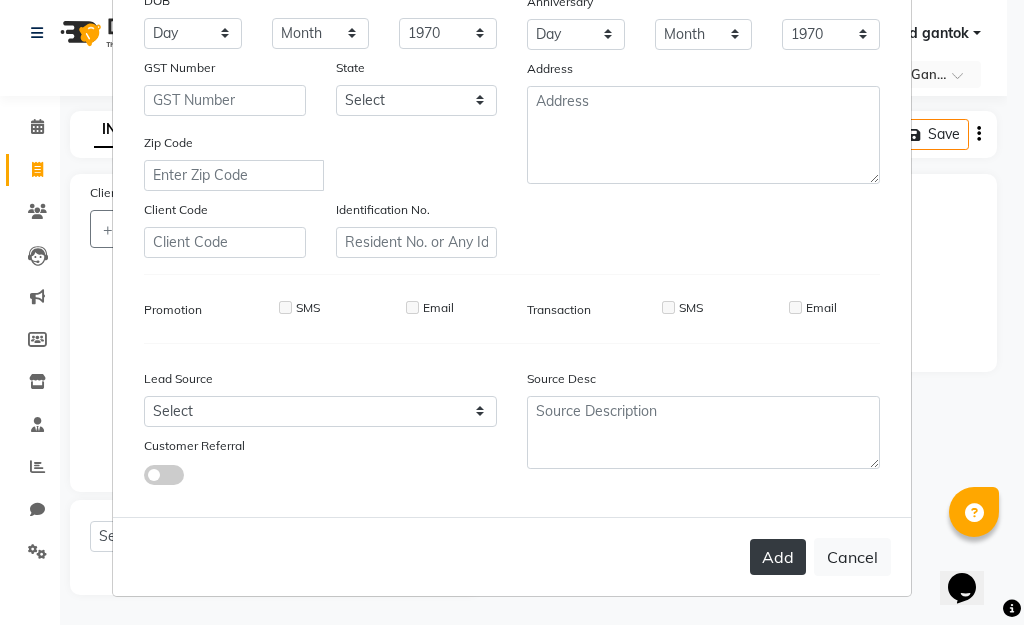 click on "Add" at bounding box center [778, 557] 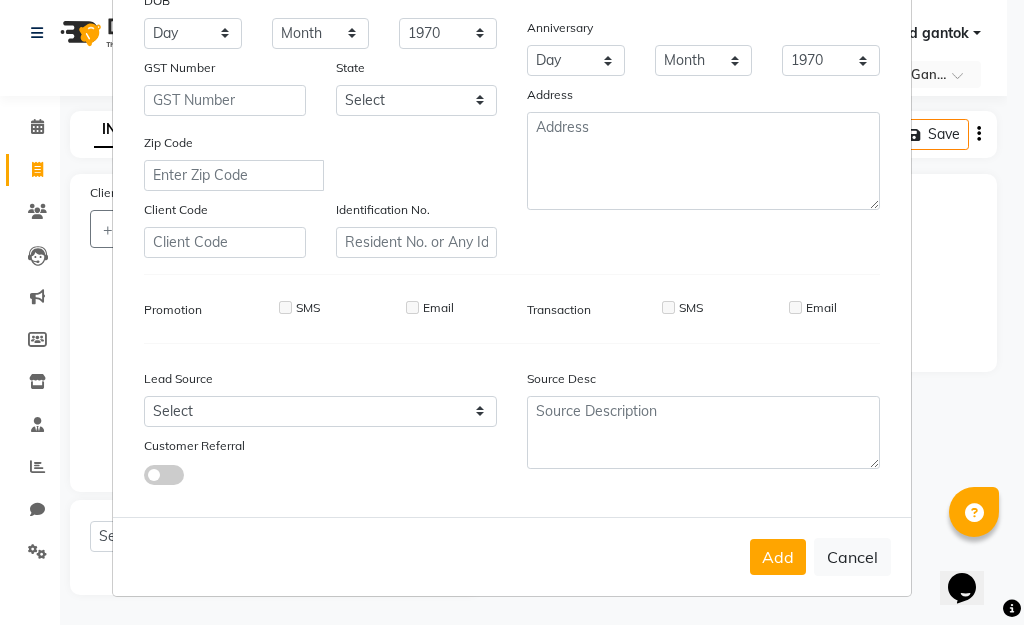 scroll, scrollTop: 0, scrollLeft: 0, axis: both 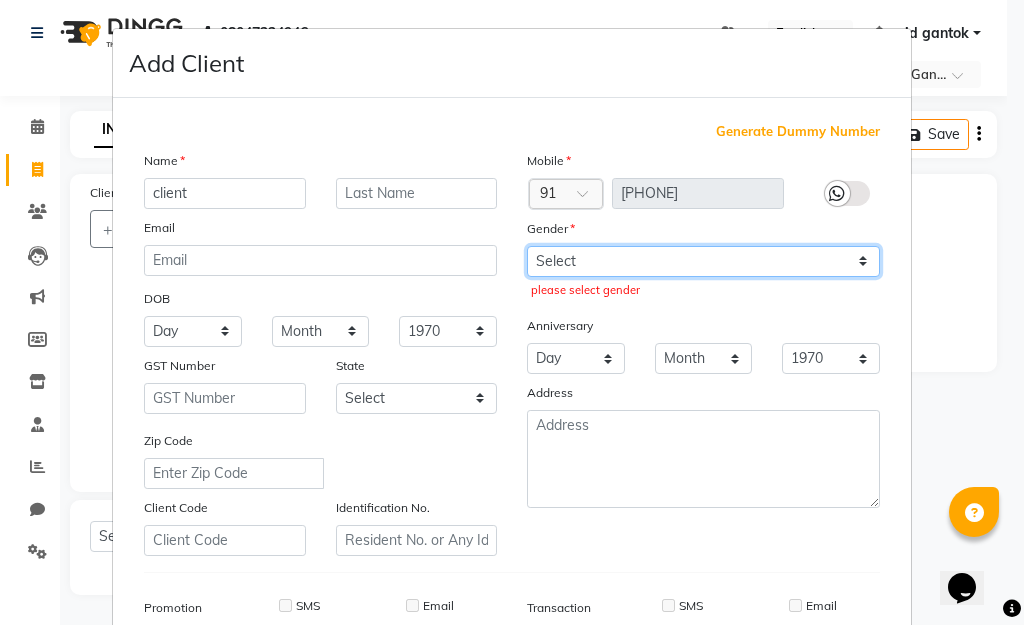 click on "Select Male Female Other Prefer Not To Say" at bounding box center [703, 261] 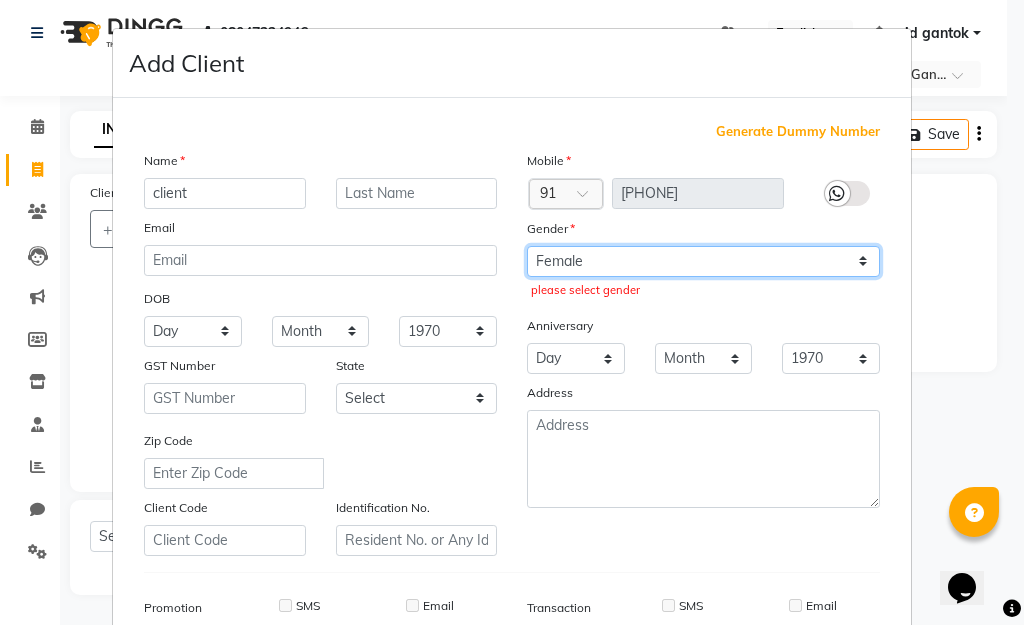 click on "Select Male Female Other Prefer Not To Say" at bounding box center [703, 261] 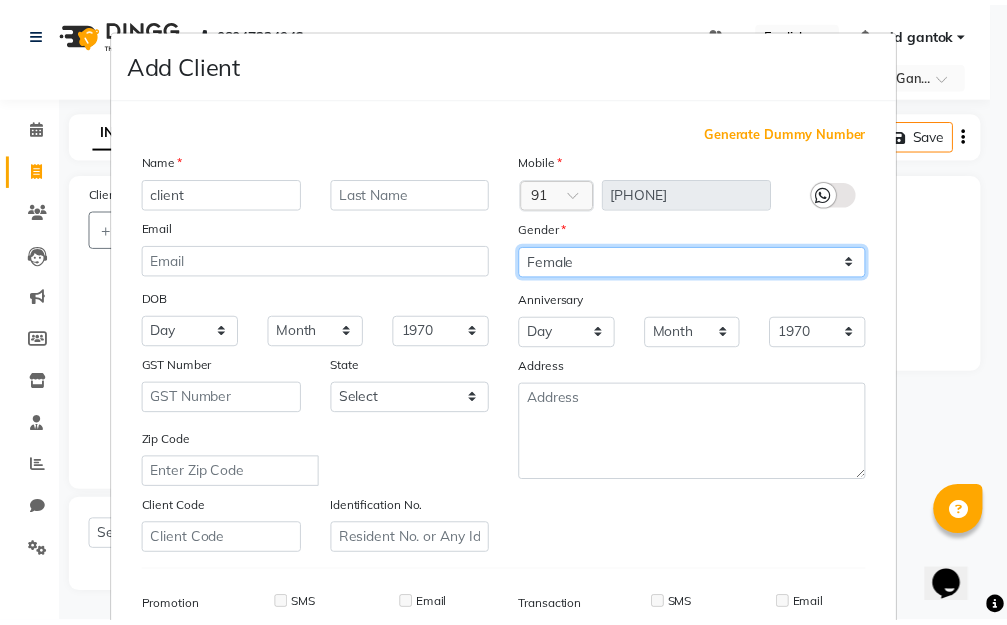 scroll, scrollTop: 298, scrollLeft: 0, axis: vertical 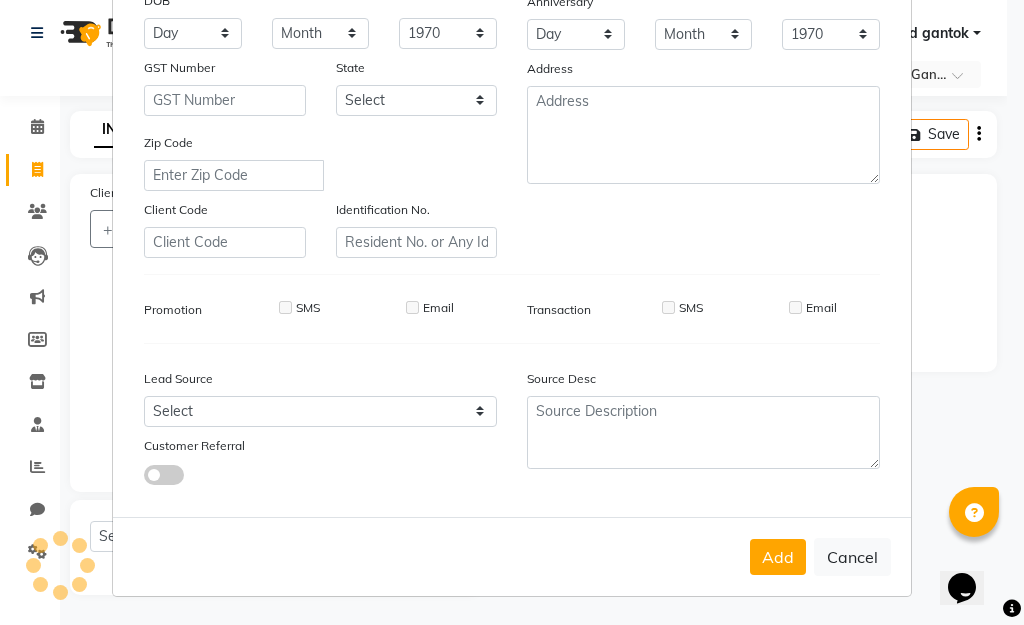 click on "Add" at bounding box center (778, 557) 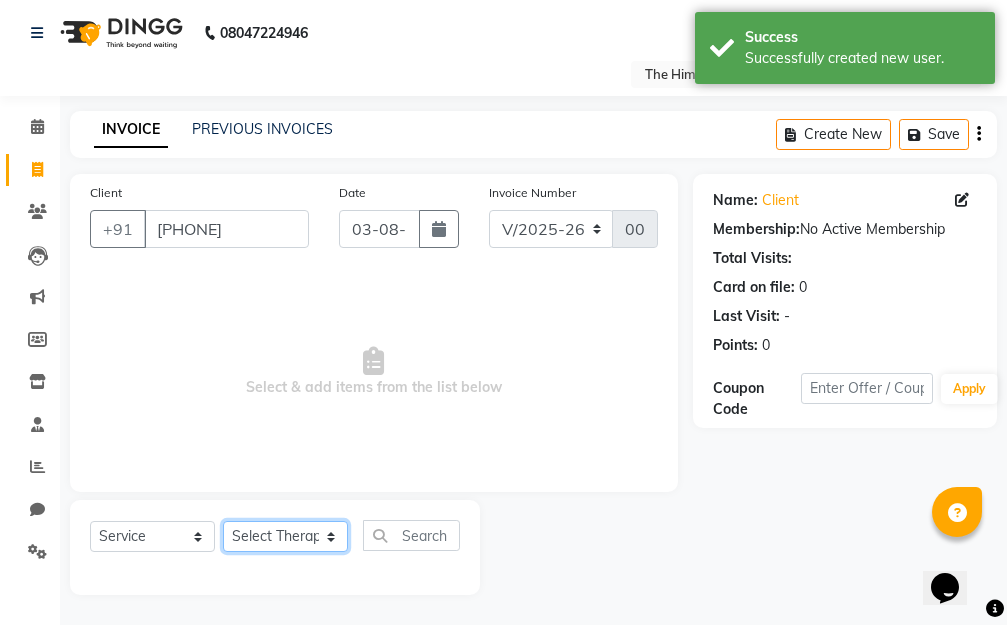 click on "Select Therapist Amar Anuradha  Binisha Bishal  Choden Chung Chung id gantok Rina  Satya  Sushila  Sushma  Totan" 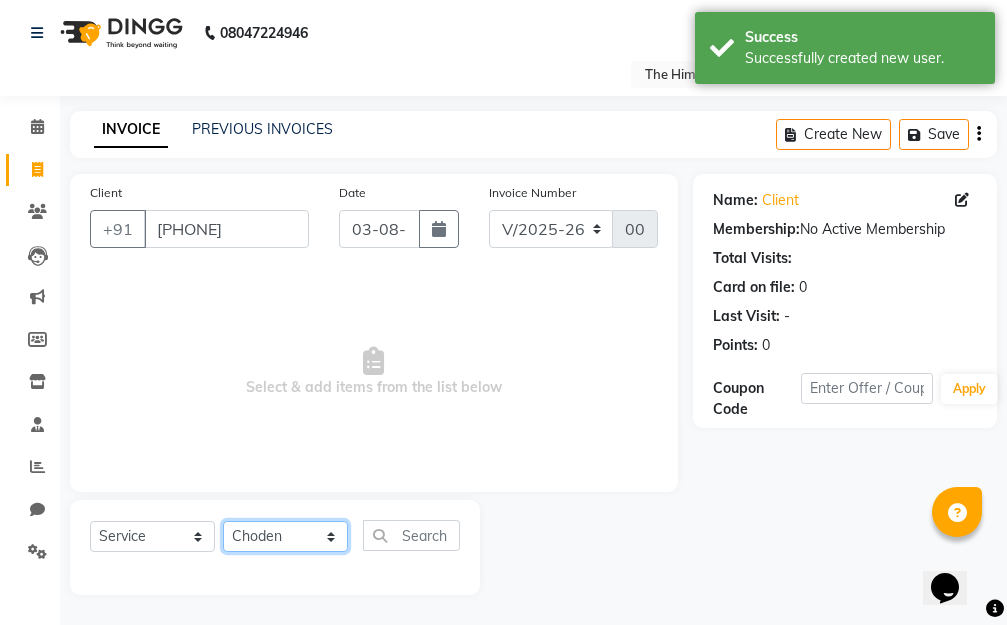 click on "Select Therapist Amar Anuradha  Binisha Bishal  Choden Chung Chung id gantok Rina  Satya  Sushila  Sushma  Totan" 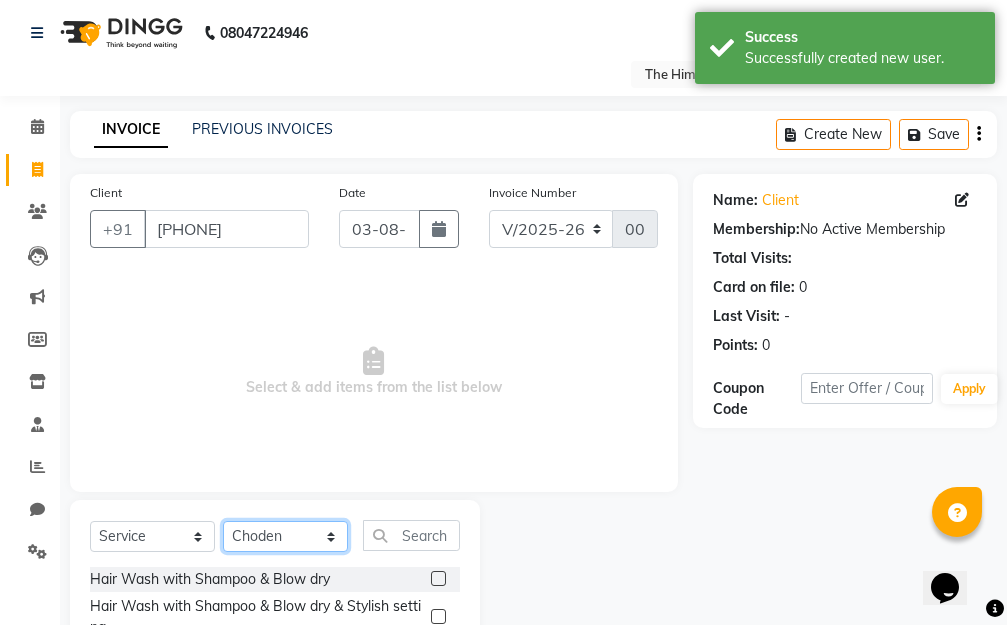 click on "Select Therapist Amar Anuradha  Binisha Bishal  Choden Chung Chung id gantok Rina  Satya  Sushila  Sushma  Totan" 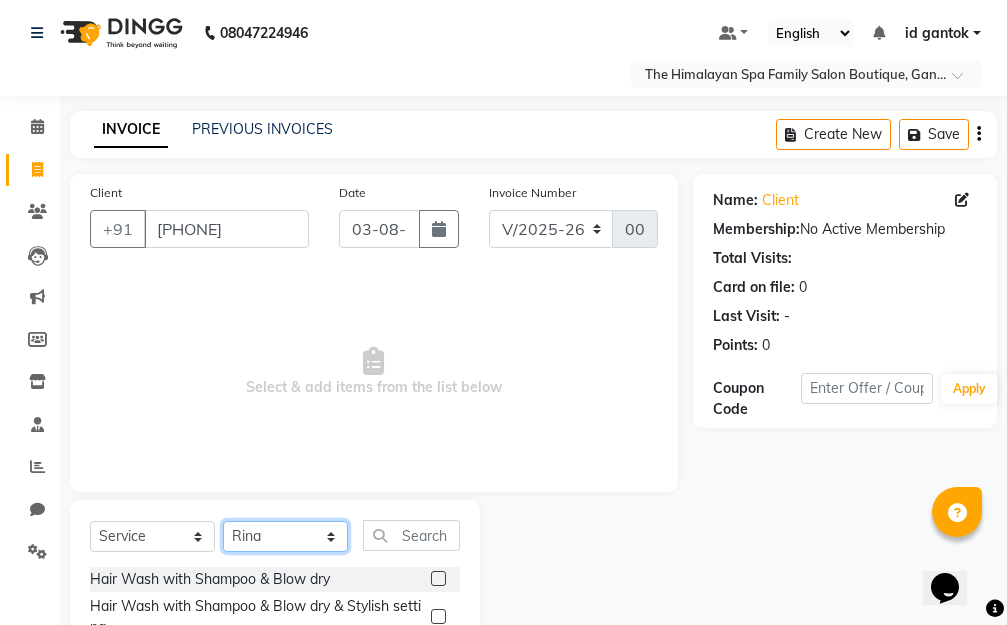 click on "Select Therapist Amar Anuradha  Binisha Bishal  Choden Chung Chung id gantok Rina  Satya  Sushila  Sushma  Totan" 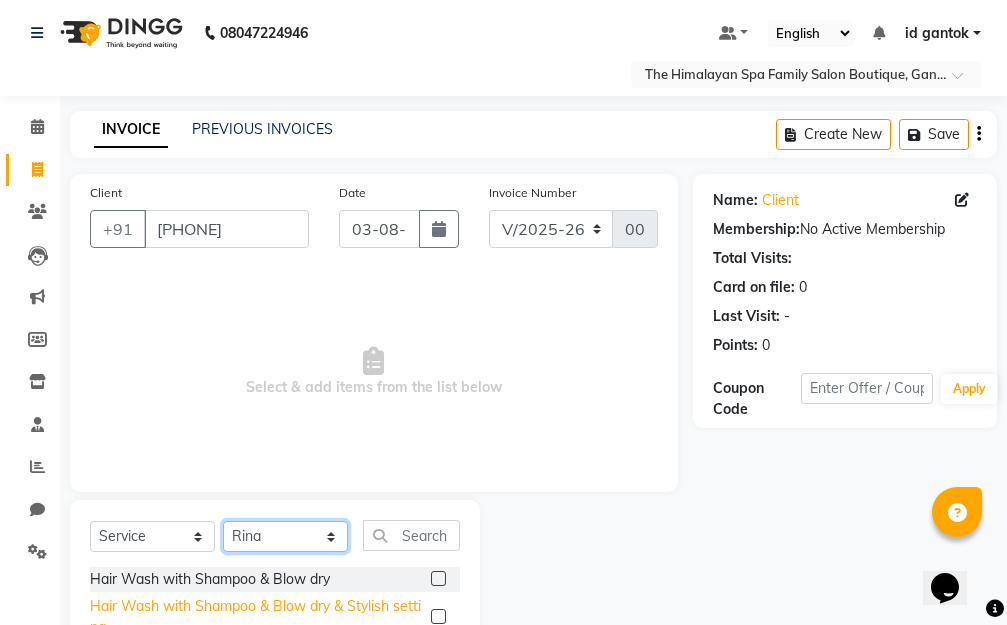 scroll, scrollTop: 203, scrollLeft: 0, axis: vertical 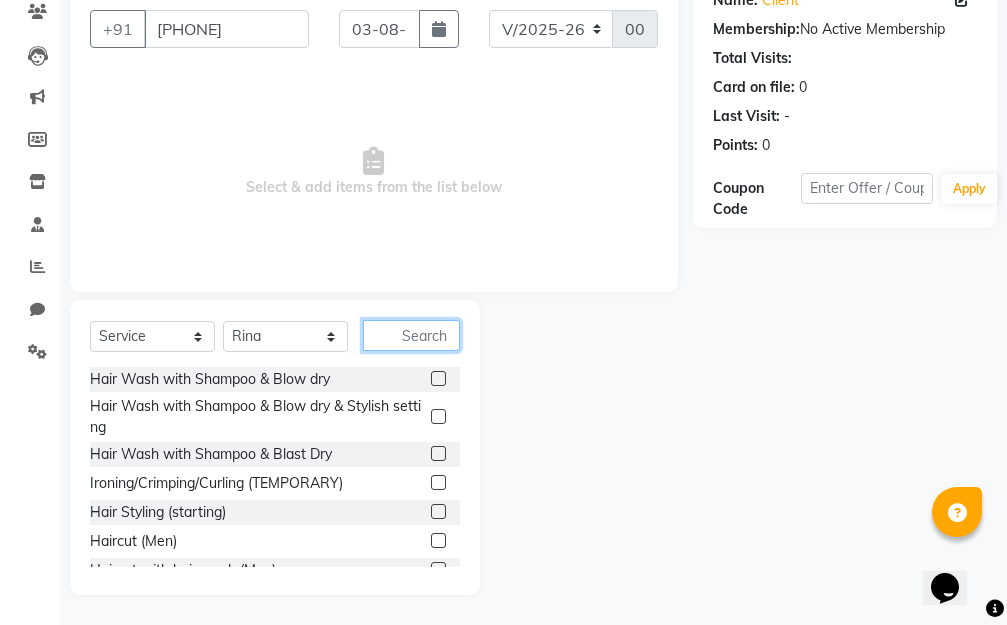 click 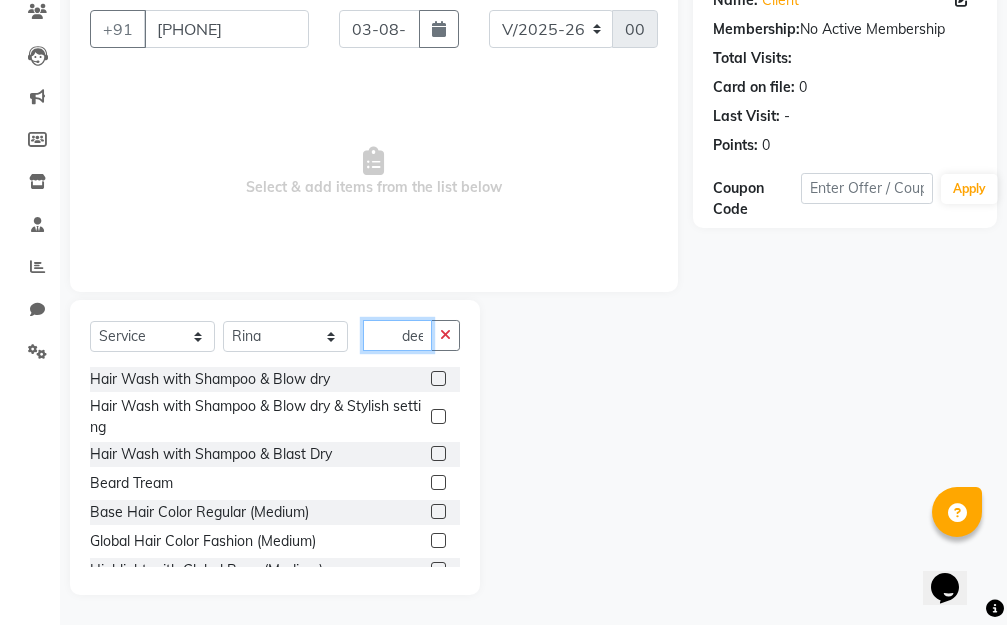 scroll, scrollTop: 0, scrollLeft: 2, axis: horizontal 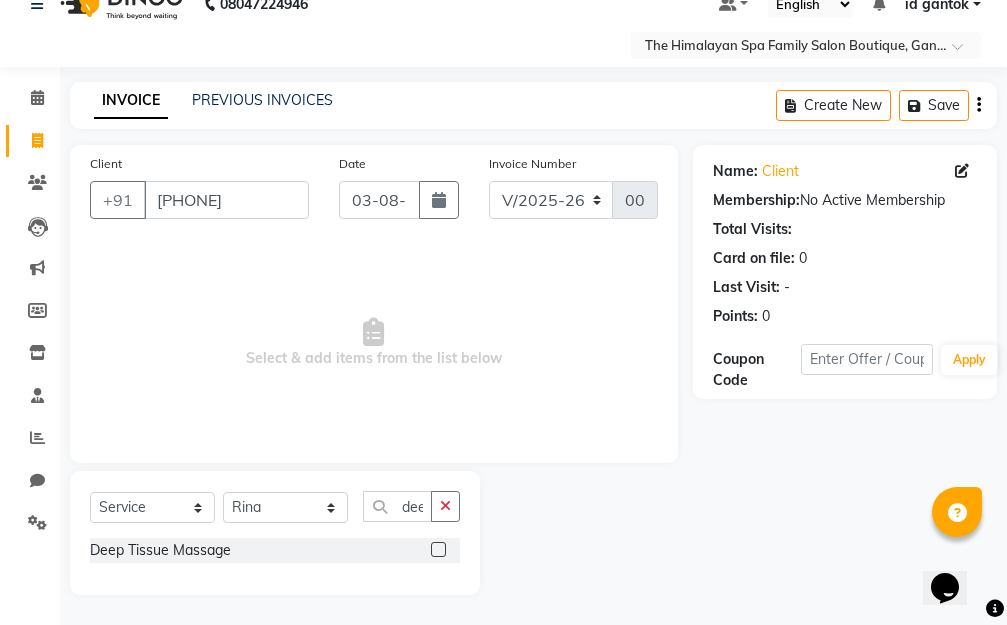 click 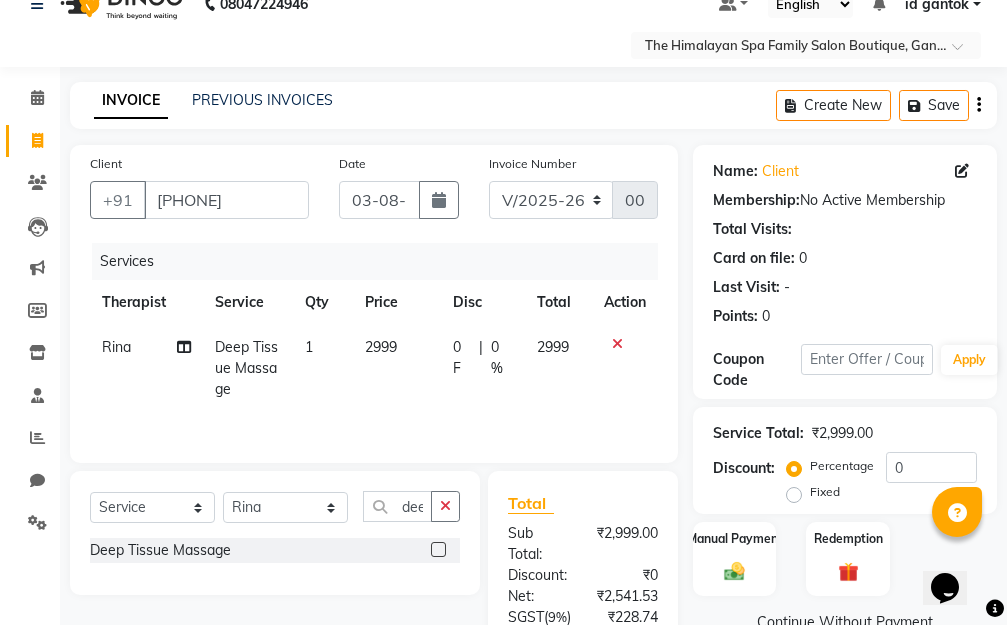 click 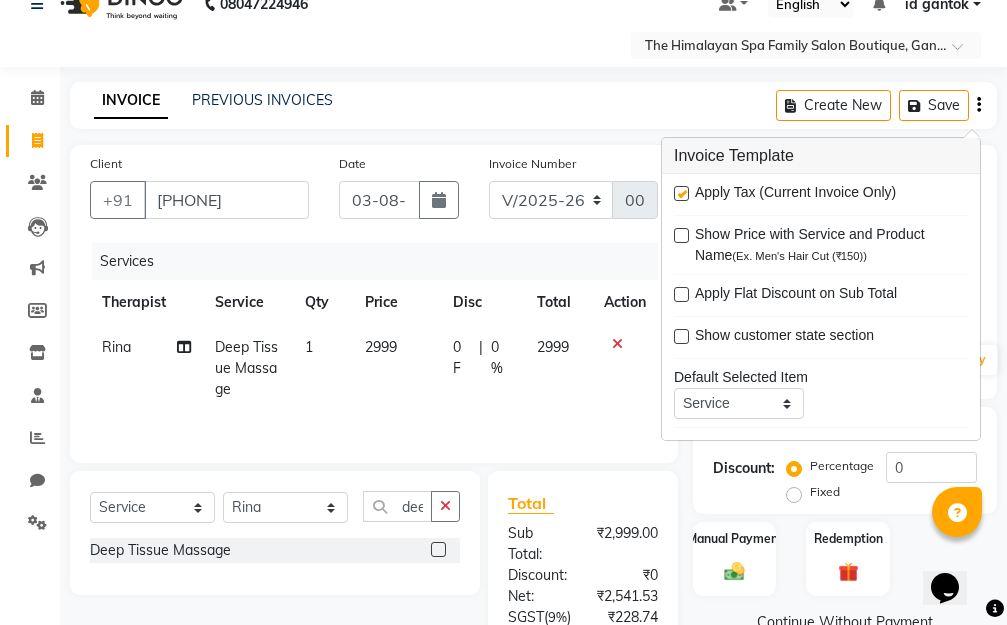 click at bounding box center (681, 193) 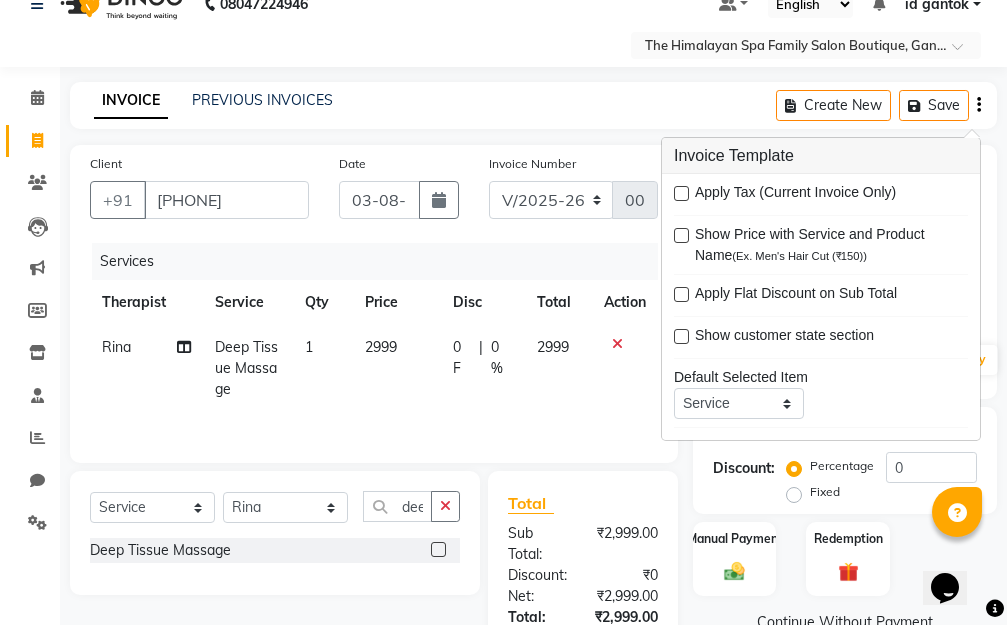 click on "INVOICE PREVIOUS INVOICES Create New   Save" 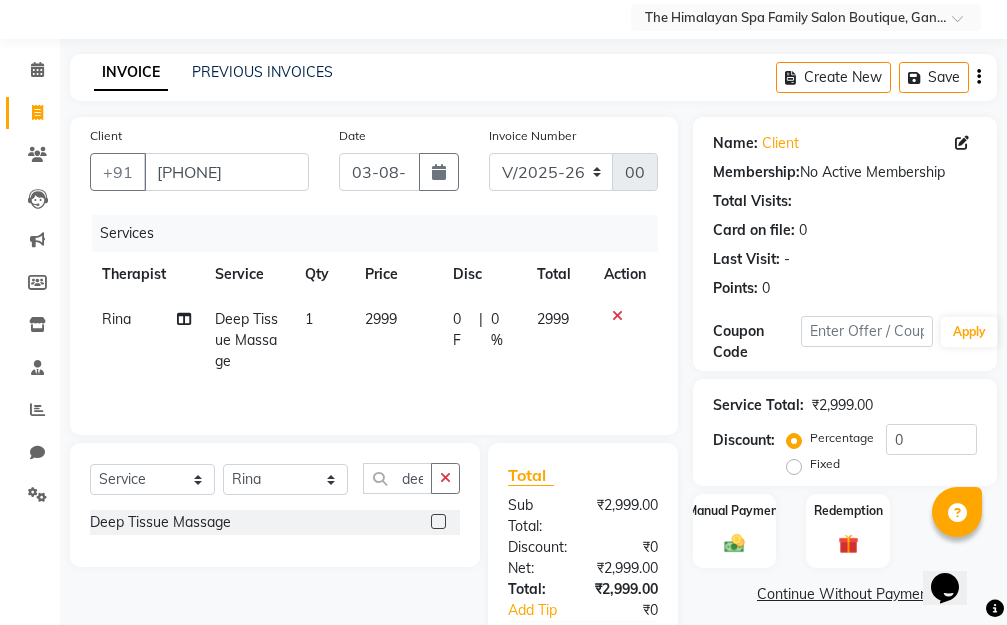 scroll, scrollTop: 228, scrollLeft: 0, axis: vertical 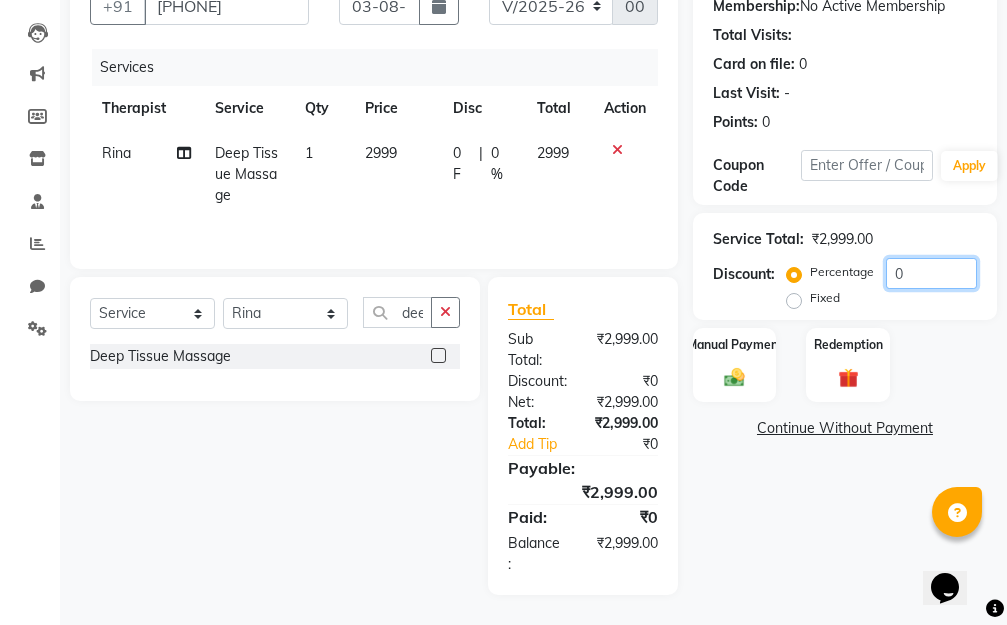 click on "0" 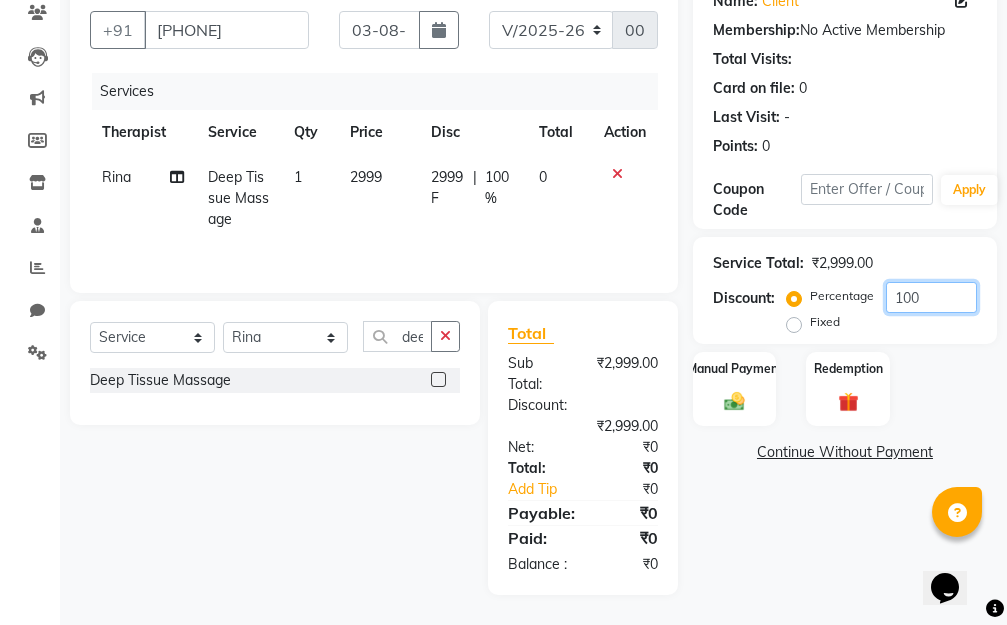 scroll, scrollTop: 225, scrollLeft: 0, axis: vertical 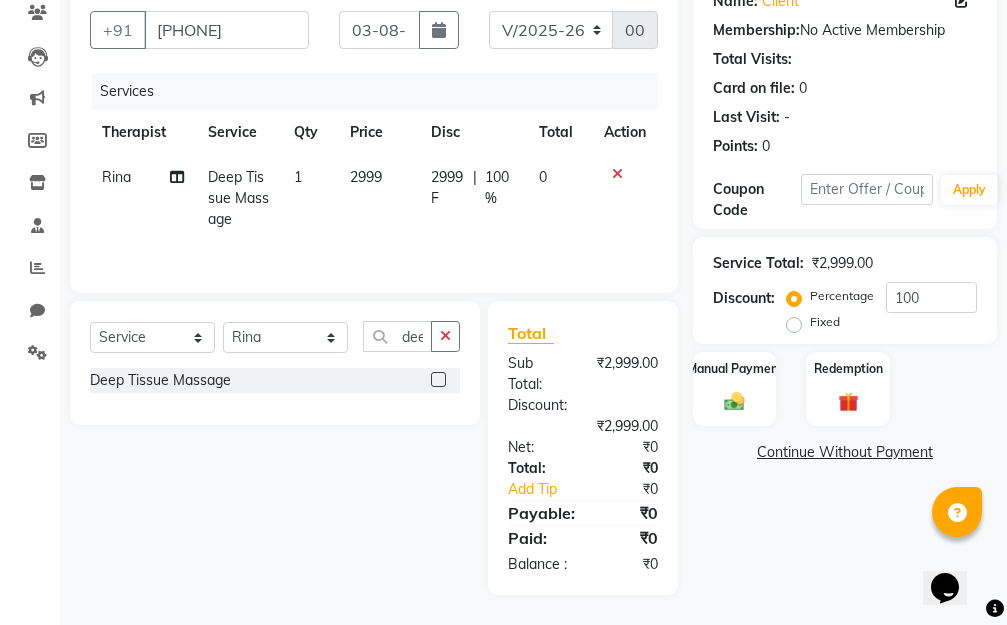 click on "Fixed" 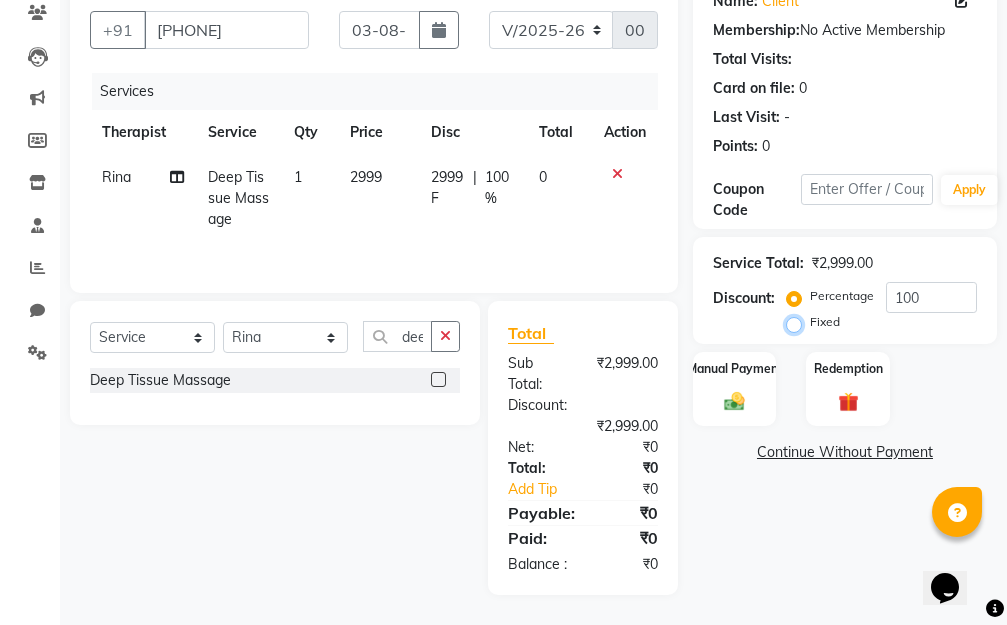 click on "Fixed" at bounding box center (798, 322) 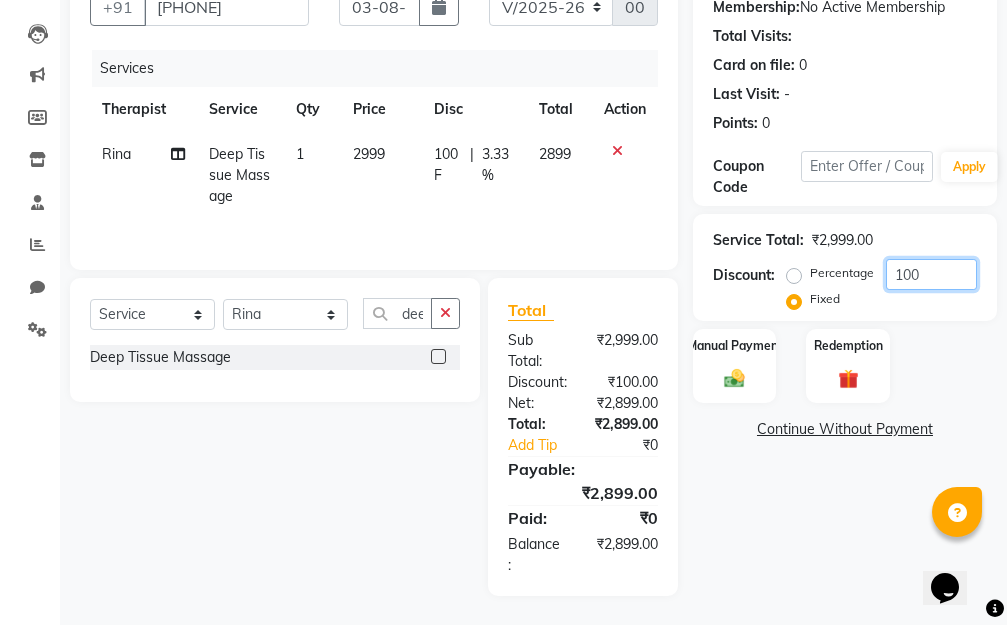 click on "100" 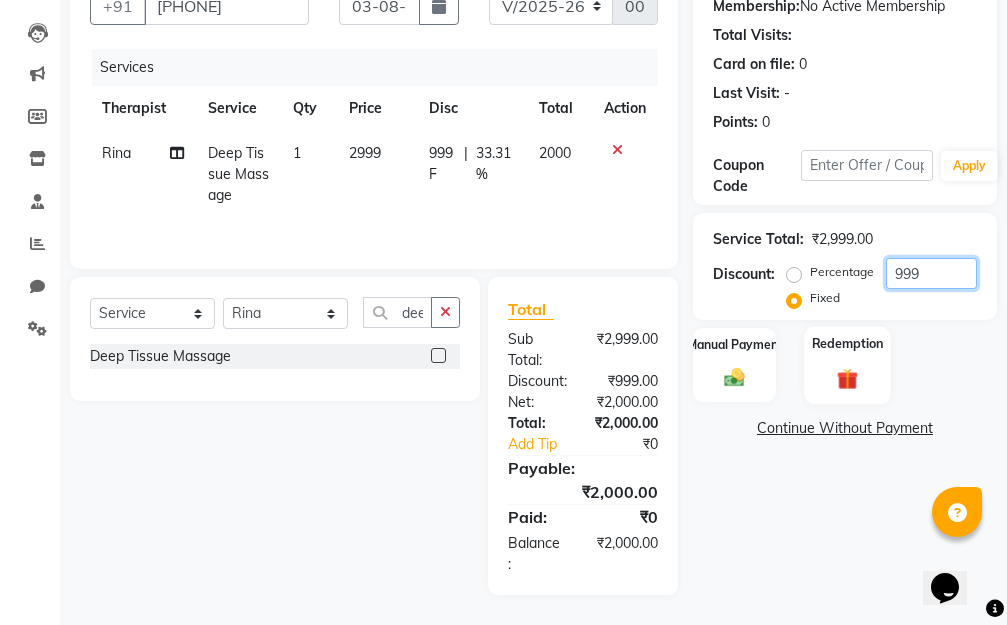 scroll, scrollTop: 0, scrollLeft: 0, axis: both 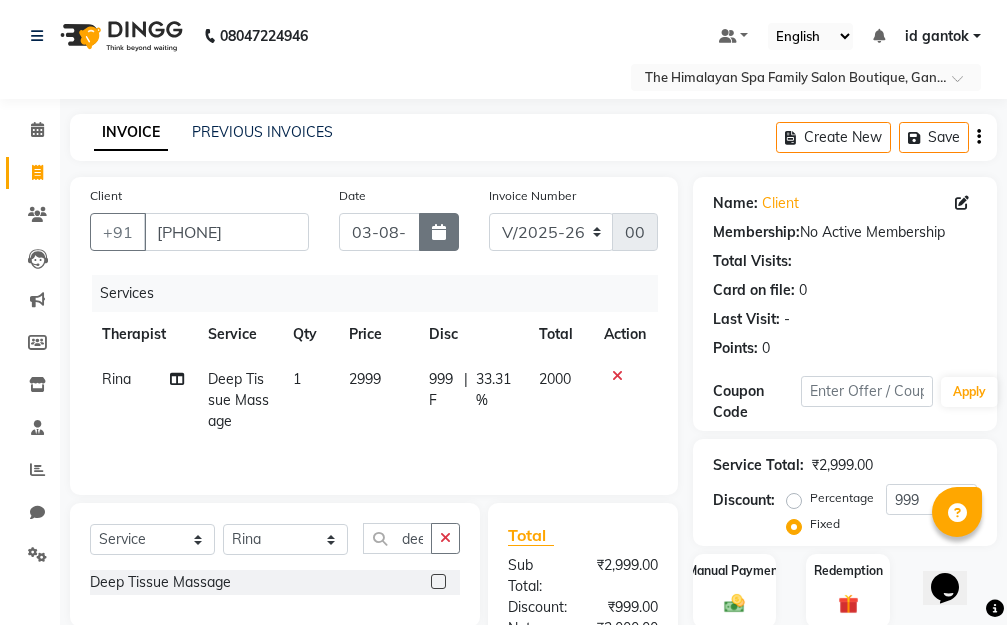 click 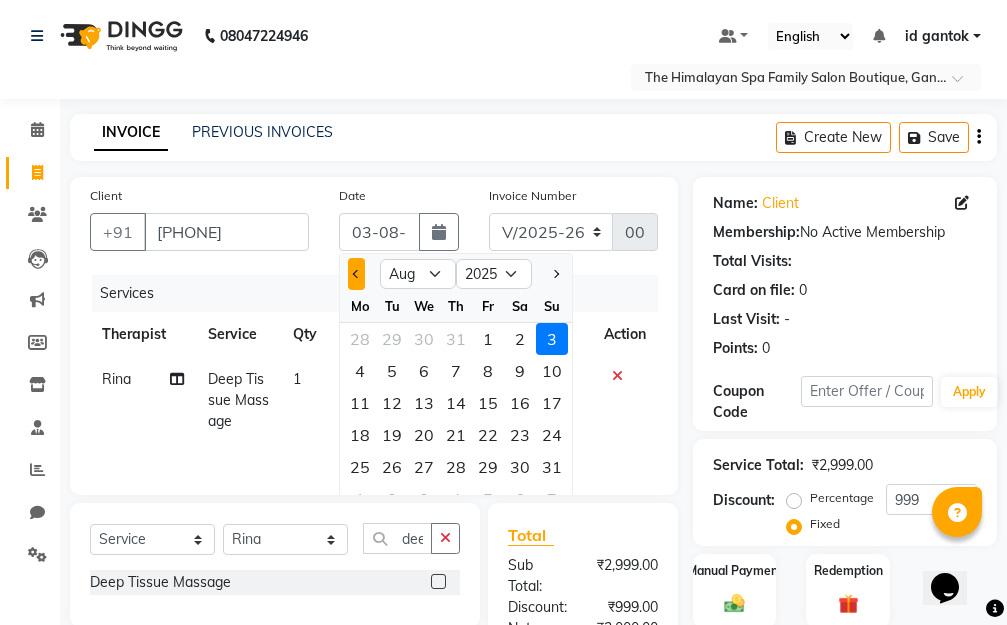 click 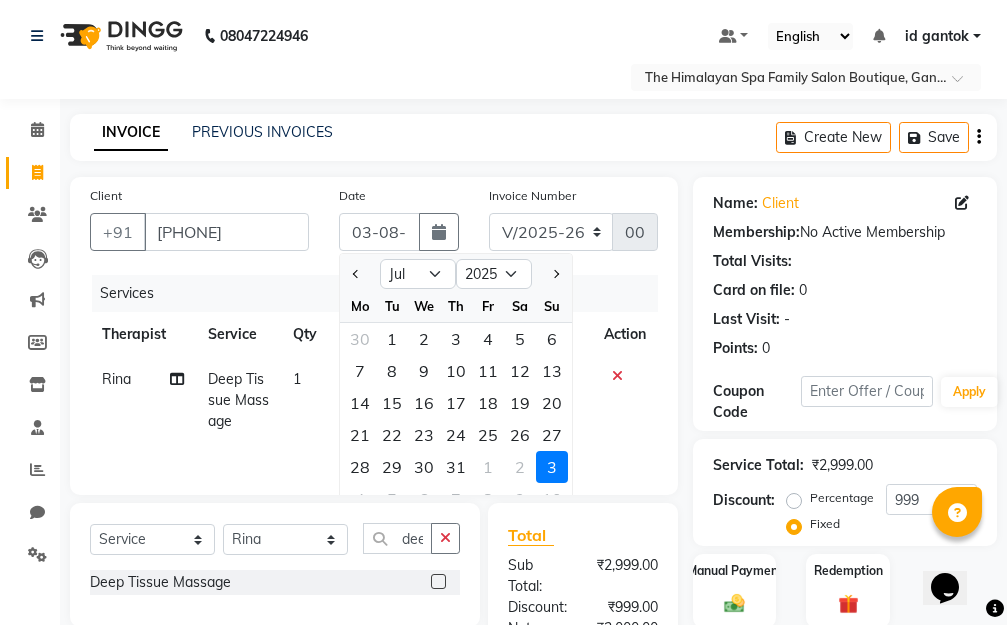 click on "27" 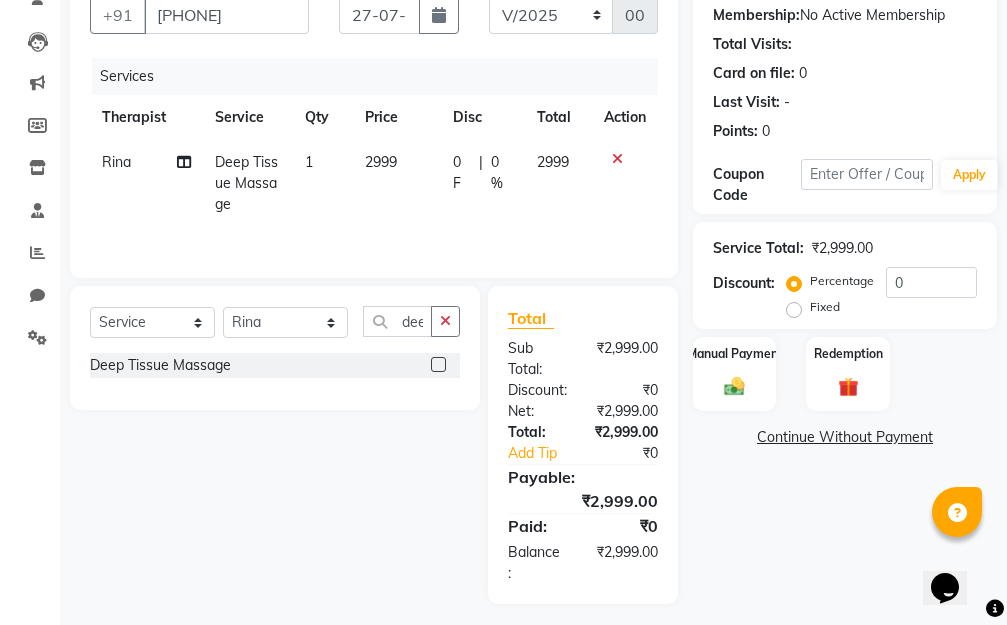 scroll, scrollTop: 228, scrollLeft: 0, axis: vertical 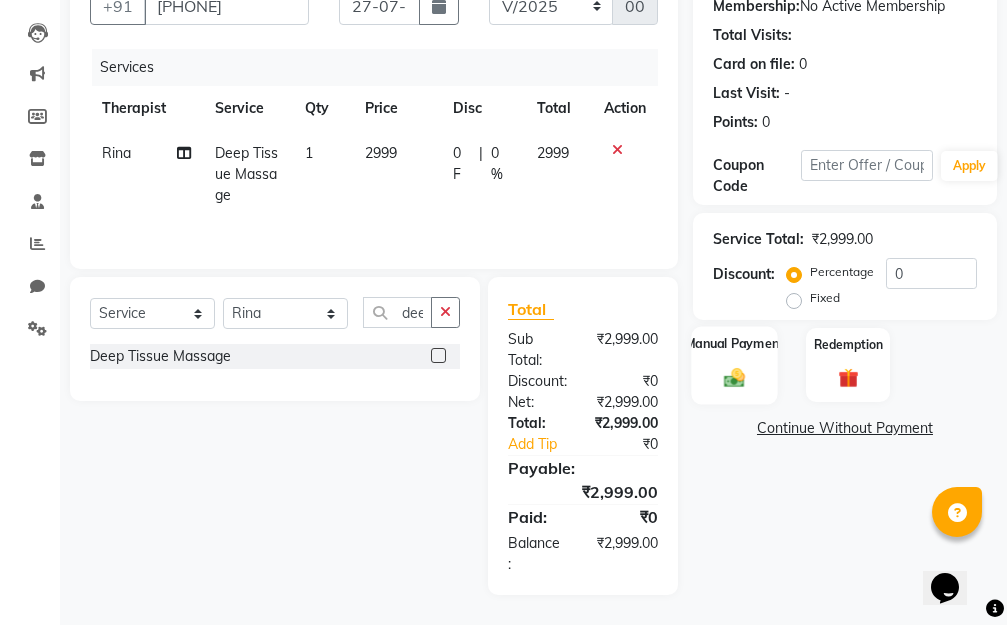 click 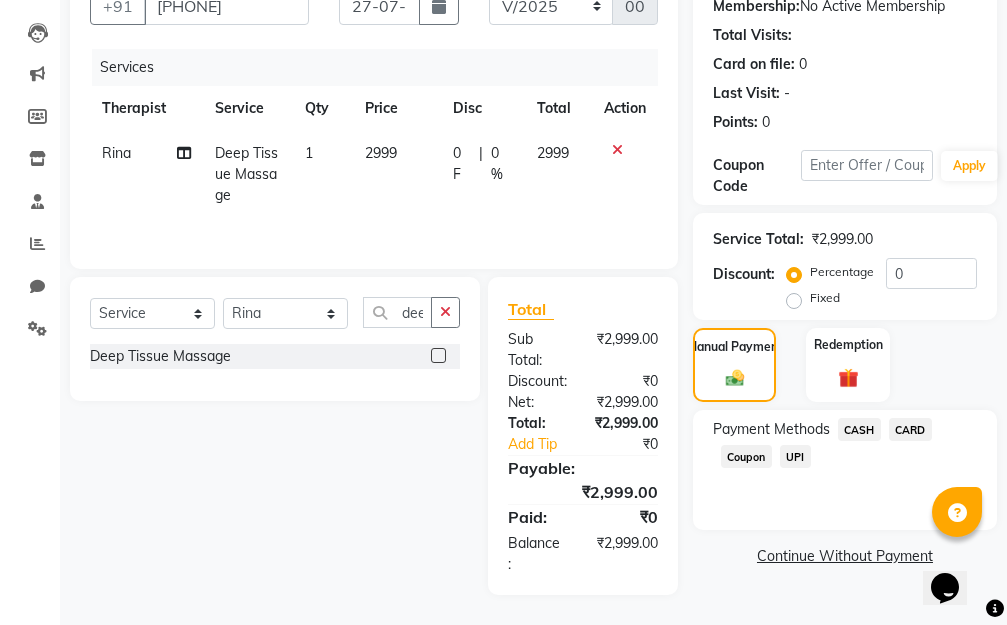 click on "CASH" 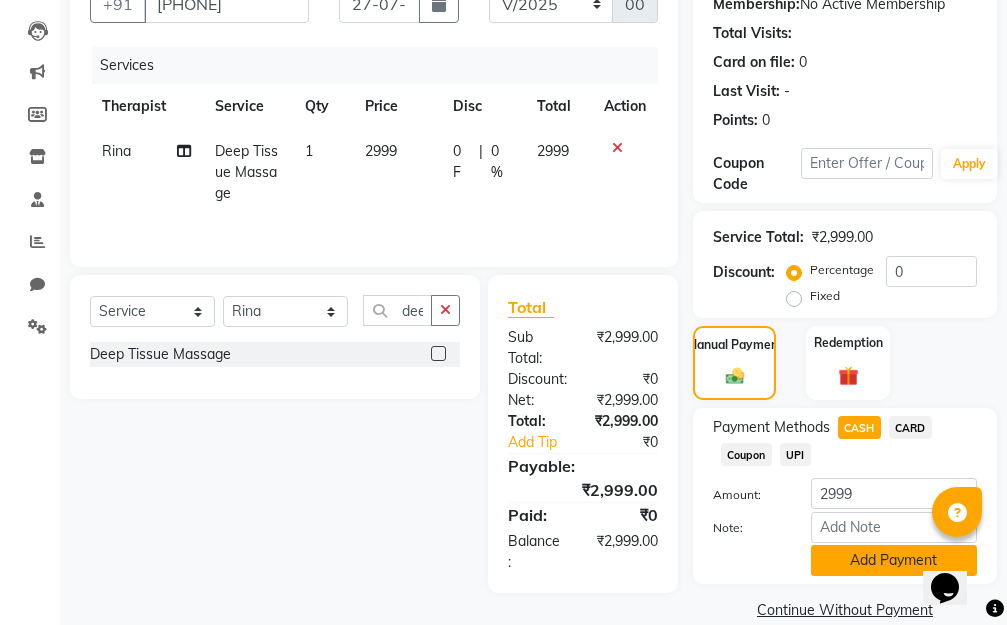 click on "Add Payment" 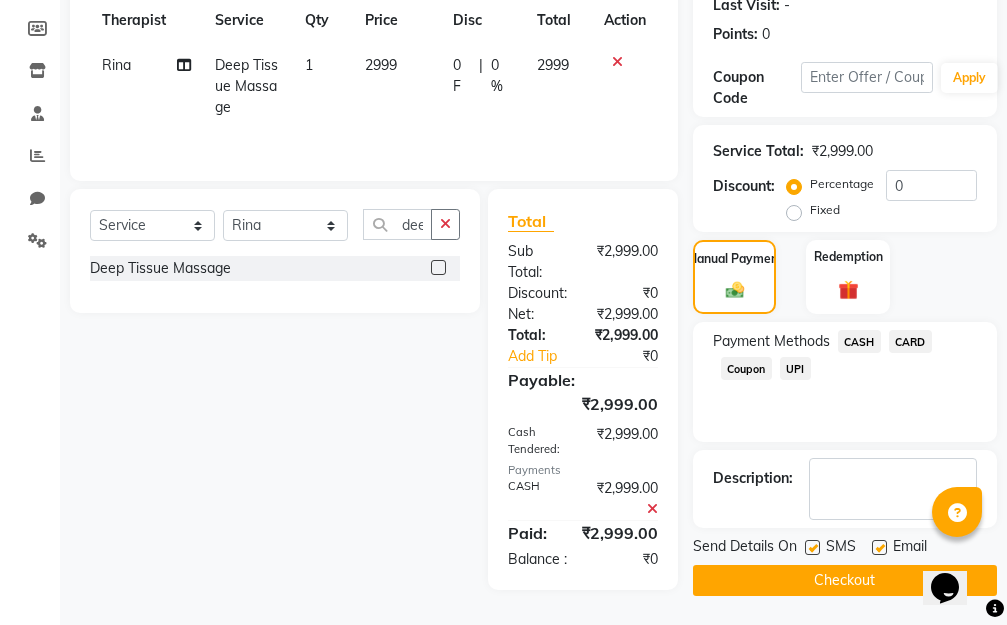 scroll, scrollTop: 332, scrollLeft: 0, axis: vertical 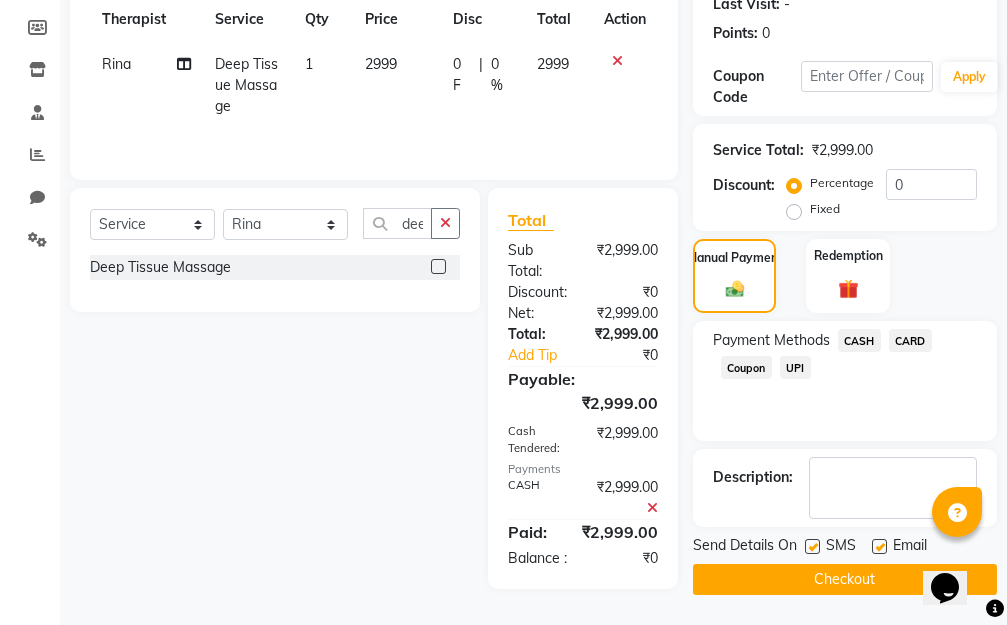 click on "Checkout" 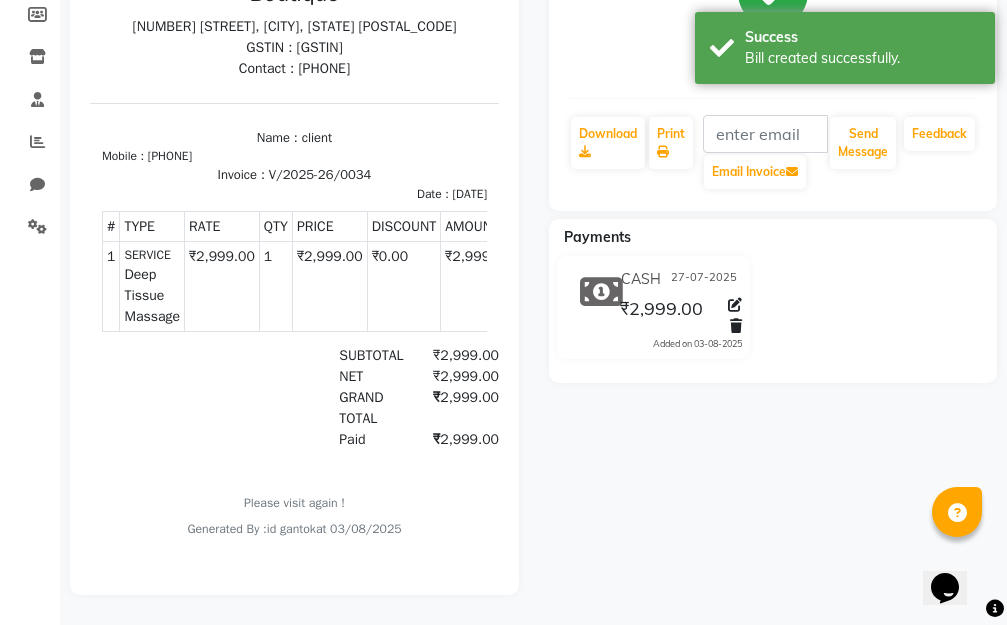scroll, scrollTop: 0, scrollLeft: 0, axis: both 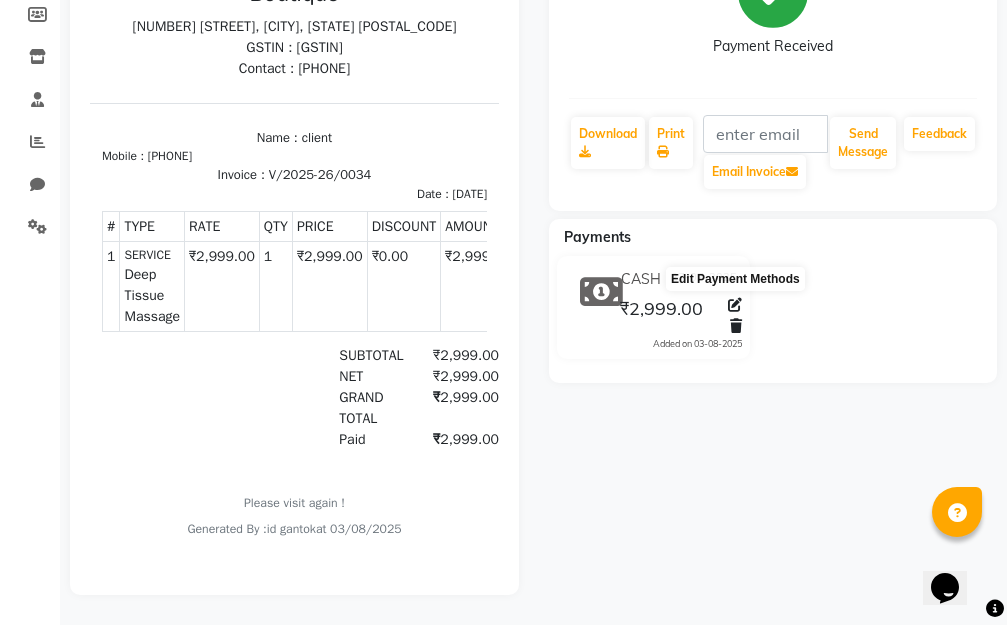 click 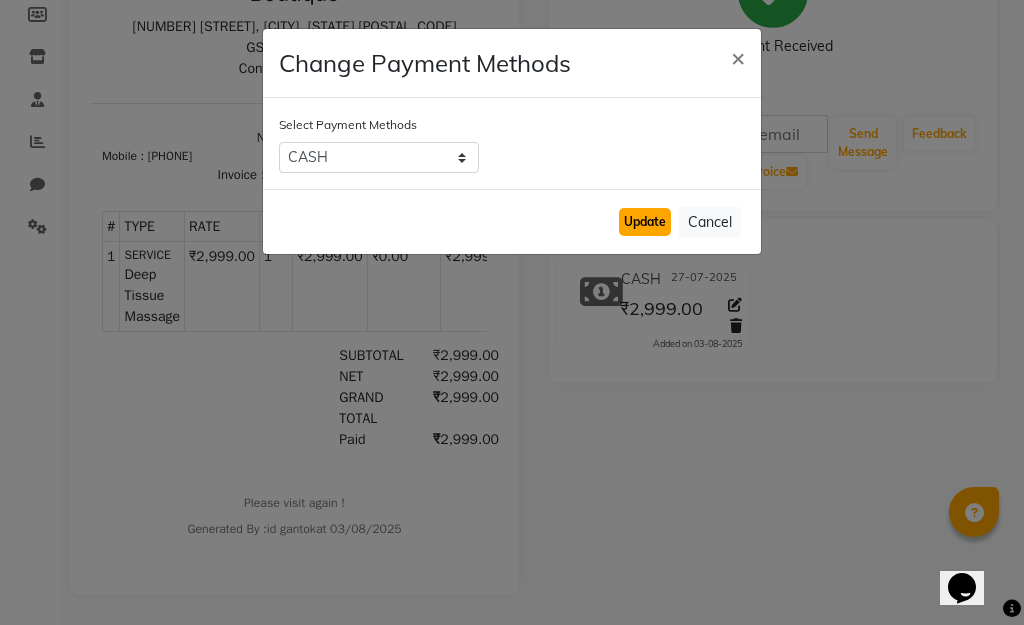 click on "Update" 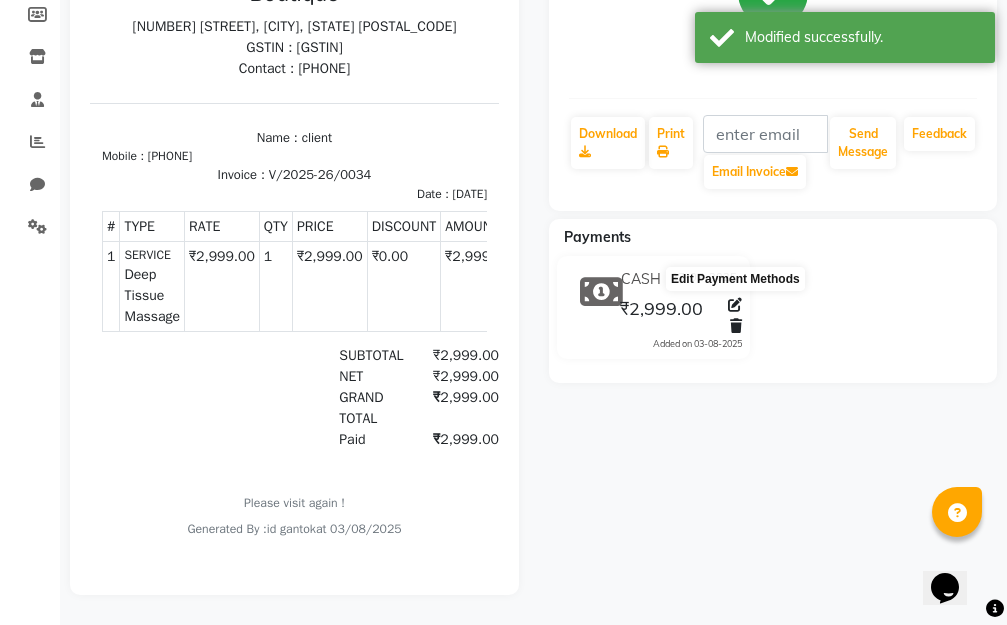 click 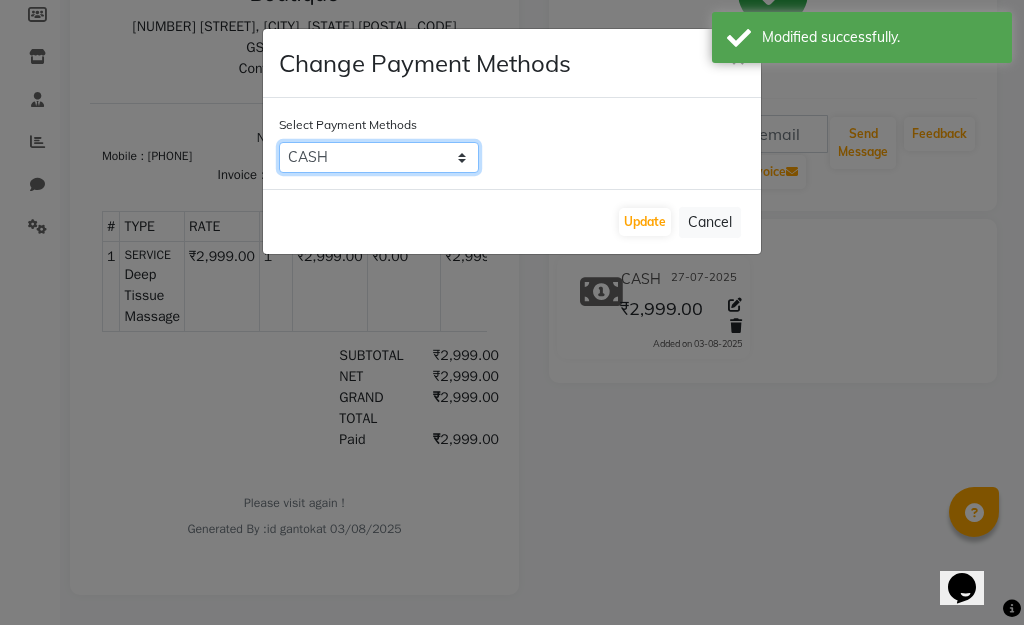 click on "CASH   CARD   Coupon   UPI" 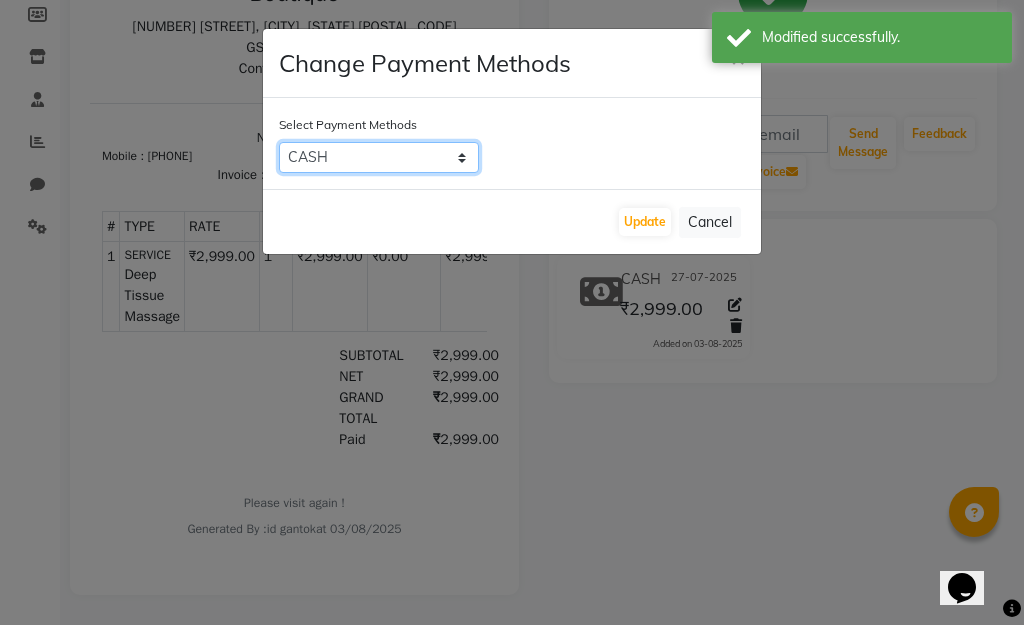 click on "CASH   CARD   Coupon   UPI" 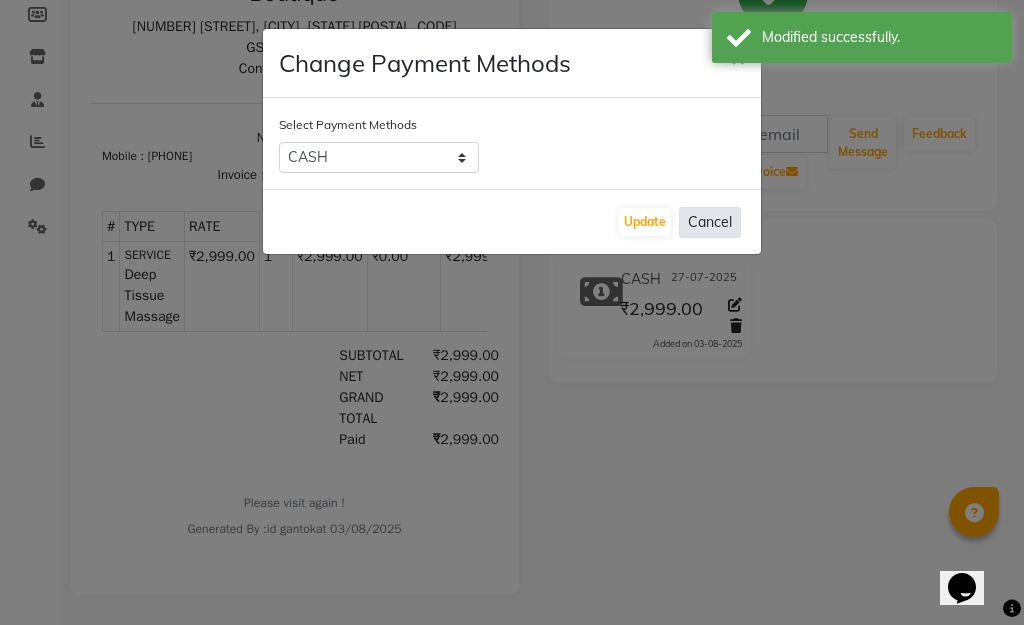 click on "Cancel" 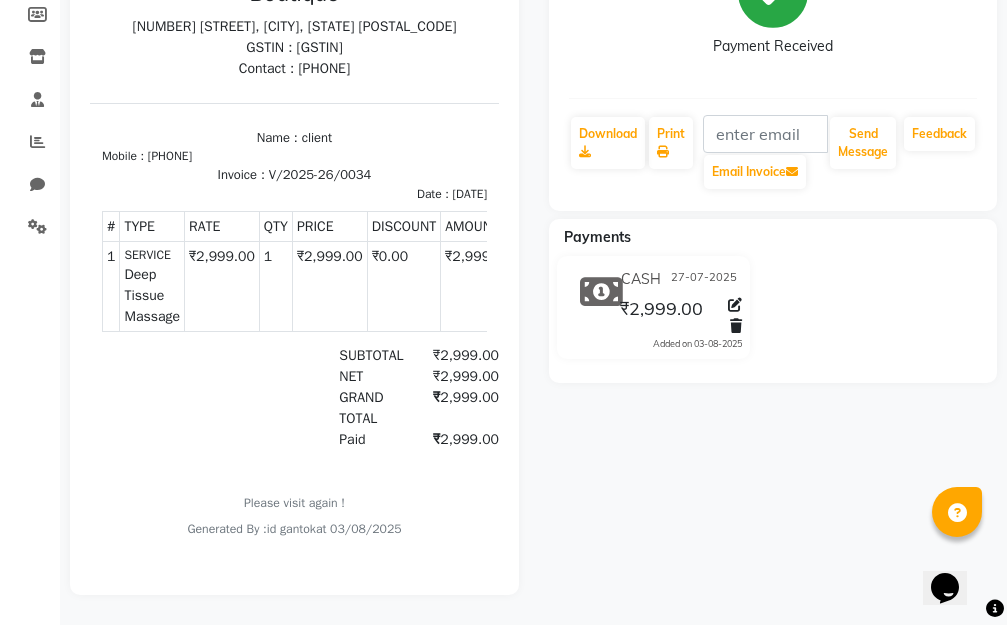 click on "₹2,999.00" at bounding box center (456, 376) 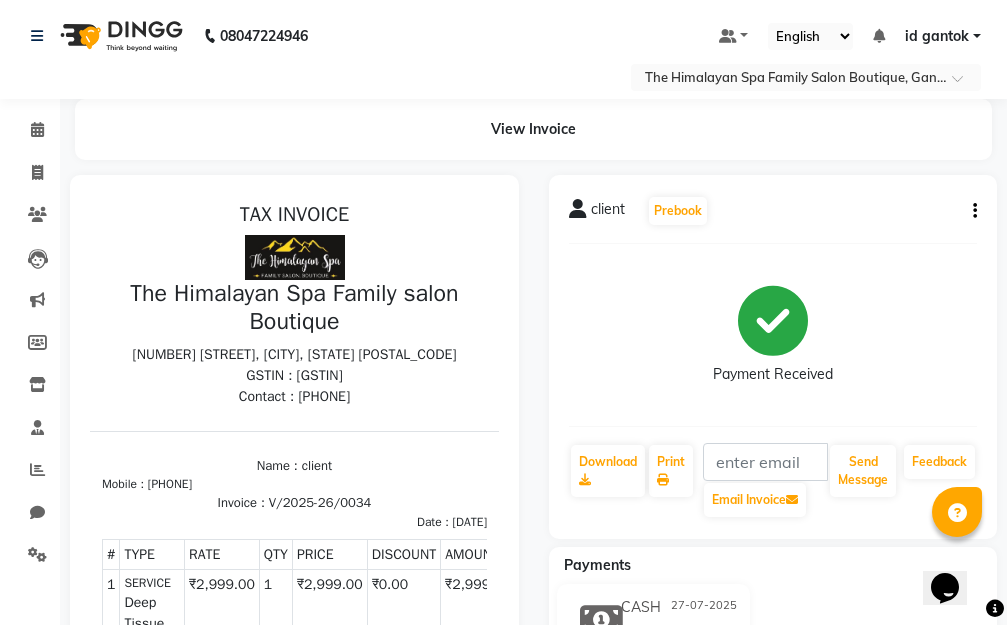 scroll, scrollTop: 345, scrollLeft: 0, axis: vertical 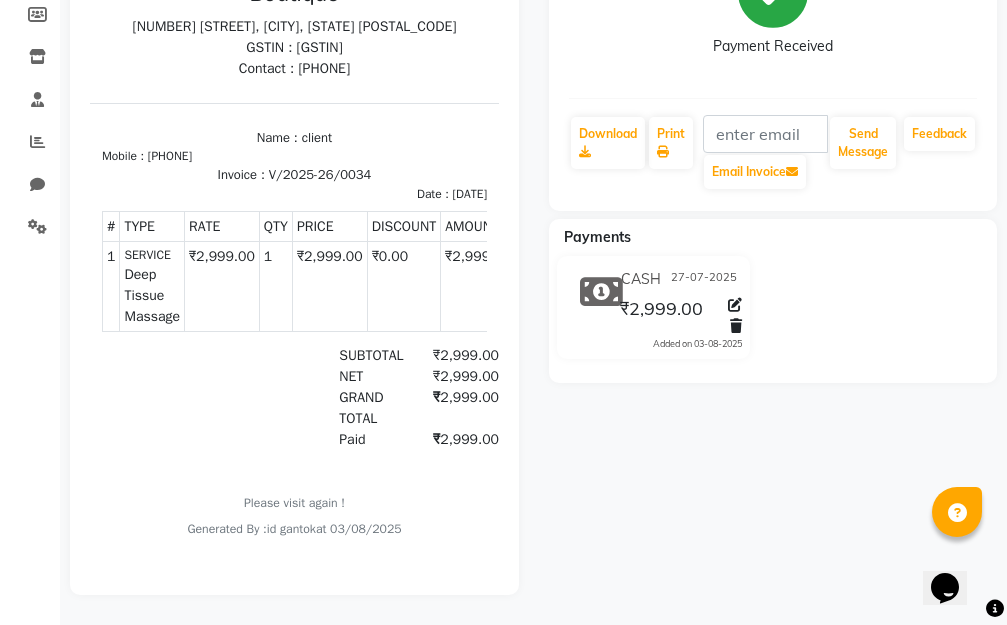 click on "CASH" 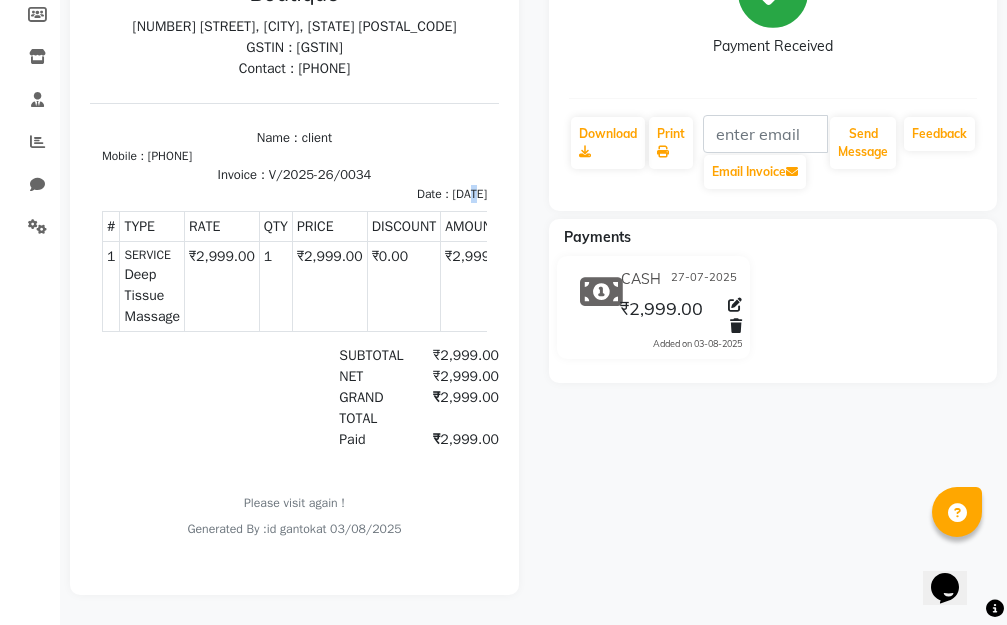 click on "27/07/2025" at bounding box center (469, 194) 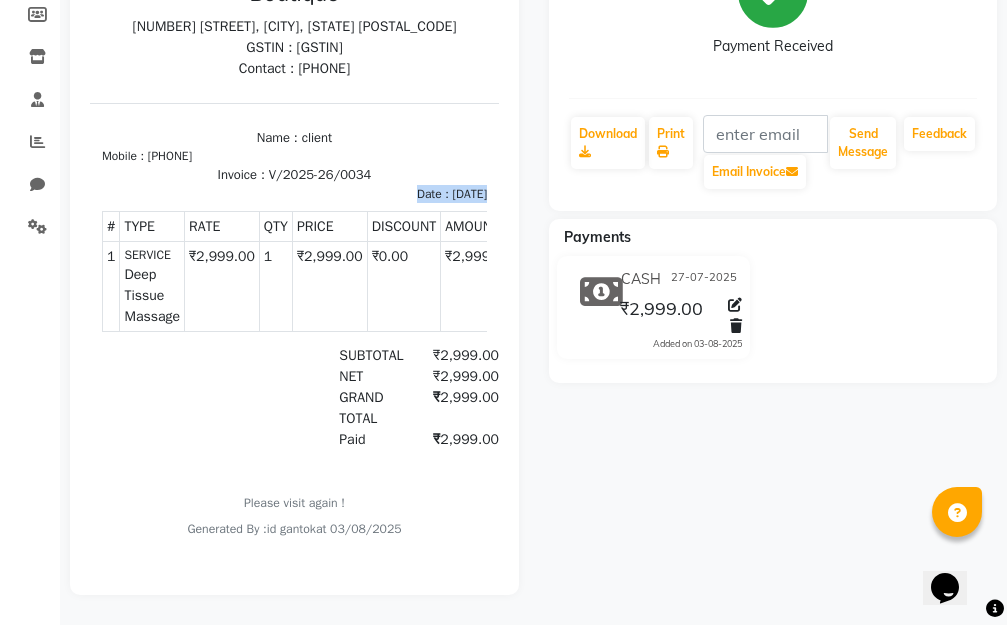 click on "27/07/2025" at bounding box center [469, 194] 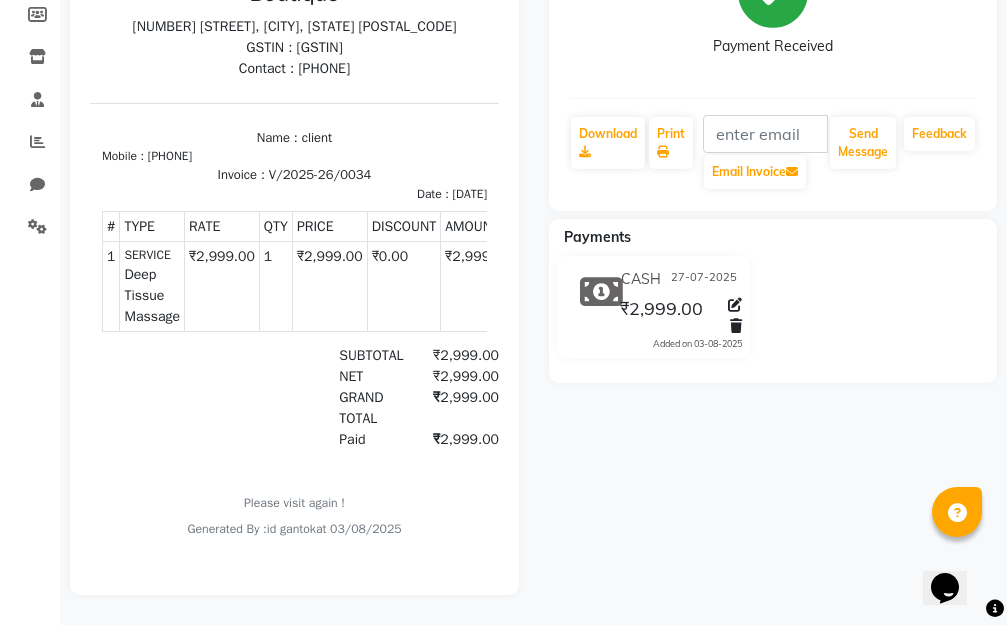 click on "Mobile :
911357200000017" at bounding box center (294, 156) 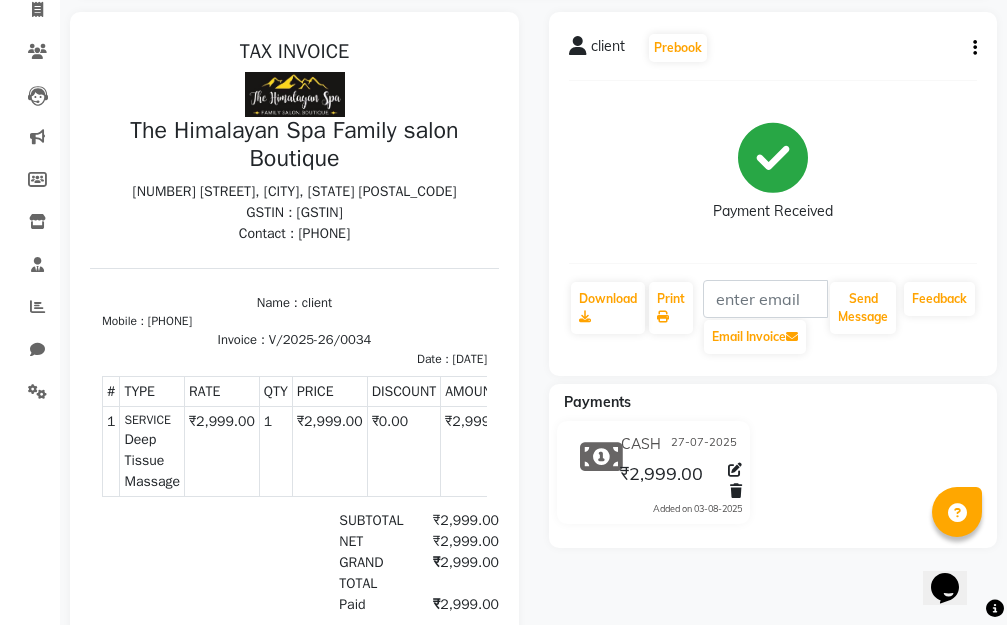 scroll, scrollTop: 0, scrollLeft: 0, axis: both 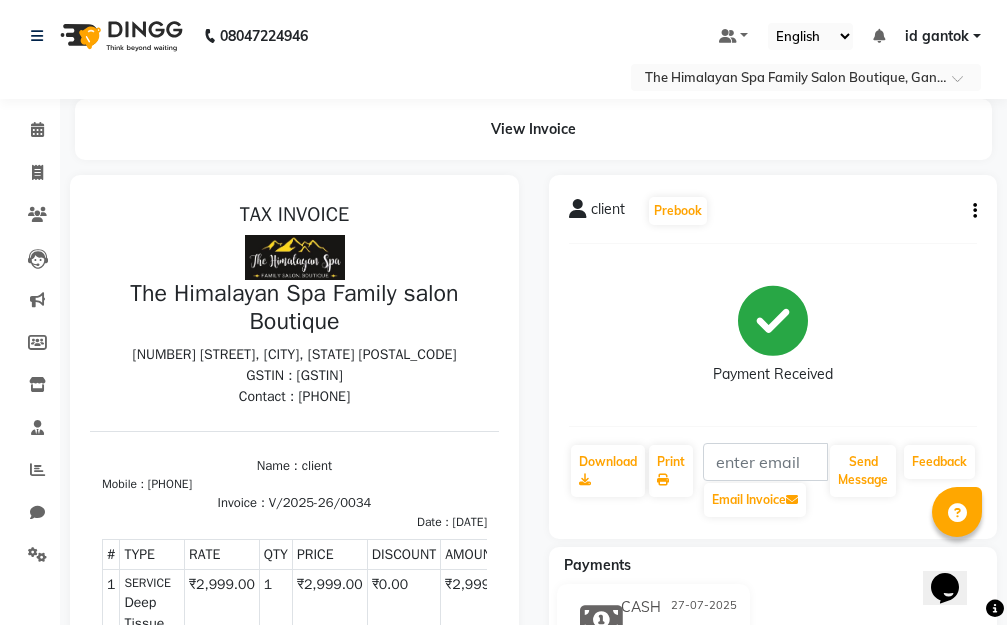 click 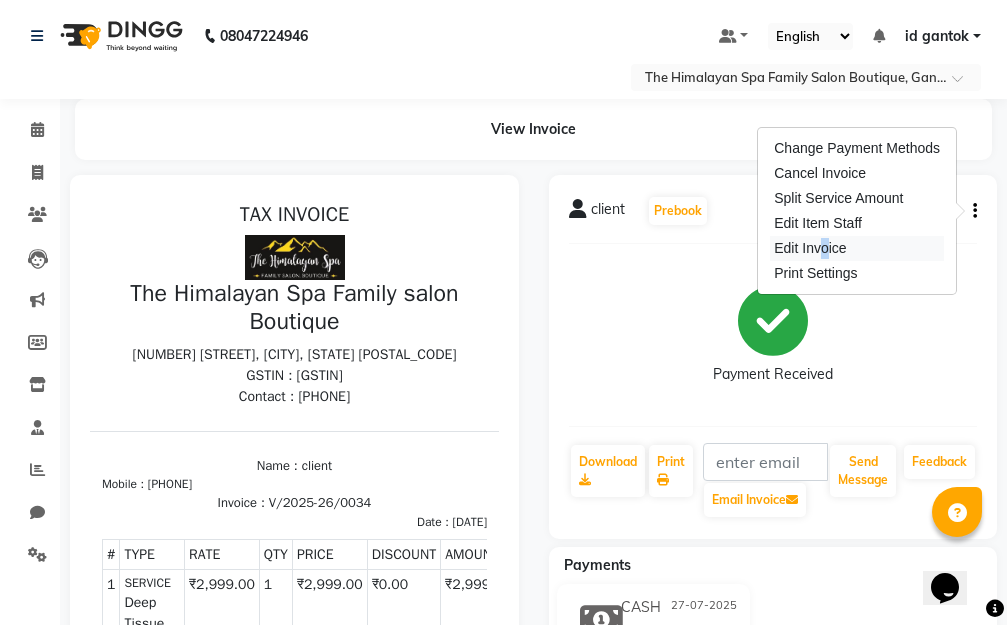 click on "Edit Invoice" at bounding box center [857, 248] 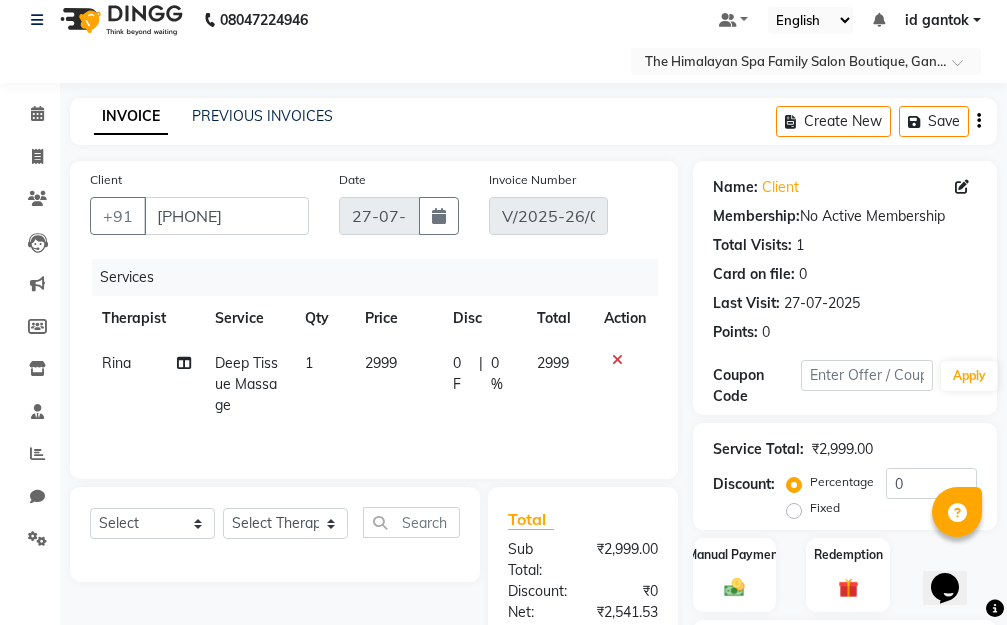 scroll, scrollTop: 416, scrollLeft: 0, axis: vertical 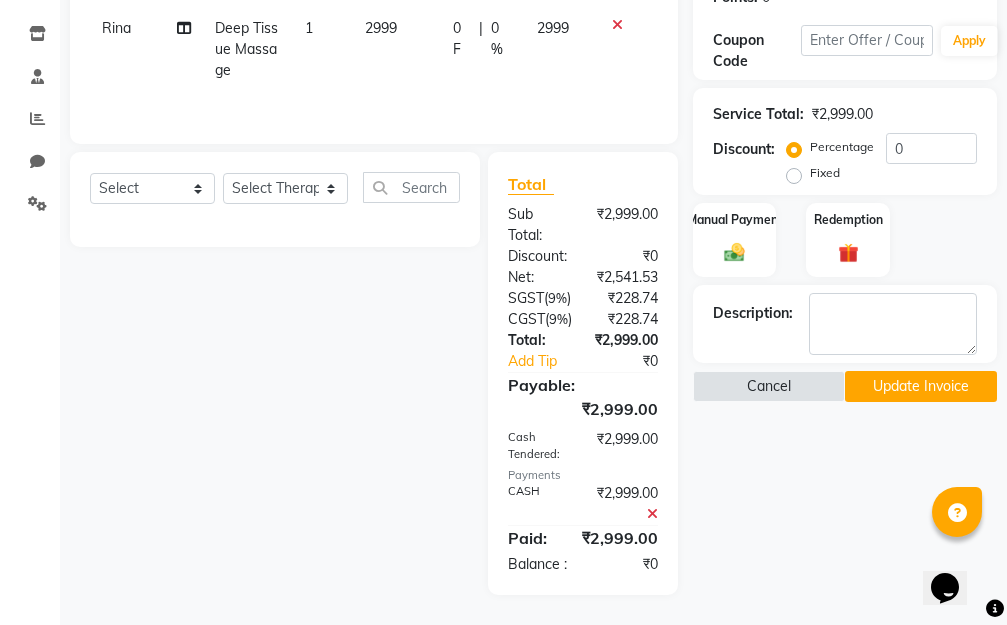 click on "Fixed" 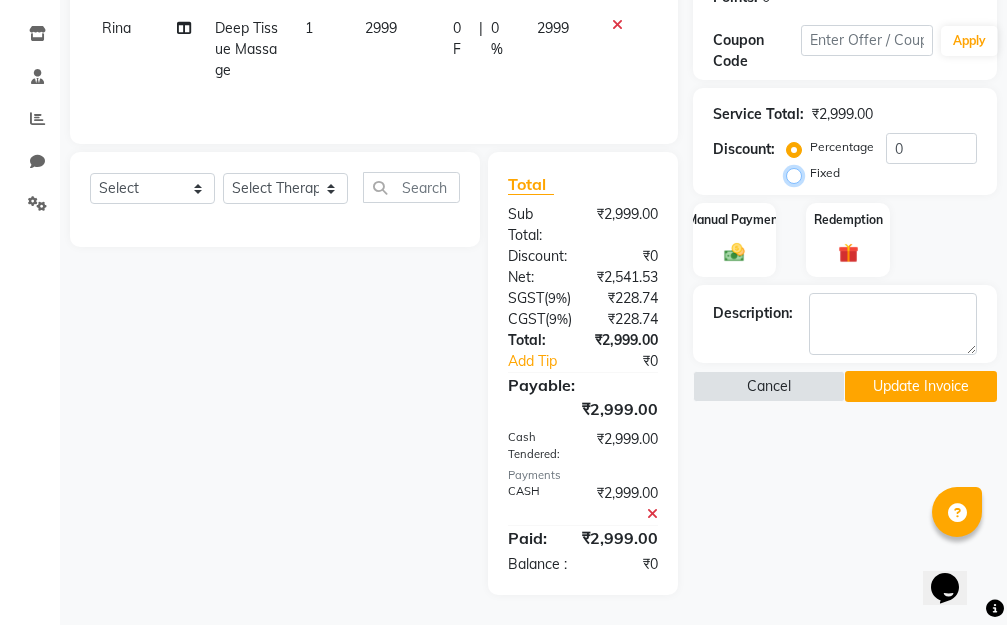 click on "Fixed" at bounding box center [798, 173] 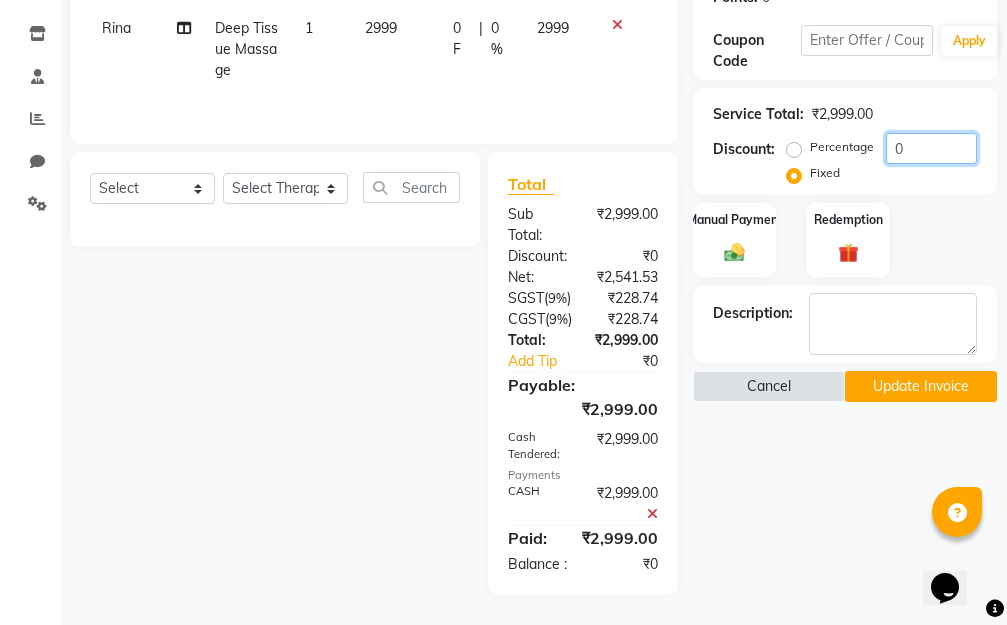 click on "0" 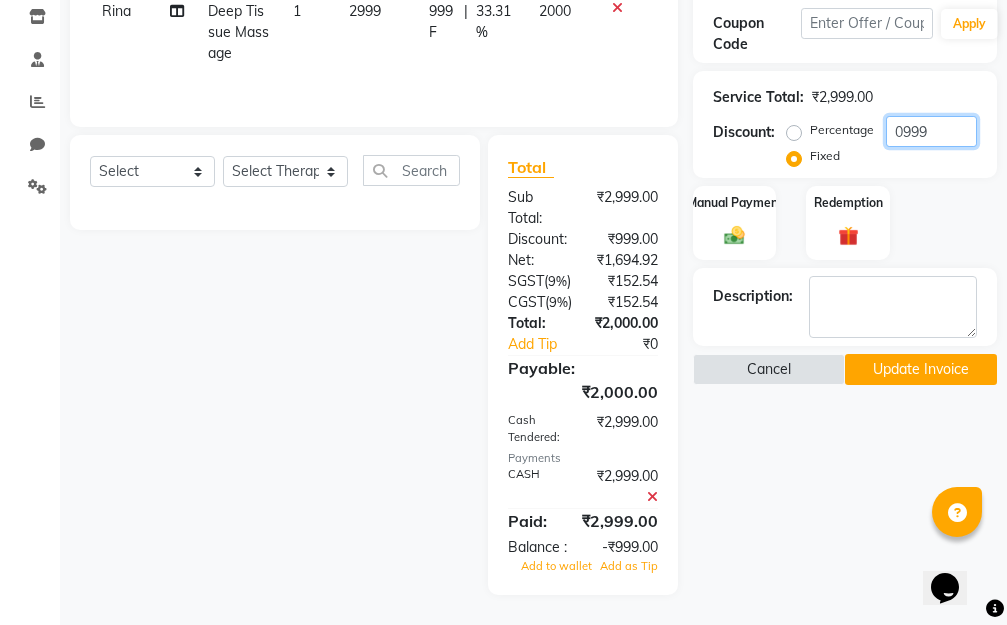 scroll, scrollTop: 433, scrollLeft: 0, axis: vertical 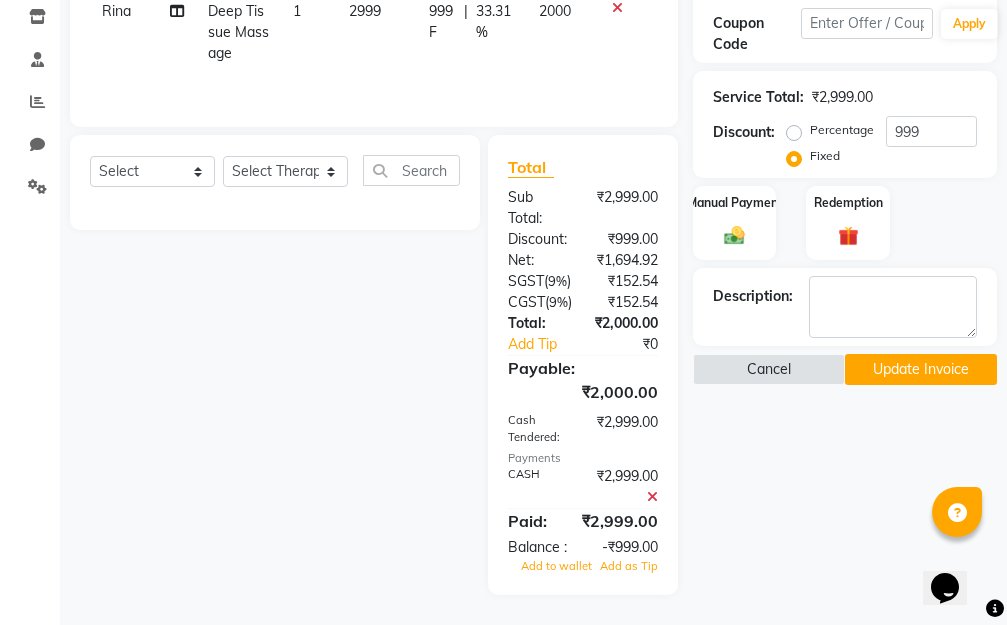 click on "Name: Client  Membership:  No Active Membership  Total Visits:  1 Card on file:  0 Last Visit:   27-07-2025 Points:   0  Coupon Code Apply Service Total:  ₹2,999.00  Discount:  Percentage   Fixed  999 Manual Payment Redemption Description:                   Cancel   Update Invoice" 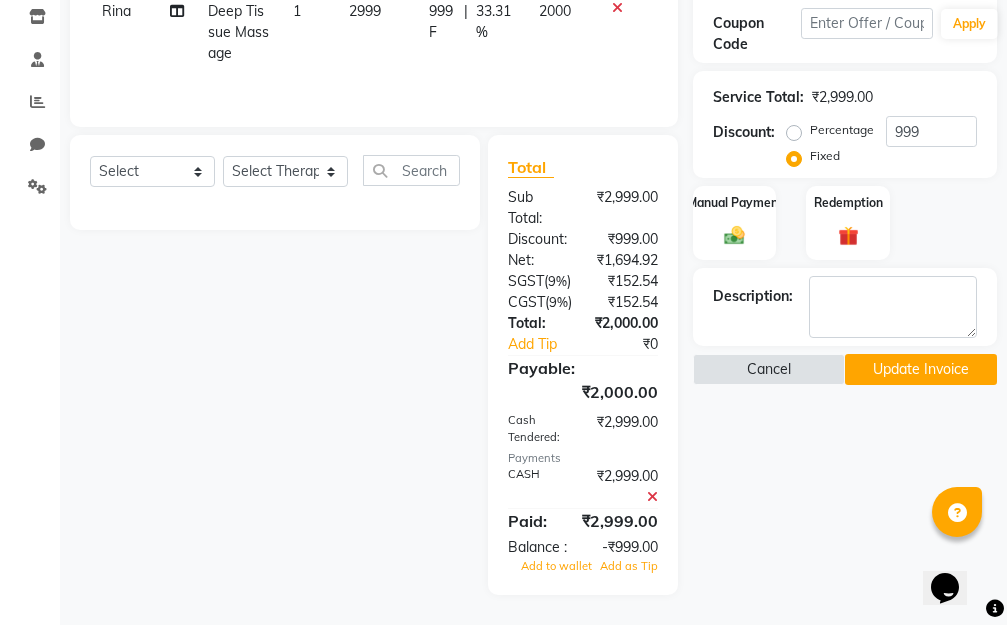 click on "Update Invoice" 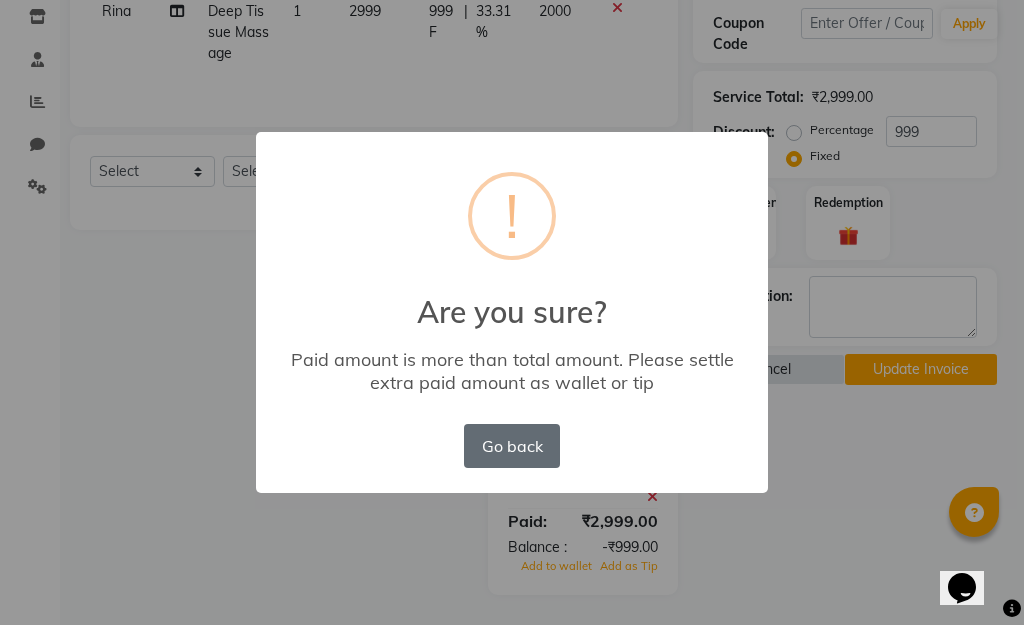 click on "Go back" at bounding box center [512, 446] 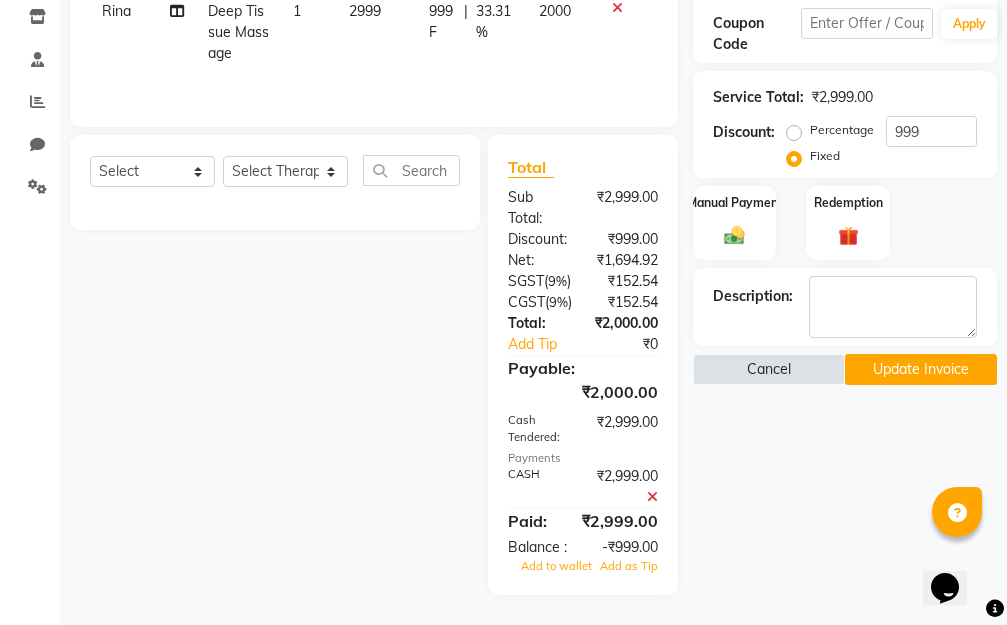 click 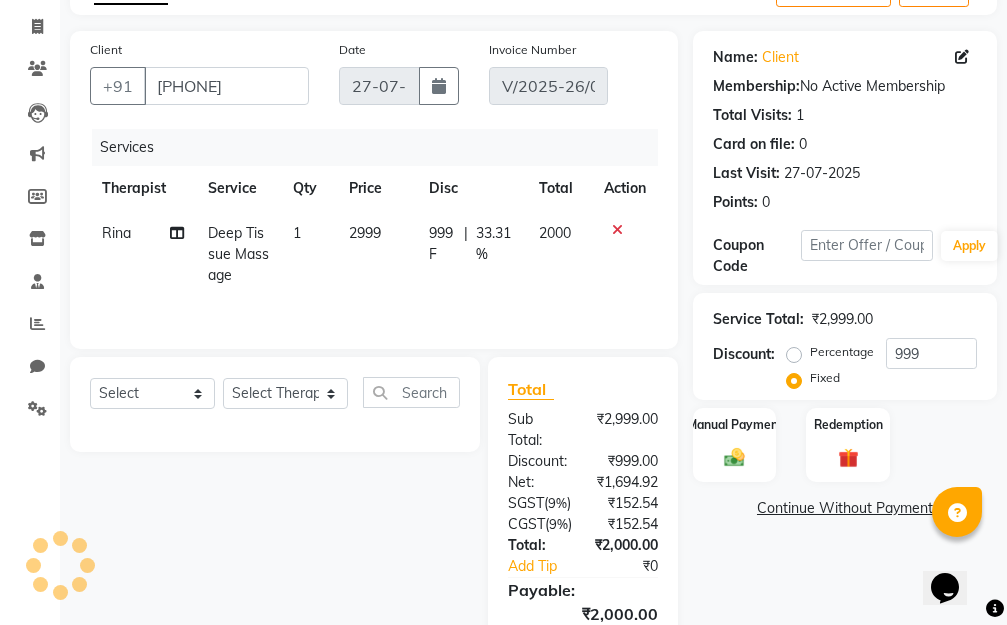 scroll, scrollTop: 0, scrollLeft: 0, axis: both 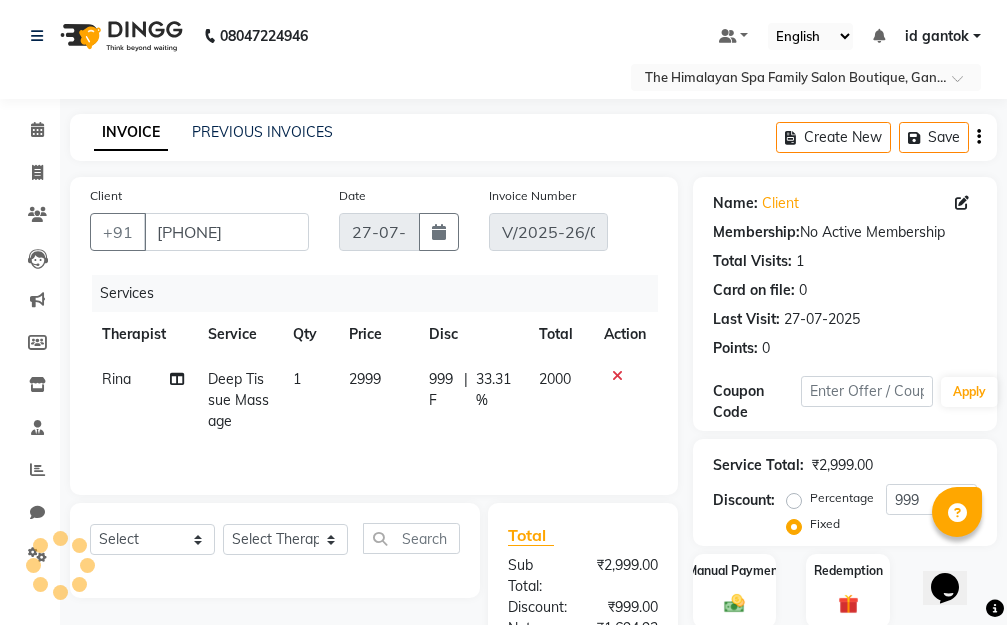 click on "Create New   Save" 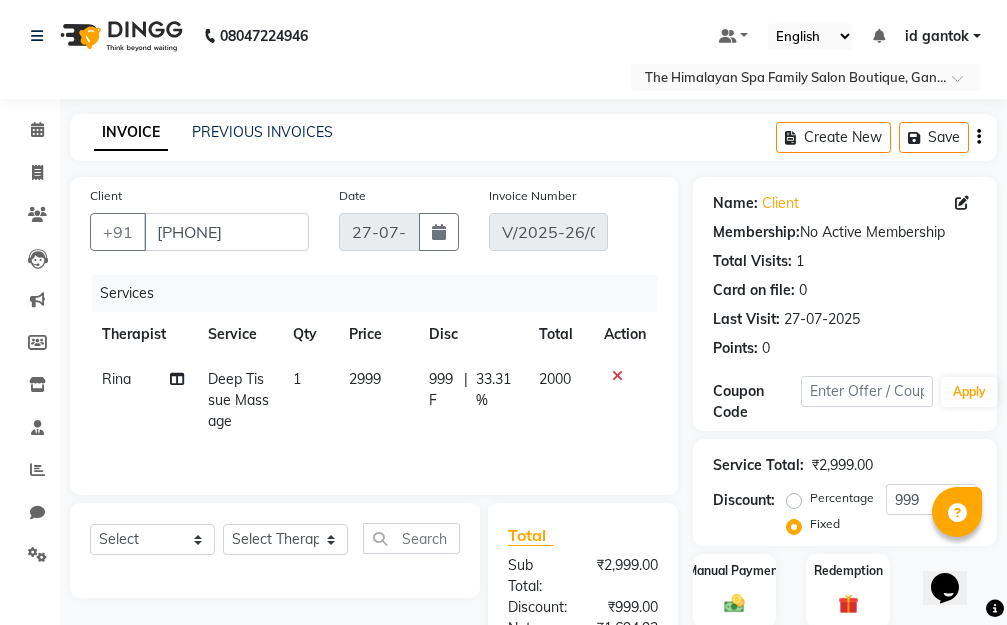 click 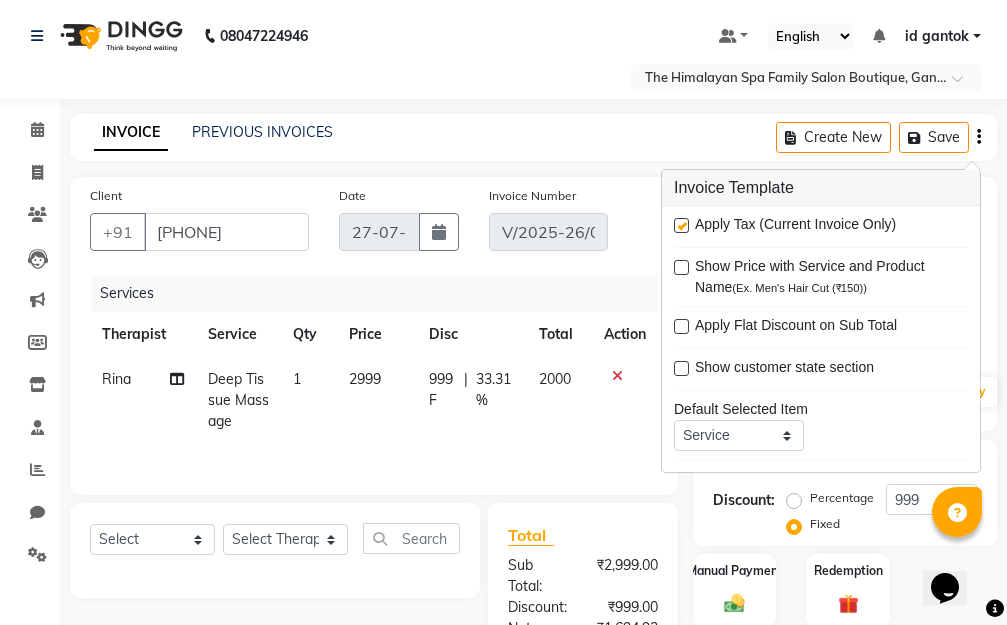 click at bounding box center [681, 225] 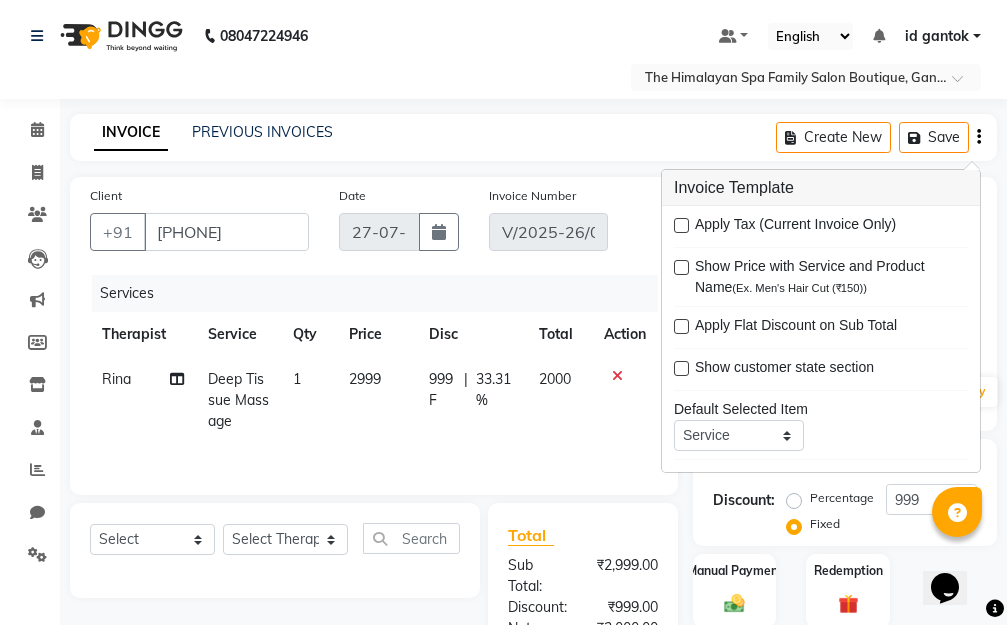 click on "08047224946 Select Location × The Himalayan Spa Family Salon Boutique, Gangtok Default Panel My Panel English ENGLISH Español العربية मराठी हिंदी ગુજરાતી தமிழ் 中文 Notifications nothing to show id gantok Manage Profile Change Password Sign out  Version:3.15.11  ☀ The Himalayan Spa Family salon Boutique, Gangtok  Calendar  Invoice  Clients  Leads   Marketing  Members  Inventory  Staff  Reports  Chat  Settings Completed InProgress Upcoming Dropped Tentative Check-In Confirm Bookings Generate Report Segments Page Builder INVOICE PREVIOUS INVOICES Create New   Save  Client +91 1357200000017 Date 27-07-2025 Invoice Number V/2025-26/0034 Services Therapist Service Qty Price Disc Total Action Rina  Deep Tissue Massage 1 2999 999 F | 33.31 % 2000 Select  Service  Product  Membership  Package Voucher Prepaid Gift Card  Select Therapist Amar Anuradha  Binisha Bishal  Choden Chung Chung id gantok Rina  Satya  Sushila  Sushma  Totan  Total Sub Total: Net:  :" at bounding box center (503, 425) 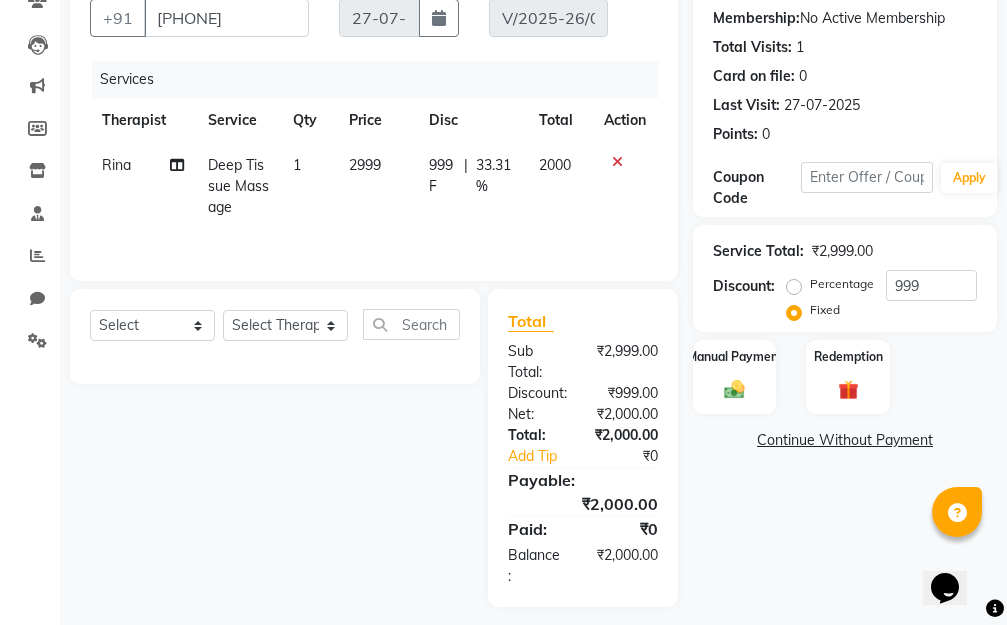 scroll, scrollTop: 228, scrollLeft: 0, axis: vertical 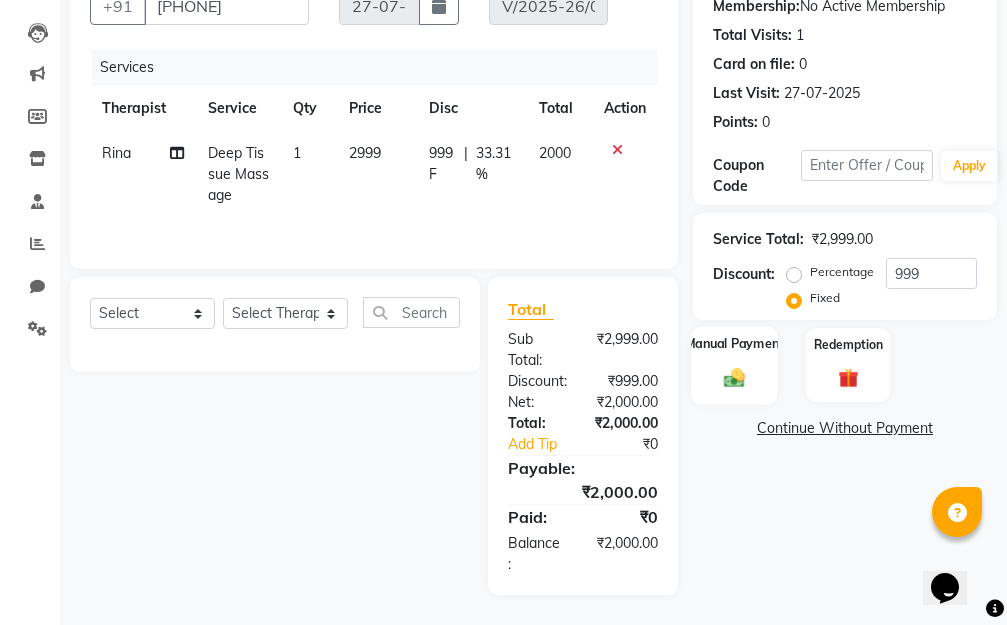 click 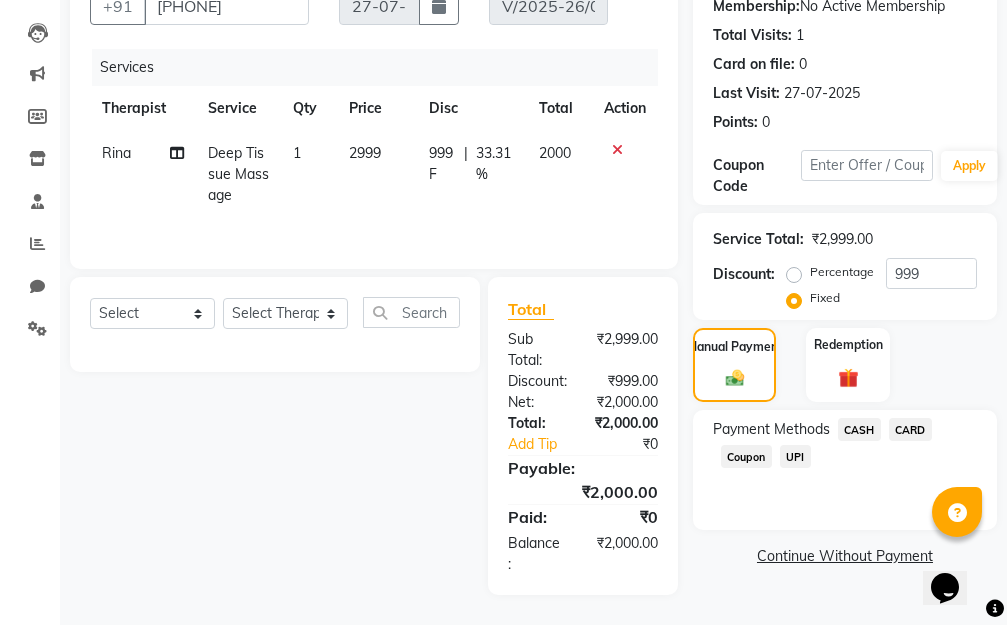 click on "CASH" 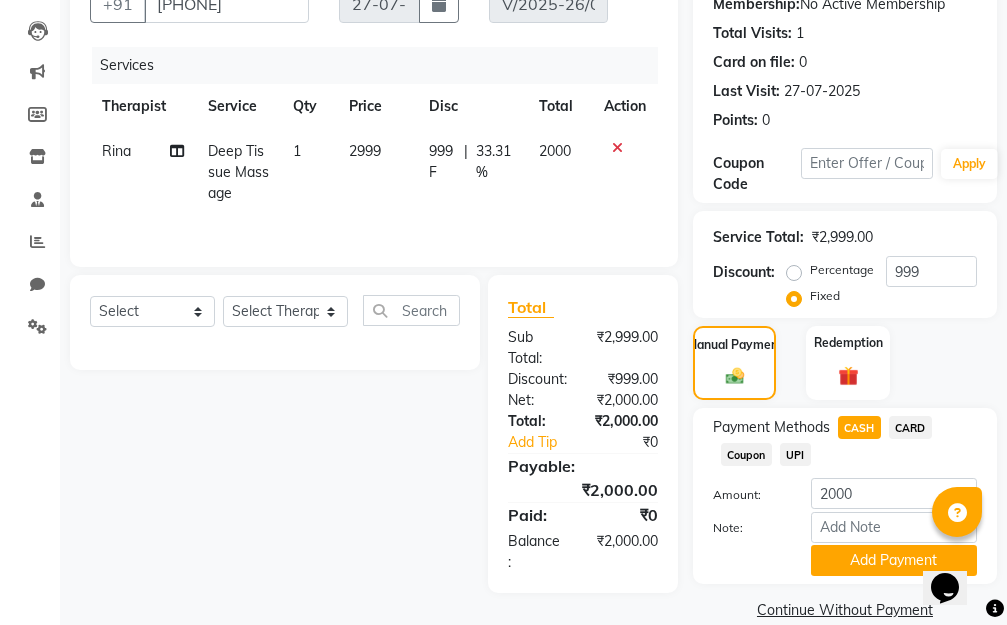 scroll, scrollTop: 258, scrollLeft: 0, axis: vertical 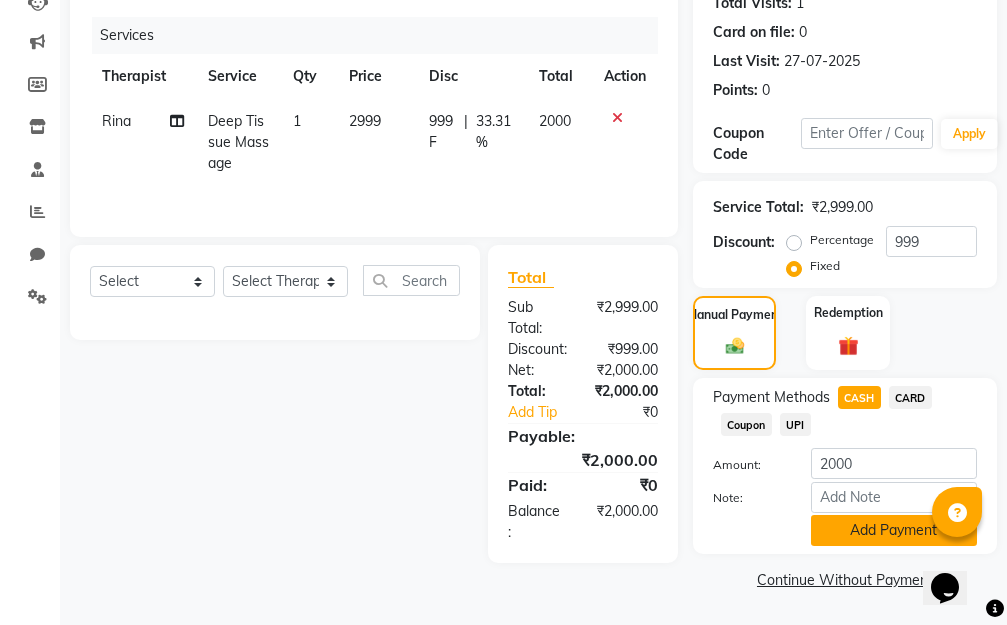 click on "Add Payment" 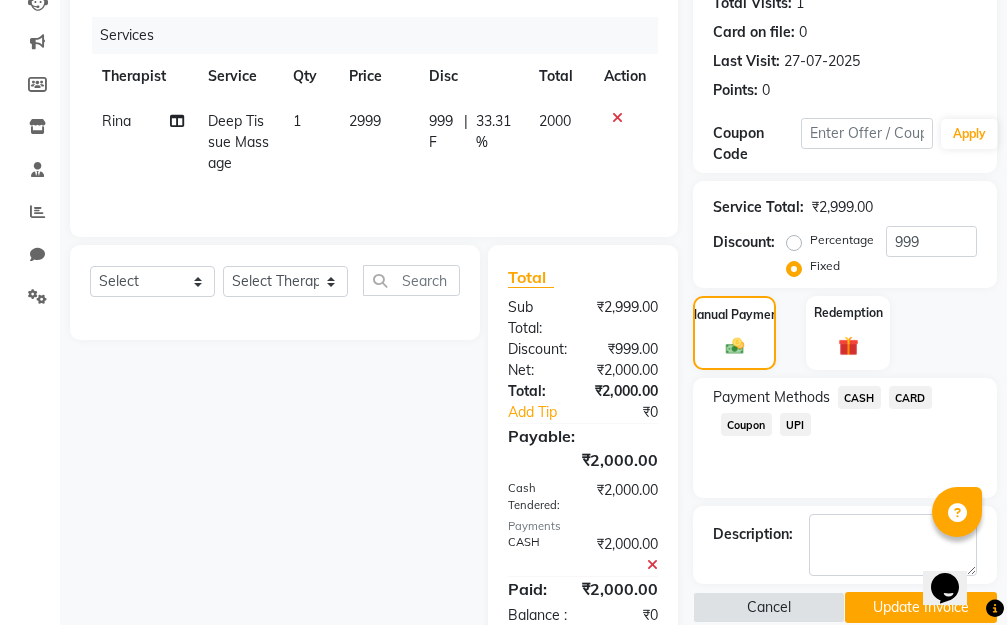 scroll, scrollTop: 332, scrollLeft: 0, axis: vertical 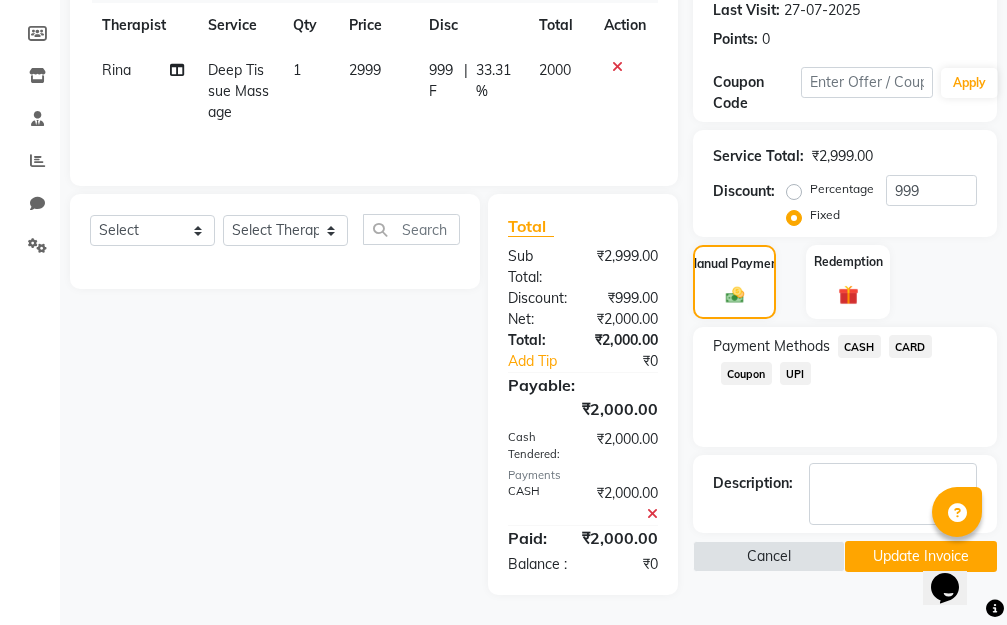 click on "Update Invoice" 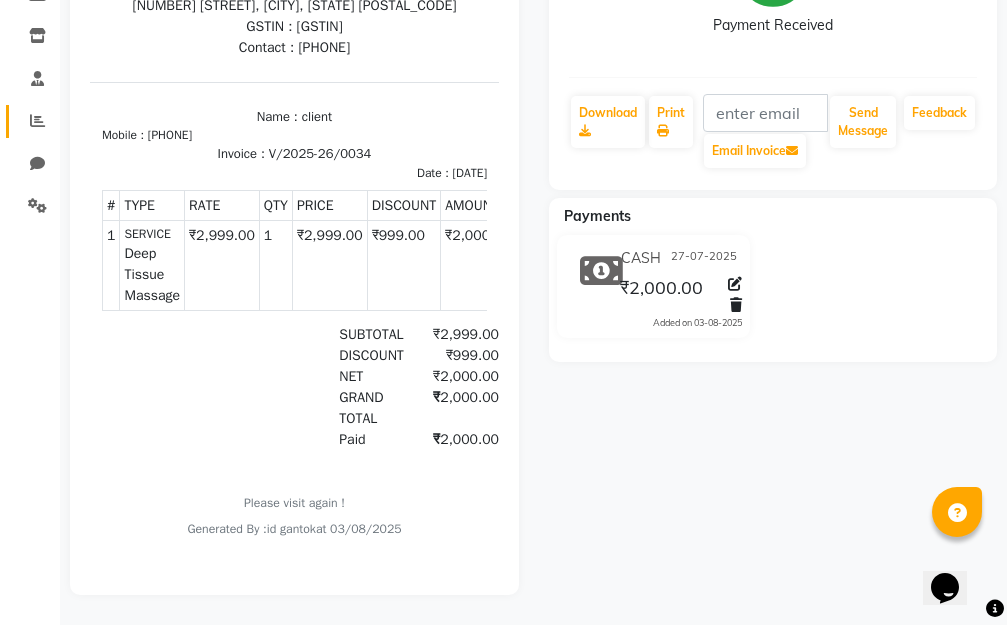scroll, scrollTop: 0, scrollLeft: 0, axis: both 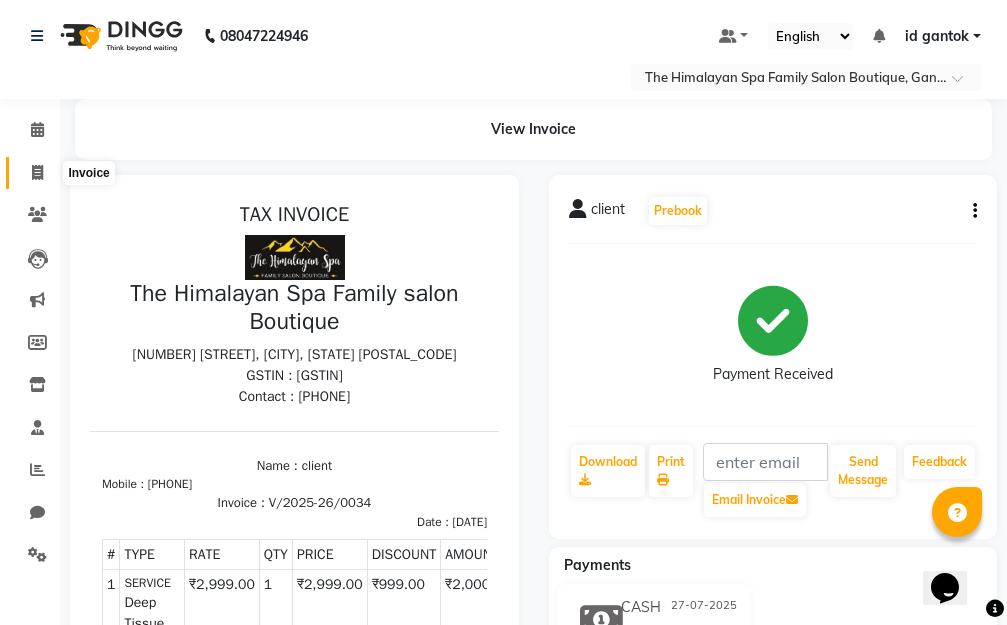 click 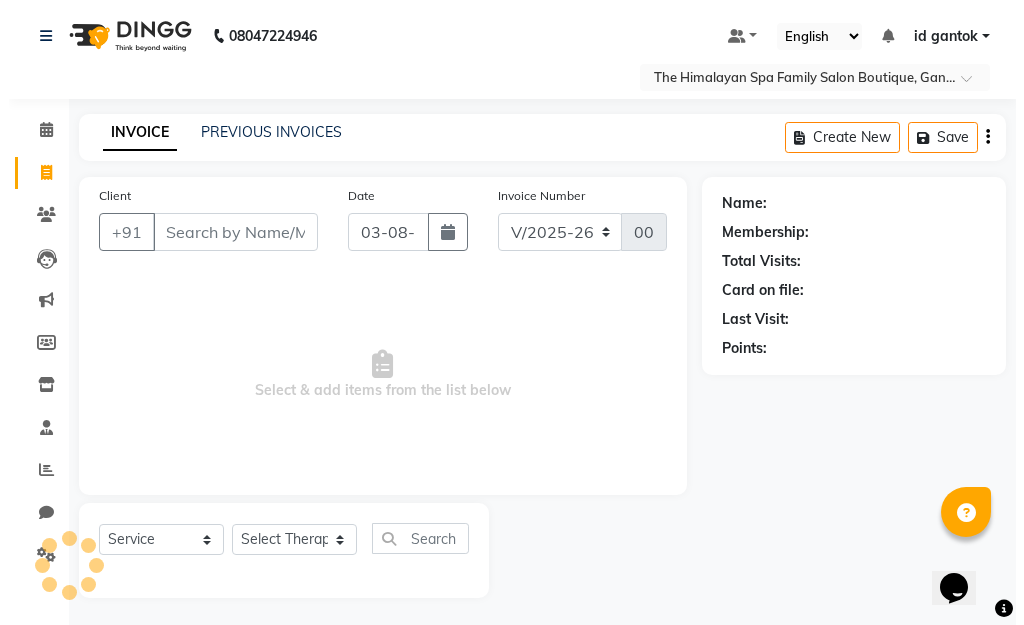 scroll, scrollTop: 3, scrollLeft: 0, axis: vertical 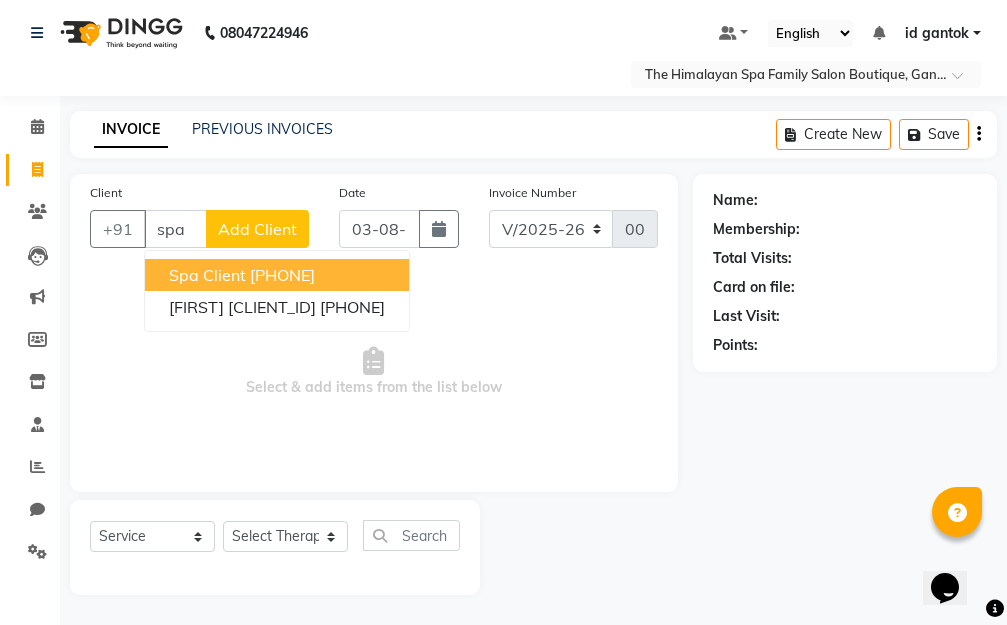 click on "Add Client" 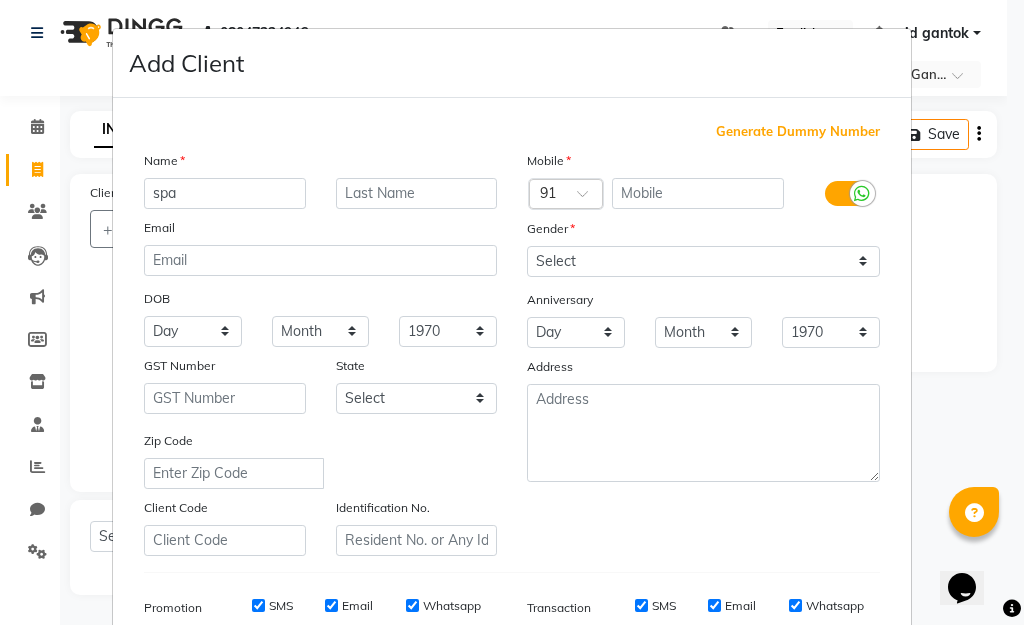click on "Generate Dummy Number" at bounding box center [798, 132] 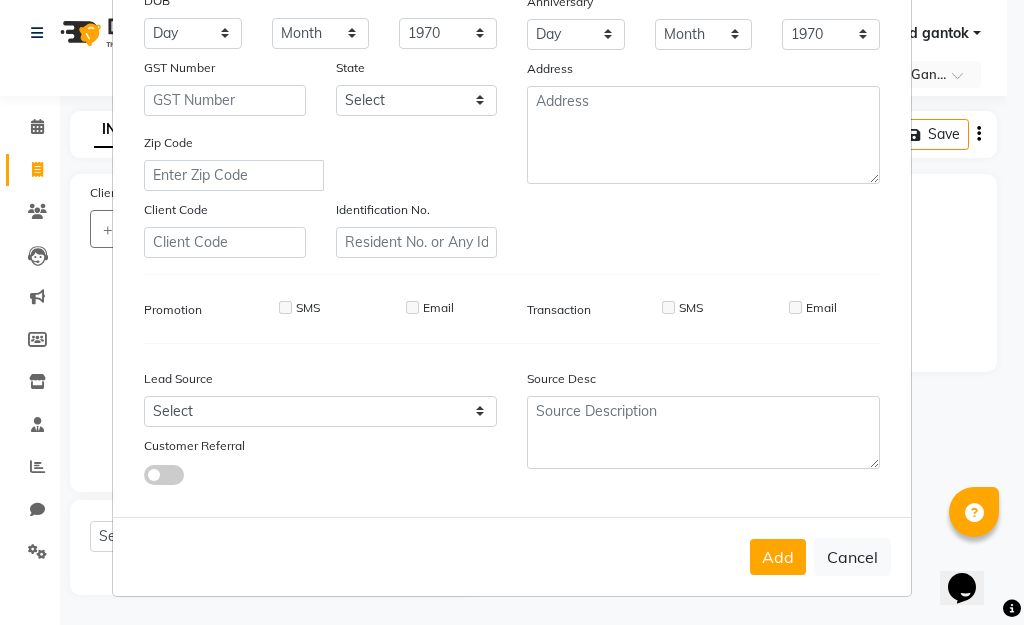scroll, scrollTop: 0, scrollLeft: 0, axis: both 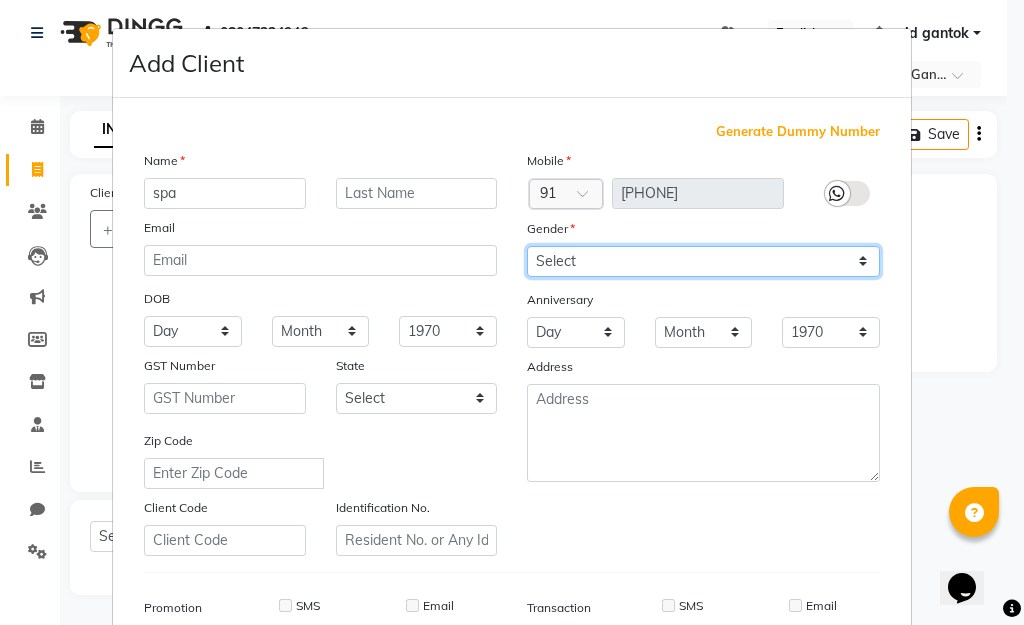 click on "Select Male Female Other Prefer Not To Say" at bounding box center [703, 261] 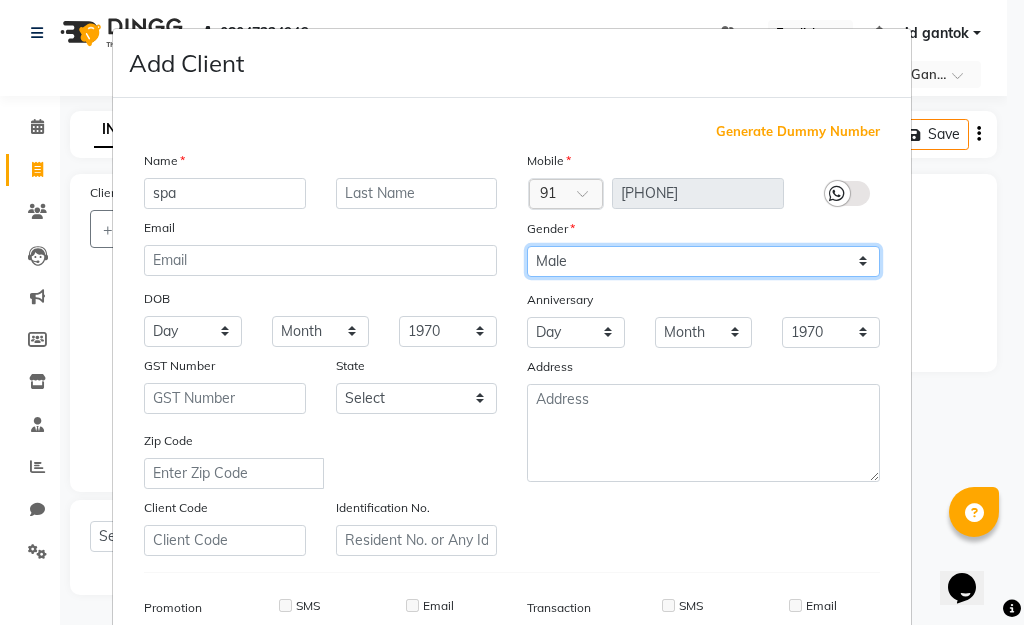 click on "Select Male Female Other Prefer Not To Say" at bounding box center (703, 261) 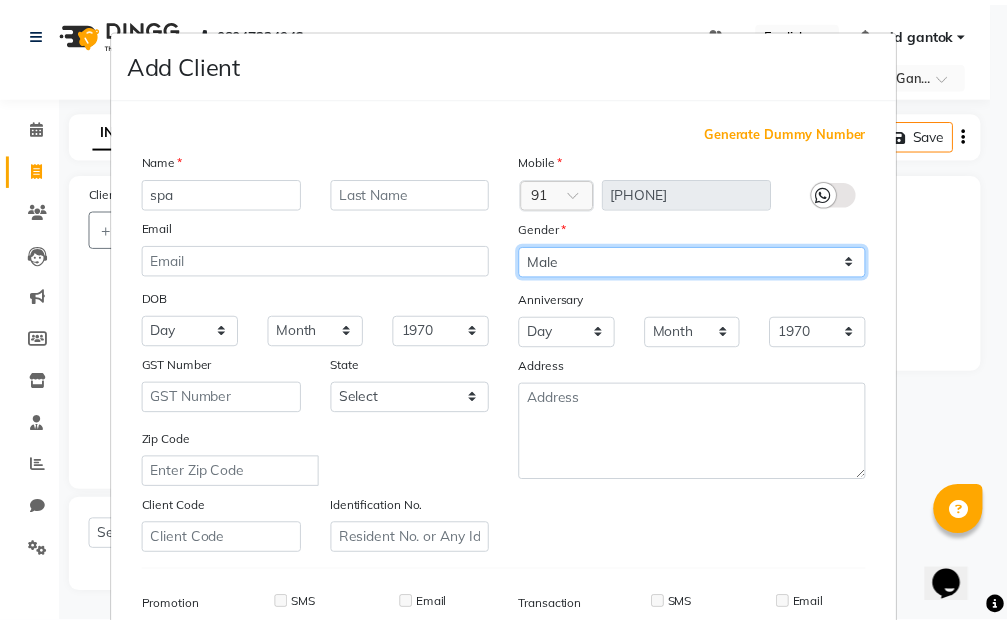 scroll, scrollTop: 298, scrollLeft: 0, axis: vertical 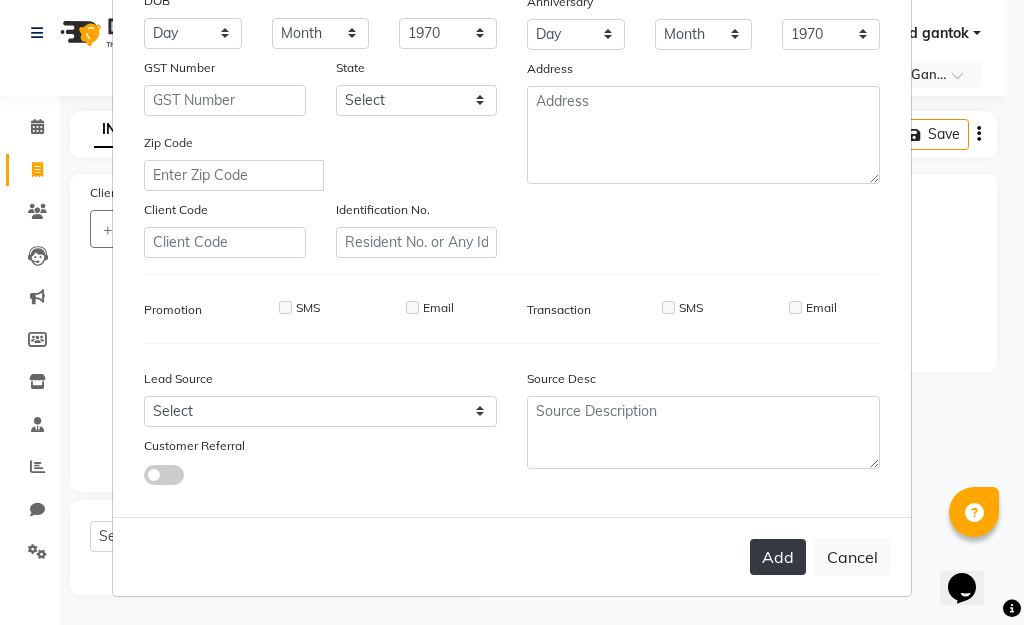 click on "Add" at bounding box center [778, 557] 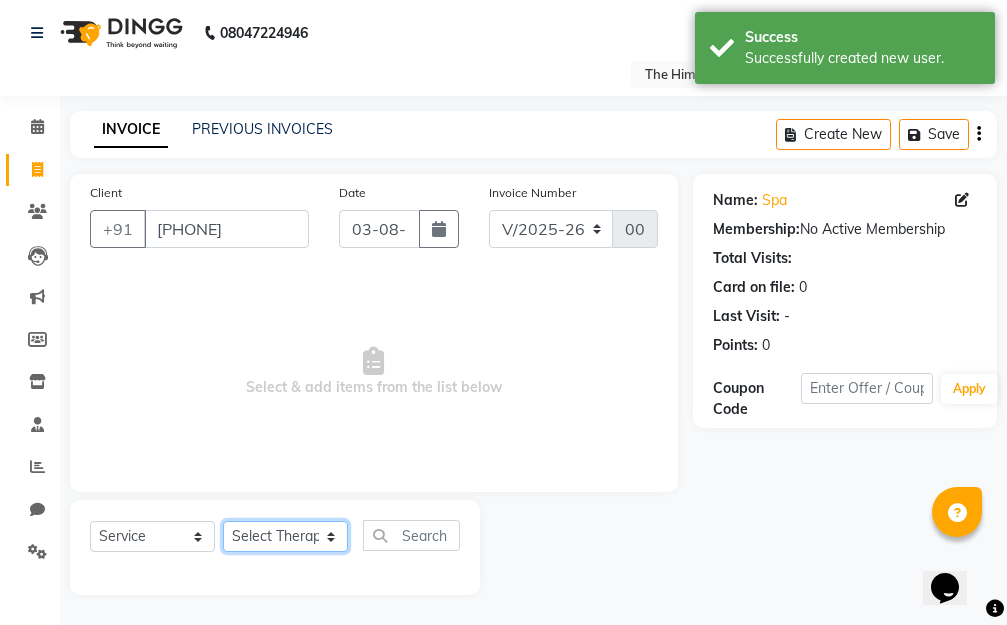 click on "Select Therapist Amar Anuradha  Binisha Bishal  Choden Chung Chung id gantok Rina  Satya  Sushila  Sushma  Totan" 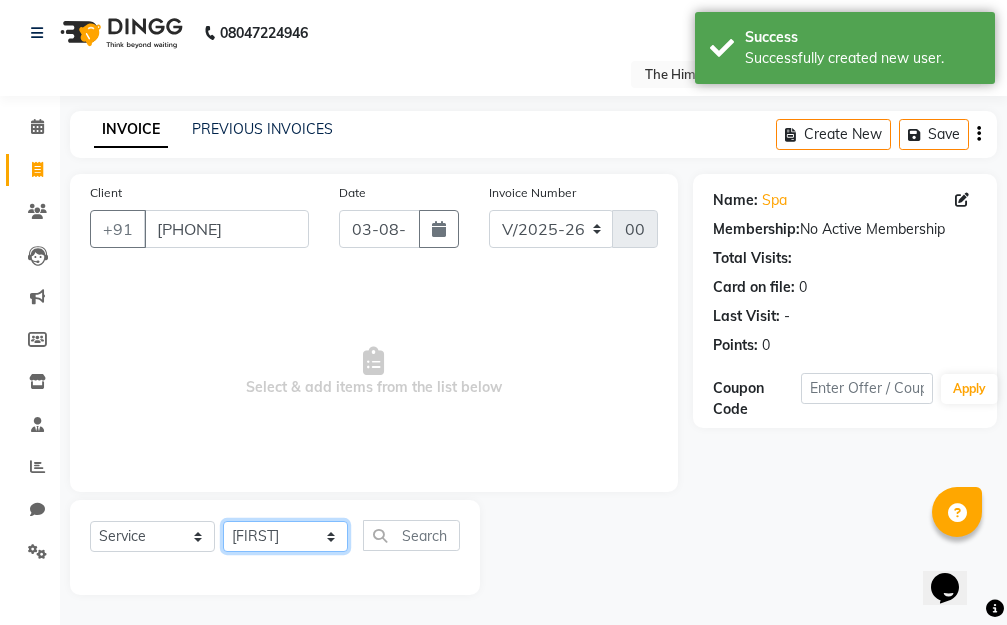 click on "Select Therapist Amar Anuradha  Binisha Bishal  Choden Chung Chung id gantok Rina  Satya  Sushila  Sushma  Totan" 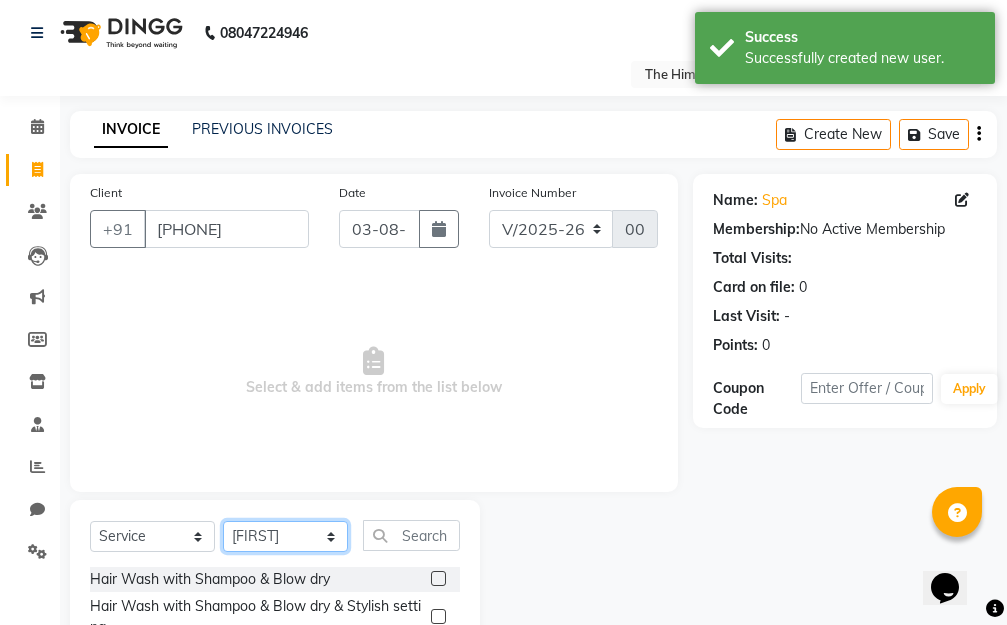 scroll, scrollTop: 203, scrollLeft: 0, axis: vertical 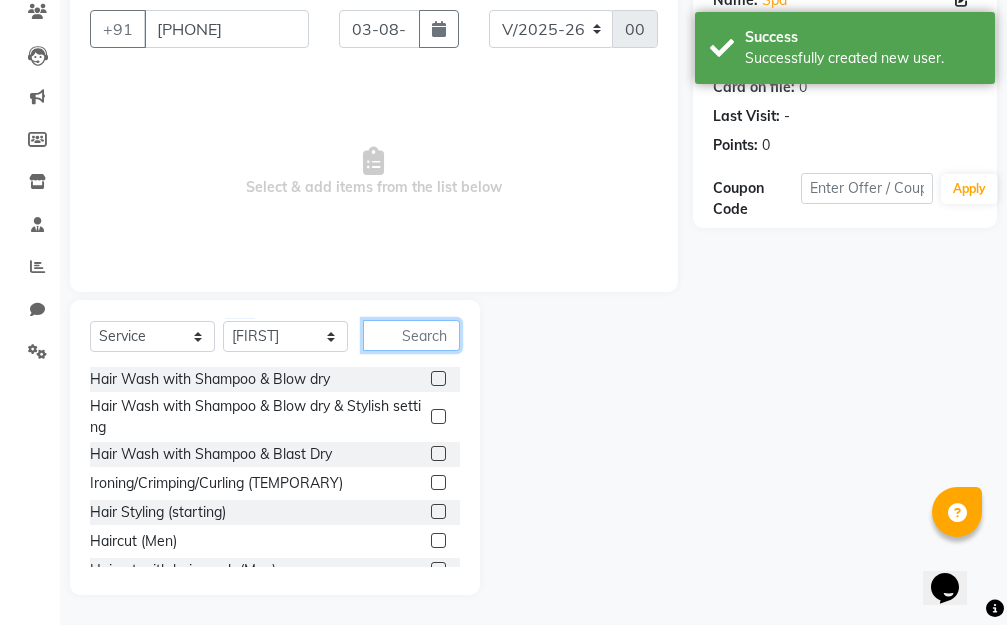 click 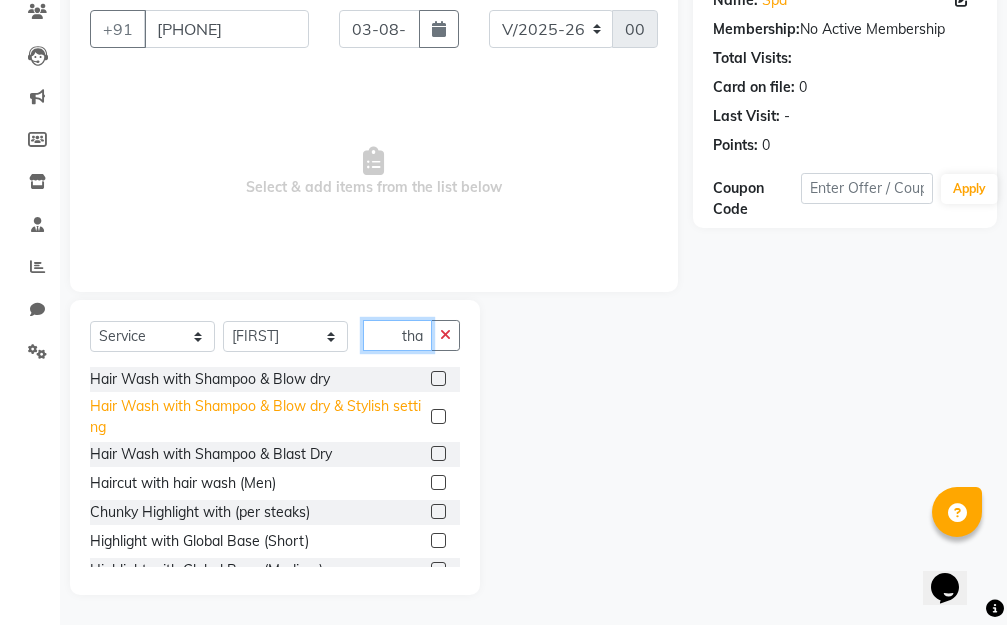 scroll, scrollTop: 32, scrollLeft: 0, axis: vertical 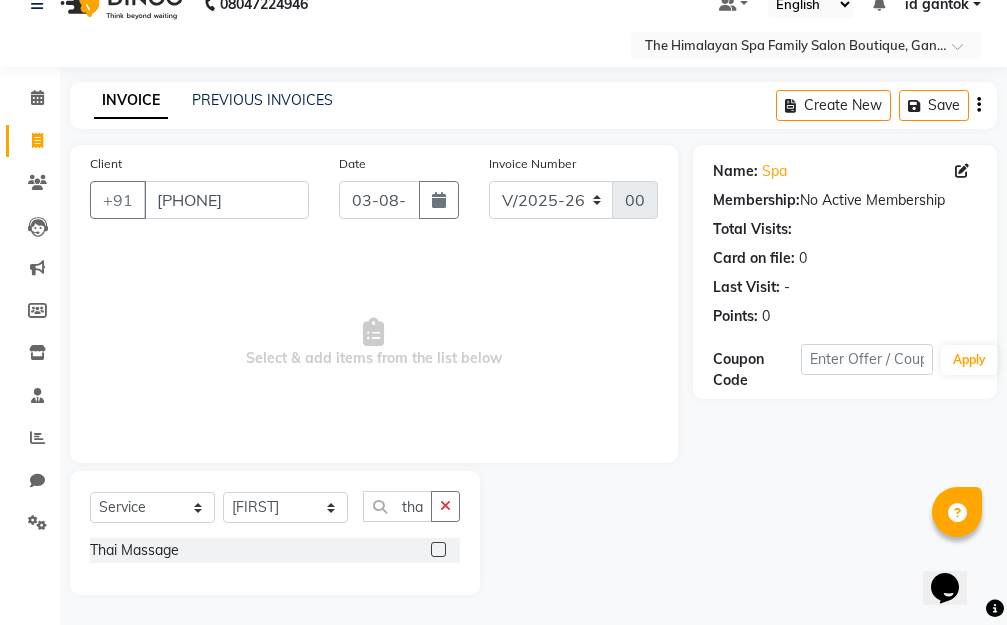 click 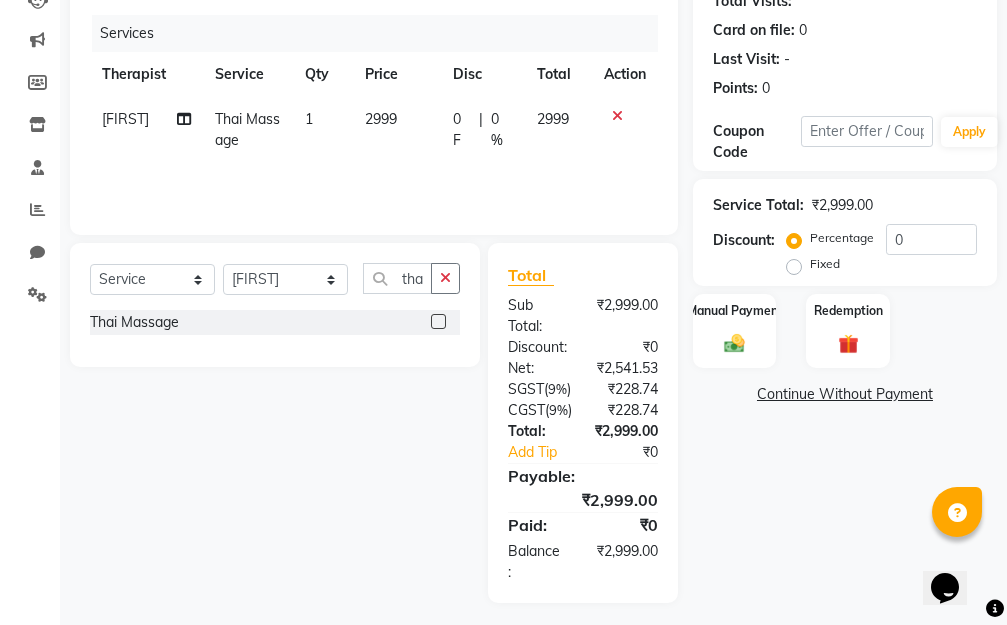 scroll, scrollTop: 110, scrollLeft: 0, axis: vertical 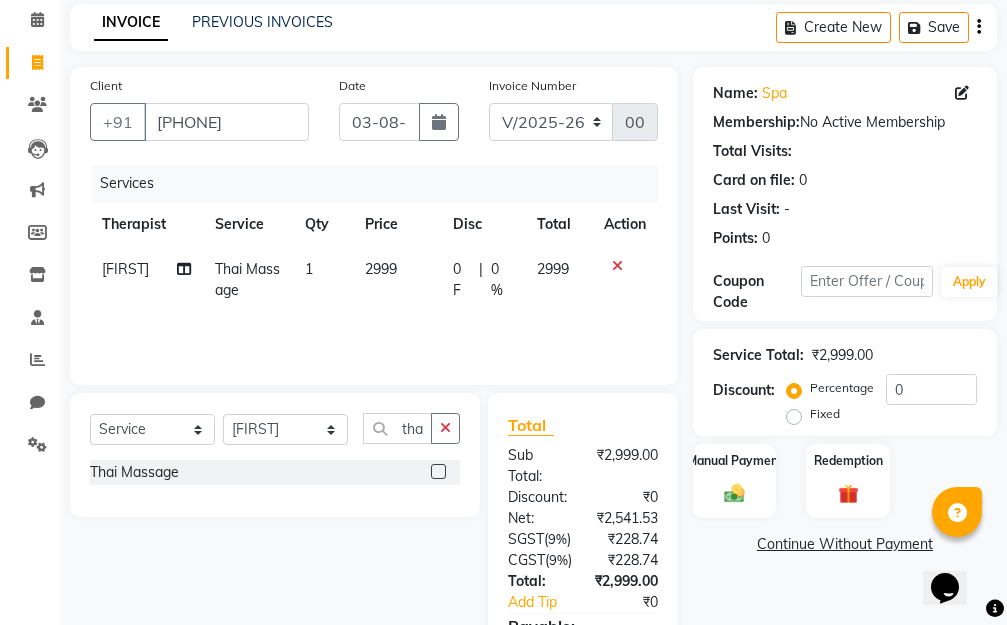 click 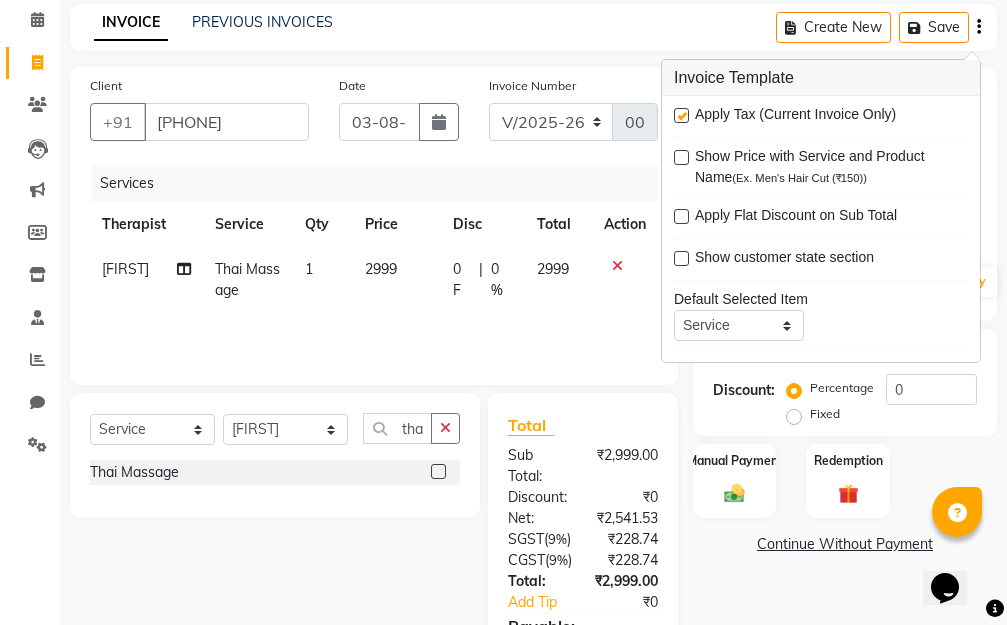 click at bounding box center [681, 115] 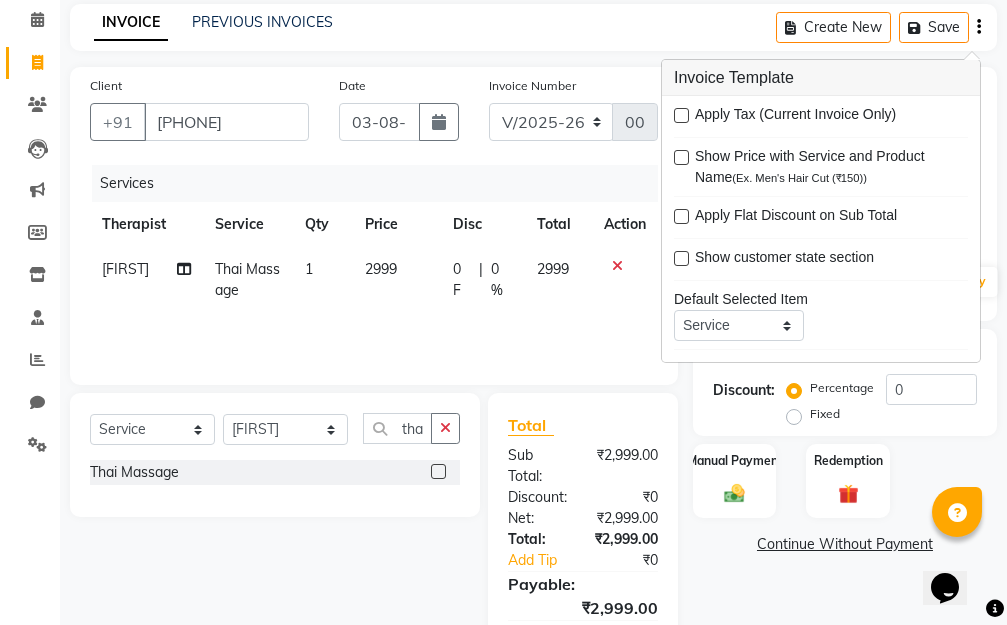 scroll, scrollTop: 98, scrollLeft: 0, axis: vertical 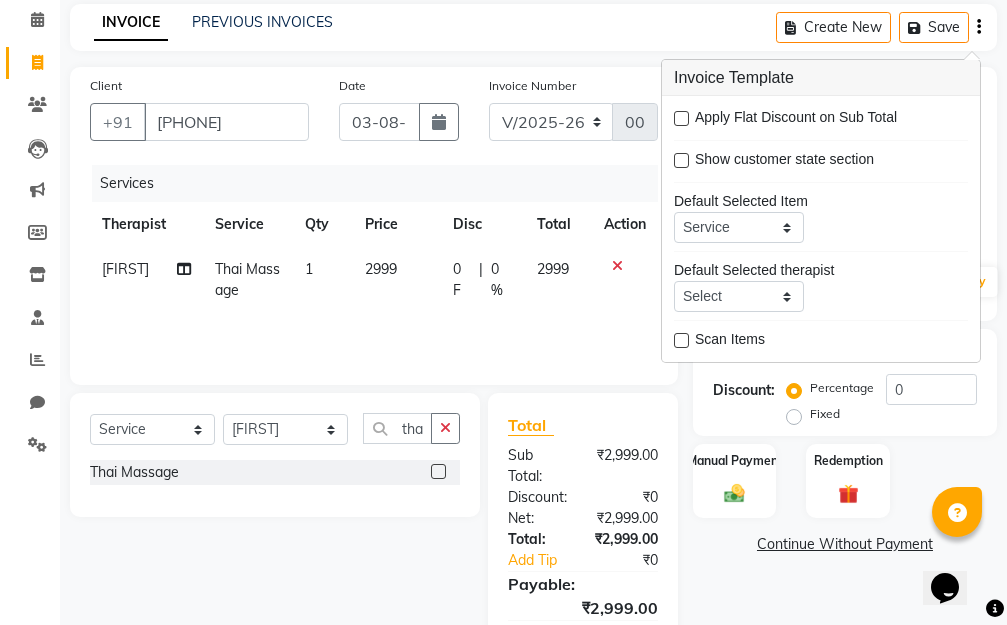 click 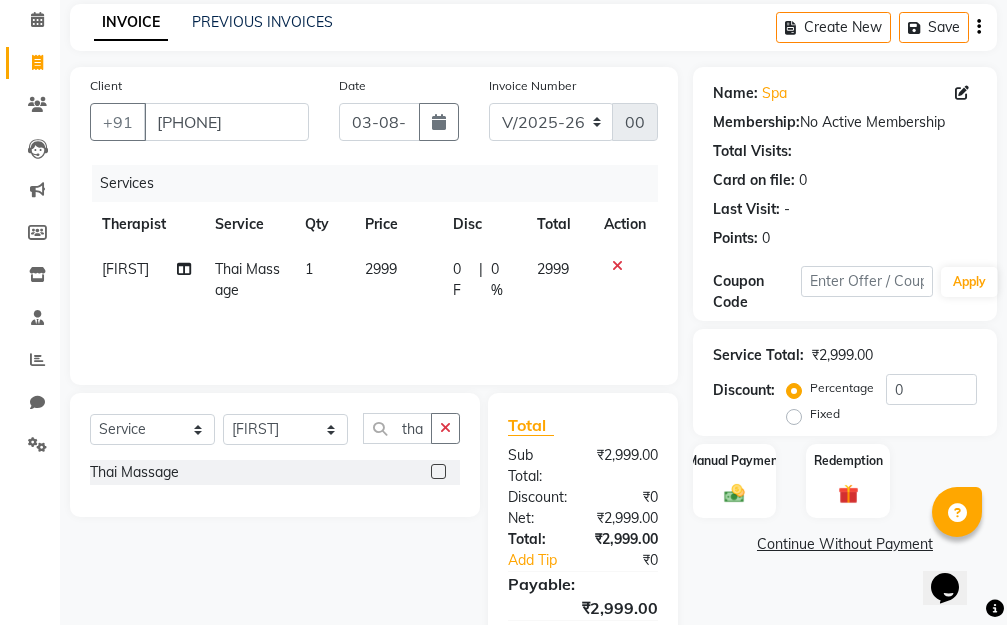 scroll, scrollTop: 226, scrollLeft: 0, axis: vertical 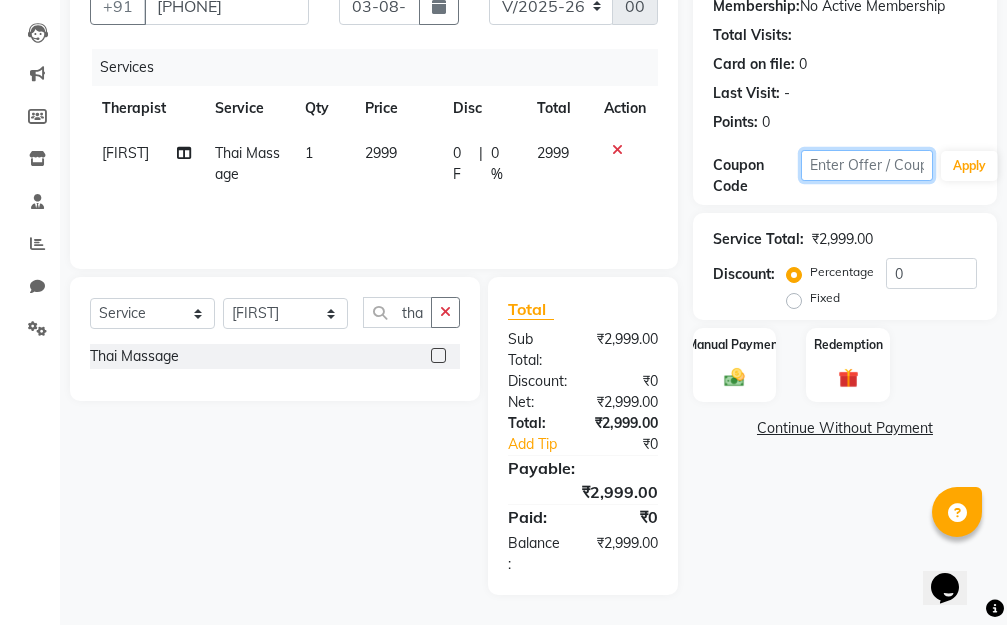 click 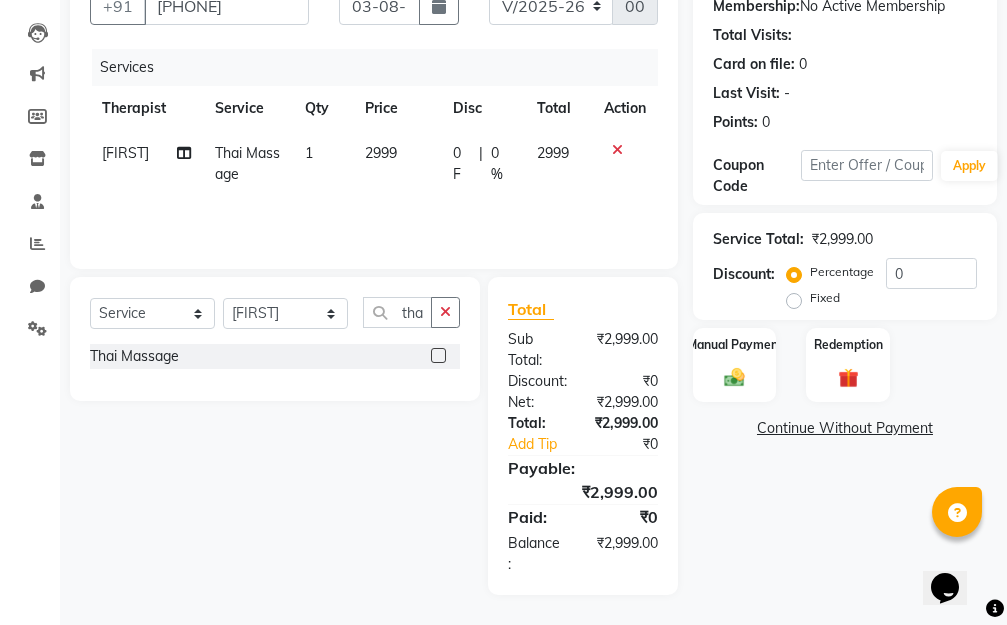 click on "Fixed" 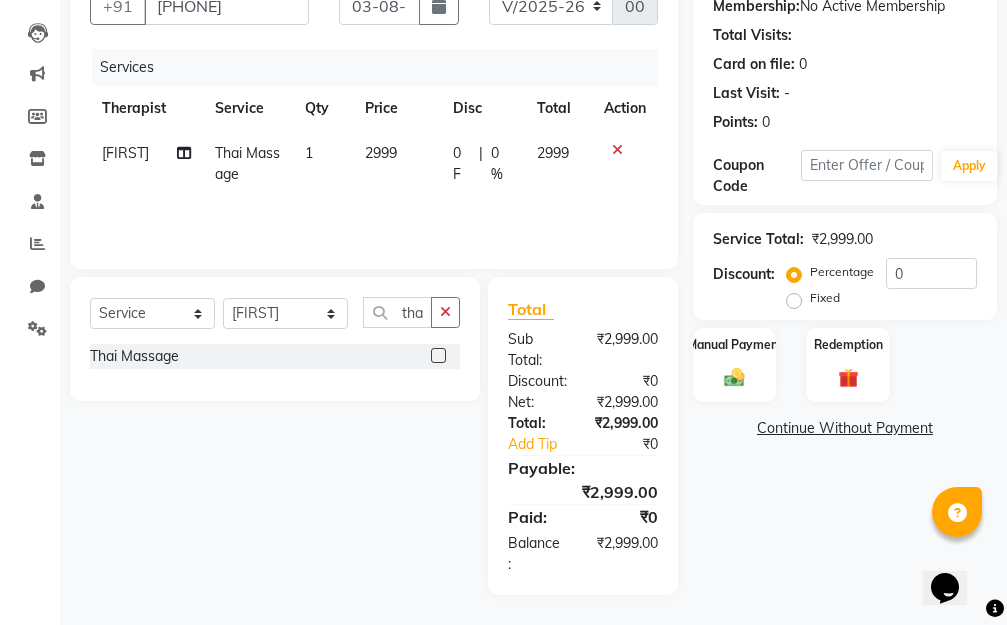 click on "Fixed" 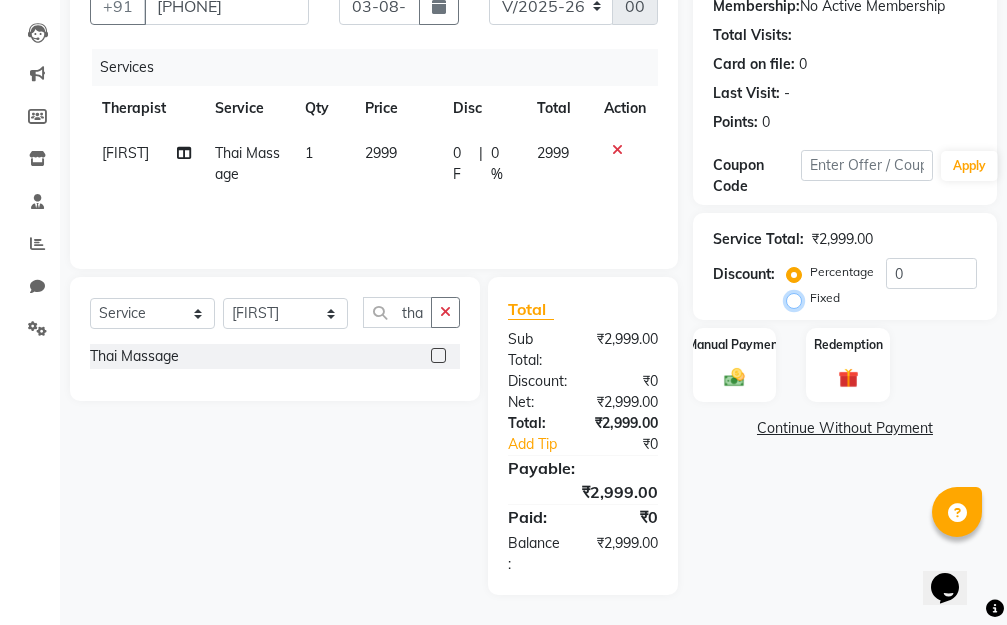 click on "Fixed" at bounding box center [798, 298] 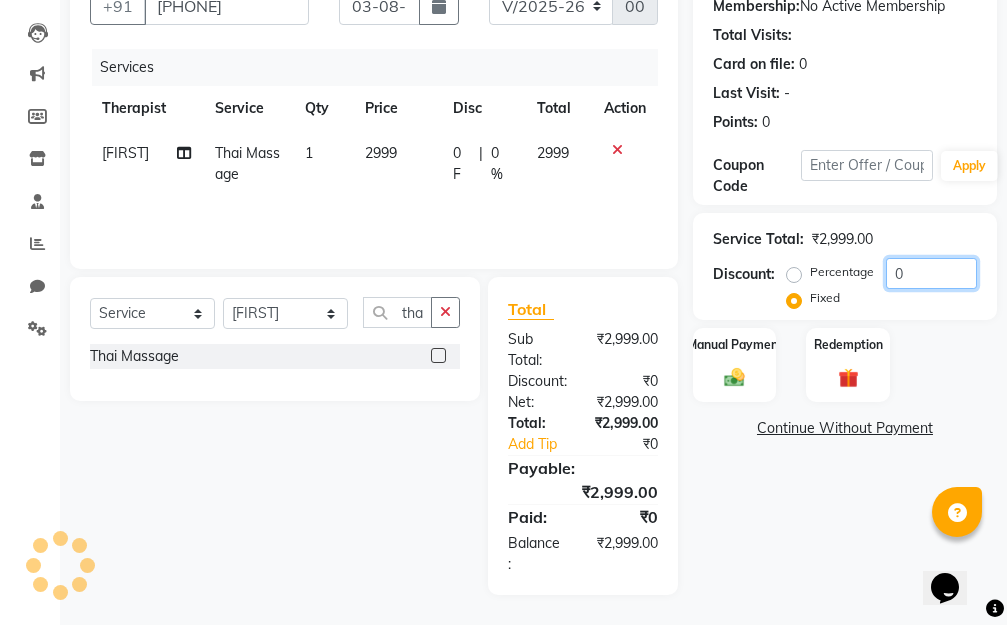 click on "0" 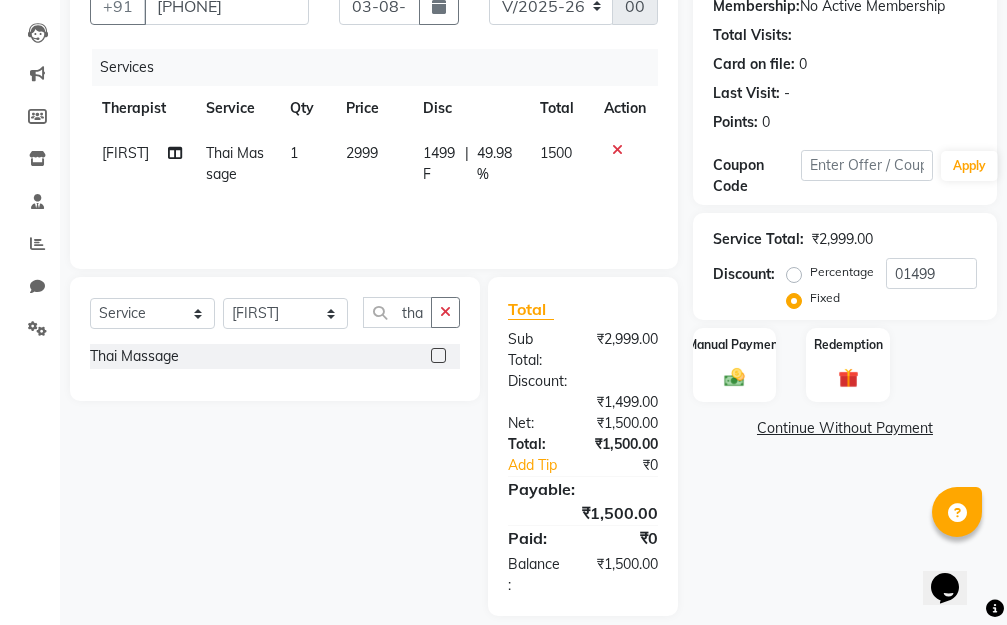 click on "Name: Spa  Membership:  No Active Membership  Total Visits:   Card on file:  0 Last Visit:   - Points:   0  Coupon Code Apply Service Total:  ₹2,999.00  Discount:  Percentage   Fixed  01499 Manual Payment Redemption  Continue Without Payment" 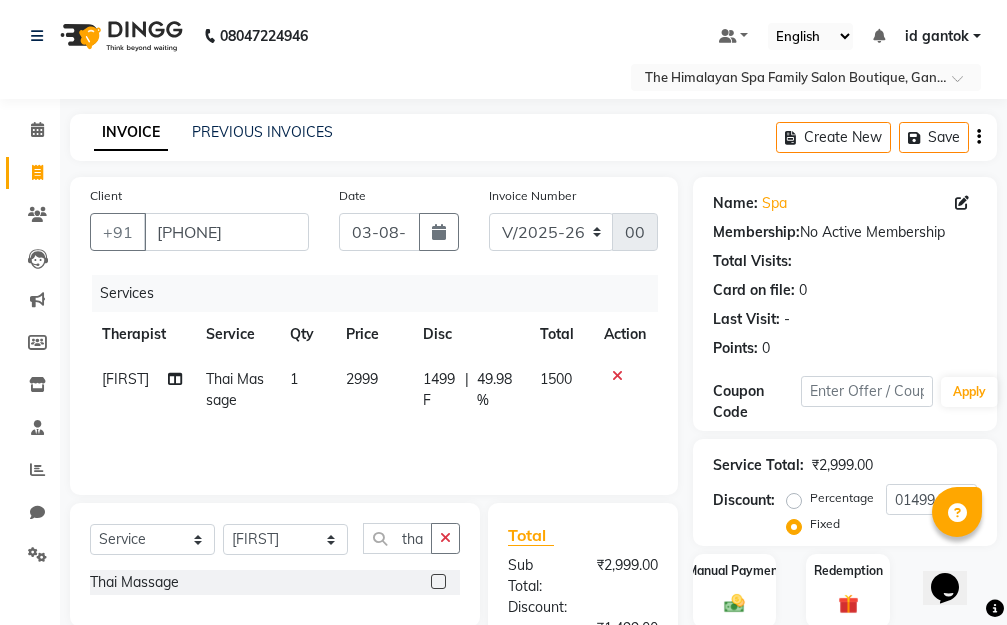 scroll, scrollTop: 247, scrollLeft: 0, axis: vertical 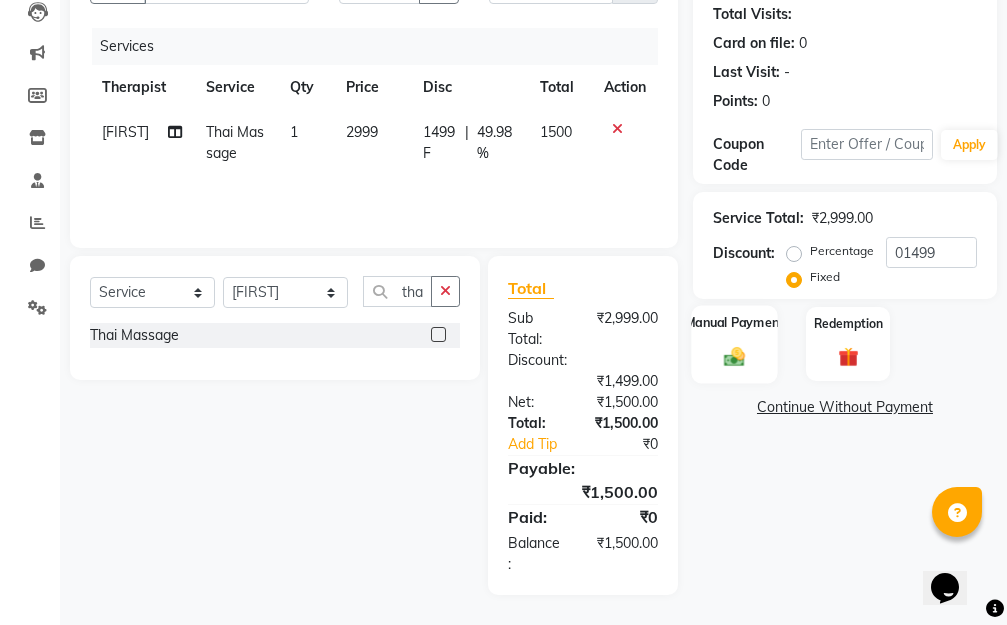 click 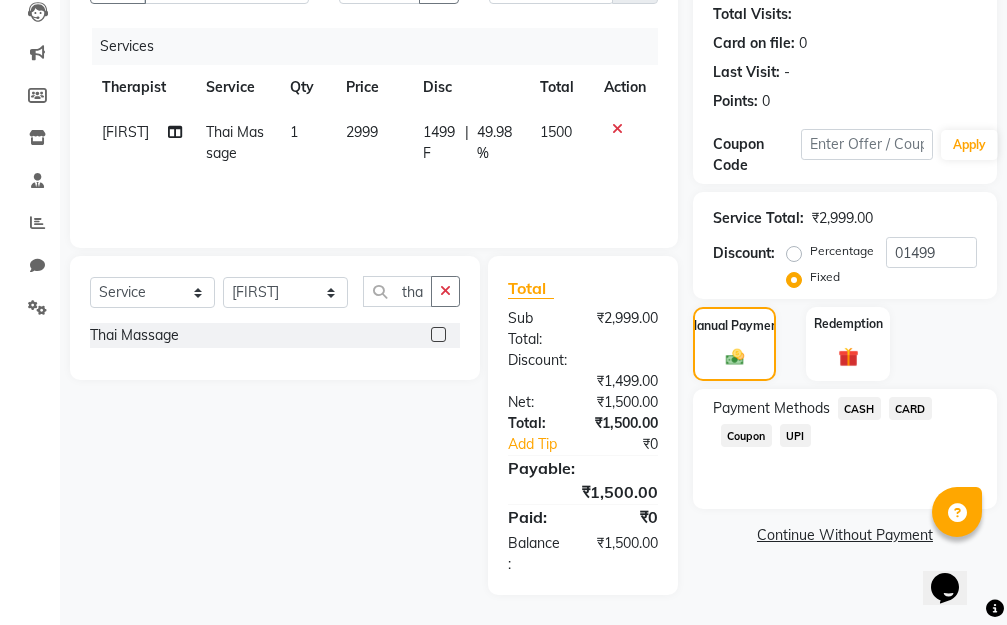 click on "CASH" 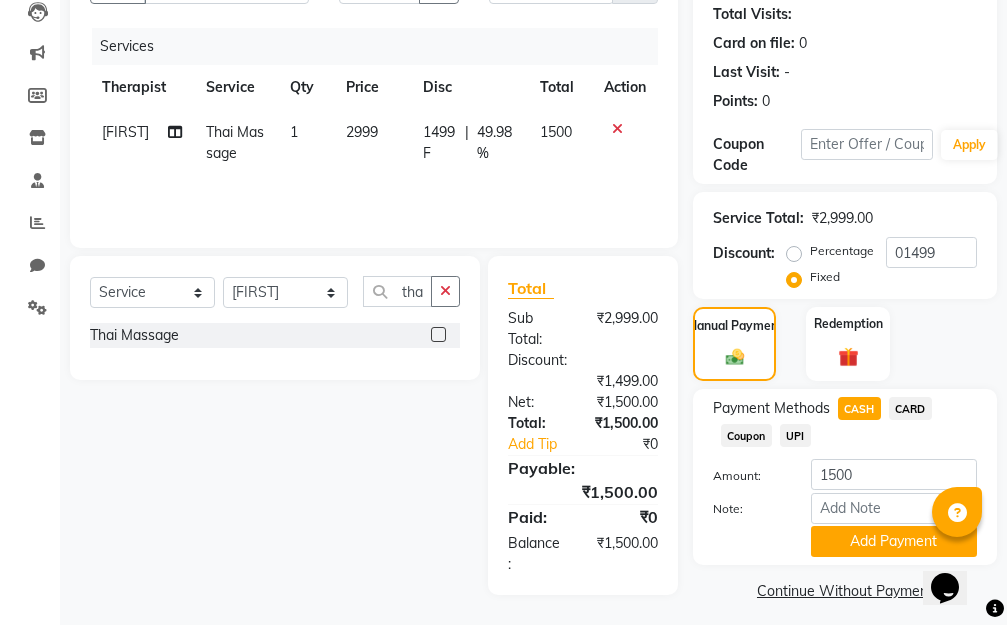 scroll, scrollTop: 258, scrollLeft: 0, axis: vertical 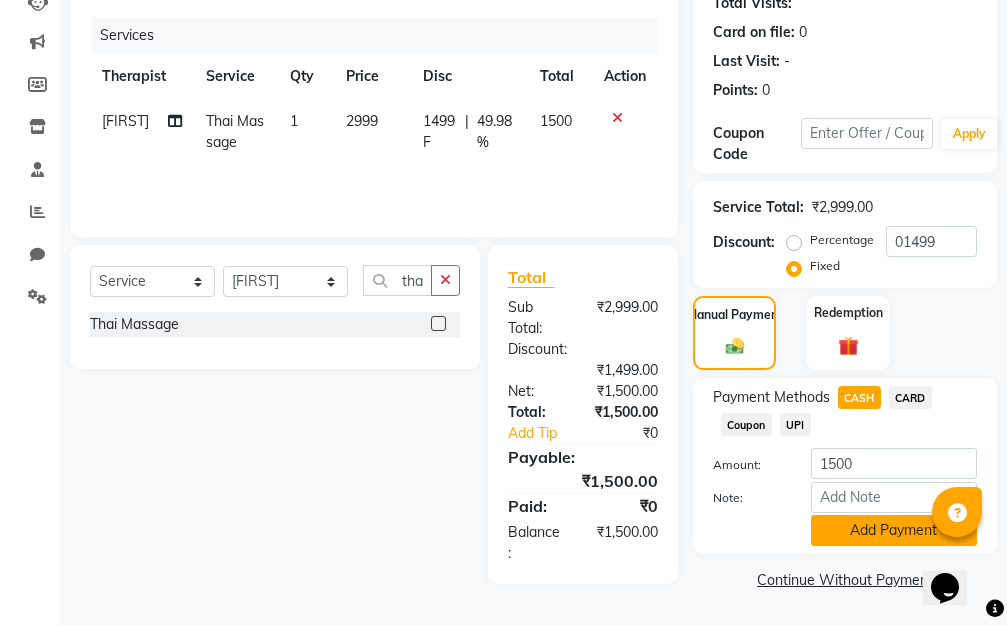 click on "Add Payment" 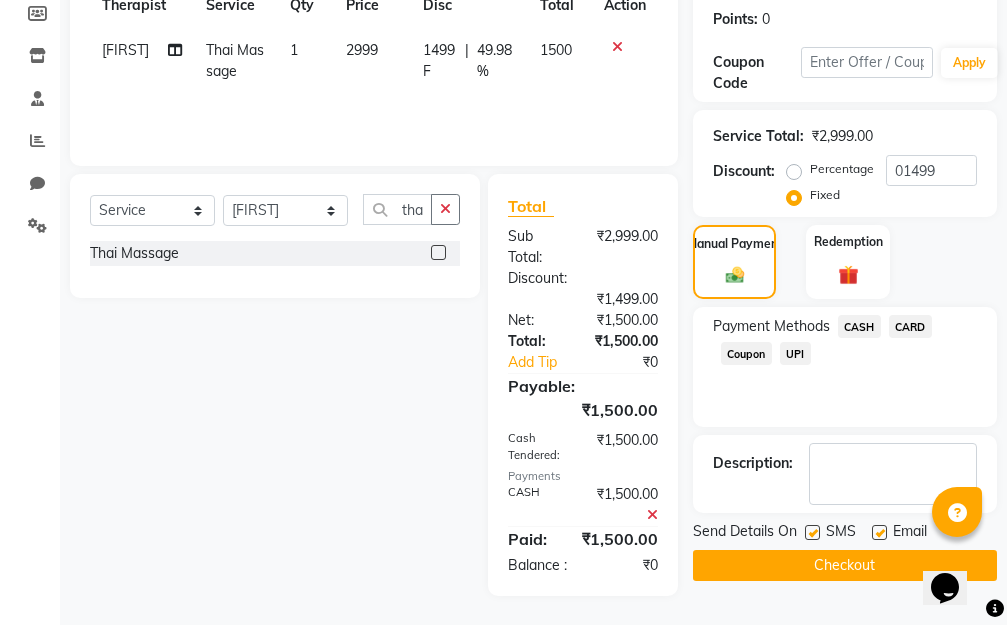 scroll, scrollTop: 351, scrollLeft: 0, axis: vertical 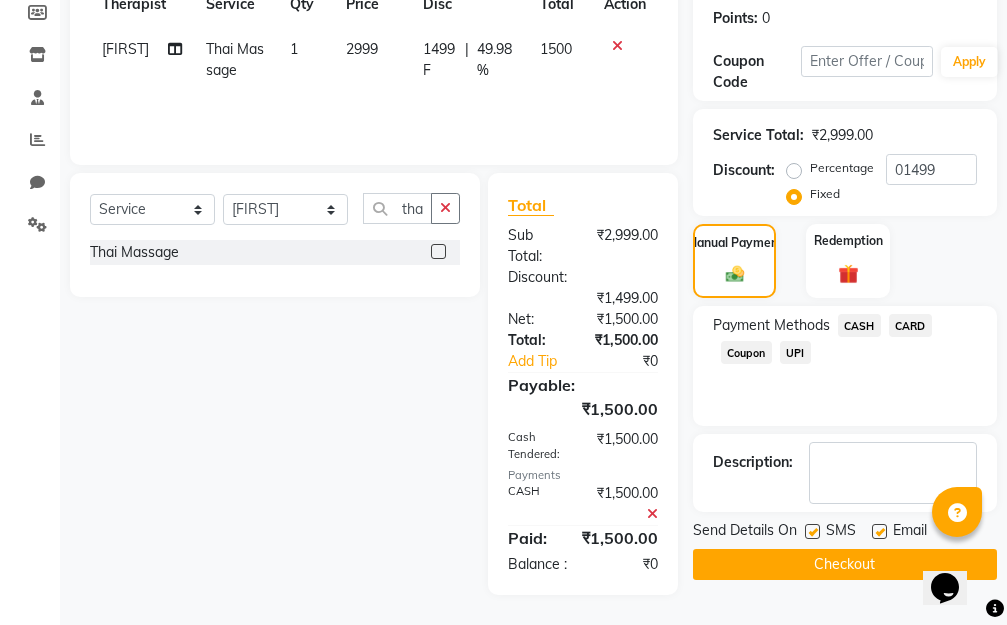 click 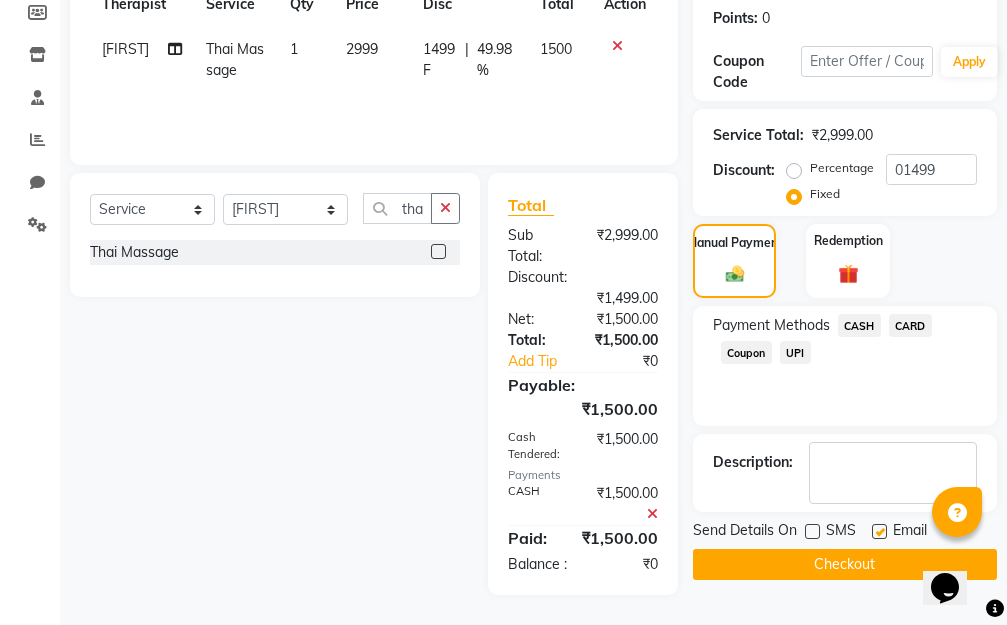 click 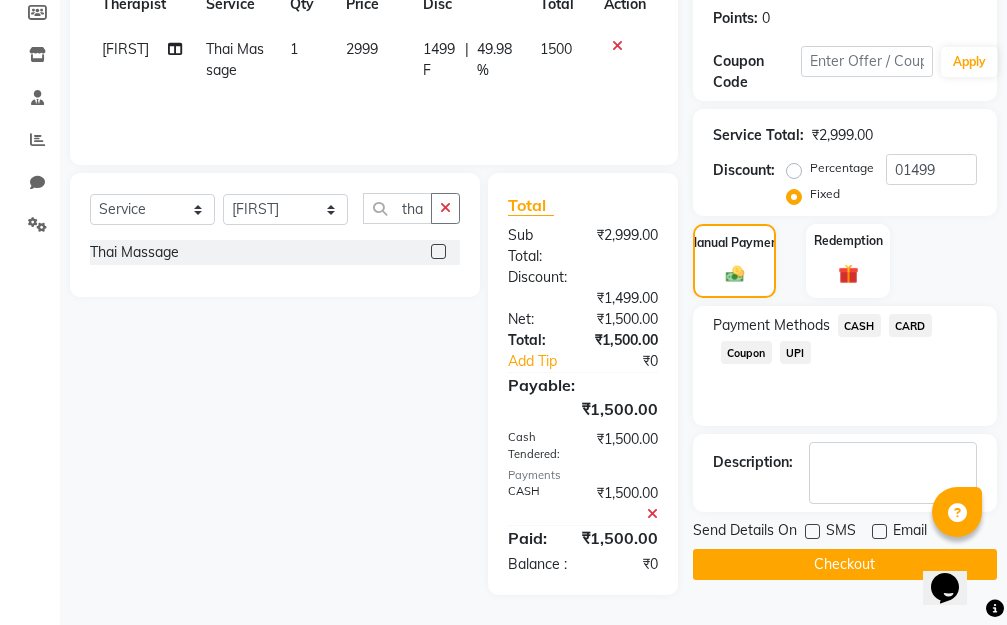 click on "Checkout" 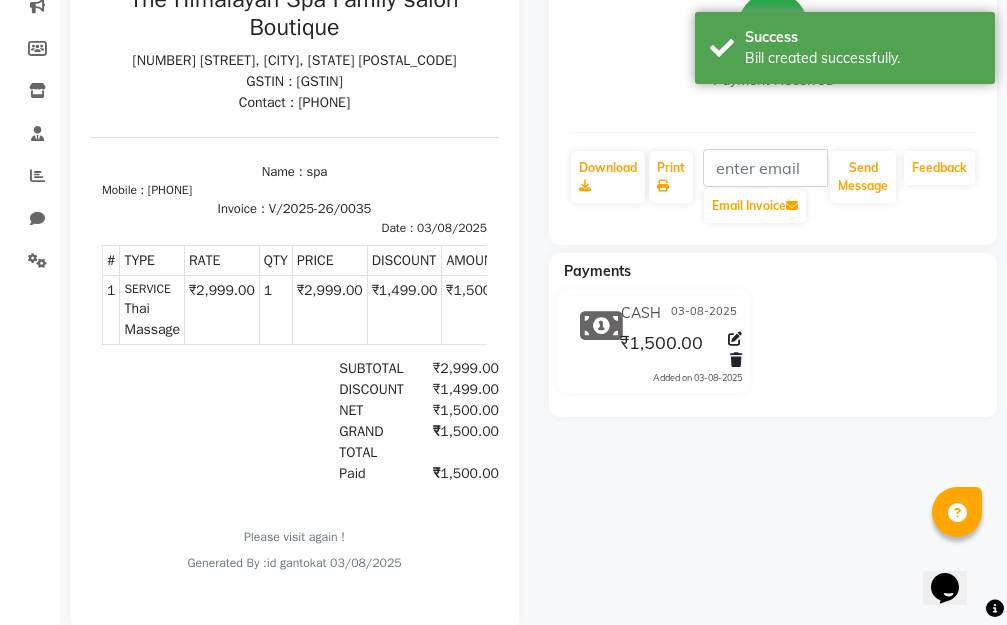 scroll, scrollTop: 345, scrollLeft: 0, axis: vertical 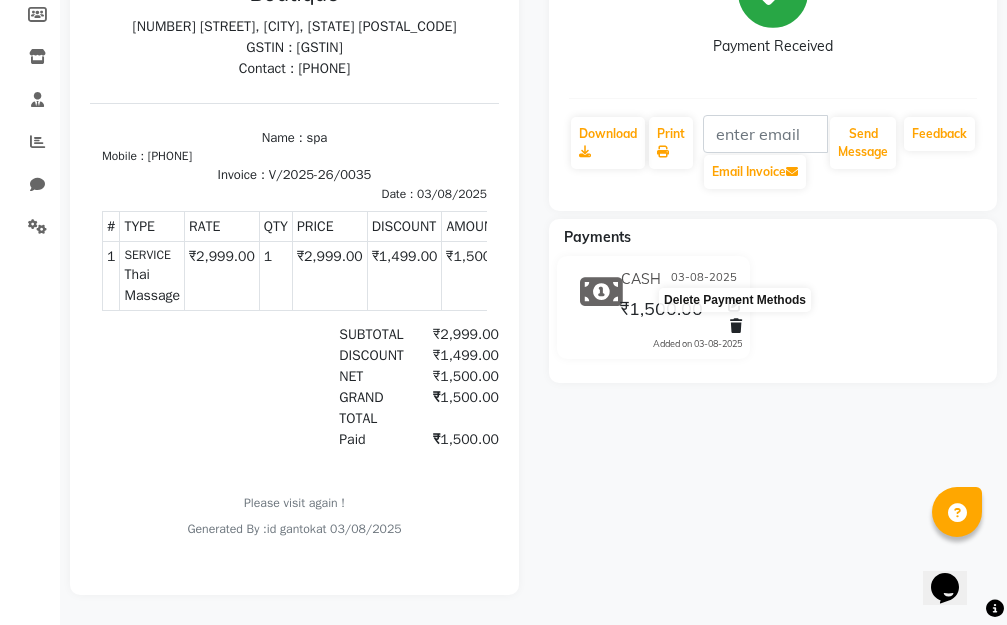 click 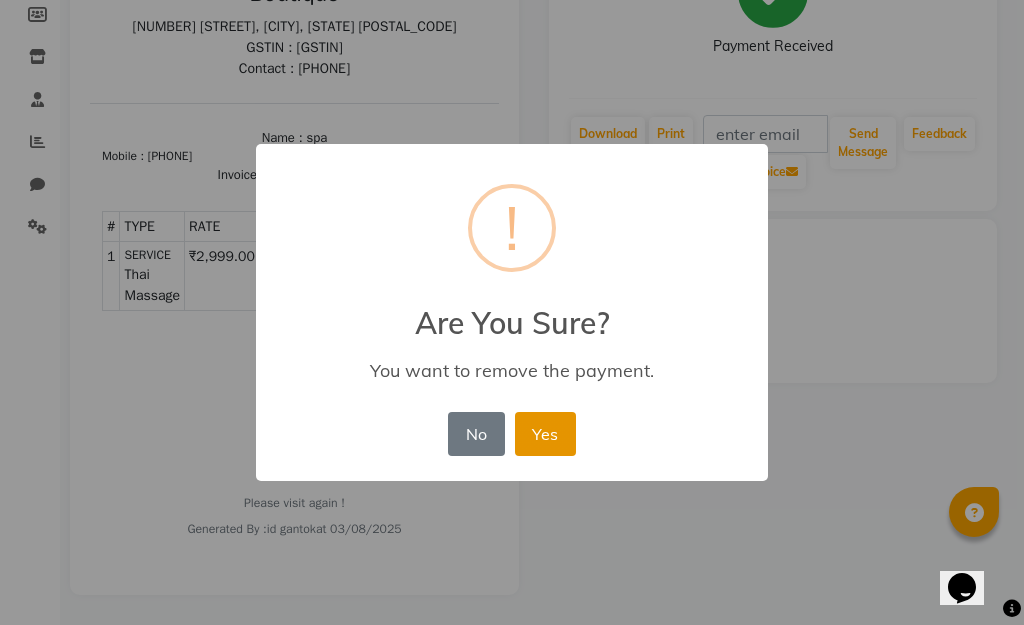 click on "Yes" at bounding box center [545, 434] 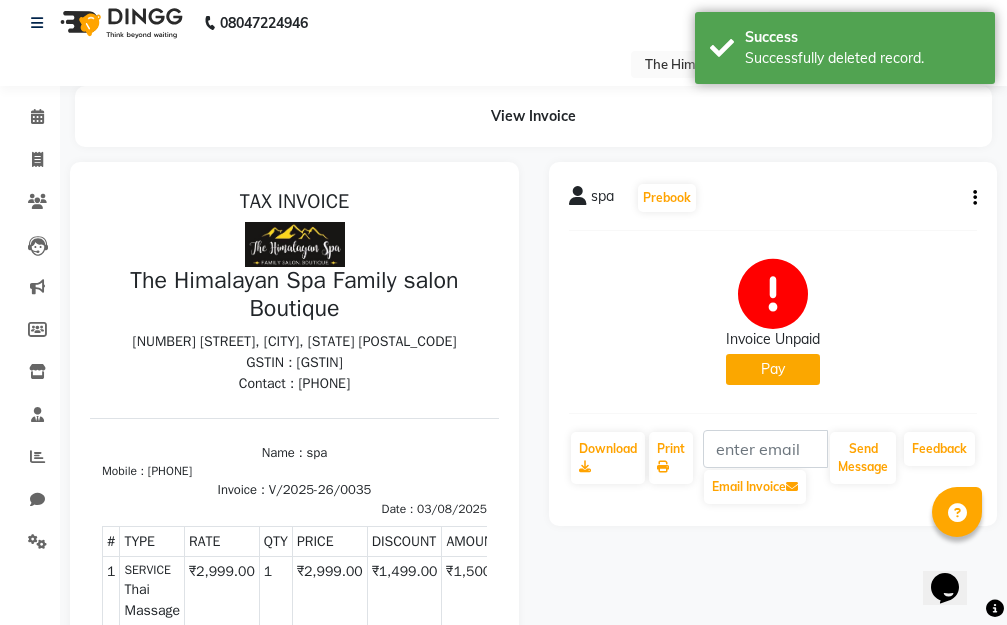 scroll, scrollTop: 0, scrollLeft: 0, axis: both 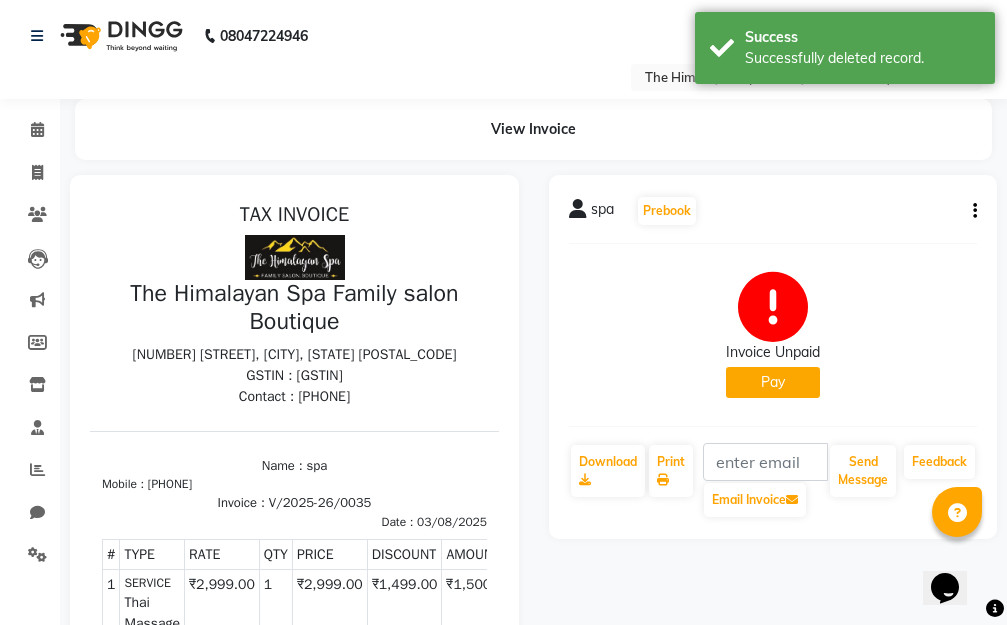 click 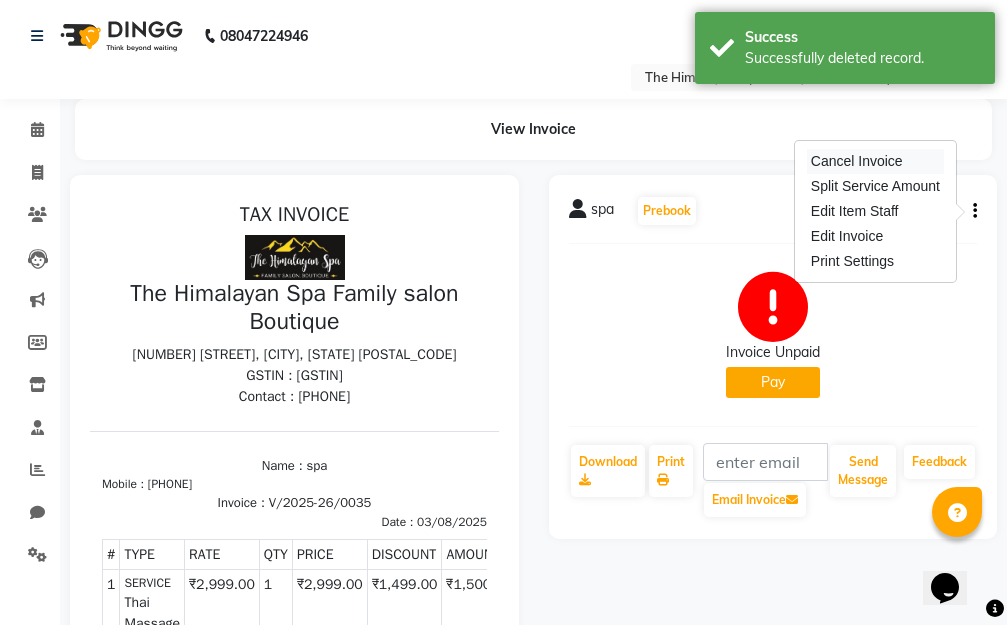 click on "Cancel Invoice" at bounding box center (875, 161) 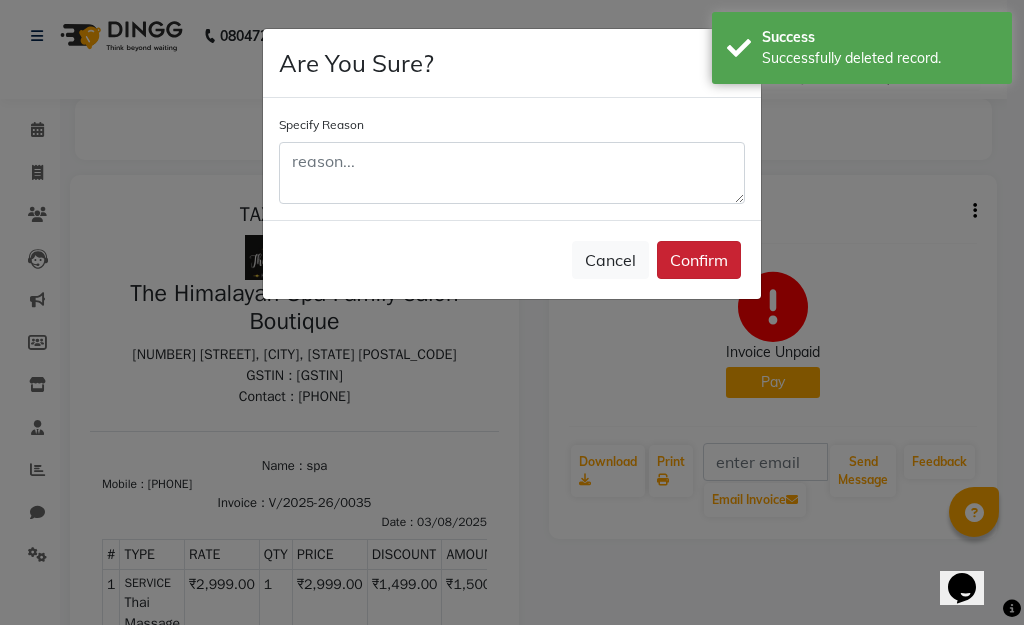 click on "Confirm" 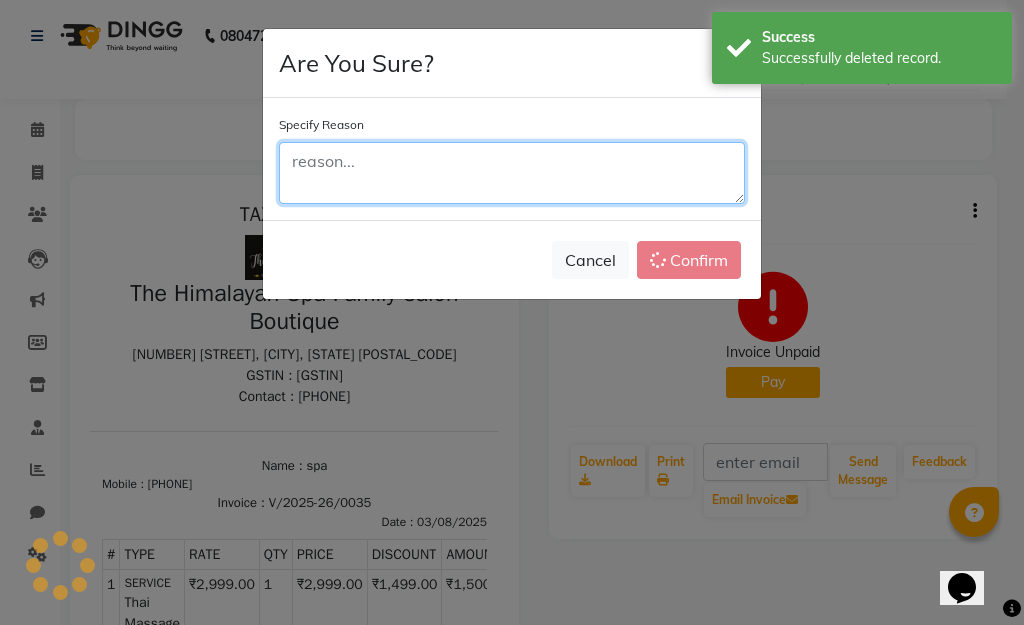 click 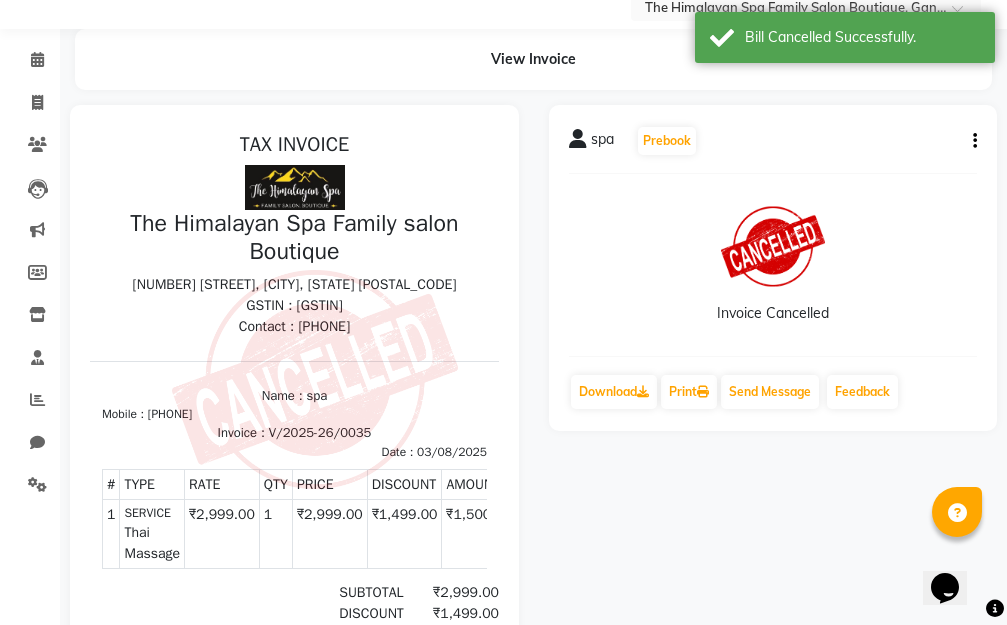 scroll, scrollTop: 0, scrollLeft: 0, axis: both 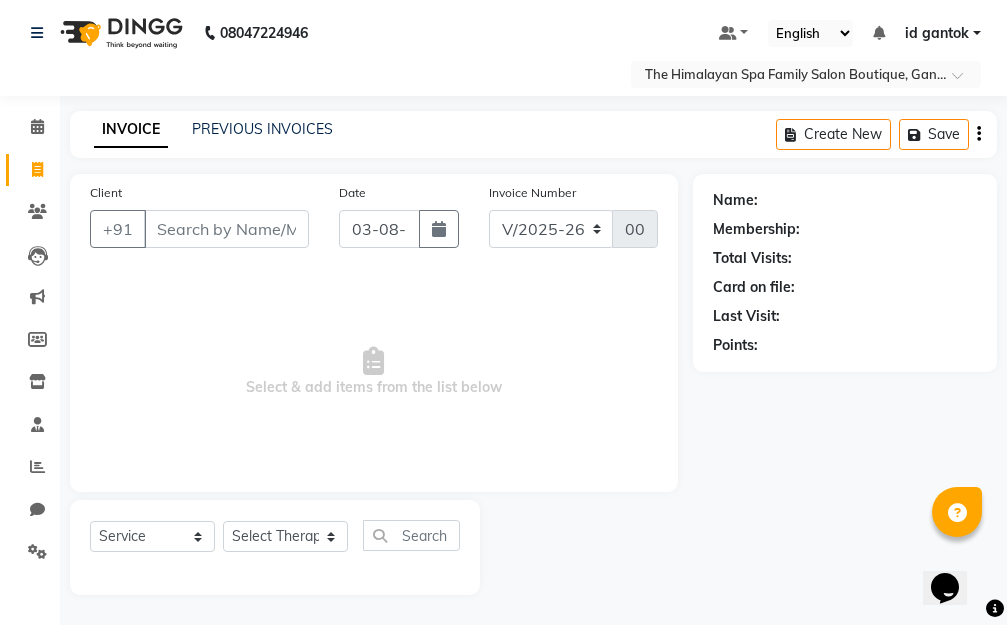 click on "Client" at bounding box center [226, 229] 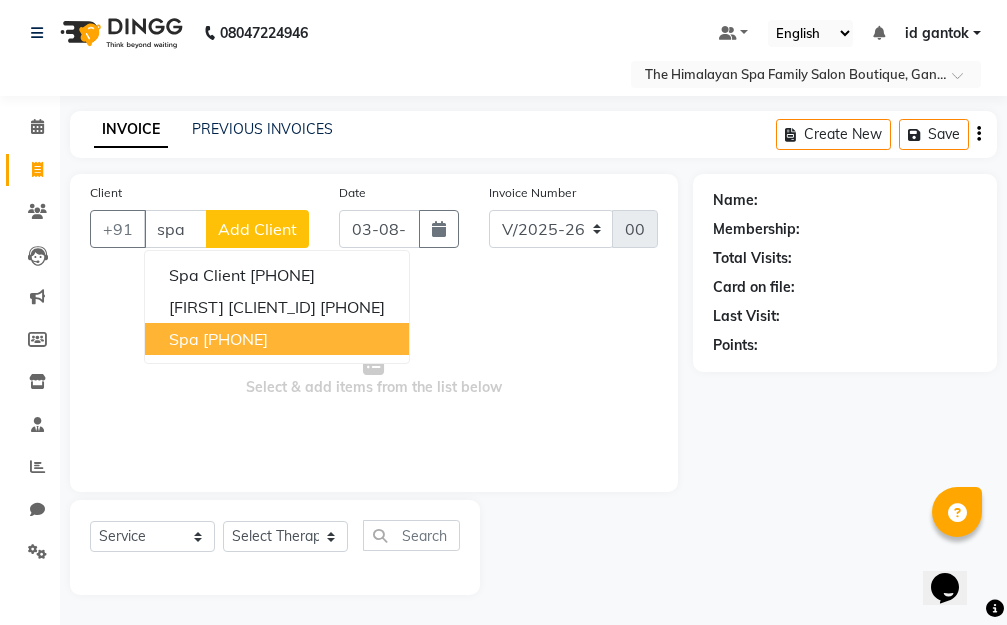 click on "[NUMBER]" at bounding box center (235, 339) 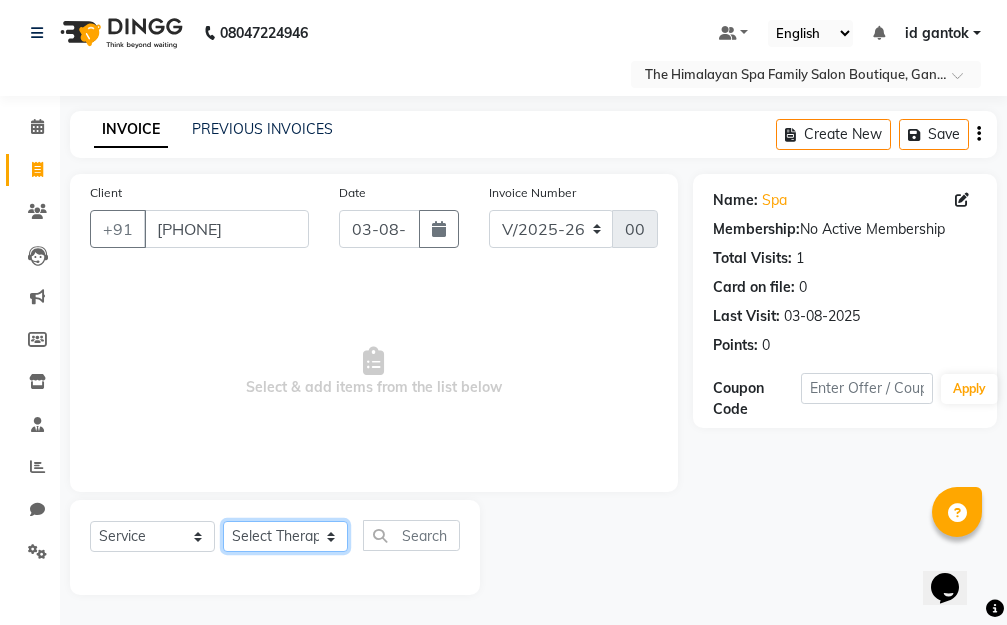 click on "Select Therapist Amar Anuradha  Binisha Bishal  Choden Chung Chung id gantok Rina  Satya  Sushila  Sushma  Totan" 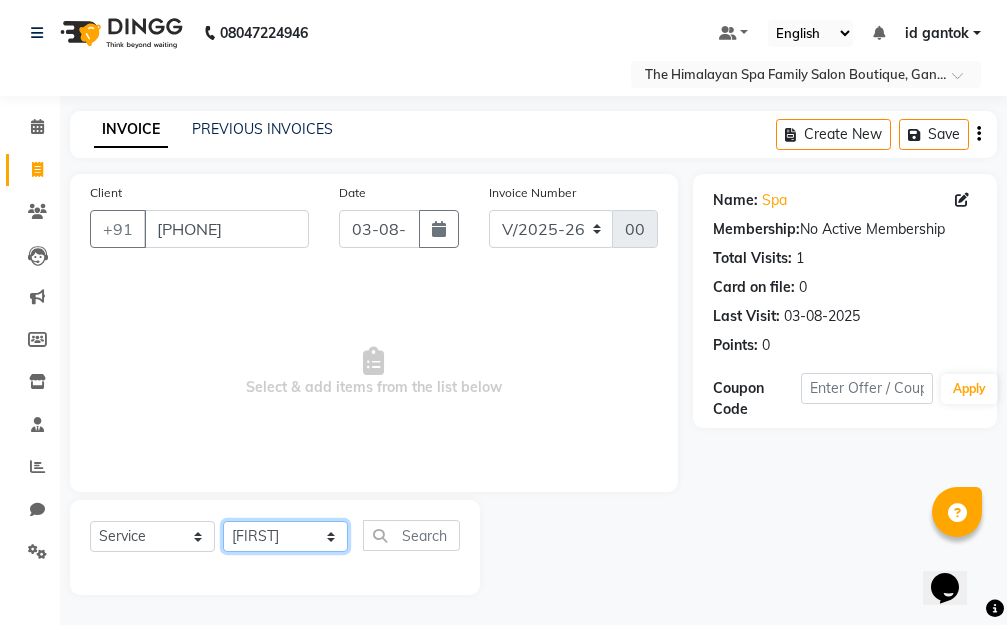 click on "Select Therapist Amar Anuradha  Binisha Bishal  Choden Chung Chung id gantok Rina  Satya  Sushila  Sushma  Totan" 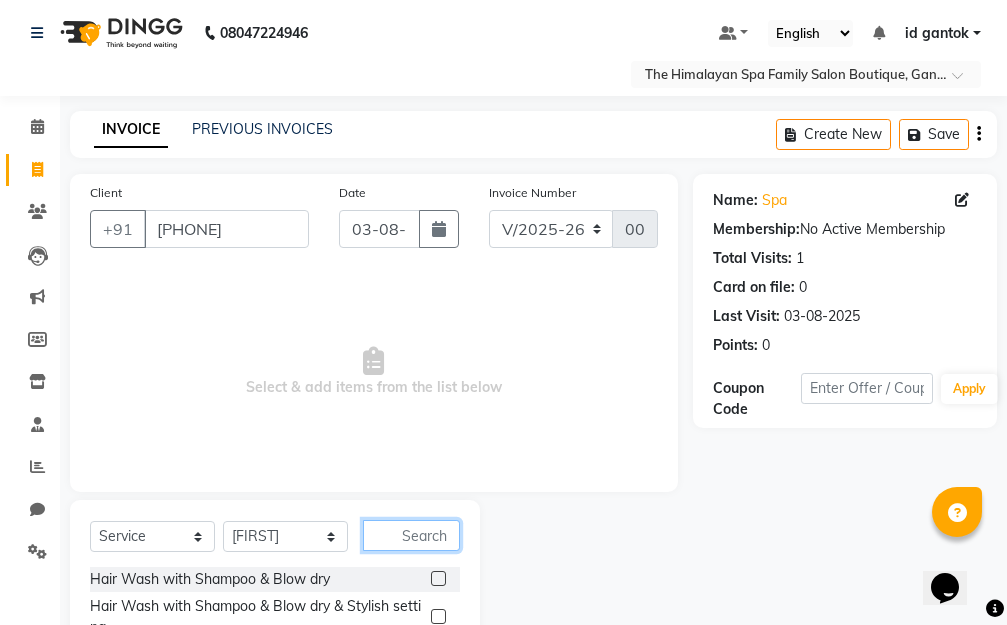 click 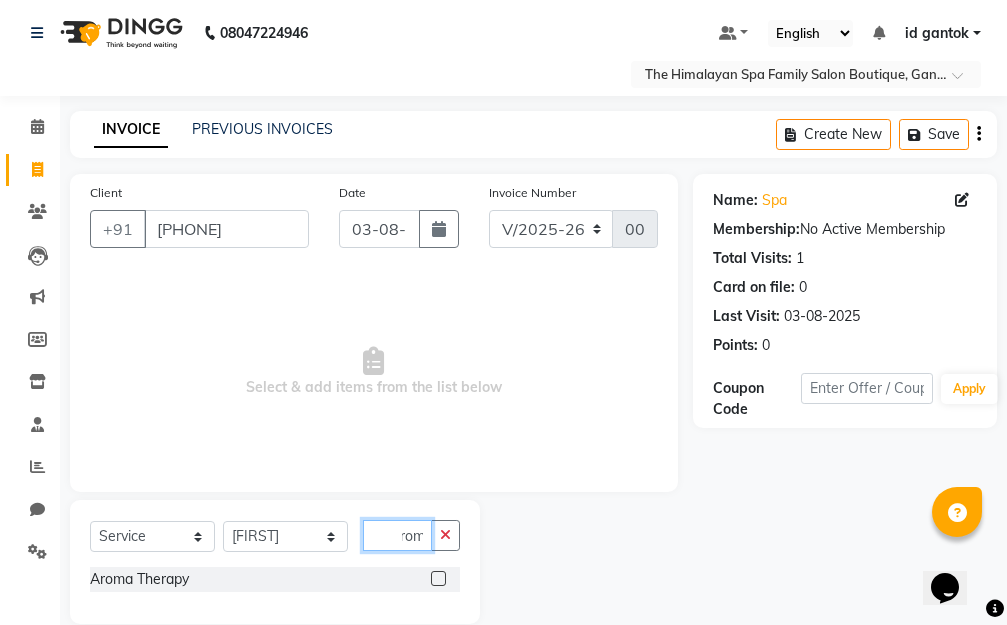 scroll, scrollTop: 0, scrollLeft: 18, axis: horizontal 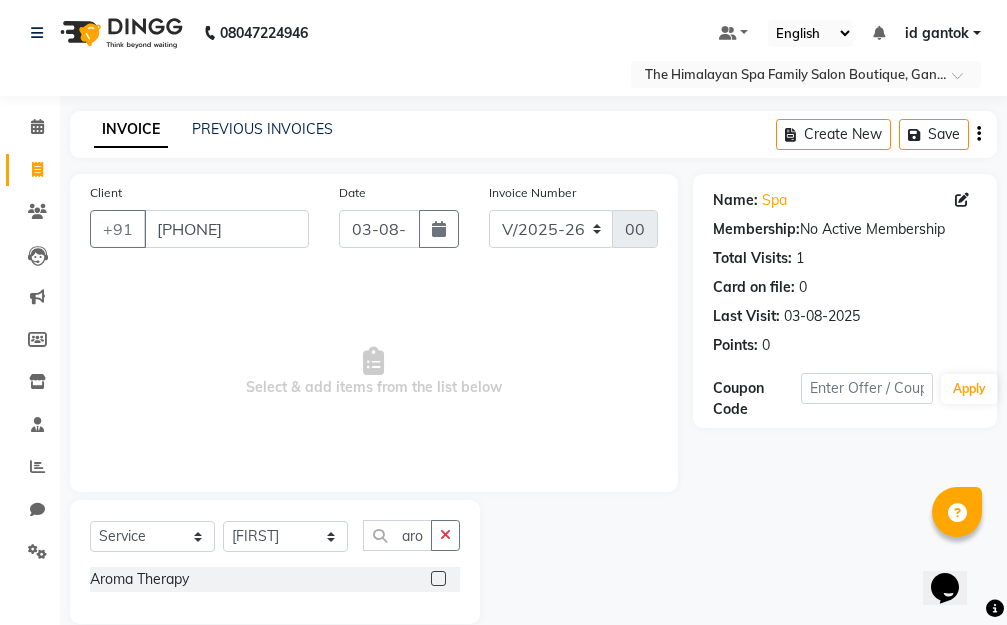 click 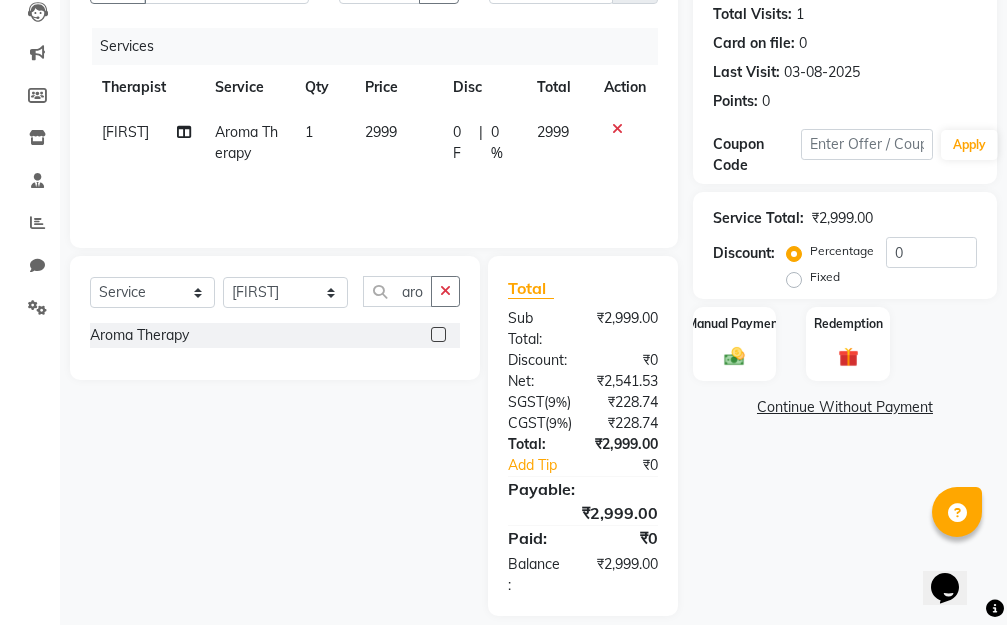 scroll, scrollTop: 0, scrollLeft: 0, axis: both 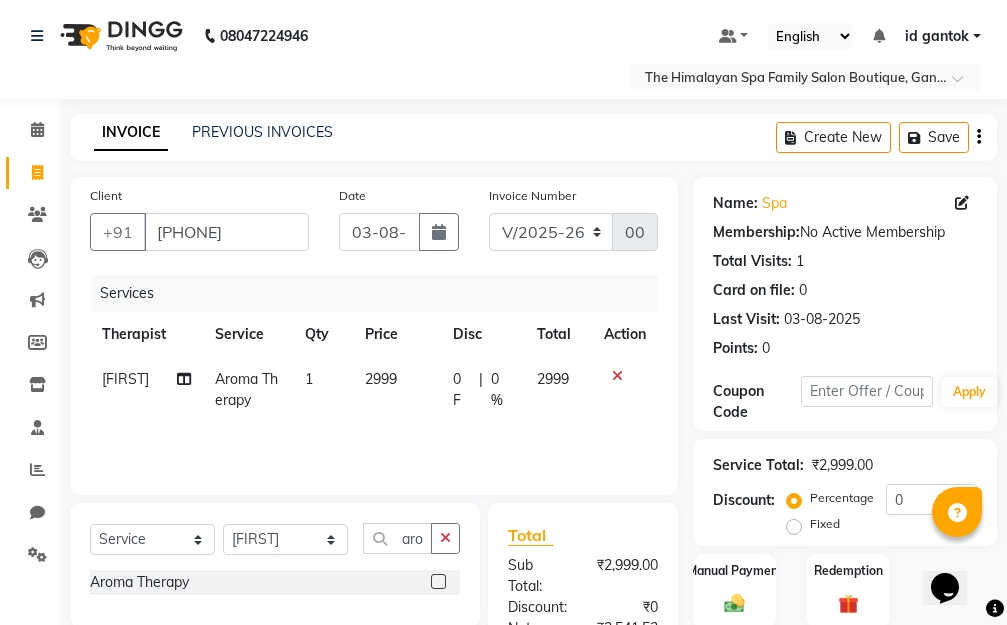 click 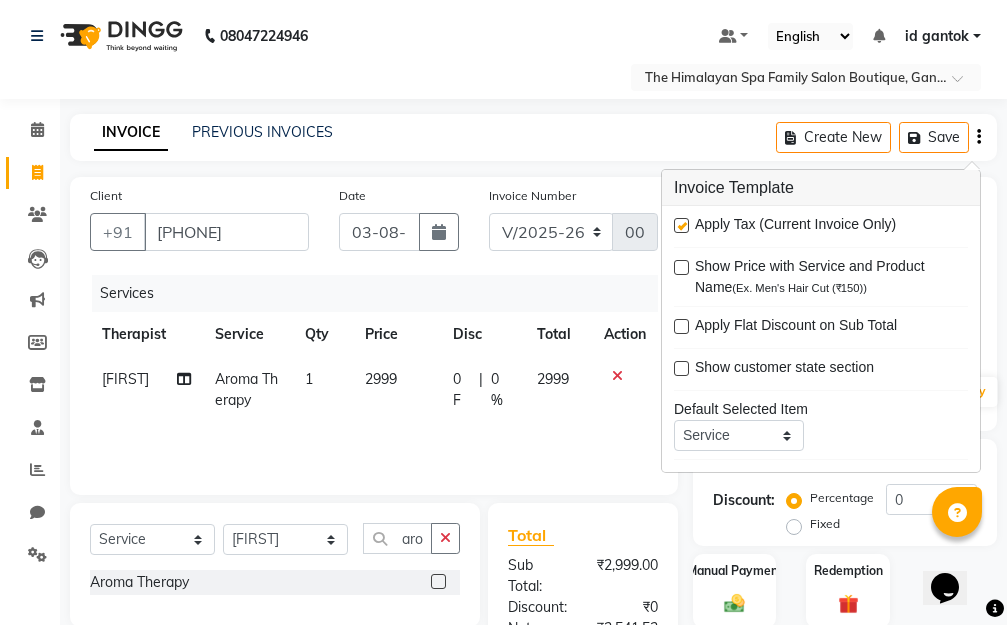 click at bounding box center [681, 225] 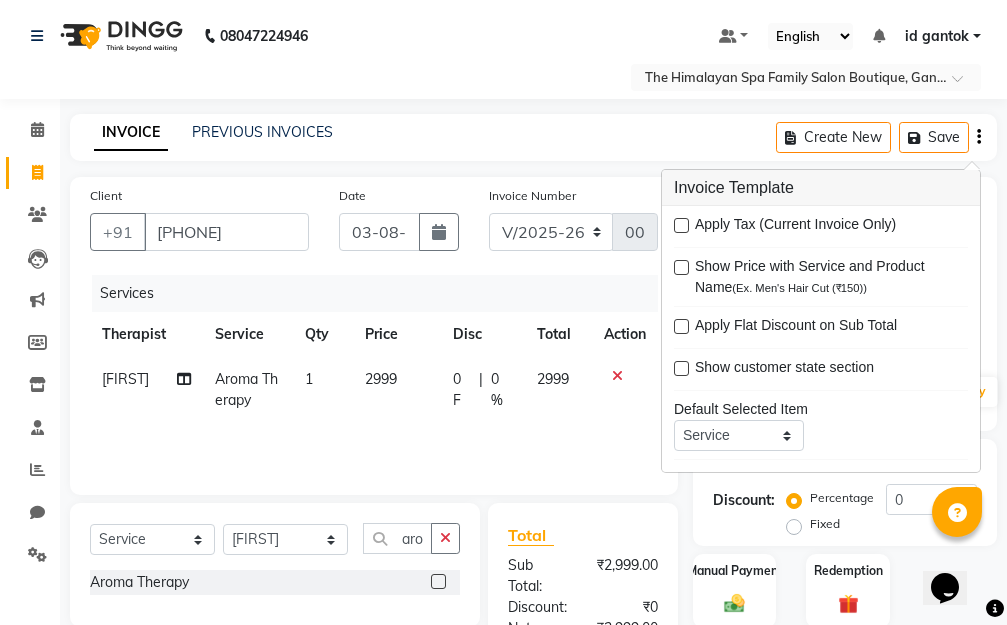 click on "INVOICE PREVIOUS INVOICES Create New   Save" 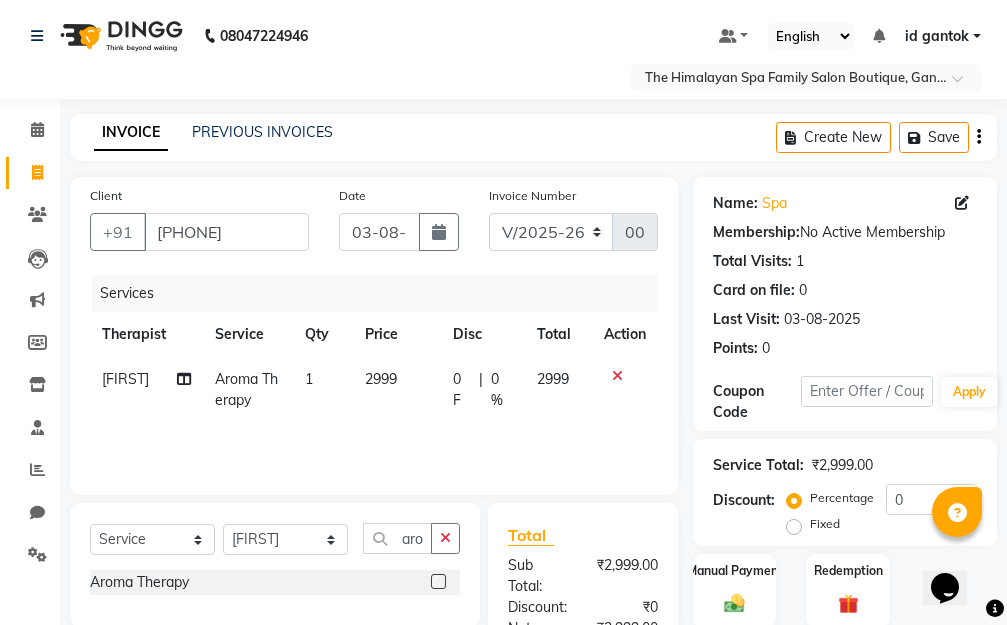 scroll, scrollTop: 226, scrollLeft: 0, axis: vertical 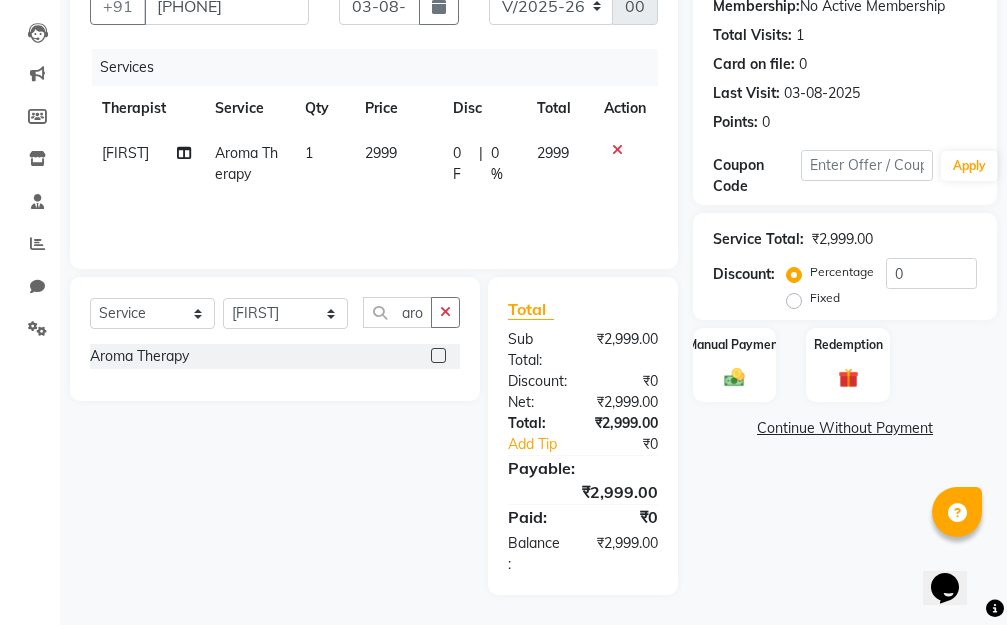 click on "Fixed" 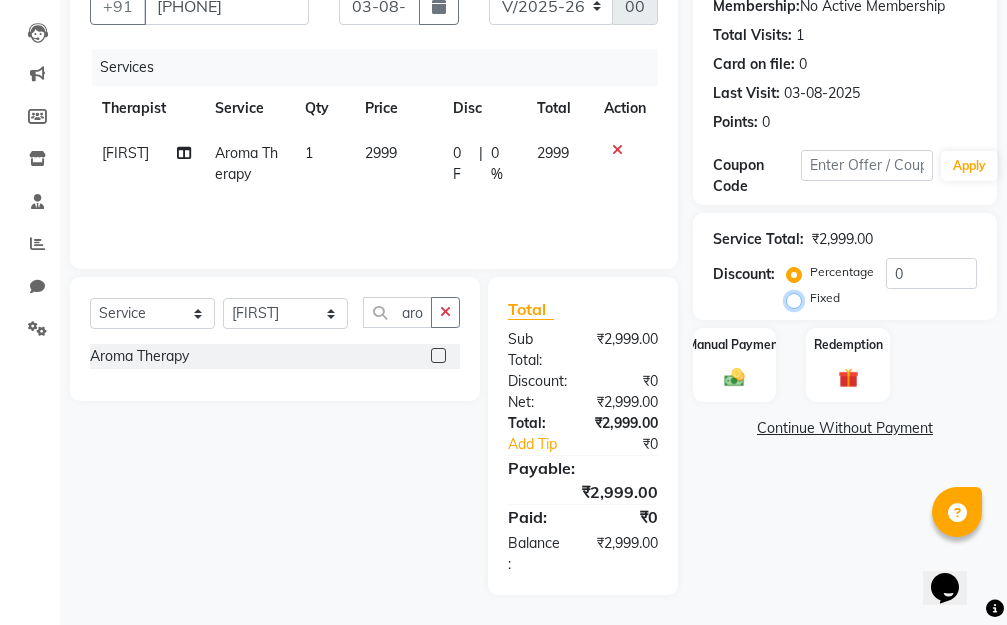 click on "Fixed" at bounding box center (798, 298) 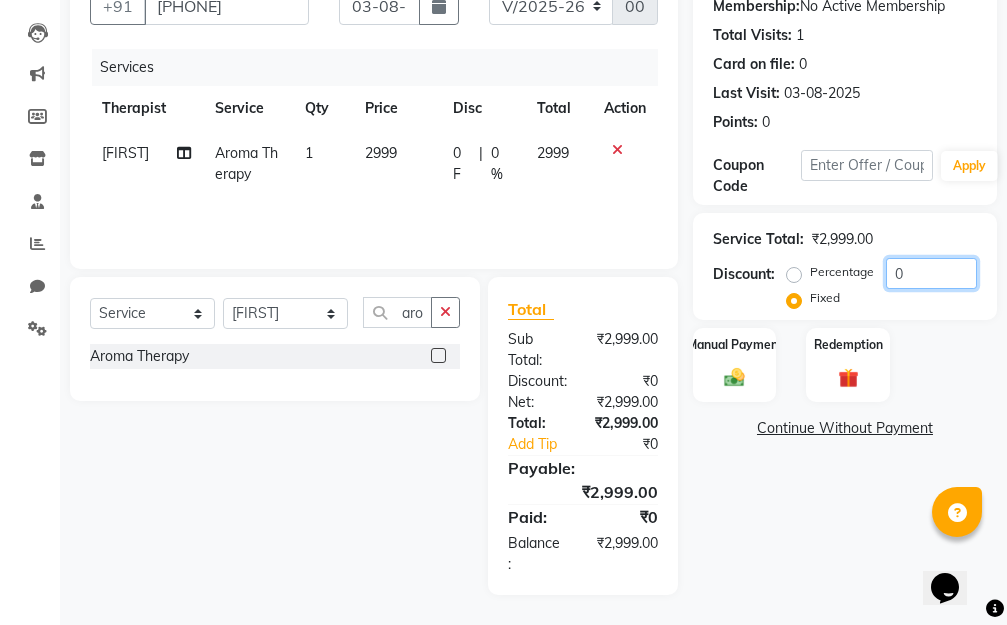 click on "0" 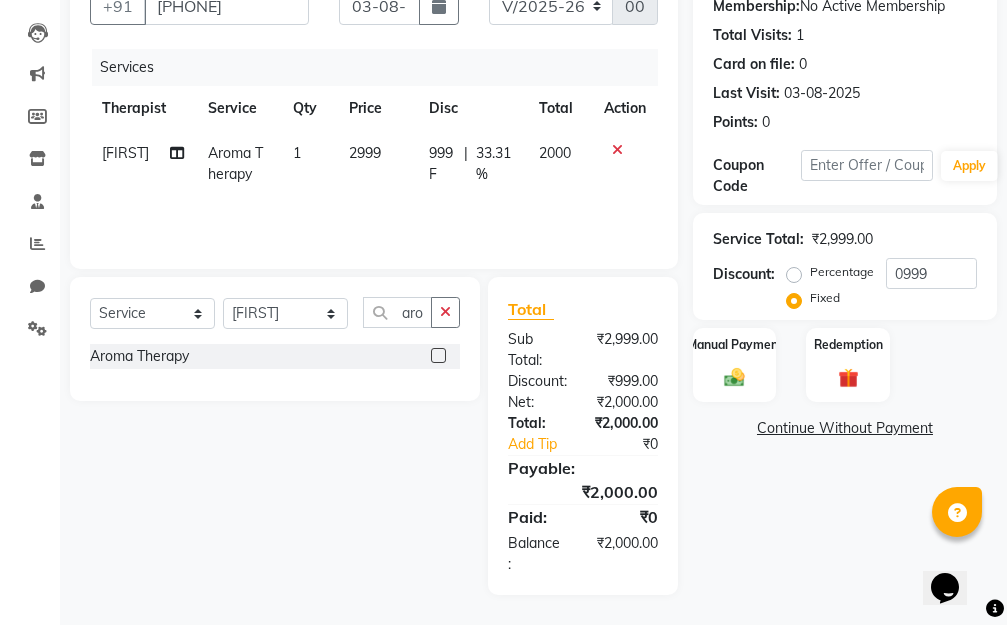 click on "Name: Spa  Membership:  No Active Membership  Total Visits:  1 Card on file:  0 Last Visit:   03-08-2025 Points:   0  Coupon Code Apply Service Total:  ₹2,999.00  Discount:  Percentage   Fixed  0999 Manual Payment Redemption  Continue Without Payment" 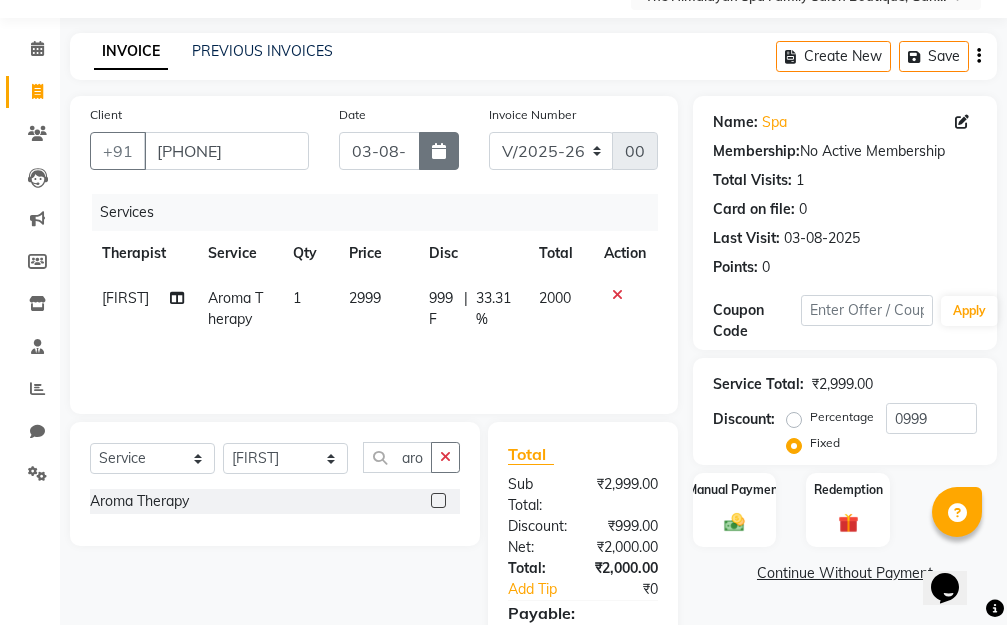 scroll, scrollTop: 0, scrollLeft: 0, axis: both 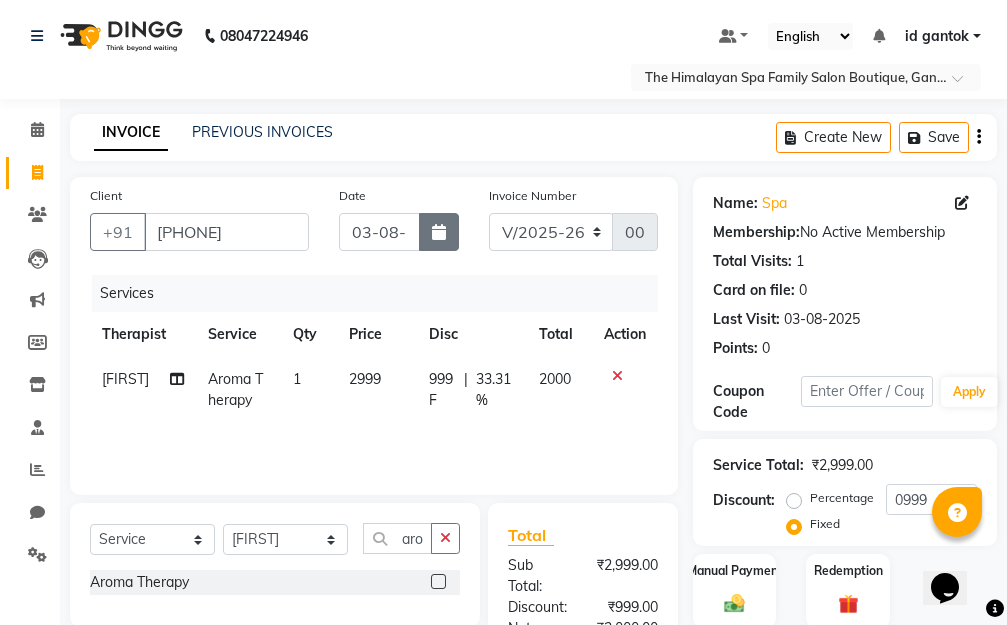 click 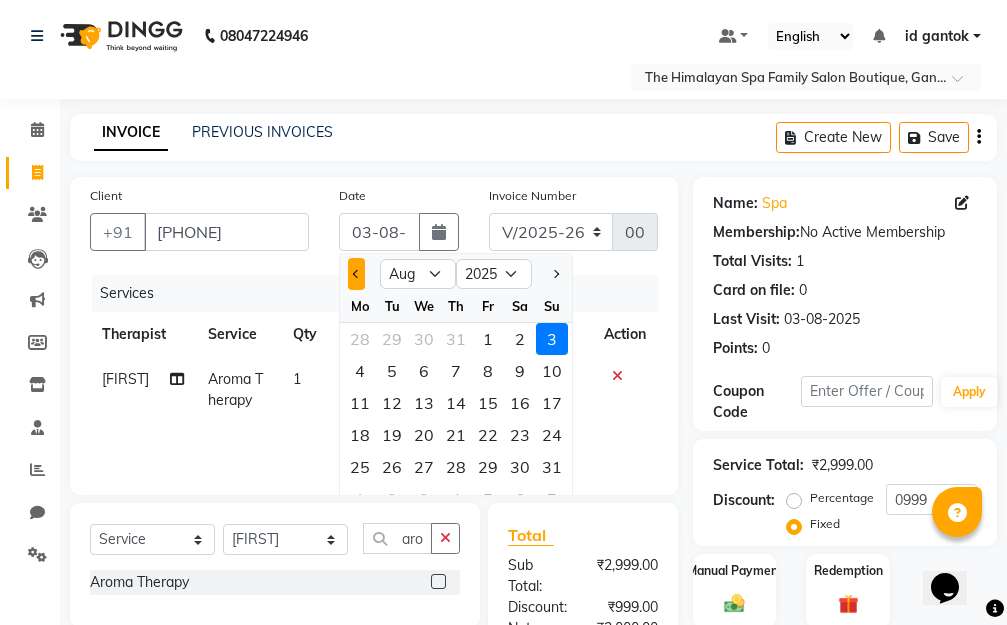 click 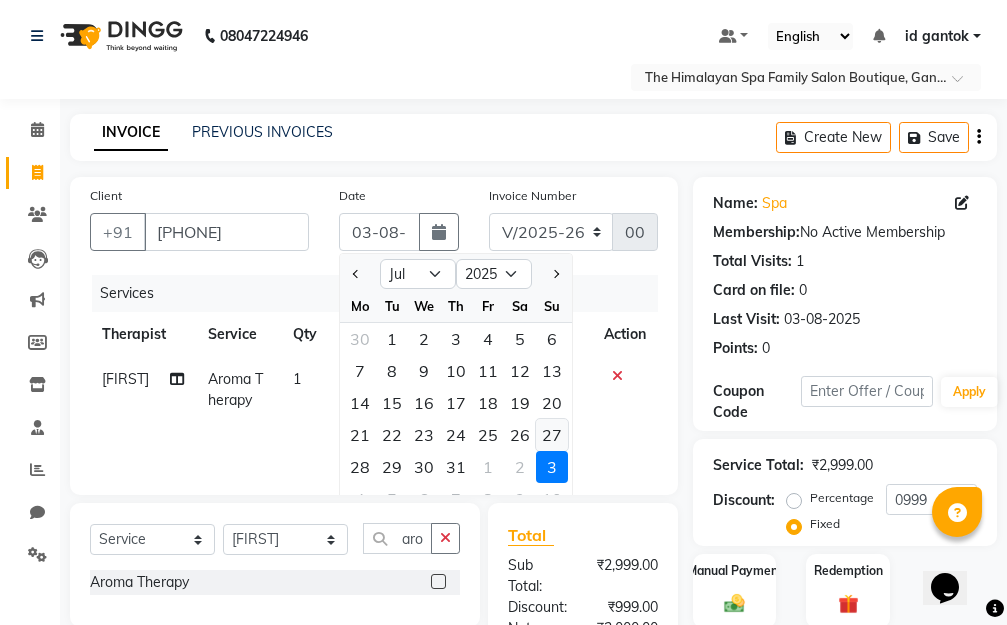 click on "27" 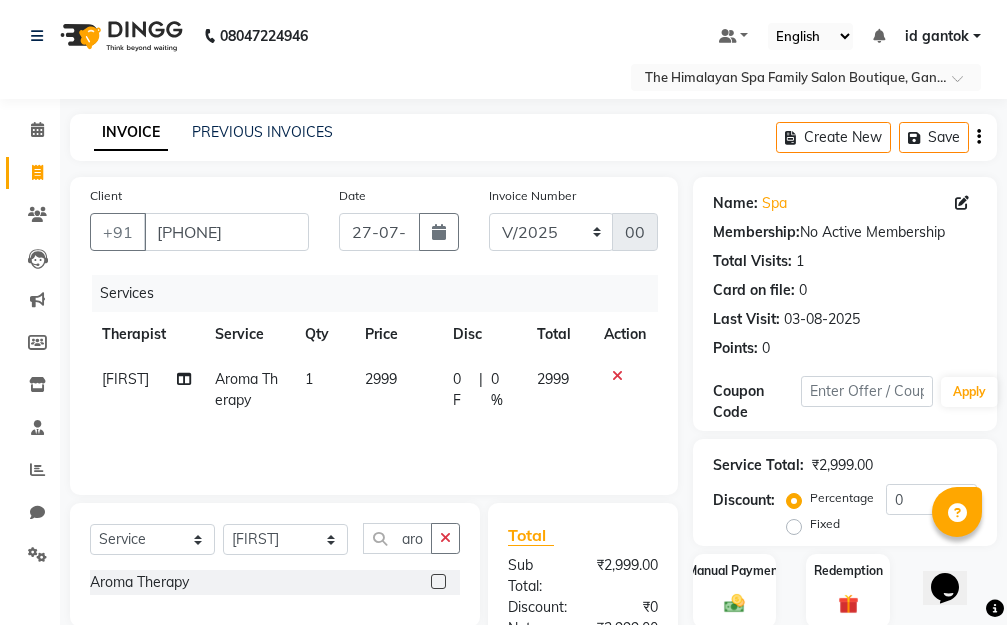 scroll, scrollTop: 226, scrollLeft: 0, axis: vertical 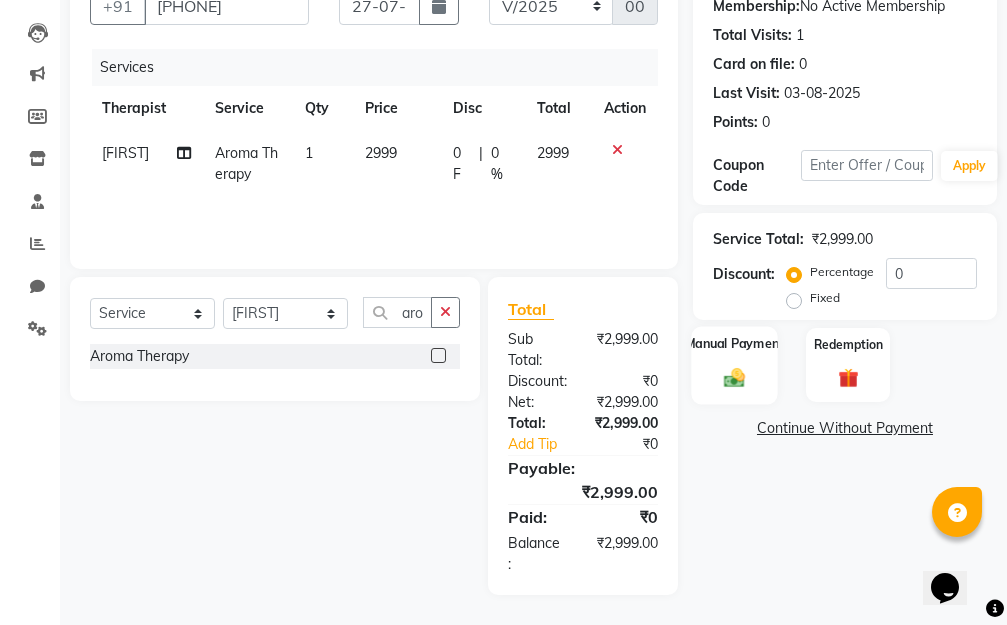 click 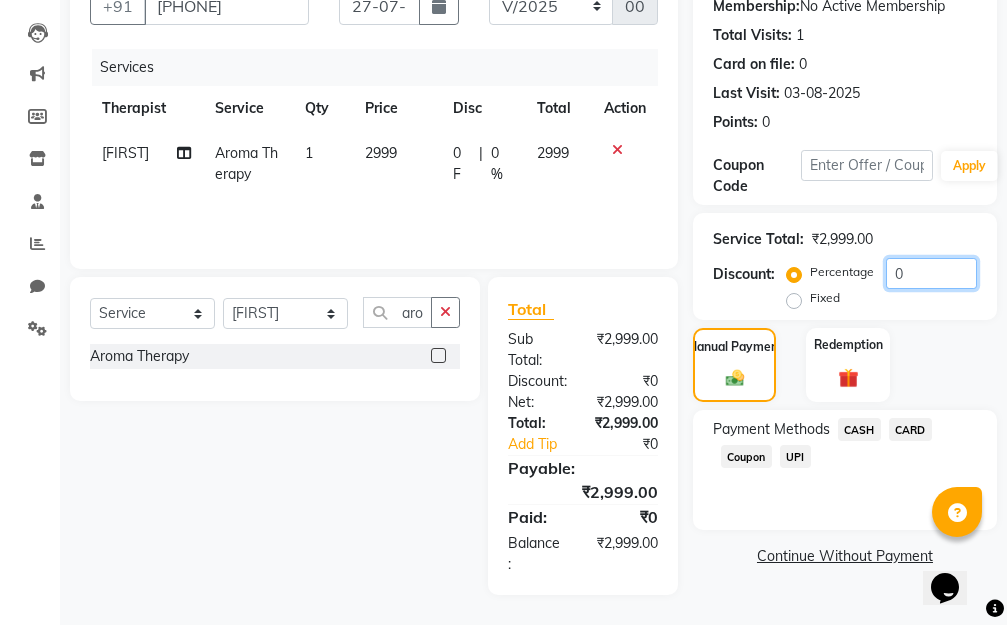 click on "0" 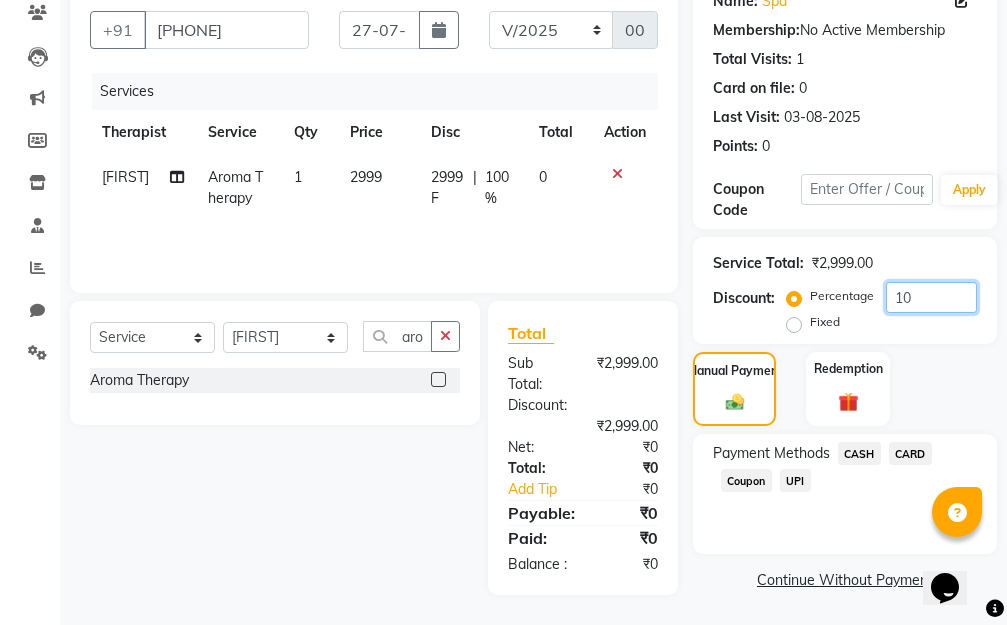 scroll, scrollTop: 226, scrollLeft: 0, axis: vertical 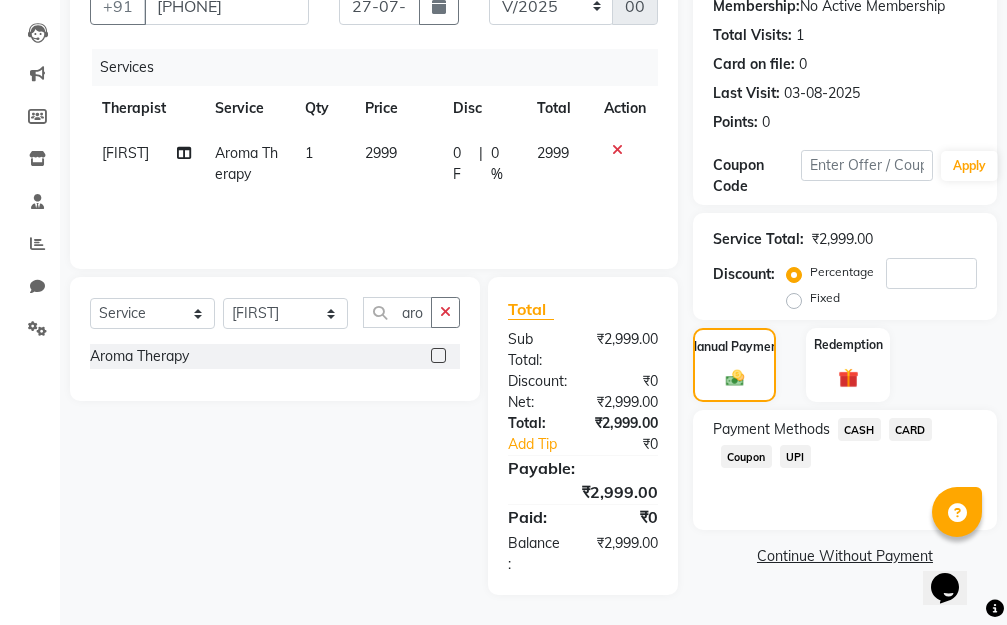 click on "Fixed" 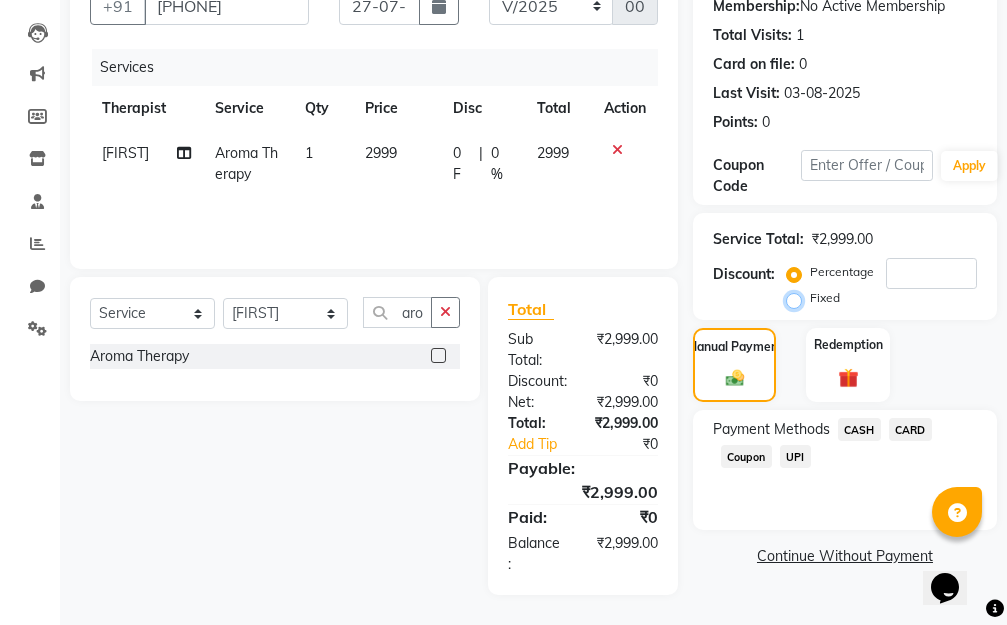 click on "Fixed" at bounding box center (798, 298) 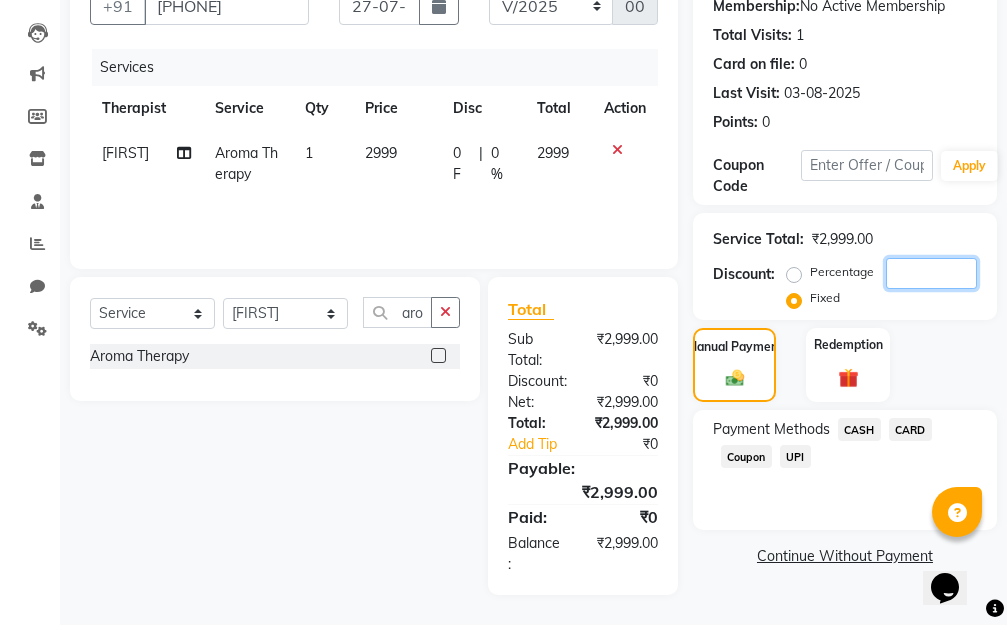 click 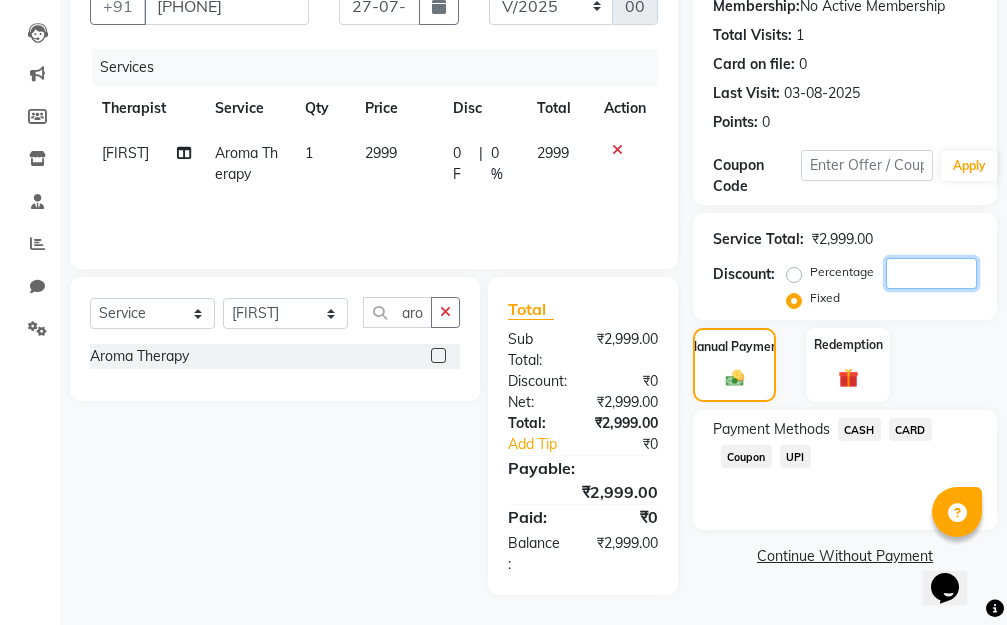 click 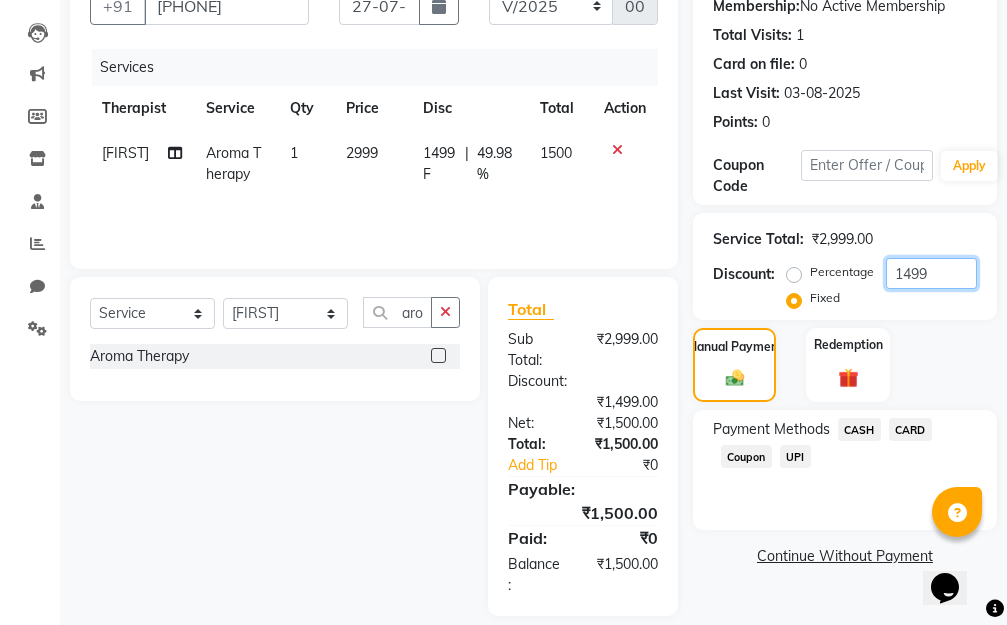 scroll, scrollTop: 247, scrollLeft: 0, axis: vertical 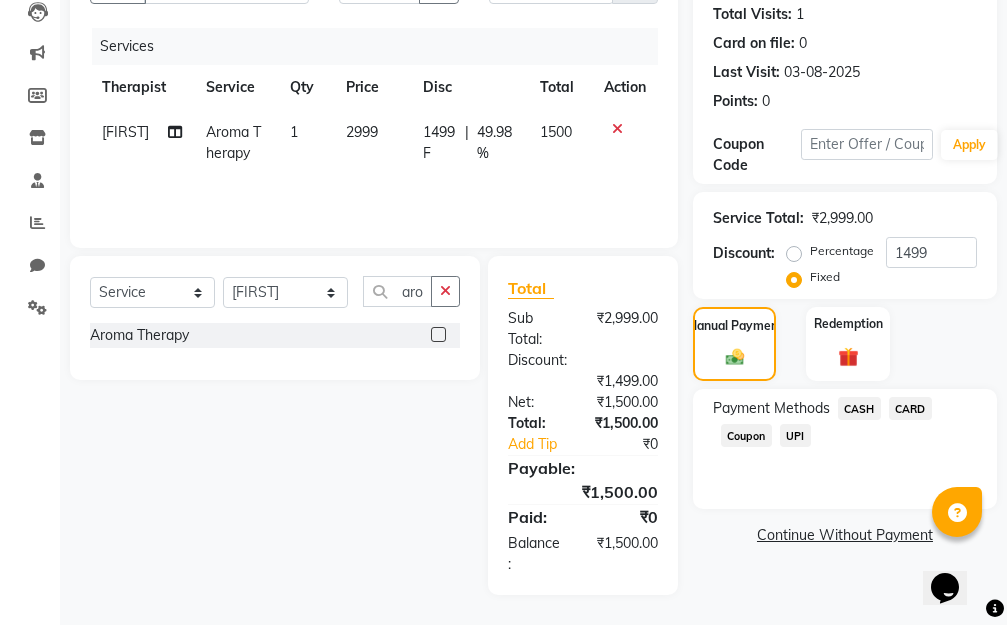 click on "CASH" 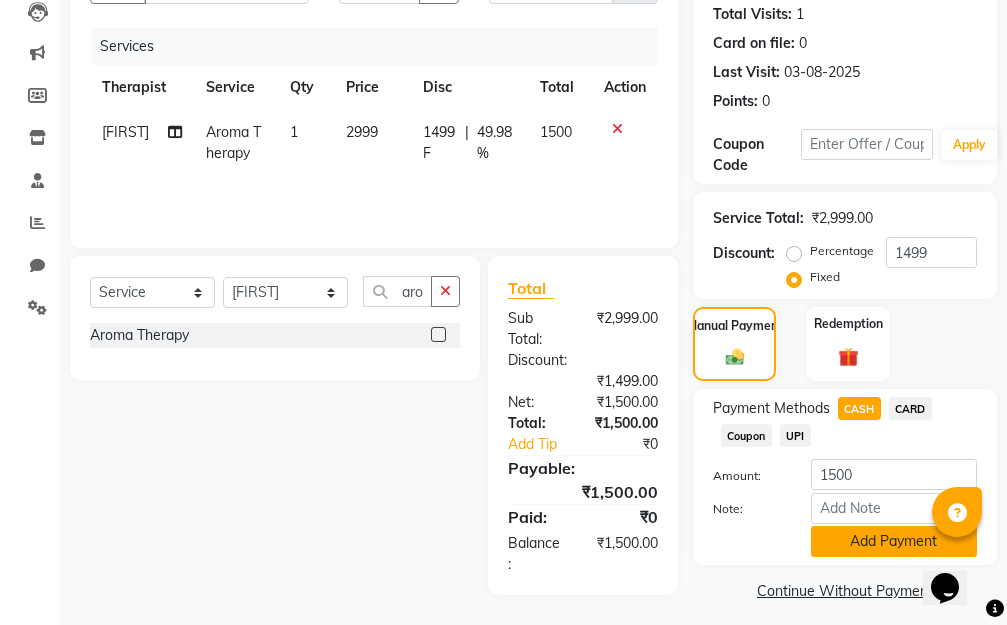 click on "Add Payment" 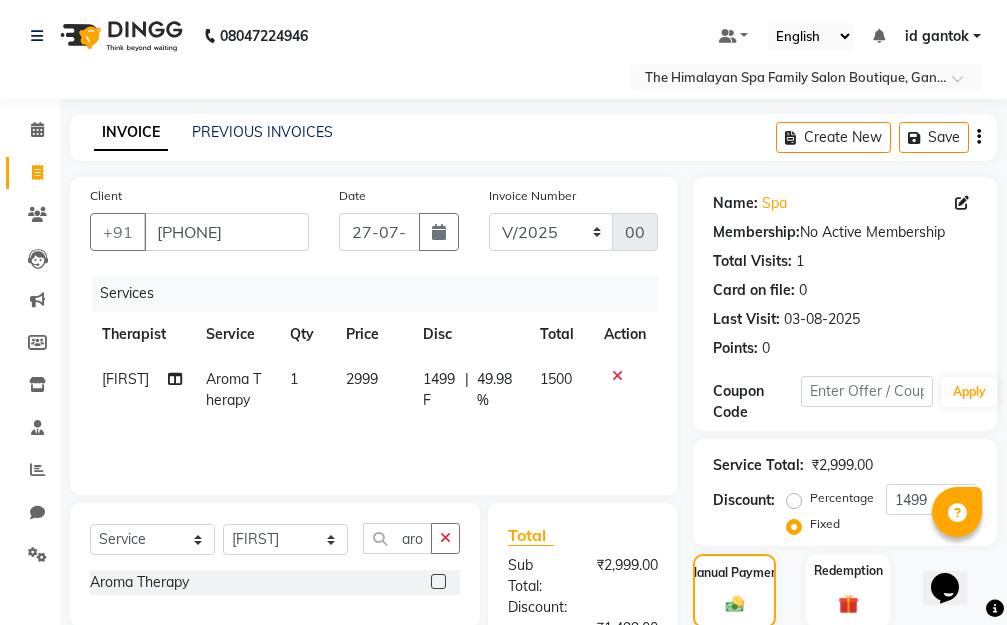 scroll, scrollTop: 351, scrollLeft: 0, axis: vertical 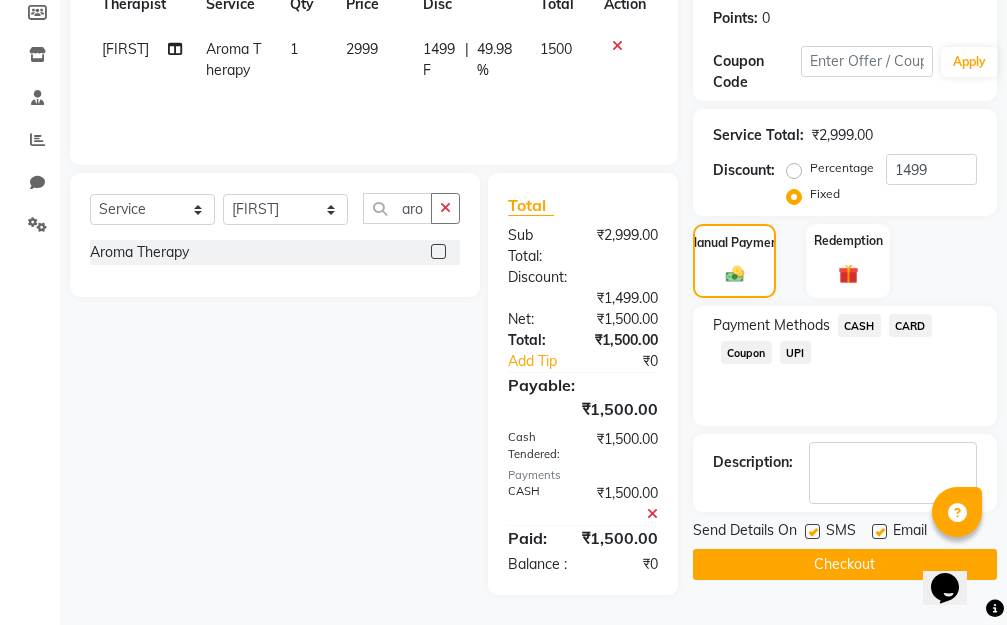 click on "Checkout" 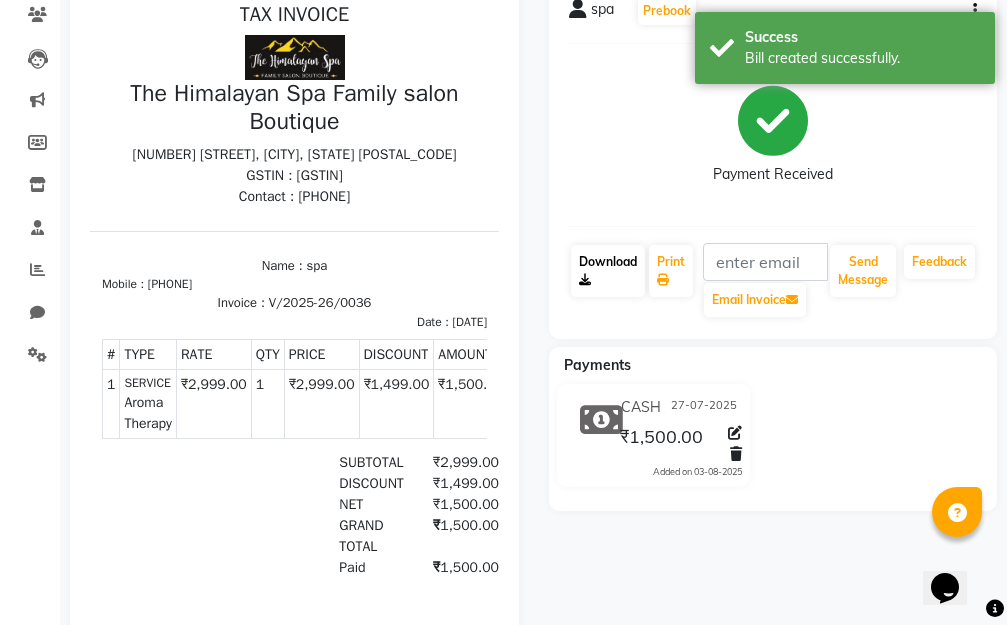 scroll, scrollTop: 0, scrollLeft: 0, axis: both 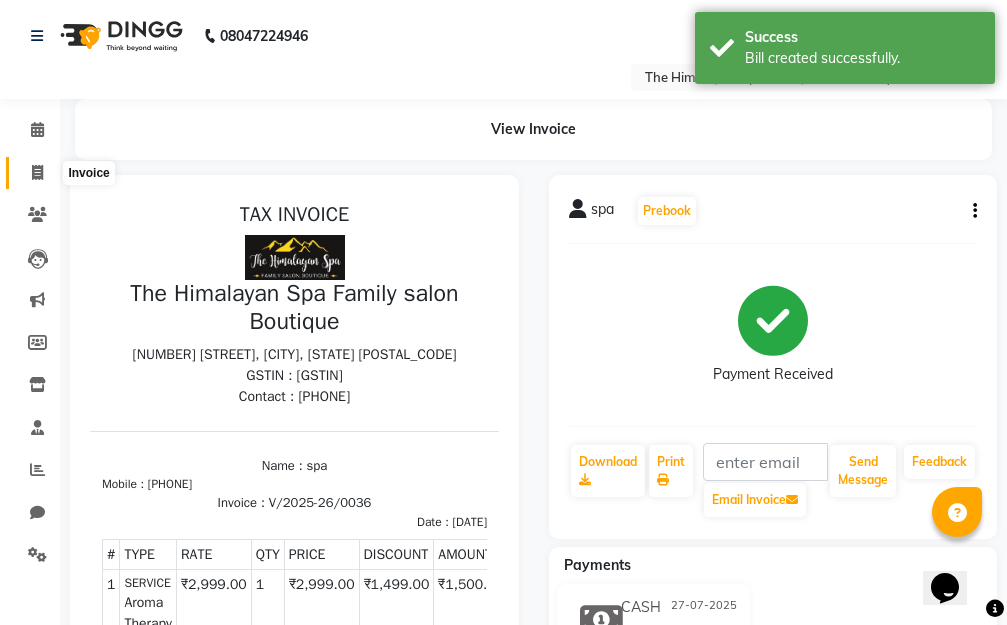 click 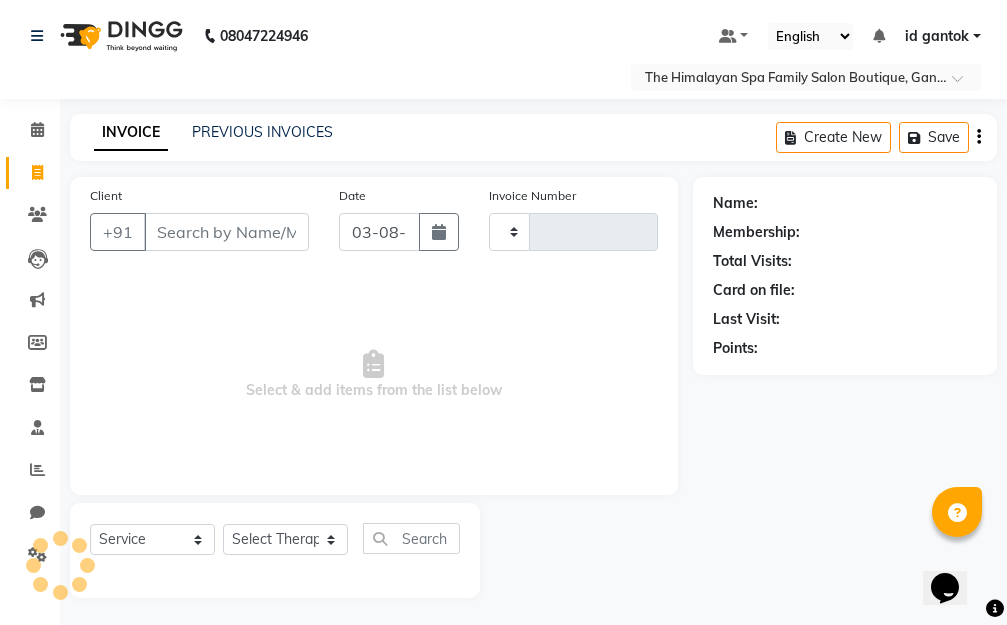 scroll, scrollTop: 3, scrollLeft: 0, axis: vertical 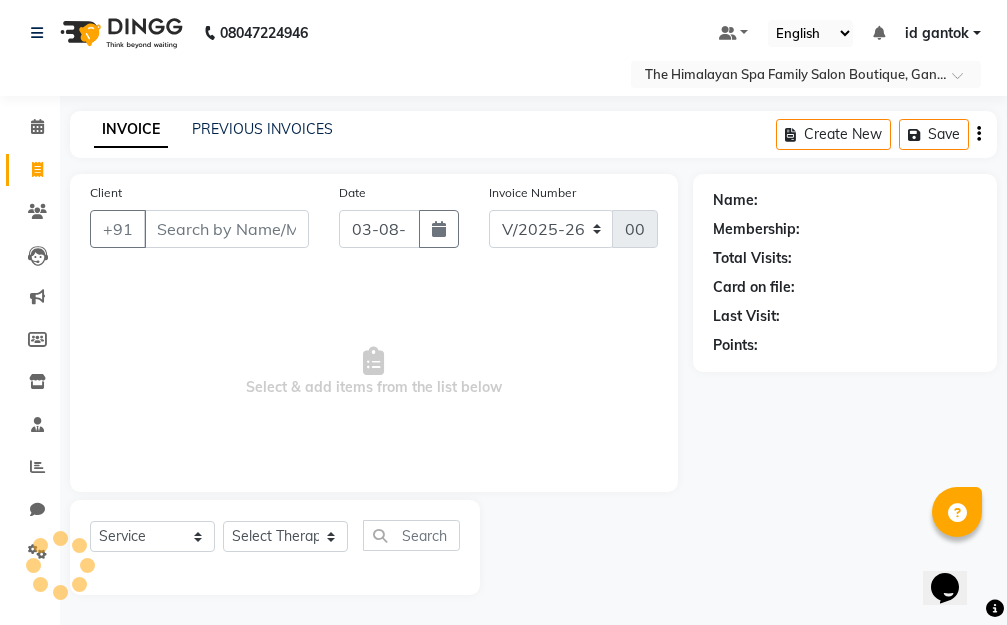 click on "Client" at bounding box center (226, 229) 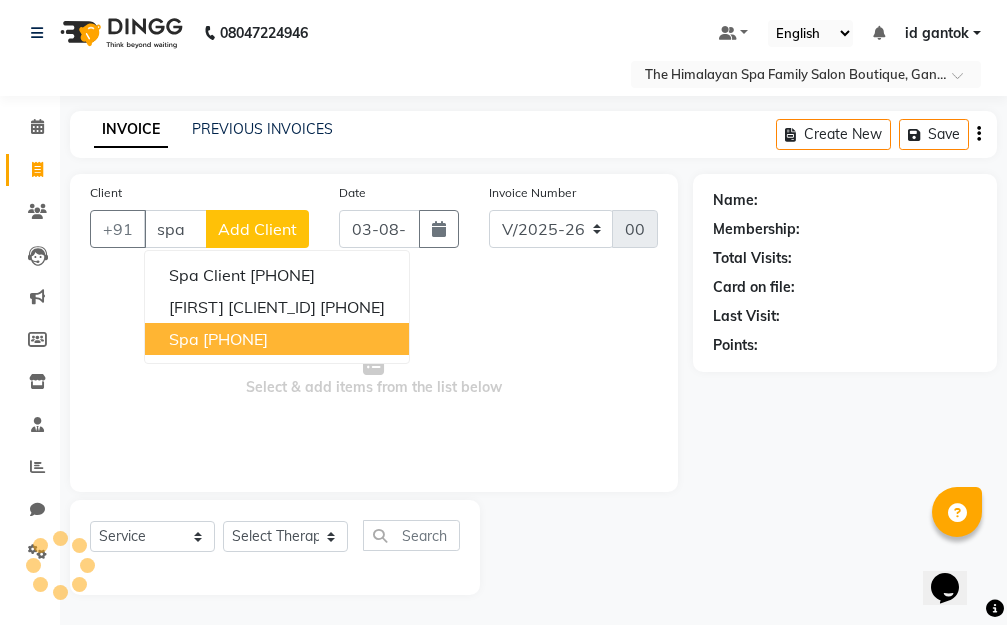 click on "[NUMBER]" at bounding box center (235, 339) 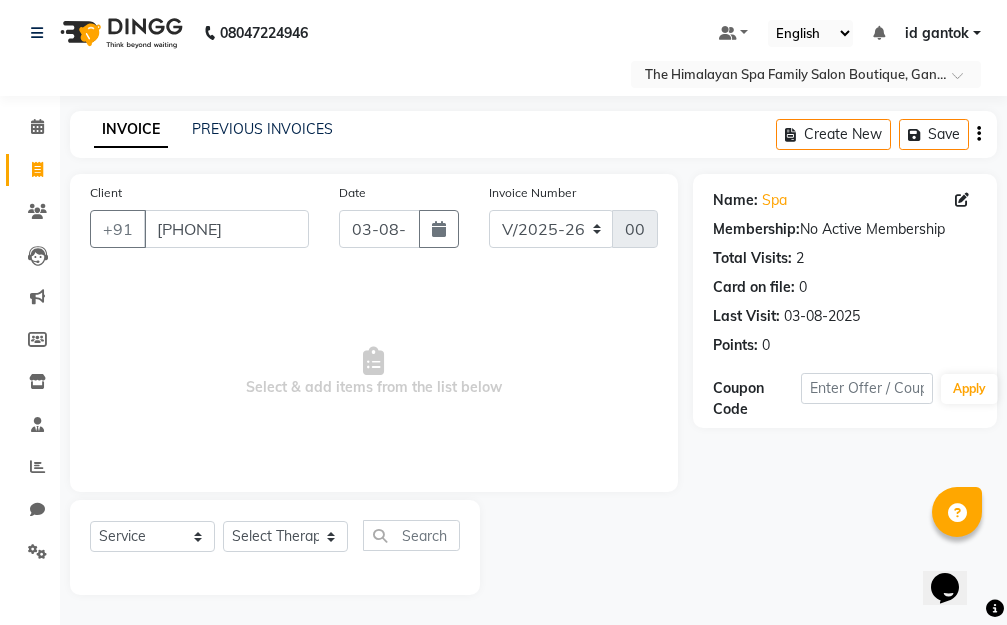 click on "Total Visits:" 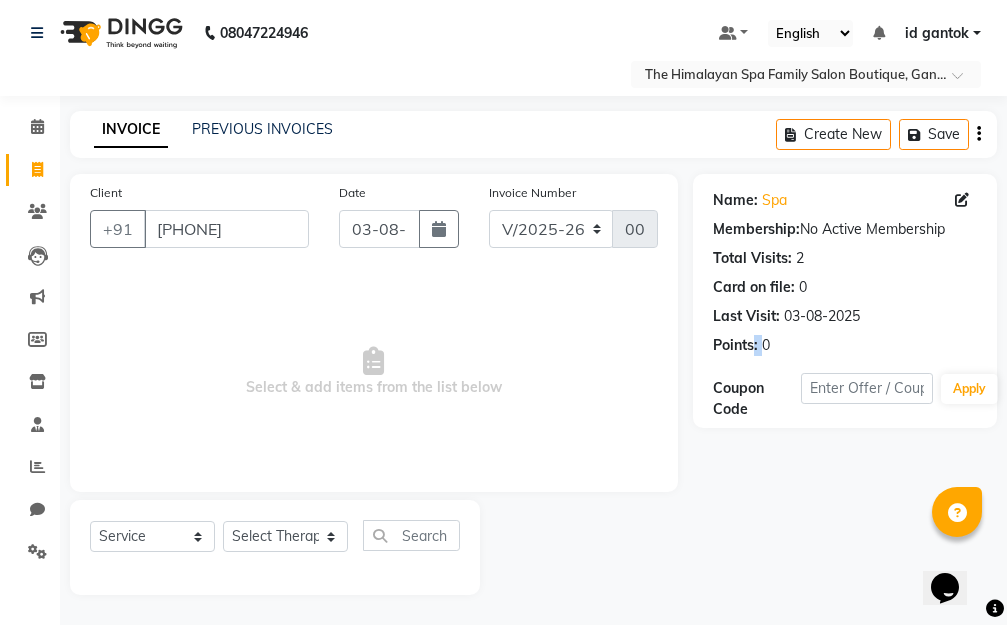 click on "Name: Spa  Membership:  No Active Membership  Total Visits:  2 Card on file:  0 Last Visit:   03-08-2025 Points:   0" 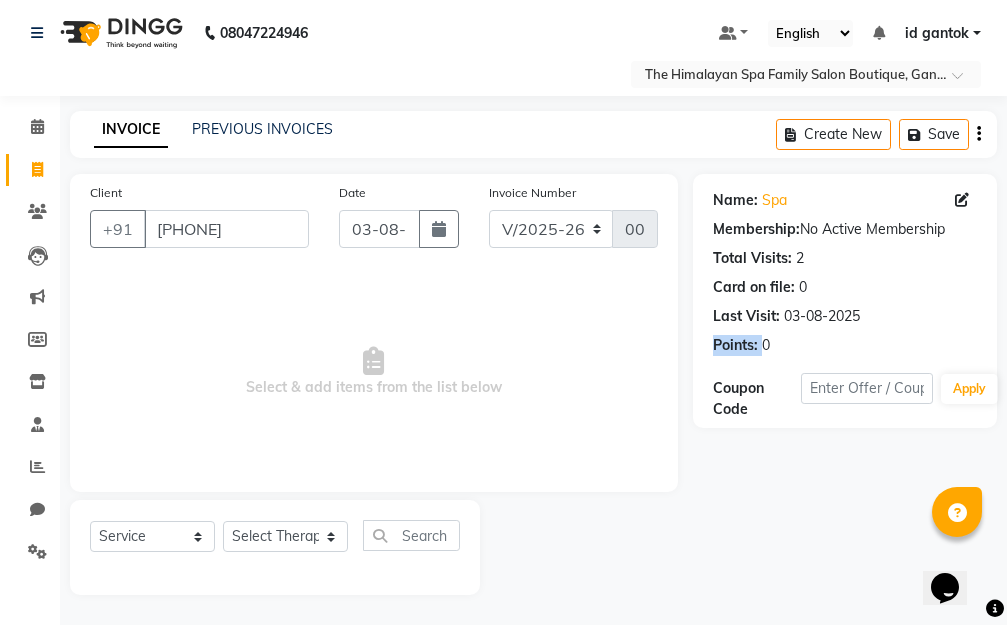 drag, startPoint x: 757, startPoint y: 334, endPoint x: 747, endPoint y: 307, distance: 28.79236 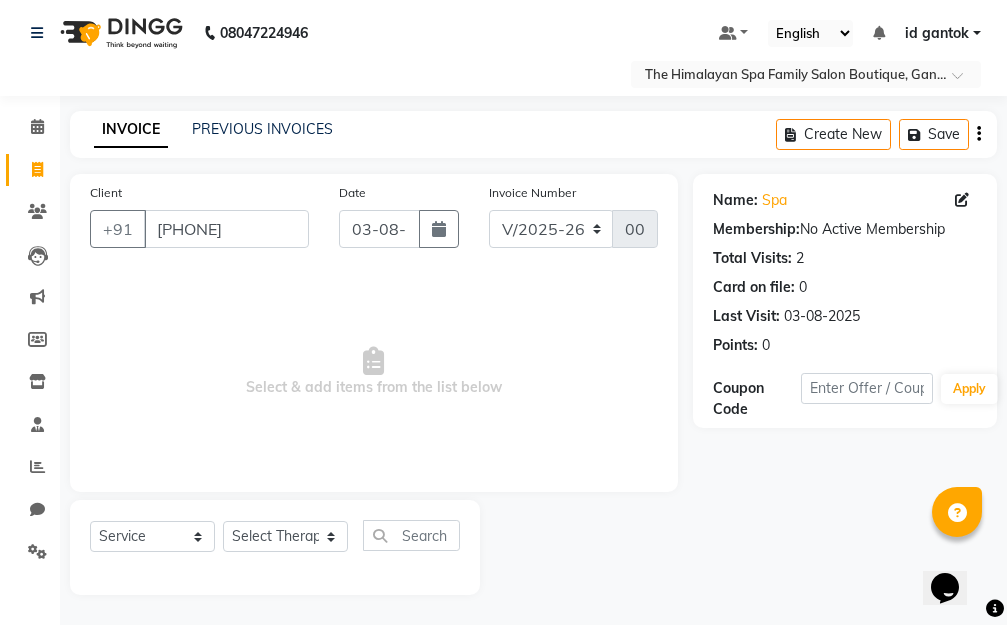 click on "Name:" 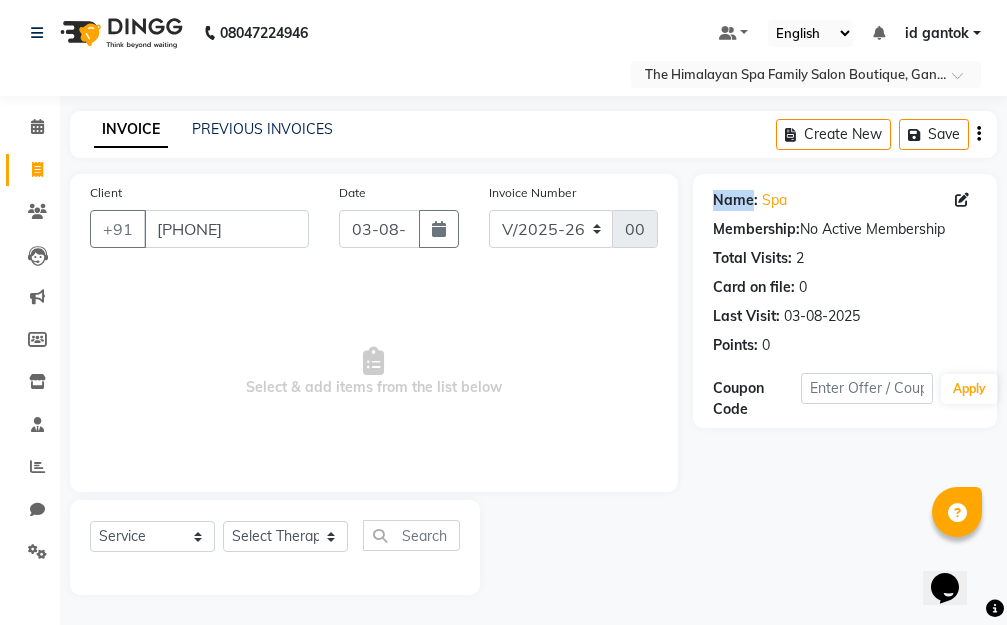 click on "Name:" 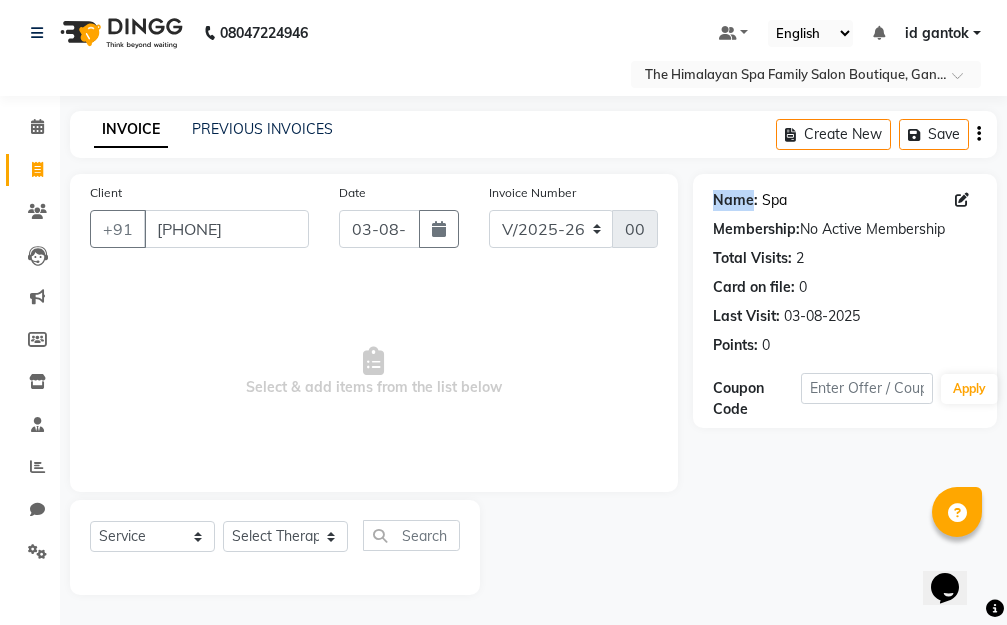 click on "Spa" 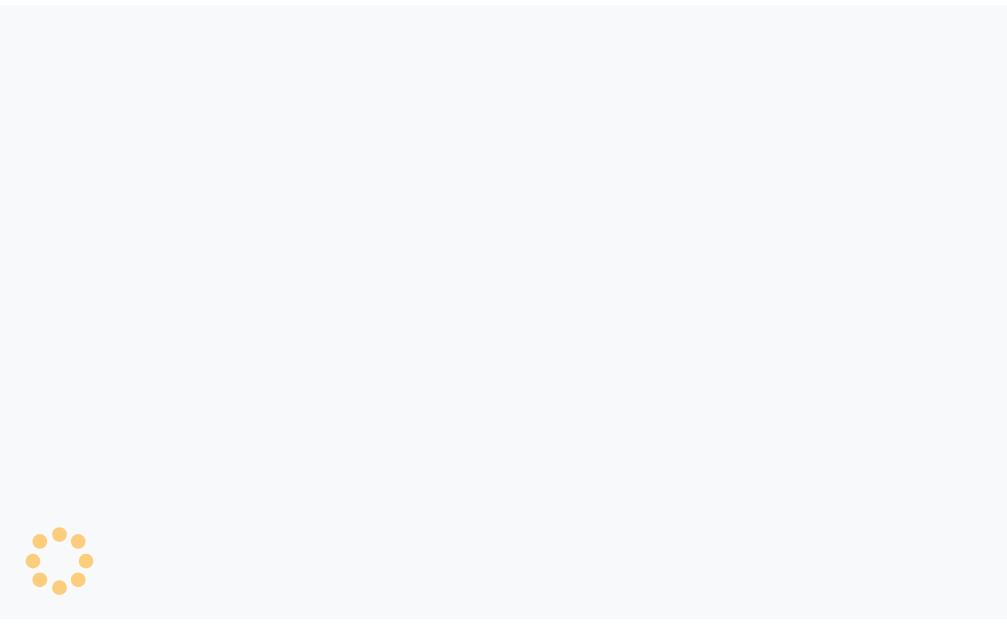 scroll, scrollTop: 0, scrollLeft: 0, axis: both 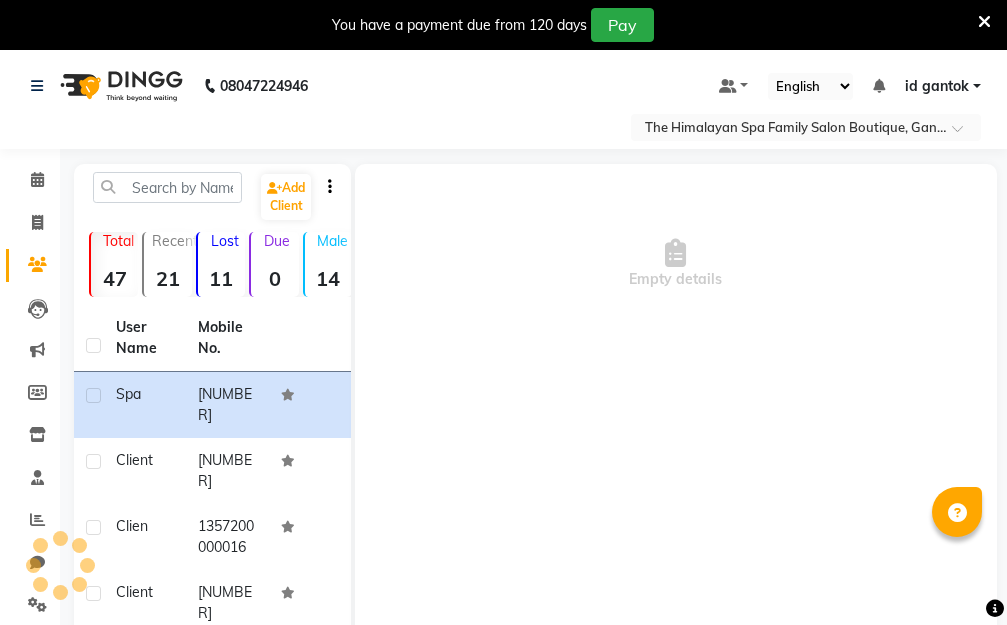 select on "en" 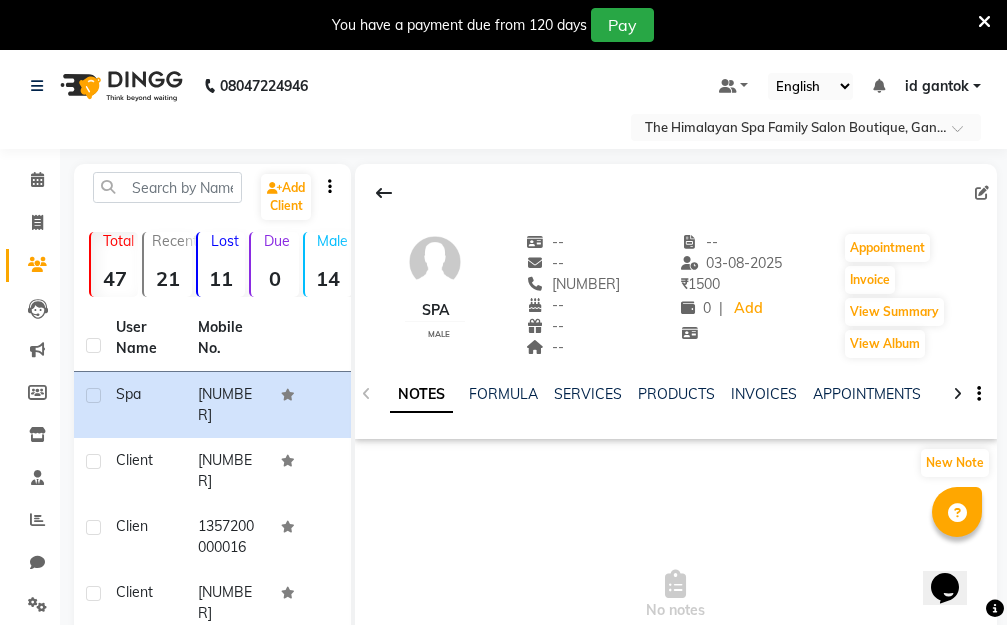 scroll, scrollTop: 0, scrollLeft: 0, axis: both 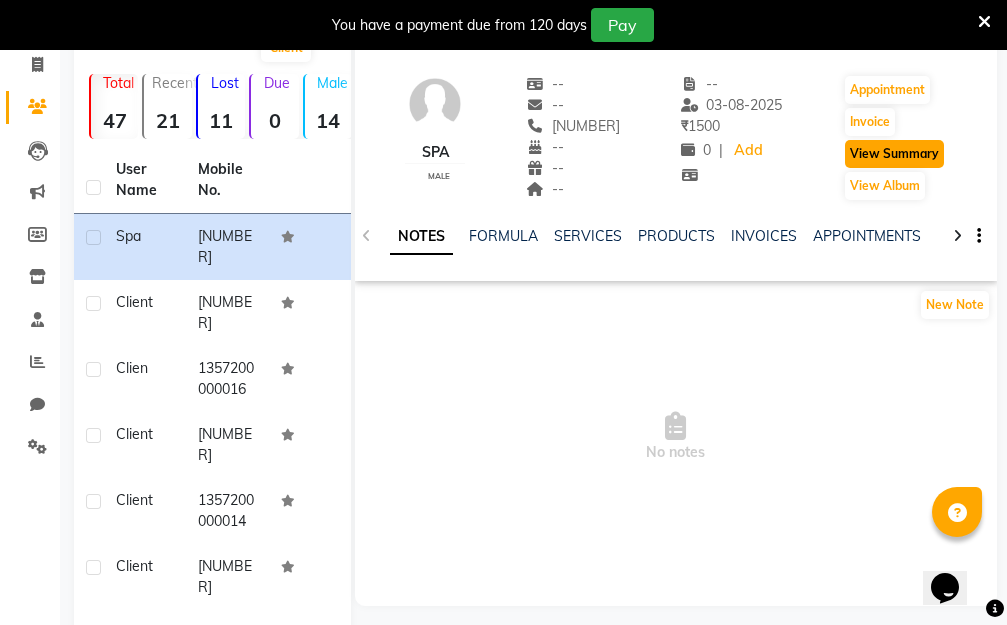 click on "View Summary" 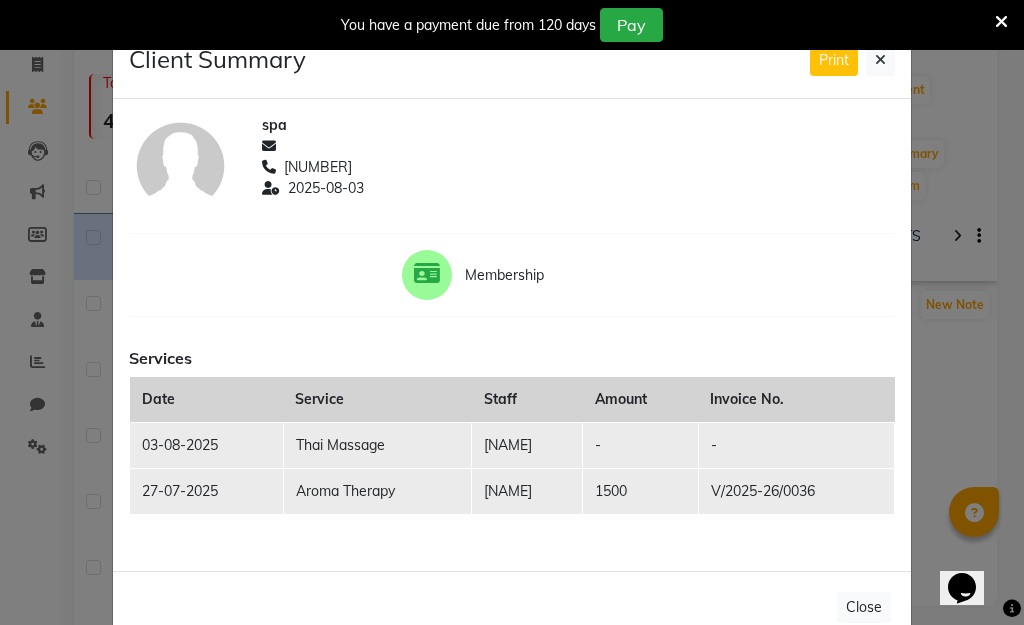drag, startPoint x: 500, startPoint y: 449, endPoint x: 662, endPoint y: 559, distance: 195.81624 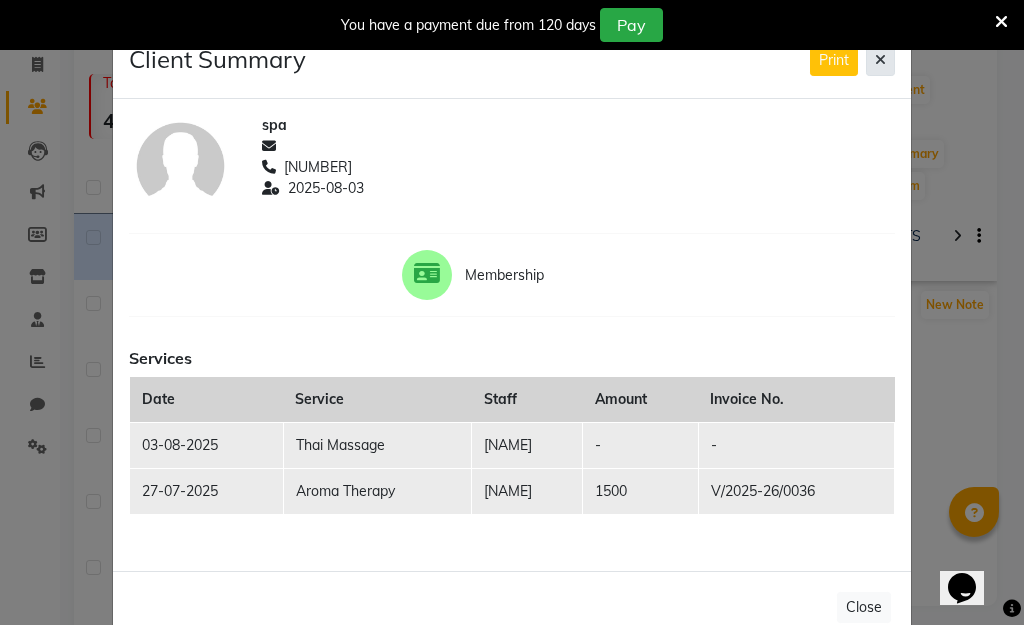 click 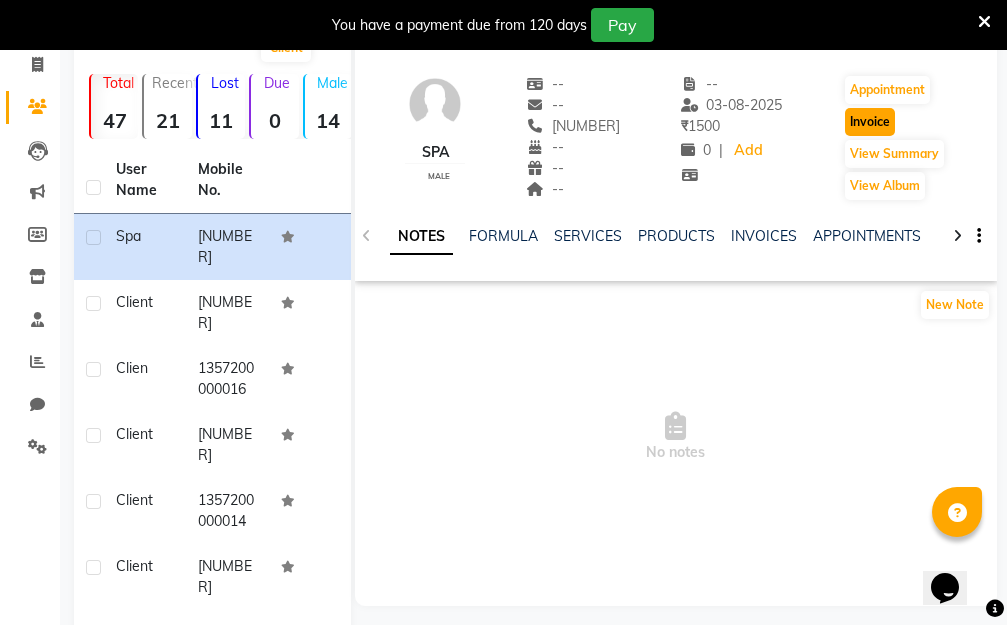 click on "Invoice" 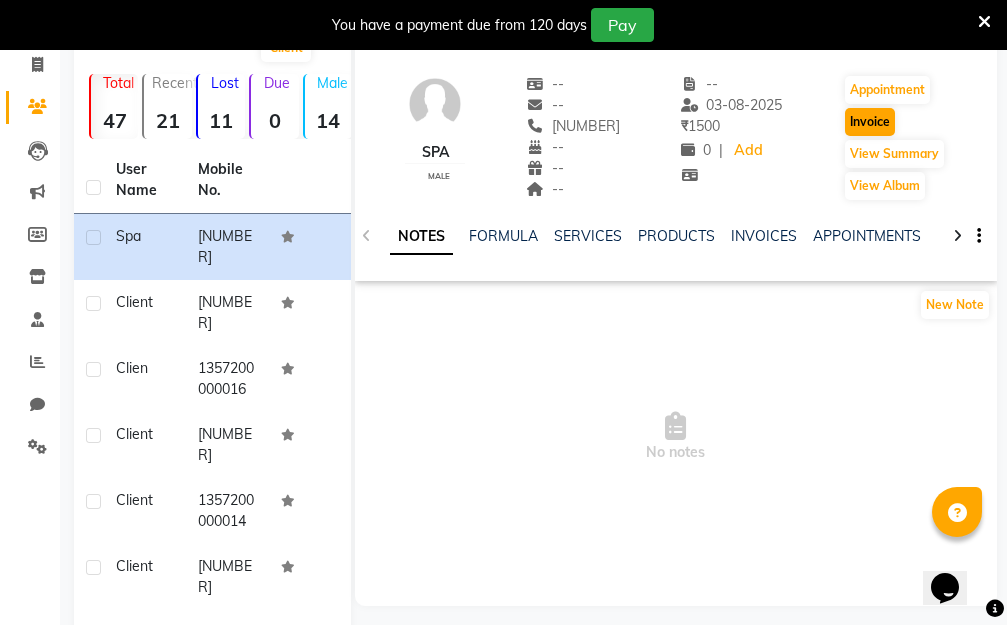 select on "service" 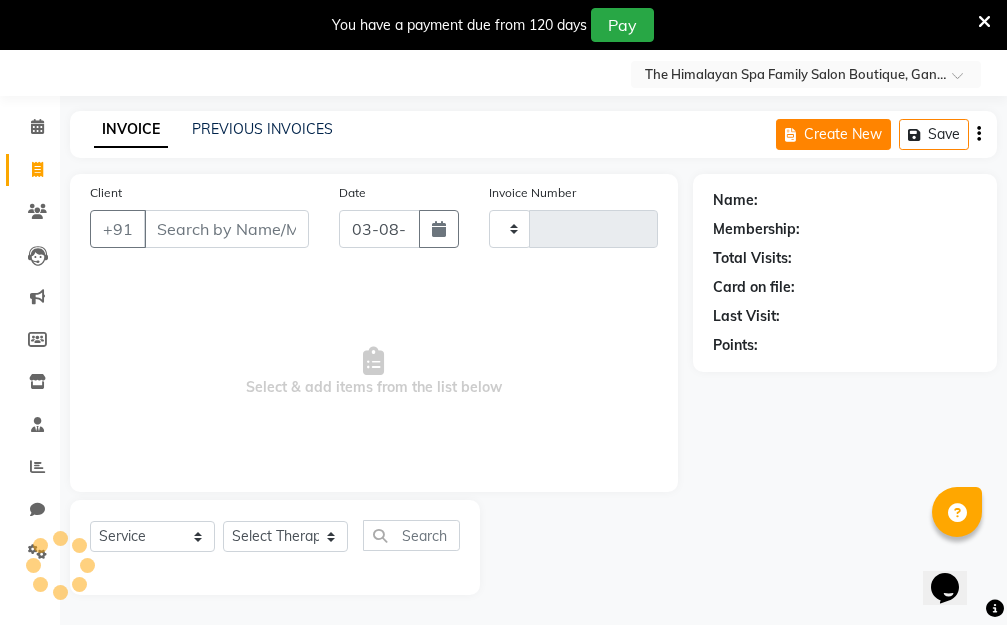 scroll, scrollTop: 53, scrollLeft: 0, axis: vertical 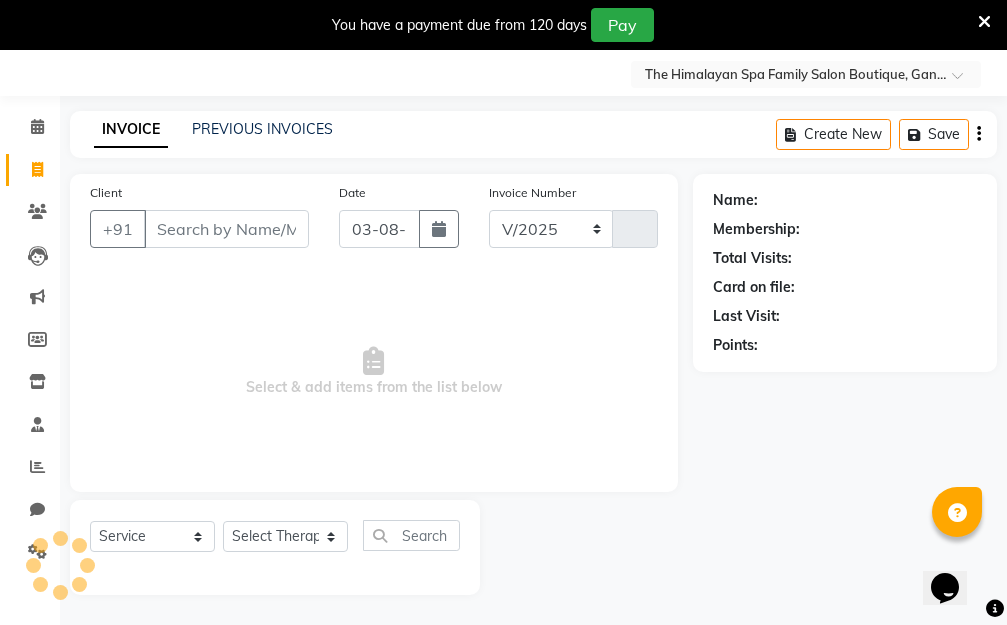 select on "8070" 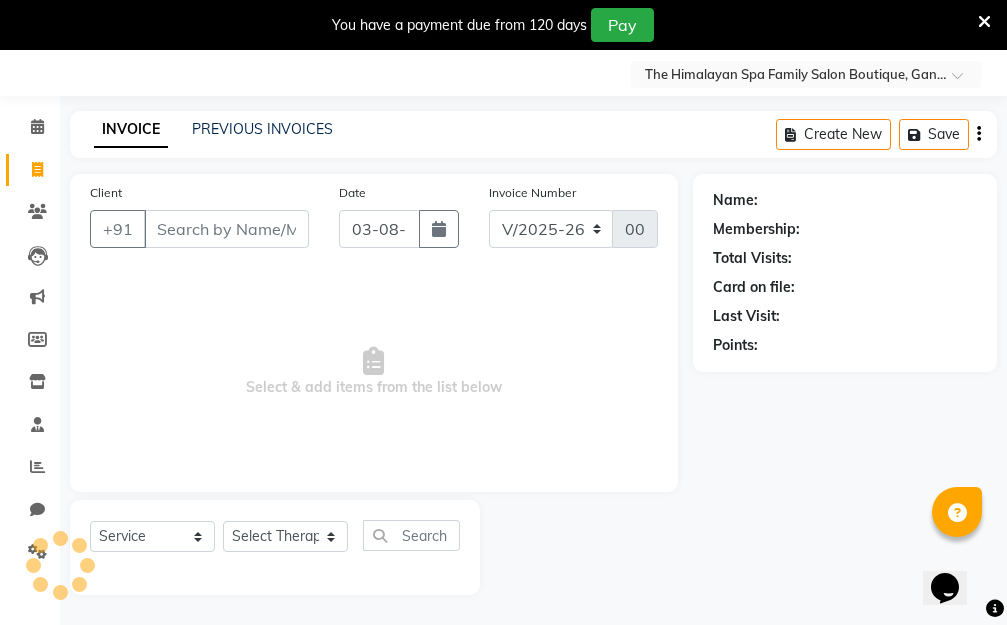 type on "[NUMBER]" 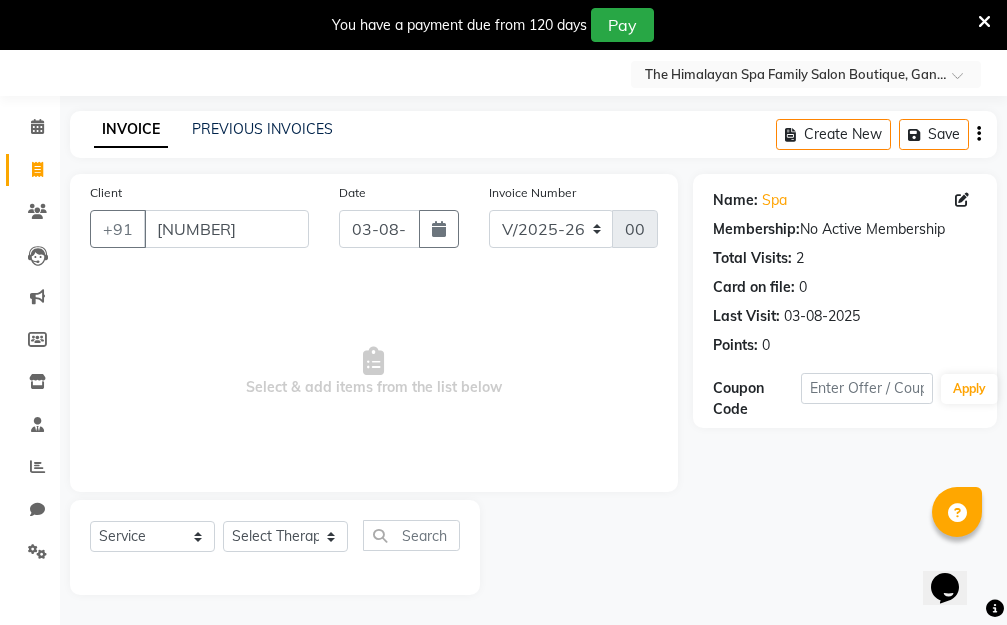 click at bounding box center [984, 22] 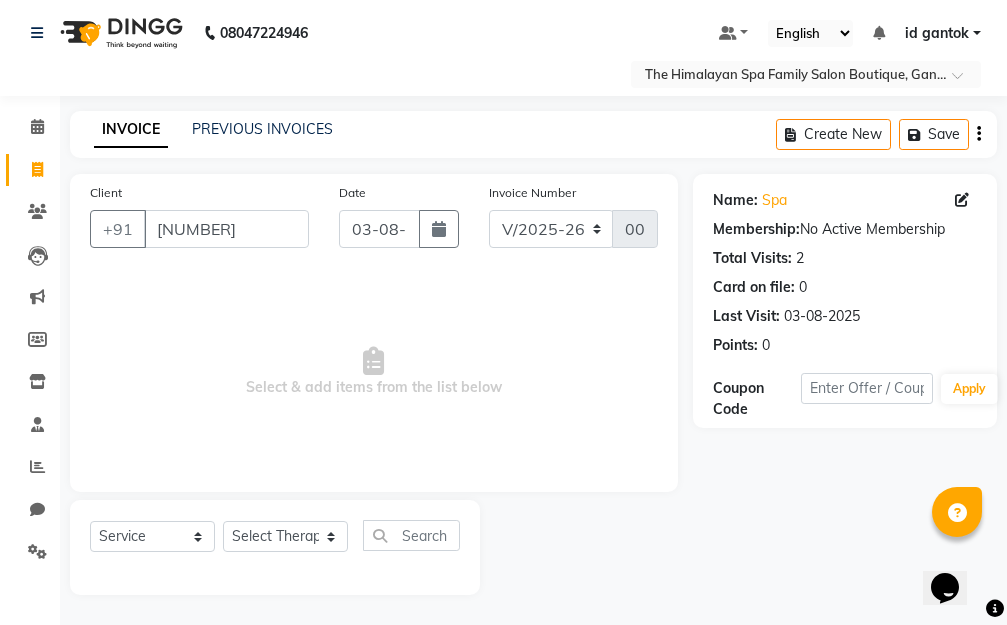 scroll, scrollTop: 3, scrollLeft: 0, axis: vertical 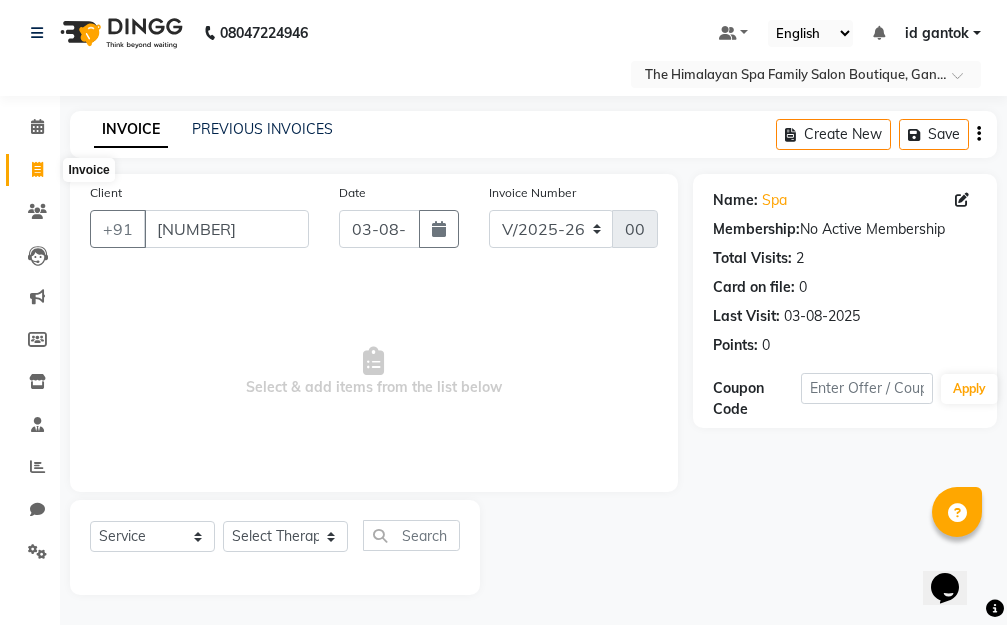 click 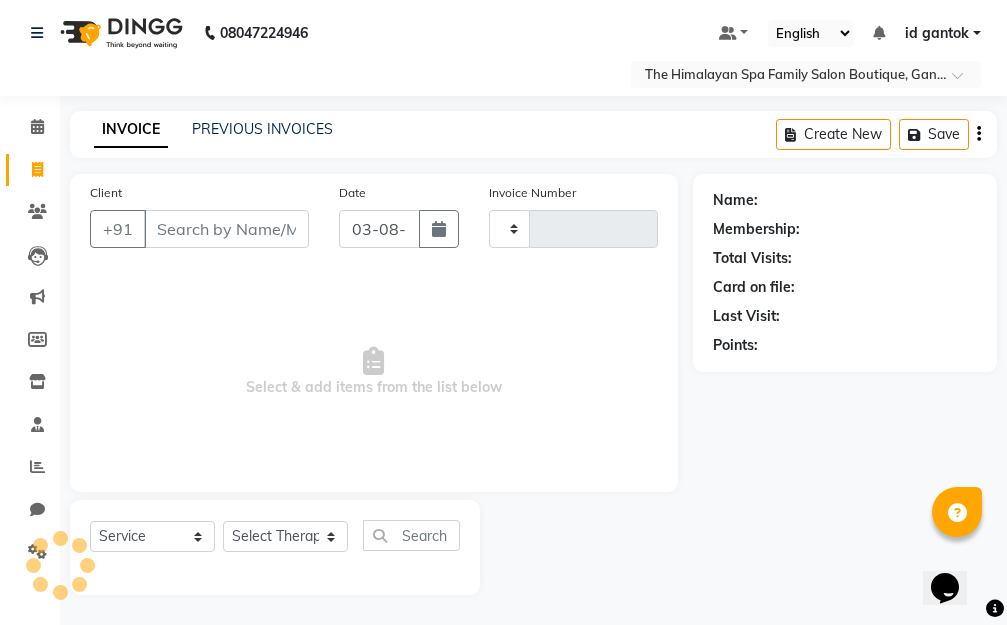 type on "0037" 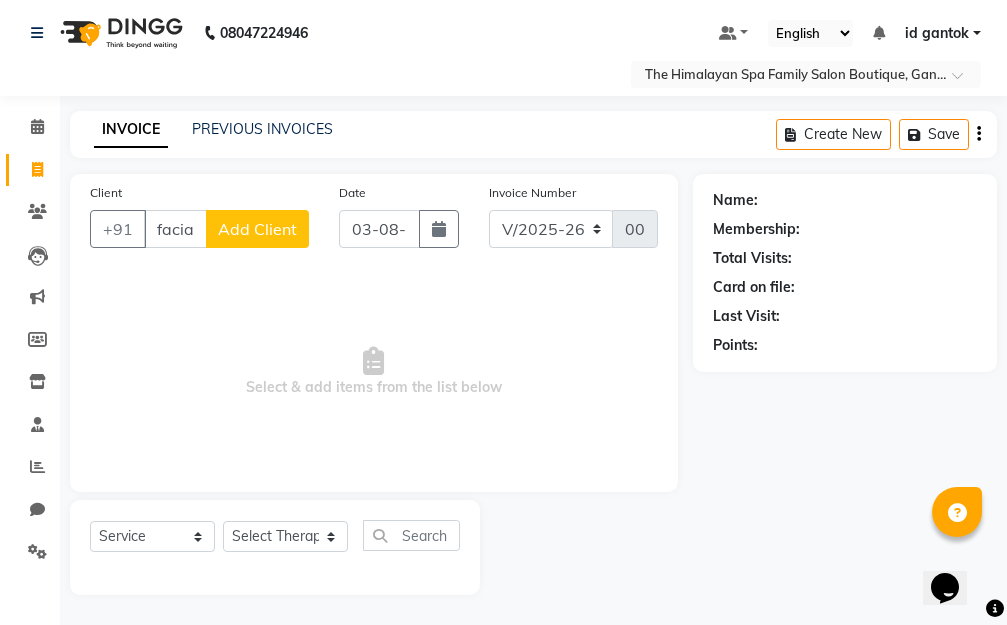 scroll, scrollTop: 0, scrollLeft: 3, axis: horizontal 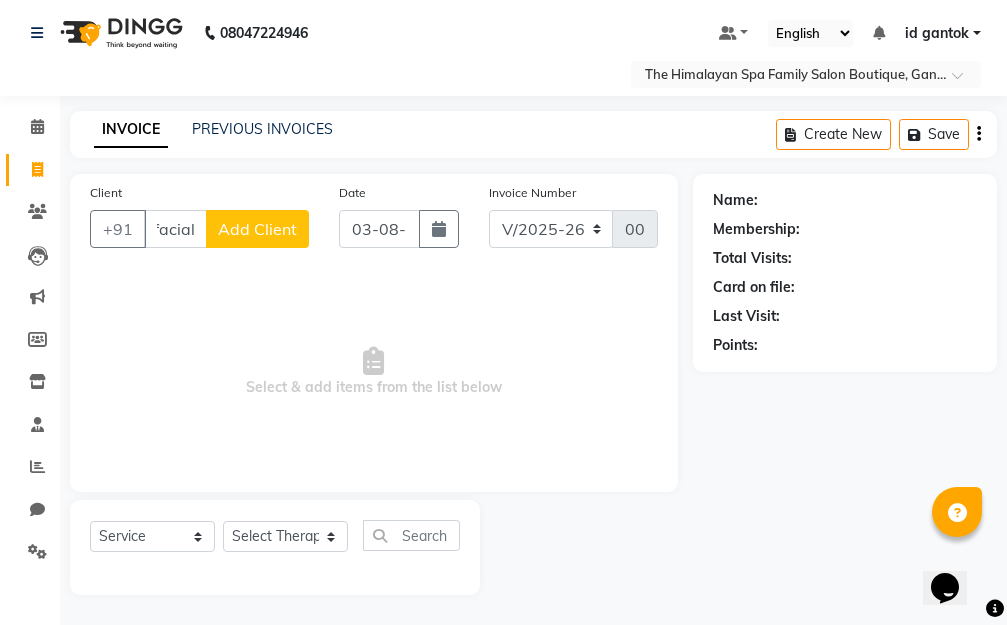 type on "facial" 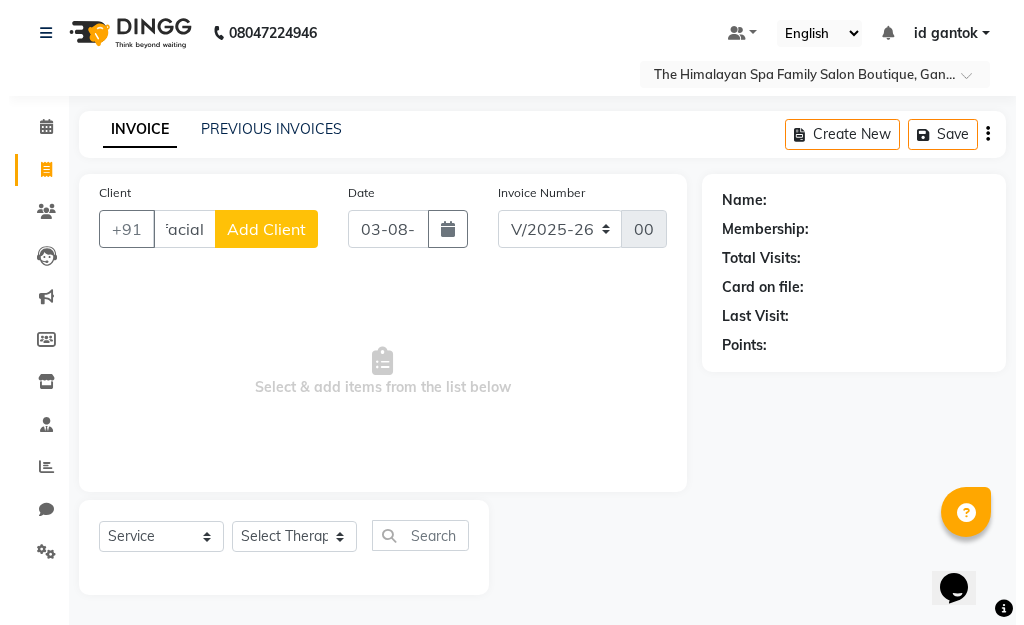 scroll, scrollTop: 0, scrollLeft: 0, axis: both 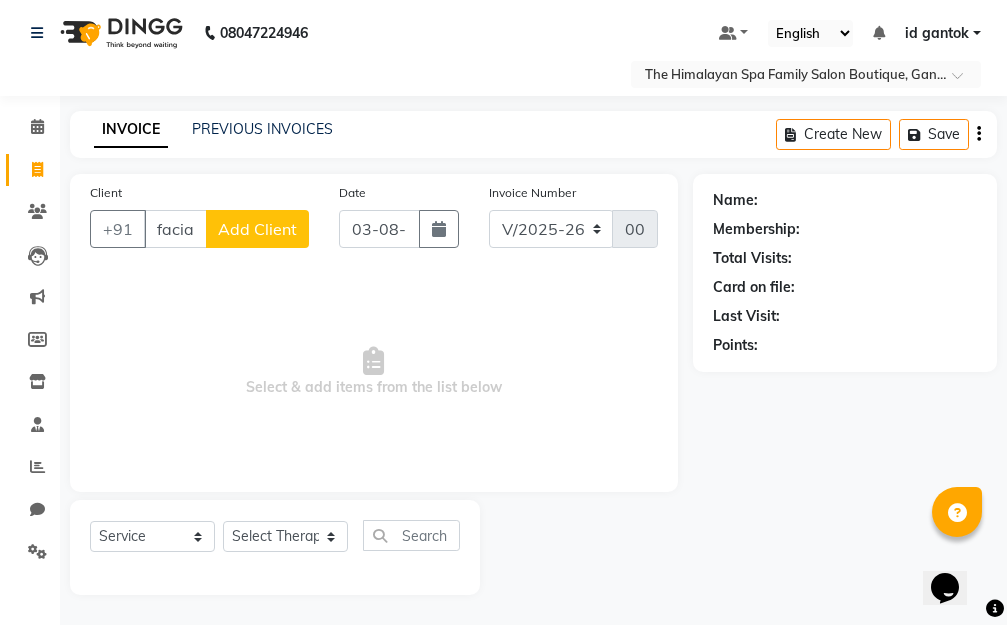 click on "Add Client" 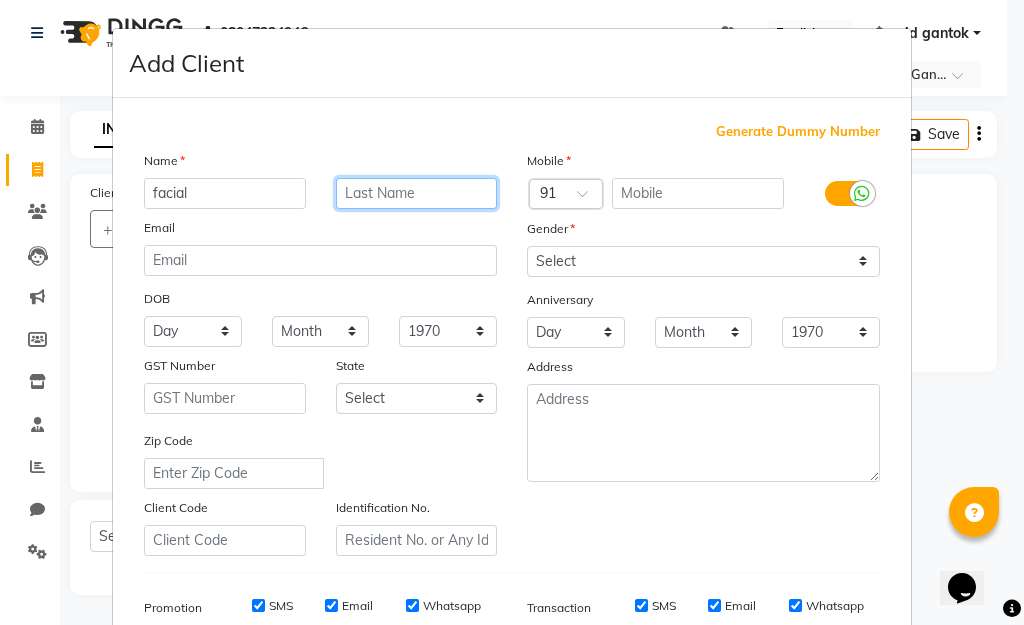 click at bounding box center (417, 193) 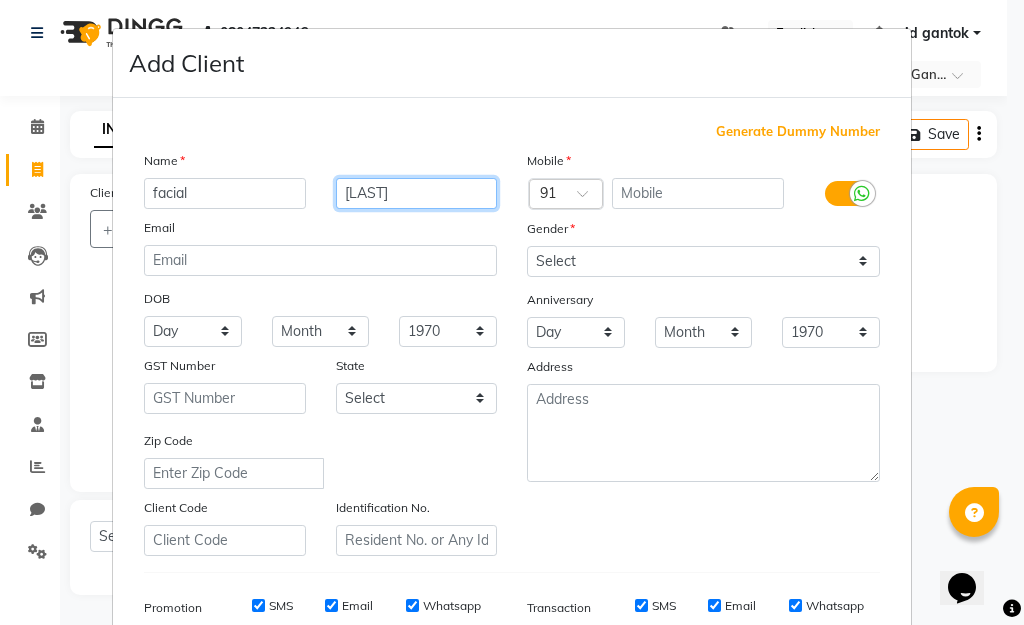 type on "[LAST]" 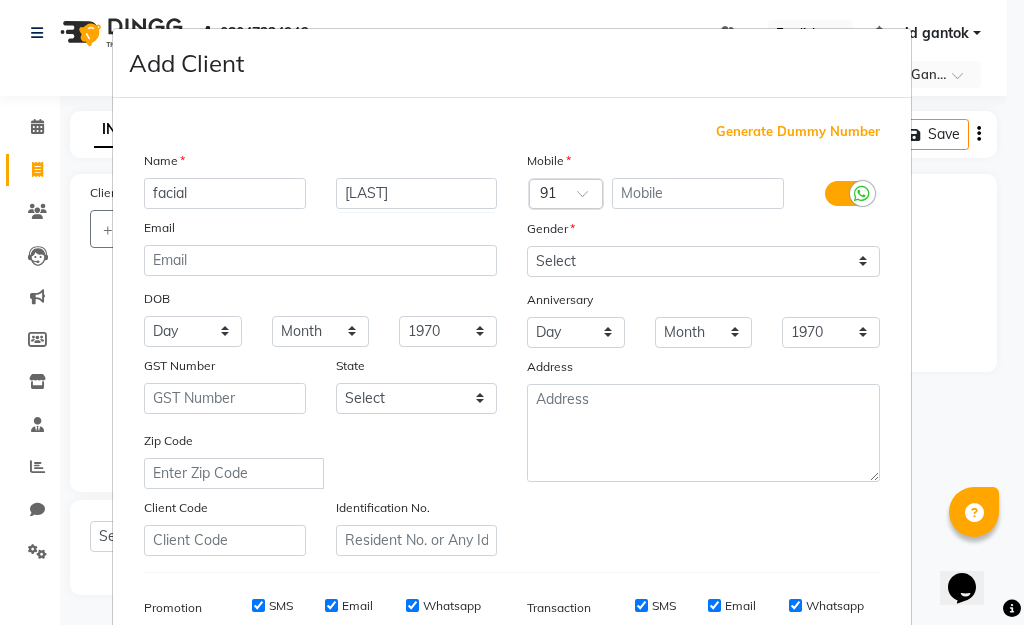 click on "Generate Dummy Number" at bounding box center [798, 132] 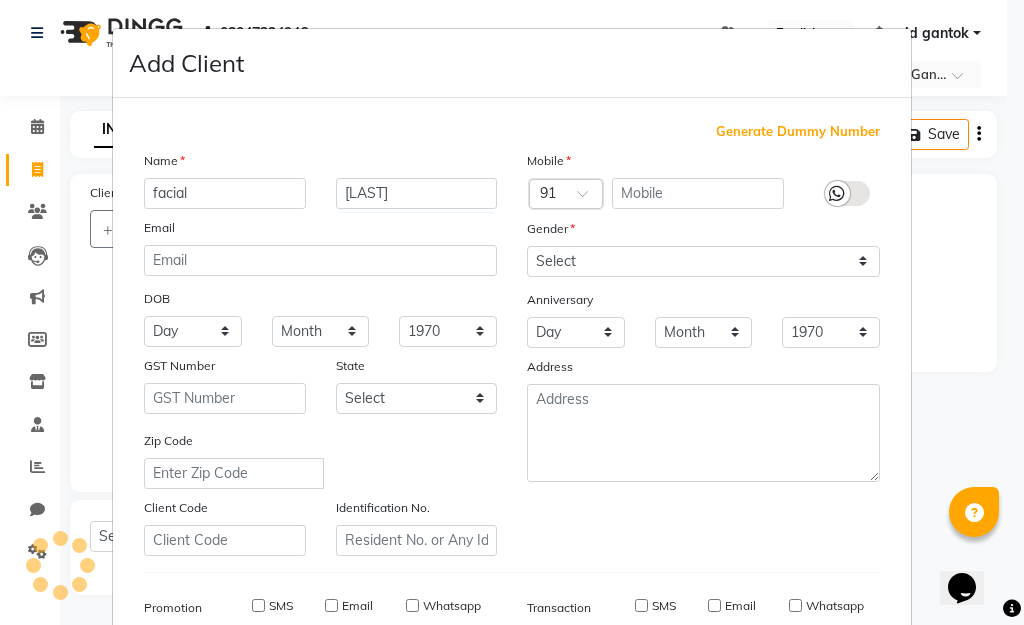 type on "[NUMBER]" 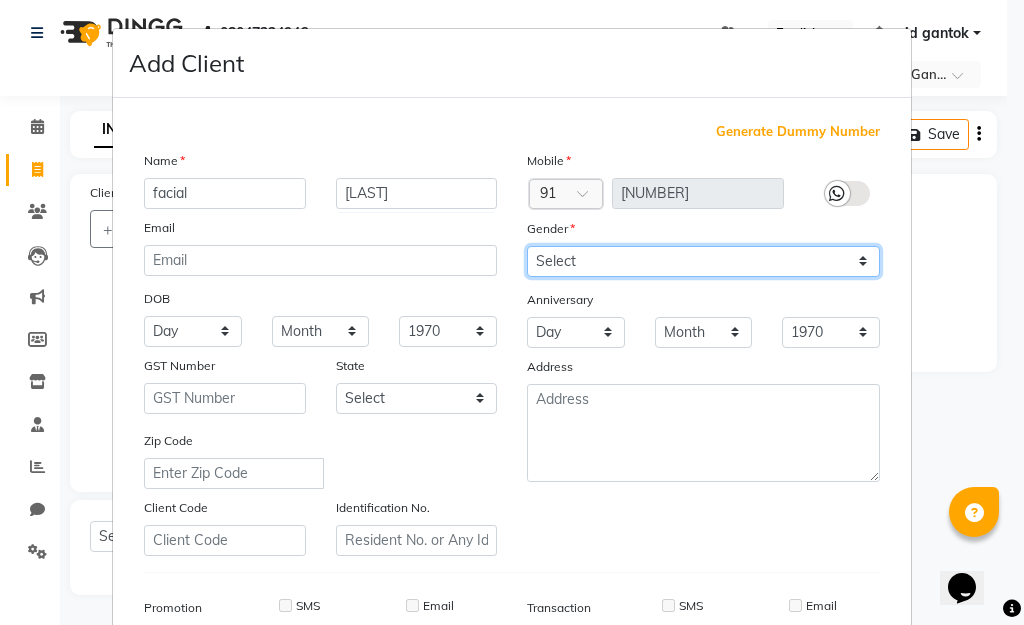 click on "Select Male Female Other Prefer Not To Say" at bounding box center [703, 261] 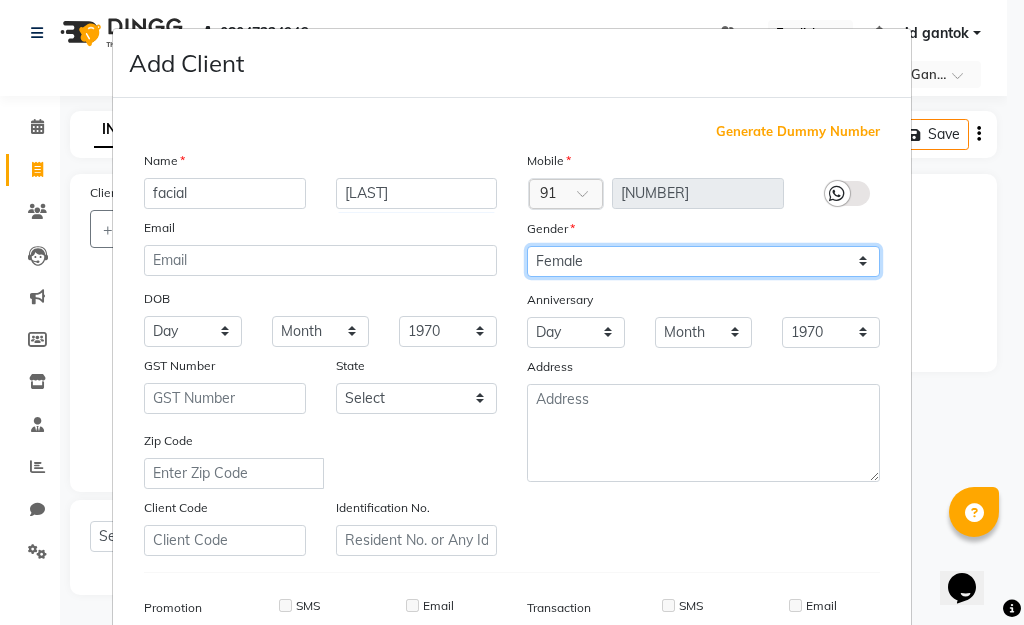 click on "Select Male Female Other Prefer Not To Say" at bounding box center [703, 261] 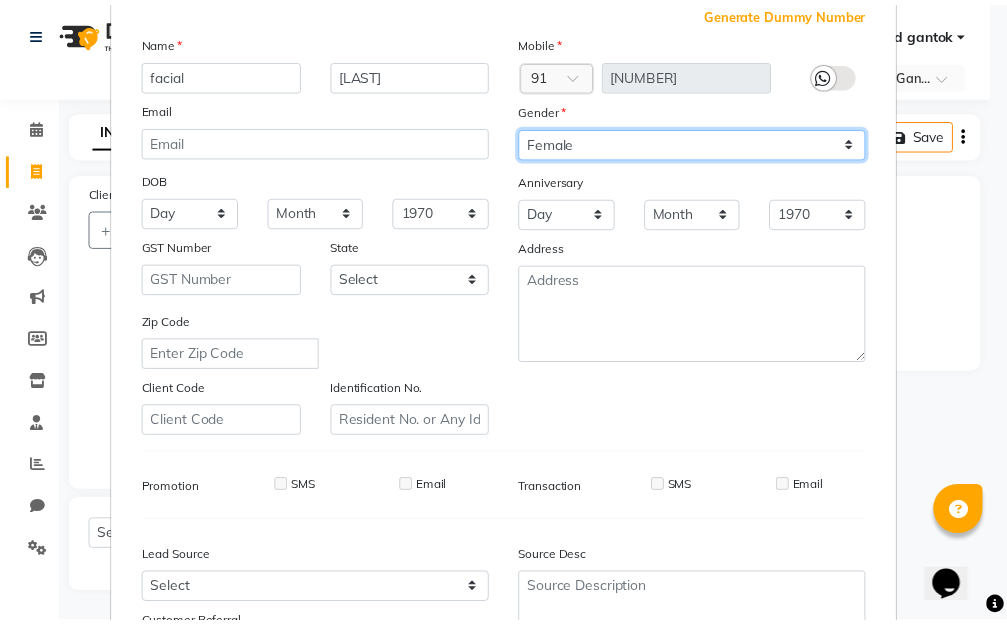 scroll, scrollTop: 298, scrollLeft: 0, axis: vertical 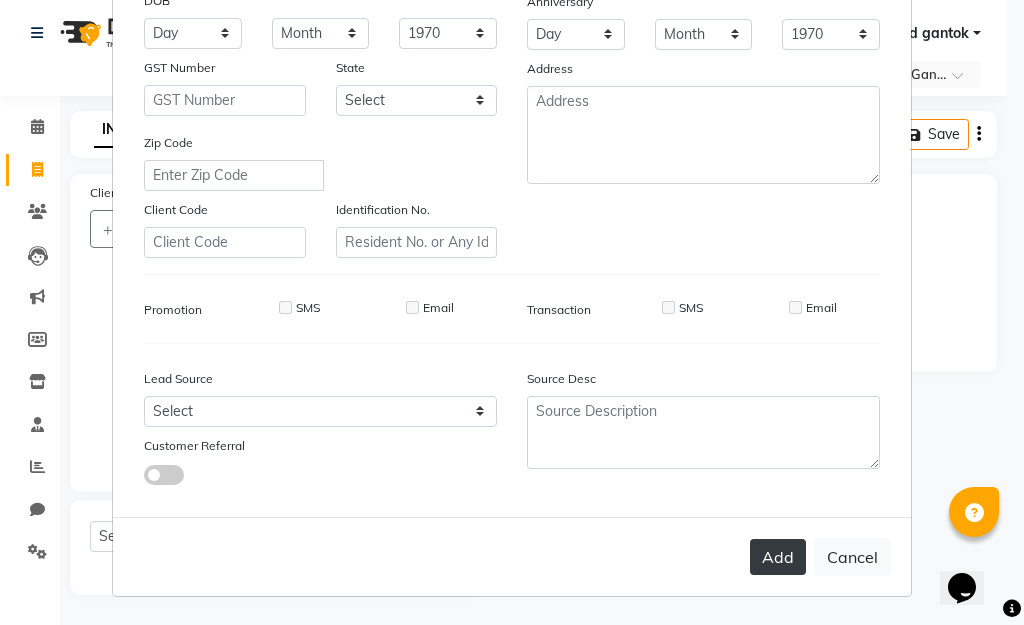 click on "Add" at bounding box center [778, 557] 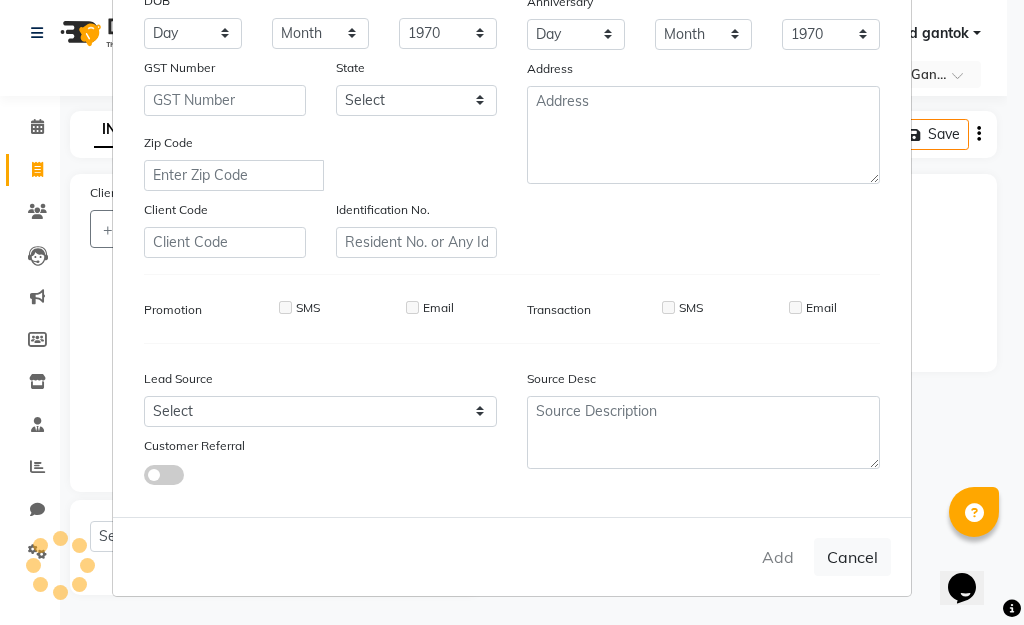 type on "[NUMBER]" 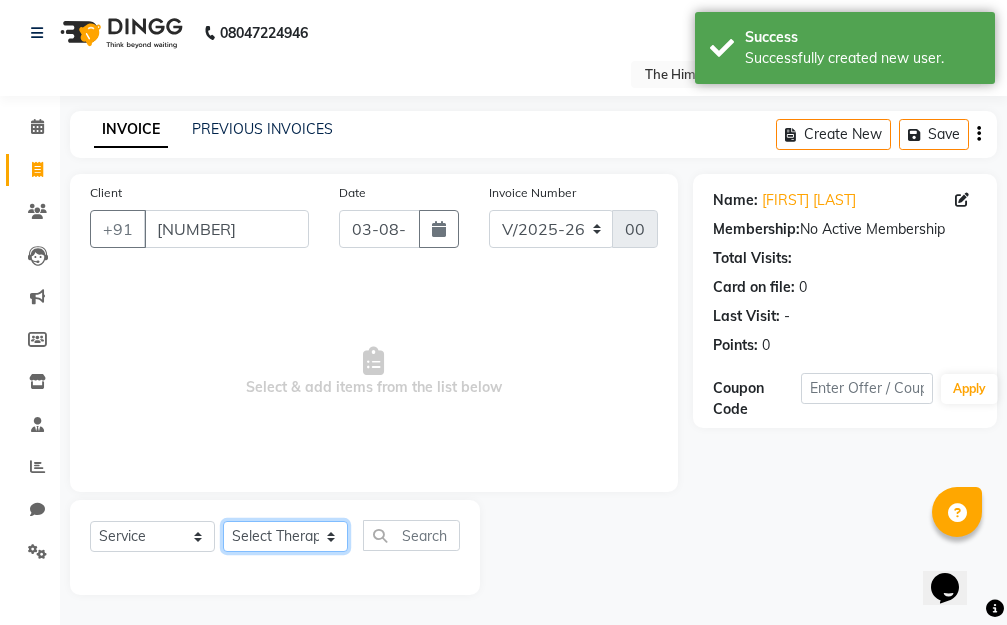 click on "Select Therapist Amar Anuradha  Binisha Bishal  Choden Chung Chung id gantok Rina  Satya  Sushila  Sushma  Totan" 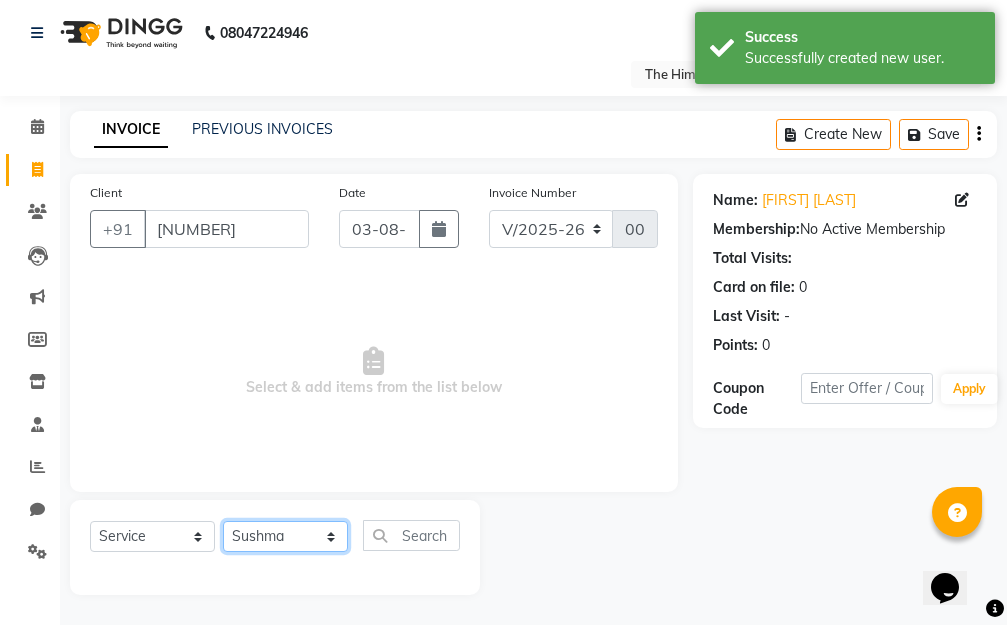 click on "Select Therapist Amar Anuradha  Binisha Bishal  Choden Chung Chung id gantok Rina  Satya  Sushila  Sushma  Totan" 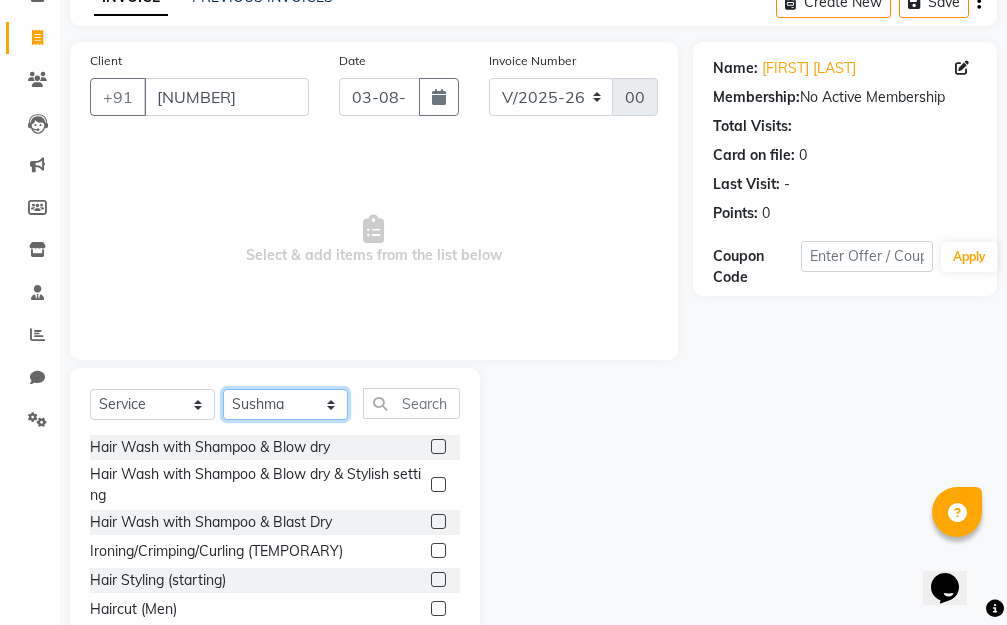 scroll, scrollTop: 203, scrollLeft: 0, axis: vertical 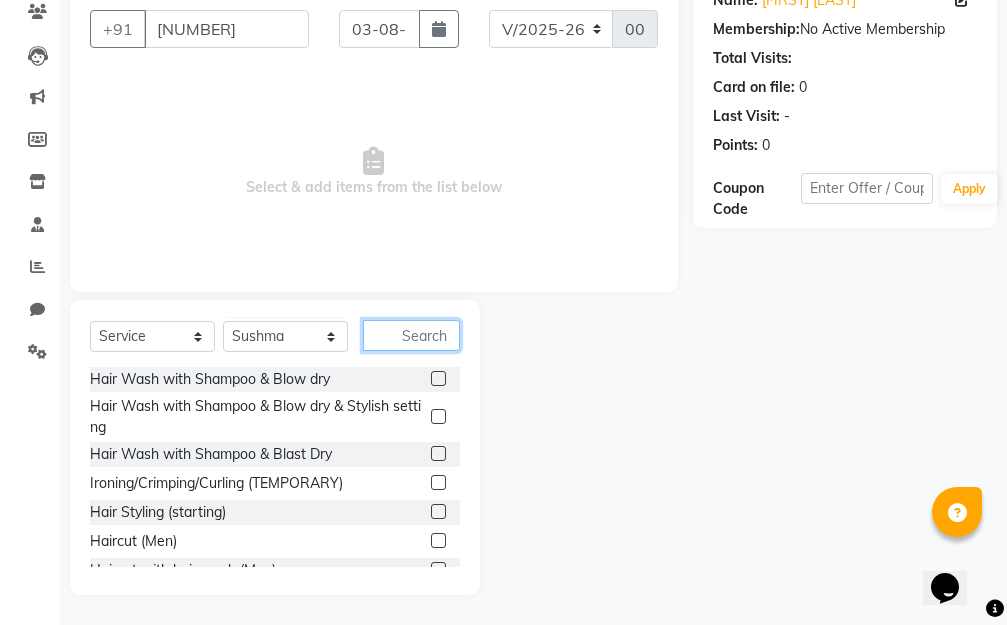 click 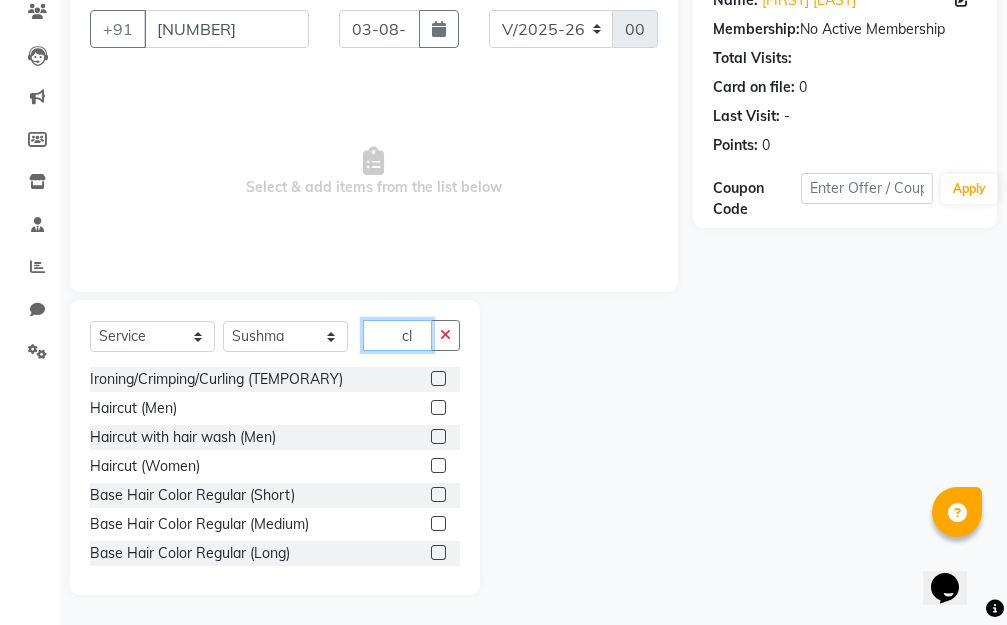 scroll, scrollTop: 119, scrollLeft: 0, axis: vertical 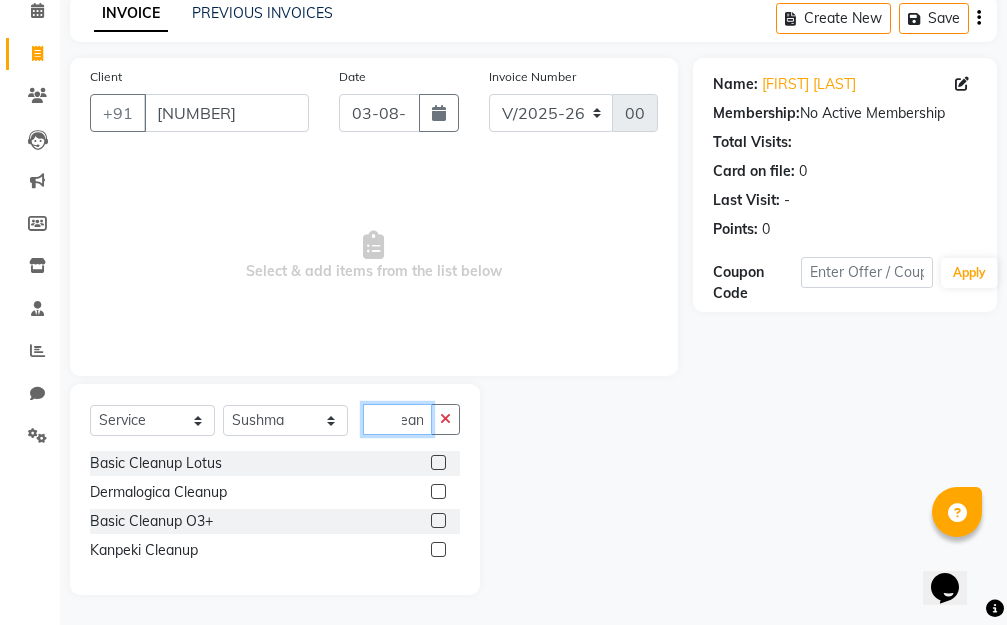 type on "clean" 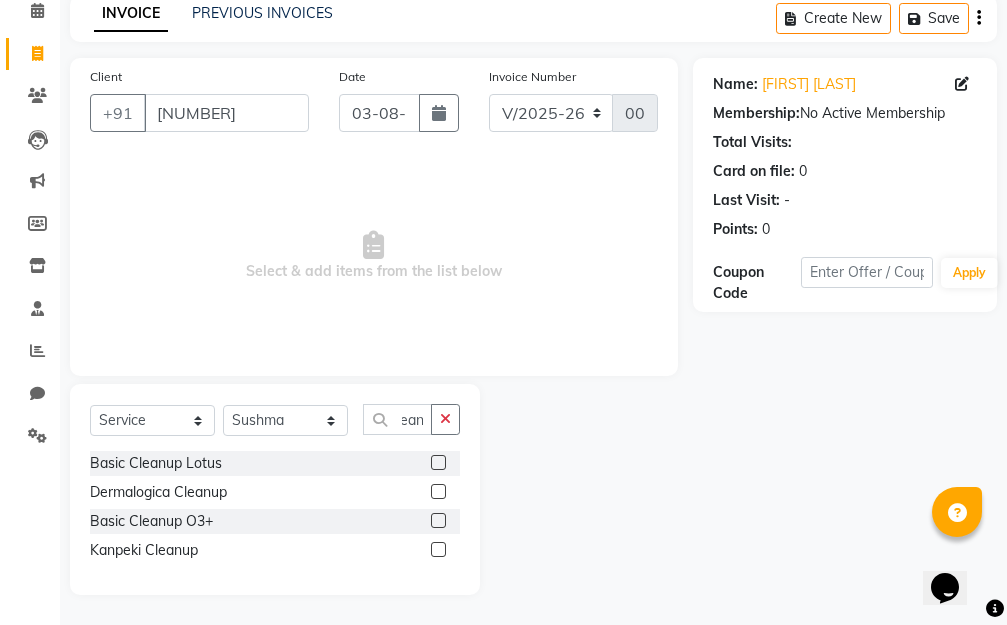 scroll, scrollTop: 0, scrollLeft: 0, axis: both 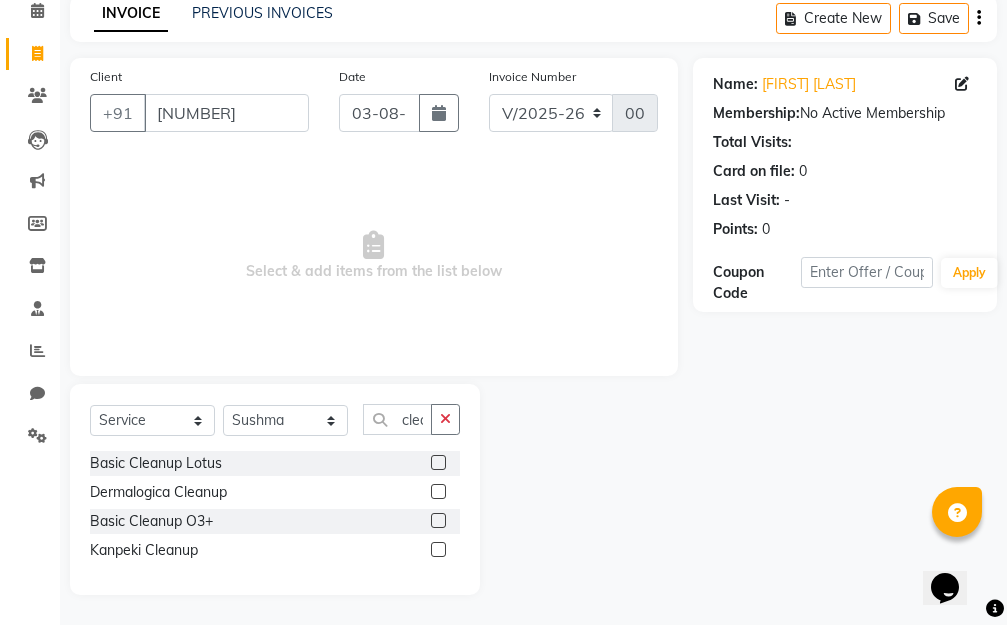 click 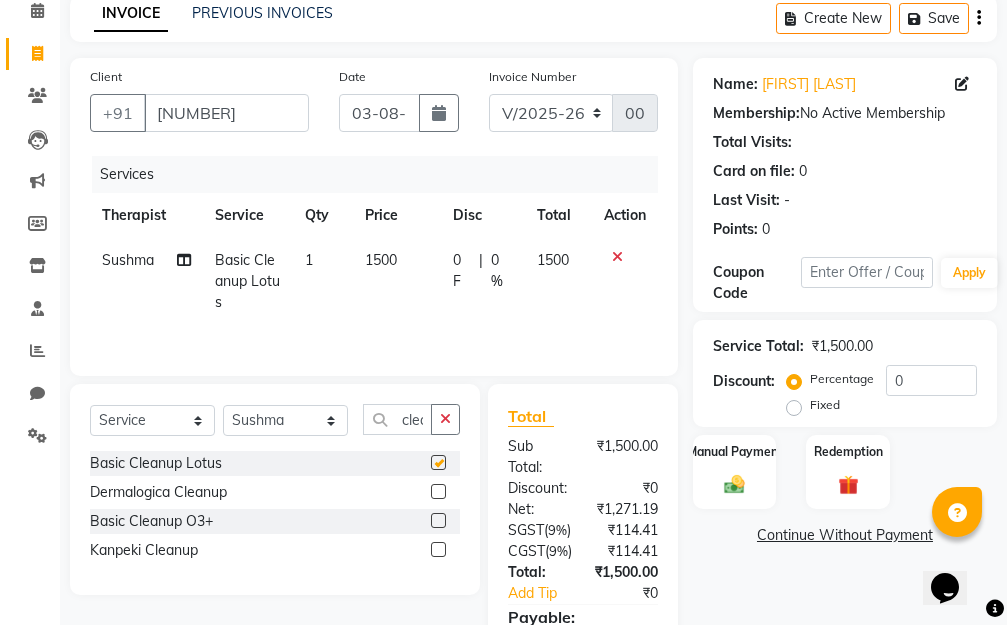 checkbox on "false" 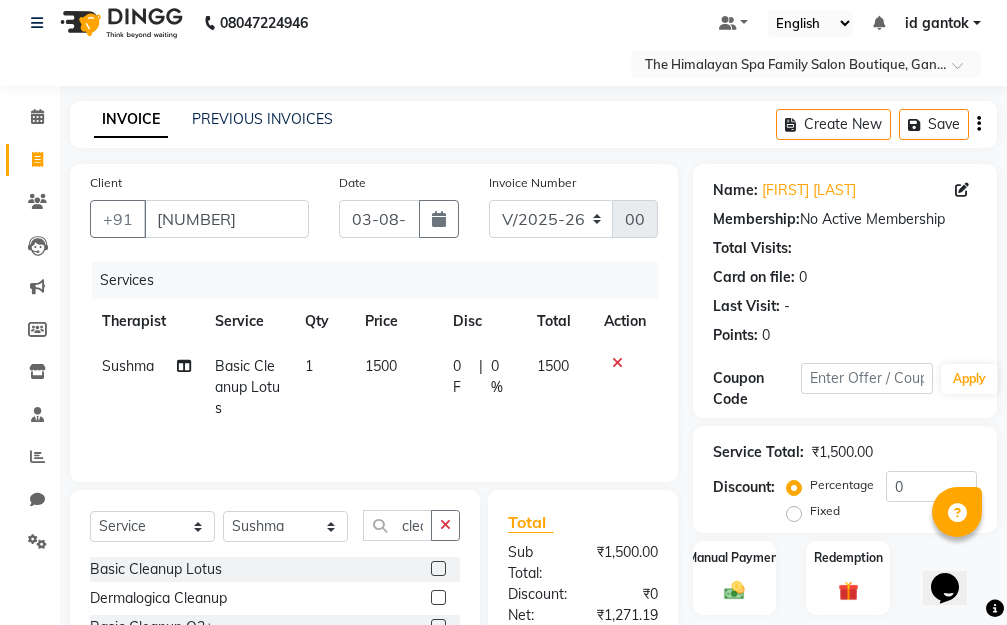 scroll, scrollTop: 0, scrollLeft: 0, axis: both 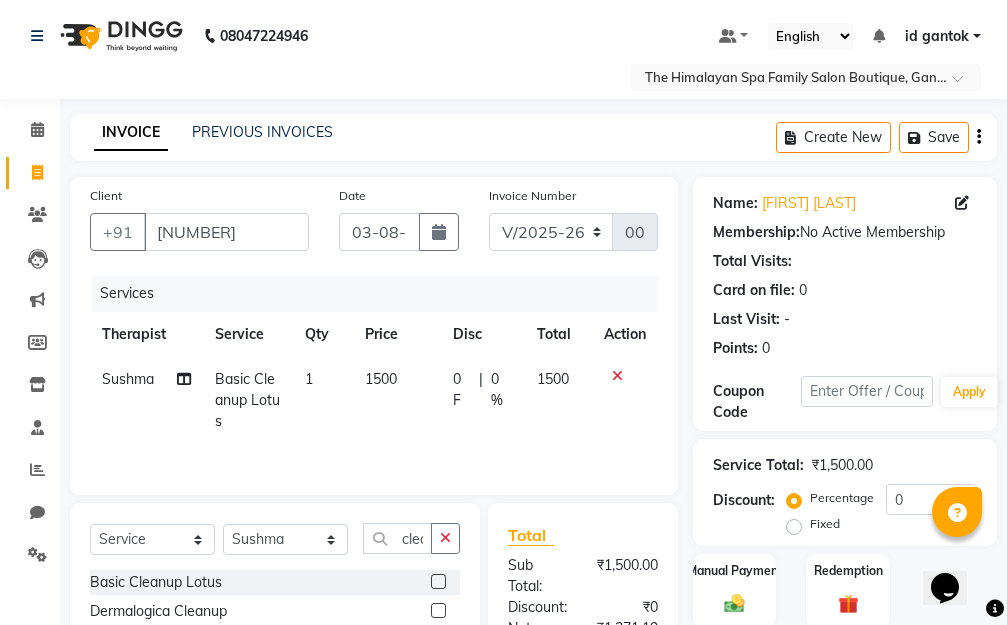 click 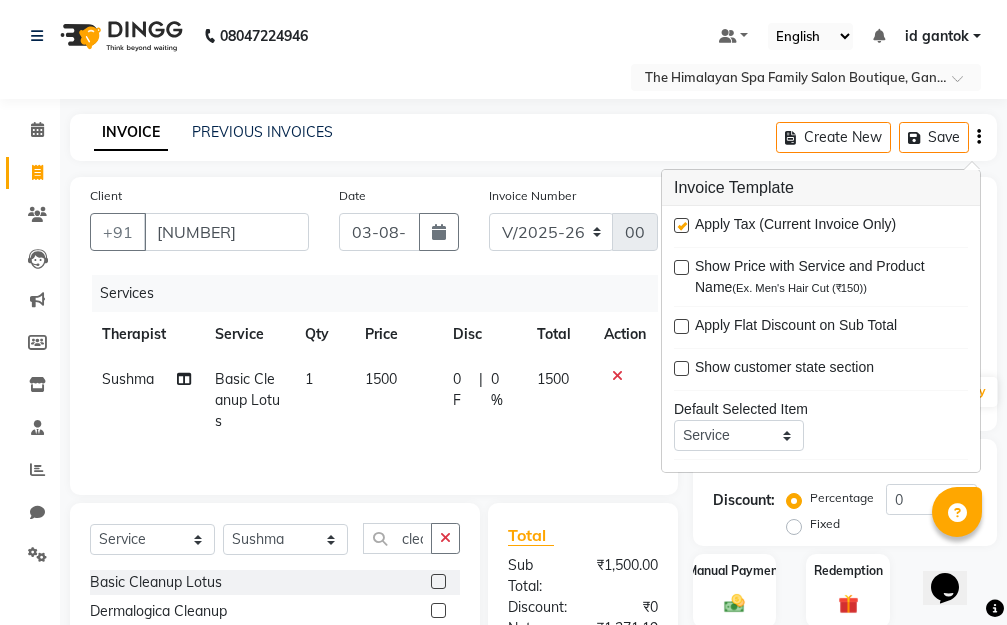 click at bounding box center [681, 225] 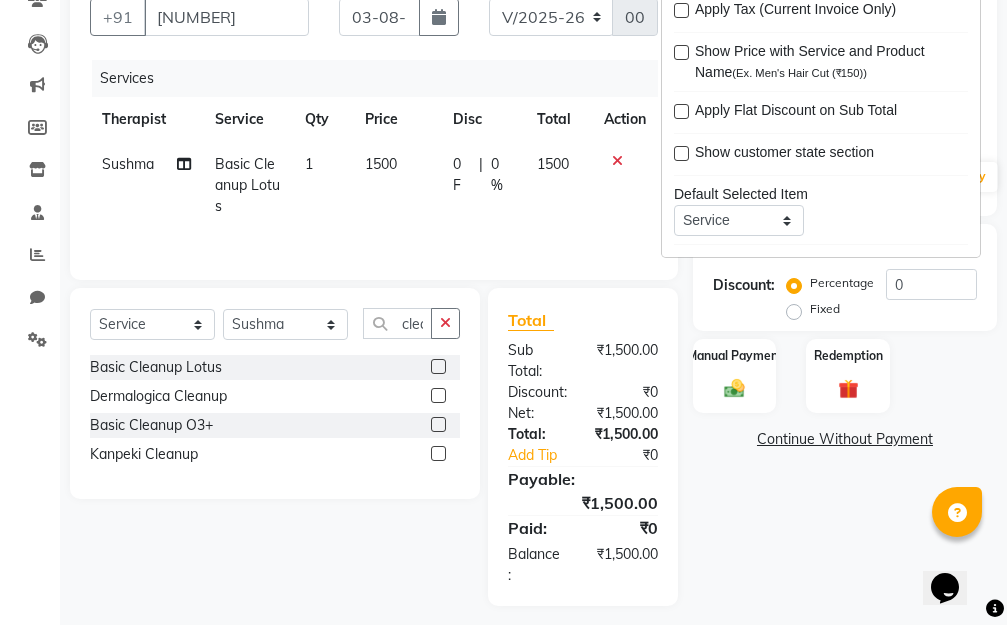 scroll, scrollTop: 228, scrollLeft: 0, axis: vertical 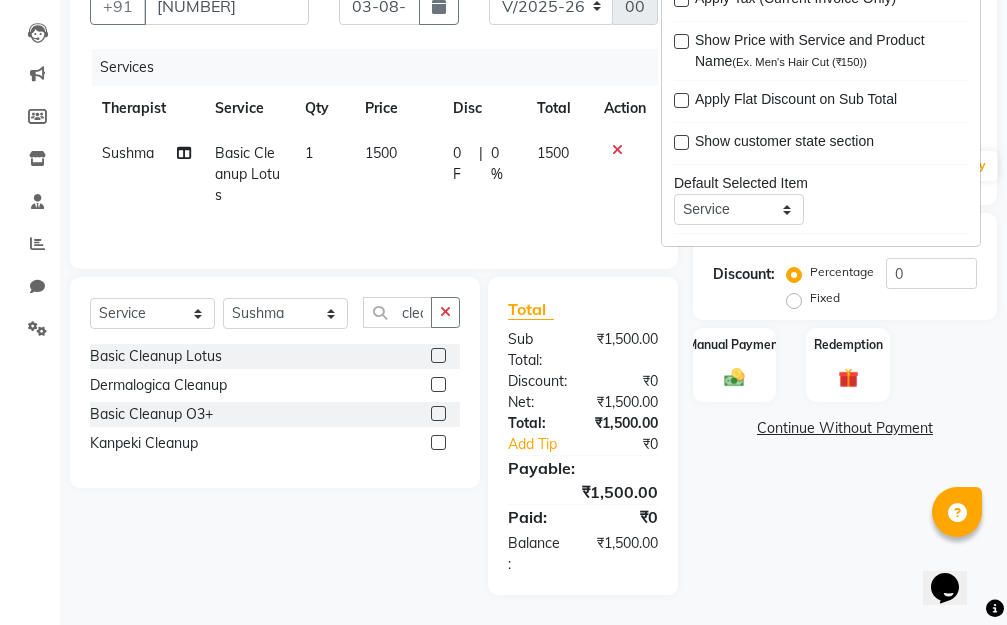 click on "Name: [FIRST] [LAST] Membership:  No Active Membership  Total Visits:   Card on file:  0 Last Visit:   - Points:   0  Coupon Code Apply Service Total:  ₹1,500.00  Discount:  Percentage   Fixed  0 Manual Payment Redemption  Continue Without Payment" 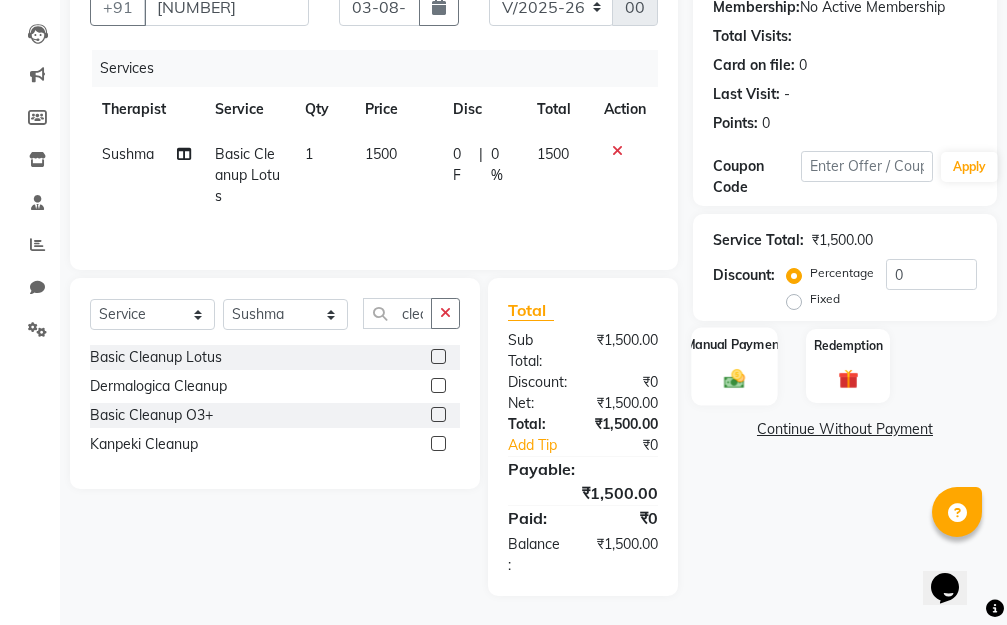 scroll, scrollTop: 228, scrollLeft: 0, axis: vertical 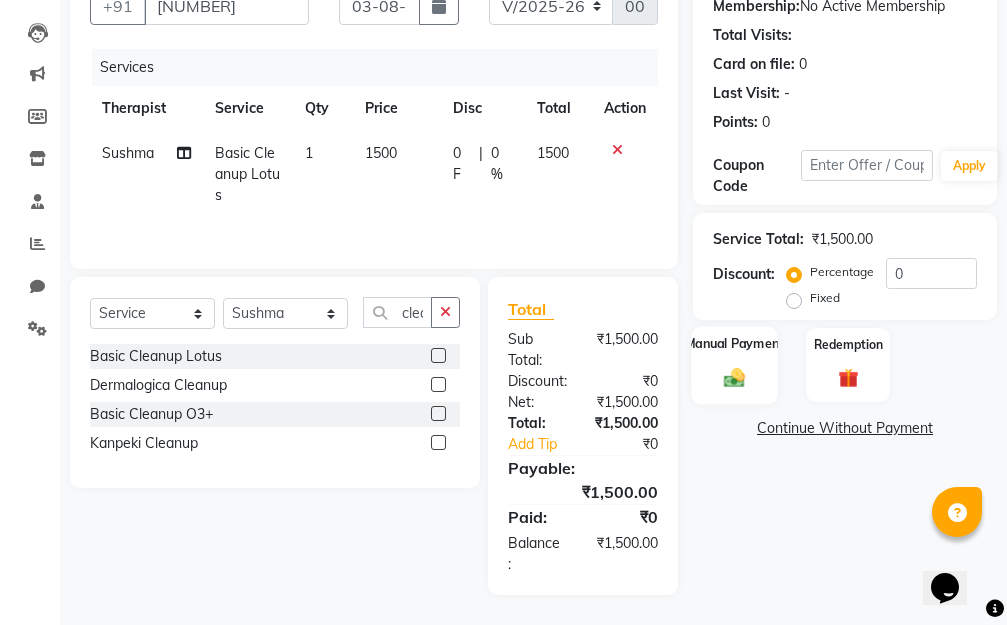 click 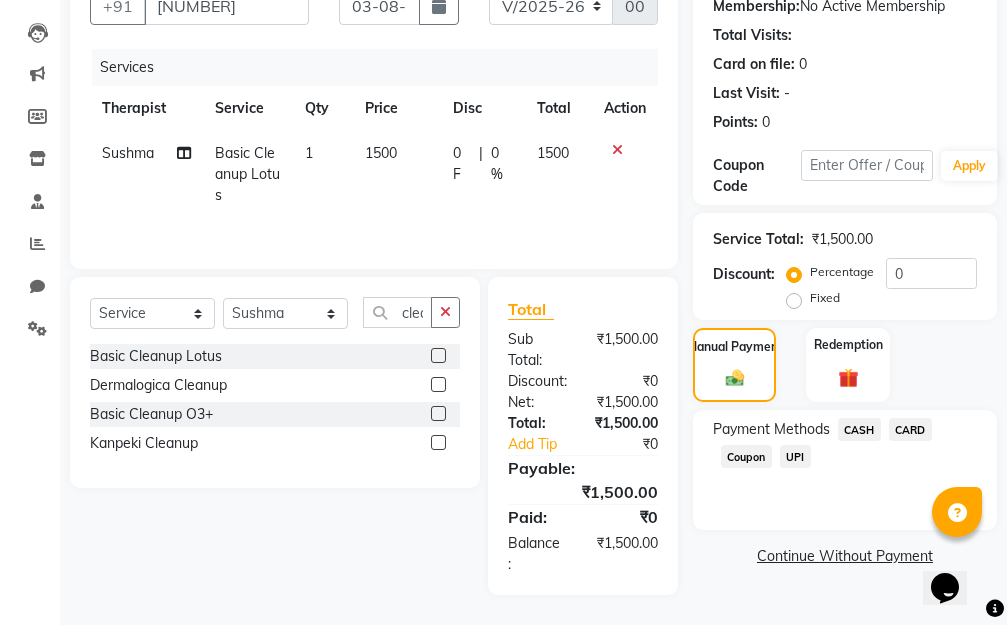 click on "CASH" 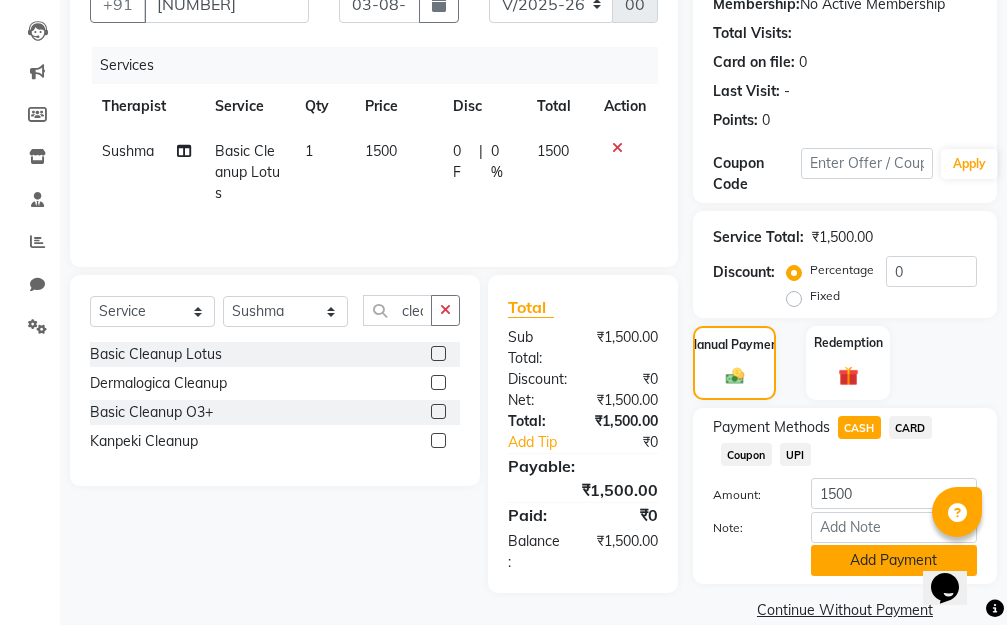 click on "Add Payment" 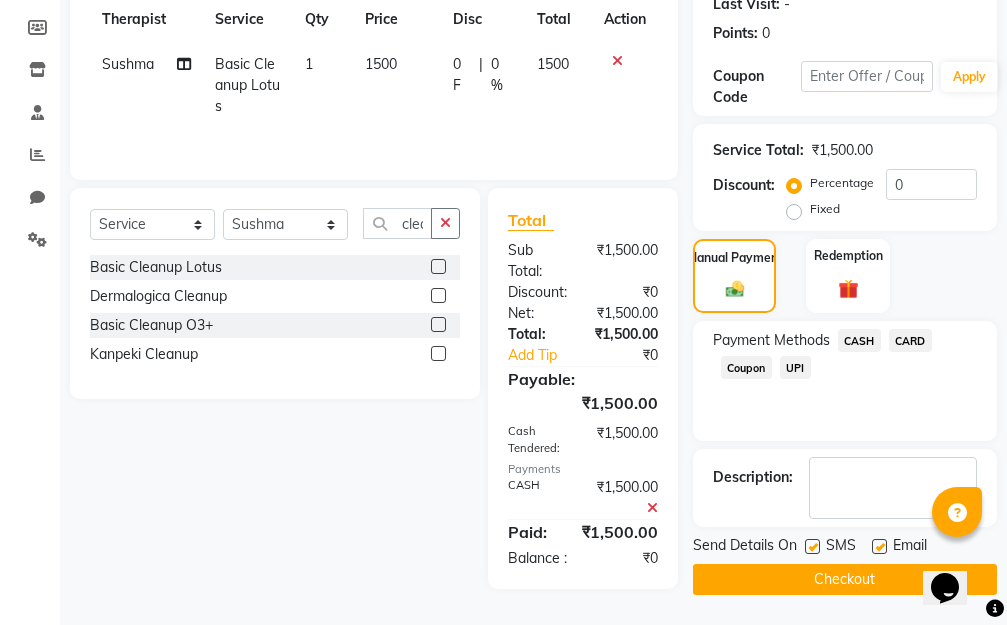 scroll, scrollTop: 332, scrollLeft: 0, axis: vertical 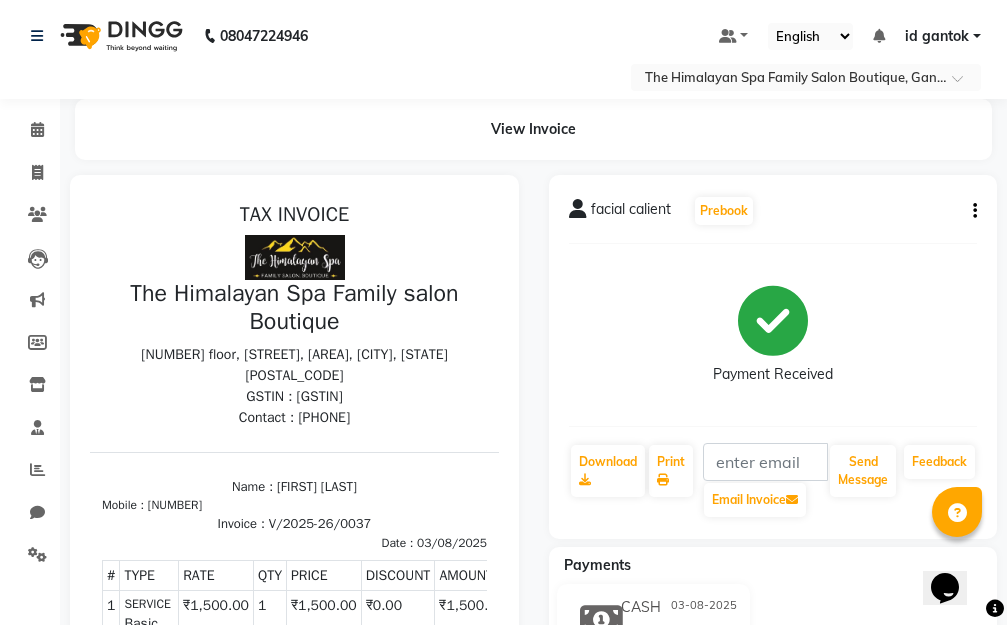 click 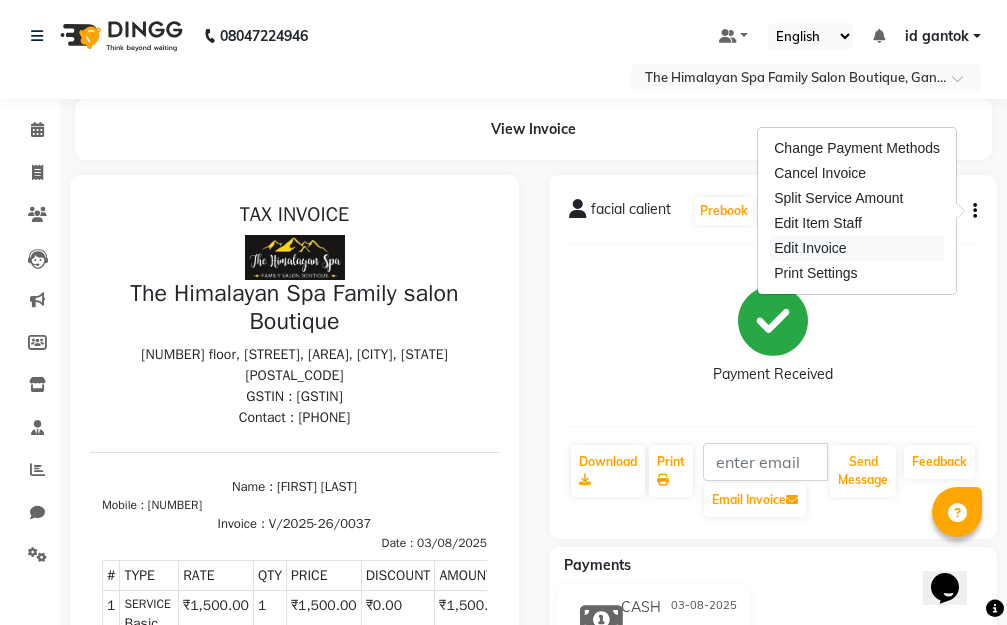 click on "Edit Invoice" at bounding box center [857, 248] 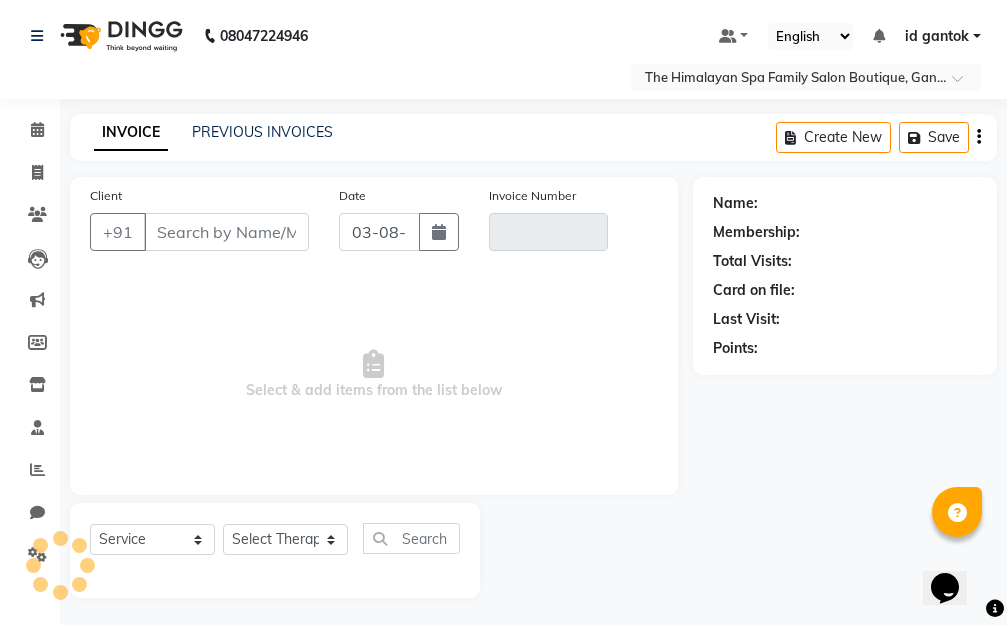 scroll, scrollTop: 3, scrollLeft: 0, axis: vertical 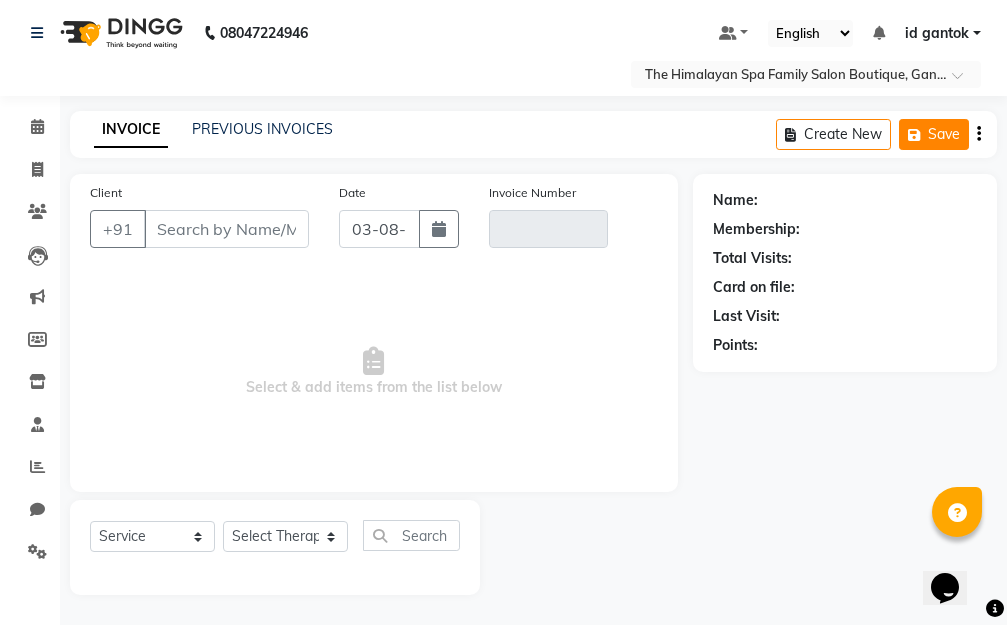 type on "[NUMBER]" 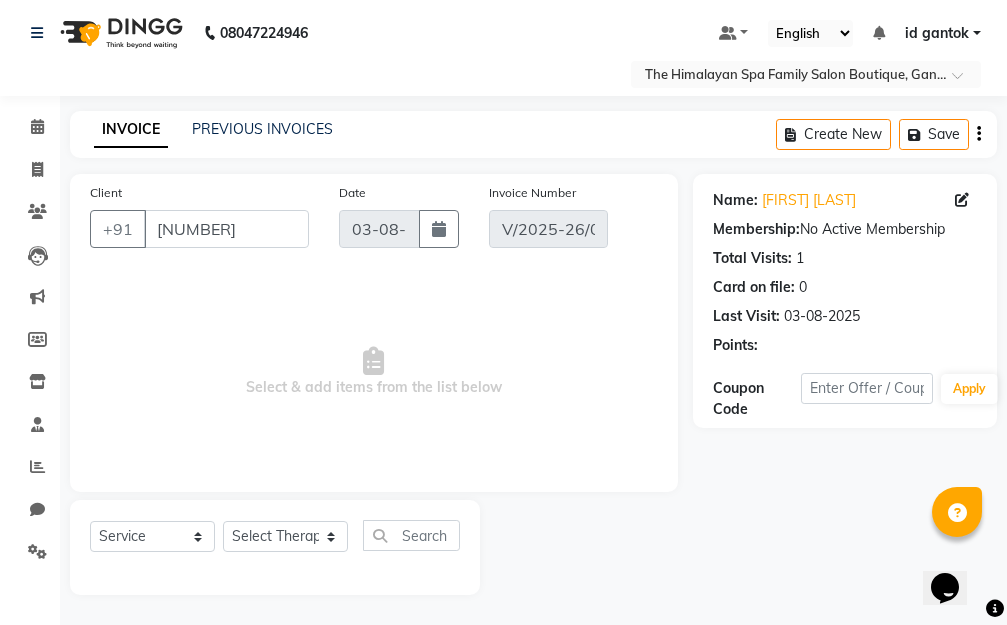 select on "select" 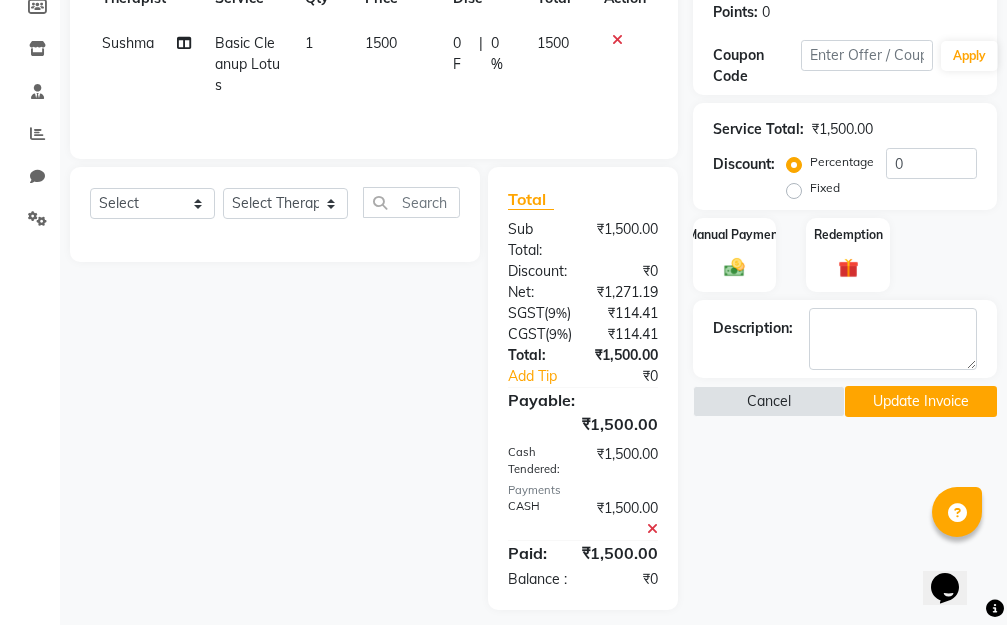 scroll, scrollTop: 0, scrollLeft: 0, axis: both 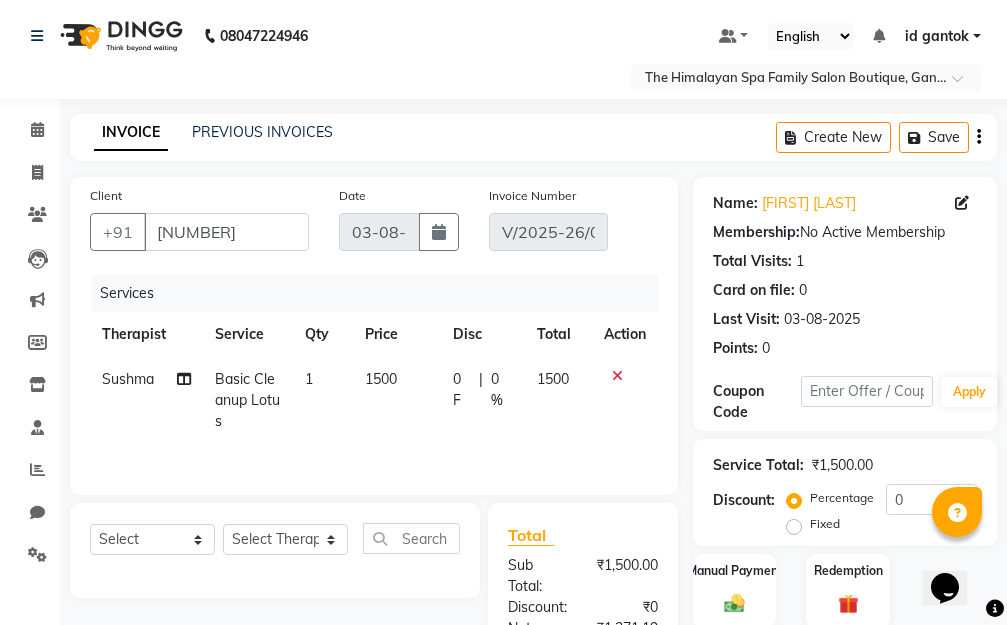 click on "03-08-2025" 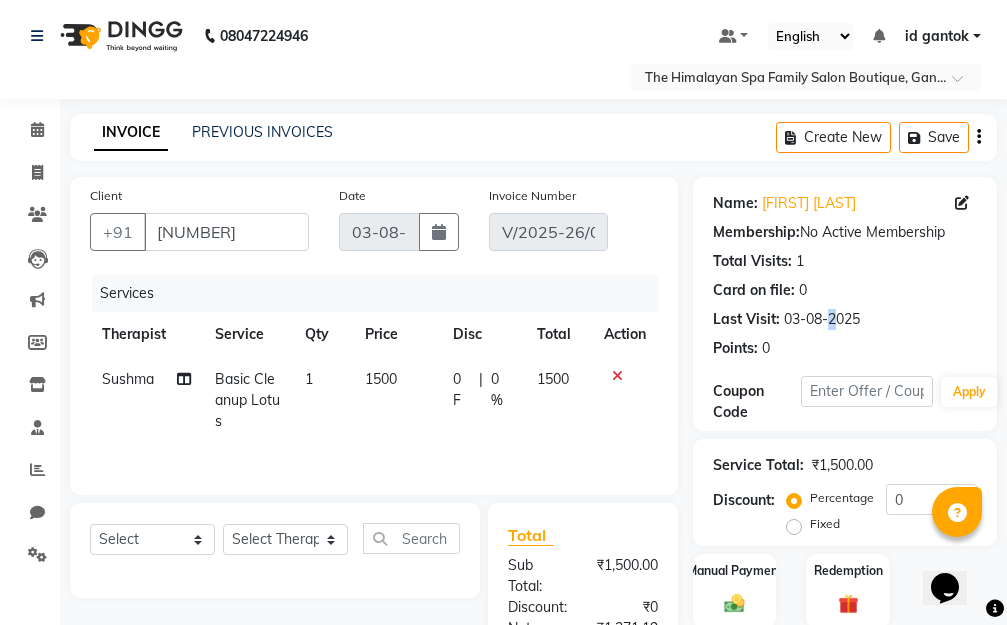 click on "03-08-2025" 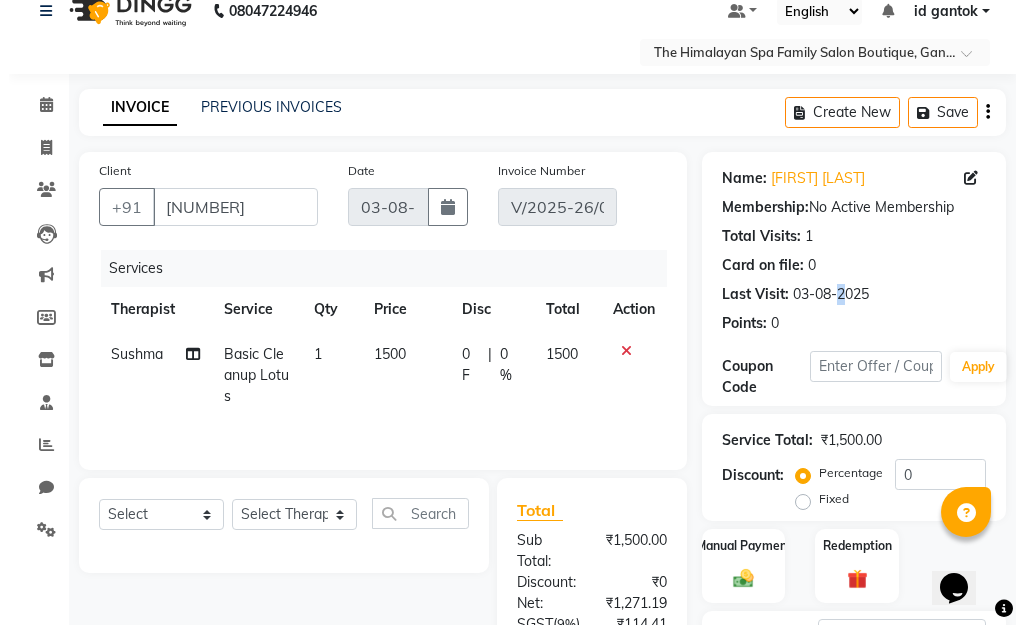 scroll, scrollTop: 16, scrollLeft: 0, axis: vertical 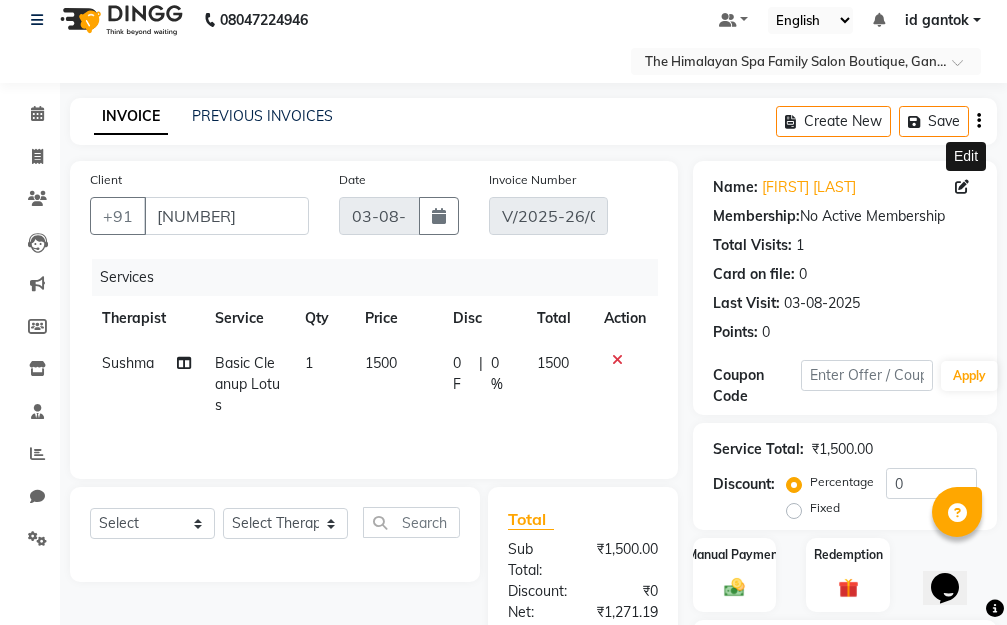 click 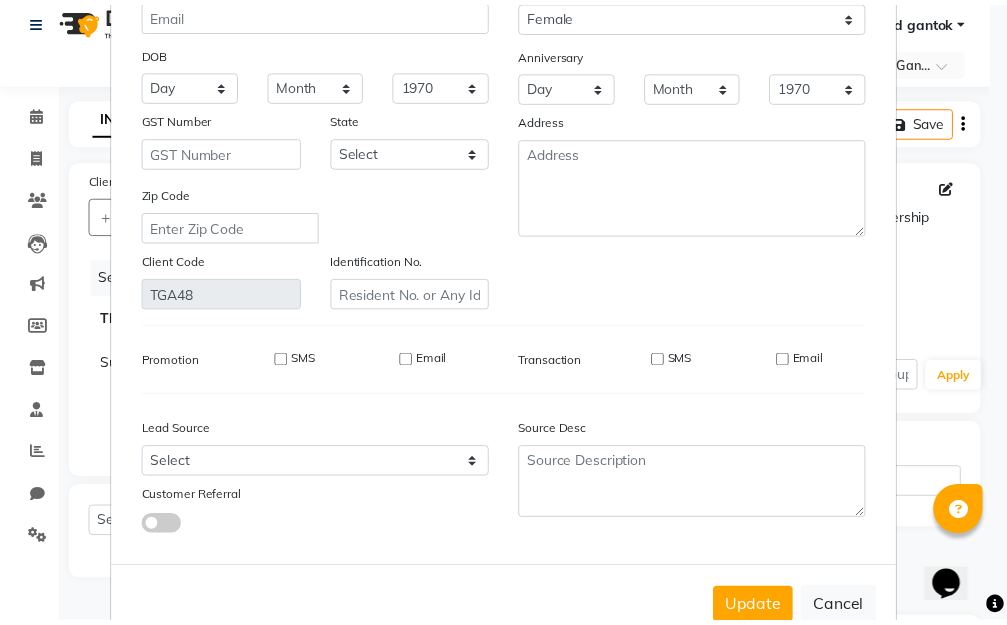 scroll, scrollTop: 262, scrollLeft: 0, axis: vertical 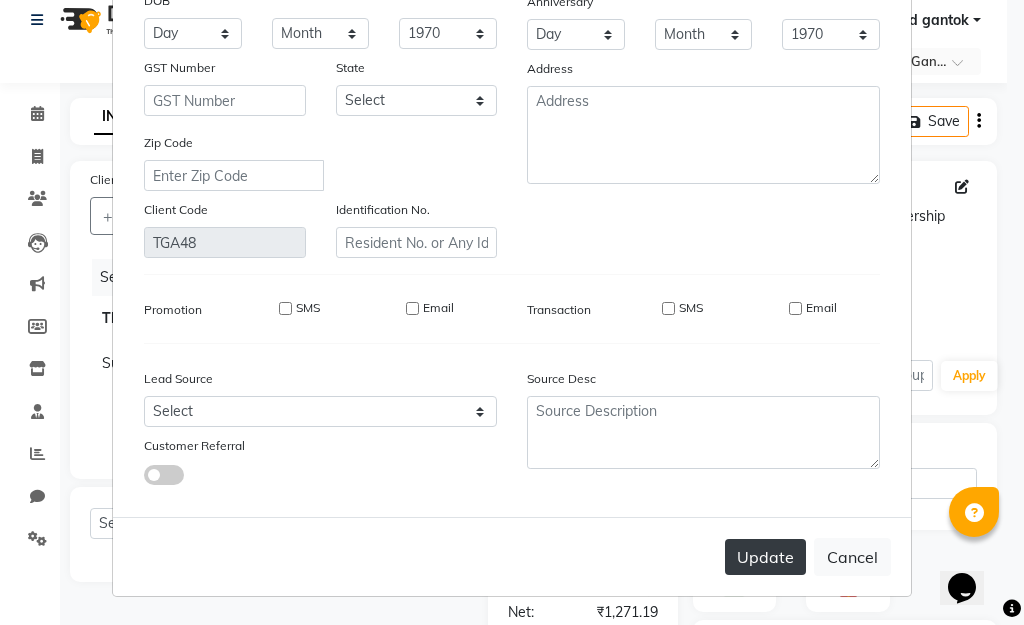 click on "Update" at bounding box center (765, 557) 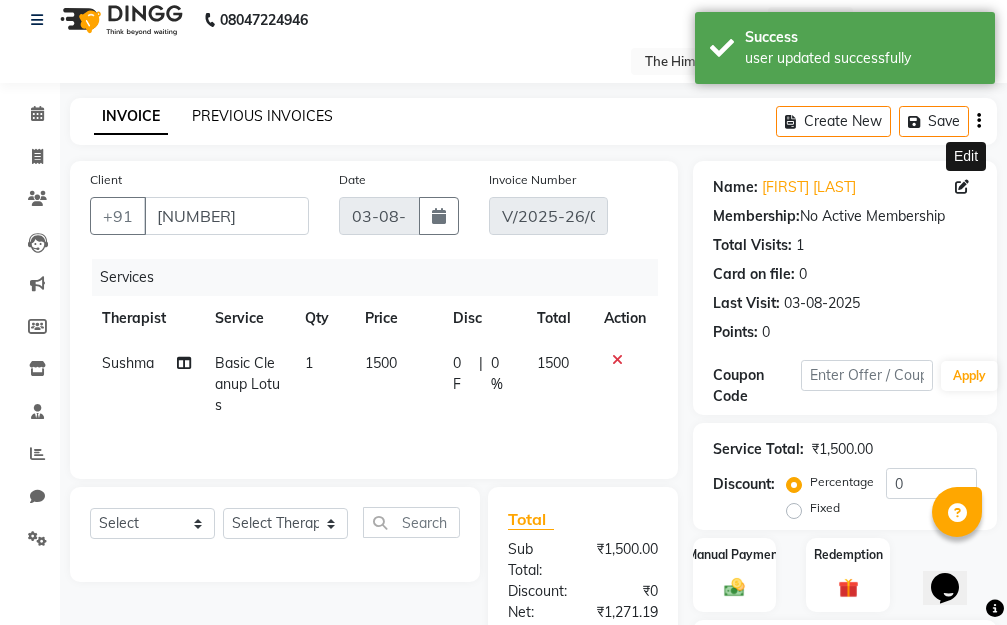 click on "PREVIOUS INVOICES" 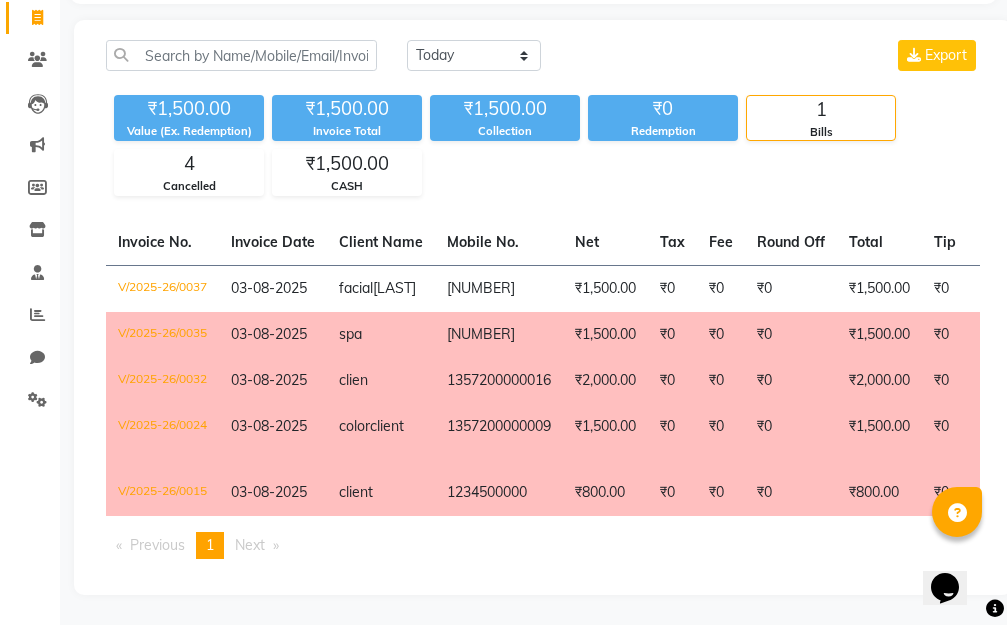 scroll, scrollTop: 72, scrollLeft: 0, axis: vertical 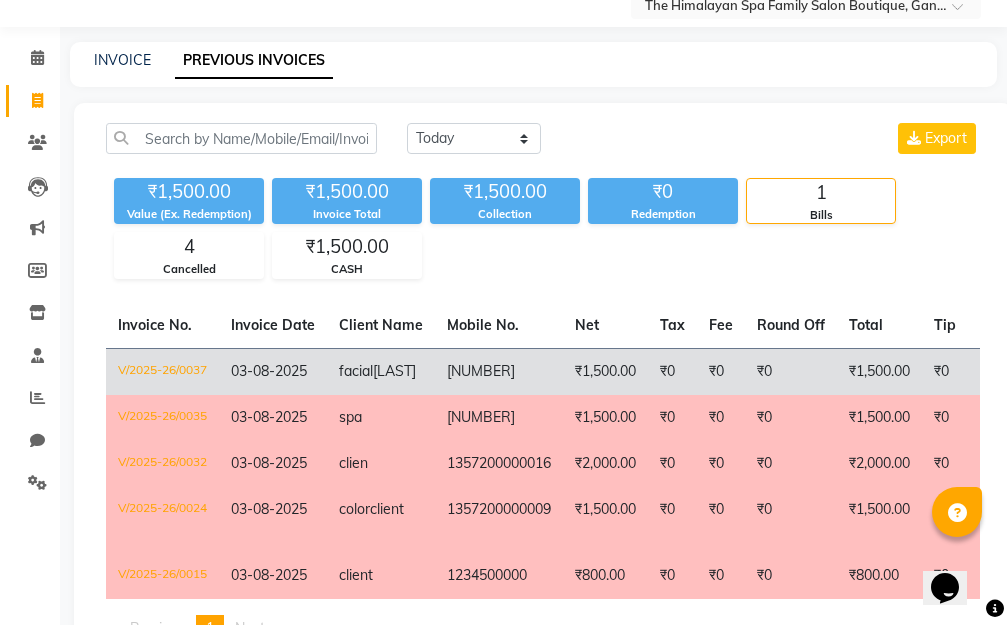click on "[NUMBER]" 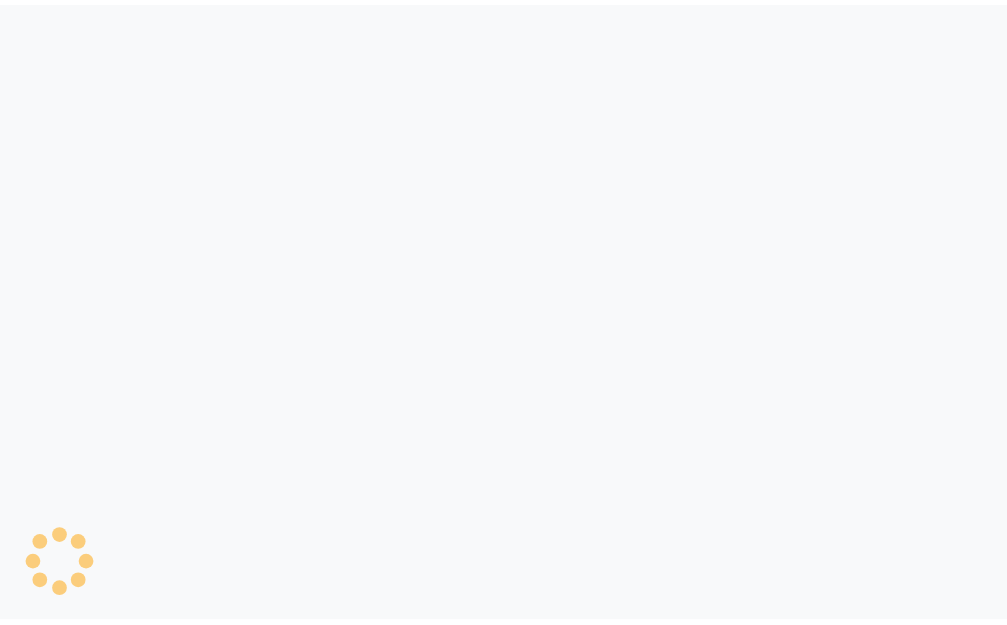 scroll, scrollTop: 0, scrollLeft: 0, axis: both 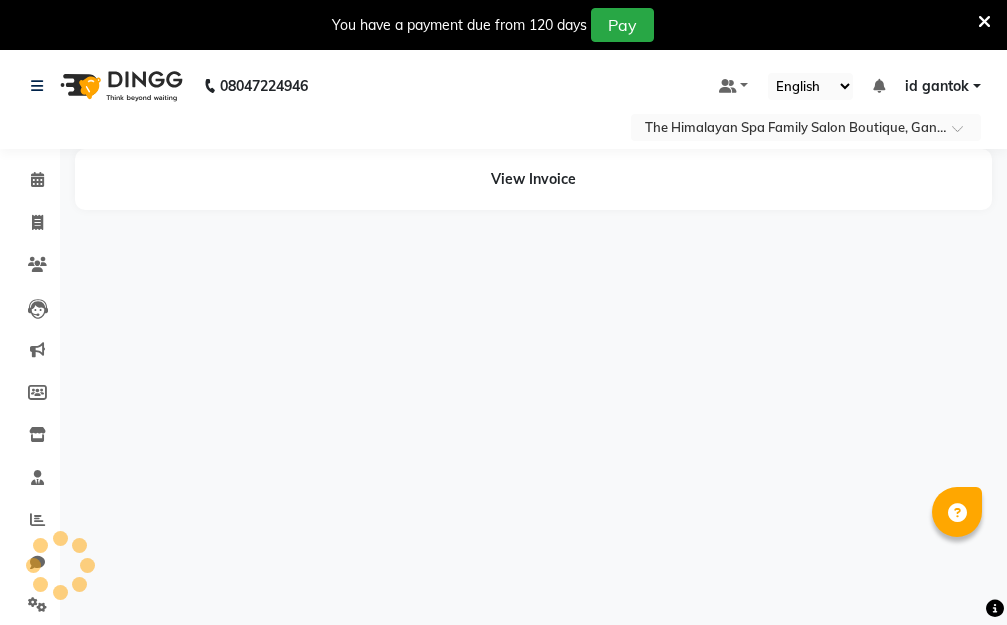 select on "en" 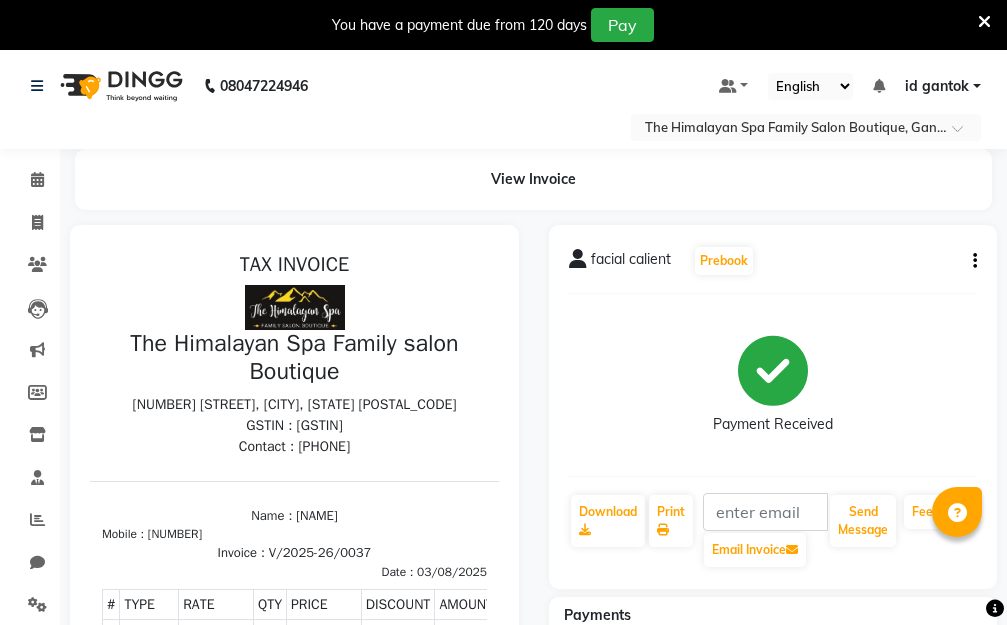 scroll, scrollTop: 0, scrollLeft: 0, axis: both 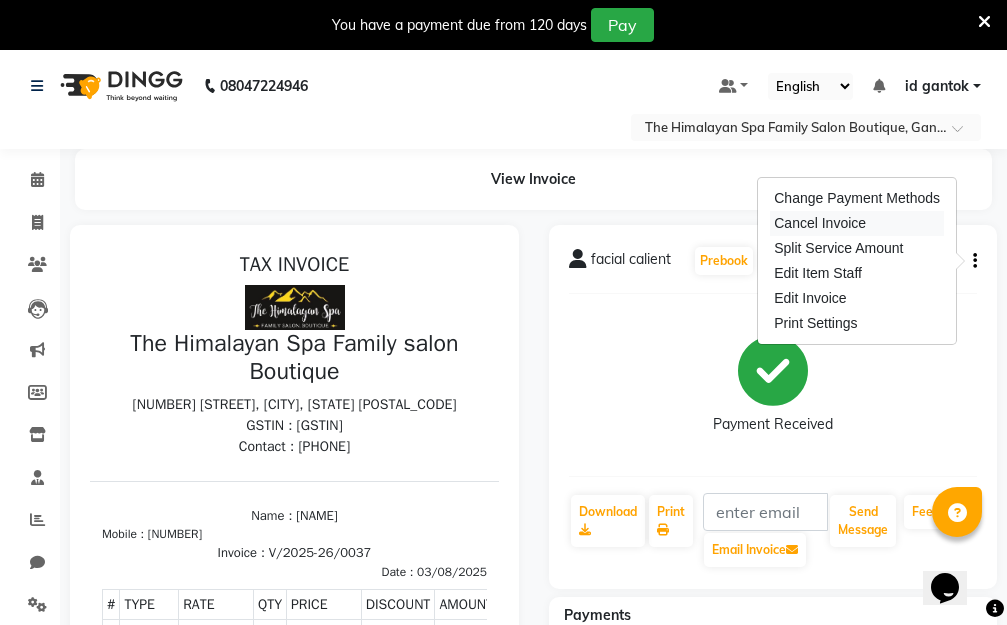 click on "Cancel Invoice" at bounding box center [857, 223] 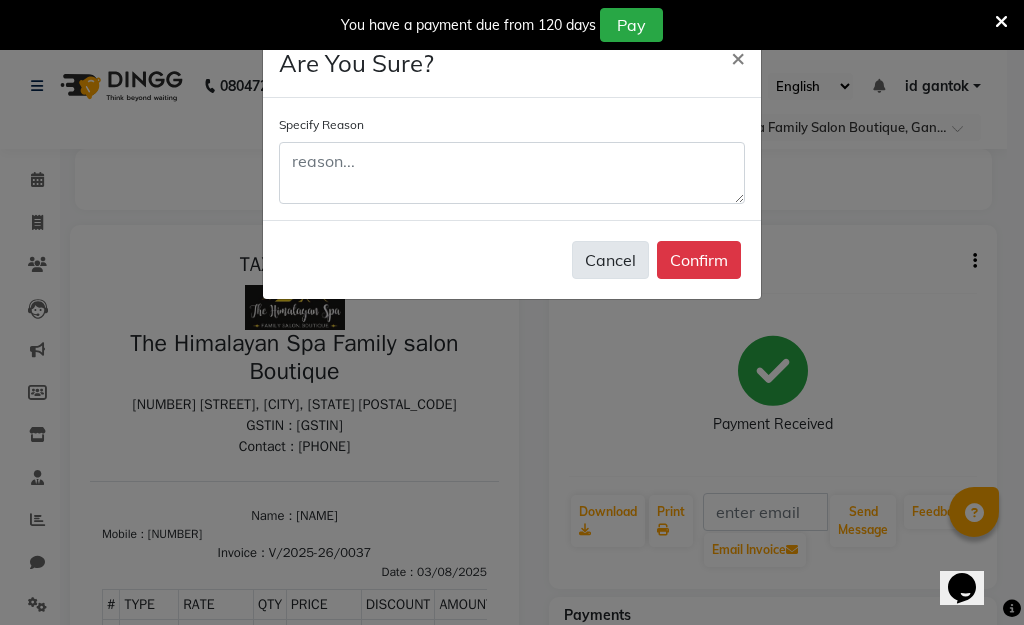 click on "Cancel" 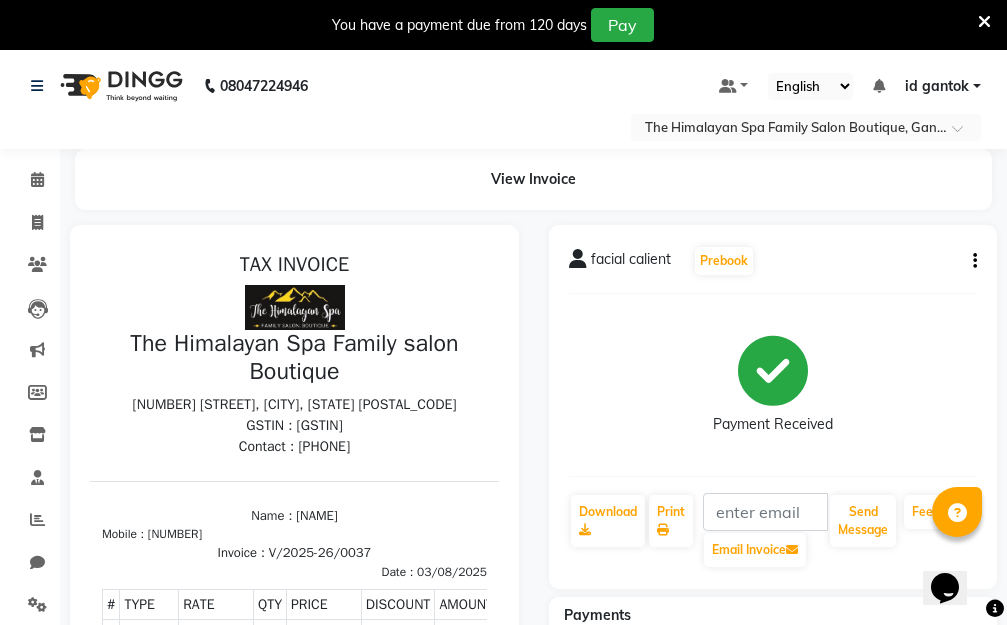 click 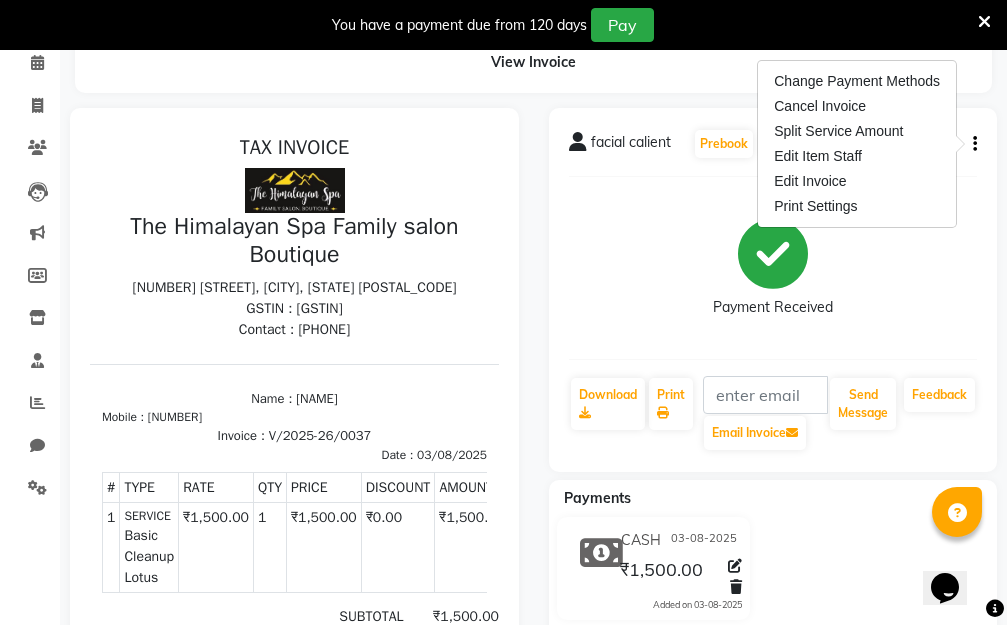 scroll, scrollTop: 395, scrollLeft: 0, axis: vertical 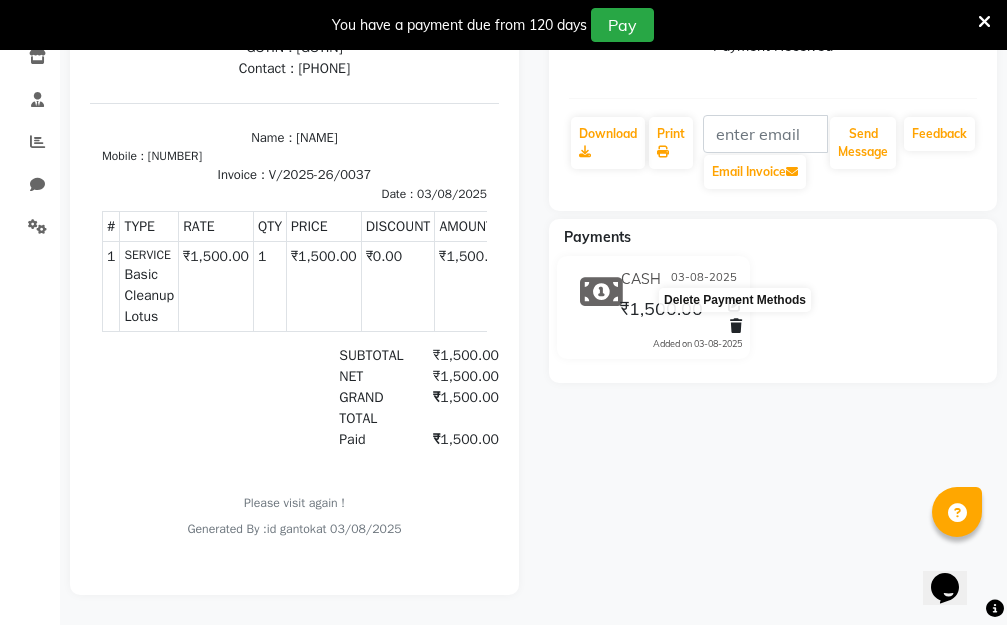 click 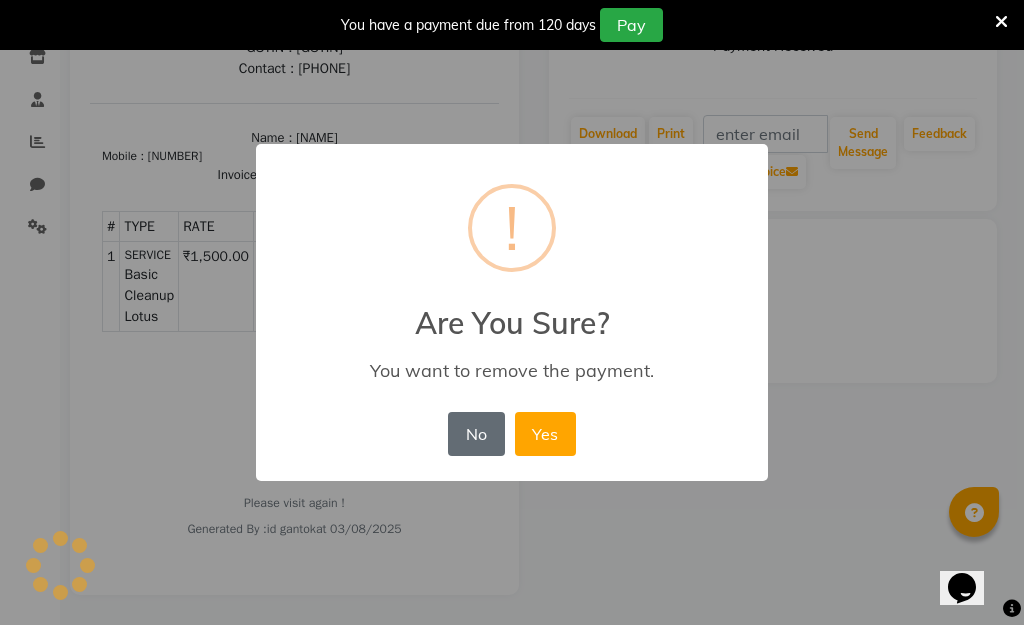 click on "No" at bounding box center (476, 434) 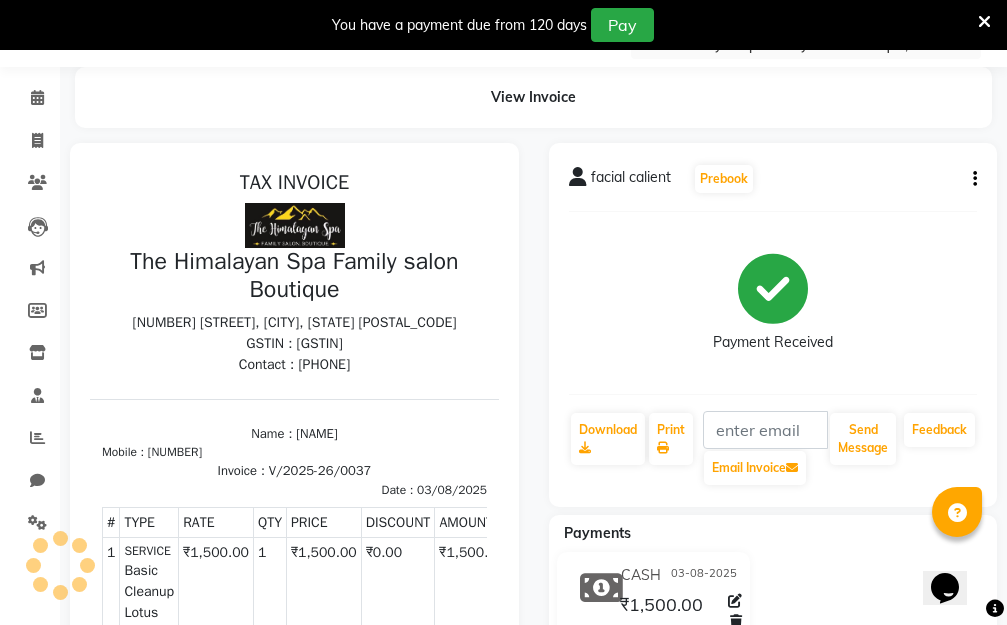 scroll, scrollTop: 0, scrollLeft: 0, axis: both 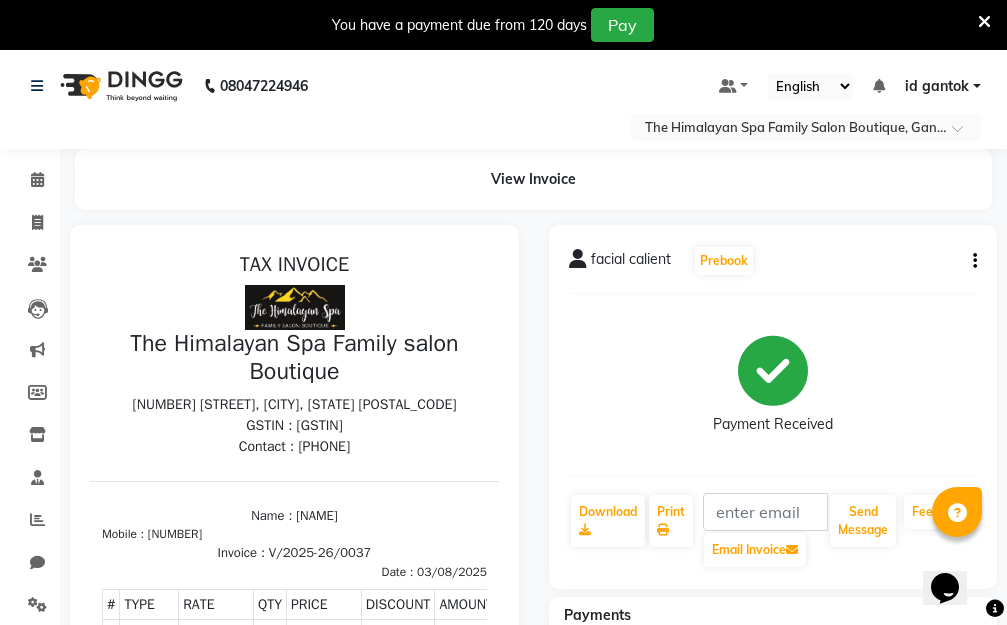 click 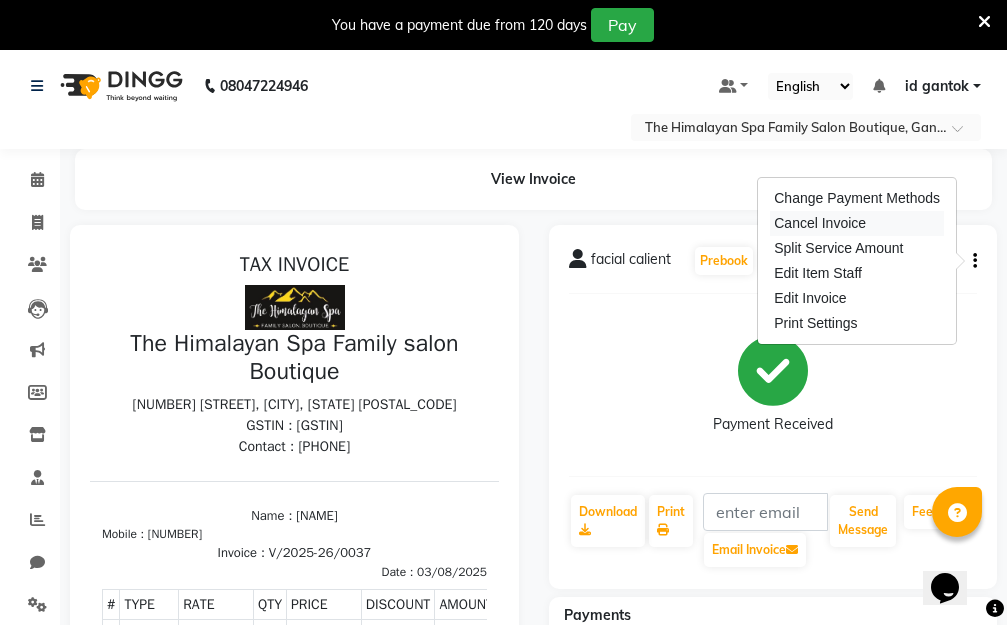 click on "Cancel Invoice" at bounding box center [857, 223] 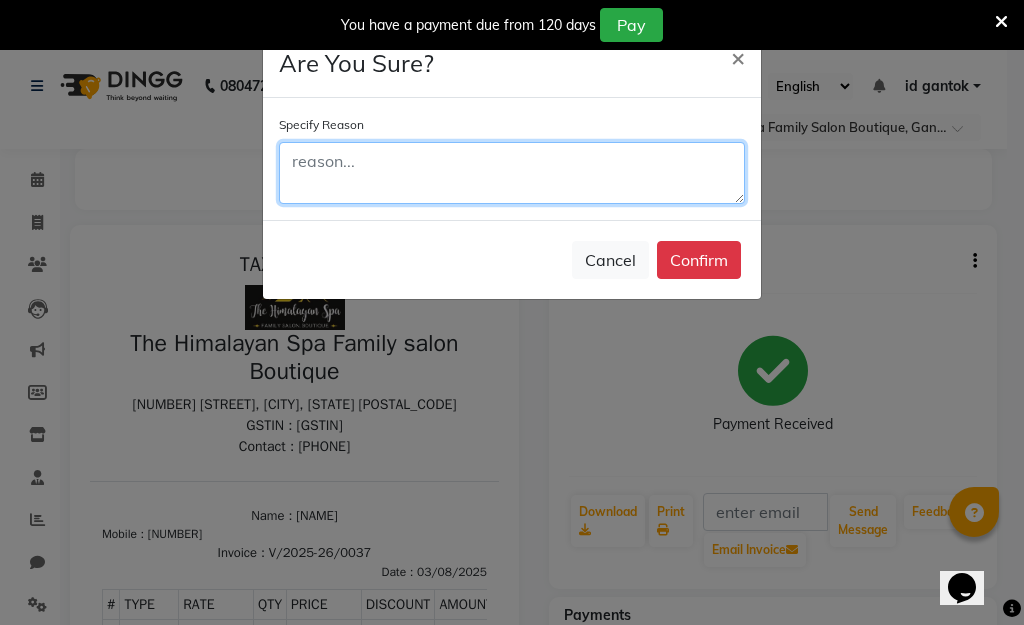 click 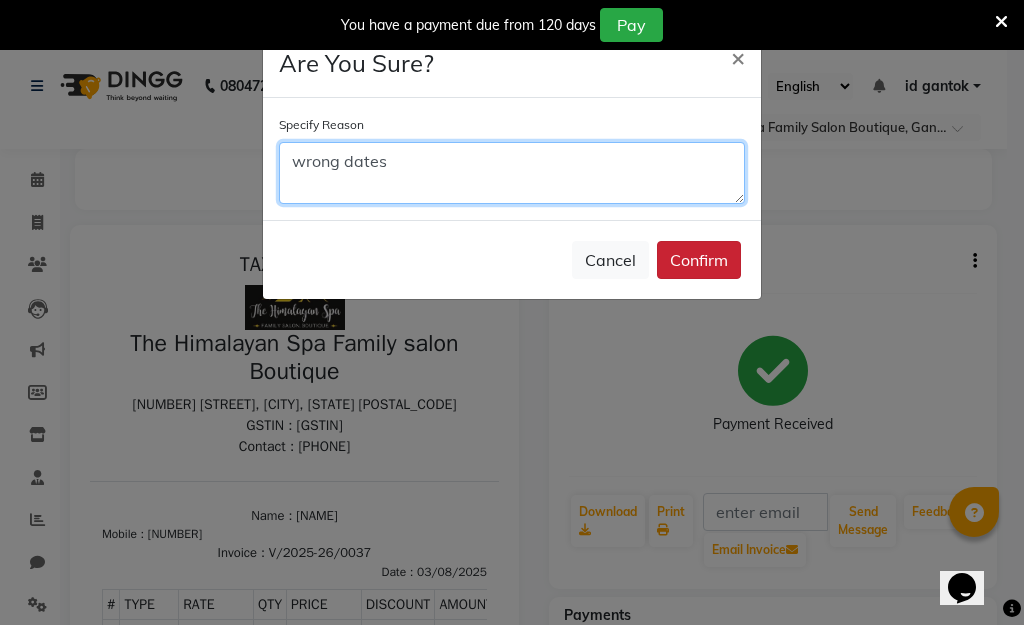 type on "wrong dates" 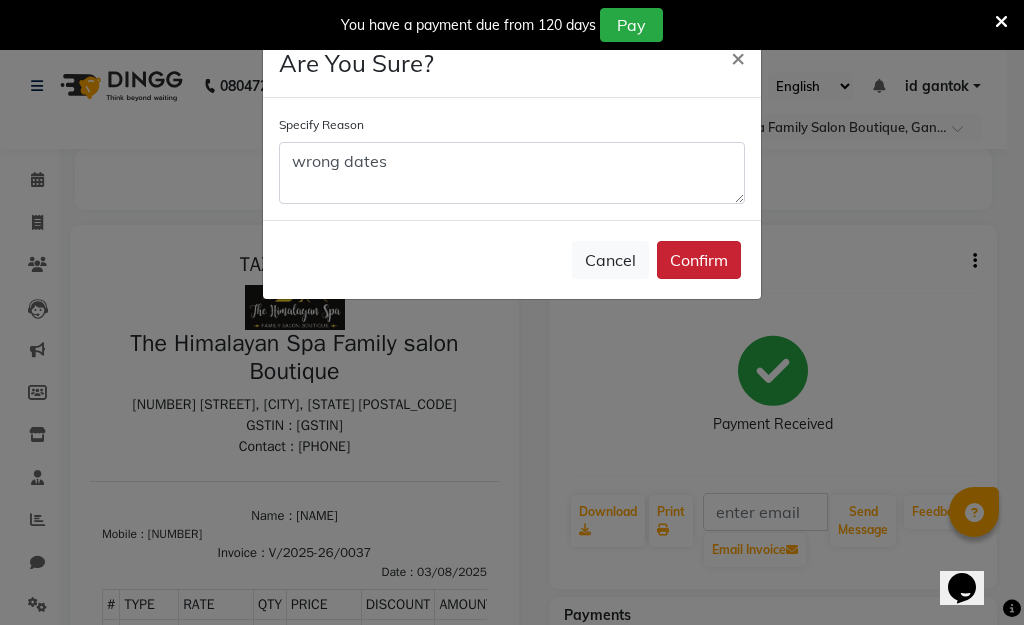 click on "Confirm" 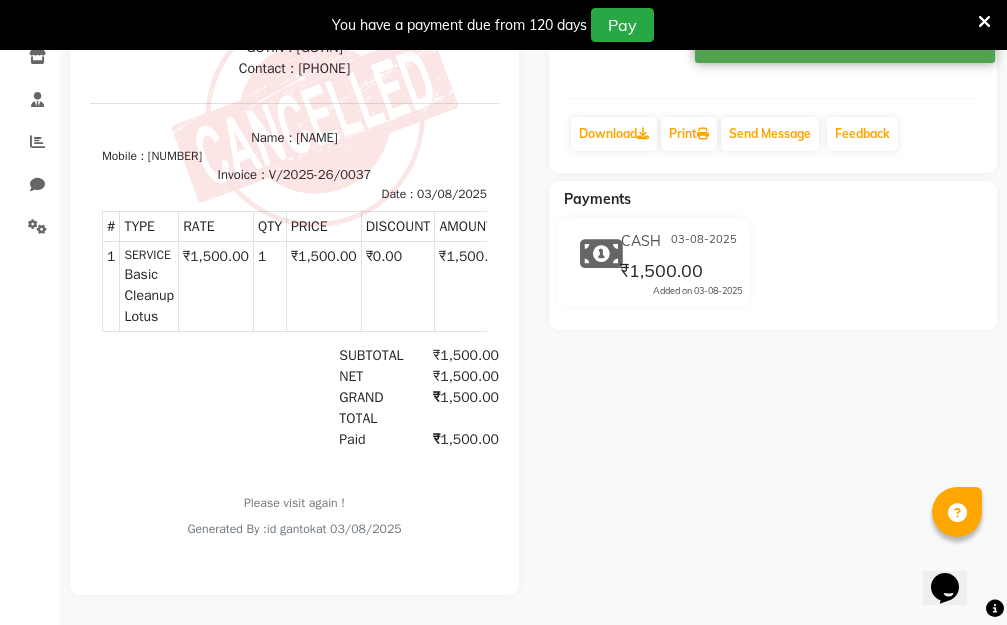 scroll, scrollTop: 395, scrollLeft: 0, axis: vertical 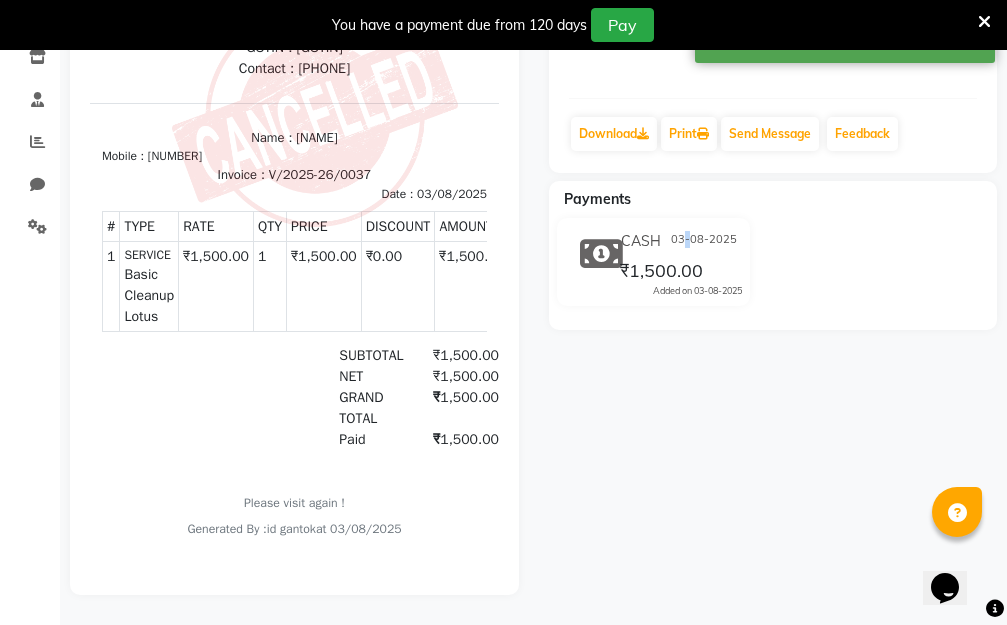 click on "CASH 03-08-2025" 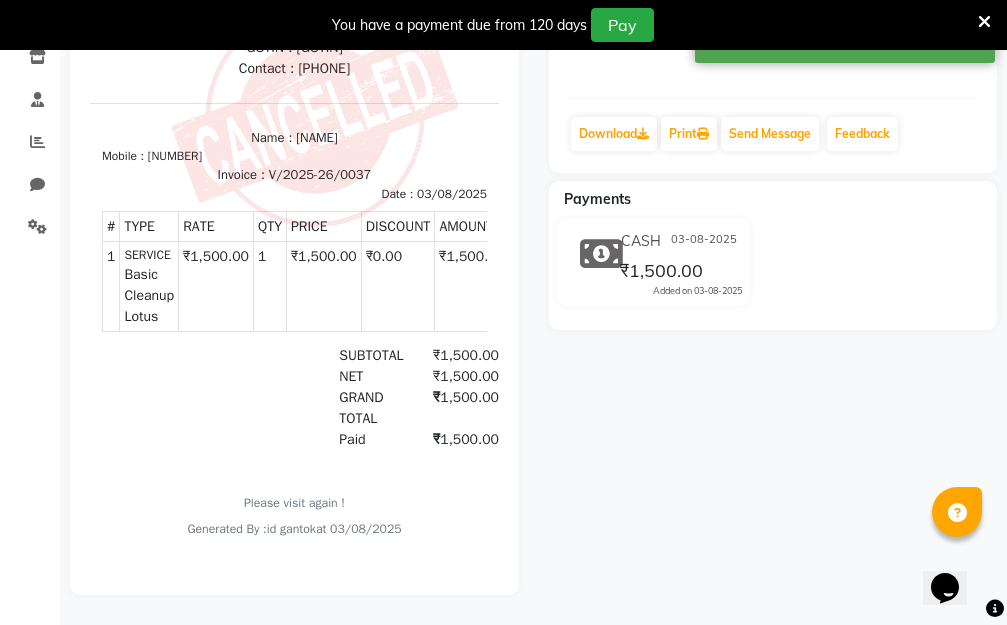 drag, startPoint x: 658, startPoint y: 242, endPoint x: 644, endPoint y: 230, distance: 18.439089 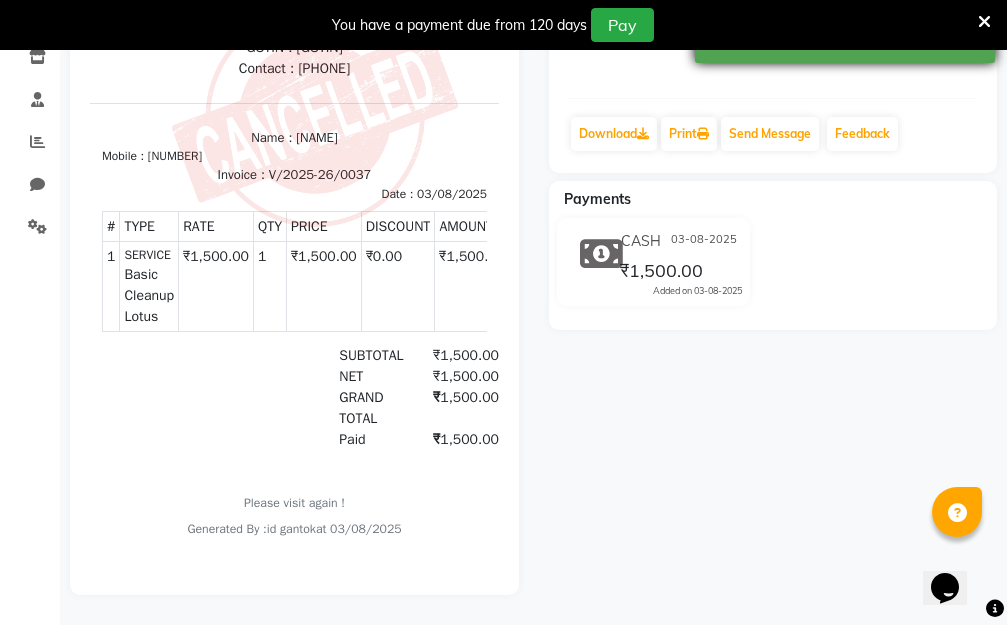 click at bounding box center (984, 22) 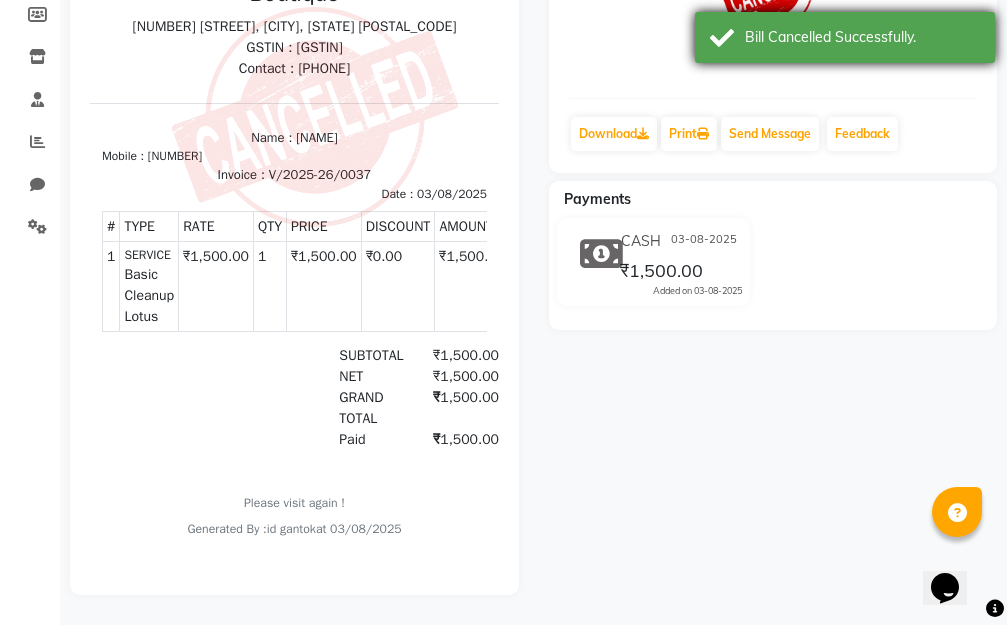 scroll, scrollTop: 345, scrollLeft: 0, axis: vertical 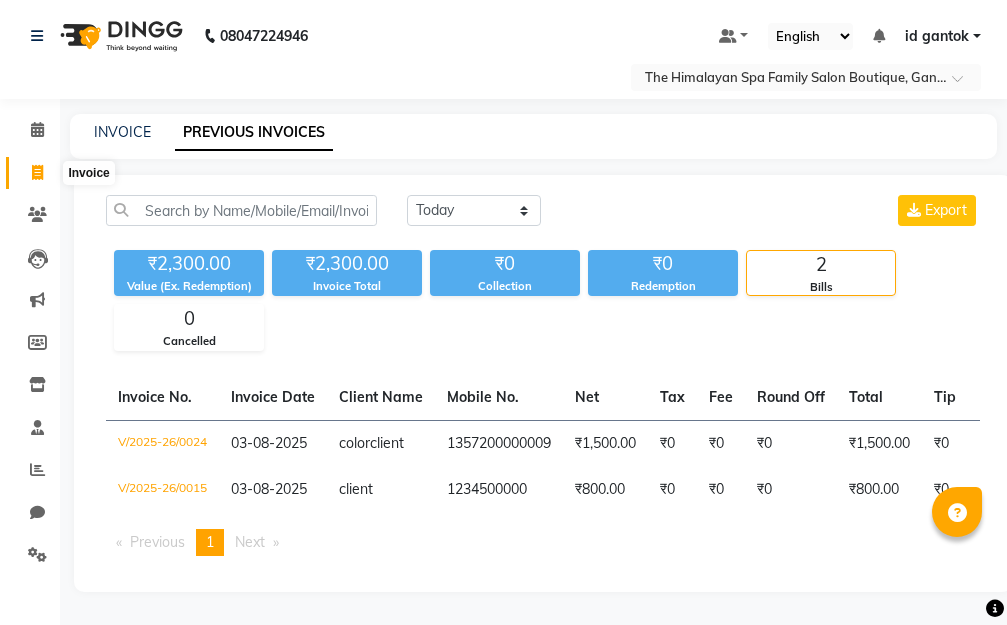 click 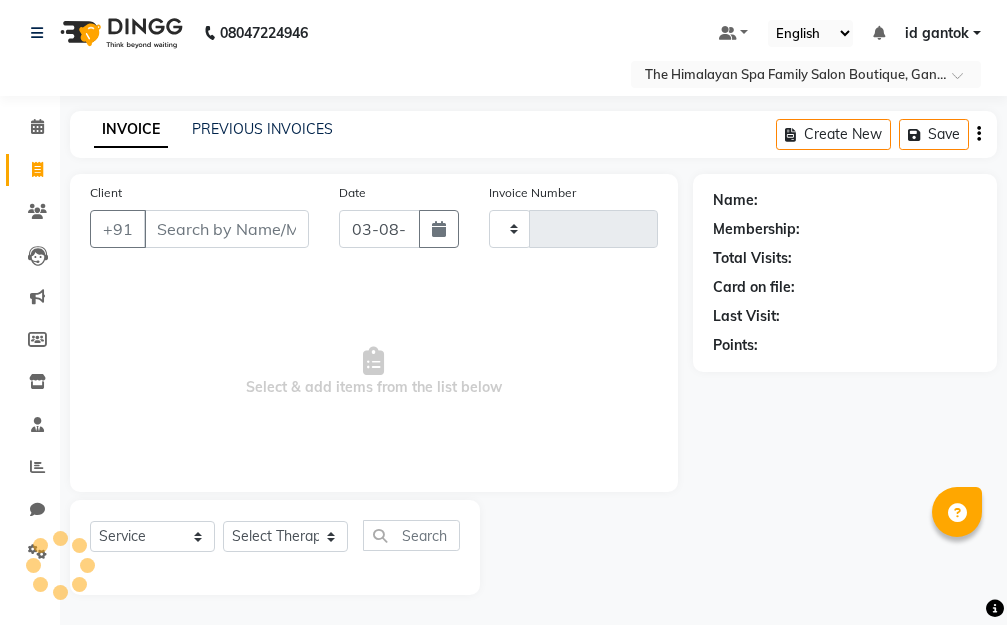 scroll, scrollTop: 3, scrollLeft: 0, axis: vertical 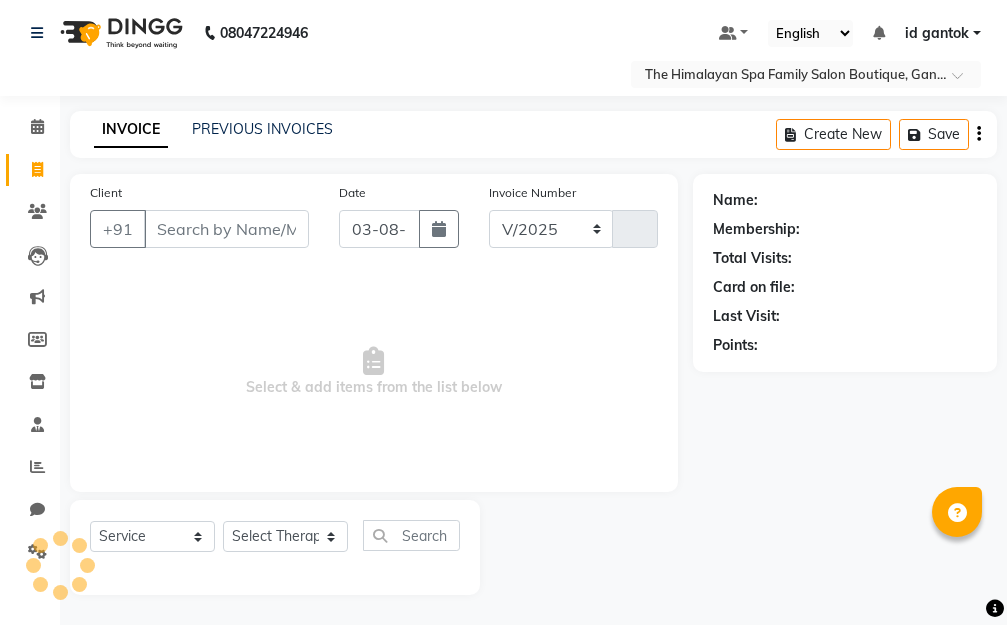 select on "8070" 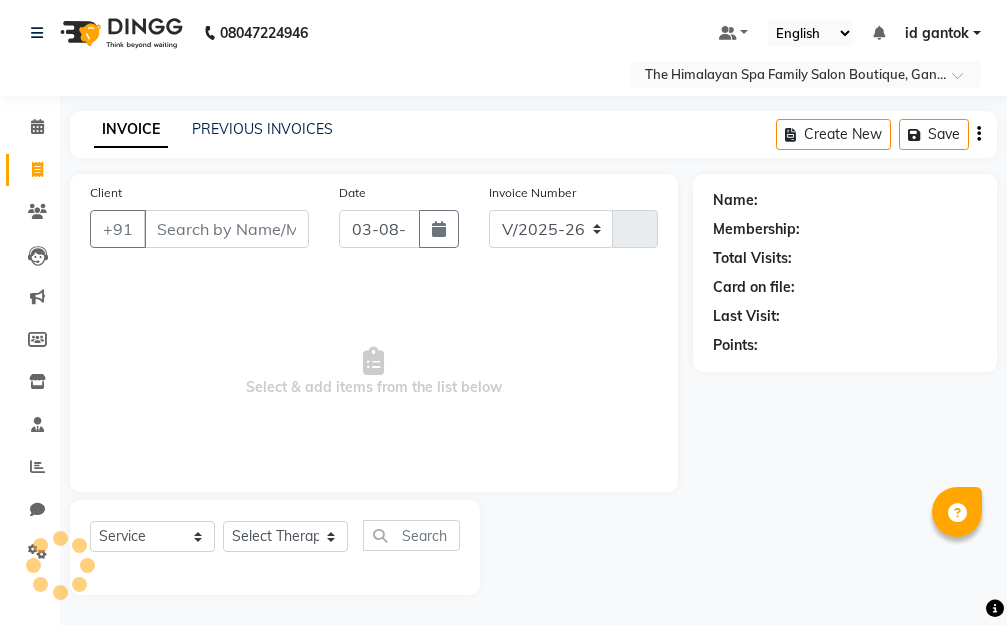 type on "0038" 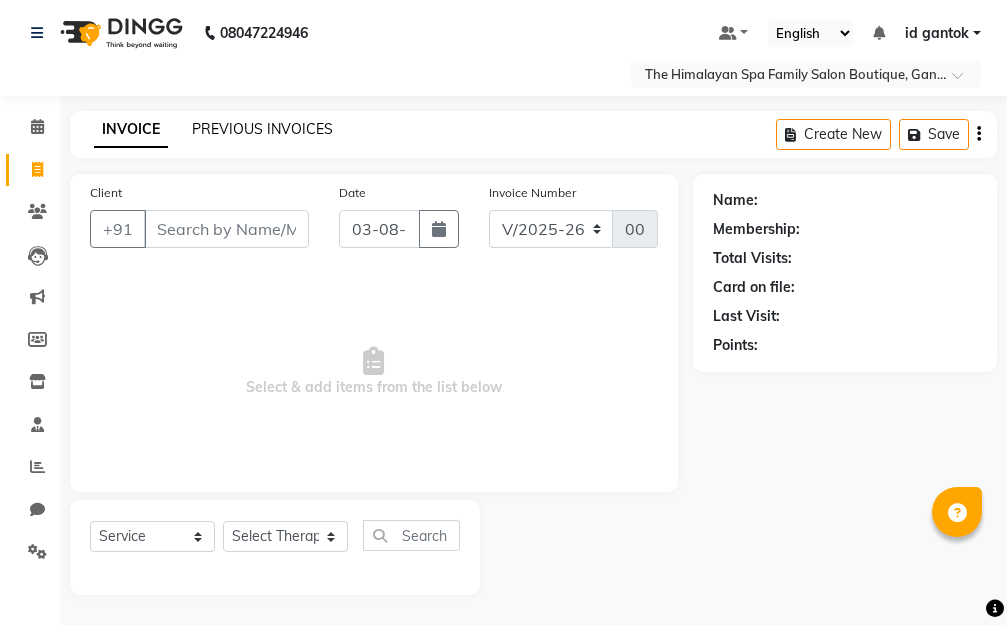 click on "PREVIOUS INVOICES" 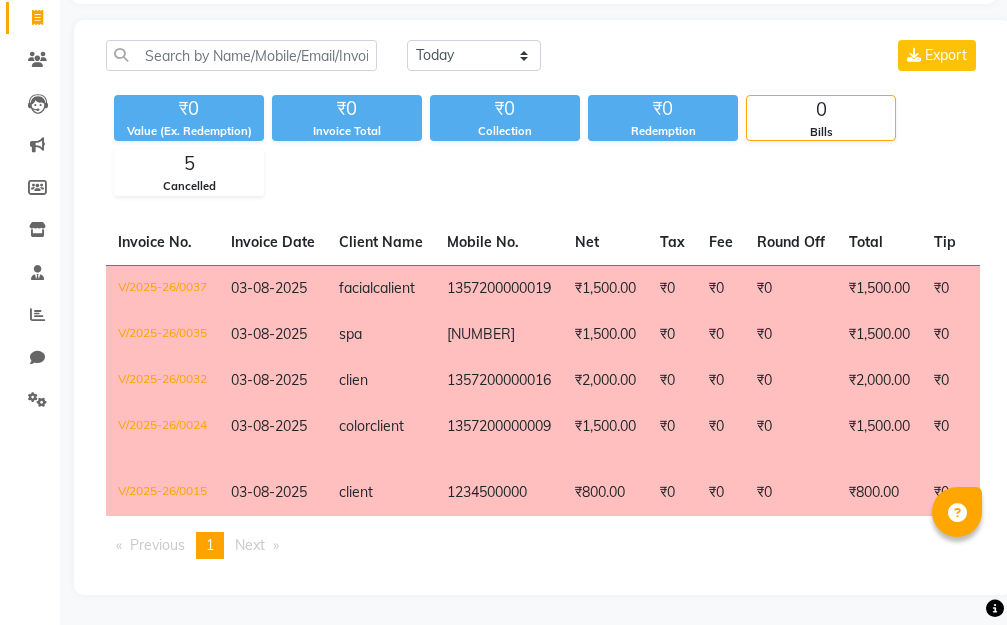 scroll, scrollTop: 0, scrollLeft: 0, axis: both 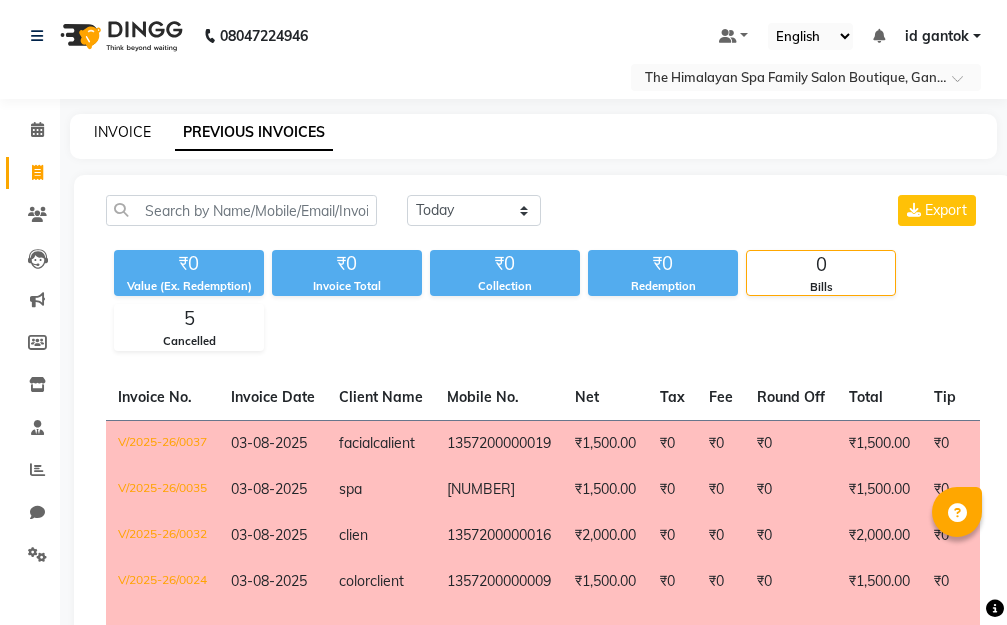 click on "INVOICE" 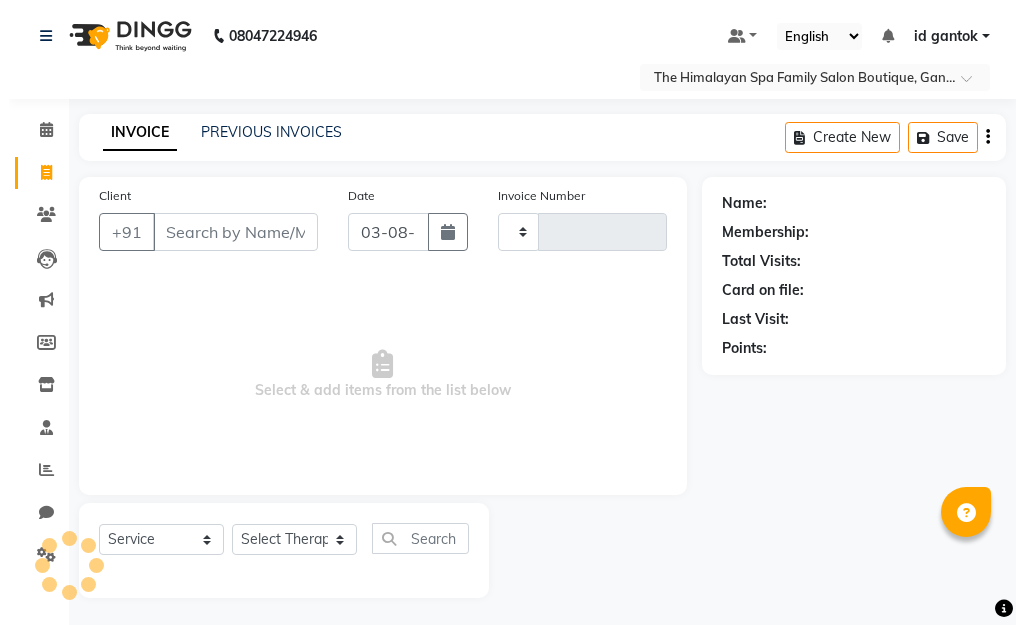 scroll, scrollTop: 3, scrollLeft: 0, axis: vertical 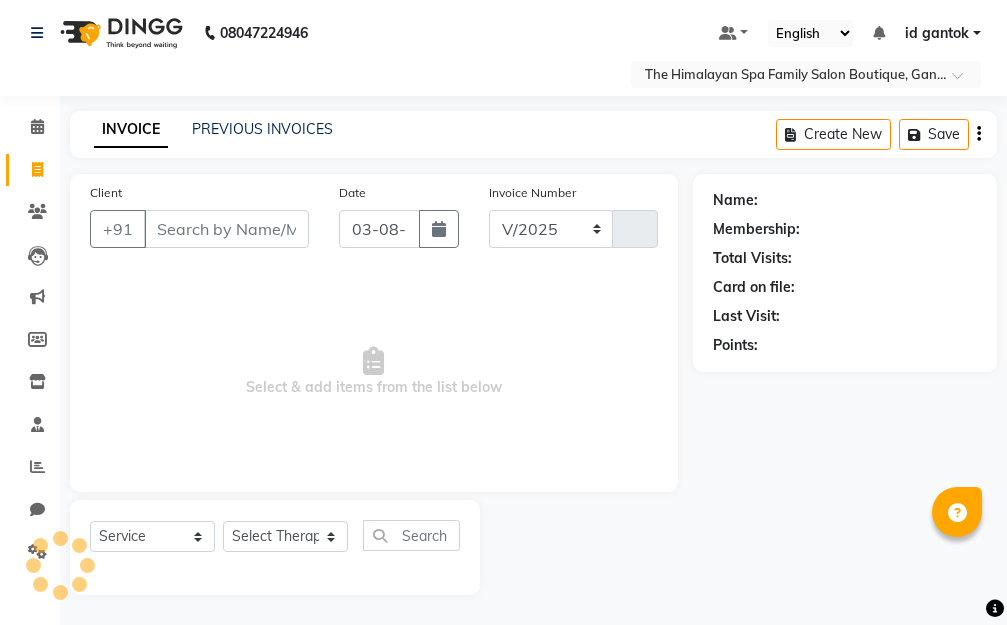 select on "8070" 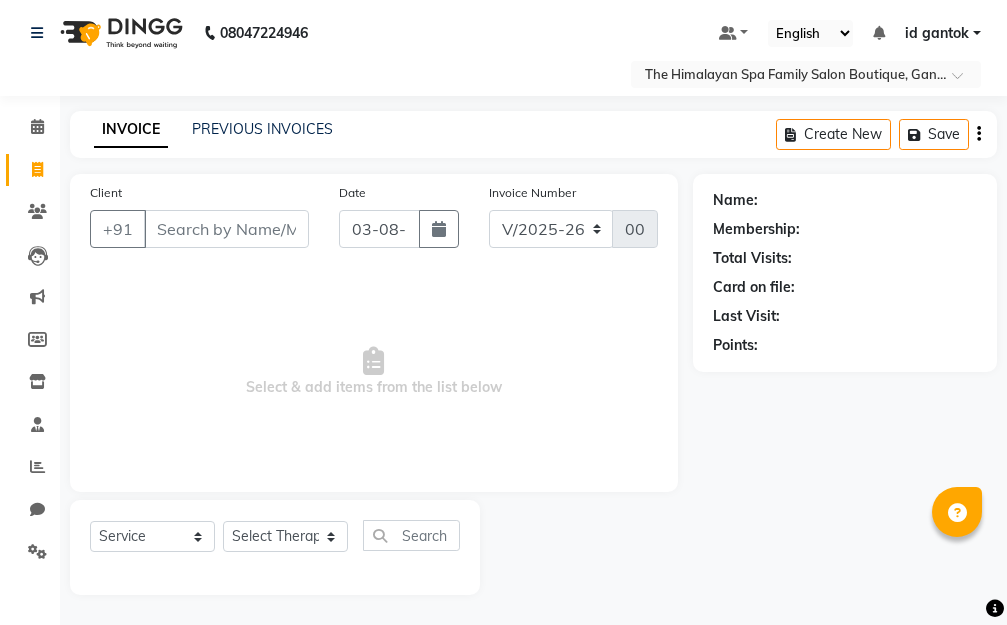 click on "Client" at bounding box center (226, 229) 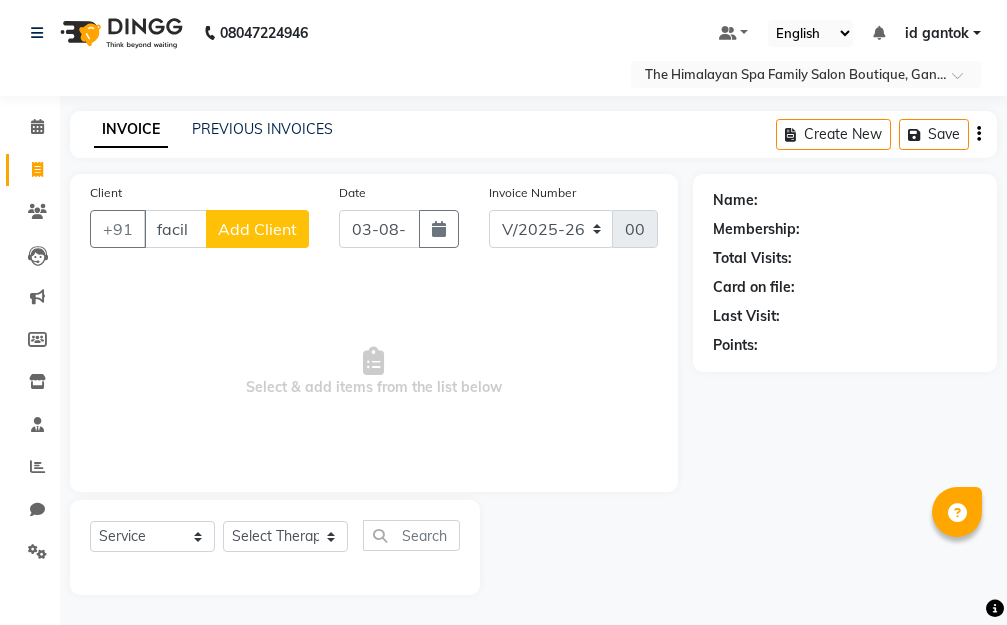 type on "facil" 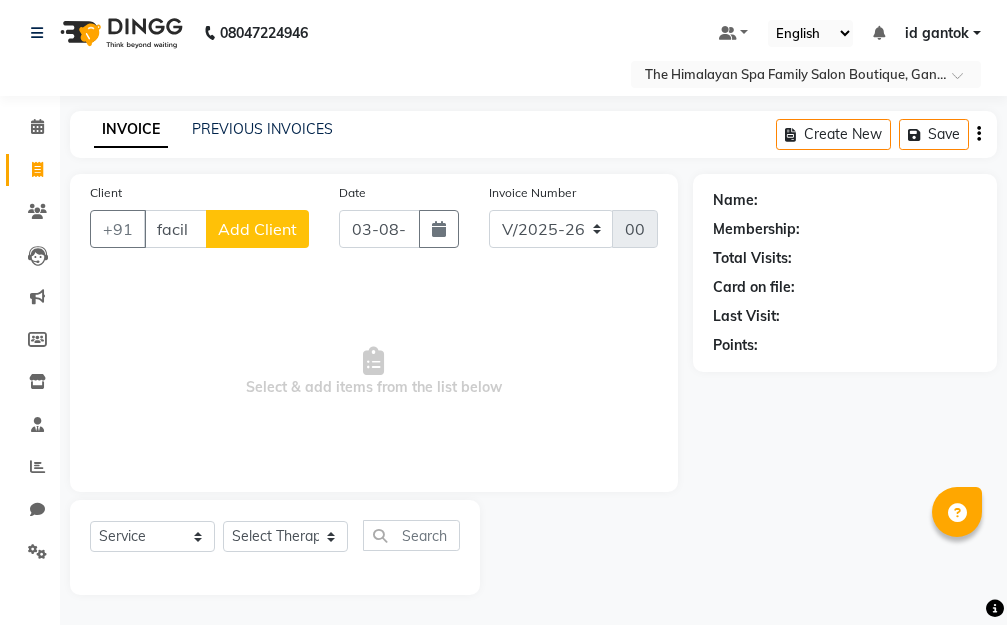 click on "Add Client" 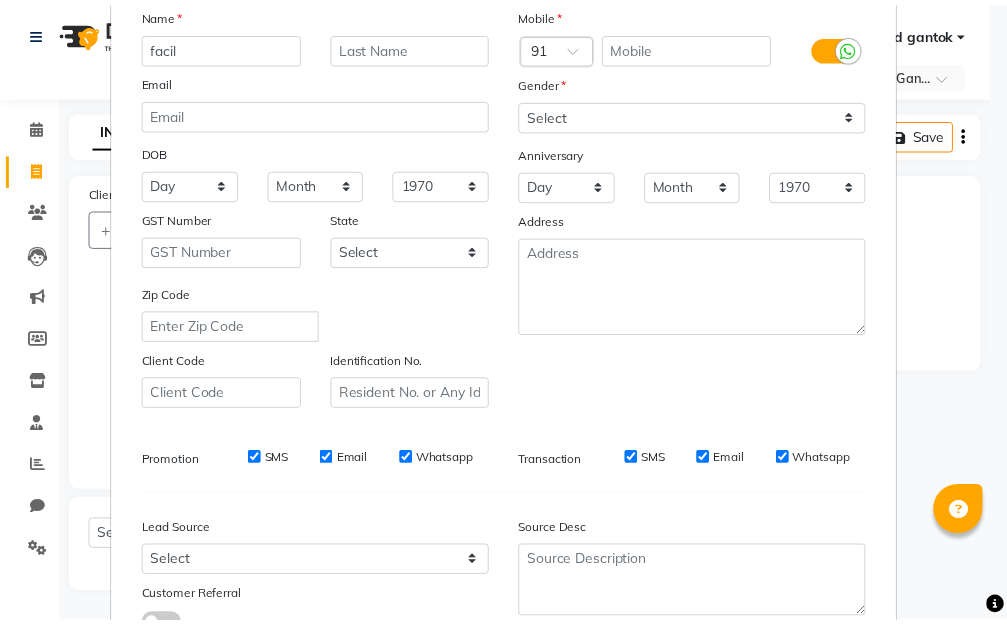 scroll, scrollTop: 298, scrollLeft: 0, axis: vertical 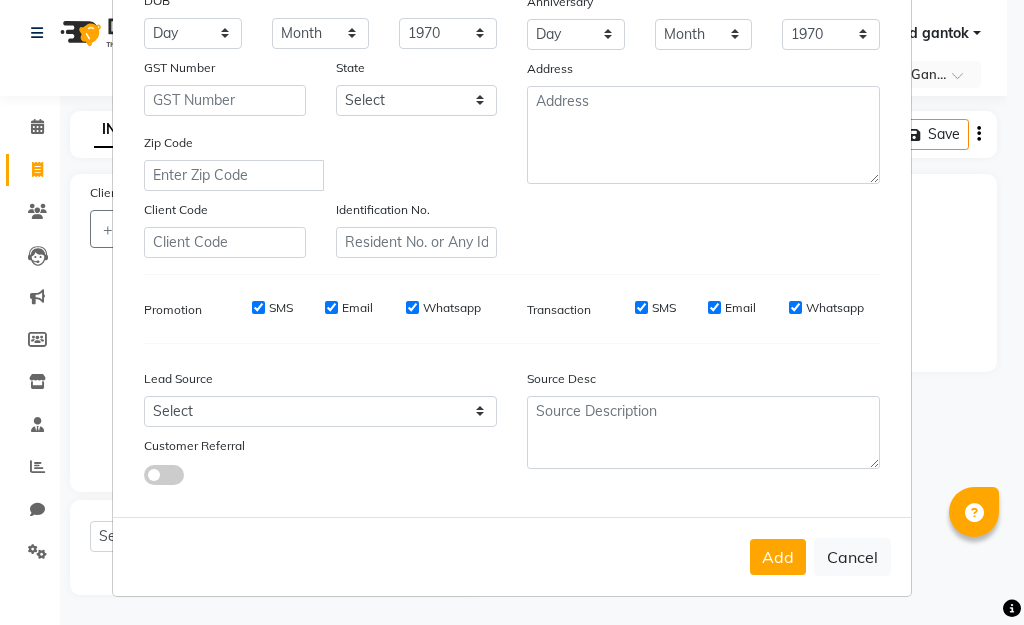 drag, startPoint x: 837, startPoint y: 561, endPoint x: 768, endPoint y: 518, distance: 81.3019 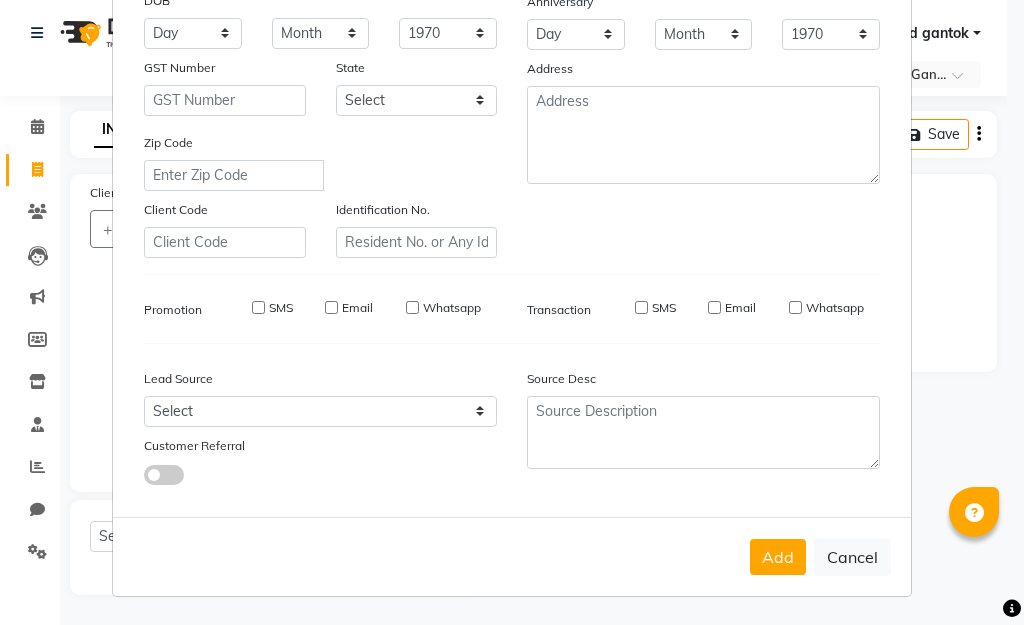 type 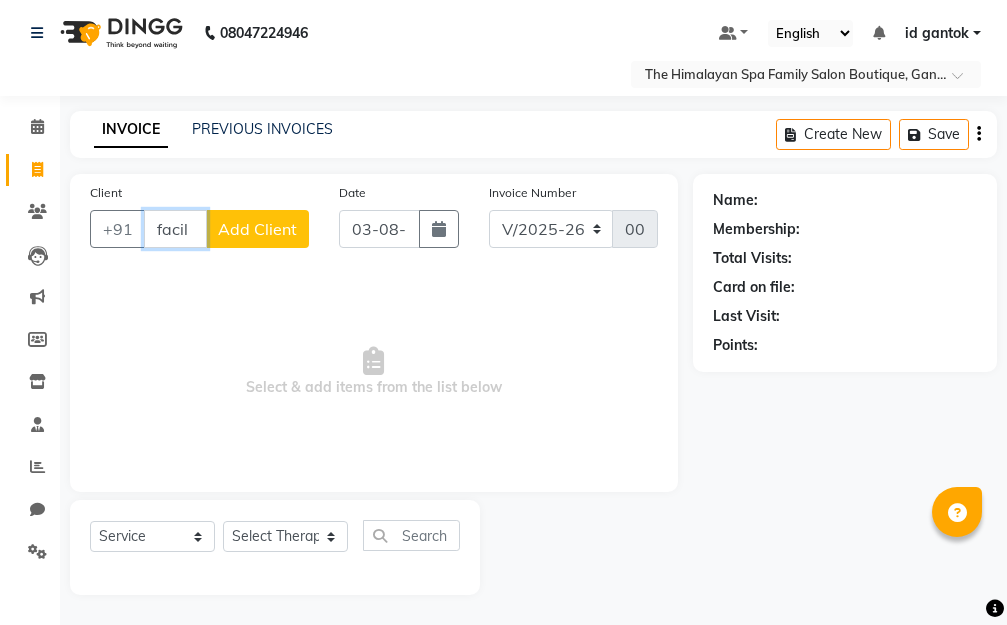 click on "facil" at bounding box center (175, 229) 